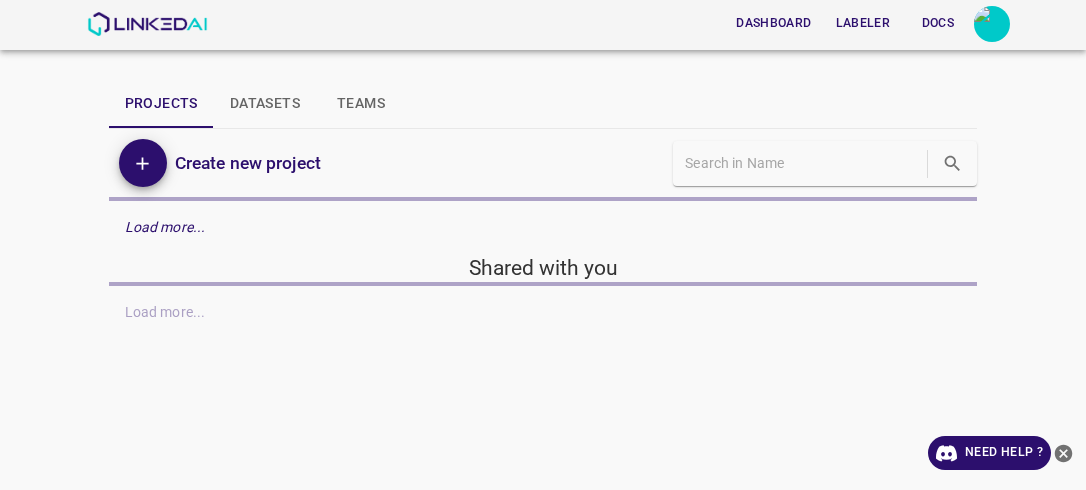 scroll, scrollTop: 0, scrollLeft: 0, axis: both 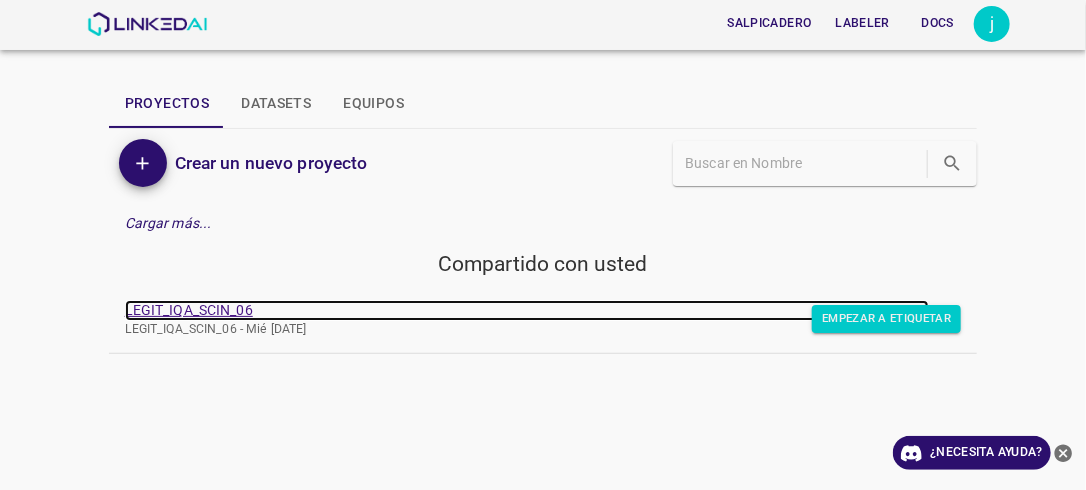 click on "LEGIT_IQA_SCIN_06" at bounding box center (527, 310) 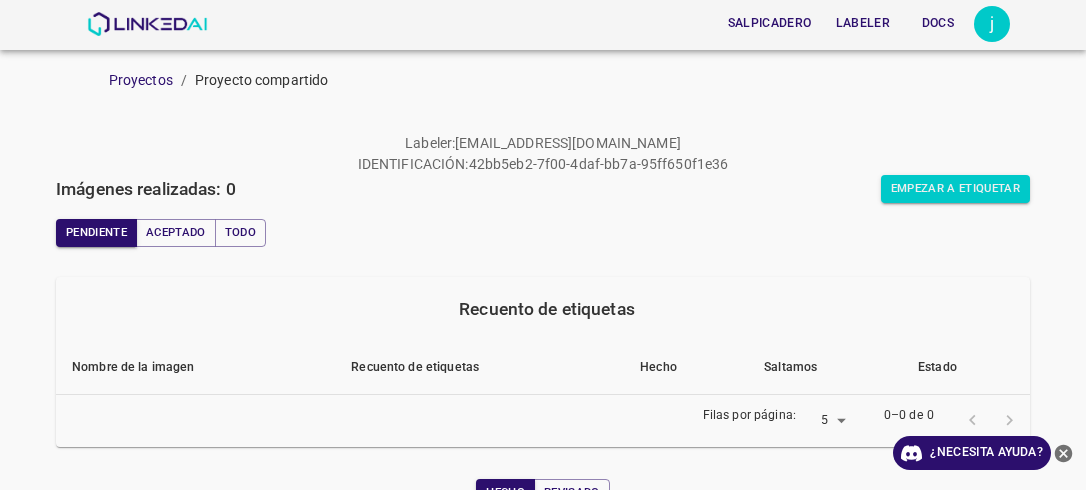 scroll, scrollTop: 0, scrollLeft: 0, axis: both 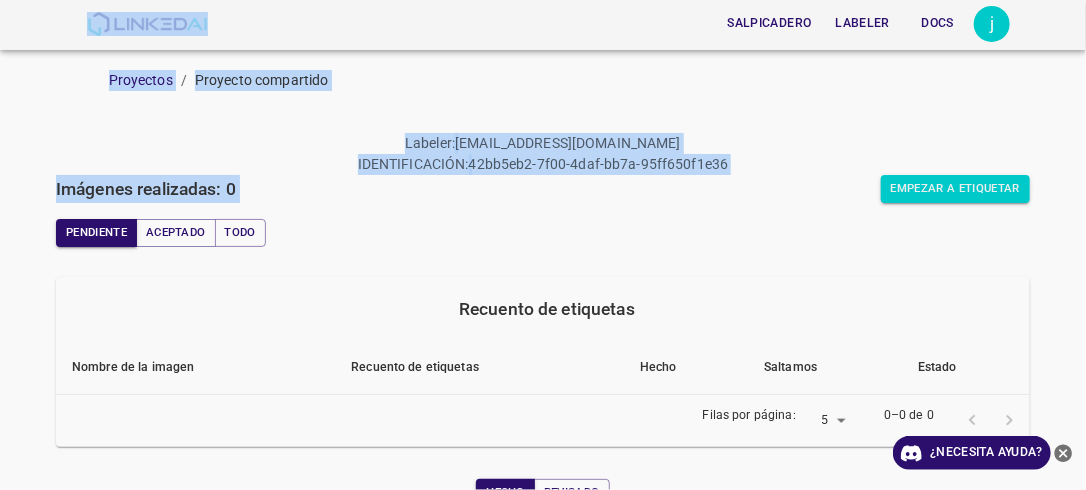 click on "Salpicadero Labeler Docs j Proyectos / Proyecto compartido Labeler :  [EMAIL_ADDRESS][DOMAIN_NAME] IDENTIFICACIÓN:  42bb5eb2-7f00-4daf-bb7a-95ff650f1e36 Imágenes realizadas: 0 Empezar a etiquetar Pendiente Aceptado Todo Recuento de etiquetas Nombre de la imagen Recuento de etiquetas Hecho Saltamos Estado Filas por página: 5 5 0–0 de 0 Hecho Revisado Semana Mes Todo ¿Necesita ayuda? Dashboard Labeler Docs Cuenta Modo oscuro Cerrar sesión v.4.3.7" at bounding box center [543, 245] 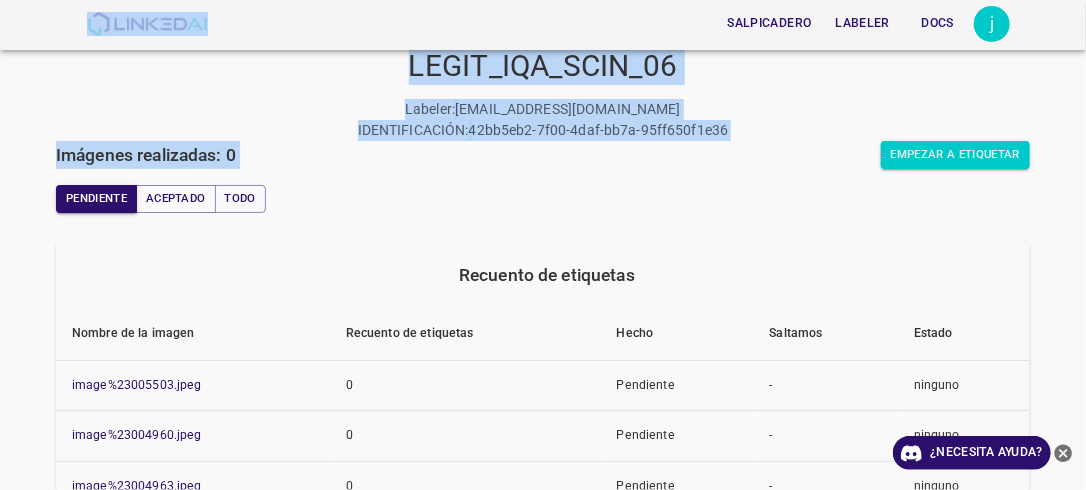 scroll, scrollTop: 79, scrollLeft: 0, axis: vertical 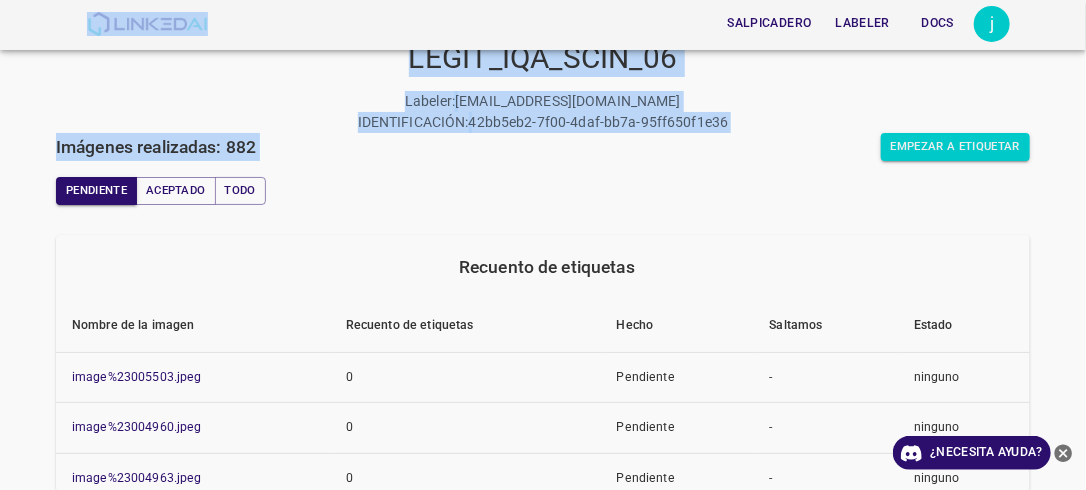 click on "LEGIT_IQA_SCIN_06 Labeler :  [EMAIL_ADDRESS][DOMAIN_NAME] IDENTIFICACIÓN:  42bb5eb2-7f00-4daf-bb7a-95ff650f1e36 Imágenes realizadas: 882 Empezar a etiquetar Pendiente Aceptado Todo Recuento de etiquetas Nombre de la imagen Recuento de etiquetas Hecho Saltamos Estado image%23005503.jpeg 0 Pendiente - ninguno image%23004960.jpeg 0 Pendiente - ninguno image%23004963.jpeg 0 Pendiente - ninguno image%23004944.jpeg 0 Pendiente - ninguno image%23004947.jpeg 0 Pendiente - ninguno Filas por página: 5 5 De 1 a 5 de más de 5 Hecho Revisado Semana Mes Todo" at bounding box center (543, 526) 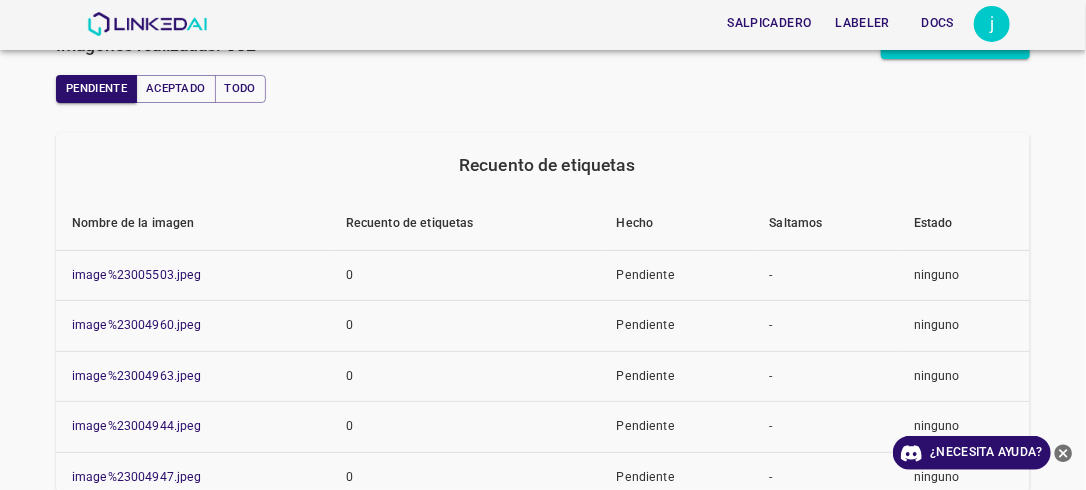 scroll, scrollTop: 199, scrollLeft: 0, axis: vertical 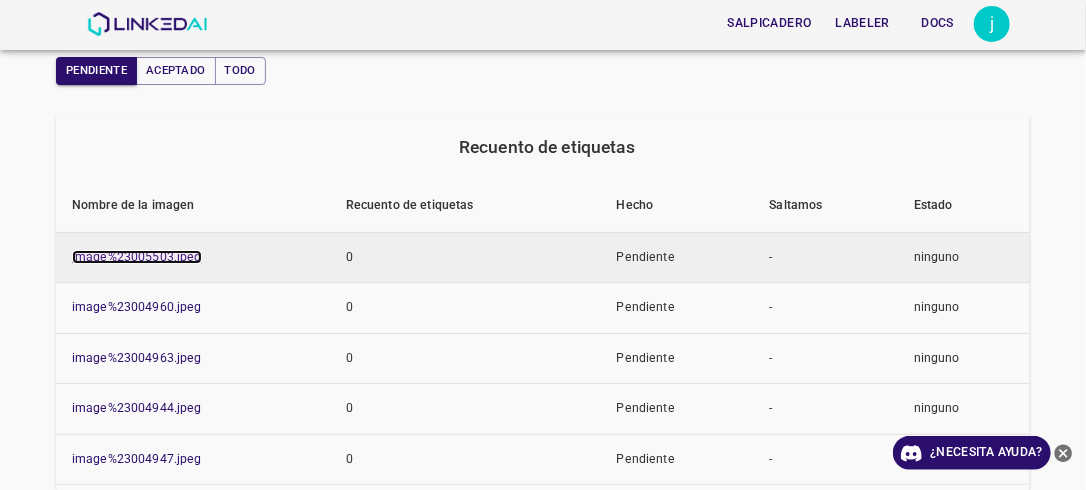 click on "image%23005503.jpeg" at bounding box center (137, 257) 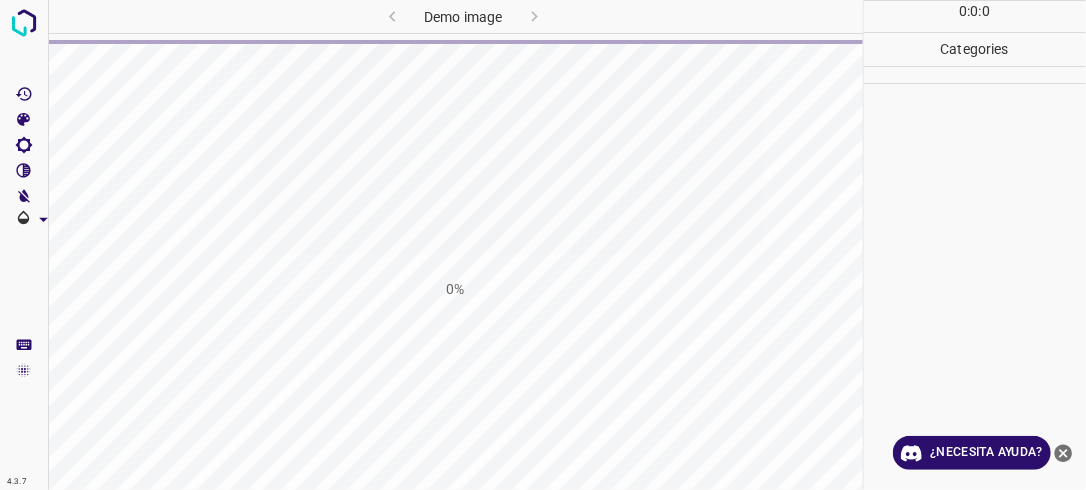 scroll, scrollTop: 0, scrollLeft: 0, axis: both 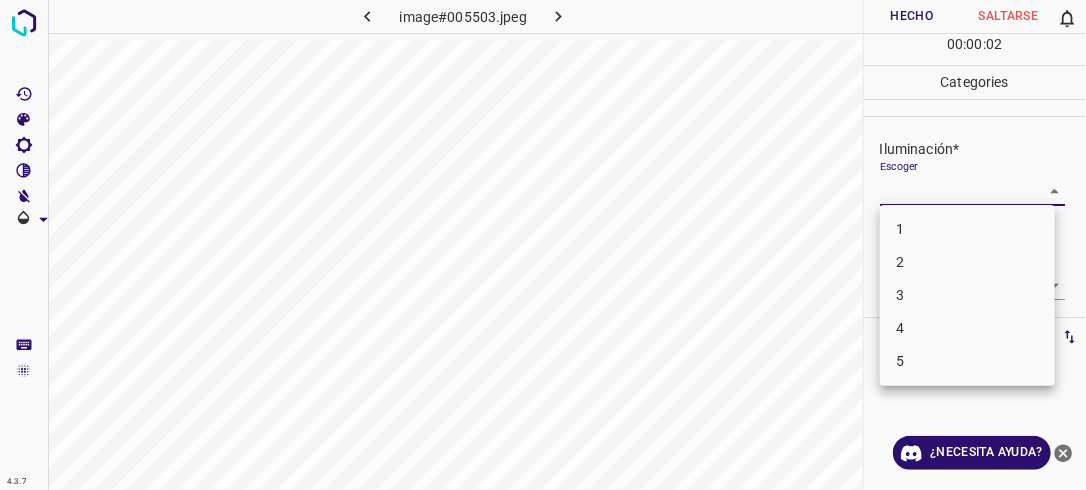 click on "4.3.7 image#005503.jpeg Hecho Saltarse 0 00   : 00   : 02   Categories Iluminación*  Escoger ​ Centro de atención*  Escoger ​ En general*  Escoger ​ Etiquetas 0 Categories 1 Lighting 2 Focus 3 Overall Tools Espacio Cambiar entre modos (Dibujar y Editar) Yo Etiquetado automático R Restaurar zoom M Acercar N Alejar Borrar Eliminar etiqueta de selección Filtros Z Restaurar filtros X Filtro de saturación C Filtro de brillo V Filtro de contraste B Filtro de escala de grises General O Descargar ¿Necesita ayuda? -Mensaje de texto -Esconder -Borrar 1 2 3 4 5" at bounding box center [543, 245] 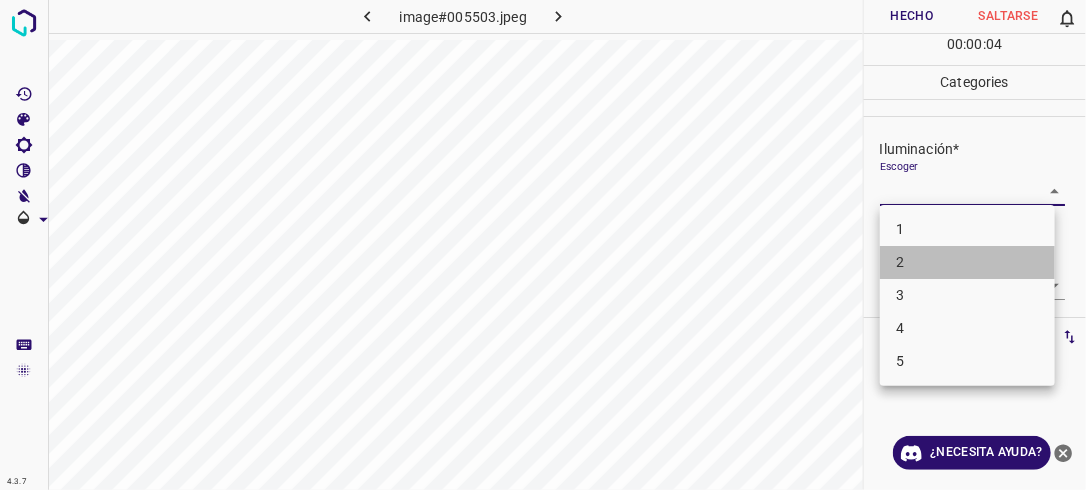 click on "2" at bounding box center (967, 262) 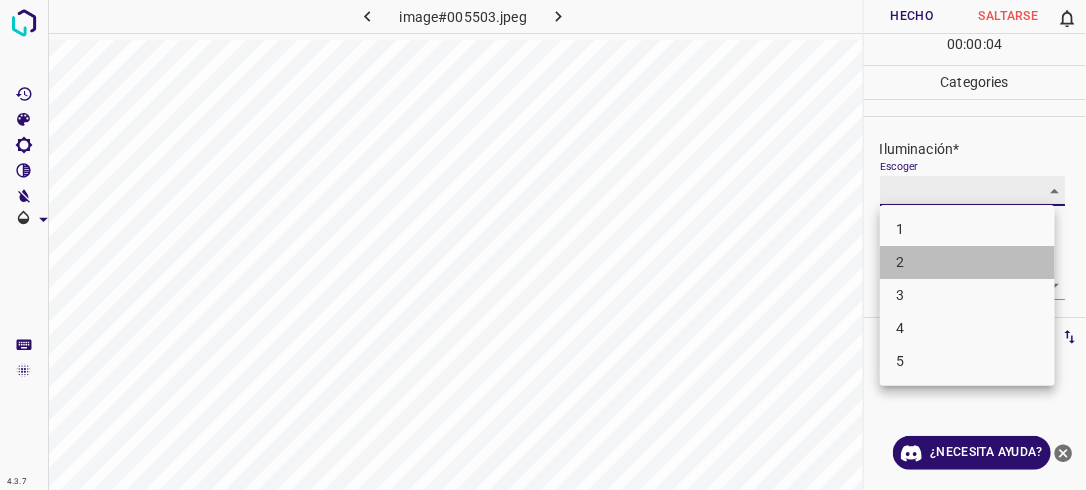 type on "2" 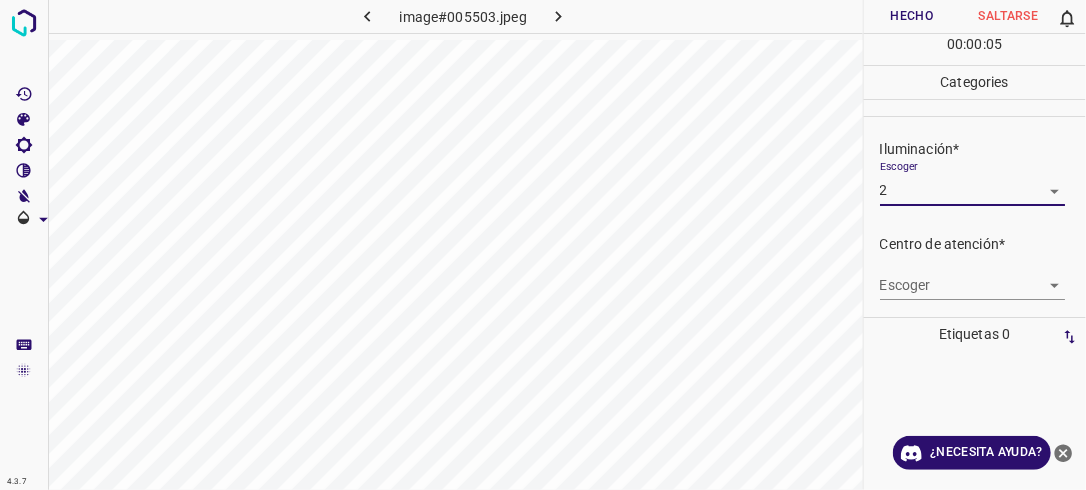 click on "4.3.7 image#005503.jpeg Hecho Saltarse 0 00   : 00   : 05   Categories Iluminación*  Escoger 2 2 Centro de atención*  Escoger ​ En general*  Escoger ​ Etiquetas 0 Categories 1 Lighting 2 Focus 3 Overall Tools Espacio Cambiar entre modos (Dibujar y Editar) Yo Etiquetado automático R Restaurar zoom M Acercar N Alejar Borrar Eliminar etiqueta de selección Filtros Z Restaurar filtros X Filtro de saturación C Filtro de brillo V Filtro de contraste B Filtro de escala de grises General O Descargar ¿Necesita ayuda? -Mensaje de texto -Esconder -Borrar" at bounding box center [543, 245] 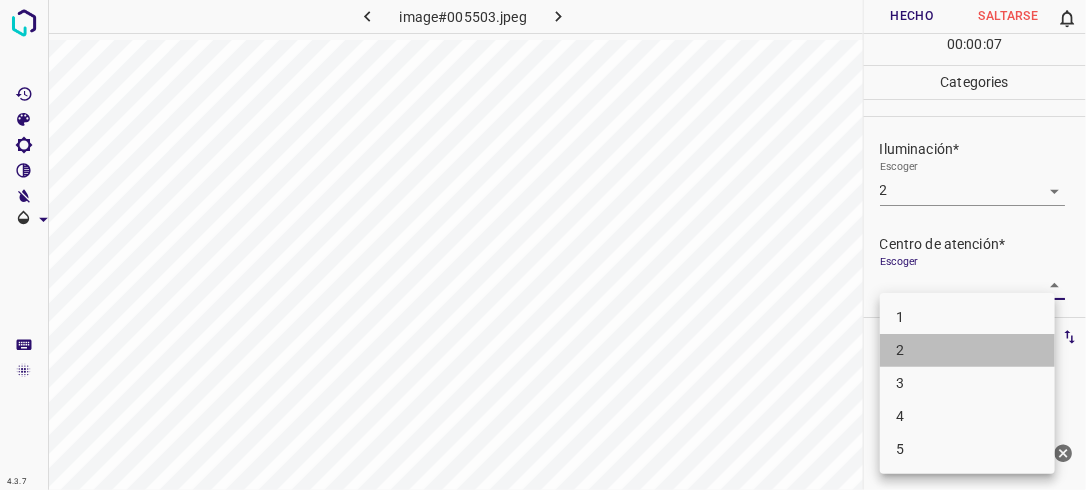click on "2" at bounding box center [967, 350] 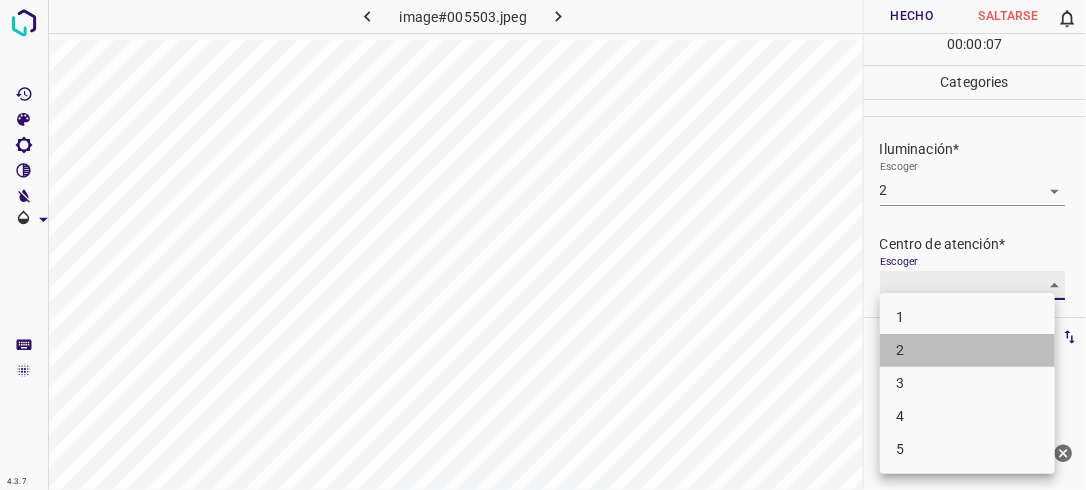 type on "2" 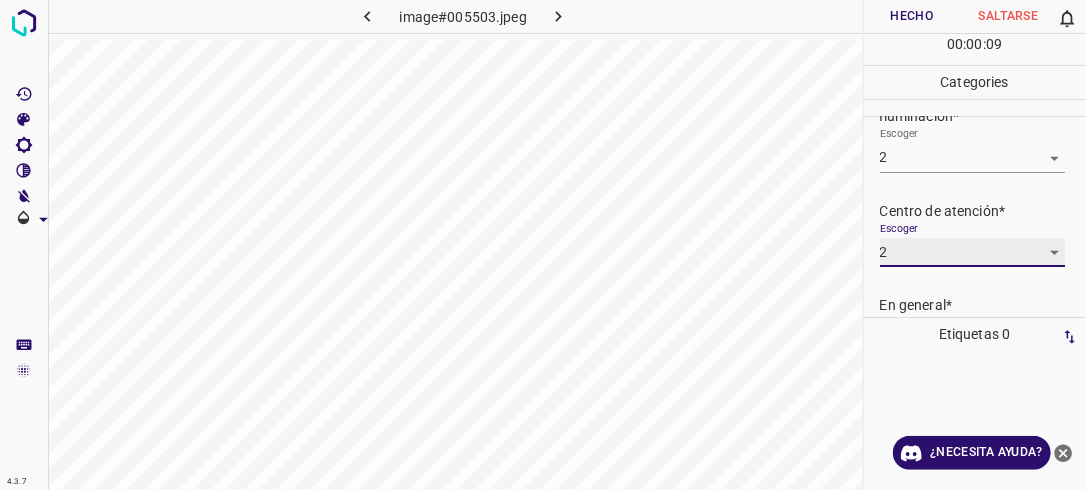 scroll, scrollTop: 63, scrollLeft: 0, axis: vertical 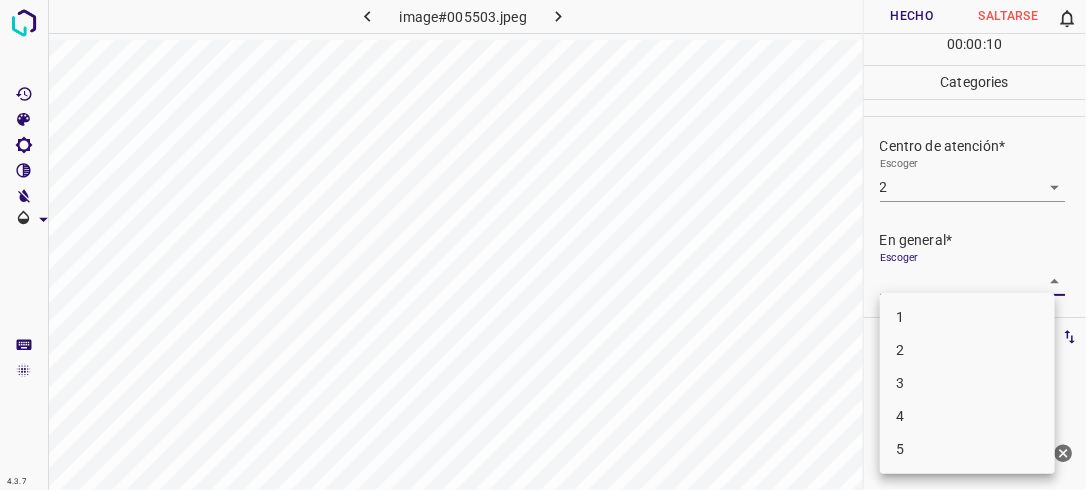 click on "4.3.7 image#005503.jpeg Hecho Saltarse 0 00   : 00   : 10   Categories Iluminación*  Escoger 2 2 Centro de atención*  Escoger 2 2 En general*  Escoger ​ Etiquetas 0 Categories 1 Lighting 2 Focus 3 Overall Tools Espacio Cambiar entre modos (Dibujar y Editar) Yo Etiquetado automático R Restaurar zoom M Acercar N Alejar Borrar Eliminar etiqueta de selección Filtros Z Restaurar filtros X Filtro de saturación C Filtro de brillo V Filtro de contraste B Filtro de escala de grises General O Descargar ¿Necesita ayuda? -Mensaje de texto -Esconder -Borrar 1 2 3 4 5" at bounding box center (543, 245) 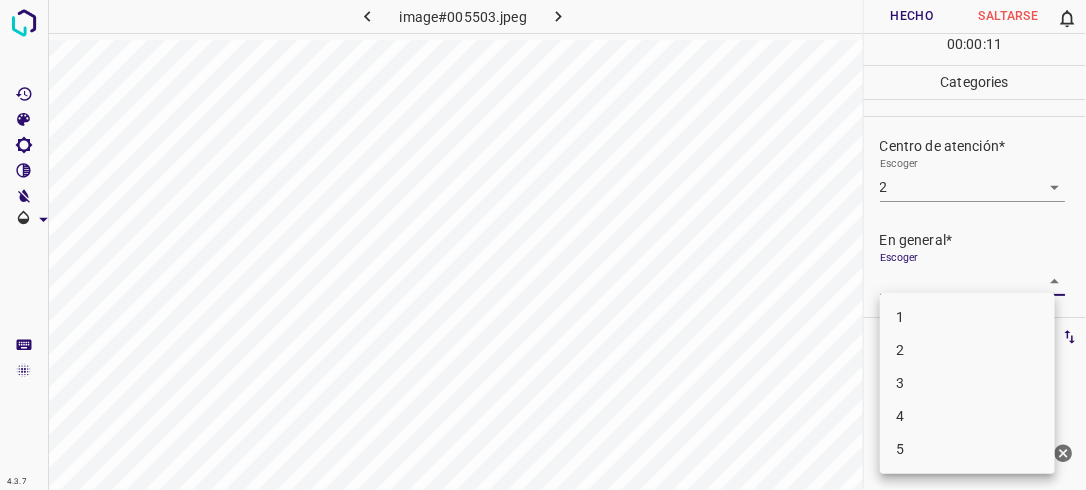 click on "2" at bounding box center (967, 350) 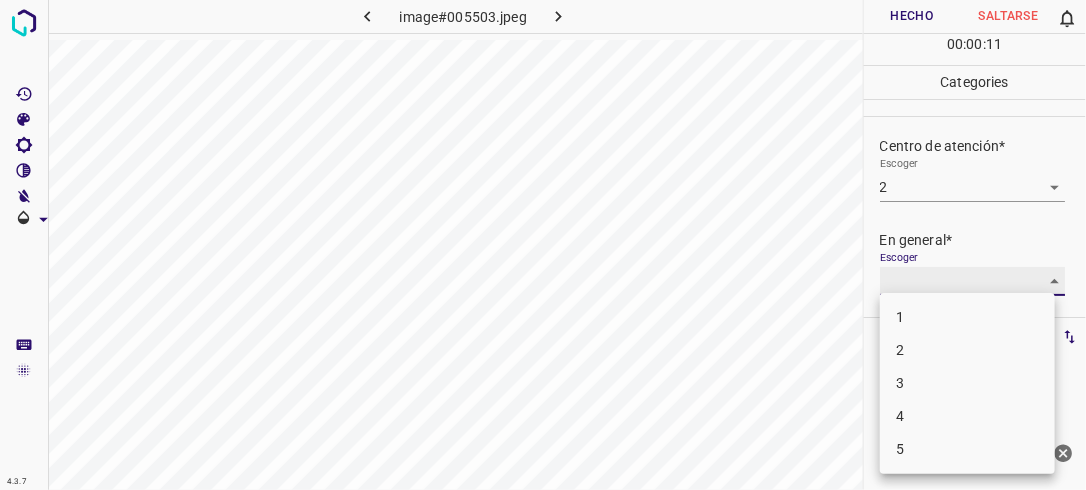 type on "2" 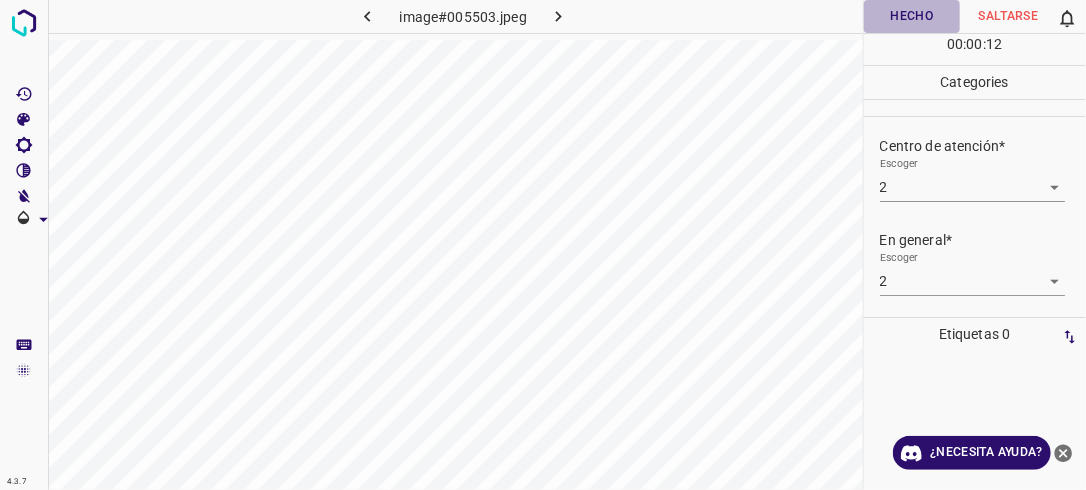 click on "Hecho" at bounding box center [912, 16] 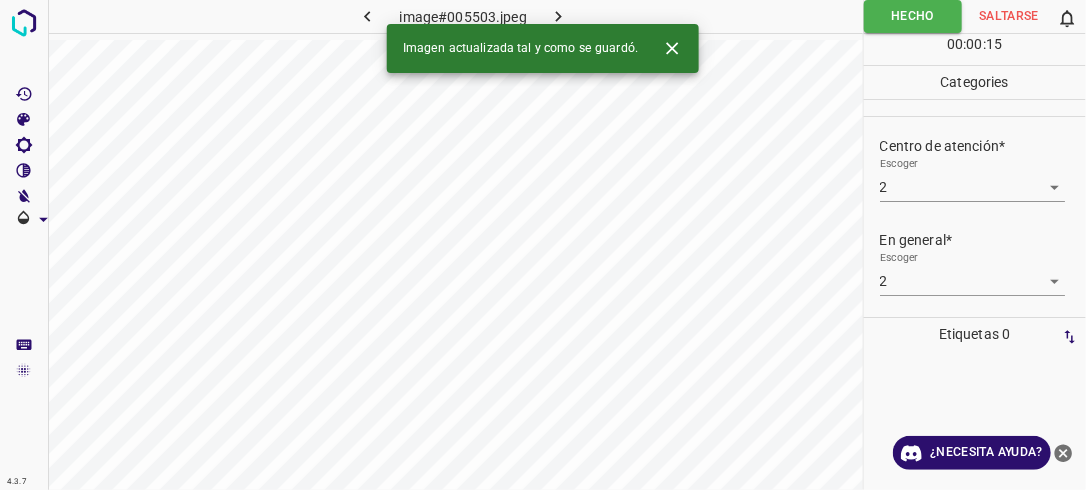 click at bounding box center [559, 16] 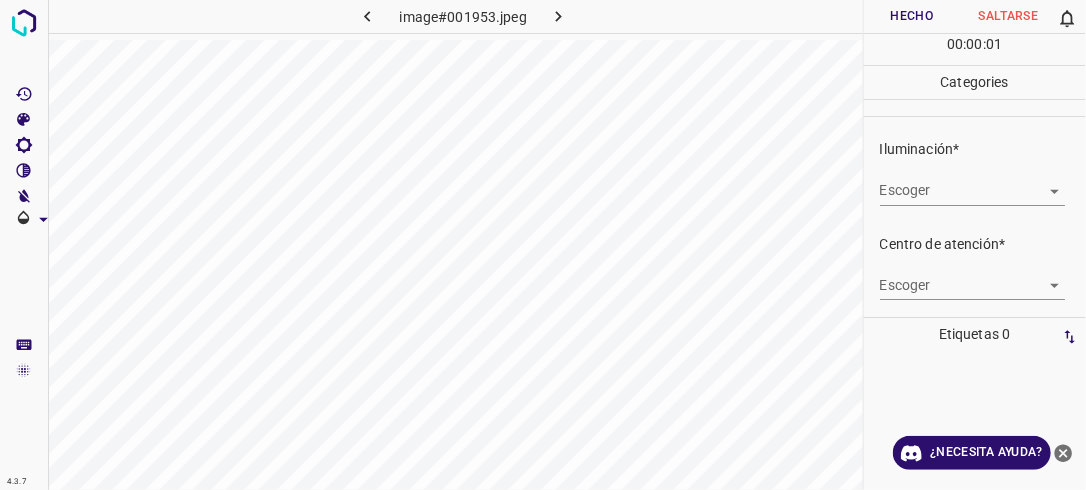 click on "4.3.7 image#001953.jpeg Hecho Saltarse 0 00   : 00   : 01   Categories Iluminación*  Escoger ​ Centro de atención*  Escoger ​ En general*  Escoger ​ Etiquetas 0 Categories 1 Lighting 2 Focus 3 Overall Tools Espacio Cambiar entre modos (Dibujar y Editar) Yo Etiquetado automático R Restaurar zoom M Acercar N Alejar Borrar Eliminar etiqueta de selección Filtros Z Restaurar filtros X Filtro de saturación C Filtro de brillo V Filtro de contraste B Filtro de escala de grises General O Descargar ¿Necesita ayuda? -Mensaje de texto -Esconder -Borrar" at bounding box center (543, 245) 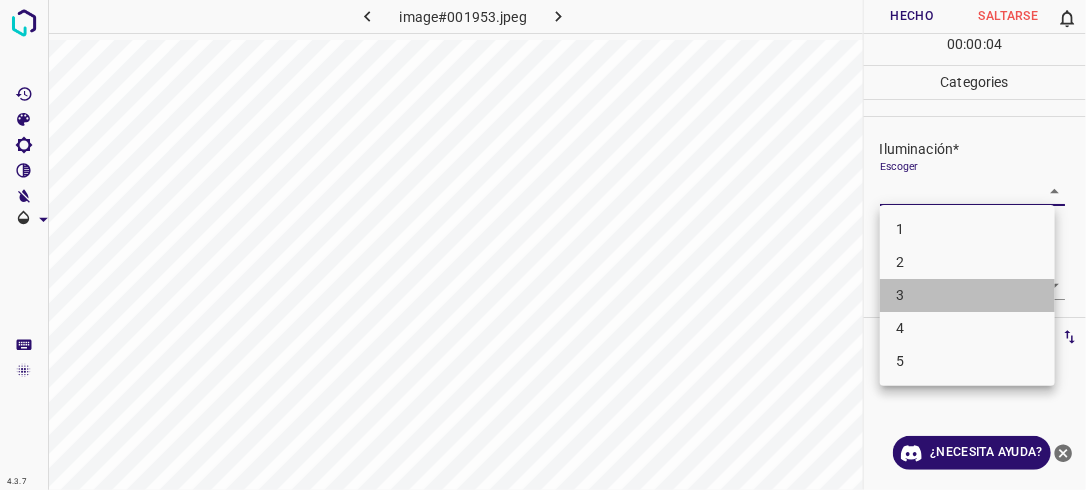 click on "3" at bounding box center [967, 295] 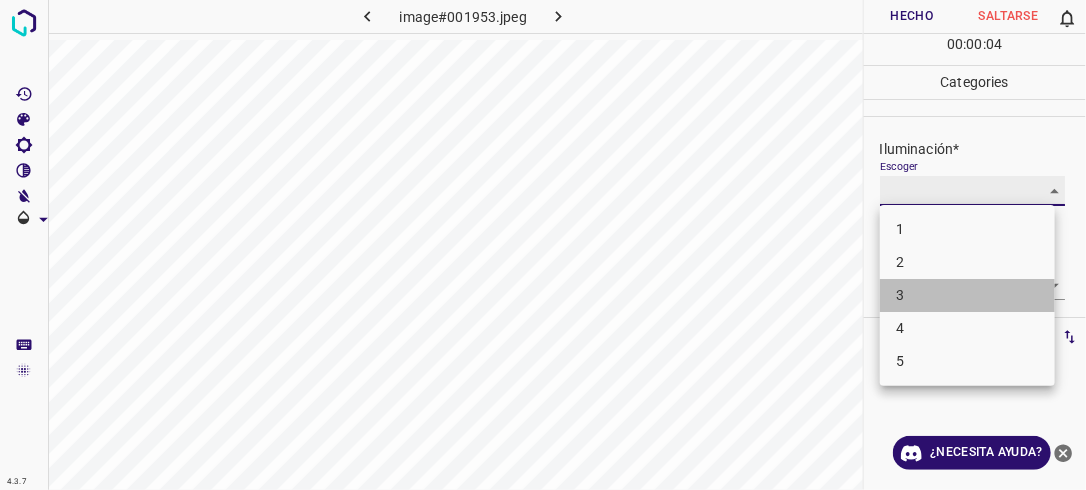 type on "3" 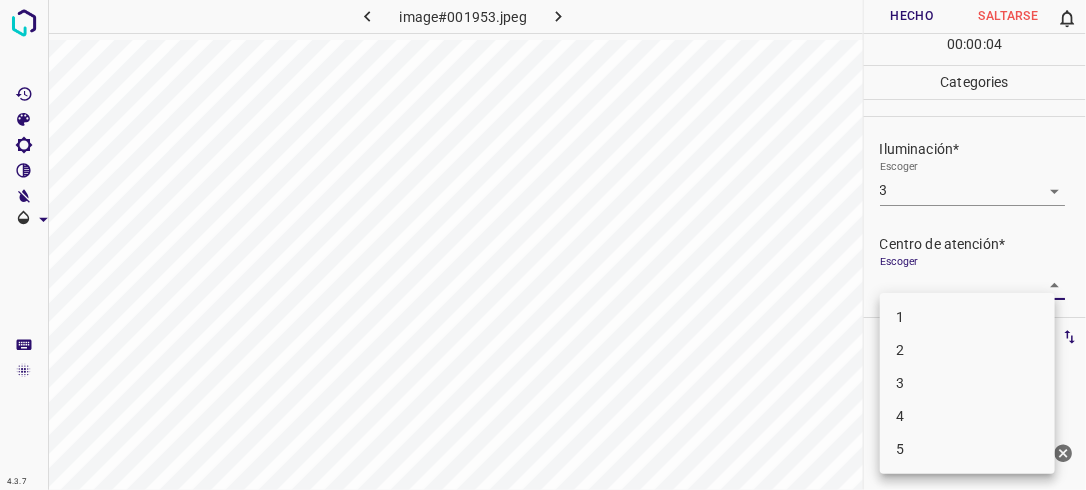 click on "4.3.7 image#001953.jpeg Hecho Saltarse 0 00   : 00   : 04   Categories Iluminación*  Escoger 3 3 Centro de atención*  Escoger ​ En general*  Escoger ​ Etiquetas 0 Categories 1 Lighting 2 Focus 3 Overall Tools Espacio Cambiar entre modos (Dibujar y Editar) Yo Etiquetado automático R Restaurar zoom M Acercar N Alejar Borrar Eliminar etiqueta de selección Filtros Z Restaurar filtros X Filtro de saturación C Filtro de brillo V Filtro de contraste B Filtro de escala de grises General O Descargar ¿Necesita ayuda? -Mensaje de texto -Esconder -Borrar 1 2 3 4 5" at bounding box center [543, 245] 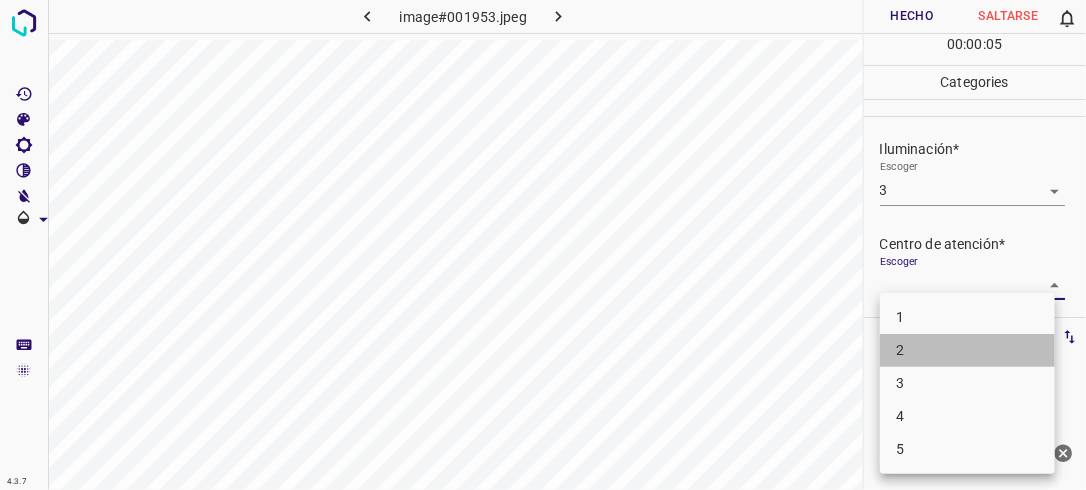 drag, startPoint x: 993, startPoint y: 346, endPoint x: 1019, endPoint y: 320, distance: 36.769554 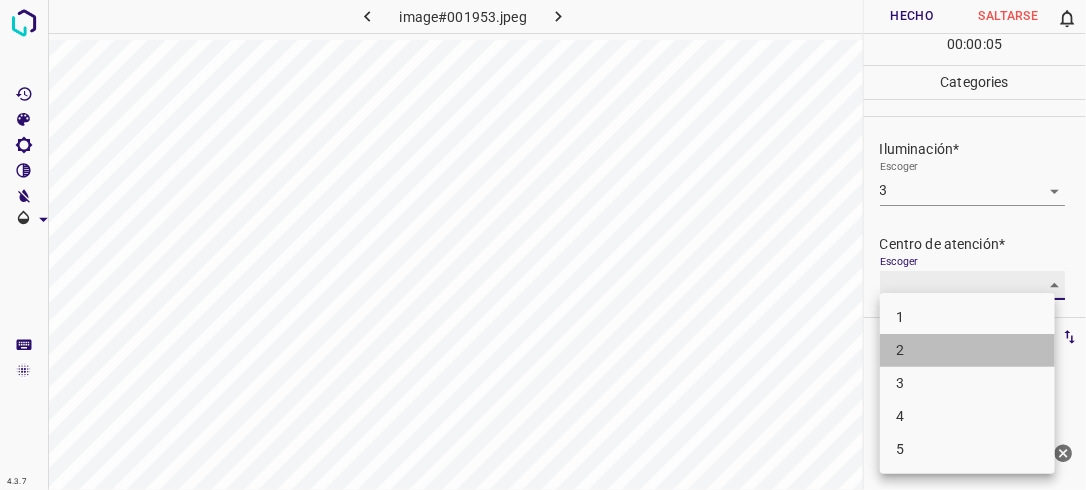 type on "2" 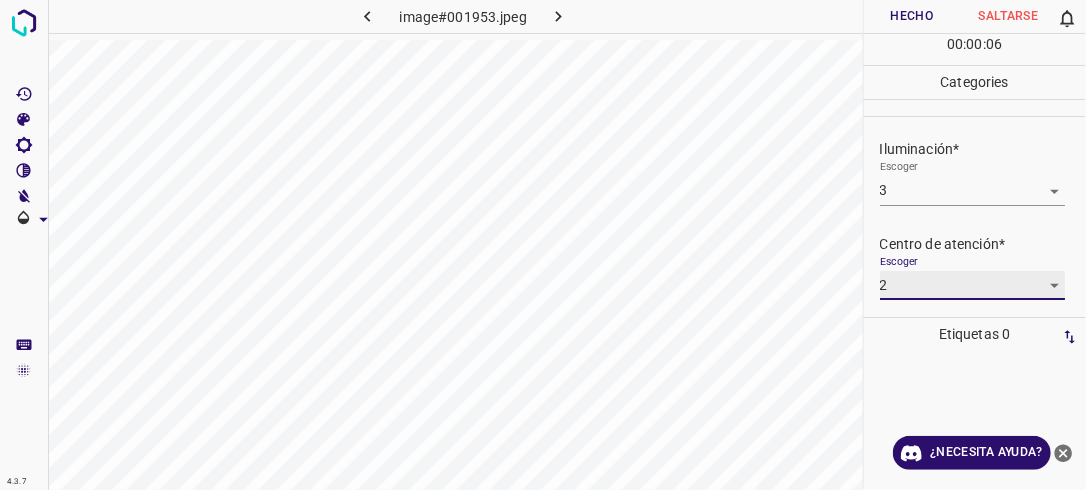 scroll, scrollTop: 96, scrollLeft: 0, axis: vertical 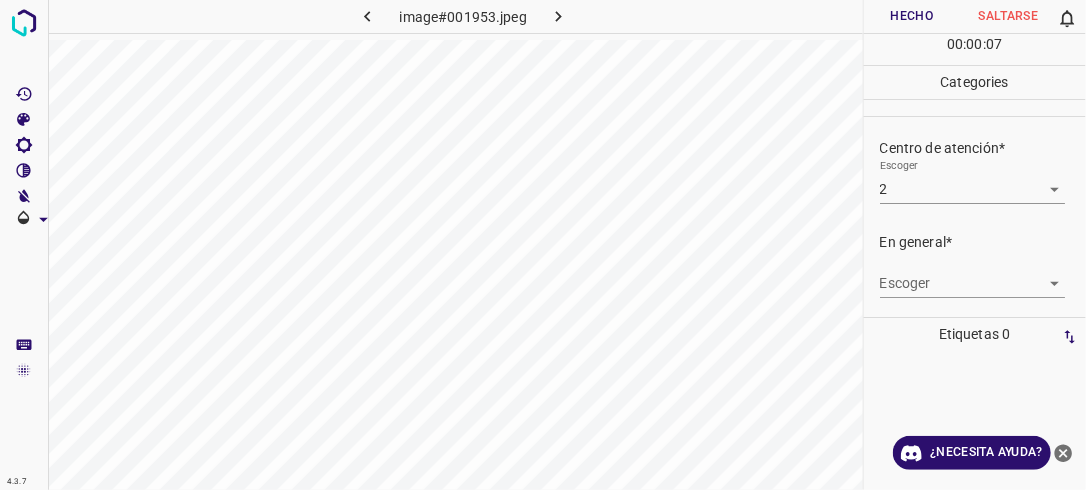 click on "Escoger ​" at bounding box center [983, 275] 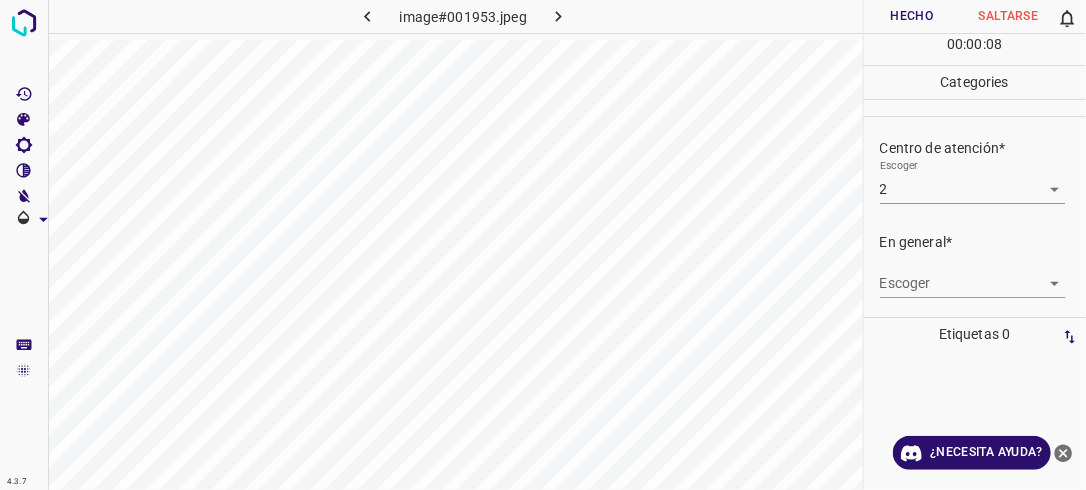 click on "4.3.7 image#001953.jpeg Hecho Saltarse 0 00   : 00   : 08   Categories Iluminación*  Escoger 3 3 Centro de atención*  Escoger 2 2 En general*  Escoger ​ Etiquetas 0 Categories 1 Lighting 2 Focus 3 Overall Tools Espacio Cambiar entre modos (Dibujar y Editar) Yo Etiquetado automático R Restaurar zoom M Acercar N Alejar Borrar Eliminar etiqueta de selección Filtros Z Restaurar filtros X Filtro de saturación C Filtro de brillo V Filtro de contraste B Filtro de escala de grises General O Descargar ¿Necesita ayuda? -Mensaje de texto -Esconder -Borrar" at bounding box center (543, 245) 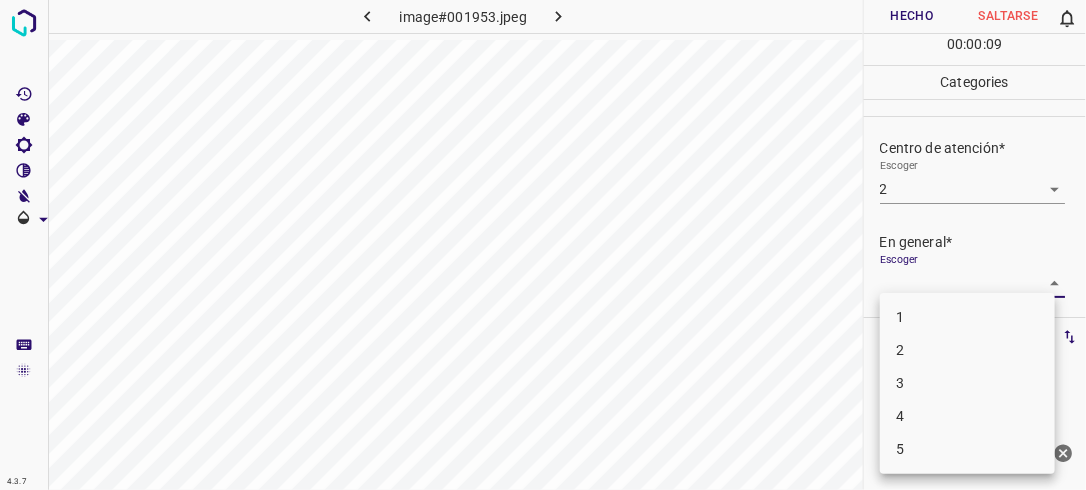click on "3" at bounding box center [967, 383] 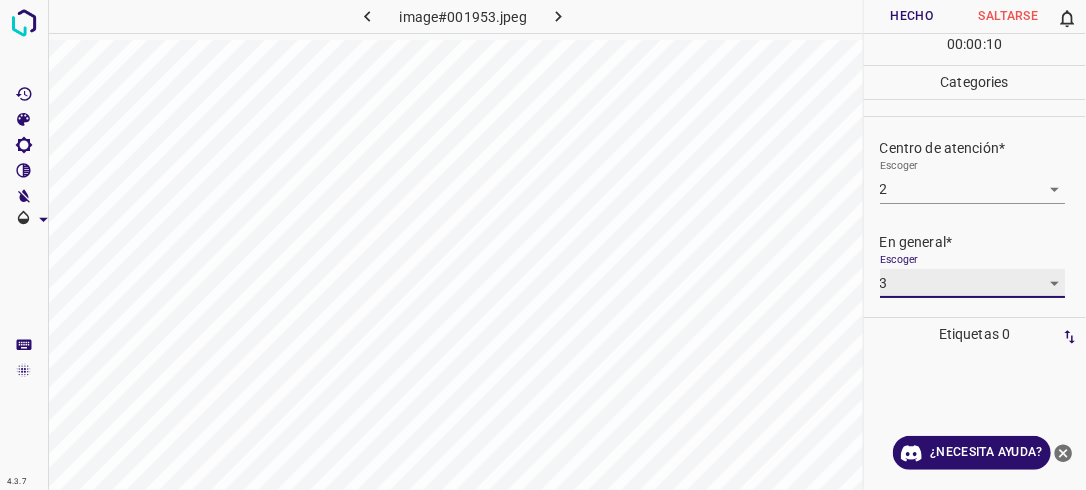 type on "3" 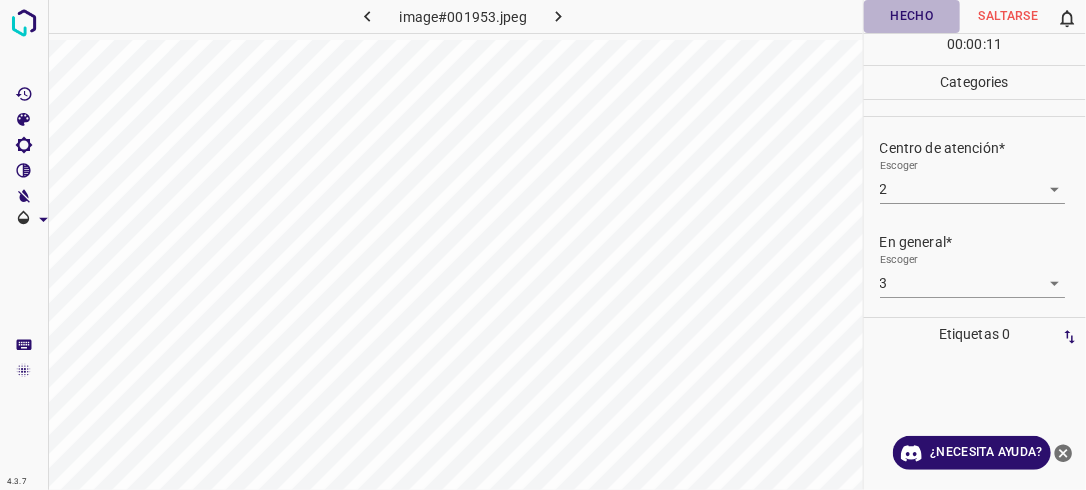 click on "Hecho" at bounding box center [912, 16] 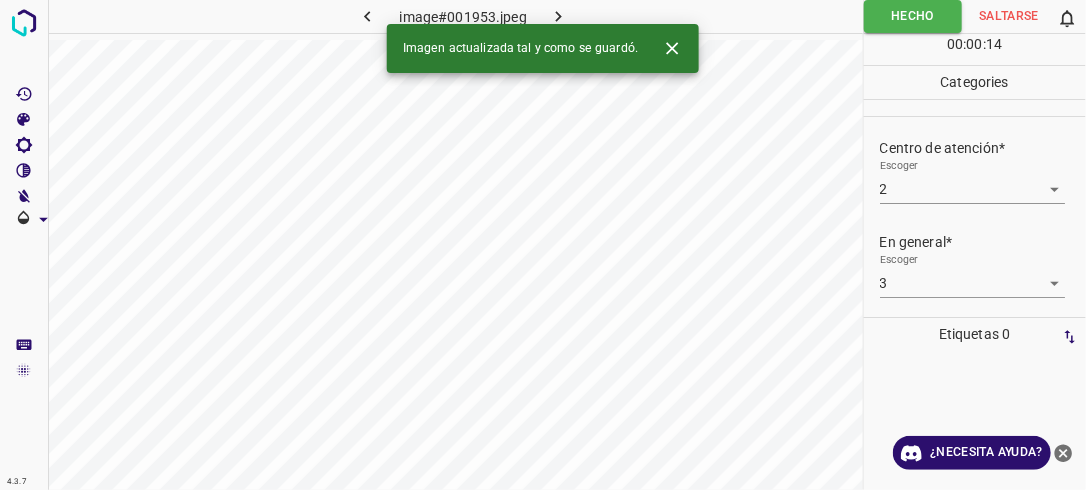 click 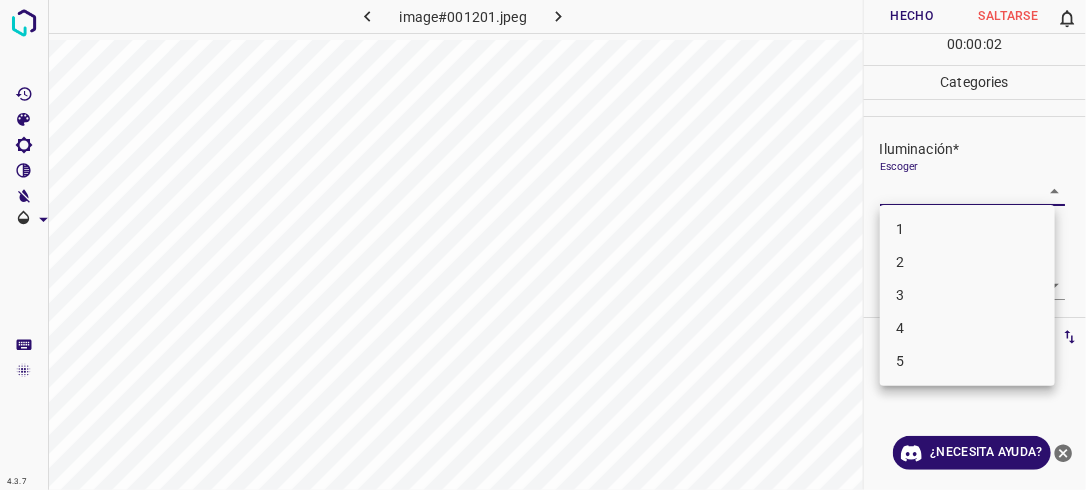 click on "4.3.7 image#001201.jpeg Hecho Saltarse 0 00   : 00   : 02   Categories Iluminación*  Escoger ​ Centro de atención*  Escoger ​ En general*  Escoger ​ Etiquetas 0 Categories 1 Lighting 2 Focus 3 Overall Tools Espacio Cambiar entre modos (Dibujar y Editar) Yo Etiquetado automático R Restaurar zoom M Acercar N Alejar Borrar Eliminar etiqueta de selección Filtros Z Restaurar filtros X Filtro de saturación C Filtro de brillo V Filtro de contraste B Filtro de escala de grises General O Descargar ¿Necesita ayuda? -Mensaje de texto -Esconder -Borrar 1 2 3 4 5" at bounding box center (543, 245) 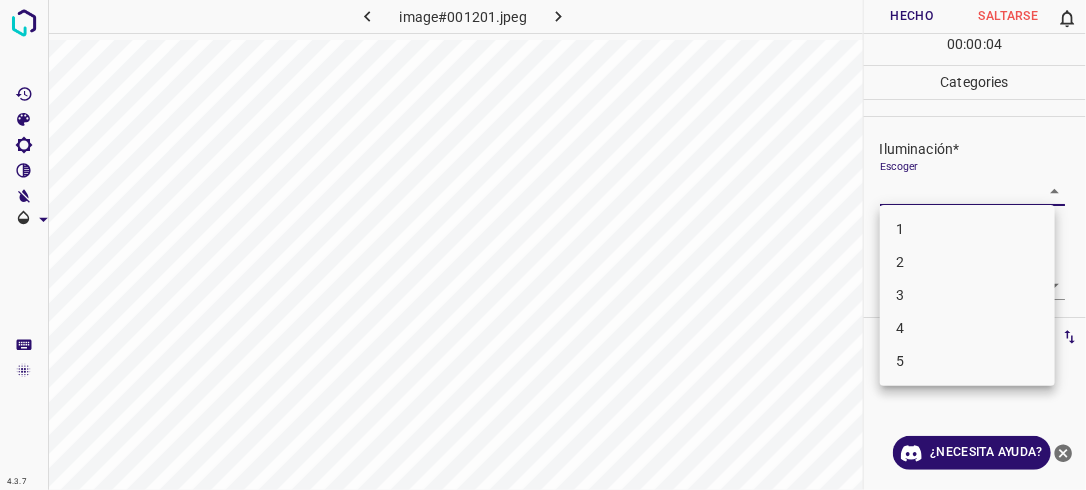 click on "2" at bounding box center (967, 262) 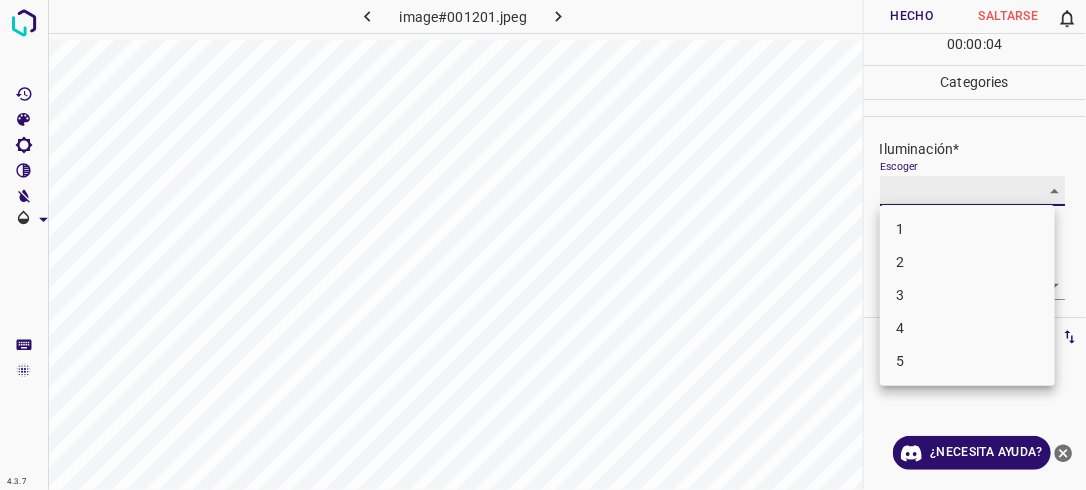 type on "2" 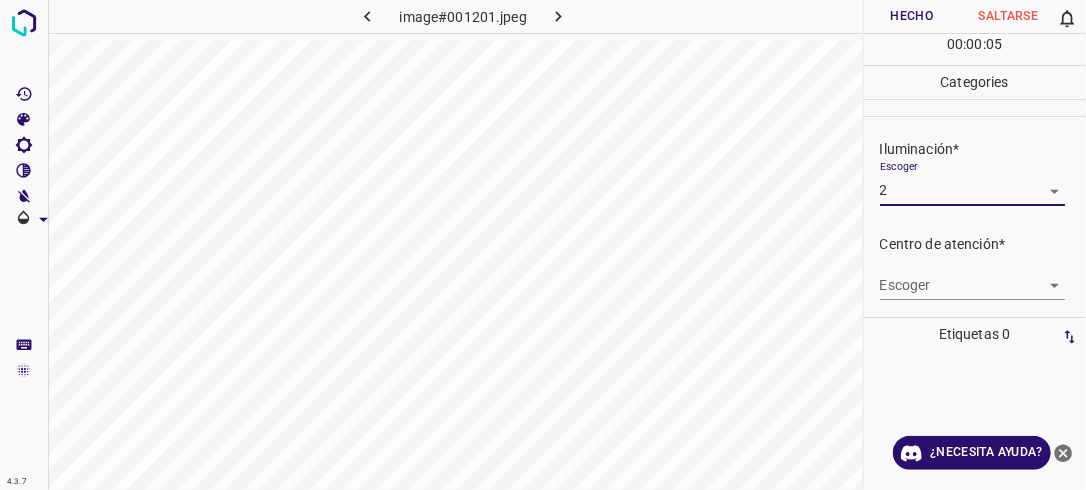 click on "4.3.7 image#001201.jpeg Hecho Saltarse 0 00   : 00   : 05   Categories Iluminación*  Escoger 2 2 Centro de atención*  Escoger ​ En general*  Escoger ​ Etiquetas 0 Categories 1 Lighting 2 Focus 3 Overall Tools Espacio Cambiar entre modos (Dibujar y Editar) Yo Etiquetado automático R Restaurar zoom M Acercar N Alejar Borrar Eliminar etiqueta de selección Filtros Z Restaurar filtros X Filtro de saturación C Filtro de brillo V Filtro de contraste B Filtro de escala de grises General O Descargar ¿Necesita ayuda? -Mensaje de texto -Esconder -Borrar" at bounding box center (543, 245) 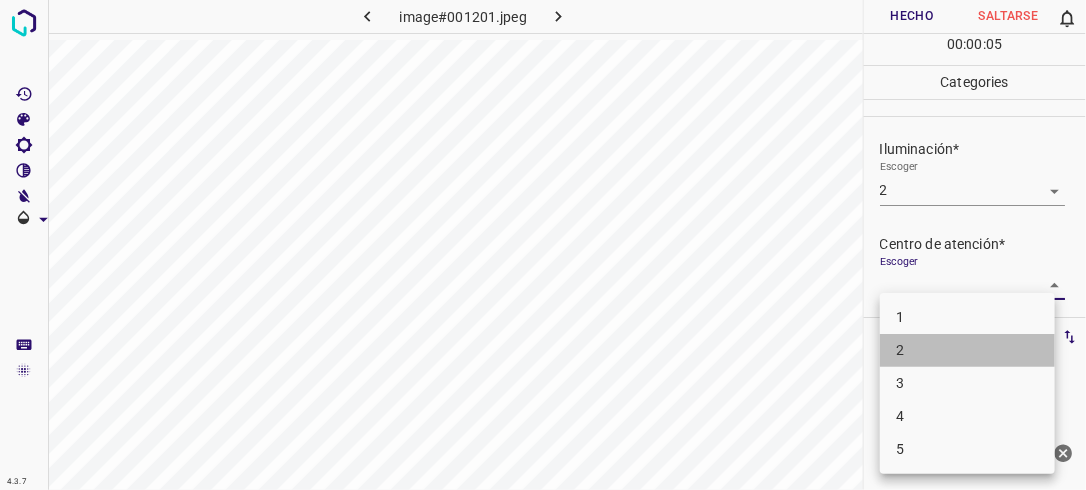 drag, startPoint x: 988, startPoint y: 348, endPoint x: 1012, endPoint y: 323, distance: 34.655445 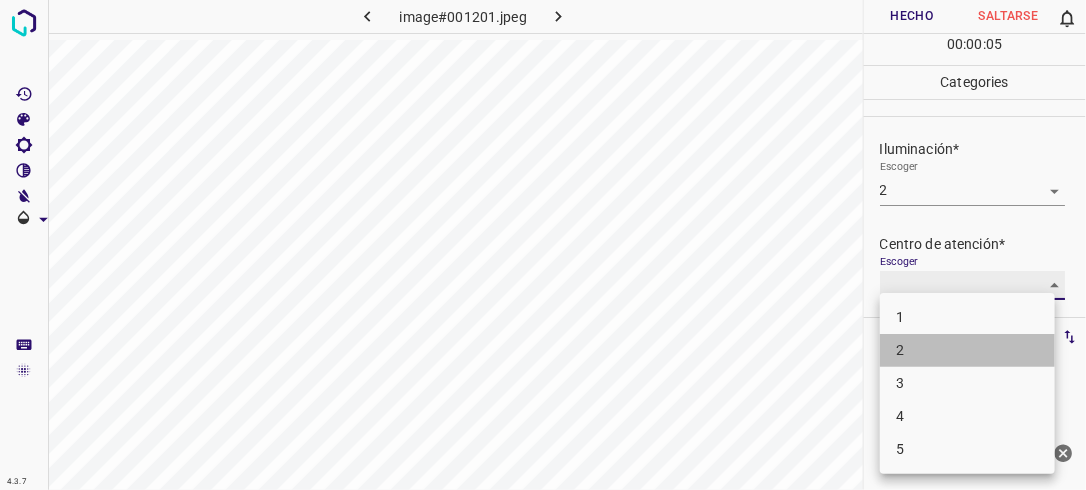 type on "2" 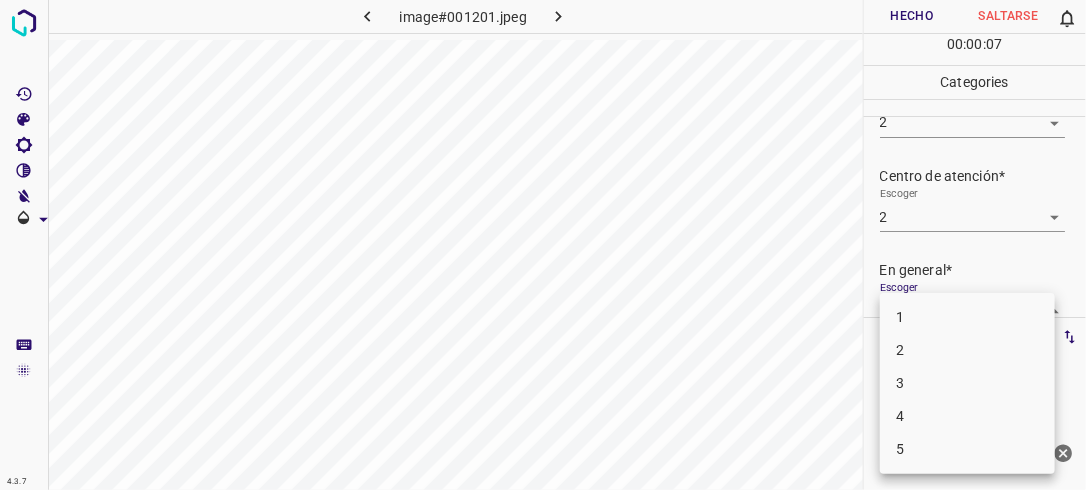 scroll, scrollTop: 76, scrollLeft: 0, axis: vertical 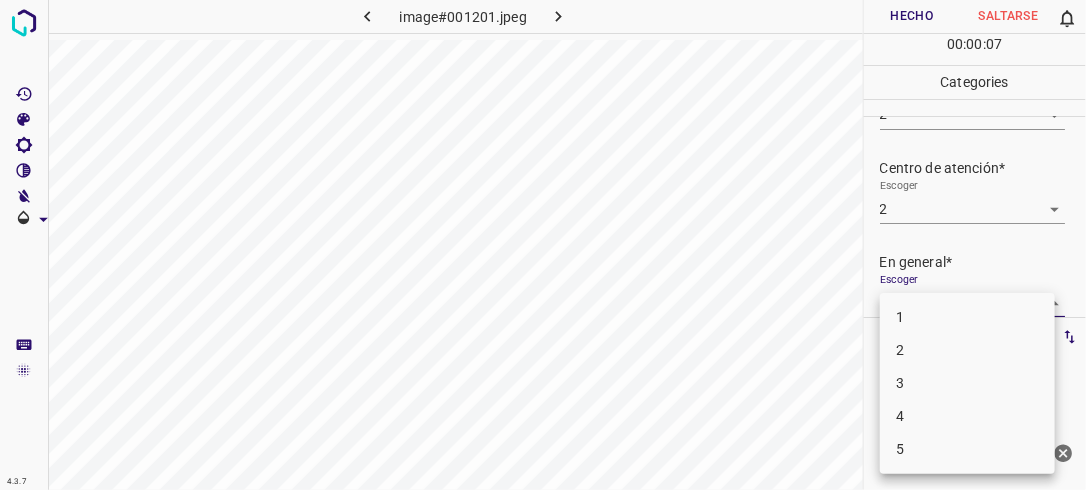 click on "4.3.7 image#001201.jpeg Hecho Saltarse 0 00   : 00   : 07   Categories Iluminación*  Escoger 2 2 Centro de atención*  Escoger 2 2 En general*  Escoger ​ Etiquetas 0 Categories 1 Lighting 2 Focus 3 Overall Tools Espacio Cambiar entre modos (Dibujar y Editar) Yo Etiquetado automático R Restaurar zoom M Acercar N Alejar Borrar Eliminar etiqueta de selección Filtros Z Restaurar filtros X Filtro de saturación C Filtro de brillo V Filtro de contraste B Filtro de escala de grises General O Descargar ¿Necesita ayuda? -Mensaje de texto -Esconder -Borrar 1 2 3 4 5" at bounding box center (543, 245) 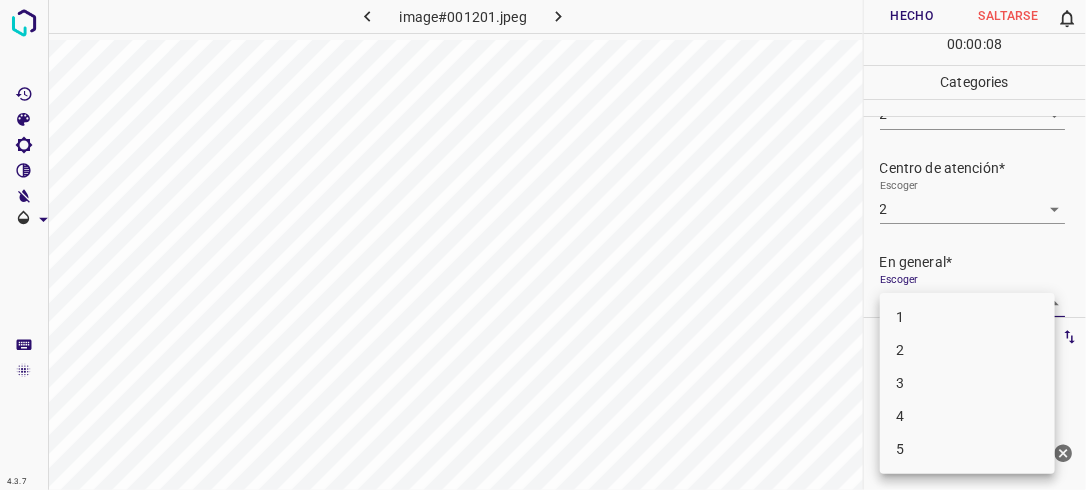 click on "2" at bounding box center (967, 350) 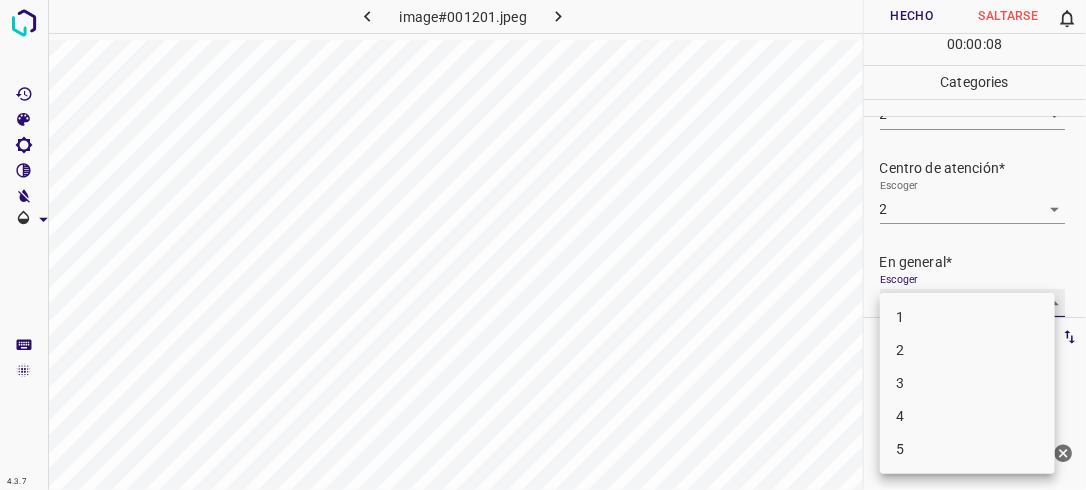 type on "2" 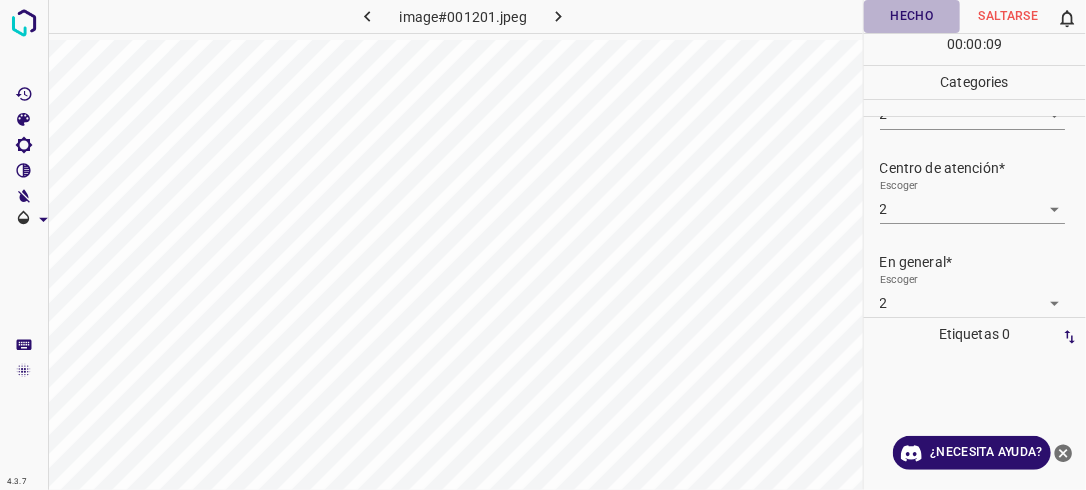 click on "Hecho" at bounding box center (912, 16) 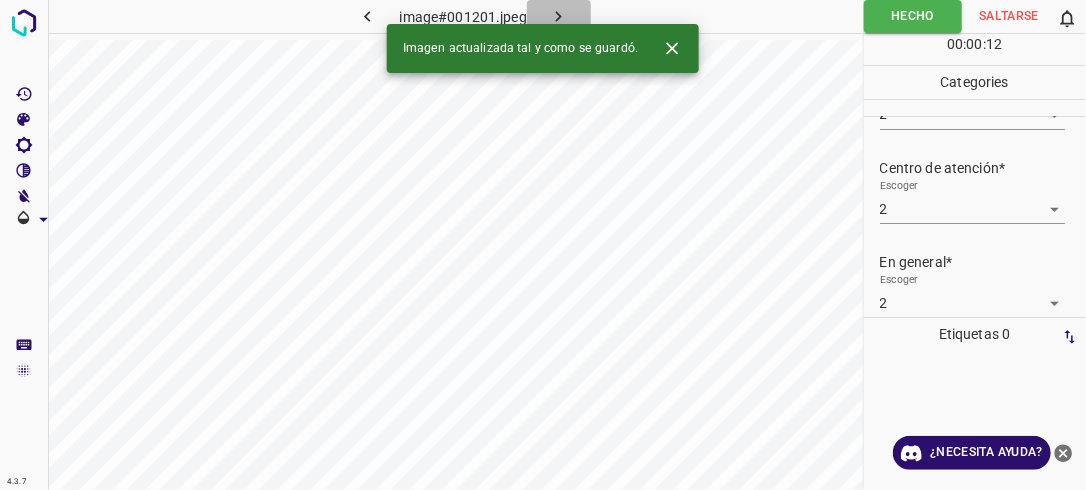 click 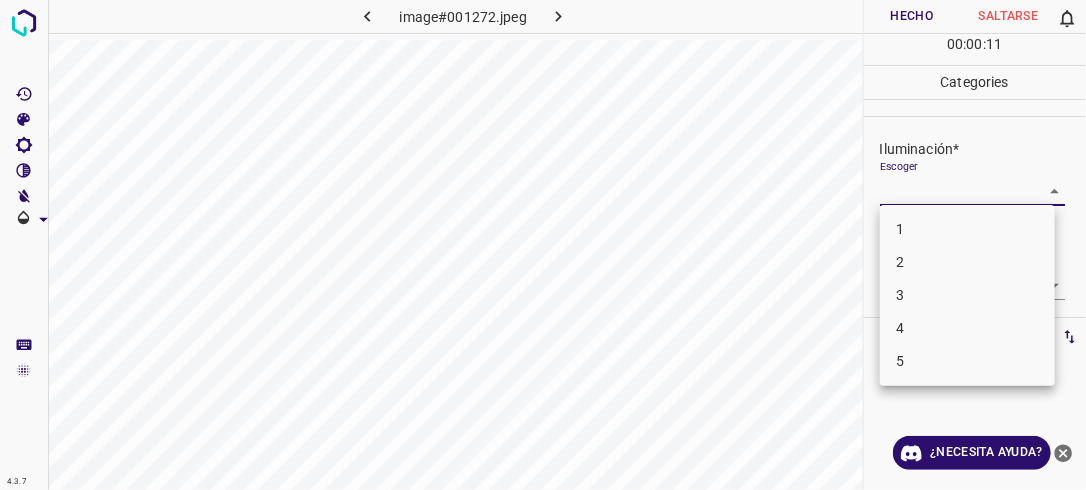 click on "4.3.7 image#001272.jpeg Hecho Saltarse 0 00   : 00   : 11   Categories Iluminación*  Escoger ​ Centro de atención*  Escoger ​ En general*  Escoger ​ Etiquetas 0 Categories 1 Lighting 2 Focus 3 Overall Tools Espacio Cambiar entre modos (Dibujar y Editar) Yo Etiquetado automático R Restaurar zoom M Acercar N Alejar Borrar Eliminar etiqueta de selección Filtros Z Restaurar filtros X Filtro de saturación C Filtro de brillo V Filtro de contraste B Filtro de escala de grises General O Descargar ¿Necesita ayuda? -Mensaje de texto -Esconder -Borrar 1 2 3 4 5" at bounding box center (543, 245) 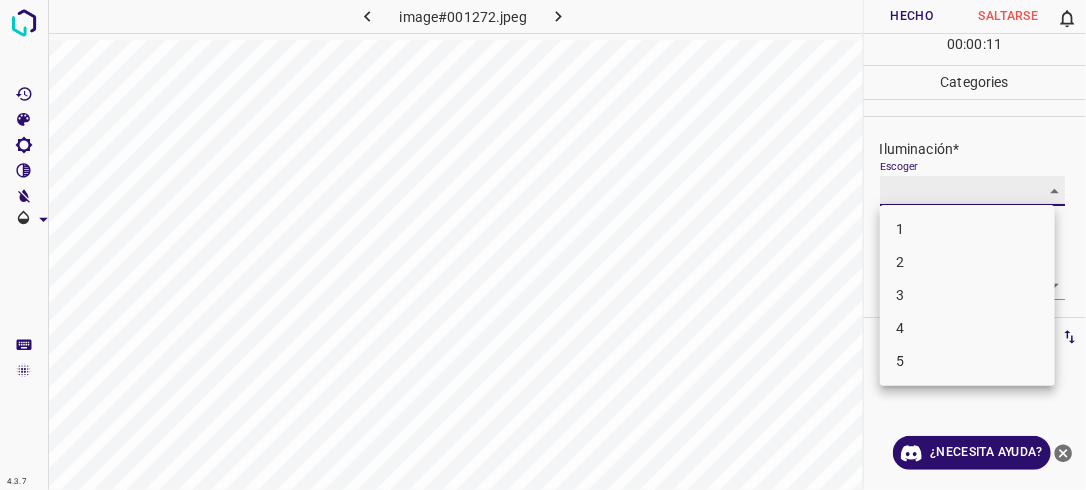 type on "2" 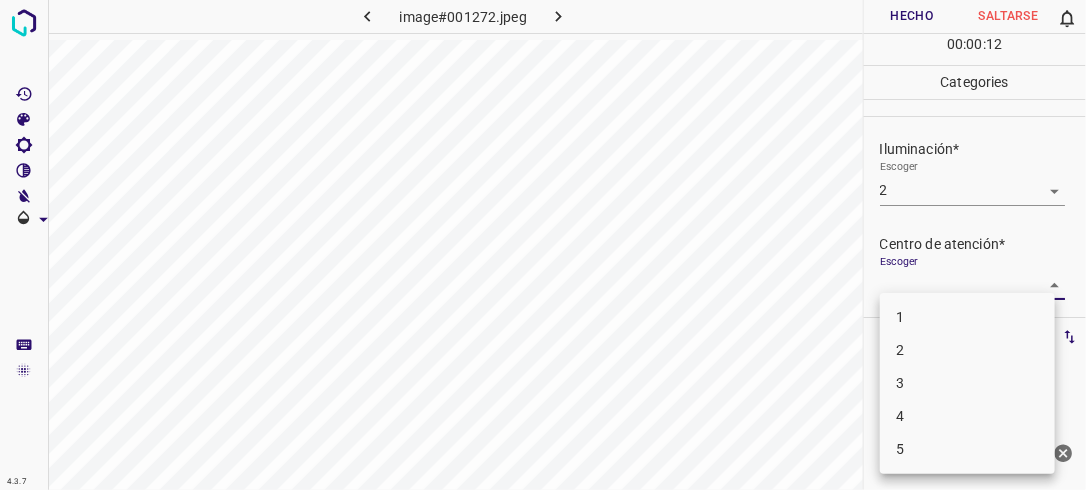 click on "4.3.7 image#001272.jpeg Hecho Saltarse 0 00   : 00   : 12   Categories Iluminación*  Escoger 2 2 Centro de atención*  Escoger ​ En general*  Escoger ​ Etiquetas 0 Categories 1 Lighting 2 Focus 3 Overall Tools Espacio Cambiar entre modos (Dibujar y Editar) Yo Etiquetado automático R Restaurar zoom M Acercar N Alejar Borrar Eliminar etiqueta de selección Filtros Z Restaurar filtros X Filtro de saturación C Filtro de brillo V Filtro de contraste B Filtro de escala de grises General O Descargar ¿Necesita ayuda? -Mensaje de texto -Esconder -Borrar 1 2 3 4 5" at bounding box center (543, 245) 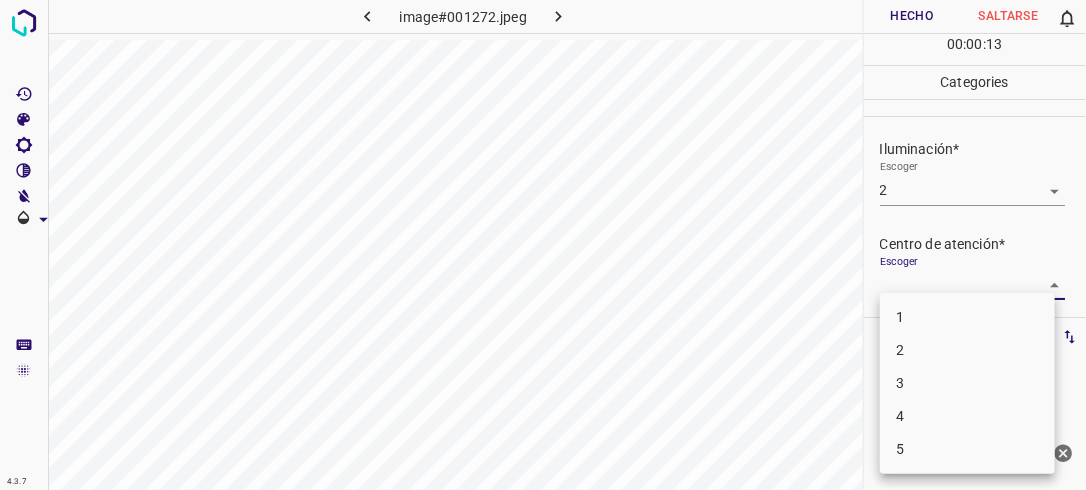 click on "2" at bounding box center (967, 350) 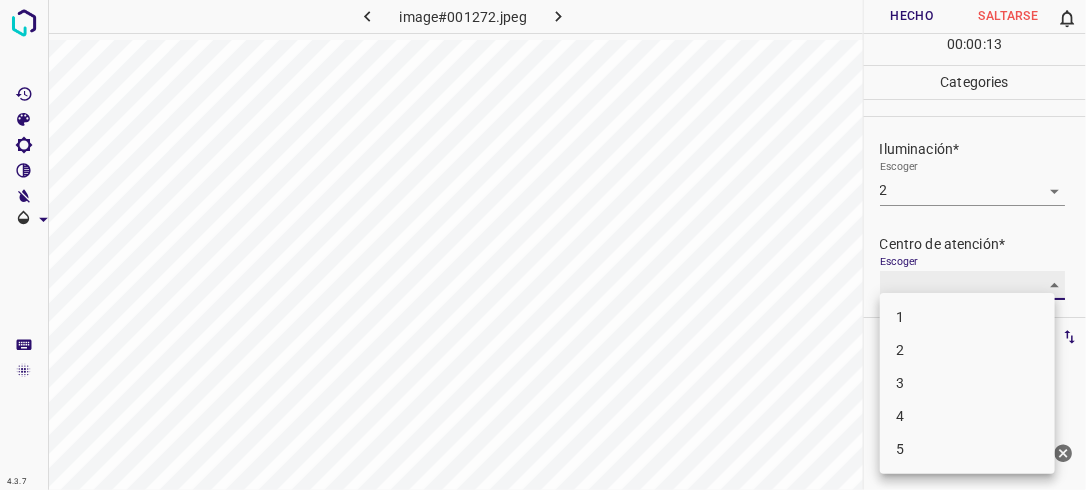 type on "2" 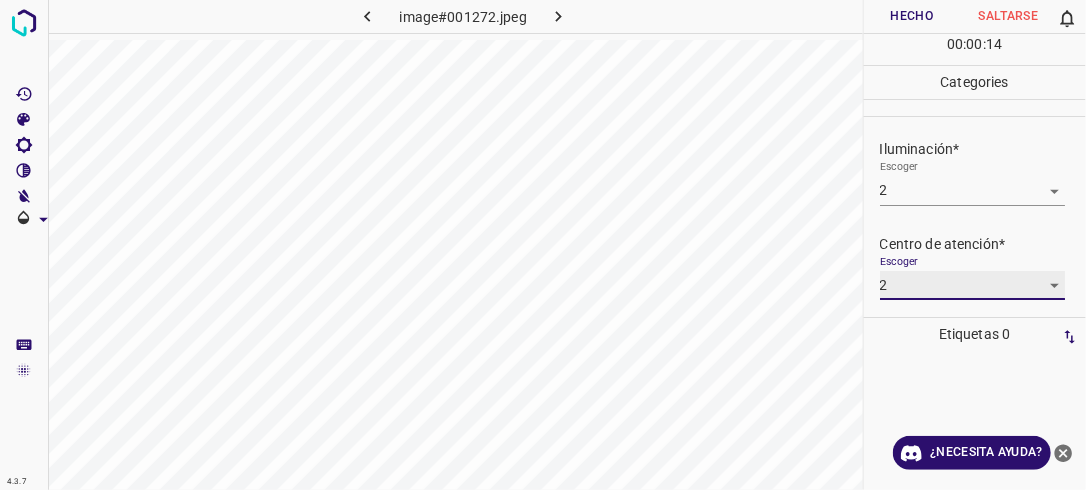 scroll, scrollTop: 98, scrollLeft: 0, axis: vertical 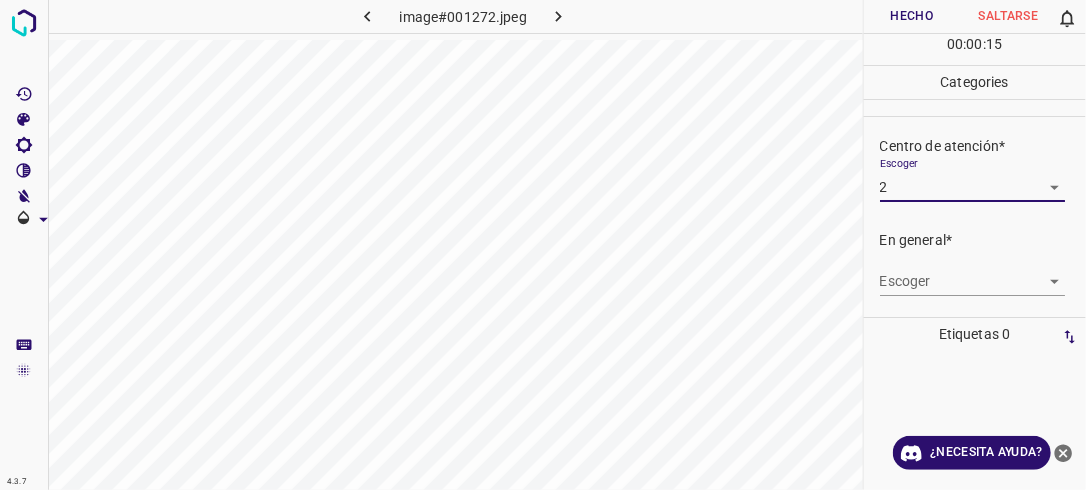 click on "4.3.7 image#001272.jpeg Hecho Saltarse 0 00   : 00   : 15   Categories Iluminación*  Escoger 2 2 Centro de atención*  Escoger 2 2 En general*  Escoger ​ Etiquetas 0 Categories 1 Lighting 2 Focus 3 Overall Tools Espacio Cambiar entre modos (Dibujar y Editar) Yo Etiquetado automático R Restaurar zoom M Acercar N Alejar Borrar Eliminar etiqueta de selección Filtros Z Restaurar filtros X Filtro de saturación C Filtro de brillo V Filtro de contraste B Filtro de escala de grises General O Descargar ¿Necesita ayuda? -Mensaje de texto -Esconder -Borrar" at bounding box center (543, 245) 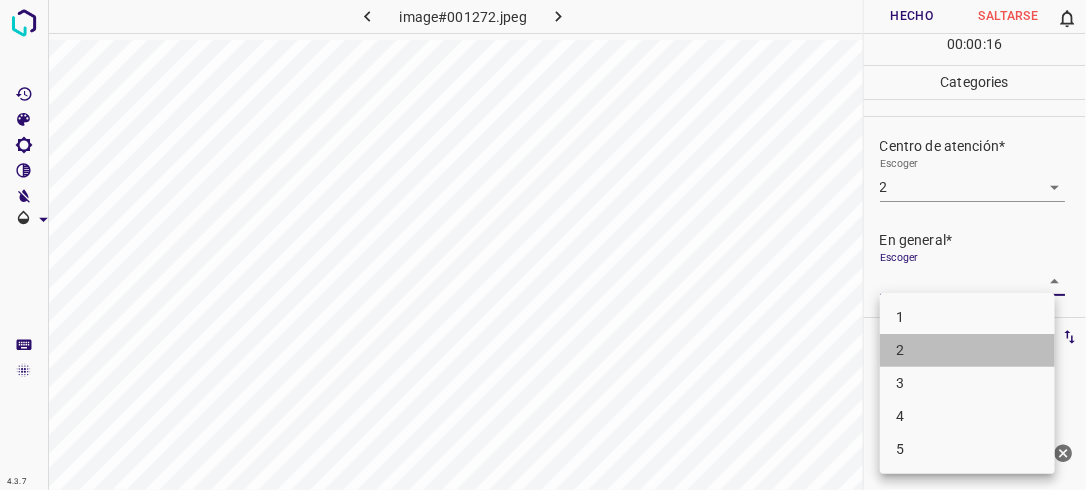 click on "2" at bounding box center [967, 350] 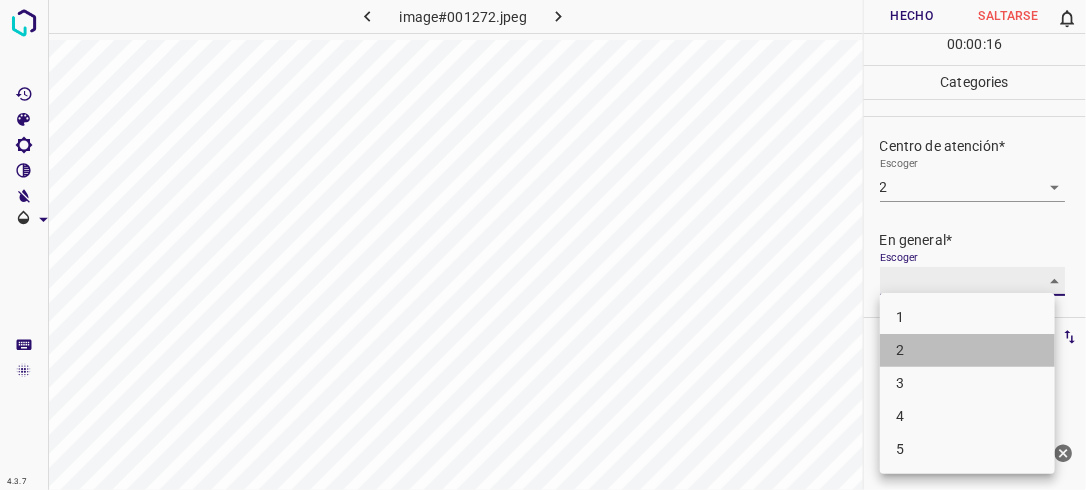 type on "2" 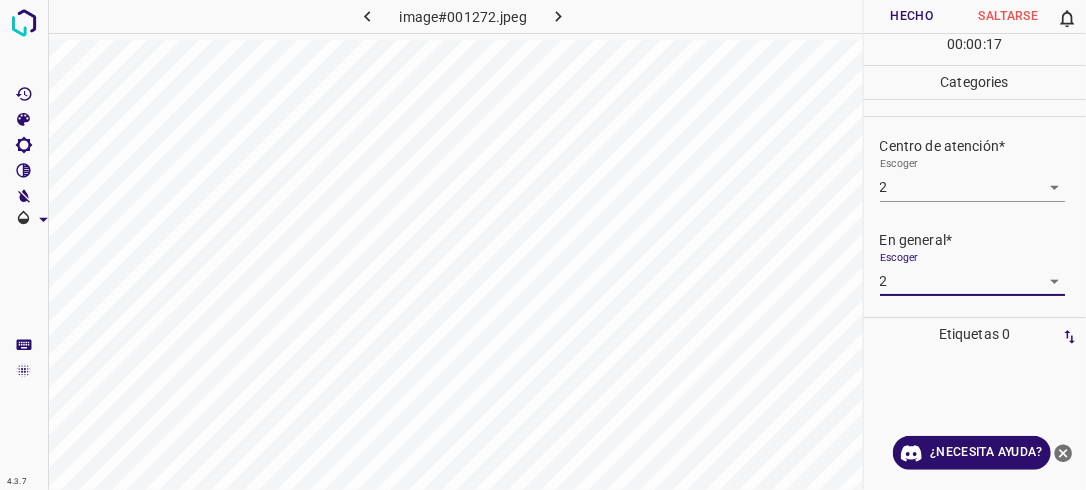 click on "Hecho" at bounding box center (912, 16) 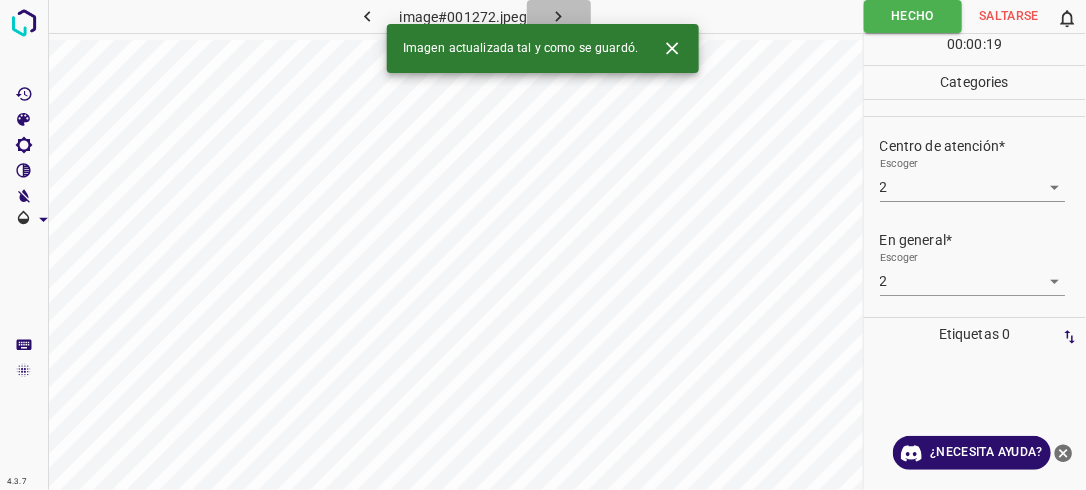click 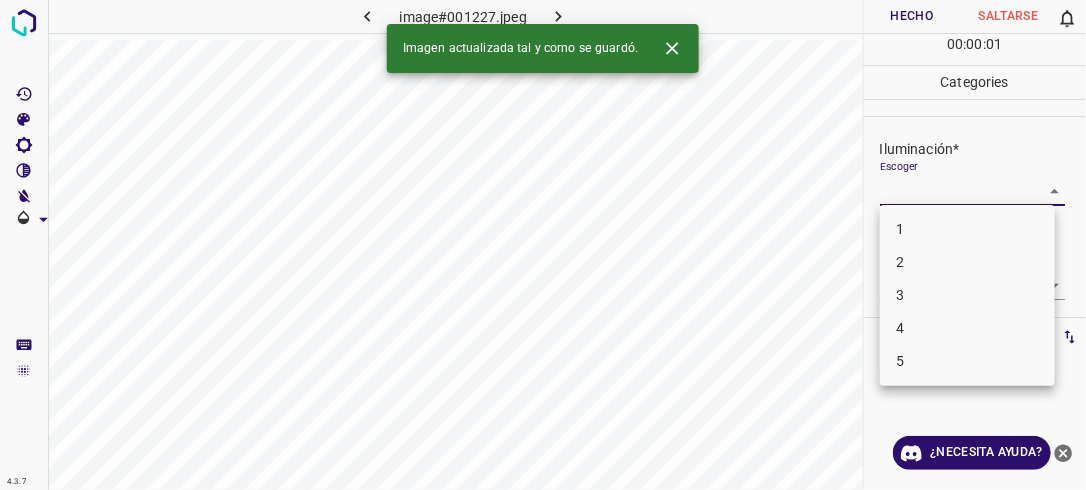 click on "4.3.7 image#001227.jpeg Hecho Saltarse 0 00   : 00   : 01   Categories Iluminación*  Escoger ​ Centro de atención*  Escoger ​ En general*  Escoger ​ Etiquetas 0 Categories 1 Lighting 2 Focus 3 Overall Tools Espacio Cambiar entre modos (Dibujar y Editar) Yo Etiquetado automático R Restaurar zoom M Acercar N Alejar Borrar Eliminar etiqueta de selección Filtros Z Restaurar filtros X Filtro de saturación C Filtro de brillo V Filtro de contraste B Filtro de escala de grises General O Descargar Imagen actualizada tal y como se guardó. ¿Necesita ayuda? -Mensaje de texto -Esconder -Borrar 1 2 3 4 5" at bounding box center (543, 245) 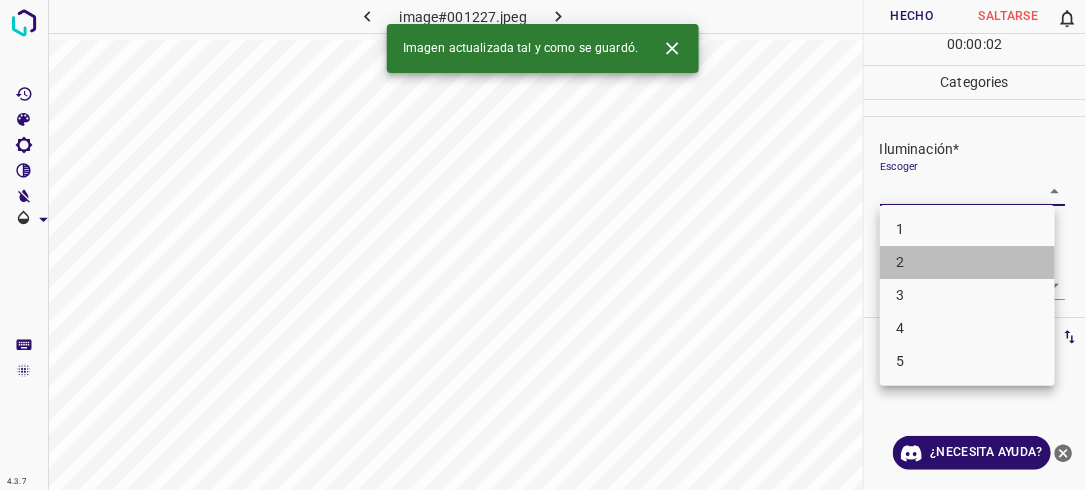 click on "2" at bounding box center (967, 262) 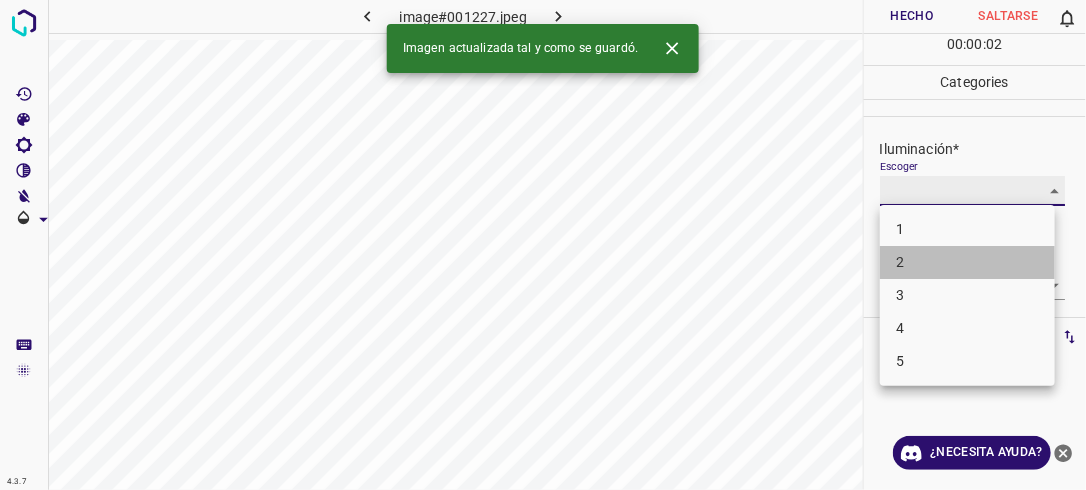 type on "2" 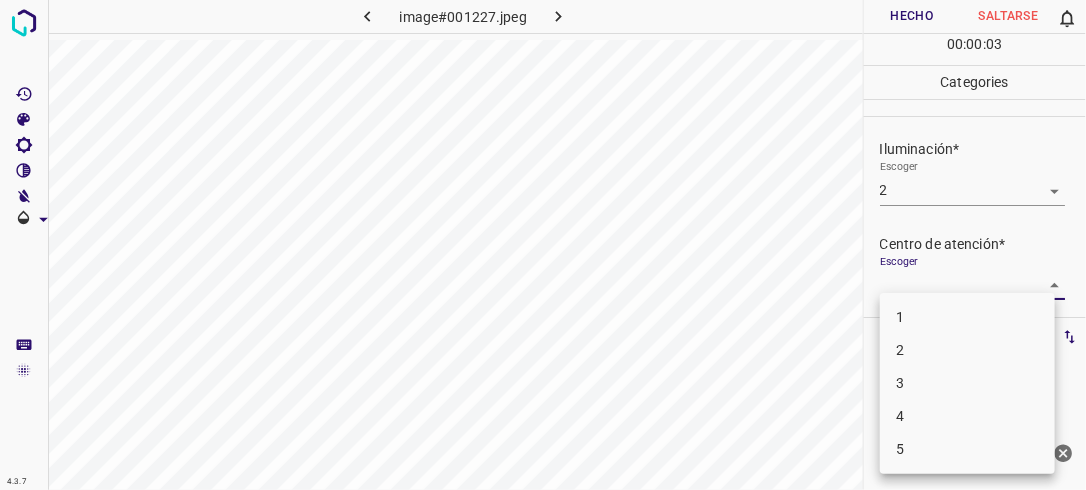 click on "4.3.7 image#001227.jpeg Hecho Saltarse 0 00   : 00   : 03   Categories Iluminación*  Escoger 2 2 Centro de atención*  Escoger ​ En general*  Escoger ​ Etiquetas 0 Categories 1 Lighting 2 Focus 3 Overall Tools Espacio Cambiar entre modos (Dibujar y Editar) Yo Etiquetado automático R Restaurar zoom M Acercar N Alejar Borrar Eliminar etiqueta de selección Filtros Z Restaurar filtros X Filtro de saturación C Filtro de brillo V Filtro de contraste B Filtro de escala de grises General O Descargar ¿Necesita ayuda? -Mensaje de texto -Esconder -Borrar 1 2 3 4 5" at bounding box center [543, 245] 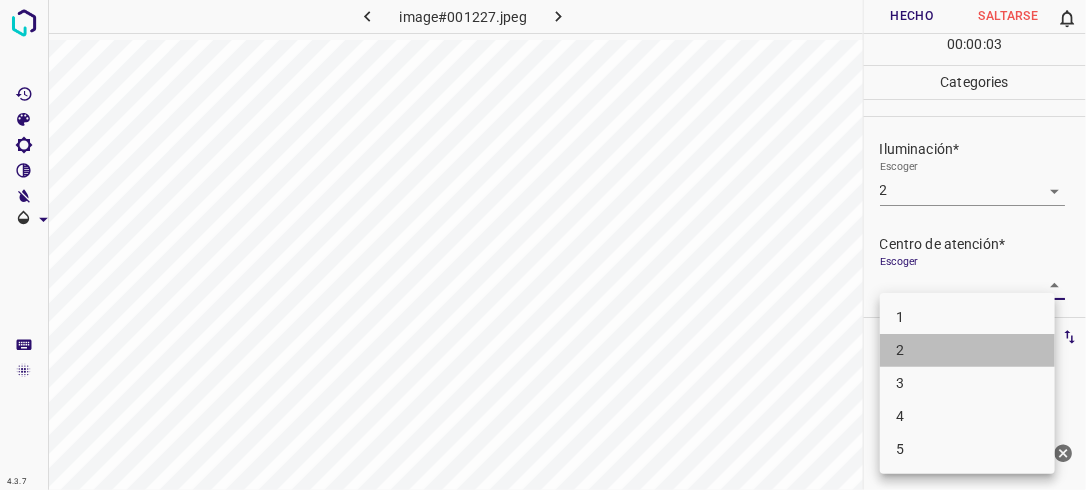 click on "2" at bounding box center [967, 350] 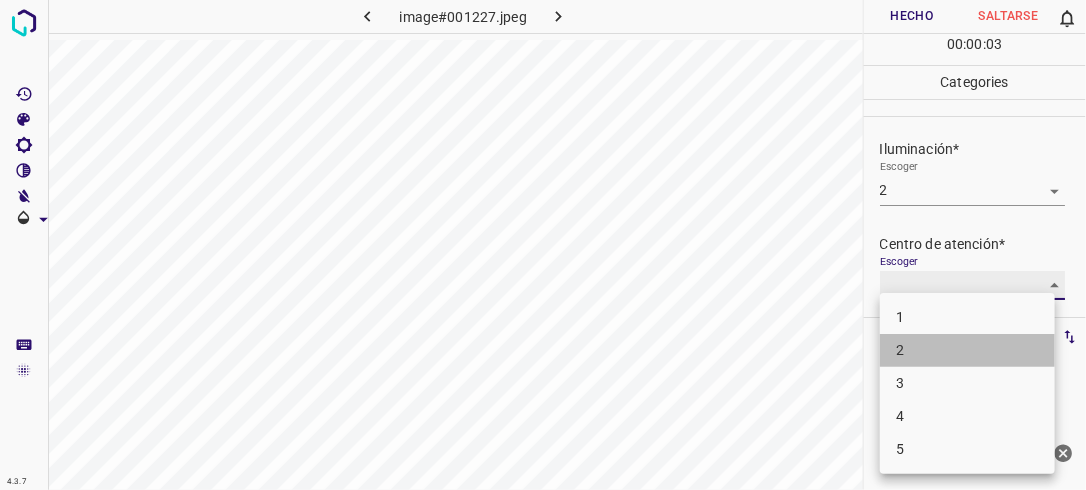 type on "2" 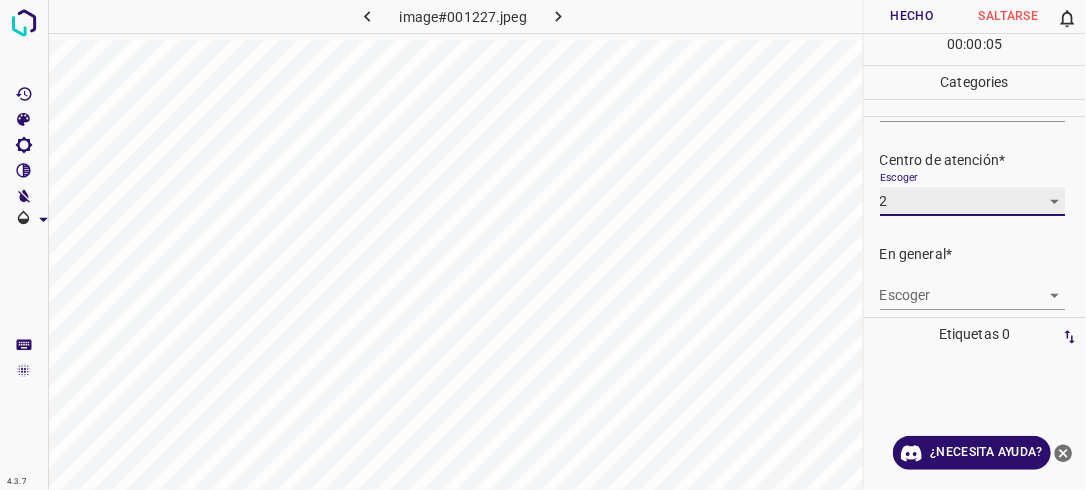 scroll, scrollTop: 98, scrollLeft: 0, axis: vertical 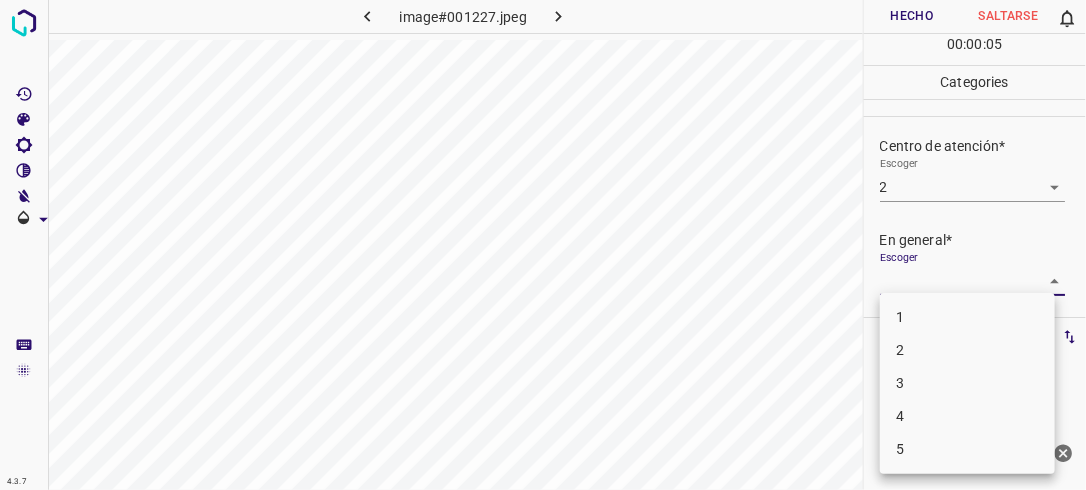 drag, startPoint x: 1045, startPoint y: 278, endPoint x: 971, endPoint y: 330, distance: 90.44335 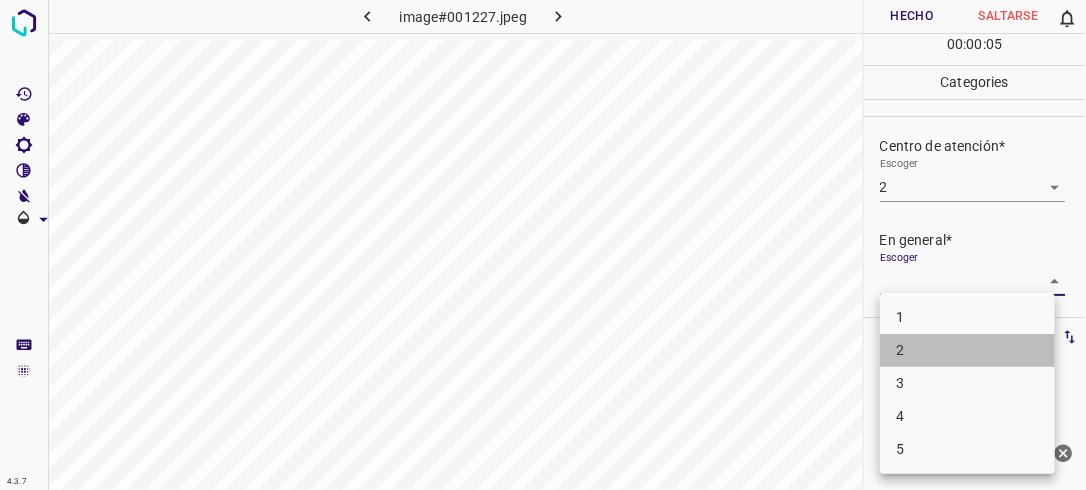 click on "2" at bounding box center [967, 350] 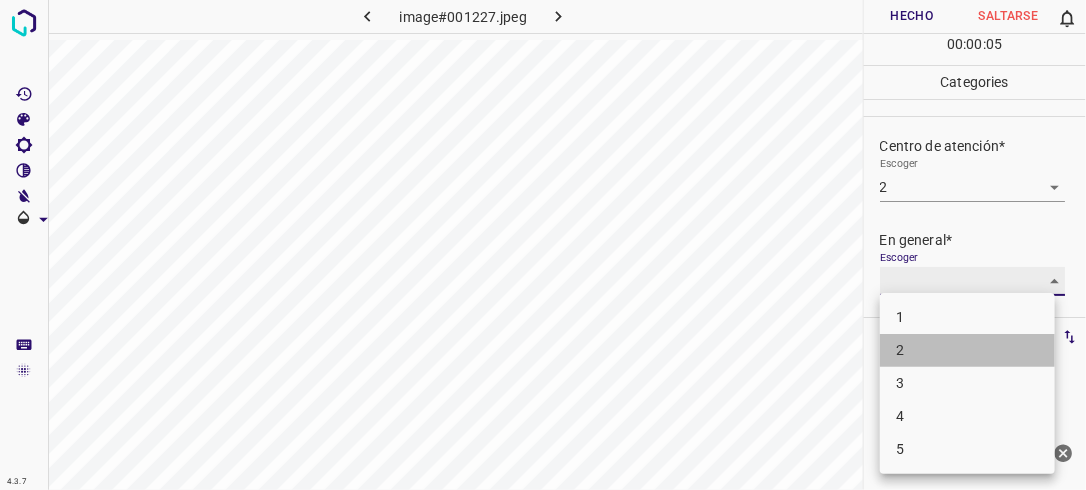 type on "2" 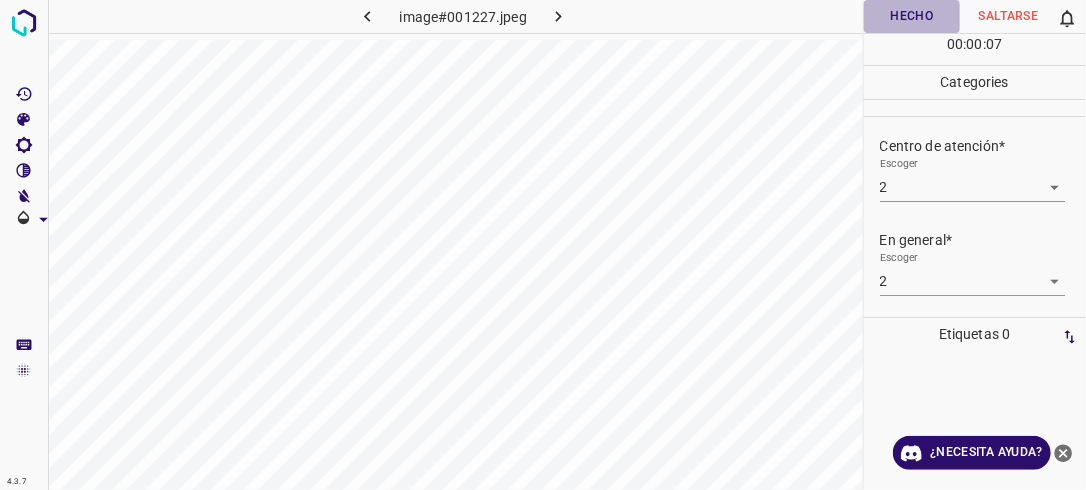 click on "Hecho" at bounding box center [912, 16] 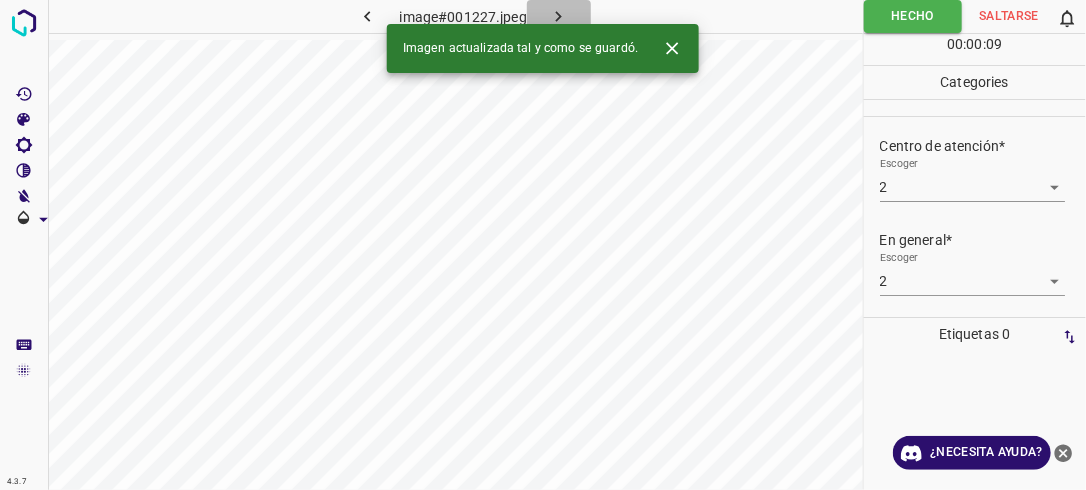 click 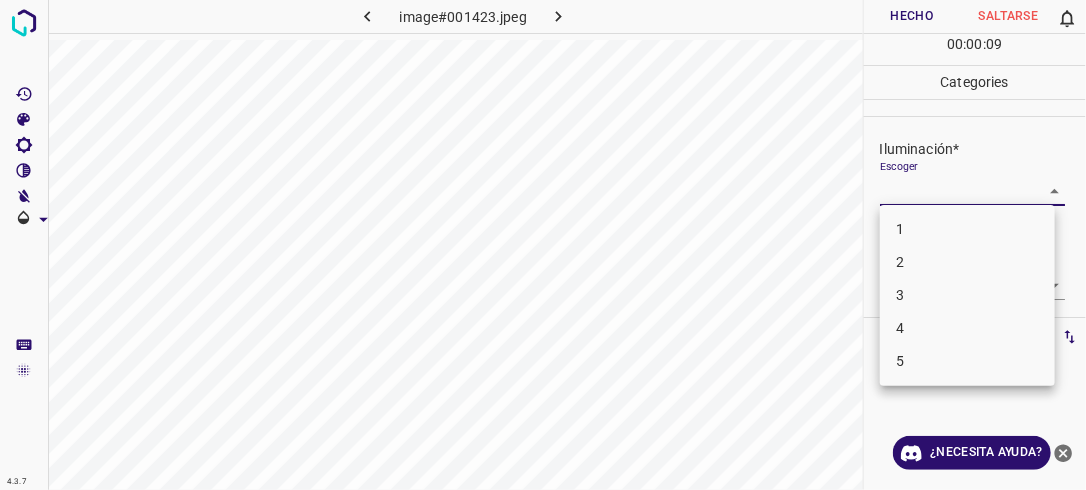 click on "4.3.7 image#001423.jpeg Hecho Saltarse 0 00   : 00   : 09   Categories Iluminación*  Escoger ​ Centro de atención*  Escoger ​ En general*  Escoger ​ Etiquetas 0 Categories 1 Lighting 2 Focus 3 Overall Tools Espacio Cambiar entre modos (Dibujar y Editar) Yo Etiquetado automático R Restaurar zoom M Acercar N Alejar Borrar Eliminar etiqueta de selección Filtros Z Restaurar filtros X Filtro de saturación C Filtro de brillo V Filtro de contraste B Filtro de escala de grises General O Descargar ¿Necesita ayuda? -Mensaje de texto -Esconder -Borrar 1 2 3 4 5" at bounding box center (543, 245) 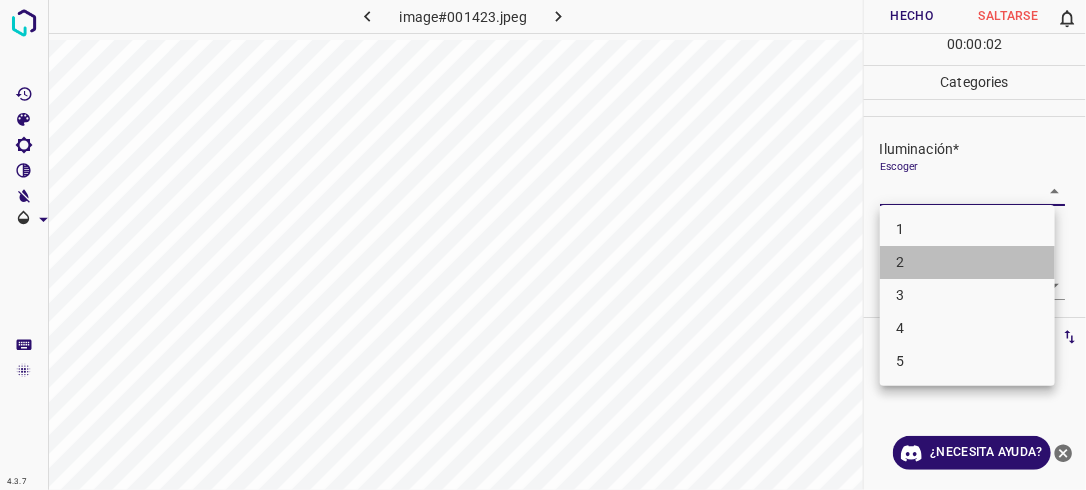 click on "2" at bounding box center (967, 262) 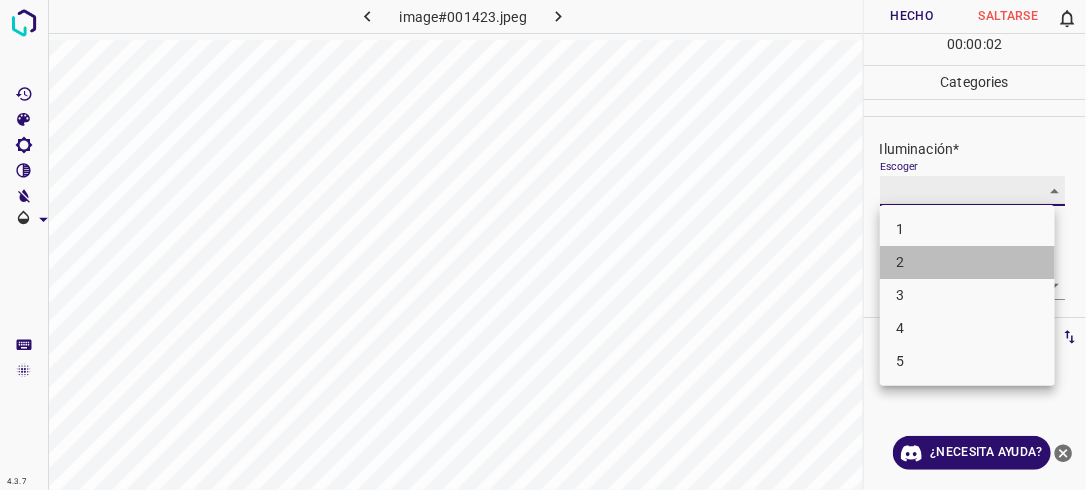 type on "2" 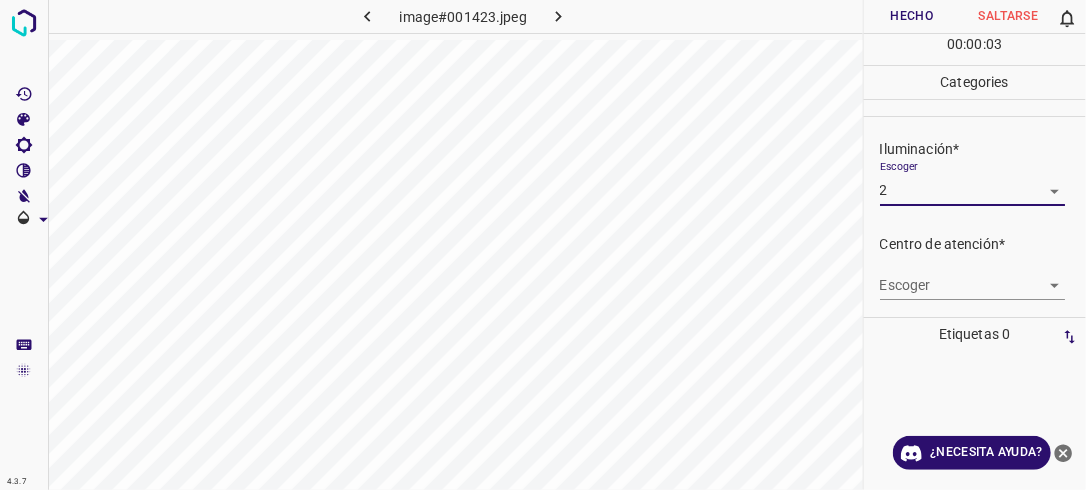 click on "4.3.7 image#001423.jpeg Hecho Saltarse 0 00   : 00   : 03   Categories Iluminación*  Escoger 2 2 Centro de atención*  Escoger ​ En general*  Escoger ​ Etiquetas 0 Categories 1 Lighting 2 Focus 3 Overall Tools Espacio Cambiar entre modos (Dibujar y Editar) Yo Etiquetado automático R Restaurar zoom M Acercar N Alejar Borrar Eliminar etiqueta de selección Filtros Z Restaurar filtros X Filtro de saturación C Filtro de brillo V Filtro de contraste B Filtro de escala de grises General O Descargar ¿Necesita ayuda? -Mensaje de texto -Esconder -Borrar" at bounding box center (543, 245) 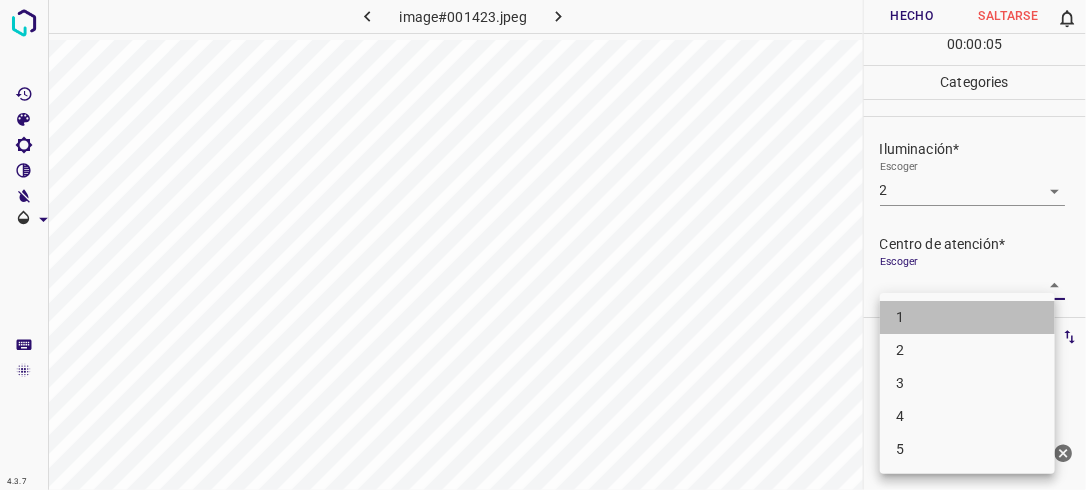 click on "1" at bounding box center [967, 317] 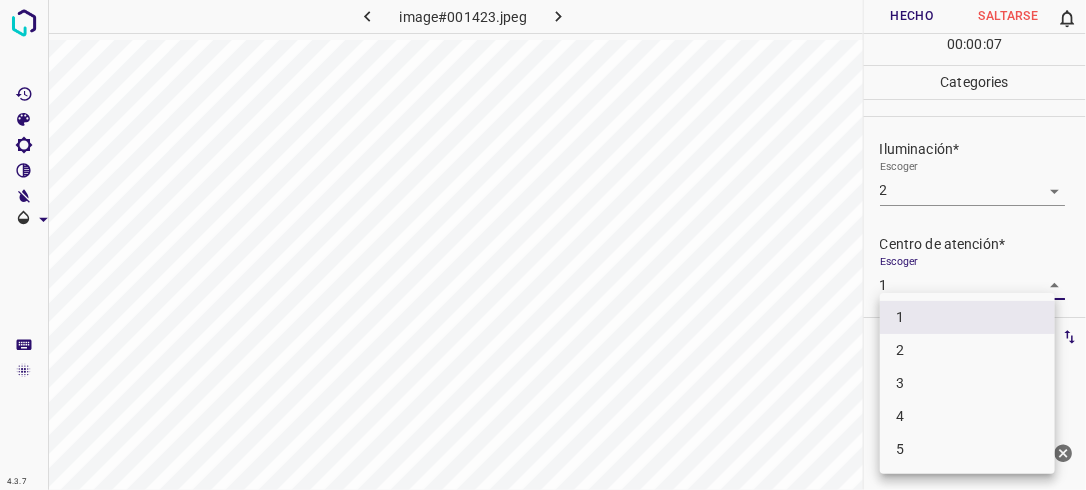 click on "4.3.7 image#001423.jpeg Hecho Saltarse 0 00   : 00   : 07   Categories Iluminación*  Escoger 2 2 Centro de atención*  Escoger 1 1 En general*  Escoger ​ Etiquetas 0 Categories 1 Lighting 2 Focus 3 Overall Tools Espacio Cambiar entre modos (Dibujar y Editar) Yo Etiquetado automático R Restaurar zoom M Acercar N Alejar Borrar Eliminar etiqueta de selección Filtros Z Restaurar filtros X Filtro de saturación C Filtro de brillo V Filtro de contraste B Filtro de escala de grises General O Descargar ¿Necesita ayuda? -Mensaje de texto -Esconder -Borrar 1 2 3 4 5" at bounding box center [543, 245] 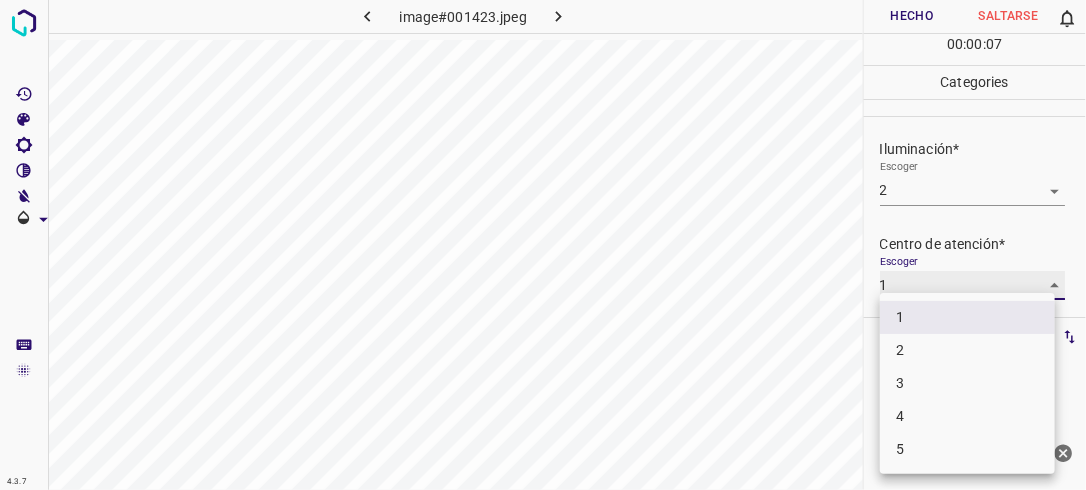 type on "2" 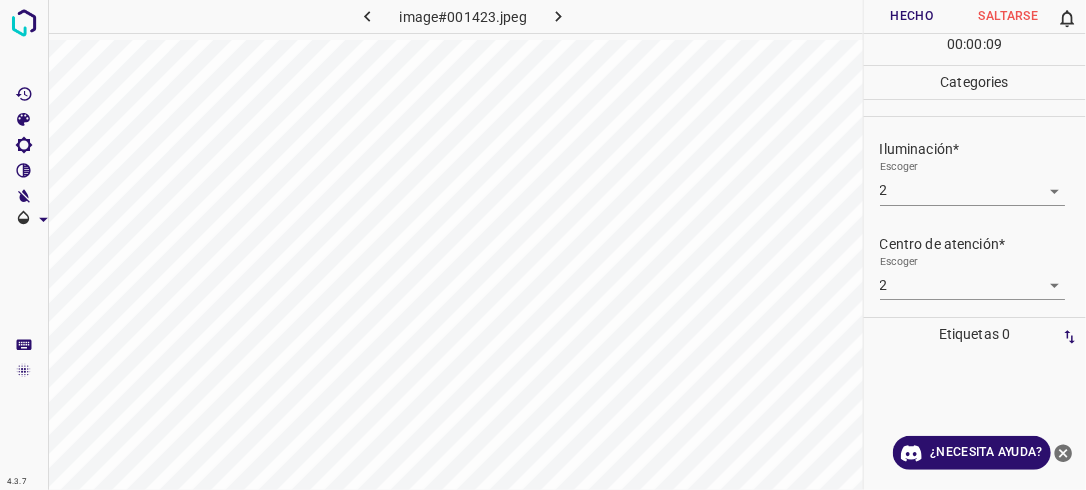 drag, startPoint x: 1070, startPoint y: 220, endPoint x: 1072, endPoint y: 259, distance: 39.051247 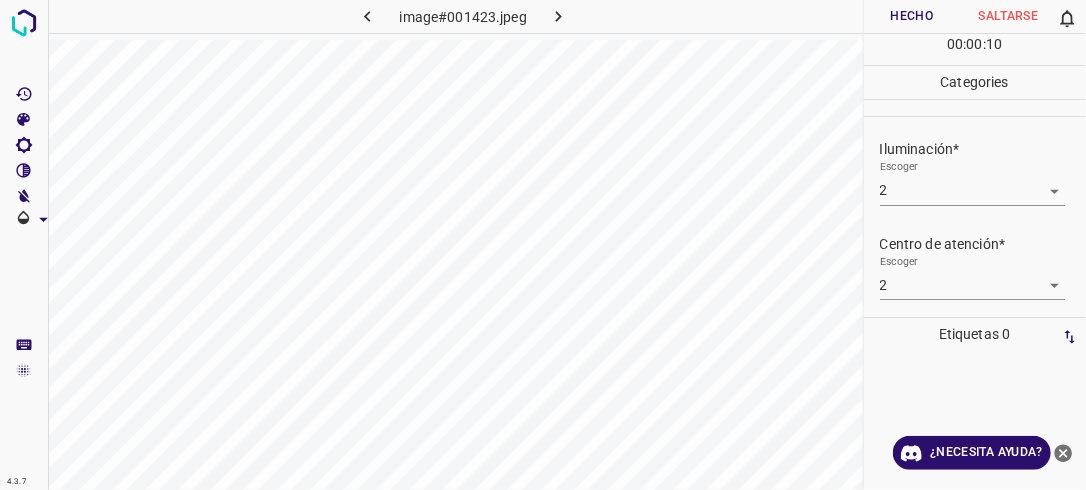click on "Iluminación*  Escoger 2 2 Centro de atención*  Escoger 2 2 En general*  Escoger ​" at bounding box center (975, 217) 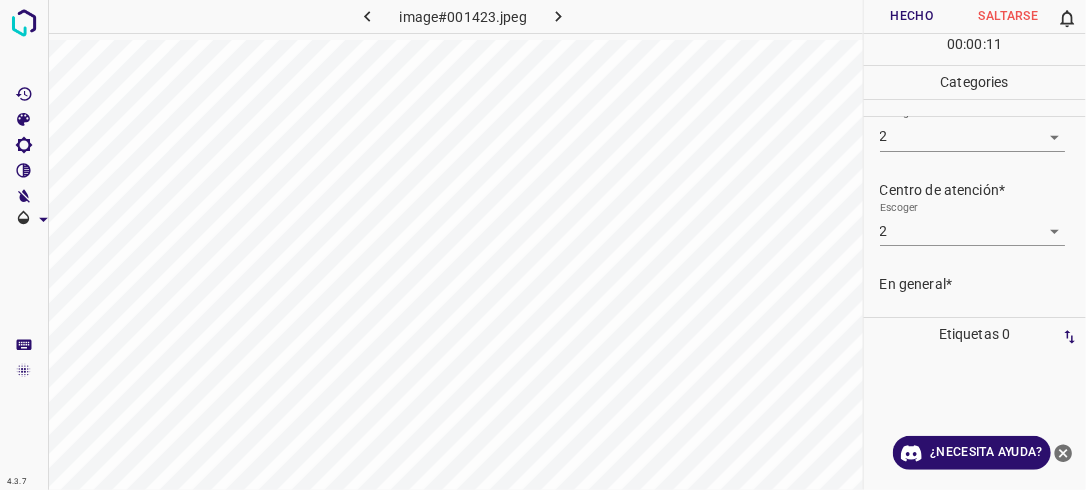 scroll, scrollTop: 98, scrollLeft: 0, axis: vertical 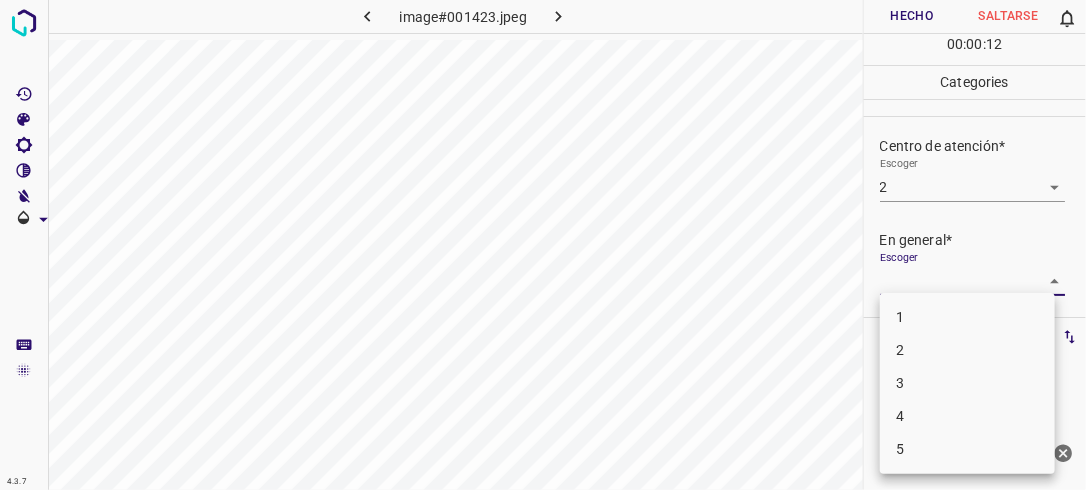 click on "4.3.7 image#001423.jpeg Hecho Saltarse 0 00   : 00   : 12   Categories Iluminación*  Escoger 2 2 Centro de atención*  Escoger 2 2 En general*  Escoger ​ Etiquetas 0 Categories 1 Lighting 2 Focus 3 Overall Tools Espacio Cambiar entre modos (Dibujar y Editar) Yo Etiquetado automático R Restaurar zoom M Acercar N Alejar Borrar Eliminar etiqueta de selección Filtros Z Restaurar filtros X Filtro de saturación C Filtro de brillo V Filtro de contraste B Filtro de escala de grises General O Descargar ¿Necesita ayuda? -Mensaje de texto -Esconder -Borrar 1 2 3 4 5" at bounding box center [543, 245] 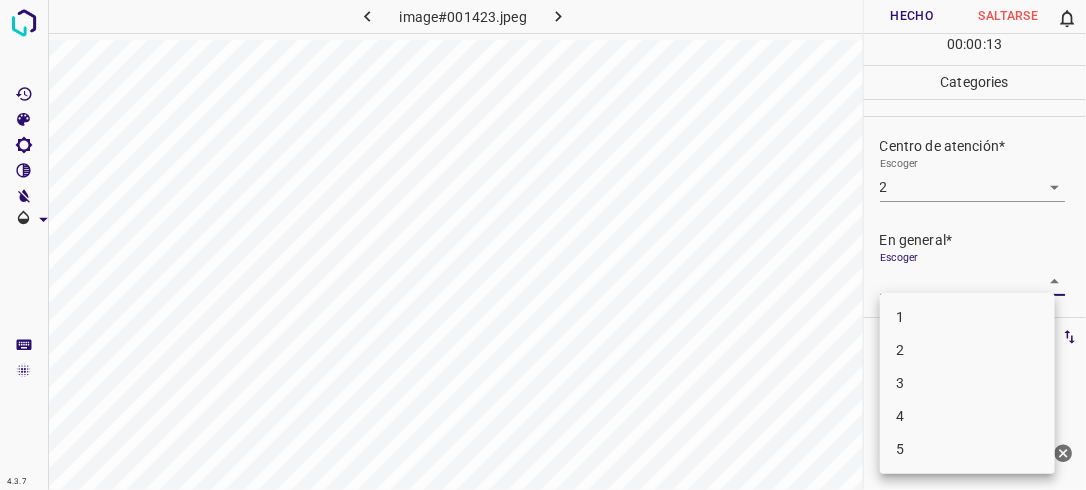 click on "2" at bounding box center [967, 350] 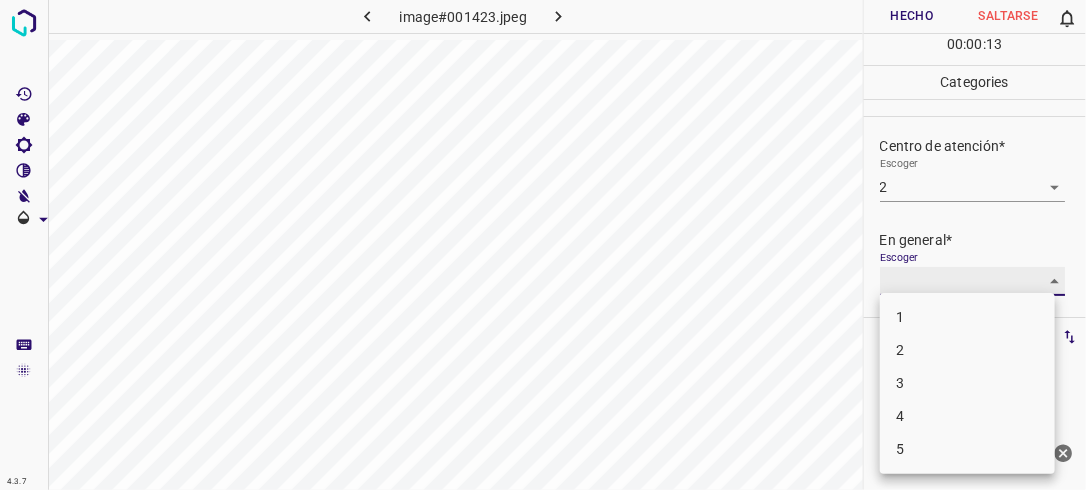 type on "2" 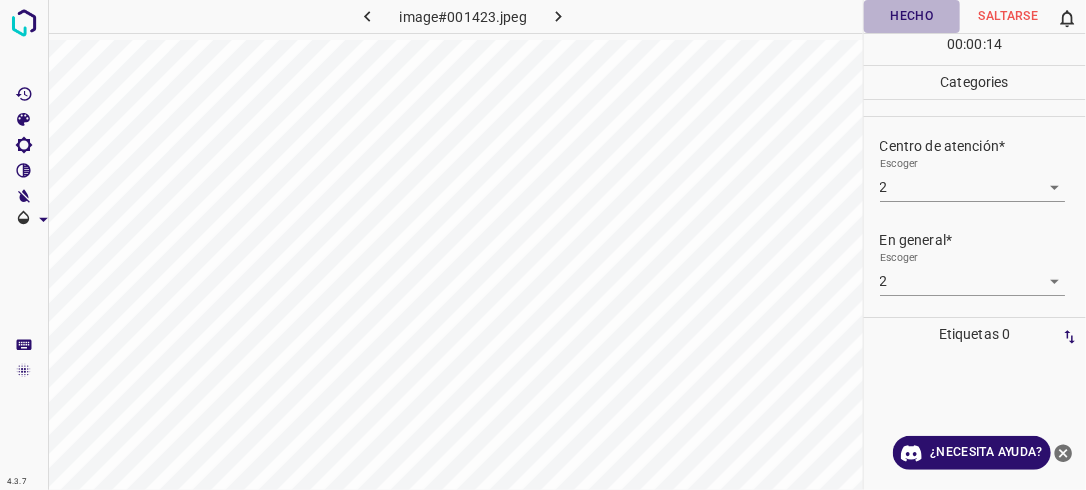 click on "Hecho" at bounding box center [912, 16] 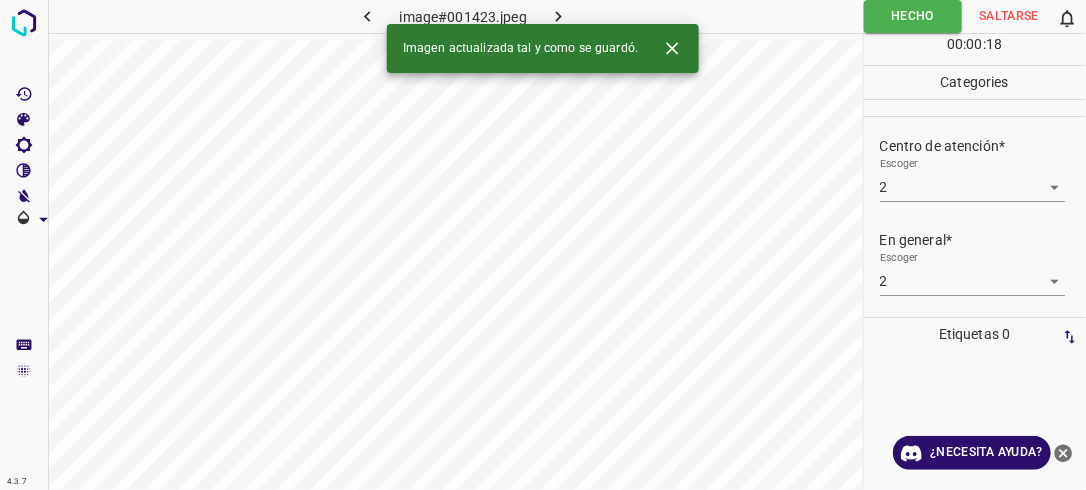 click 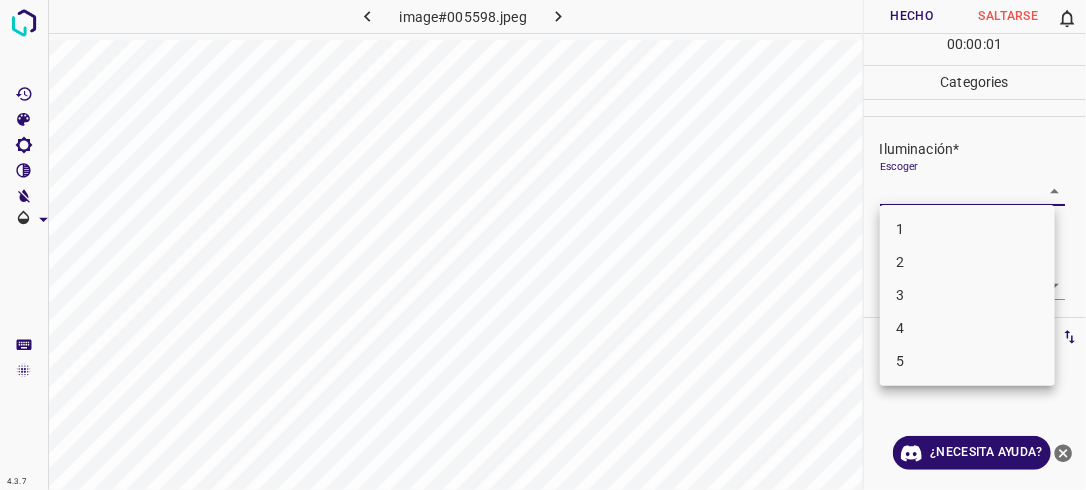 click on "4.3.7 image#005598.jpeg Hecho Saltarse 0 00   : 00   : 01   Categories Iluminación*  Escoger ​ Centro de atención*  Escoger ​ En general*  Escoger ​ Etiquetas 0 Categories 1 Lighting 2 Focus 3 Overall Tools Espacio Cambiar entre modos (Dibujar y Editar) Yo Etiquetado automático R Restaurar zoom M Acercar N Alejar Borrar Eliminar etiqueta de selección Filtros Z Restaurar filtros X Filtro de saturación C Filtro de brillo V Filtro de contraste B Filtro de escala de grises General O Descargar ¿Necesita ayuda? -Mensaje de texto -Esconder -Borrar 1 2 3 4 5" at bounding box center (543, 245) 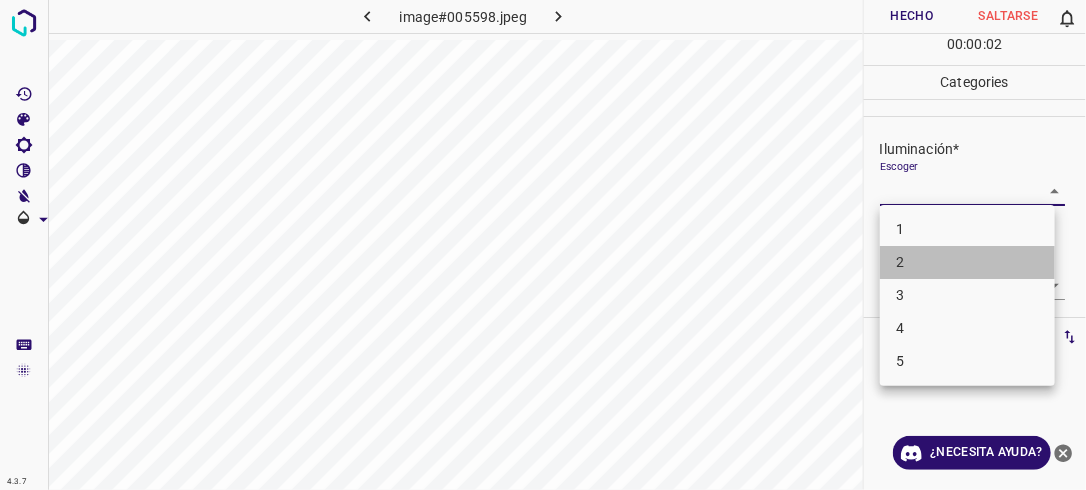 click on "2" at bounding box center [967, 262] 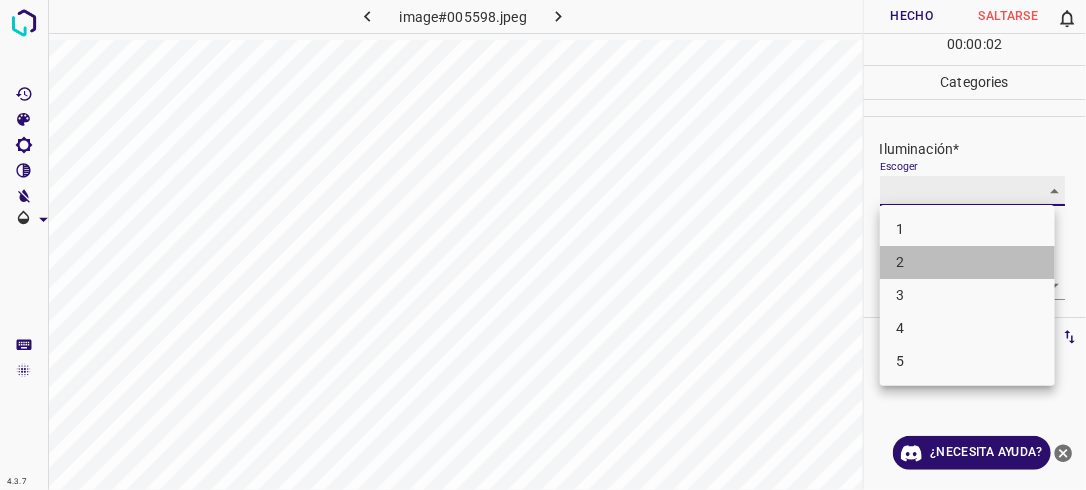 type on "2" 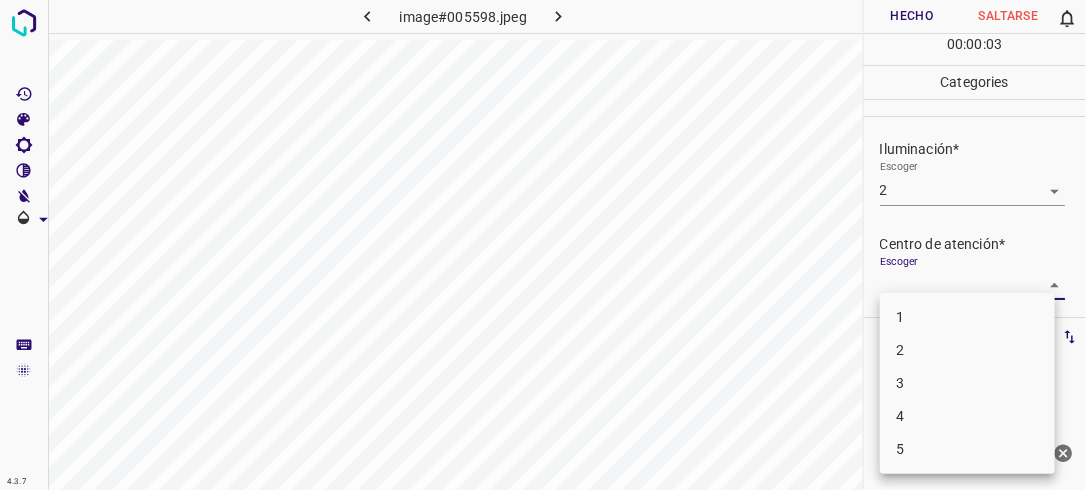 click on "4.3.7 image#005598.jpeg Hecho Saltarse 0 00   : 00   : 03   Categories Iluminación*  Escoger 2 2 Centro de atención*  Escoger ​ En general*  Escoger ​ Etiquetas 0 Categories 1 Lighting 2 Focus 3 Overall Tools Espacio Cambiar entre modos (Dibujar y Editar) Yo Etiquetado automático R Restaurar zoom M Acercar N Alejar Borrar Eliminar etiqueta de selección Filtros Z Restaurar filtros X Filtro de saturación C Filtro de brillo V Filtro de contraste B Filtro de escala de grises General O Descargar ¿Necesita ayuda? -Mensaje de texto -Esconder -Borrar 1 2 3 4 5" at bounding box center [543, 245] 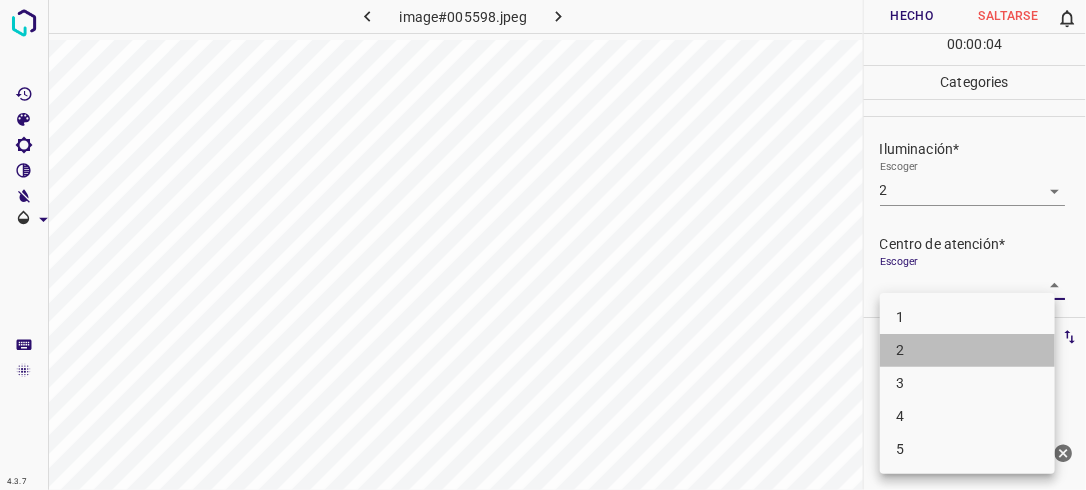 click on "2" at bounding box center [967, 350] 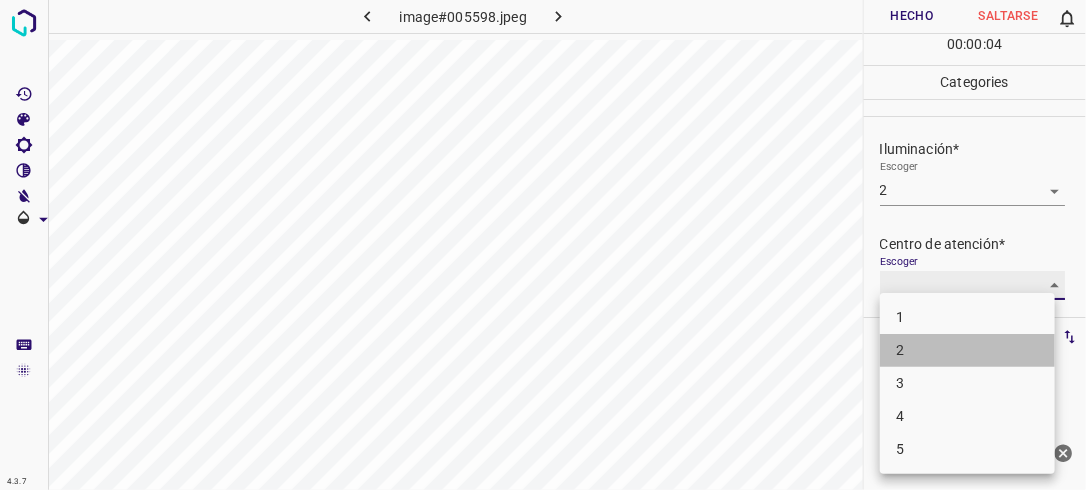 type on "2" 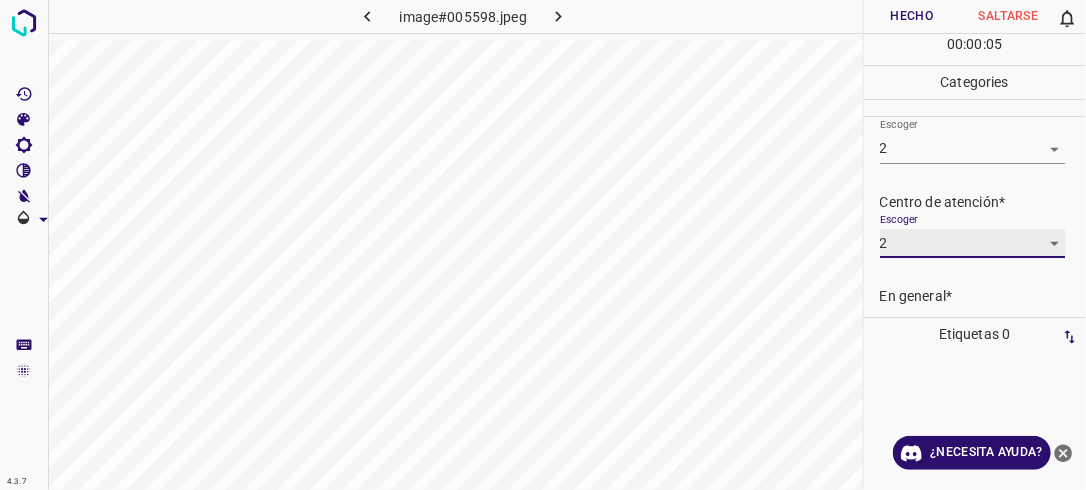 scroll, scrollTop: 98, scrollLeft: 0, axis: vertical 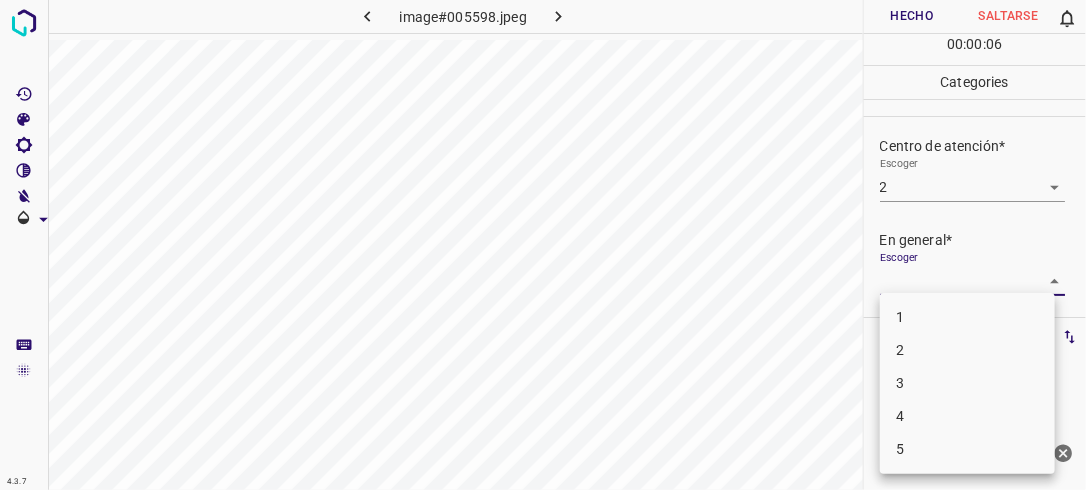 drag, startPoint x: 1048, startPoint y: 279, endPoint x: 993, endPoint y: 310, distance: 63.134777 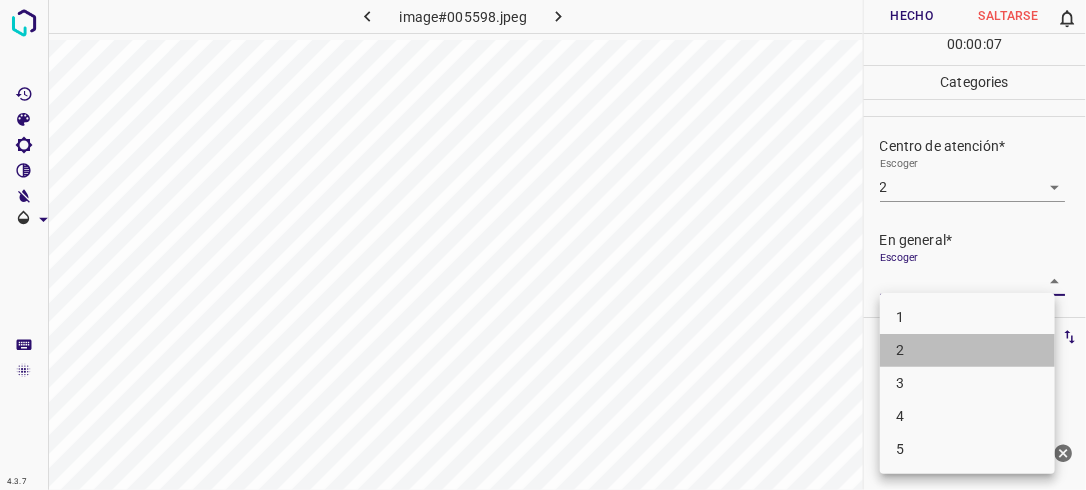 click on "2" at bounding box center [967, 350] 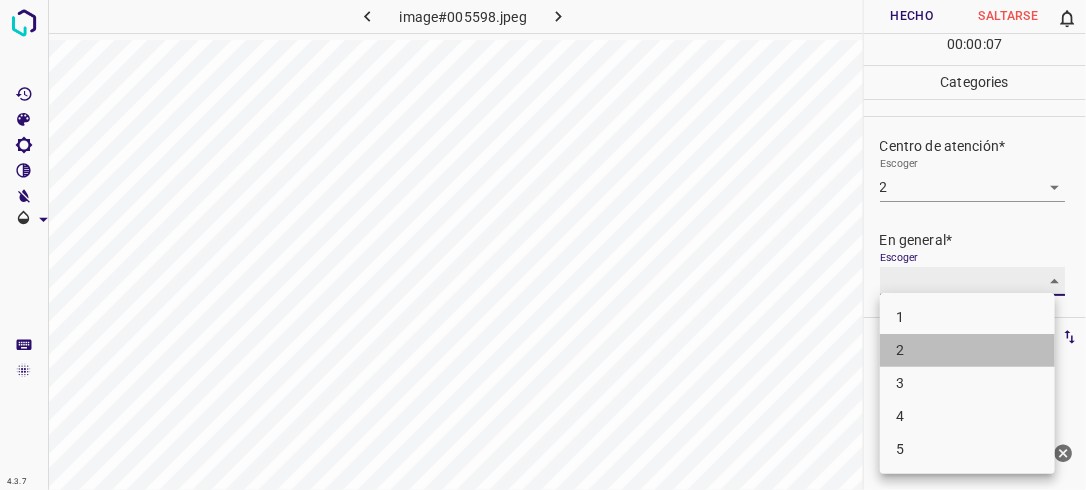 type on "2" 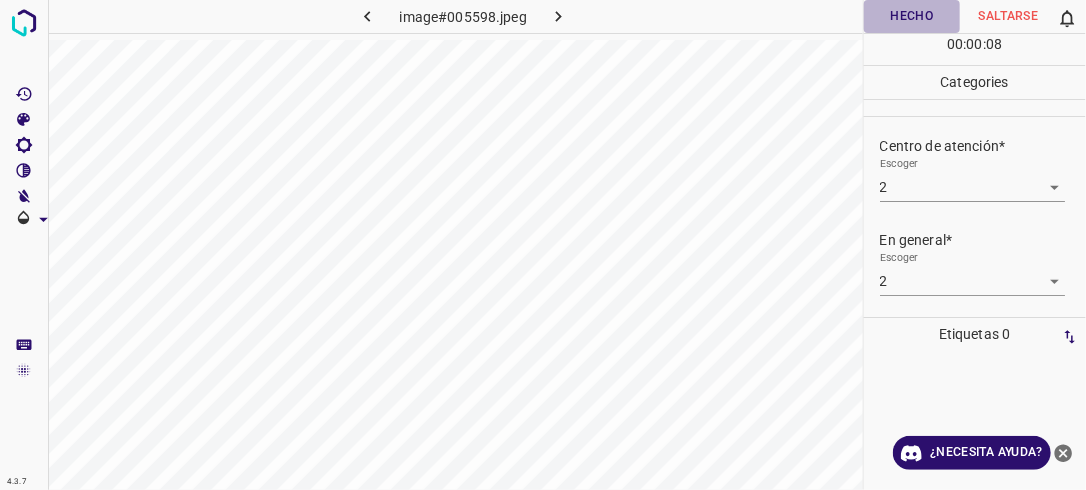 click on "Hecho" at bounding box center [912, 16] 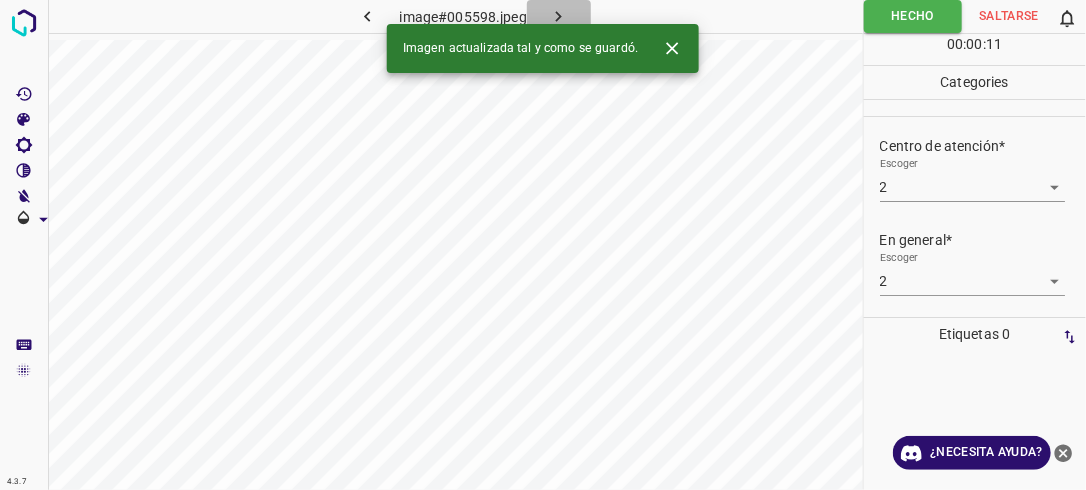 click 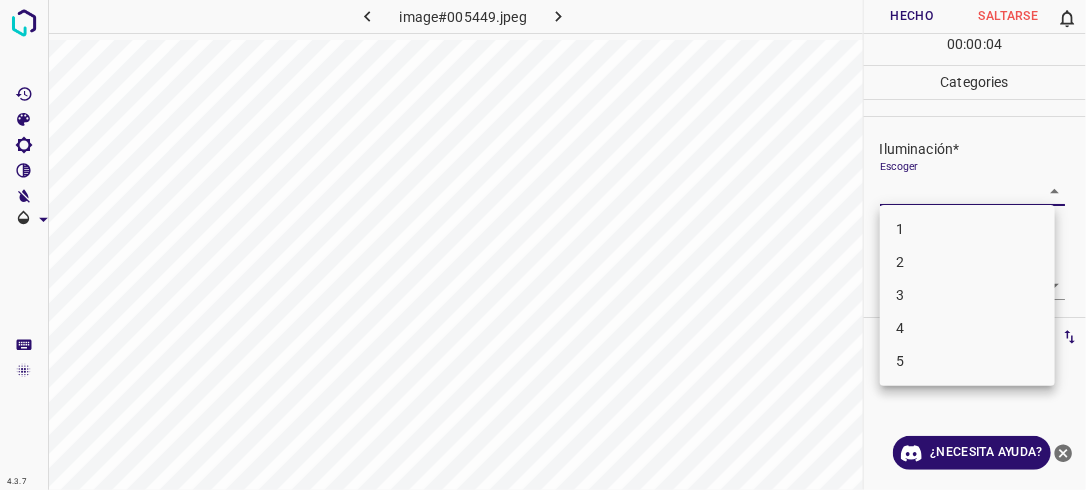 click on "4.3.7 image#005449.jpeg Hecho Saltarse 0 00   : 00   : 04   Categories Iluminación*  Escoger ​ Centro de atención*  Escoger ​ En general*  Escoger ​ Etiquetas 0 Categories 1 Lighting 2 Focus 3 Overall Tools Espacio Cambiar entre modos (Dibujar y Editar) Yo Etiquetado automático R Restaurar zoom M Acercar N Alejar Borrar Eliminar etiqueta de selección Filtros Z Restaurar filtros X Filtro de saturación C Filtro de brillo V Filtro de contraste B Filtro de escala de grises General O Descargar ¿Necesita ayuda? -Mensaje de texto -Esconder -Borrar 1 2 3 4 5" at bounding box center [543, 245] 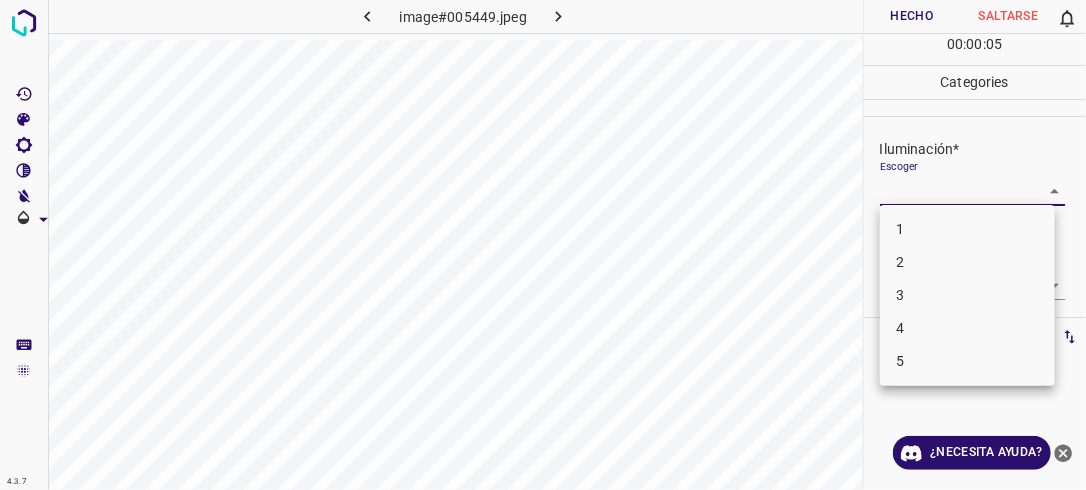 click on "2" at bounding box center (967, 262) 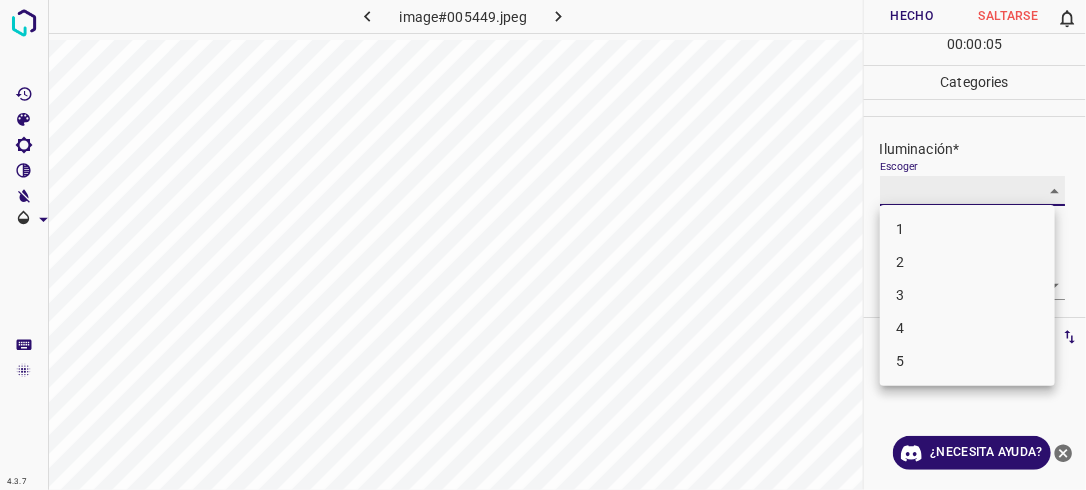 type on "2" 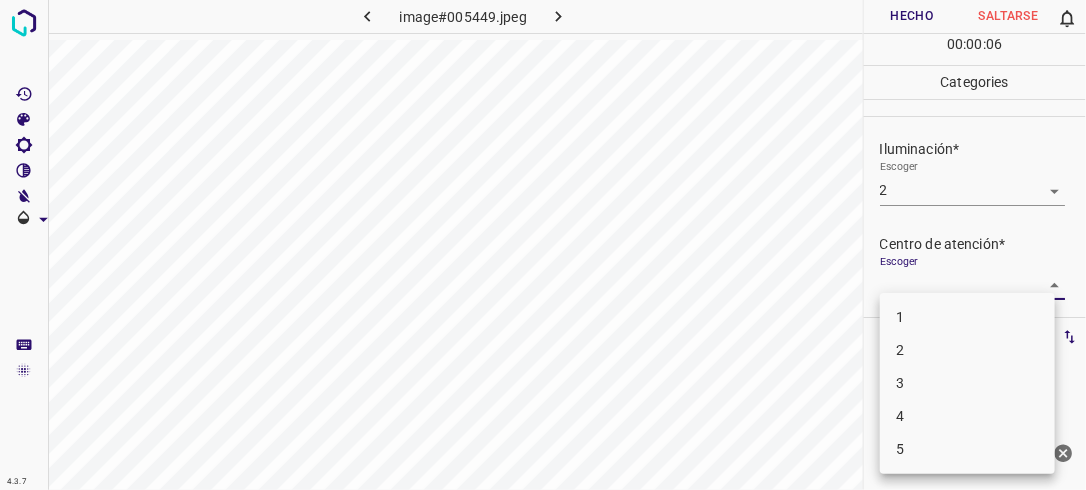 click on "4.3.7 image#005449.jpeg Hecho Saltarse 0 00   : 00   : 06   Categories Iluminación*  Escoger 2 2 Centro de atención*  Escoger ​ En general*  Escoger ​ Etiquetas 0 Categories 1 Lighting 2 Focus 3 Overall Tools Espacio Cambiar entre modos (Dibujar y Editar) Yo Etiquetado automático R Restaurar zoom M Acercar N Alejar Borrar Eliminar etiqueta de selección Filtros Z Restaurar filtros X Filtro de saturación C Filtro de brillo V Filtro de contraste B Filtro de escala de grises General O Descargar ¿Necesita ayuda? -Mensaje de texto -Esconder -Borrar 1 2 3 4 5" at bounding box center [543, 245] 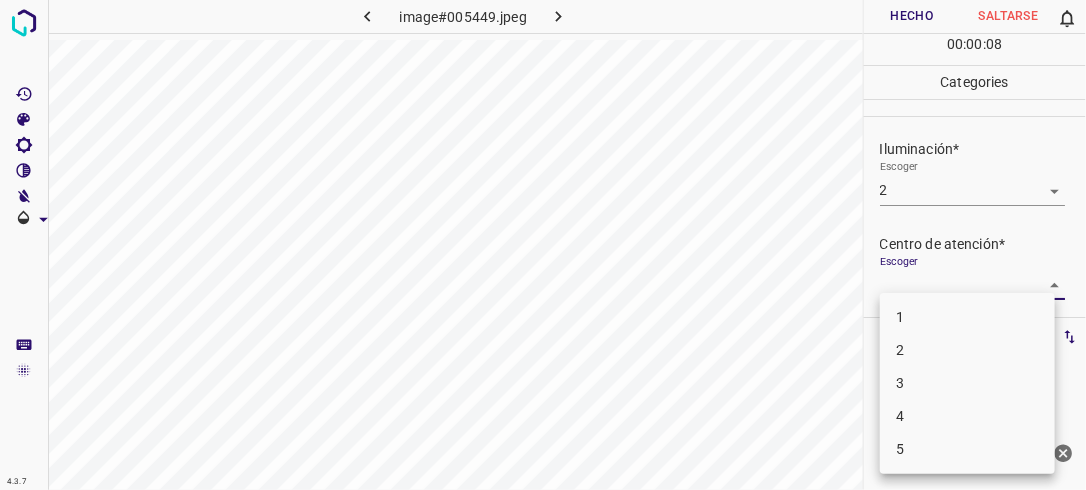 drag, startPoint x: 986, startPoint y: 350, endPoint x: 1076, endPoint y: 237, distance: 144.46107 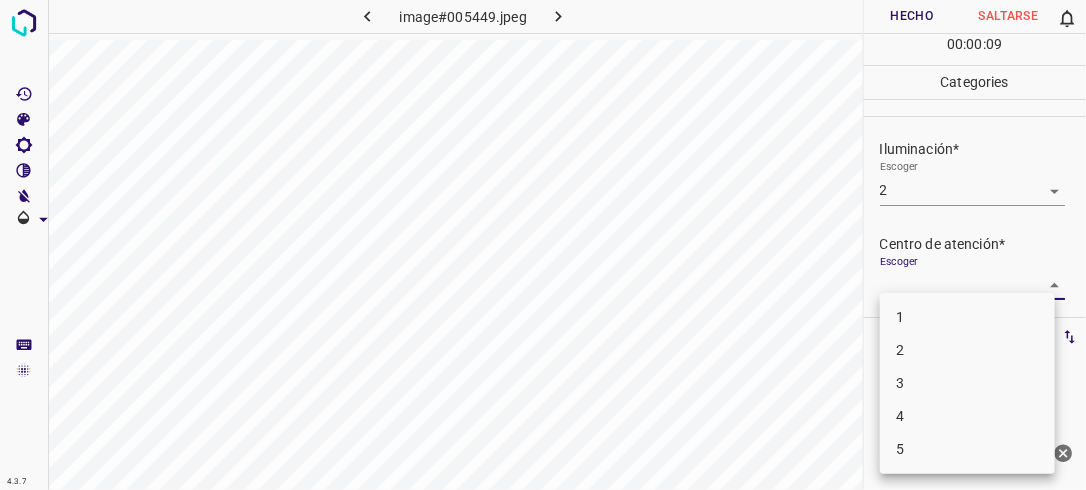 drag, startPoint x: 1076, startPoint y: 237, endPoint x: 1076, endPoint y: 382, distance: 145 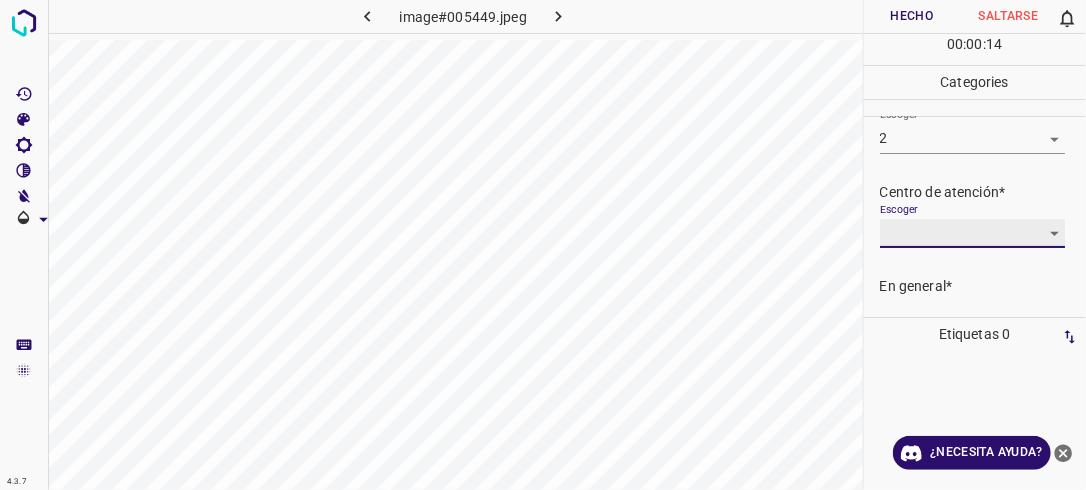 scroll, scrollTop: 49, scrollLeft: 0, axis: vertical 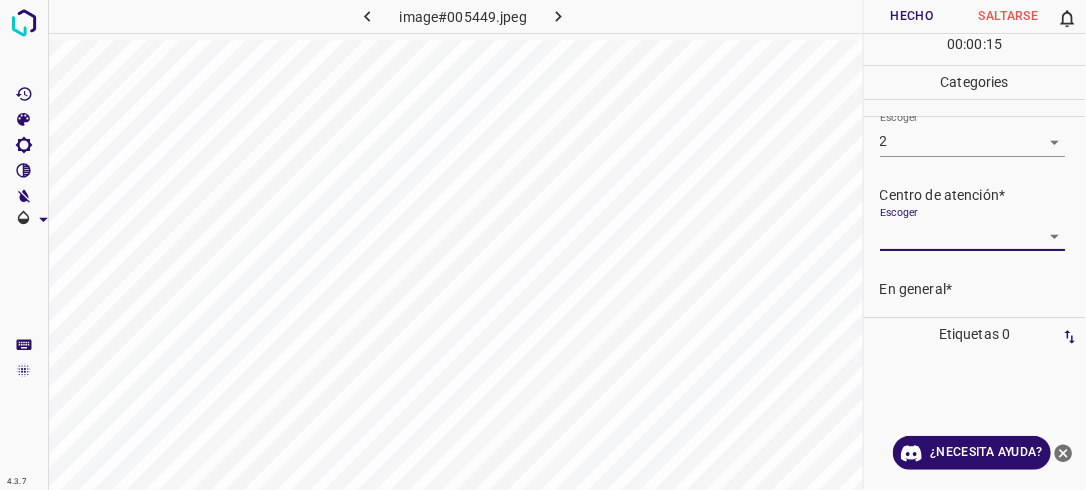 click on "4.3.7 image#005449.jpeg Hecho Saltarse 0 00   : 00   : 15   Categories Iluminación*  Escoger 2 2 Centro de atención*  Escoger ​ En general*  Escoger ​ Etiquetas 0 Categories 1 Lighting 2 Focus 3 Overall Tools Espacio Cambiar entre modos (Dibujar y Editar) Yo Etiquetado automático R Restaurar zoom M Acercar N Alejar Borrar Eliminar etiqueta de selección Filtros Z Restaurar filtros X Filtro de saturación C Filtro de brillo V Filtro de contraste B Filtro de escala de grises General O Descargar ¿Necesita ayuda? -Mensaje de texto -Esconder -Borrar" at bounding box center [543, 245] 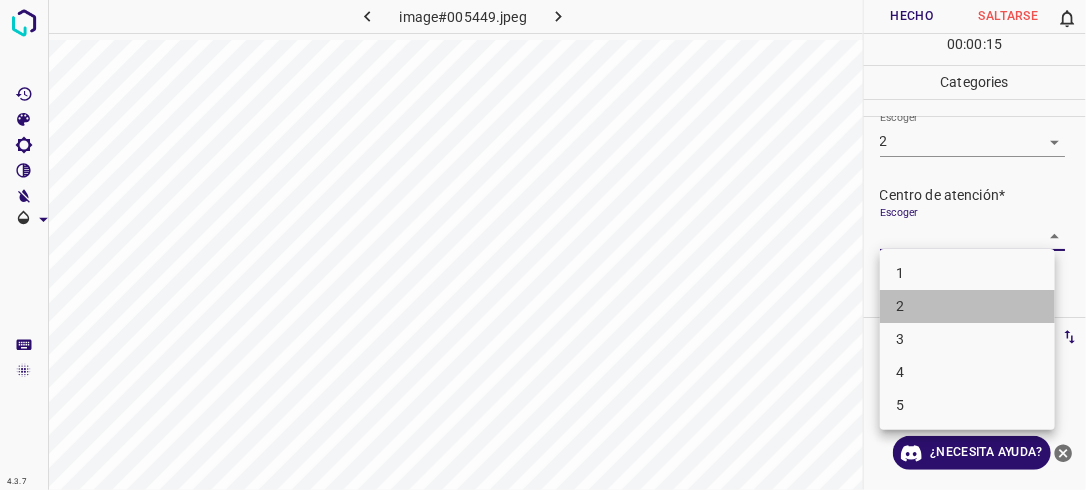 click on "2" at bounding box center [967, 306] 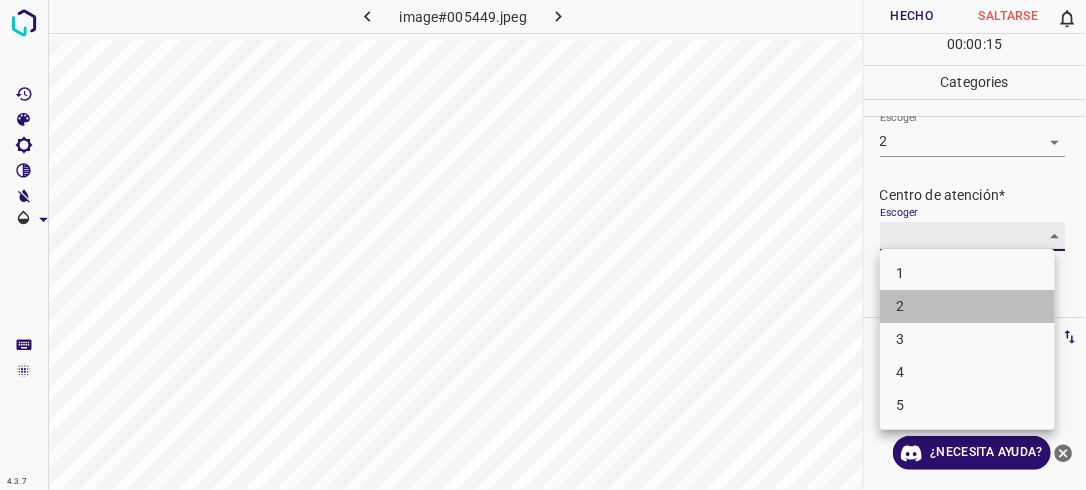 type on "2" 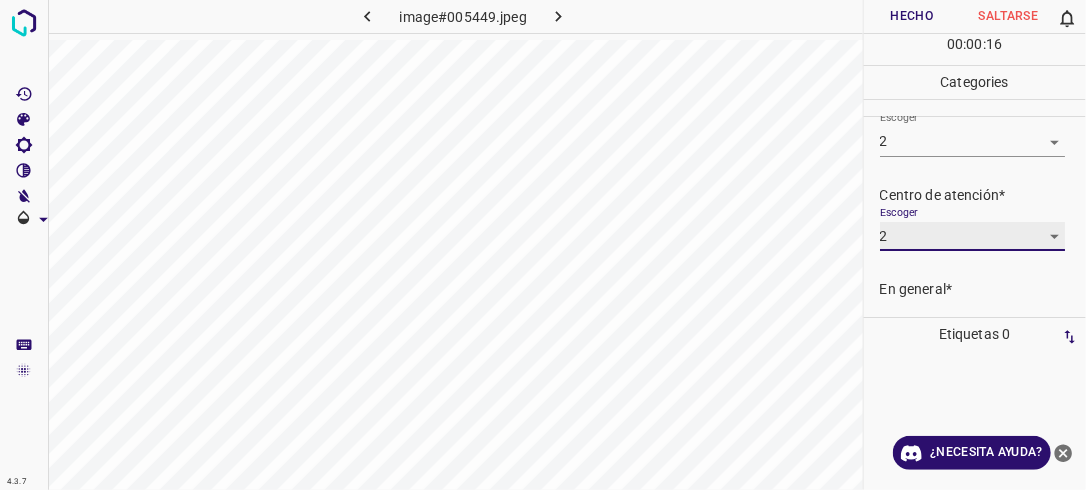 scroll, scrollTop: 98, scrollLeft: 0, axis: vertical 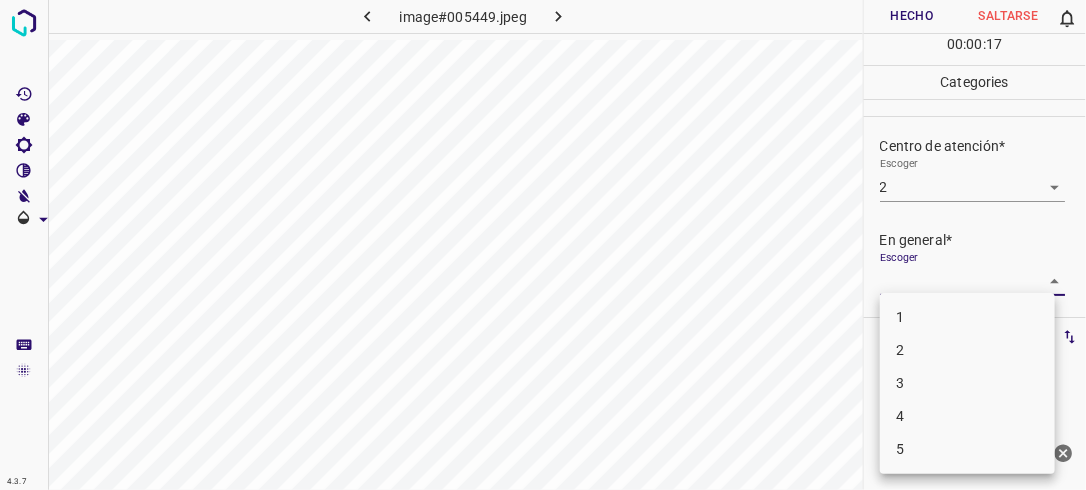 click on "4.3.7 image#005449.jpeg Hecho Saltarse 0 00   : 00   : 17   Categories Iluminación*  Escoger 2 2 Centro de atención*  Escoger 2 2 En general*  Escoger ​ Etiquetas 0 Categories 1 Lighting 2 Focus 3 Overall Tools Espacio Cambiar entre modos (Dibujar y Editar) Yo Etiquetado automático R Restaurar zoom M Acercar N Alejar Borrar Eliminar etiqueta de selección Filtros Z Restaurar filtros X Filtro de saturación C Filtro de brillo V Filtro de contraste B Filtro de escala de grises General O Descargar ¿Necesita ayuda? -Mensaje de texto -Esconder -Borrar 1 2 3 4 5" at bounding box center [543, 245] 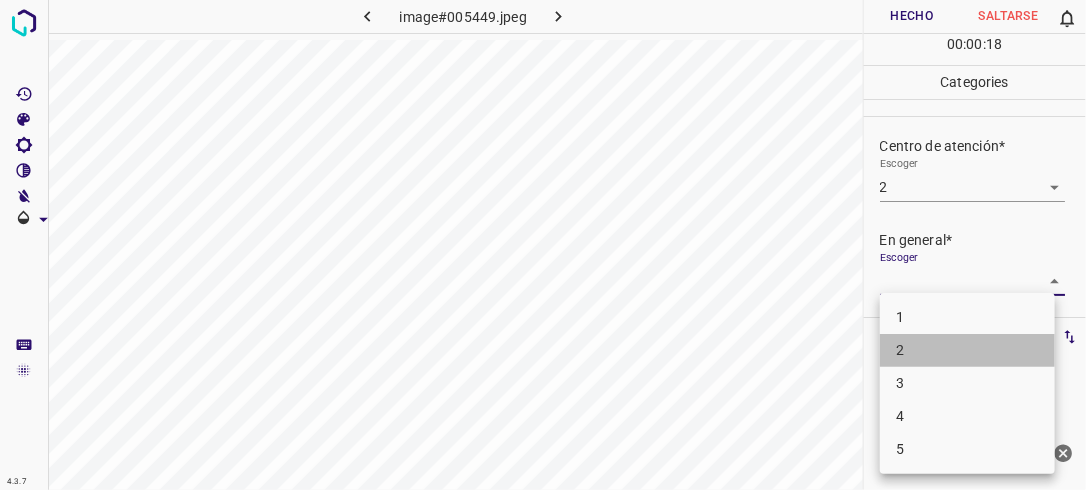 click on "2" at bounding box center (967, 350) 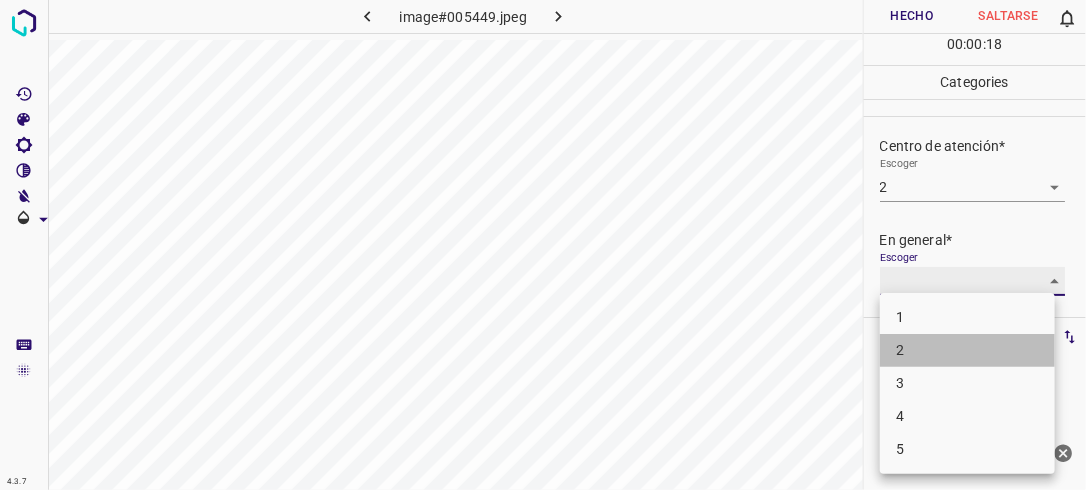 type on "2" 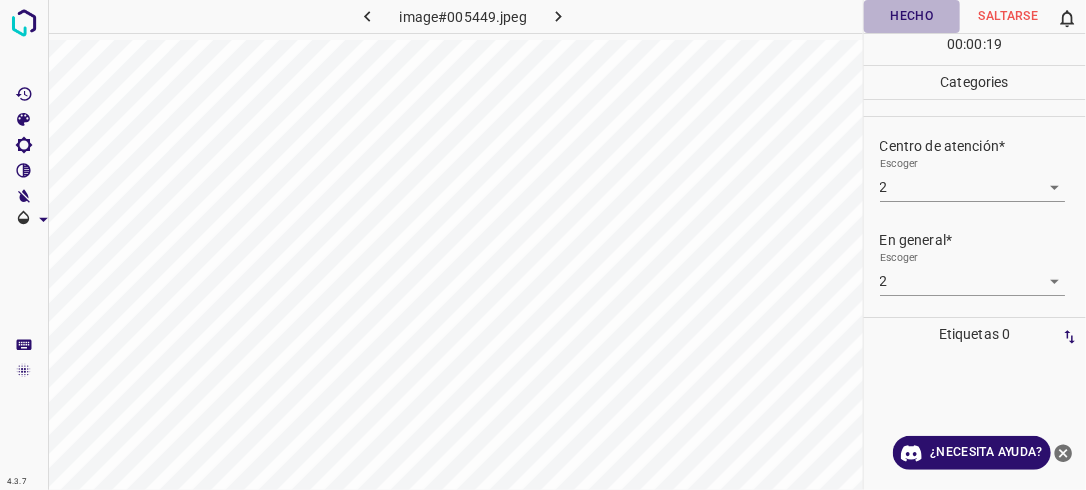 click on "Hecho" at bounding box center (912, 16) 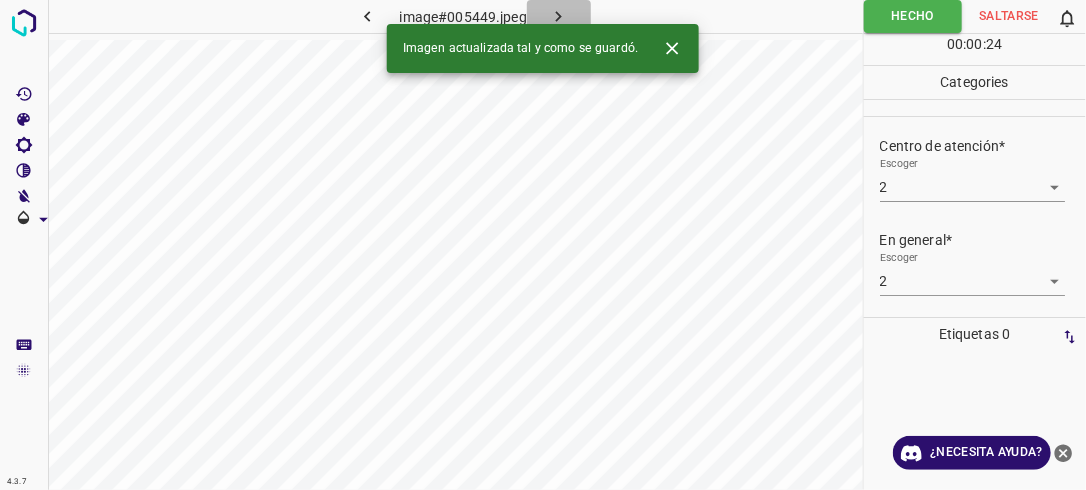click at bounding box center (559, 16) 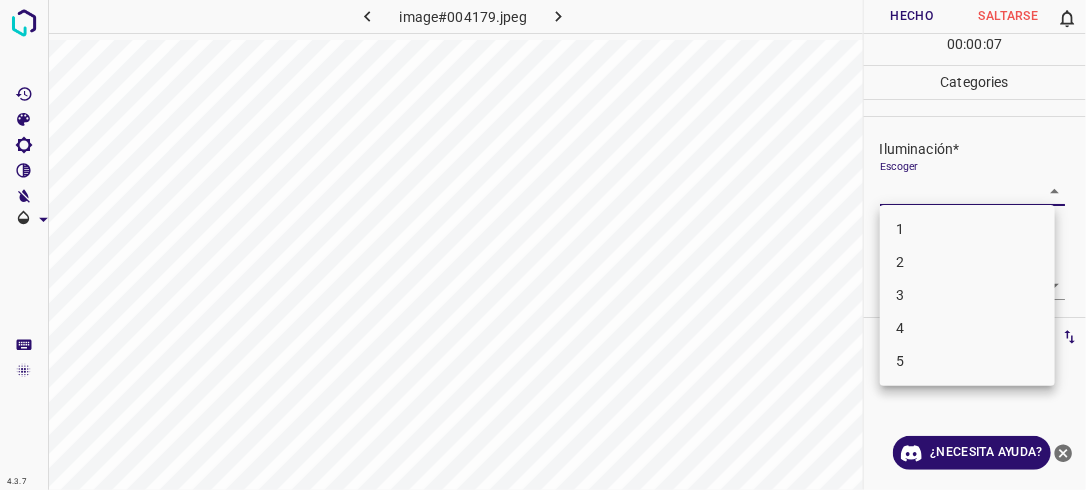 click on "4.3.7 image#004179.jpeg Hecho Saltarse 0 00   : 00   : 07   Categories Iluminación*  Escoger ​ Centro de atención*  Escoger ​ En general*  Escoger ​ Etiquetas 0 Categories 1 Lighting 2 Focus 3 Overall Tools Espacio Cambiar entre modos (Dibujar y Editar) Yo Etiquetado automático R Restaurar zoom M Acercar N Alejar Borrar Eliminar etiqueta de selección Filtros Z Restaurar filtros X Filtro de saturación C Filtro de brillo V Filtro de contraste B Filtro de escala de grises General O Descargar ¿Necesita ayuda? -Mensaje de texto -Esconder -Borrar 1 2 3 4 5" at bounding box center (543, 245) 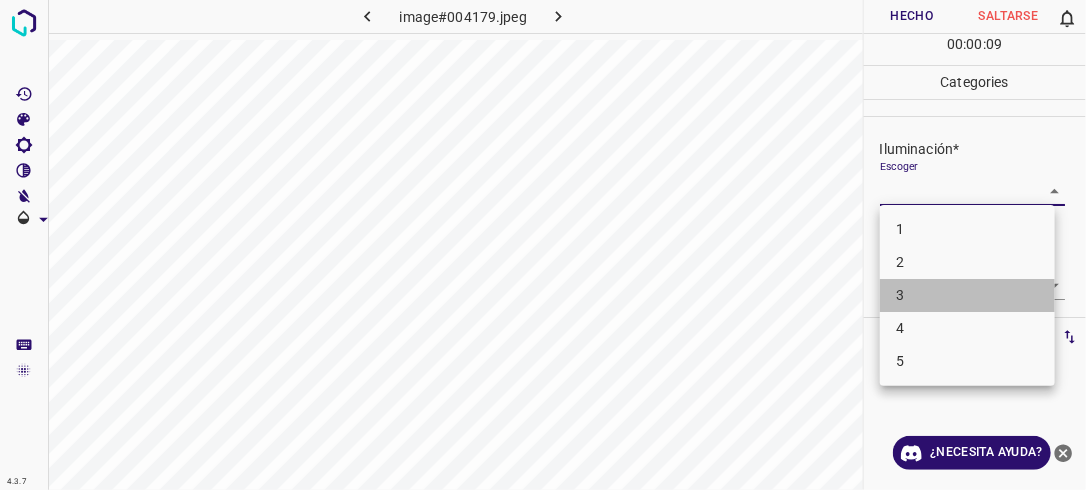 click on "3" at bounding box center (967, 295) 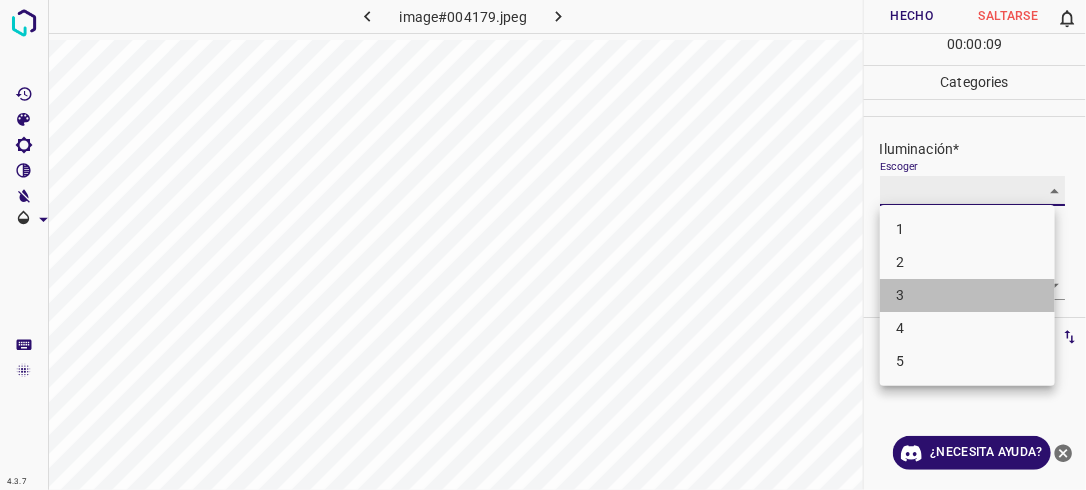 type on "3" 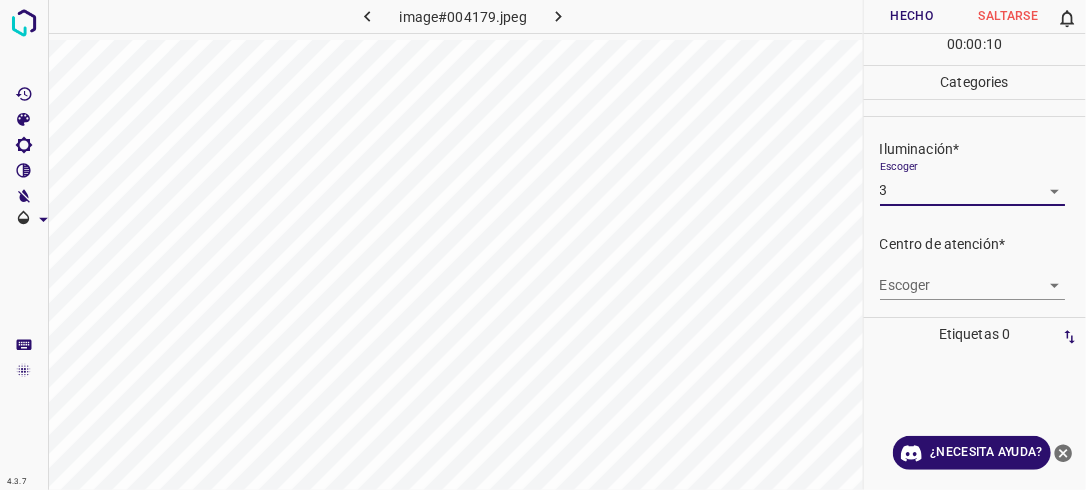 click on "4.3.7 image#004179.jpeg Hecho Saltarse 0 00   : 00   : 10   Categories Iluminación*  Escoger 3 3 Centro de atención*  Escoger ​ En general*  Escoger ​ Etiquetas 0 Categories 1 Lighting 2 Focus 3 Overall Tools Espacio Cambiar entre modos (Dibujar y Editar) Yo Etiquetado automático R Restaurar zoom M Acercar N Alejar Borrar Eliminar etiqueta de selección Filtros Z Restaurar filtros X Filtro de saturación C Filtro de brillo V Filtro de contraste B Filtro de escala de grises General O Descargar ¿Necesita ayuda? -Mensaje de texto -Esconder -Borrar" at bounding box center [543, 245] 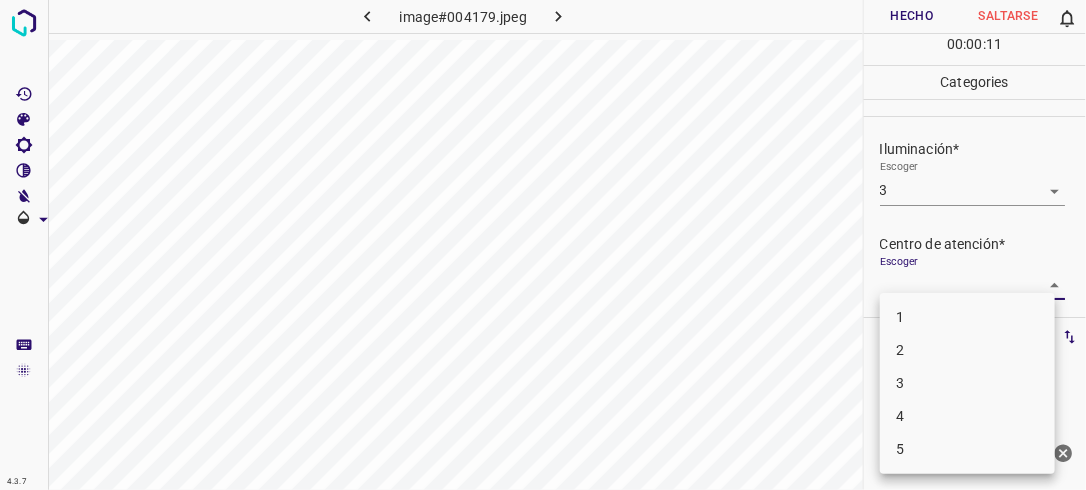 click on "2" at bounding box center [967, 350] 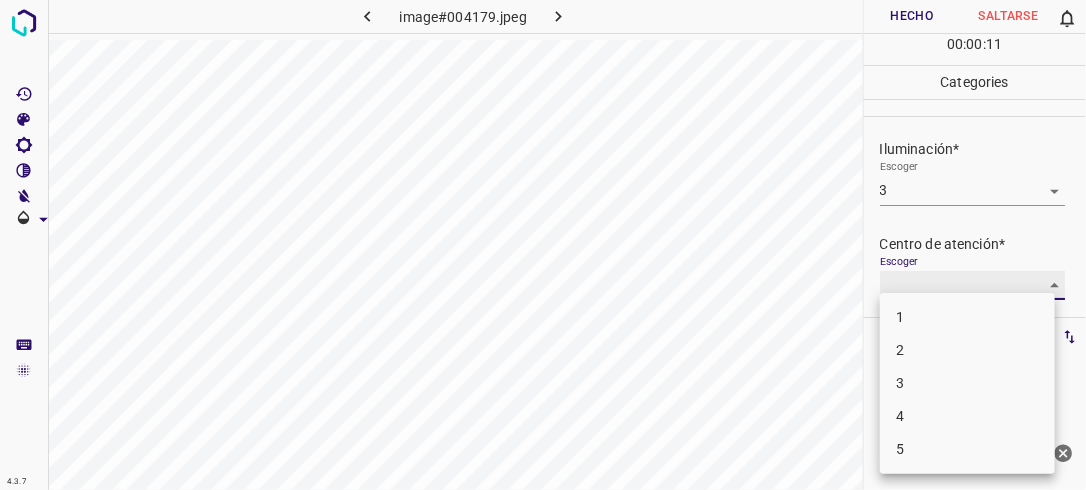 type on "2" 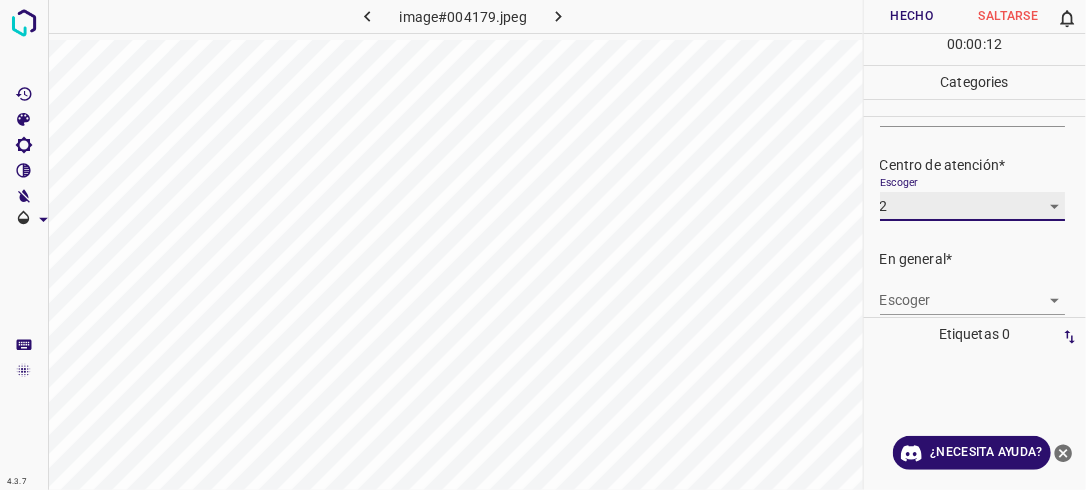 scroll, scrollTop: 80, scrollLeft: 0, axis: vertical 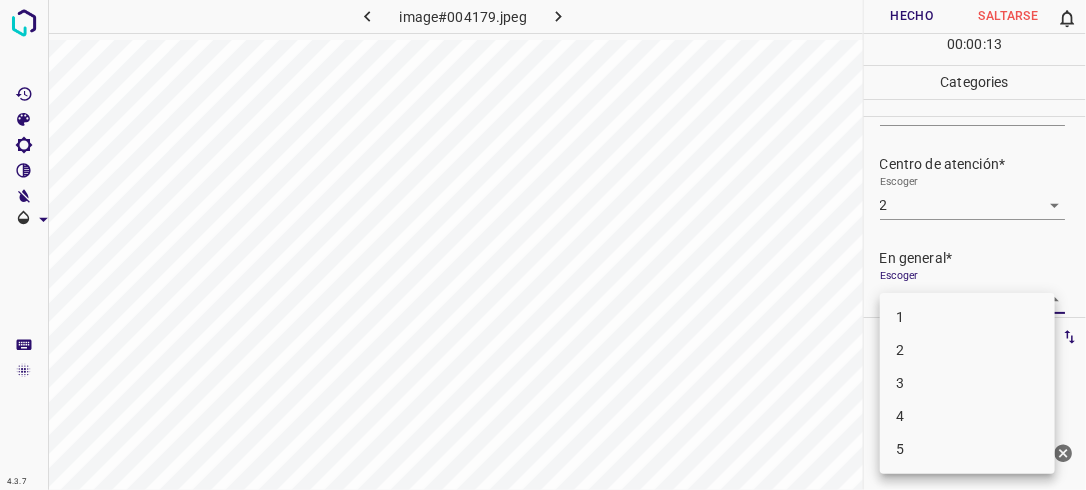 drag, startPoint x: 1045, startPoint y: 301, endPoint x: 1001, endPoint y: 330, distance: 52.69725 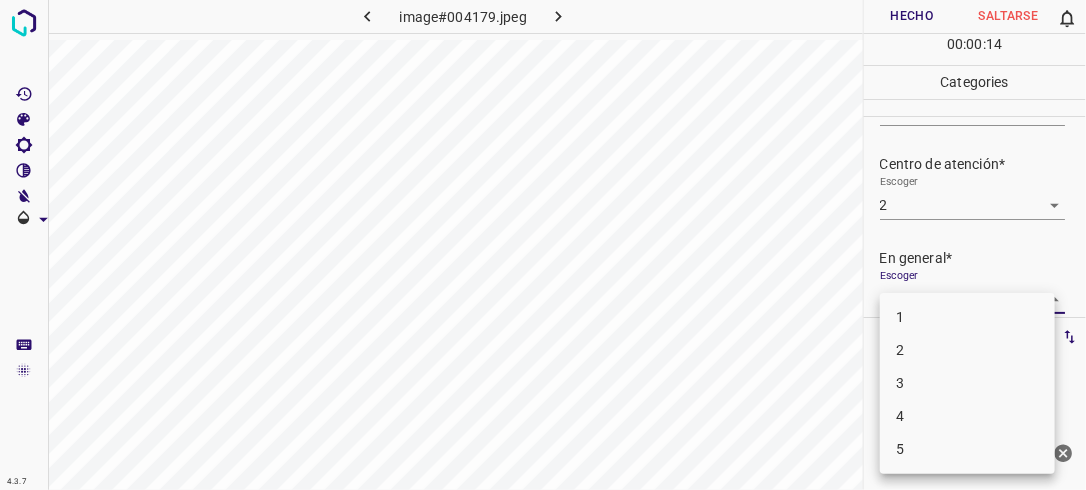 click on "2" at bounding box center (967, 350) 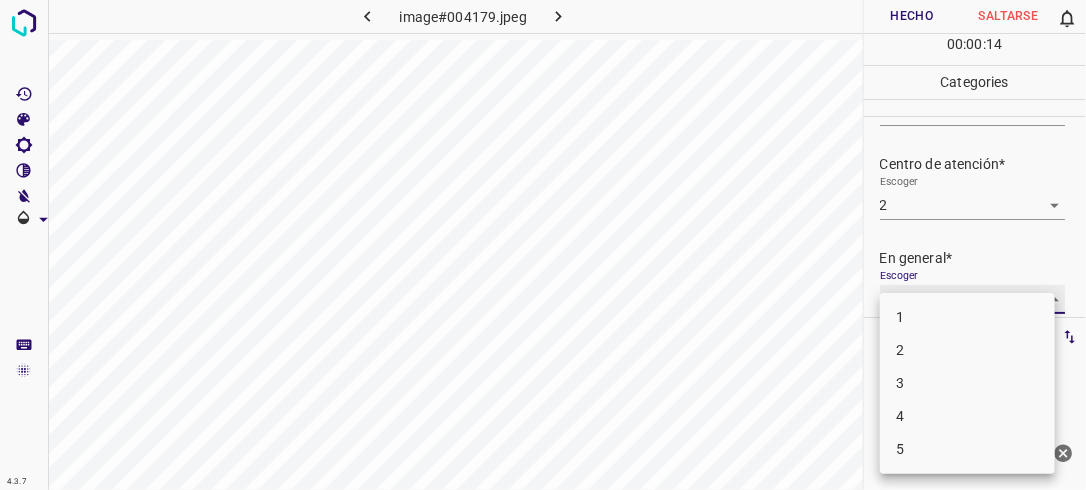 type on "2" 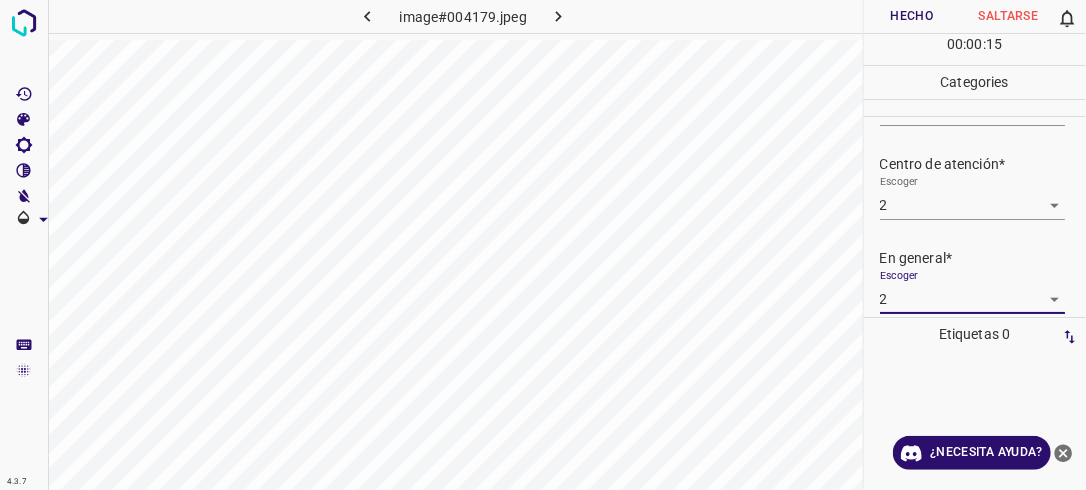 click on "Hecho" at bounding box center [912, 16] 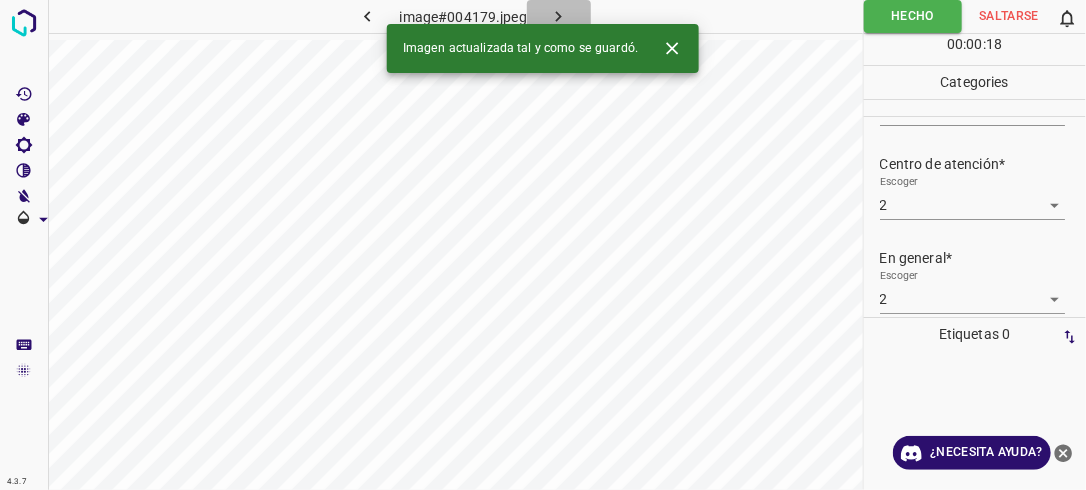 click 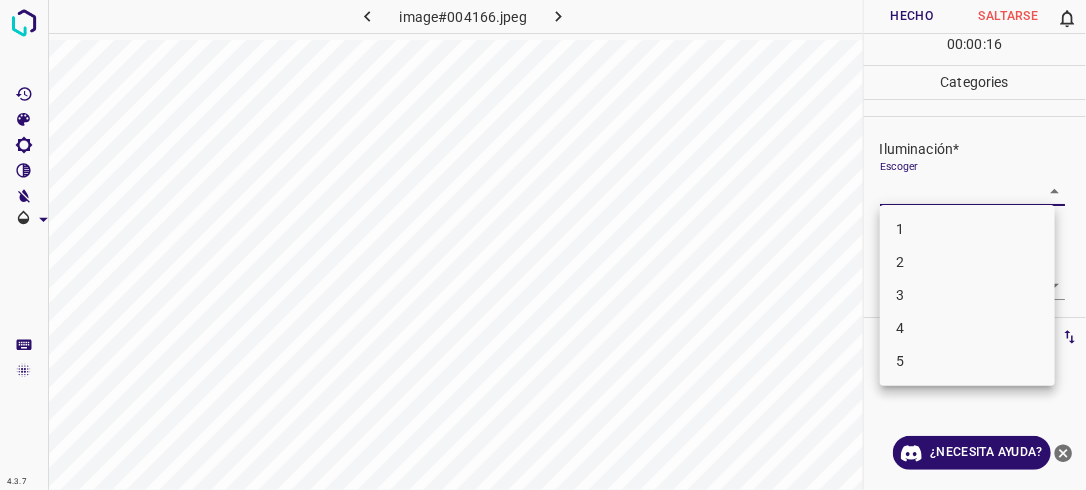 click on "4.3.7 image#004166.jpeg Hecho Saltarse 0 00   : 00   : 16   Categories Iluminación*  Escoger ​ Centro de atención*  Escoger ​ En general*  Escoger ​ Etiquetas 0 Categories 1 Lighting 2 Focus 3 Overall Tools Espacio Cambiar entre modos (Dibujar y Editar) Yo Etiquetado automático R Restaurar zoom M Acercar N Alejar Borrar Eliminar etiqueta de selección Filtros Z Restaurar filtros X Filtro de saturación C Filtro de brillo V Filtro de contraste B Filtro de escala de grises General O Descargar ¿Necesita ayuda? -Mensaje de texto -Esconder -Borrar 1 2 3 4 5" at bounding box center (543, 245) 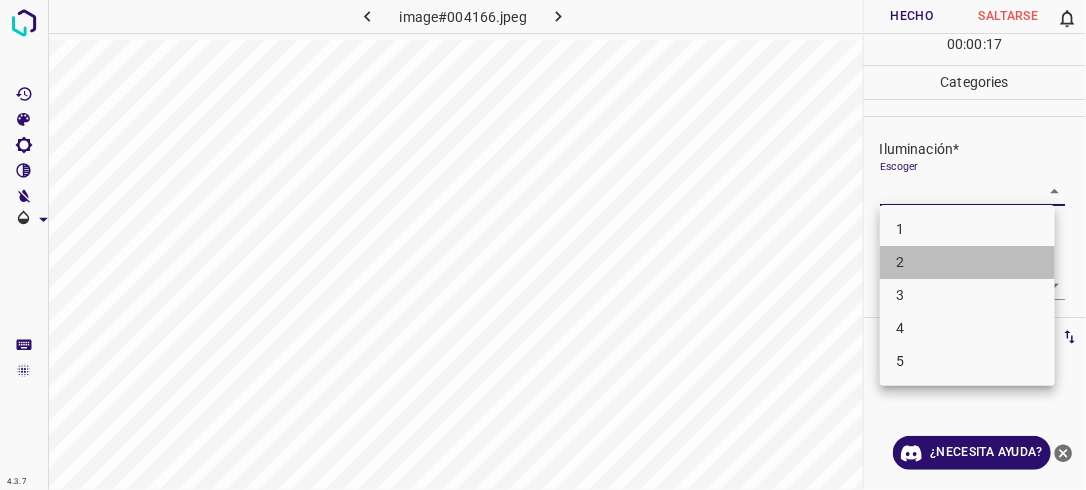 click on "2" at bounding box center [967, 262] 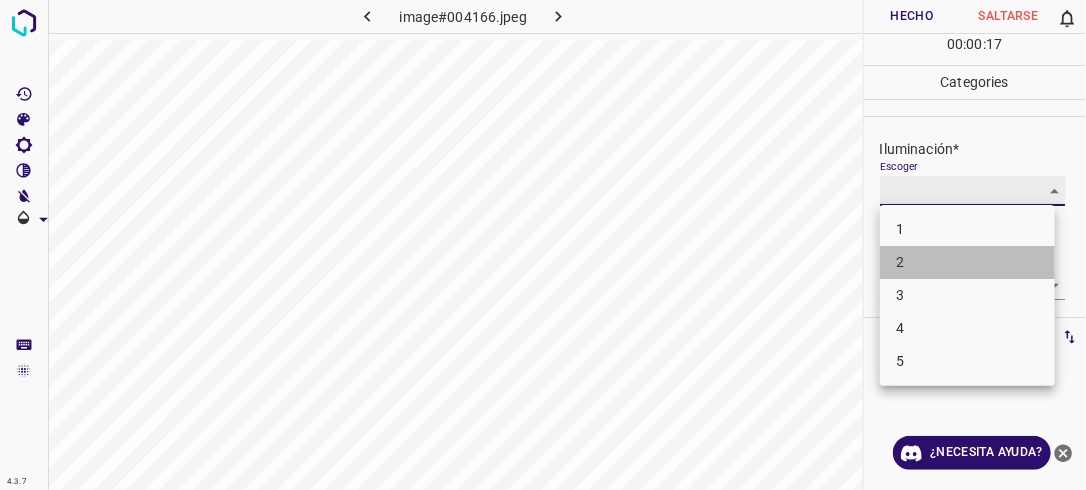 type on "2" 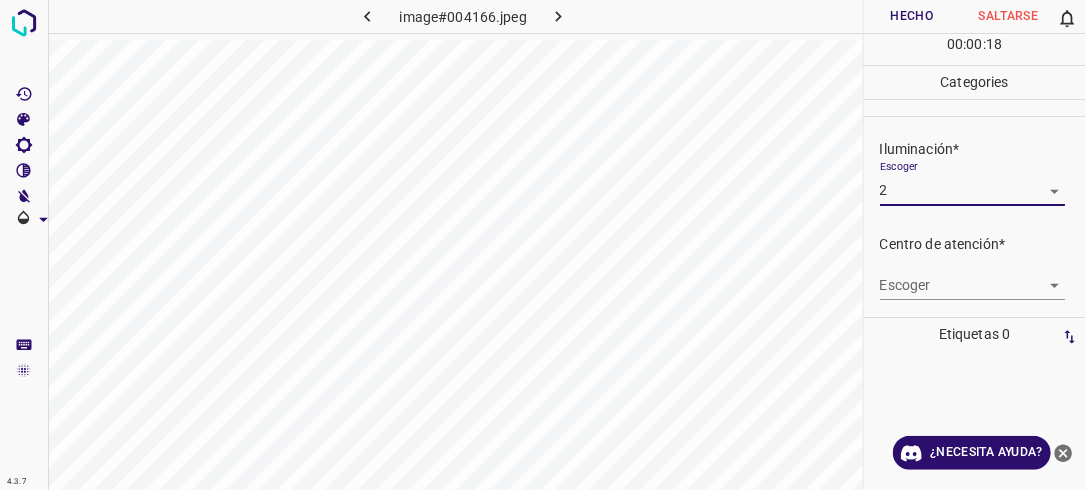 click on "4.3.7 image#004166.jpeg Hecho Saltarse 0 00   : 00   : 18   Categories Iluminación*  Escoger 2 2 Centro de atención*  Escoger ​ En general*  Escoger ​ Etiquetas 0 Categories 1 Lighting 2 Focus 3 Overall Tools Espacio Cambiar entre modos (Dibujar y Editar) Yo Etiquetado automático R Restaurar zoom M Acercar N Alejar Borrar Eliminar etiqueta de selección Filtros Z Restaurar filtros X Filtro de saturación C Filtro de brillo V Filtro de contraste B Filtro de escala de grises General O Descargar ¿Necesita ayuda? -Mensaje de texto -Esconder -Borrar" at bounding box center (543, 245) 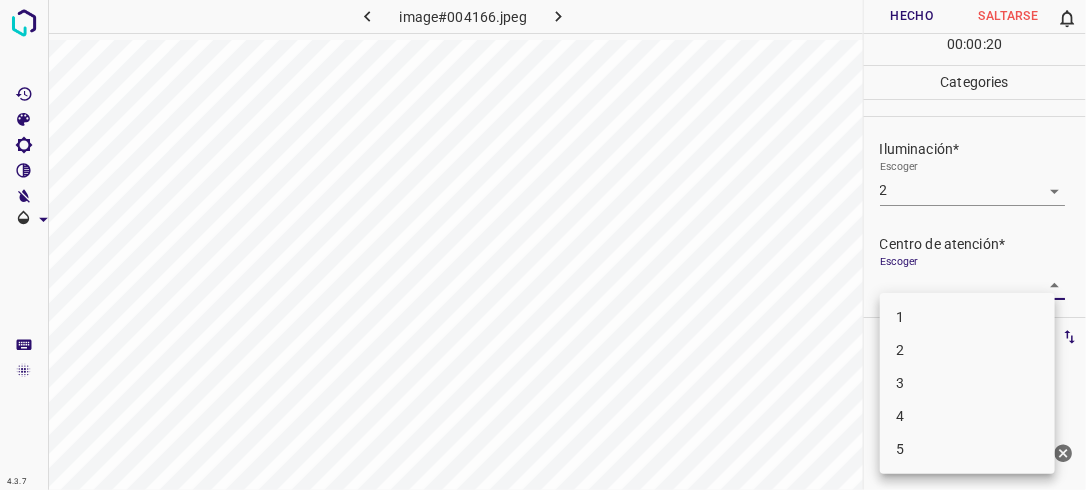 click on "2" at bounding box center [967, 350] 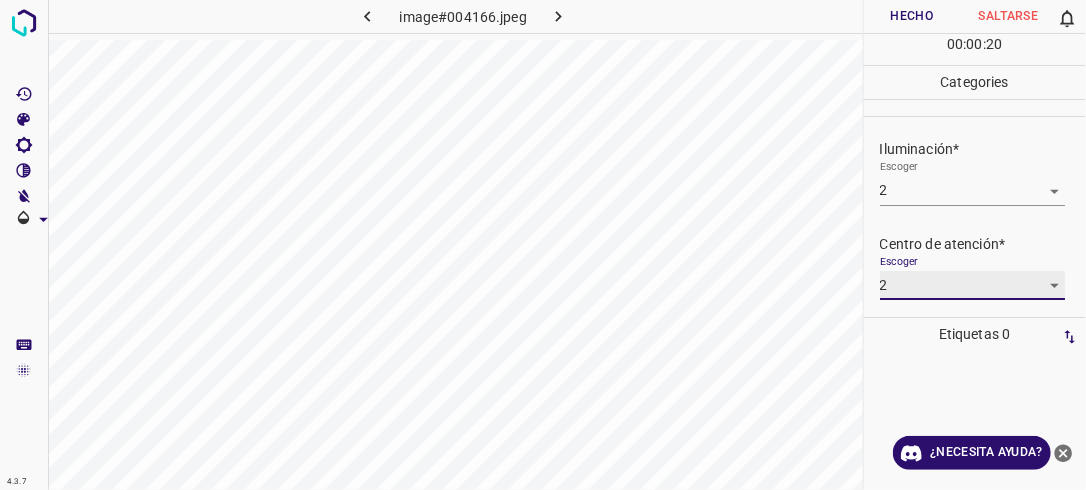 type on "2" 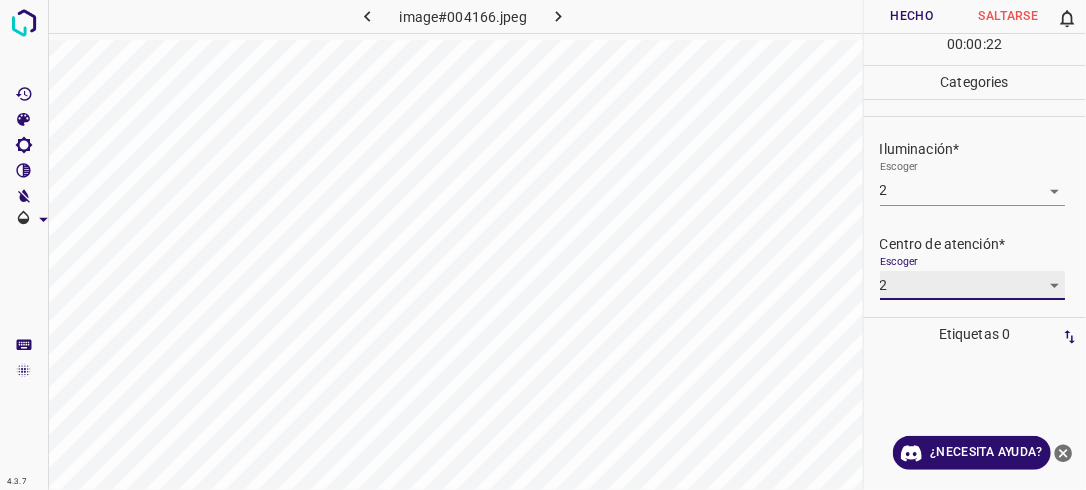scroll, scrollTop: 98, scrollLeft: 0, axis: vertical 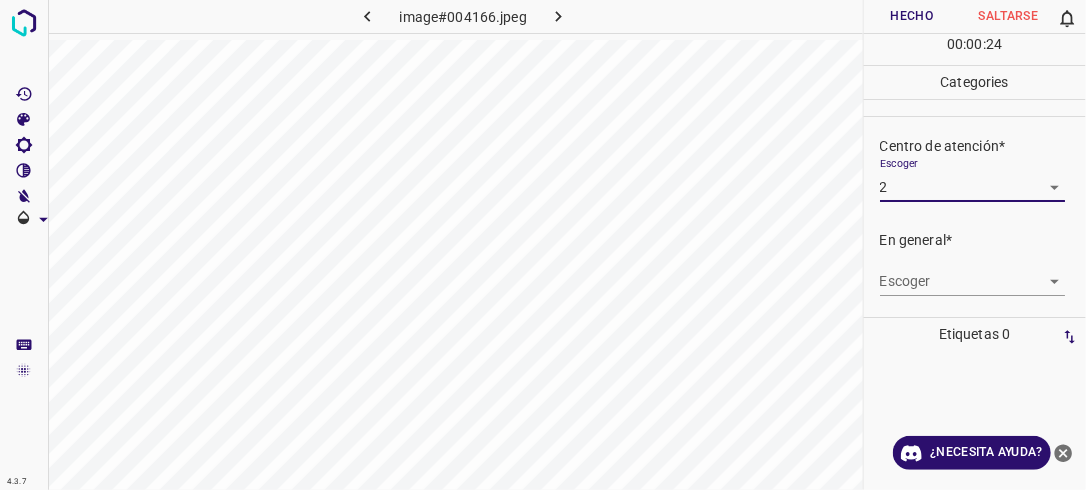 click on "4.3.7 image#004166.jpeg Hecho Saltarse 0 00   : 00   : 24   Categories Iluminación*  Escoger 2 2 Centro de atención*  Escoger 2 2 En general*  Escoger ​ Etiquetas 0 Categories 1 Lighting 2 Focus 3 Overall Tools Espacio Cambiar entre modos (Dibujar y Editar) Yo Etiquetado automático R Restaurar zoom M Acercar N Alejar Borrar Eliminar etiqueta de selección Filtros Z Restaurar filtros X Filtro de saturación C Filtro de brillo V Filtro de contraste B Filtro de escala de grises General O Descargar ¿Necesita ayuda? -Mensaje de texto -Esconder -Borrar" at bounding box center [543, 245] 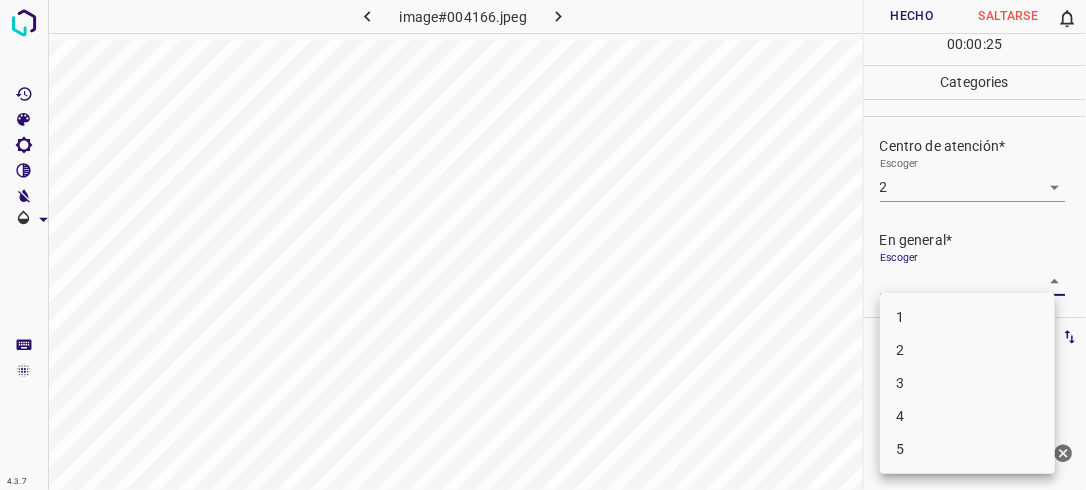 click on "2" at bounding box center [967, 350] 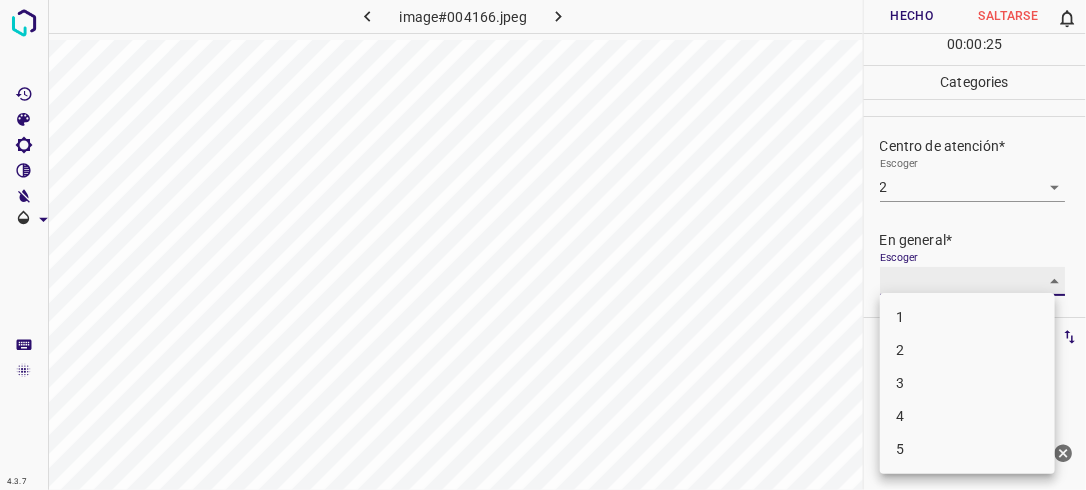type on "2" 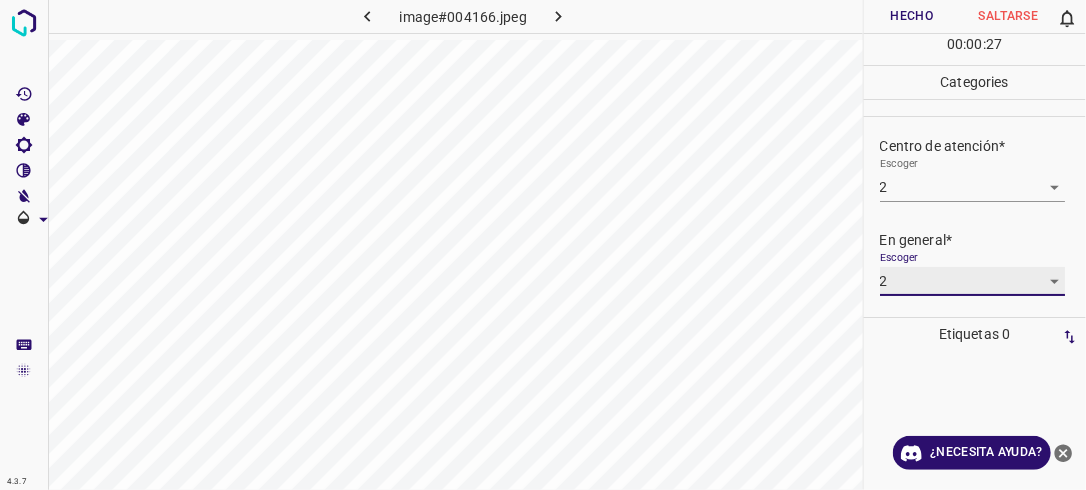 scroll, scrollTop: 0, scrollLeft: 0, axis: both 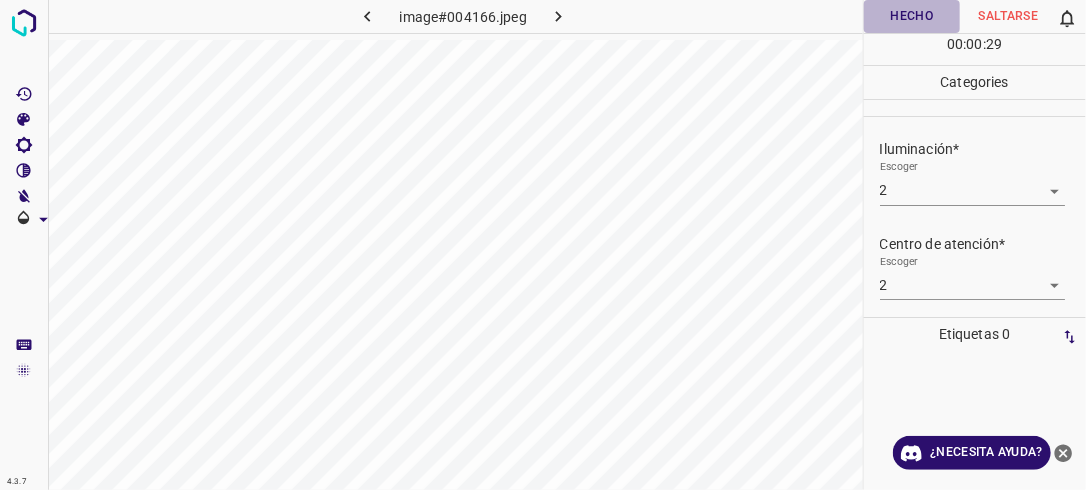 click on "Hecho" at bounding box center (912, 16) 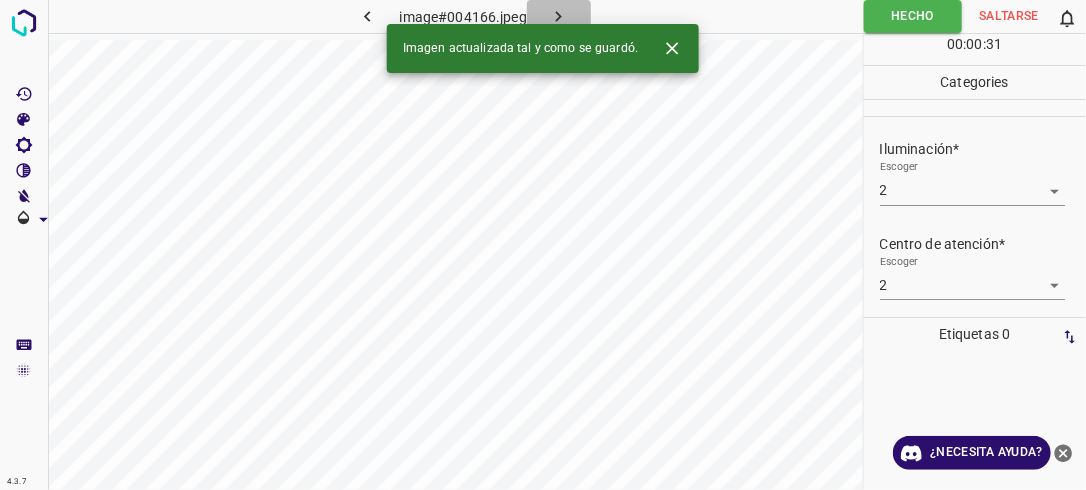 click at bounding box center [559, 16] 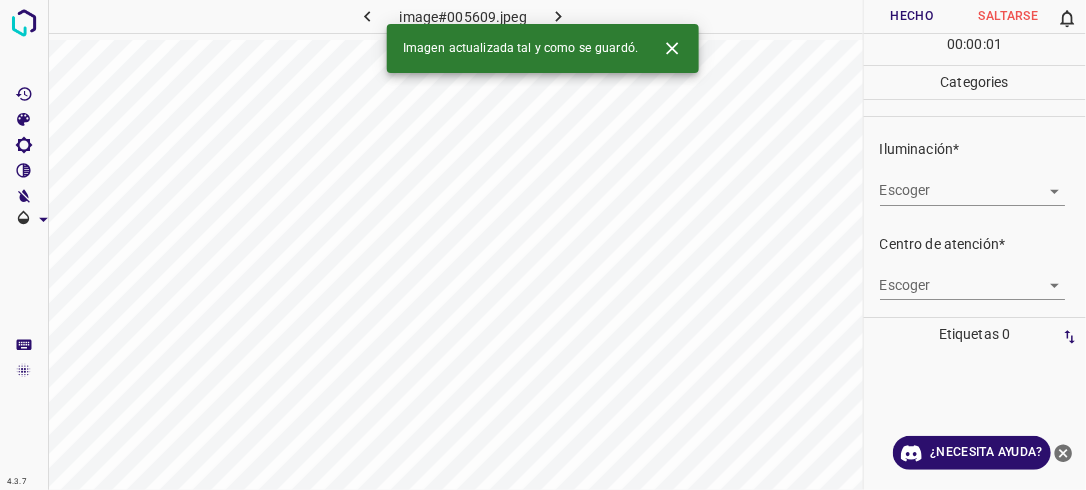 click on "4.3.7 image#005609.jpeg Hecho Saltarse 0 00   : 00   : 01   Categories Iluminación*  Escoger ​ Centro de atención*  Escoger ​ En general*  Escoger ​ Etiquetas 0 Categories 1 Lighting 2 Focus 3 Overall Tools Espacio Cambiar entre modos (Dibujar y Editar) Yo Etiquetado automático R Restaurar zoom M Acercar N Alejar Borrar Eliminar etiqueta de selección Filtros Z Restaurar filtros X Filtro de saturación C Filtro de brillo V Filtro de contraste B Filtro de escala de grises General O Descargar Imagen actualizada tal y como se guardó. ¿Necesita ayuda? -Mensaje de texto -Esconder -Borrar" at bounding box center (543, 245) 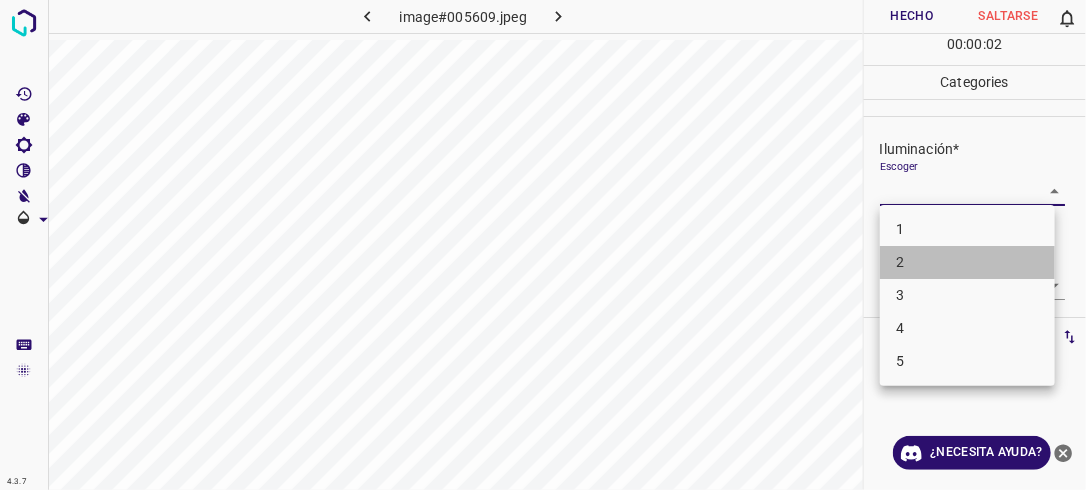 click on "2" at bounding box center (967, 262) 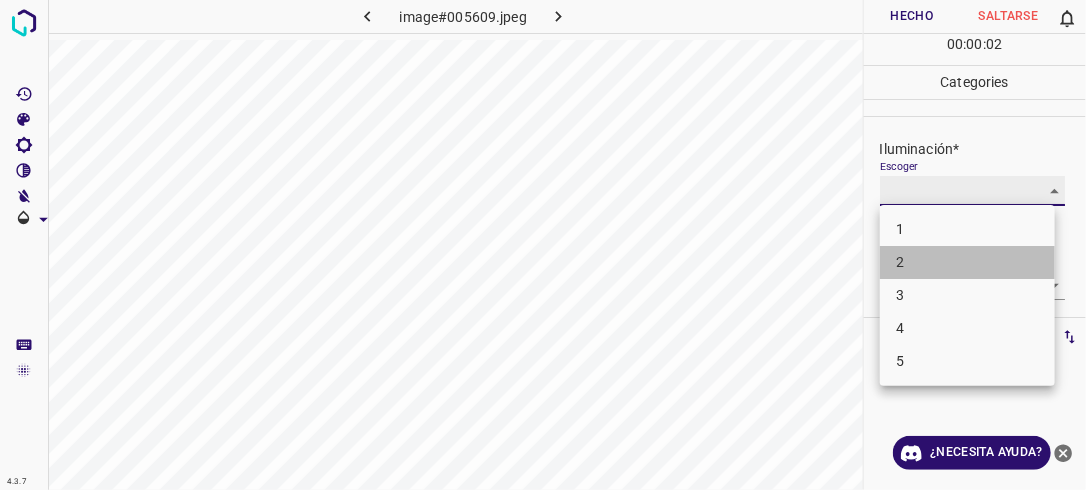 type on "2" 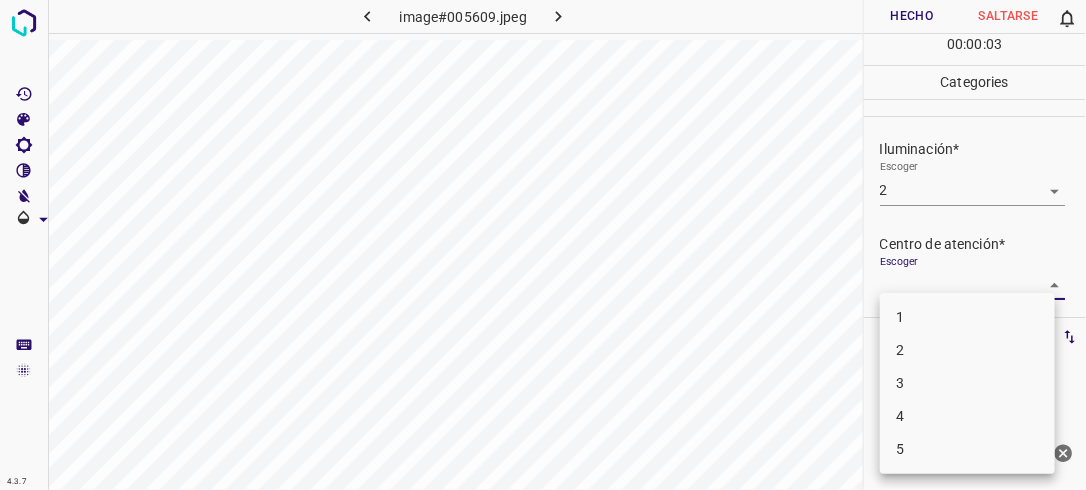 click on "4.3.7 image#005609.jpeg Hecho Saltarse 0 00   : 00   : 03   Categories Iluminación*  Escoger 2 2 Centro de atención*  Escoger ​ En general*  Escoger ​ Etiquetas 0 Categories 1 Lighting 2 Focus 3 Overall Tools Espacio Cambiar entre modos (Dibujar y Editar) Yo Etiquetado automático R Restaurar zoom M Acercar N Alejar Borrar Eliminar etiqueta de selección Filtros Z Restaurar filtros X Filtro de saturación C Filtro de brillo V Filtro de contraste B Filtro de escala de grises General O Descargar ¿Necesita ayuda? -Mensaje de texto -Esconder -Borrar 1 2 3 4 5" at bounding box center (543, 245) 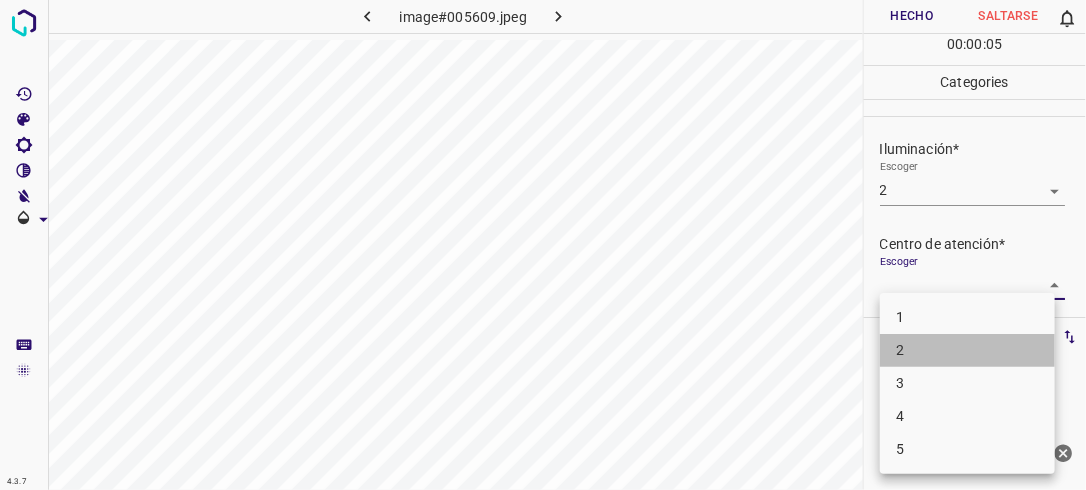 click on "2" at bounding box center [967, 350] 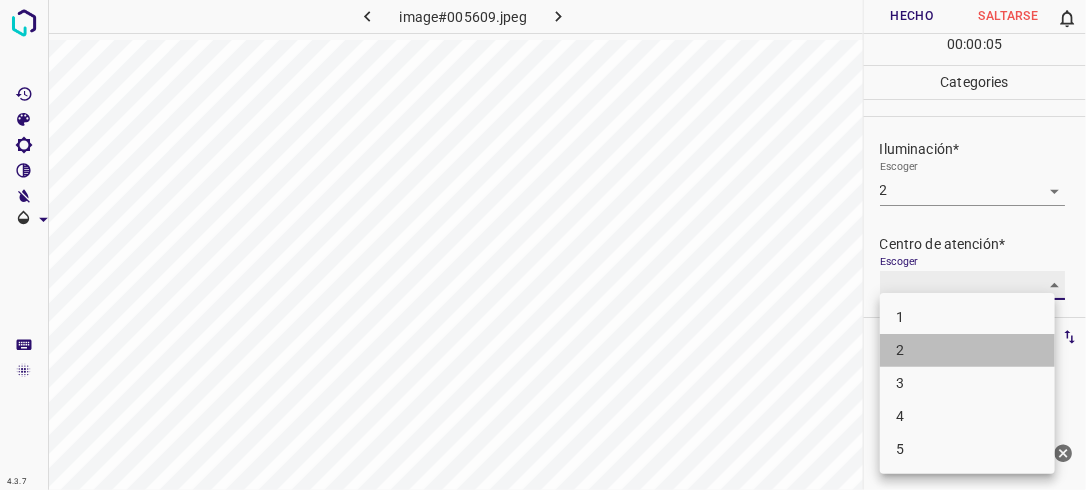 type on "2" 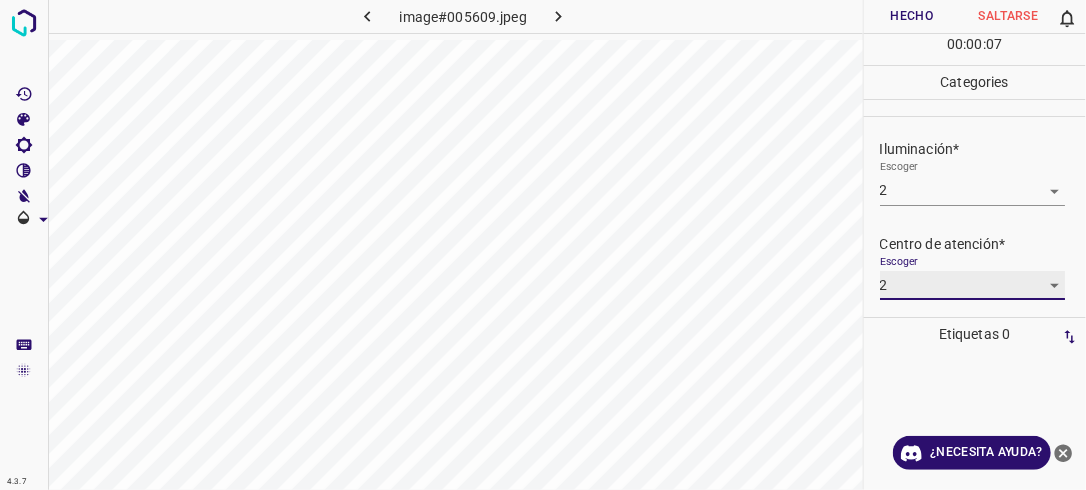 scroll, scrollTop: 98, scrollLeft: 0, axis: vertical 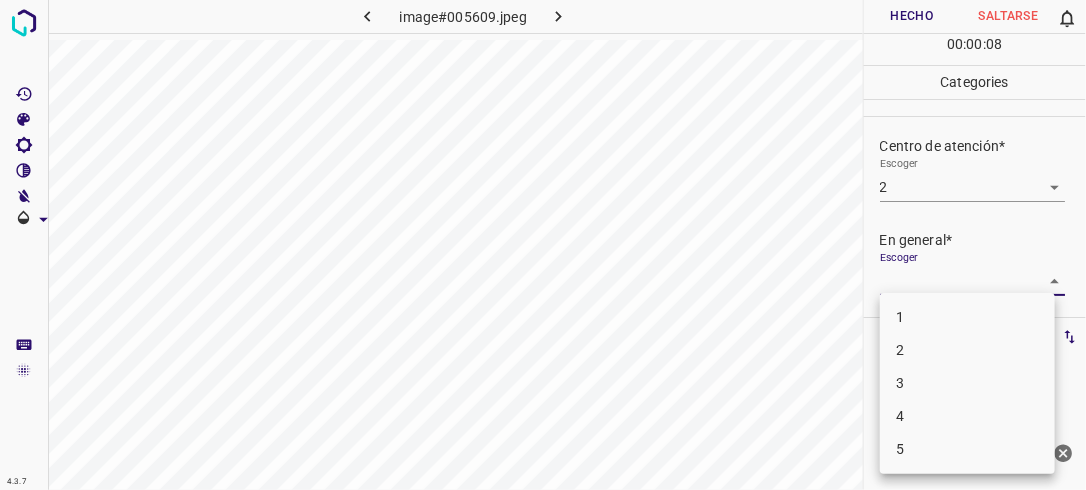 click on "4.3.7 image#005609.jpeg Hecho Saltarse 0 00   : 00   : 08   Categories Iluminación*  Escoger 2 2 Centro de atención*  Escoger 2 2 En general*  Escoger ​ Etiquetas 0 Categories 1 Lighting 2 Focus 3 Overall Tools Espacio Cambiar entre modos (Dibujar y Editar) Yo Etiquetado automático R Restaurar zoom M Acercar N Alejar Borrar Eliminar etiqueta de selección Filtros Z Restaurar filtros X Filtro de saturación C Filtro de brillo V Filtro de contraste B Filtro de escala de grises General O Descargar ¿Necesita ayuda? -Mensaje de texto -Esconder -Borrar 1 2 3 4 5" at bounding box center (543, 245) 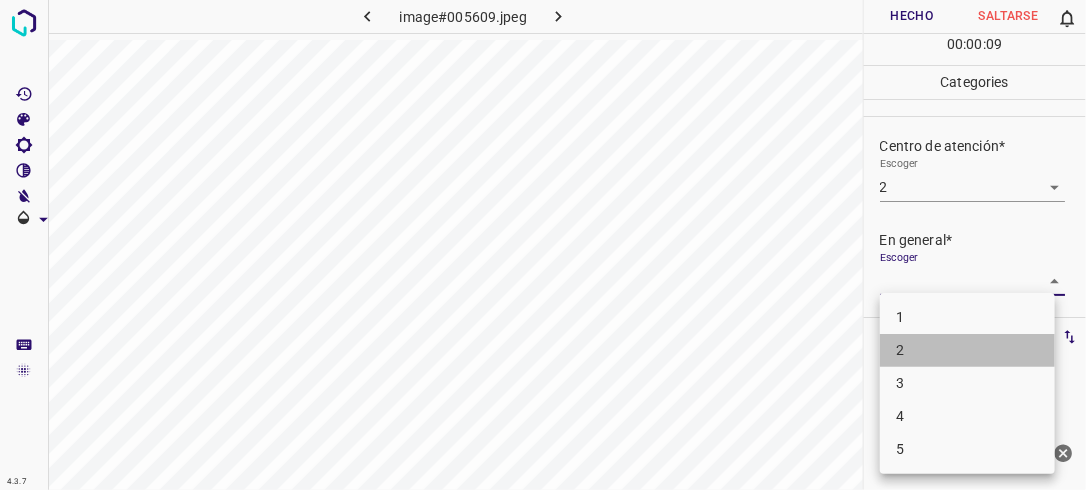 click on "2" at bounding box center (967, 350) 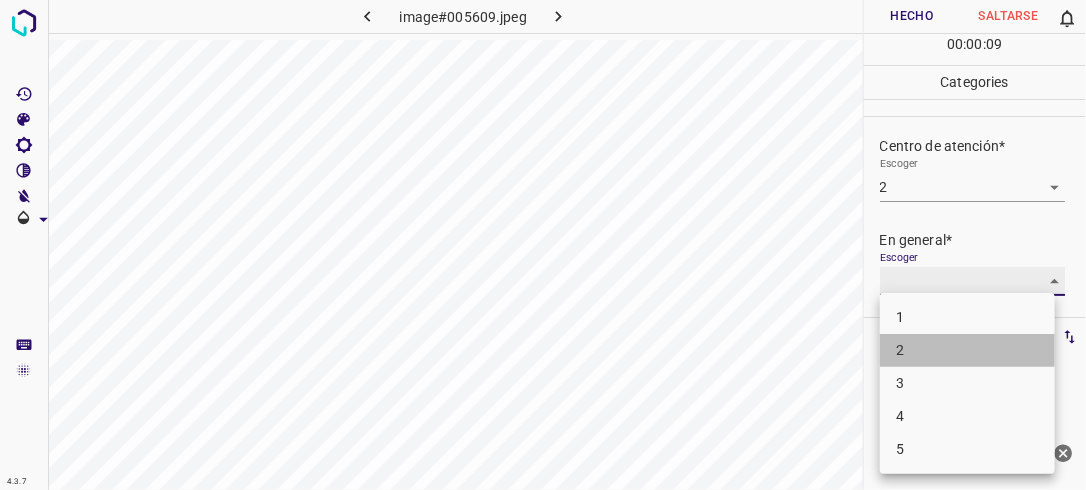 type on "2" 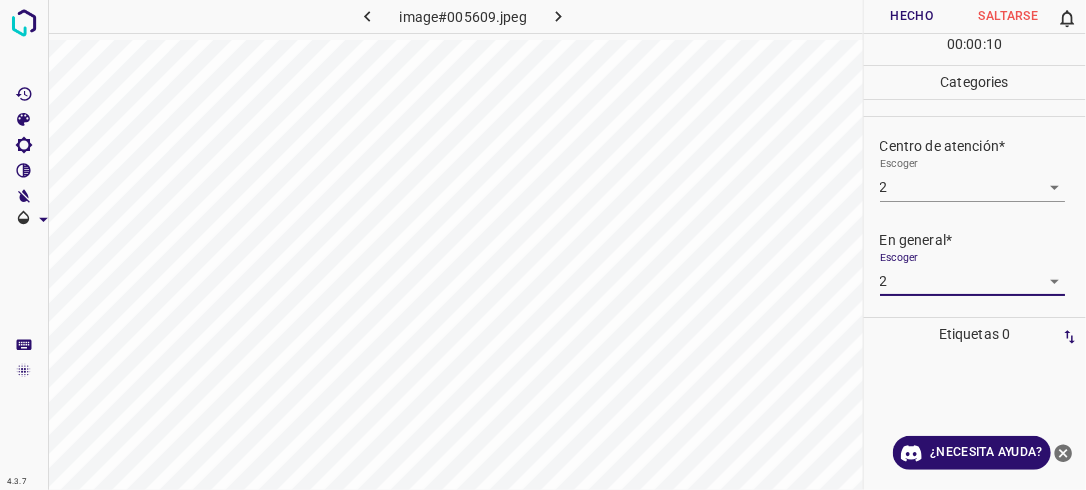 click on "Hecho" at bounding box center (912, 16) 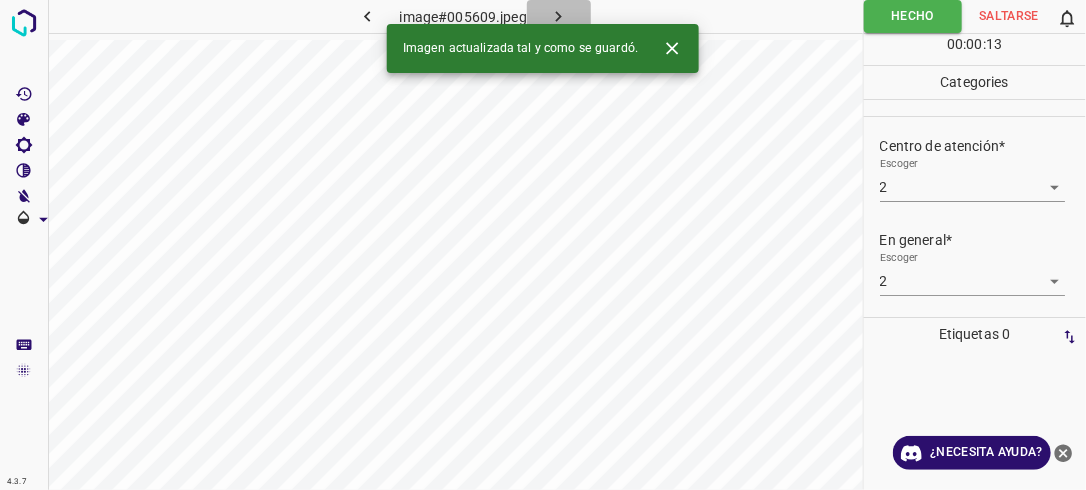 click at bounding box center (559, 16) 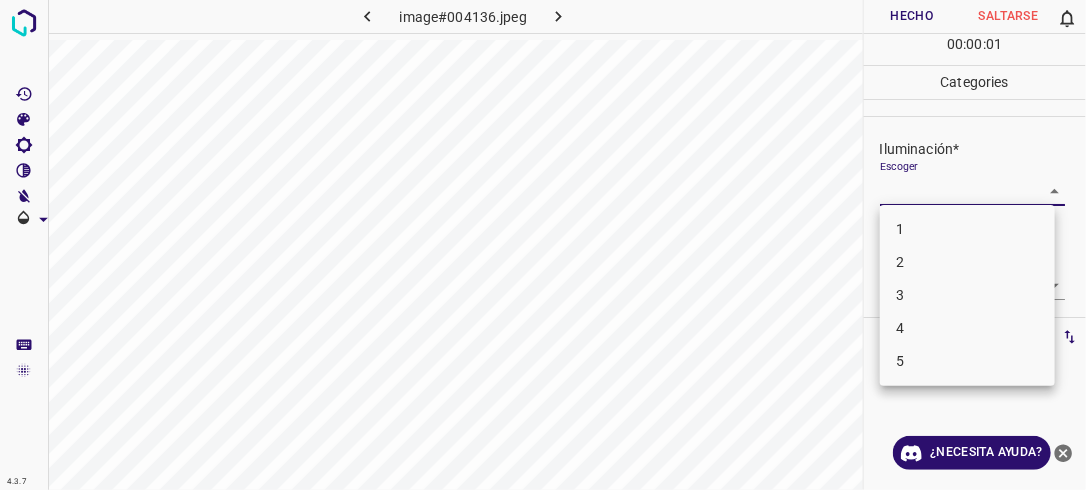 click on "4.3.7 image#004136.jpeg Hecho Saltarse 0 00   : 00   : 01   Categories Iluminación*  Escoger ​ Centro de atención*  Escoger ​ En general*  Escoger ​ Etiquetas 0 Categories 1 Lighting 2 Focus 3 Overall Tools Espacio Cambiar entre modos (Dibujar y Editar) Yo Etiquetado automático R Restaurar zoom M Acercar N Alejar Borrar Eliminar etiqueta de selección Filtros Z Restaurar filtros X Filtro de saturación C Filtro de brillo V Filtro de contraste B Filtro de escala de grises General O Descargar ¿Necesita ayuda? -Mensaje de texto -Esconder -Borrar 1 2 3 4 5" at bounding box center (543, 245) 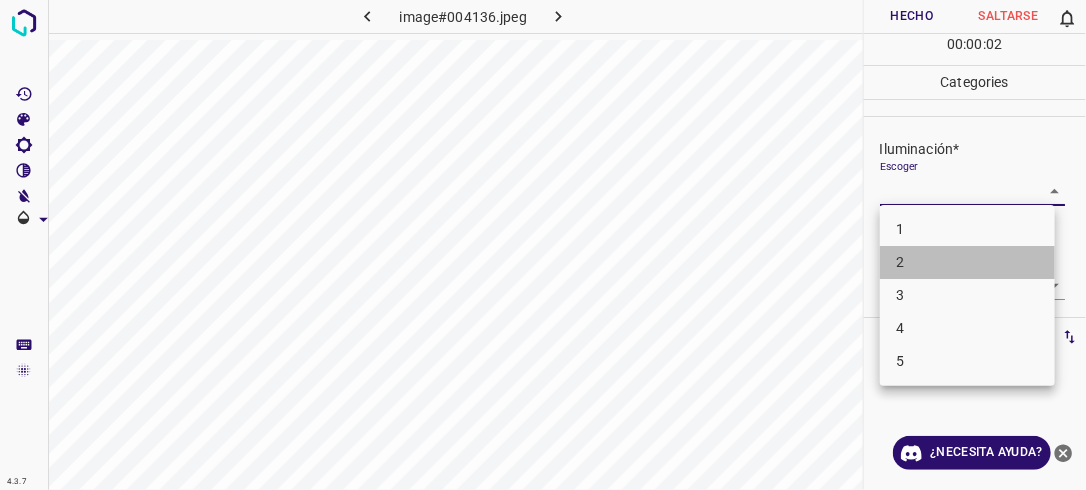 click on "2" at bounding box center [967, 262] 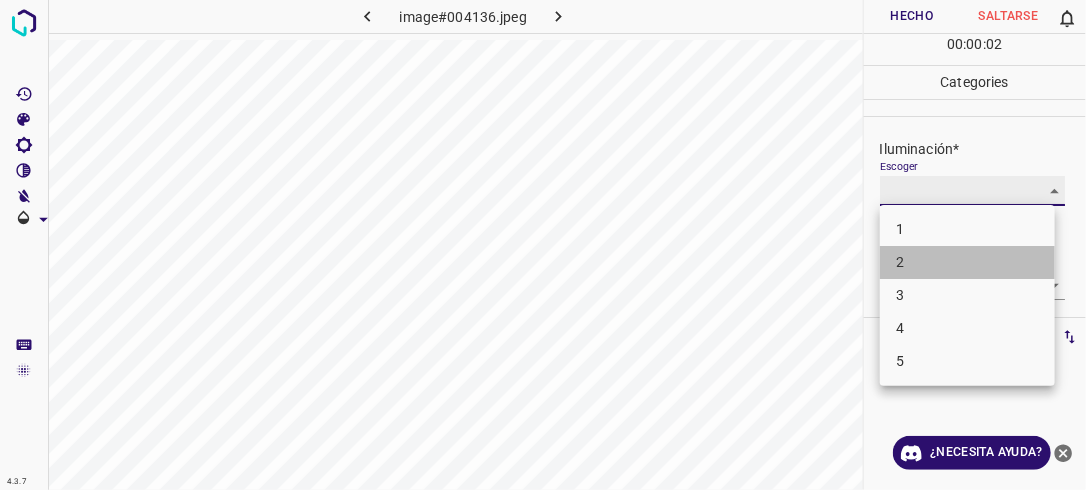 type on "2" 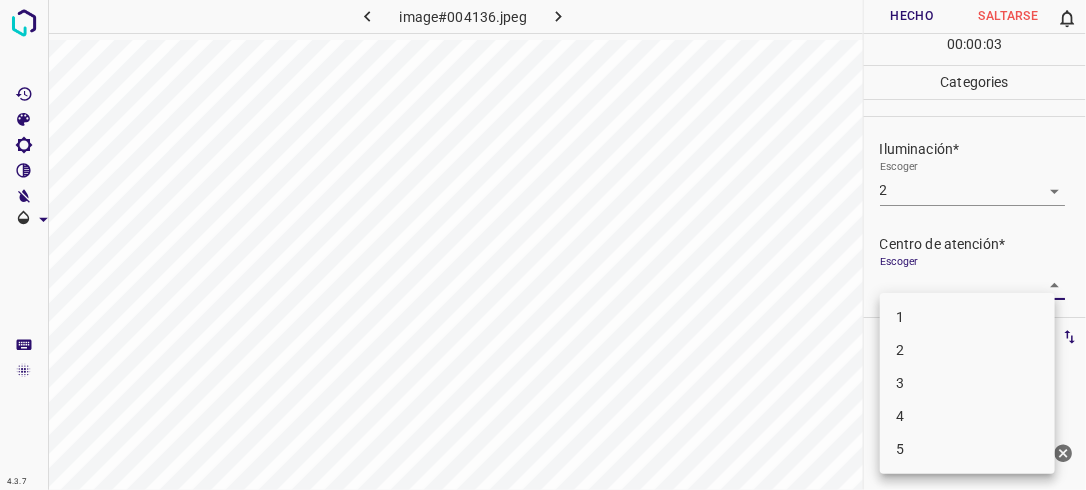 click on "4.3.7 image#004136.jpeg Hecho Saltarse 0 00   : 00   : 03   Categories Iluminación*  Escoger 2 2 Centro de atención*  Escoger ​ En general*  Escoger ​ Etiquetas 0 Categories 1 Lighting 2 Focus 3 Overall Tools Espacio Cambiar entre modos (Dibujar y Editar) Yo Etiquetado automático R Restaurar zoom M Acercar N Alejar Borrar Eliminar etiqueta de selección Filtros Z Restaurar filtros X Filtro de saturación C Filtro de brillo V Filtro de contraste B Filtro de escala de grises General O Descargar ¿Necesita ayuda? -Mensaje de texto -Esconder -Borrar 1 2 3 4 5" at bounding box center [543, 245] 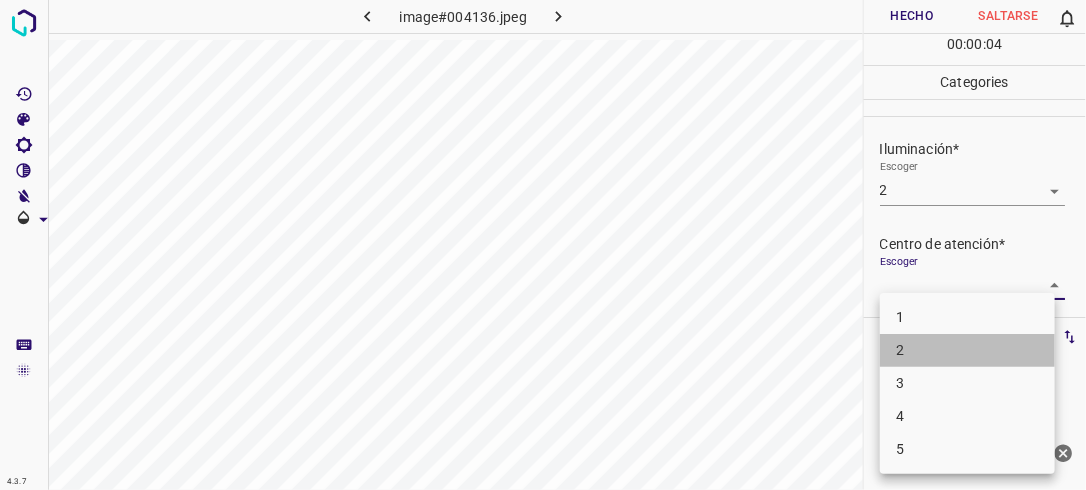 click on "2" at bounding box center (967, 350) 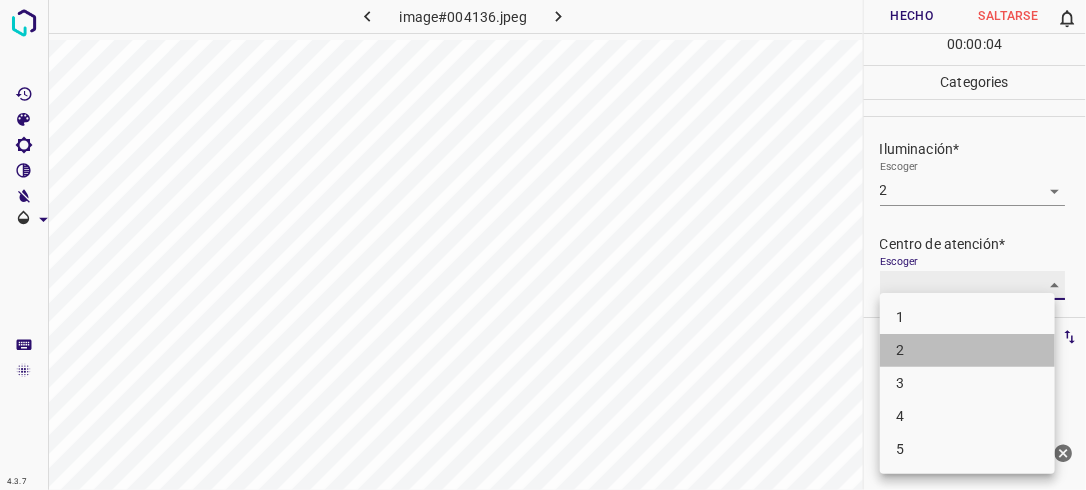 type on "2" 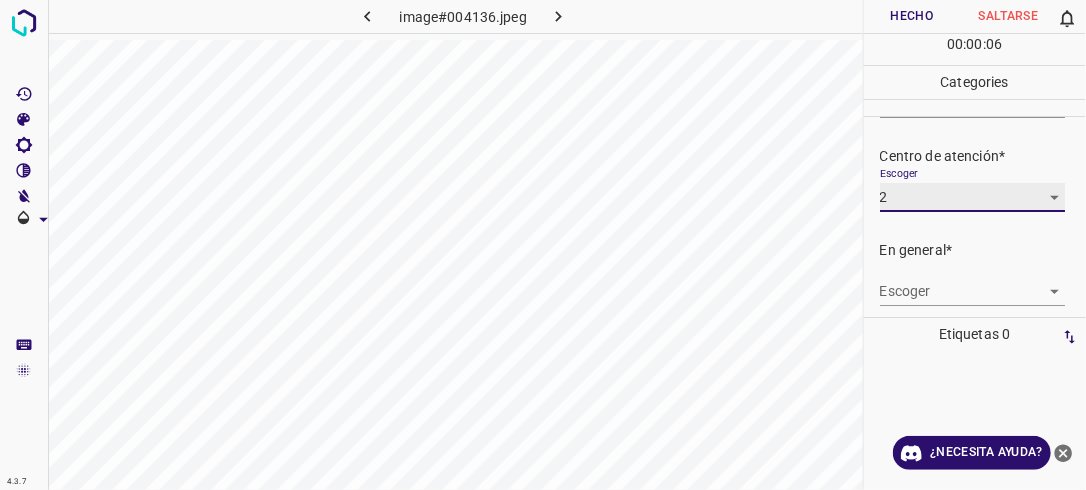 scroll, scrollTop: 98, scrollLeft: 0, axis: vertical 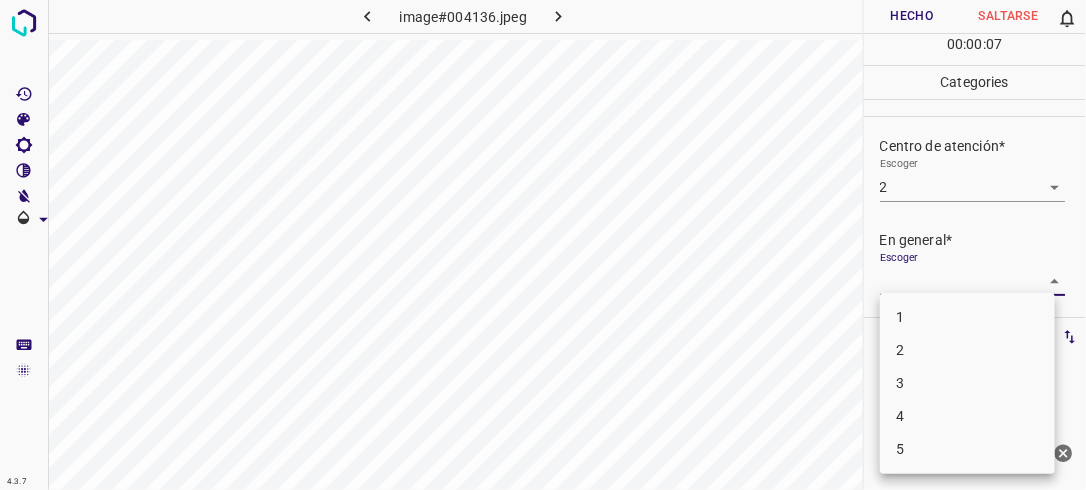 click on "4.3.7 image#004136.jpeg Hecho Saltarse 0 00   : 00   : 07   Categories Iluminación*  Escoger 2 2 Centro de atención*  Escoger 2 2 En general*  Escoger ​ Etiquetas 0 Categories 1 Lighting 2 Focus 3 Overall Tools Espacio Cambiar entre modos (Dibujar y Editar) Yo Etiquetado automático R Restaurar zoom M Acercar N Alejar Borrar Eliminar etiqueta de selección Filtros Z Restaurar filtros X Filtro de saturación C Filtro de brillo V Filtro de contraste B Filtro de escala de grises General O Descargar ¿Necesita ayuda? -Mensaje de texto -Esconder -Borrar 1 2 3 4 5" at bounding box center [543, 245] 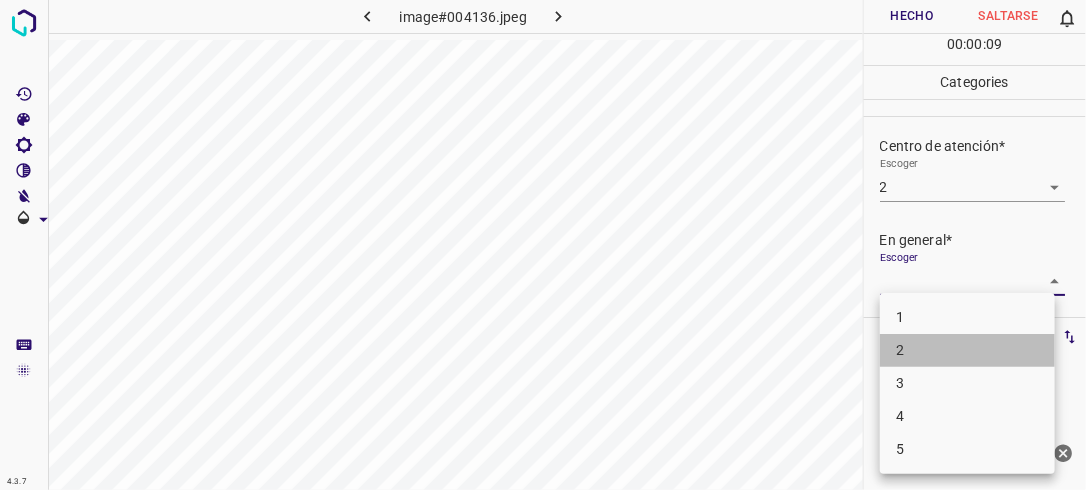 click on "2" at bounding box center [967, 350] 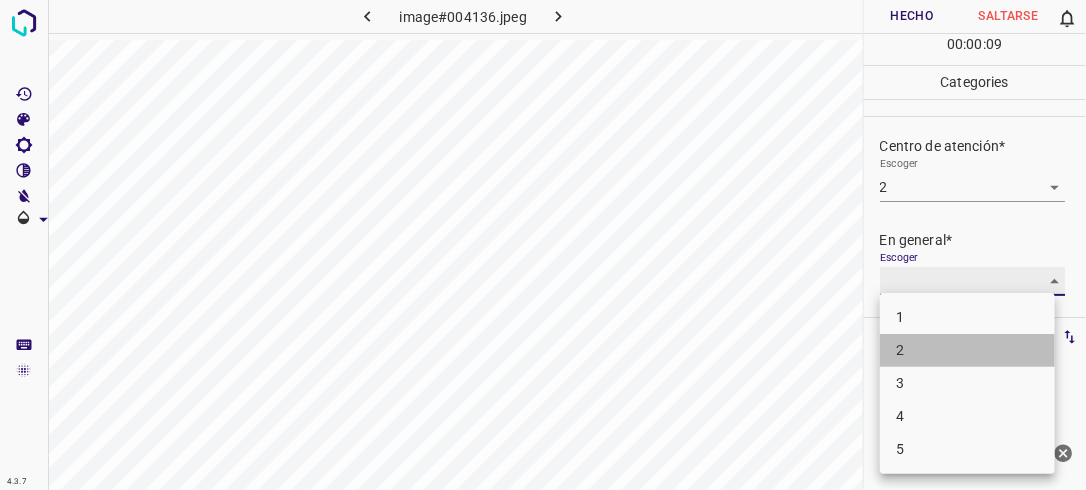 type on "2" 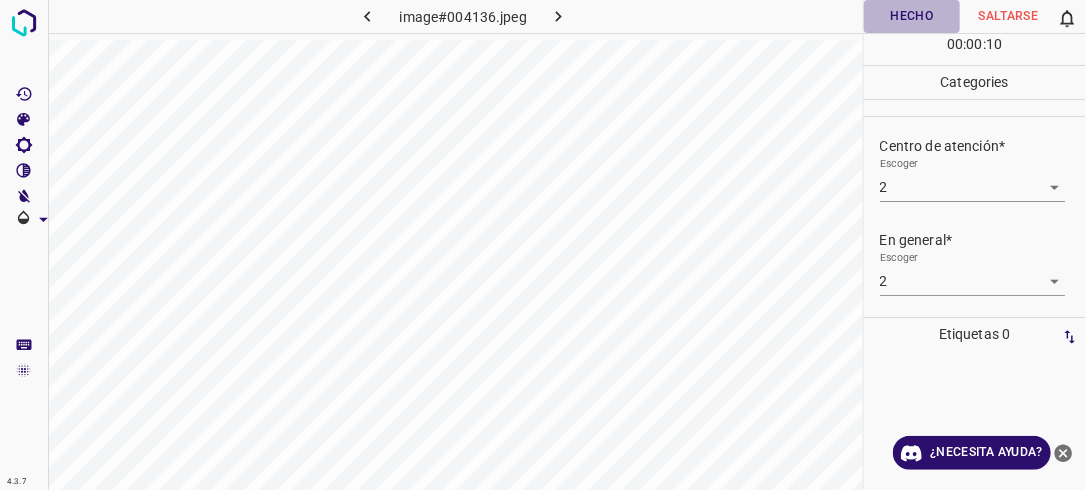 click on "Hecho" at bounding box center [912, 16] 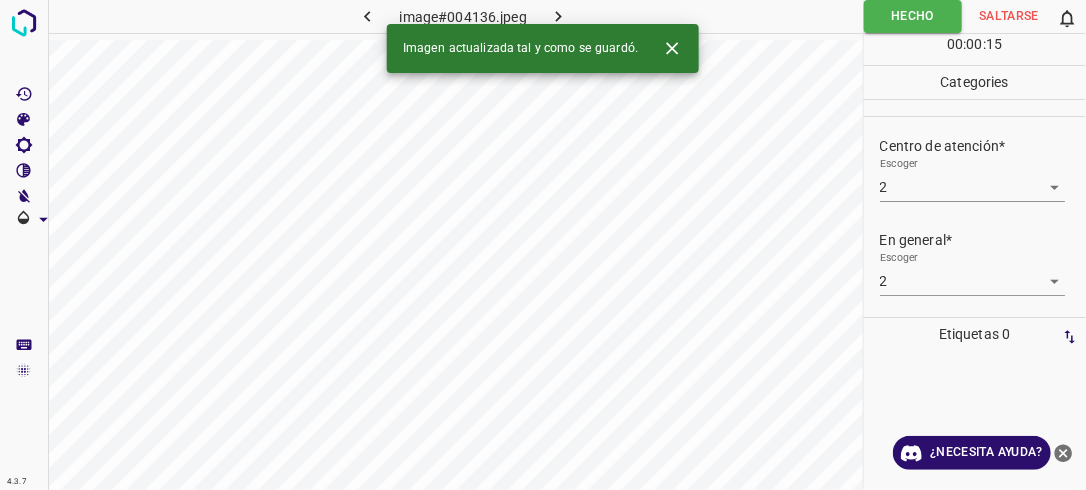 click 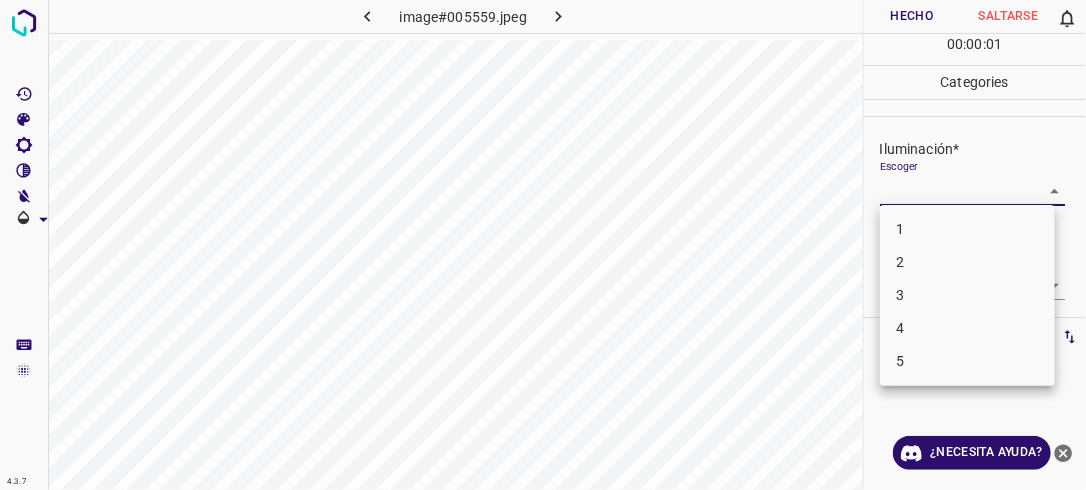 click on "4.3.7 image#005559.jpeg Hecho Saltarse 0 00   : 00   : 01   Categories Iluminación*  Escoger ​ Centro de atención*  Escoger ​ En general*  Escoger ​ Etiquetas 0 Categories 1 Lighting 2 Focus 3 Overall Tools Espacio Cambiar entre modos (Dibujar y Editar) Yo Etiquetado automático R Restaurar zoom M Acercar N Alejar Borrar Eliminar etiqueta de selección Filtros Z Restaurar filtros X Filtro de saturación C Filtro de brillo V Filtro de contraste B Filtro de escala de grises General O Descargar ¿Necesita ayuda? -Mensaje de texto -Esconder -Borrar 1 2 3 4 5" at bounding box center (543, 245) 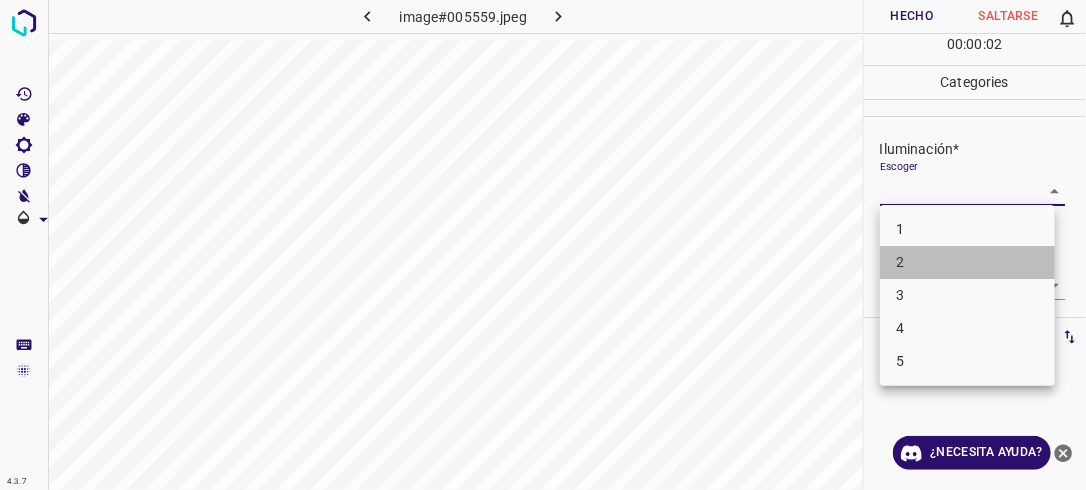 click on "2" at bounding box center (967, 262) 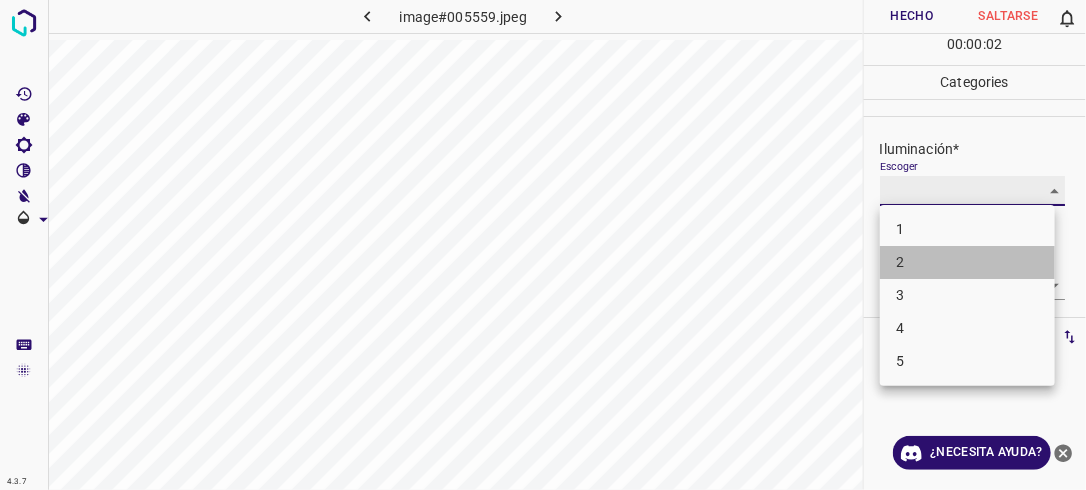 type on "2" 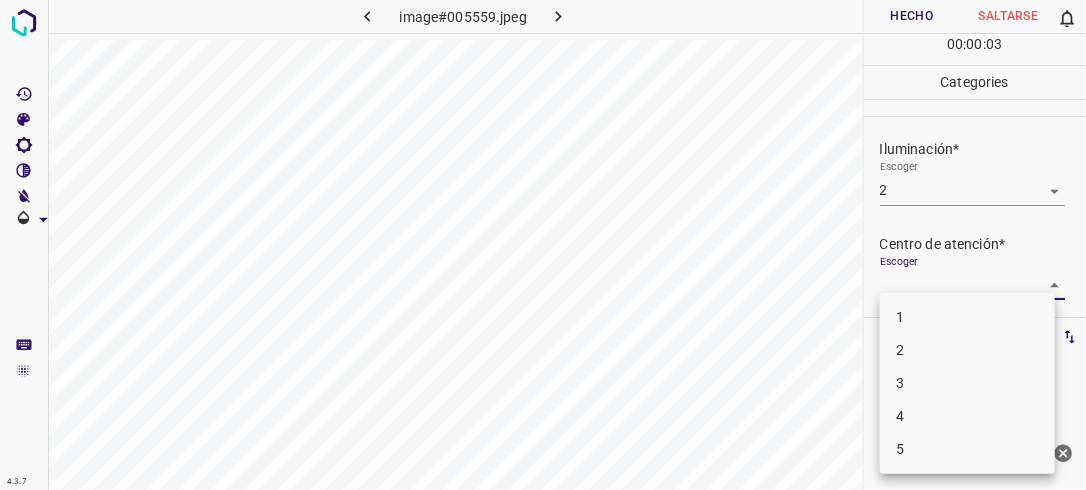 drag, startPoint x: 1035, startPoint y: 289, endPoint x: 948, endPoint y: 363, distance: 114.21471 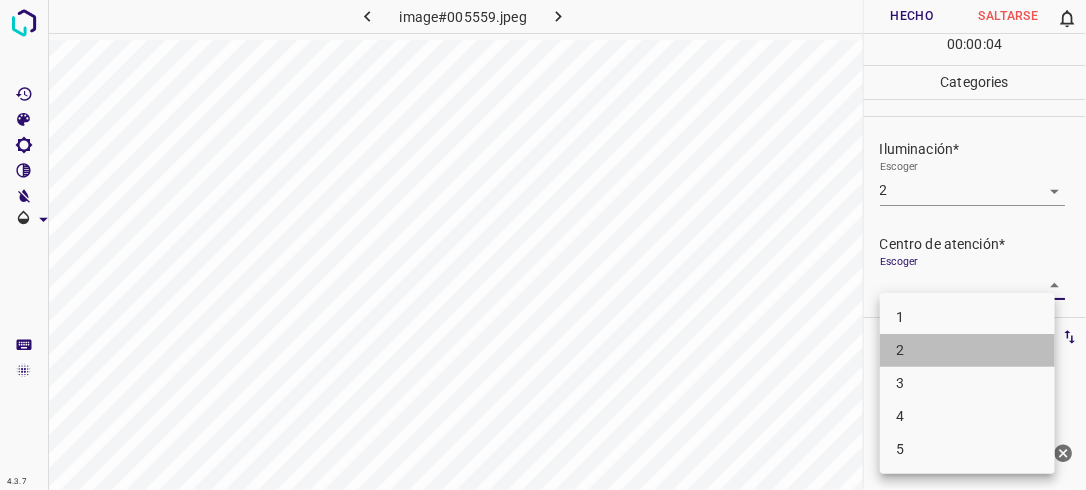 click on "2" at bounding box center (967, 350) 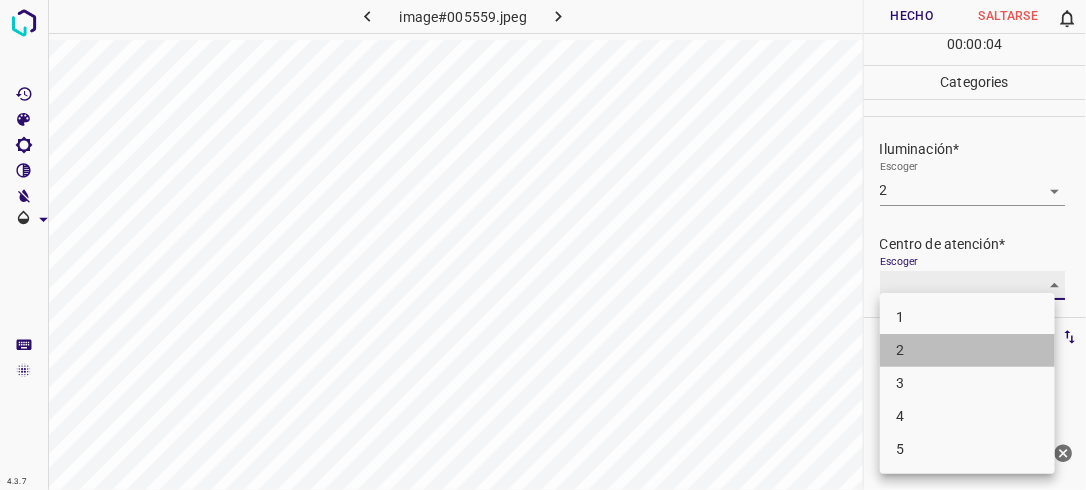 type on "2" 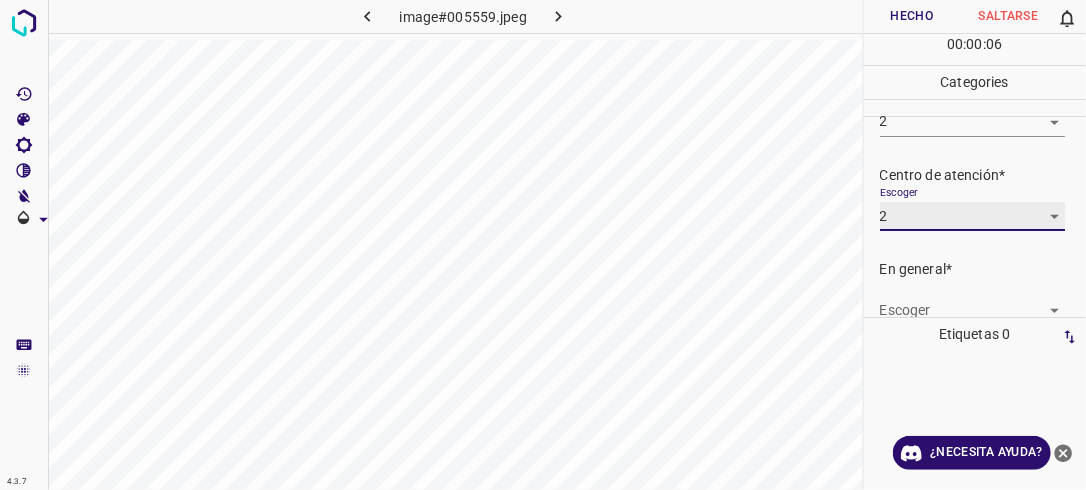 scroll, scrollTop: 98, scrollLeft: 0, axis: vertical 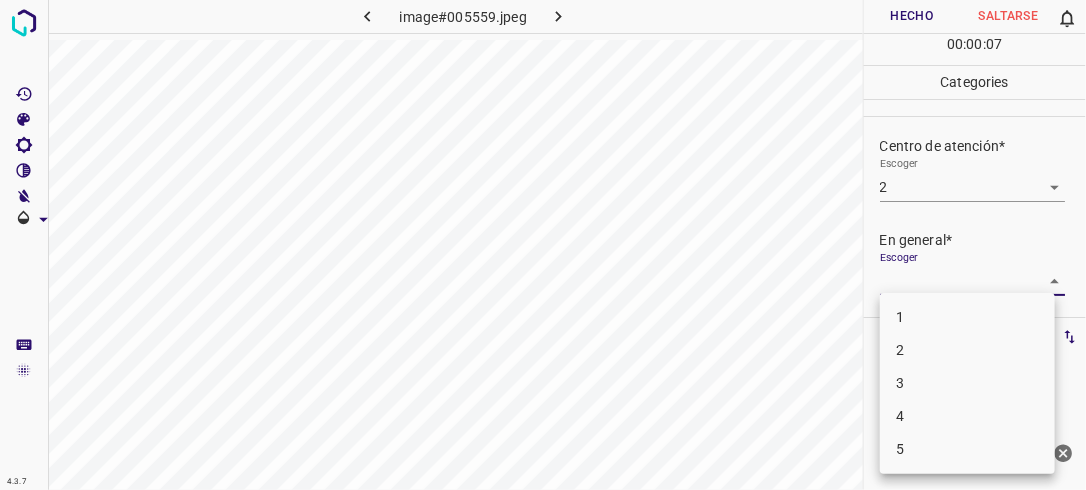 click on "4.3.7 image#005559.jpeg Hecho Saltarse 0 00   : 00   : 07   Categories Iluminación*  Escoger 2 2 Centro de atención*  Escoger 2 2 En general*  Escoger ​ Etiquetas 0 Categories 1 Lighting 2 Focus 3 Overall Tools Espacio Cambiar entre modos (Dibujar y Editar) Yo Etiquetado automático R Restaurar zoom M Acercar N Alejar Borrar Eliminar etiqueta de selección Filtros Z Restaurar filtros X Filtro de saturación C Filtro de brillo V Filtro de contraste B Filtro de escala de grises General O Descargar ¿Necesita ayuda? -Mensaje de texto -Esconder -Borrar 1 2 3 4 5" at bounding box center [543, 245] 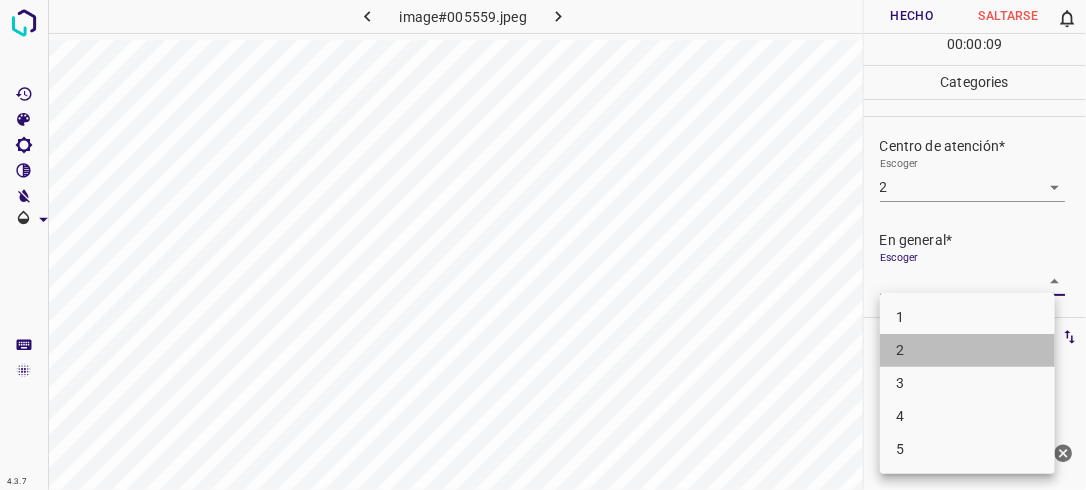 click on "2" at bounding box center [967, 350] 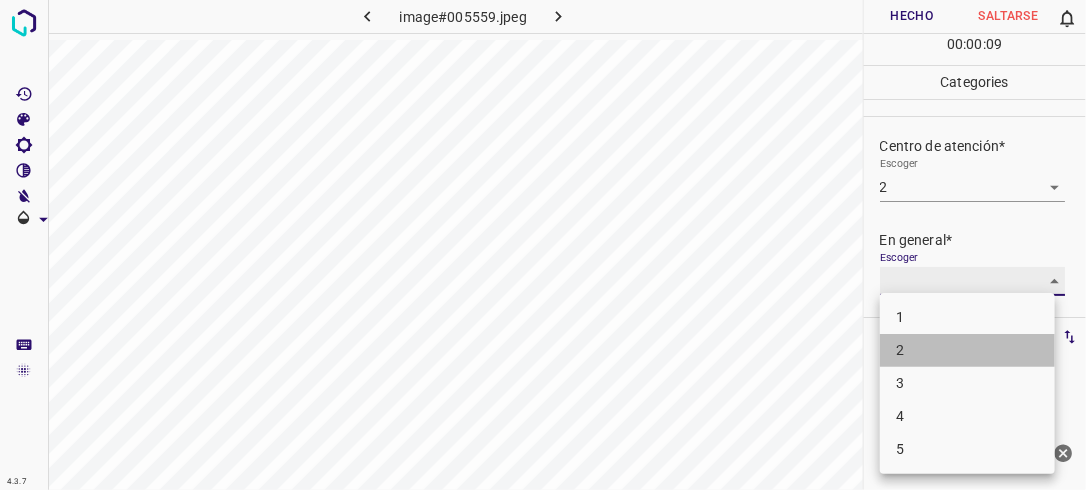 type on "2" 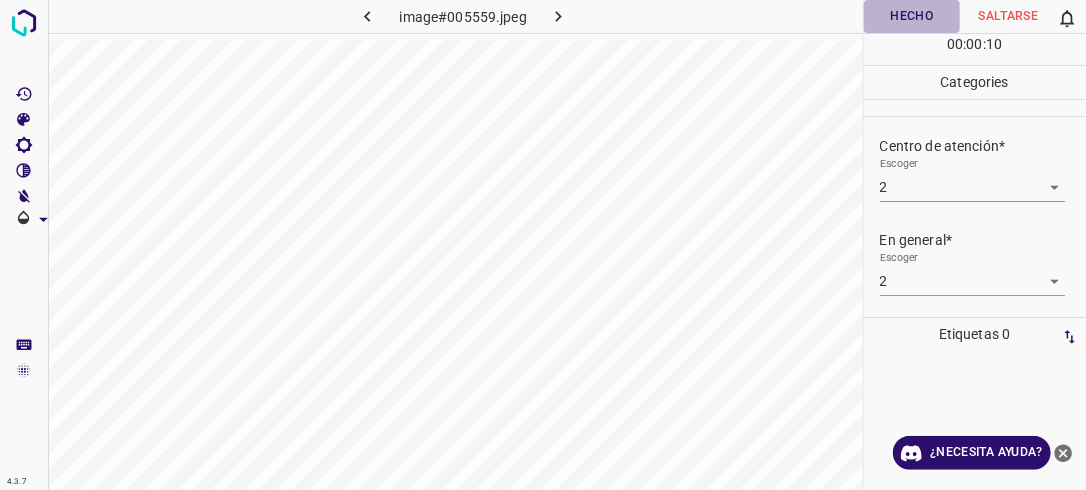 click on "Hecho" at bounding box center (912, 16) 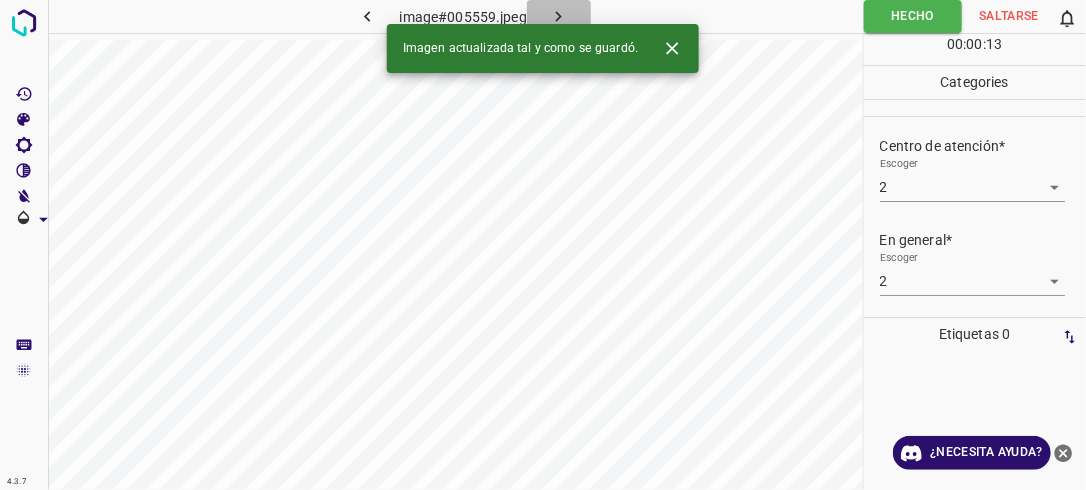 click 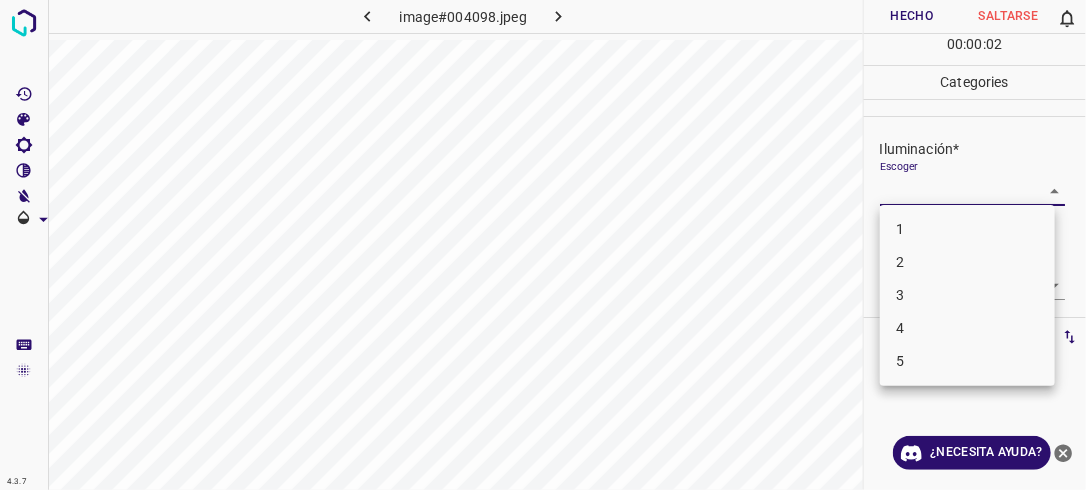 click on "4.3.7 image#004098.jpeg Hecho Saltarse 0 00   : 00   : 02   Categories Iluminación*  Escoger ​ Centro de atención*  Escoger ​ En general*  Escoger ​ Etiquetas 0 Categories 1 Lighting 2 Focus 3 Overall Tools Espacio Cambiar entre modos (Dibujar y Editar) Yo Etiquetado automático R Restaurar zoom M Acercar N Alejar Borrar Eliminar etiqueta de selección Filtros Z Restaurar filtros X Filtro de saturación C Filtro de brillo V Filtro de contraste B Filtro de escala de grises General O Descargar ¿Necesita ayuda? -Mensaje de texto -Esconder -Borrar 1 2 3 4 5" at bounding box center [543, 245] 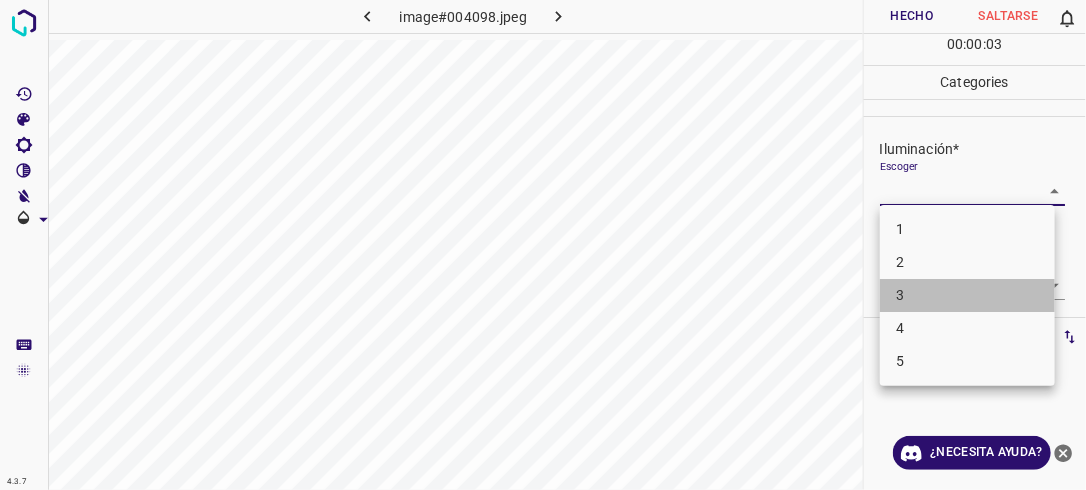 click on "3" at bounding box center [967, 295] 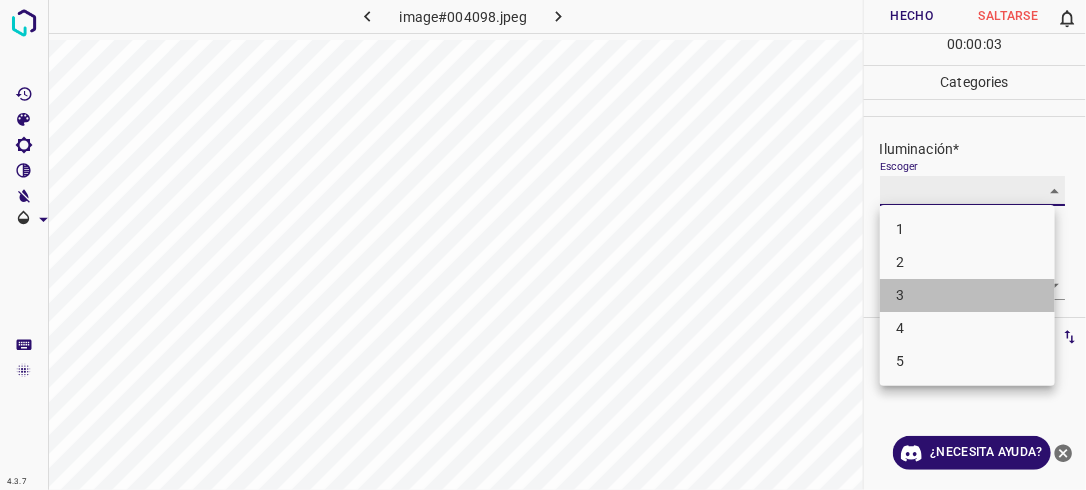type on "3" 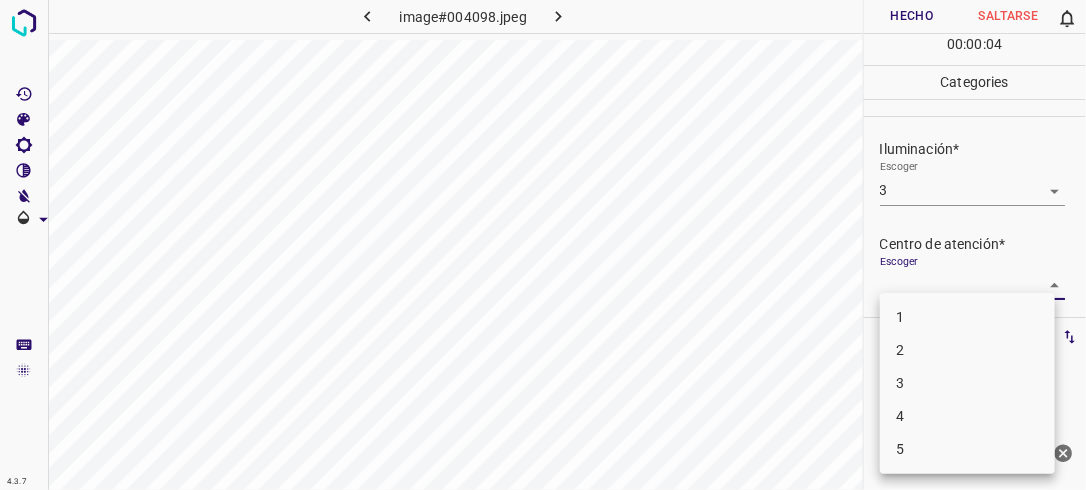 click on "4.3.7 image#004098.jpeg Hecho Saltarse 0 00   : 00   : 04   Categories Iluminación*  Escoger 3 3 Centro de atención*  Escoger ​ En general*  Escoger ​ Etiquetas 0 Categories 1 Lighting 2 Focus 3 Overall Tools Espacio Cambiar entre modos (Dibujar y Editar) Yo Etiquetado automático R Restaurar zoom M Acercar N Alejar Borrar Eliminar etiqueta de selección Filtros Z Restaurar filtros X Filtro de saturación C Filtro de brillo V Filtro de contraste B Filtro de escala de grises General O Descargar ¿Necesita ayuda? -Mensaje de texto -Esconder -Borrar 1 2 3 4 5" at bounding box center (543, 245) 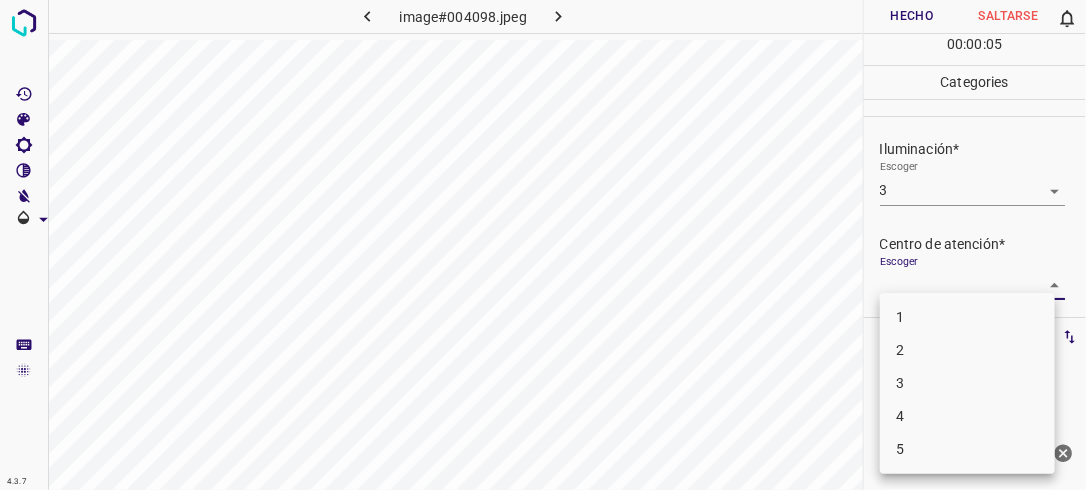 click on "2" at bounding box center [967, 350] 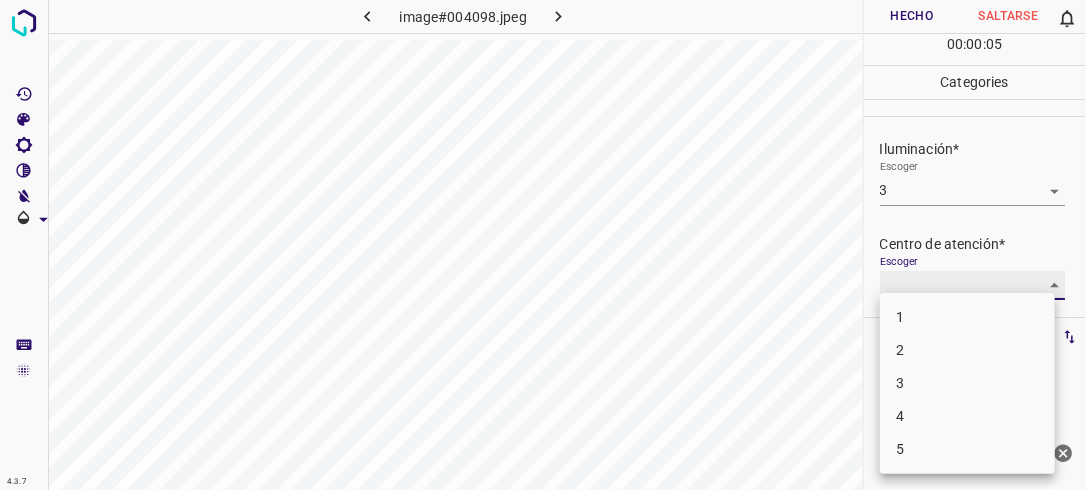 type on "2" 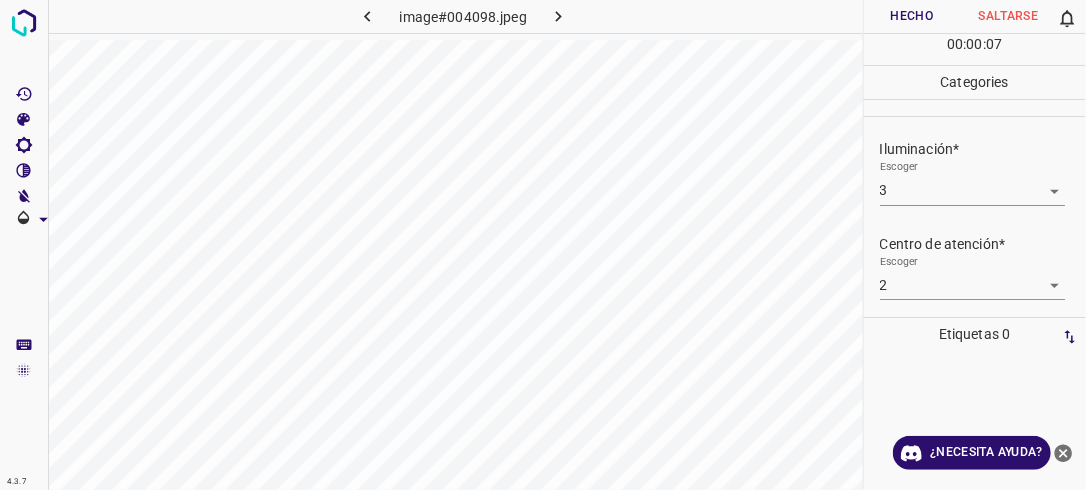 drag, startPoint x: 1069, startPoint y: 232, endPoint x: 1067, endPoint y: 285, distance: 53.037724 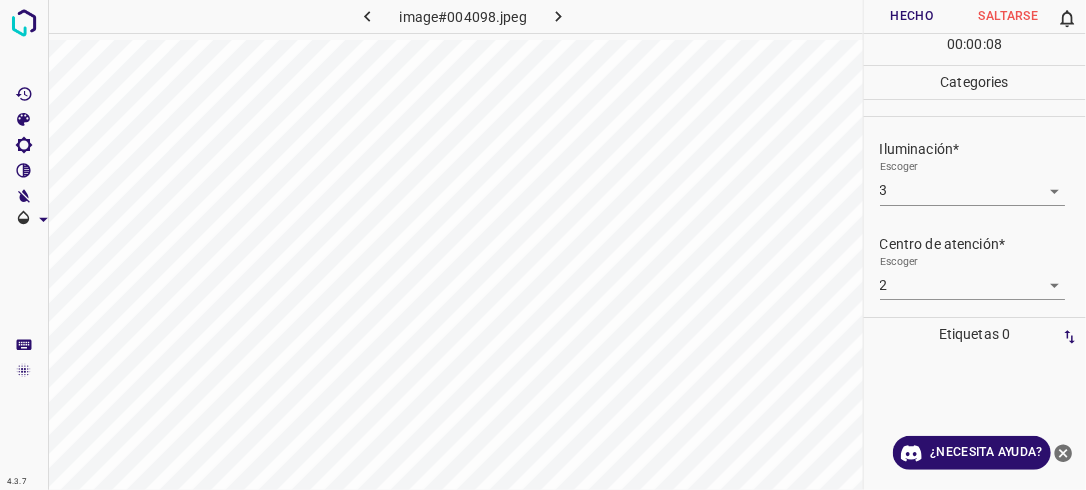 scroll, scrollTop: 98, scrollLeft: 0, axis: vertical 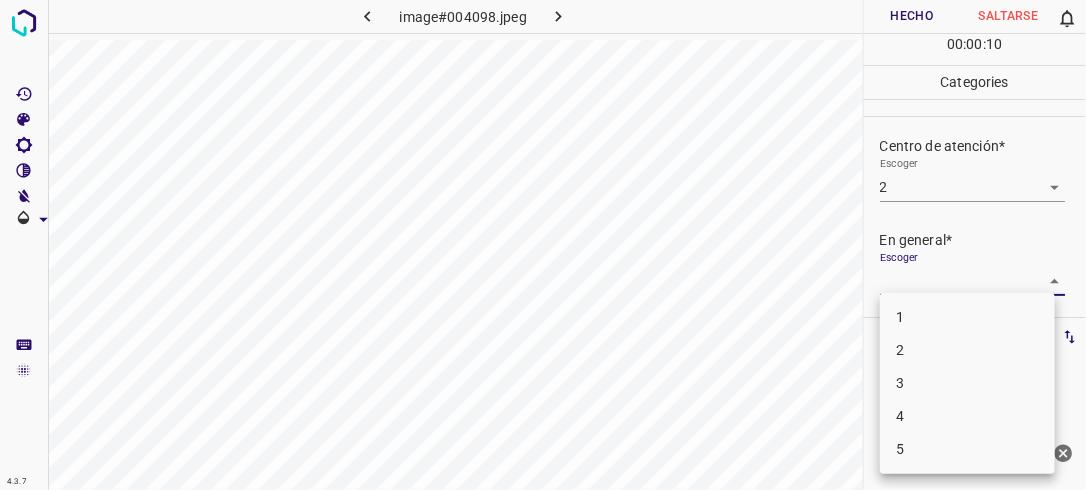 click on "4.3.7 image#004098.jpeg Hecho Saltarse 0 00   : 00   : 10   Categories Iluminación*  Escoger 3 3 Centro de atención*  Escoger 2 2 En general*  Escoger ​ Etiquetas 0 Categories 1 Lighting 2 Focus 3 Overall Tools Espacio Cambiar entre modos (Dibujar y Editar) Yo Etiquetado automático R Restaurar zoom M Acercar N Alejar Borrar Eliminar etiqueta de selección Filtros Z Restaurar filtros X Filtro de saturación C Filtro de brillo V Filtro de contraste B Filtro de escala de grises General O Descargar ¿Necesita ayuda? -Mensaje de texto -Esconder -Borrar 1 2 3 4 5" at bounding box center (543, 245) 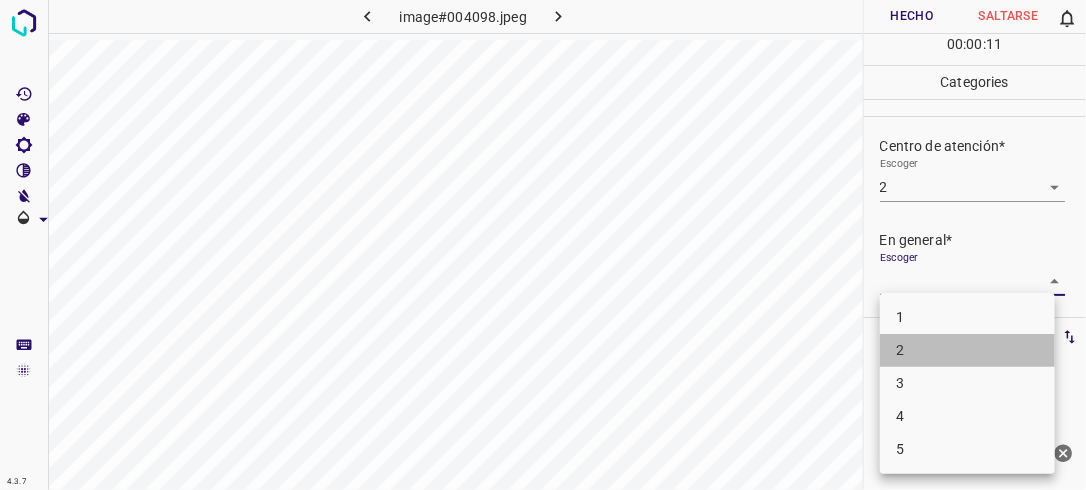 click on "2" at bounding box center [967, 350] 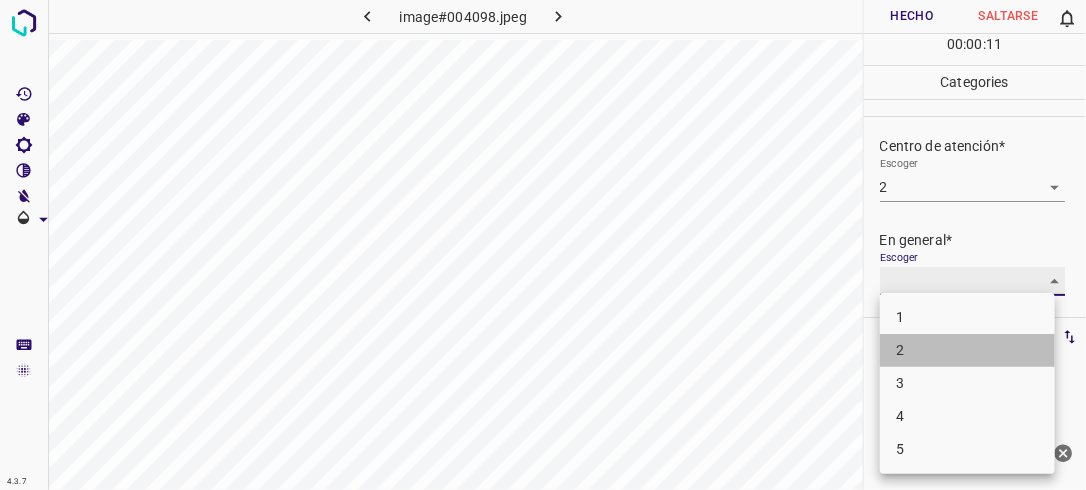 type on "2" 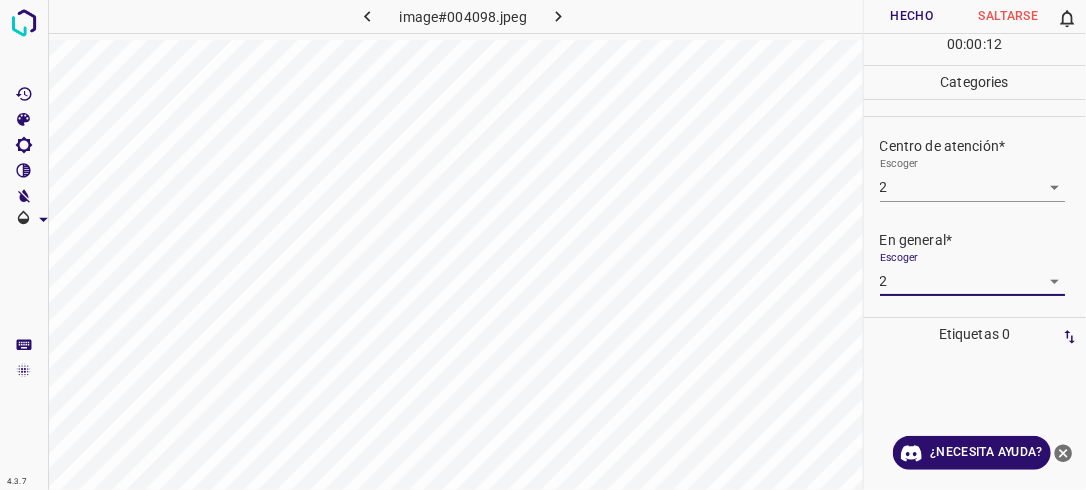 click on "Hecho" at bounding box center [912, 16] 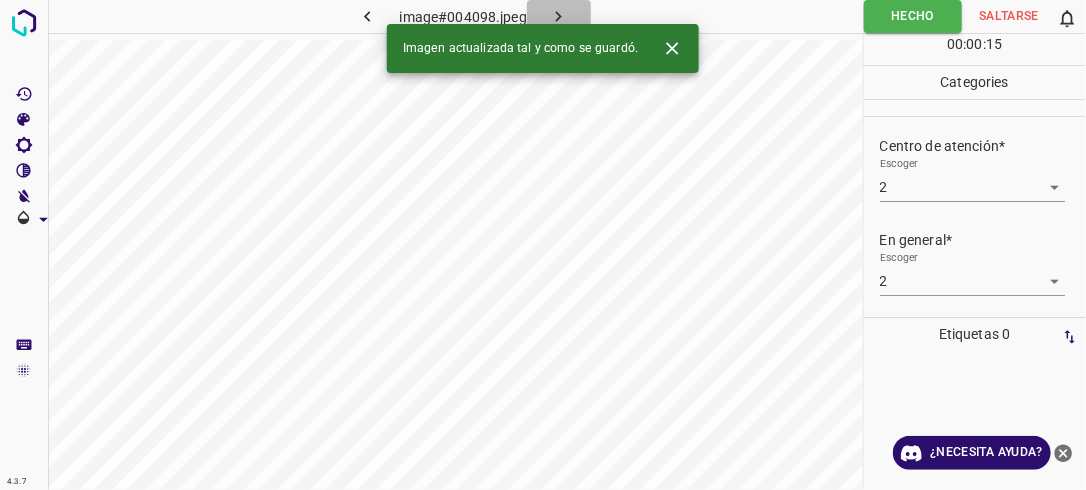 click 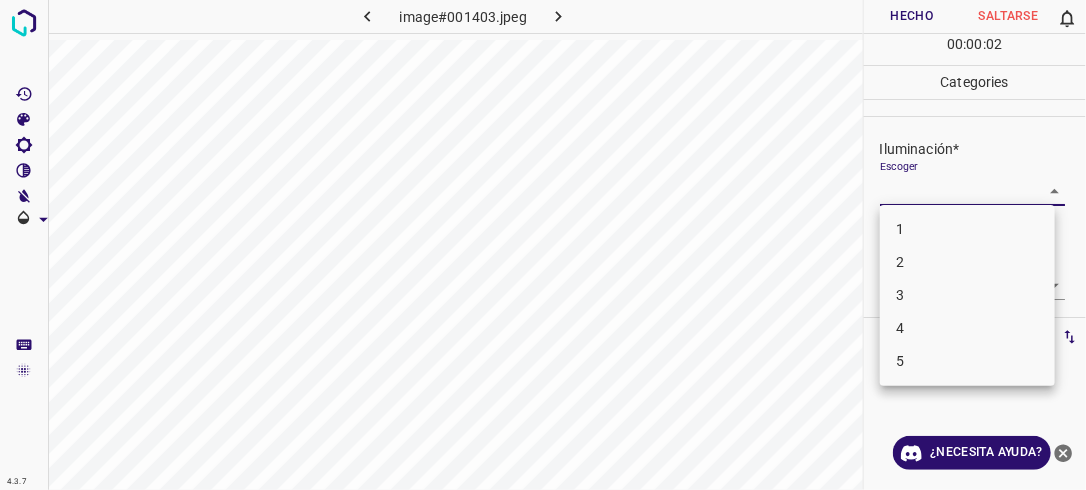 click on "4.3.7 image#001403.jpeg Hecho Saltarse 0 00   : 00   : 02   Categories Iluminación*  Escoger ​ Centro de atención*  Escoger ​ En general*  Escoger ​ Etiquetas 0 Categories 1 Lighting 2 Focus 3 Overall Tools Espacio Cambiar entre modos (Dibujar y Editar) Yo Etiquetado automático R Restaurar zoom M Acercar N Alejar Borrar Eliminar etiqueta de selección Filtros Z Restaurar filtros X Filtro de saturación C Filtro de brillo V Filtro de contraste B Filtro de escala de grises General O Descargar ¿Necesita ayuda? -Mensaje de texto -Esconder -Borrar 1 2 3 4 5" at bounding box center [543, 245] 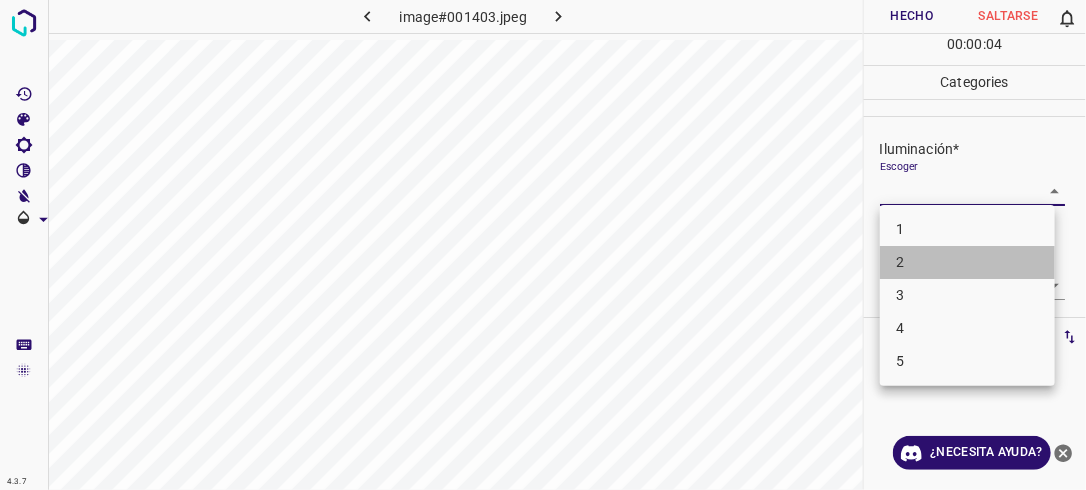 click on "2" at bounding box center (967, 262) 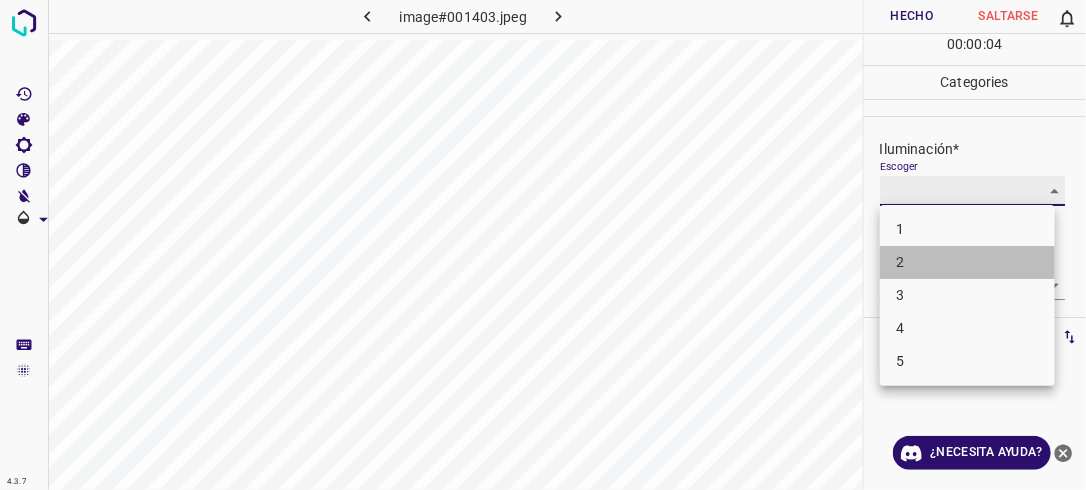 type on "2" 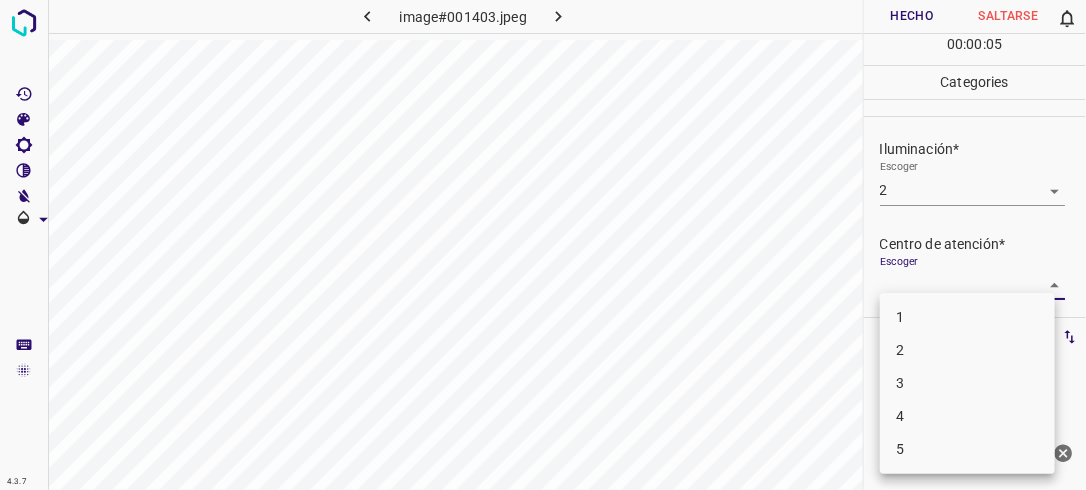 click on "4.3.7 image#001403.jpeg Hecho Saltarse 0 00   : 00   : 05   Categories Iluminación*  Escoger 2 2 Centro de atención*  Escoger ​ En general*  Escoger ​ Etiquetas 0 Categories 1 Lighting 2 Focus 3 Overall Tools Espacio Cambiar entre modos (Dibujar y Editar) Yo Etiquetado automático R Restaurar zoom M Acercar N Alejar Borrar Eliminar etiqueta de selección Filtros Z Restaurar filtros X Filtro de saturación C Filtro de brillo V Filtro de contraste B Filtro de escala de grises General O Descargar ¿Necesita ayuda? -Mensaje de texto -Esconder -Borrar 1 2 3 4 5" at bounding box center [543, 245] 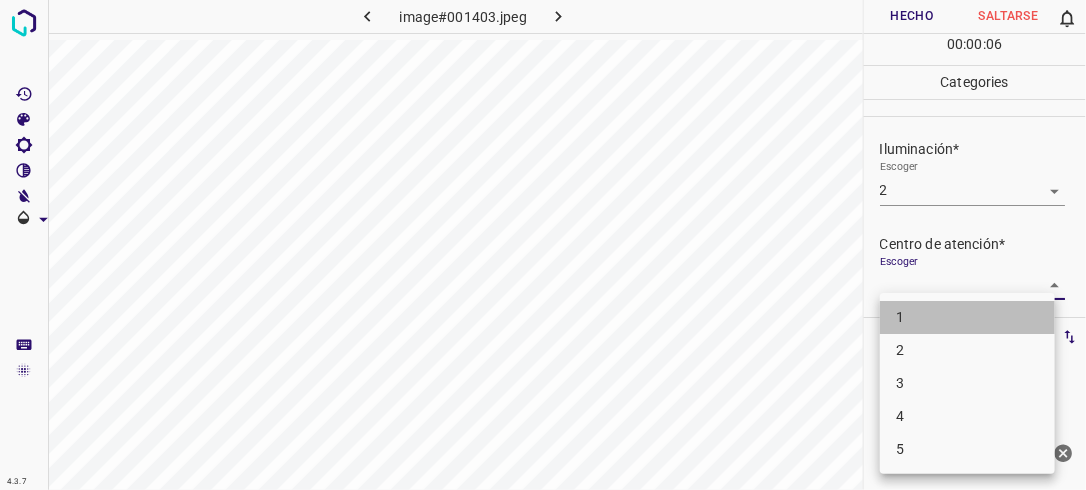 click on "1" at bounding box center (967, 317) 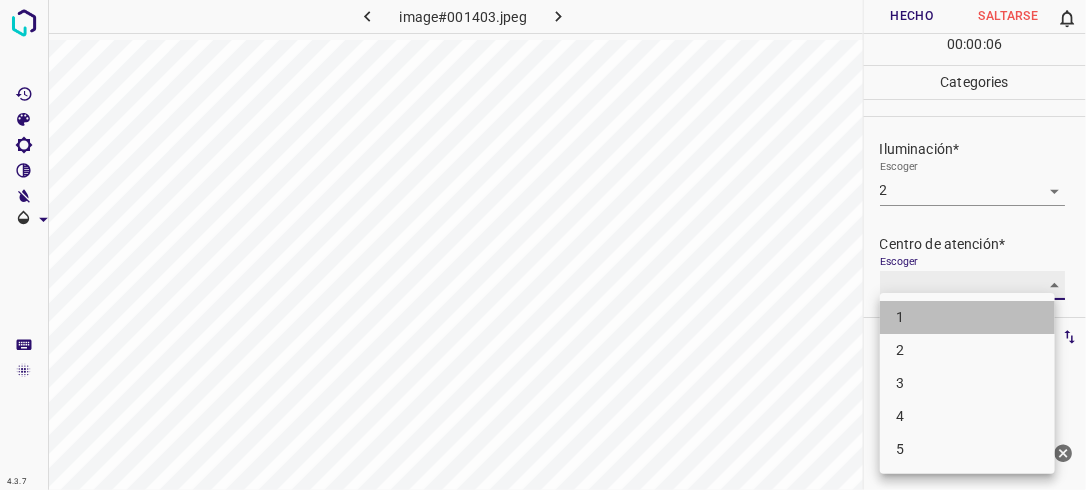 type on "1" 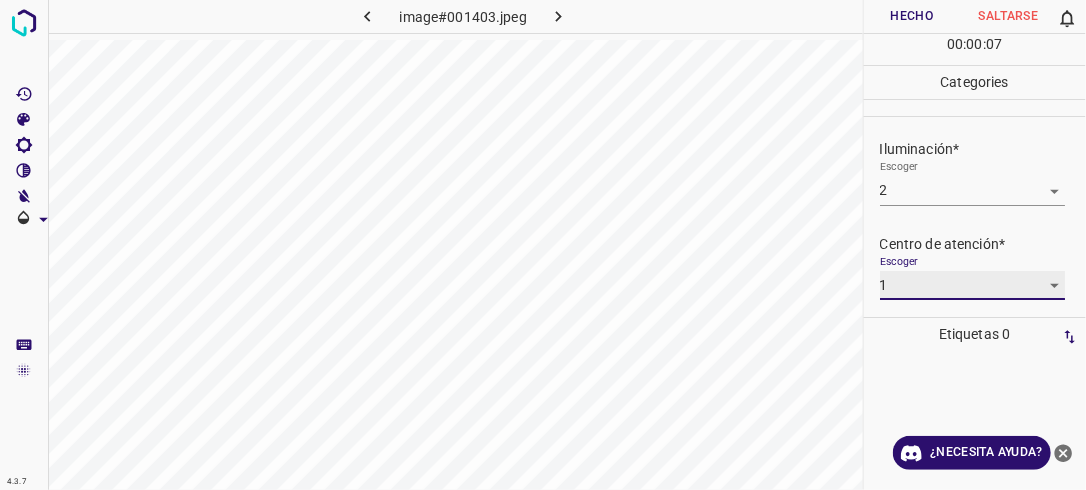 scroll, scrollTop: 98, scrollLeft: 0, axis: vertical 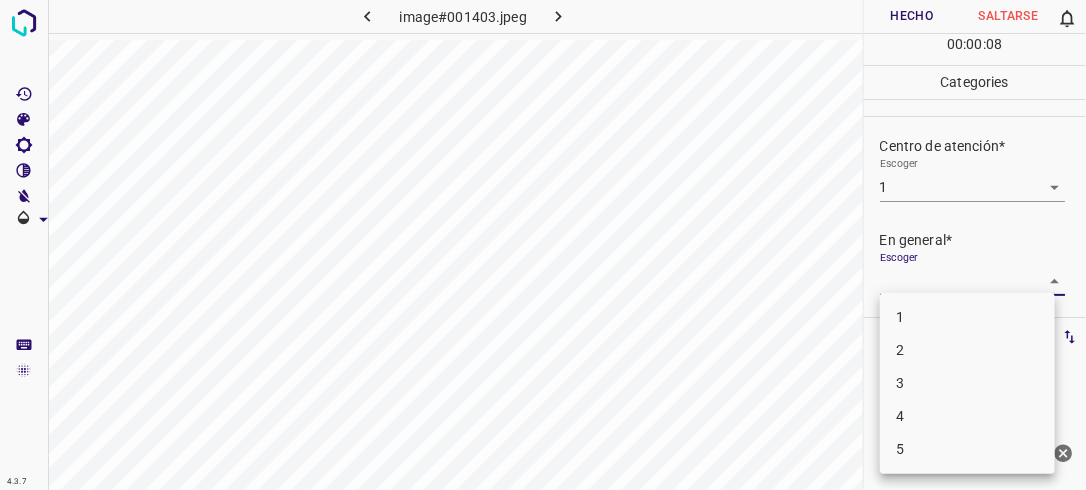 click on "4.3.7 image#001403.jpeg Hecho Saltarse 0 00   : 00   : 08   Categories Iluminación*  Escoger 2 2 Centro de atención*  Escoger 1 1 En general*  Escoger ​ Etiquetas 0 Categories 1 Lighting 2 Focus 3 Overall Tools Espacio Cambiar entre modos (Dibujar y Editar) Yo Etiquetado automático R Restaurar zoom M Acercar N Alejar Borrar Eliminar etiqueta de selección Filtros Z Restaurar filtros X Filtro de saturación C Filtro de brillo V Filtro de contraste B Filtro de escala de grises General O Descargar ¿Necesita ayuda? -Mensaje de texto -Esconder -Borrar 1 2 3 4 5" at bounding box center [543, 245] 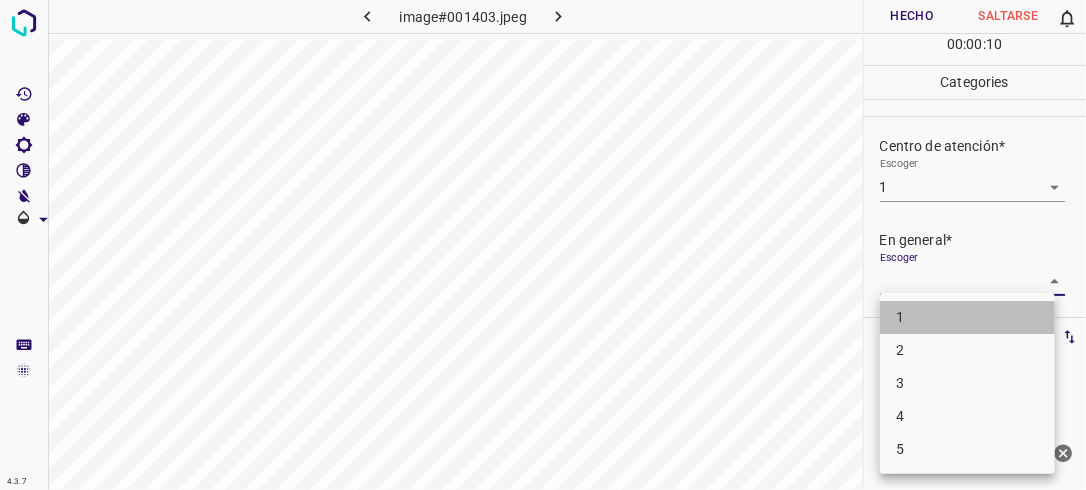 click on "1" at bounding box center [967, 317] 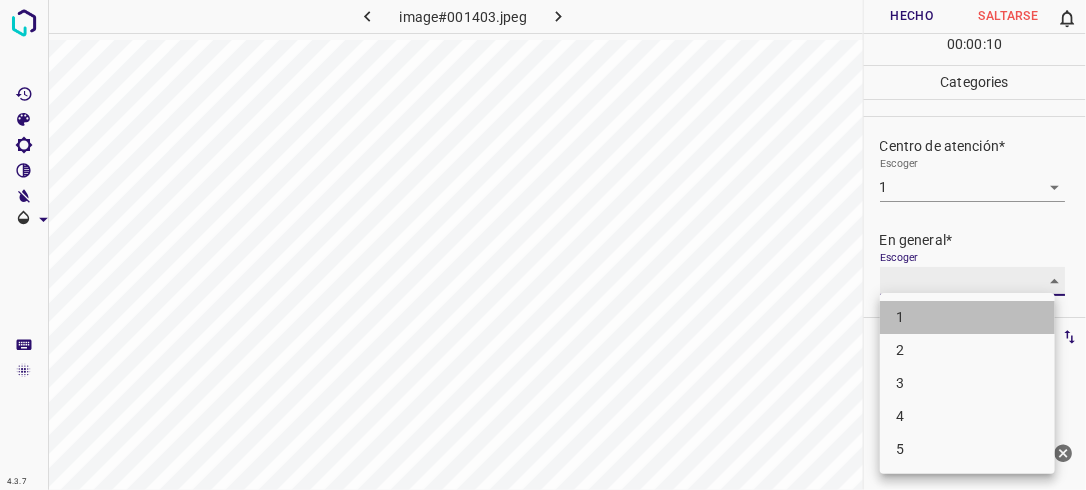 type on "1" 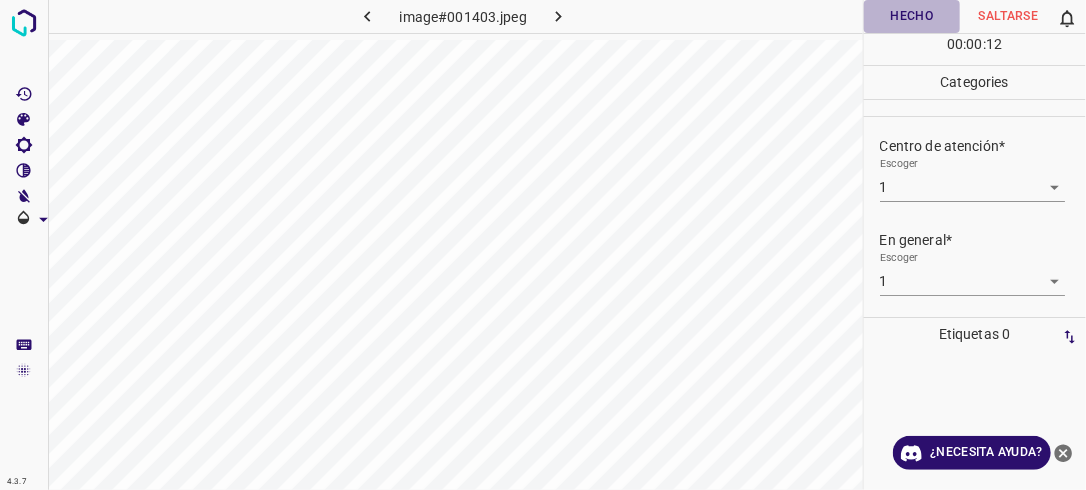click on "Hecho" at bounding box center (912, 16) 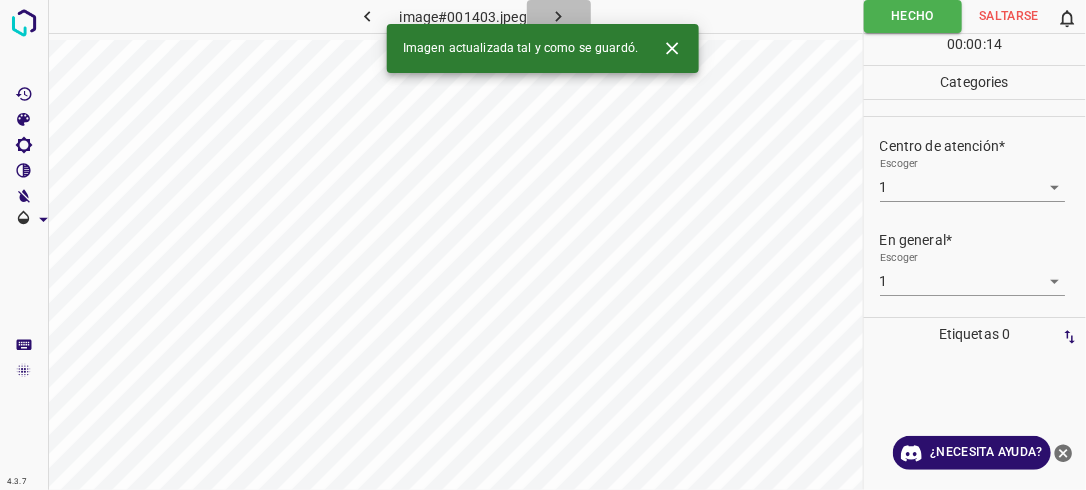 click 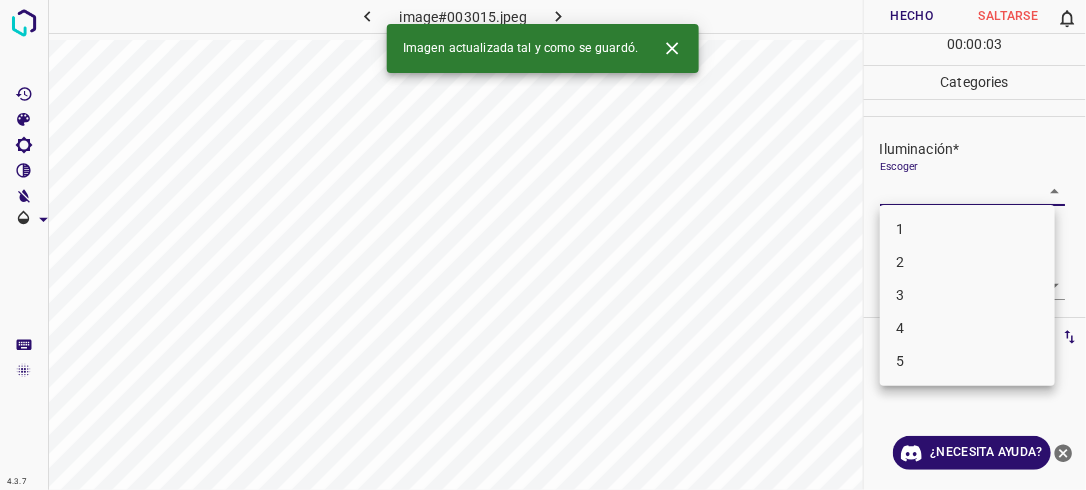 click on "4.3.7 image#003015.jpeg Hecho Saltarse 0 00   : 00   : 03   Categories Iluminación*  Escoger ​ Centro de atención*  Escoger ​ En general*  Escoger ​ Etiquetas 0 Categories 1 Lighting 2 Focus 3 Overall Tools Espacio Cambiar entre modos (Dibujar y Editar) Yo Etiquetado automático R Restaurar zoom M Acercar N Alejar Borrar Eliminar etiqueta de selección Filtros Z Restaurar filtros X Filtro de saturación C Filtro de brillo V Filtro de contraste B Filtro de escala de grises General O Descargar Imagen actualizada tal y como se guardó. ¿Necesita ayuda? -Mensaje de texto -Esconder -Borrar 1 2 3 4 5" at bounding box center (543, 245) 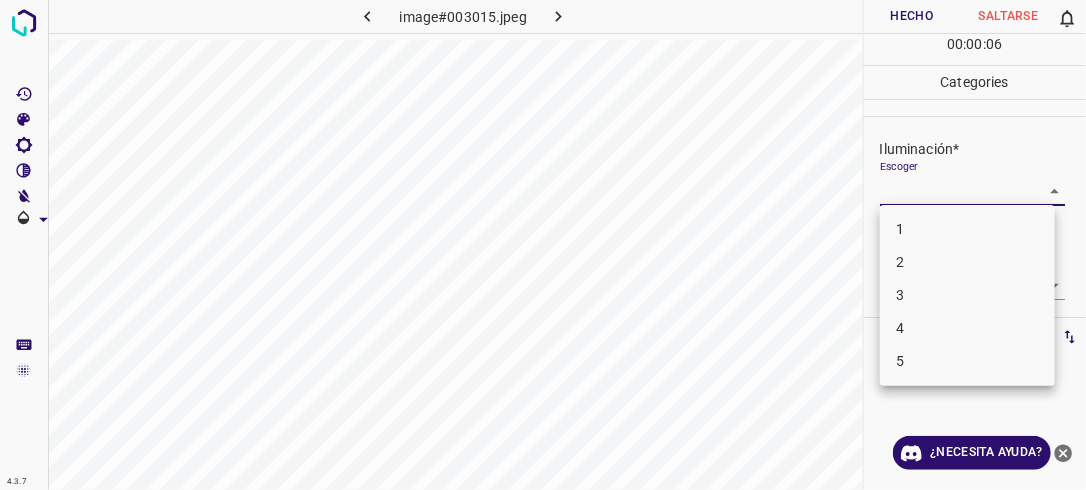 drag, startPoint x: 963, startPoint y: 265, endPoint x: 1024, endPoint y: 265, distance: 61 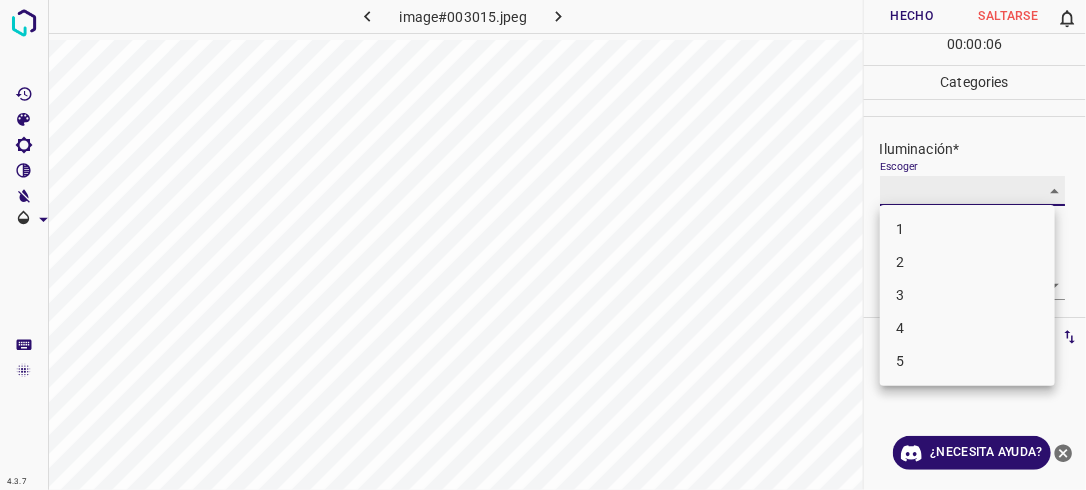type on "2" 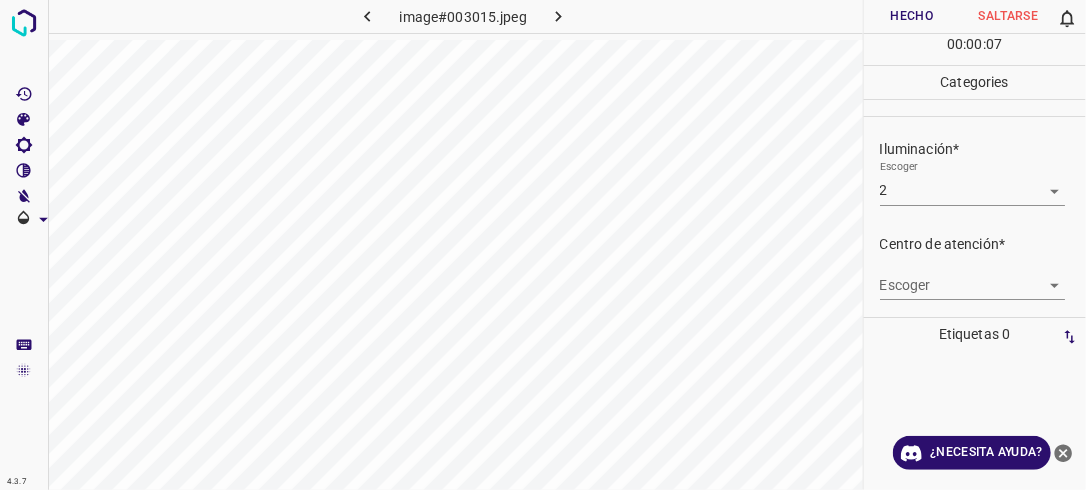 click on "Escoger ​" at bounding box center [983, 277] 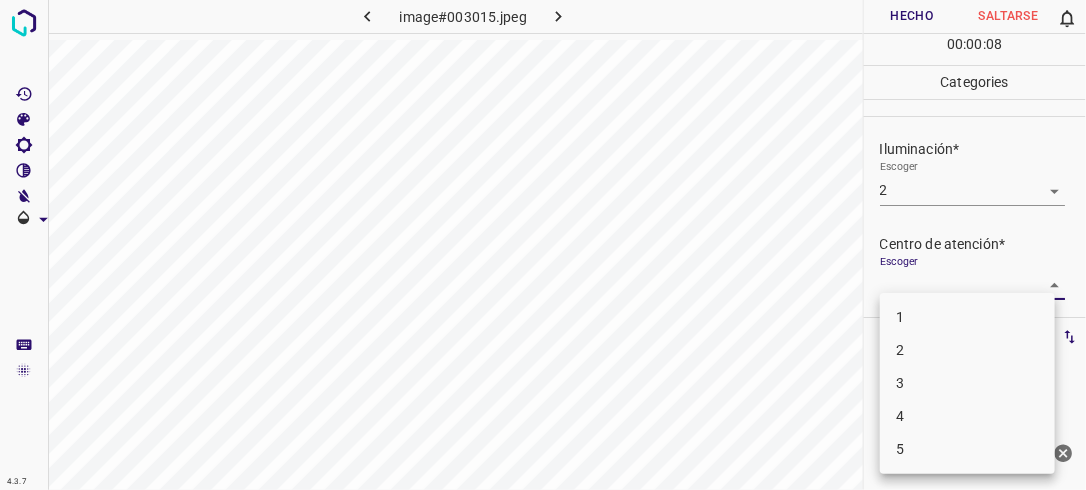 click on "4.3.7 image#003015.jpeg Hecho Saltarse 0 00   : 00   : 08   Categories Iluminación*  Escoger 2 2 Centro de atención*  Escoger ​ En general*  Escoger ​ Etiquetas 0 Categories 1 Lighting 2 Focus 3 Overall Tools Espacio Cambiar entre modos (Dibujar y Editar) Yo Etiquetado automático R Restaurar zoom M Acercar N Alejar Borrar Eliminar etiqueta de selección Filtros Z Restaurar filtros X Filtro de saturación C Filtro de brillo V Filtro de contraste B Filtro de escala de grises General O Descargar ¿Necesita ayuda? -Mensaje de texto -Esconder -Borrar 1 2 3 4 5" at bounding box center [543, 245] 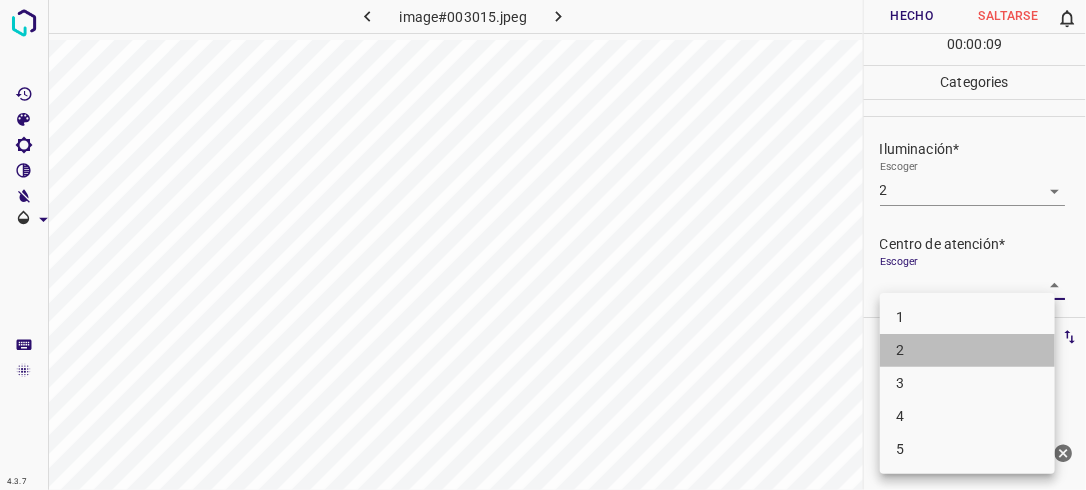click on "2" at bounding box center (967, 350) 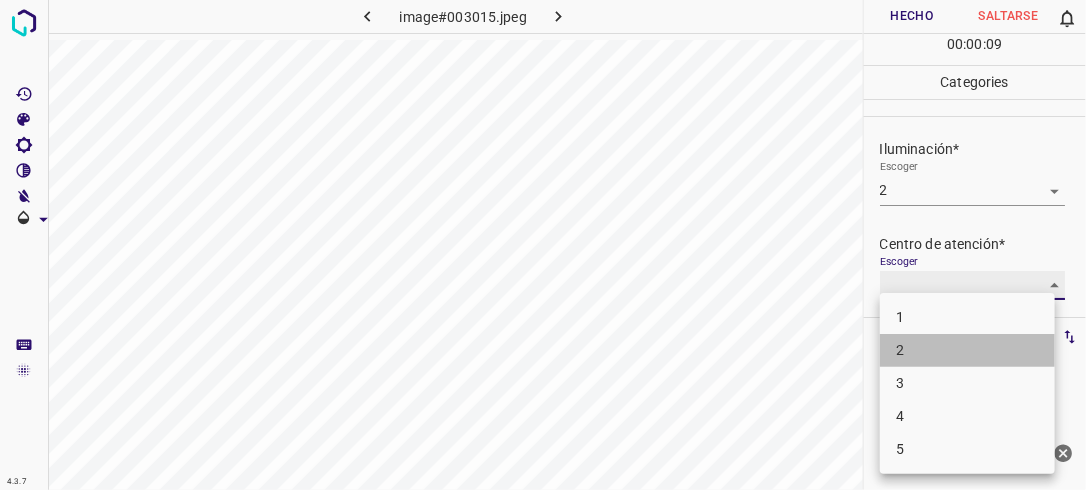 type on "2" 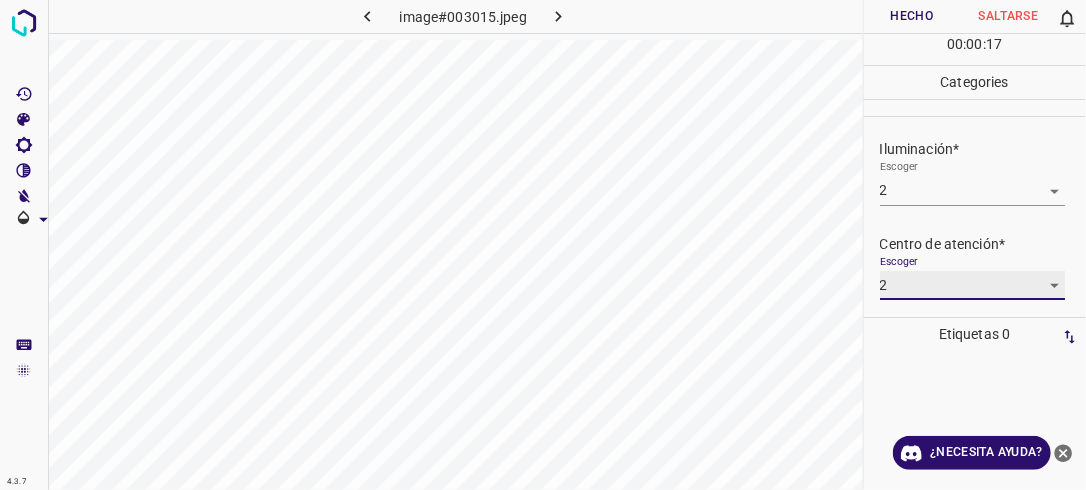 scroll, scrollTop: 92, scrollLeft: 0, axis: vertical 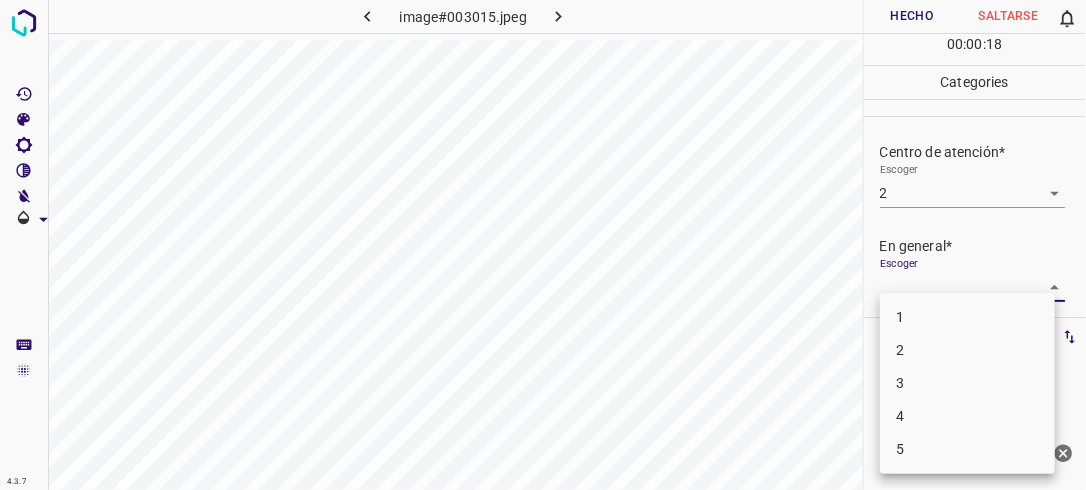 click on "4.3.7 image#003015.jpeg Hecho Saltarse 0 00   : 00   : 18   Categories Iluminación*  Escoger 2 2 Centro de atención*  Escoger 2 2 En general*  Escoger ​ Etiquetas 0 Categories 1 Lighting 2 Focus 3 Overall Tools Espacio Cambiar entre modos (Dibujar y Editar) Yo Etiquetado automático R Restaurar zoom M Acercar N Alejar Borrar Eliminar etiqueta de selección Filtros Z Restaurar filtros X Filtro de saturación C Filtro de brillo V Filtro de contraste B Filtro de escala de grises General O Descargar ¿Necesita ayuda? -Mensaje de texto -Esconder -Borrar 1 2 3 4 5" at bounding box center (543, 245) 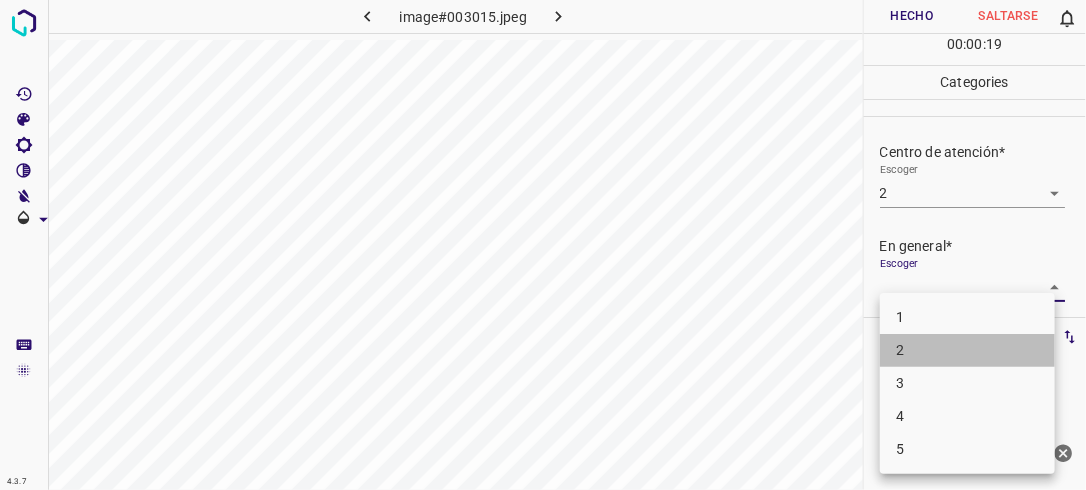 click on "2" at bounding box center [967, 350] 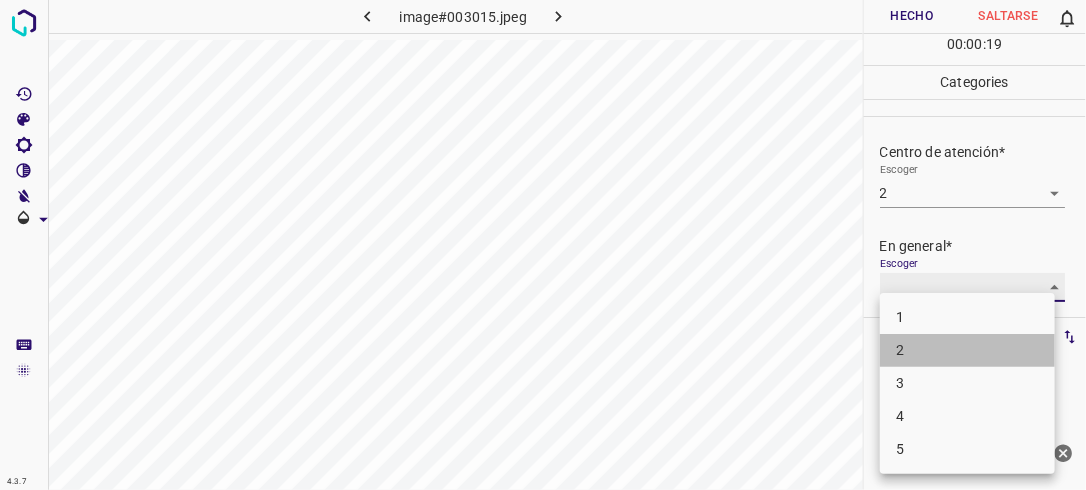 type on "2" 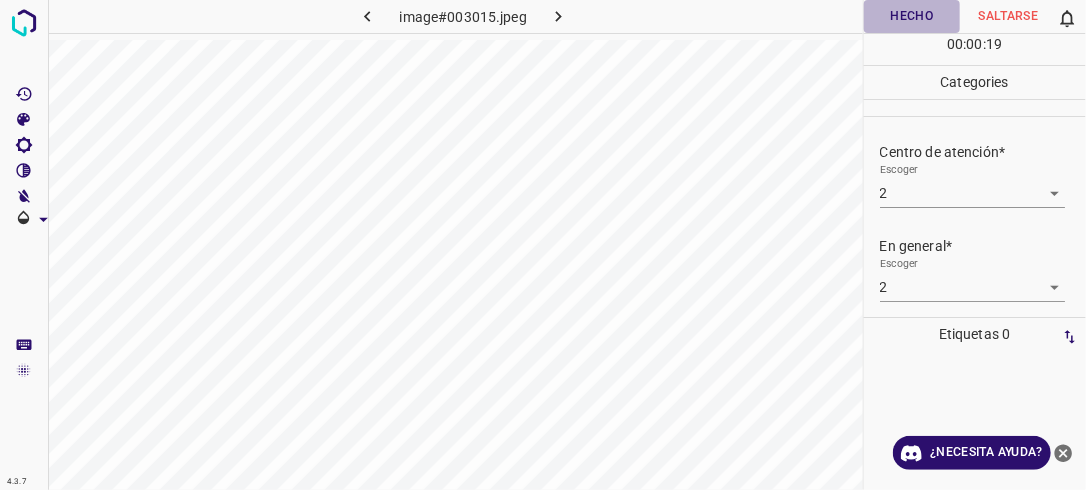 click on "Hecho" at bounding box center [912, 16] 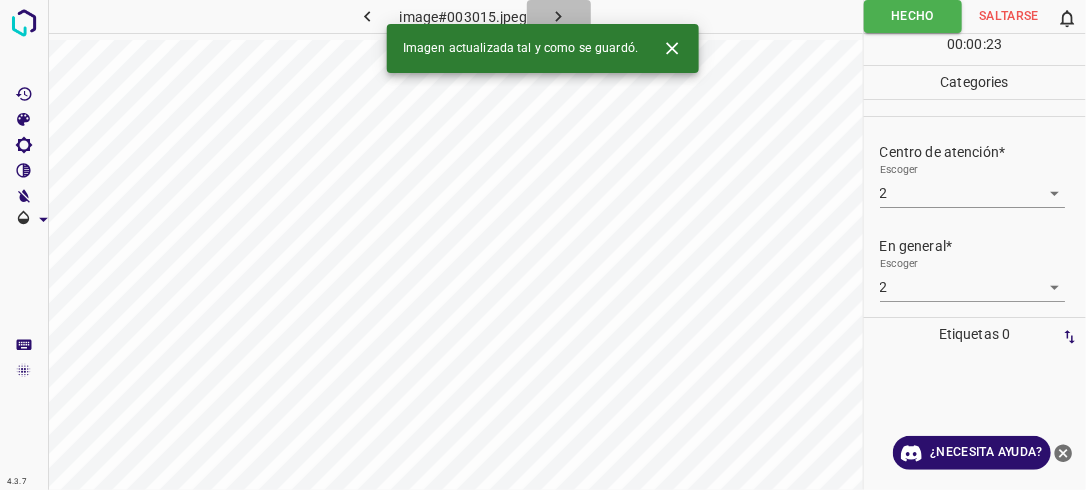 click at bounding box center [559, 16] 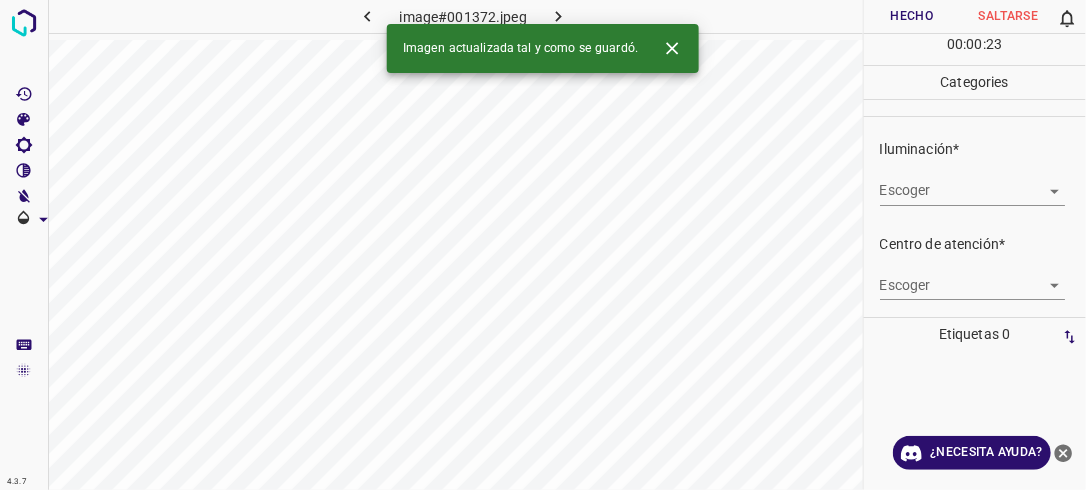 click on "4.3.7 image#001372.jpeg Hecho Saltarse 0 00   : 00   : 23   Categories Iluminación*  Escoger ​ Centro de atención*  Escoger ​ En general*  Escoger ​ Etiquetas 0 Categories 1 Lighting 2 Focus 3 Overall Tools Espacio Cambiar entre modos (Dibujar y Editar) Yo Etiquetado automático R Restaurar zoom M Acercar N Alejar Borrar Eliminar etiqueta de selección Filtros Z Restaurar filtros X Filtro de saturación C Filtro de brillo V Filtro de contraste B Filtro de escala de grises General O Descargar Imagen actualizada tal y como se guardó. ¿Necesita ayuda? -Mensaje de texto -Esconder -Borrar" at bounding box center [543, 245] 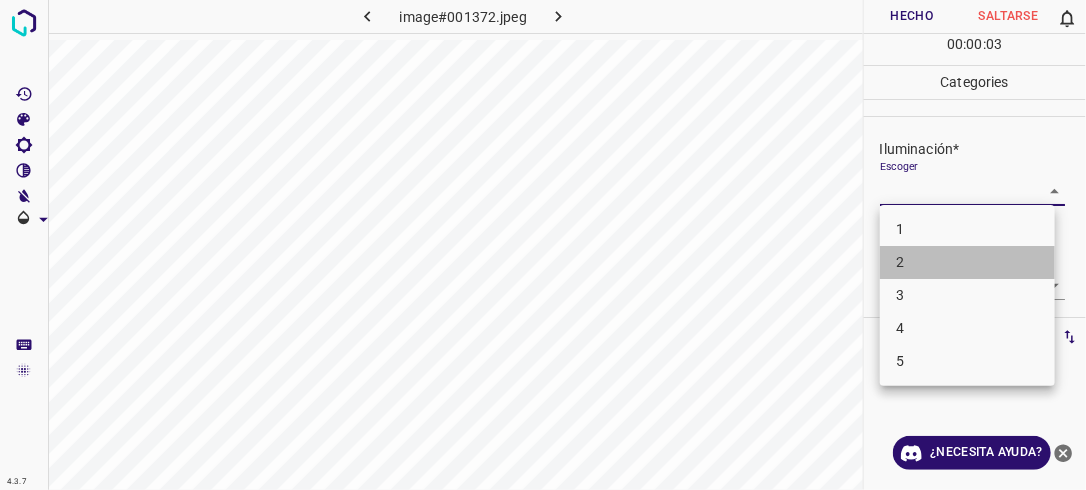 click on "2" at bounding box center [967, 262] 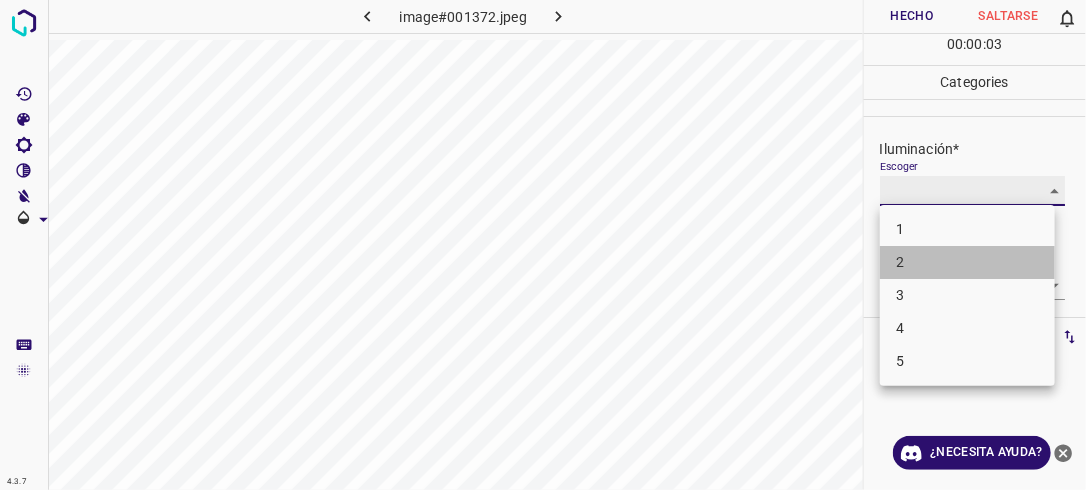 type on "2" 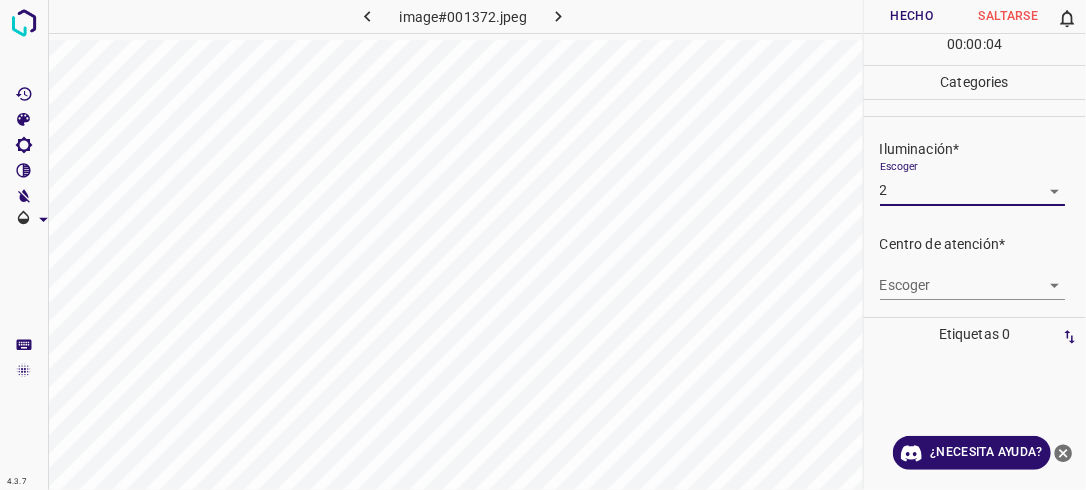 click on "4.3.7 image#001372.jpeg Hecho Saltarse 0 00   : 00   : 04   Categories Iluminación*  Escoger 2 2 Centro de atención*  Escoger ​ En general*  Escoger ​ Etiquetas 0 Categories 1 Lighting 2 Focus 3 Overall Tools Espacio Cambiar entre modos (Dibujar y Editar) Yo Etiquetado automático R Restaurar zoom M Acercar N Alejar Borrar Eliminar etiqueta de selección Filtros Z Restaurar filtros X Filtro de saturación C Filtro de brillo V Filtro de contraste B Filtro de escala de grises General O Descargar ¿Necesita ayuda? -Mensaje de texto -Esconder -Borrar" at bounding box center [543, 245] 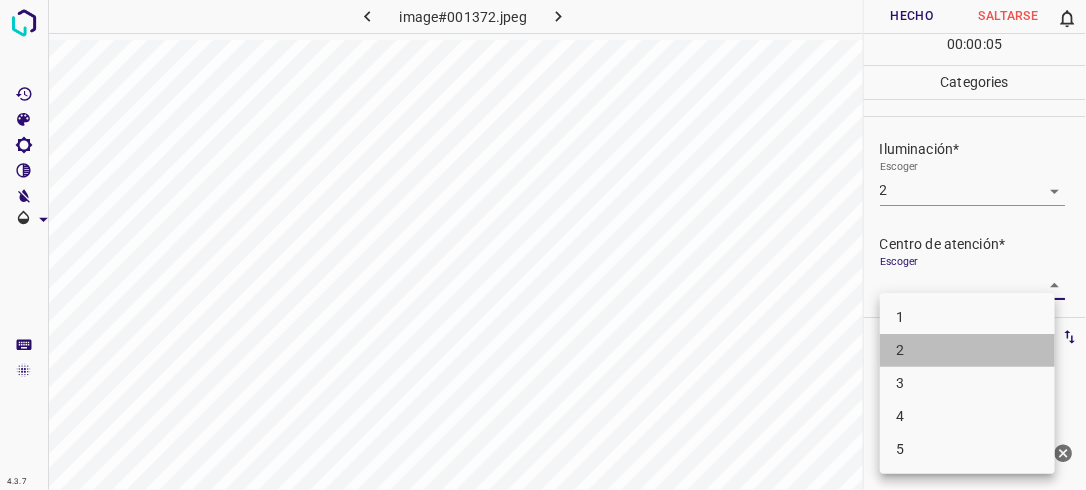 click on "2" at bounding box center (967, 350) 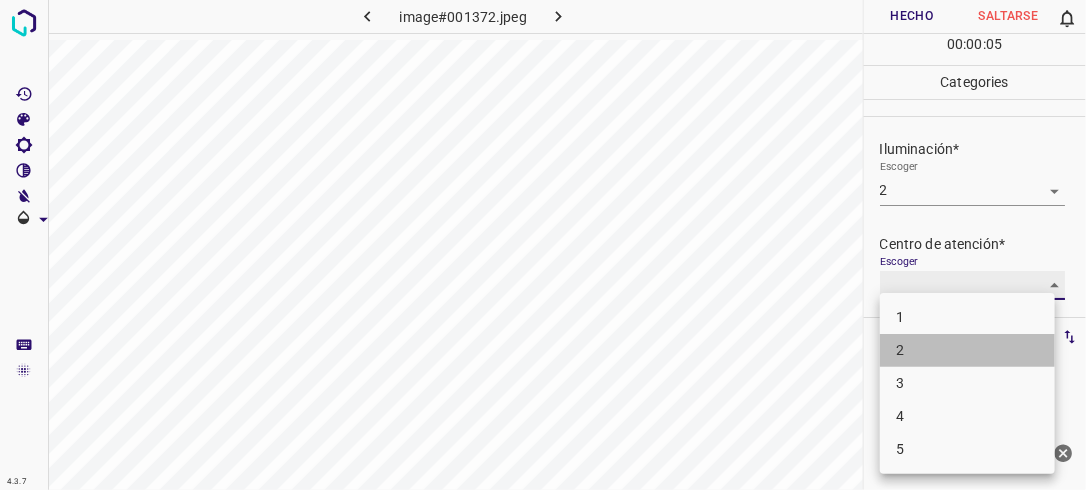 type on "2" 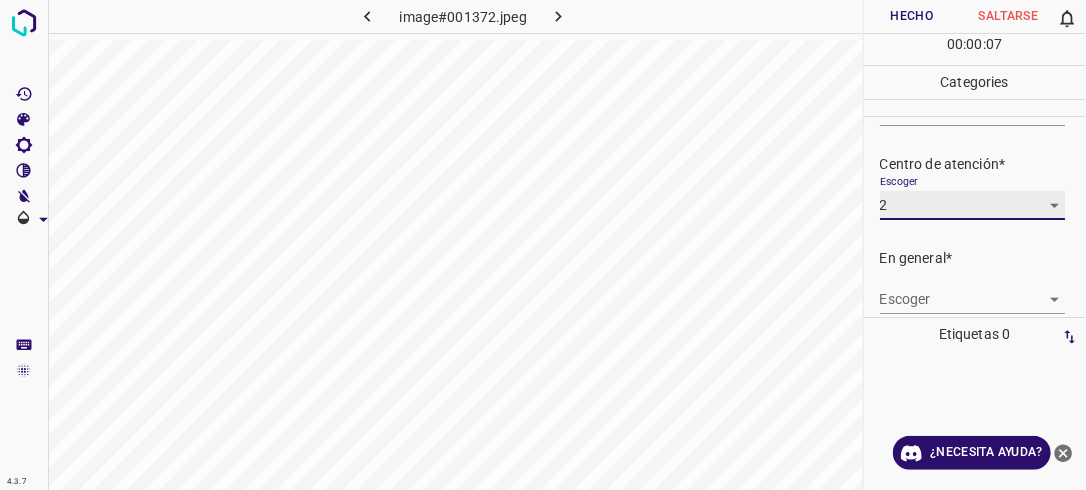 scroll, scrollTop: 84, scrollLeft: 0, axis: vertical 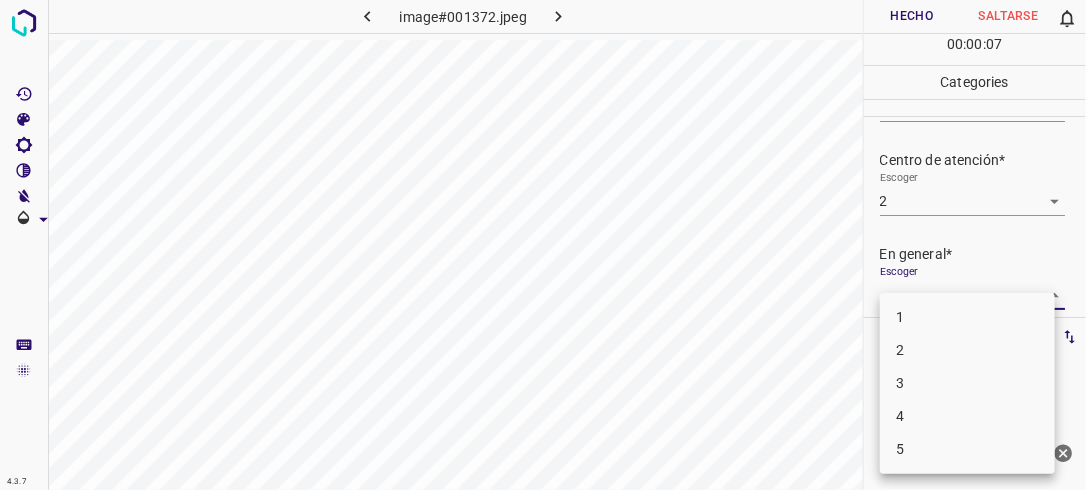click on "4.3.7 image#001372.jpeg Hecho Saltarse 0 00   : 00   : 07   Categories Iluminación*  Escoger 2 2 Centro de atención*  Escoger 2 2 En general*  Escoger ​ Etiquetas 0 Categories 1 Lighting 2 Focus 3 Overall Tools Espacio Cambiar entre modos (Dibujar y Editar) Yo Etiquetado automático R Restaurar zoom M Acercar N Alejar Borrar Eliminar etiqueta de selección Filtros Z Restaurar filtros X Filtro de saturación C Filtro de brillo V Filtro de contraste B Filtro de escala de grises General O Descargar ¿Necesita ayuda? -Mensaje de texto -Esconder -Borrar 1 2 3 4 5" at bounding box center (543, 245) 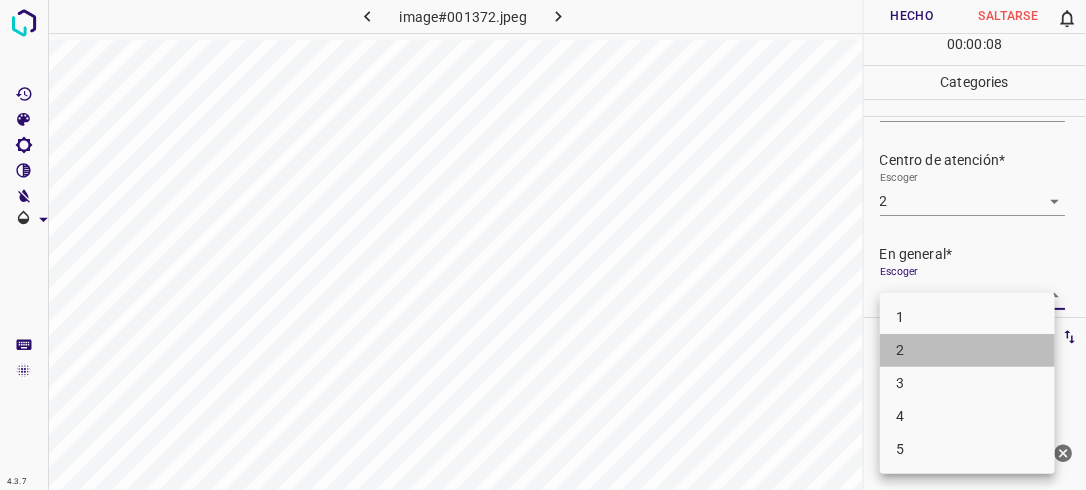 click on "2" at bounding box center (967, 350) 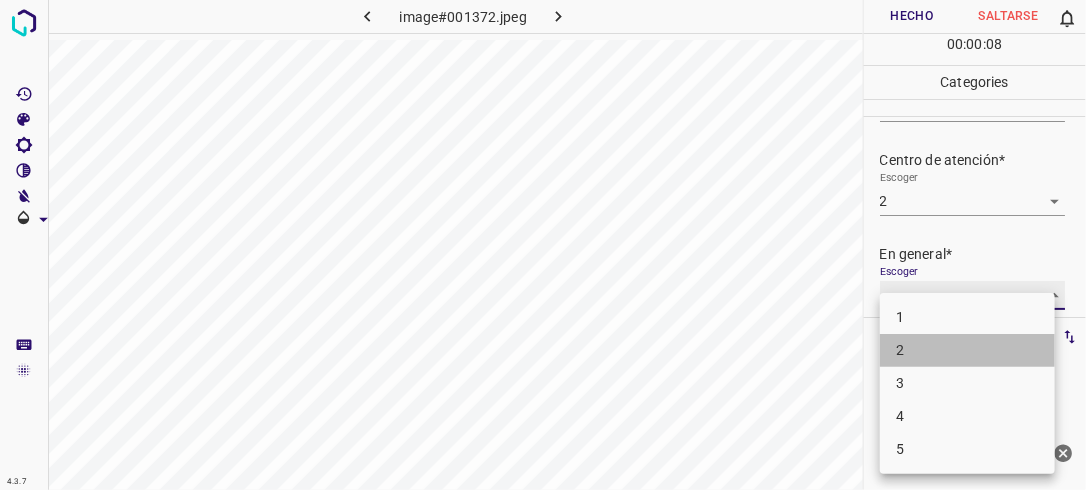 type on "2" 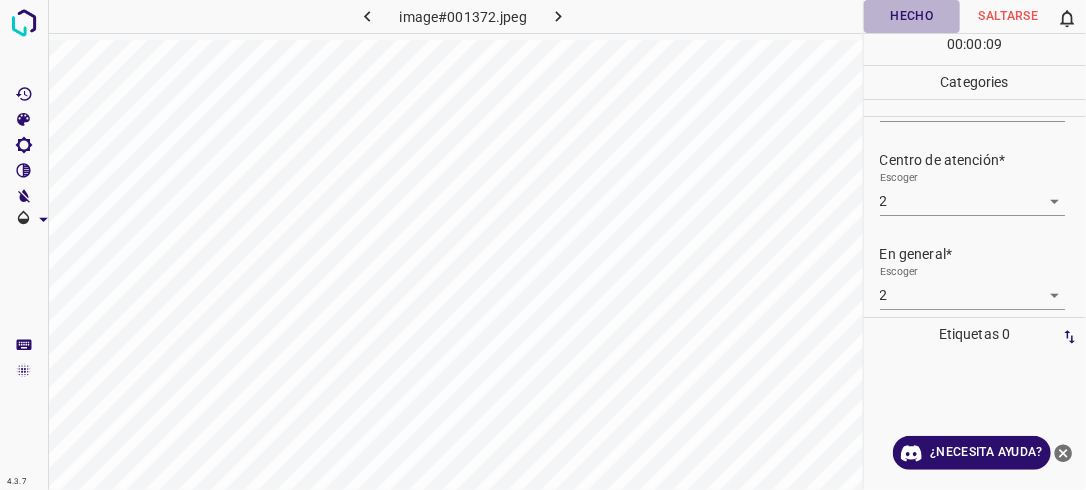 click on "Hecho" at bounding box center [912, 16] 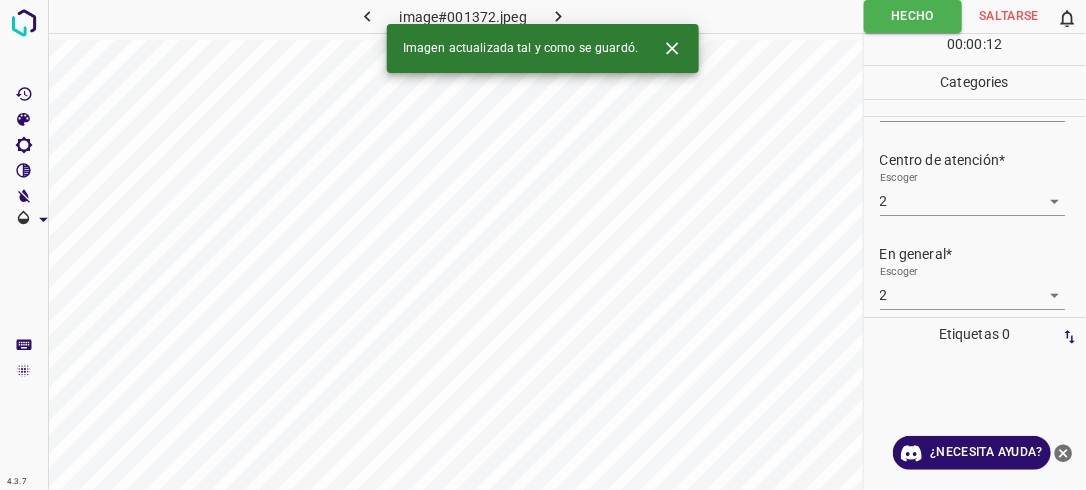 click 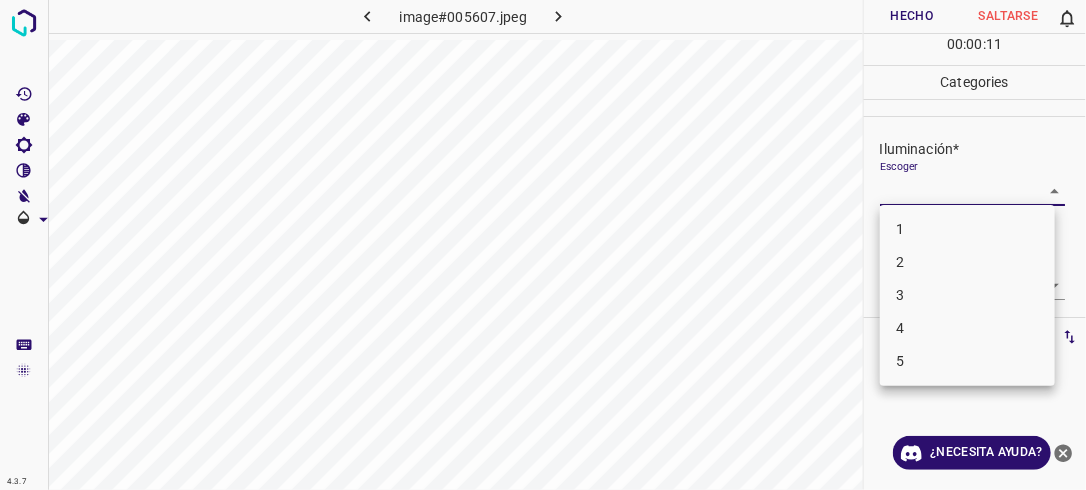 click on "4.3.7 image#005607.jpeg Hecho Saltarse 0 00   : 00   : 11   Categories Iluminación*  Escoger ​ Centro de atención*  Escoger ​ En general*  Escoger ​ Etiquetas 0 Categories 1 Lighting 2 Focus 3 Overall Tools Espacio Cambiar entre modos (Dibujar y Editar) Yo Etiquetado automático R Restaurar zoom M Acercar N Alejar Borrar Eliminar etiqueta de selección Filtros Z Restaurar filtros X Filtro de saturación C Filtro de brillo V Filtro de contraste B Filtro de escala de grises General O Descargar ¿Necesita ayuda? -Mensaje de texto -Esconder -Borrar 1 2 3 4 5" at bounding box center [543, 245] 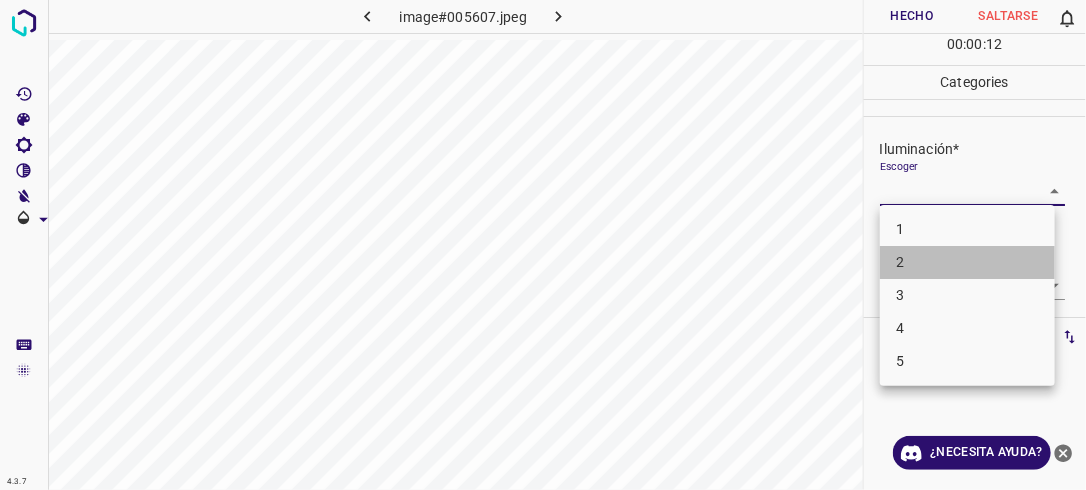 click on "2" at bounding box center (967, 262) 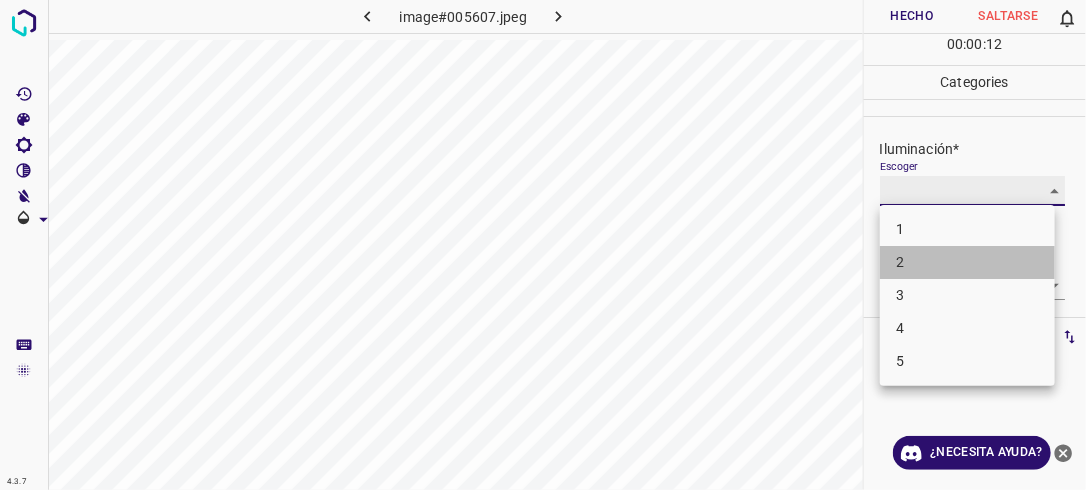 type on "2" 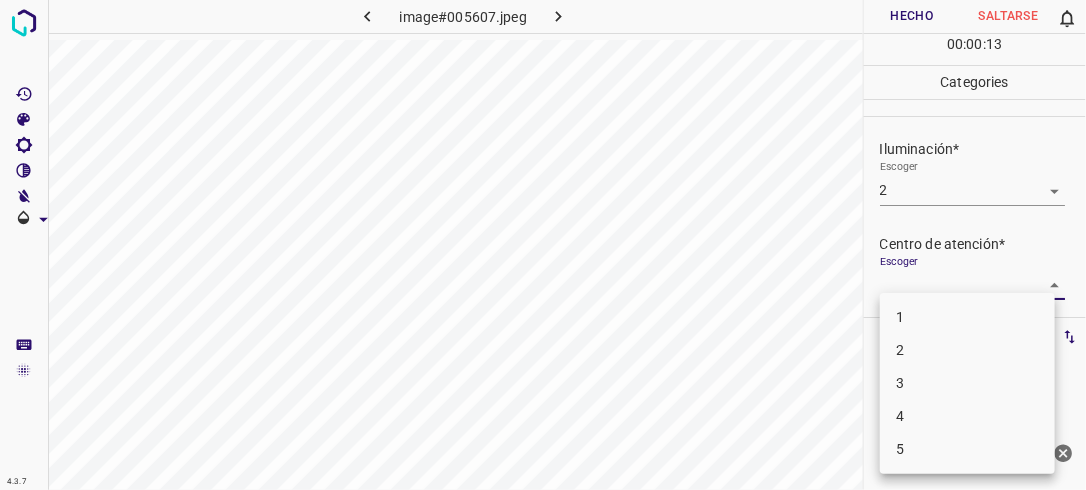 click on "4.3.7 image#005607.jpeg Hecho Saltarse 0 00   : 00   : 13   Categories Iluminación*  Escoger 2 2 Centro de atención*  Escoger ​ En general*  Escoger ​ Etiquetas 0 Categories 1 Lighting 2 Focus 3 Overall Tools Espacio Cambiar entre modos (Dibujar y Editar) Yo Etiquetado automático R Restaurar zoom M Acercar N Alejar Borrar Eliminar etiqueta de selección Filtros Z Restaurar filtros X Filtro de saturación C Filtro de brillo V Filtro de contraste B Filtro de escala de grises General O Descargar ¿Necesita ayuda? -Mensaje de texto -Esconder -Borrar 1 2 3 4 5" at bounding box center [543, 245] 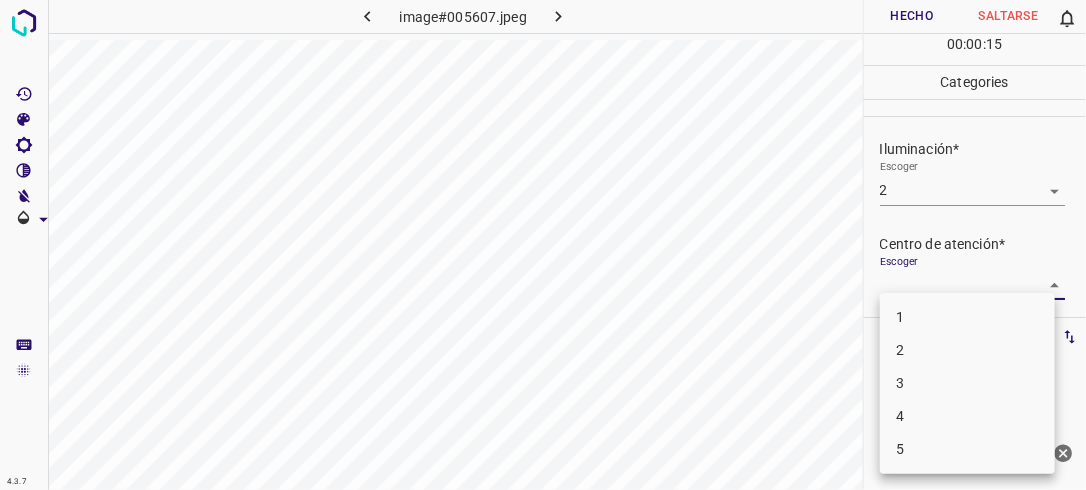 drag, startPoint x: 959, startPoint y: 348, endPoint x: 1076, endPoint y: 236, distance: 161.96605 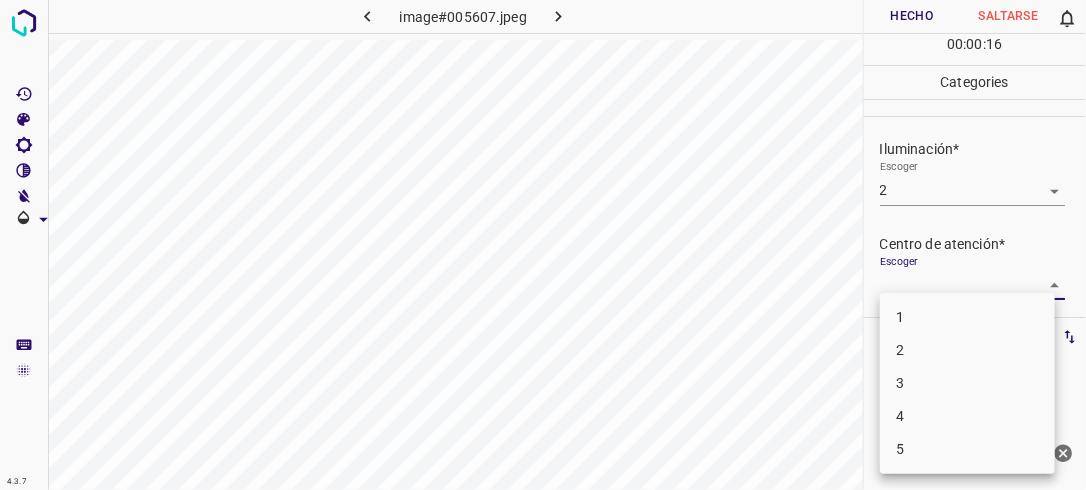 drag, startPoint x: 1076, startPoint y: 236, endPoint x: 1081, endPoint y: 319, distance: 83.15047 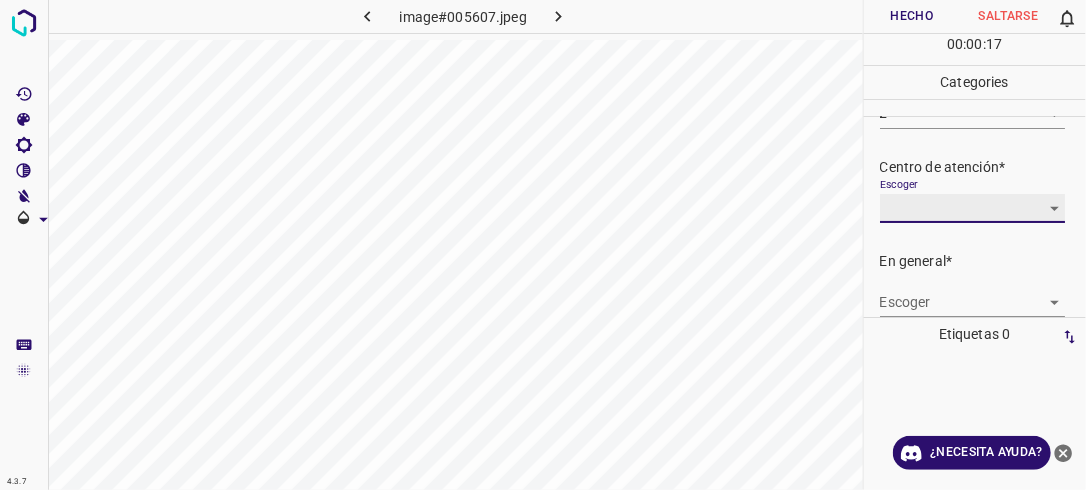 scroll, scrollTop: 98, scrollLeft: 0, axis: vertical 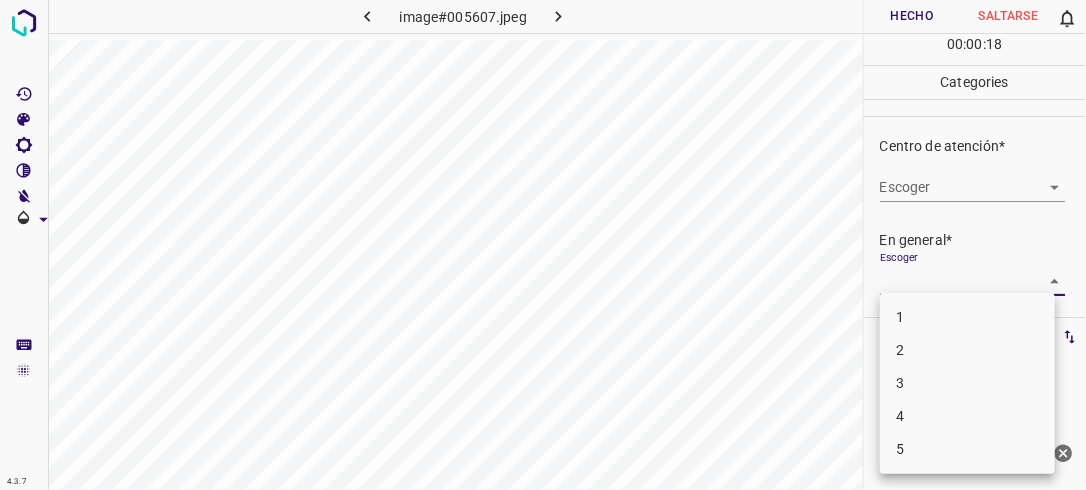 click on "4.3.7 image#005607.jpeg Hecho Saltarse 0 00   : 00   : 18   Categories Iluminación*  Escoger 2 2 Centro de atención*  Escoger ​ En general*  Escoger ​ Etiquetas 0 Categories 1 Lighting 2 Focus 3 Overall Tools Espacio Cambiar entre modos (Dibujar y Editar) Yo Etiquetado automático R Restaurar zoom M Acercar N Alejar Borrar Eliminar etiqueta de selección Filtros Z Restaurar filtros X Filtro de saturación C Filtro de brillo V Filtro de contraste B Filtro de escala de grises General O Descargar ¿Necesita ayuda? -Mensaje de texto -Esconder -Borrar 1 2 3 4 5" at bounding box center (543, 245) 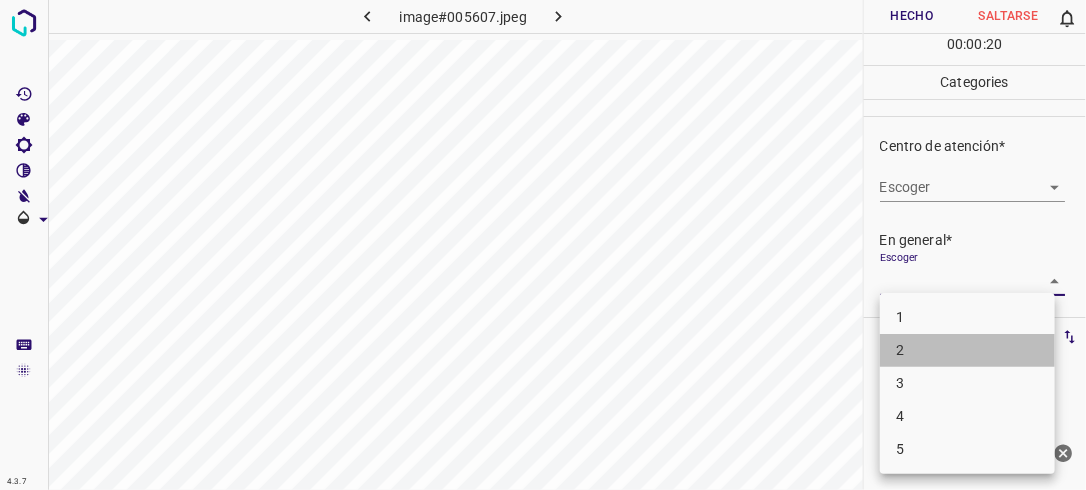 click on "2" at bounding box center [967, 350] 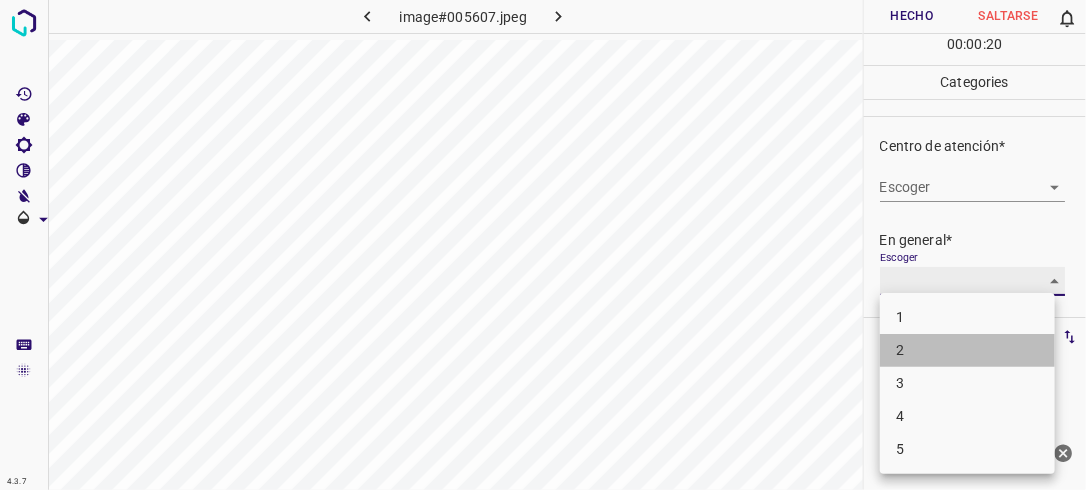 type on "2" 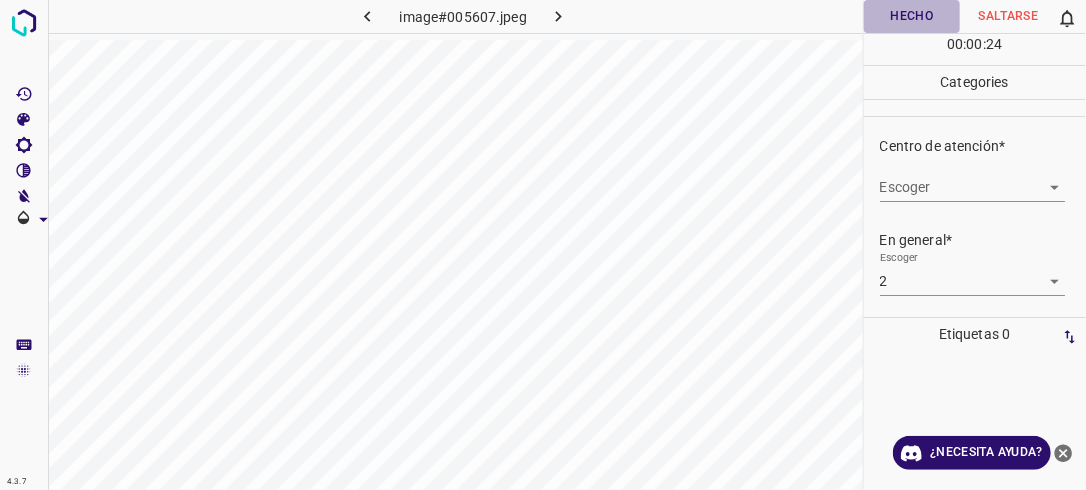 click on "Hecho" at bounding box center [912, 16] 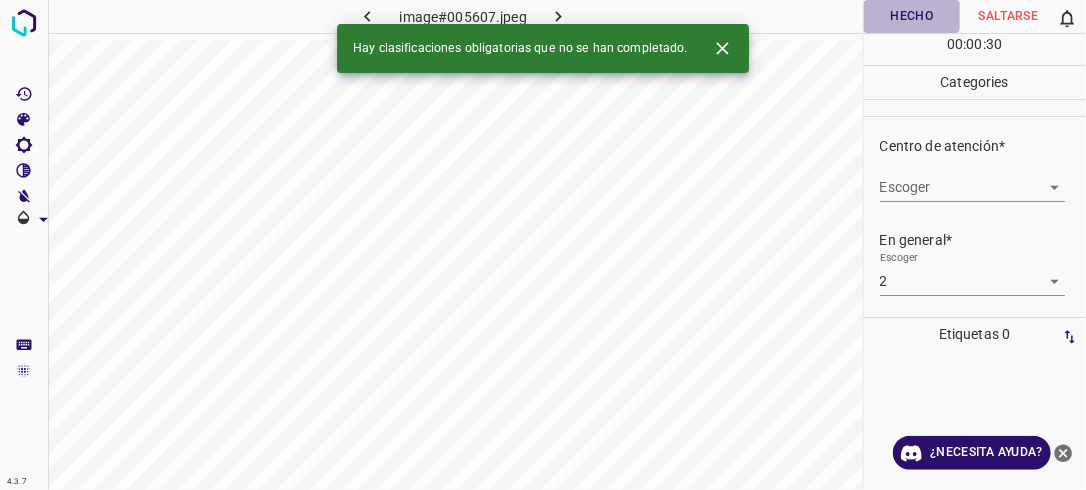 click on "Hecho" at bounding box center [912, 16] 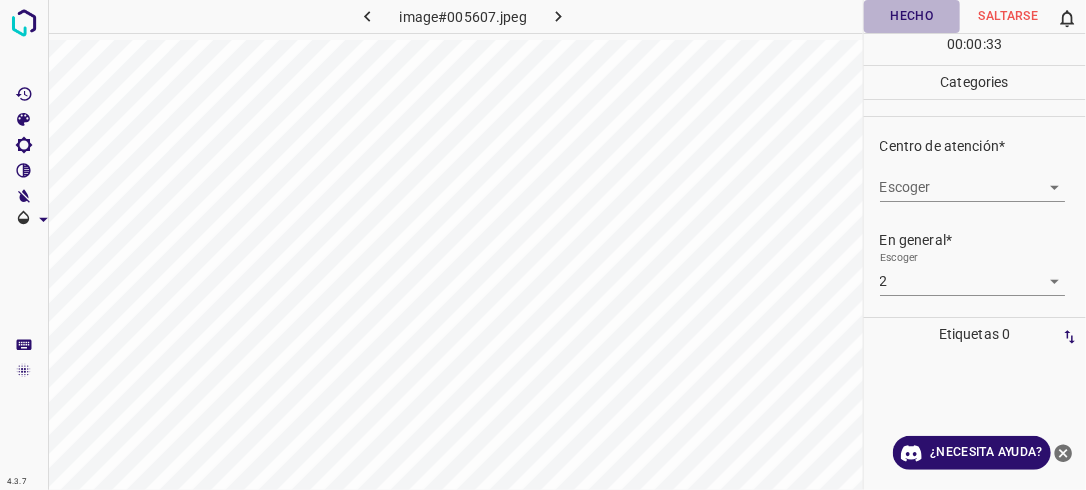 click on "Hecho" at bounding box center (912, 16) 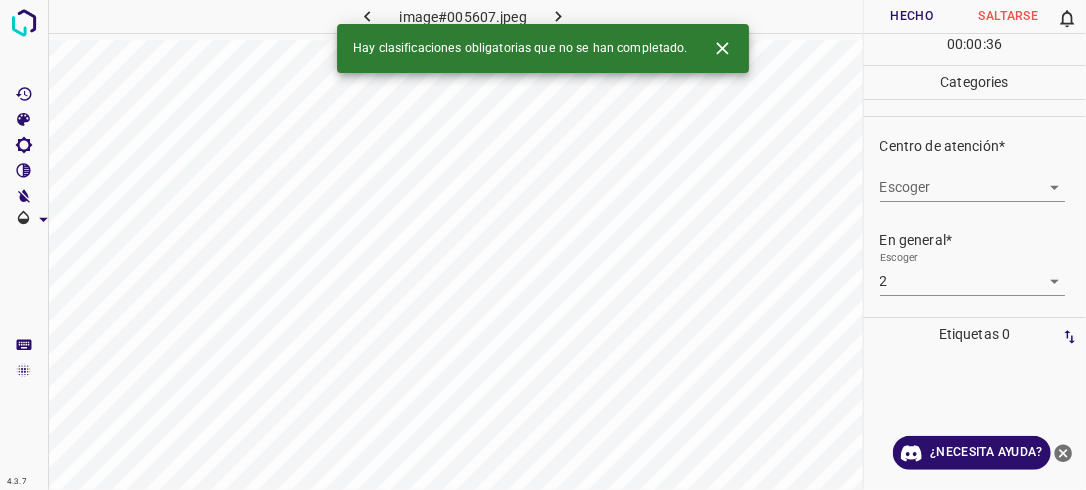 click 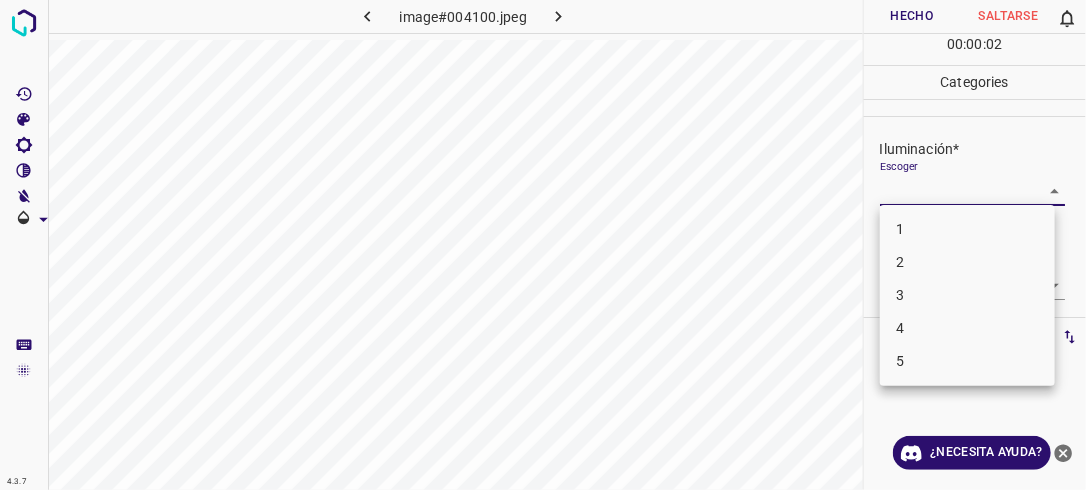 click on "4.3.7 image#004100.jpeg Hecho Saltarse 0 00   : 00   : 02   Categories Iluminación*  Escoger ​ Centro de atención*  Escoger ​ En general*  Escoger ​ Etiquetas 0 Categories 1 Lighting 2 Focus 3 Overall Tools Espacio Cambiar entre modos (Dibujar y Editar) Yo Etiquetado automático R Restaurar zoom M Acercar N Alejar Borrar Eliminar etiqueta de selección Filtros Z Restaurar filtros X Filtro de saturación C Filtro de brillo V Filtro de contraste B Filtro de escala de grises General O Descargar ¿Necesita ayuda? -Mensaje de texto -Esconder -Borrar 1 2 3 4 5" at bounding box center [543, 245] 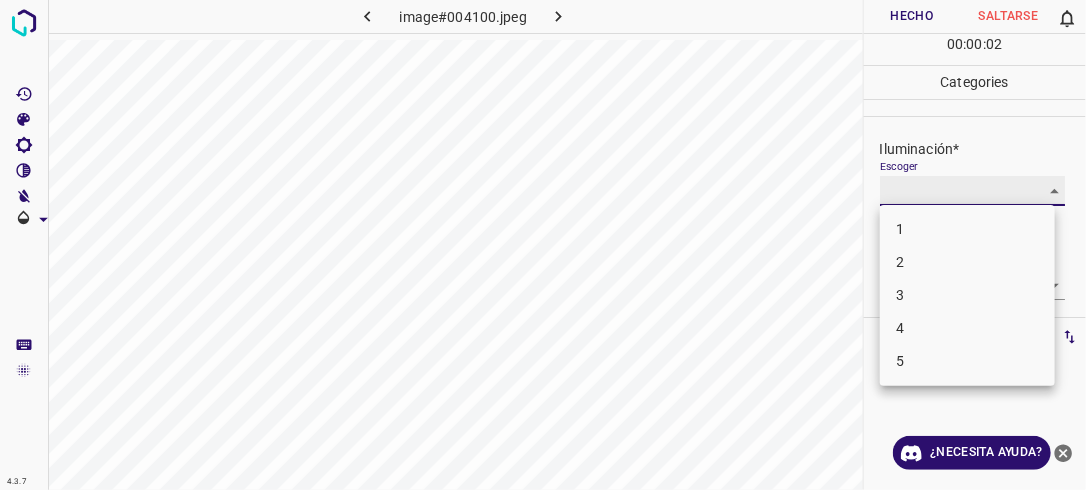 type on "2" 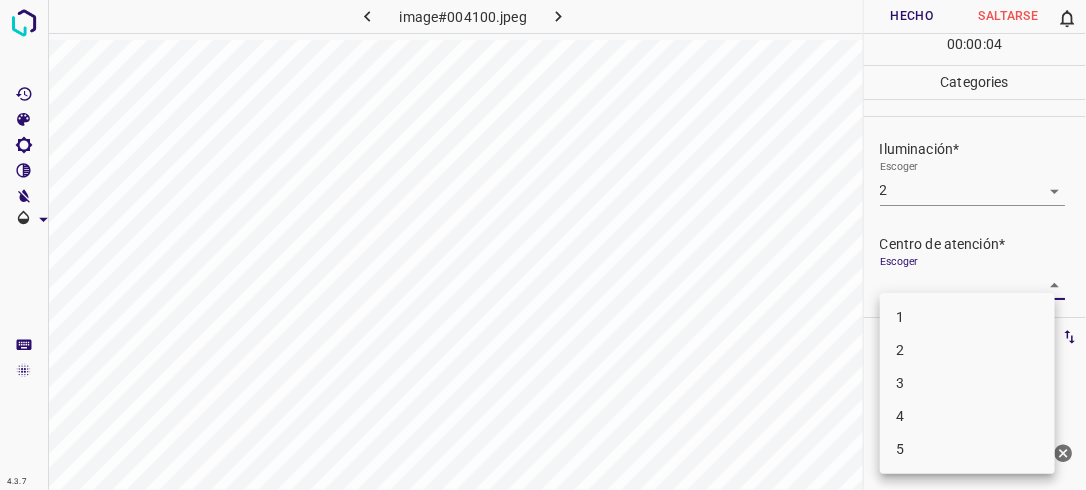 drag, startPoint x: 1041, startPoint y: 271, endPoint x: 992, endPoint y: 344, distance: 87.92042 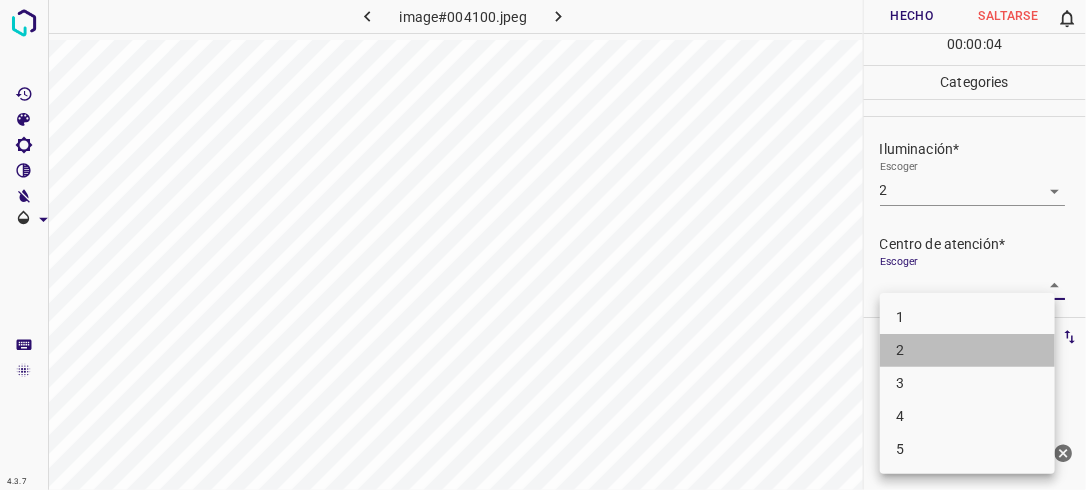 click on "2" at bounding box center [967, 350] 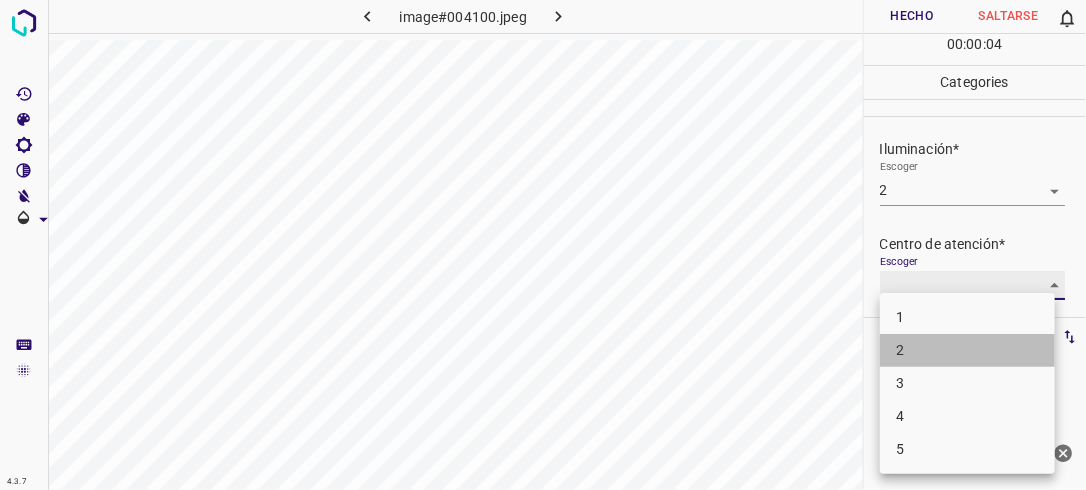 type on "2" 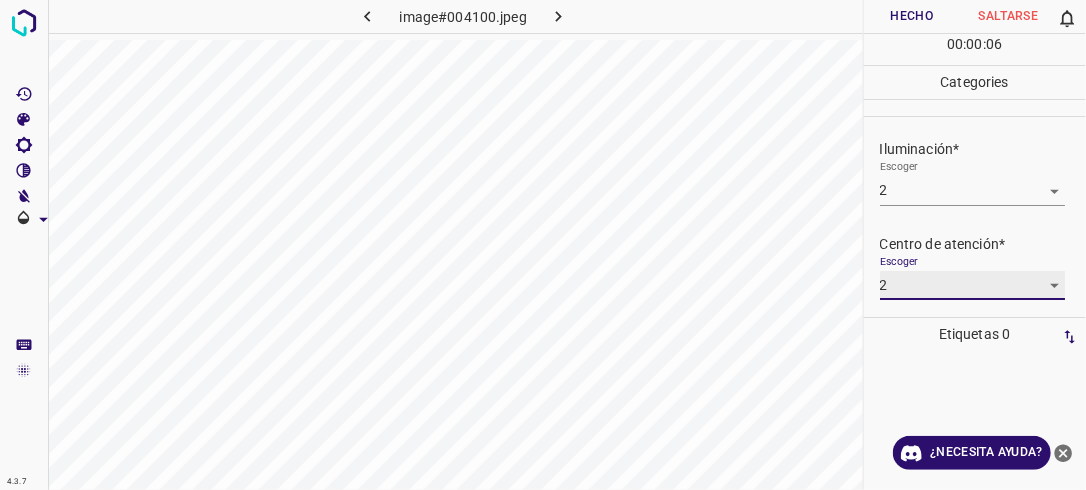 scroll, scrollTop: 98, scrollLeft: 0, axis: vertical 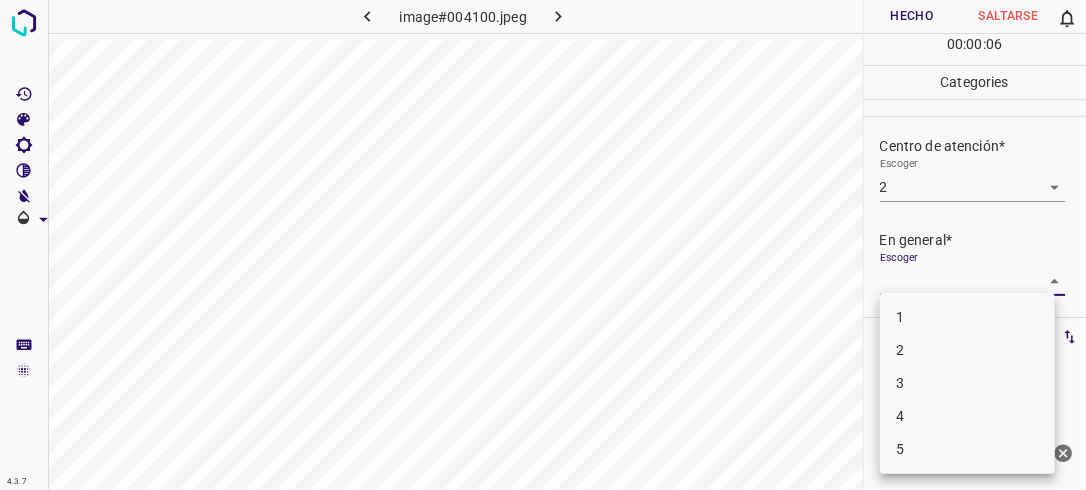 drag, startPoint x: 1041, startPoint y: 270, endPoint x: 1017, endPoint y: 305, distance: 42.43819 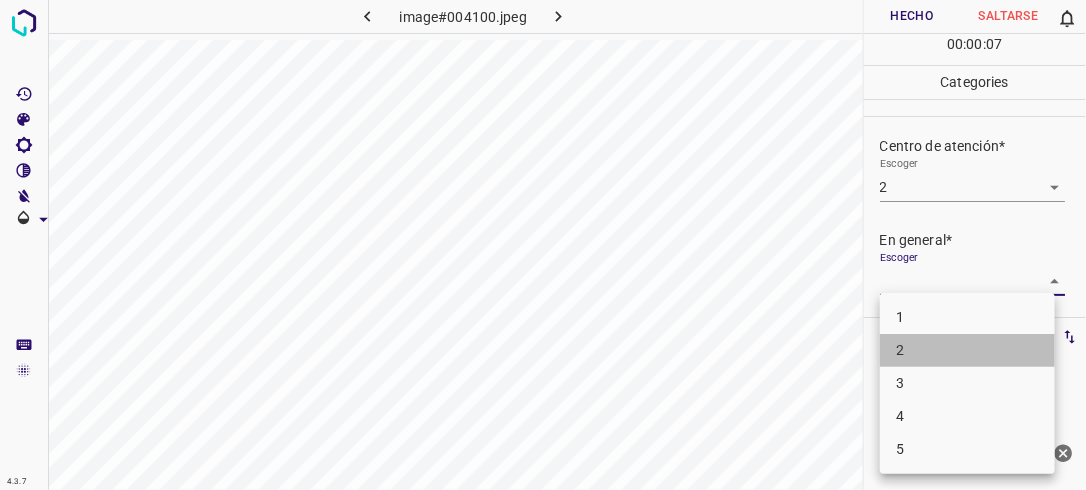 click on "2" at bounding box center [967, 350] 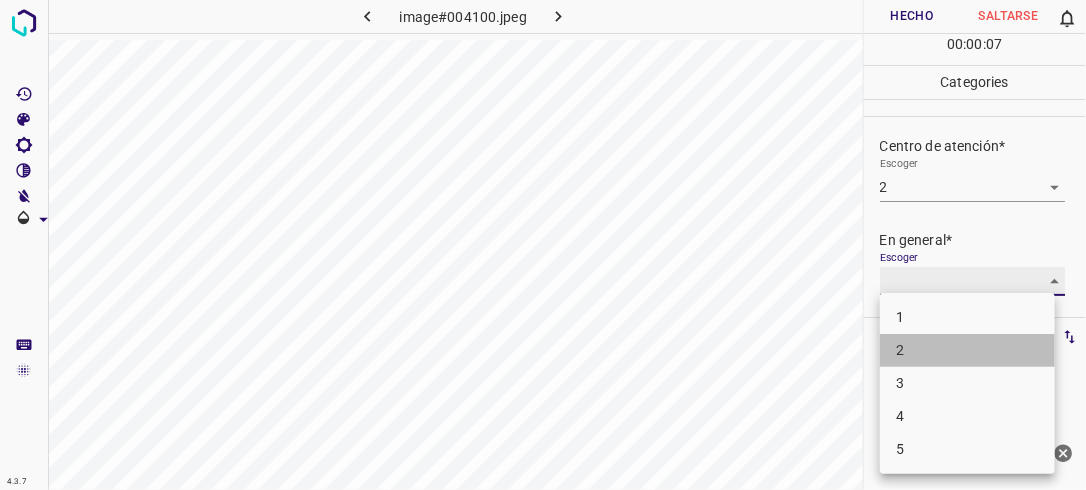 type on "2" 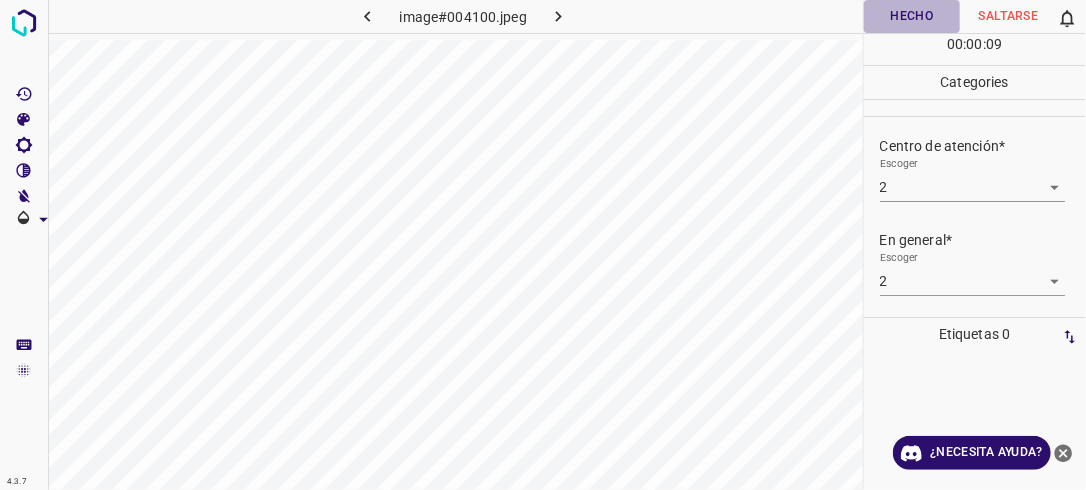 click on "Hecho" at bounding box center [912, 16] 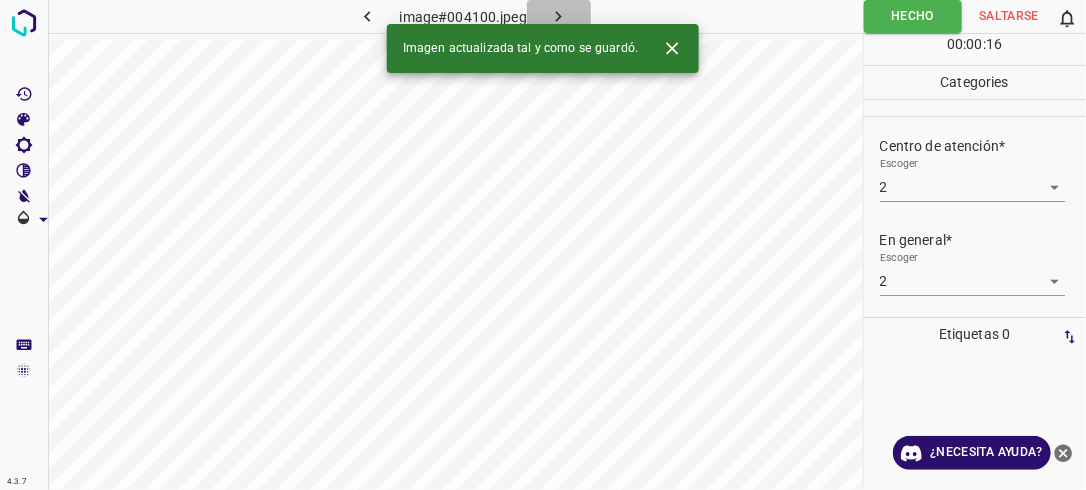 click at bounding box center [559, 16] 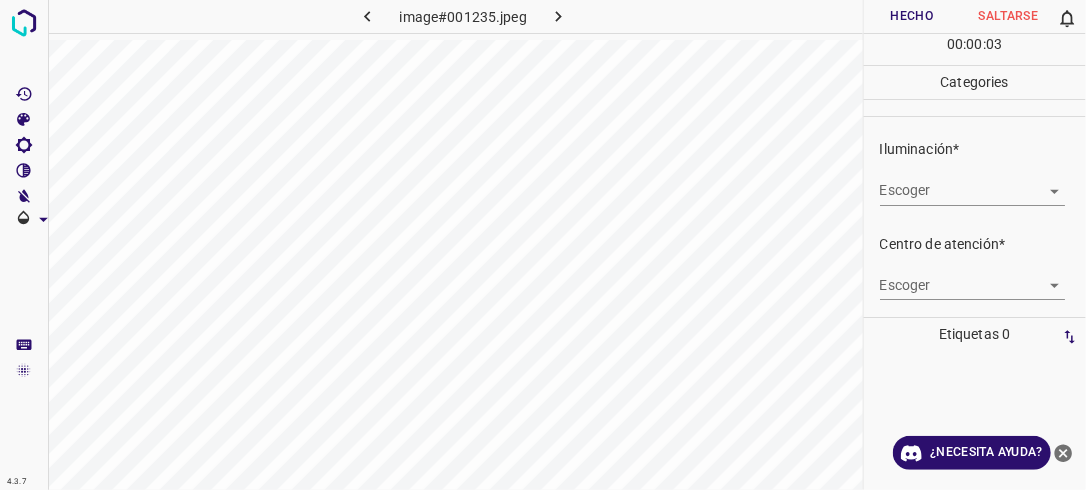 click on "4.3.7 image#001235.jpeg Hecho Saltarse 0 00   : 00   : 03   Categories Iluminación*  Escoger ​ Centro de atención*  Escoger ​ En general*  Escoger ​ Etiquetas 0 Categories 1 Lighting 2 Focus 3 Overall Tools Espacio Cambiar entre modos (Dibujar y Editar) Yo Etiquetado automático R Restaurar zoom M Acercar N Alejar Borrar Eliminar etiqueta de selección Filtros Z Restaurar filtros X Filtro de saturación C Filtro de brillo V Filtro de contraste B Filtro de escala de grises General O Descargar ¿Necesita ayuda? -Mensaje de texto -Esconder -Borrar" at bounding box center [543, 245] 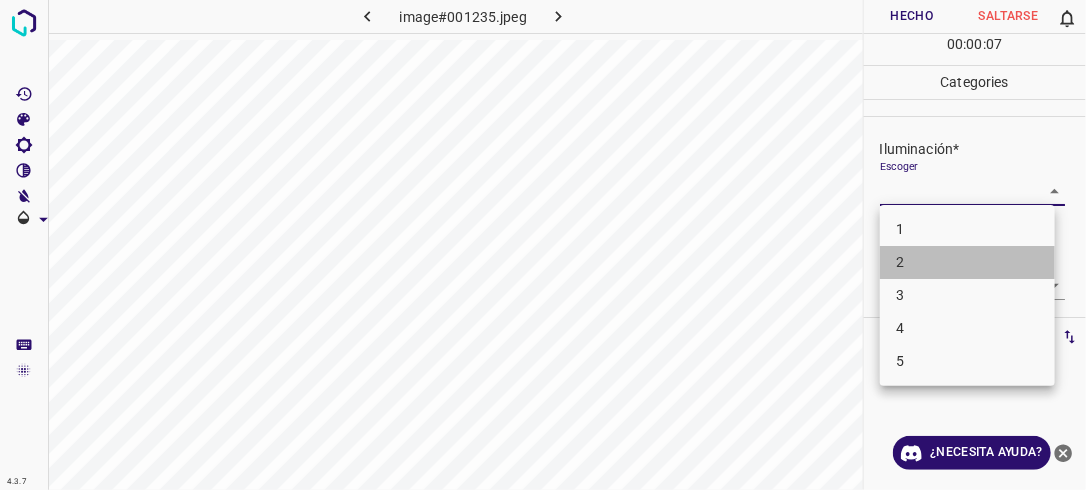 click on "2" at bounding box center (967, 262) 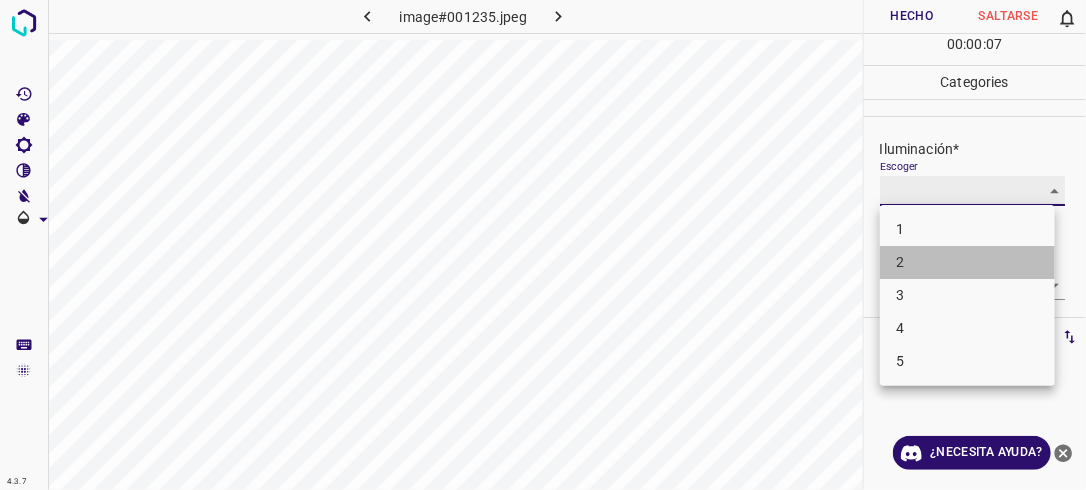 type on "2" 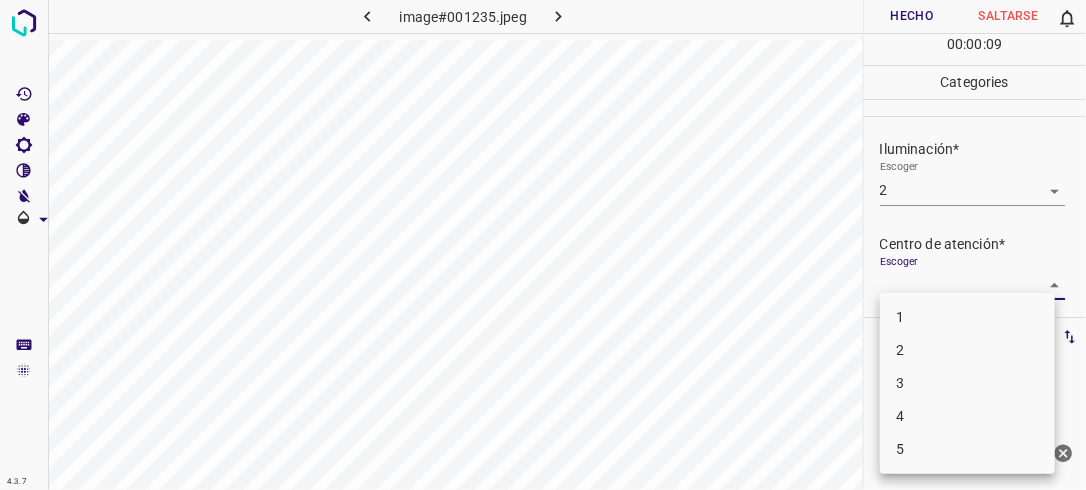 click on "4.3.7 image#001235.jpeg Hecho Saltarse 0 00   : 00   : 09   Categories Iluminación*  Escoger 2 2 Centro de atención*  Escoger ​ En general*  Escoger ​ Etiquetas 0 Categories 1 Lighting 2 Focus 3 Overall Tools Espacio Cambiar entre modos (Dibujar y Editar) Yo Etiquetado automático R Restaurar zoom M Acercar N Alejar Borrar Eliminar etiqueta de selección Filtros Z Restaurar filtros X Filtro de saturación C Filtro de brillo V Filtro de contraste B Filtro de escala de grises General O Descargar ¿Necesita ayuda? -Mensaje de texto -Esconder -Borrar 1 2 3 4 5" at bounding box center [543, 245] 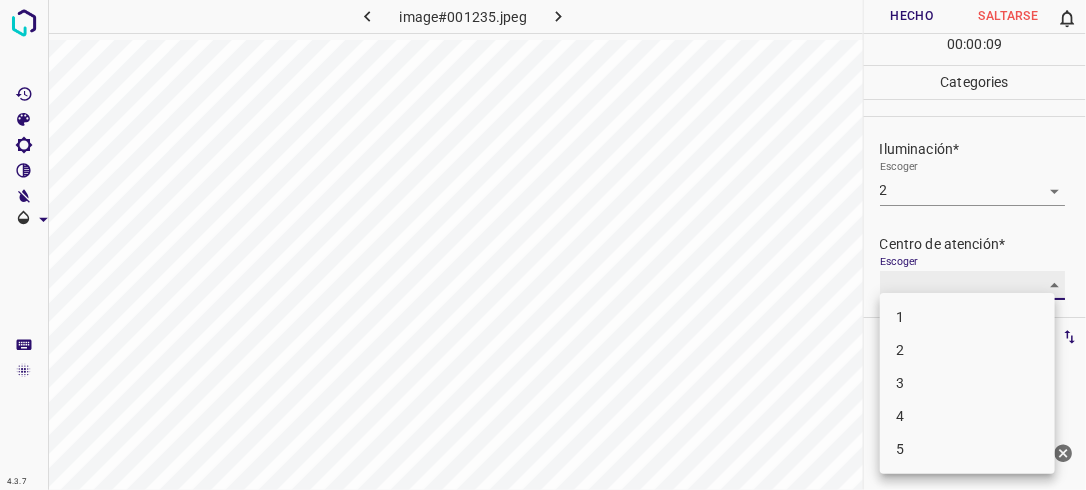 type on "2" 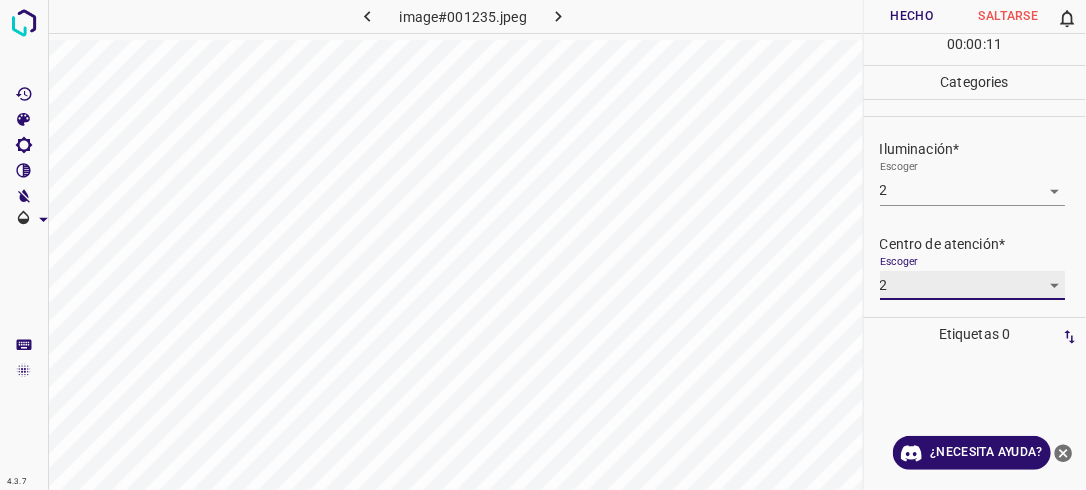scroll, scrollTop: 98, scrollLeft: 0, axis: vertical 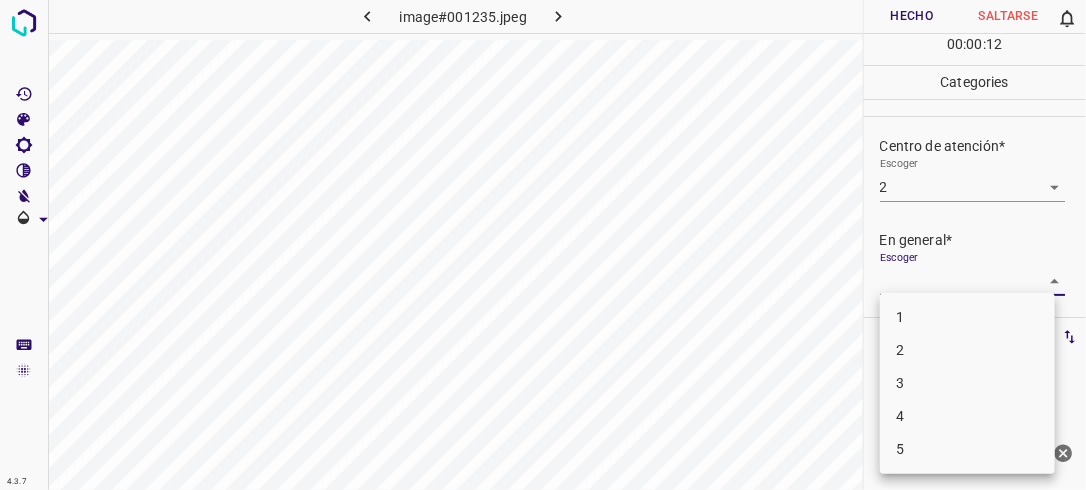 click on "4.3.7 image#001235.jpeg Hecho Saltarse 0 00   : 00   : 12   Categories Iluminación*  Escoger 2 2 Centro de atención*  Escoger 2 2 En general*  Escoger ​ Etiquetas 0 Categories 1 Lighting 2 Focus 3 Overall Tools Espacio Cambiar entre modos (Dibujar y Editar) Yo Etiquetado automático R Restaurar zoom M Acercar N Alejar Borrar Eliminar etiqueta de selección Filtros Z Restaurar filtros X Filtro de saturación C Filtro de brillo V Filtro de contraste B Filtro de escala de grises General O Descargar ¿Necesita ayuda? -Mensaje de texto -Esconder -Borrar 1 2 3 4 5" at bounding box center (543, 245) 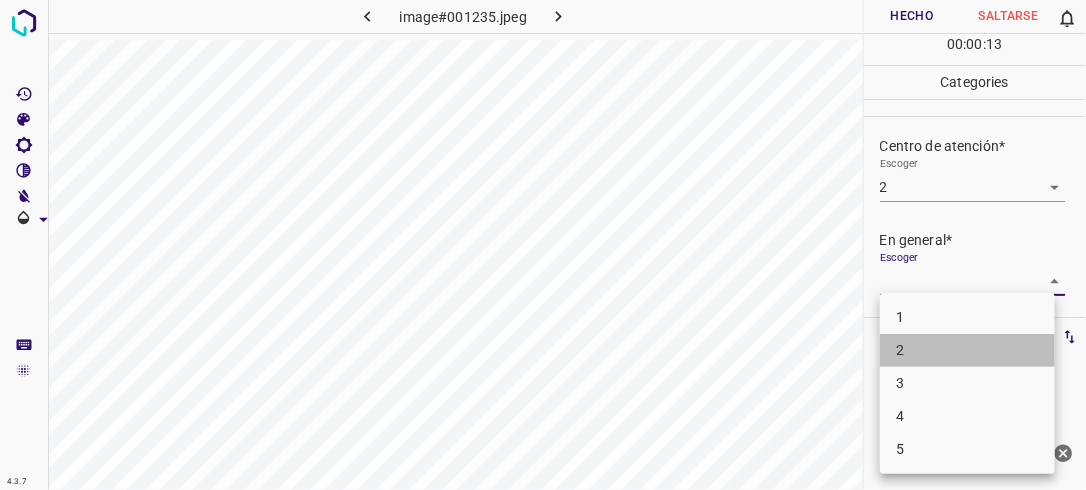click on "2" at bounding box center [967, 350] 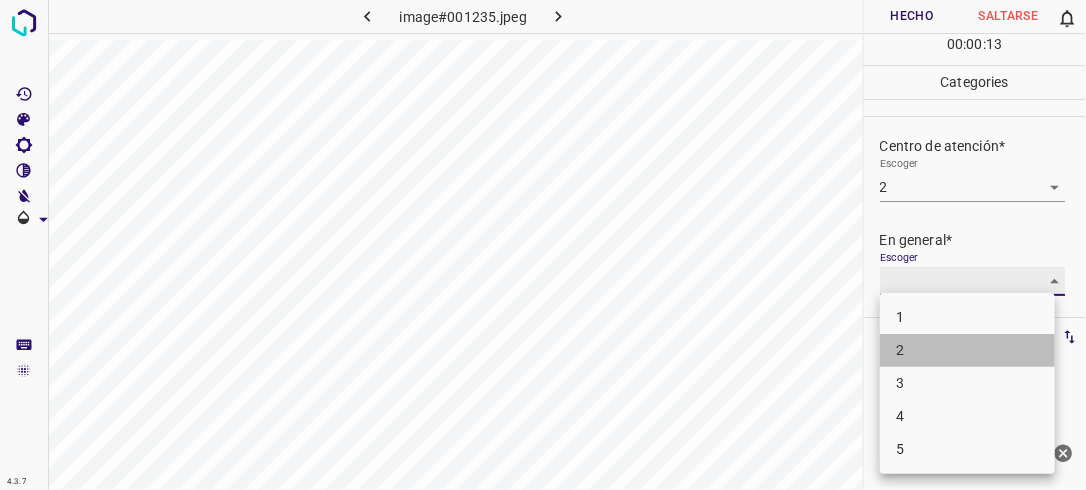 type on "2" 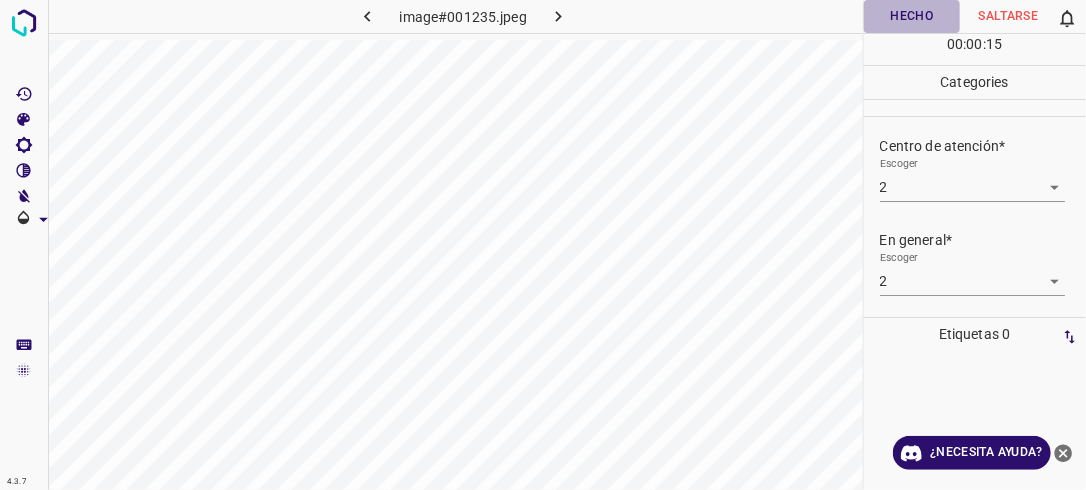click on "Hecho" at bounding box center (912, 16) 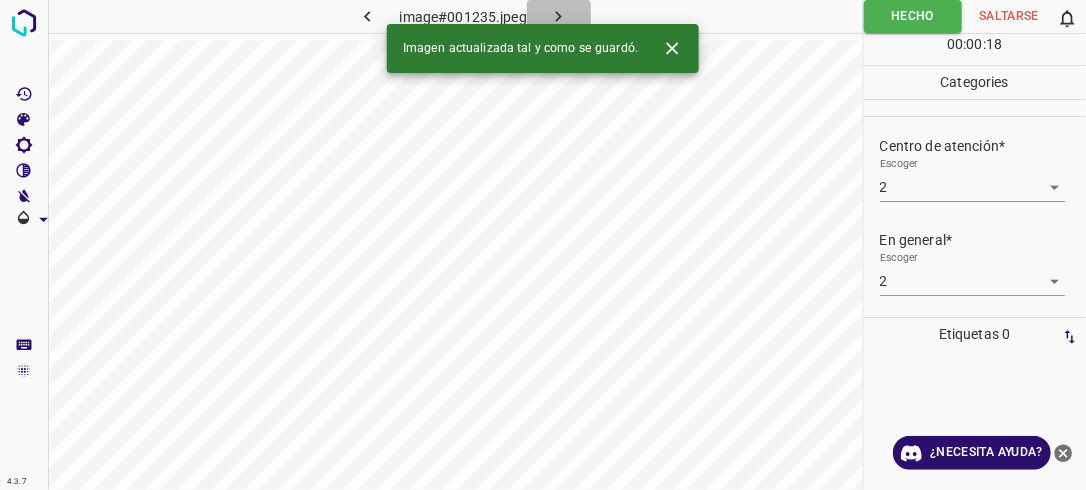 click at bounding box center (559, 16) 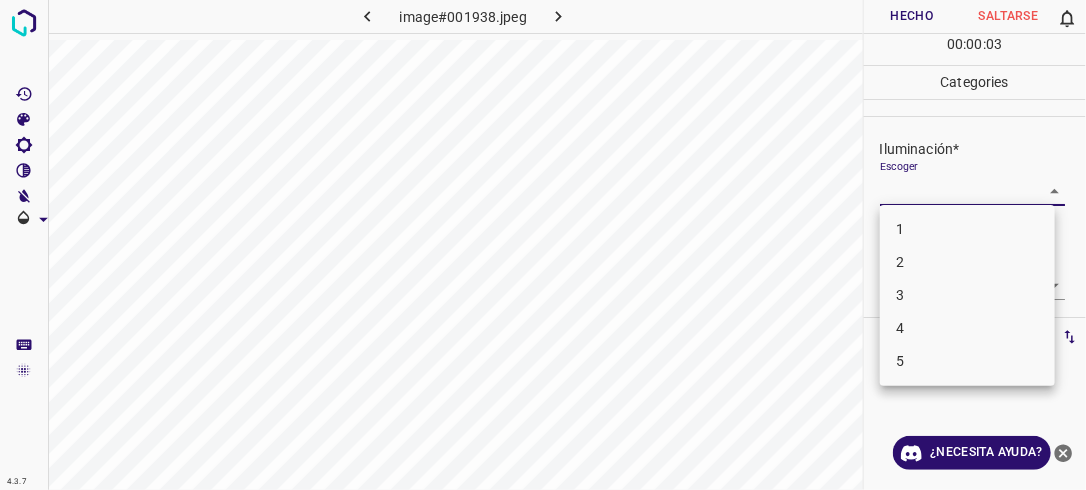 click on "4.3.7 image#001938.jpeg Hecho Saltarse 0 00   : 00   : 03   Categories Iluminación*  Escoger ​ Centro de atención*  Escoger ​ En general*  Escoger ​ Etiquetas 0 Categories 1 Lighting 2 Focus 3 Overall Tools Espacio Cambiar entre modos (Dibujar y Editar) Yo Etiquetado automático R Restaurar zoom M Acercar N Alejar Borrar Eliminar etiqueta de selección Filtros Z Restaurar filtros X Filtro de saturación C Filtro de brillo V Filtro de contraste B Filtro de escala de grises General O Descargar ¿Necesita ayuda? -Mensaje de texto -Esconder -Borrar 1 2 3 4 5" at bounding box center (543, 245) 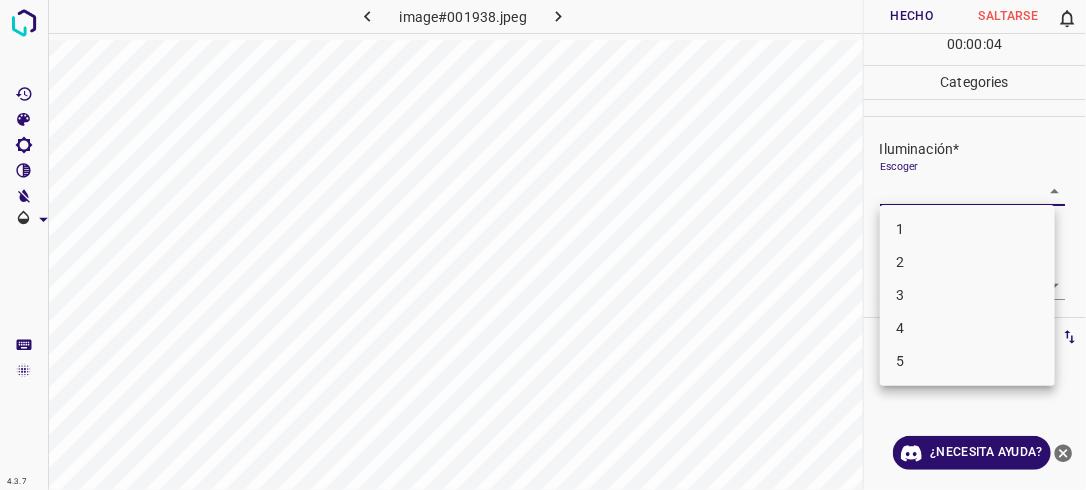 click on "2" at bounding box center [967, 262] 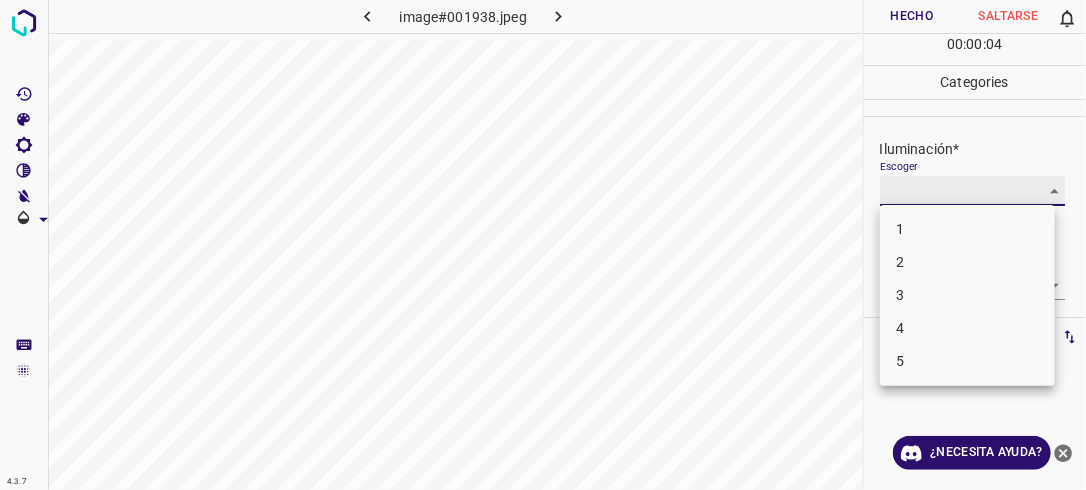 type on "2" 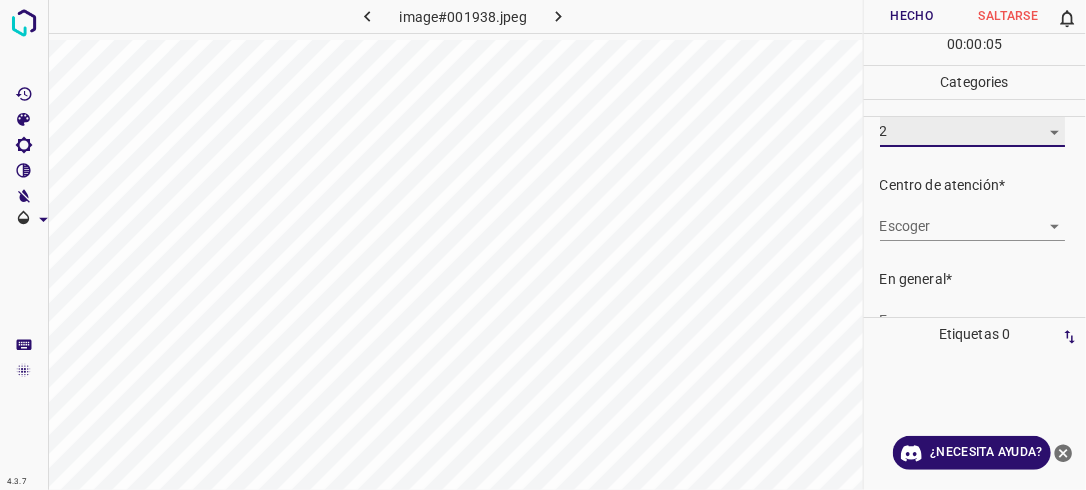 scroll, scrollTop: 79, scrollLeft: 0, axis: vertical 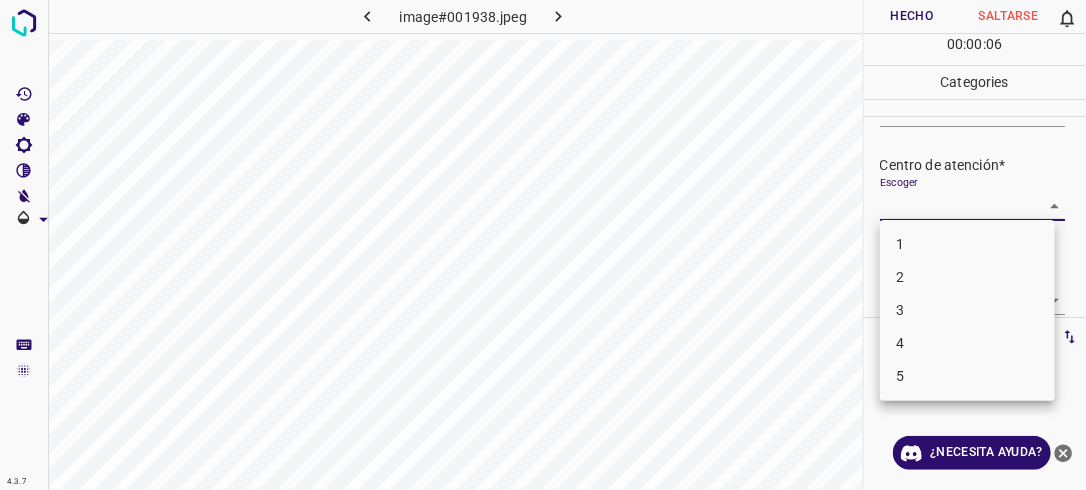 drag, startPoint x: 1043, startPoint y: 197, endPoint x: 1031, endPoint y: 234, distance: 38.8973 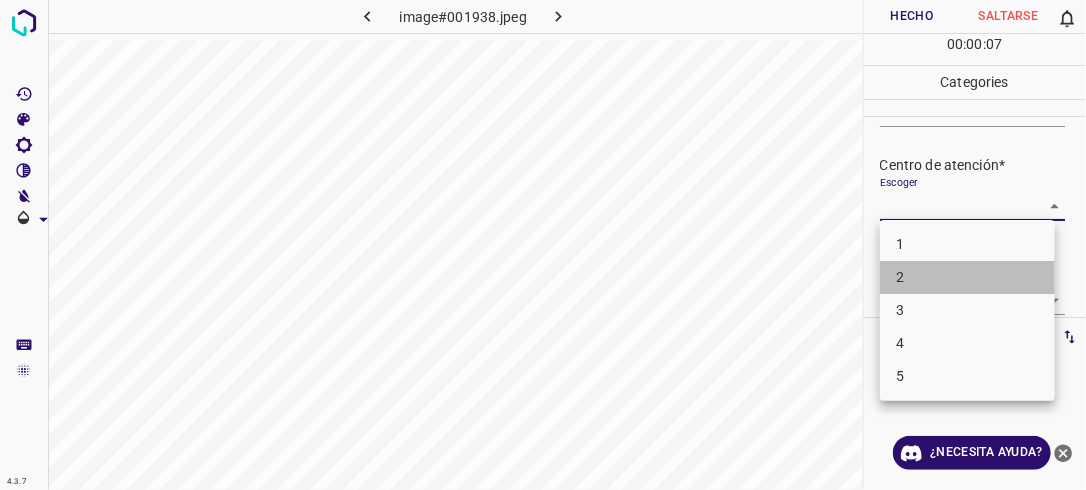 click on "2" at bounding box center [967, 277] 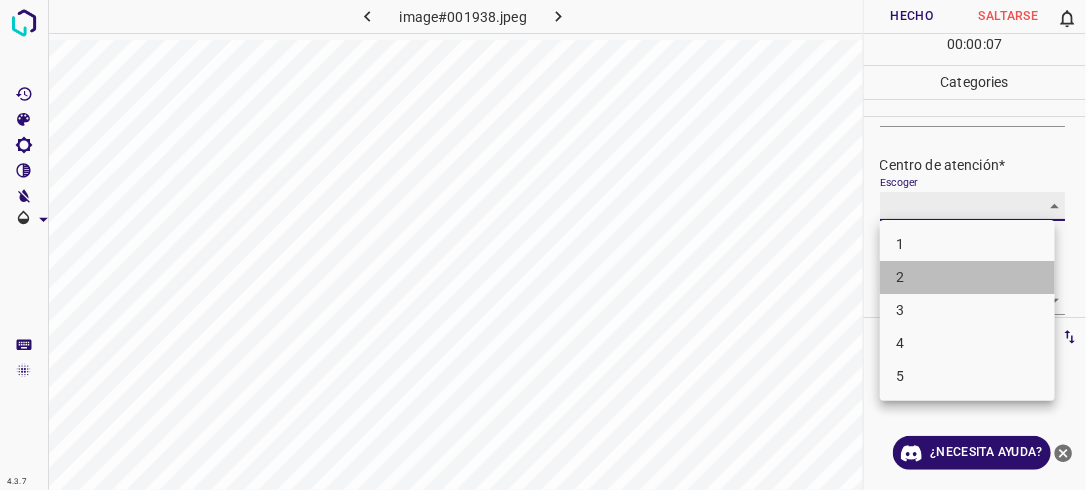 type on "2" 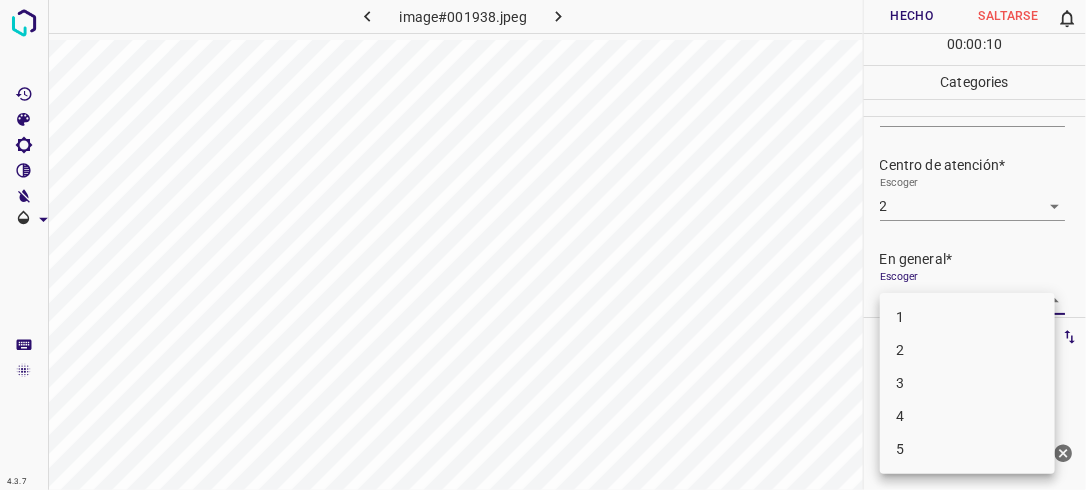 drag, startPoint x: 1044, startPoint y: 297, endPoint x: 1023, endPoint y: 313, distance: 26.400757 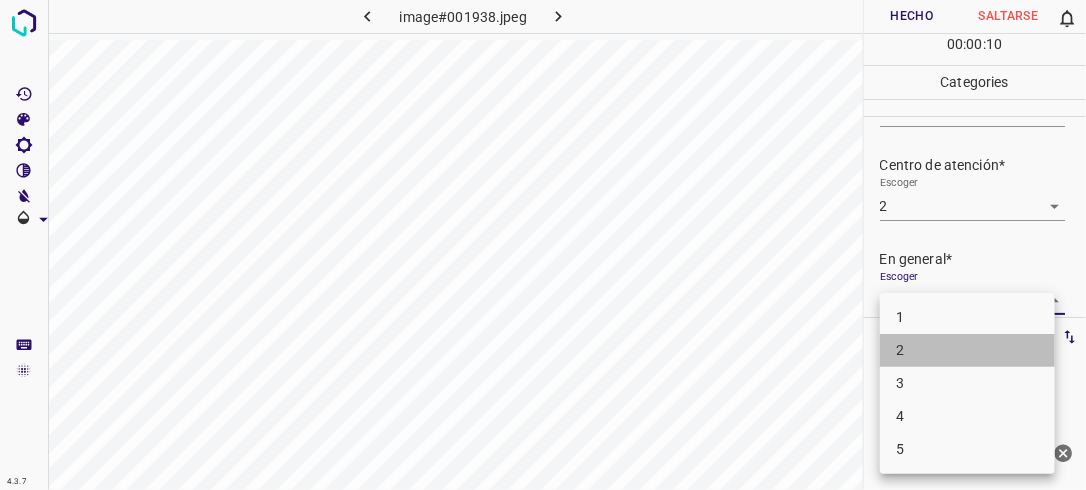 click on "2" at bounding box center (967, 350) 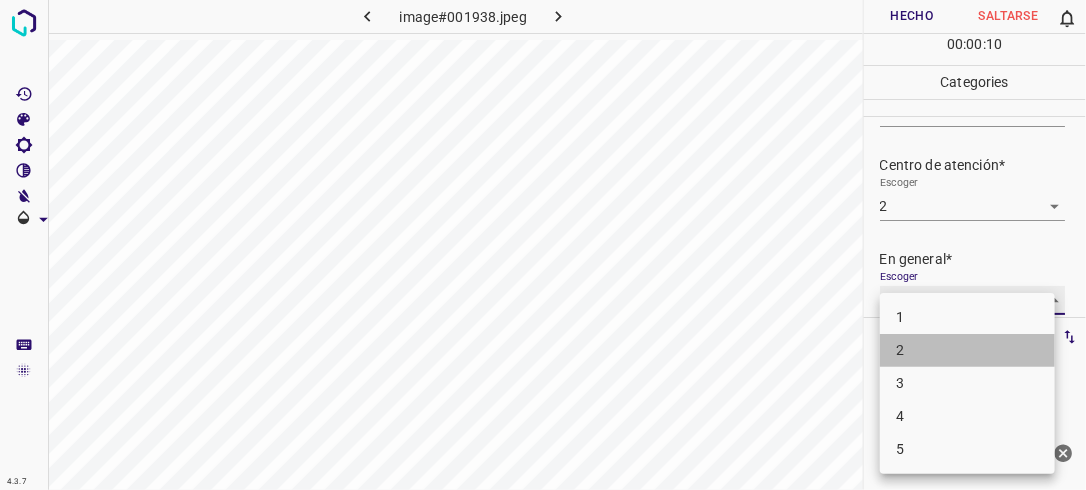 type on "2" 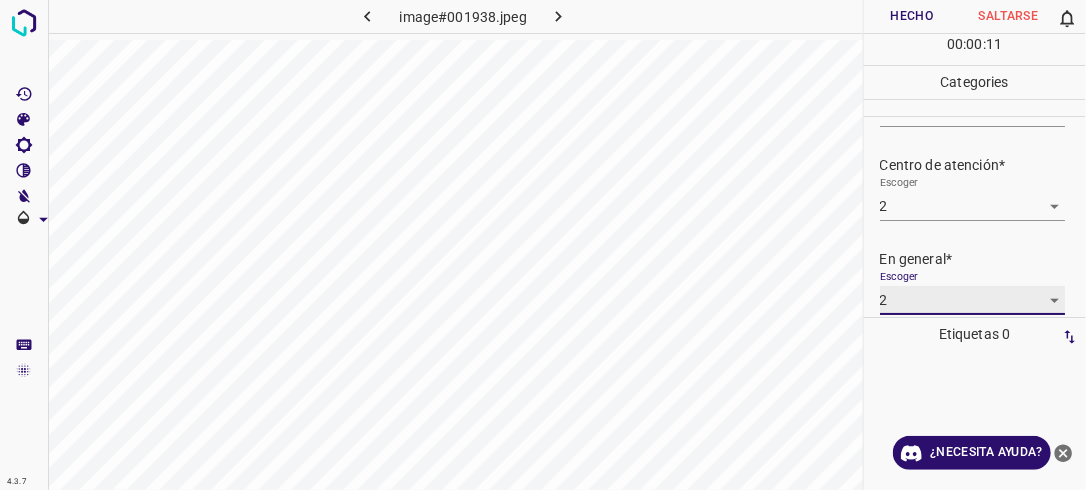 scroll, scrollTop: 79, scrollLeft: 0, axis: vertical 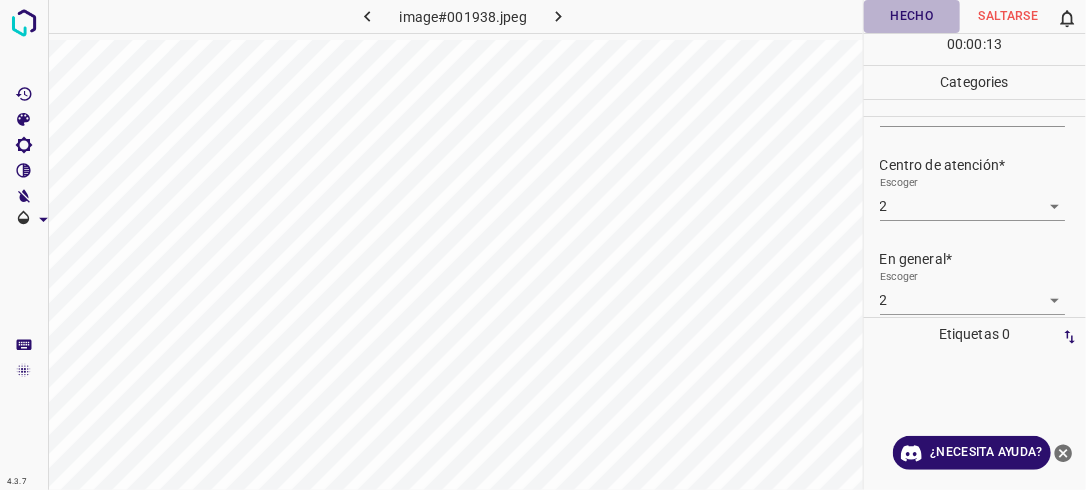 click on "Hecho" at bounding box center (912, 16) 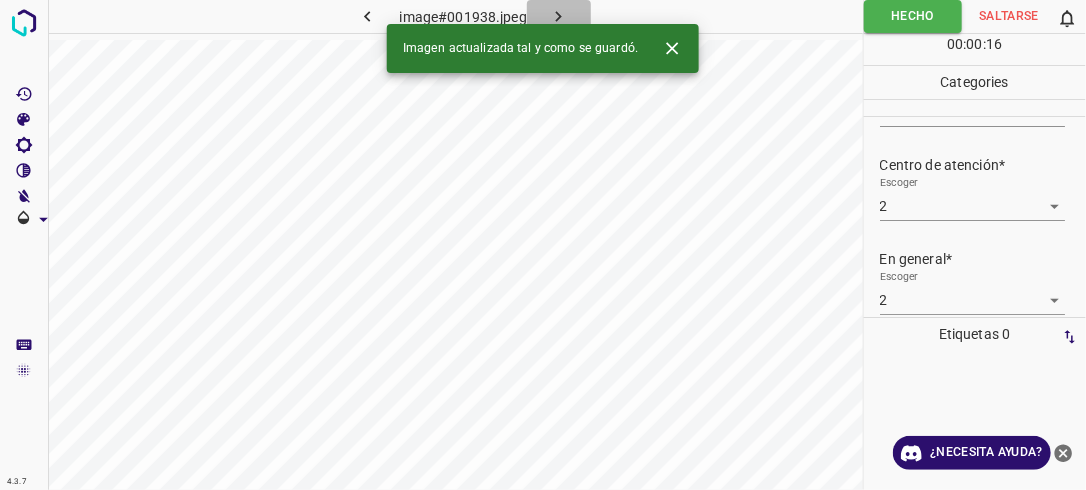 click at bounding box center [559, 16] 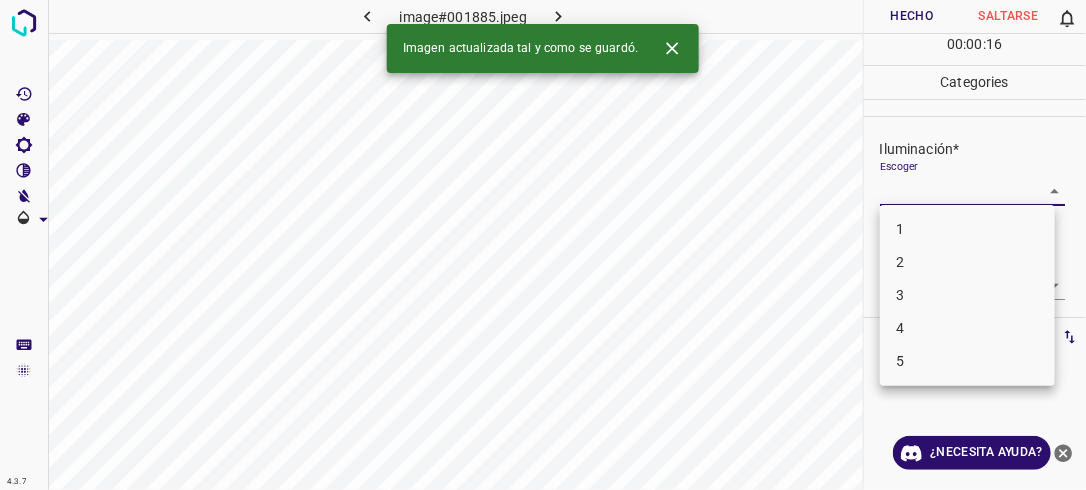 click on "4.3.7 image#001885.jpeg Hecho Saltarse 0 00   : 00   : 16   Categories Iluminación*  Escoger ​ Centro de atención*  Escoger ​ En general*  Escoger ​ Etiquetas 0 Categories 1 Lighting 2 Focus 3 Overall Tools Espacio Cambiar entre modos (Dibujar y Editar) Yo Etiquetado automático R Restaurar zoom M Acercar N Alejar Borrar Eliminar etiqueta de selección Filtros Z Restaurar filtros X Filtro de saturación C Filtro de brillo V Filtro de contraste B Filtro de escala de grises General O Descargar Imagen actualizada tal y como se guardó. ¿Necesita ayuda? -Mensaje de texto -Esconder -Borrar 1 2 3 4 5" at bounding box center (543, 245) 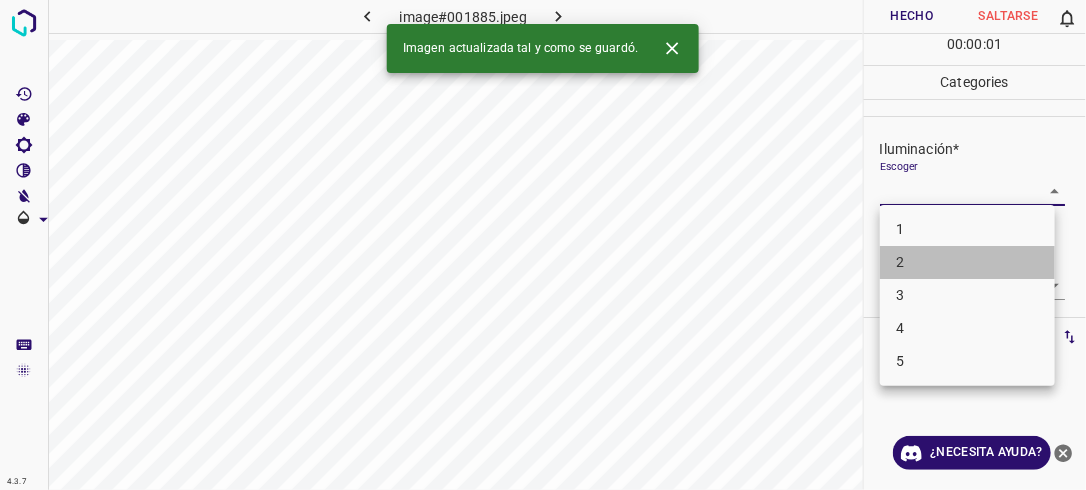 click on "2" at bounding box center [967, 262] 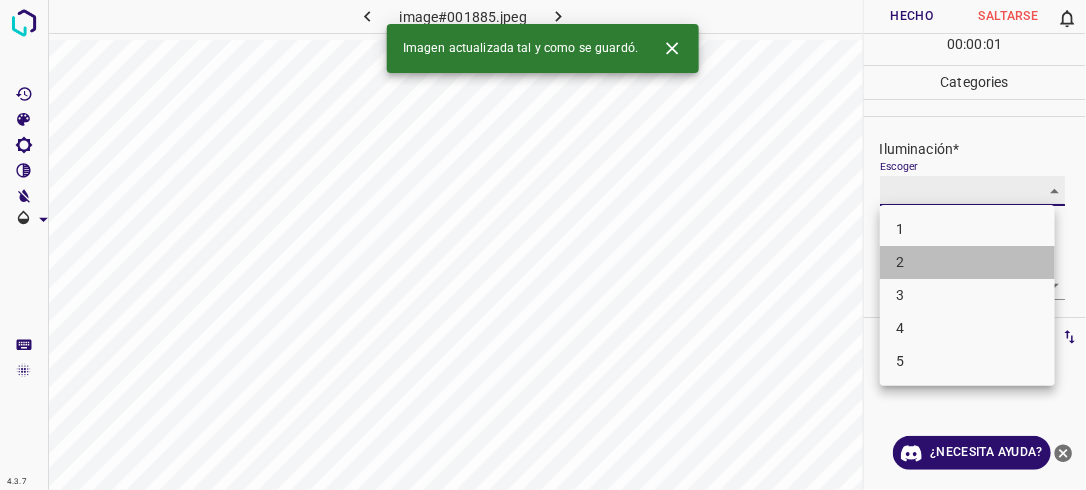 type on "2" 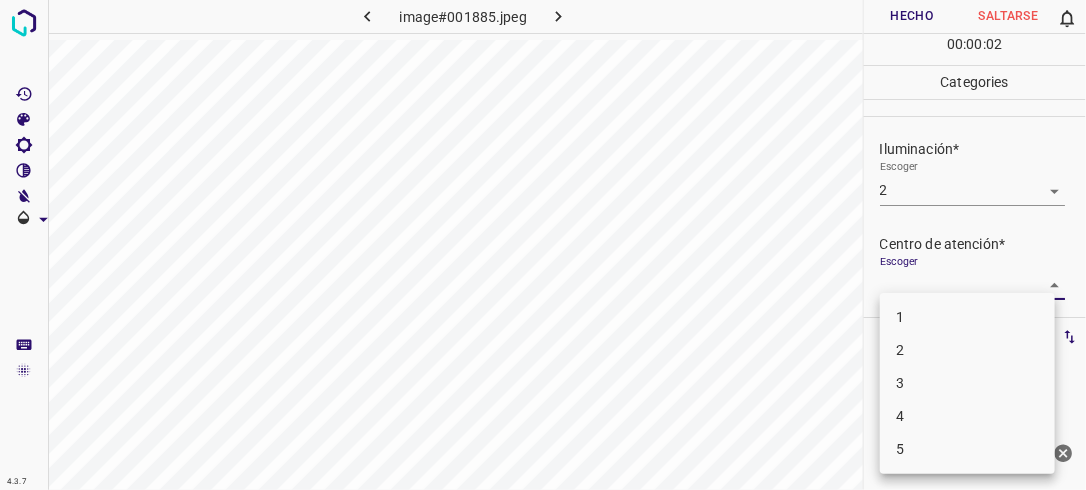 click on "4.3.7 image#001885.jpeg Hecho Saltarse 0 00   : 00   : 02   Categories Iluminación*  Escoger 2 2 Centro de atención*  Escoger ​ En general*  Escoger ​ Etiquetas 0 Categories 1 Lighting 2 Focus 3 Overall Tools Espacio Cambiar entre modos (Dibujar y Editar) Yo Etiquetado automático R Restaurar zoom M Acercar N Alejar Borrar Eliminar etiqueta de selección Filtros Z Restaurar filtros X Filtro de saturación C Filtro de brillo V Filtro de contraste B Filtro de escala de grises General O Descargar ¿Necesita ayuda? -Mensaje de texto -Esconder -Borrar 1 2 3 4 5" at bounding box center (543, 245) 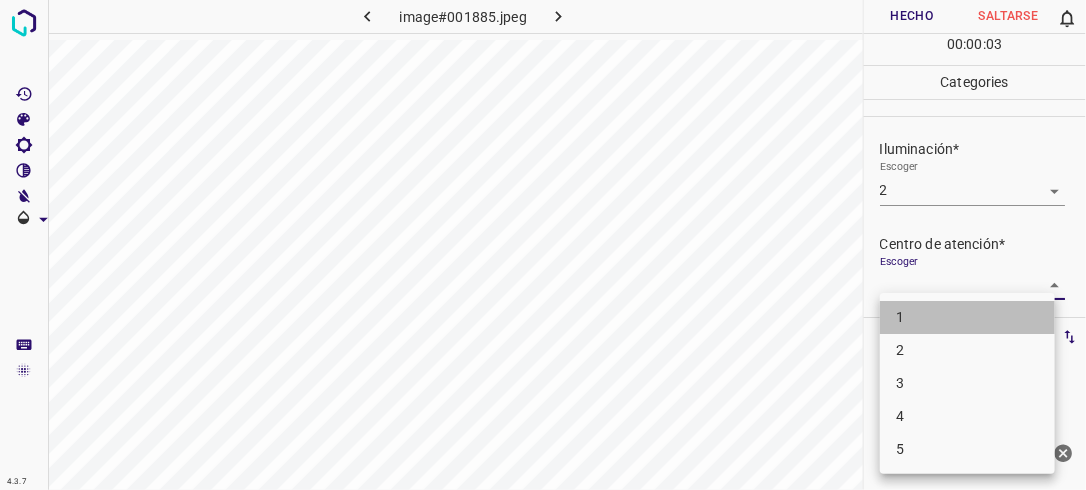 click on "1" at bounding box center (967, 317) 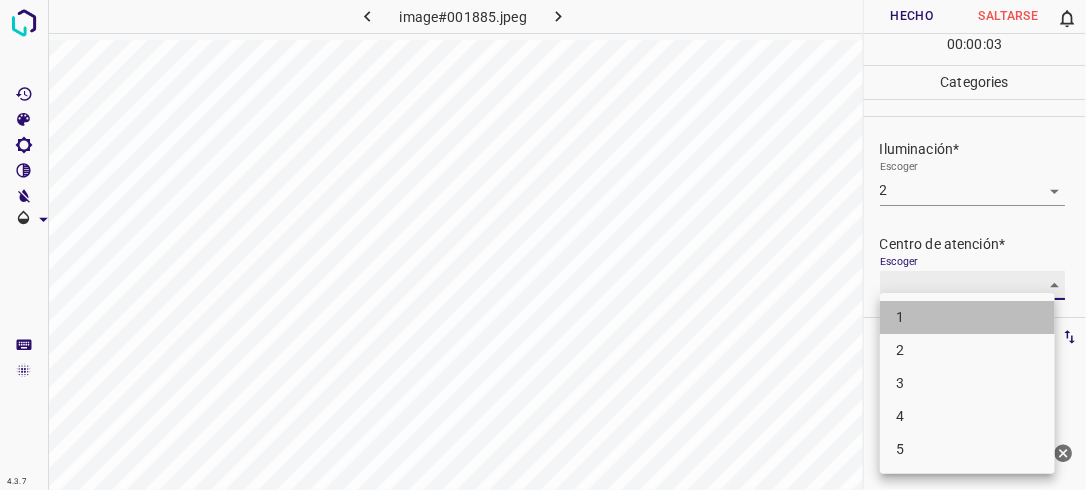 type on "1" 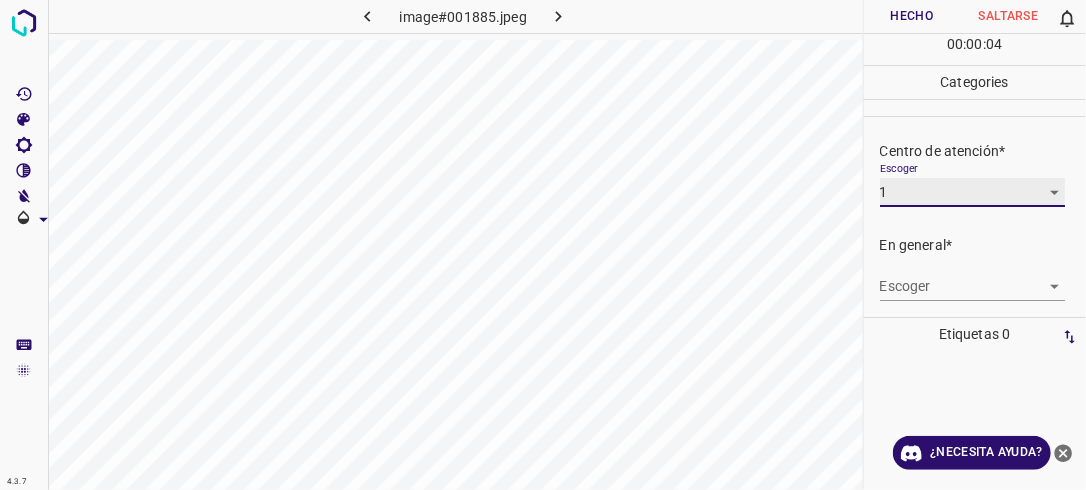 scroll, scrollTop: 98, scrollLeft: 0, axis: vertical 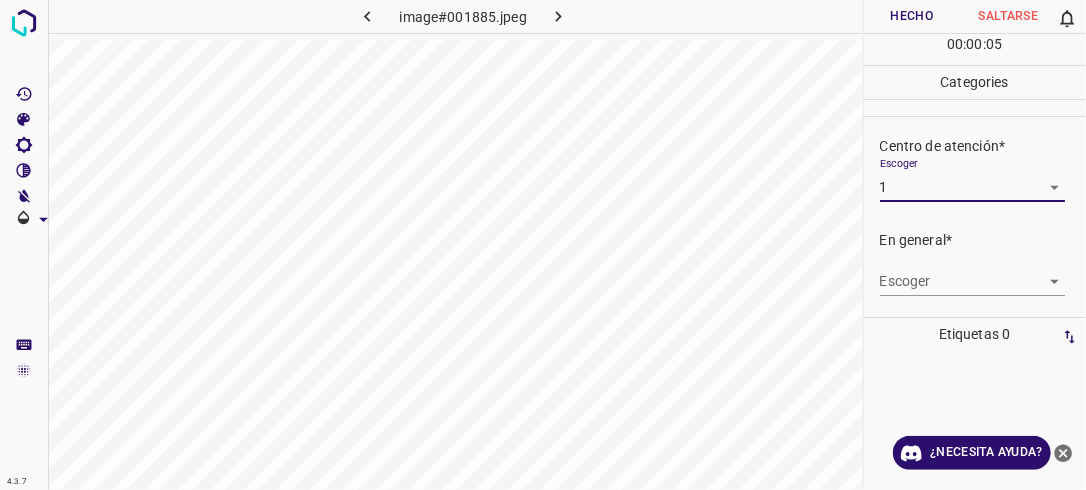 click on "4.3.7 image#001885.jpeg Hecho Saltarse 0 00   : 00   : 05   Categories Iluminación*  Escoger 2 2 Centro de atención*  Escoger 1 1 En general*  Escoger ​ Etiquetas 0 Categories 1 Lighting 2 Focus 3 Overall Tools Espacio Cambiar entre modos (Dibujar y Editar) Yo Etiquetado automático R Restaurar zoom M Acercar N Alejar Borrar Eliminar etiqueta de selección Filtros Z Restaurar filtros X Filtro de saturación C Filtro de brillo V Filtro de contraste B Filtro de escala de grises General O Descargar ¿Necesita ayuda? -Mensaje de texto -Esconder -Borrar" at bounding box center [543, 245] 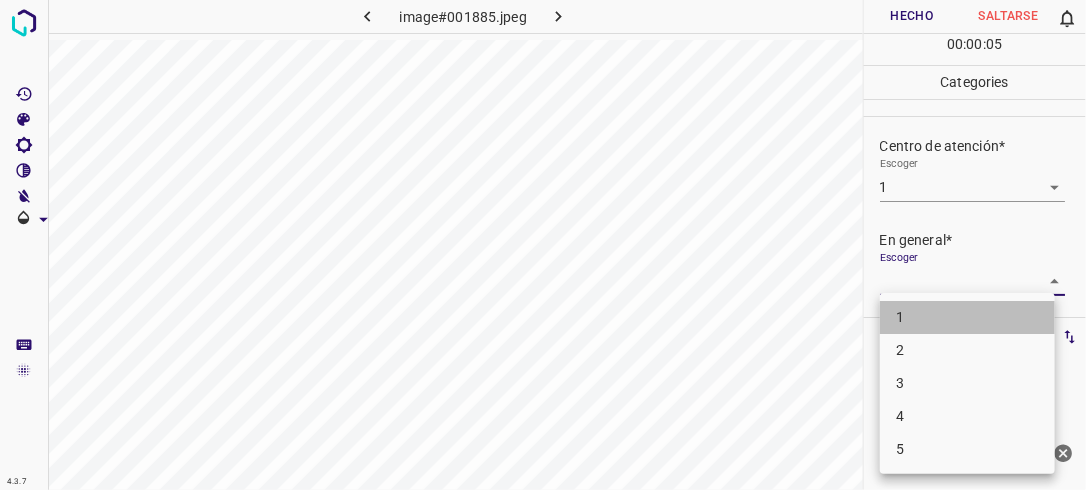 click on "1" at bounding box center [967, 317] 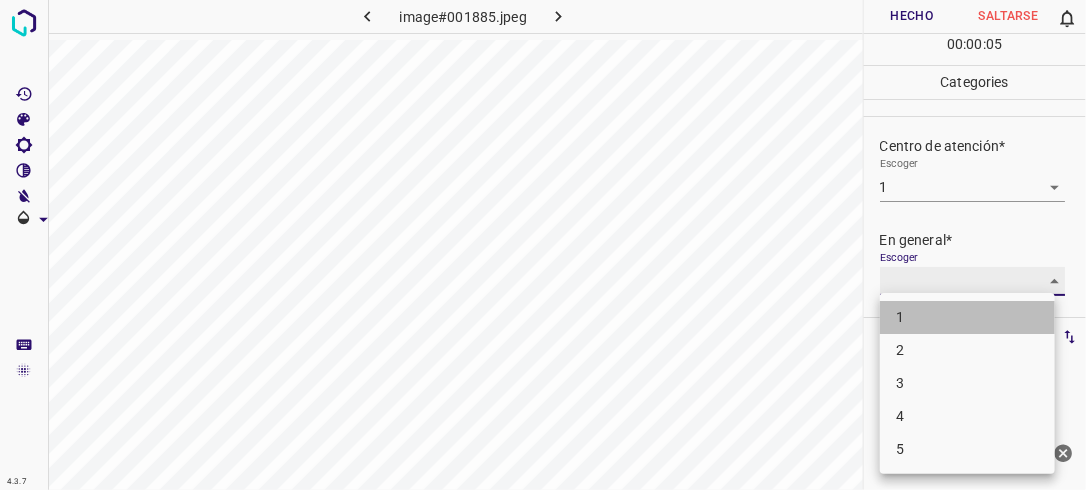 type on "1" 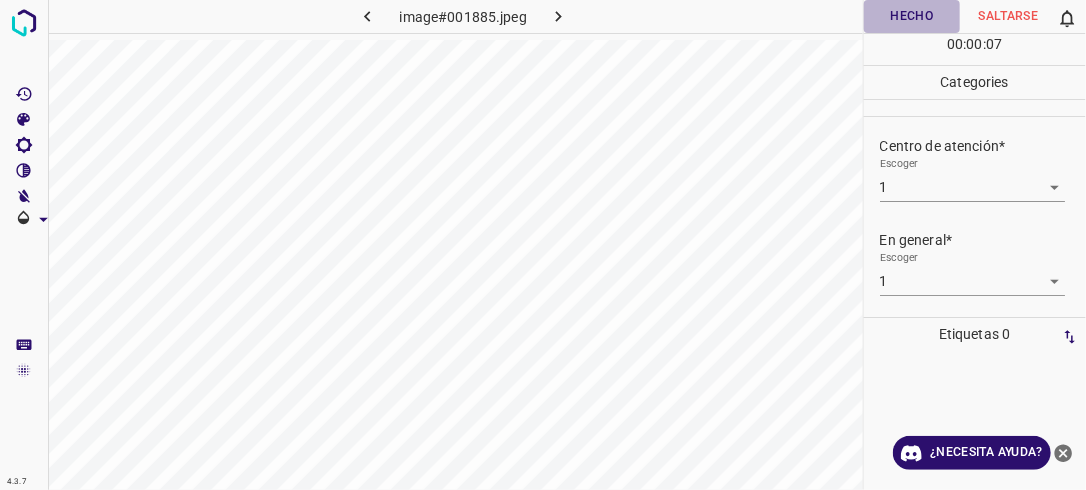 click on "Hecho" at bounding box center [912, 16] 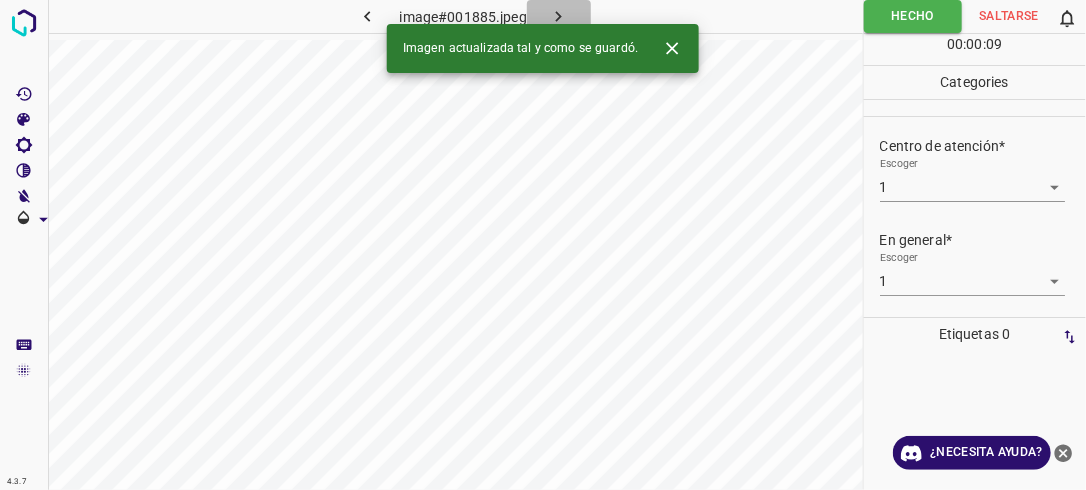 click 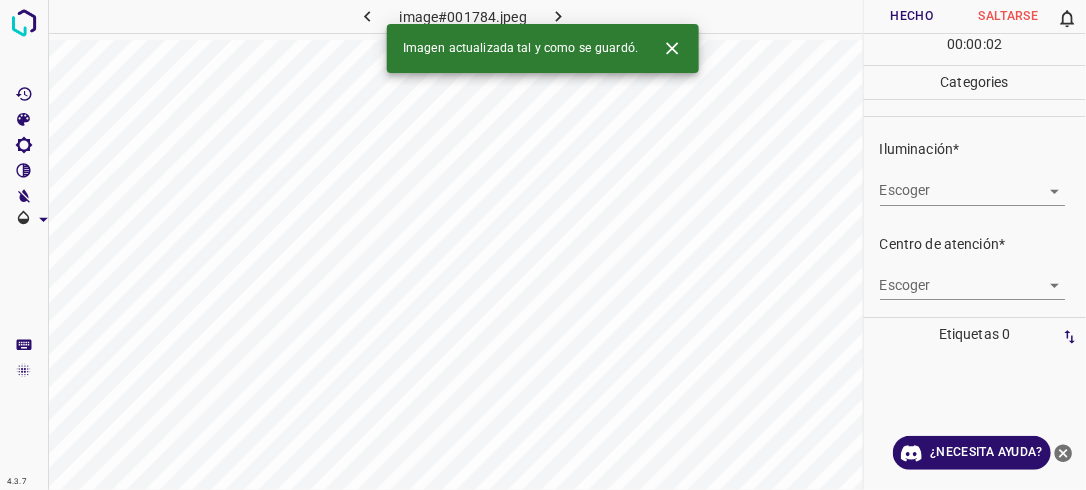 click on "4.3.7 image#001784.jpeg Hecho Saltarse 0 00   : 00   : 02   Categories Iluminación*  Escoger ​ Centro de atención*  Escoger ​ En general*  Escoger ​ Etiquetas 0 Categories 1 Lighting 2 Focus 3 Overall Tools Espacio Cambiar entre modos (Dibujar y Editar) Yo Etiquetado automático R Restaurar zoom M Acercar N Alejar Borrar Eliminar etiqueta de selección Filtros Z Restaurar filtros X Filtro de saturación C Filtro de brillo V Filtro de contraste B Filtro de escala de grises General O Descargar Imagen actualizada tal y como se guardó. ¿Necesita ayuda? -Mensaje de texto -Esconder -Borrar" at bounding box center [543, 245] 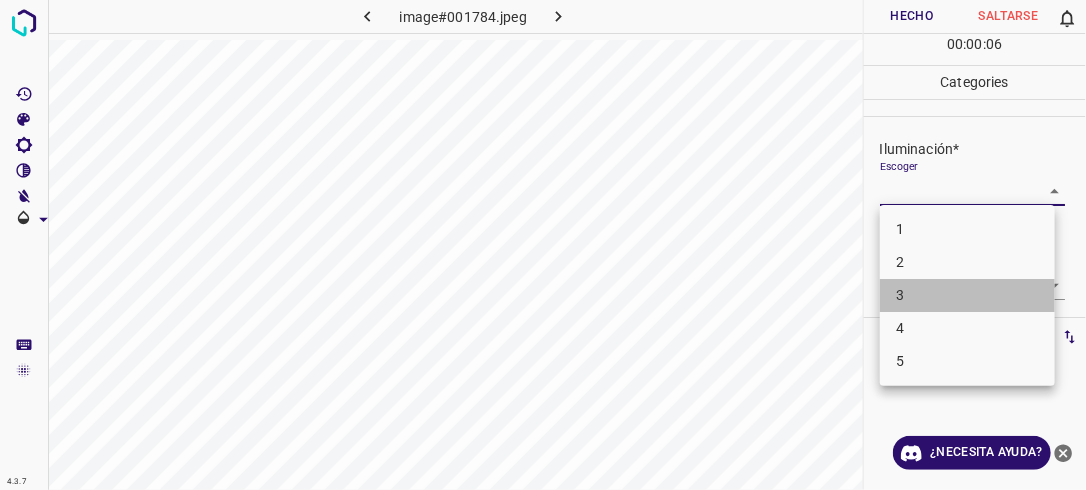 click on "3" at bounding box center [967, 295] 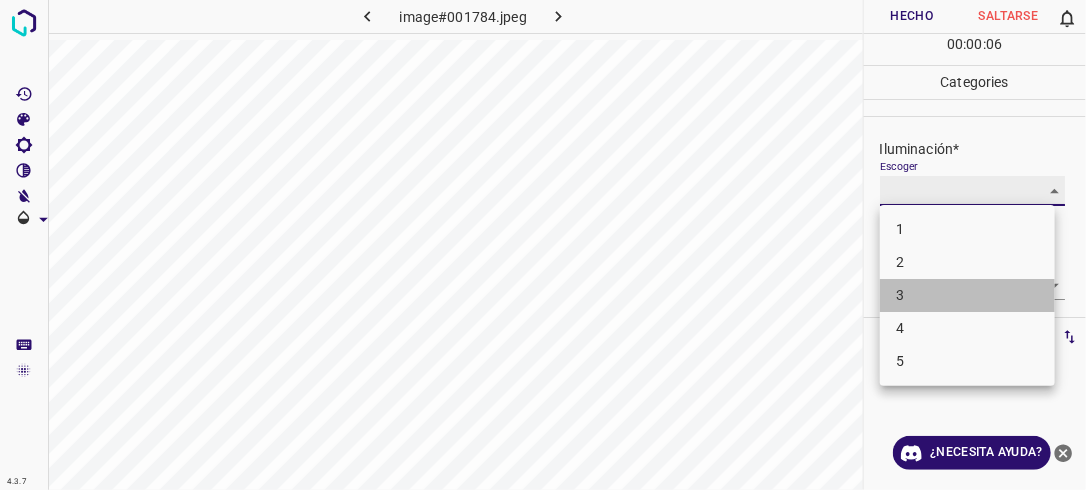 type on "3" 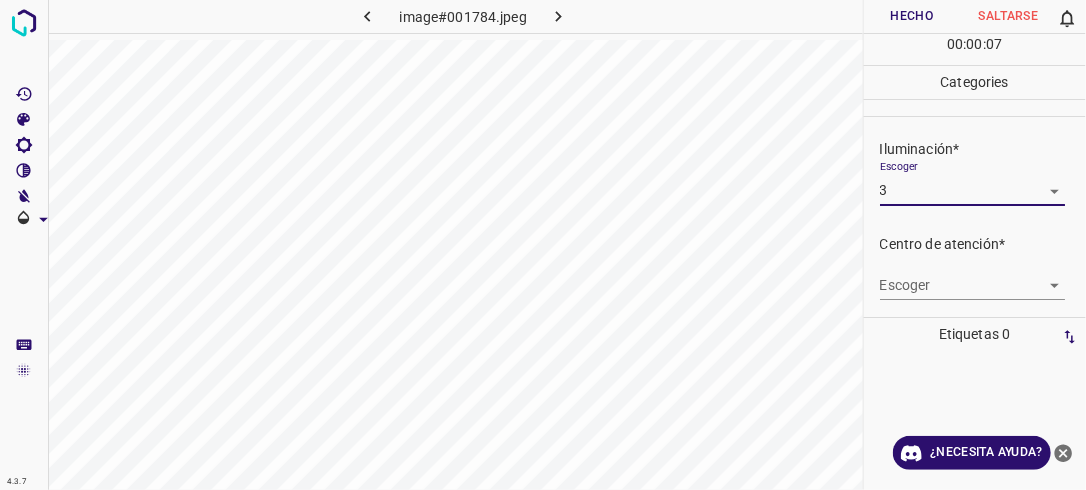 click on "4.3.7 image#001784.jpeg Hecho Saltarse 0 00   : 00   : 07   Categories Iluminación*  Escoger 3 3 Centro de atención*  Escoger ​ En general*  Escoger ​ Etiquetas 0 Categories 1 Lighting 2 Focus 3 Overall Tools Espacio Cambiar entre modos (Dibujar y Editar) Yo Etiquetado automático R Restaurar zoom M Acercar N Alejar Borrar Eliminar etiqueta de selección Filtros Z Restaurar filtros X Filtro de saturación C Filtro de brillo V Filtro de contraste B Filtro de escala de grises General O Descargar ¿Necesita ayuda? -Mensaje de texto -Esconder -Borrar" at bounding box center (543, 245) 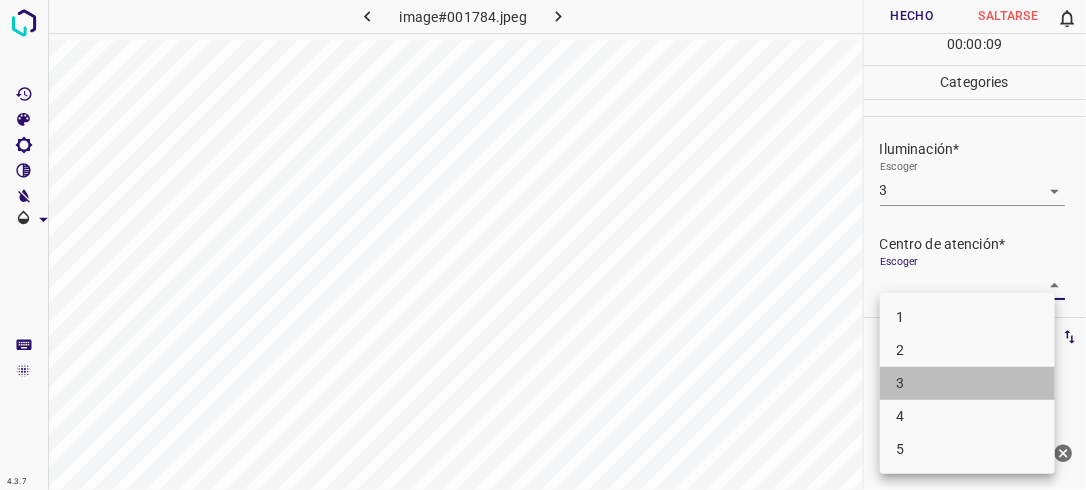 drag, startPoint x: 929, startPoint y: 381, endPoint x: 995, endPoint y: 314, distance: 94.04786 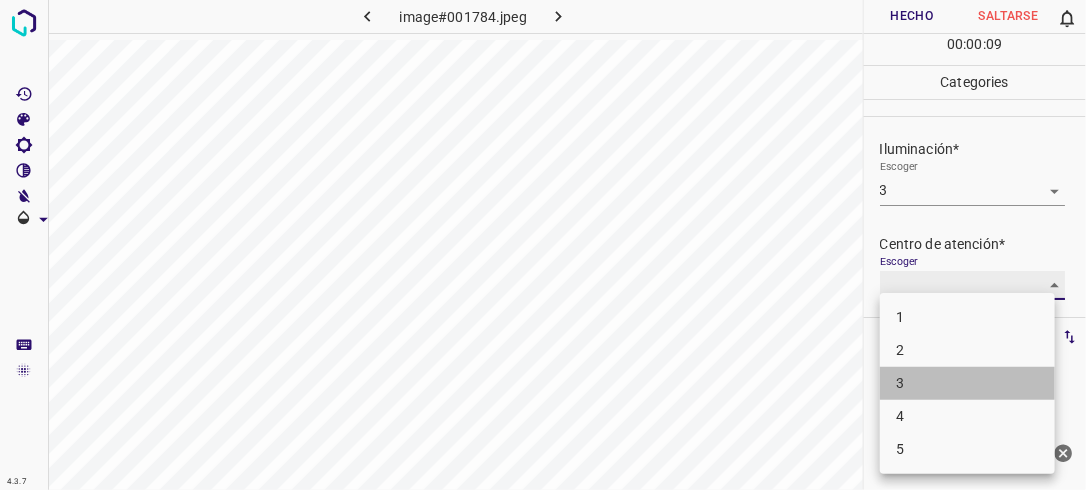 type on "3" 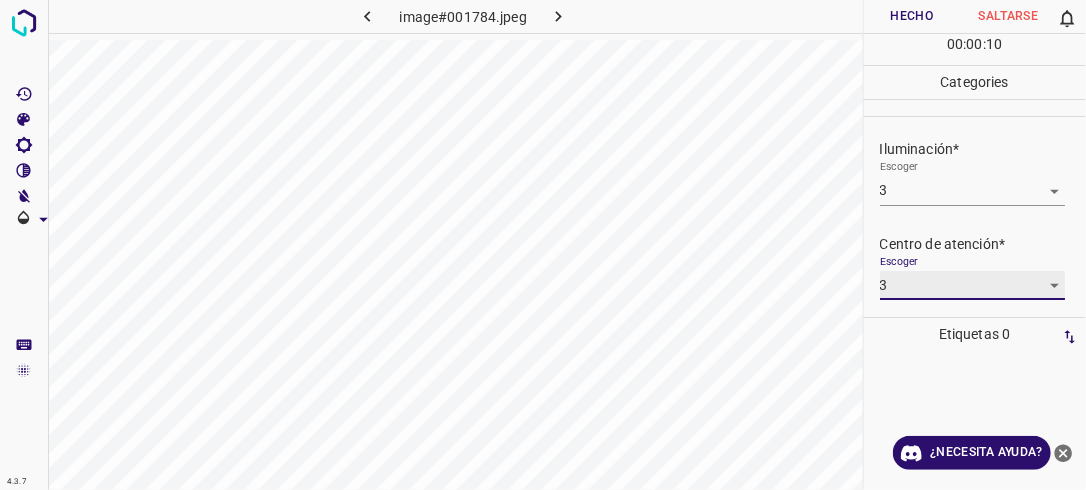 scroll, scrollTop: 98, scrollLeft: 0, axis: vertical 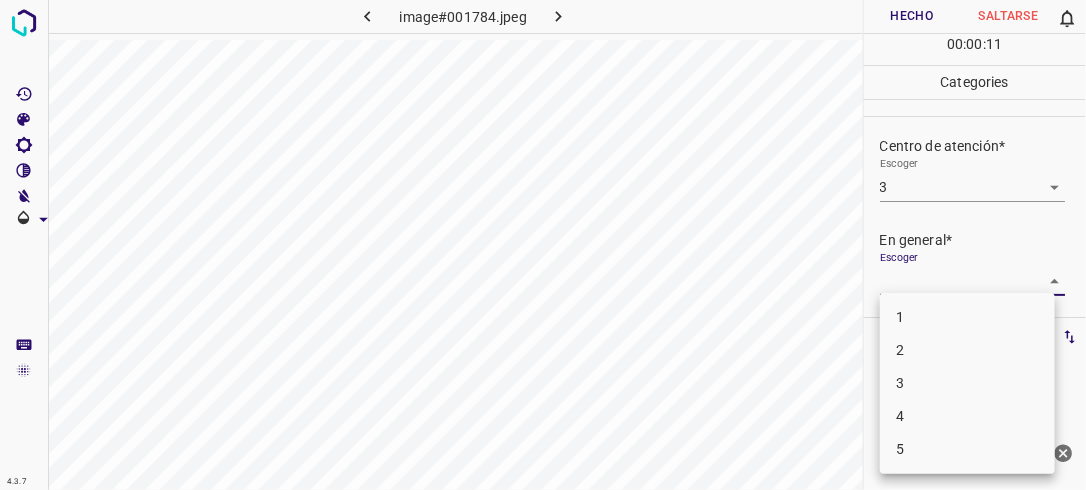 drag, startPoint x: 1048, startPoint y: 280, endPoint x: 988, endPoint y: 359, distance: 99.20181 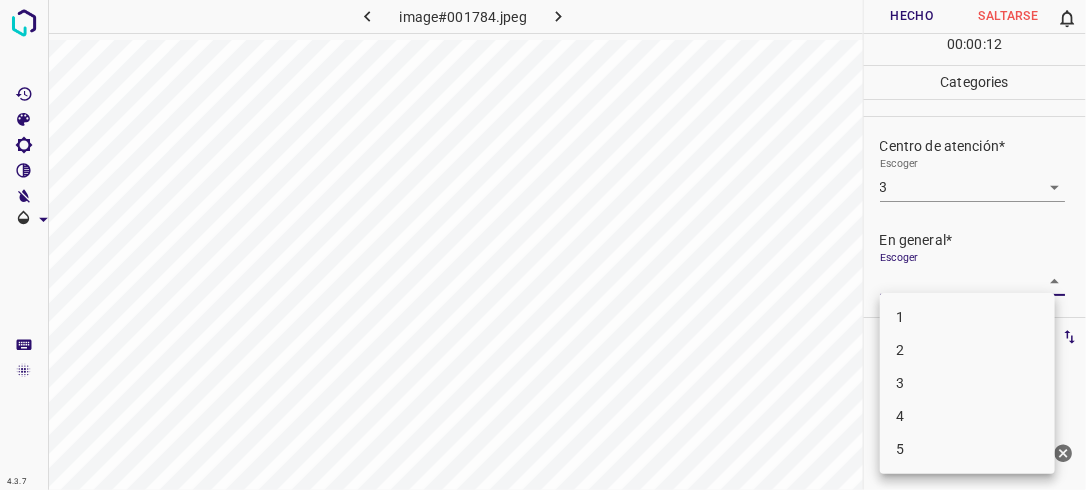 click on "3" at bounding box center (967, 383) 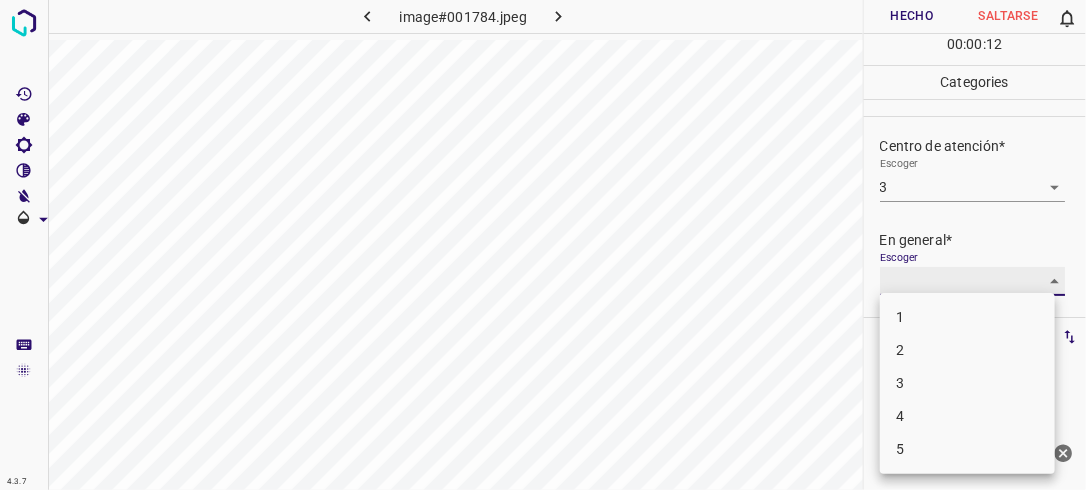 type on "3" 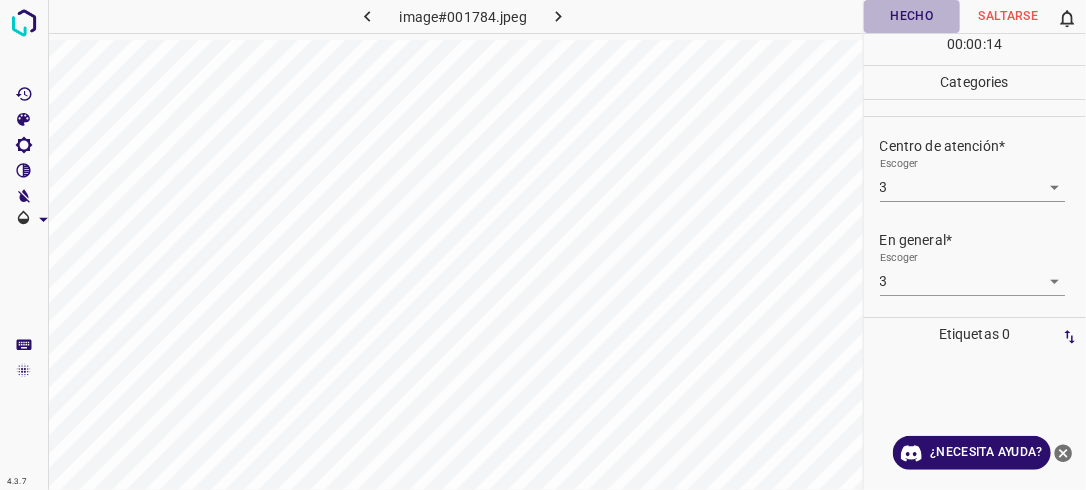 click on "Hecho" at bounding box center [912, 16] 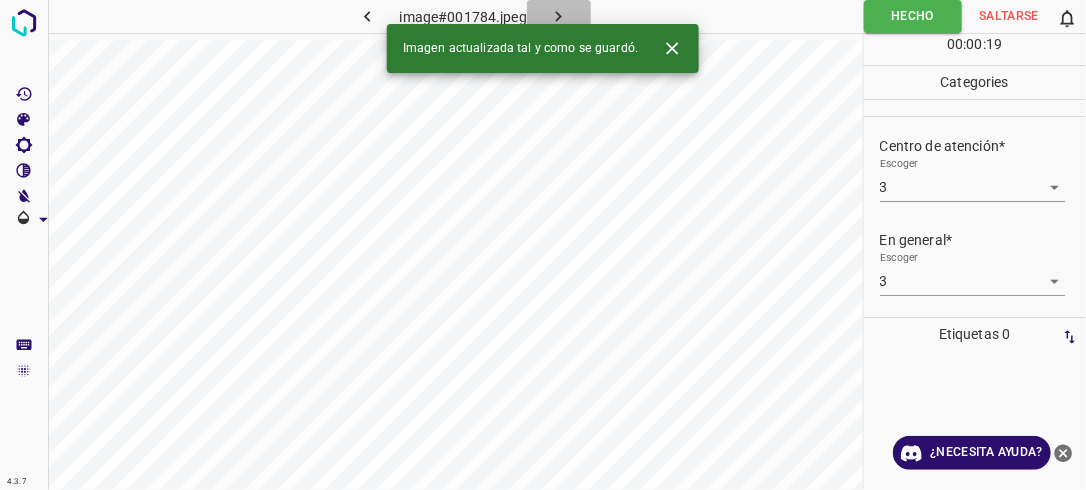 click 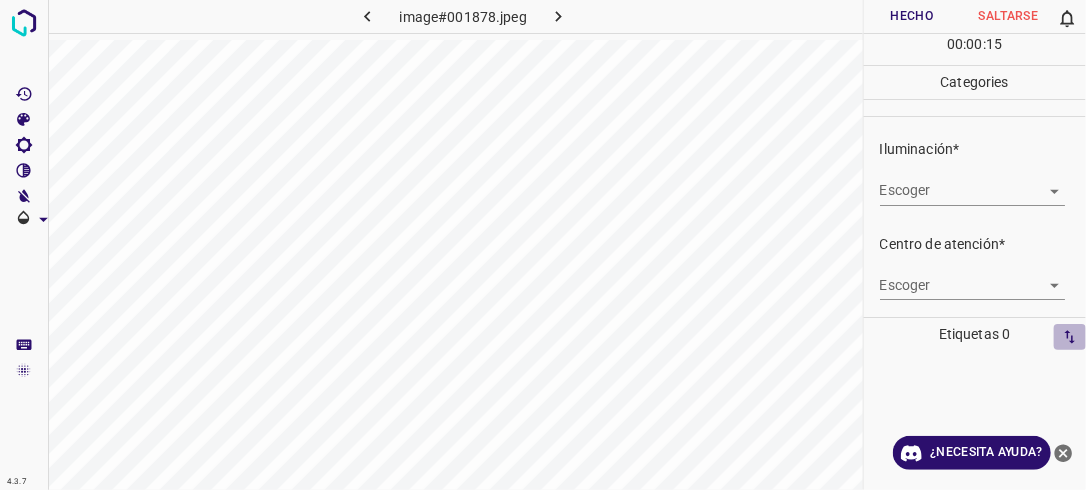click on "4.3.7 image#001878.jpeg Hecho Saltarse 0 00   : 00   : 15   Categories Iluminación*  Escoger ​ Centro de atención*  Escoger ​ En general*  Escoger ​ Etiquetas 0 Categories 1 Lighting 2 Focus 3 Overall Tools Espacio Cambiar entre modos (Dibujar y Editar) Yo Etiquetado automático R Restaurar zoom M Acercar N Alejar Borrar Eliminar etiqueta de selección Filtros Z Restaurar filtros X Filtro de saturación C Filtro de brillo V Filtro de contraste B Filtro de escala de grises General O Descargar ¿Necesita ayuda? -Mensaje de texto -Esconder -Borrar" at bounding box center (543, 245) 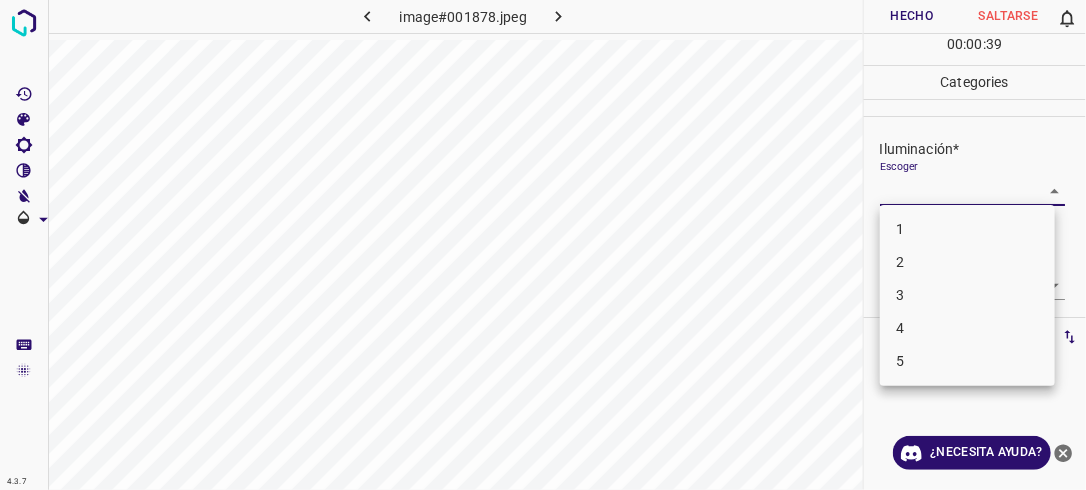 click on "4.3.7 image#001878.jpeg Hecho Saltarse 0 00   : 00   : 39   Categories Iluminación*  Escoger ​ Centro de atención*  Escoger ​ En general*  Escoger ​ Etiquetas 0 Categories 1 Lighting 2 Focus 3 Overall Tools Espacio Cambiar entre modos (Dibujar y Editar) Yo Etiquetado automático R Restaurar zoom M Acercar N Alejar Borrar Eliminar etiqueta de selección Filtros Z Restaurar filtros X Filtro de saturación C Filtro de brillo V Filtro de contraste B Filtro de escala de grises General O Descargar ¿Necesita ayuda? -Mensaje de texto -Esconder -Borrar 1 2 3 4 5" at bounding box center [543, 245] 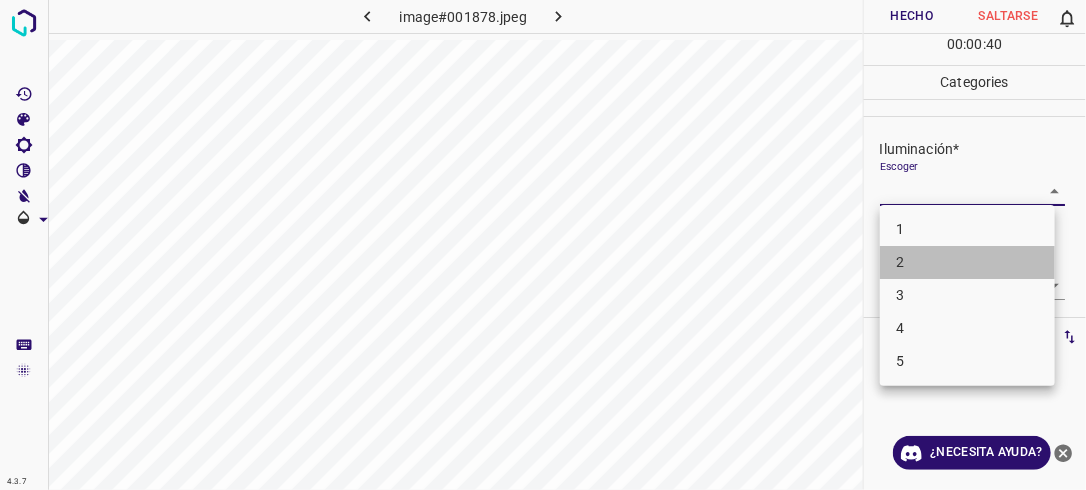 click on "2" at bounding box center [967, 262] 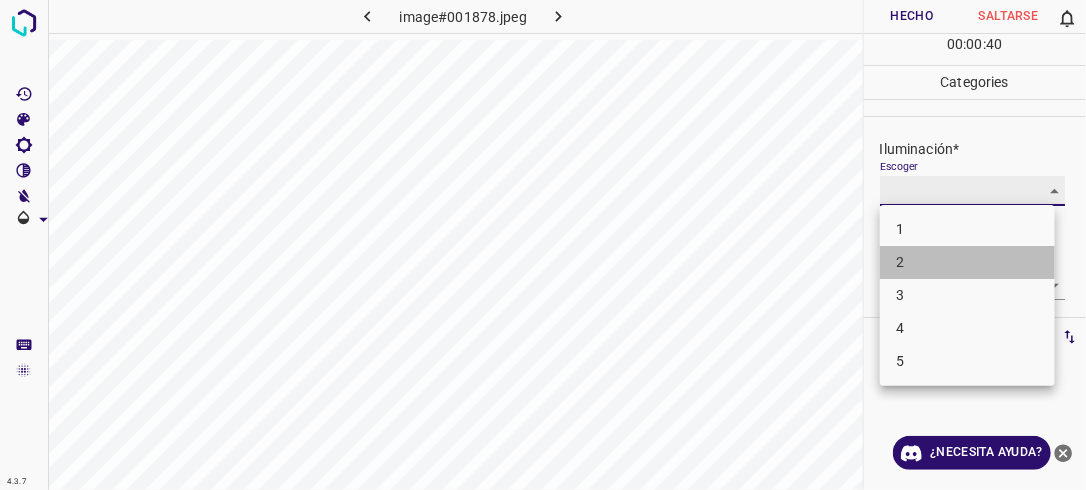 type on "2" 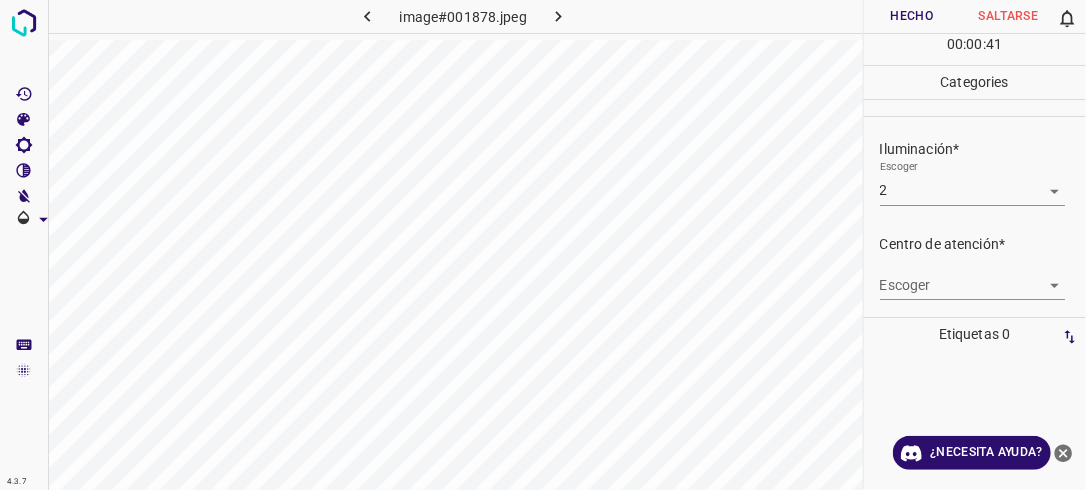 drag, startPoint x: 1072, startPoint y: 225, endPoint x: 1074, endPoint y: 284, distance: 59.03389 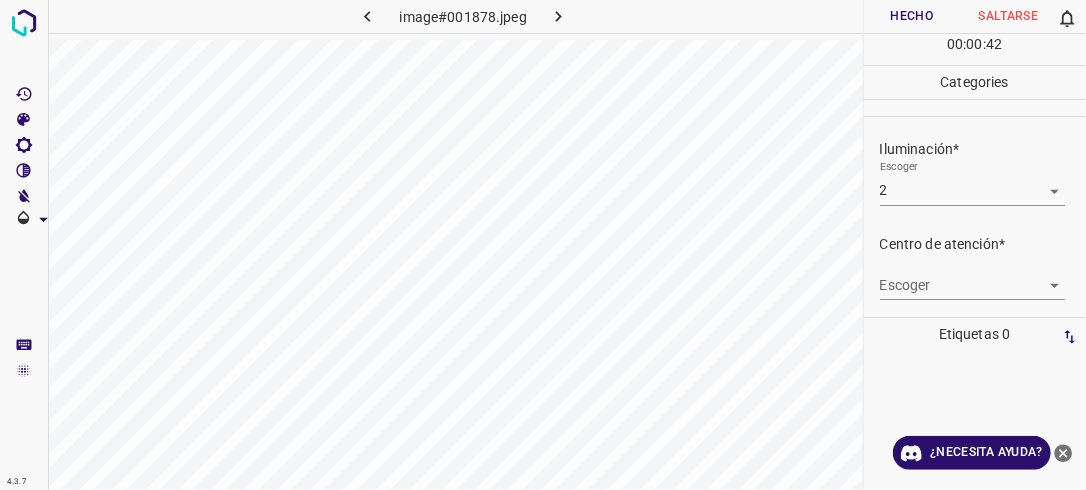 scroll, scrollTop: 98, scrollLeft: 0, axis: vertical 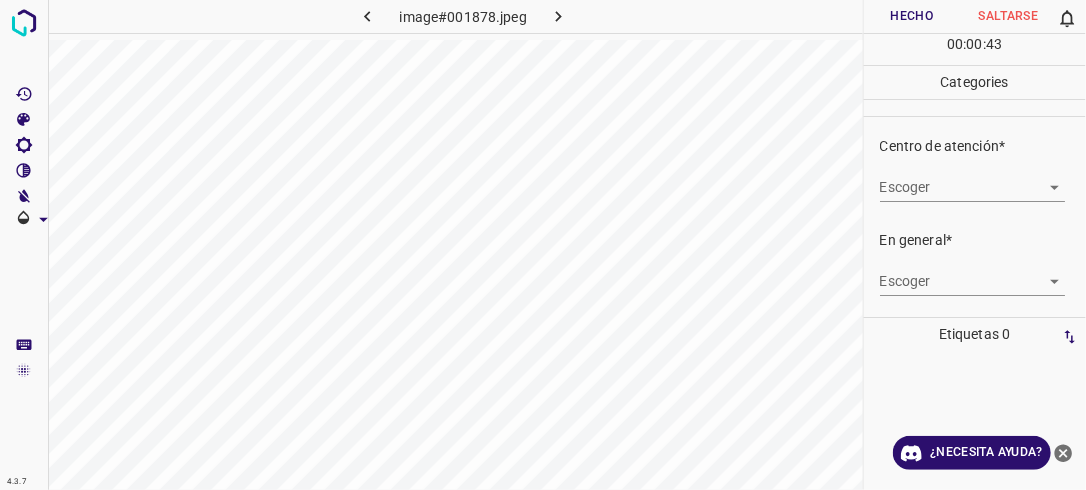 click on "4.3.7 image#001878.jpeg Hecho Saltarse 0 00   : 00   : 43   Categories Iluminación*  Escoger 2 2 Centro de atención*  Escoger ​ En general*  Escoger ​ Etiquetas 0 Categories 1 Lighting 2 Focus 3 Overall Tools Espacio Cambiar entre modos (Dibujar y Editar) Yo Etiquetado automático R Restaurar zoom M Acercar N Alejar Borrar Eliminar etiqueta de selección Filtros Z Restaurar filtros X Filtro de saturación C Filtro de brillo V Filtro de contraste B Filtro de escala de grises General O Descargar ¿Necesita ayuda? -Mensaje de texto -Esconder -Borrar" at bounding box center [543, 245] 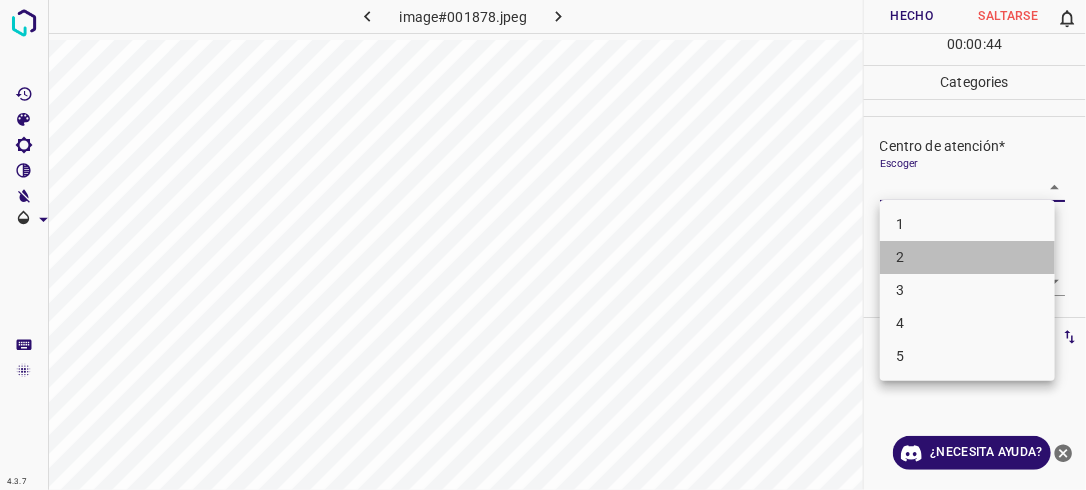 click on "2" at bounding box center (967, 257) 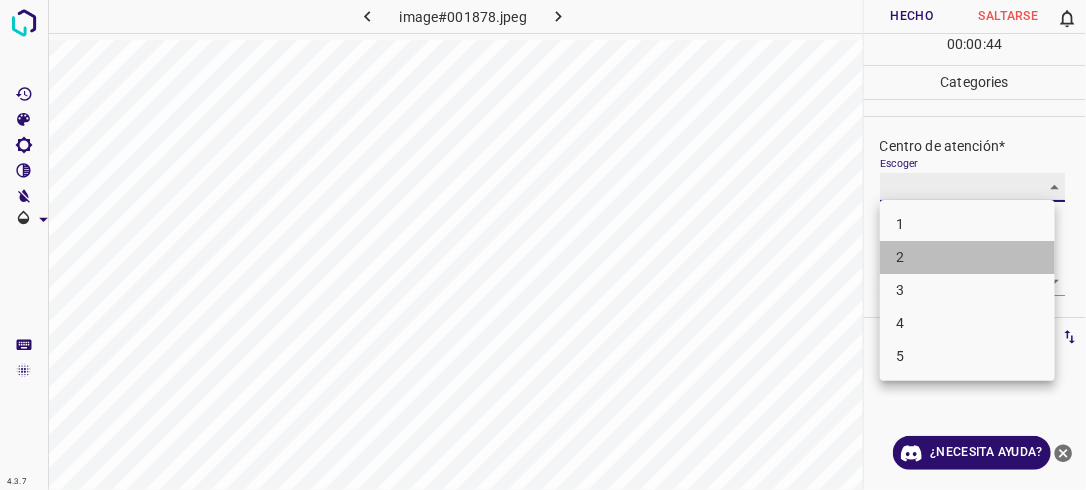 type on "2" 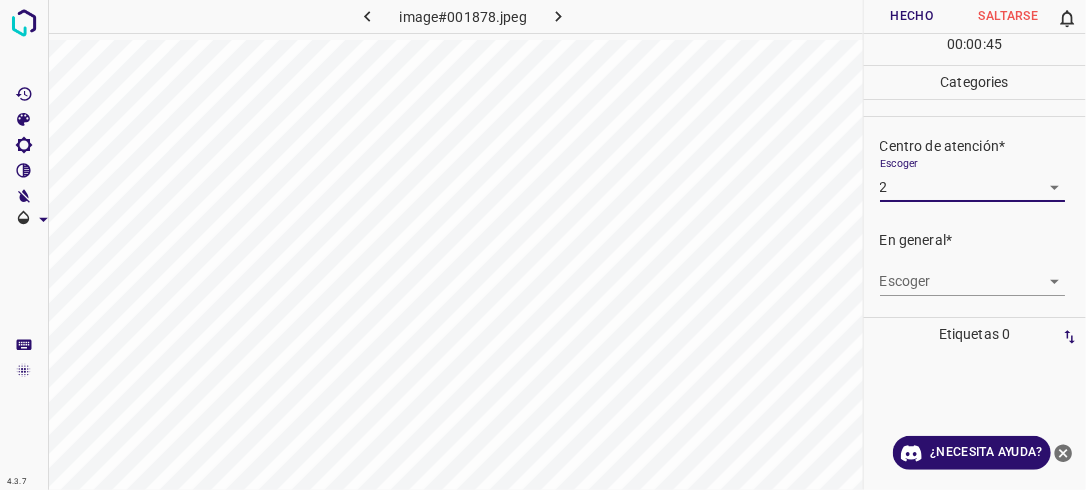 click on "4.3.7 image#001878.jpeg Hecho Saltarse 0 00   : 00   : 45   Categories Iluminación*  Escoger 2 2 Centro de atención*  Escoger 2 2 En general*  Escoger ​ Etiquetas 0 Categories 1 Lighting 2 Focus 3 Overall Tools Espacio Cambiar entre modos (Dibujar y Editar) Yo Etiquetado automático R Restaurar zoom M Acercar N Alejar Borrar Eliminar etiqueta de selección Filtros Z Restaurar filtros X Filtro de saturación C Filtro de brillo V Filtro de contraste B Filtro de escala de grises General O Descargar ¿Necesita ayuda? -Mensaje de texto -Esconder -Borrar" at bounding box center [543, 245] 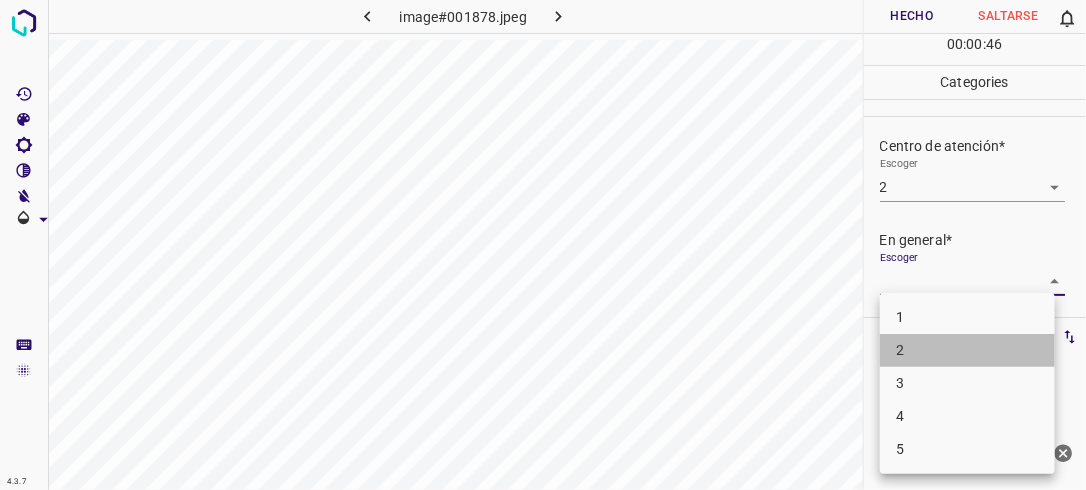 click on "2" at bounding box center [967, 350] 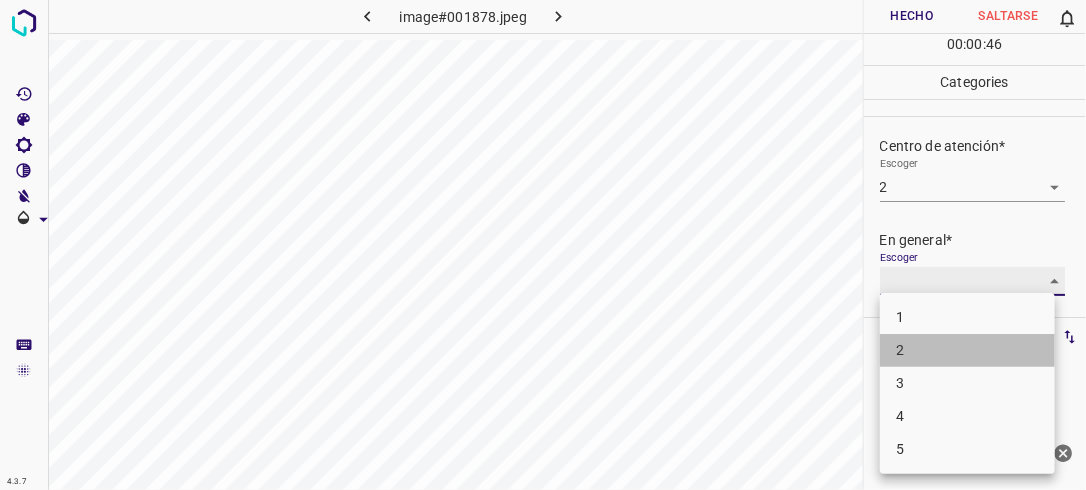 type on "2" 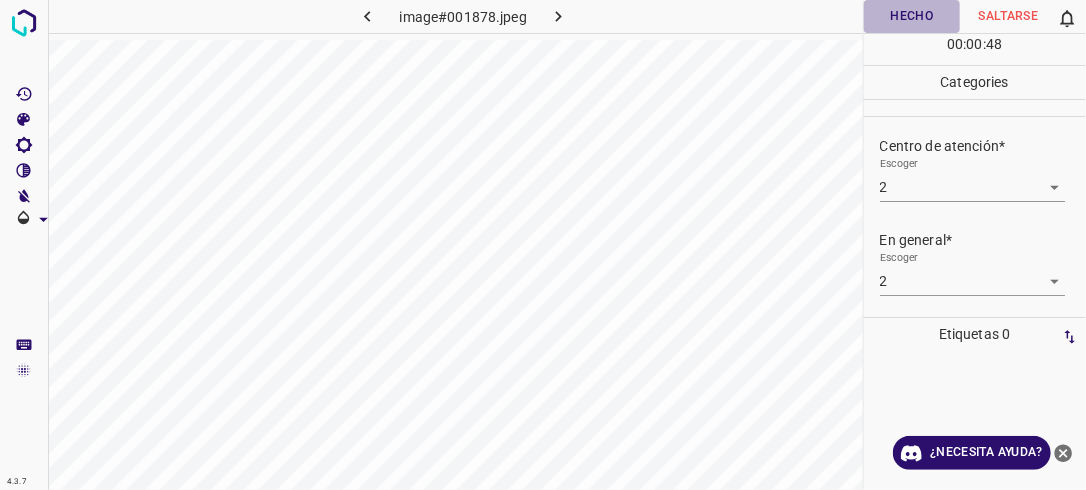 click on "Hecho" at bounding box center [912, 16] 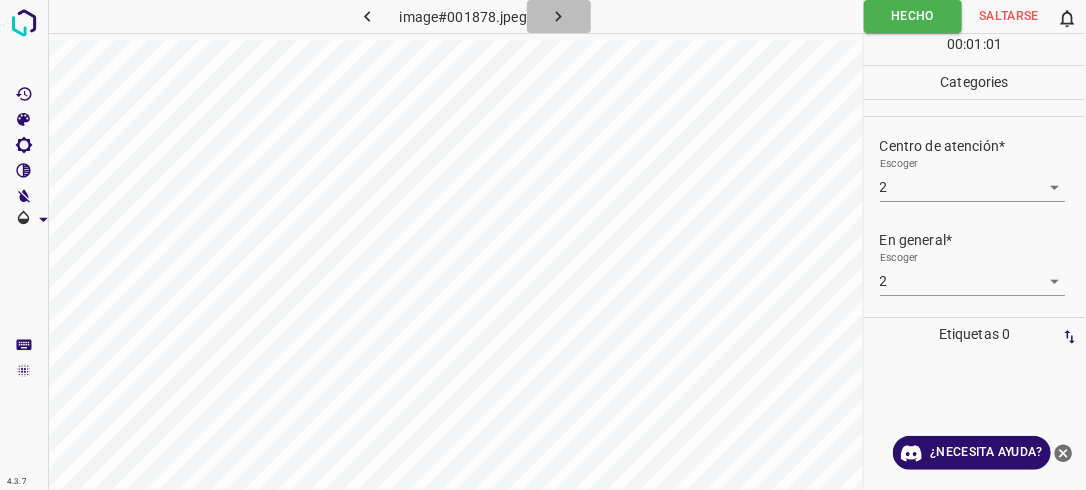 click 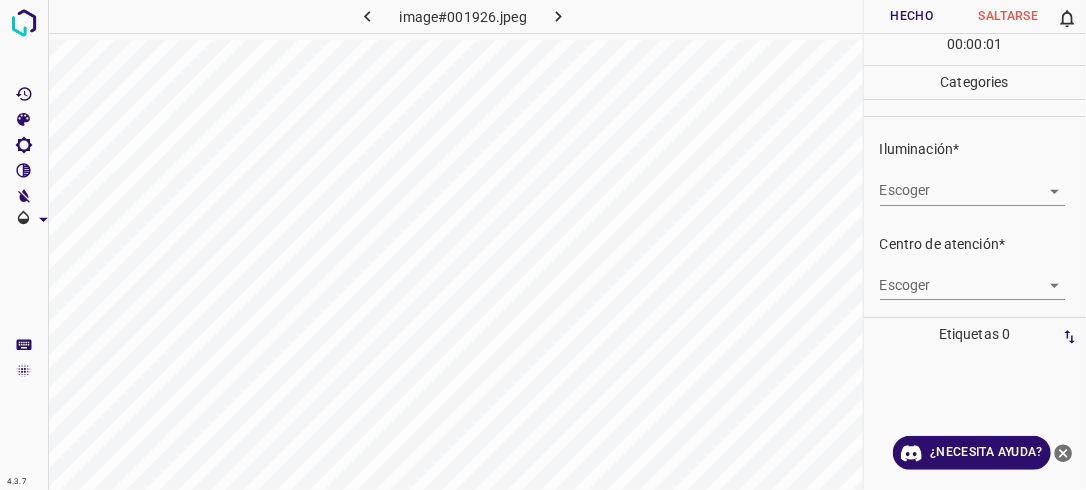 click on "4.3.7 image#001926.jpeg Hecho Saltarse 0 00   : 00   : 01   Categories Iluminación*  Escoger ​ Centro de atención*  Escoger ​ En general*  Escoger ​ Etiquetas 0 Categories 1 Lighting 2 Focus 3 Overall Tools Espacio Cambiar entre modos (Dibujar y Editar) Yo Etiquetado automático R Restaurar zoom M Acercar N Alejar Borrar Eliminar etiqueta de selección Filtros Z Restaurar filtros X Filtro de saturación C Filtro de brillo V Filtro de contraste B Filtro de escala de grises General O Descargar ¿Necesita ayuda? -Mensaje de texto -Esconder -Borrar" at bounding box center [543, 245] 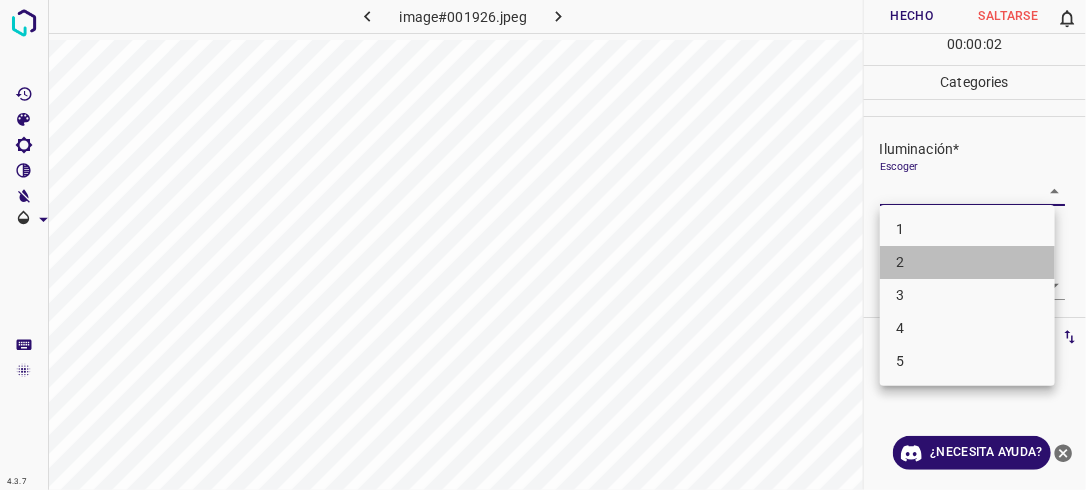 click on "2" at bounding box center [967, 262] 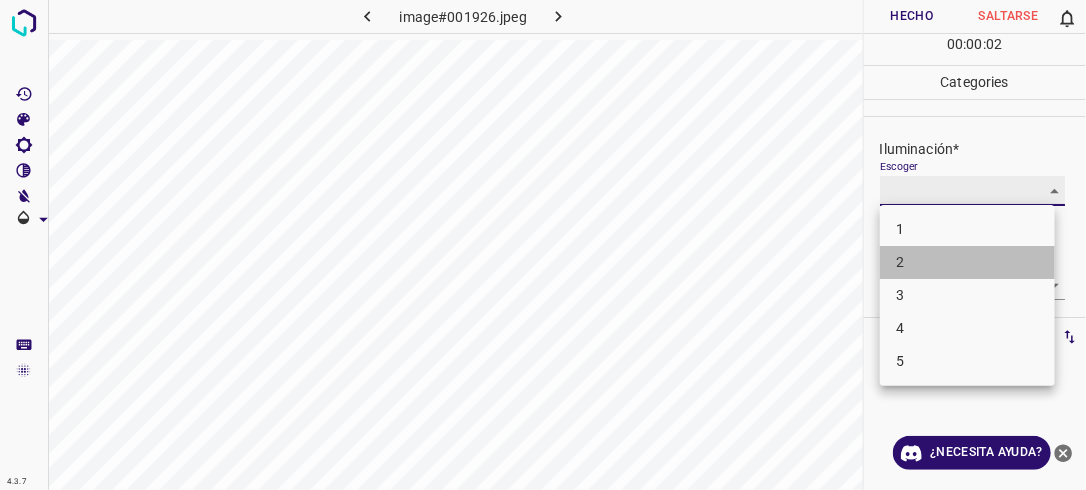 type on "2" 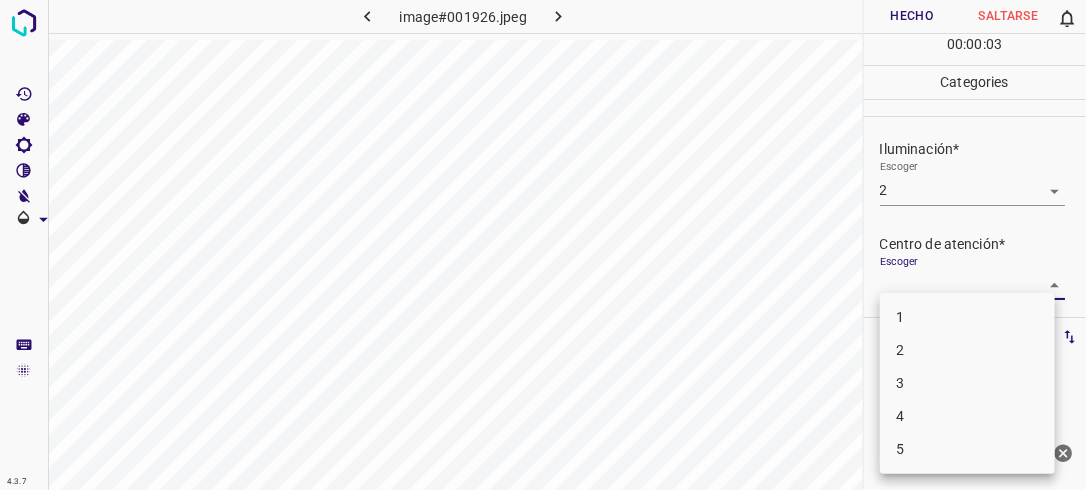click on "4.3.7 image#001926.jpeg Hecho Saltarse 0 00   : 00   : 03   Categories Iluminación*  Escoger 2 2 Centro de atención*  Escoger ​ En general*  Escoger ​ Etiquetas 0 Categories 1 Lighting 2 Focus 3 Overall Tools Espacio Cambiar entre modos (Dibujar y Editar) Yo Etiquetado automático R Restaurar zoom M Acercar N Alejar Borrar Eliminar etiqueta de selección Filtros Z Restaurar filtros X Filtro de saturación C Filtro de brillo V Filtro de contraste B Filtro de escala de grises General O Descargar ¿Necesita ayuda? -Mensaje de texto -Esconder -Borrar 1 2 3 4 5" at bounding box center [543, 245] 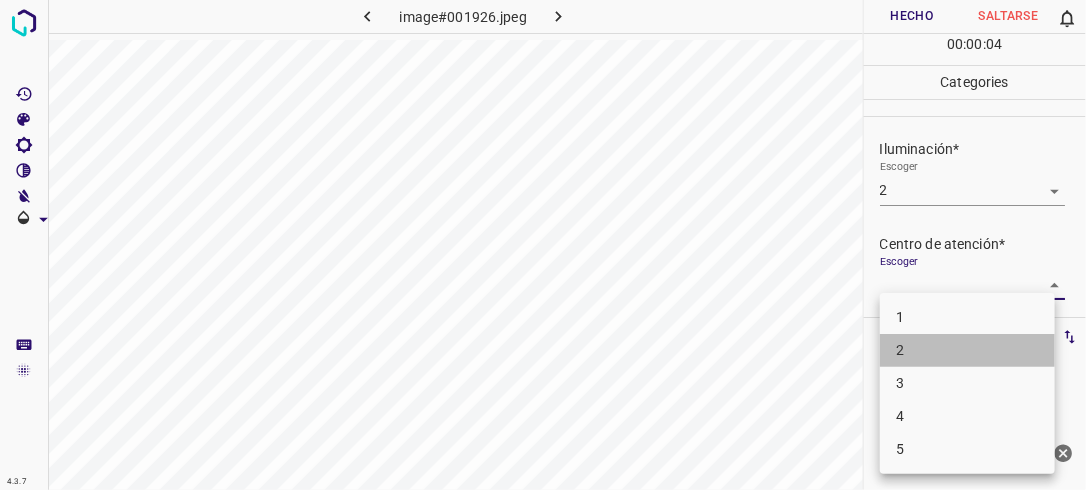 drag, startPoint x: 1012, startPoint y: 352, endPoint x: 1022, endPoint y: 344, distance: 12.806249 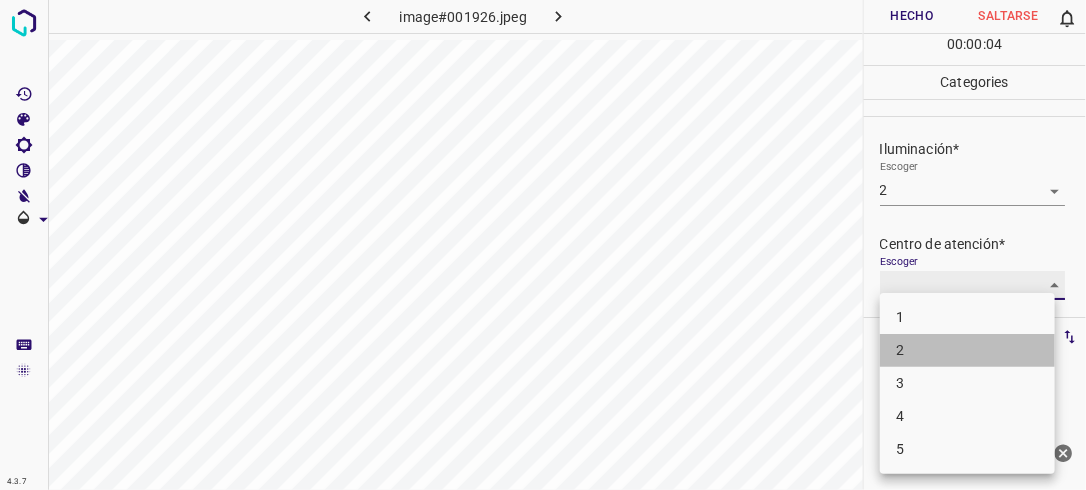 type on "2" 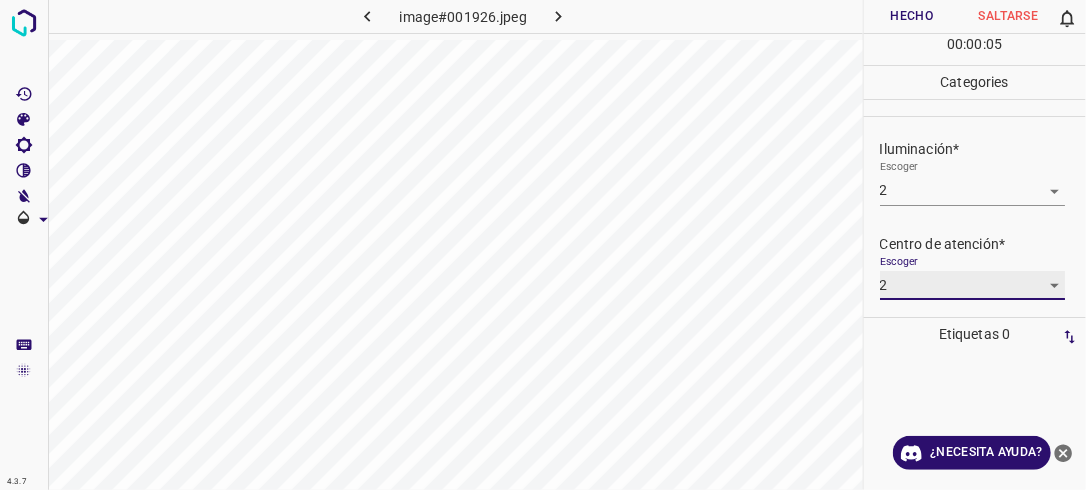 scroll, scrollTop: 98, scrollLeft: 0, axis: vertical 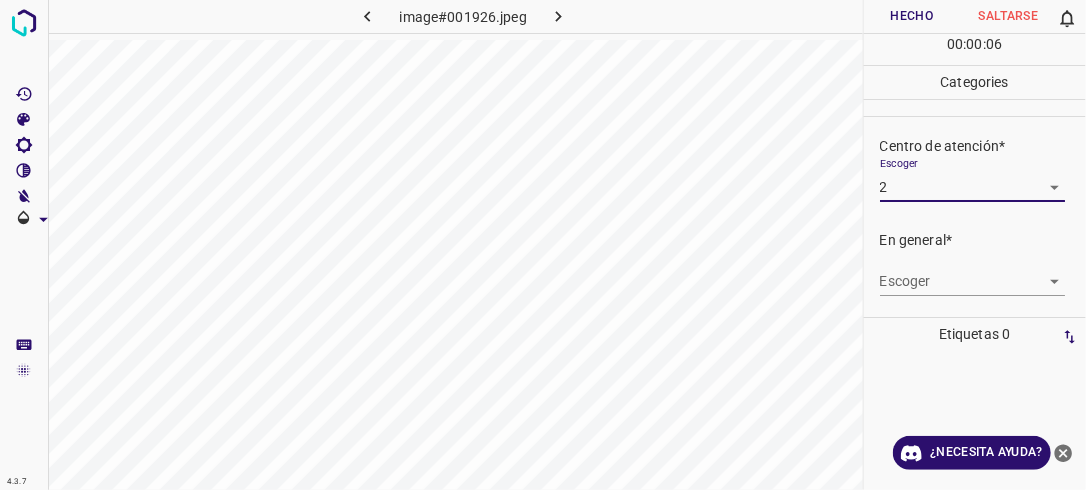 click on "4.3.7 image#001926.jpeg Hecho Saltarse 0 00   : 00   : 06   Categories Iluminación*  Escoger 2 2 Centro de atención*  Escoger 2 2 En general*  Escoger ​ Etiquetas 0 Categories 1 Lighting 2 Focus 3 Overall Tools Espacio Cambiar entre modos (Dibujar y Editar) Yo Etiquetado automático R Restaurar zoom M Acercar N Alejar Borrar Eliminar etiqueta de selección Filtros Z Restaurar filtros X Filtro de saturación C Filtro de brillo V Filtro de contraste B Filtro de escala de grises General O Descargar ¿Necesita ayuda? -Mensaje de texto -Esconder -Borrar" at bounding box center (543, 245) 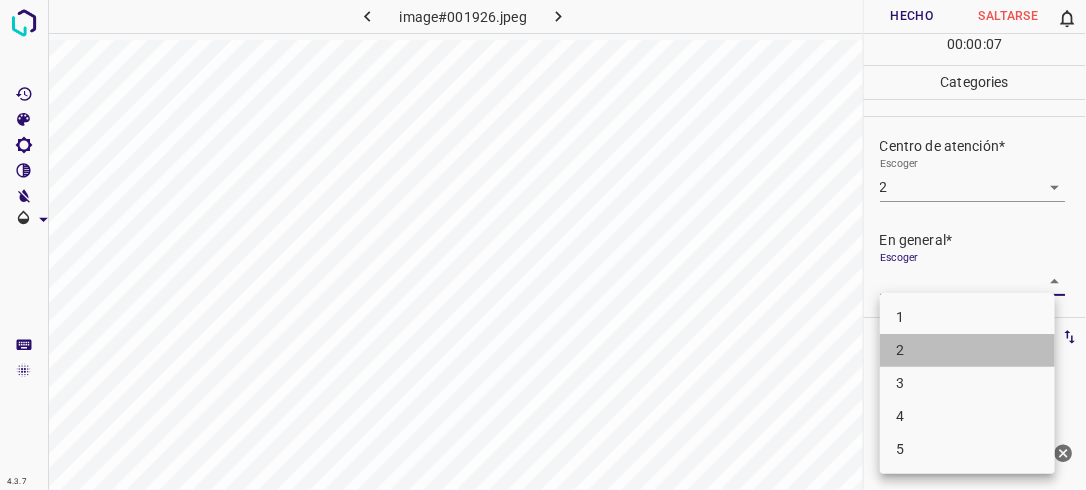 click on "2" at bounding box center (967, 350) 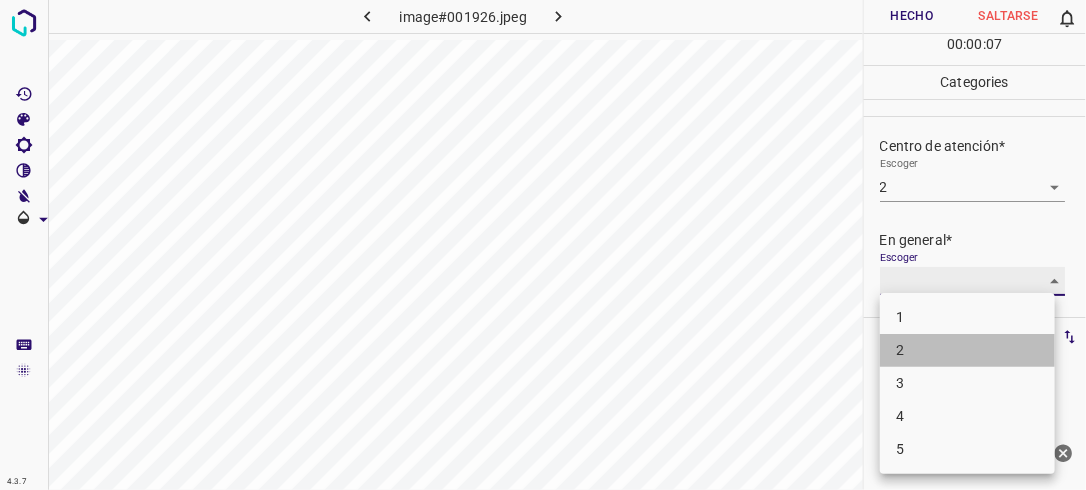 type on "2" 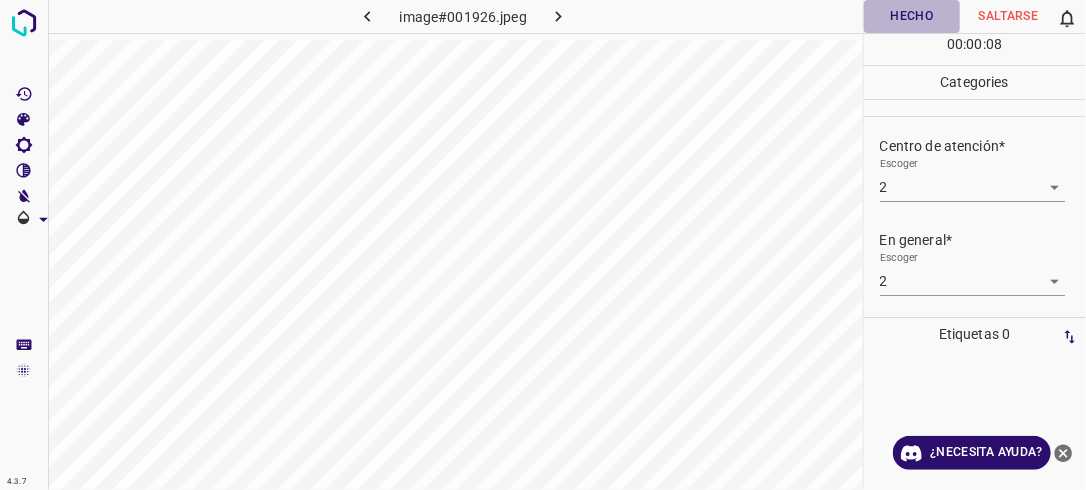 click on "Hecho" at bounding box center [912, 16] 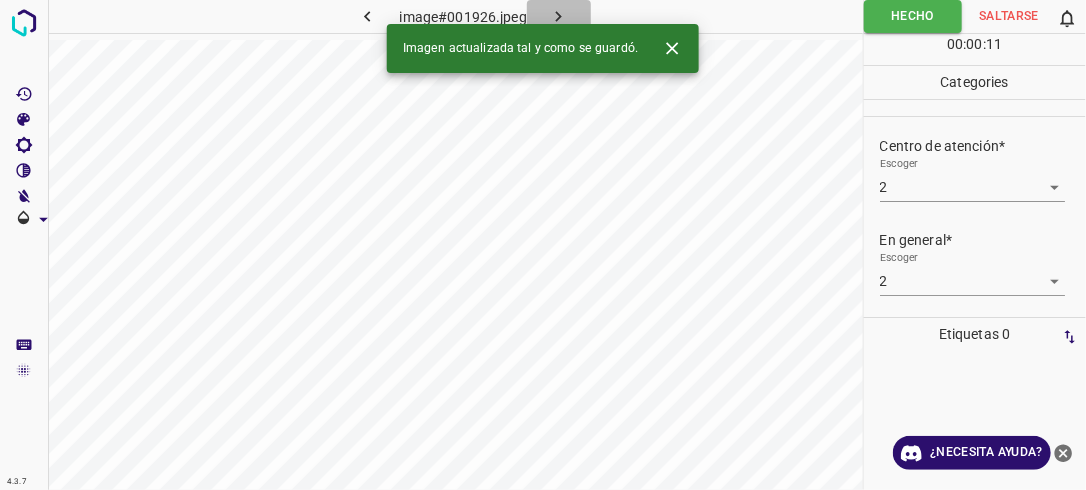 click 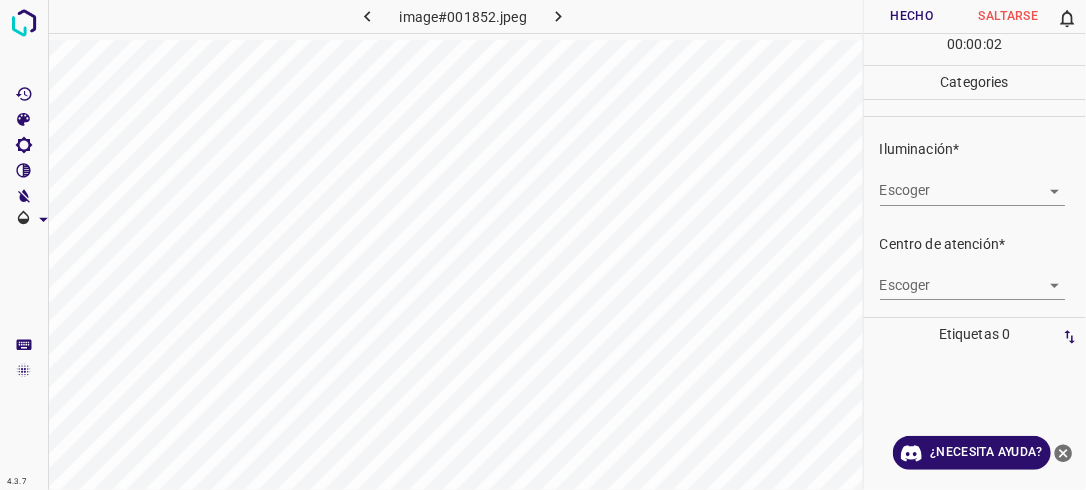 click on "4.3.7 image#001852.jpeg Hecho Saltarse 0 00   : 00   : 02   Categories Iluminación*  Escoger ​ Centro de atención*  Escoger ​ En general*  Escoger ​ Etiquetas 0 Categories 1 Lighting 2 Focus 3 Overall Tools Espacio Cambiar entre modos (Dibujar y Editar) Yo Etiquetado automático R Restaurar zoom M Acercar N Alejar Borrar Eliminar etiqueta de selección Filtros Z Restaurar filtros X Filtro de saturación C Filtro de brillo V Filtro de contraste B Filtro de escala de grises General O Descargar ¿Necesita ayuda? -Mensaje de texto -Esconder -Borrar" at bounding box center (543, 245) 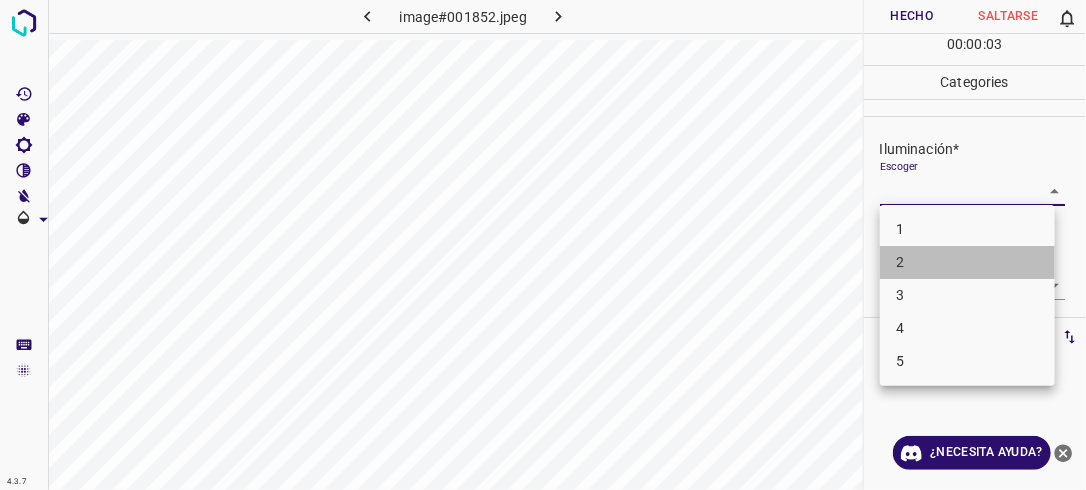 click on "2" at bounding box center [967, 262] 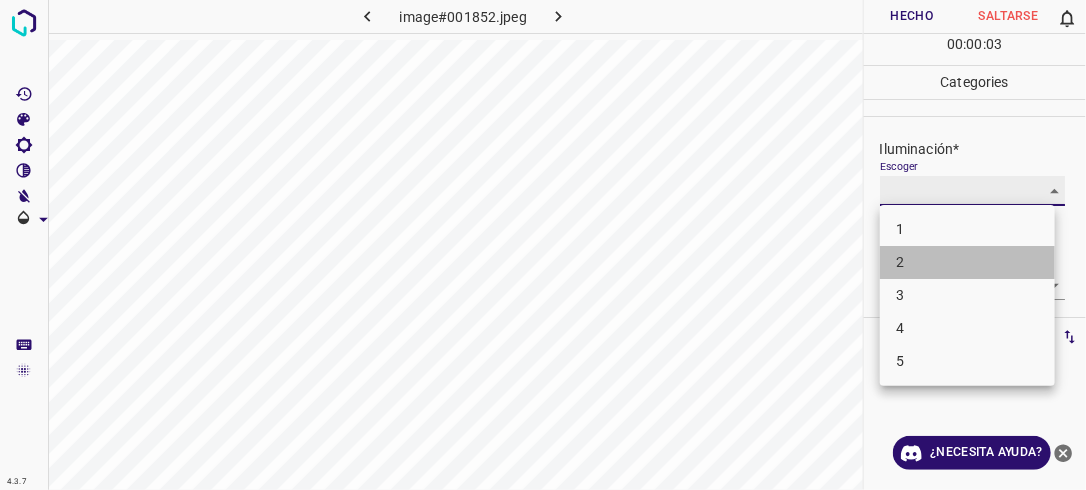 type on "2" 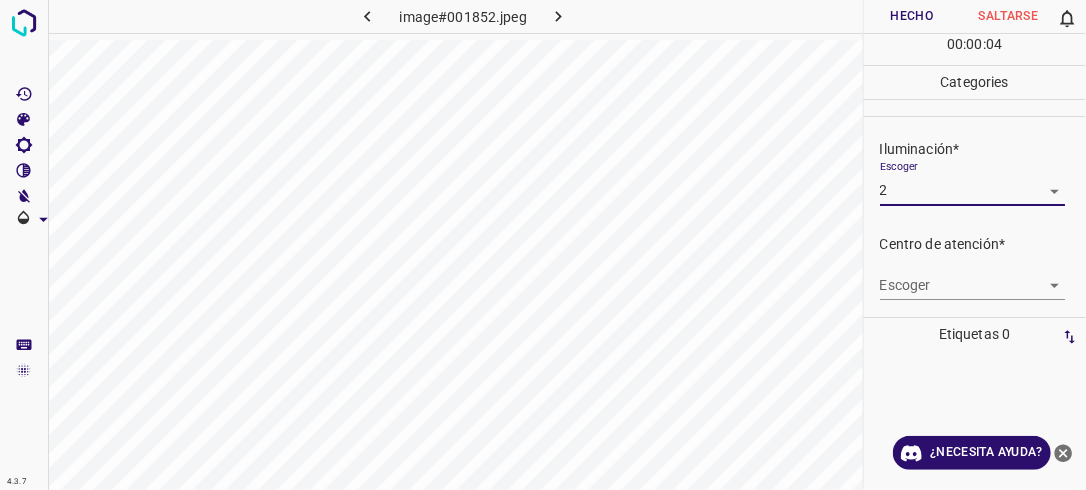 click on "4.3.7 image#001852.jpeg Hecho Saltarse 0 00   : 00   : 04   Categories Iluminación*  Escoger 2 2 Centro de atención*  Escoger ​ En general*  Escoger ​ Etiquetas 0 Categories 1 Lighting 2 Focus 3 Overall Tools Espacio Cambiar entre modos (Dibujar y Editar) Yo Etiquetado automático R Restaurar zoom M Acercar N Alejar Borrar Eliminar etiqueta de selección Filtros Z Restaurar filtros X Filtro de saturación C Filtro de brillo V Filtro de contraste B Filtro de escala de grises General O Descargar ¿Necesita ayuda? -Mensaje de texto -Esconder -Borrar" at bounding box center [543, 245] 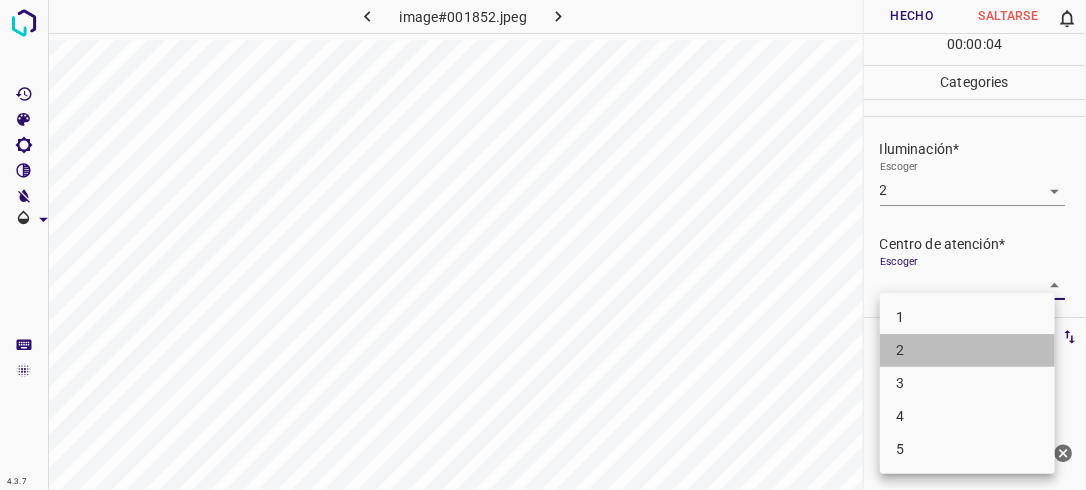 click on "2" at bounding box center [967, 350] 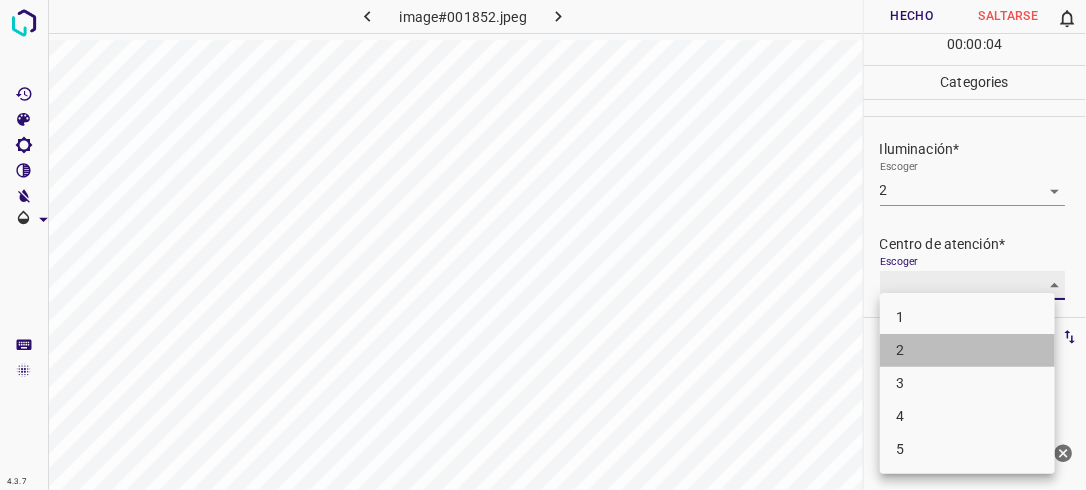 type on "2" 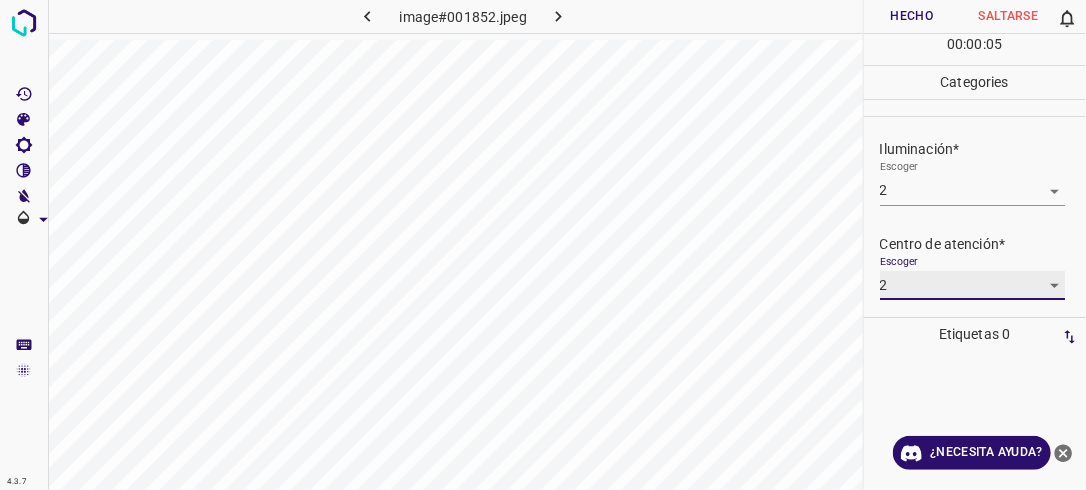 scroll, scrollTop: 98, scrollLeft: 0, axis: vertical 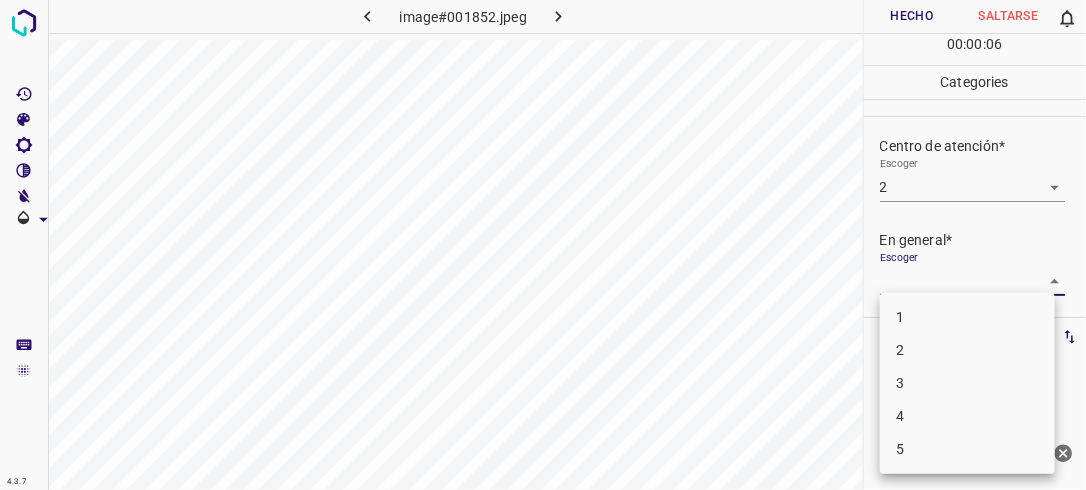 click on "4.3.7 image#001852.jpeg Hecho Saltarse 0 00   : 00   : 06   Categories Iluminación*  Escoger 2 2 Centro de atención*  Escoger 2 2 En general*  Escoger ​ Etiquetas 0 Categories 1 Lighting 2 Focus 3 Overall Tools Espacio Cambiar entre modos (Dibujar y Editar) Yo Etiquetado automático R Restaurar zoom M Acercar N Alejar Borrar Eliminar etiqueta de selección Filtros Z Restaurar filtros X Filtro de saturación C Filtro de brillo V Filtro de contraste B Filtro de escala de grises General O Descargar ¿Necesita ayuda? -Mensaje de texto -Esconder -Borrar 1 2 3 4 5" at bounding box center [543, 245] 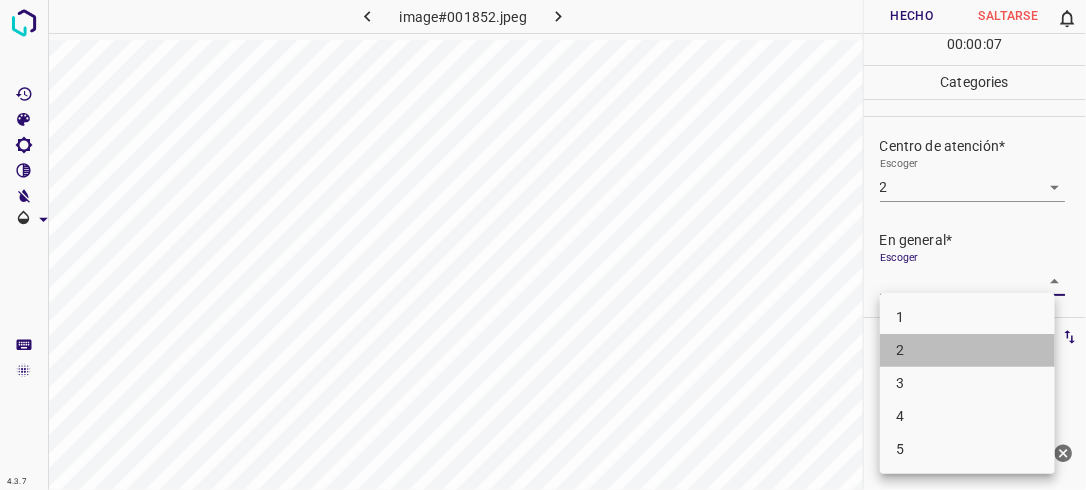 click on "2" at bounding box center (967, 350) 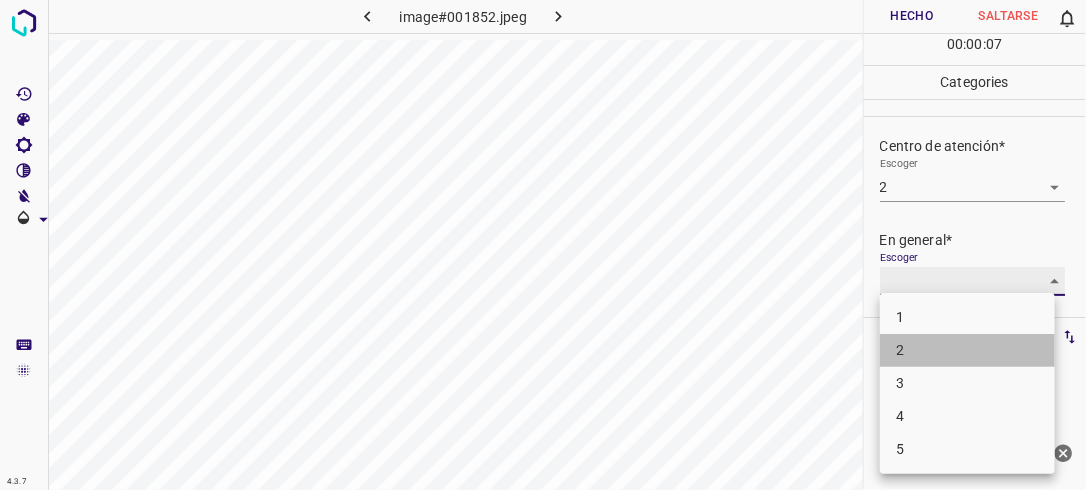 type on "2" 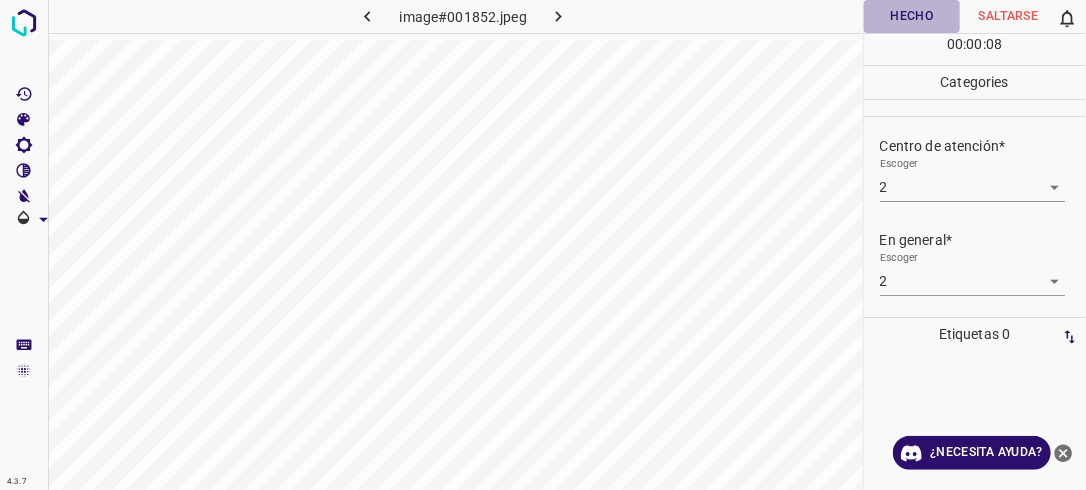 click on "Hecho" at bounding box center [912, 16] 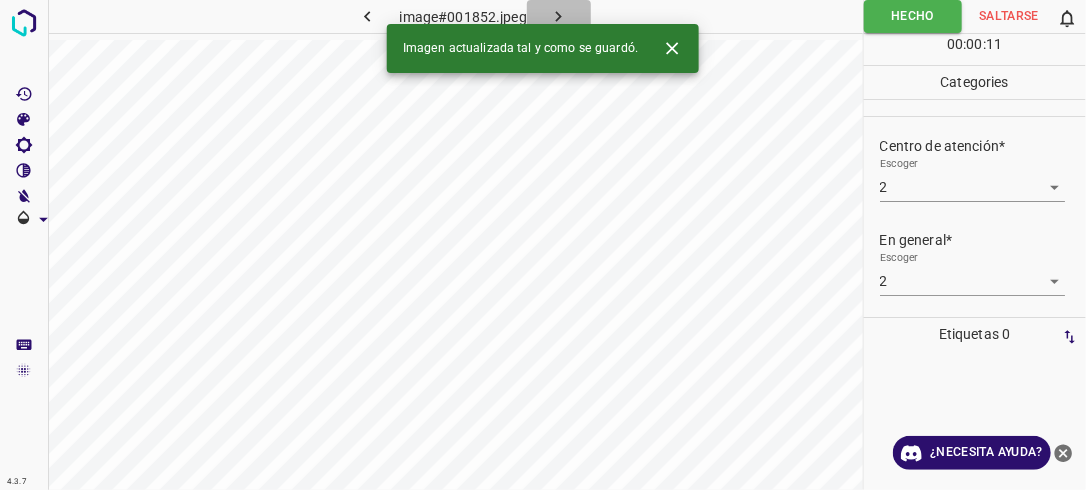 click 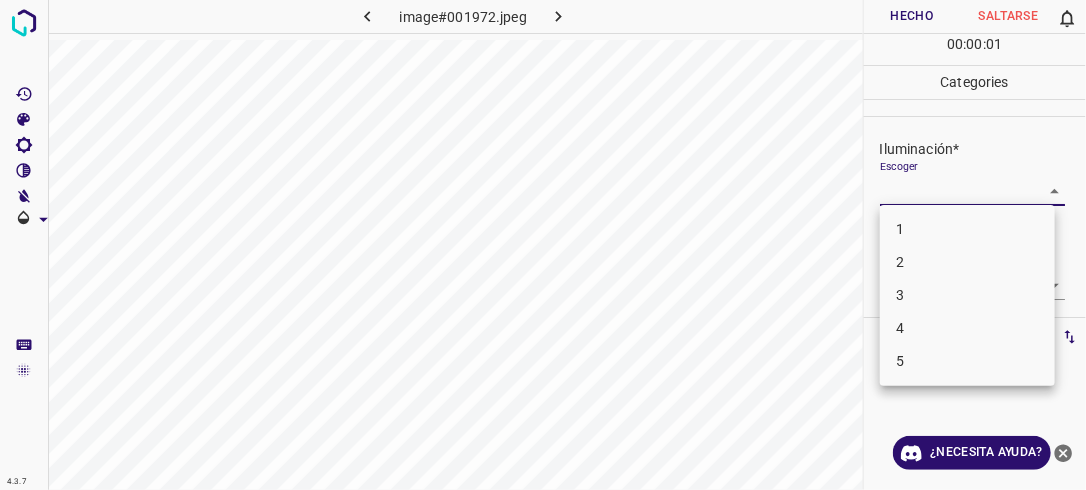click on "4.3.7 image#001972.jpeg Hecho Saltarse 0 00   : 00   : 01   Categories Iluminación*  Escoger ​ Centro de atención*  Escoger ​ En general*  Escoger ​ Etiquetas 0 Categories 1 Lighting 2 Focus 3 Overall Tools Espacio Cambiar entre modos (Dibujar y Editar) Yo Etiquetado automático R Restaurar zoom M Acercar N Alejar Borrar Eliminar etiqueta de selección Filtros Z Restaurar filtros X Filtro de saturación C Filtro de brillo V Filtro de contraste B Filtro de escala de grises General O Descargar ¿Necesita ayuda? -Mensaje de texto -Esconder -Borrar 1 2 3 4 5" at bounding box center (543, 245) 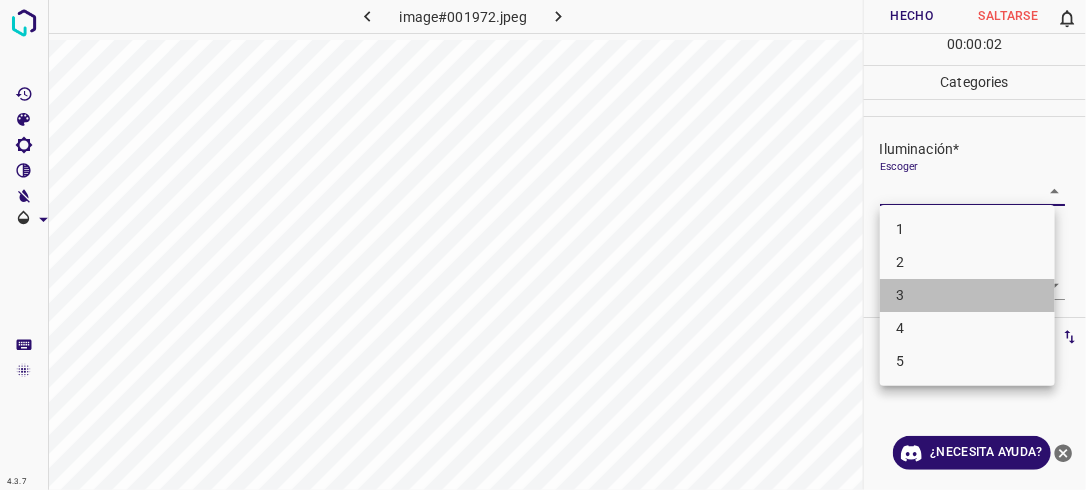 click on "3" at bounding box center [967, 295] 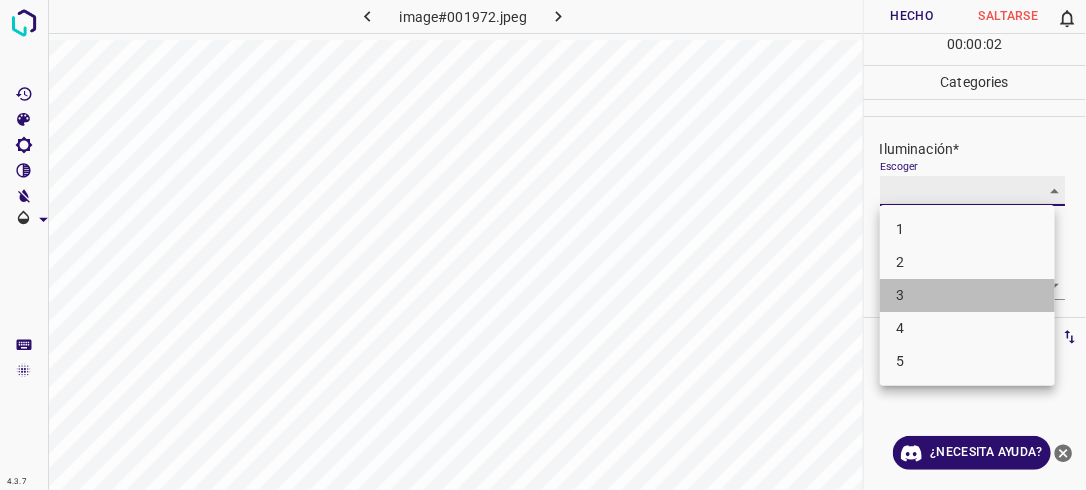 type on "3" 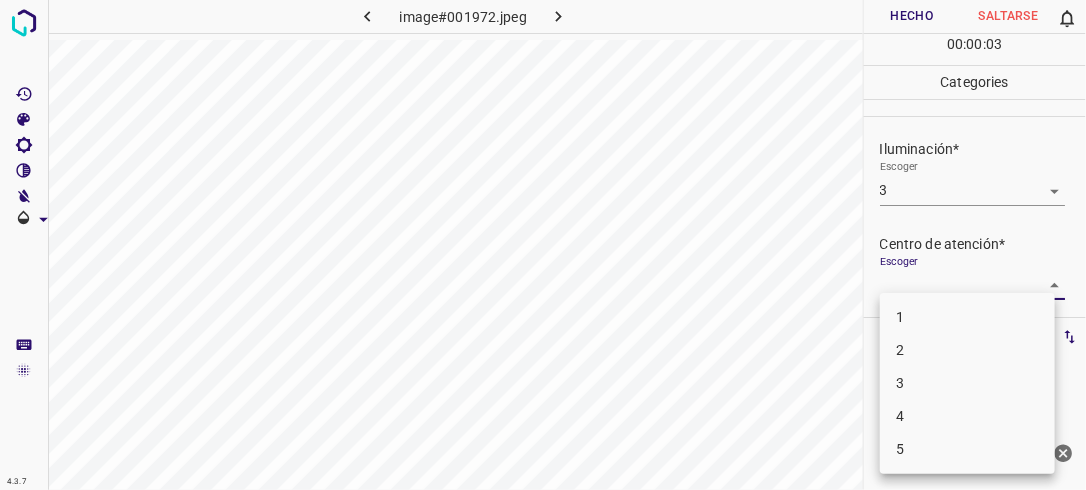 click on "4.3.7 image#001972.jpeg Hecho Saltarse 0 00   : 00   : 03   Categories Iluminación*  Escoger 3 3 Centro de atención*  Escoger ​ En general*  Escoger ​ Etiquetas 0 Categories 1 Lighting 2 Focus 3 Overall Tools Espacio Cambiar entre modos (Dibujar y Editar) Yo Etiquetado automático R Restaurar zoom M Acercar N Alejar Borrar Eliminar etiqueta de selección Filtros Z Restaurar filtros X Filtro de saturación C Filtro de brillo V Filtro de contraste B Filtro de escala de grises General O Descargar ¿Necesita ayuda? -Mensaje de texto -Esconder -Borrar 1 2 3 4 5" at bounding box center (543, 245) 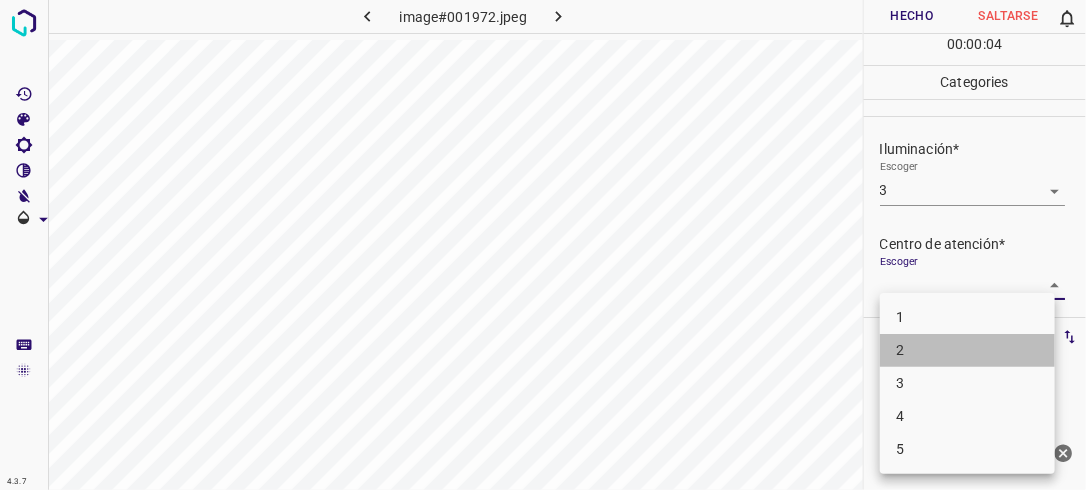 drag, startPoint x: 960, startPoint y: 341, endPoint x: 971, endPoint y: 331, distance: 14.866069 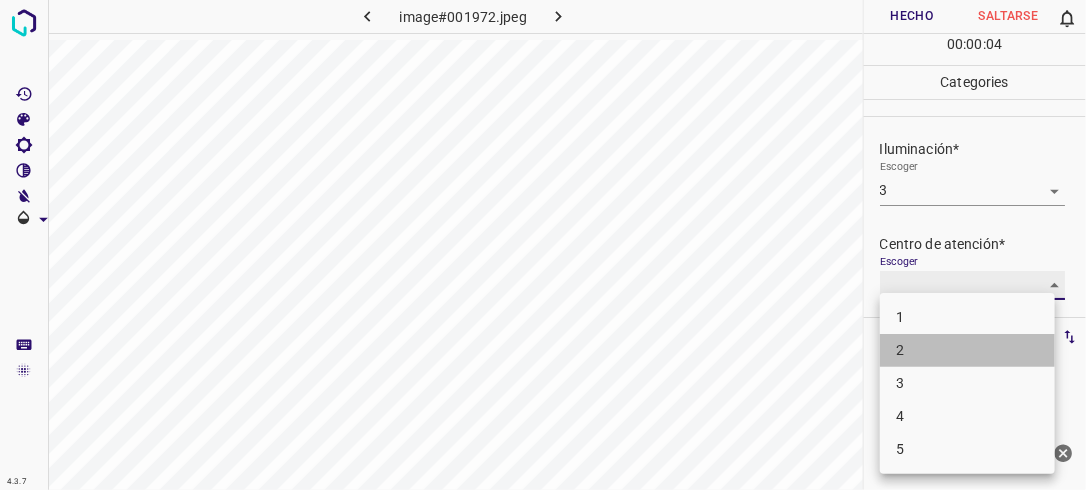 type on "2" 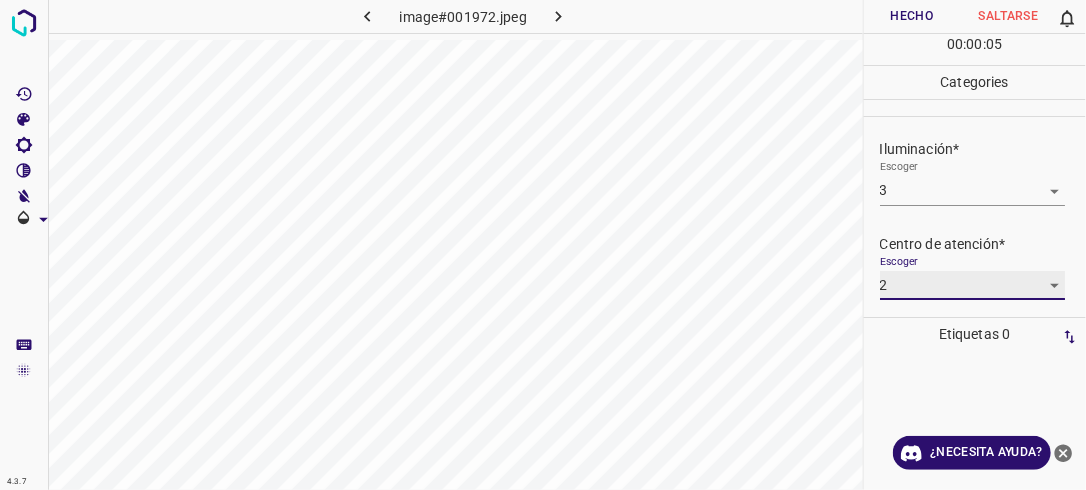 scroll, scrollTop: 98, scrollLeft: 0, axis: vertical 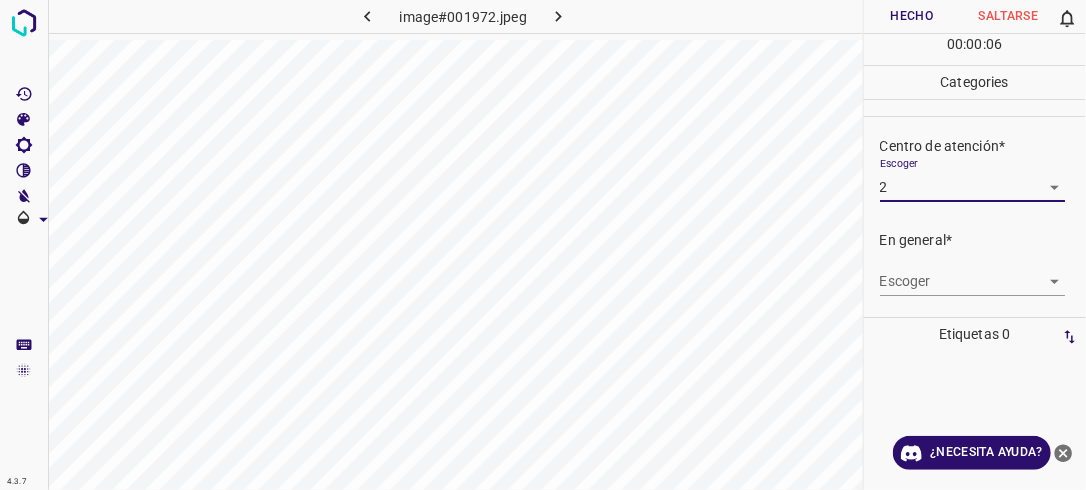 click on "4.3.7 image#001972.jpeg Hecho Saltarse 0 00   : 00   : 06   Categories Iluminación*  Escoger 3 3 Centro de atención*  Escoger 2 2 En general*  Escoger ​ Etiquetas 0 Categories 1 Lighting 2 Focus 3 Overall Tools Espacio Cambiar entre modos (Dibujar y Editar) Yo Etiquetado automático R Restaurar zoom M Acercar N Alejar Borrar Eliminar etiqueta de selección Filtros Z Restaurar filtros X Filtro de saturación C Filtro de brillo V Filtro de contraste B Filtro de escala de grises General O Descargar ¿Necesita ayuda? -Mensaje de texto -Esconder -Borrar" at bounding box center (543, 245) 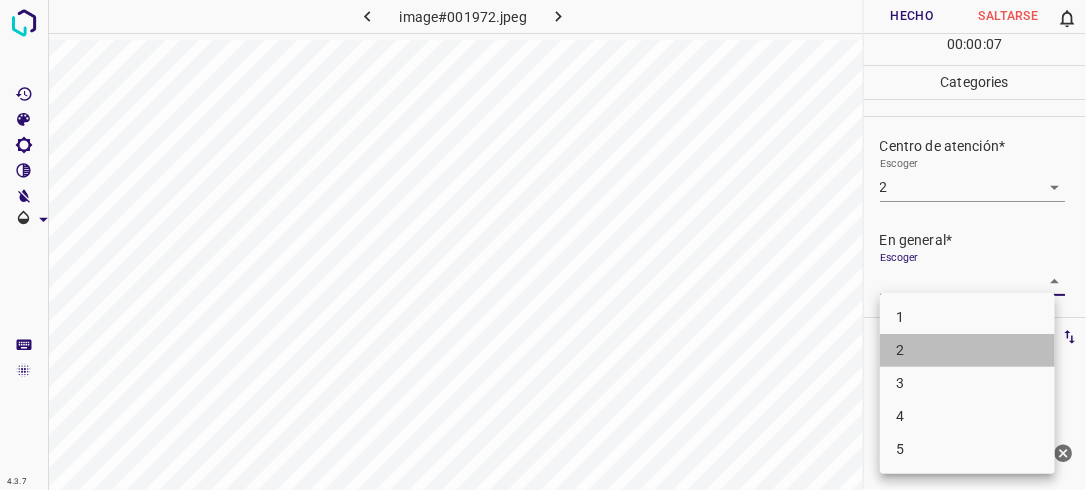 click on "2" at bounding box center [967, 350] 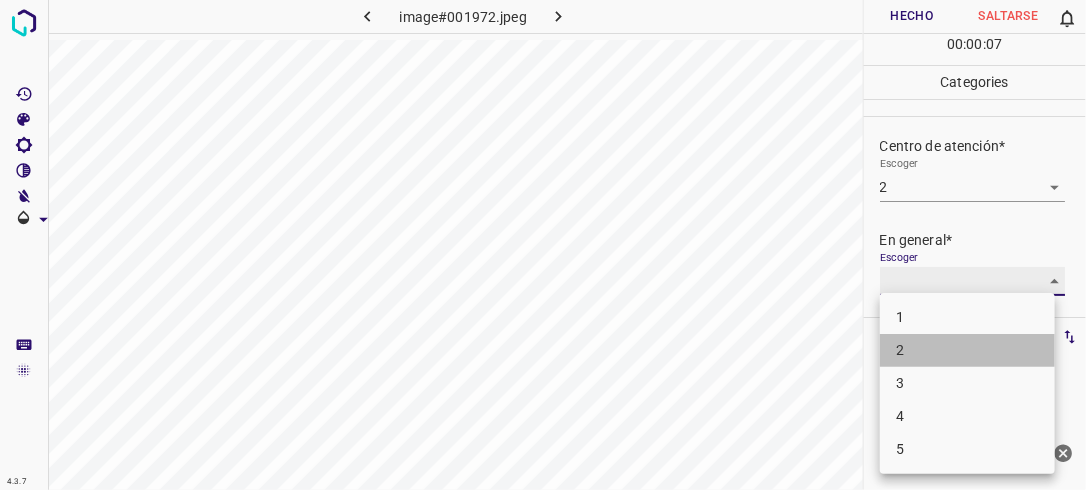 type on "2" 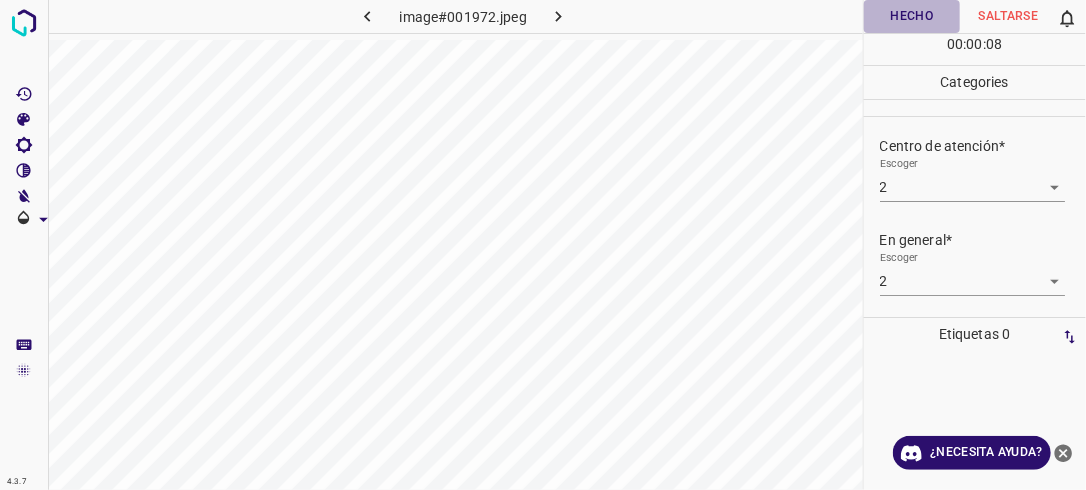click on "Hecho" at bounding box center (912, 16) 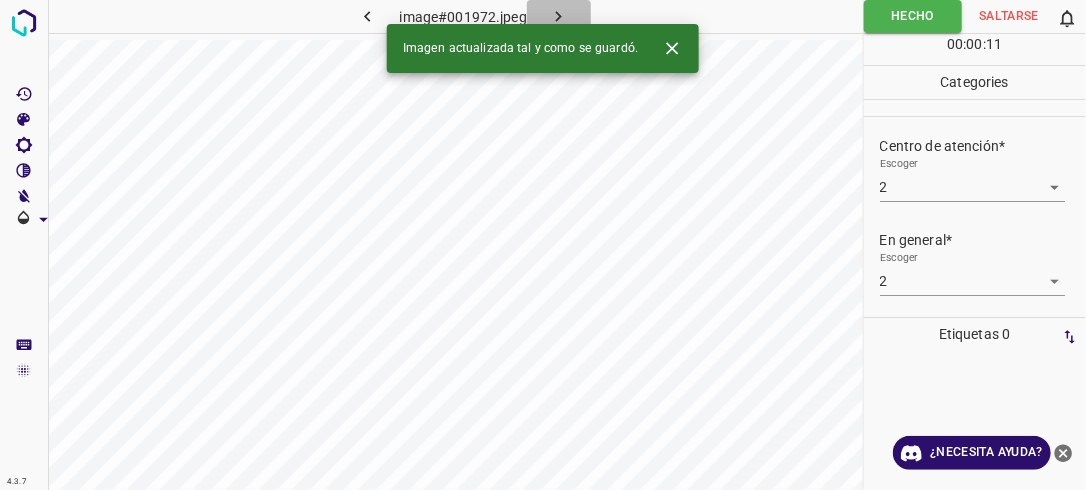 click 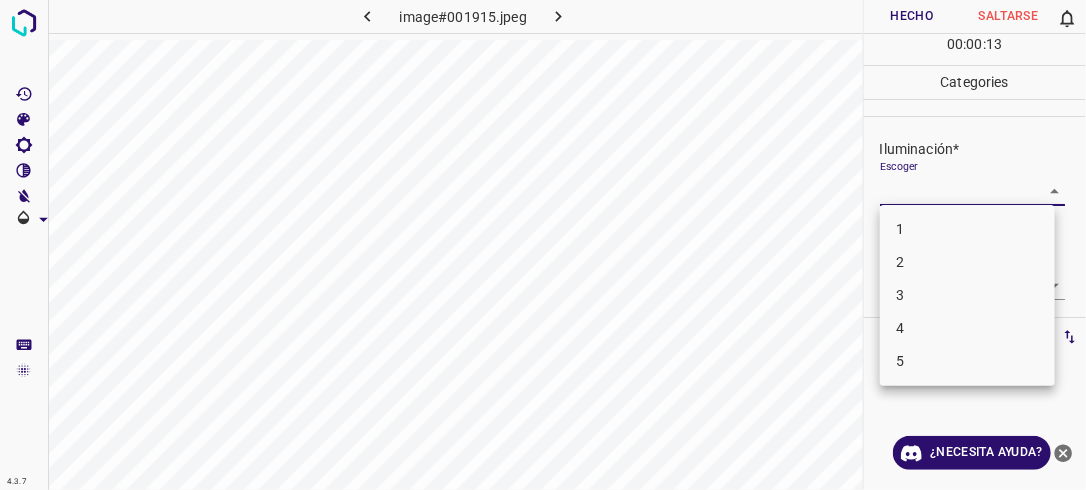click on "4.3.7 image#001915.jpeg Hecho Saltarse 0 00   : 00   : 13   Categories Iluminación*  Escoger ​ Centro de atención*  Escoger ​ En general*  Escoger ​ Etiquetas 0 Categories 1 Lighting 2 Focus 3 Overall Tools Espacio Cambiar entre modos (Dibujar y Editar) Yo Etiquetado automático R Restaurar zoom M Acercar N Alejar Borrar Eliminar etiqueta de selección Filtros Z Restaurar filtros X Filtro de saturación C Filtro de brillo V Filtro de contraste B Filtro de escala de grises General O Descargar ¿Necesita ayuda? -Mensaje de texto -Esconder -Borrar 1 2 3 4 5" at bounding box center [543, 245] 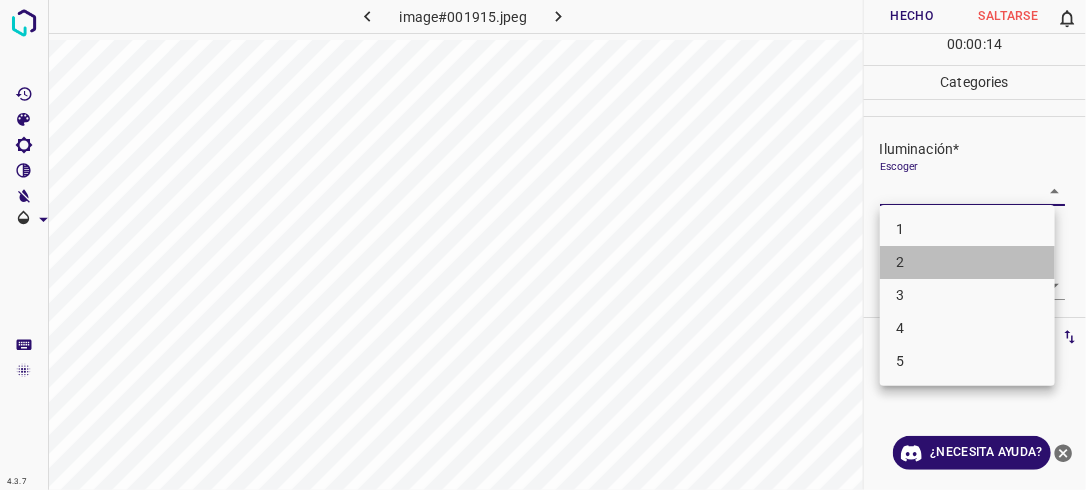click on "2" at bounding box center (967, 262) 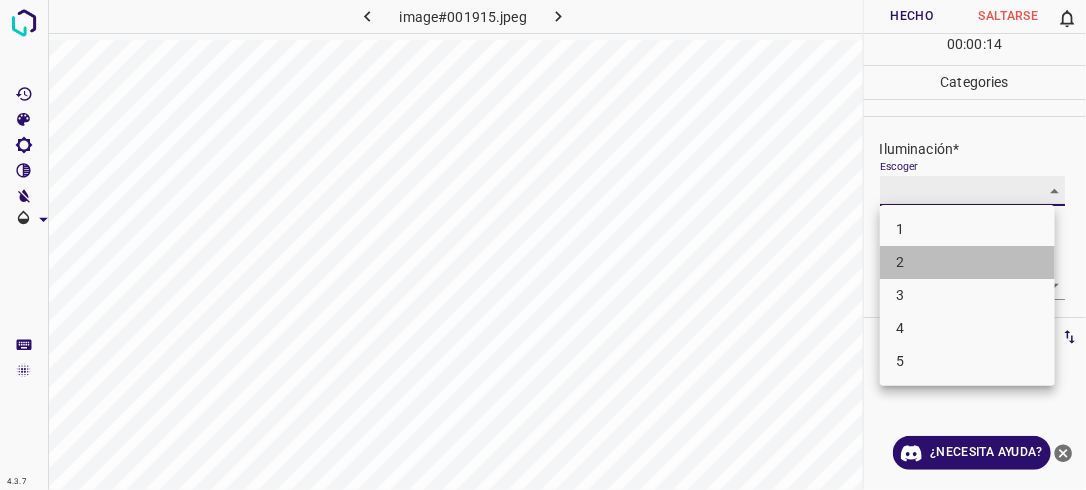 type on "2" 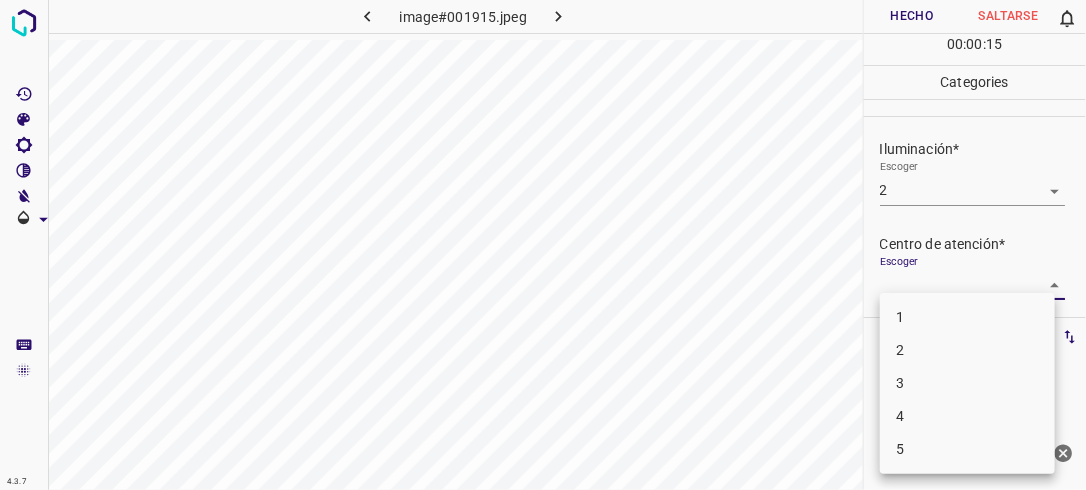 click on "4.3.7 image#001915.jpeg Hecho Saltarse 0 00   : 00   : 15   Categories Iluminación*  Escoger 2 2 Centro de atención*  Escoger ​ En general*  Escoger ​ Etiquetas 0 Categories 1 Lighting 2 Focus 3 Overall Tools Espacio Cambiar entre modos (Dibujar y Editar) Yo Etiquetado automático R Restaurar zoom M Acercar N Alejar Borrar Eliminar etiqueta de selección Filtros Z Restaurar filtros X Filtro de saturación C Filtro de brillo V Filtro de contraste B Filtro de escala de grises General O Descargar ¿Necesita ayuda? -Mensaje de texto -Esconder -Borrar 1 2 3 4 5" at bounding box center (543, 245) 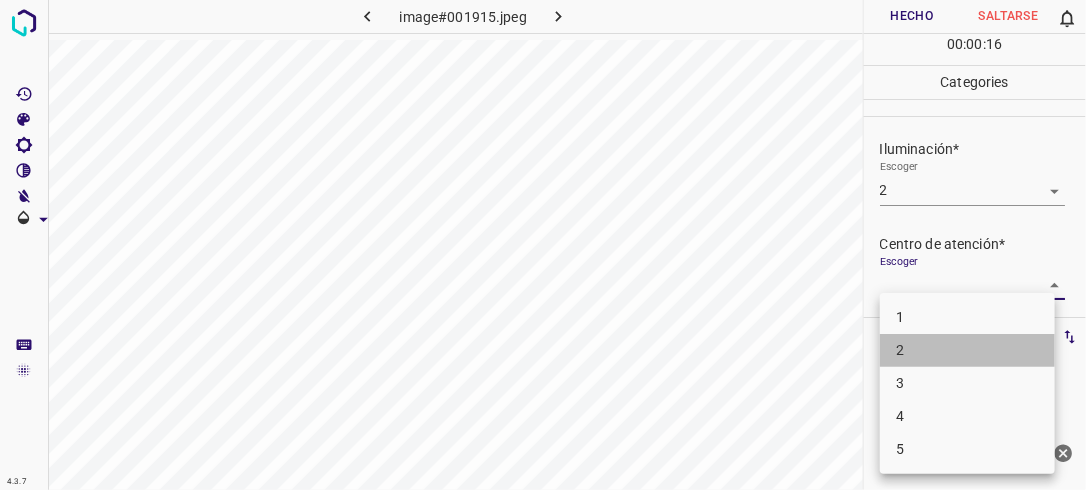 click on "2" at bounding box center (967, 350) 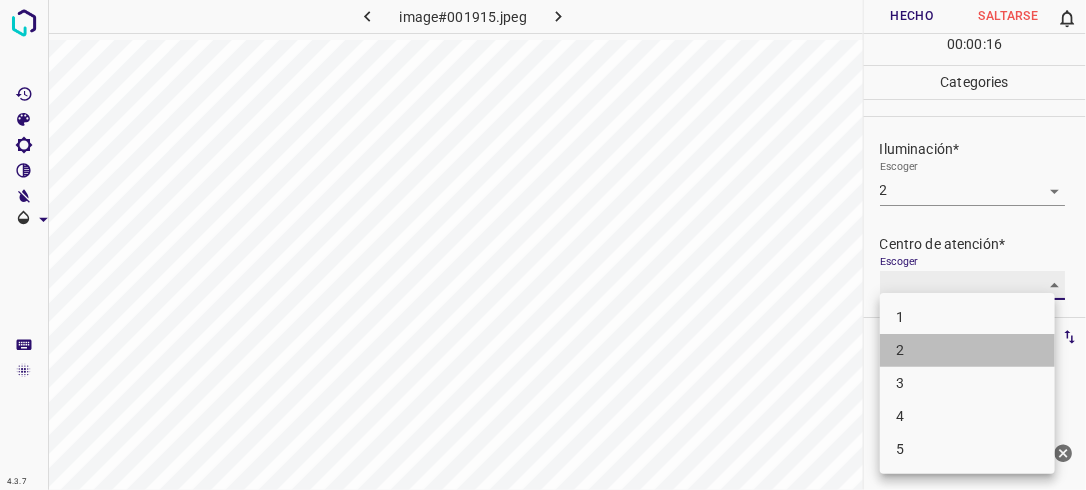 type on "2" 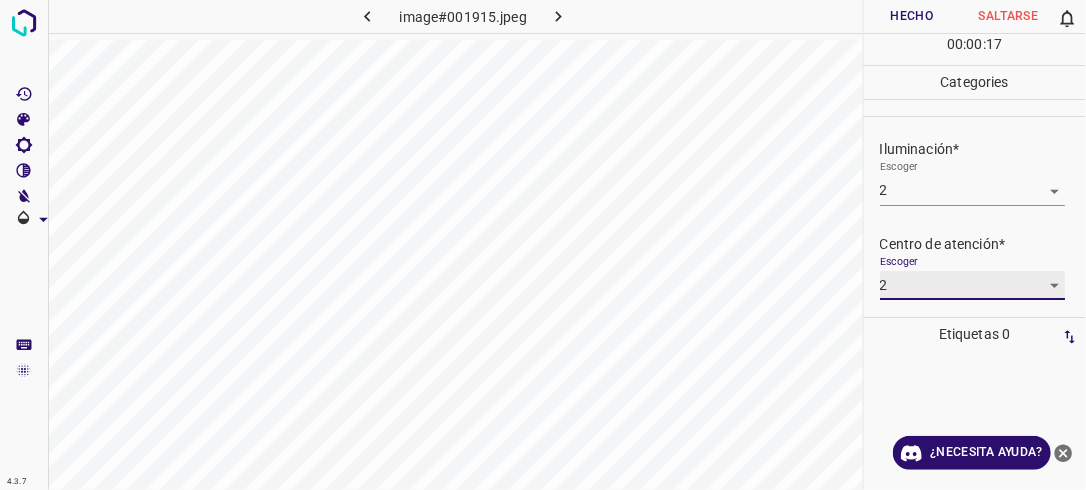scroll, scrollTop: 79, scrollLeft: 0, axis: vertical 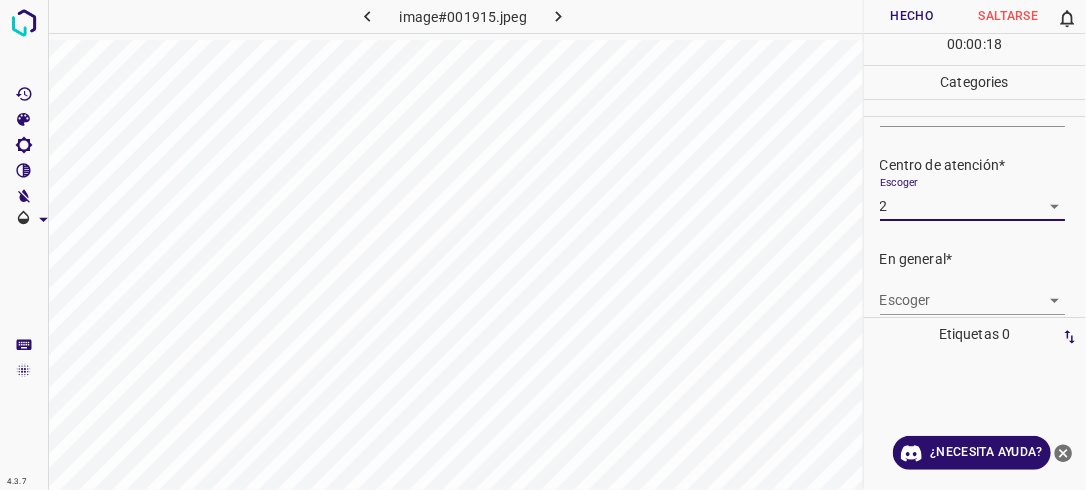 click on "4.3.7 image#001915.jpeg Hecho Saltarse 0 00   : 00   : 18   Categories Iluminación*  Escoger 2 2 Centro de atención*  Escoger 2 2 En general*  Escoger ​ Etiquetas 0 Categories 1 Lighting 2 Focus 3 Overall Tools Espacio Cambiar entre modos (Dibujar y Editar) Yo Etiquetado automático R Restaurar zoom M Acercar N Alejar Borrar Eliminar etiqueta de selección Filtros Z Restaurar filtros X Filtro de saturación C Filtro de brillo V Filtro de contraste B Filtro de escala de grises General O Descargar ¿Necesita ayuda? -Mensaje de texto -Esconder -Borrar" at bounding box center (543, 245) 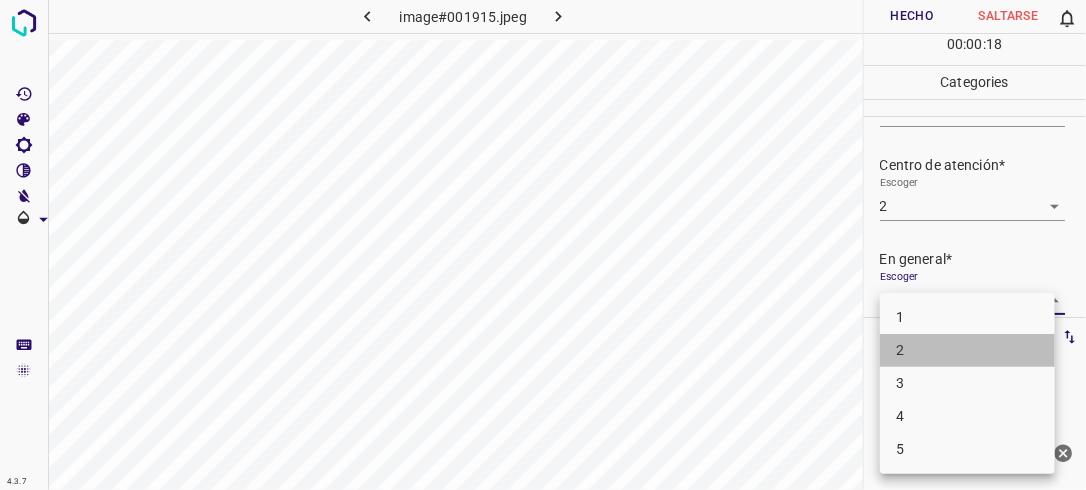 click on "2" at bounding box center (967, 350) 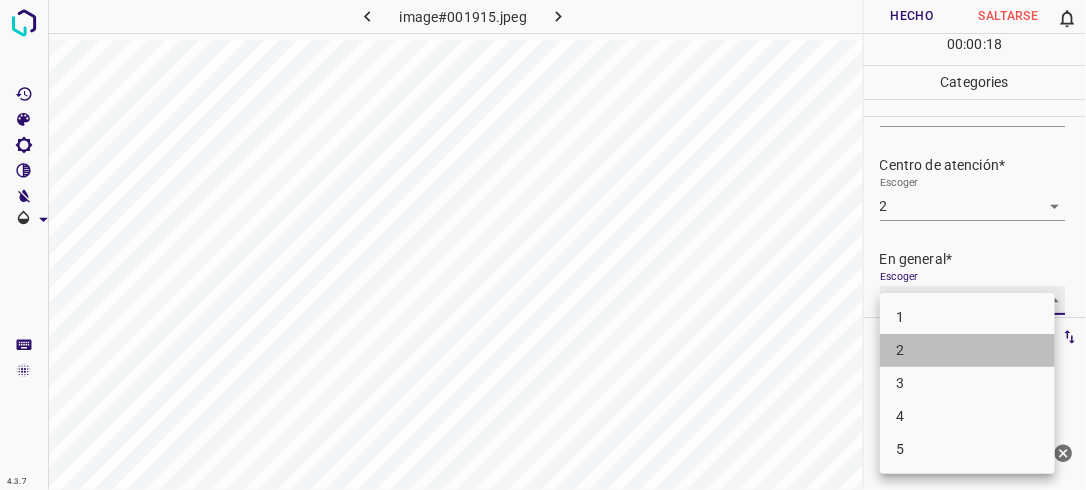 type on "2" 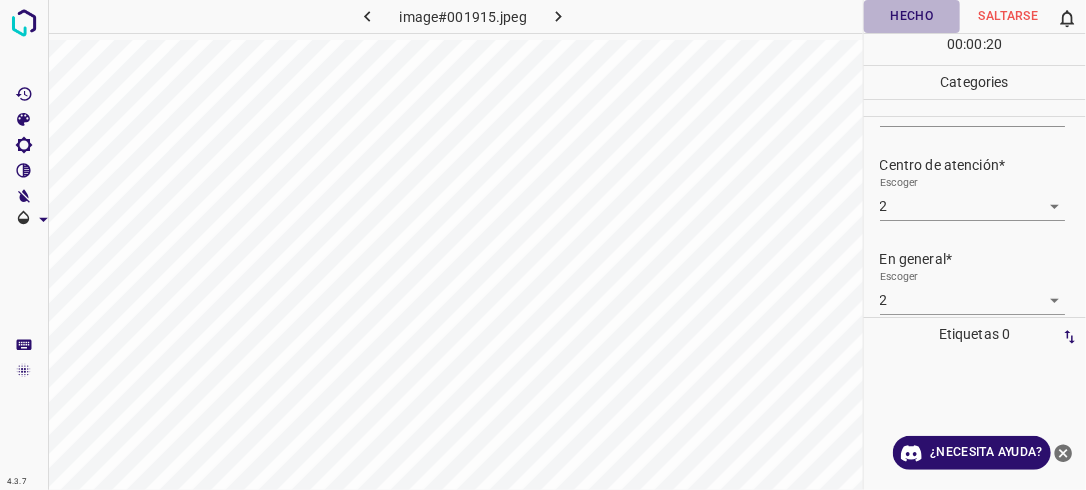 click on "Hecho" at bounding box center (912, 16) 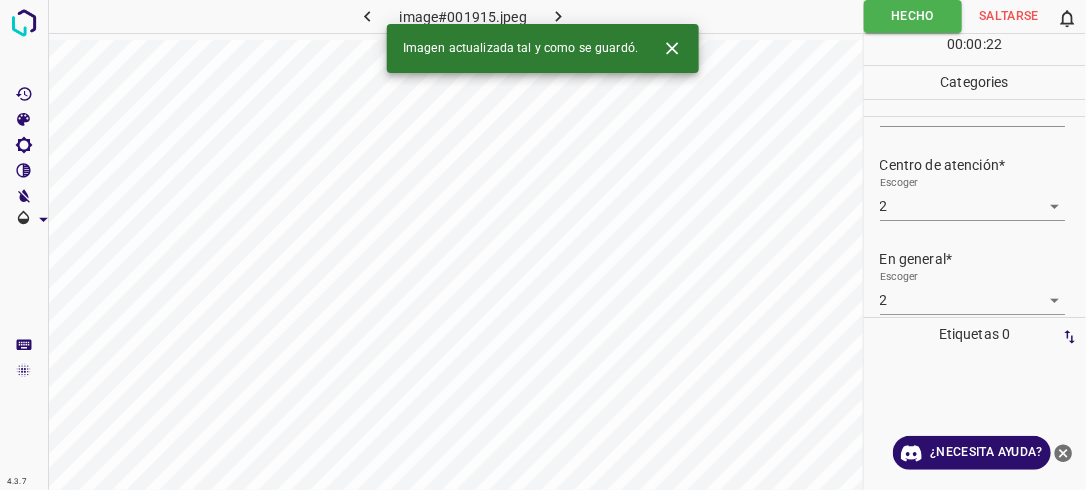 click 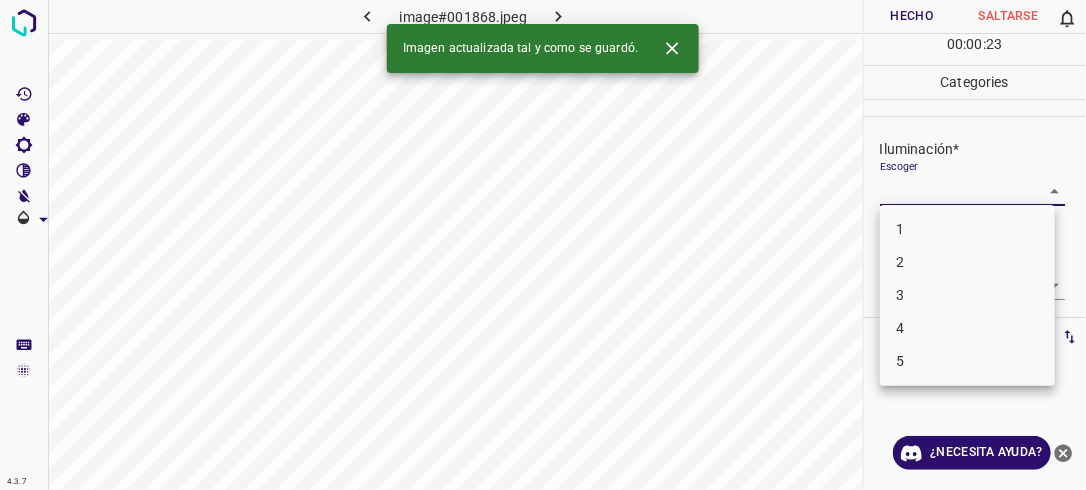 drag, startPoint x: 1042, startPoint y: 190, endPoint x: 1012, endPoint y: 224, distance: 45.343136 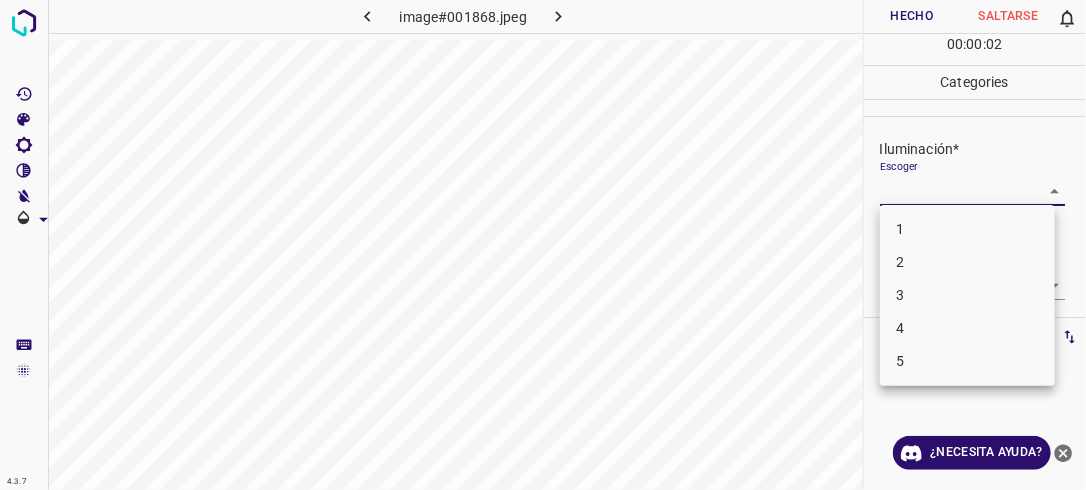 click on "3" at bounding box center (967, 295) 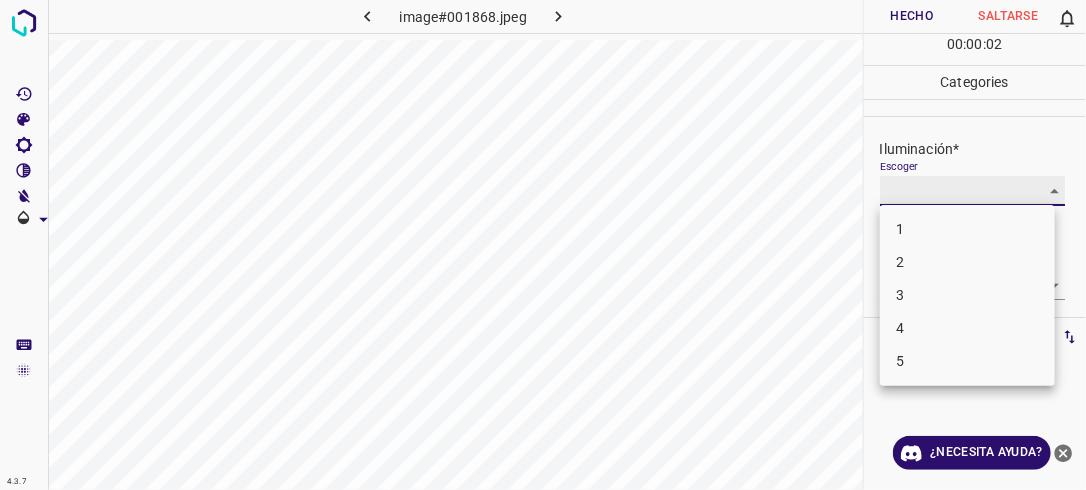 type on "3" 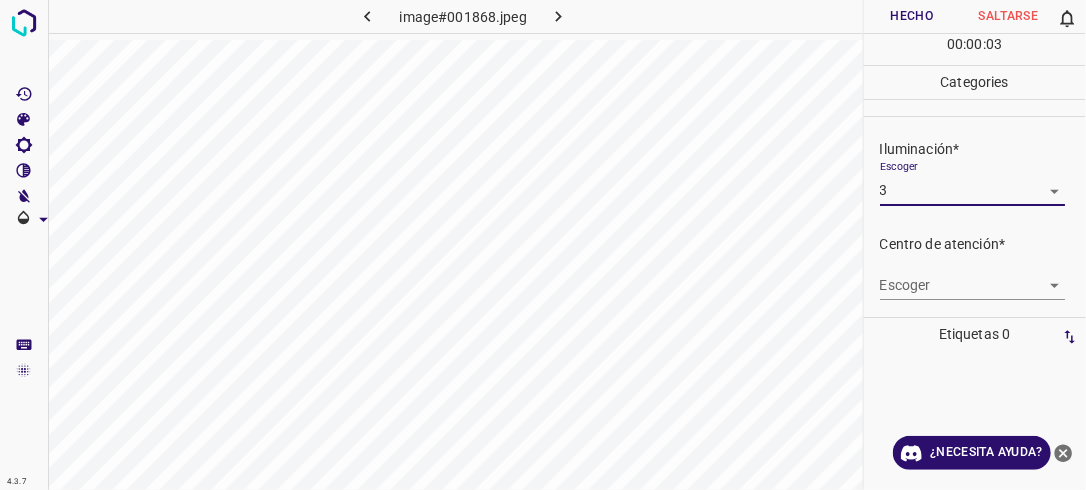click on "4.3.7 image#001868.jpeg Hecho Saltarse 0 00   : 00   : 03   Categories Iluminación*  Escoger 3 3 Centro de atención*  Escoger ​ En general*  Escoger ​ Etiquetas 0 Categories 1 Lighting 2 Focus 3 Overall Tools Espacio Cambiar entre modos (Dibujar y Editar) Yo Etiquetado automático R Restaurar zoom M Acercar N Alejar Borrar Eliminar etiqueta de selección Filtros Z Restaurar filtros X Filtro de saturación C Filtro de brillo V Filtro de contraste B Filtro de escala de grises General O Descargar ¿Necesita ayuda? -Mensaje de texto -Esconder -Borrar" at bounding box center (543, 245) 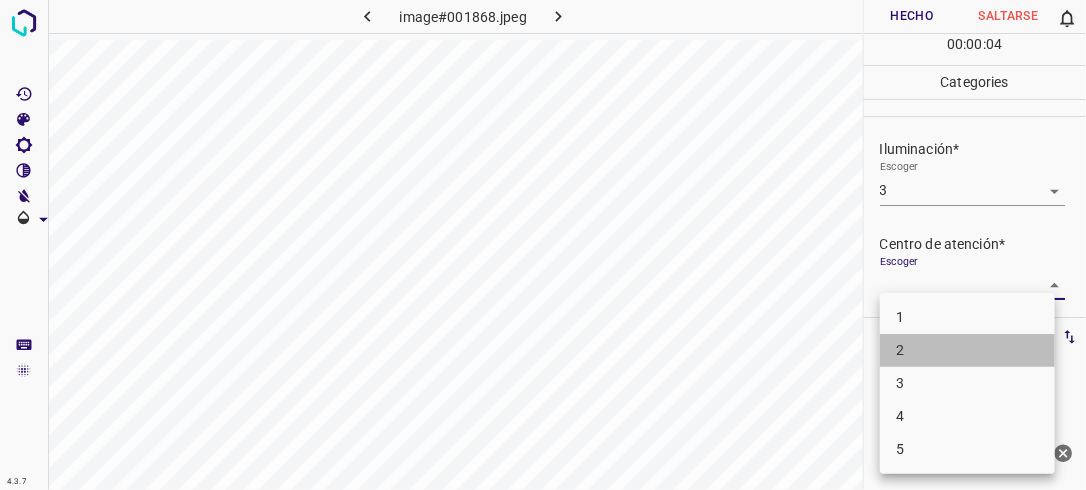 click on "2" at bounding box center (967, 350) 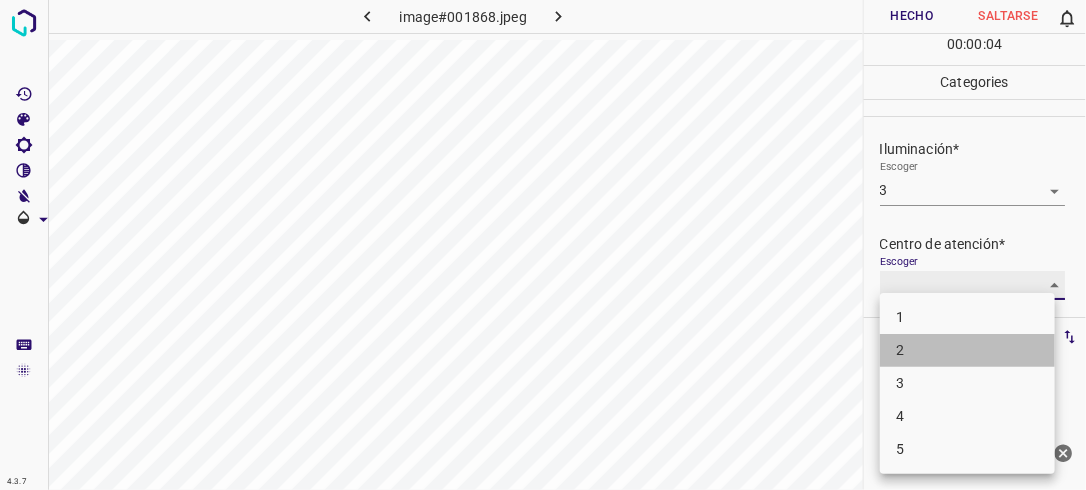 type on "2" 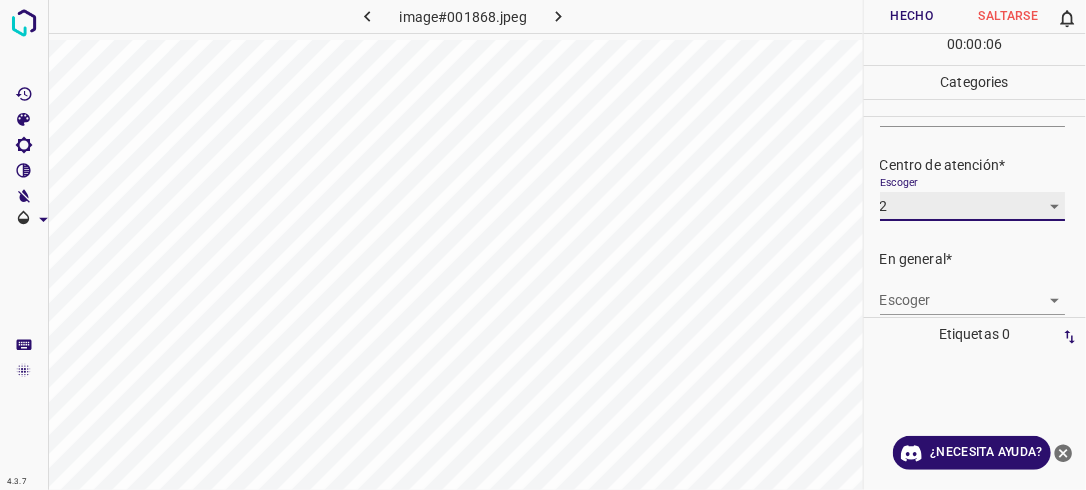 scroll, scrollTop: 98, scrollLeft: 0, axis: vertical 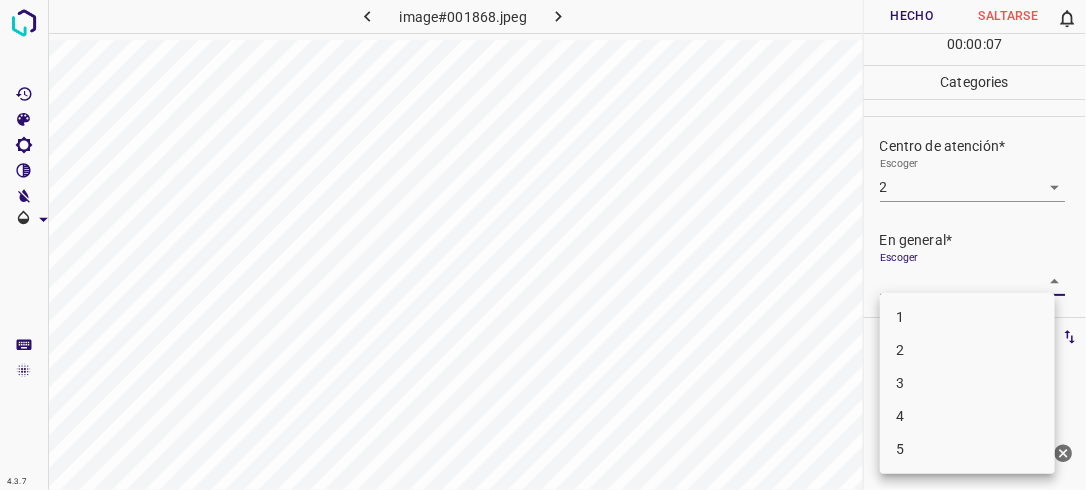 drag, startPoint x: 1054, startPoint y: 279, endPoint x: 1037, endPoint y: 291, distance: 20.808653 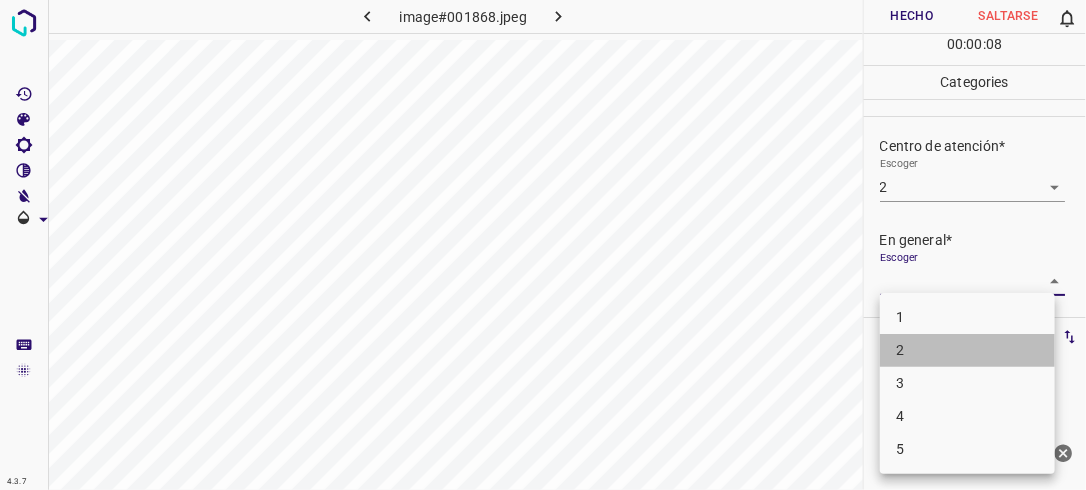 click on "2" at bounding box center (967, 350) 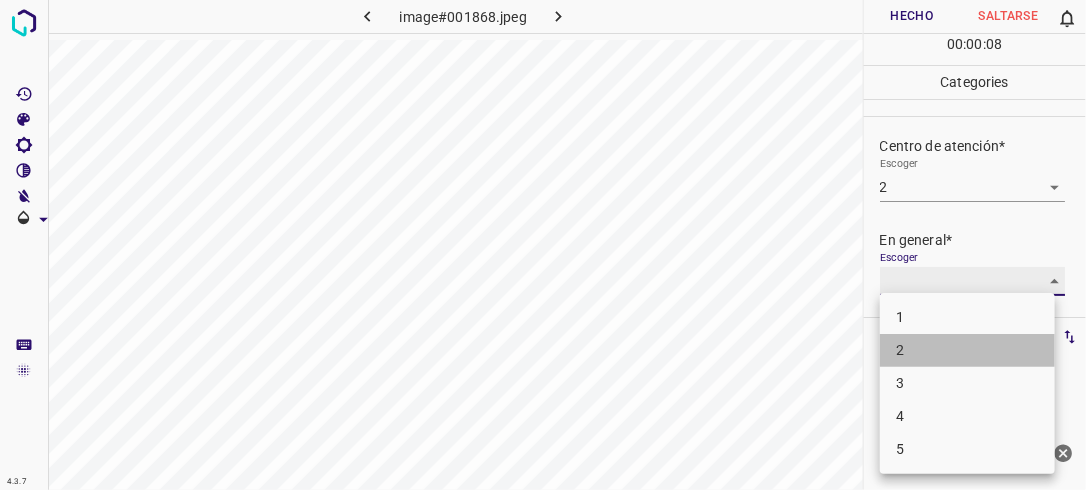 type on "2" 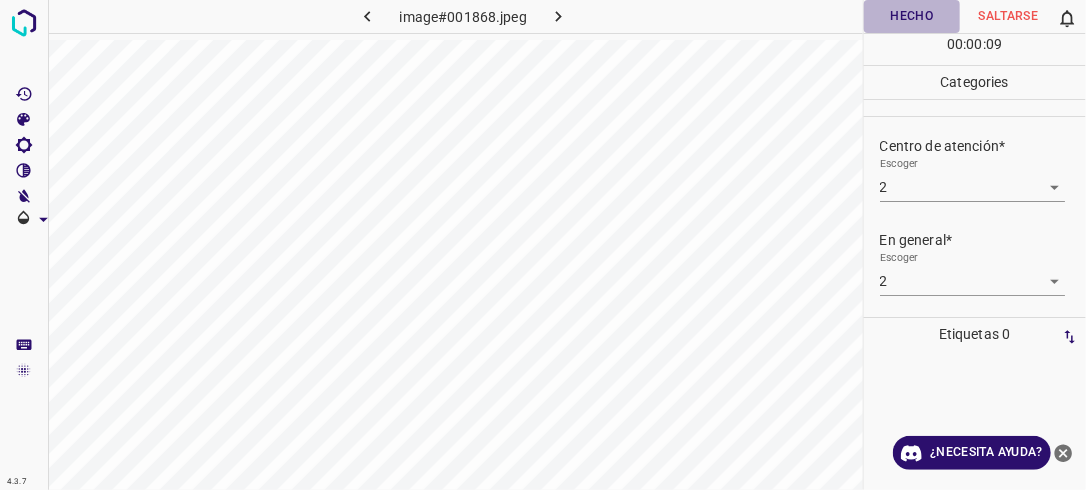 click on "Hecho" at bounding box center [912, 16] 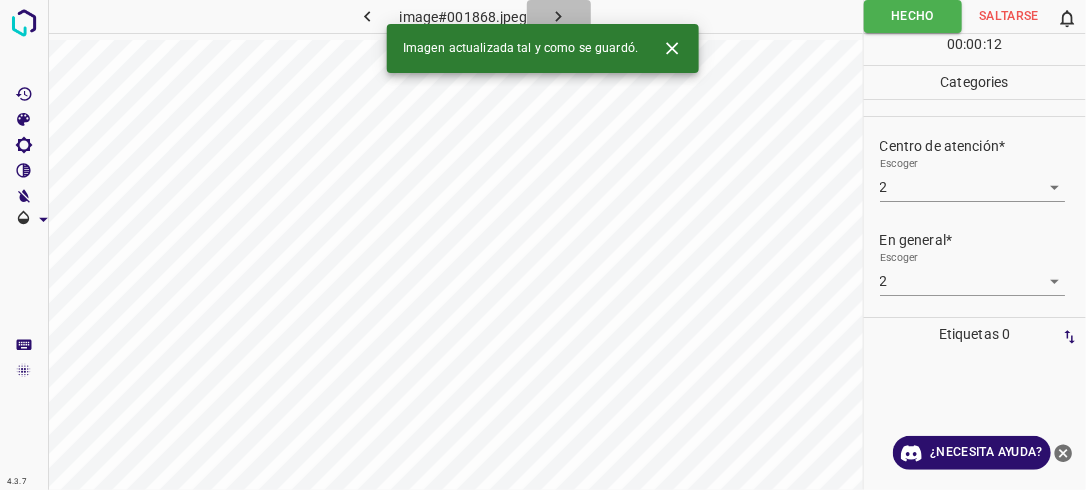 click at bounding box center (559, 16) 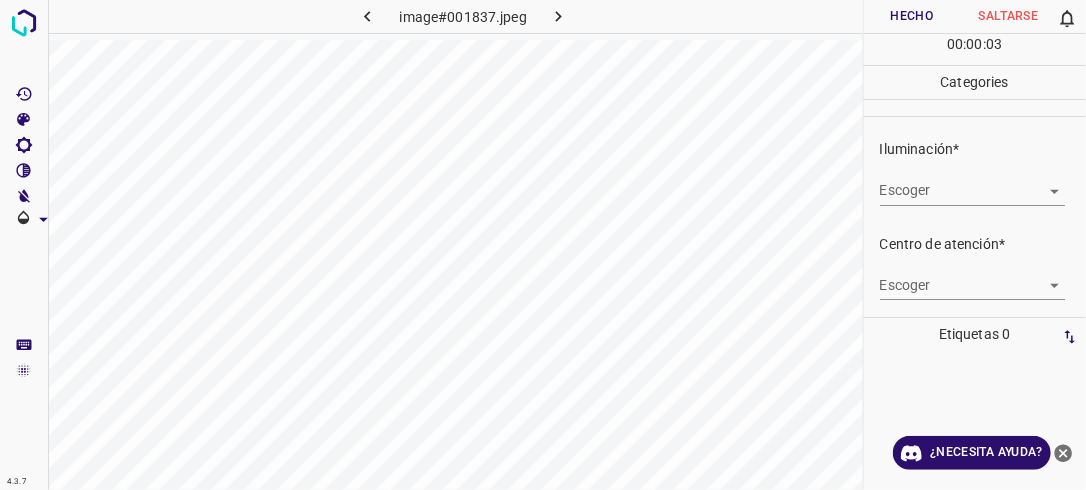 click on "4.3.7 image#001837.jpeg Hecho Saltarse 0 00   : 00   : 03   Categories Iluminación*  Escoger ​ Centro de atención*  Escoger ​ En general*  Escoger ​ Etiquetas 0 Categories 1 Lighting 2 Focus 3 Overall Tools Espacio Cambiar entre modos (Dibujar y Editar) Yo Etiquetado automático R Restaurar zoom M Acercar N Alejar Borrar Eliminar etiqueta de selección Filtros Z Restaurar filtros X Filtro de saturación C Filtro de brillo V Filtro de contraste B Filtro de escala de grises General O Descargar ¿Necesita ayuda? -Mensaje de texto -Esconder -Borrar" at bounding box center (543, 245) 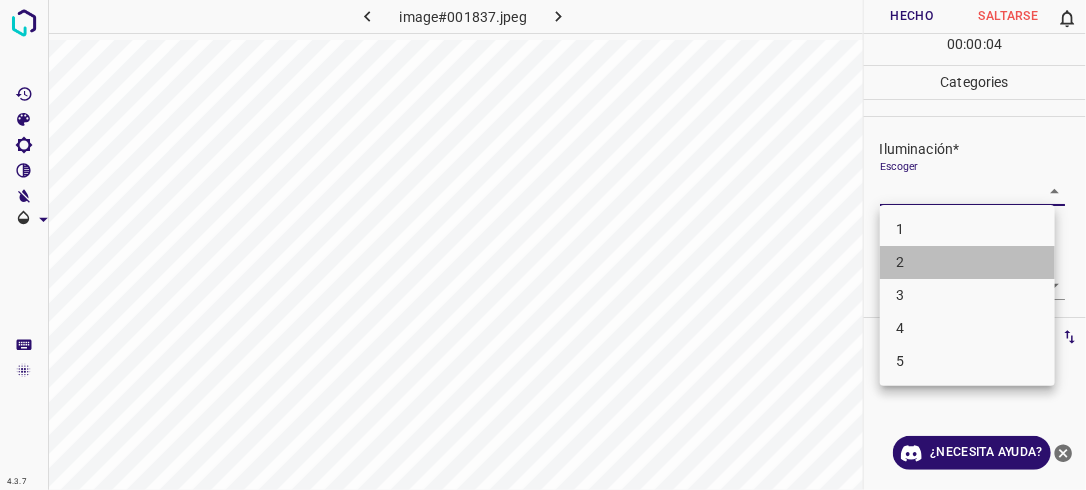 click on "2" at bounding box center (967, 262) 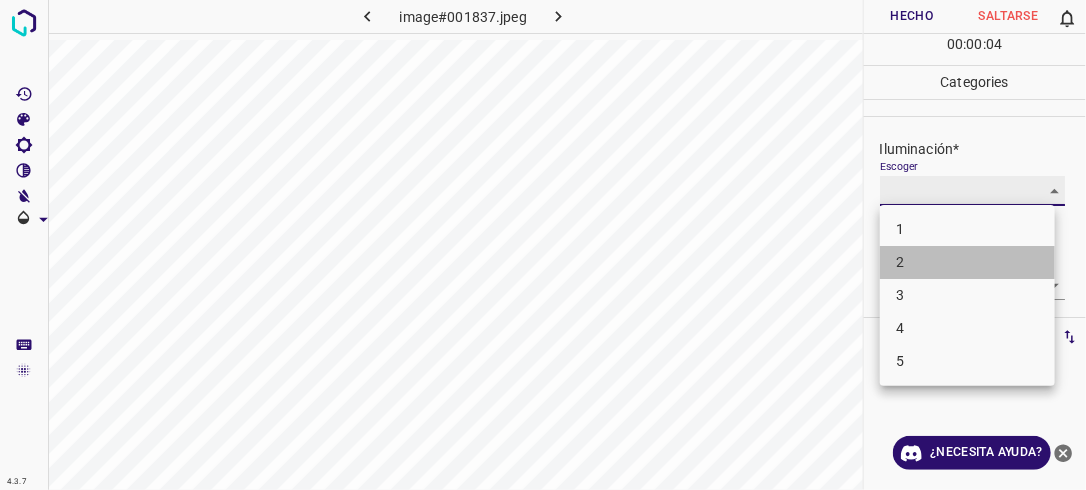 type on "2" 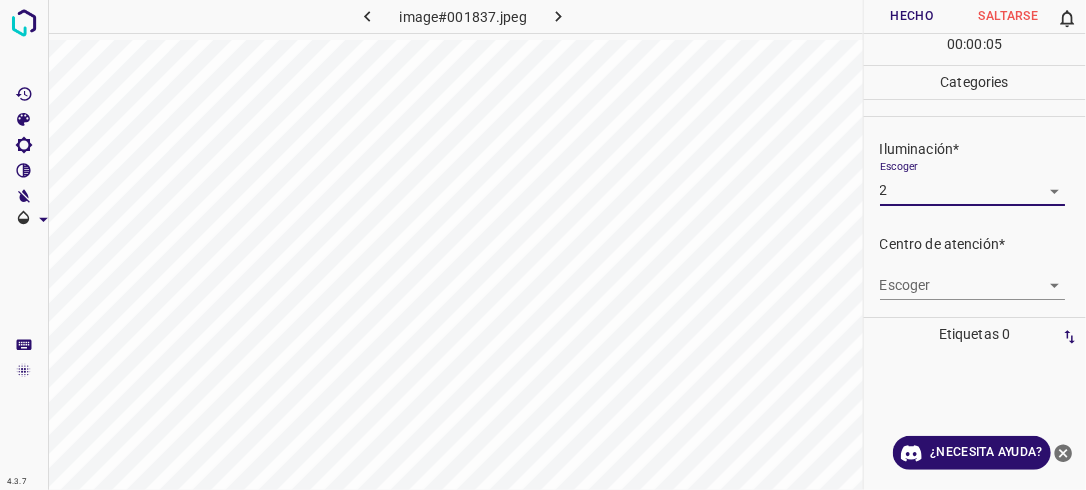 click on "Escoger ​" at bounding box center [973, 277] 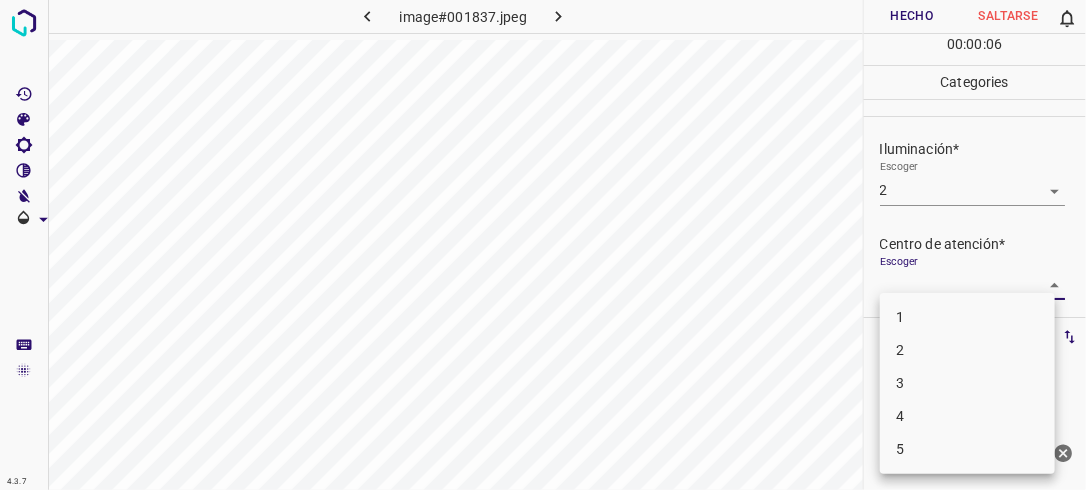 drag, startPoint x: 1044, startPoint y: 280, endPoint x: 1007, endPoint y: 306, distance: 45.221676 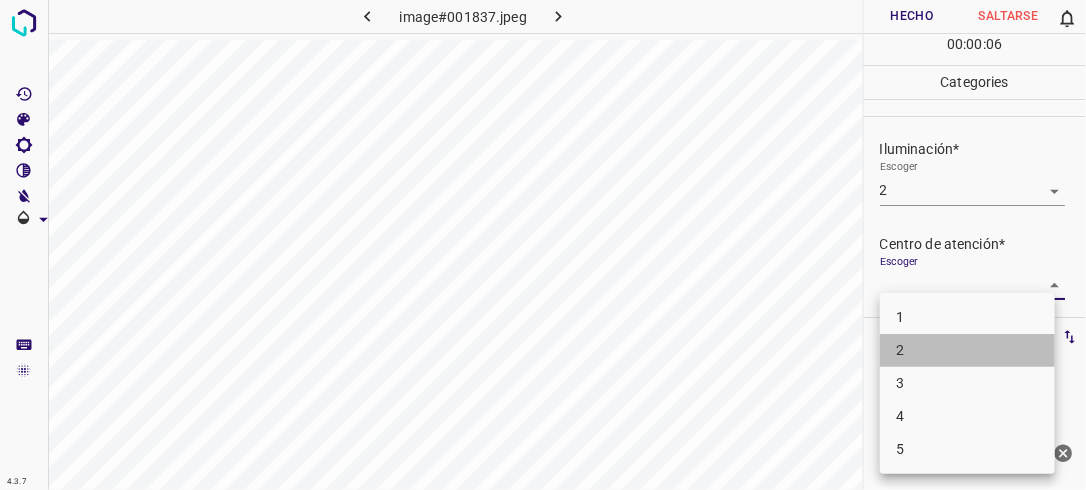 click on "2" at bounding box center [967, 350] 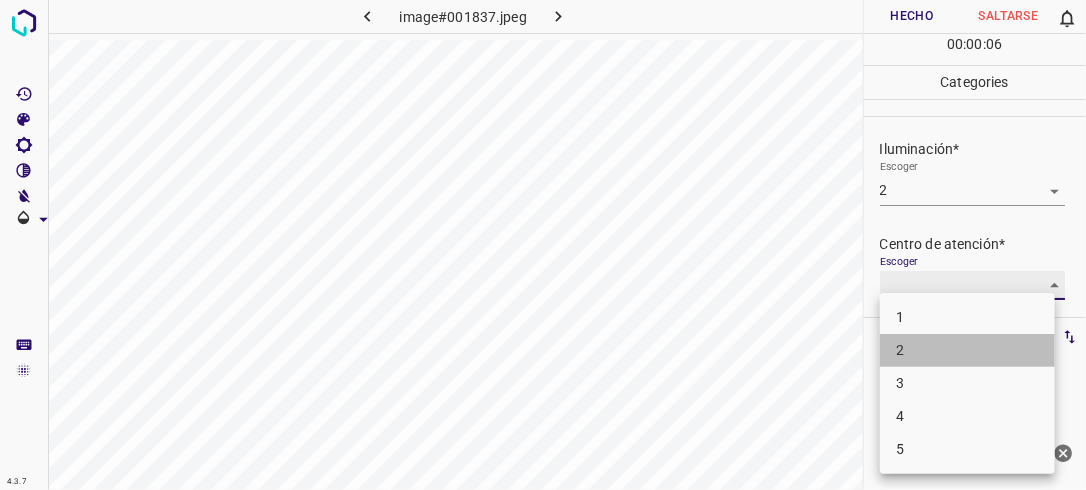 type on "2" 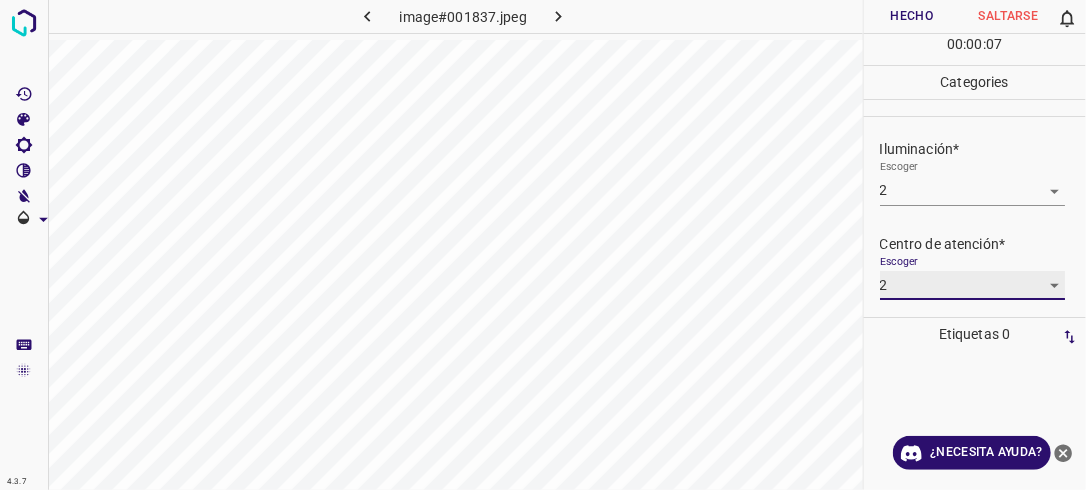 scroll, scrollTop: 98, scrollLeft: 0, axis: vertical 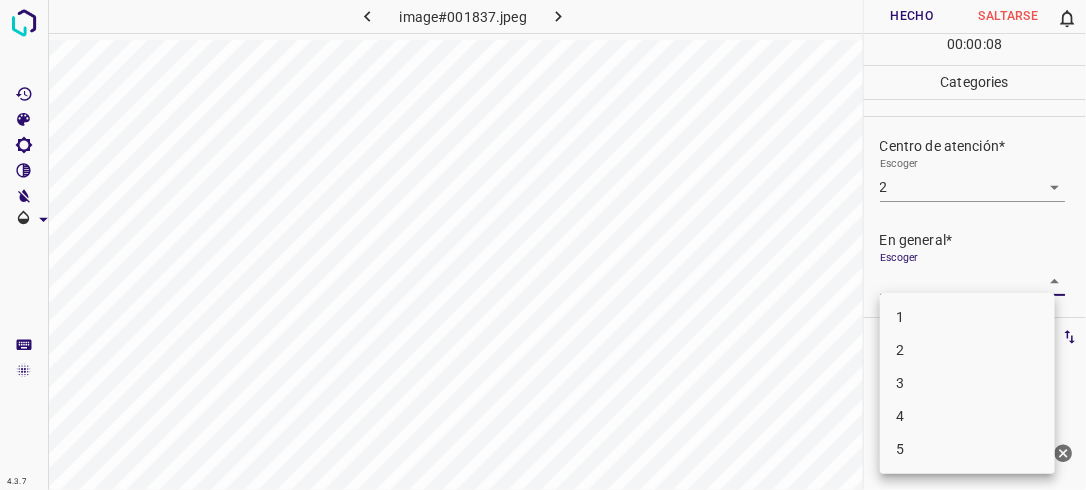 drag, startPoint x: 1044, startPoint y: 283, endPoint x: 1005, endPoint y: 327, distance: 58.796257 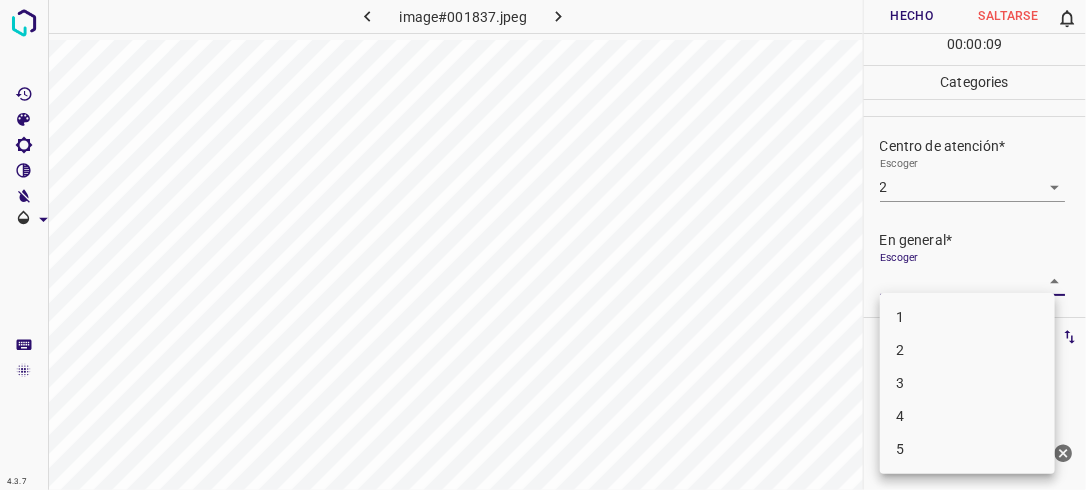 click on "2" at bounding box center [967, 350] 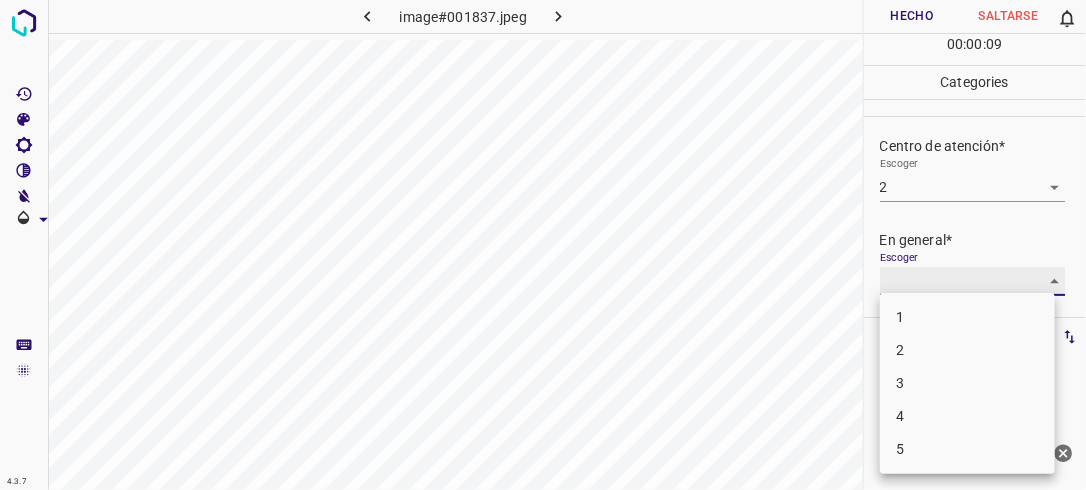 type on "2" 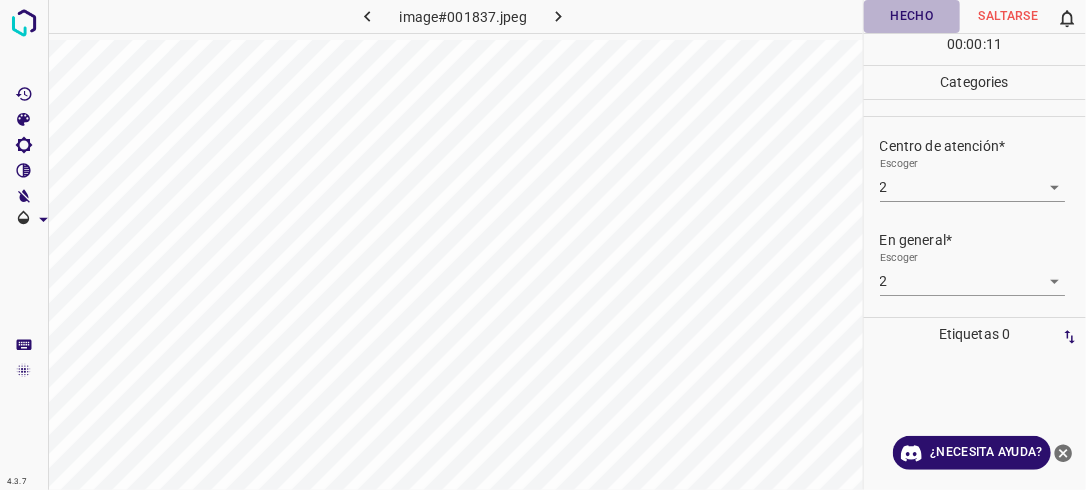 click on "Hecho" at bounding box center (912, 16) 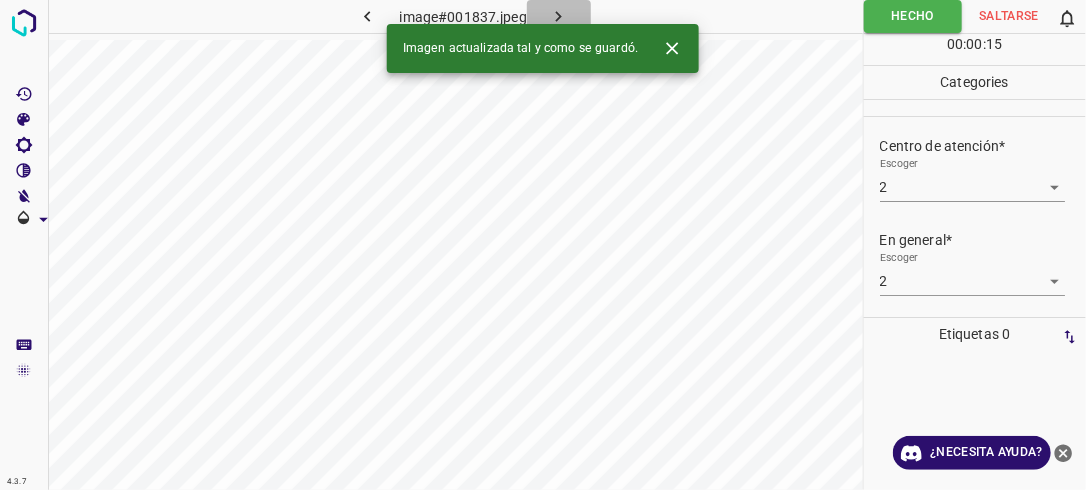 click 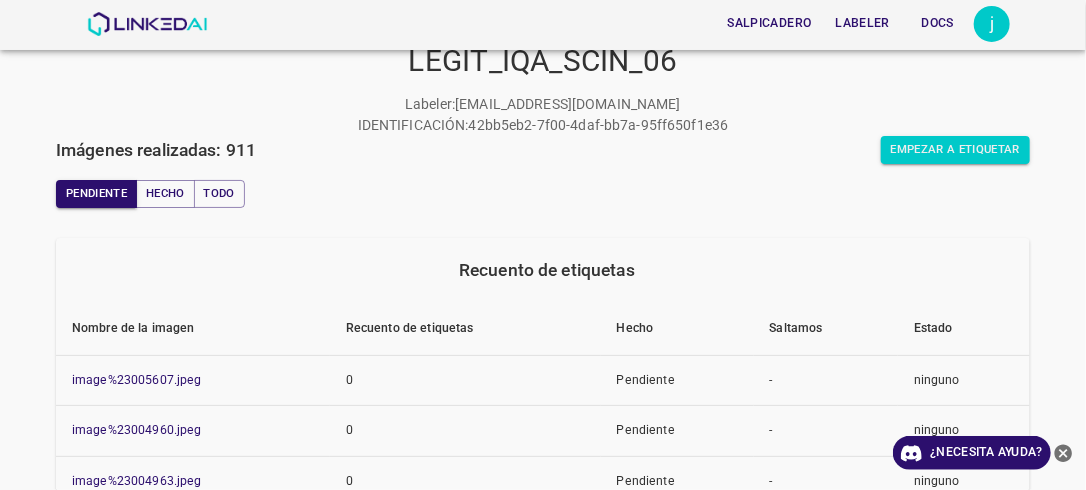 scroll, scrollTop: 102, scrollLeft: 0, axis: vertical 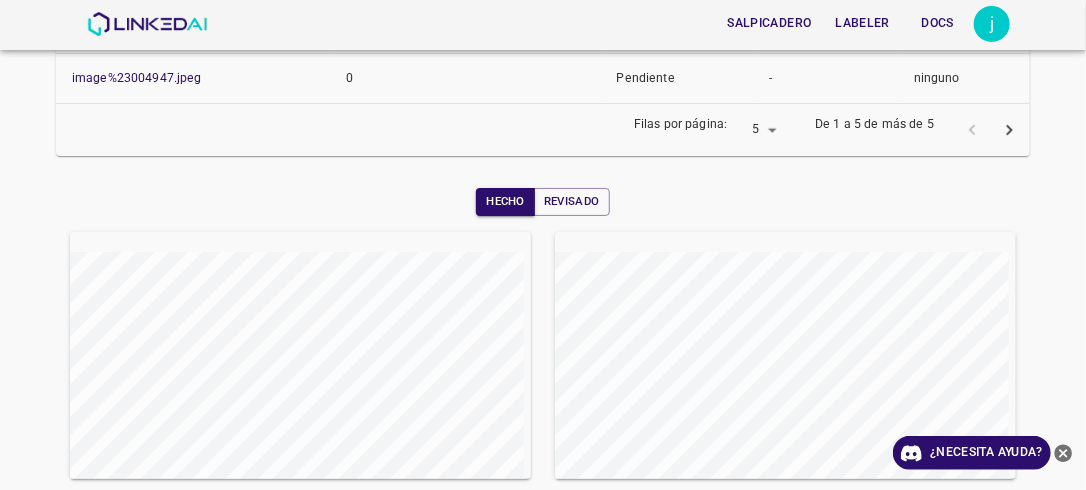 drag, startPoint x: 1073, startPoint y: 331, endPoint x: 1072, endPoint y: 287, distance: 44.011364 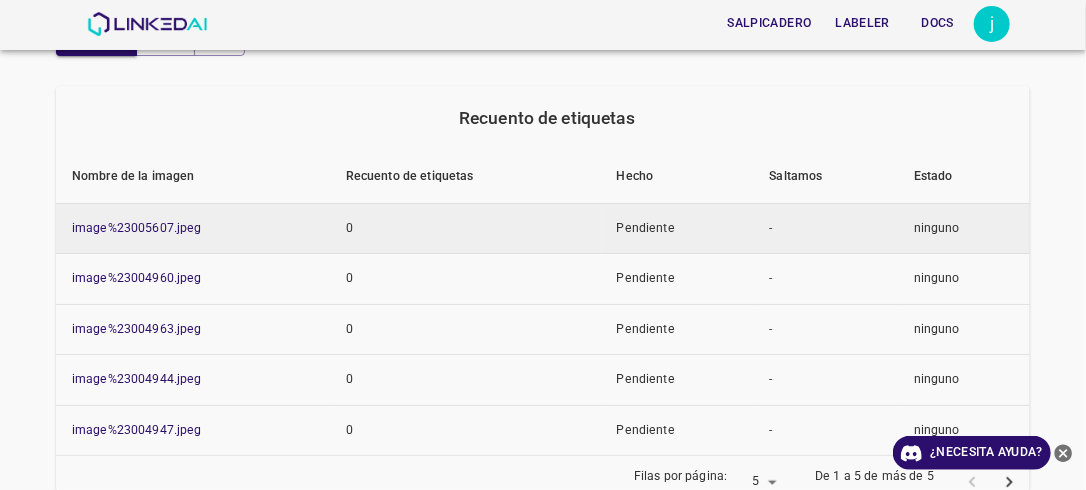 scroll, scrollTop: 231, scrollLeft: 0, axis: vertical 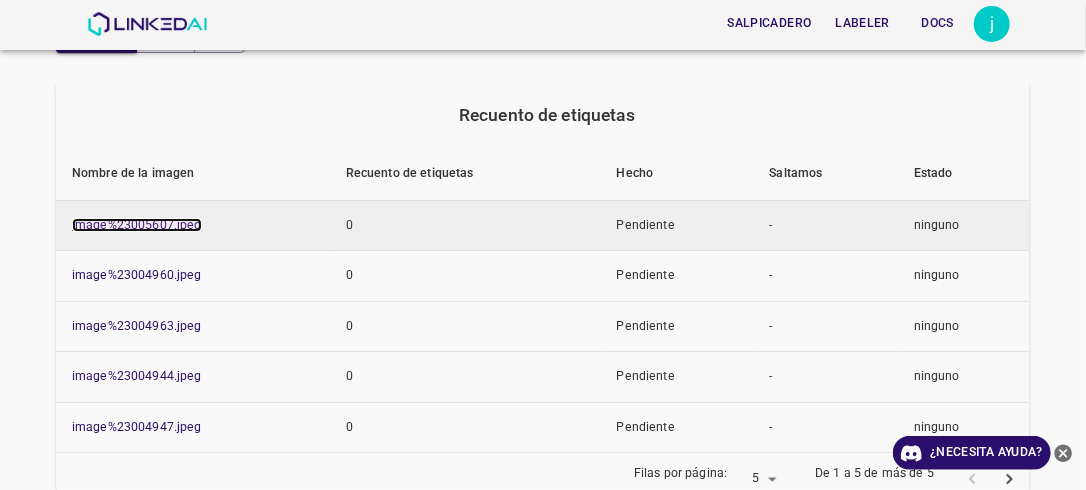 click on "image%23005607.jpeg" at bounding box center [137, 225] 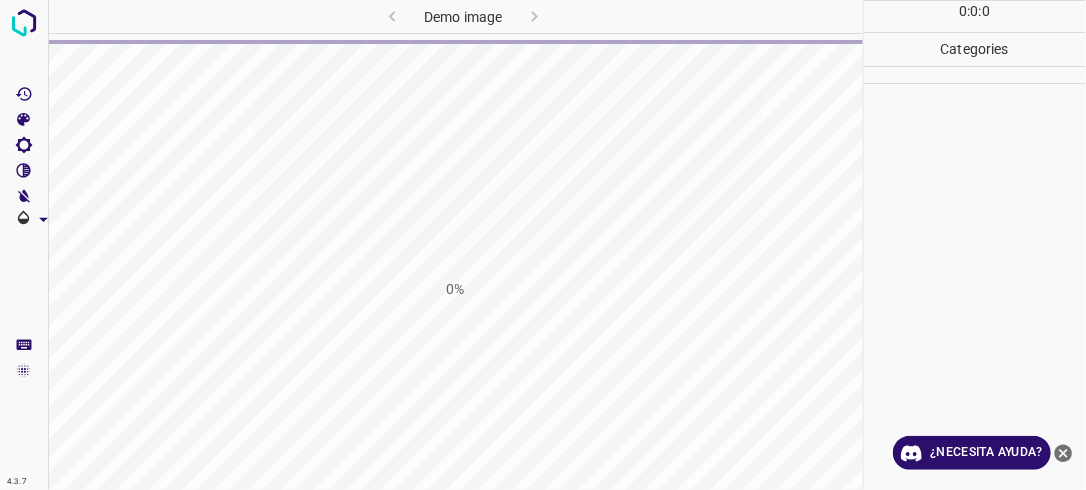 scroll, scrollTop: 0, scrollLeft: 0, axis: both 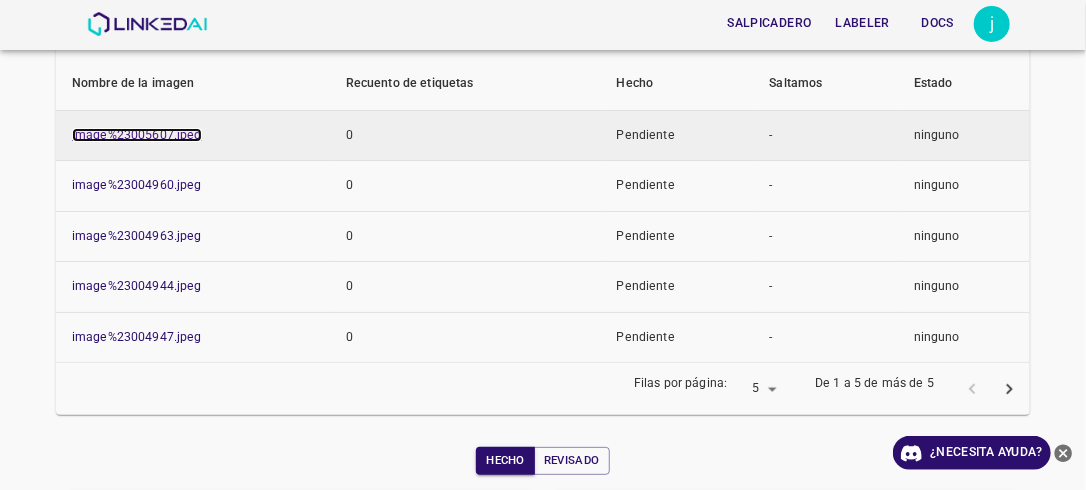 click on "image%23005607.jpeg" at bounding box center [137, 135] 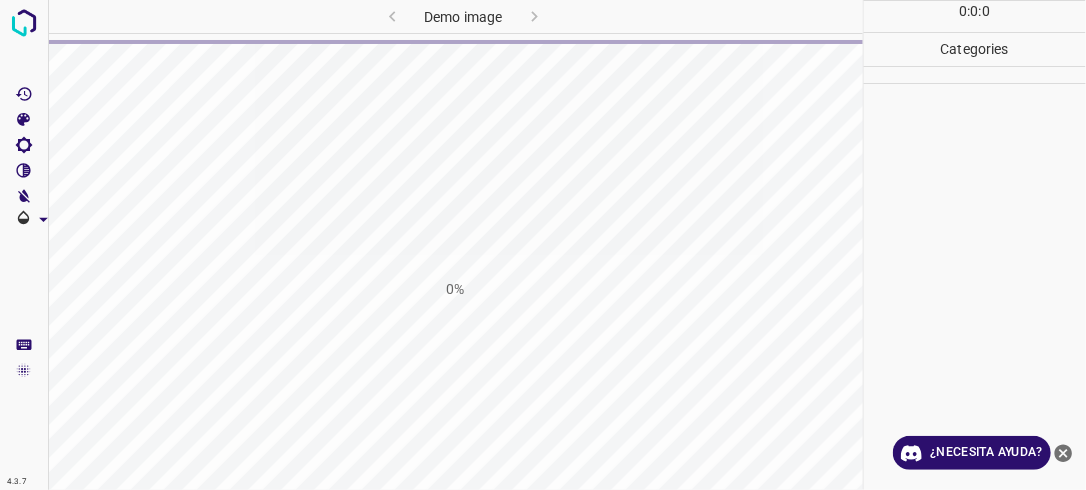 scroll, scrollTop: 0, scrollLeft: 0, axis: both 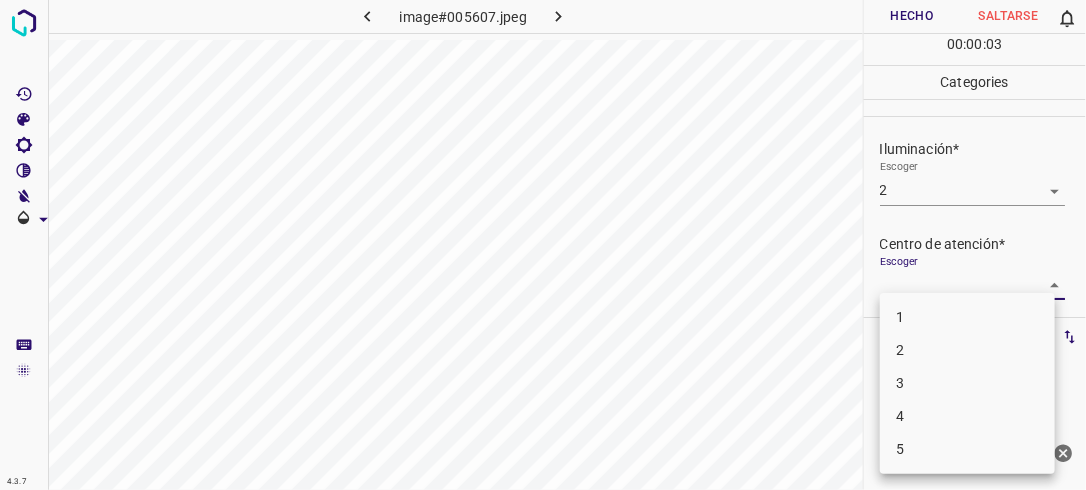click on "4.3.7 image#005607.jpeg Hecho Saltarse 0 00   : 00   : 03   Categories Iluminación*  Escoger 2 2 Centro de atención*  Escoger ​ En general*  Escoger 2 2 Etiquetas 0 Categories 1 Lighting 2 Focus 3 Overall Tools Espacio Cambiar entre modos (Dibujar y Editar) Yo Etiquetado automático R Restaurar zoom M Acercar N Alejar Borrar Eliminar etiqueta de selección Filtros Z Restaurar filtros X Filtro de saturación C Filtro de brillo V Filtro de contraste B Filtro de escala de grises General O Descargar ¿Necesita ayuda? -Mensaje de texto -Esconder -Borrar 1 2 3 4 5" at bounding box center [543, 245] 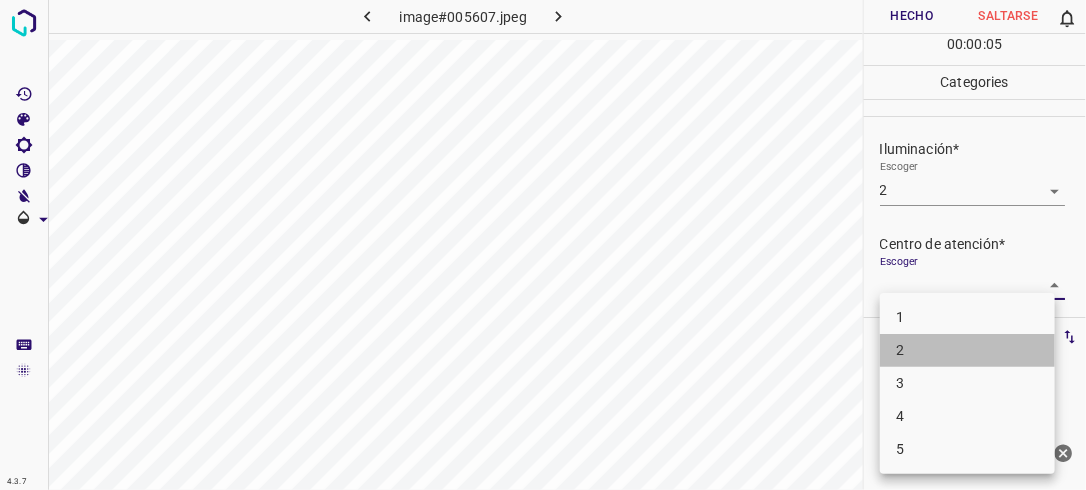 click on "2" at bounding box center [967, 350] 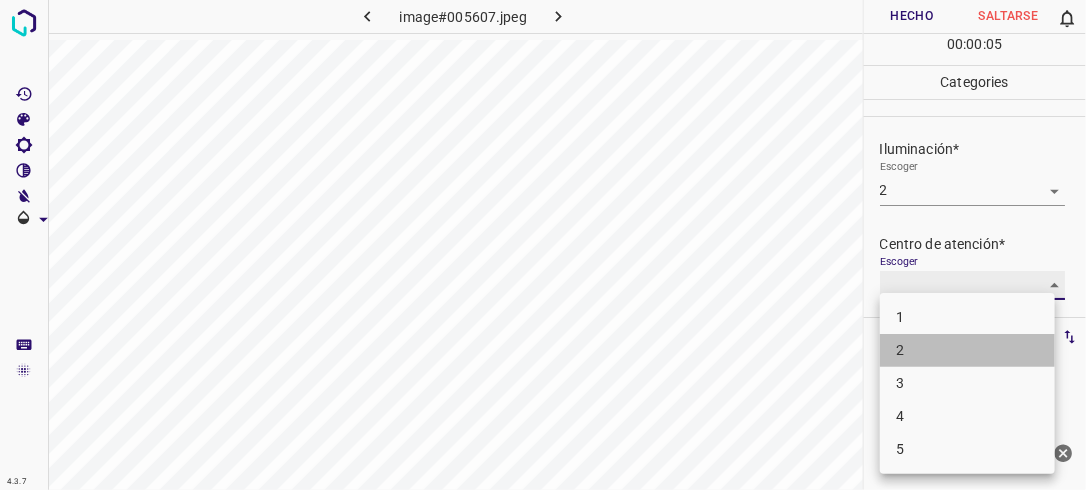 type on "2" 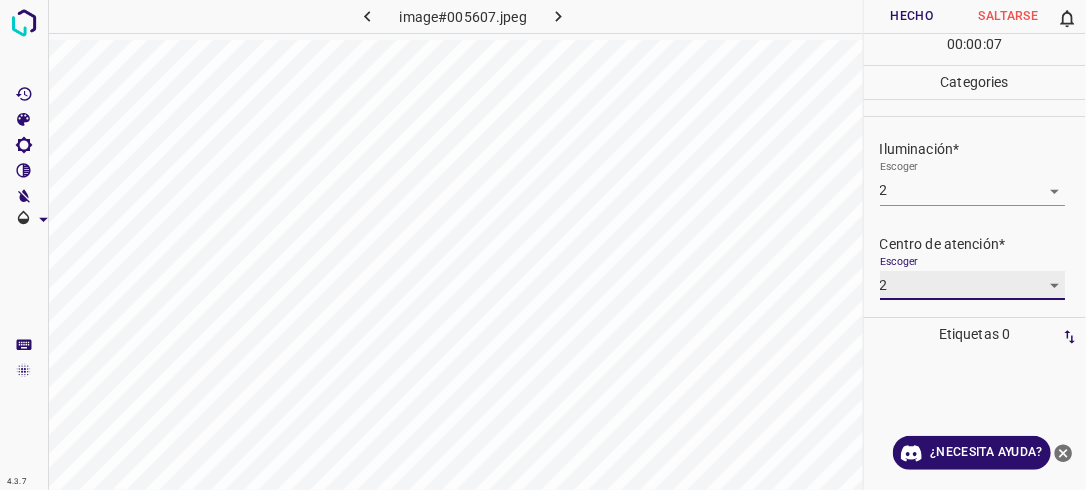 scroll, scrollTop: 98, scrollLeft: 0, axis: vertical 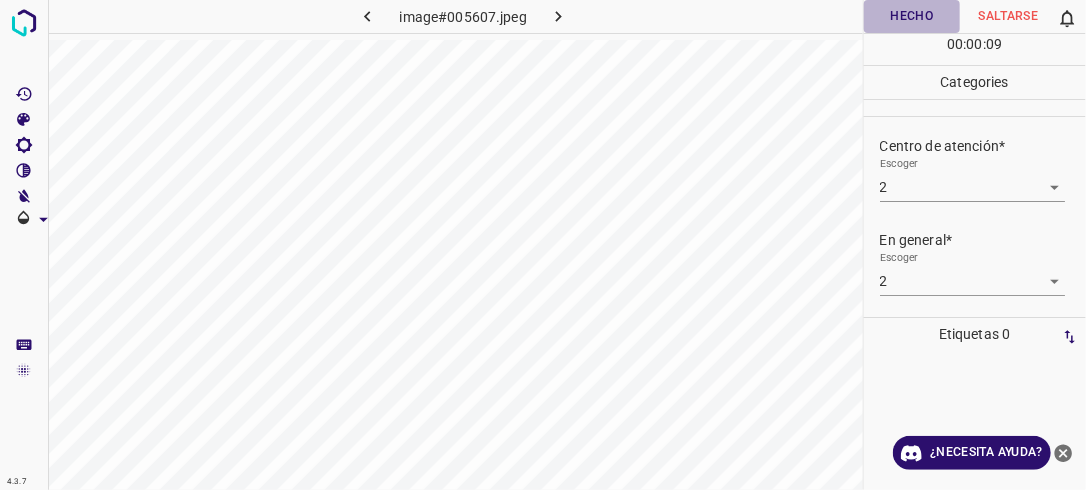 click on "Hecho" at bounding box center (912, 16) 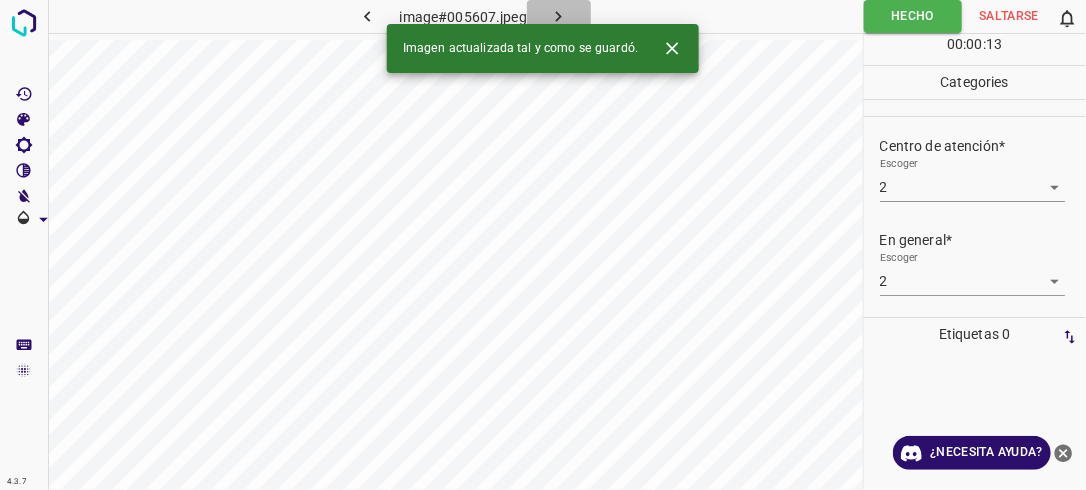 click 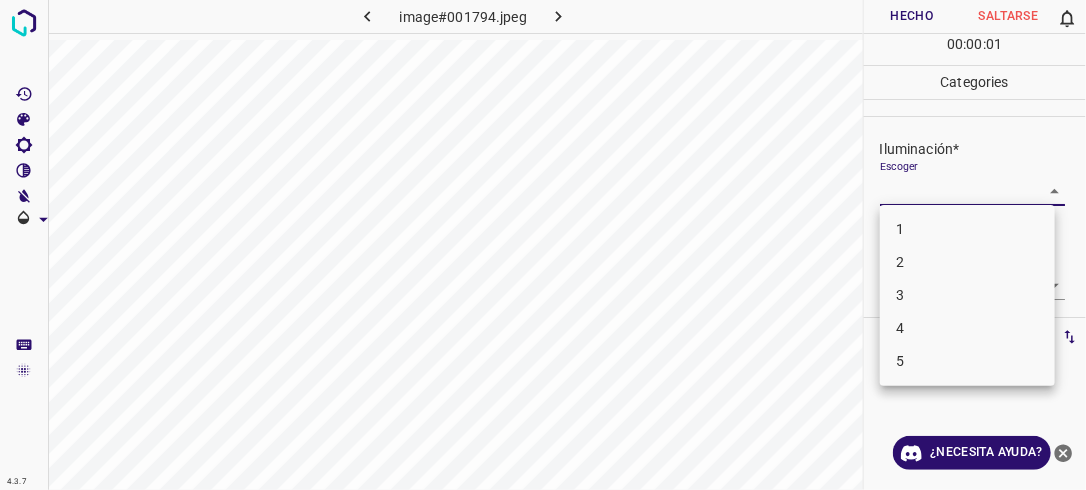 click on "4.3.7 image#001794.jpeg Hecho Saltarse 0 00   : 00   : 01   Categories Iluminación*  Escoger ​ Centro de atención*  Escoger ​ En general*  Escoger ​ Etiquetas 0 Categories 1 Lighting 2 Focus 3 Overall Tools Espacio Cambiar entre modos (Dibujar y Editar) Yo Etiquetado automático R Restaurar zoom M Acercar N Alejar Borrar Eliminar etiqueta de selección Filtros Z Restaurar filtros X Filtro de saturación C Filtro de brillo V Filtro de contraste B Filtro de escala de grises General O Descargar ¿Necesita ayuda? -Mensaje de texto -Esconder -Borrar 1 2 3 4 5" at bounding box center (543, 245) 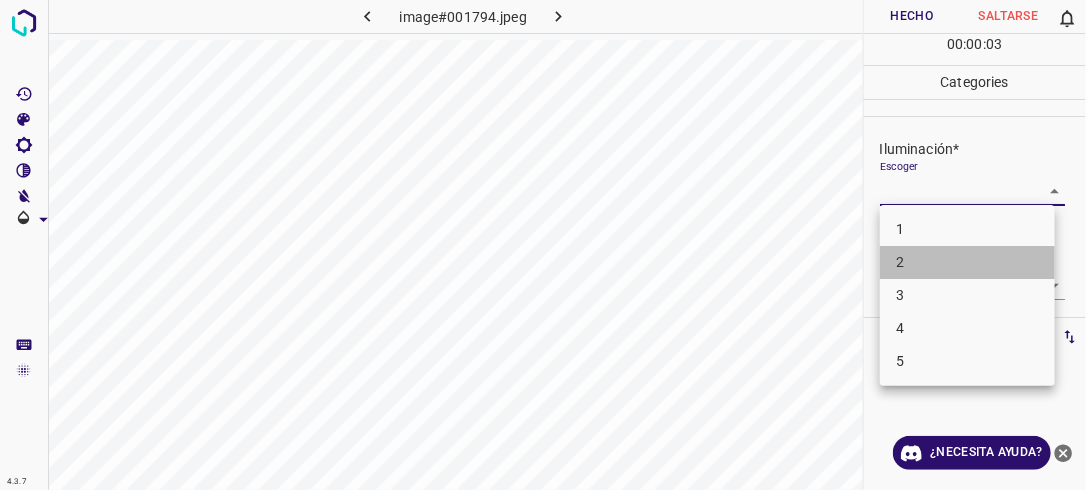 click on "2" at bounding box center (967, 262) 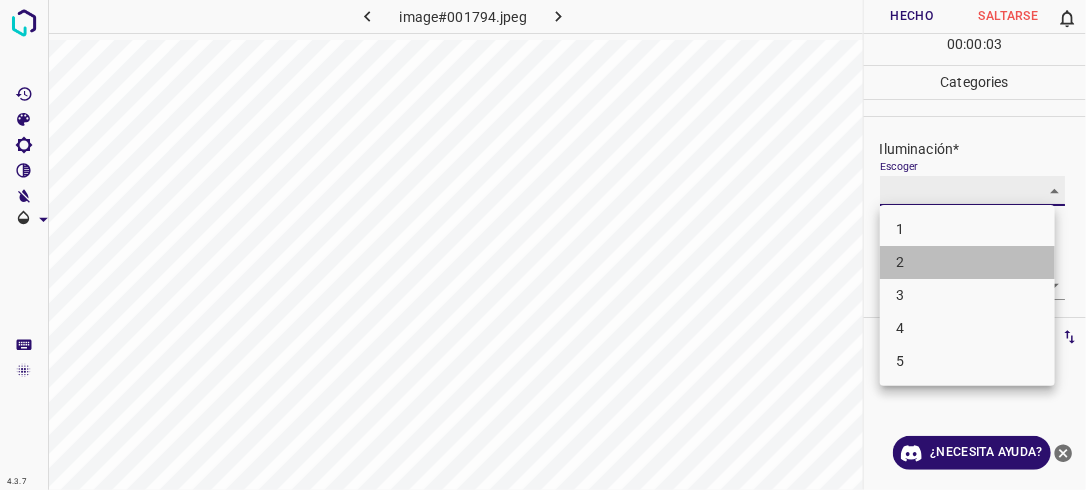 type on "2" 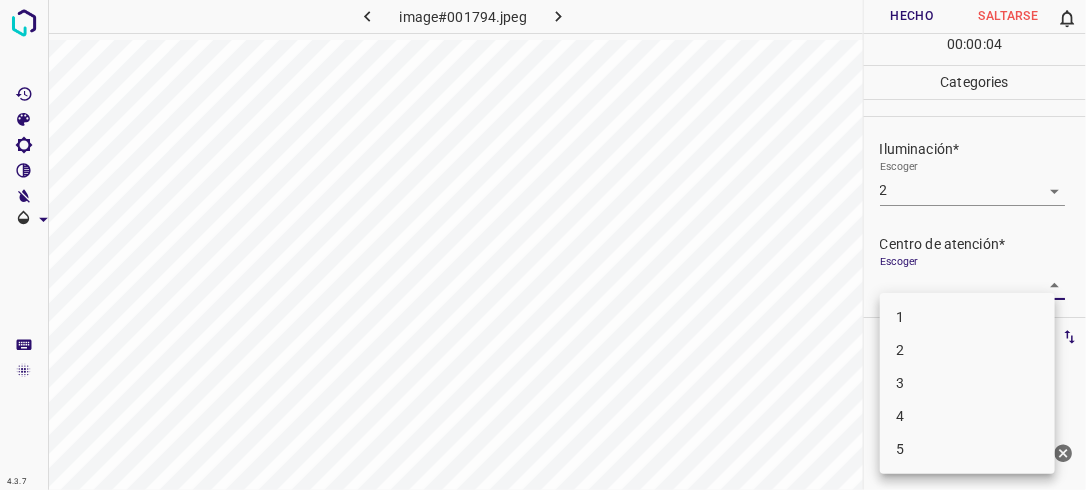 click on "4.3.7 image#001794.jpeg Hecho Saltarse 0 00   : 00   : 04   Categories Iluminación*  Escoger 2 2 Centro de atención*  Escoger ​ En general*  Escoger ​ Etiquetas 0 Categories 1 Lighting 2 Focus 3 Overall Tools Espacio Cambiar entre modos (Dibujar y Editar) Yo Etiquetado automático R Restaurar zoom M Acercar N Alejar Borrar Eliminar etiqueta de selección Filtros Z Restaurar filtros X Filtro de saturación C Filtro de brillo V Filtro de contraste B Filtro de escala de grises General O Descargar ¿Necesita ayuda? -Mensaje de texto -Esconder -Borrar 1 2 3 4 5" at bounding box center (543, 245) 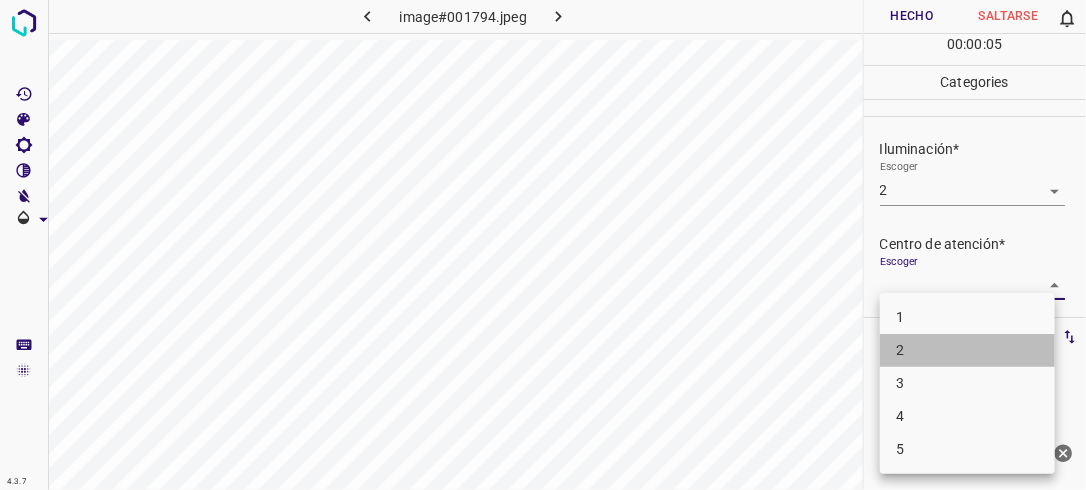 click on "2" at bounding box center (967, 350) 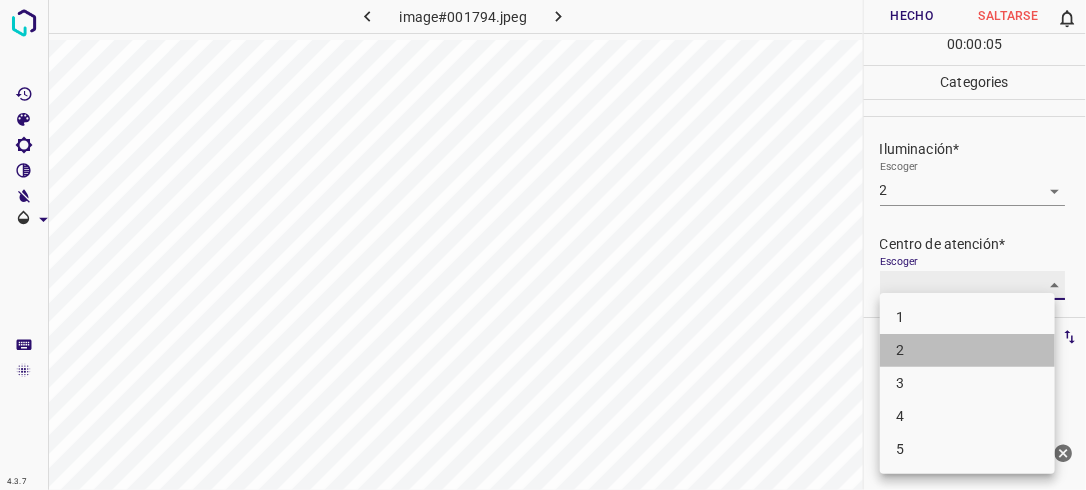 type on "2" 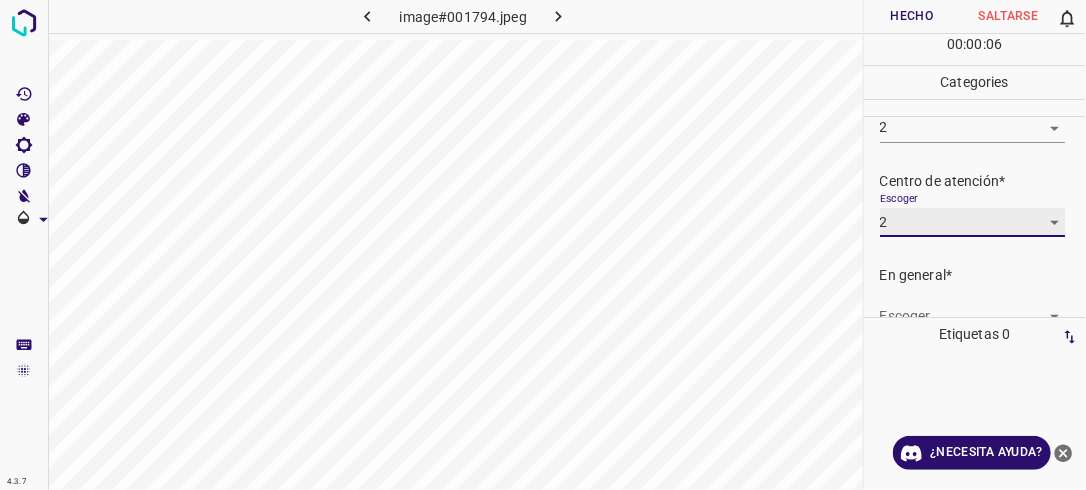 scroll, scrollTop: 98, scrollLeft: 0, axis: vertical 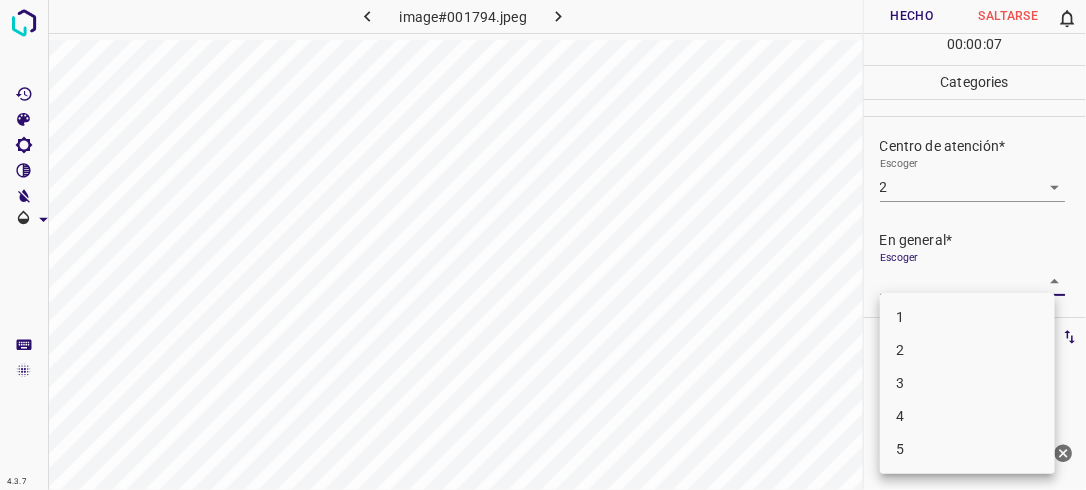 click on "4.3.7 image#001794.jpeg Hecho Saltarse 0 00   : 00   : 07   Categories Iluminación*  Escoger 2 2 Centro de atención*  Escoger 2 2 En general*  Escoger ​ Etiquetas 0 Categories 1 Lighting 2 Focus 3 Overall Tools Espacio Cambiar entre modos (Dibujar y Editar) Yo Etiquetado automático R Restaurar zoom M Acercar N Alejar Borrar Eliminar etiqueta de selección Filtros Z Restaurar filtros X Filtro de saturación C Filtro de brillo V Filtro de contraste B Filtro de escala de grises General O Descargar ¿Necesita ayuda? -Mensaje de texto -Esconder -Borrar 1 2 3 4 5" at bounding box center [543, 245] 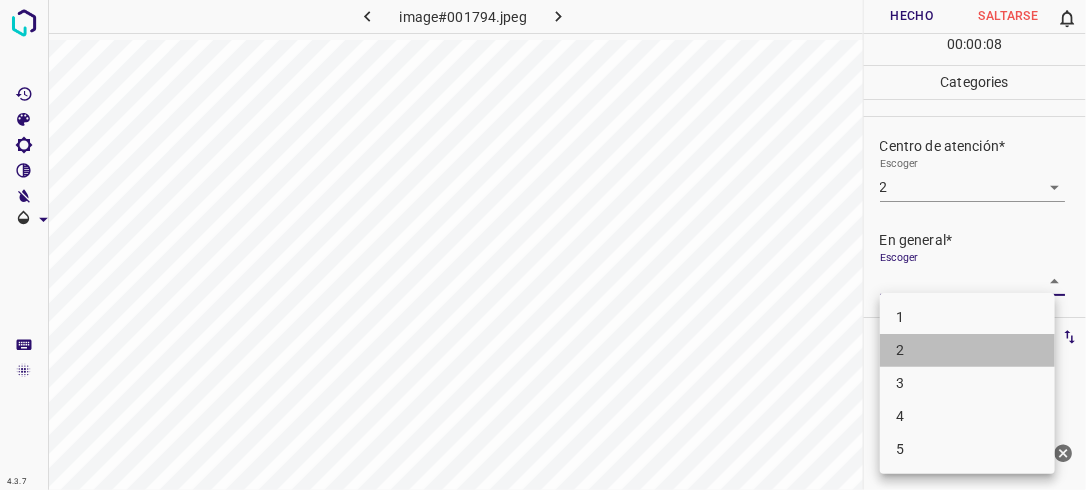 click on "2" at bounding box center [967, 350] 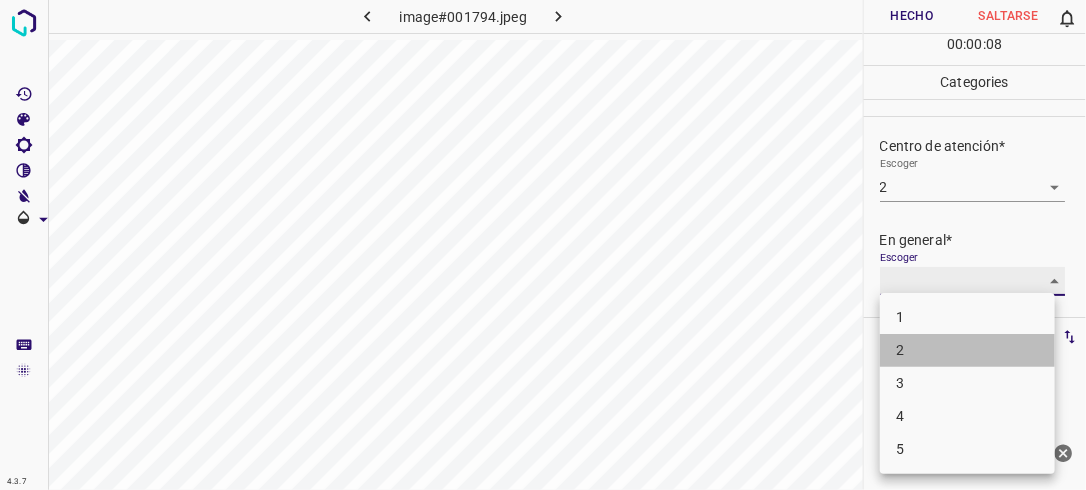 type on "2" 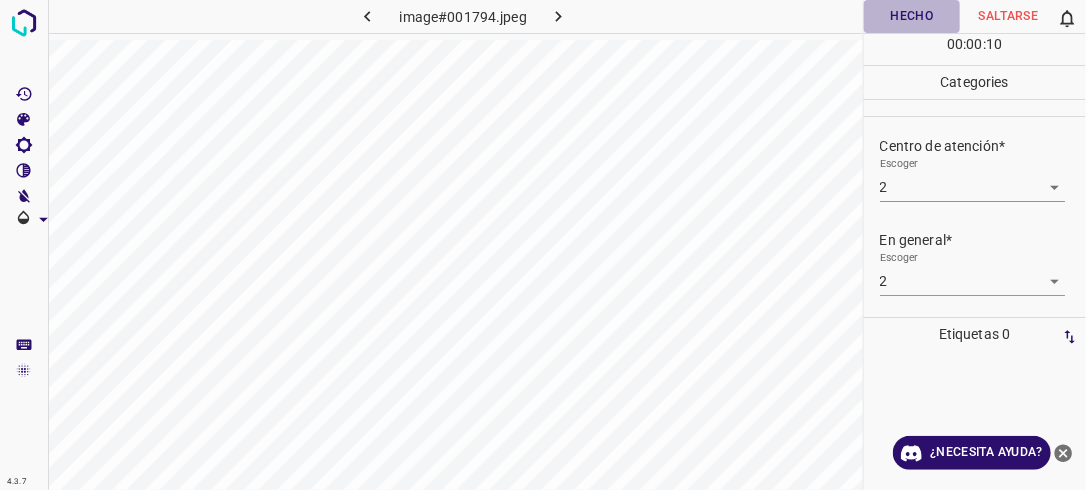 click on "Hecho" at bounding box center [912, 16] 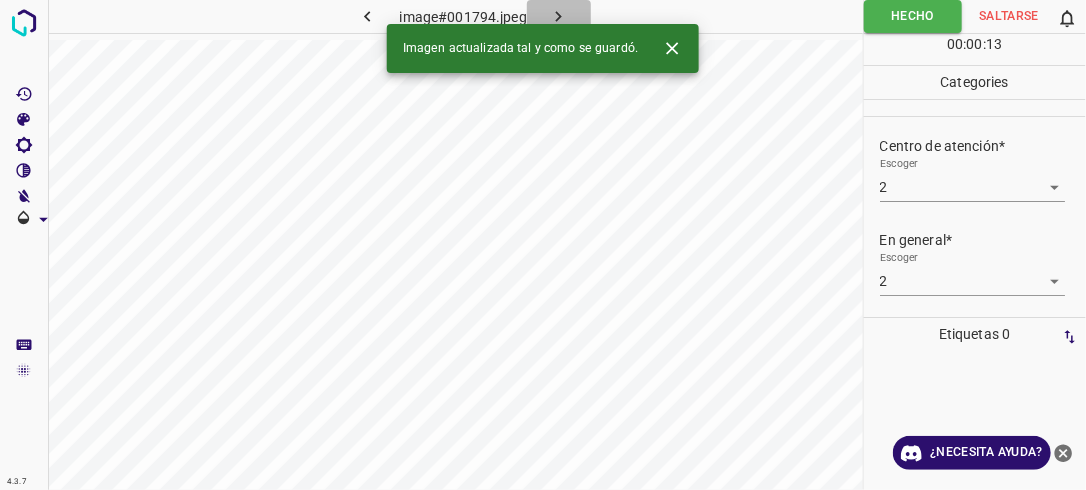 click at bounding box center (559, 16) 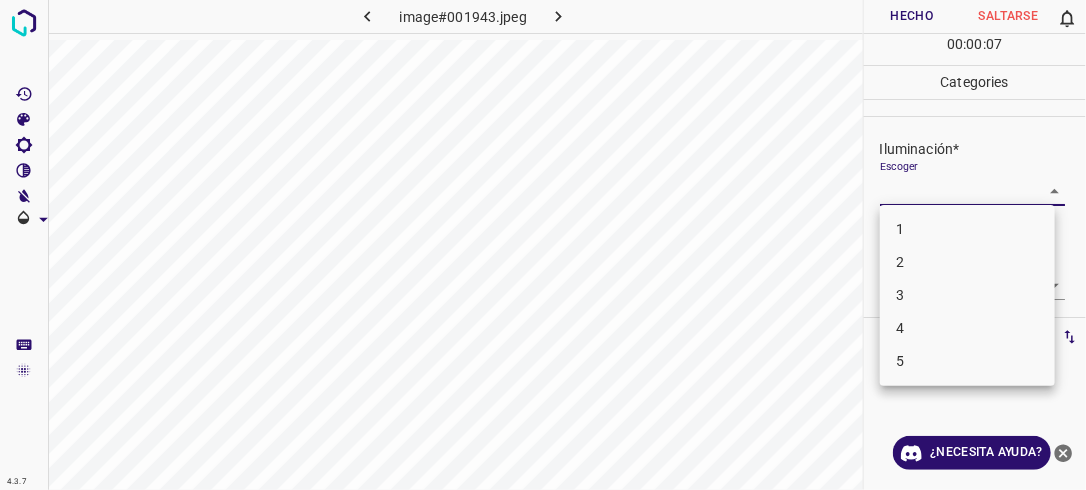 click on "4.3.7 image#001943.jpeg Hecho Saltarse 0 00   : 00   : 07   Categories Iluminación*  Escoger ​ Centro de atención*  Escoger ​ En general*  Escoger ​ Etiquetas 0 Categories 1 Lighting 2 Focus 3 Overall Tools Espacio Cambiar entre modos (Dibujar y Editar) Yo Etiquetado automático R Restaurar zoom M Acercar N Alejar Borrar Eliminar etiqueta de selección Filtros Z Restaurar filtros X Filtro de saturación C Filtro de brillo V Filtro de contraste B Filtro de escala de grises General O Descargar ¿Necesita ayuda? -Mensaje de texto -Esconder -Borrar 1 2 3 4 5" at bounding box center (543, 245) 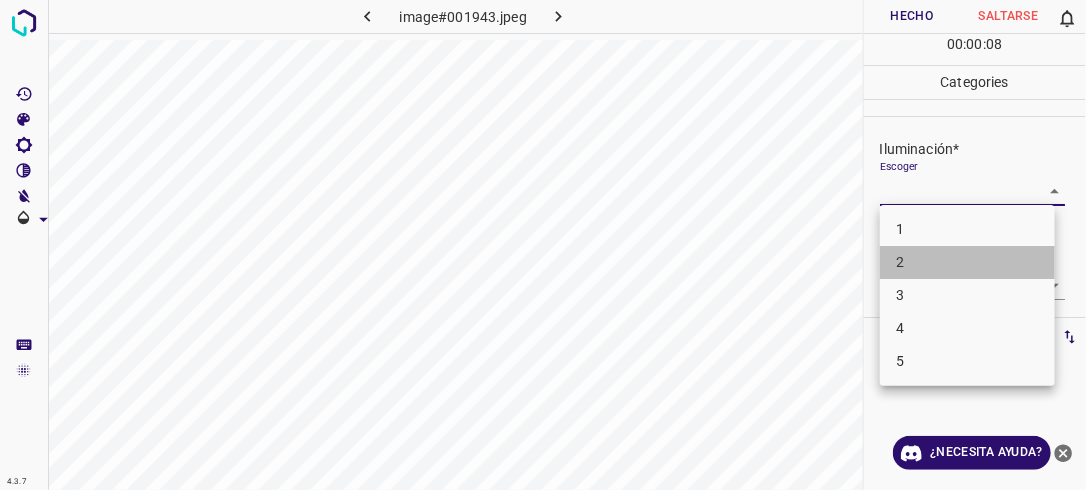 drag, startPoint x: 936, startPoint y: 264, endPoint x: 955, endPoint y: 269, distance: 19.646883 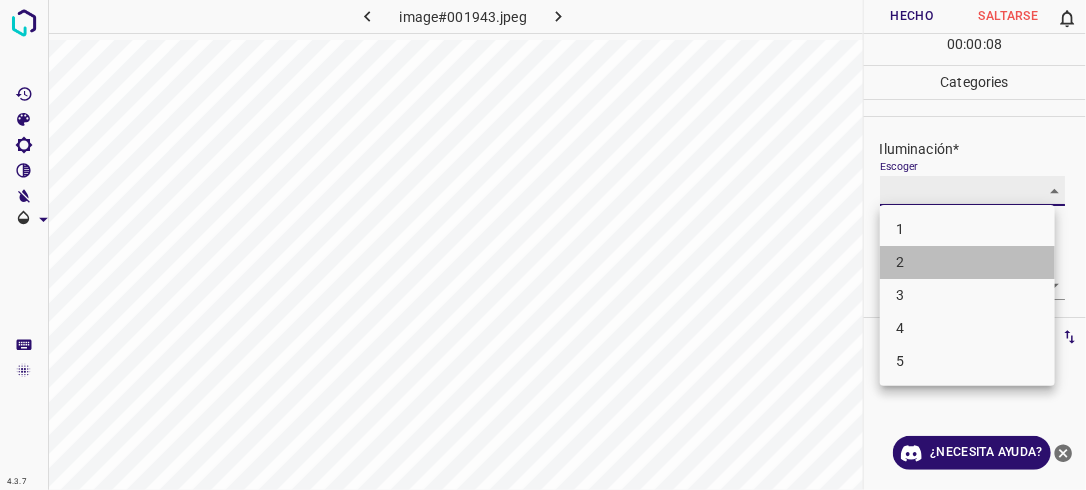 type on "2" 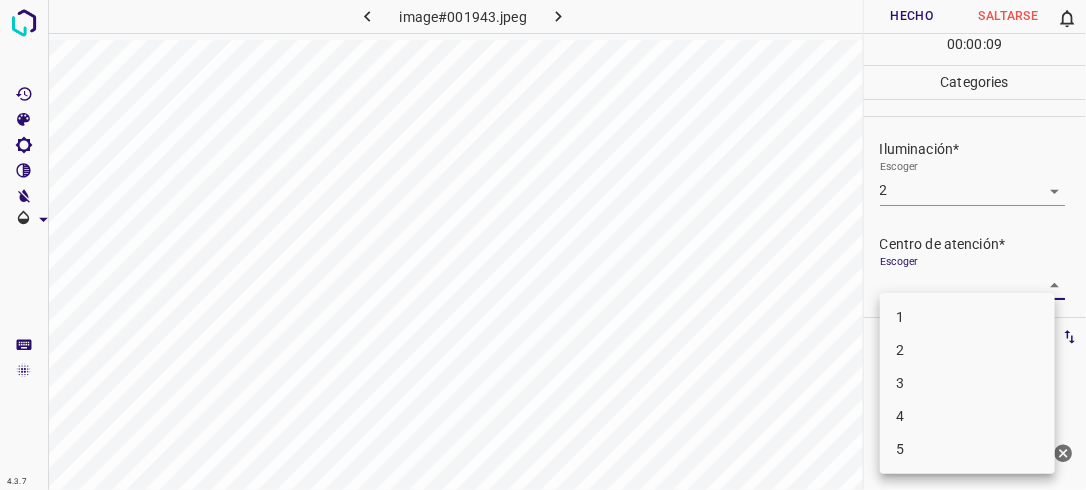 click on "4.3.7 image#001943.jpeg Hecho Saltarse 0 00   : 00   : 09   Categories Iluminación*  Escoger 2 2 Centro de atención*  Escoger ​ En general*  Escoger ​ Etiquetas 0 Categories 1 Lighting 2 Focus 3 Overall Tools Espacio Cambiar entre modos (Dibujar y Editar) Yo Etiquetado automático R Restaurar zoom M Acercar N Alejar Borrar Eliminar etiqueta de selección Filtros Z Restaurar filtros X Filtro de saturación C Filtro de brillo V Filtro de contraste B Filtro de escala de grises General O Descargar ¿Necesita ayuda? -Mensaje de texto -Esconder -Borrar 1 2 3 4 5" at bounding box center [543, 245] 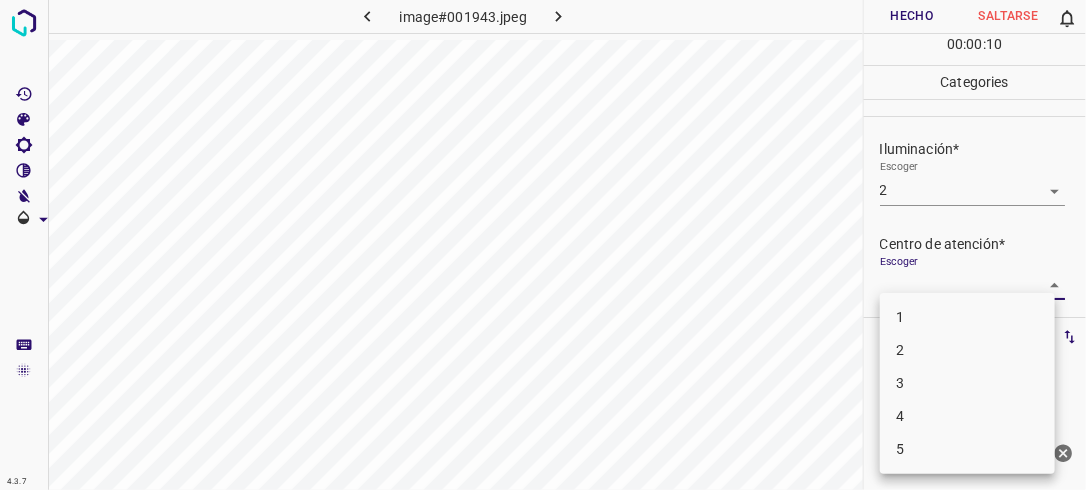 click on "2" at bounding box center [967, 350] 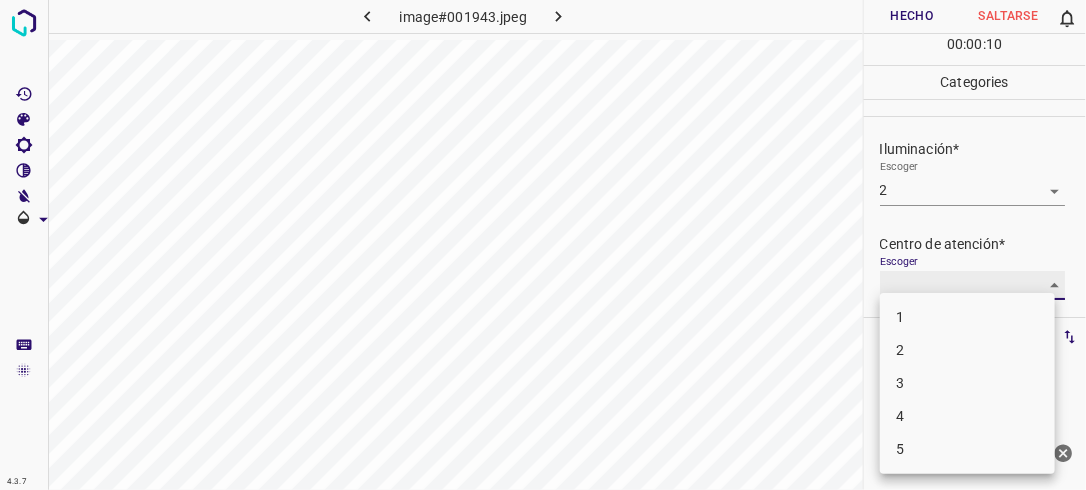 type on "2" 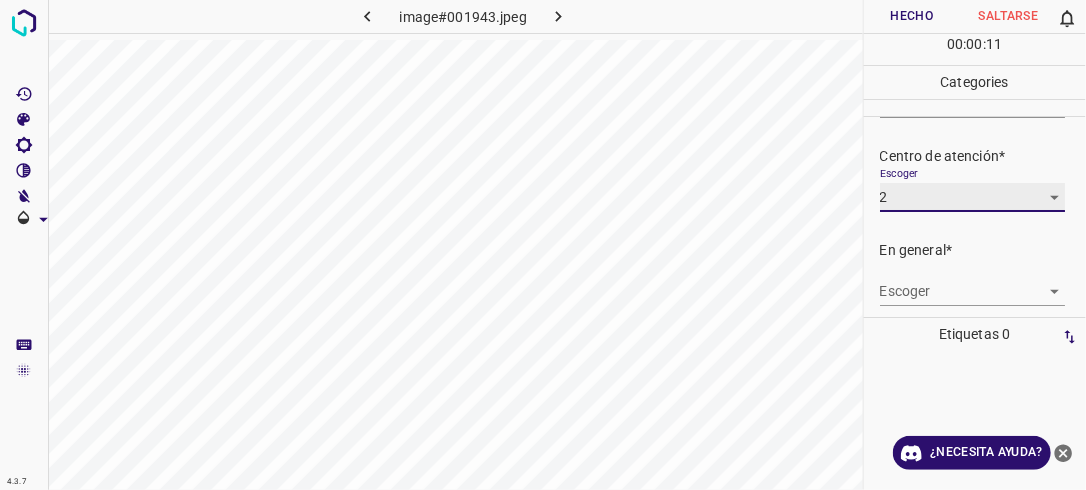 scroll, scrollTop: 98, scrollLeft: 0, axis: vertical 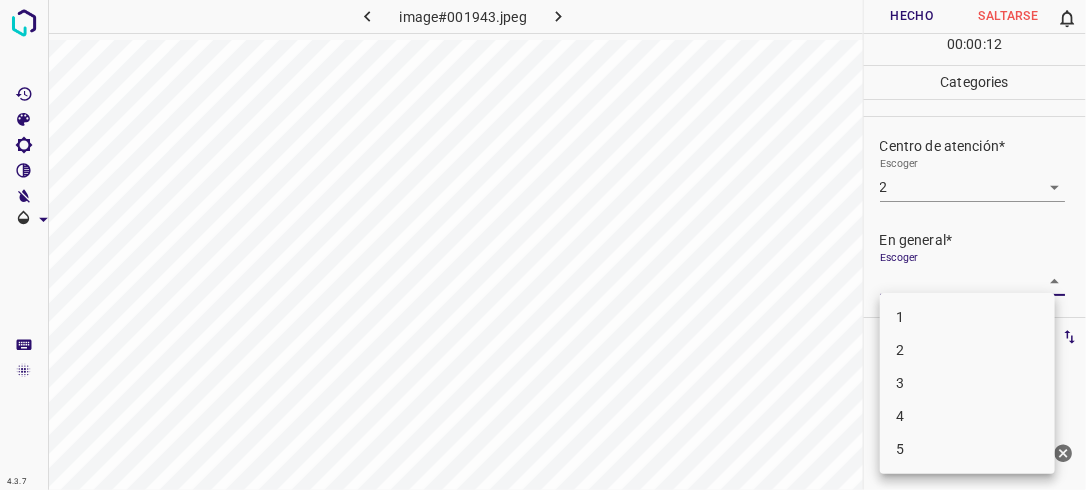 click on "4.3.7 image#001943.jpeg Hecho Saltarse 0 00   : 00   : 12   Categories Iluminación*  Escoger 2 2 Centro de atención*  Escoger 2 2 En general*  Escoger ​ Etiquetas 0 Categories 1 Lighting 2 Focus 3 Overall Tools Espacio Cambiar entre modos (Dibujar y Editar) Yo Etiquetado automático R Restaurar zoom M Acercar N Alejar Borrar Eliminar etiqueta de selección Filtros Z Restaurar filtros X Filtro de saturación C Filtro de brillo V Filtro de contraste B Filtro de escala de grises General O Descargar ¿Necesita ayuda? -Mensaje de texto -Esconder -Borrar 1 2 3 4 5" at bounding box center (543, 245) 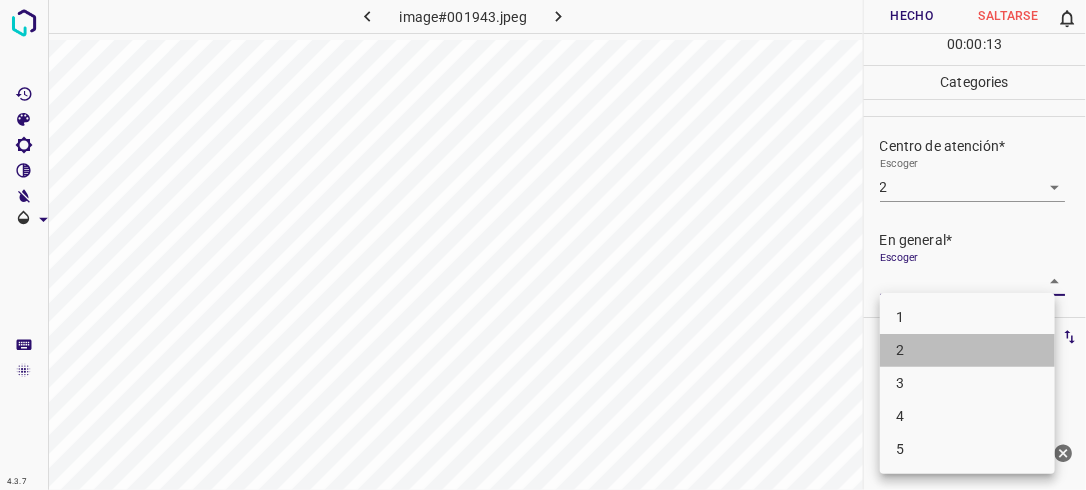 click on "2" at bounding box center (967, 350) 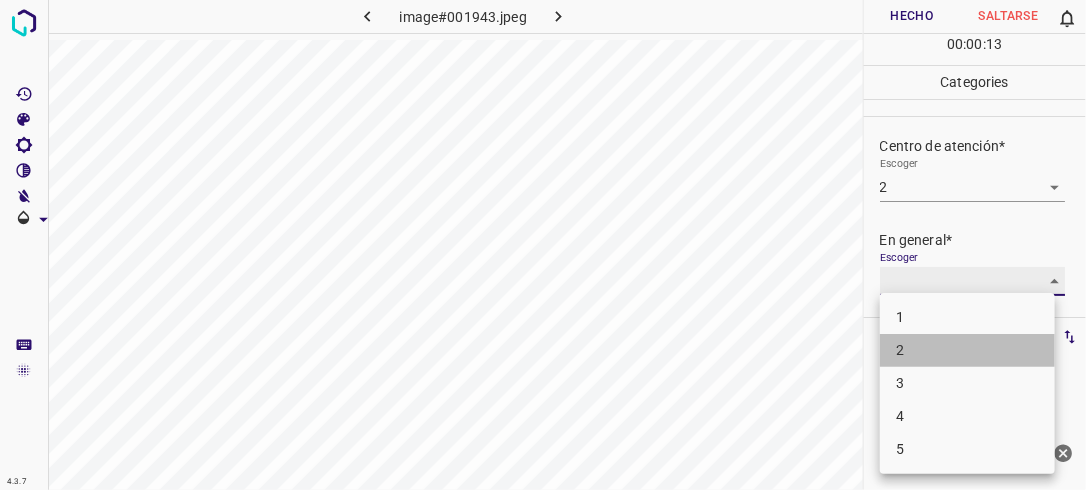 type on "2" 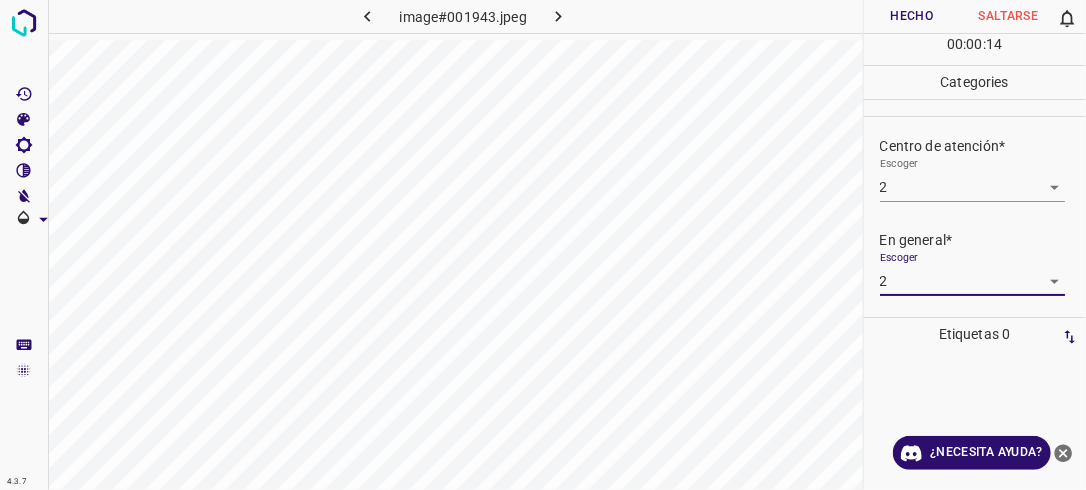 click on "Hecho" at bounding box center [912, 16] 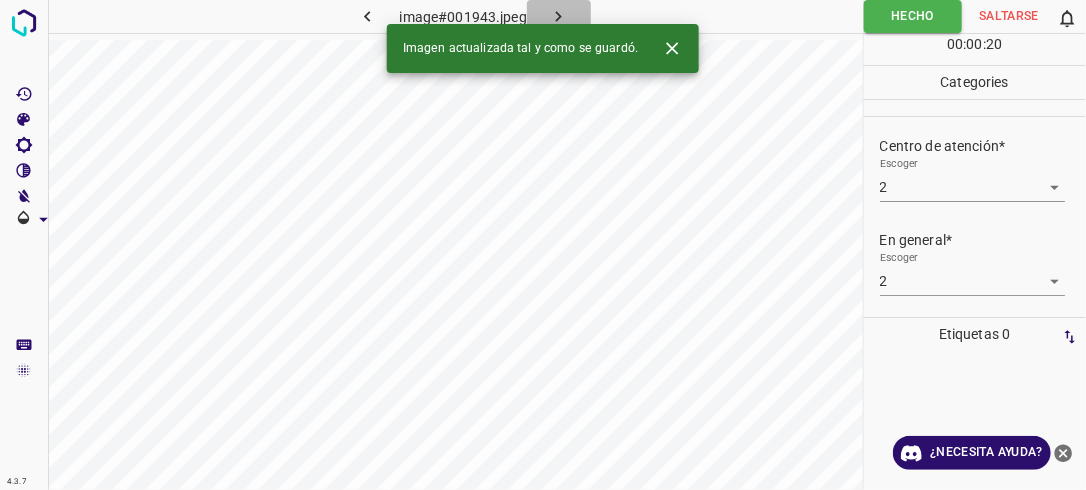 click 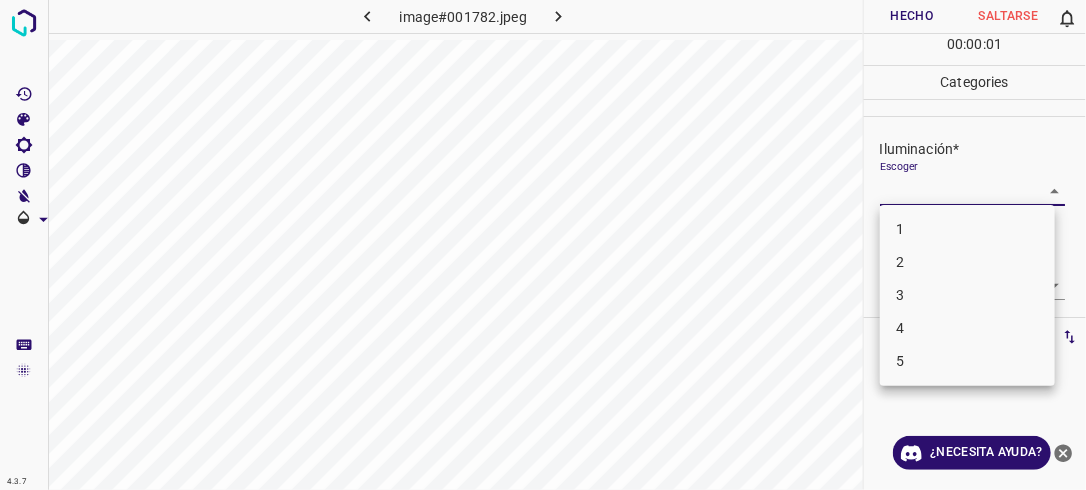 click on "4.3.7 image#001782.jpeg Hecho Saltarse 0 00   : 00   : 01   Categories Iluminación*  Escoger ​ Centro de atención*  Escoger ​ En general*  Escoger ​ Etiquetas 0 Categories 1 Lighting 2 Focus 3 Overall Tools Espacio Cambiar entre modos (Dibujar y Editar) Yo Etiquetado automático R Restaurar zoom M Acercar N Alejar Borrar Eliminar etiqueta de selección Filtros Z Restaurar filtros X Filtro de saturación C Filtro de brillo V Filtro de contraste B Filtro de escala de grises General O Descargar ¿Necesita ayuda? -Mensaje de texto -Esconder -Borrar 1 2 3 4 5" at bounding box center (543, 245) 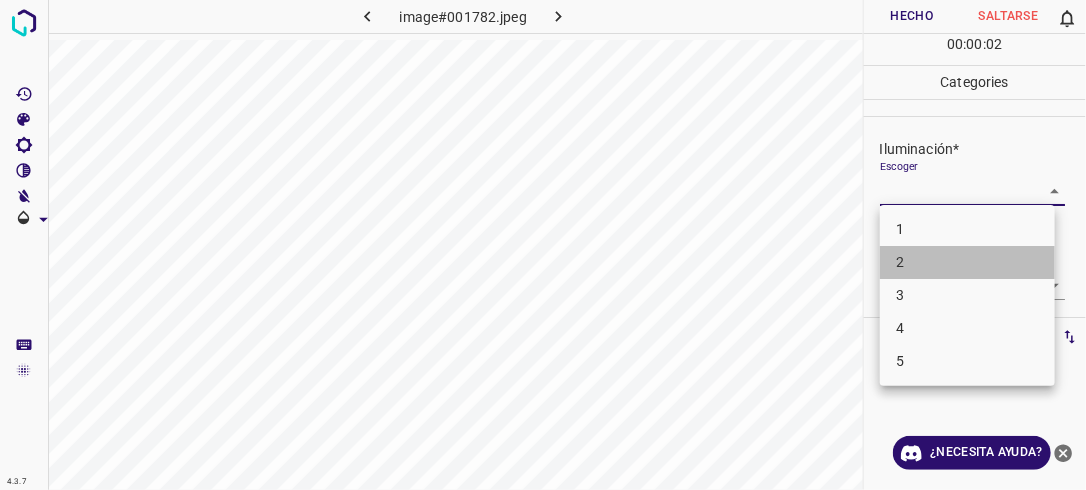 click on "2" at bounding box center [967, 262] 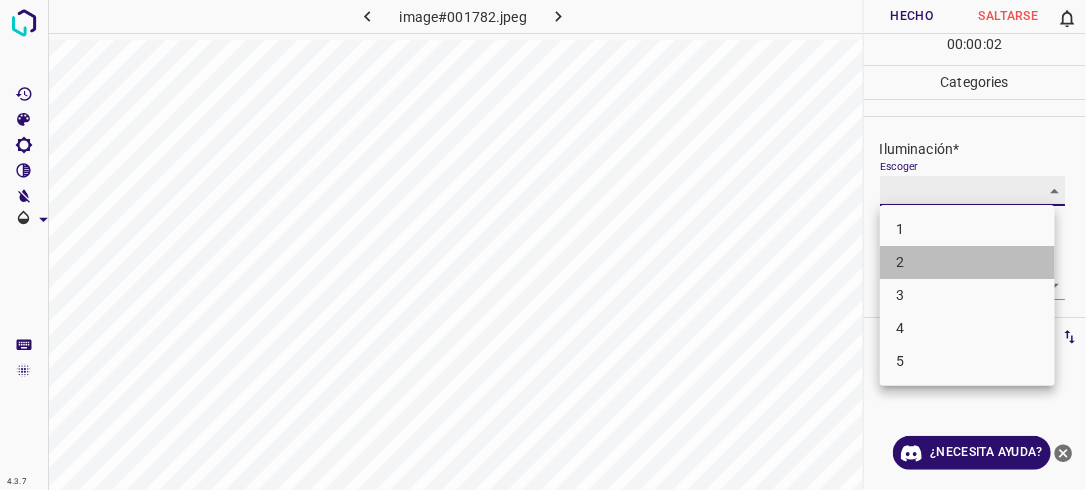 type on "2" 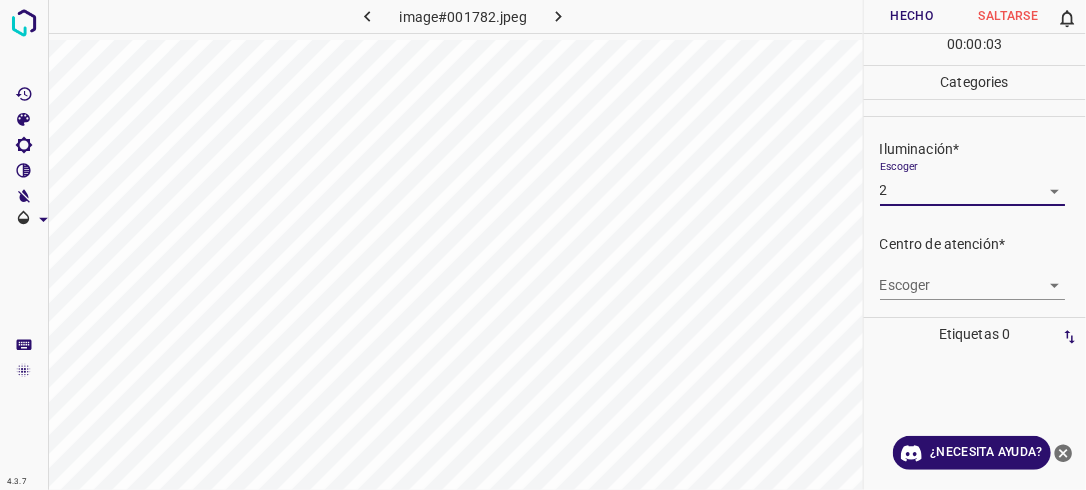 click on "4.3.7 image#001782.jpeg Hecho Saltarse 0 00   : 00   : 03   Categories Iluminación*  Escoger 2 2 Centro de atención*  Escoger ​ En general*  Escoger ​ Etiquetas 0 Categories 1 Lighting 2 Focus 3 Overall Tools Espacio Cambiar entre modos (Dibujar y Editar) Yo Etiquetado automático R Restaurar zoom M Acercar N Alejar Borrar Eliminar etiqueta de selección Filtros Z Restaurar filtros X Filtro de saturación C Filtro de brillo V Filtro de contraste B Filtro de escala de grises General O Descargar ¿Necesita ayuda? -Mensaje de texto -Esconder -Borrar" at bounding box center (543, 245) 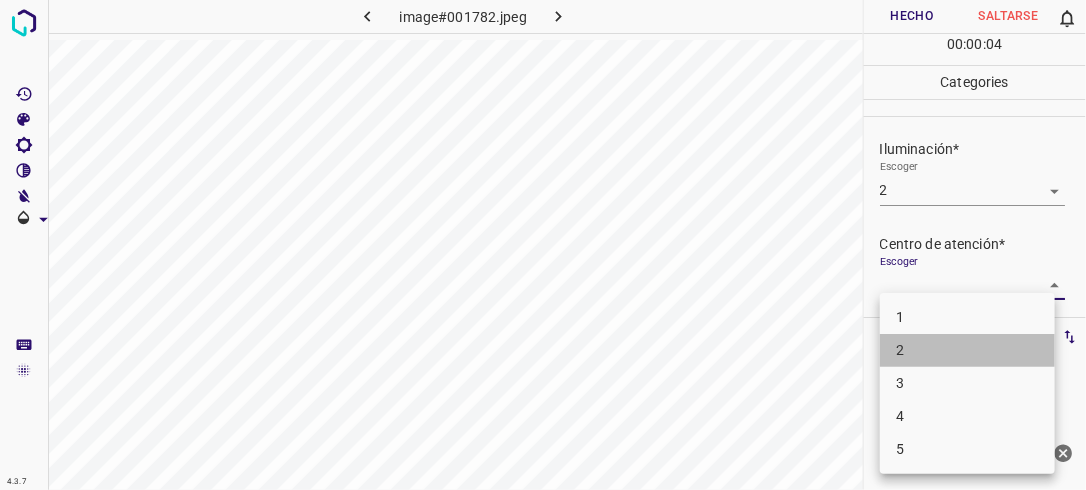 click on "2" at bounding box center [967, 350] 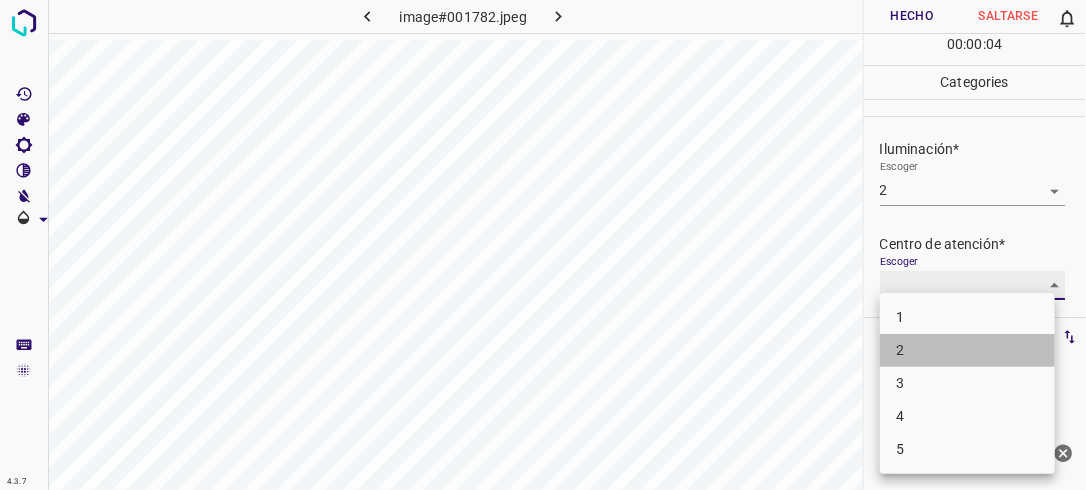 type on "2" 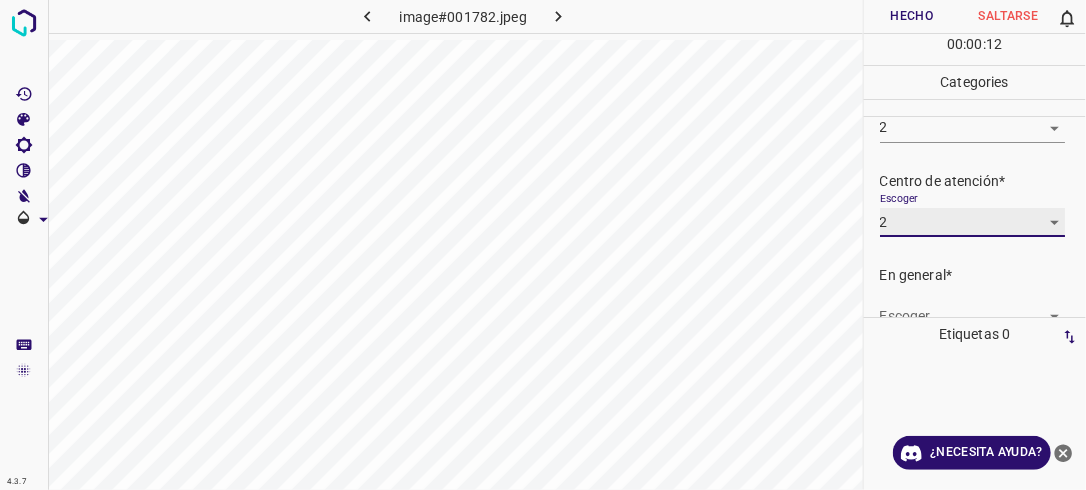 scroll, scrollTop: 98, scrollLeft: 0, axis: vertical 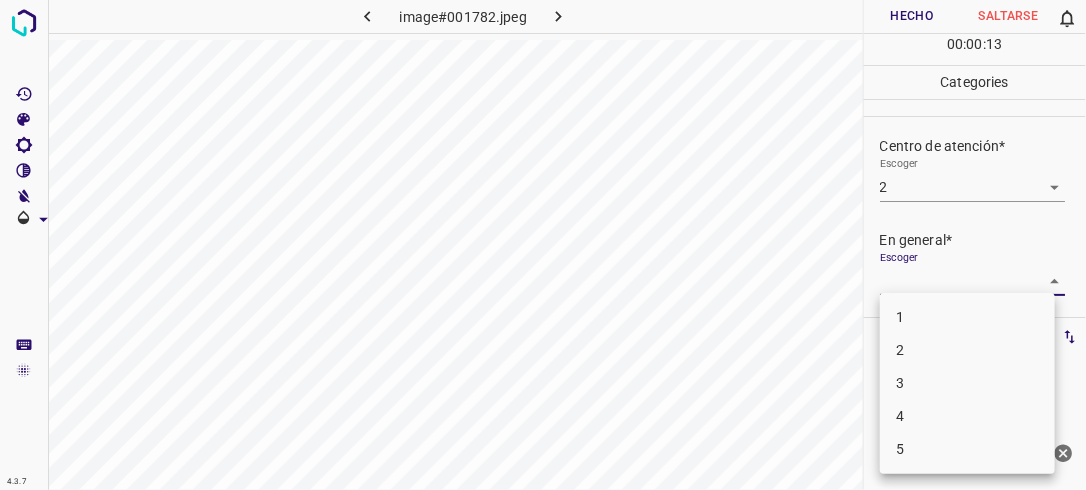 click on "4.3.7 image#001782.jpeg Hecho Saltarse 0 00   : 00   : 13   Categories Iluminación*  Escoger 2 2 Centro de atención*  Escoger 2 2 En general*  Escoger ​ Etiquetas 0 Categories 1 Lighting 2 Focus 3 Overall Tools Espacio Cambiar entre modos (Dibujar y Editar) Yo Etiquetado automático R Restaurar zoom M Acercar N Alejar Borrar Eliminar etiqueta de selección Filtros Z Restaurar filtros X Filtro de saturación C Filtro de brillo V Filtro de contraste B Filtro de escala de grises General O Descargar ¿Necesita ayuda? -Mensaje de texto -Esconder -Borrar 1 2 3 4 5" at bounding box center (543, 245) 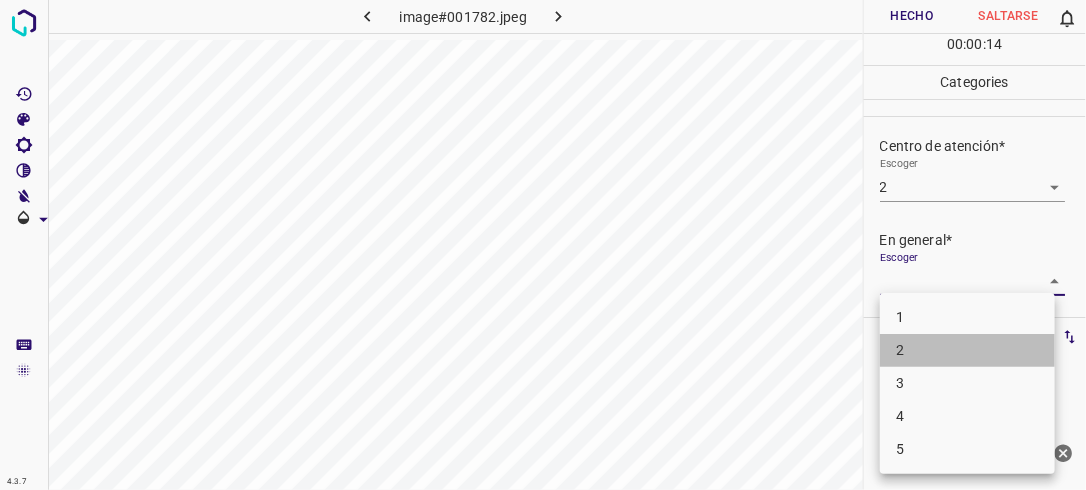 click on "2" at bounding box center (967, 350) 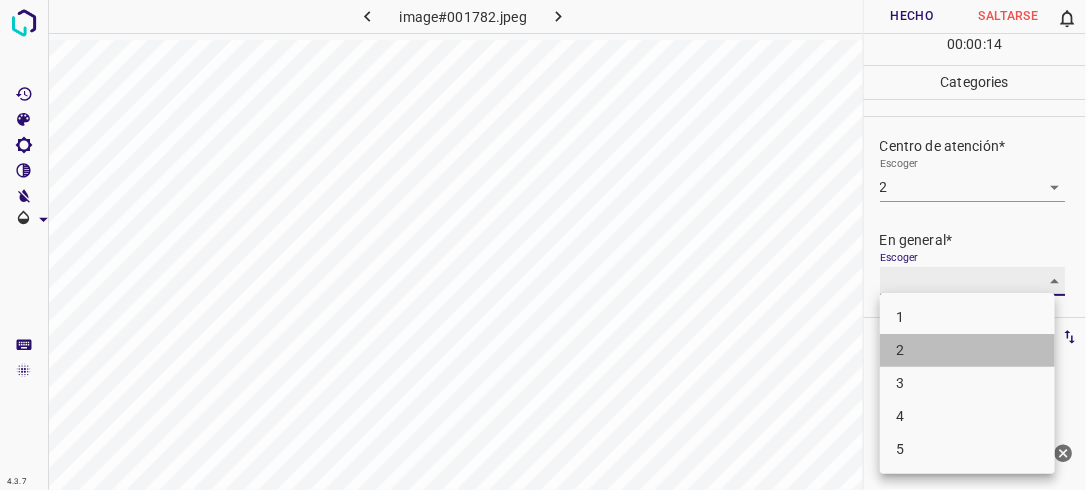 type on "2" 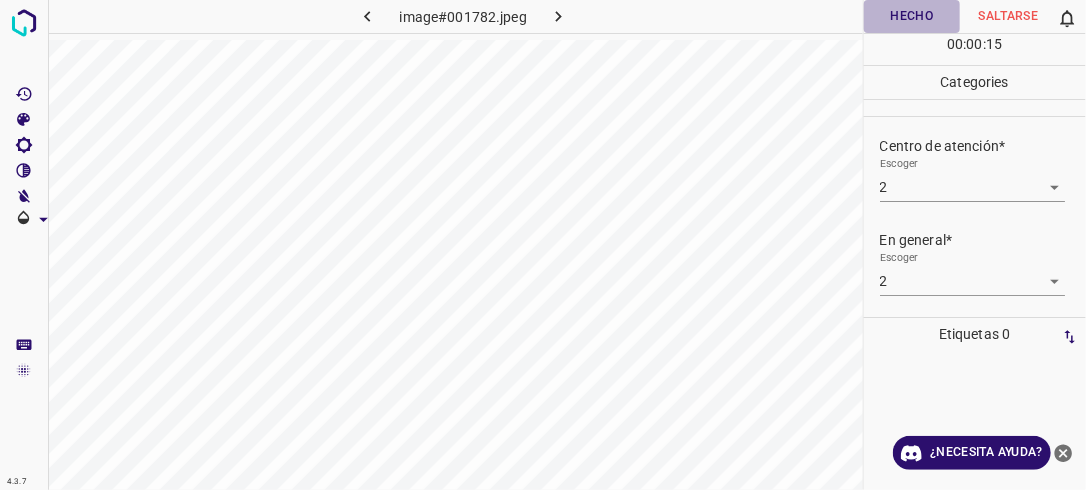 click on "Hecho" at bounding box center [912, 16] 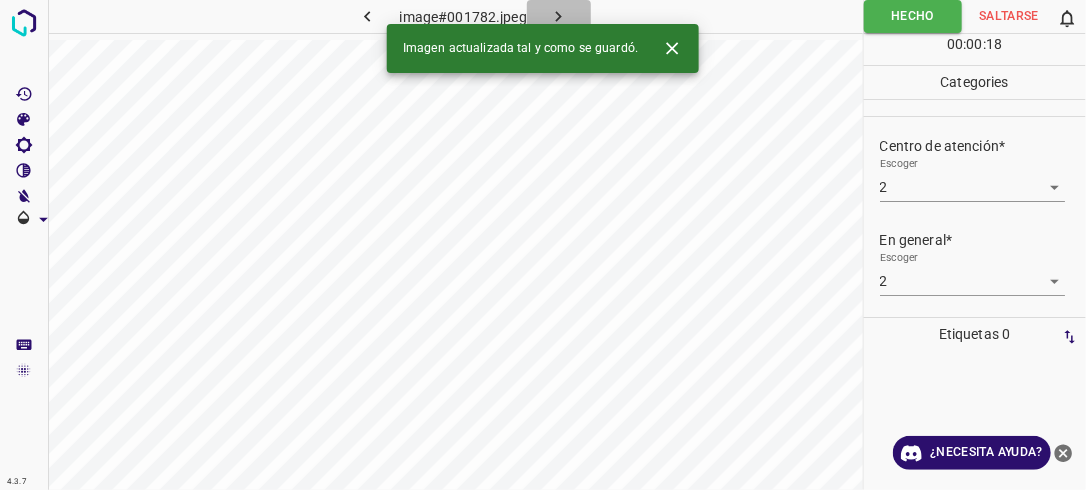 click 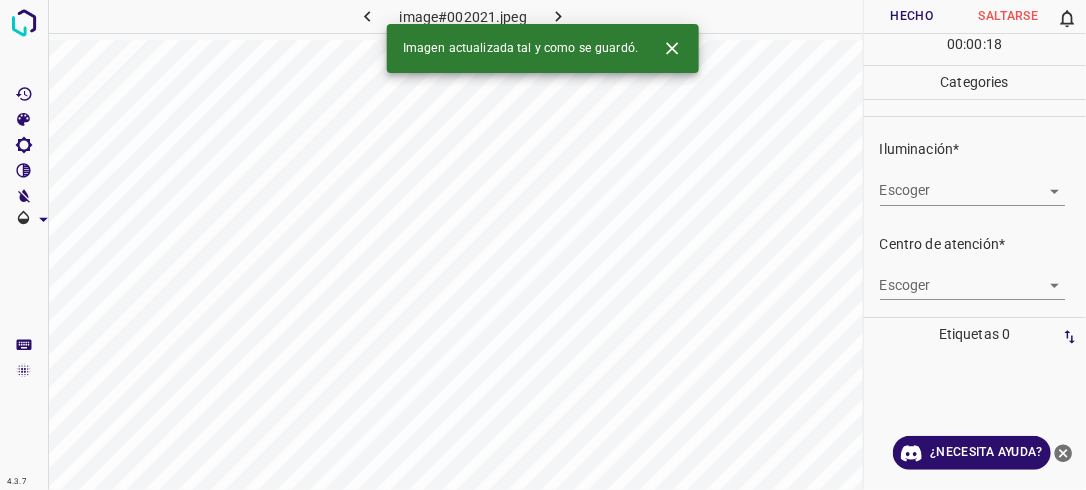 click on "4.3.7 image#002021.jpeg Hecho Saltarse 0 00   : 00   : 18   Categories Iluminación*  Escoger ​ Centro de atención*  Escoger ​ En general*  Escoger ​ Etiquetas 0 Categories 1 Lighting 2 Focus 3 Overall Tools Espacio Cambiar entre modos (Dibujar y Editar) Yo Etiquetado automático R Restaurar zoom M Acercar N Alejar Borrar Eliminar etiqueta de selección Filtros Z Restaurar filtros X Filtro de saturación C Filtro de brillo V Filtro de contraste B Filtro de escala de grises General O Descargar Imagen actualizada tal y como se guardó. ¿Necesita ayuda? -Mensaje de texto -Esconder -Borrar" at bounding box center (543, 245) 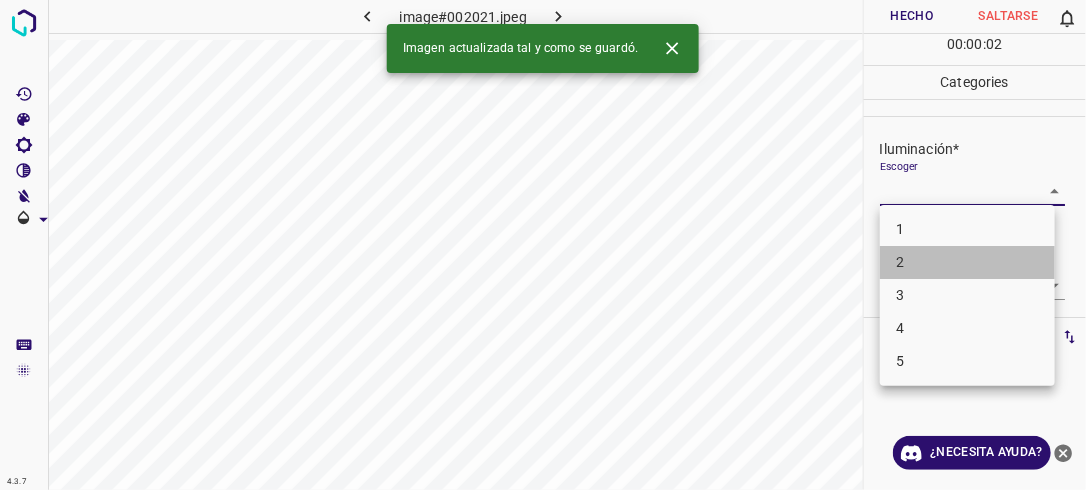click on "2" at bounding box center [967, 262] 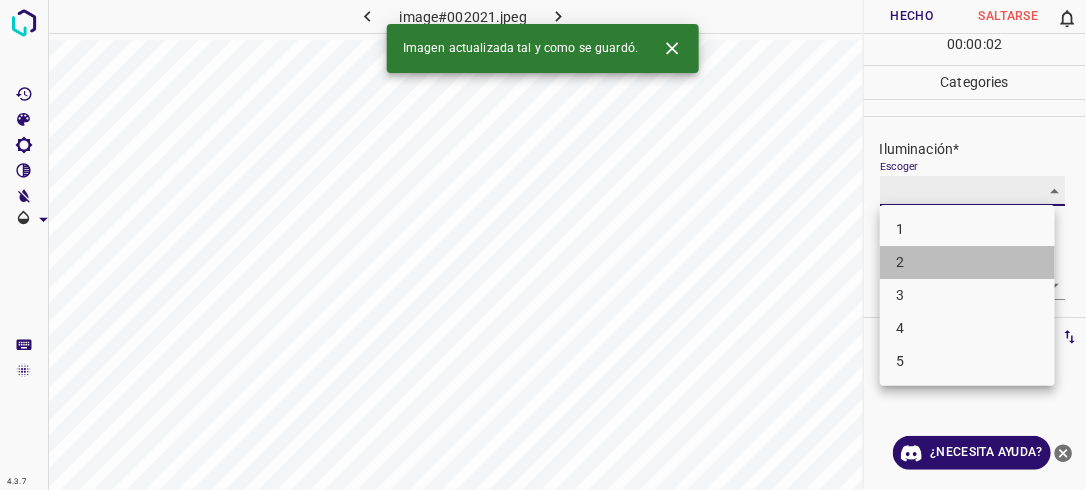 type on "2" 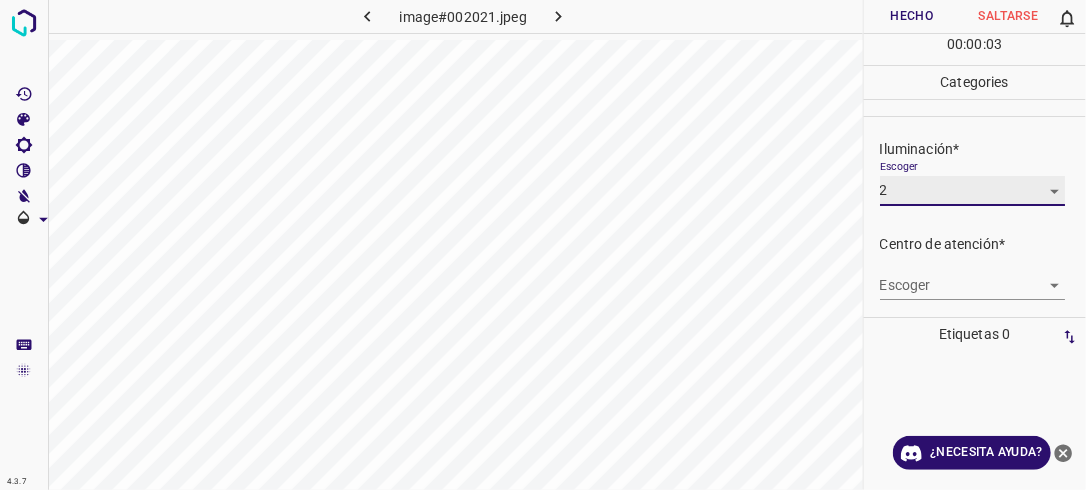 scroll, scrollTop: 50, scrollLeft: 0, axis: vertical 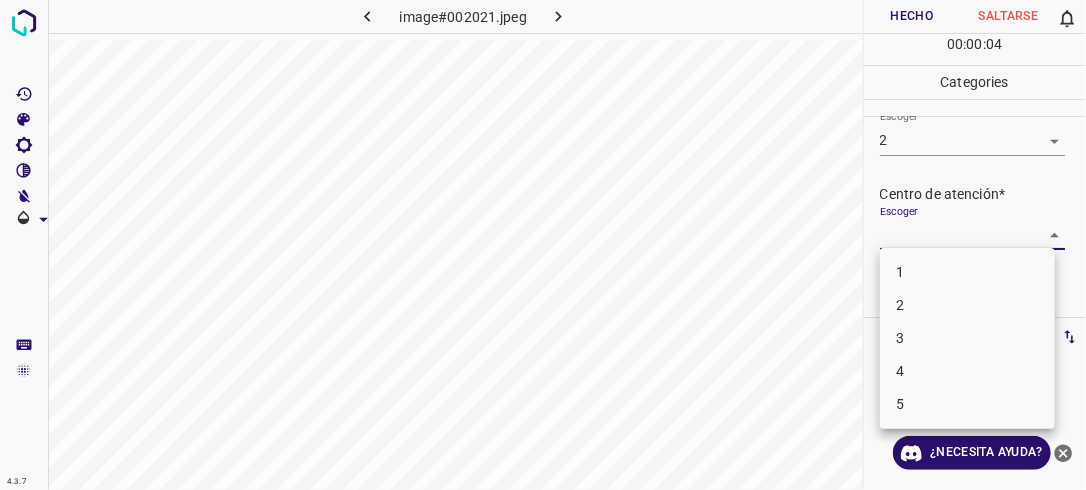 drag, startPoint x: 1045, startPoint y: 231, endPoint x: 1032, endPoint y: 248, distance: 21.400934 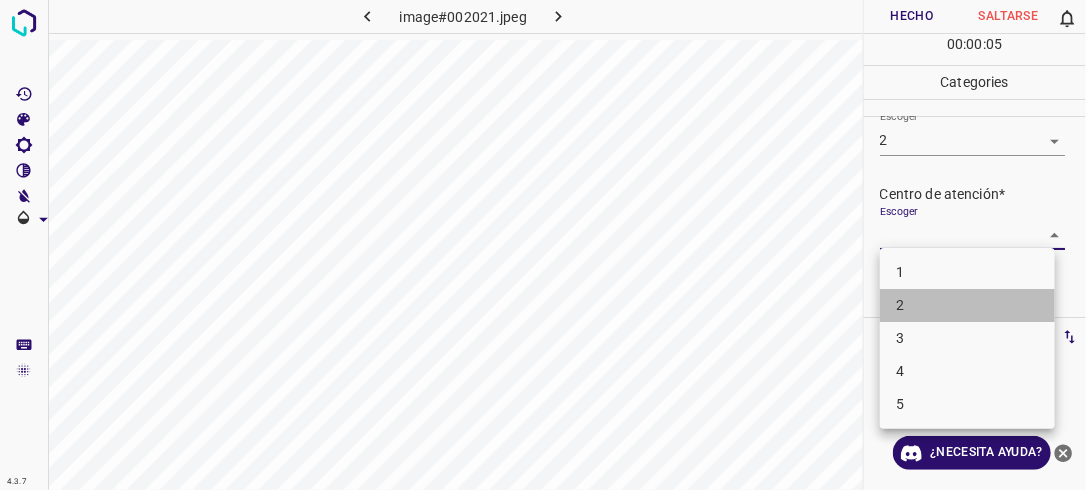 click on "2" at bounding box center (967, 305) 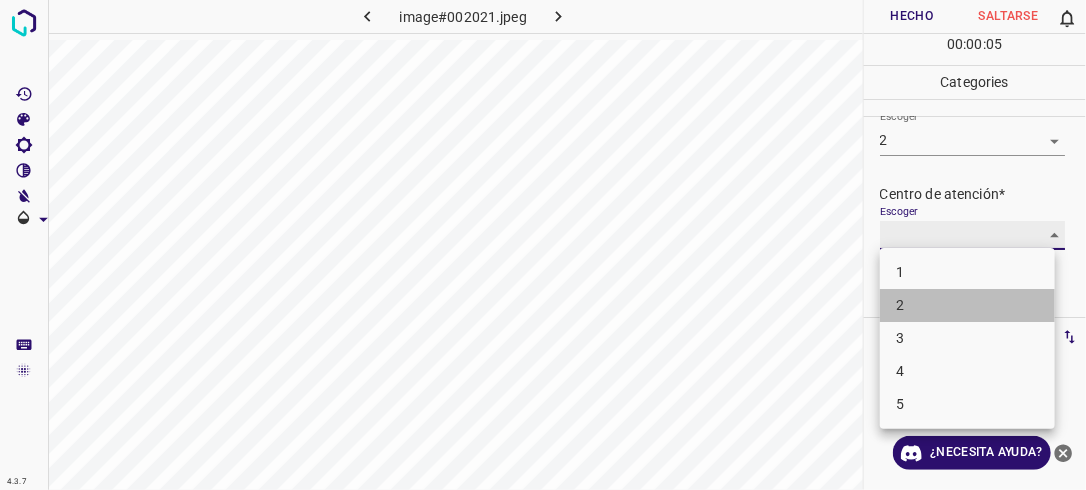 type on "2" 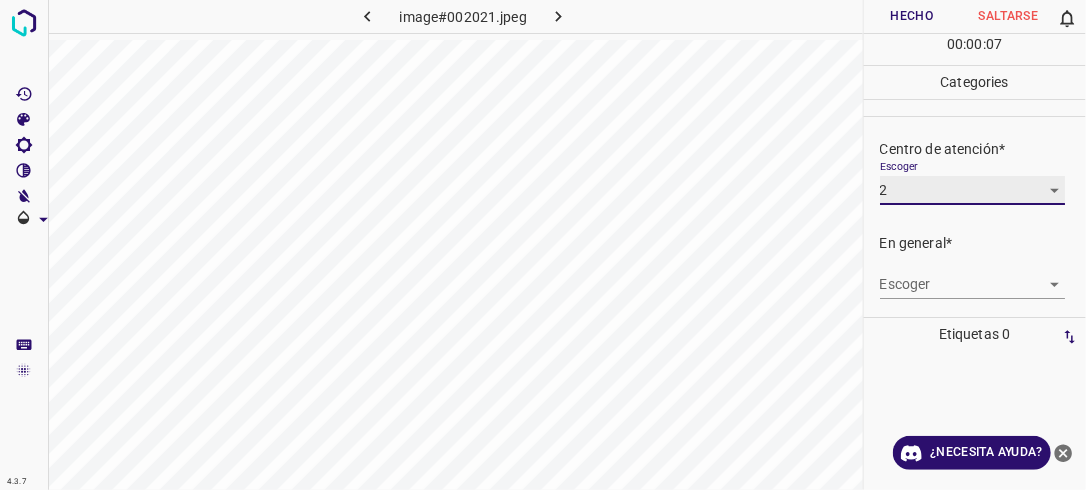 scroll, scrollTop: 98, scrollLeft: 0, axis: vertical 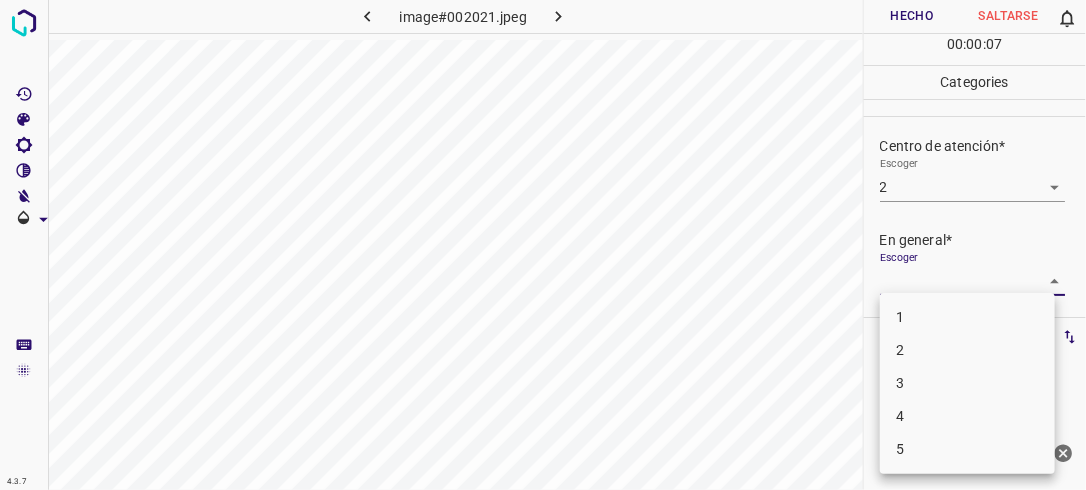 click on "4.3.7 image#002021.jpeg Hecho Saltarse 0 00   : 00   : 07   Categories Iluminación*  Escoger 2 2 Centro de atención*  Escoger 2 2 En general*  Escoger ​ Etiquetas 0 Categories 1 Lighting 2 Focus 3 Overall Tools Espacio Cambiar entre modos (Dibujar y Editar) Yo Etiquetado automático R Restaurar zoom M Acercar N Alejar Borrar Eliminar etiqueta de selección Filtros Z Restaurar filtros X Filtro de saturación C Filtro de brillo V Filtro de contraste B Filtro de escala de grises General O Descargar ¿Necesita ayuda? -Mensaje de texto -Esconder -Borrar 1 2 3 4 5" at bounding box center (543, 245) 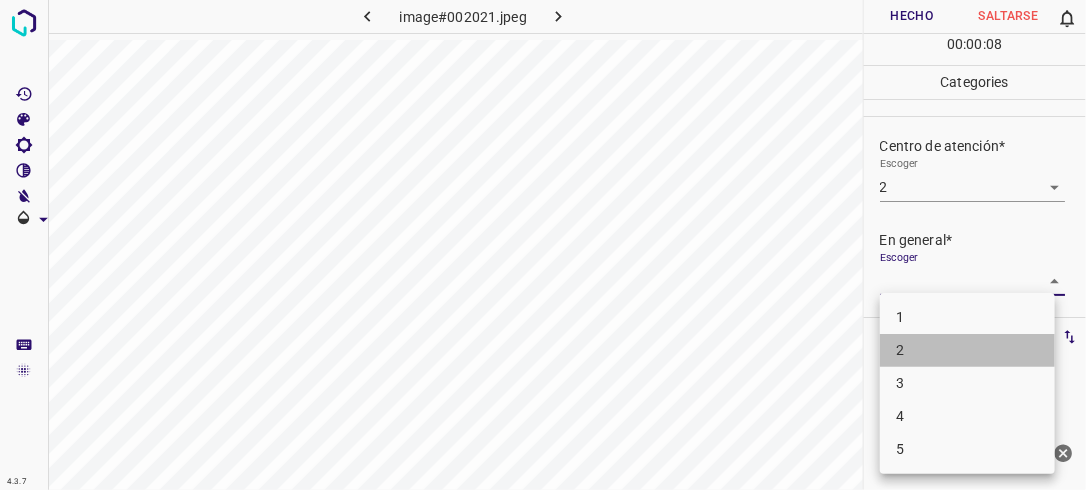 click on "2" at bounding box center (967, 350) 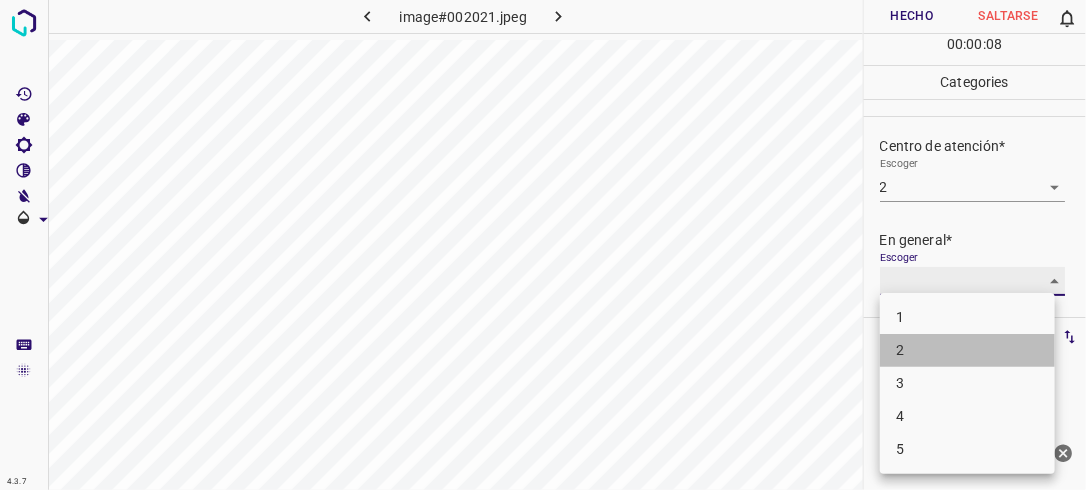 type on "2" 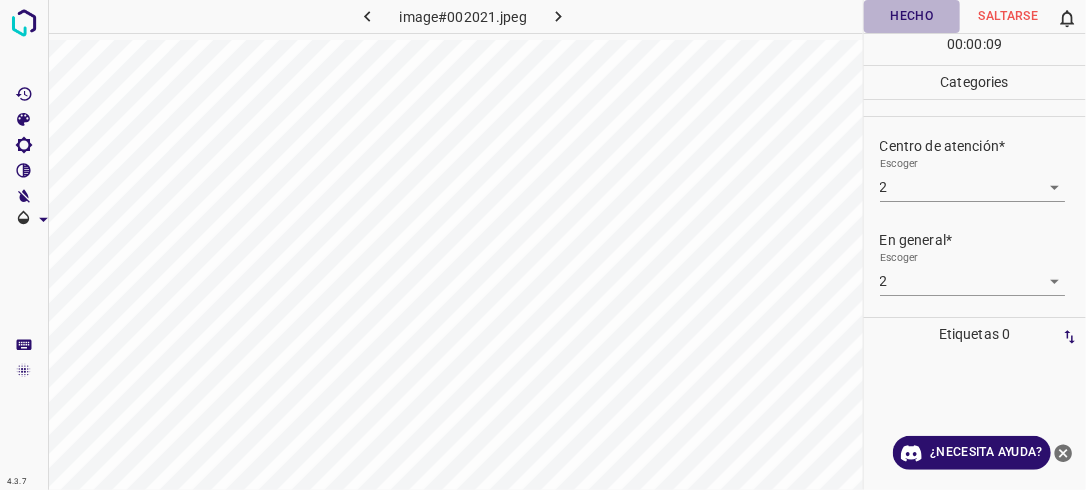 click on "Hecho" at bounding box center [912, 16] 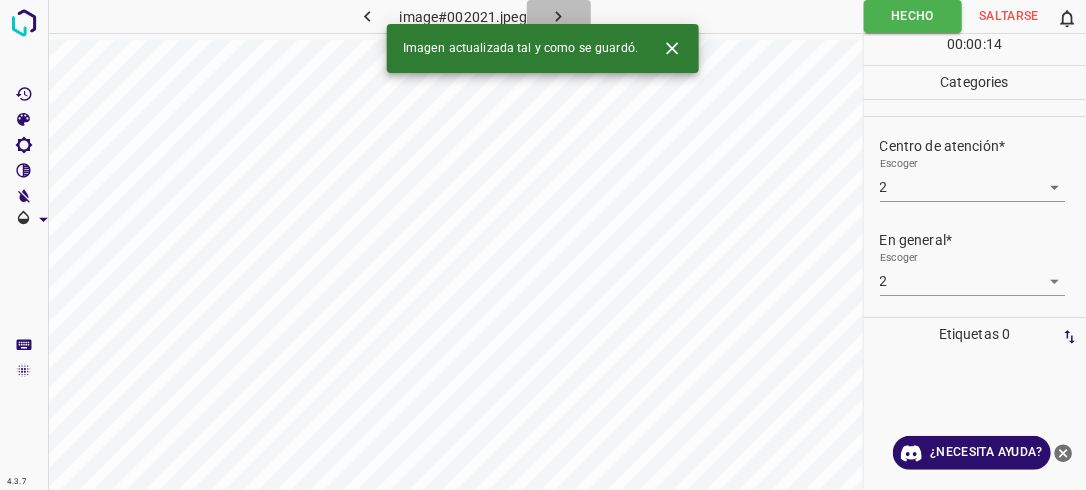 click 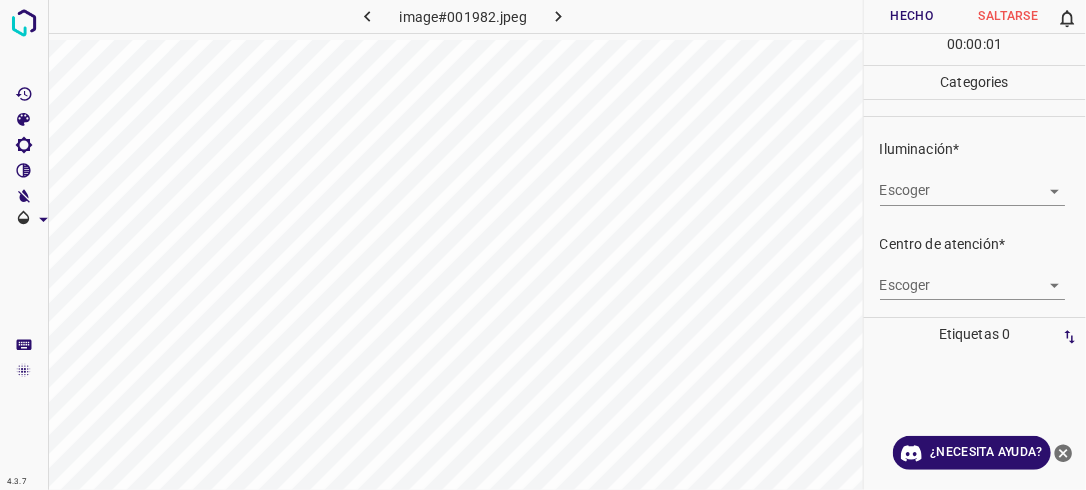 click on "4.3.7 image#001982.jpeg Hecho Saltarse 0 00   : 00   : 01   Categories Iluminación*  Escoger ​ Centro de atención*  Escoger ​ En general*  Escoger ​ Etiquetas 0 Categories 1 Lighting 2 Focus 3 Overall Tools Espacio Cambiar entre modos (Dibujar y Editar) Yo Etiquetado automático R Restaurar zoom M Acercar N Alejar Borrar Eliminar etiqueta de selección Filtros Z Restaurar filtros X Filtro de saturación C Filtro de brillo V Filtro de contraste B Filtro de escala de grises General O Descargar ¿Necesita ayuda? -Mensaje de texto -Esconder -Borrar" at bounding box center (543, 245) 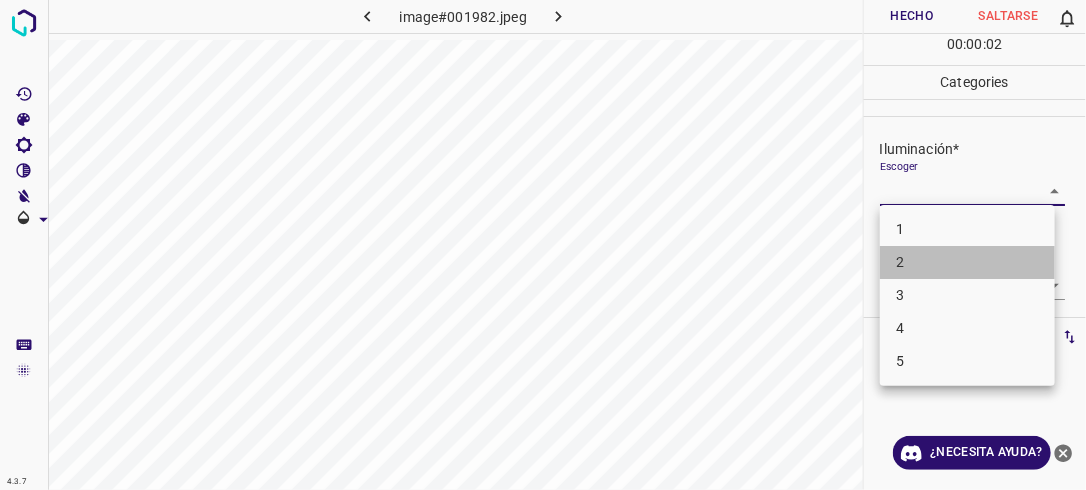 click on "2" at bounding box center (967, 262) 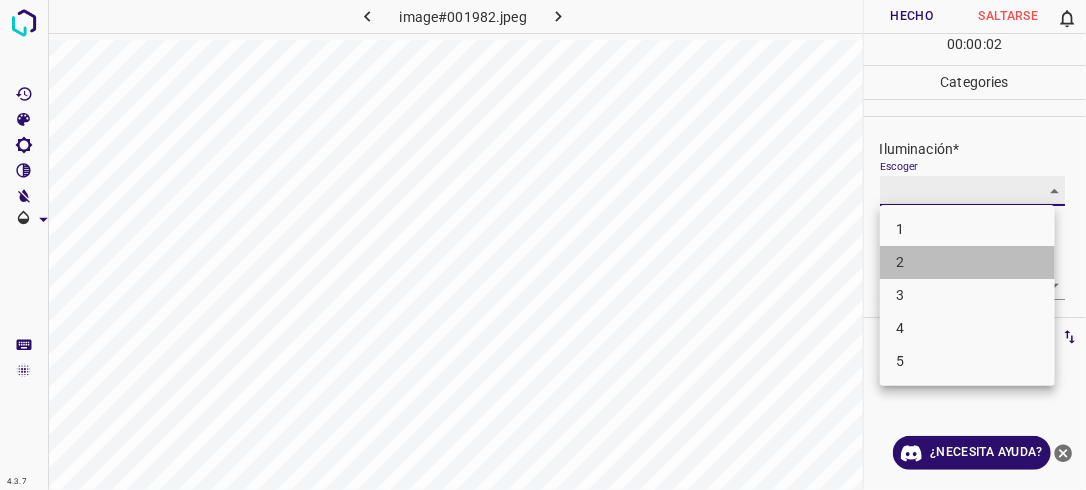 type on "2" 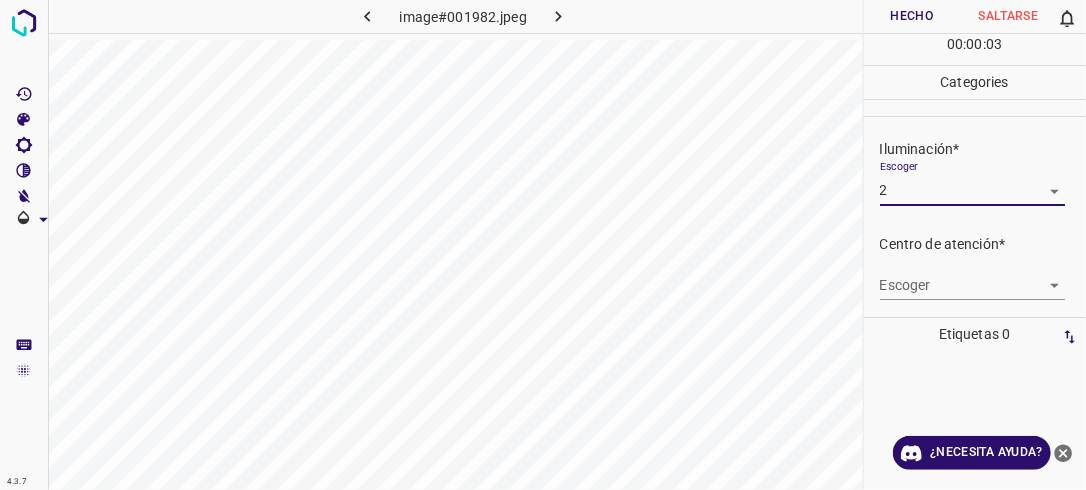 click on "4.3.7 image#001982.jpeg Hecho Saltarse 0 00   : 00   : 03   Categories Iluminación*  Escoger 2 2 Centro de atención*  Escoger ​ En general*  Escoger ​ Etiquetas 0 Categories 1 Lighting 2 Focus 3 Overall Tools Espacio Cambiar entre modos (Dibujar y Editar) Yo Etiquetado automático R Restaurar zoom M Acercar N Alejar Borrar Eliminar etiqueta de selección Filtros Z Restaurar filtros X Filtro de saturación C Filtro de brillo V Filtro de contraste B Filtro de escala de grises General O Descargar ¿Necesita ayuda? -Mensaje de texto -Esconder -Borrar" at bounding box center [543, 245] 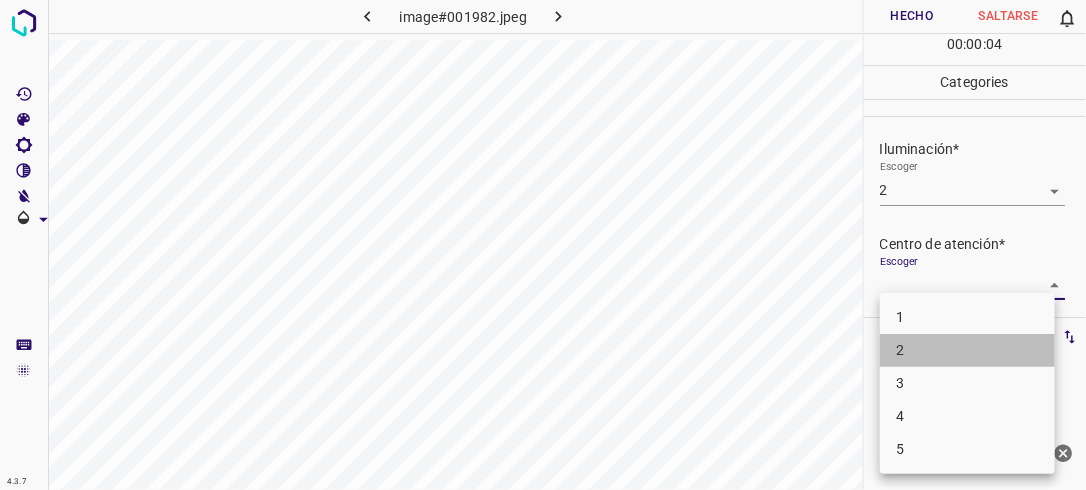 click on "2" at bounding box center (967, 350) 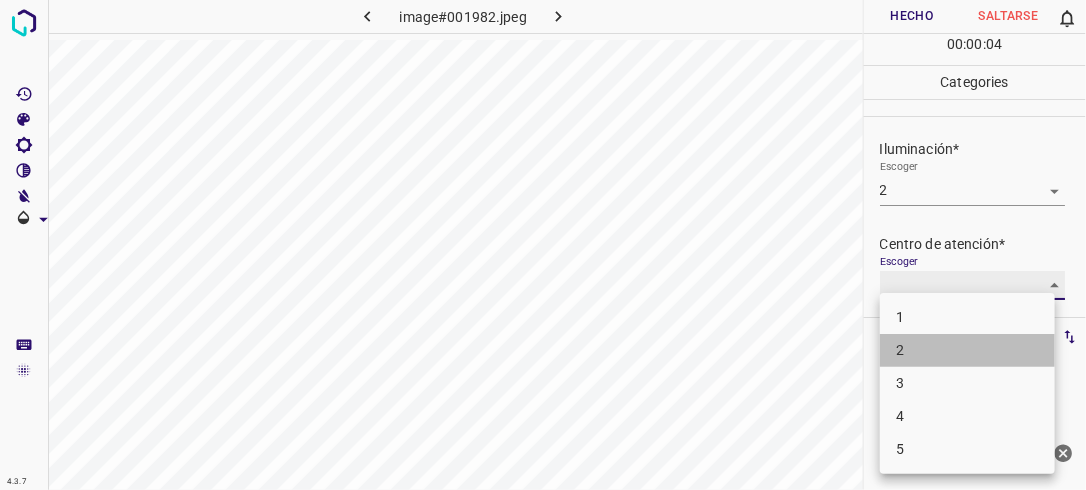 type on "2" 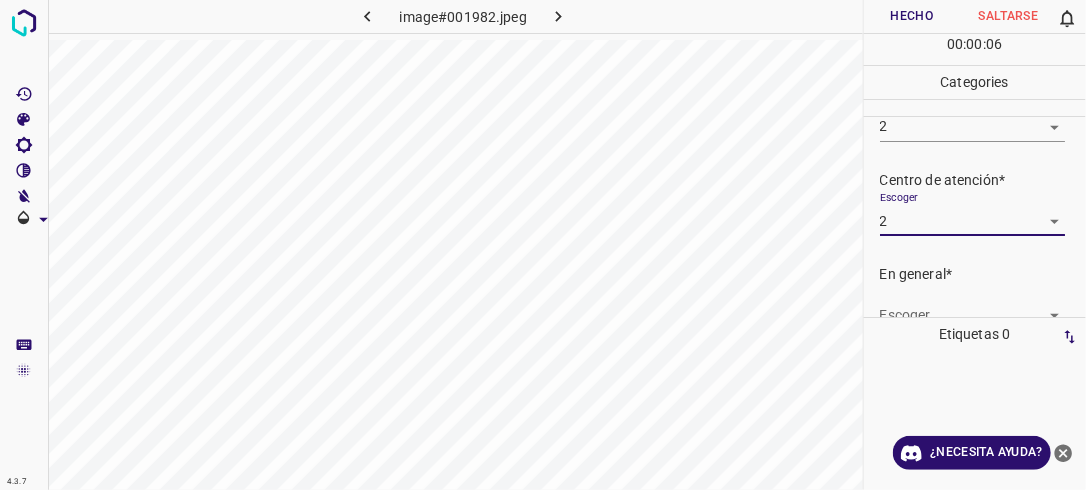 scroll, scrollTop: 76, scrollLeft: 0, axis: vertical 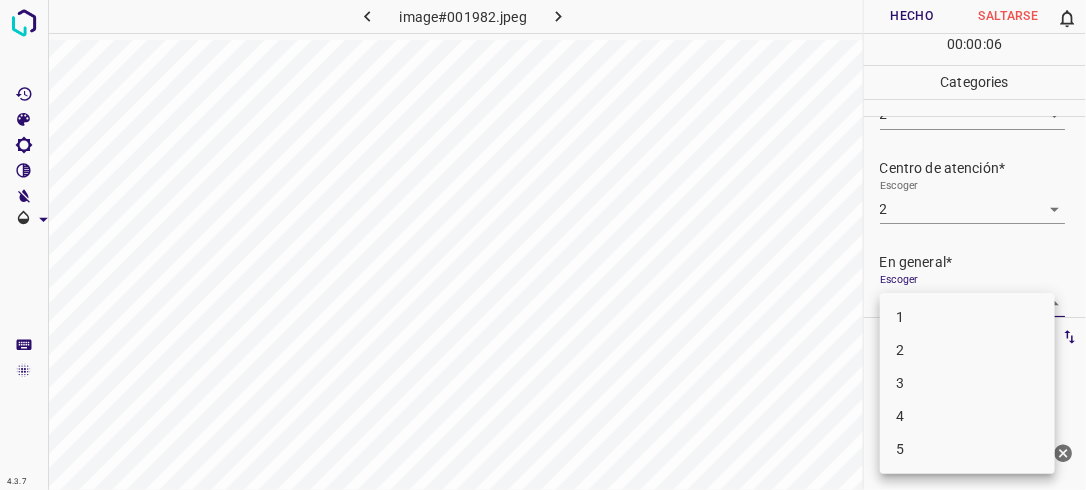 click on "4.3.7 image#001982.jpeg Hecho Saltarse 0 00   : 00   : 06   Categories Iluminación*  Escoger 2 2 Centro de atención*  Escoger 2 2 En general*  Escoger ​ Etiquetas 0 Categories 1 Lighting 2 Focus 3 Overall Tools Espacio Cambiar entre modos (Dibujar y Editar) Yo Etiquetado automático R Restaurar zoom M Acercar N Alejar Borrar Eliminar etiqueta de selección Filtros Z Restaurar filtros X Filtro de saturación C Filtro de brillo V Filtro de contraste B Filtro de escala de grises General O Descargar ¿Necesita ayuda? -Mensaje de texto -Esconder -Borrar 1 2 3 4 5" at bounding box center [543, 245] 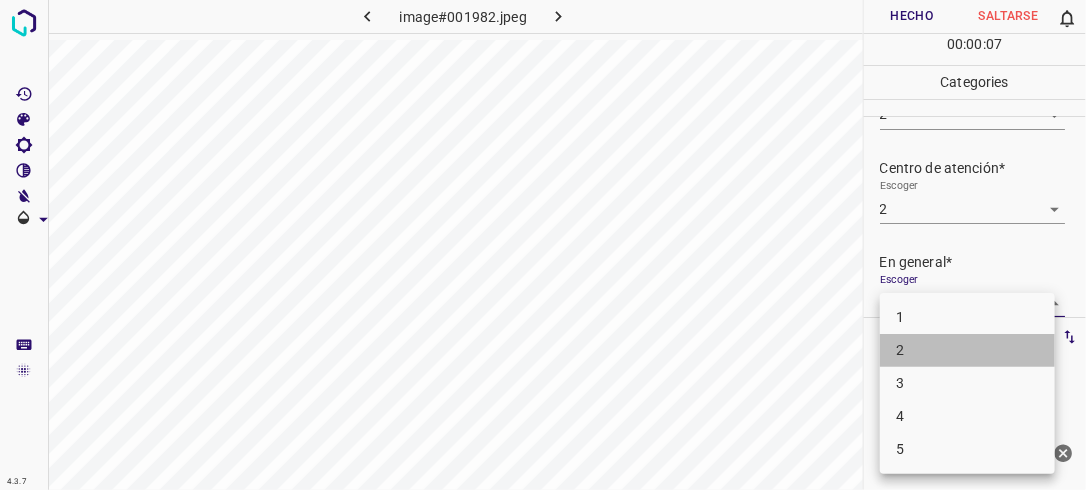 click on "2" at bounding box center (967, 350) 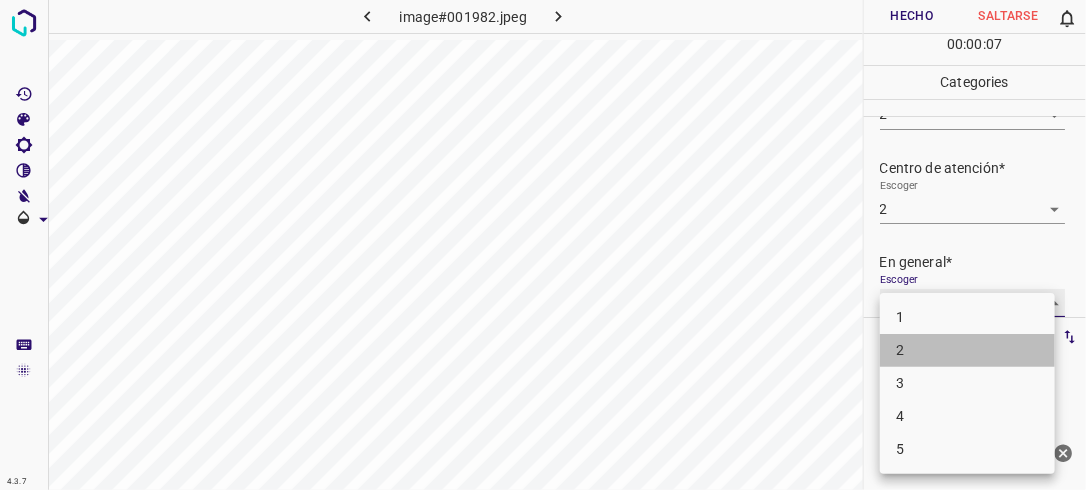 type on "2" 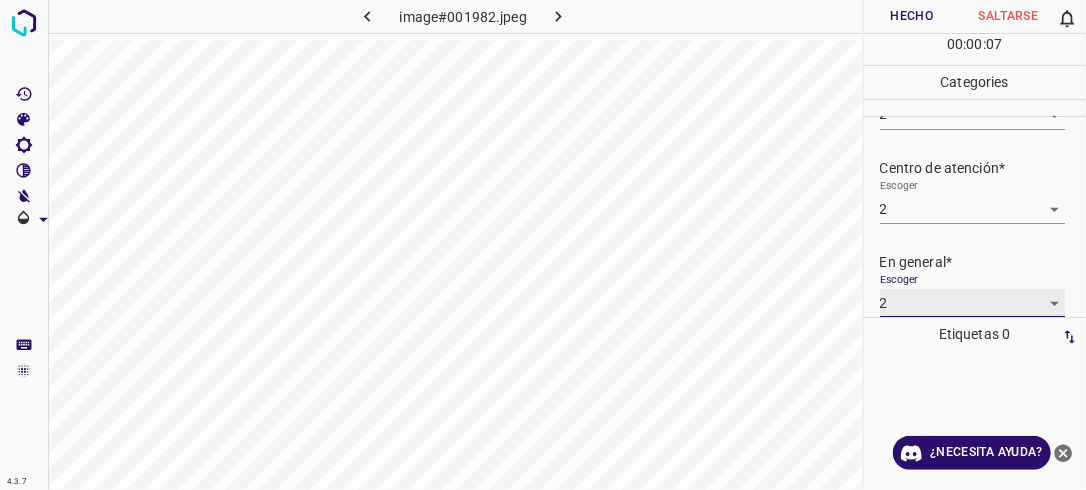scroll, scrollTop: 76, scrollLeft: 0, axis: vertical 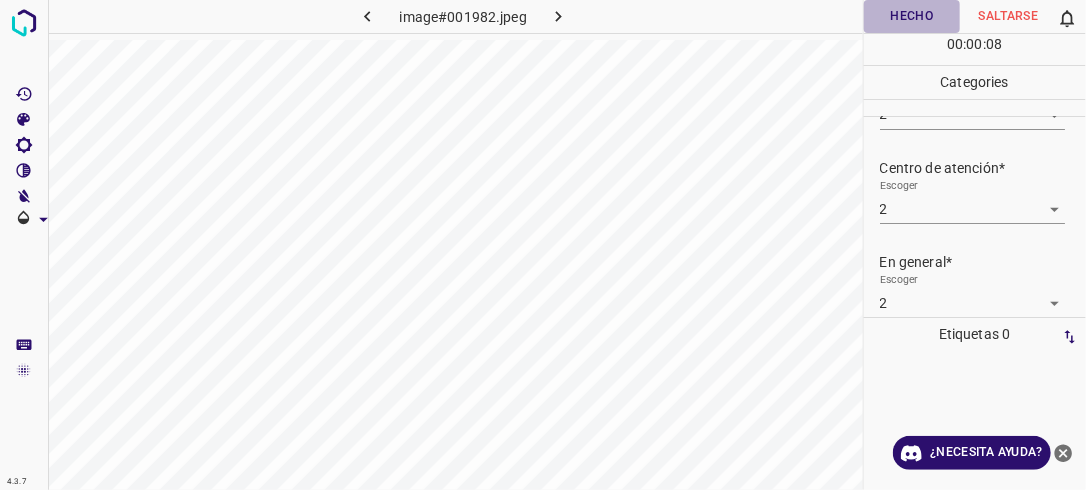 click on "Hecho" at bounding box center [912, 16] 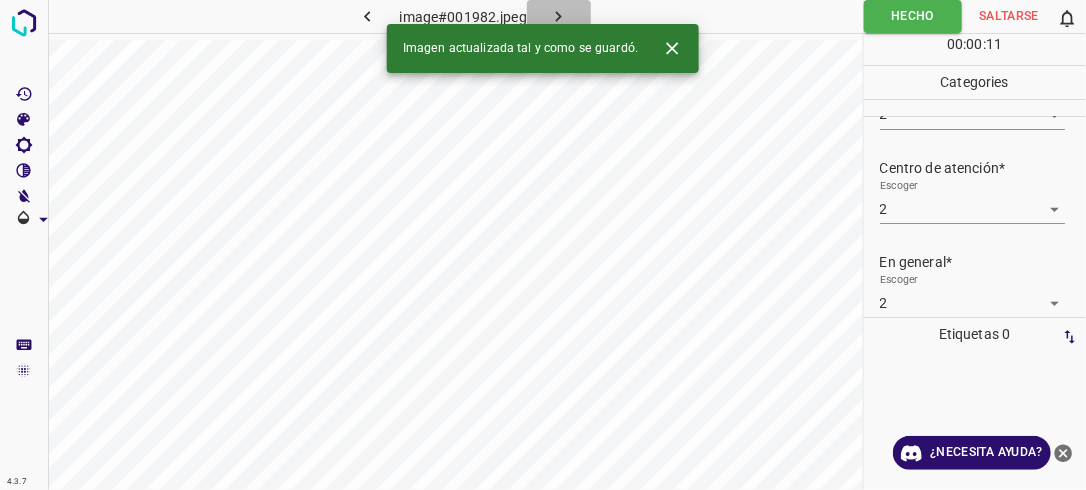 click 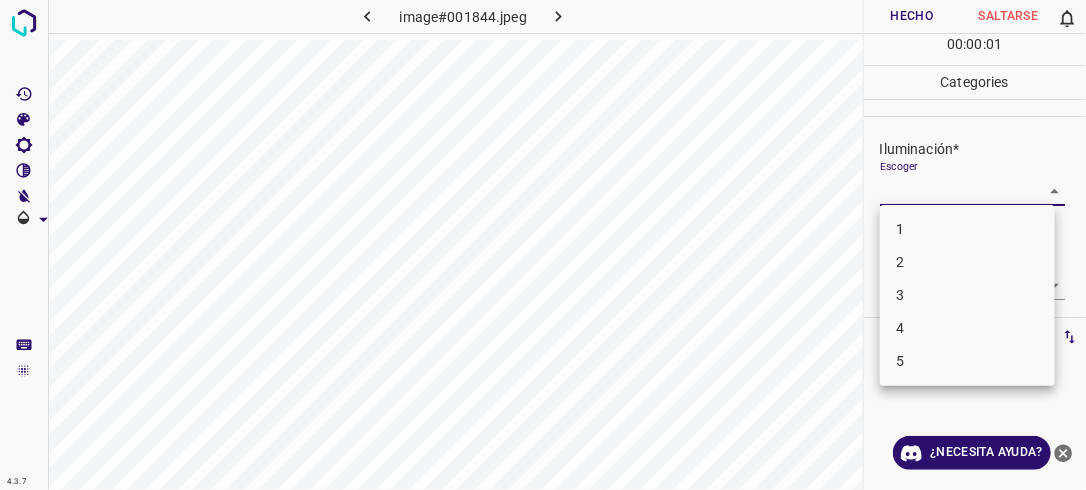 click on "4.3.7 image#001844.jpeg Hecho Saltarse 0 00   : 00   : 01   Categories Iluminación*  Escoger ​ Centro de atención*  Escoger ​ En general*  Escoger ​ Etiquetas 0 Categories 1 Lighting 2 Focus 3 Overall Tools Espacio Cambiar entre modos (Dibujar y Editar) Yo Etiquetado automático R Restaurar zoom M Acercar N Alejar Borrar Eliminar etiqueta de selección Filtros Z Restaurar filtros X Filtro de saturación C Filtro de brillo V Filtro de contraste B Filtro de escala de grises General O Descargar ¿Necesita ayuda? -Mensaje de texto -Esconder -Borrar 1 2 3 4 5" at bounding box center (543, 245) 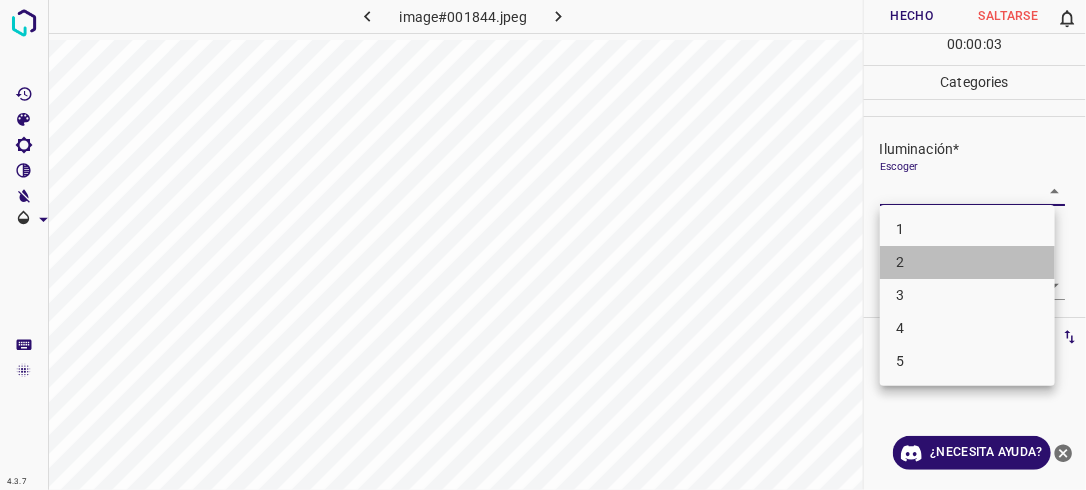 click on "2" at bounding box center [967, 262] 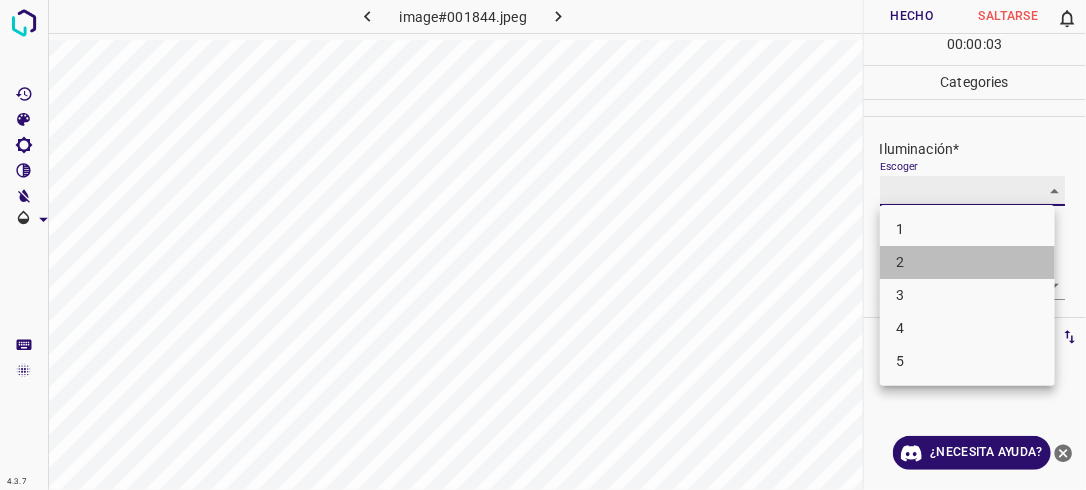 type on "2" 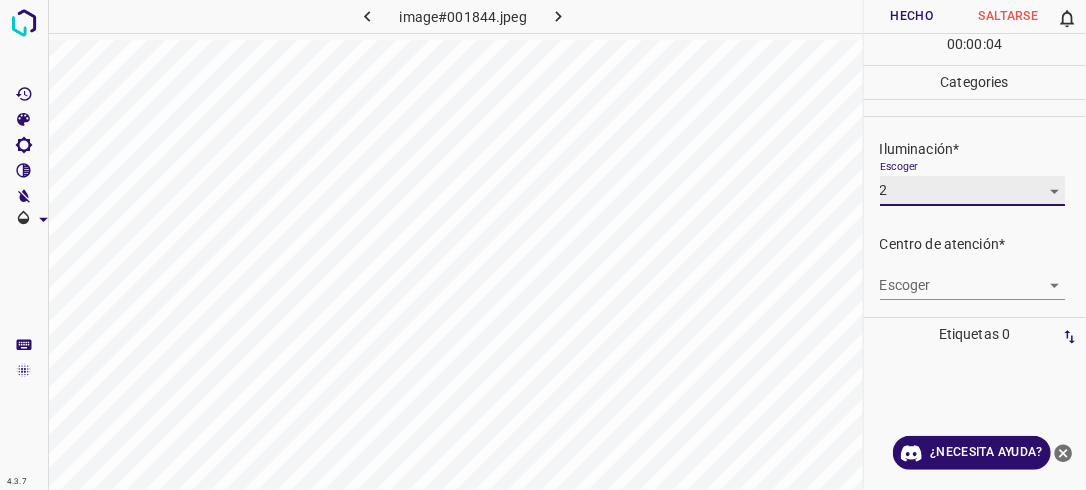 scroll, scrollTop: 98, scrollLeft: 0, axis: vertical 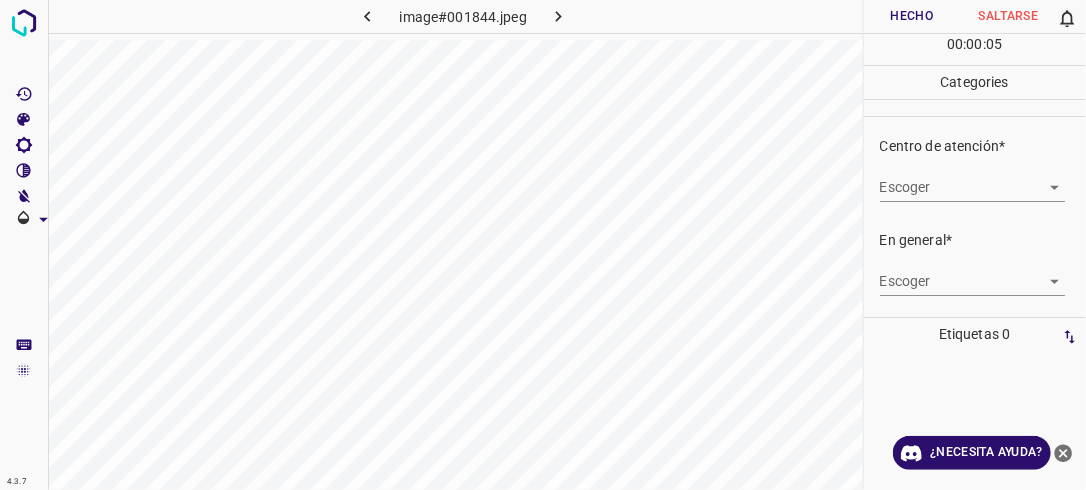 click on "4.3.7 image#001844.jpeg Hecho Saltarse 0 00   : 00   : 05   Categories Iluminación*  Escoger 2 2 Centro de atención*  Escoger ​ En general*  Escoger ​ Etiquetas 0 Categories 1 Lighting 2 Focus 3 Overall Tools Espacio Cambiar entre modos (Dibujar y Editar) Yo Etiquetado automático R Restaurar zoom M Acercar N Alejar Borrar Eliminar etiqueta de selección Filtros Z Restaurar filtros X Filtro de saturación C Filtro de brillo V Filtro de contraste B Filtro de escala de grises General O Descargar ¿Necesita ayuda? -Mensaje de texto -Esconder -Borrar" at bounding box center [543, 245] 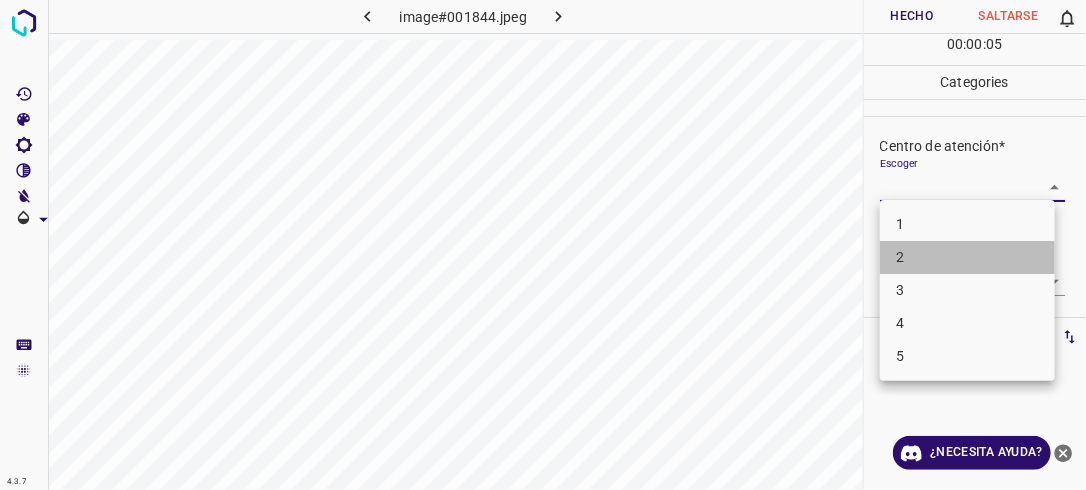 click on "2" at bounding box center (967, 257) 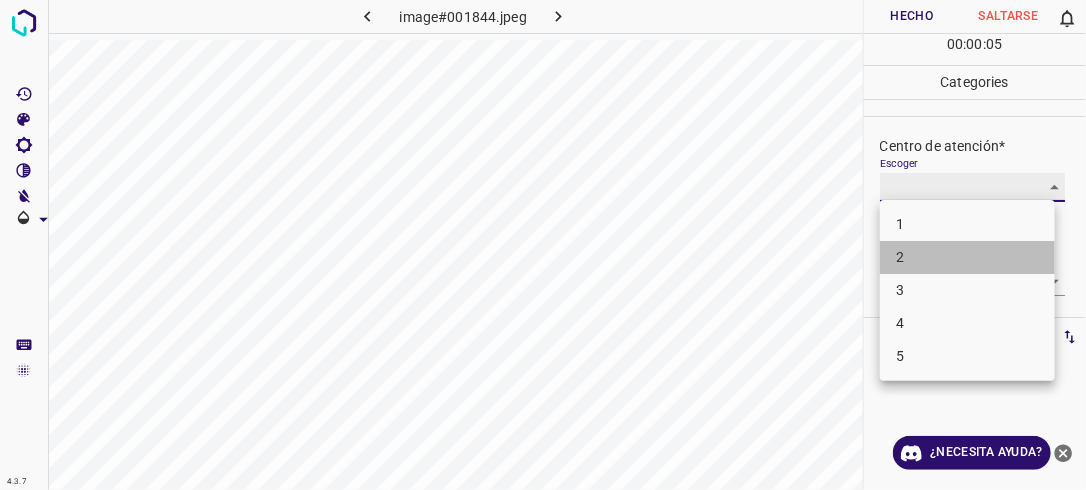type on "2" 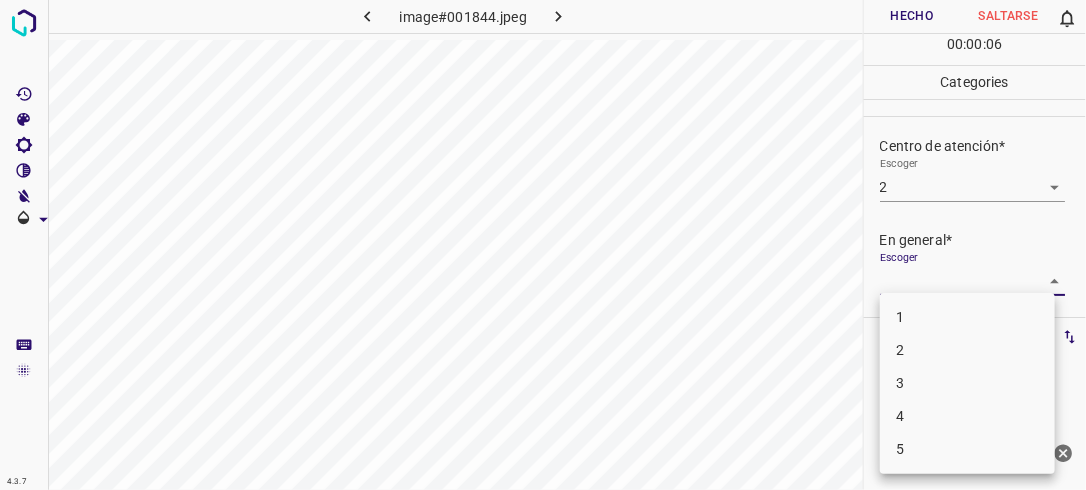 click on "4.3.7 image#001844.jpeg Hecho Saltarse 0 00   : 00   : 06   Categories Iluminación*  Escoger 2 2 Centro de atención*  Escoger 2 2 En general*  Escoger ​ Etiquetas 0 Categories 1 Lighting 2 Focus 3 Overall Tools Espacio Cambiar entre modos (Dibujar y Editar) Yo Etiquetado automático R Restaurar zoom M Acercar N Alejar Borrar Eliminar etiqueta de selección Filtros Z Restaurar filtros X Filtro de saturación C Filtro de brillo V Filtro de contraste B Filtro de escala de grises General O Descargar ¿Necesita ayuda? -Mensaje de texto -Esconder -Borrar 1 2 3 4 5" at bounding box center [543, 245] 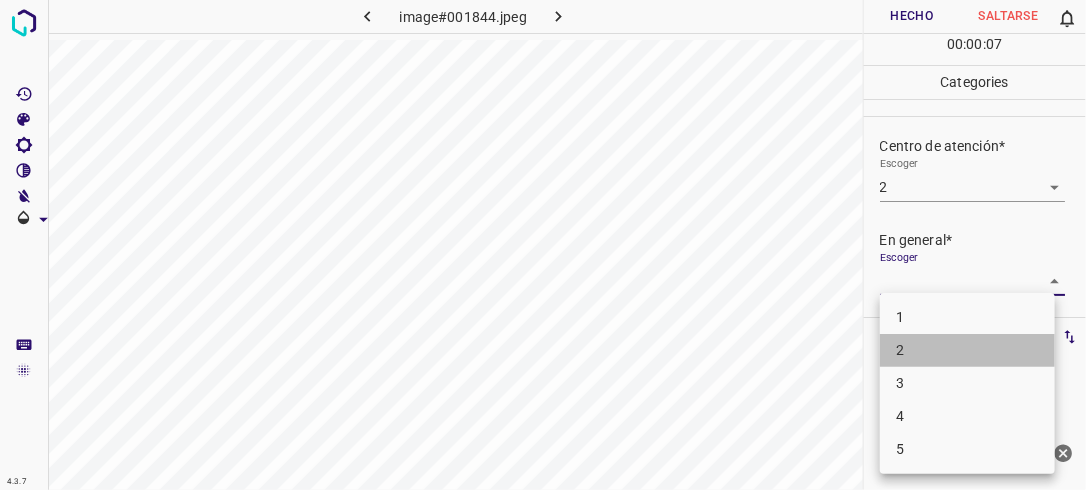 click on "2" at bounding box center [967, 350] 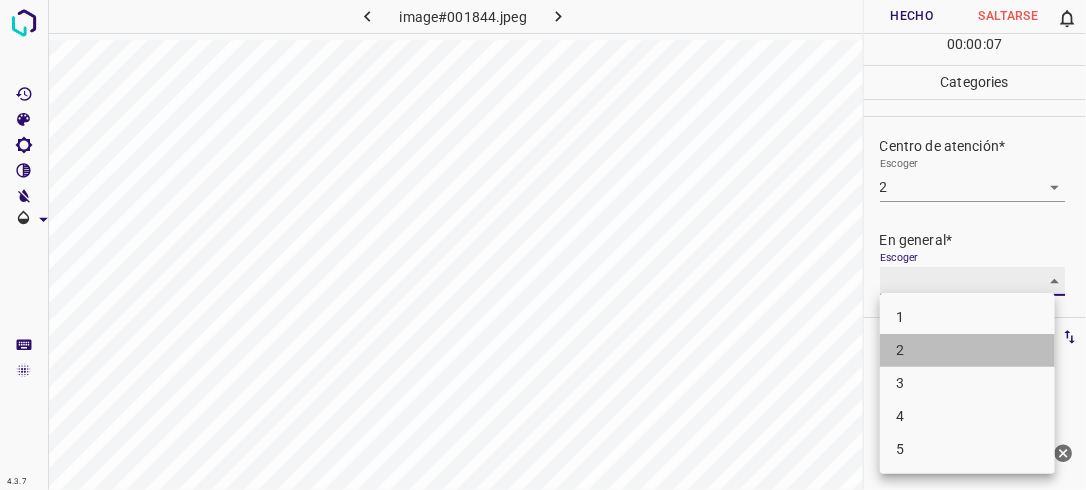 type on "2" 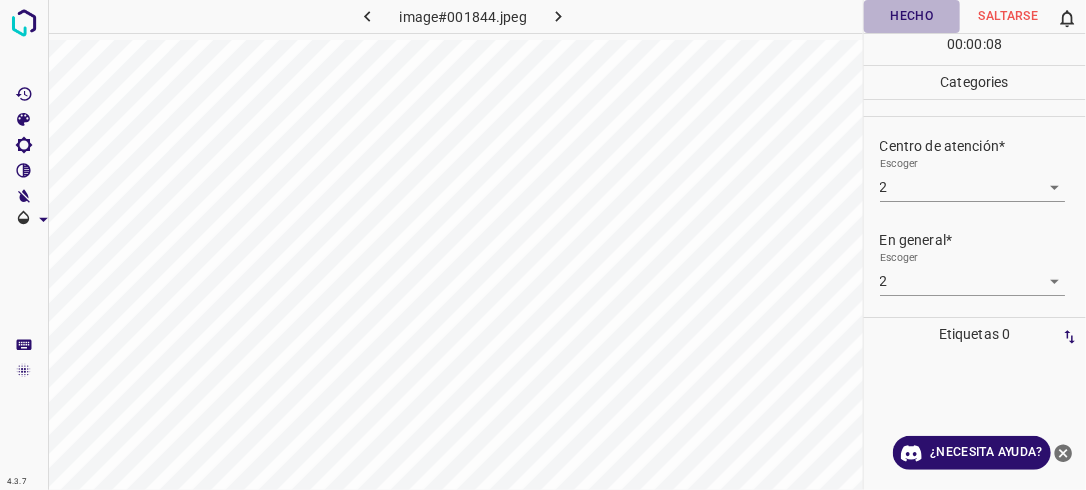 click on "Hecho" at bounding box center [912, 16] 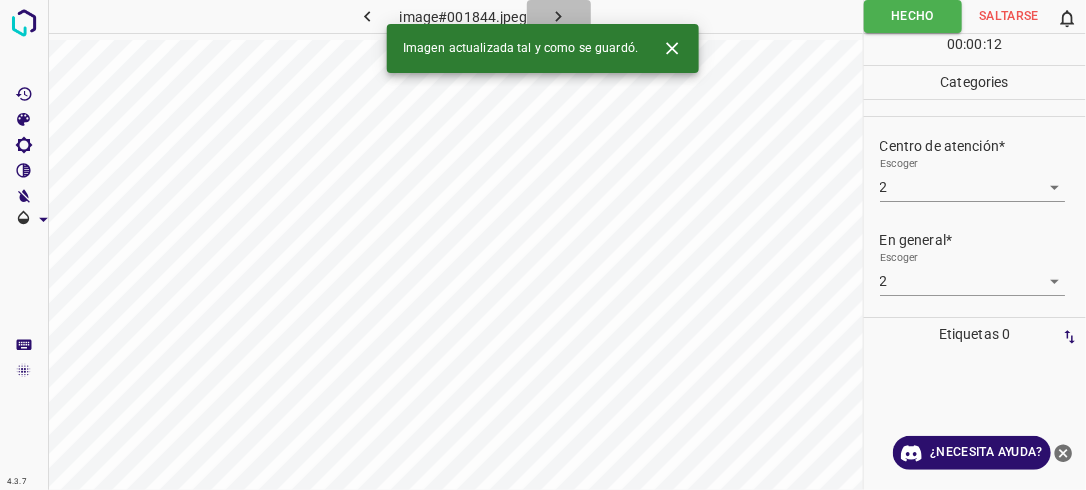 click 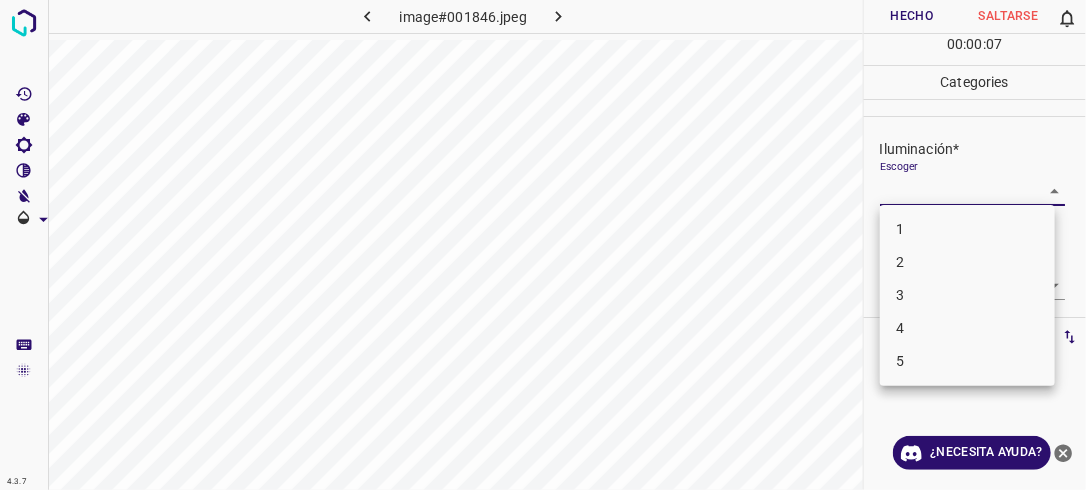 click on "4.3.7 image#001846.jpeg Hecho Saltarse 0 00   : 00   : 07   Categories Iluminación*  Escoger ​ Centro de atención*  Escoger ​ En general*  Escoger ​ Etiquetas 0 Categories 1 Lighting 2 Focus 3 Overall Tools Espacio Cambiar entre modos (Dibujar y Editar) Yo Etiquetado automático R Restaurar zoom M Acercar N Alejar Borrar Eliminar etiqueta de selección Filtros Z Restaurar filtros X Filtro de saturación C Filtro de brillo V Filtro de contraste B Filtro de escala de grises General O Descargar ¿Necesita ayuda? -Mensaje de texto -Esconder -Borrar 1 2 3 4 5" at bounding box center (543, 245) 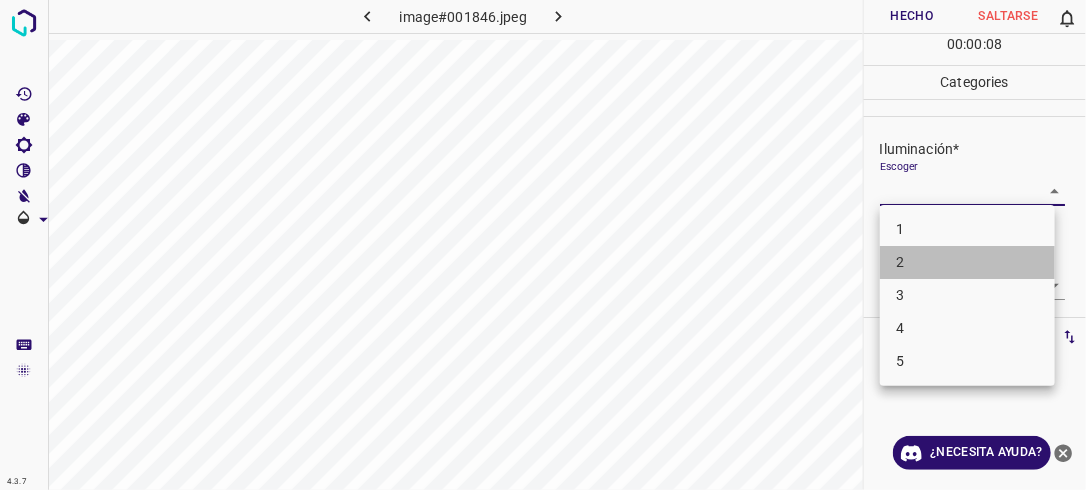 click on "2" at bounding box center [967, 262] 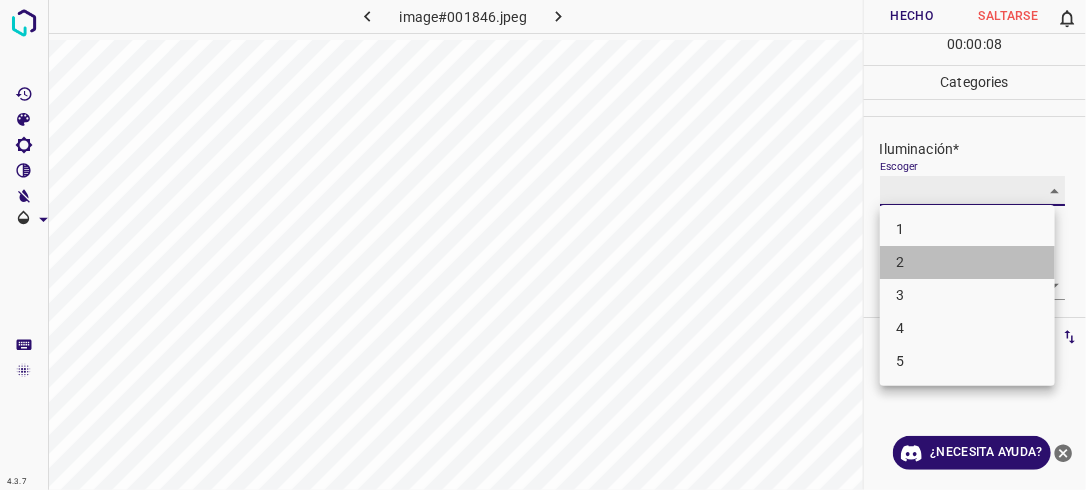 type on "2" 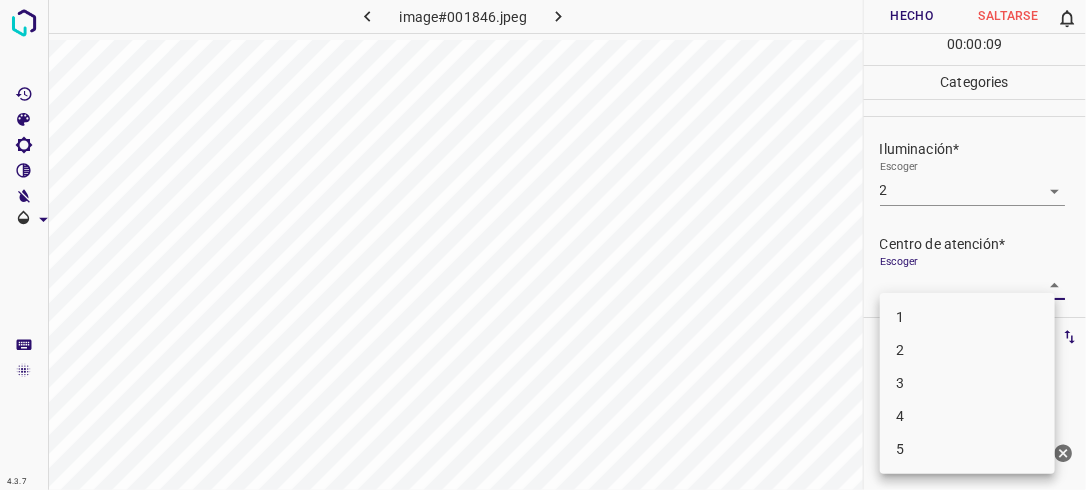 click on "4.3.7 image#001846.jpeg Hecho Saltarse 0 00   : 00   : 09   Categories Iluminación*  Escoger 2 2 Centro de atención*  Escoger ​ En general*  Escoger ​ Etiquetas 0 Categories 1 Lighting 2 Focus 3 Overall Tools Espacio Cambiar entre modos (Dibujar y Editar) Yo Etiquetado automático R Restaurar zoom M Acercar N Alejar Borrar Eliminar etiqueta de selección Filtros Z Restaurar filtros X Filtro de saturación C Filtro de brillo V Filtro de contraste B Filtro de escala de grises General O Descargar ¿Necesita ayuda? -Mensaje de texto -Esconder -Borrar 1 2 3 4 5" at bounding box center [543, 245] 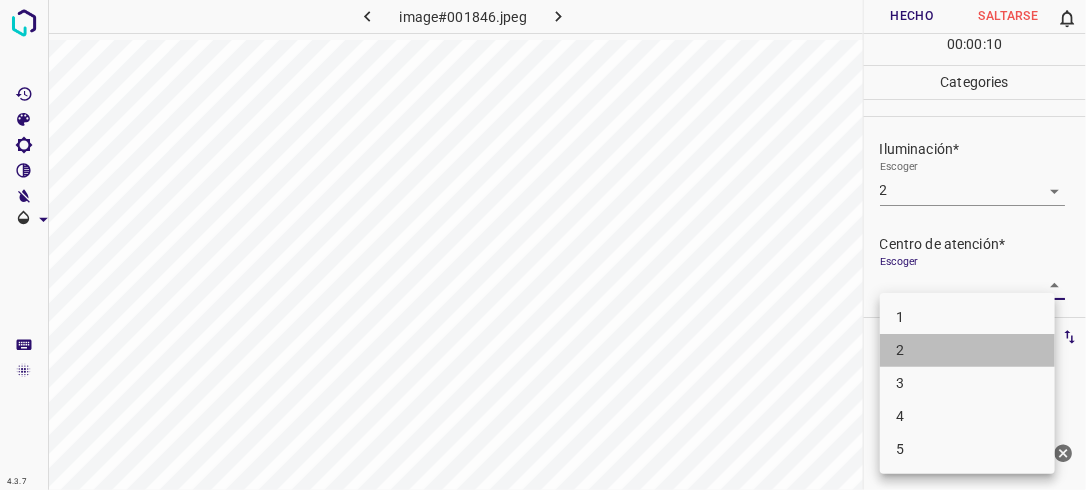 drag, startPoint x: 964, startPoint y: 352, endPoint x: 971, endPoint y: 344, distance: 10.630146 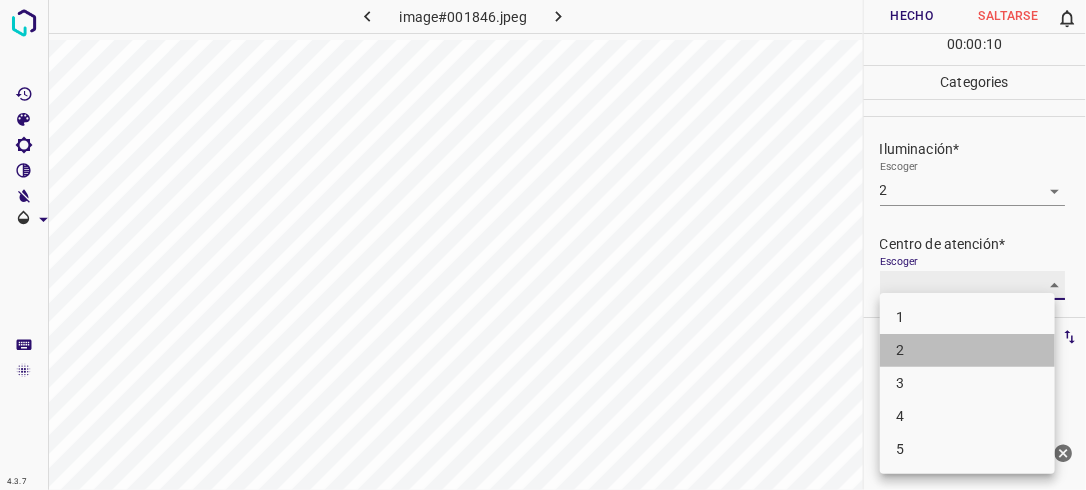type on "2" 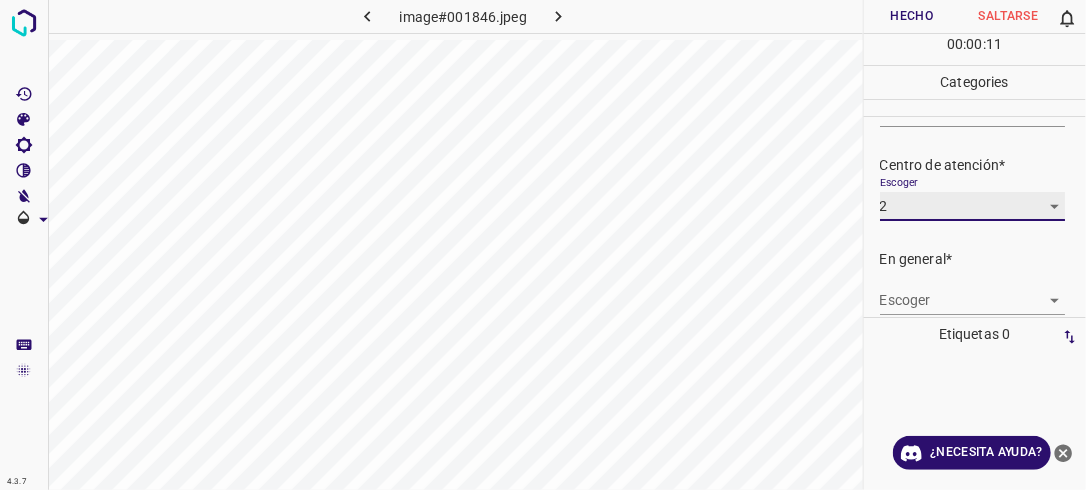 scroll, scrollTop: 88, scrollLeft: 0, axis: vertical 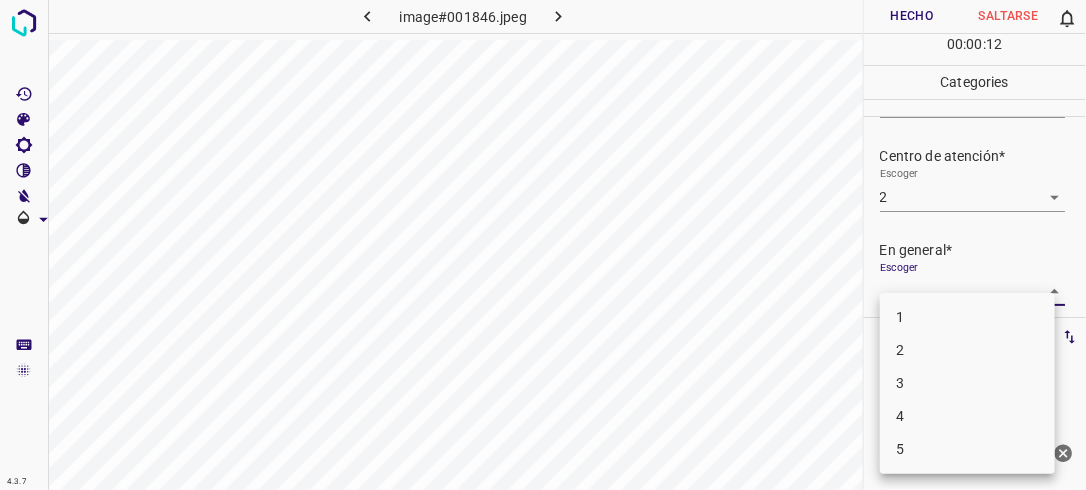 drag, startPoint x: 1045, startPoint y: 296, endPoint x: 1003, endPoint y: 310, distance: 44.27189 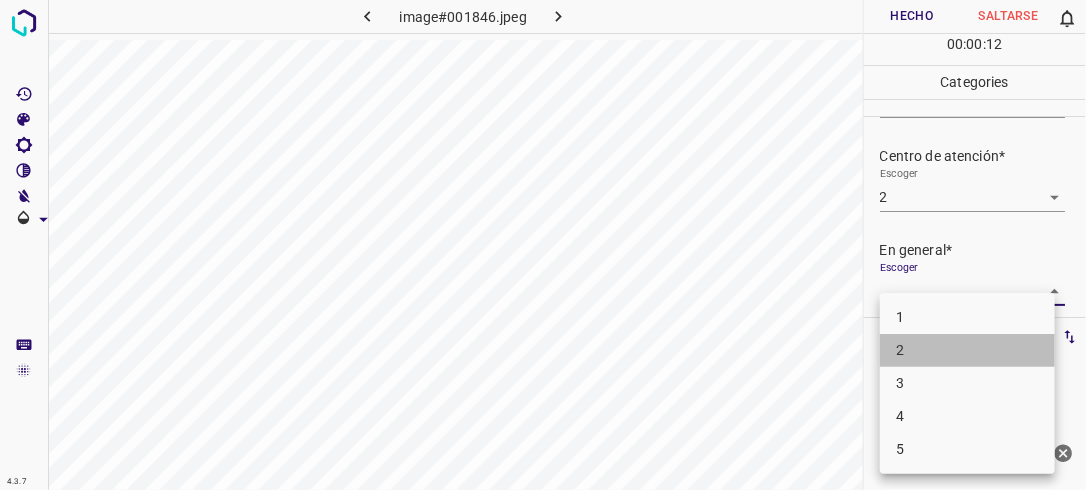 click on "2" at bounding box center [967, 350] 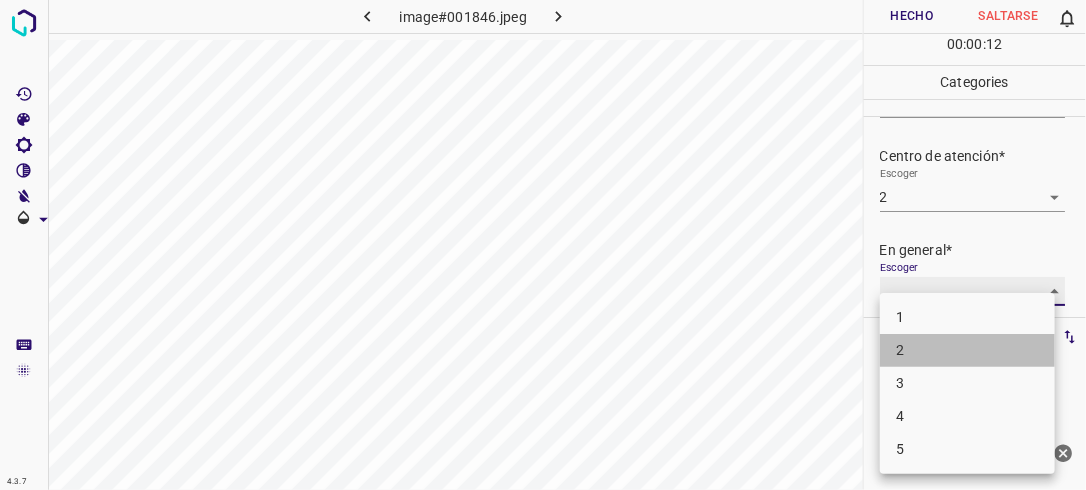 type on "2" 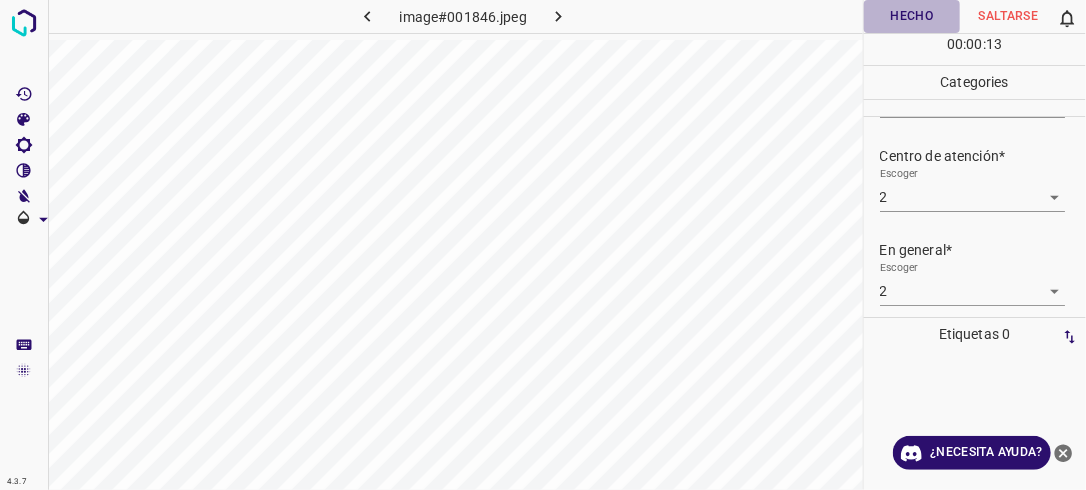 click on "Hecho" at bounding box center [912, 16] 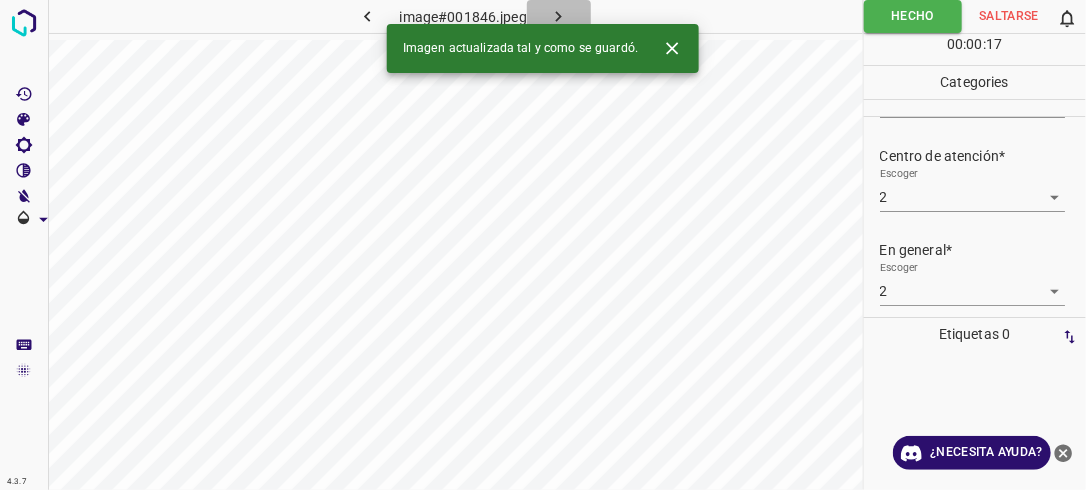 click at bounding box center [559, 16] 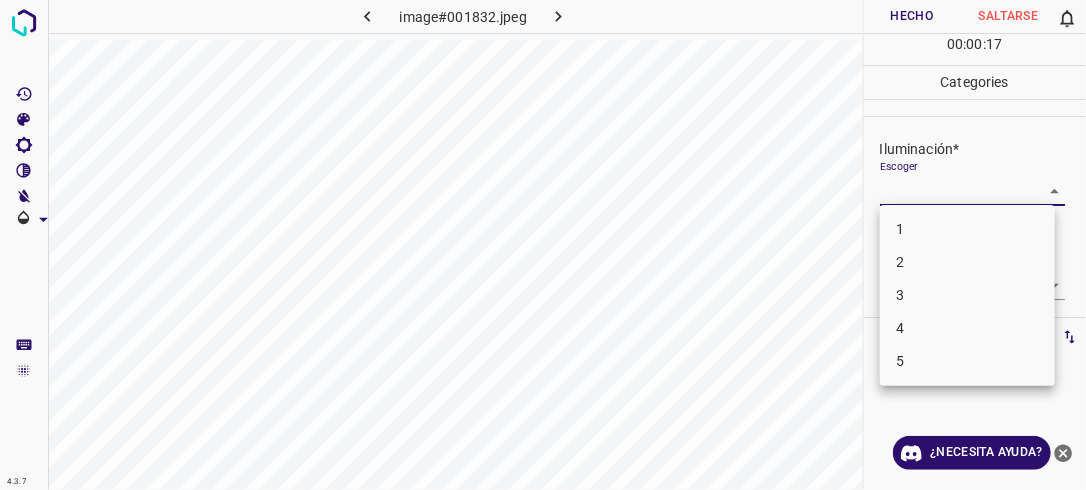 drag, startPoint x: 1036, startPoint y: 186, endPoint x: 967, endPoint y: 264, distance: 104.13933 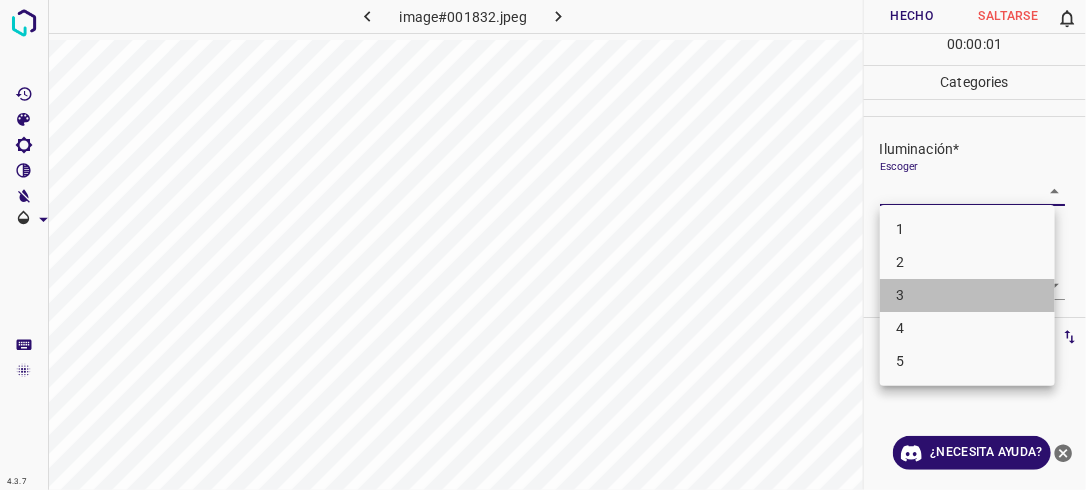 click on "3" at bounding box center (967, 295) 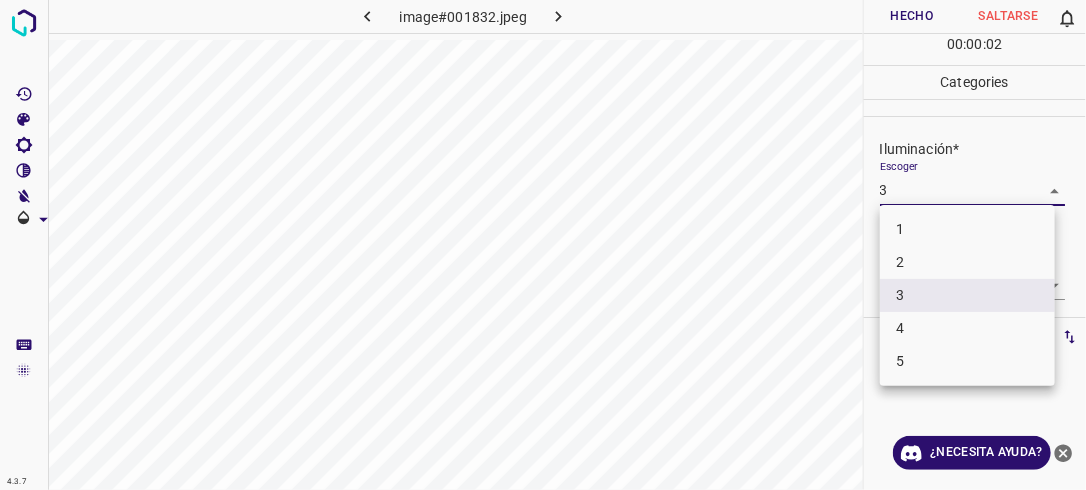 drag, startPoint x: 1040, startPoint y: 180, endPoint x: 1033, endPoint y: 188, distance: 10.630146 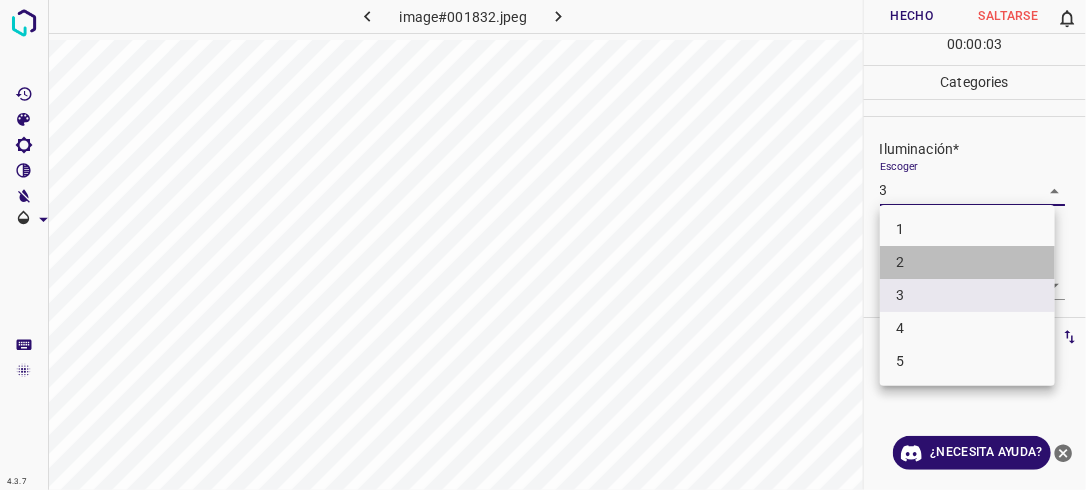 click on "2" at bounding box center [967, 262] 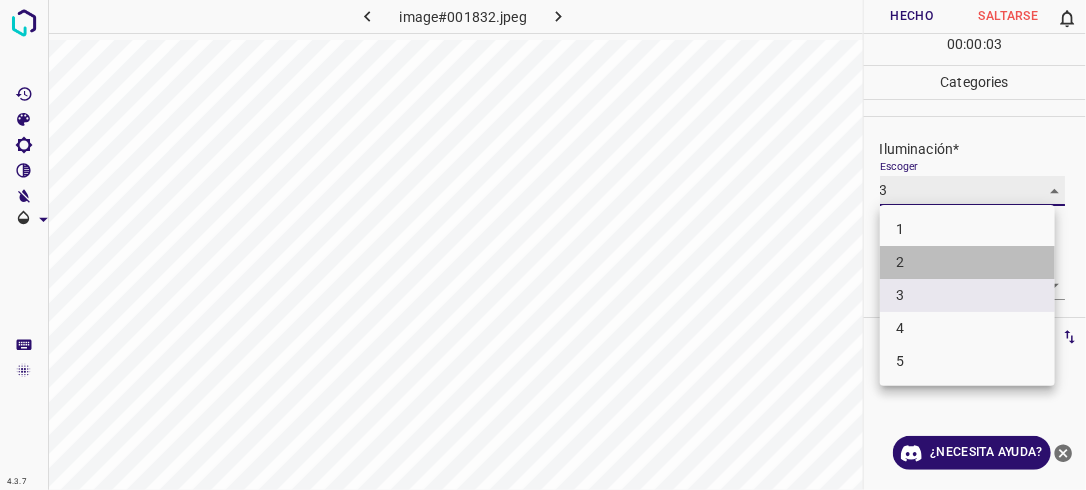 type on "2" 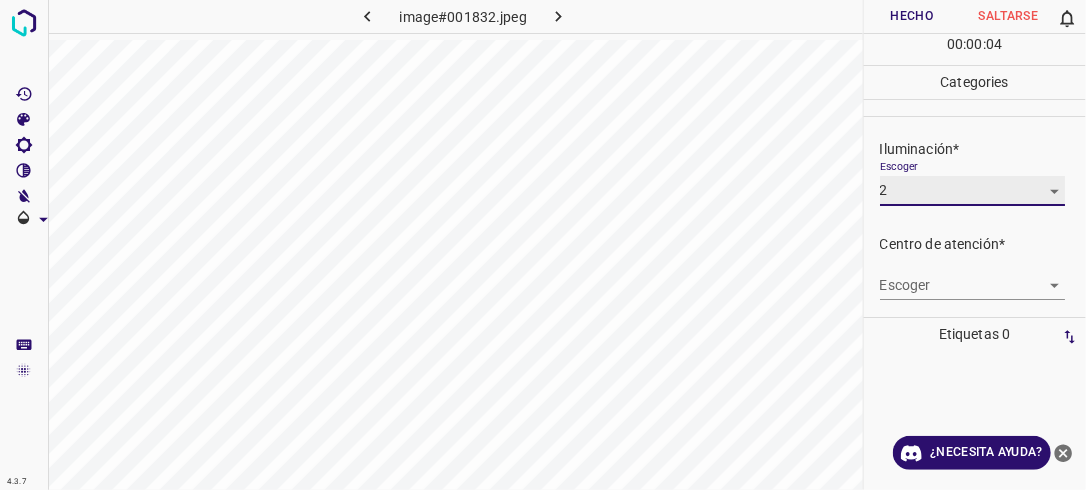 scroll, scrollTop: 98, scrollLeft: 0, axis: vertical 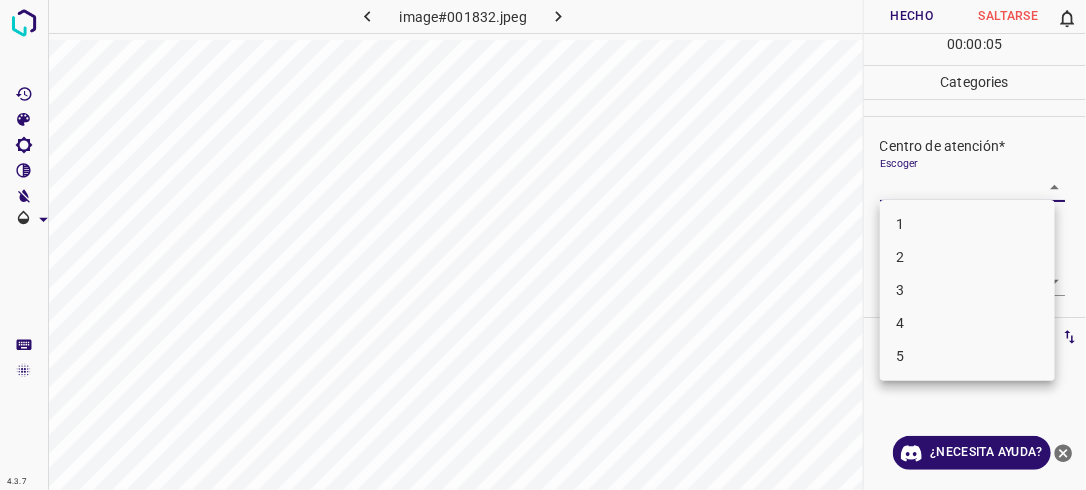 drag, startPoint x: 1042, startPoint y: 187, endPoint x: 1021, endPoint y: 240, distance: 57.00877 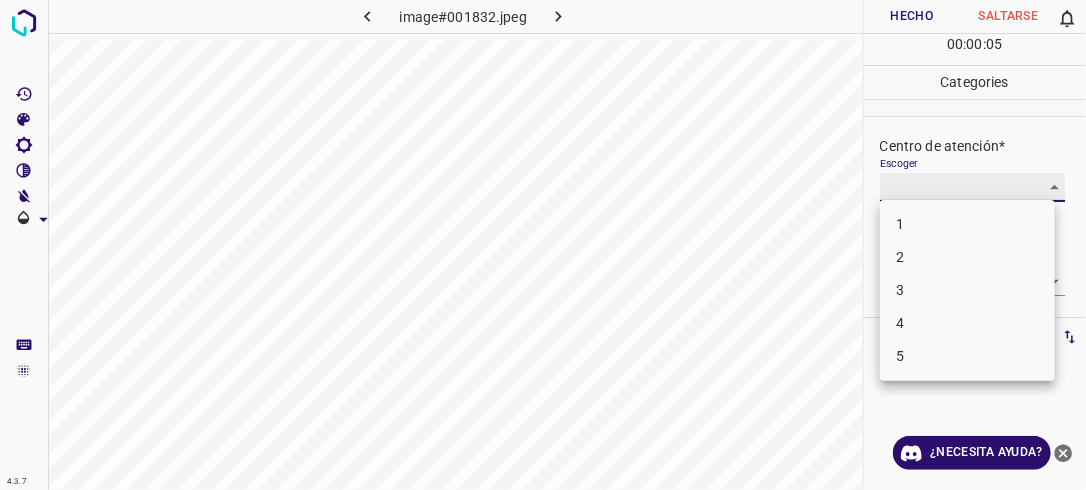 type on "2" 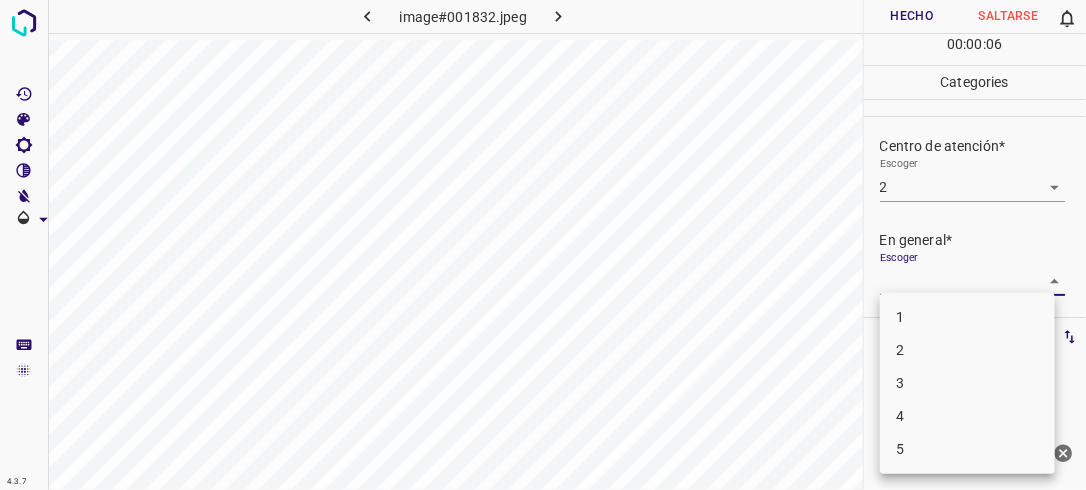 click on "4.3.7 image#001832.jpeg Hecho Saltarse 0 00   : 00   : 06   Categories Iluminación*  Escoger 2 2 Centro de atención*  Escoger 2 2 En general*  Escoger ​ Etiquetas 0 Categories 1 Lighting 2 Focus 3 Overall Tools Espacio Cambiar entre modos (Dibujar y Editar) Yo Etiquetado automático R Restaurar zoom M Acercar N Alejar Borrar Eliminar etiqueta de selección Filtros Z Restaurar filtros X Filtro de saturación C Filtro de brillo V Filtro de contraste B Filtro de escala de grises General O Descargar ¿Necesita ayuda? -Mensaje de texto -Esconder -Borrar 1 2 3 4 5" at bounding box center [543, 245] 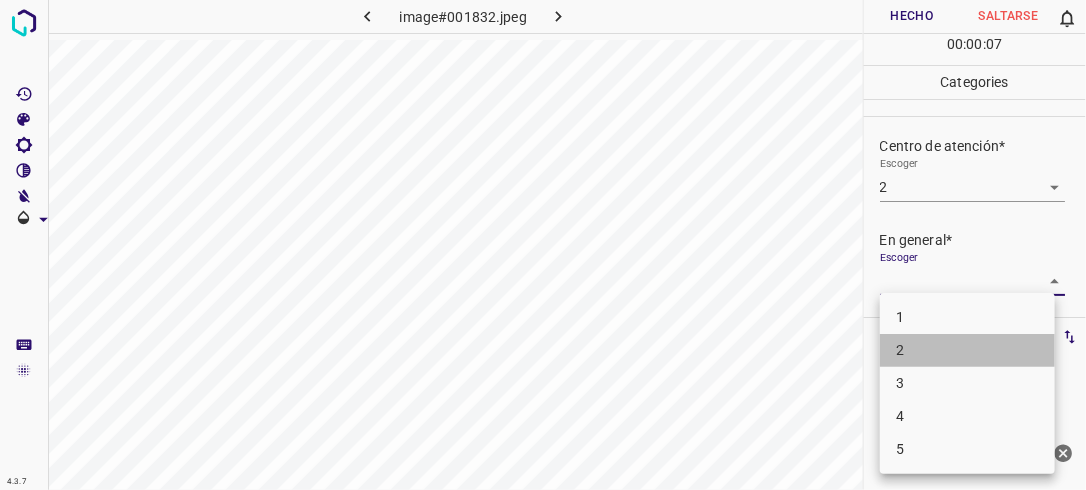 click on "2" at bounding box center (967, 350) 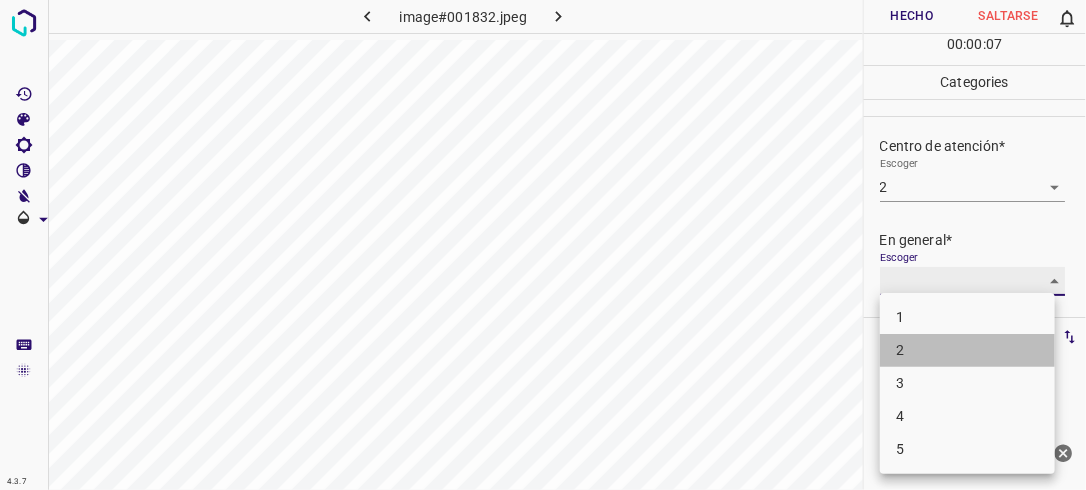 type on "2" 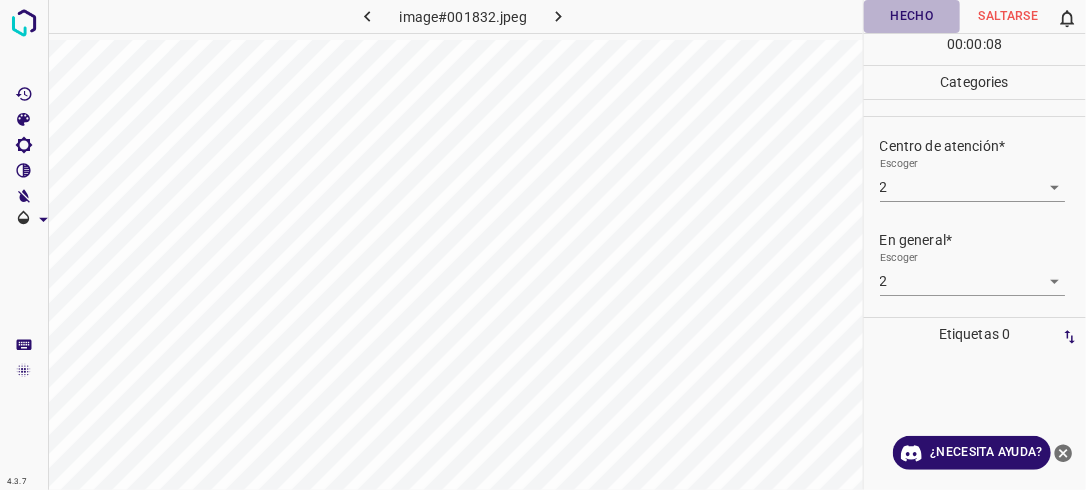 click on "Hecho" at bounding box center (912, 16) 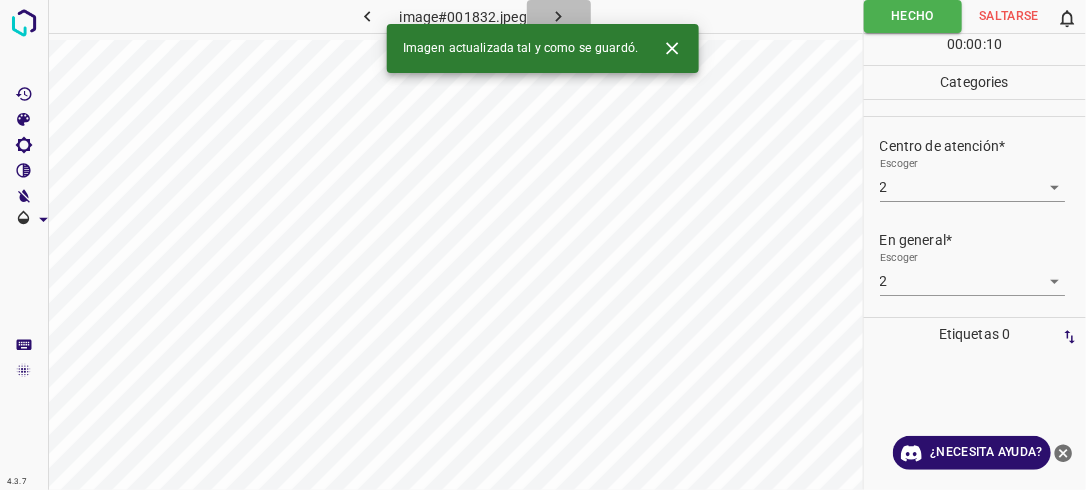 click 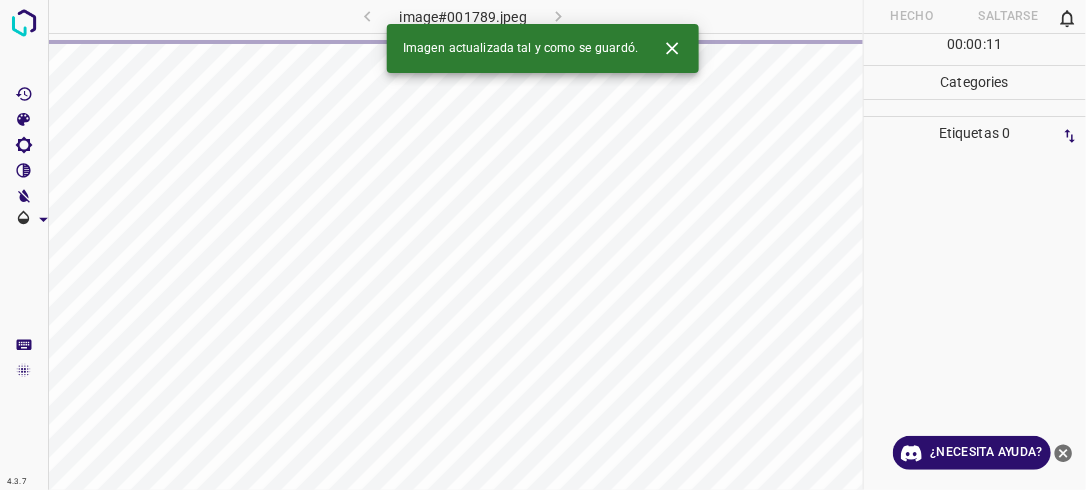 click on "image#001789.jpeg" at bounding box center (463, 16) 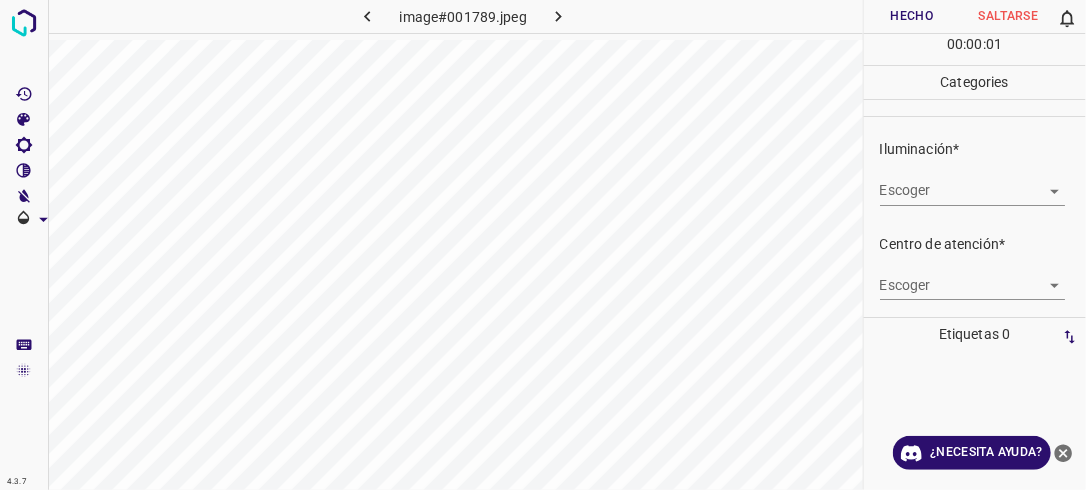click on "Iluminación*  Escoger ​" at bounding box center [975, 172] 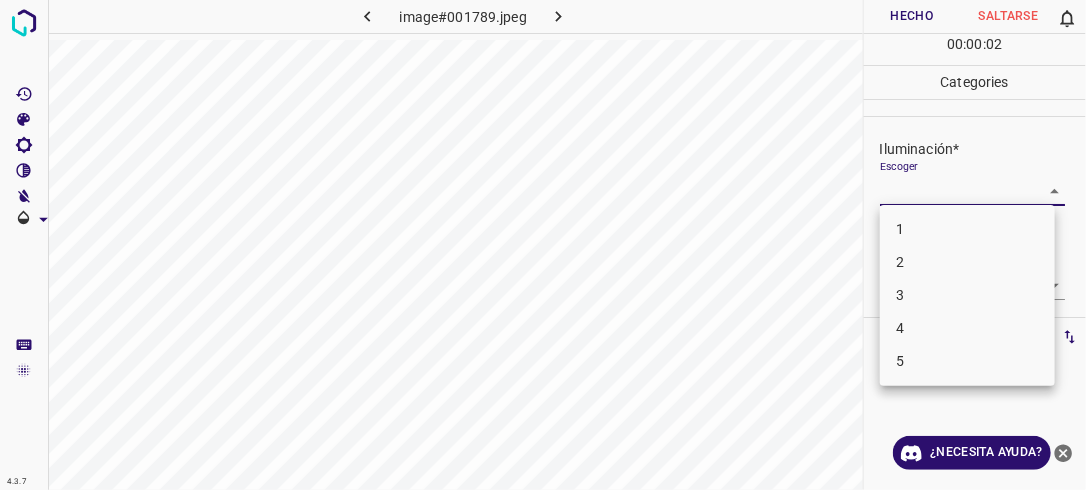 click on "4.3.7 image#001789.jpeg Hecho Saltarse 0 00   : 00   : 02   Categories Iluminación*  Escoger ​ Centro de atención*  Escoger ​ En general*  Escoger ​ Etiquetas 0 Categories 1 Lighting 2 Focus 3 Overall Tools Espacio Cambiar entre modos (Dibujar y Editar) Yo Etiquetado automático R Restaurar zoom M Acercar N Alejar Borrar Eliminar etiqueta de selección Filtros Z Restaurar filtros X Filtro de saturación C Filtro de brillo V Filtro de contraste B Filtro de escala de grises General O Descargar ¿Necesita ayuda? -Mensaje de texto -Esconder -Borrar 1 2 3 4 5" at bounding box center (543, 245) 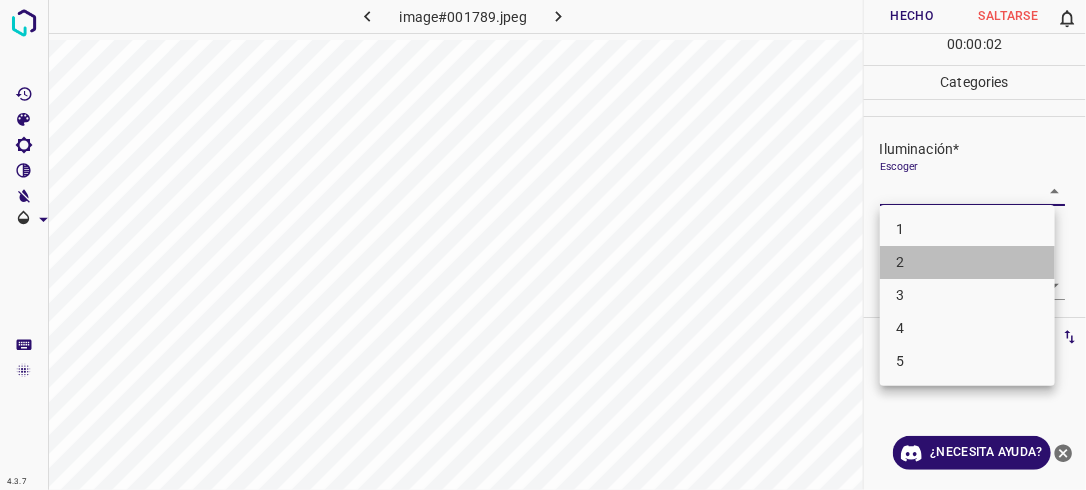 click on "2" at bounding box center [967, 262] 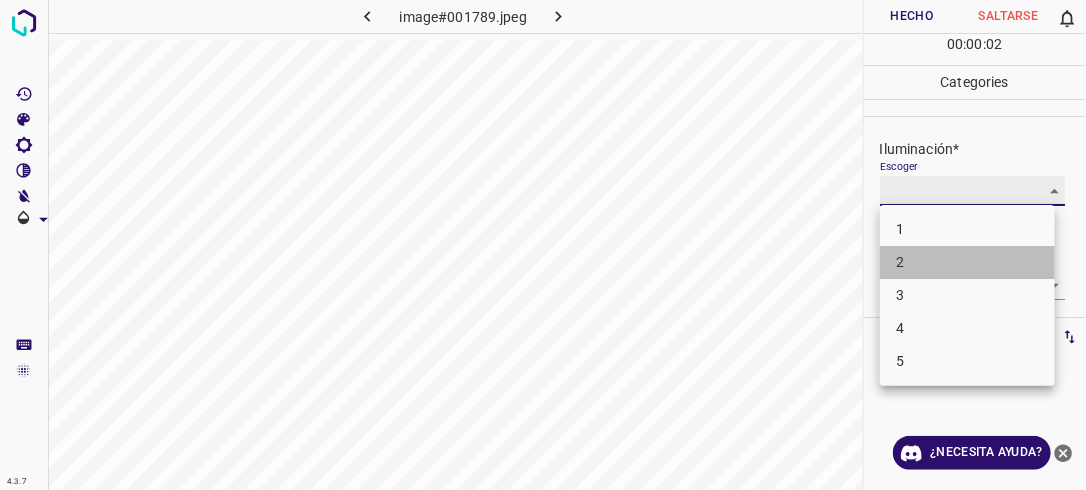 type on "2" 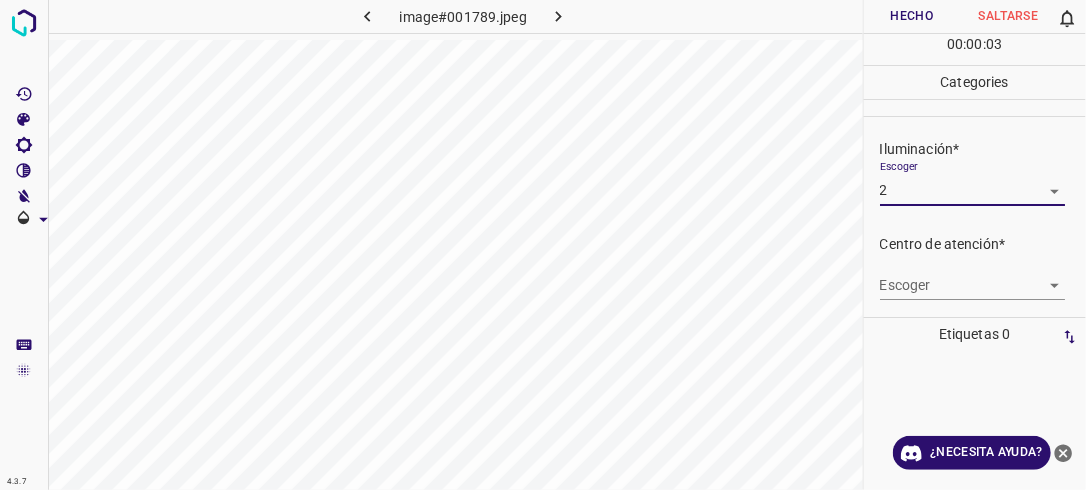 click on "4.3.7 image#001789.jpeg Hecho Saltarse 0 00   : 00   : 03   Categories Iluminación*  Escoger 2 2 Centro de atención*  Escoger ​ En general*  Escoger ​ Etiquetas 0 Categories 1 Lighting 2 Focus 3 Overall Tools Espacio Cambiar entre modos (Dibujar y Editar) Yo Etiquetado automático R Restaurar zoom M Acercar N Alejar Borrar Eliminar etiqueta de selección Filtros Z Restaurar filtros X Filtro de saturación C Filtro de brillo V Filtro de contraste B Filtro de escala de grises General O Descargar ¿Necesita ayuda? -Mensaje de texto -Esconder -Borrar" at bounding box center [543, 245] 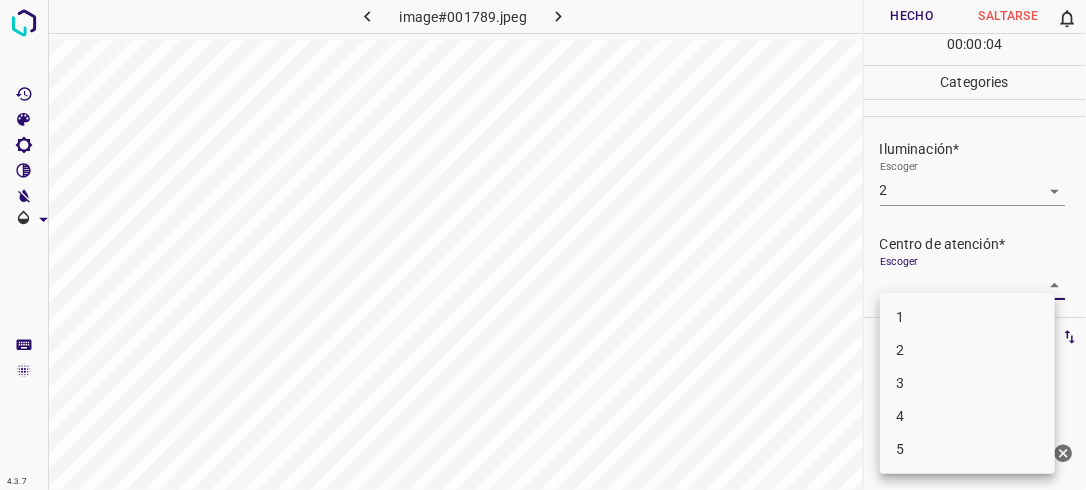 click on "2" at bounding box center [967, 350] 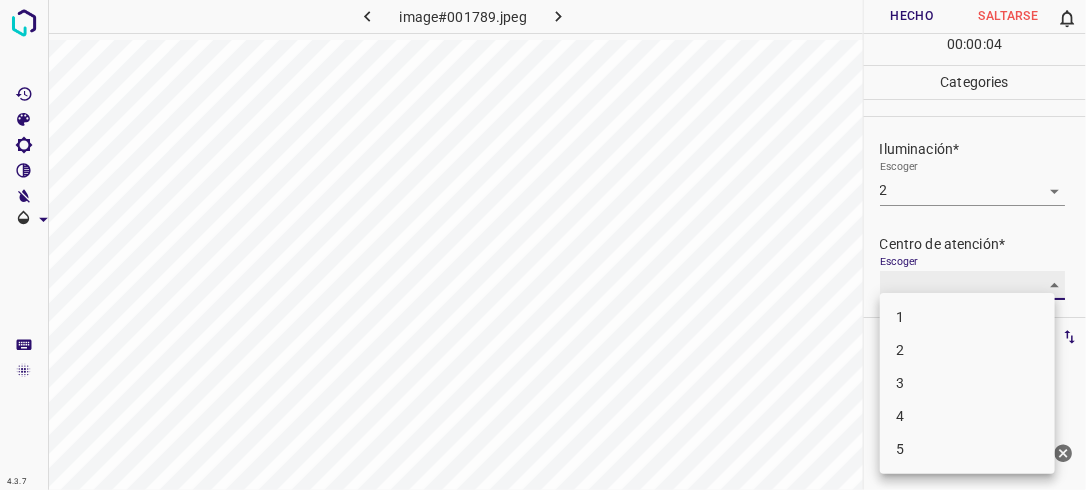 type on "2" 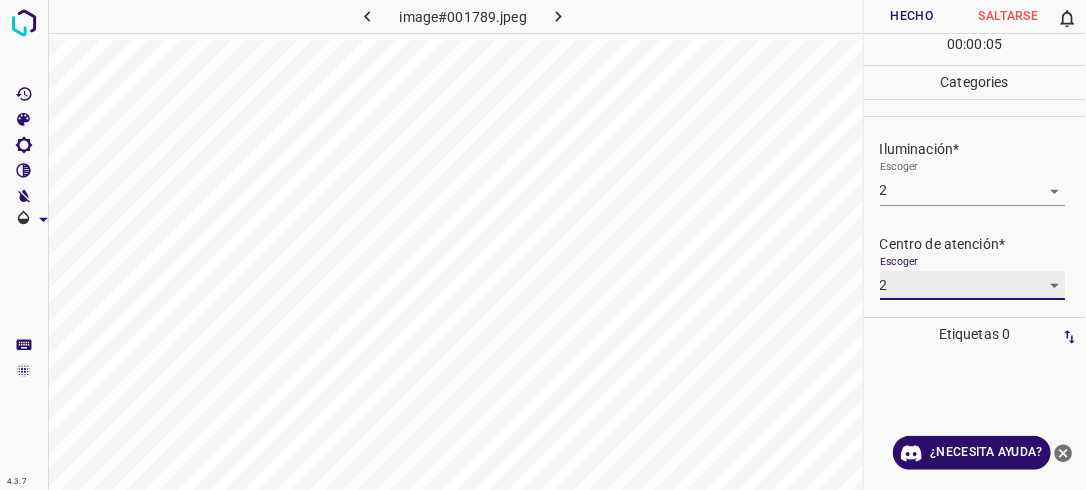 scroll, scrollTop: 98, scrollLeft: 0, axis: vertical 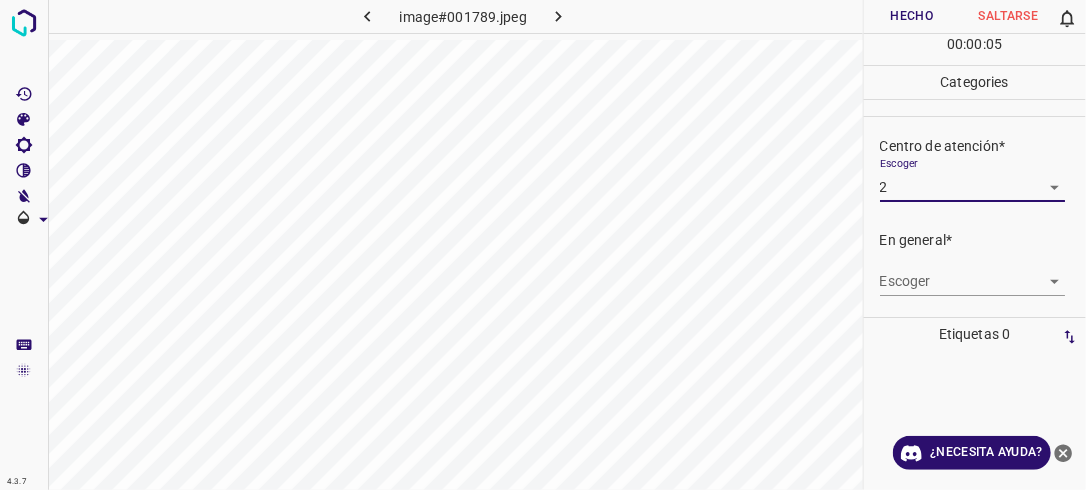 click on "4.3.7 image#001789.jpeg Hecho Saltarse 0 00   : 00   : 05   Categories Iluminación*  Escoger 2 2 Centro de atención*  Escoger 2 2 En general*  Escoger ​ Etiquetas 0 Categories 1 Lighting 2 Focus 3 Overall Tools Espacio Cambiar entre modos (Dibujar y Editar) Yo Etiquetado automático R Restaurar zoom M Acercar N Alejar Borrar Eliminar etiqueta de selección Filtros Z Restaurar filtros X Filtro de saturación C Filtro de brillo V Filtro de contraste B Filtro de escala de grises General O Descargar ¿Necesita ayuda? -Mensaje de texto -Esconder -Borrar" at bounding box center (543, 245) 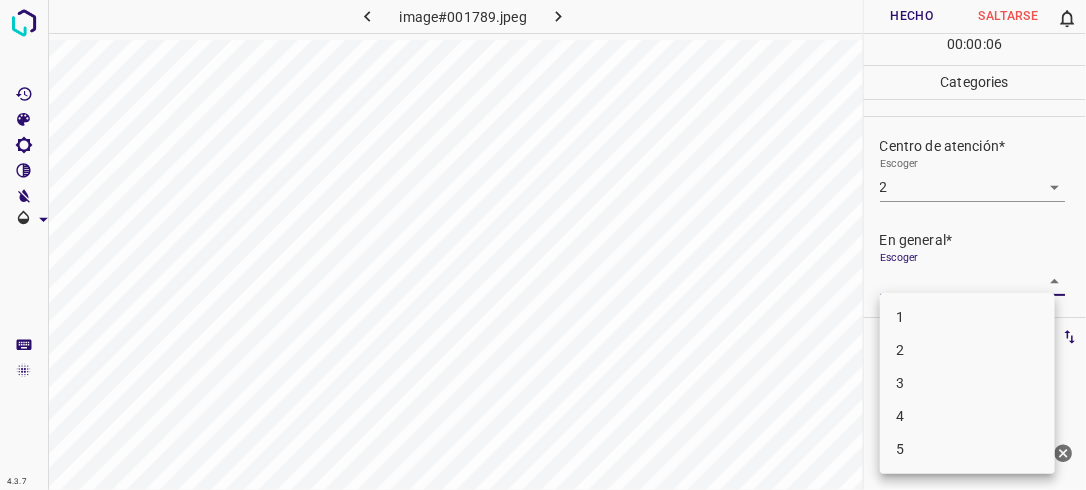 click on "2" at bounding box center (967, 350) 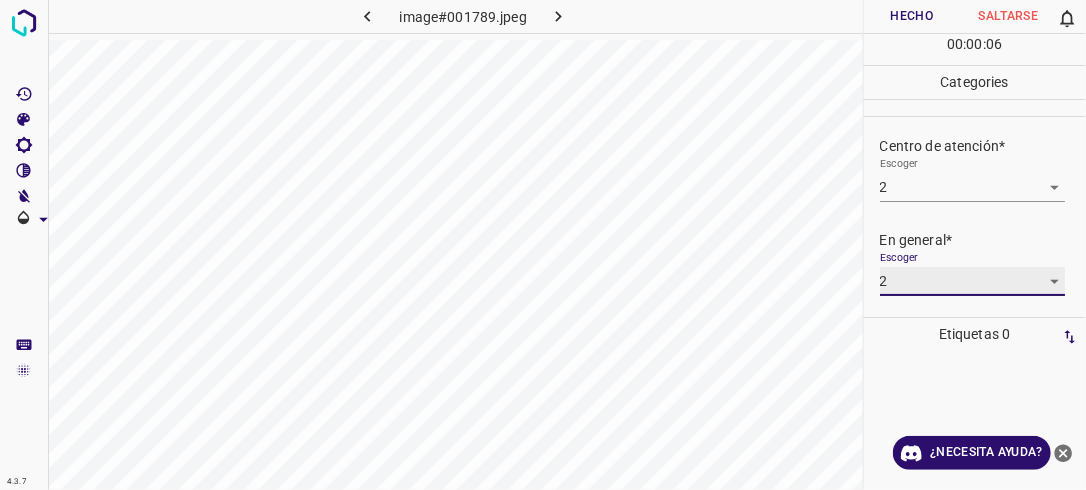 type on "2" 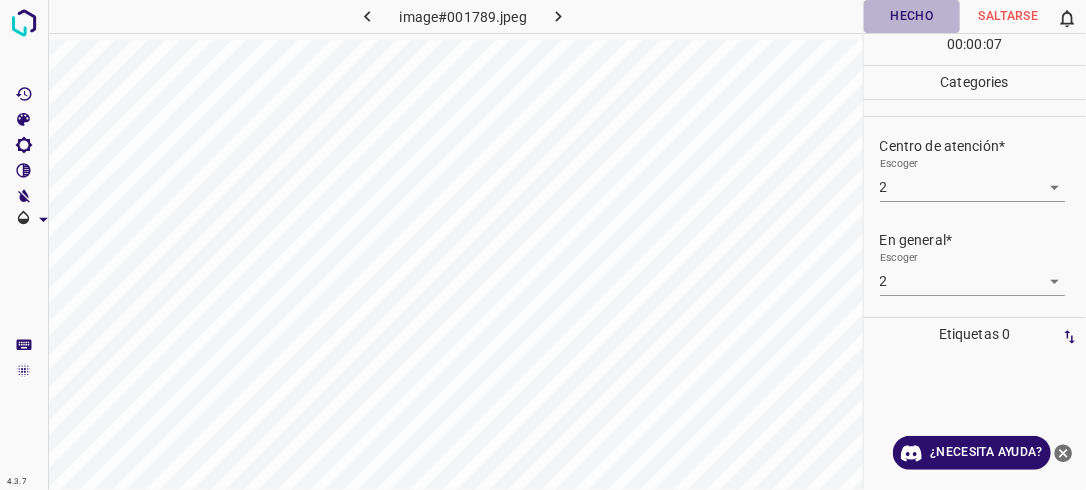 click on "Hecho" at bounding box center (912, 16) 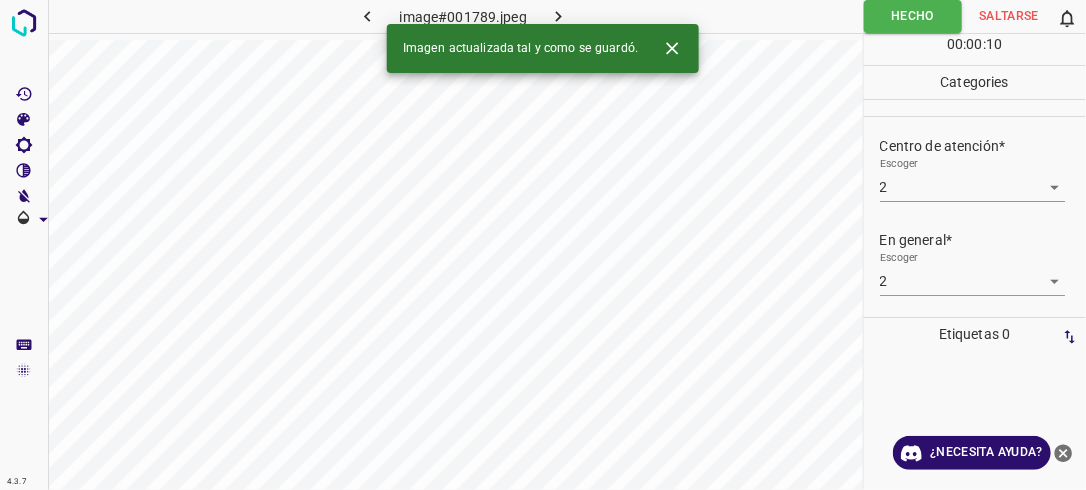 click 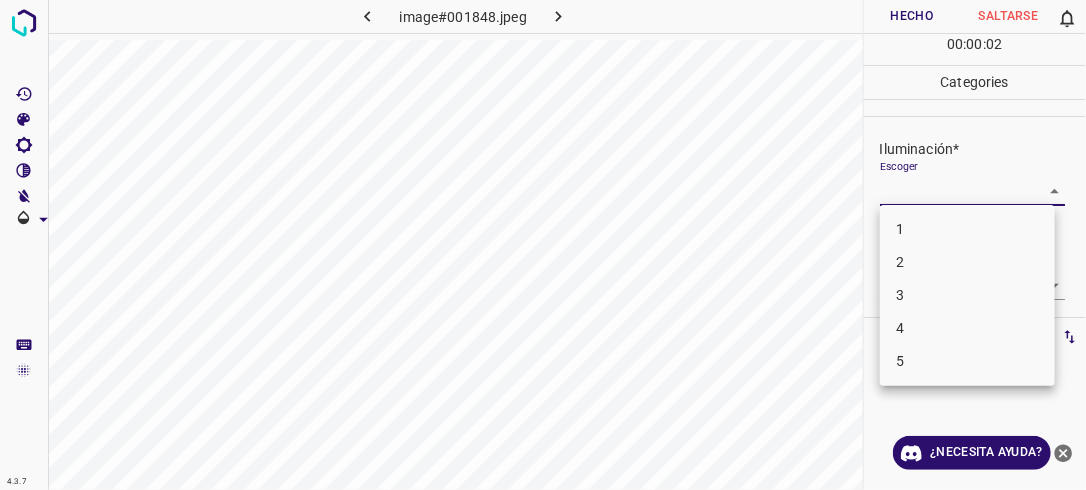 click on "4.3.7 image#001848.jpeg Hecho Saltarse 0 00   : 00   : 02   Categories Iluminación*  Escoger ​ Centro de atención*  Escoger ​ En general*  Escoger ​ Etiquetas 0 Categories 1 Lighting 2 Focus 3 Overall Tools Espacio Cambiar entre modos (Dibujar y Editar) Yo Etiquetado automático R Restaurar zoom M Acercar N Alejar Borrar Eliminar etiqueta de selección Filtros Z Restaurar filtros X Filtro de saturación C Filtro de brillo V Filtro de contraste B Filtro de escala de grises General O Descargar ¿Necesita ayuda? -Mensaje de texto -Esconder -Borrar 1 2 3 4 5" at bounding box center [543, 245] 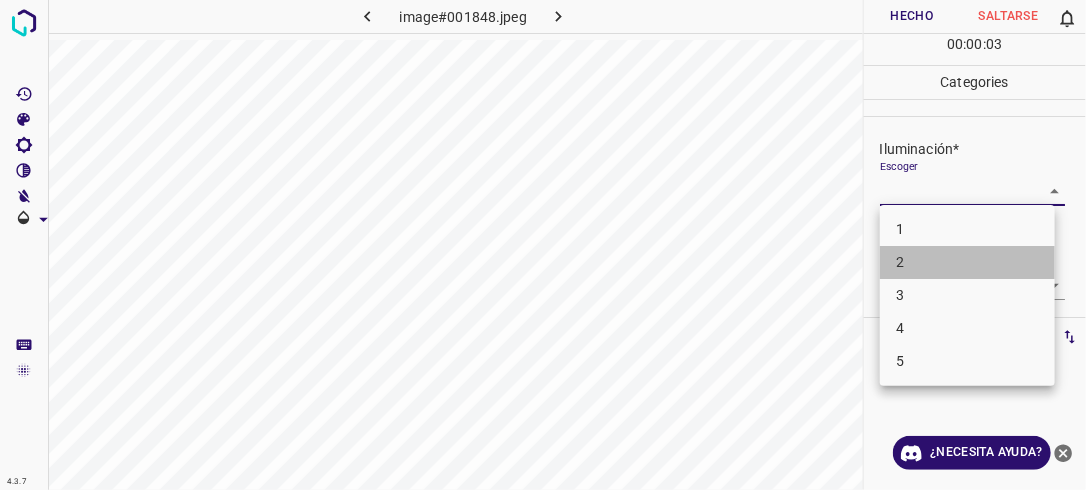 click on "2" at bounding box center (967, 262) 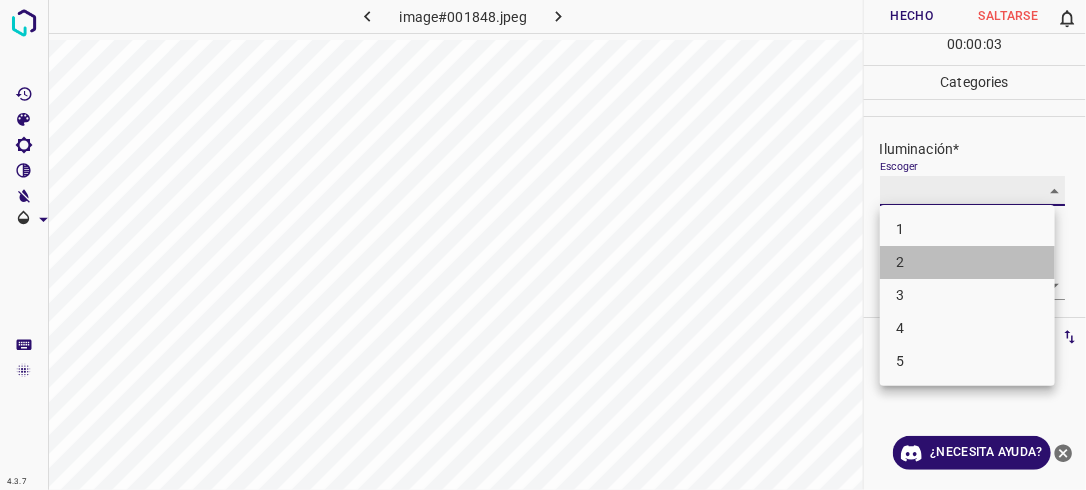 type on "2" 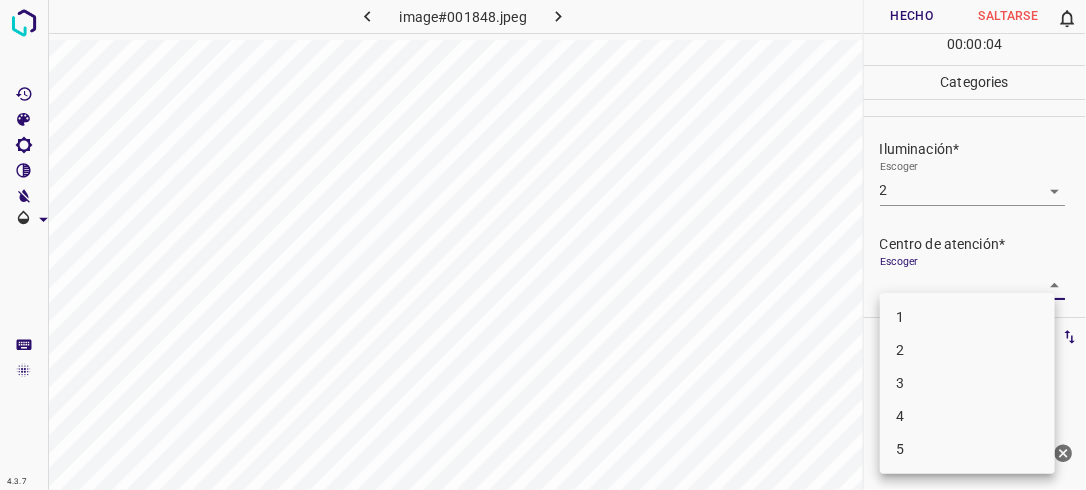 drag, startPoint x: 1049, startPoint y: 279, endPoint x: 1037, endPoint y: 281, distance: 12.165525 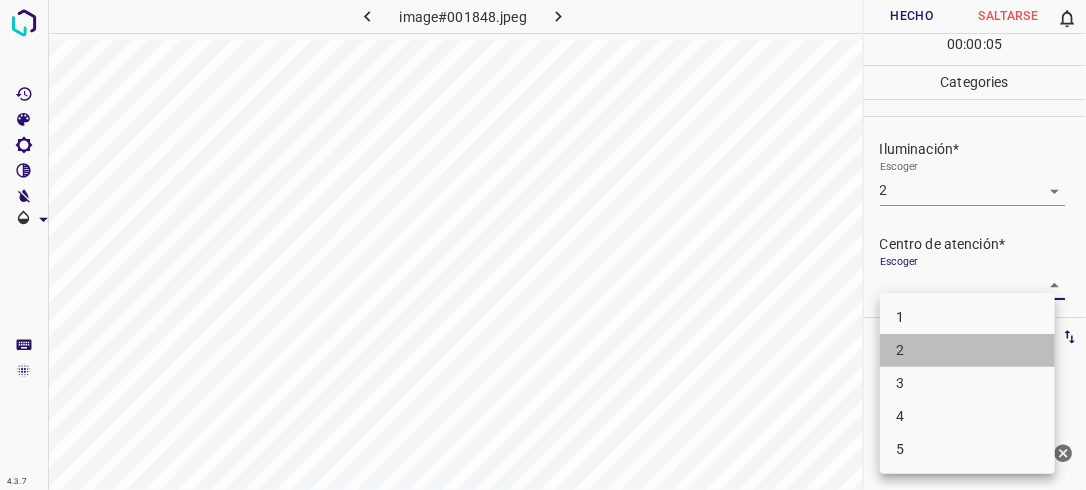 click on "2" at bounding box center (967, 350) 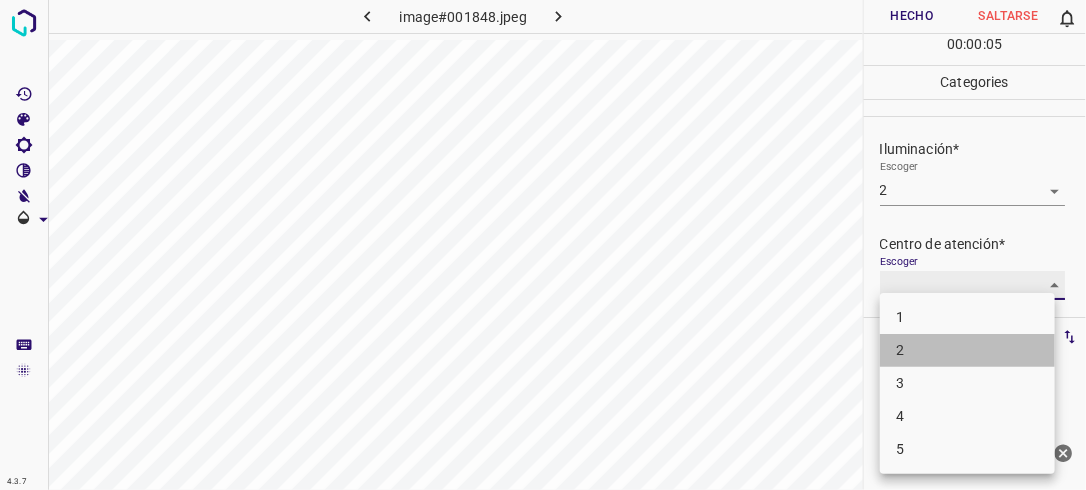 type on "2" 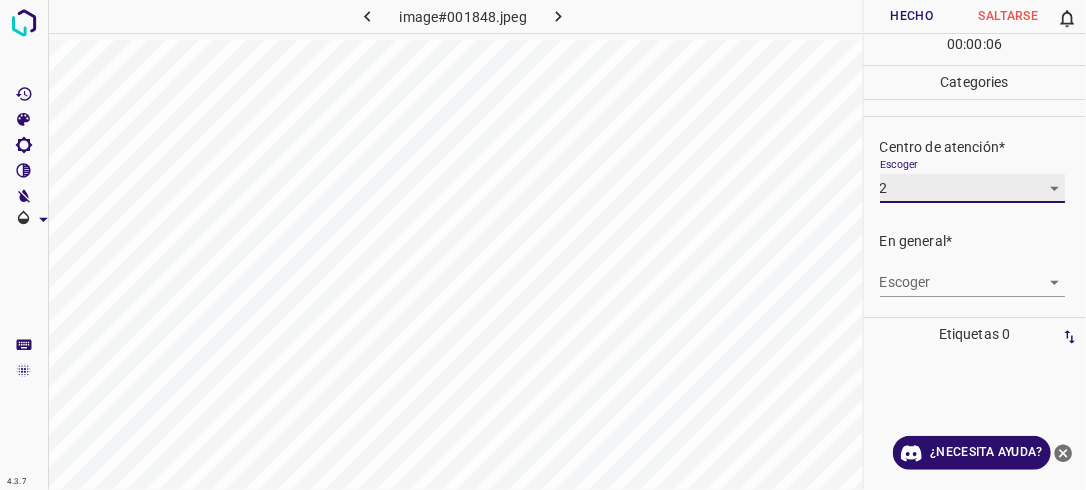 scroll, scrollTop: 98, scrollLeft: 0, axis: vertical 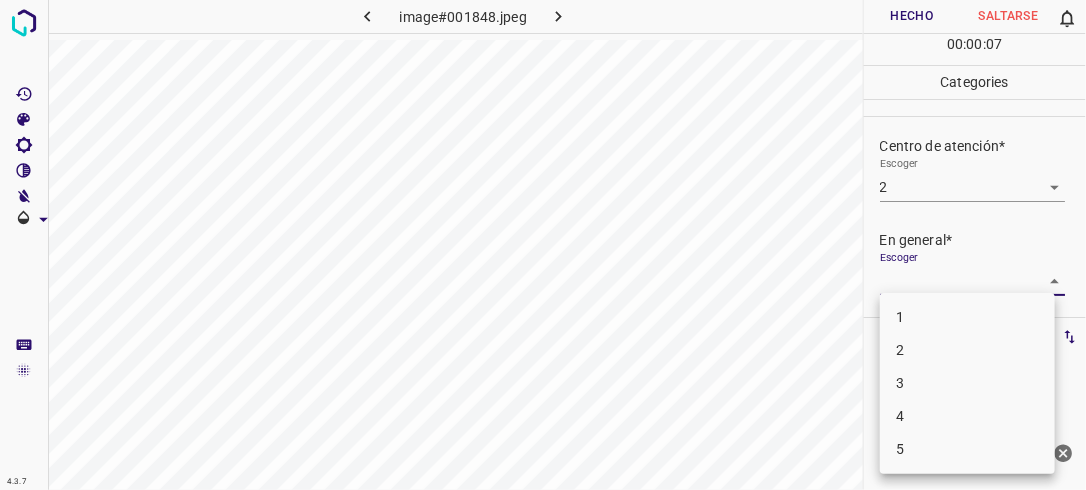 drag, startPoint x: 1040, startPoint y: 275, endPoint x: 981, endPoint y: 309, distance: 68.09552 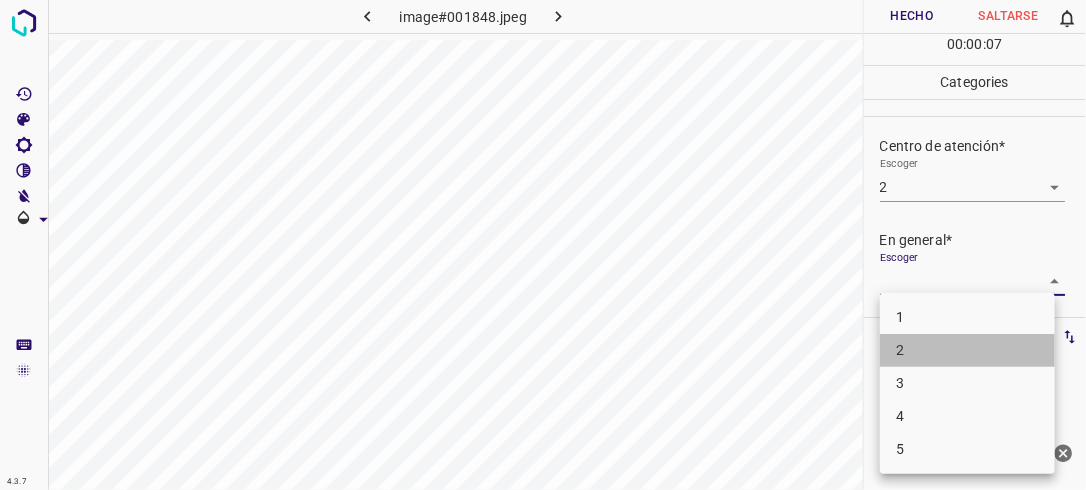 click on "2" at bounding box center (967, 350) 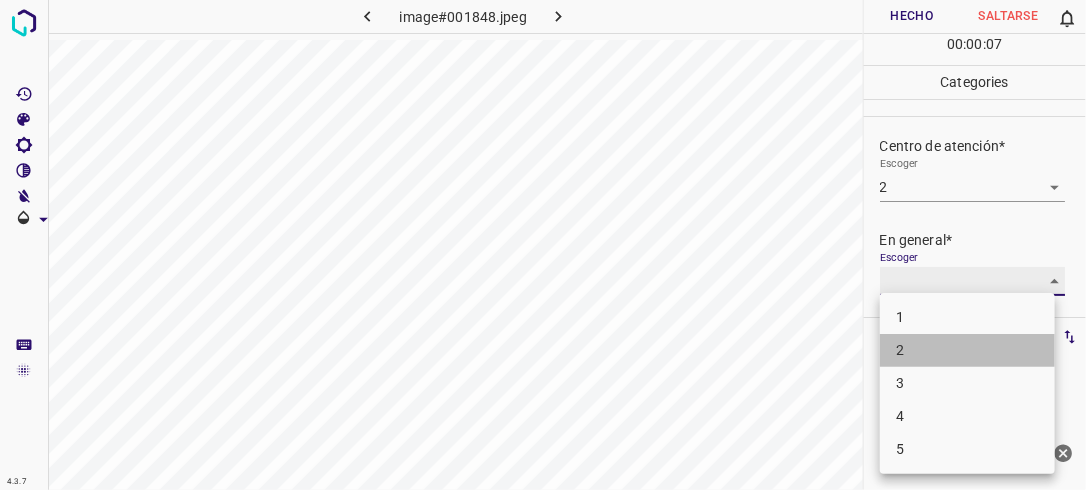 type on "2" 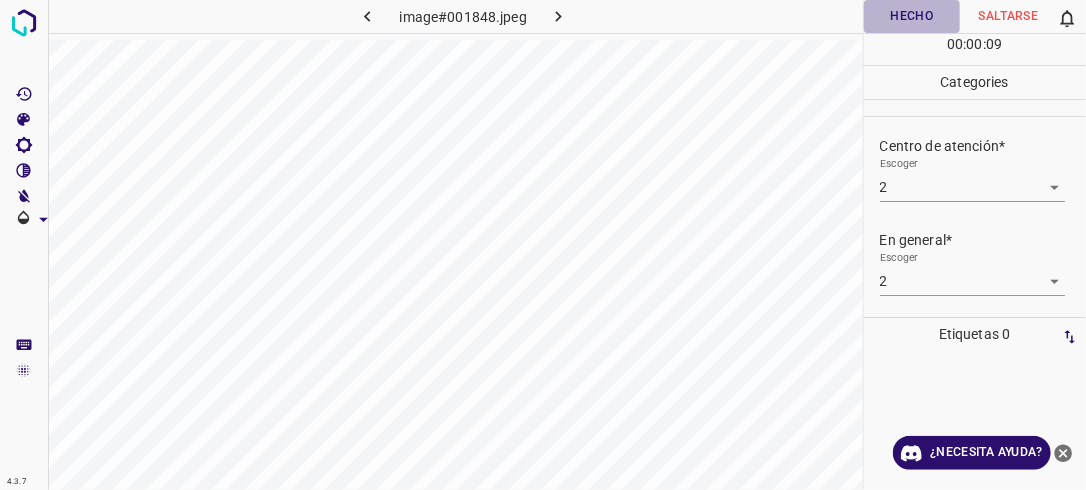 click on "Hecho" at bounding box center (912, 16) 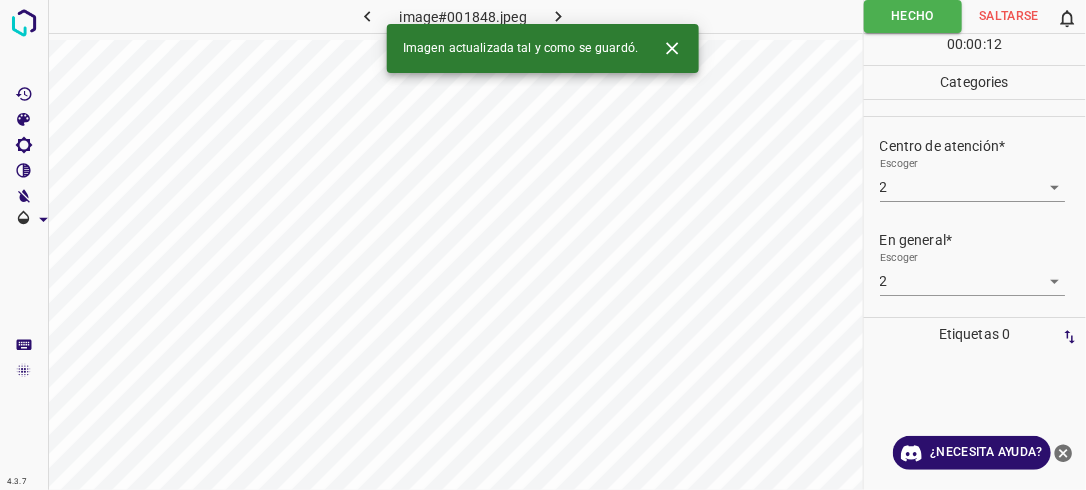 click at bounding box center (559, 16) 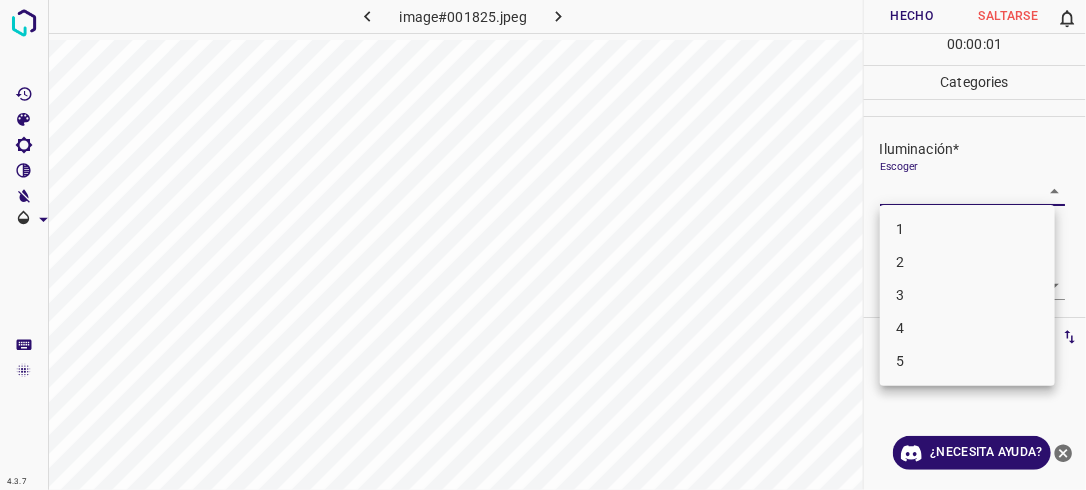 click on "4.3.7 image#001825.jpeg Hecho Saltarse 0 00   : 00   : 01   Categories Iluminación*  Escoger ​ Centro de atención*  Escoger ​ En general*  Escoger ​ Etiquetas 0 Categories 1 Lighting 2 Focus 3 Overall Tools Espacio Cambiar entre modos (Dibujar y Editar) Yo Etiquetado automático R Restaurar zoom M Acercar N Alejar Borrar Eliminar etiqueta de selección Filtros Z Restaurar filtros X Filtro de saturación C Filtro de brillo V Filtro de contraste B Filtro de escala de grises General O Descargar ¿Necesita ayuda? -Mensaje de texto -Esconder -Borrar 1 2 3 4 5" at bounding box center [543, 245] 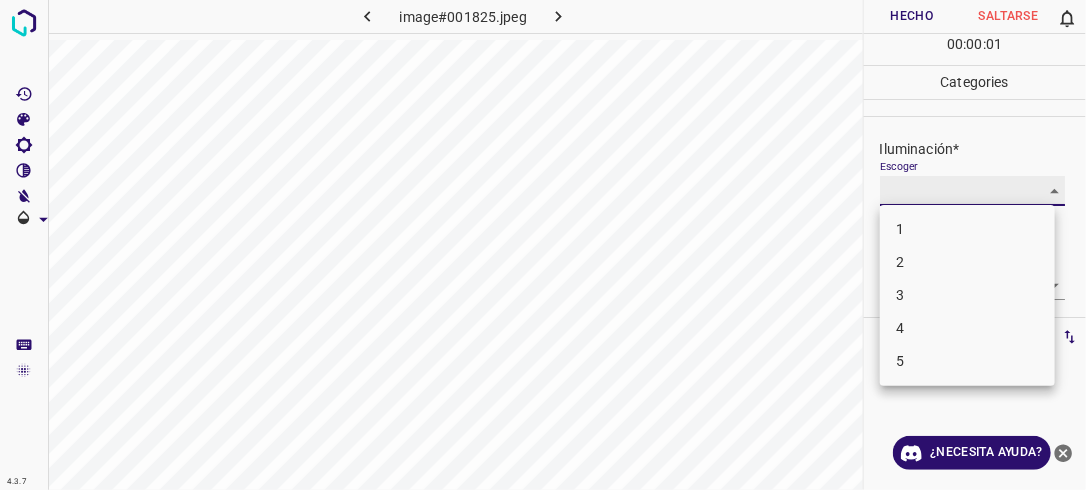 type on "3" 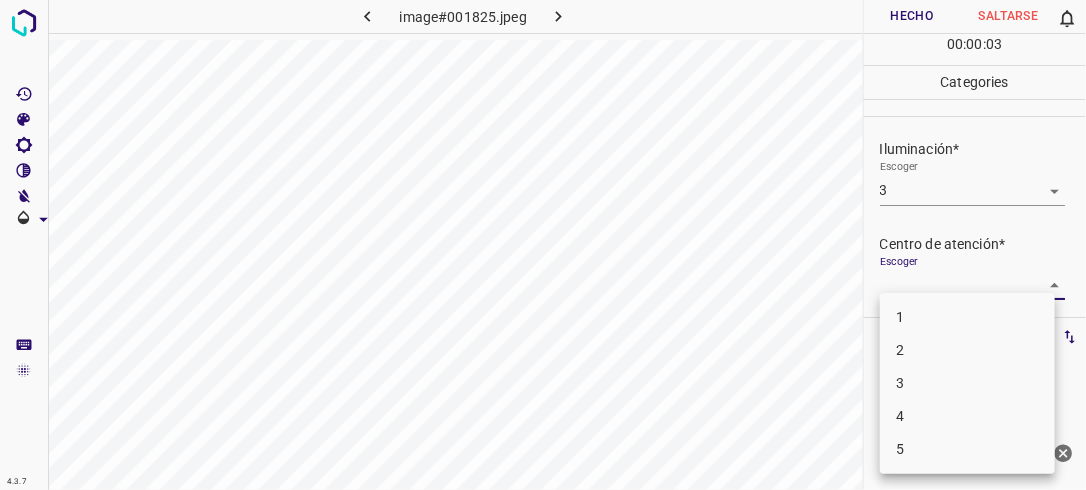 drag, startPoint x: 1037, startPoint y: 291, endPoint x: 984, endPoint y: 326, distance: 63.51378 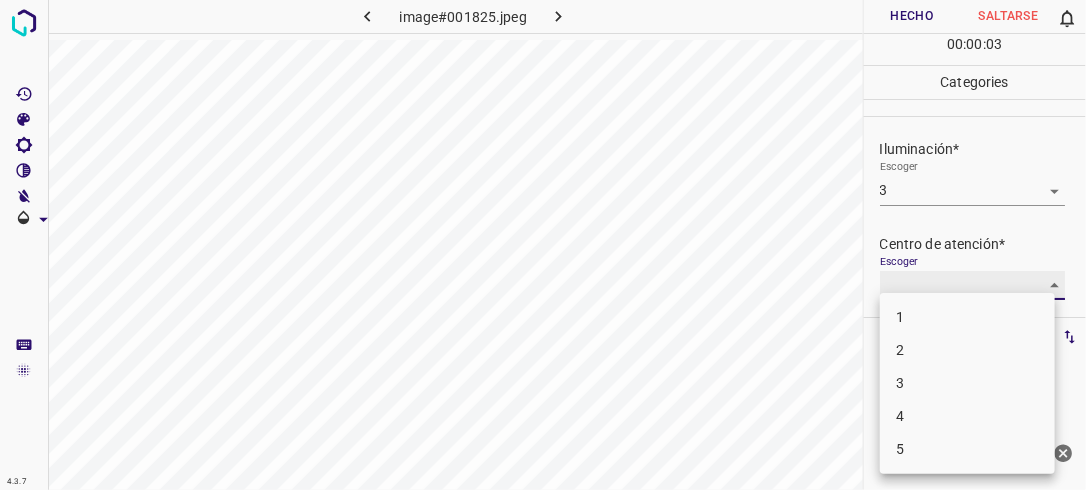 type on "3" 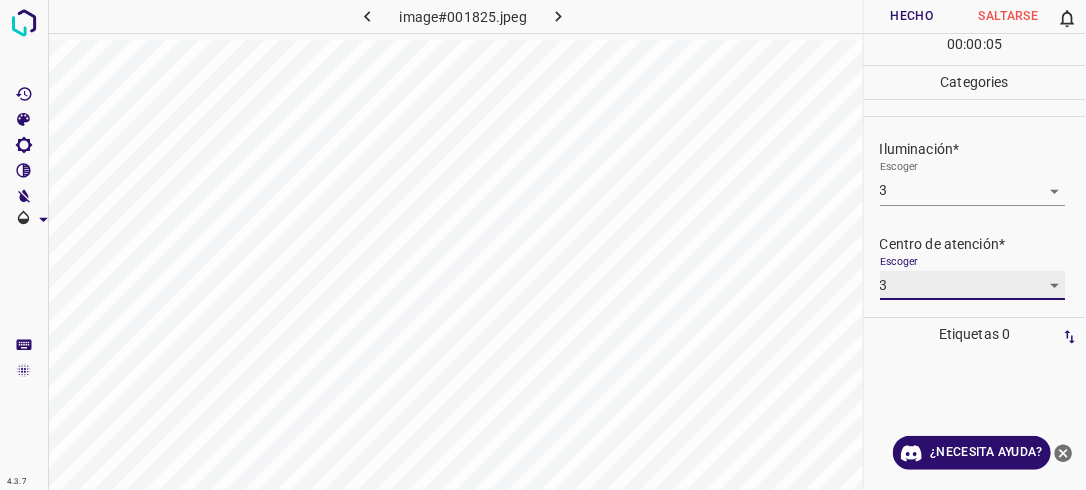 scroll, scrollTop: 98, scrollLeft: 0, axis: vertical 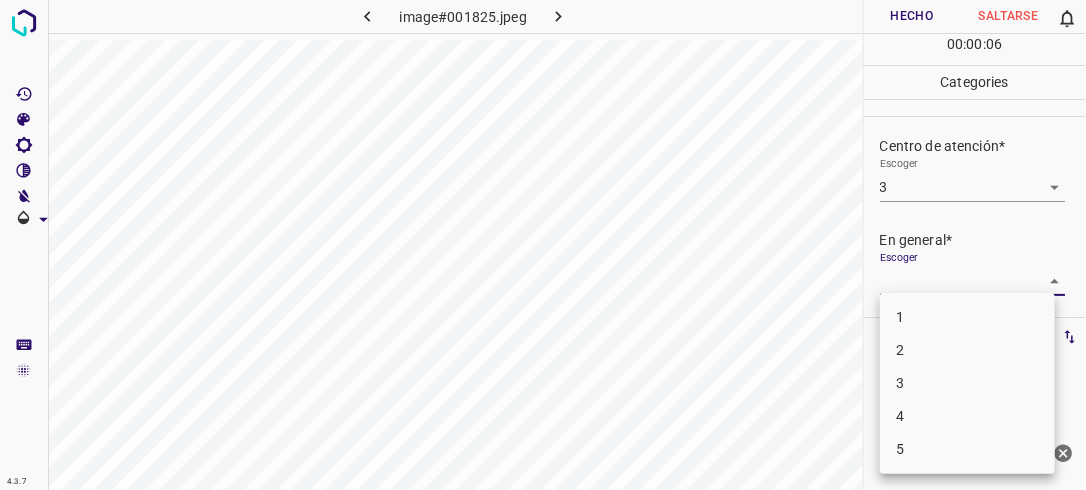 drag, startPoint x: 1046, startPoint y: 269, endPoint x: 1033, endPoint y: 283, distance: 19.104973 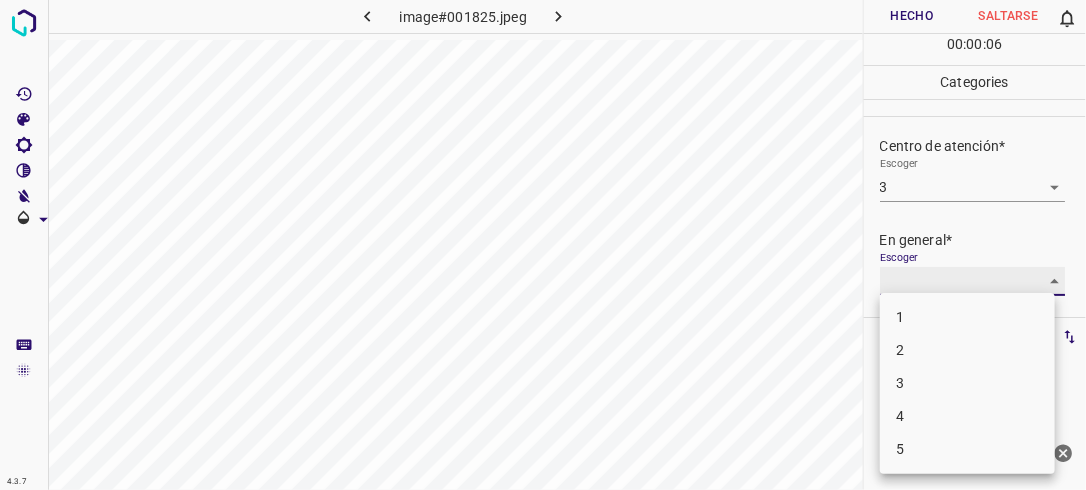 type on "3" 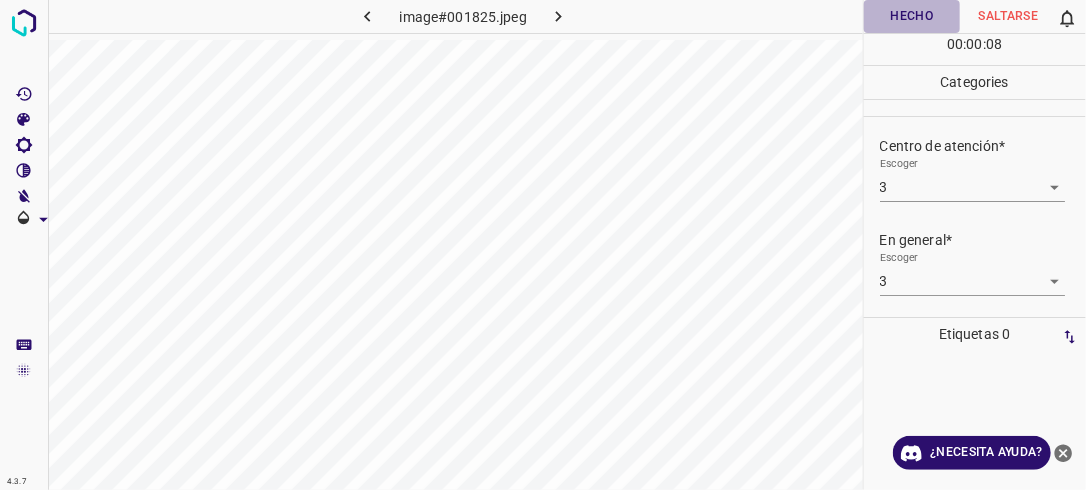 click on "Hecho" at bounding box center [912, 16] 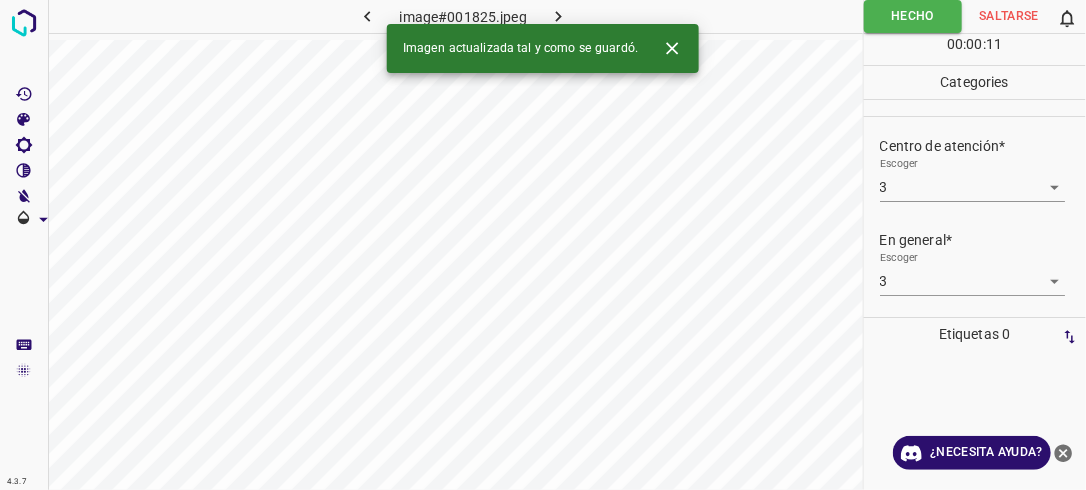click 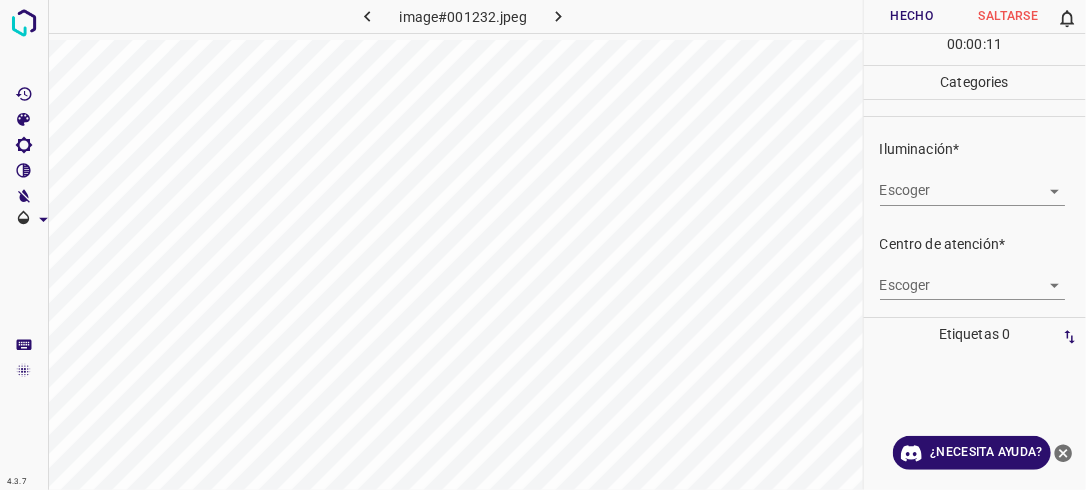 click on "4.3.7 image#001232.jpeg Hecho Saltarse 0 00   : 00   : 11   Categories Iluminación*  Escoger ​ Centro de atención*  Escoger ​ En general*  Escoger ​ Etiquetas 0 Categories 1 Lighting 2 Focus 3 Overall Tools Espacio Cambiar entre modos (Dibujar y Editar) Yo Etiquetado automático R Restaurar zoom M Acercar N Alejar Borrar Eliminar etiqueta de selección Filtros Z Restaurar filtros X Filtro de saturación C Filtro de brillo V Filtro de contraste B Filtro de escala de grises General O Descargar ¿Necesita ayuda? -Mensaje de texto -Esconder -Borrar" at bounding box center (543, 245) 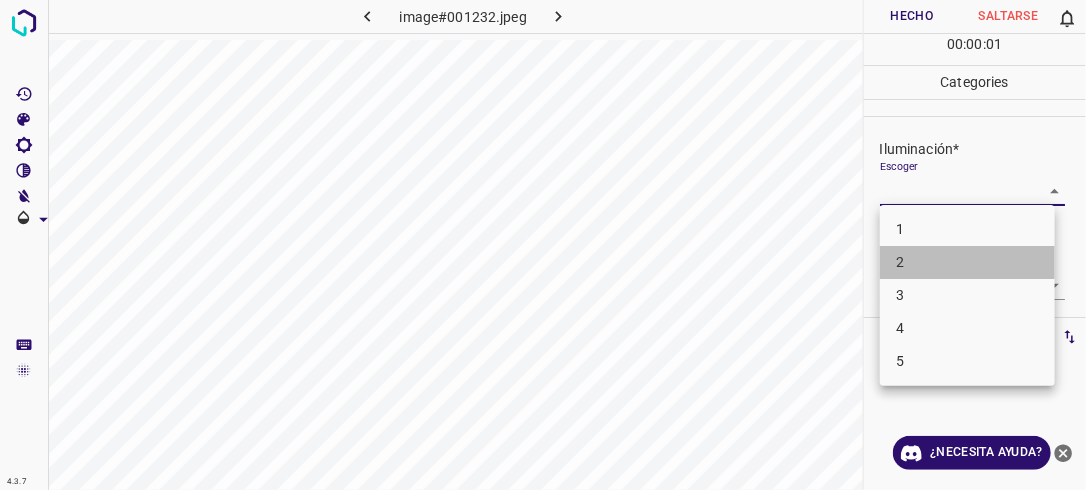 click on "2" at bounding box center (967, 262) 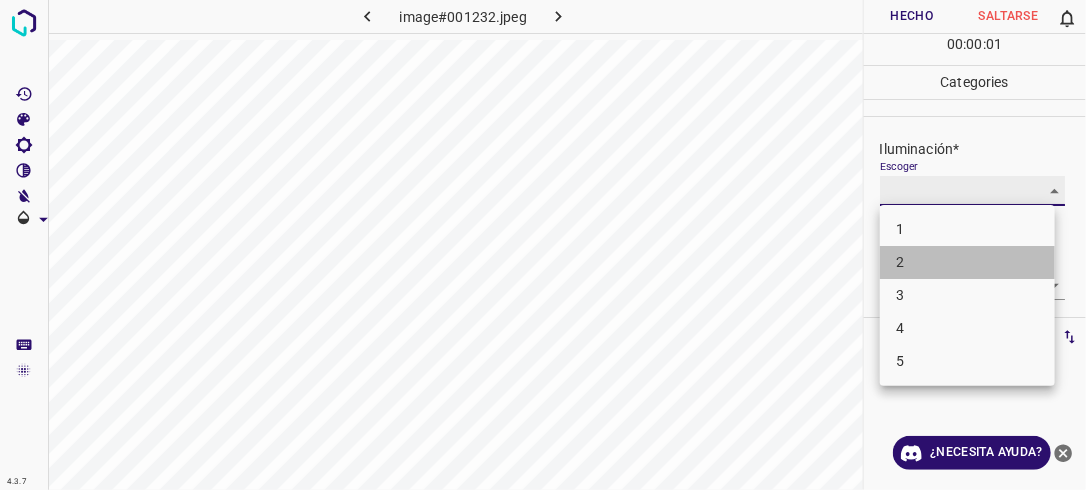 type on "2" 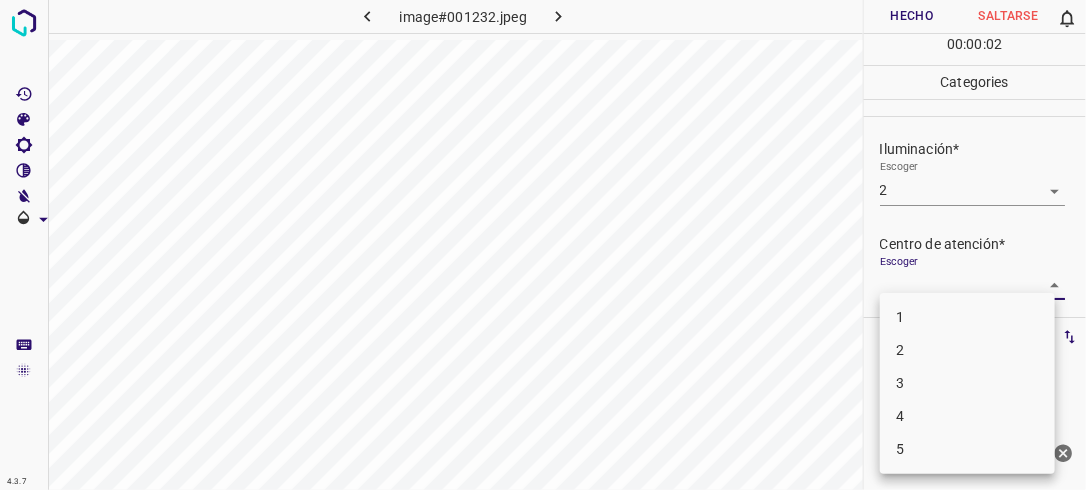 click on "4.3.7 image#001232.jpeg Hecho Saltarse 0 00   : 00   : 02   Categories Iluminación*  Escoger 2 2 Centro de atención*  Escoger ​ En general*  Escoger ​ Etiquetas 0 Categories 1 Lighting 2 Focus 3 Overall Tools Espacio Cambiar entre modos (Dibujar y Editar) Yo Etiquetado automático R Restaurar zoom M Acercar N Alejar Borrar Eliminar etiqueta de selección Filtros Z Restaurar filtros X Filtro de saturación C Filtro de brillo V Filtro de contraste B Filtro de escala de grises General O Descargar ¿Necesita ayuda? -Mensaje de texto -Esconder -Borrar 1 2 3 4 5" at bounding box center (543, 245) 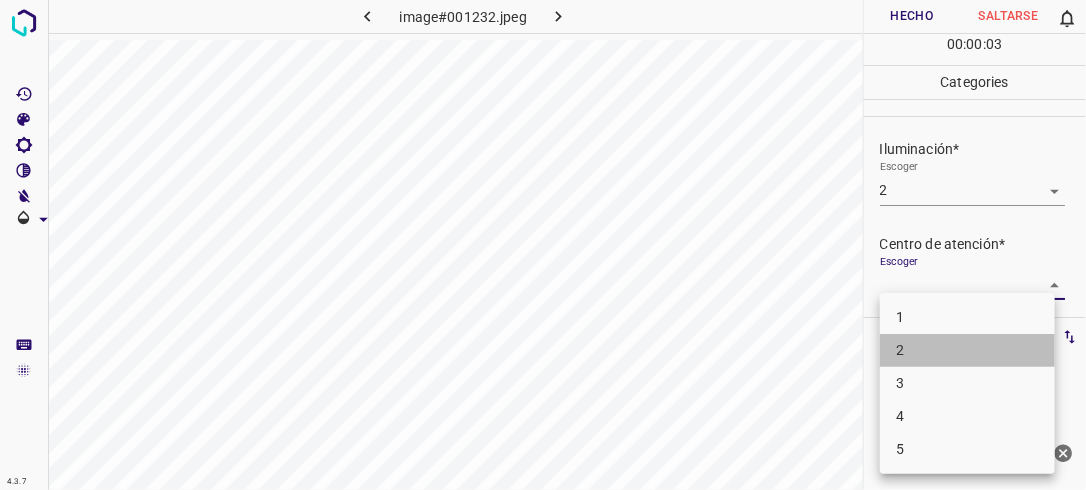 click on "2" at bounding box center [967, 350] 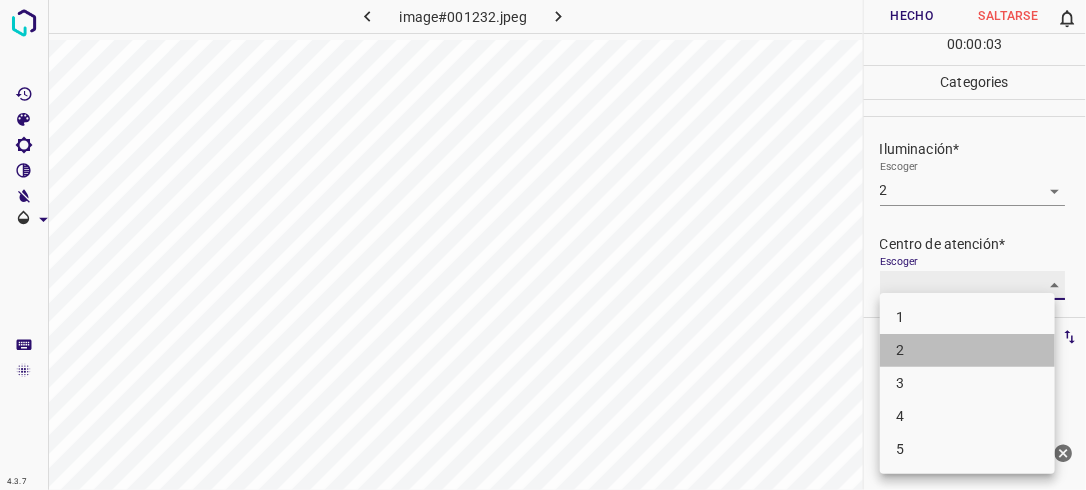 type on "2" 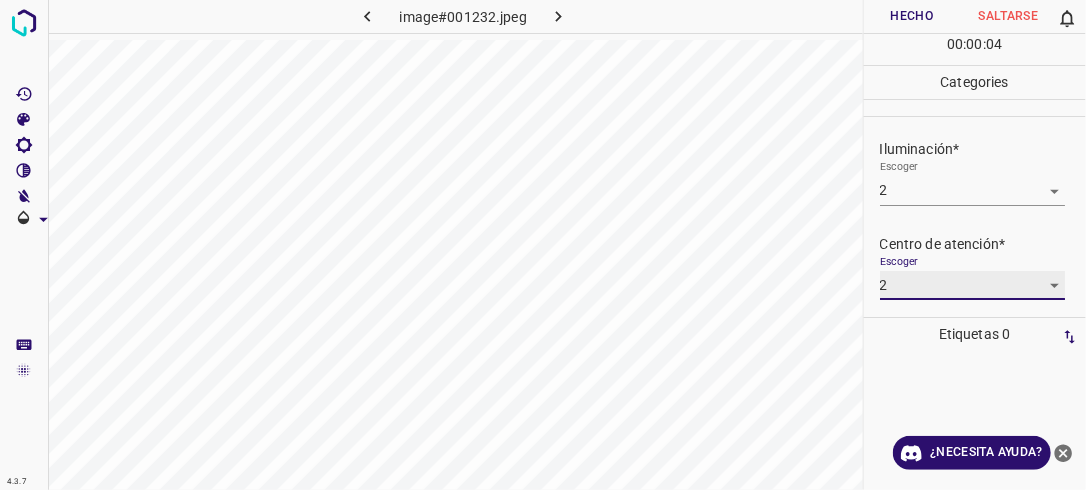 scroll, scrollTop: 98, scrollLeft: 0, axis: vertical 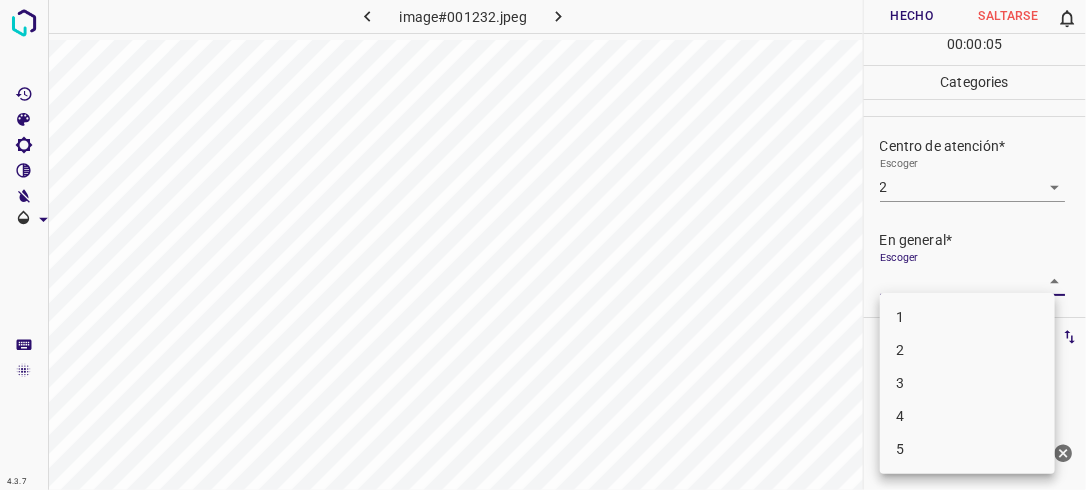 click on "4.3.7 image#001232.jpeg Hecho Saltarse 0 00   : 00   : 05   Categories Iluminación*  Escoger 2 2 Centro de atención*  Escoger 2 2 En general*  Escoger ​ Etiquetas 0 Categories 1 Lighting 2 Focus 3 Overall Tools Espacio Cambiar entre modos (Dibujar y Editar) Yo Etiquetado automático R Restaurar zoom M Acercar N Alejar Borrar Eliminar etiqueta de selección Filtros Z Restaurar filtros X Filtro de saturación C Filtro de brillo V Filtro de contraste B Filtro de escala de grises General O Descargar ¿Necesita ayuda? -Mensaje de texto -Esconder -Borrar 1 2 3 4 5" at bounding box center (543, 245) 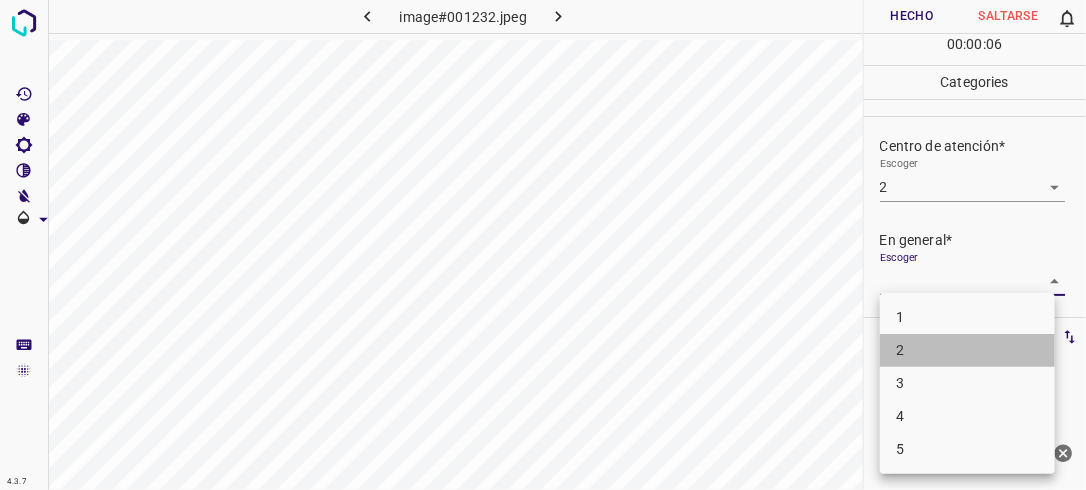 click on "2" at bounding box center [967, 350] 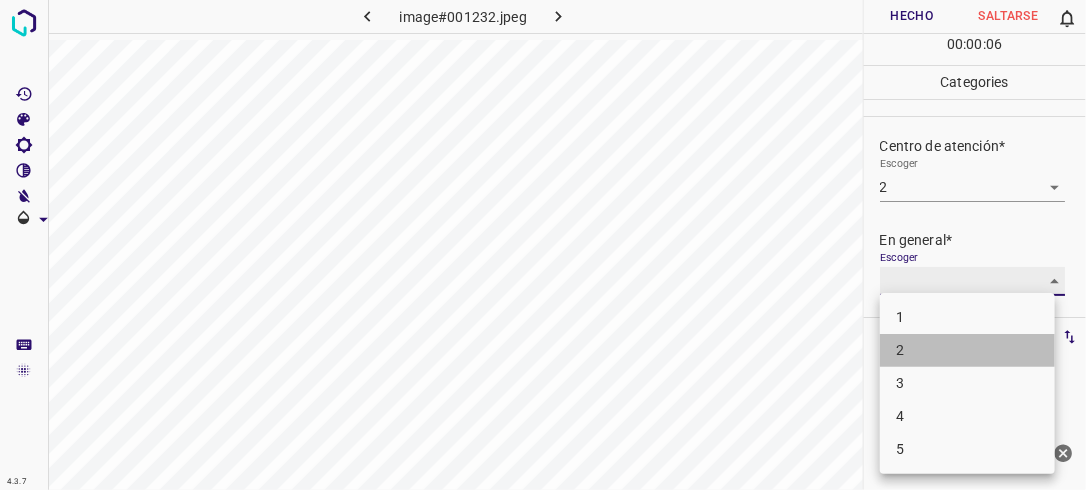 type on "2" 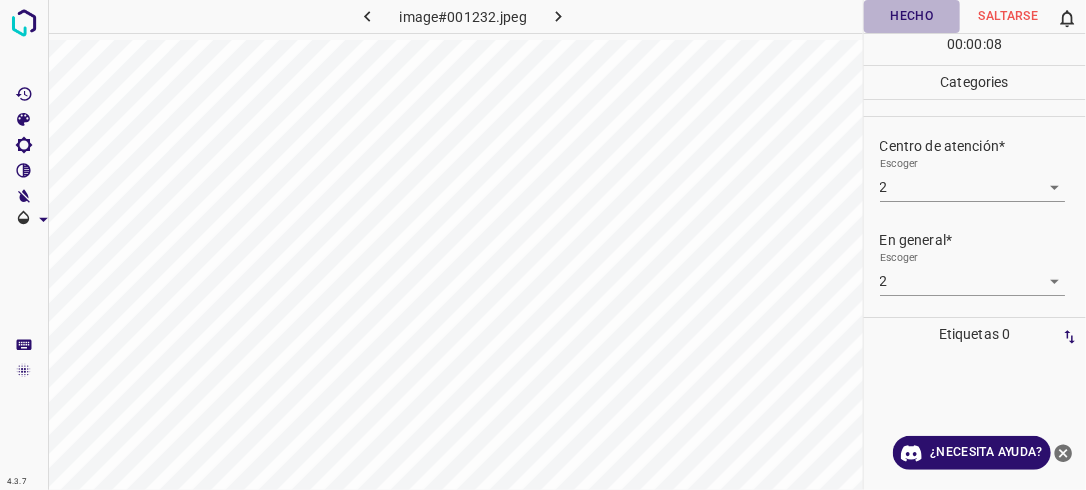click on "Hecho" at bounding box center (912, 16) 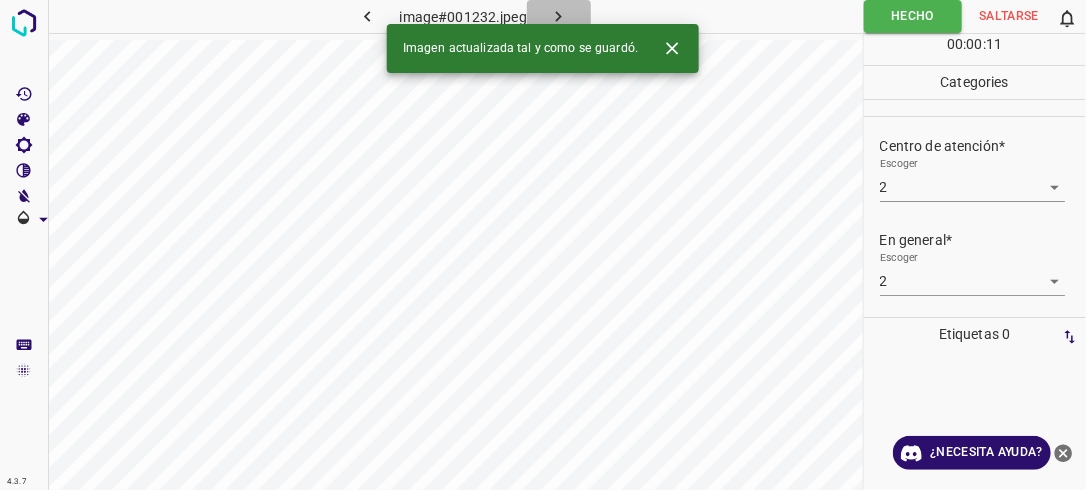 click at bounding box center [559, 16] 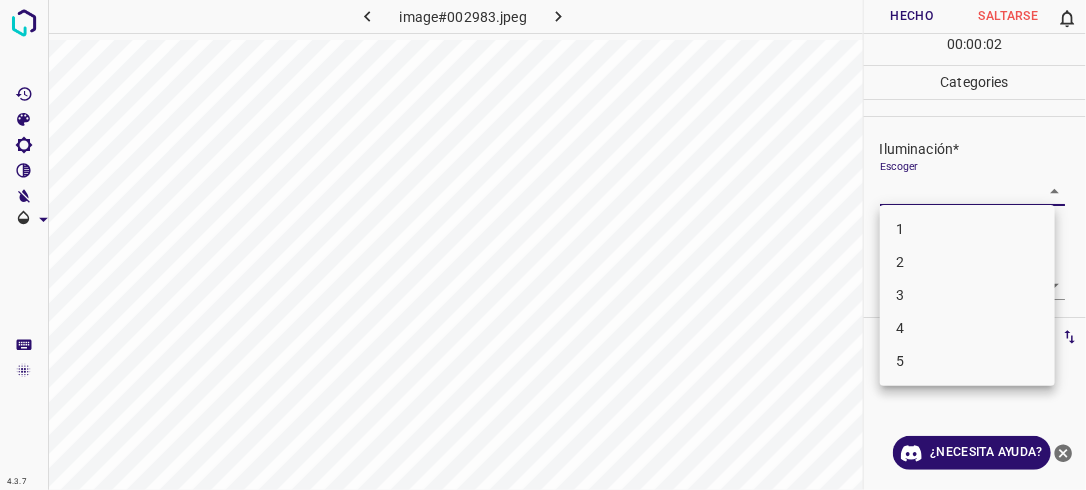 click on "4.3.7 image#002983.jpeg Hecho Saltarse 0 00   : 00   : 02   Categories Iluminación*  Escoger ​ Centro de atención*  Escoger ​ En general*  Escoger ​ Etiquetas 0 Categories 1 Lighting 2 Focus 3 Overall Tools Espacio Cambiar entre modos (Dibujar y Editar) Yo Etiquetado automático R Restaurar zoom M Acercar N Alejar Borrar Eliminar etiqueta de selección Filtros Z Restaurar filtros X Filtro de saturación C Filtro de brillo V Filtro de contraste B Filtro de escala de grises General O Descargar ¿Necesita ayuda? -Mensaje de texto -Esconder -Borrar 1 2 3 4 5" at bounding box center [543, 245] 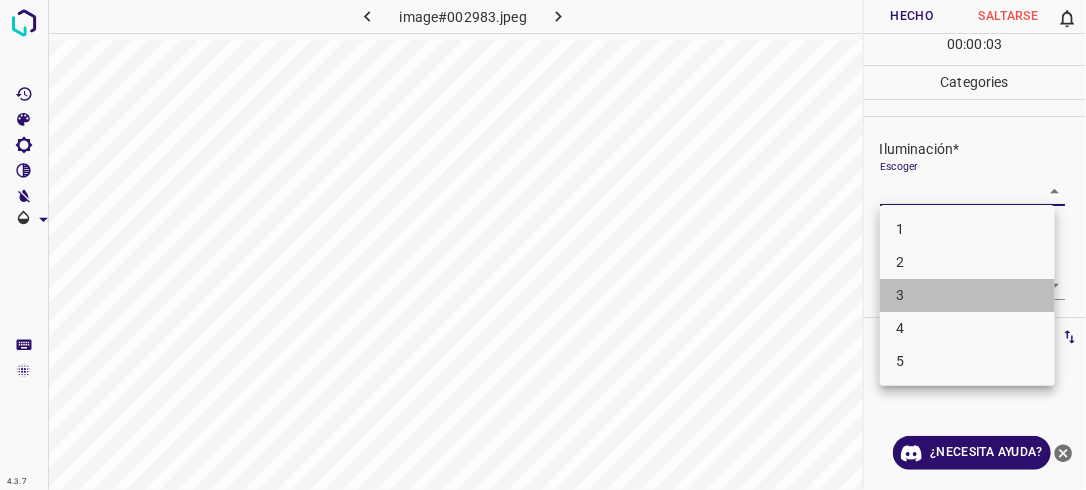 click on "3" at bounding box center (967, 295) 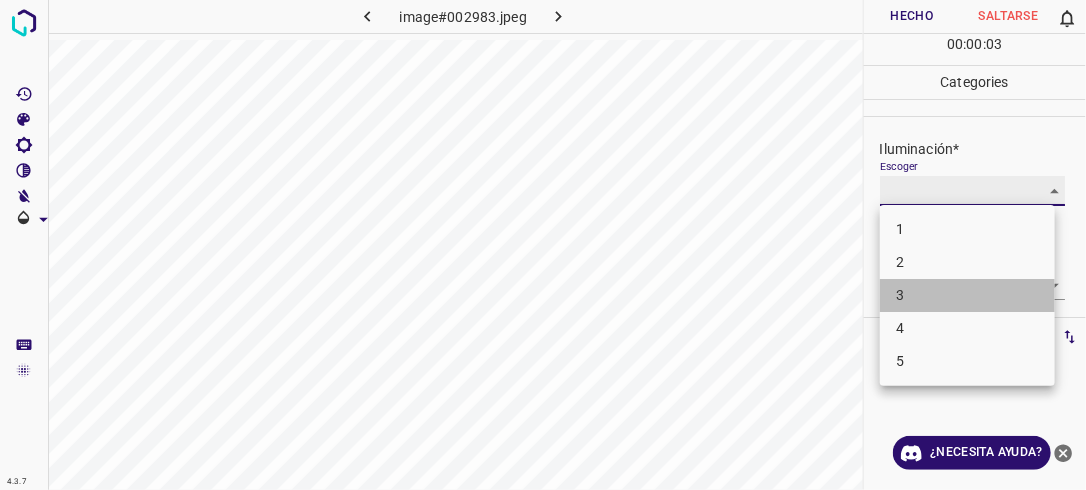 type on "3" 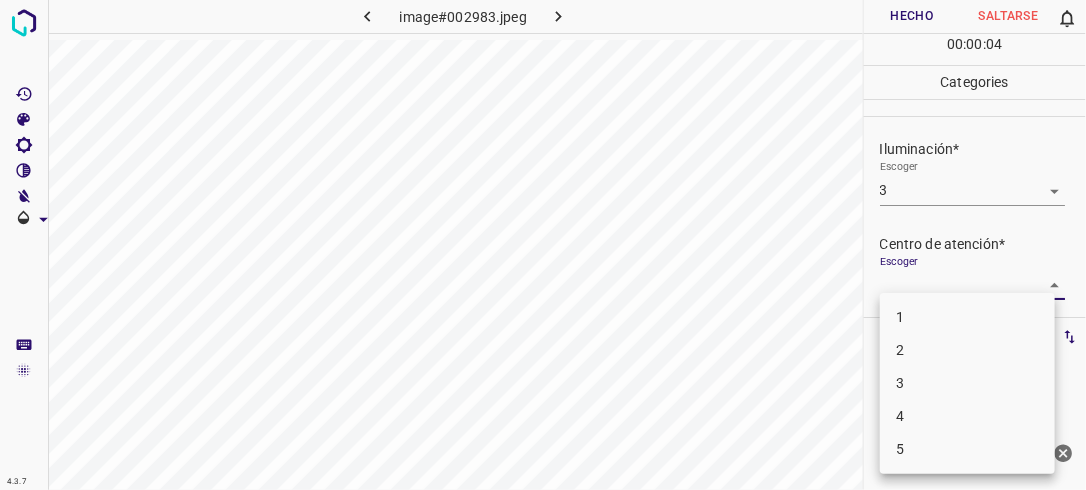 click on "4.3.7 image#002983.jpeg Hecho Saltarse 0 00   : 00   : 04   Categories Iluminación*  Escoger 3 3 Centro de atención*  Escoger ​ En general*  Escoger ​ Etiquetas 0 Categories 1 Lighting 2 Focus 3 Overall Tools Espacio Cambiar entre modos (Dibujar y Editar) Yo Etiquetado automático R Restaurar zoom M Acercar N Alejar Borrar Eliminar etiqueta de selección Filtros Z Restaurar filtros X Filtro de saturación C Filtro de brillo V Filtro de contraste B Filtro de escala de grises General O Descargar ¿Necesita ayuda? -Mensaje de texto -Esconder -Borrar 1 2 3 4 5" at bounding box center [543, 245] 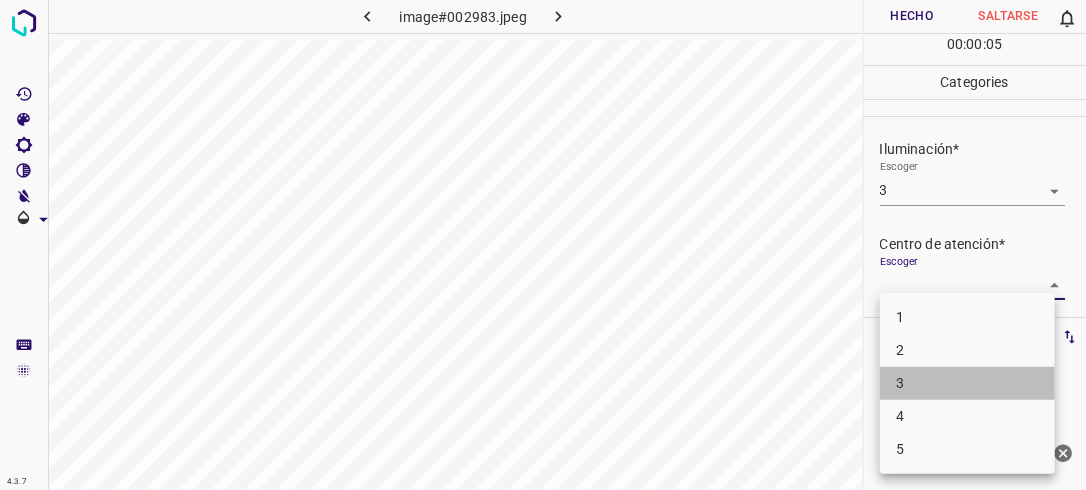 click on "3" at bounding box center [967, 383] 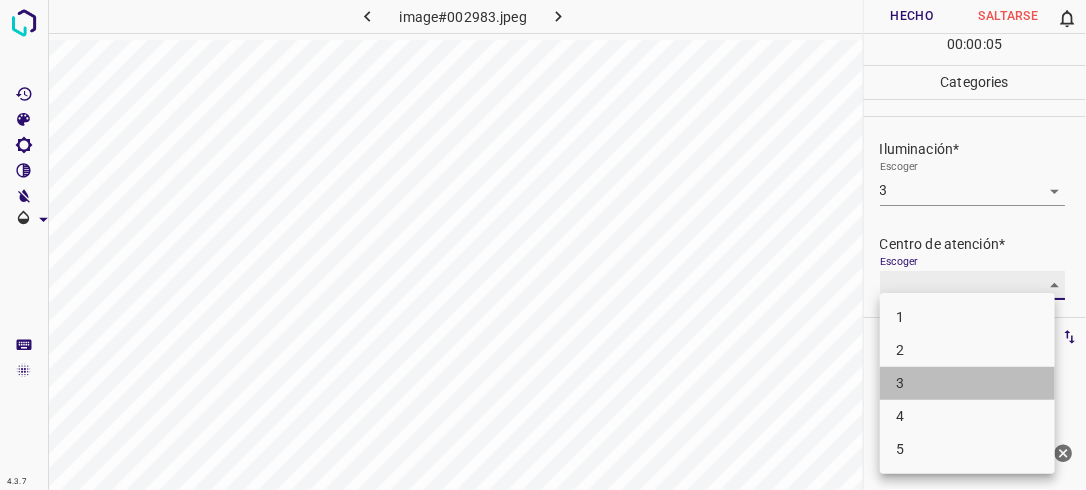 type on "3" 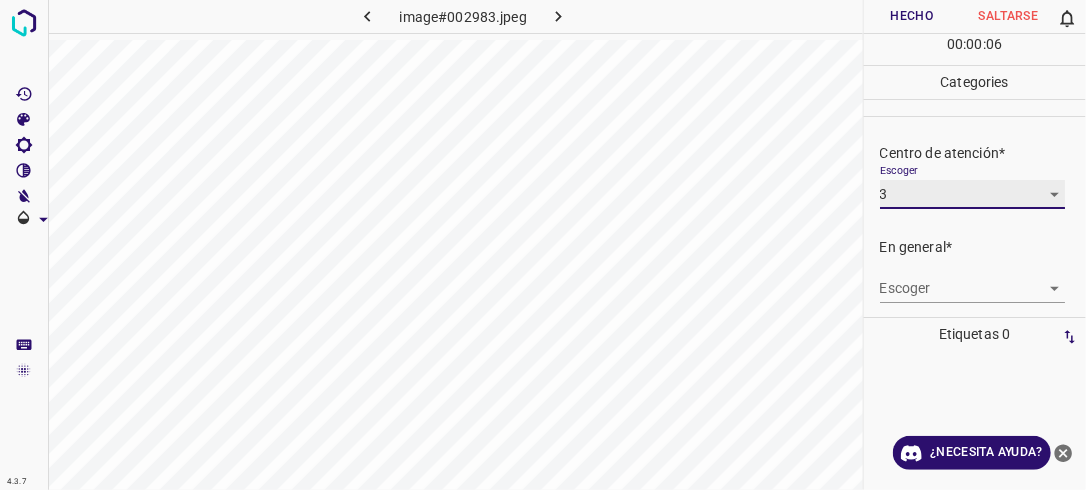 scroll, scrollTop: 98, scrollLeft: 0, axis: vertical 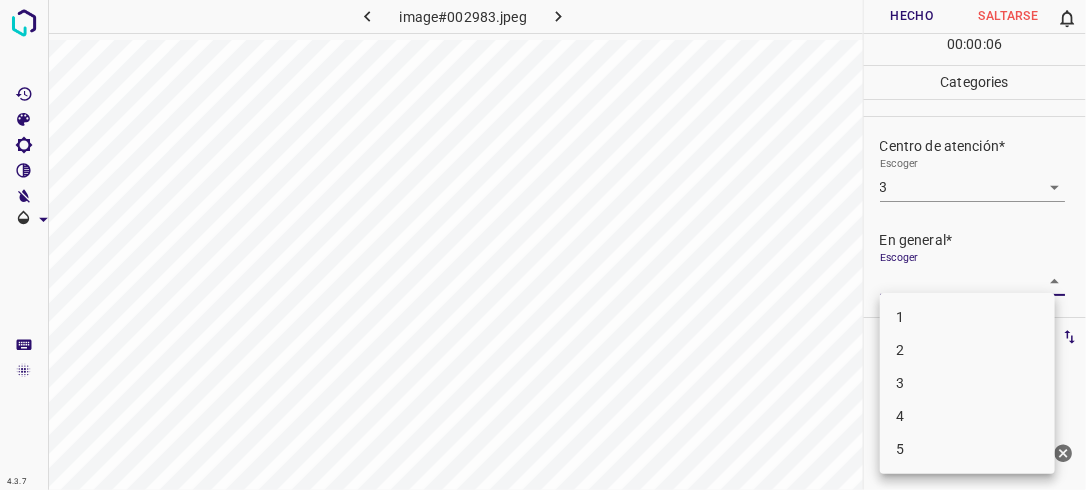 drag, startPoint x: 1048, startPoint y: 280, endPoint x: 958, endPoint y: 349, distance: 113.40635 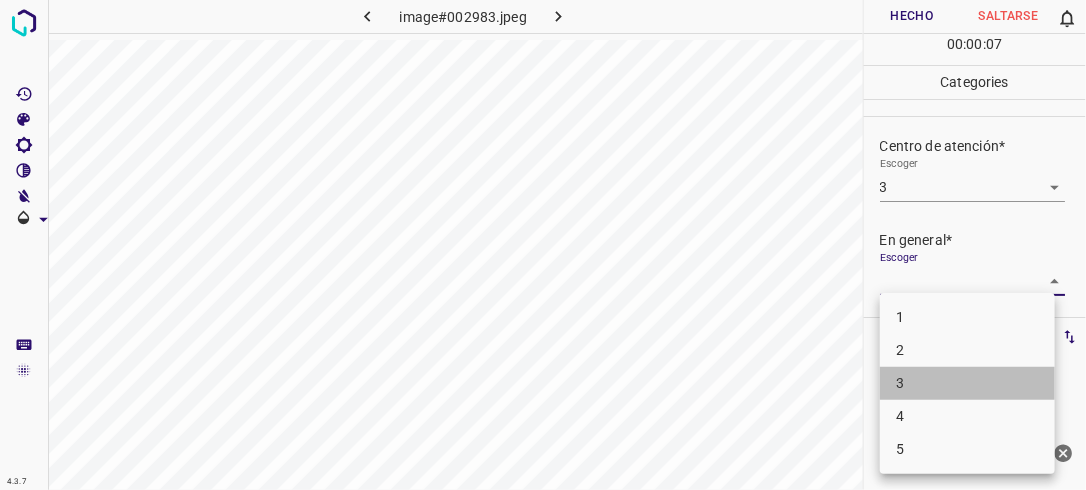 click on "3" at bounding box center [967, 383] 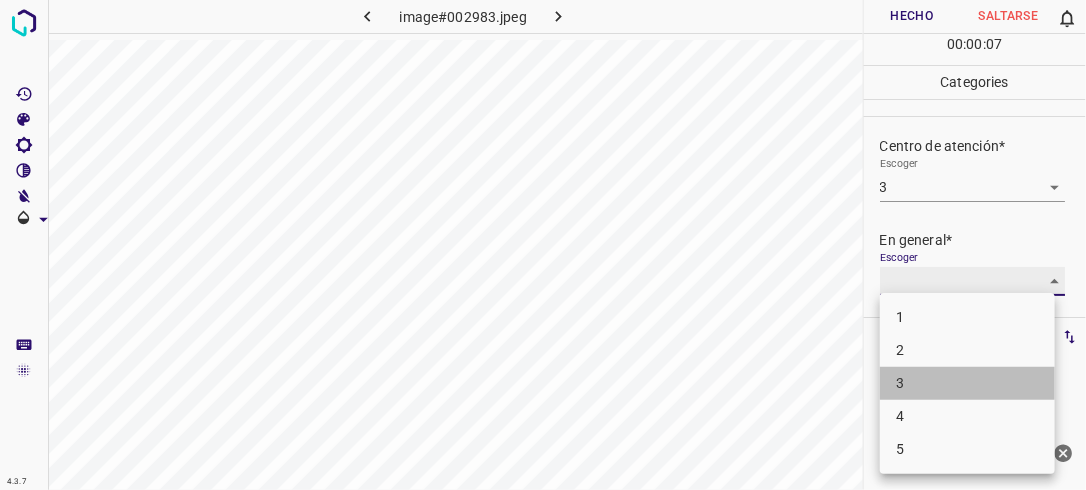 type on "3" 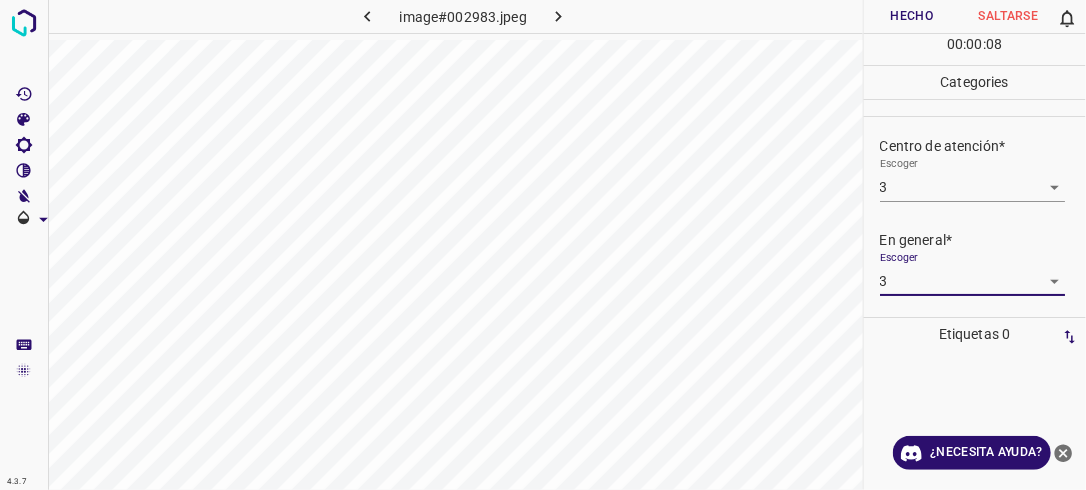 click on "Hecho" at bounding box center (912, 16) 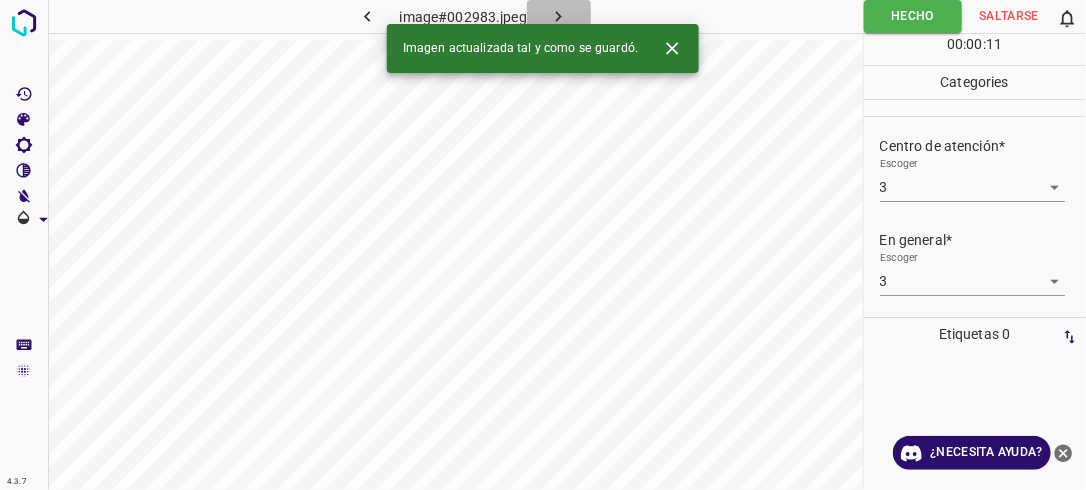 click 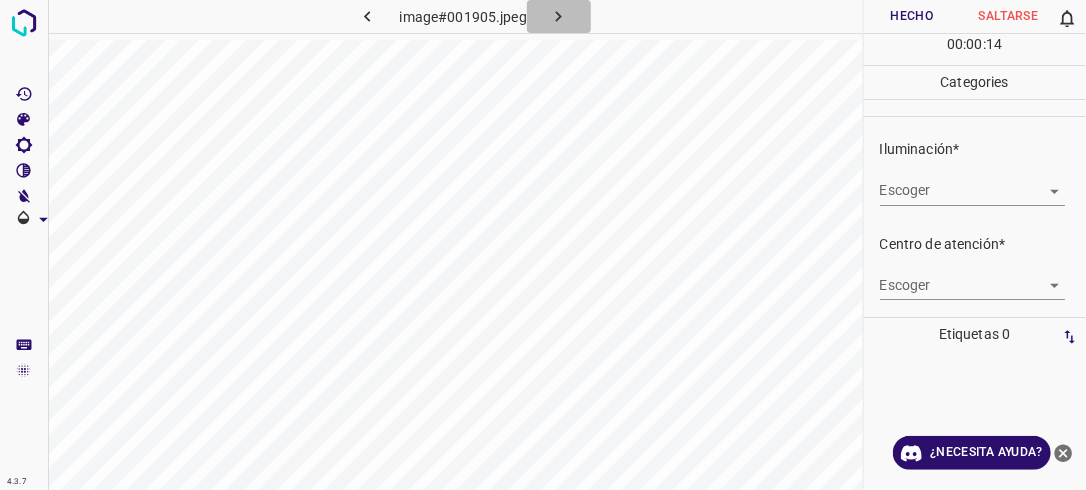 click 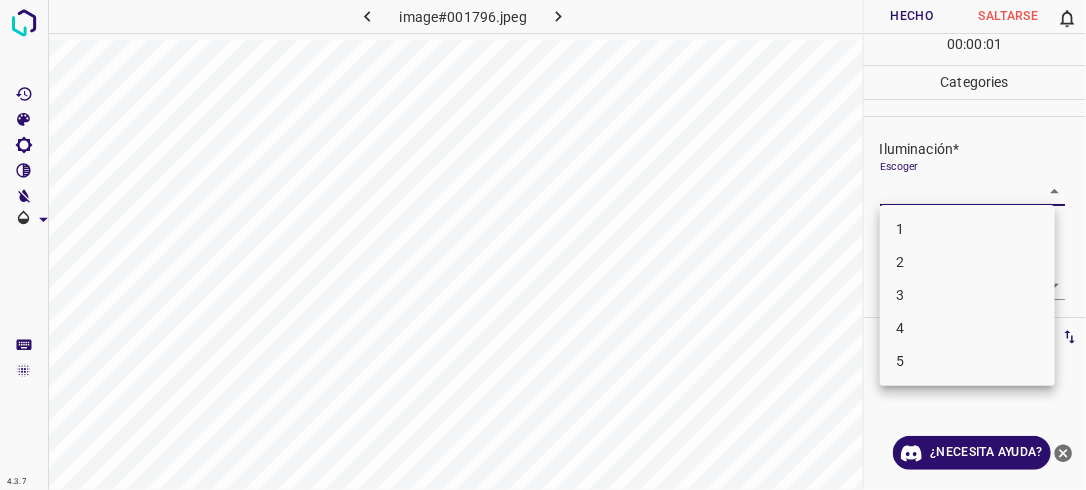 drag, startPoint x: 1036, startPoint y: 194, endPoint x: 1025, endPoint y: 208, distance: 17.804493 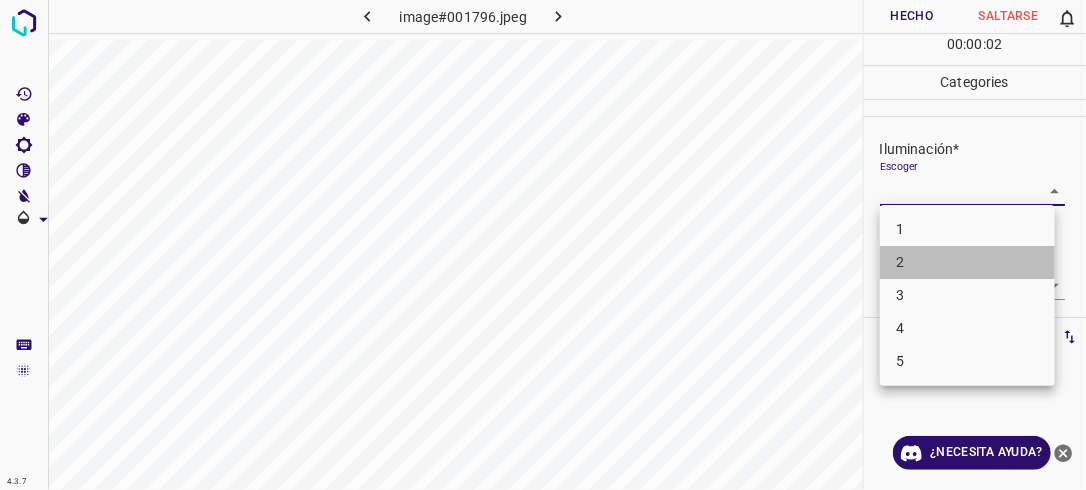 click on "2" at bounding box center (967, 262) 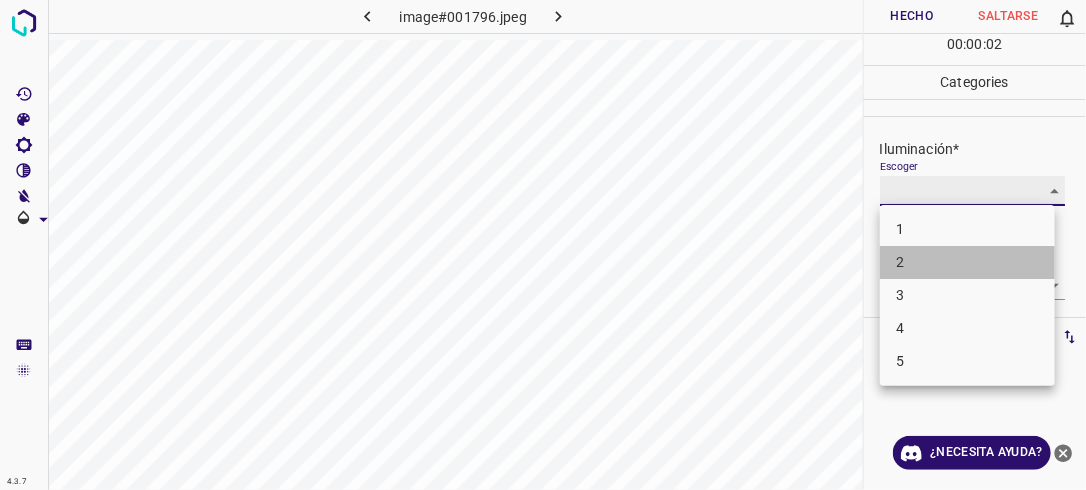type on "2" 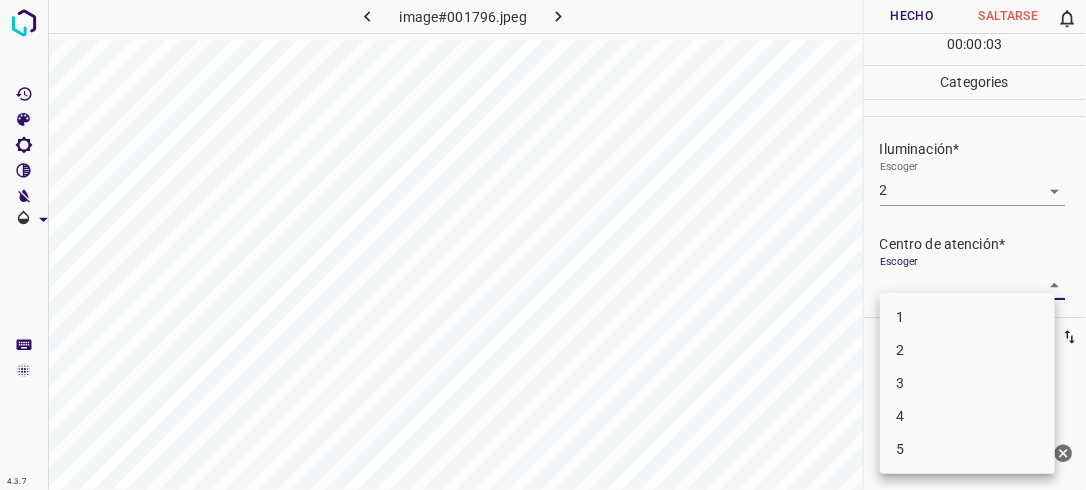 click on "4.3.7 image#001796.jpeg Hecho Saltarse 0 00   : 00   : 03   Categories Iluminación*  Escoger 2 2 Centro de atención*  Escoger ​ En general*  Escoger ​ Etiquetas 0 Categories 1 Lighting 2 Focus 3 Overall Tools Espacio Cambiar entre modos (Dibujar y Editar) Yo Etiquetado automático R Restaurar zoom M Acercar N Alejar Borrar Eliminar etiqueta de selección Filtros Z Restaurar filtros X Filtro de saturación C Filtro de brillo V Filtro de contraste B Filtro de escala de grises General O Descargar ¿Necesita ayuda? -Mensaje de texto -Esconder -Borrar 1 2 3 4 5" at bounding box center (543, 245) 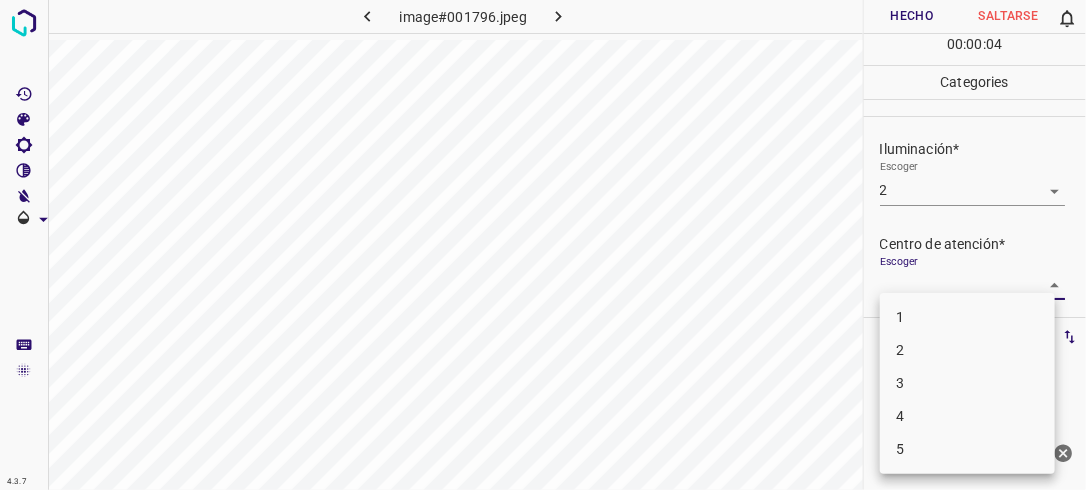 click on "2" at bounding box center (967, 350) 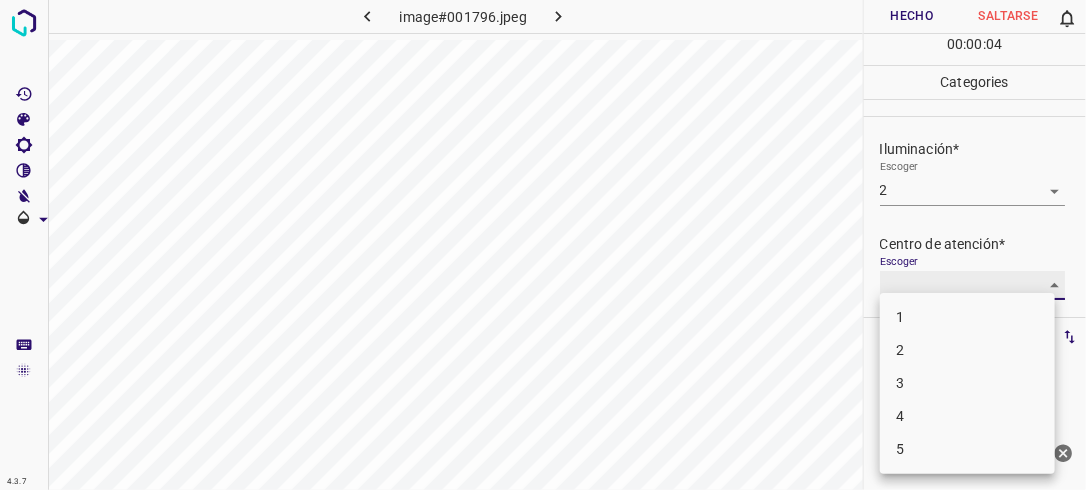 type on "2" 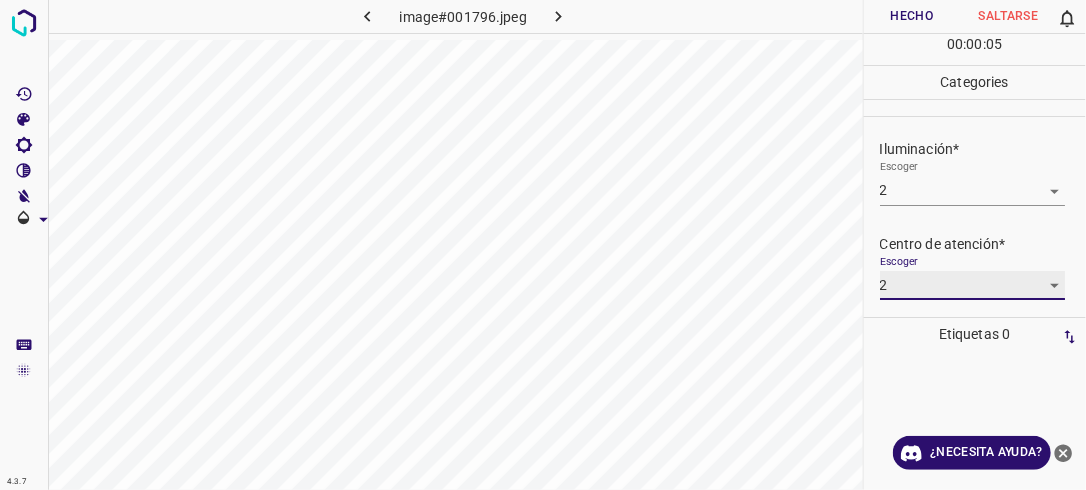 scroll, scrollTop: 98, scrollLeft: 0, axis: vertical 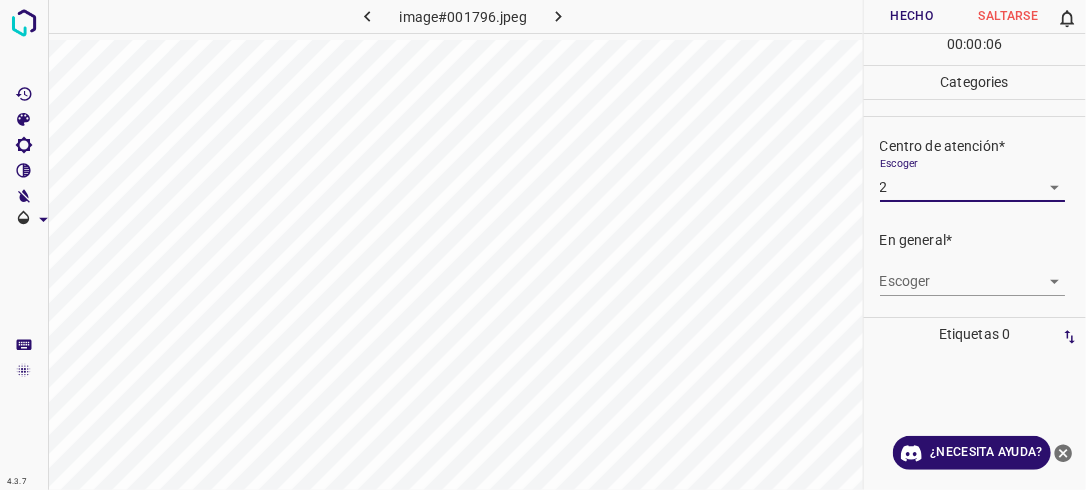 click on "4.3.7 image#001796.jpeg Hecho Saltarse 0 00   : 00   : 06   Categories Iluminación*  Escoger 2 2 Centro de atención*  Escoger 2 2 En general*  Escoger ​ Etiquetas 0 Categories 1 Lighting 2 Focus 3 Overall Tools Espacio Cambiar entre modos (Dibujar y Editar) Yo Etiquetado automático R Restaurar zoom M Acercar N Alejar Borrar Eliminar etiqueta de selección Filtros Z Restaurar filtros X Filtro de saturación C Filtro de brillo V Filtro de contraste B Filtro de escala de grises General O Descargar ¿Necesita ayuda? -Mensaje de texto -Esconder -Borrar" at bounding box center (543, 245) 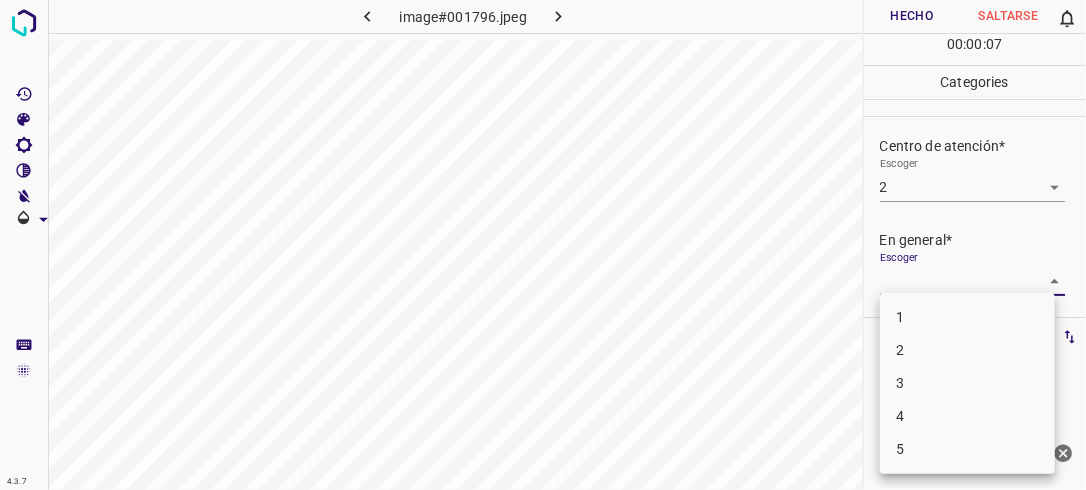click on "2" at bounding box center [967, 350] 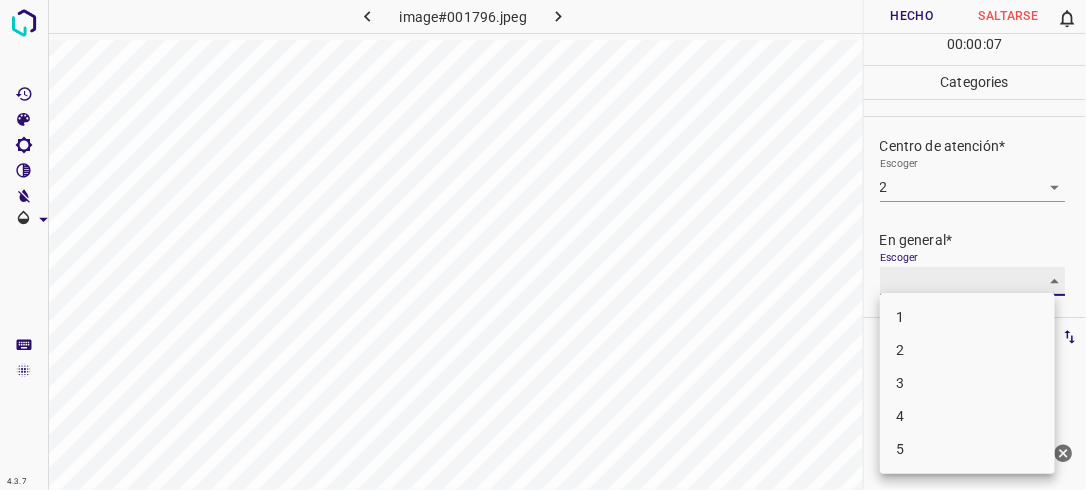 type on "2" 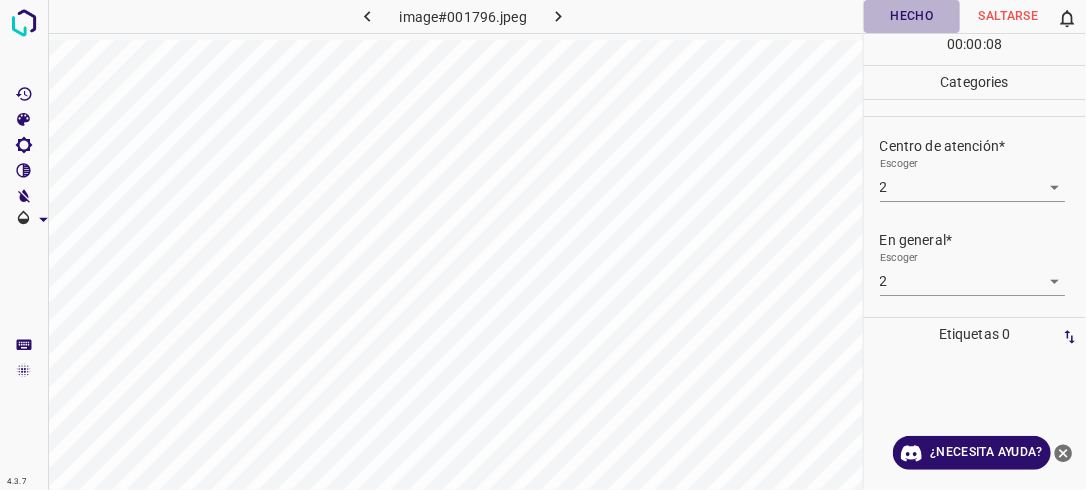 click on "Hecho" at bounding box center [912, 16] 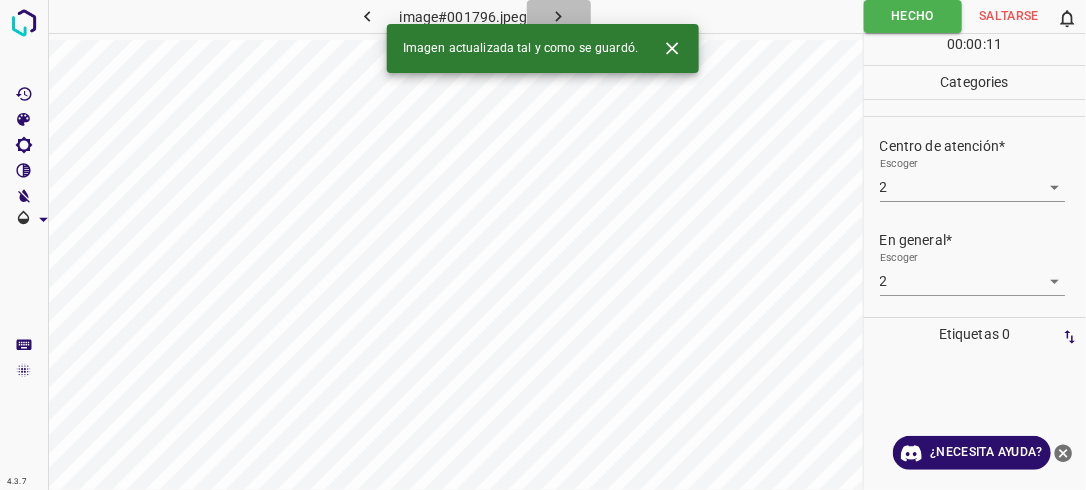 click 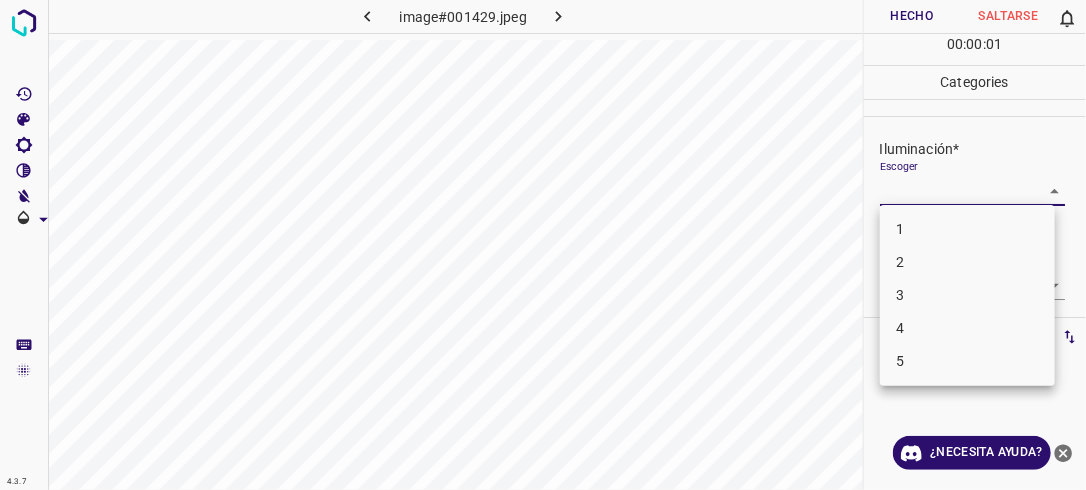 click on "4.3.7 image#001429.jpeg Hecho Saltarse 0 00   : 00   : 01   Categories Iluminación*  Escoger ​ Centro de atención*  Escoger ​ En general*  Escoger ​ Etiquetas 0 Categories 1 Lighting 2 Focus 3 Overall Tools Espacio Cambiar entre modos (Dibujar y Editar) Yo Etiquetado automático R Restaurar zoom M Acercar N Alejar Borrar Eliminar etiqueta de selección Filtros Z Restaurar filtros X Filtro de saturación C Filtro de brillo V Filtro de contraste B Filtro de escala de grises General O Descargar ¿Necesita ayuda? -Mensaje de texto -Esconder -Borrar 1 2 3 4 5" at bounding box center [543, 245] 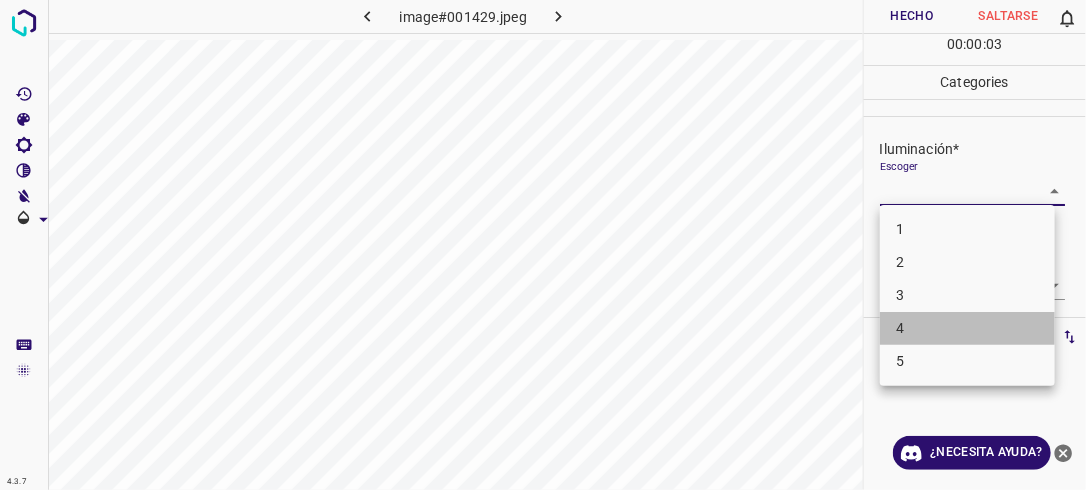 click on "4" at bounding box center (967, 328) 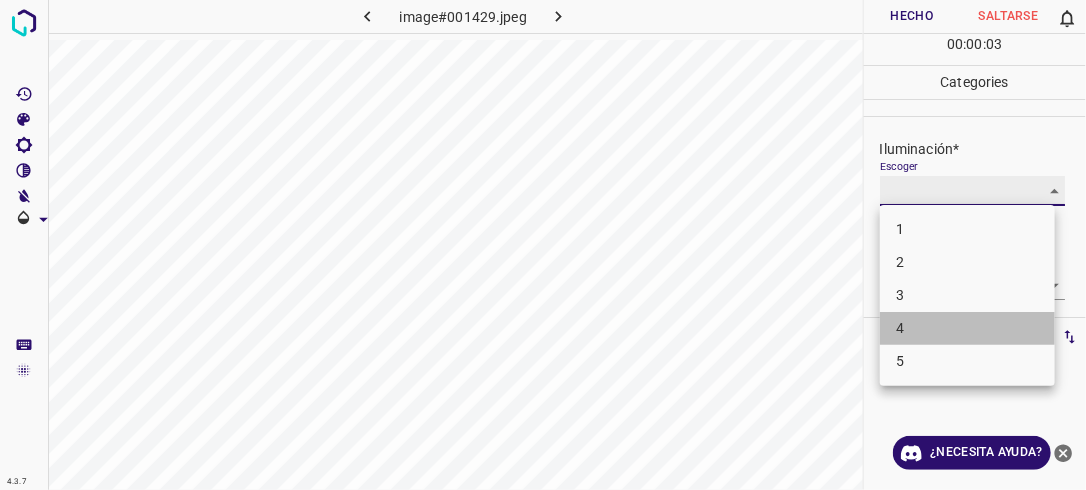 type on "4" 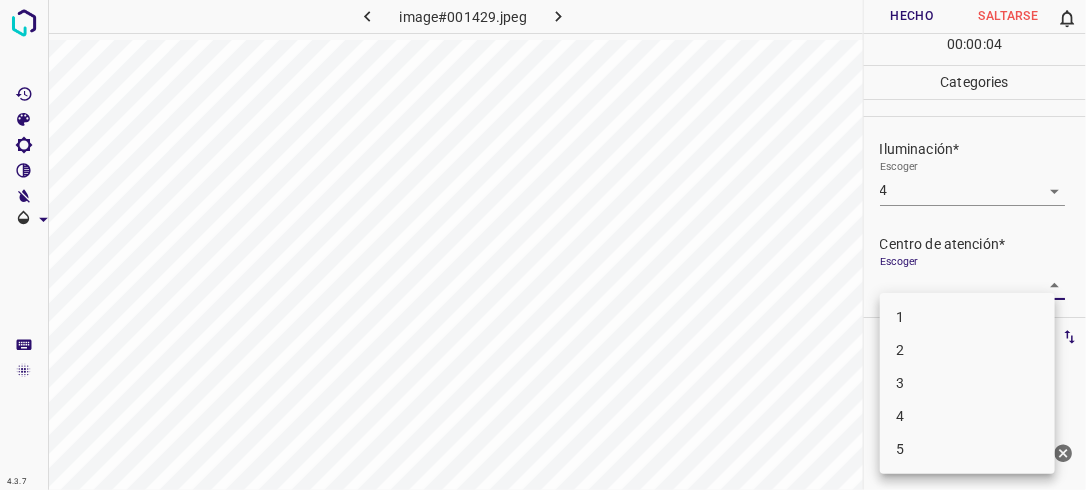 drag, startPoint x: 1037, startPoint y: 279, endPoint x: 952, endPoint y: 332, distance: 100.16985 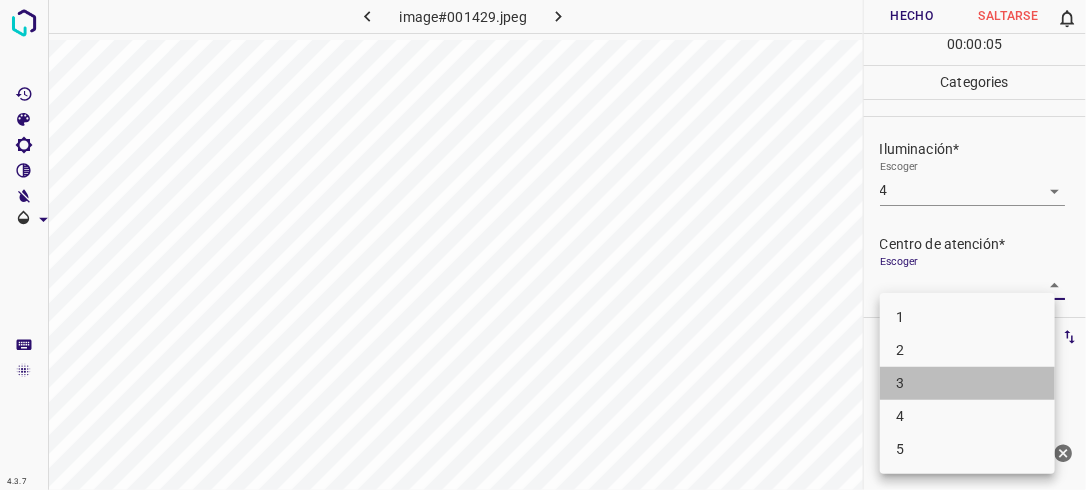 click on "3" at bounding box center (967, 383) 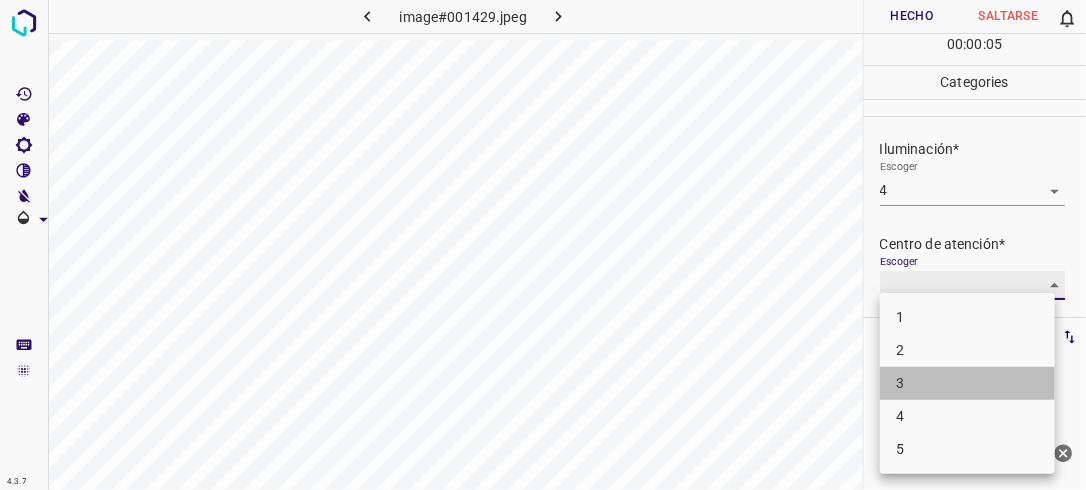 type on "3" 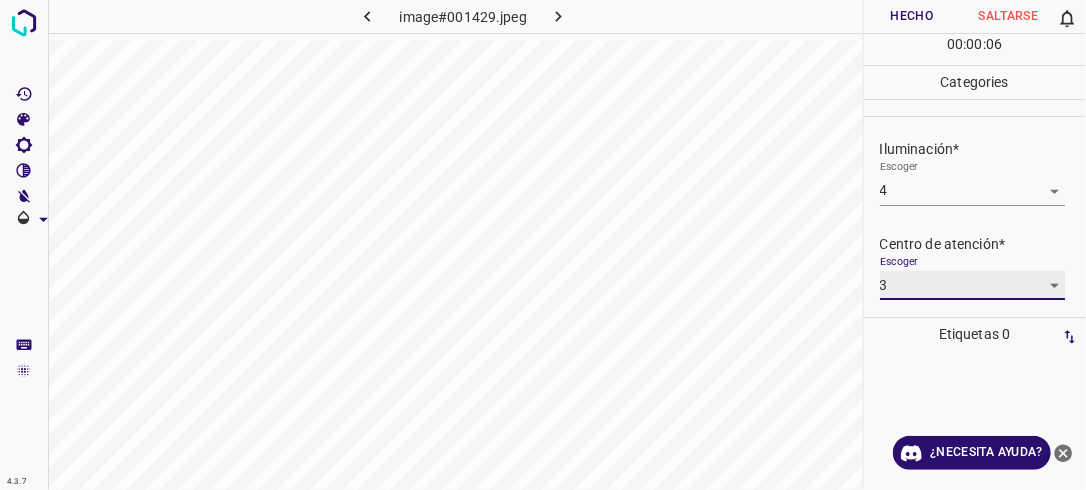 scroll, scrollTop: 98, scrollLeft: 0, axis: vertical 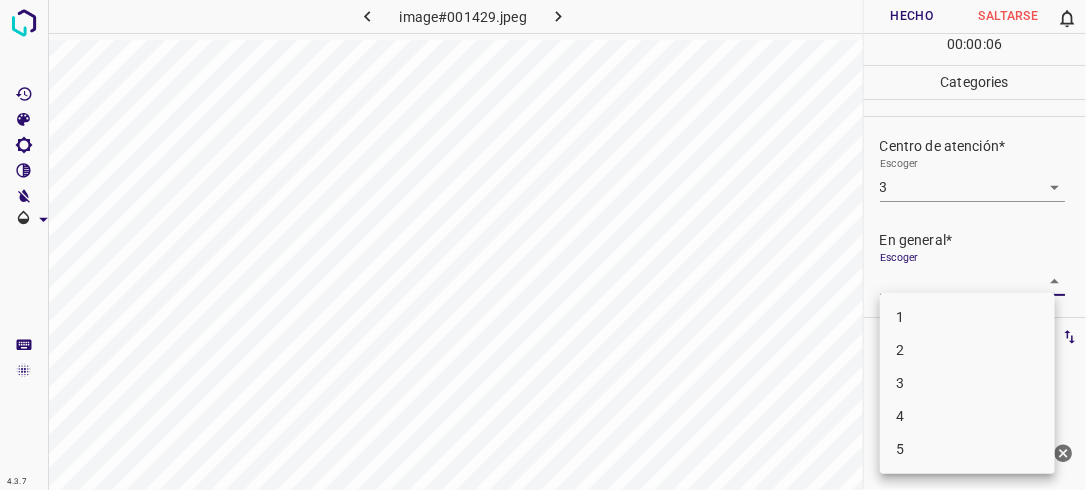 drag, startPoint x: 1041, startPoint y: 286, endPoint x: 1026, endPoint y: 292, distance: 16.155495 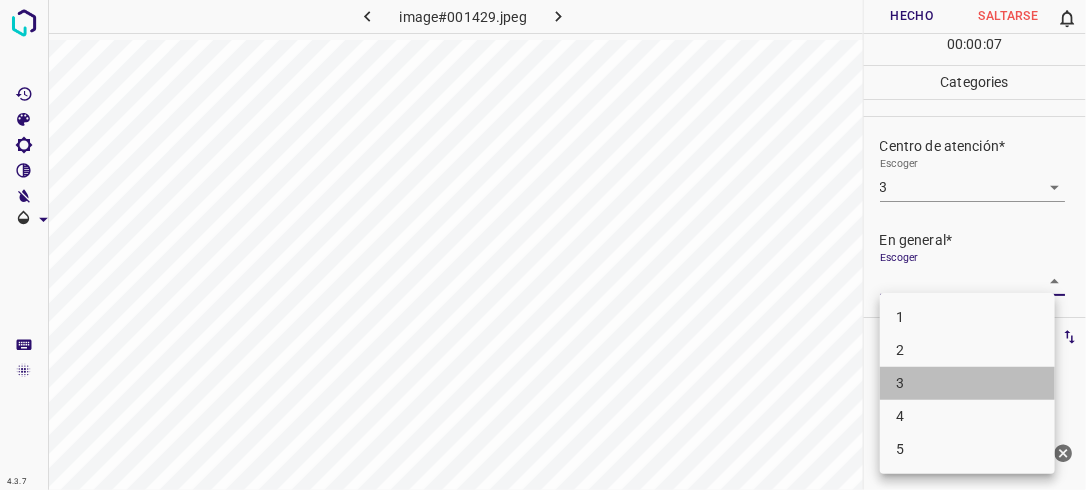 click on "3" at bounding box center [967, 383] 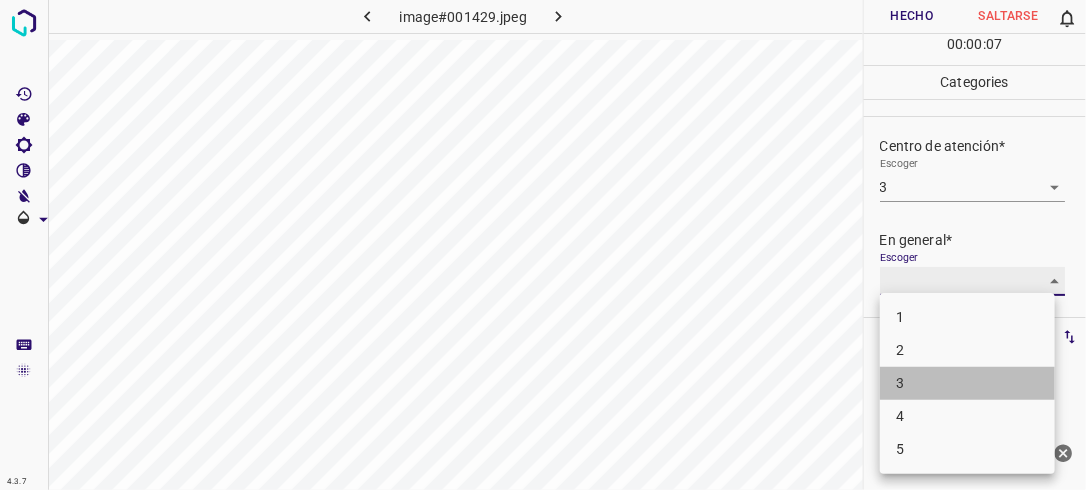 type on "3" 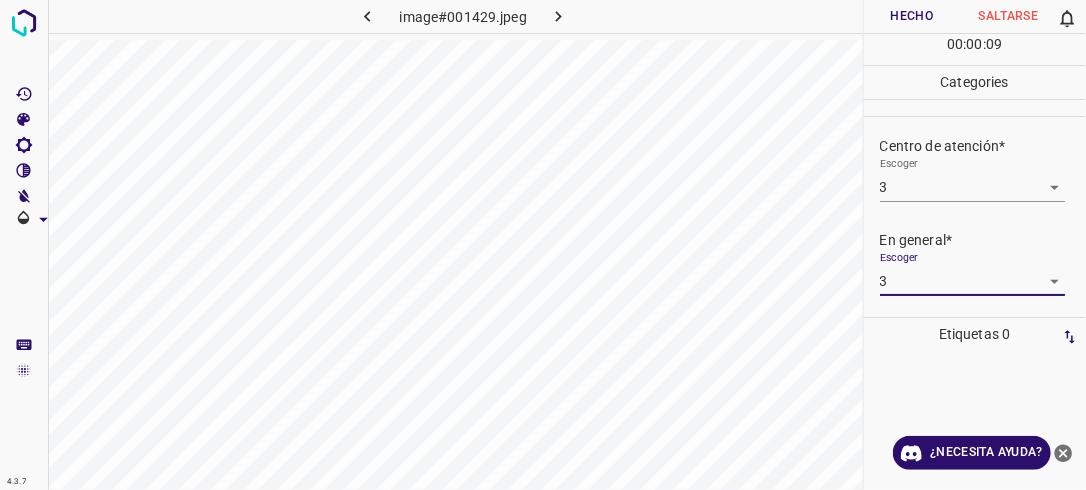 click on "Hecho" at bounding box center [912, 16] 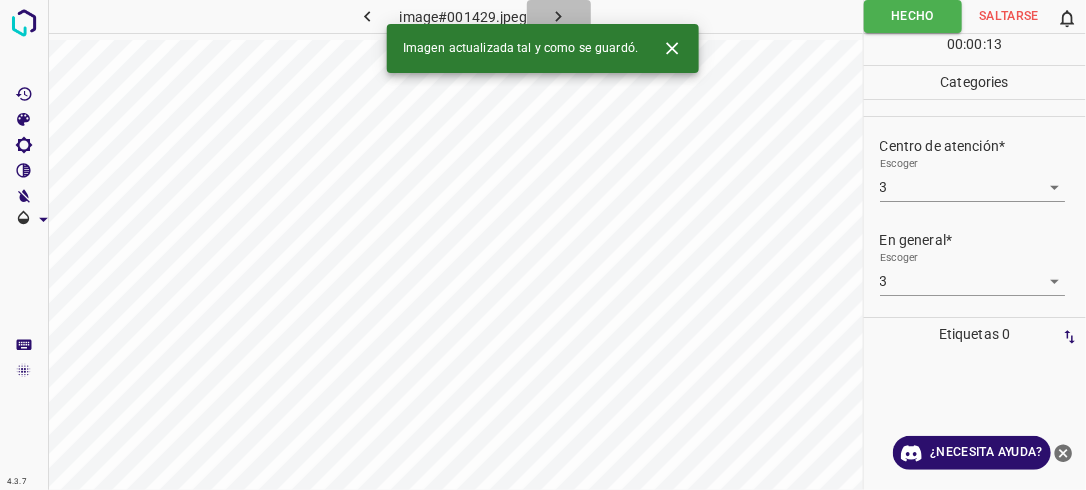 click 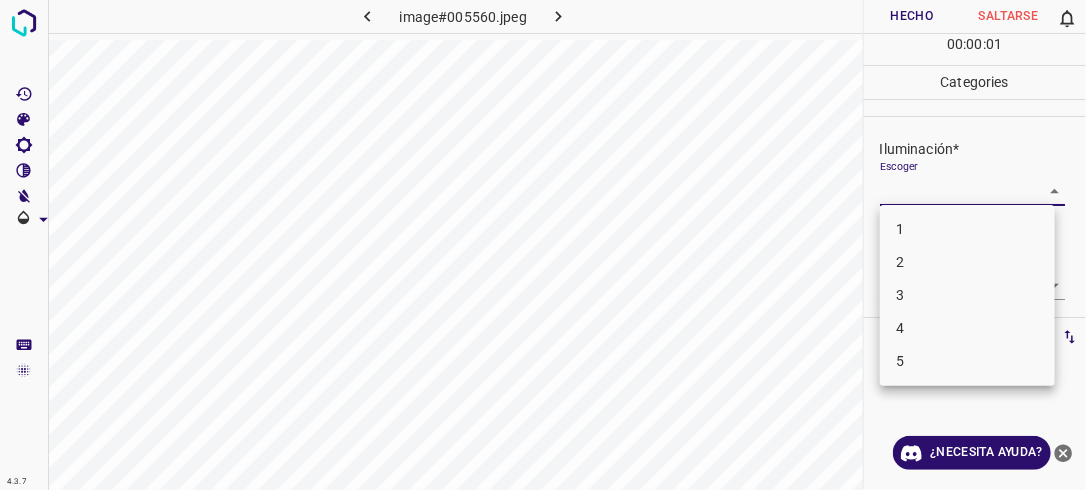 click on "4.3.7 image#005560.jpeg Hecho Saltarse 0 00   : 00   : 01   Categories Iluminación*  Escoger ​ Centro de atención*  Escoger ​ En general*  Escoger ​ Etiquetas 0 Categories 1 Lighting 2 Focus 3 Overall Tools Espacio Cambiar entre modos (Dibujar y Editar) Yo Etiquetado automático R Restaurar zoom M Acercar N Alejar Borrar Eliminar etiqueta de selección Filtros Z Restaurar filtros X Filtro de saturación C Filtro de brillo V Filtro de contraste B Filtro de escala de grises General O Descargar ¿Necesita ayuda? -Mensaje de texto -Esconder -Borrar 1 2 3 4 5" at bounding box center (543, 245) 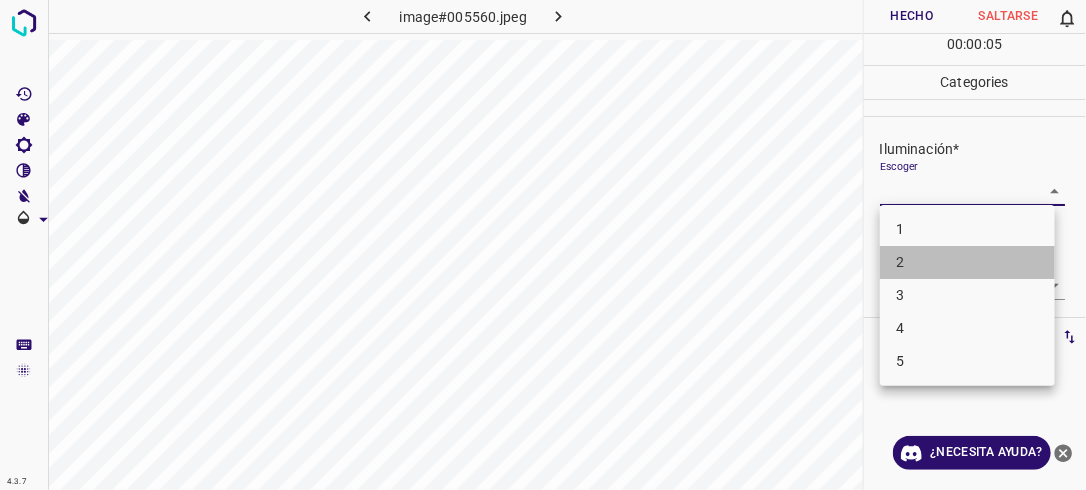 click on "2" at bounding box center (967, 262) 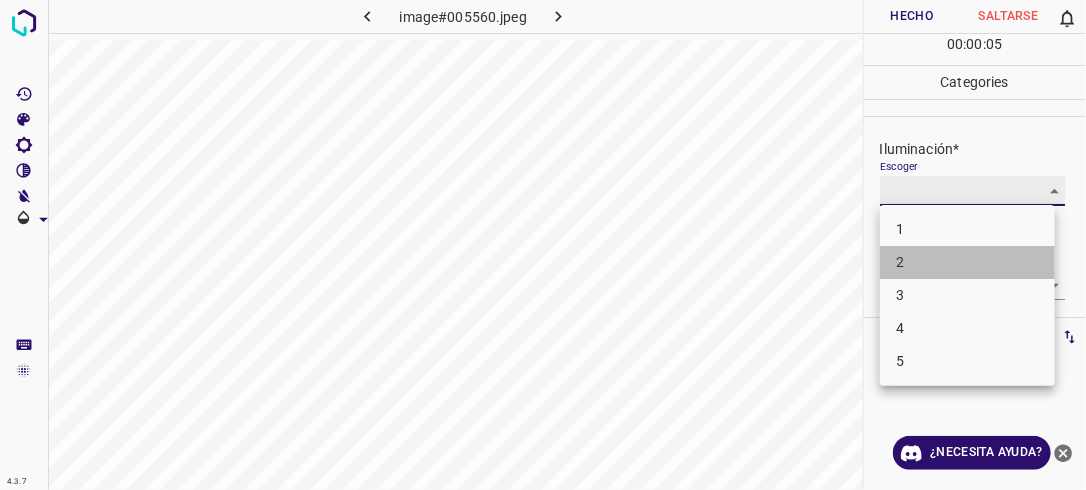 type on "2" 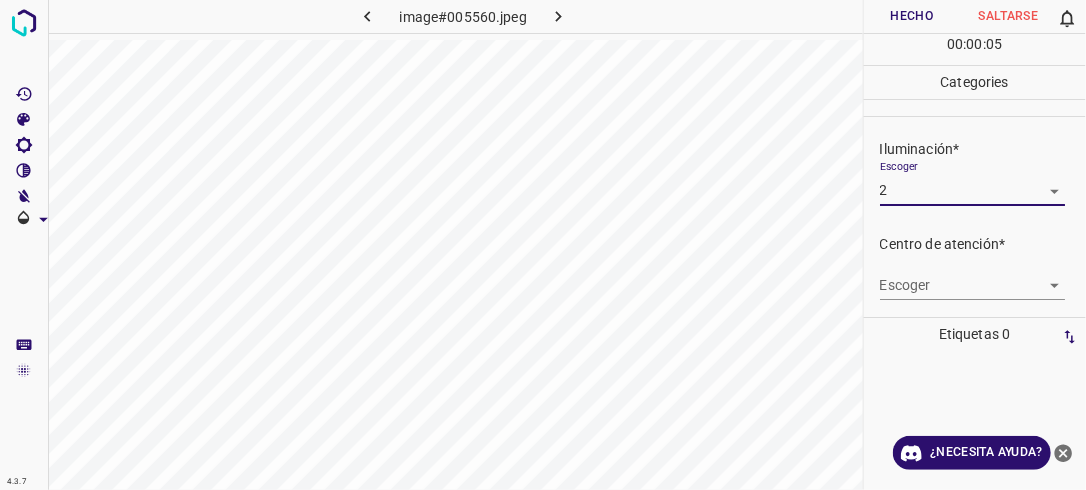click on "4.3.7 image#005560.jpeg Hecho Saltarse 0 00   : 00   : 05   Categories Iluminación*  Escoger 2 2 Centro de atención*  Escoger ​ En general*  Escoger ​ Etiquetas 0 Categories 1 Lighting 2 Focus 3 Overall Tools Espacio Cambiar entre modos (Dibujar y Editar) Yo Etiquetado automático R Restaurar zoom M Acercar N Alejar Borrar Eliminar etiqueta de selección Filtros Z Restaurar filtros X Filtro de saturación C Filtro de brillo V Filtro de contraste B Filtro de escala de grises General O Descargar ¿Necesita ayuda? -Mensaje de texto -Esconder -Borrar" at bounding box center (543, 245) 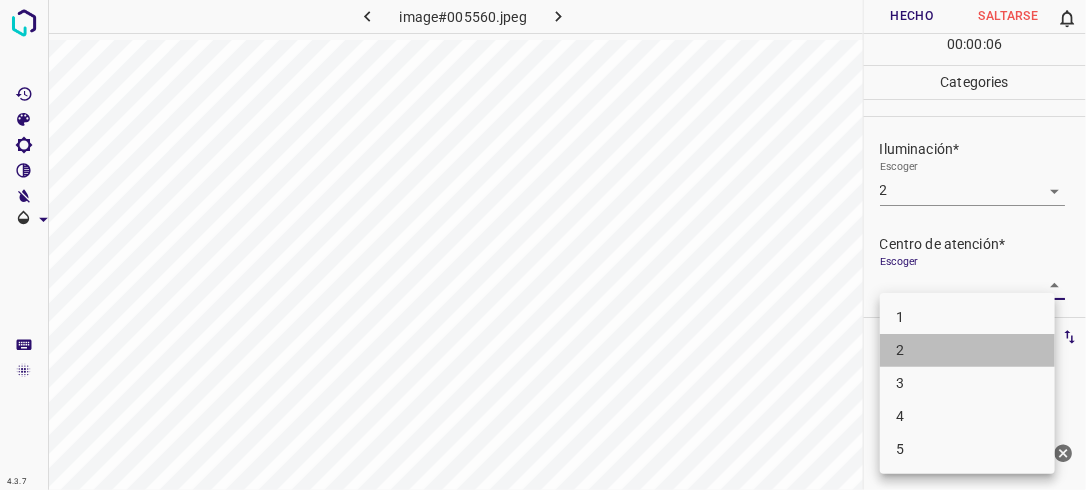 click on "2" at bounding box center [967, 350] 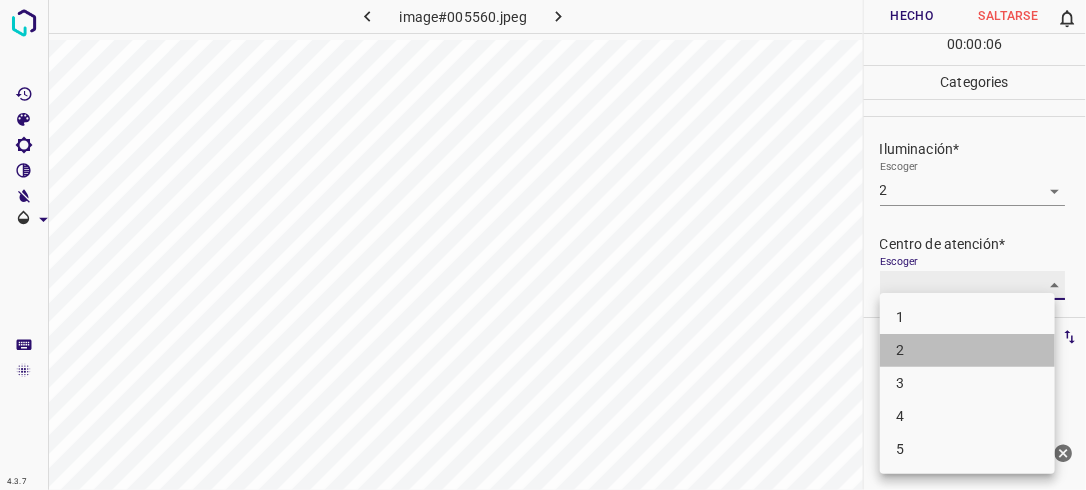 type on "2" 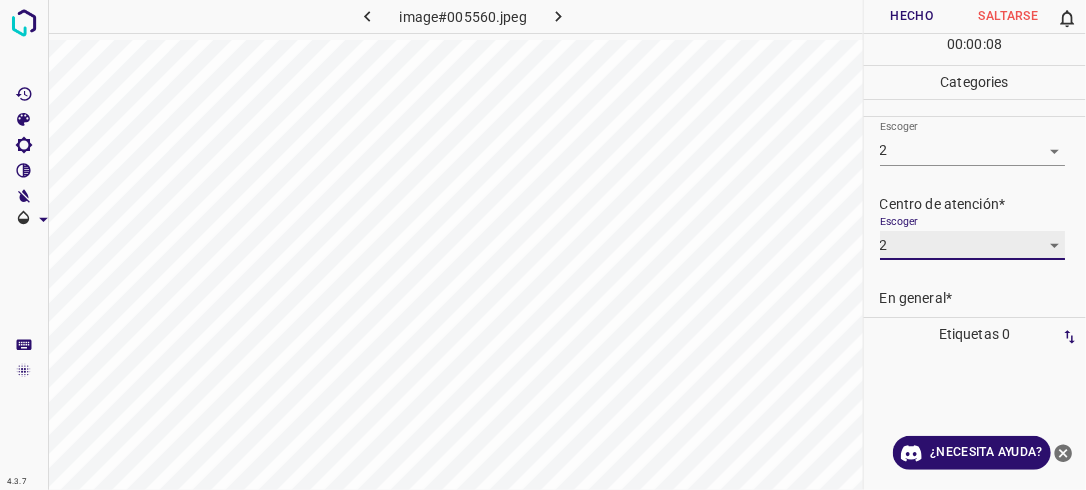 scroll, scrollTop: 98, scrollLeft: 0, axis: vertical 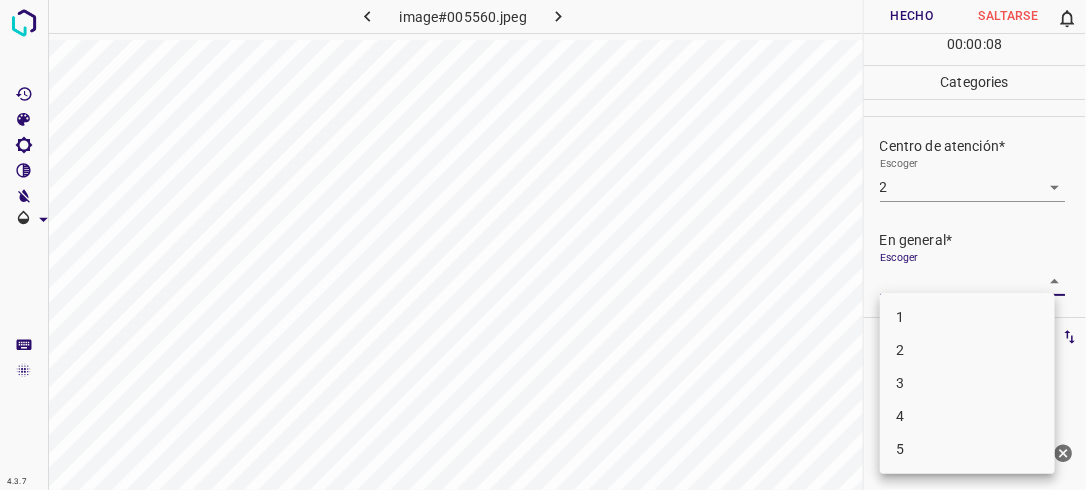 click on "4.3.7 image#005560.jpeg Hecho Saltarse 0 00   : 00   : 08   Categories Iluminación*  Escoger 2 2 Centro de atención*  Escoger 2 2 En general*  Escoger ​ Etiquetas 0 Categories 1 Lighting 2 Focus 3 Overall Tools Espacio Cambiar entre modos (Dibujar y Editar) Yo Etiquetado automático R Restaurar zoom M Acercar N Alejar Borrar Eliminar etiqueta de selección Filtros Z Restaurar filtros X Filtro de saturación C Filtro de brillo V Filtro de contraste B Filtro de escala de grises General O Descargar ¿Necesita ayuda? -Mensaje de texto -Esconder -Borrar 1 2 3 4 5" at bounding box center (543, 245) 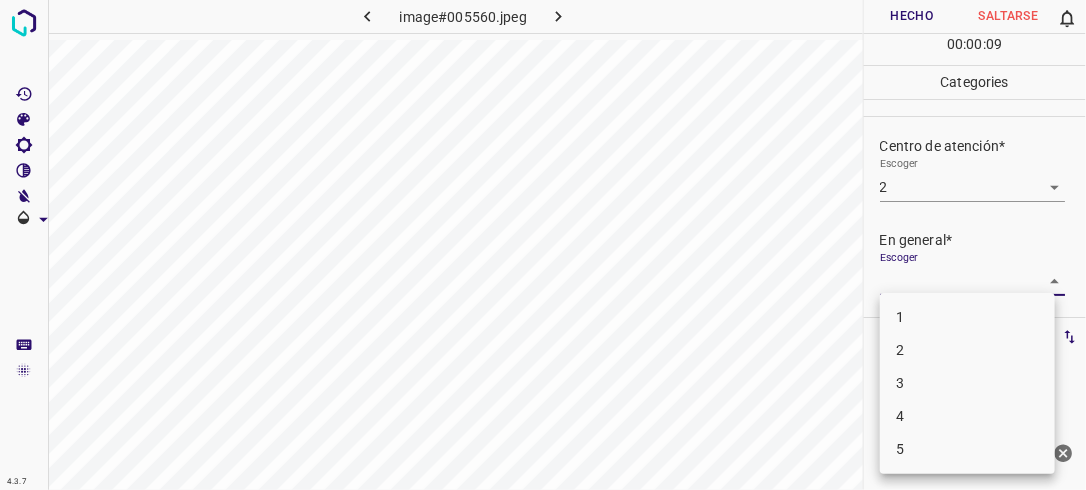 click on "2" at bounding box center [967, 350] 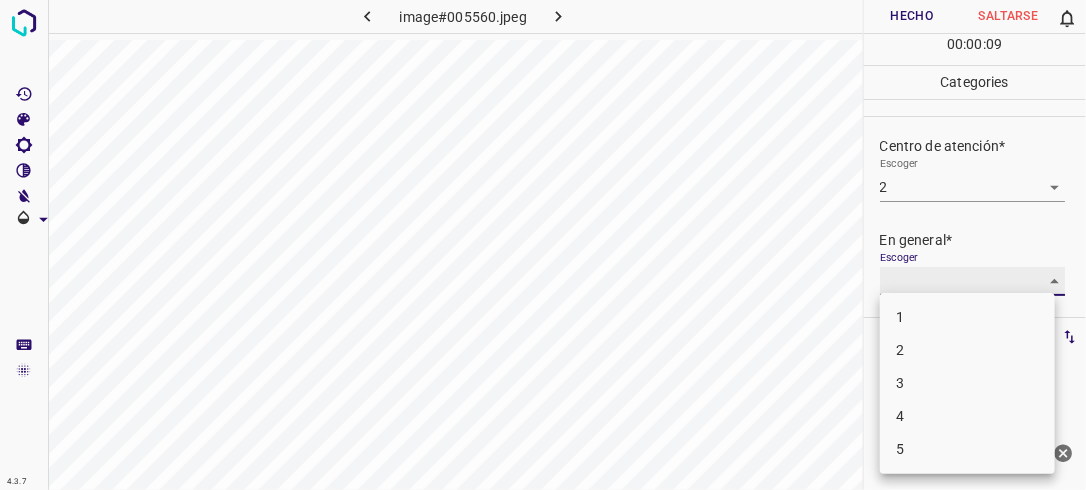 type on "2" 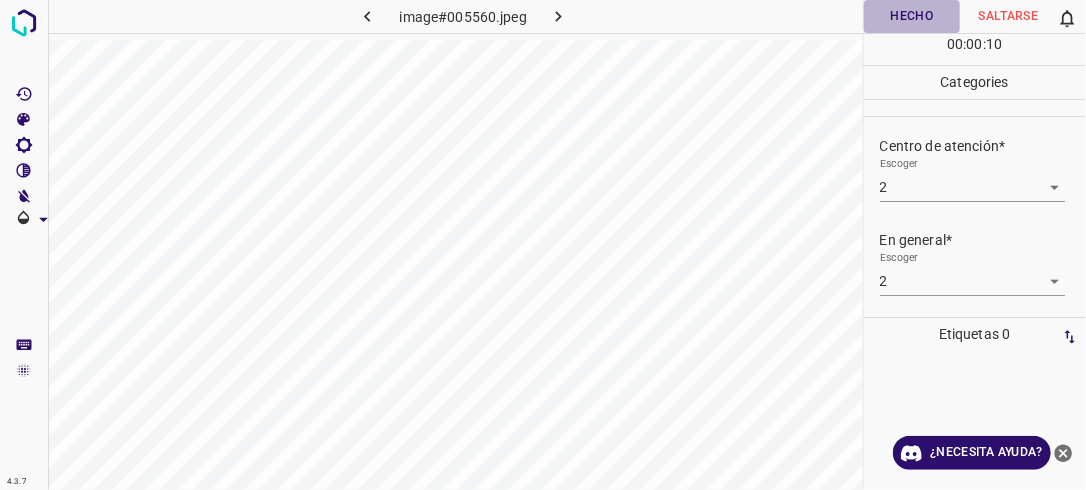 click on "Hecho" at bounding box center [912, 16] 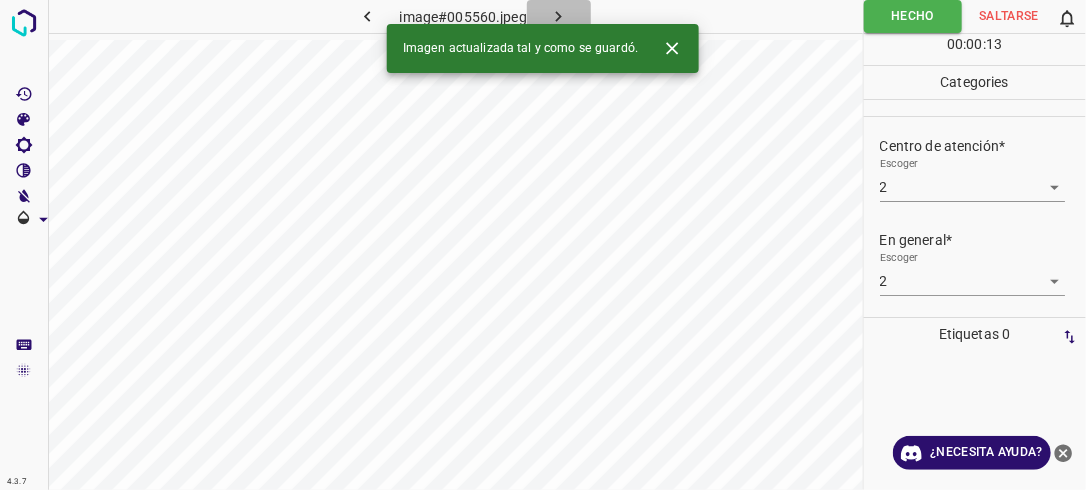 click 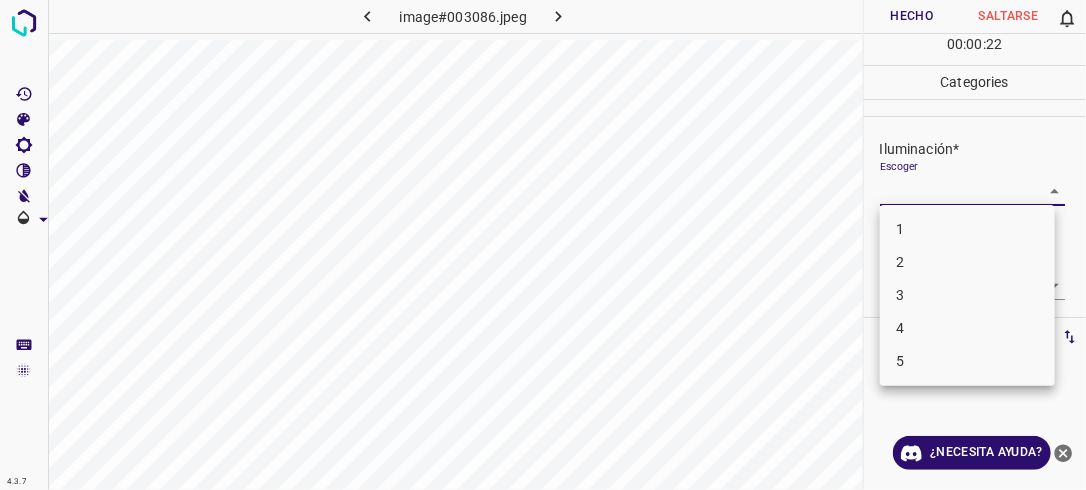 click on "4.3.7 image#003086.jpeg Hecho Saltarse 0 00   : 00   : 22   Categories Iluminación*  Escoger ​ Centro de atención*  Escoger ​ En general*  Escoger ​ Etiquetas 0 Categories 1 Lighting 2 Focus 3 Overall Tools Espacio Cambiar entre modos (Dibujar y Editar) Yo Etiquetado automático R Restaurar zoom M Acercar N Alejar Borrar Eliminar etiqueta de selección Filtros Z Restaurar filtros X Filtro de saturación C Filtro de brillo V Filtro de contraste B Filtro de escala de grises General O Descargar ¿Necesita ayuda? -Mensaje de texto -Esconder -Borrar 1 2 3 4 5" at bounding box center (543, 245) 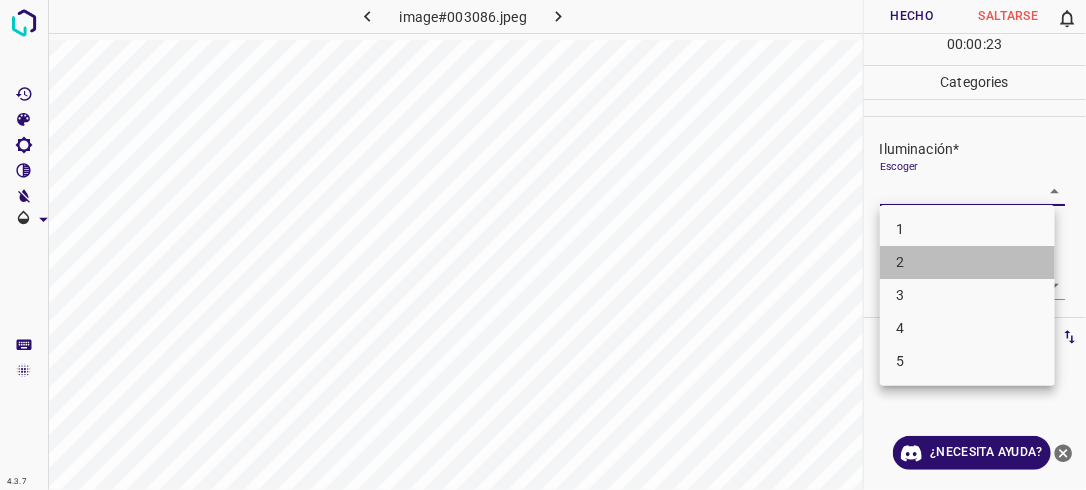 click on "2" at bounding box center (967, 262) 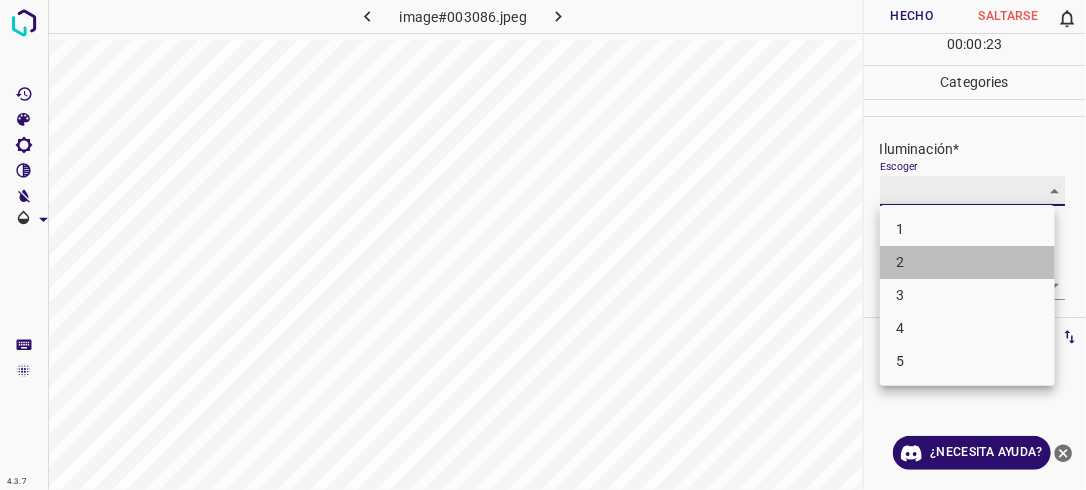 type on "2" 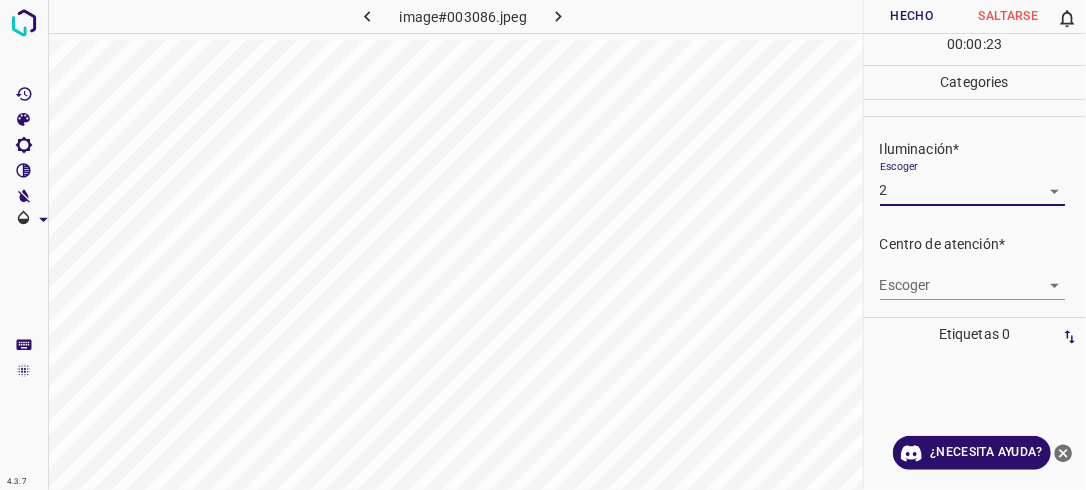 click on "4.3.7 image#003086.jpeg Hecho Saltarse 0 00   : 00   : 23   Categories Iluminación*  Escoger 2 2 Centro de atención*  Escoger ​ En general*  Escoger ​ Etiquetas 0 Categories 1 Lighting 2 Focus 3 Overall Tools Espacio Cambiar entre modos (Dibujar y Editar) Yo Etiquetado automático R Restaurar zoom M Acercar N Alejar Borrar Eliminar etiqueta de selección Filtros Z Restaurar filtros X Filtro de saturación C Filtro de brillo V Filtro de contraste B Filtro de escala de grises General O Descargar ¿Necesita ayuda? -Mensaje de texto -Esconder -Borrar" at bounding box center [543, 245] 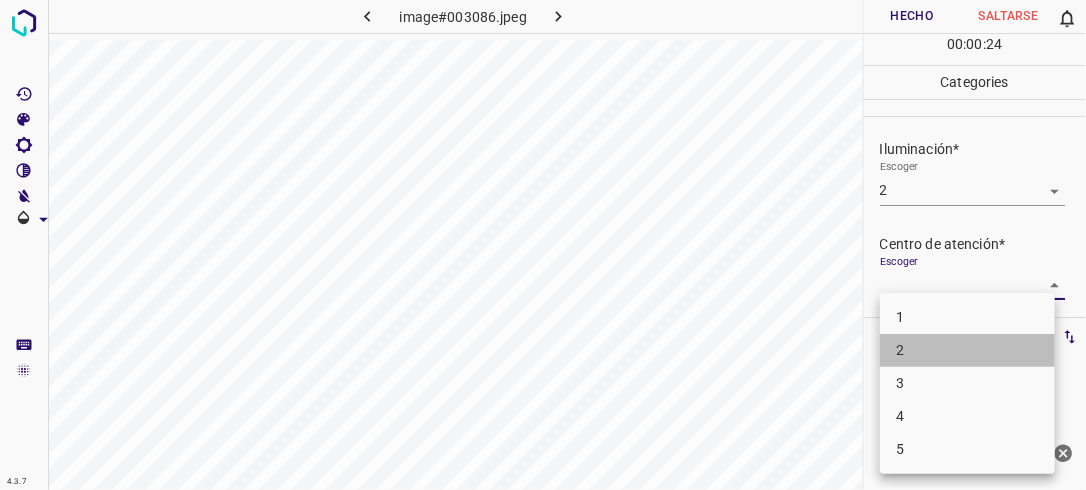 click on "2" at bounding box center (967, 350) 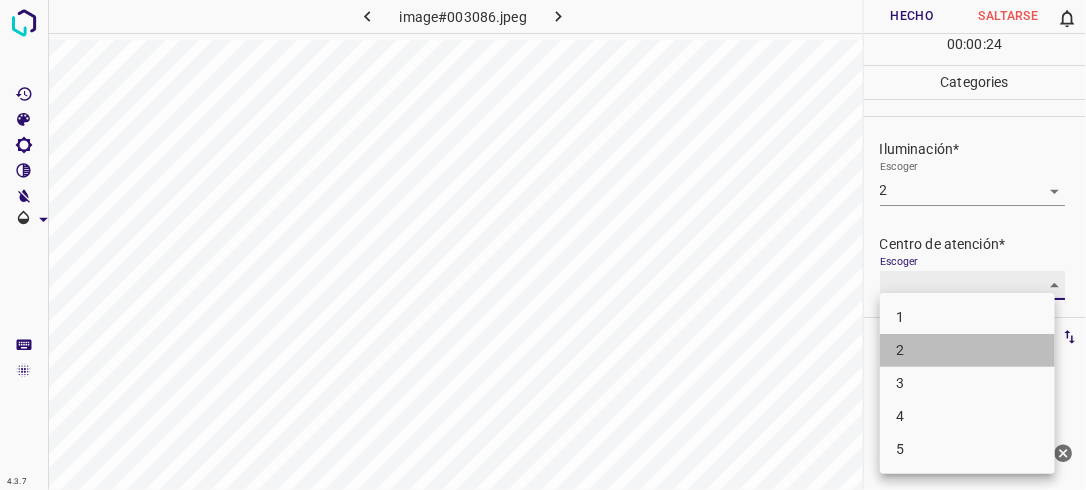 type on "2" 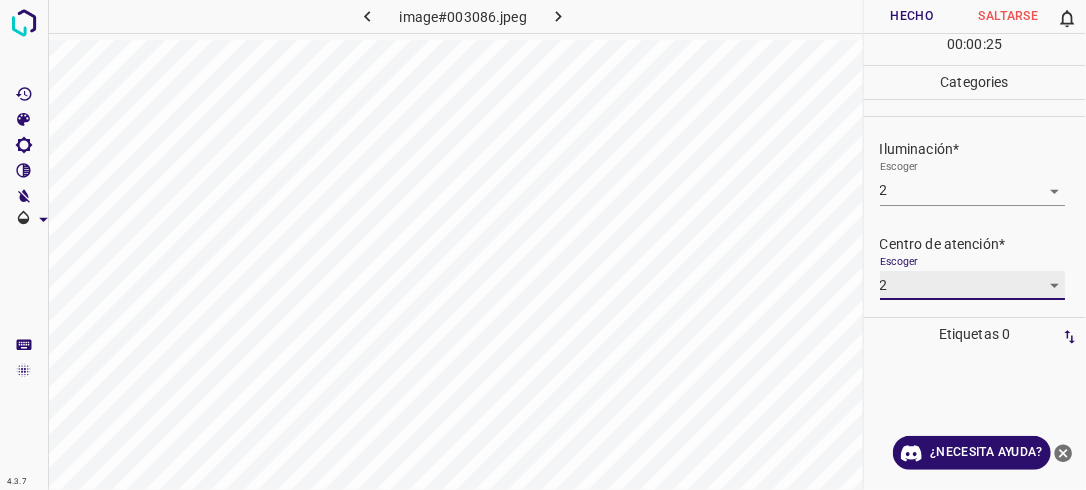 scroll, scrollTop: 98, scrollLeft: 0, axis: vertical 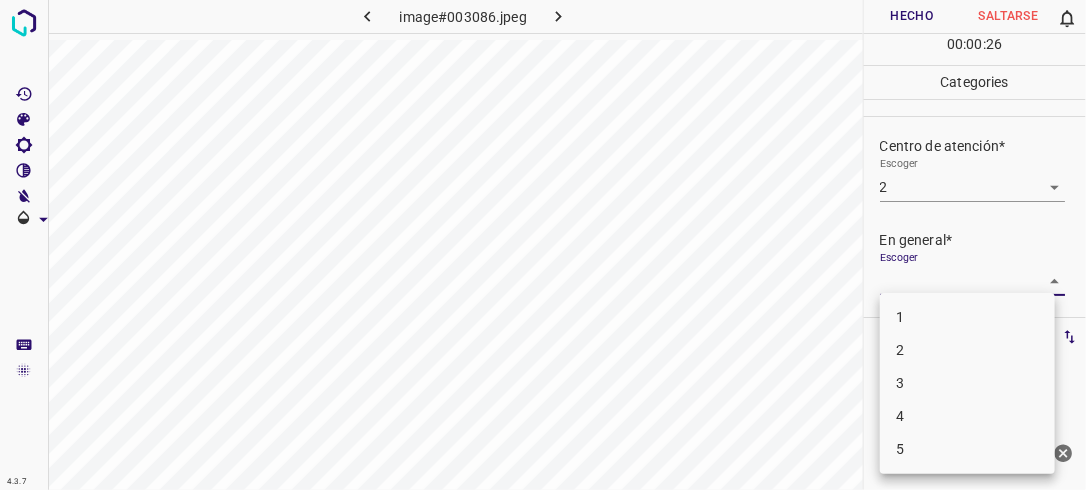 click on "4.3.7 image#003086.jpeg Hecho Saltarse 0 00   : 00   : 26   Categories Iluminación*  Escoger 2 2 Centro de atención*  Escoger 2 2 En general*  Escoger ​ Etiquetas 0 Categories 1 Lighting 2 Focus 3 Overall Tools Espacio Cambiar entre modos (Dibujar y Editar) Yo Etiquetado automático R Restaurar zoom M Acercar N Alejar Borrar Eliminar etiqueta de selección Filtros Z Restaurar filtros X Filtro de saturación C Filtro de brillo V Filtro de contraste B Filtro de escala de grises General O Descargar ¿Necesita ayuda? -Mensaje de texto -Esconder -Borrar 1 2 3 4 5" at bounding box center [543, 245] 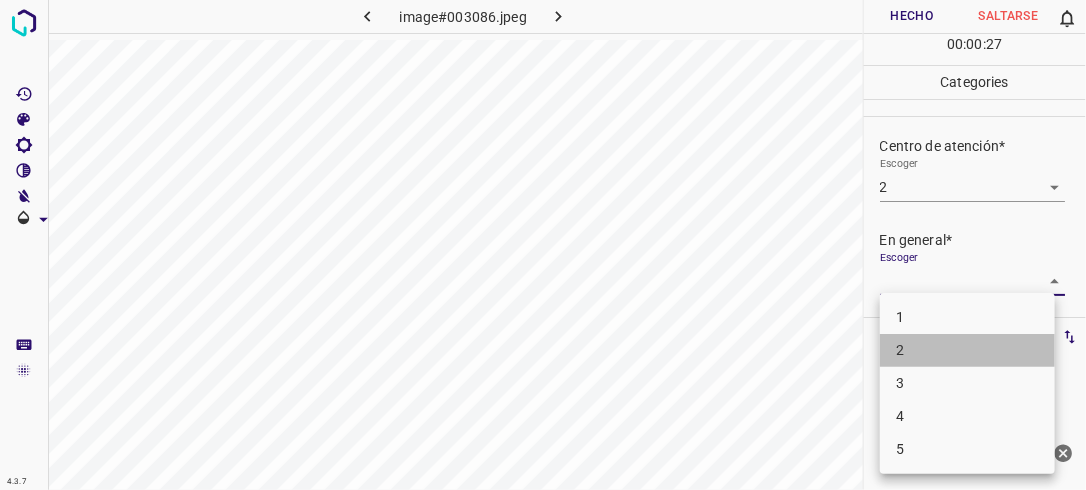 click on "2" at bounding box center [967, 350] 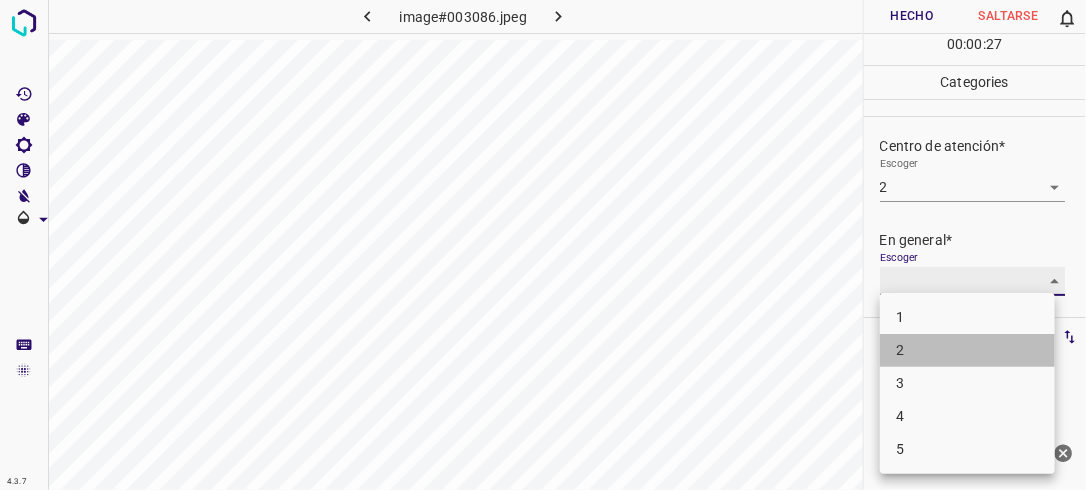 type on "2" 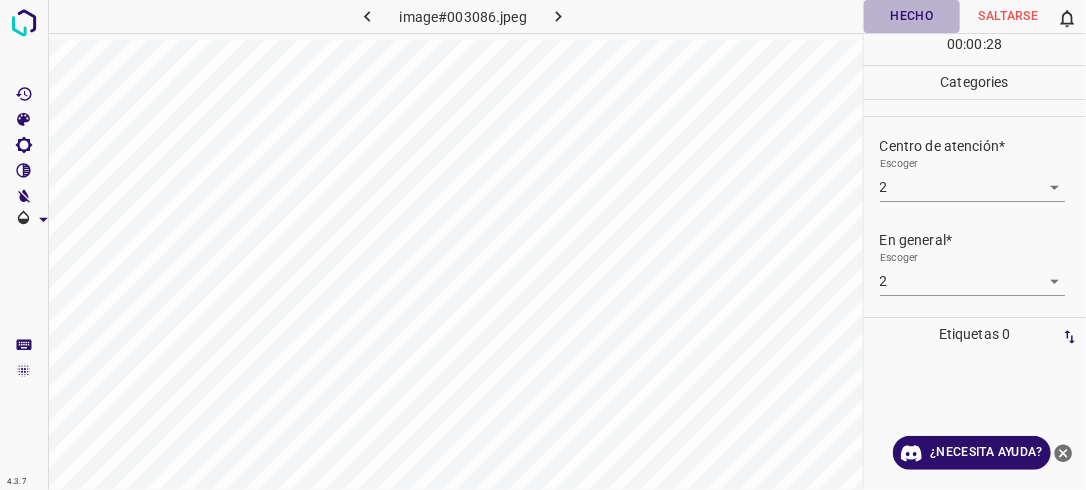 click on "Hecho" at bounding box center (912, 16) 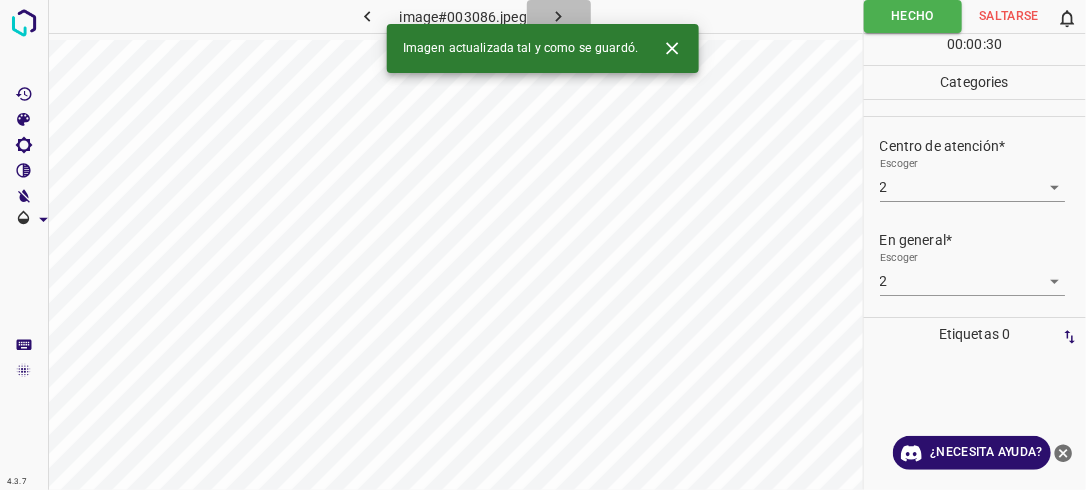 click 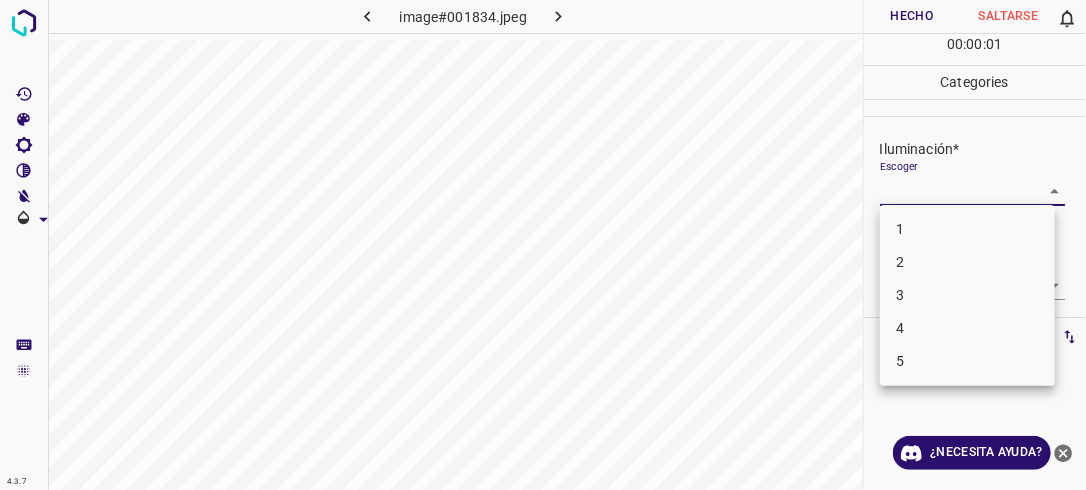 click on "4.3.7 image#001834.jpeg Hecho Saltarse 0 00   : 00   : 01   Categories Iluminación*  Escoger ​ Centro de atención*  Escoger ​ En general*  Escoger ​ Etiquetas 0 Categories 1 Lighting 2 Focus 3 Overall Tools Espacio Cambiar entre modos (Dibujar y Editar) Yo Etiquetado automático R Restaurar zoom M Acercar N Alejar Borrar Eliminar etiqueta de selección Filtros Z Restaurar filtros X Filtro de saturación C Filtro de brillo V Filtro de contraste B Filtro de escala de grises General O Descargar ¿Necesita ayuda? -Mensaje de texto -Esconder -Borrar 1 2 3 4 5" at bounding box center (543, 245) 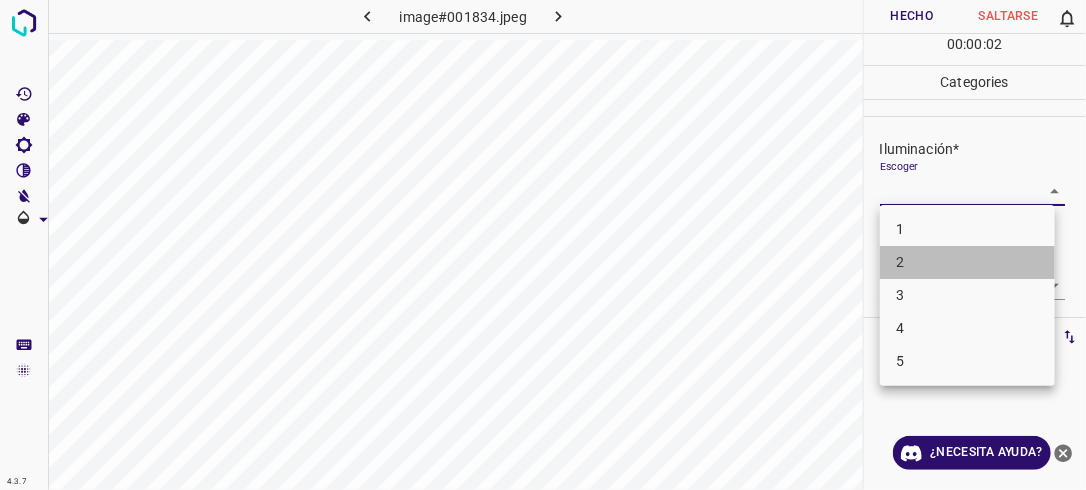 click on "2" at bounding box center [967, 262] 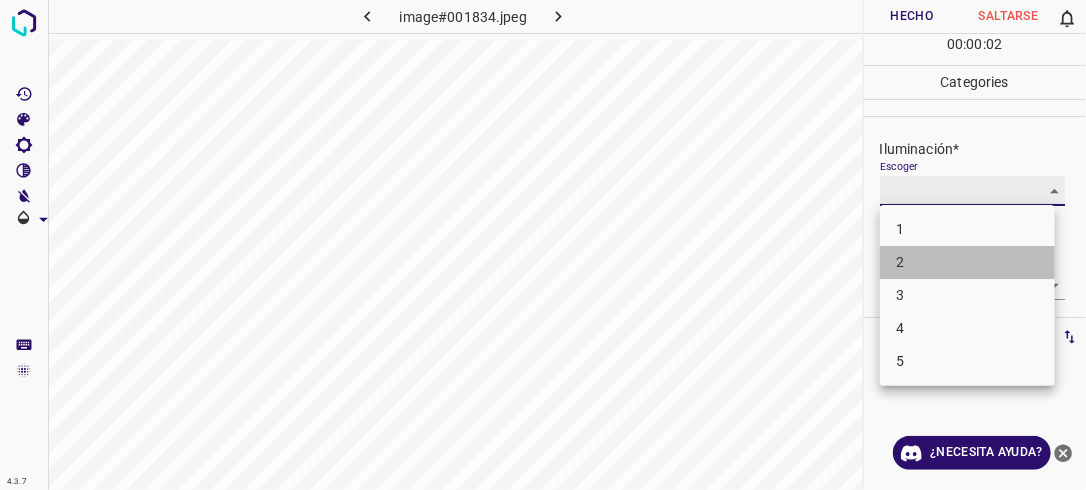 type on "2" 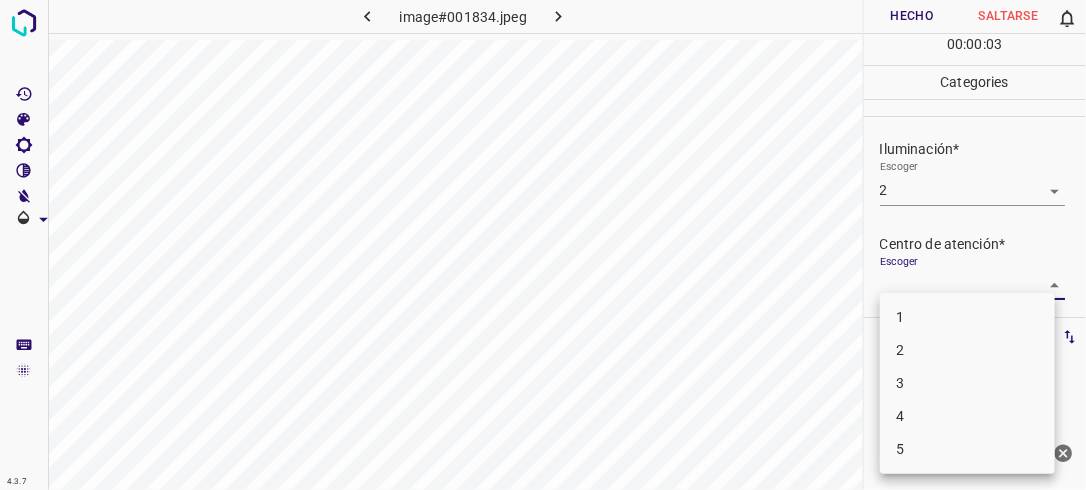 click on "4.3.7 image#001834.jpeg Hecho Saltarse 0 00   : 00   : 03   Categories Iluminación*  Escoger 2 2 Centro de atención*  Escoger ​ En general*  Escoger ​ Etiquetas 0 Categories 1 Lighting 2 Focus 3 Overall Tools Espacio Cambiar entre modos (Dibujar y Editar) Yo Etiquetado automático R Restaurar zoom M Acercar N Alejar Borrar Eliminar etiqueta de selección Filtros Z Restaurar filtros X Filtro de saturación C Filtro de brillo V Filtro de contraste B Filtro de escala de grises General O Descargar ¿Necesita ayuda? -Mensaje de texto -Esconder -Borrar 1 2 3 4 5" at bounding box center (543, 245) 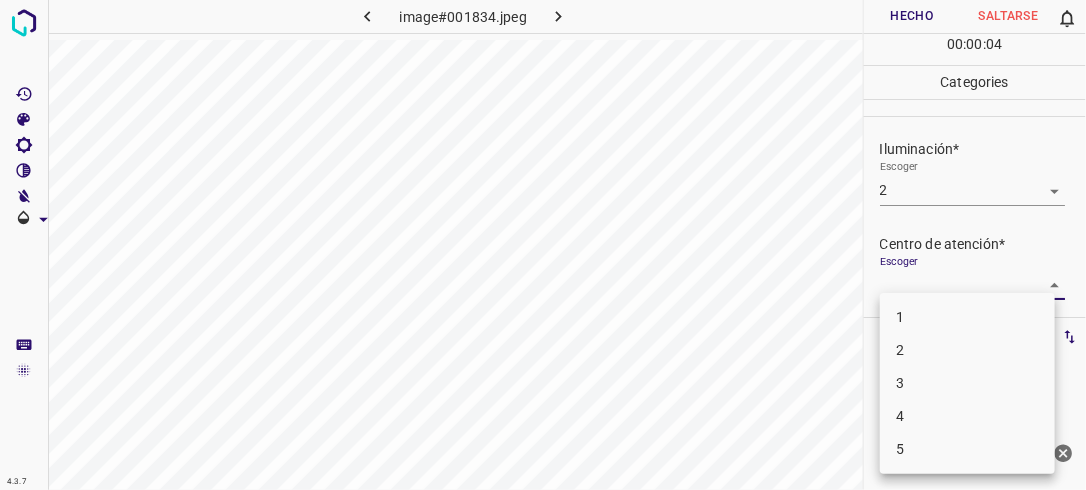 click on "1" at bounding box center (967, 317) 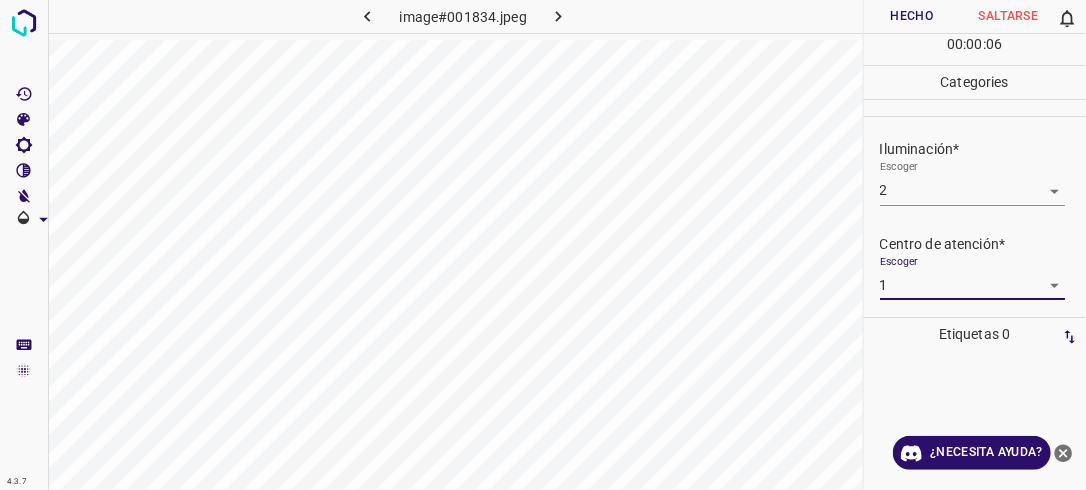 click on "4.3.7 image#001834.jpeg Hecho Saltarse 0 00   : 00   : 06   Categories Iluminación*  Escoger 2 2 Centro de atención*  Escoger 1 1 En general*  Escoger ​ Etiquetas 0 Categories 1 Lighting 2 Focus 3 Overall Tools Espacio Cambiar entre modos (Dibujar y Editar) Yo Etiquetado automático R Restaurar zoom M Acercar N Alejar Borrar Eliminar etiqueta de selección Filtros Z Restaurar filtros X Filtro de saturación C Filtro de brillo V Filtro de contraste B Filtro de escala de grises General O Descargar ¿Necesita ayuda? -Mensaje de texto -Esconder -Borrar" at bounding box center (543, 245) 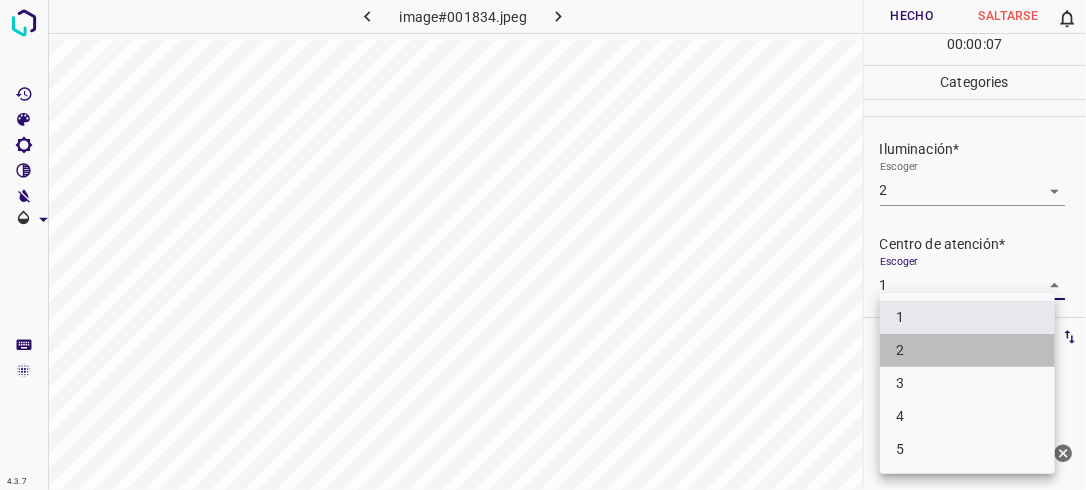 drag, startPoint x: 969, startPoint y: 350, endPoint x: 1000, endPoint y: 309, distance: 51.40039 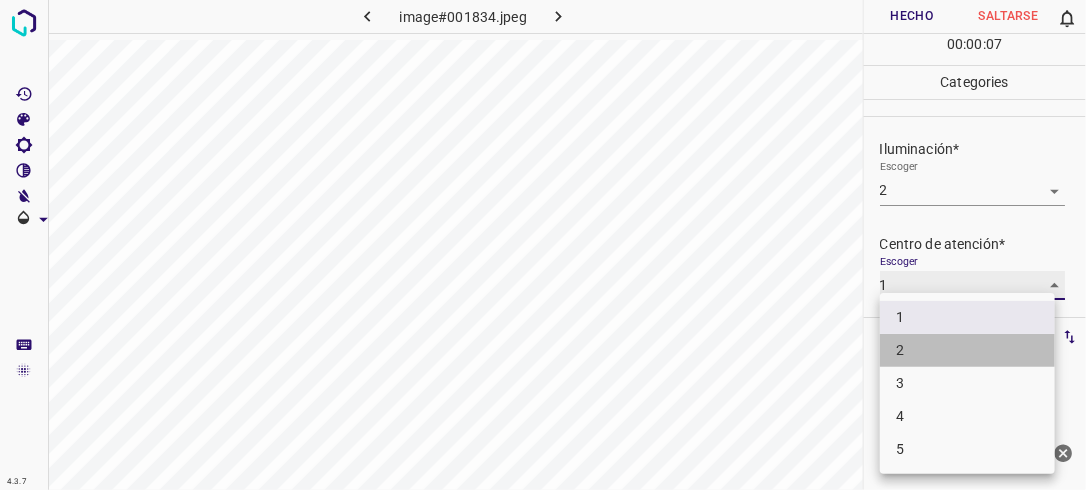 type on "2" 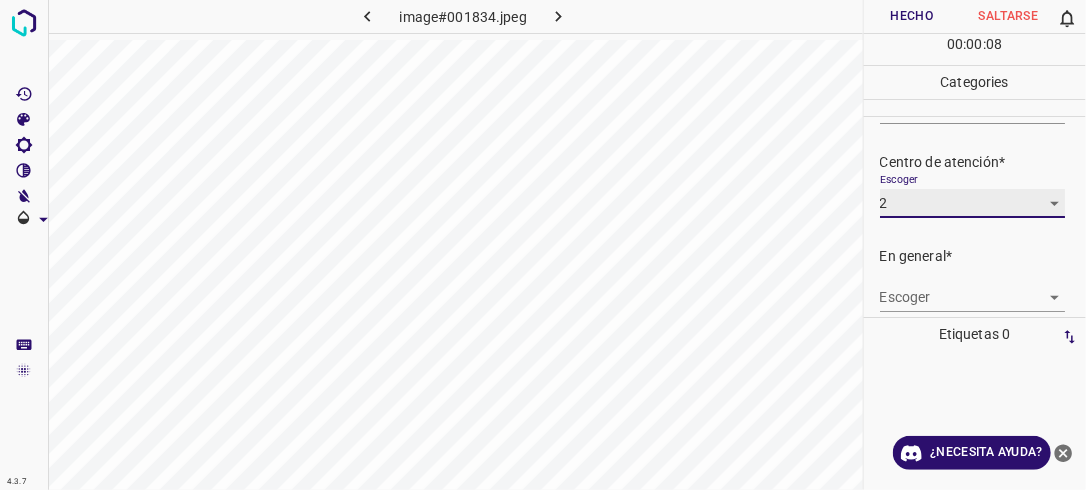 scroll, scrollTop: 98, scrollLeft: 0, axis: vertical 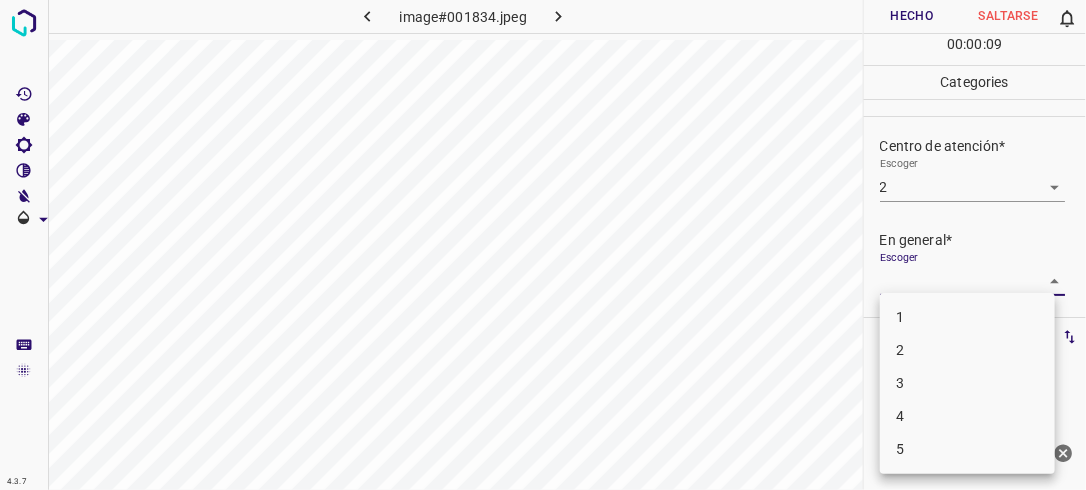 click on "4.3.7 image#001834.jpeg Hecho Saltarse 0 00   : 00   : 09   Categories Iluminación*  Escoger 2 2 Centro de atención*  Escoger 2 2 En general*  Escoger ​ Etiquetas 0 Categories 1 Lighting 2 Focus 3 Overall Tools Espacio Cambiar entre modos (Dibujar y Editar) Yo Etiquetado automático R Restaurar zoom M Acercar N Alejar Borrar Eliminar etiqueta de selección Filtros Z Restaurar filtros X Filtro de saturación C Filtro de brillo V Filtro de contraste B Filtro de escala de grises General O Descargar ¿Necesita ayuda? -Mensaje de texto -Esconder -Borrar 1 2 3 4 5" at bounding box center [543, 245] 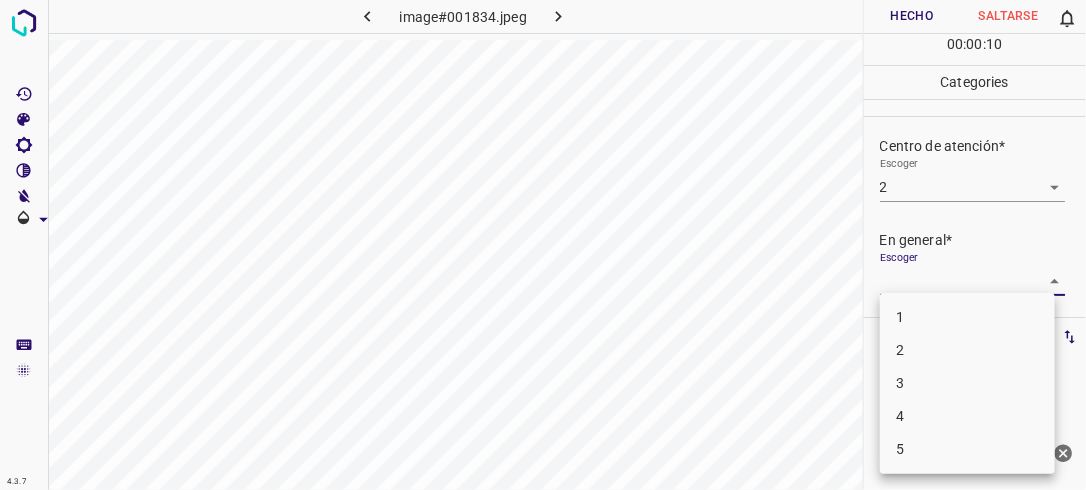 click on "1" at bounding box center [967, 317] 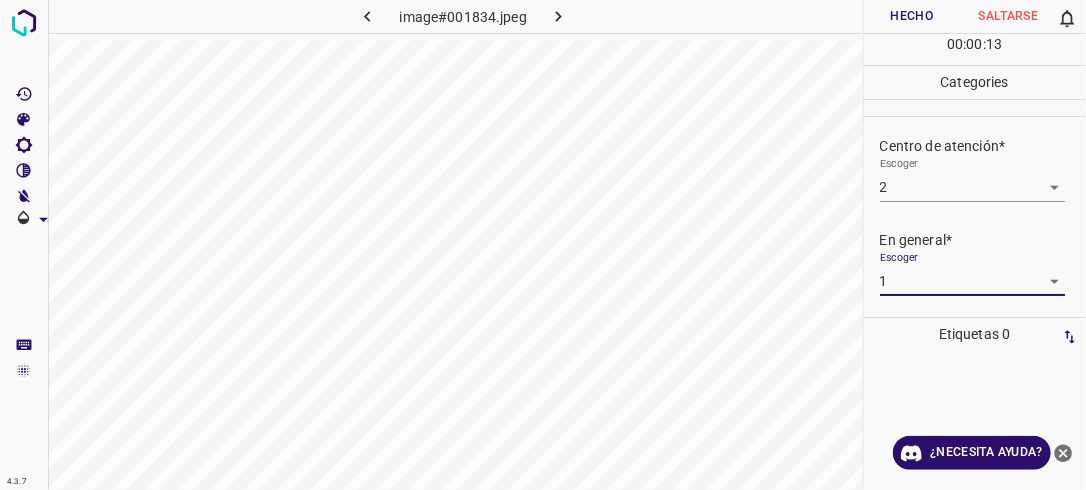 click on "4.3.7 image#001834.jpeg Hecho Saltarse 0 00   : 00   : 13   Categories Iluminación*  Escoger 2 2 Centro de atención*  Escoger 2 2 En general*  Escoger 1 1 Etiquetas 0 Categories 1 Lighting 2 Focus 3 Overall Tools Espacio Cambiar entre modos (Dibujar y Editar) Yo Etiquetado automático R Restaurar zoom M Acercar N Alejar Borrar Eliminar etiqueta de selección Filtros Z Restaurar filtros X Filtro de saturación C Filtro de brillo V Filtro de contraste B Filtro de escala de grises General O Descargar ¿Necesita ayuda? -Mensaje de texto -Esconder -Borrar" at bounding box center (543, 245) 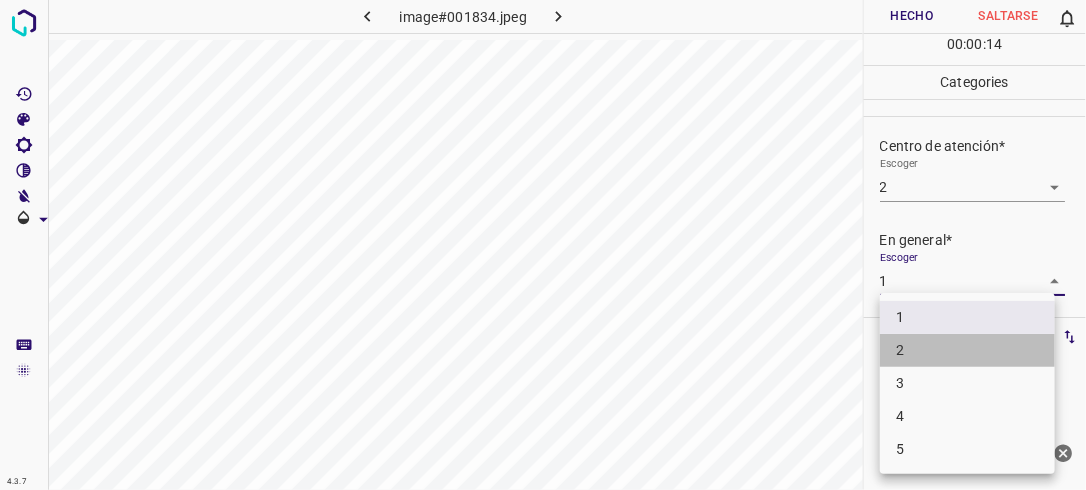 click on "2" at bounding box center (967, 350) 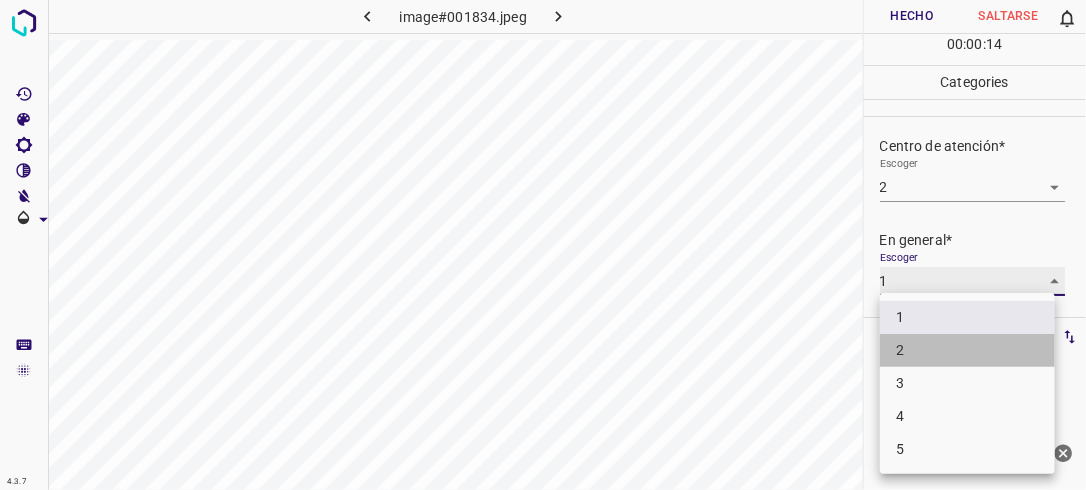 type on "2" 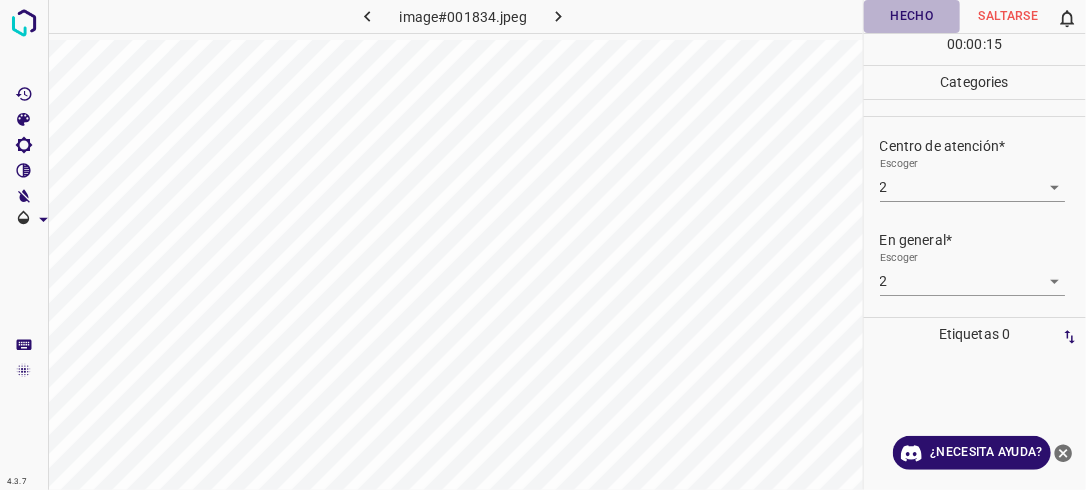 click on "Hecho" at bounding box center [912, 16] 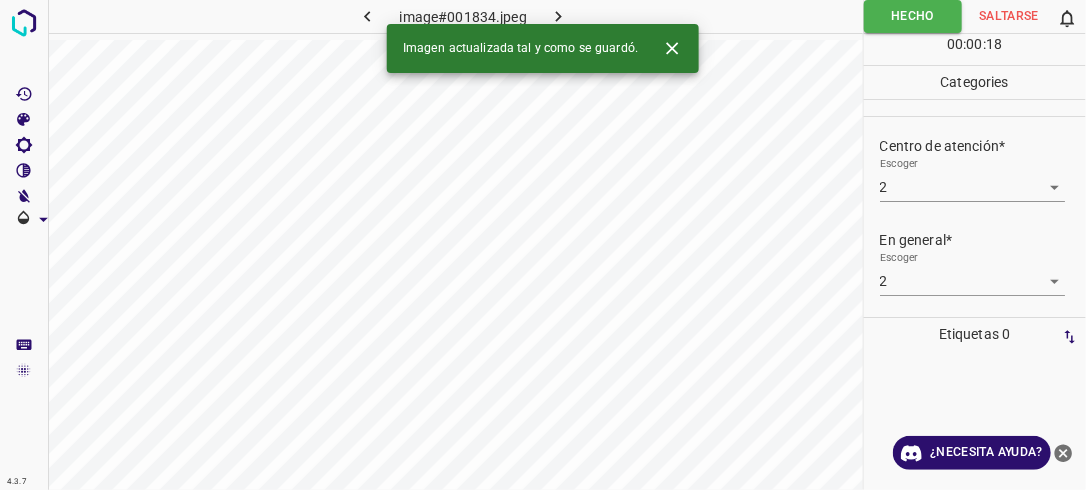 click 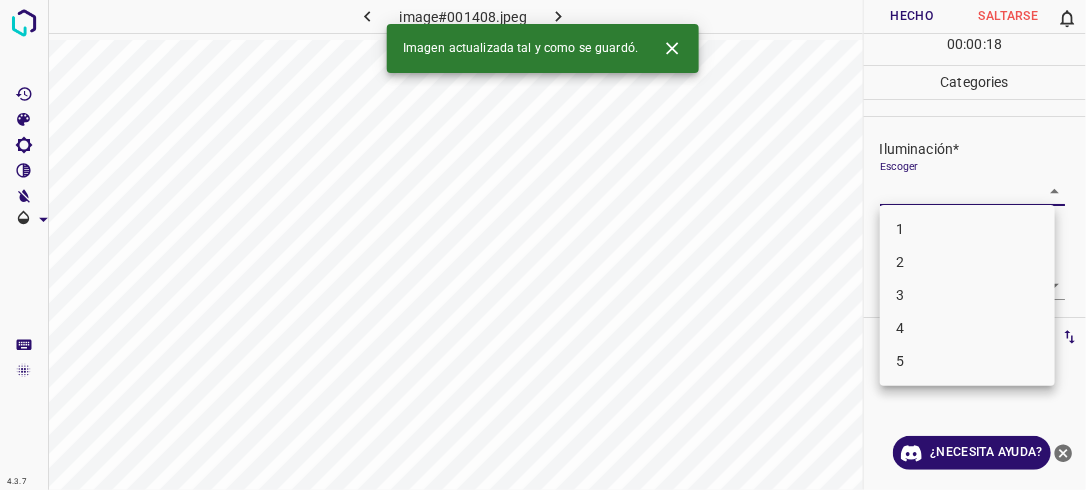 click on "4.3.7 image#001408.jpeg Hecho Saltarse 0 00   : 00   : 18   Categories Iluminación*  Escoger ​ Centro de atención*  Escoger ​ En general*  Escoger ​ Etiquetas 0 Categories 1 Lighting 2 Focus 3 Overall Tools Espacio Cambiar entre modos (Dibujar y Editar) Yo Etiquetado automático R Restaurar zoom M Acercar N Alejar Borrar Eliminar etiqueta de selección Filtros Z Restaurar filtros X Filtro de saturación C Filtro de brillo V Filtro de contraste B Filtro de escala de grises General O Descargar Imagen actualizada tal y como se guardó. ¿Necesita ayuda? -Mensaje de texto -Esconder -Borrar 1 2 3 4 5" at bounding box center (543, 245) 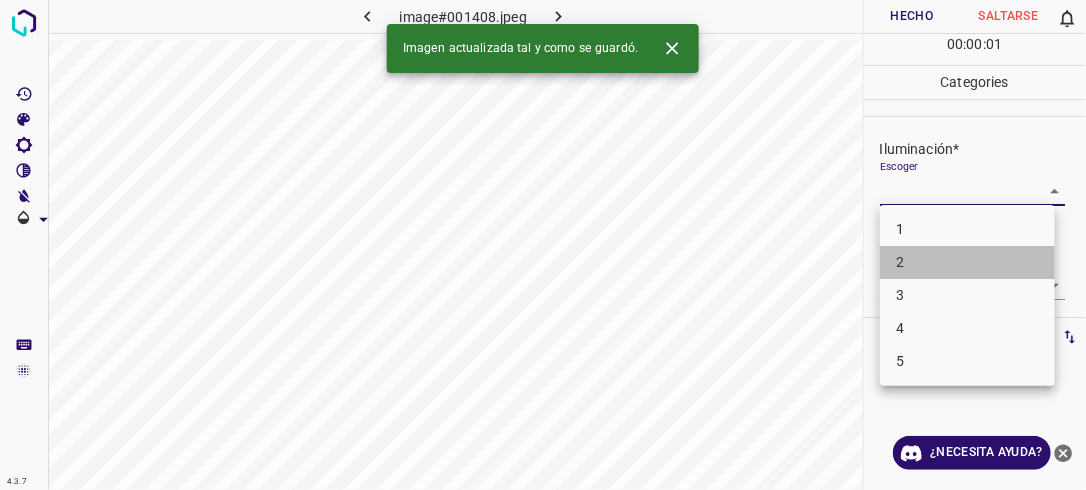 click on "2" at bounding box center (967, 262) 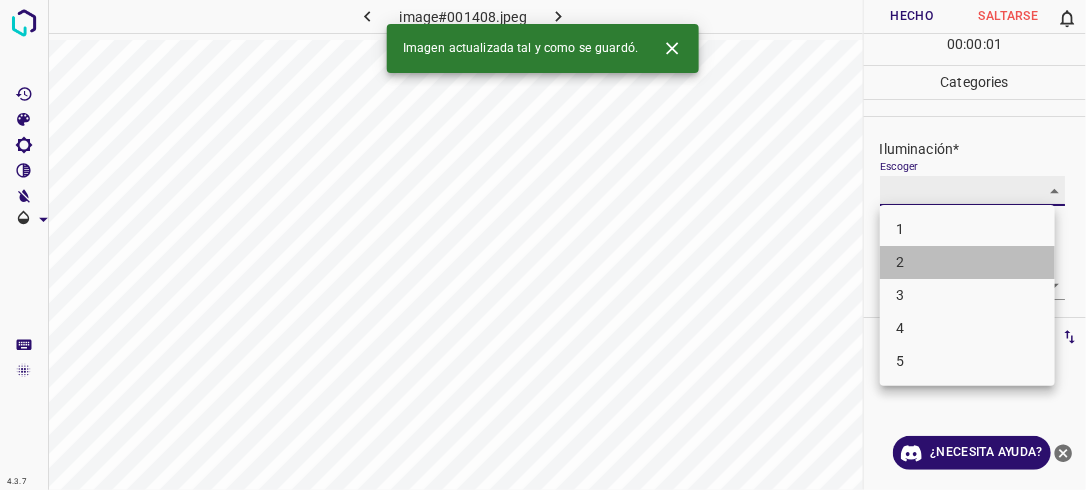 type on "2" 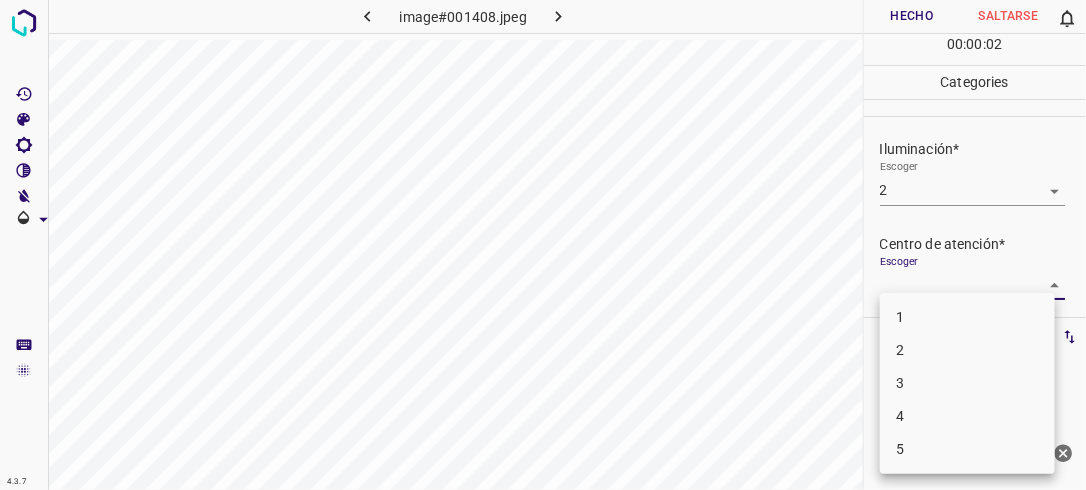drag, startPoint x: 1045, startPoint y: 280, endPoint x: 1030, endPoint y: 291, distance: 18.601076 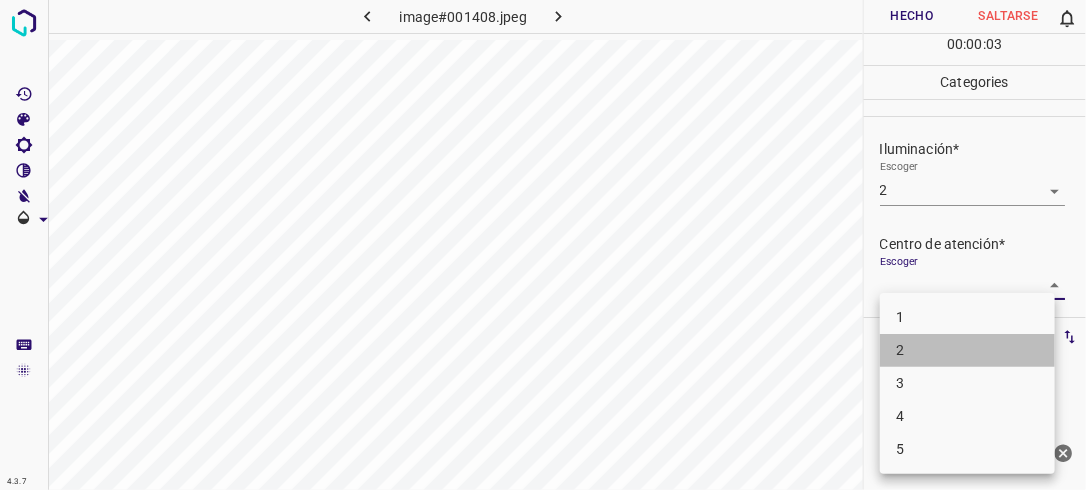 click on "2" at bounding box center (967, 350) 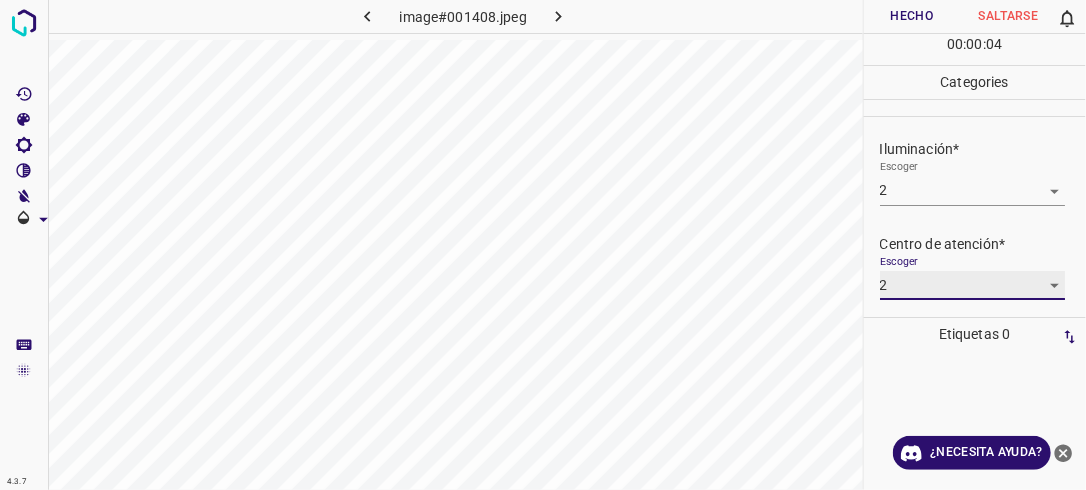scroll, scrollTop: 98, scrollLeft: 0, axis: vertical 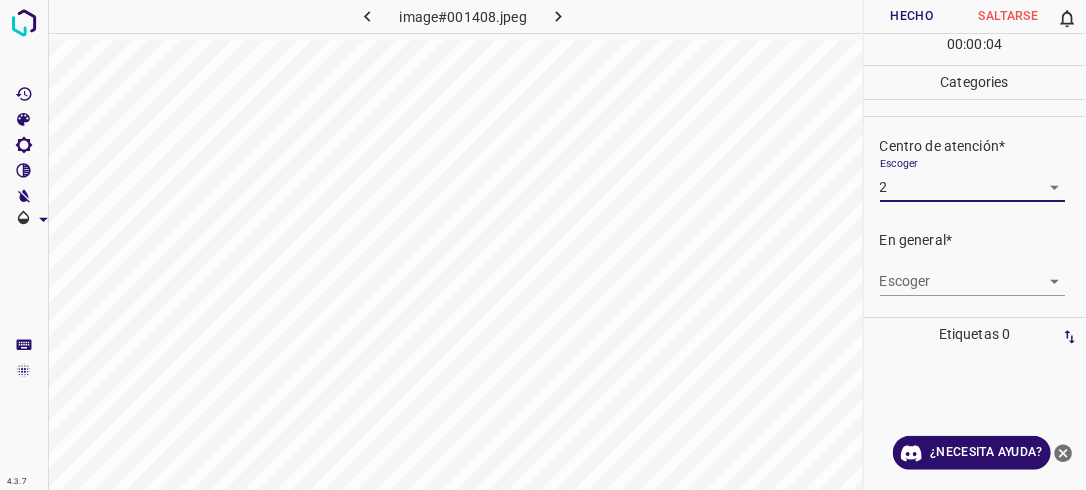 click on "4.3.7 image#001408.jpeg Hecho Saltarse 0 00   : 00   : 04   Categories Iluminación*  Escoger 2 2 Centro de atención*  Escoger 2 2 En general*  Escoger ​ Etiquetas 0 Categories 1 Lighting 2 Focus 3 Overall Tools Espacio Cambiar entre modos (Dibujar y Editar) Yo Etiquetado automático R Restaurar zoom M Acercar N Alejar Borrar Eliminar etiqueta de selección Filtros Z Restaurar filtros X Filtro de saturación C Filtro de brillo V Filtro de contraste B Filtro de escala de grises General O Descargar ¿Necesita ayuda? -Mensaje de texto -Esconder -Borrar" at bounding box center [543, 245] 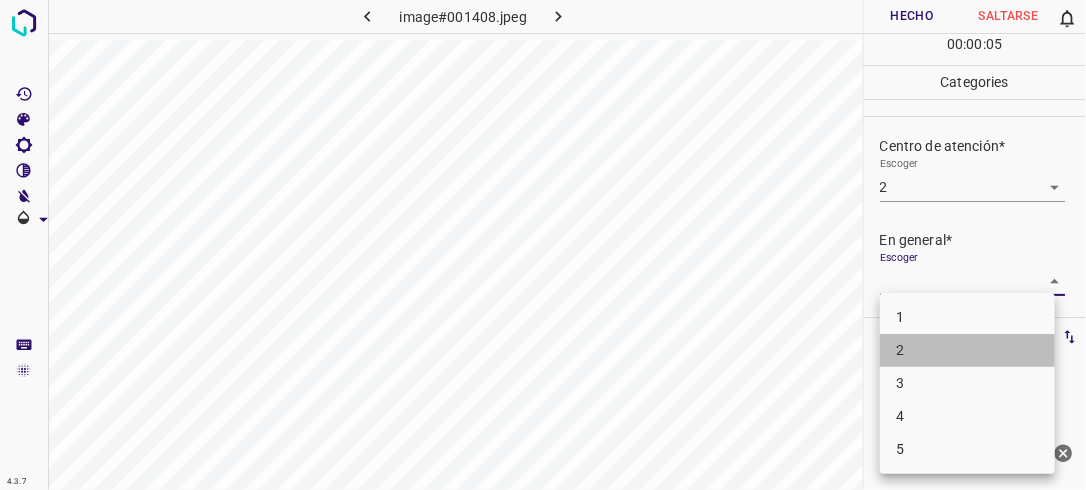 click on "2" at bounding box center [967, 350] 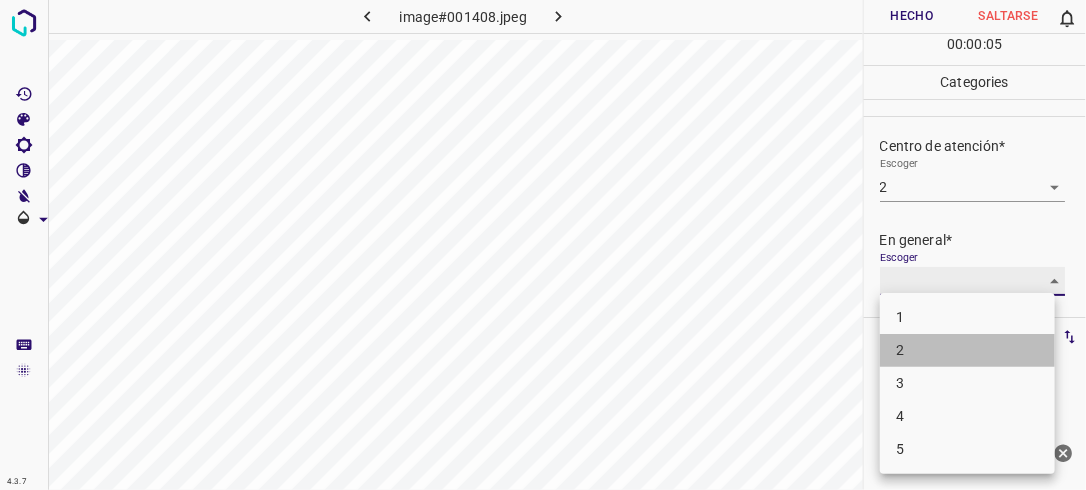 type on "2" 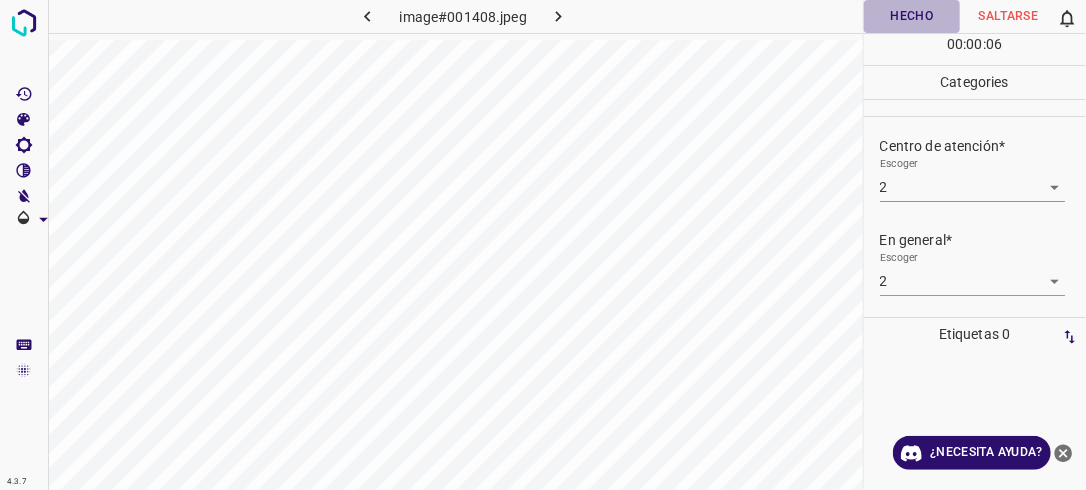 click on "Hecho" at bounding box center (912, 16) 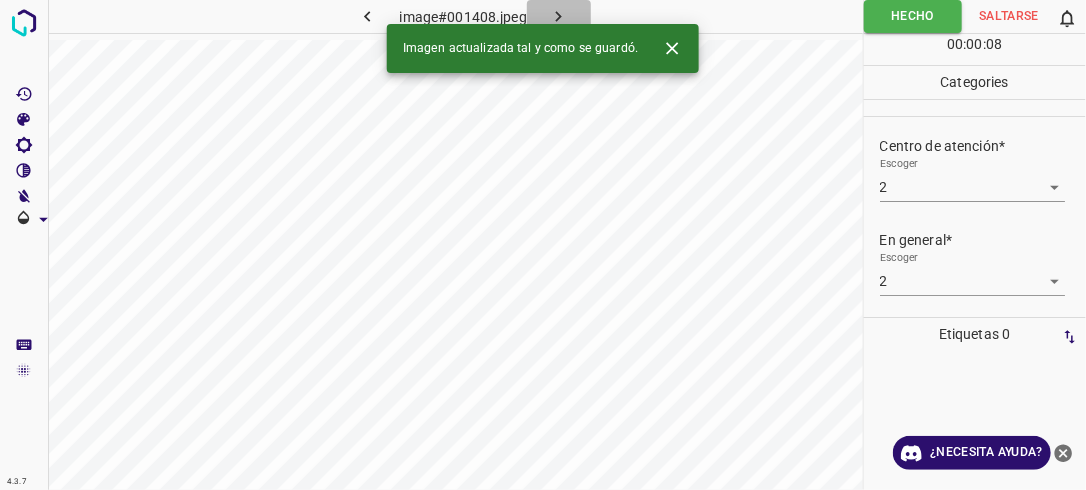 click at bounding box center [559, 16] 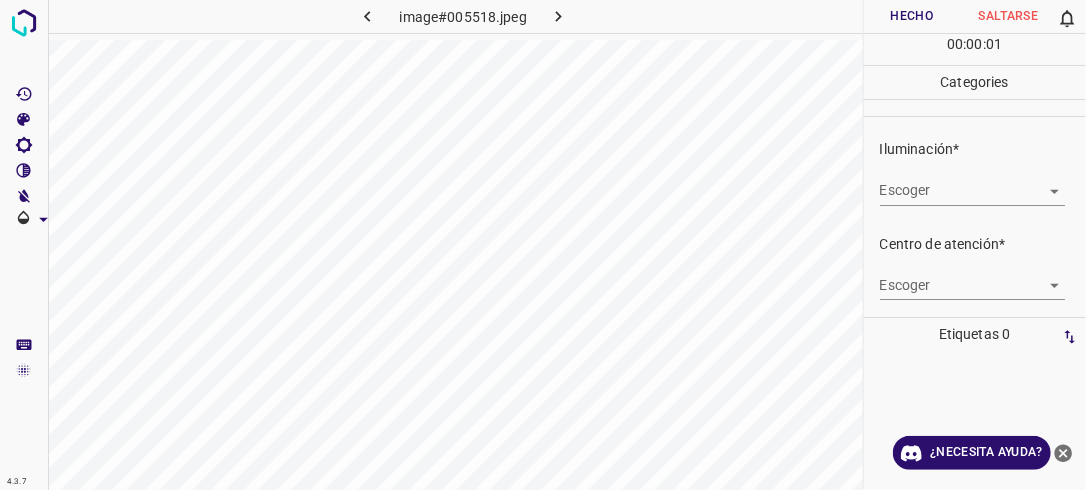 click on "4.3.7 image#005518.jpeg Hecho Saltarse 0 00   : 00   : 01   Categories Iluminación*  Escoger ​ Centro de atención*  Escoger ​ En general*  Escoger ​ Etiquetas 0 Categories 1 Lighting 2 Focus 3 Overall Tools Espacio Cambiar entre modos (Dibujar y Editar) Yo Etiquetado automático R Restaurar zoom M Acercar N Alejar Borrar Eliminar etiqueta de selección Filtros Z Restaurar filtros X Filtro de saturación C Filtro de brillo V Filtro de contraste B Filtro de escala de grises General O Descargar ¿Necesita ayuda? -Mensaje de texto -Esconder -Borrar" at bounding box center (543, 245) 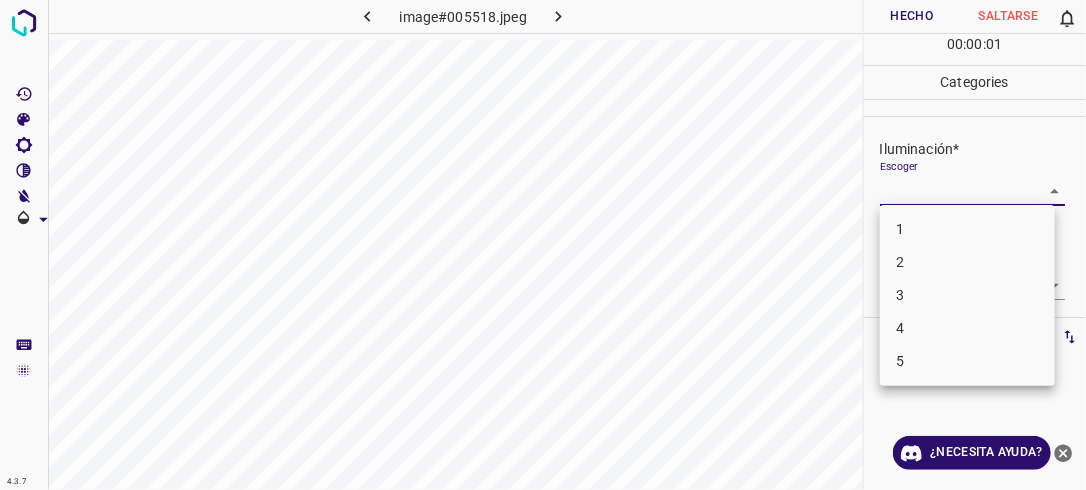 click on "2" at bounding box center (967, 262) 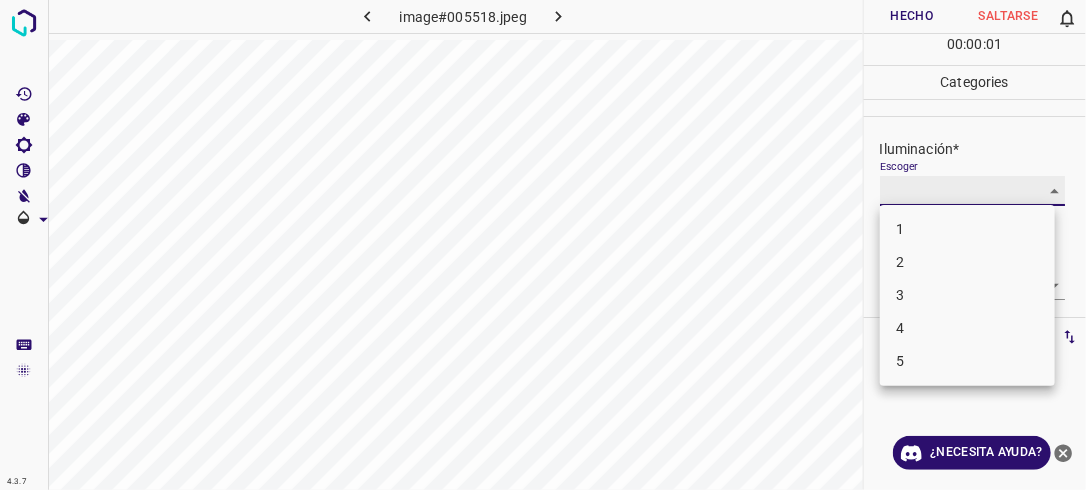 type on "2" 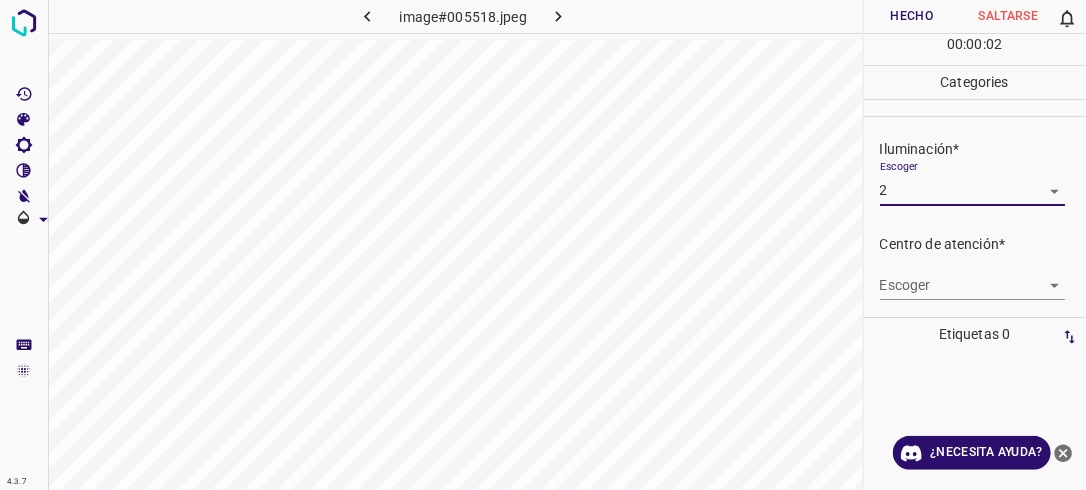 click on "4.3.7 image#005518.jpeg Hecho Saltarse 0 00   : 00   : 02   Categories Iluminación*  Escoger 2 2 Centro de atención*  Escoger ​ En general*  Escoger ​ Etiquetas 0 Categories 1 Lighting 2 Focus 3 Overall Tools Espacio Cambiar entre modos (Dibujar y Editar) Yo Etiquetado automático R Restaurar zoom M Acercar N Alejar Borrar Eliminar etiqueta de selección Filtros Z Restaurar filtros X Filtro de saturación C Filtro de brillo V Filtro de contraste B Filtro de escala de grises General O Descargar ¿Necesita ayuda? -Mensaje de texto -Esconder -Borrar" at bounding box center (543, 245) 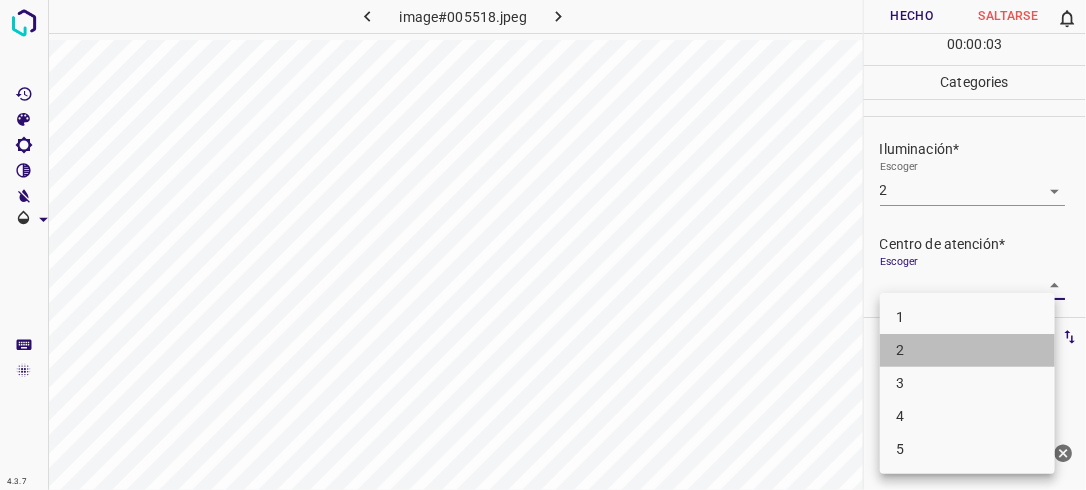 drag, startPoint x: 995, startPoint y: 348, endPoint x: 1020, endPoint y: 326, distance: 33.30165 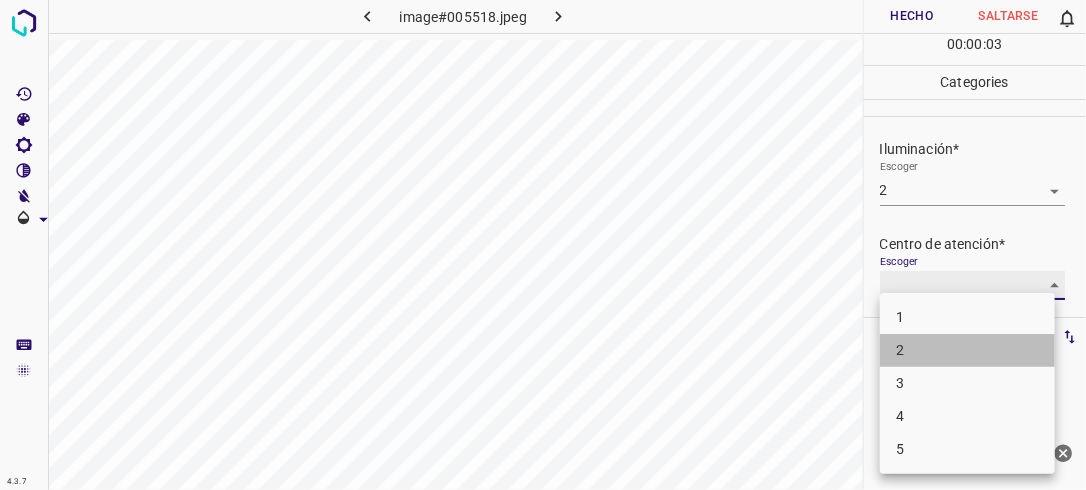 type on "2" 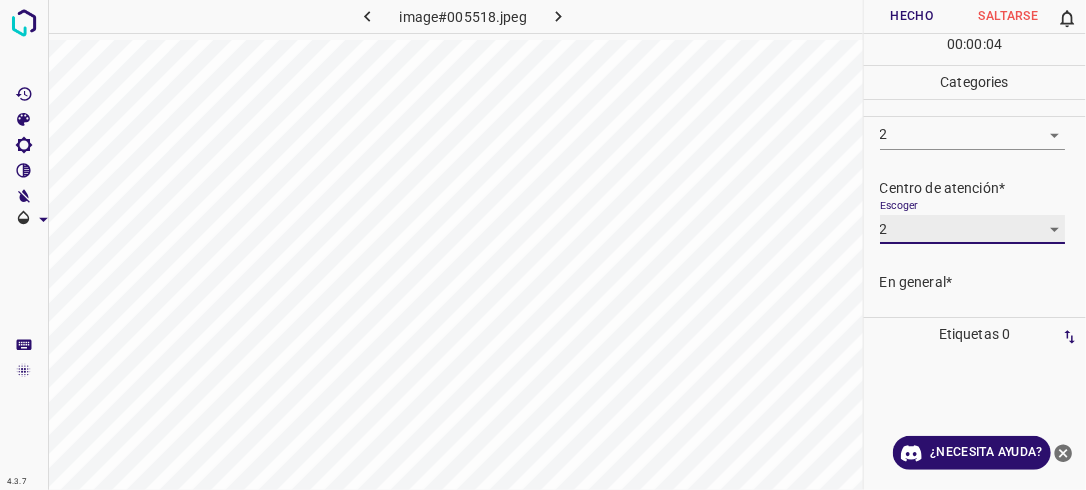 scroll, scrollTop: 98, scrollLeft: 0, axis: vertical 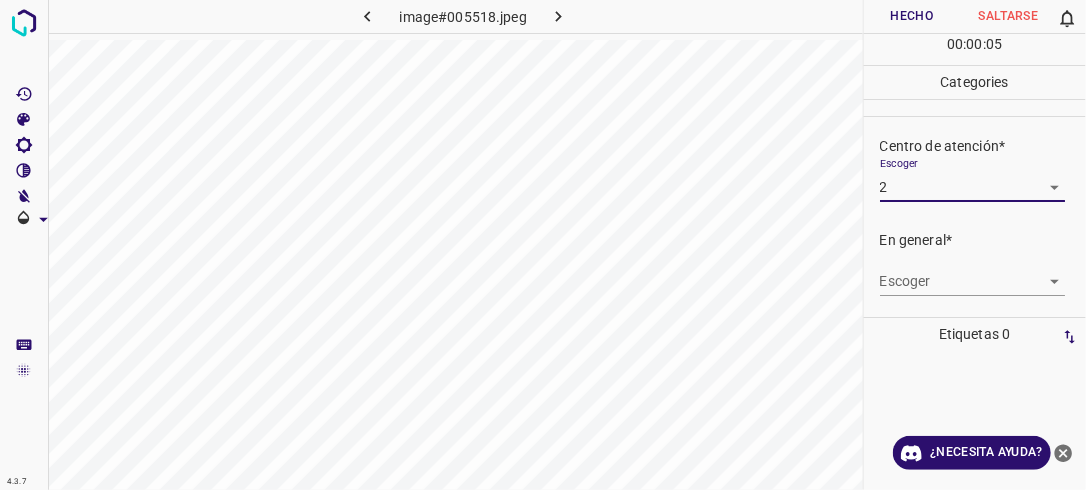 click on "4.3.7 image#005518.jpeg Hecho Saltarse 0 00   : 00   : 05   Categories Iluminación*  Escoger 2 2 Centro de atención*  Escoger 2 2 En general*  Escoger ​ Etiquetas 0 Categories 1 Lighting 2 Focus 3 Overall Tools Espacio Cambiar entre modos (Dibujar y Editar) Yo Etiquetado automático R Restaurar zoom M Acercar N Alejar Borrar Eliminar etiqueta de selección Filtros Z Restaurar filtros X Filtro de saturación C Filtro de brillo V Filtro de contraste B Filtro de escala de grises General O Descargar ¿Necesita ayuda? -Mensaje de texto -Esconder -Borrar" at bounding box center (543, 245) 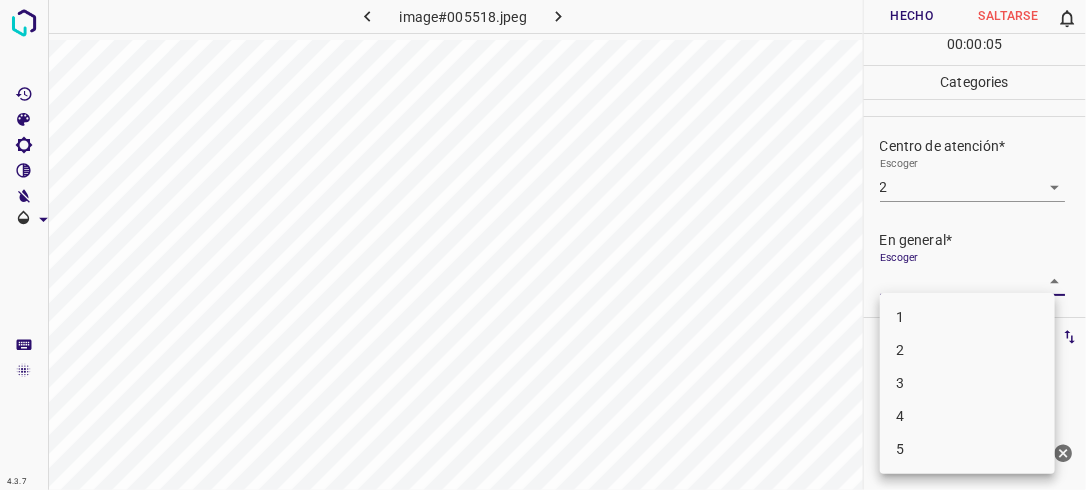 click on "2" at bounding box center (967, 350) 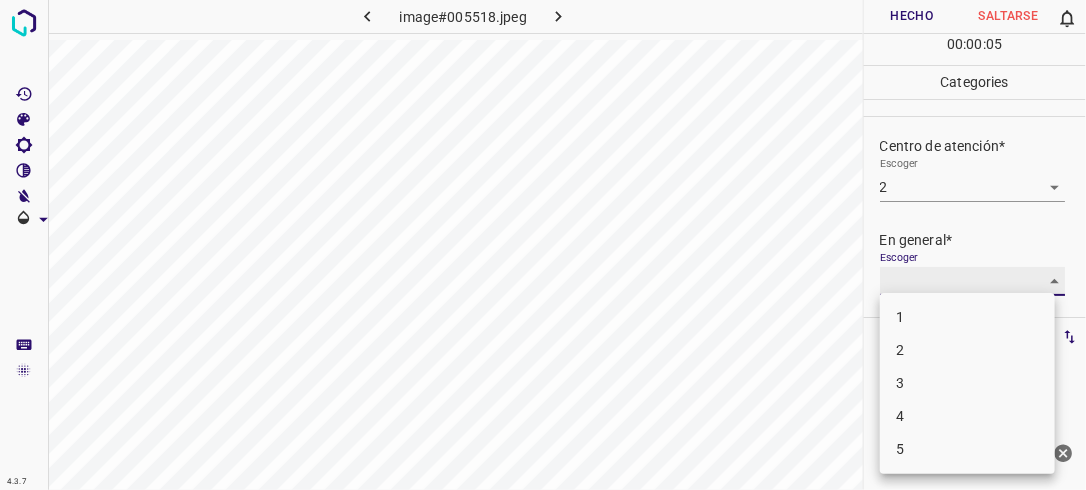 type on "2" 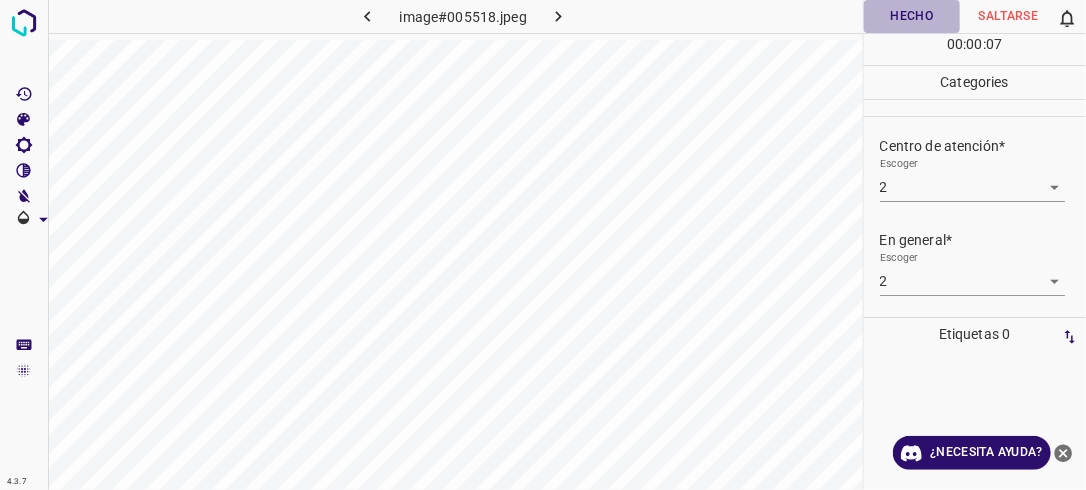 click on "Hecho" at bounding box center [912, 16] 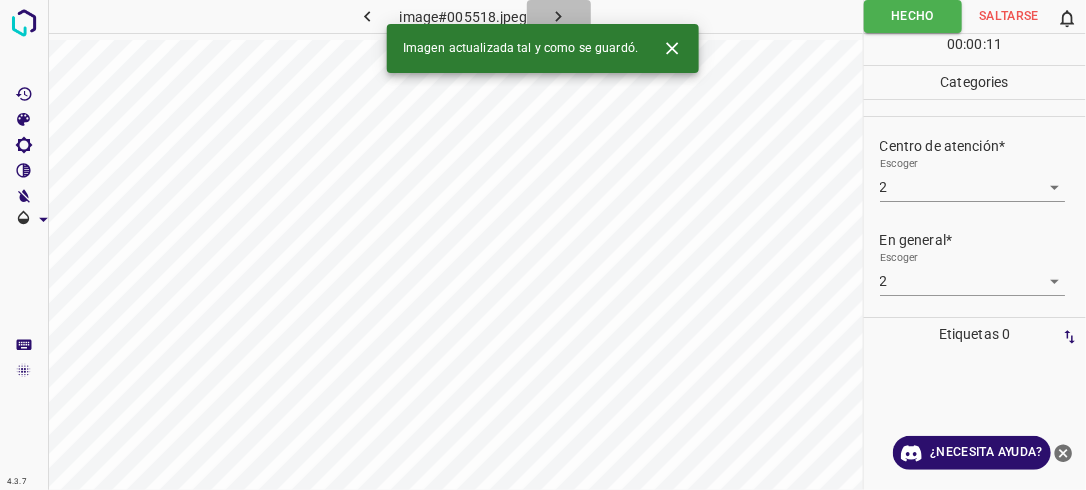 click at bounding box center (559, 16) 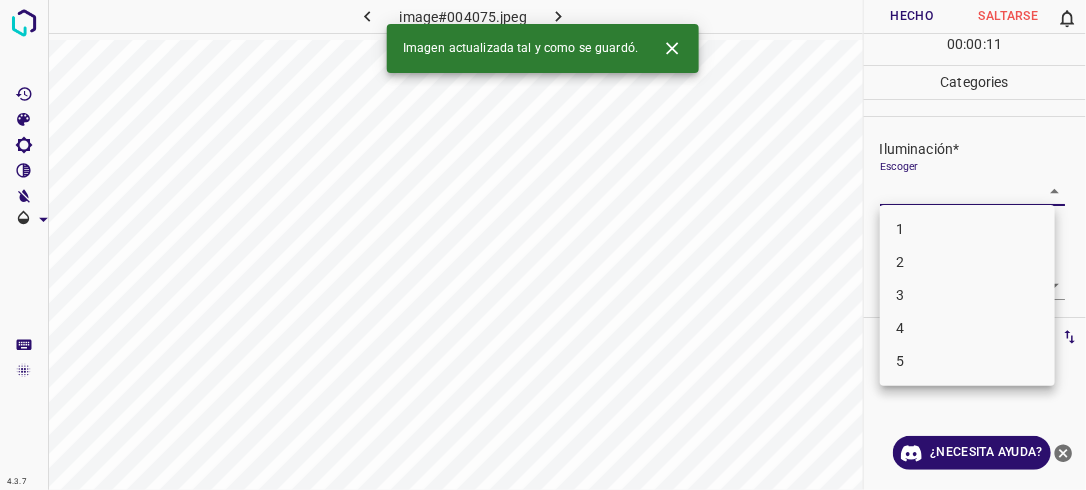 click on "4.3.7 image#004075.jpeg Hecho Saltarse 0 00   : 00   : 11   Categories Iluminación*  Escoger ​ Centro de atención*  Escoger ​ En general*  Escoger ​ Etiquetas 0 Categories 1 Lighting 2 Focus 3 Overall Tools Espacio Cambiar entre modos (Dibujar y Editar) Yo Etiquetado automático R Restaurar zoom M Acercar N Alejar Borrar Eliminar etiqueta de selección Filtros Z Restaurar filtros X Filtro de saturación C Filtro de brillo V Filtro de contraste B Filtro de escala de grises General O Descargar Imagen actualizada tal y como se guardó. ¿Necesita ayuda? -Mensaje de texto -Esconder -Borrar 1 2 3 4 5" at bounding box center (543, 245) 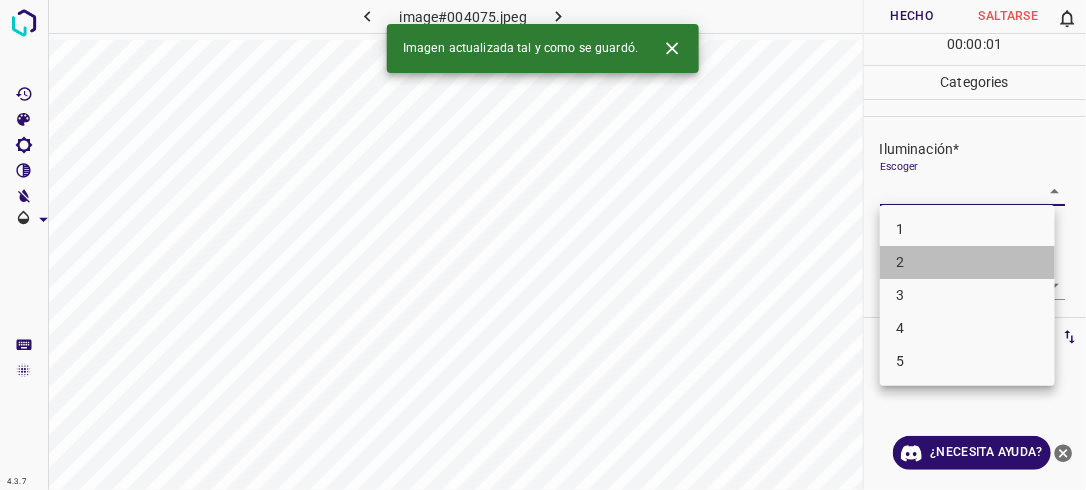 click on "2" at bounding box center [967, 262] 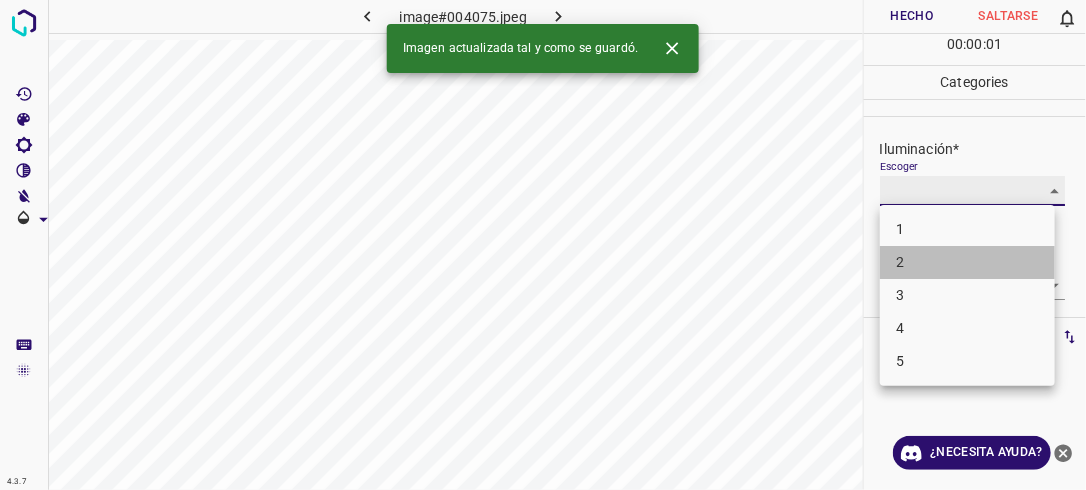 type on "2" 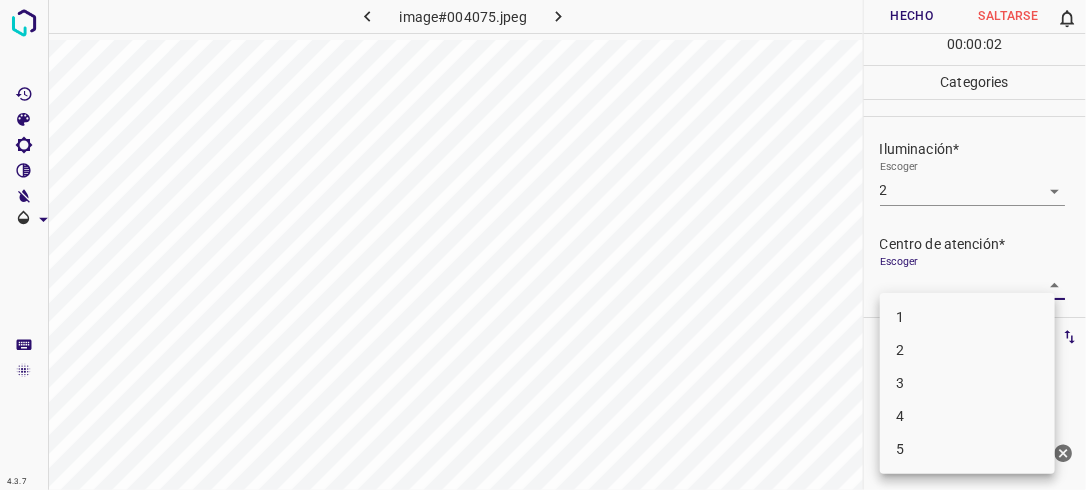 click on "4.3.7 image#004075.jpeg Hecho Saltarse 0 00   : 00   : 02   Categories Iluminación*  Escoger 2 2 Centro de atención*  Escoger ​ En general*  Escoger ​ Etiquetas 0 Categories 1 Lighting 2 Focus 3 Overall Tools Espacio Cambiar entre modos (Dibujar y Editar) Yo Etiquetado automático R Restaurar zoom M Acercar N Alejar Borrar Eliminar etiqueta de selección Filtros Z Restaurar filtros X Filtro de saturación C Filtro de brillo V Filtro de contraste B Filtro de escala de grises General O Descargar ¿Necesita ayuda? -Mensaje de texto -Esconder -Borrar 1 2 3 4 5" at bounding box center [543, 245] 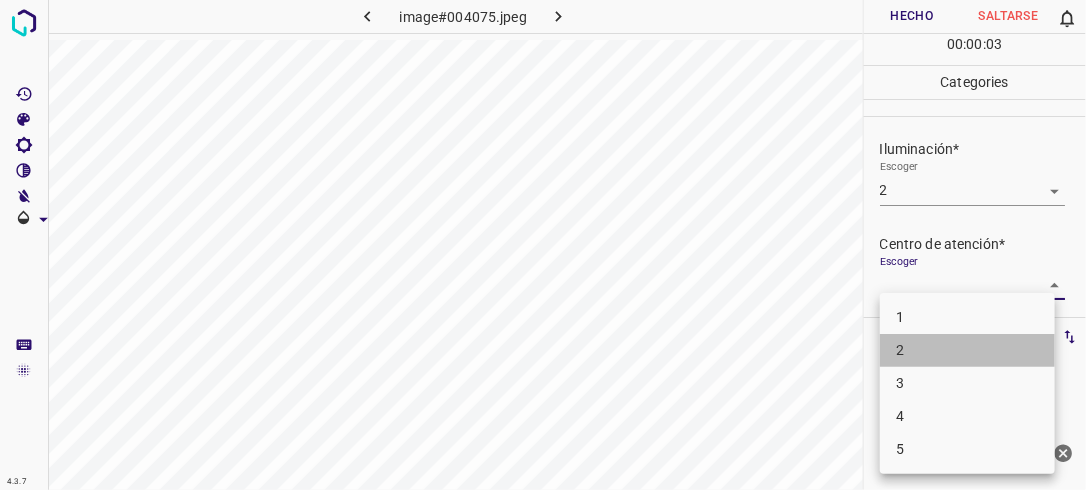 click on "2" at bounding box center [967, 350] 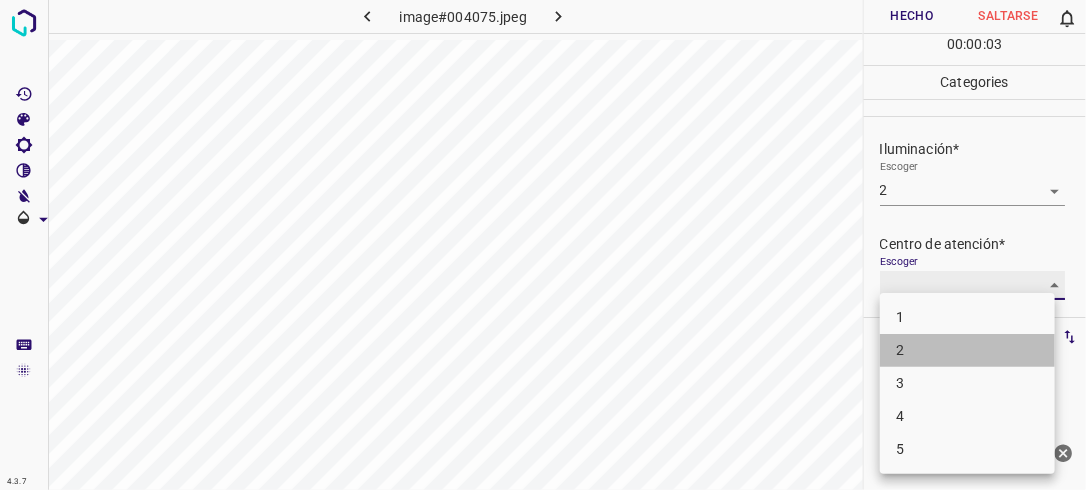 type on "2" 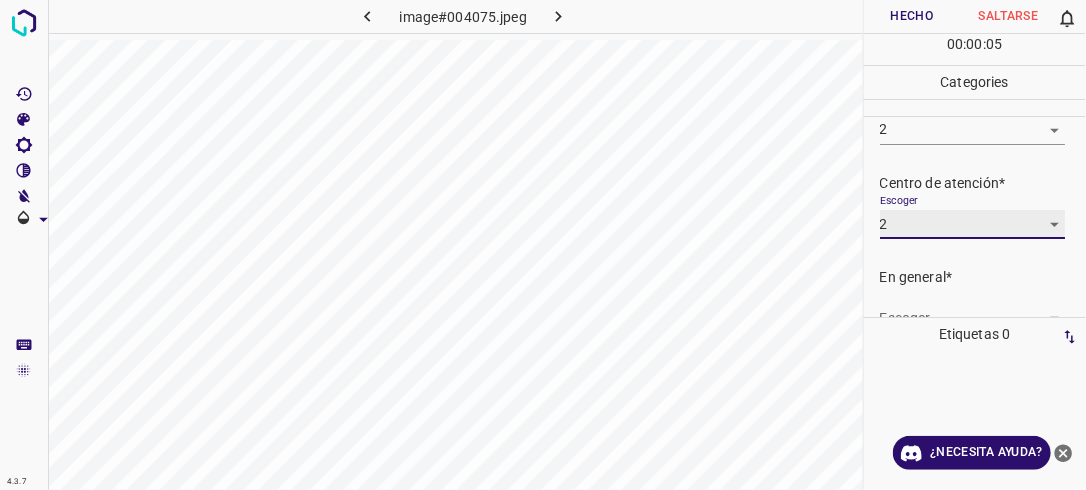 scroll, scrollTop: 98, scrollLeft: 0, axis: vertical 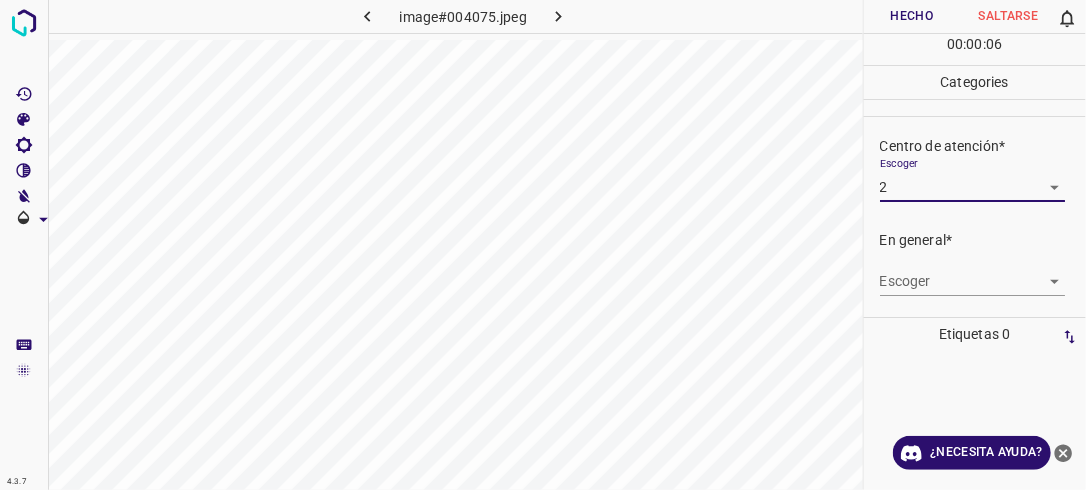 click on "4.3.7 image#004075.jpeg Hecho Saltarse 0 00   : 00   : 06   Categories Iluminación*  Escoger 2 2 Centro de atención*  Escoger 2 2 En general*  Escoger ​ Etiquetas 0 Categories 1 Lighting 2 Focus 3 Overall Tools Espacio Cambiar entre modos (Dibujar y Editar) Yo Etiquetado automático R Restaurar zoom M Acercar N Alejar Borrar Eliminar etiqueta de selección Filtros Z Restaurar filtros X Filtro de saturación C Filtro de brillo V Filtro de contraste B Filtro de escala de grises General O Descargar ¿Necesita ayuda? -Mensaje de texto -Esconder -Borrar" at bounding box center (543, 245) 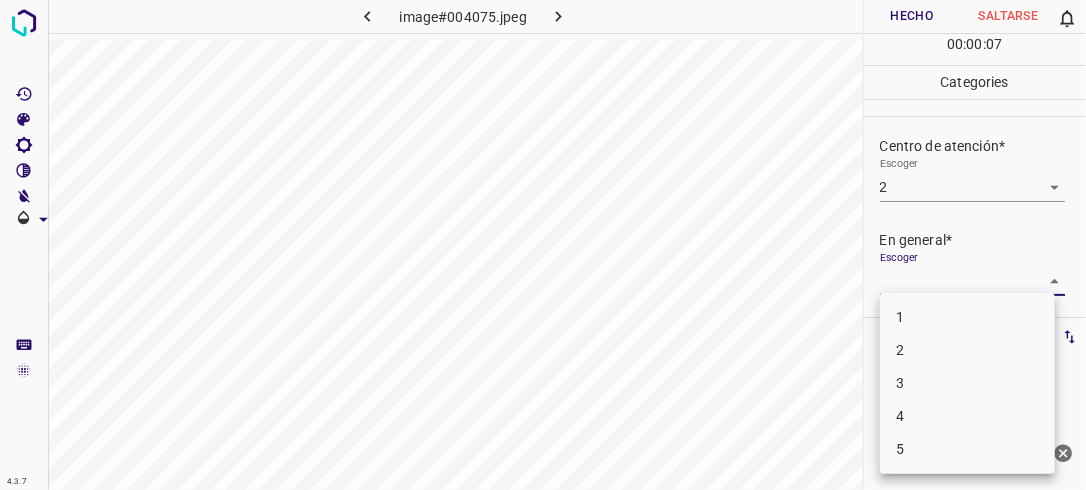 click on "2" at bounding box center (967, 350) 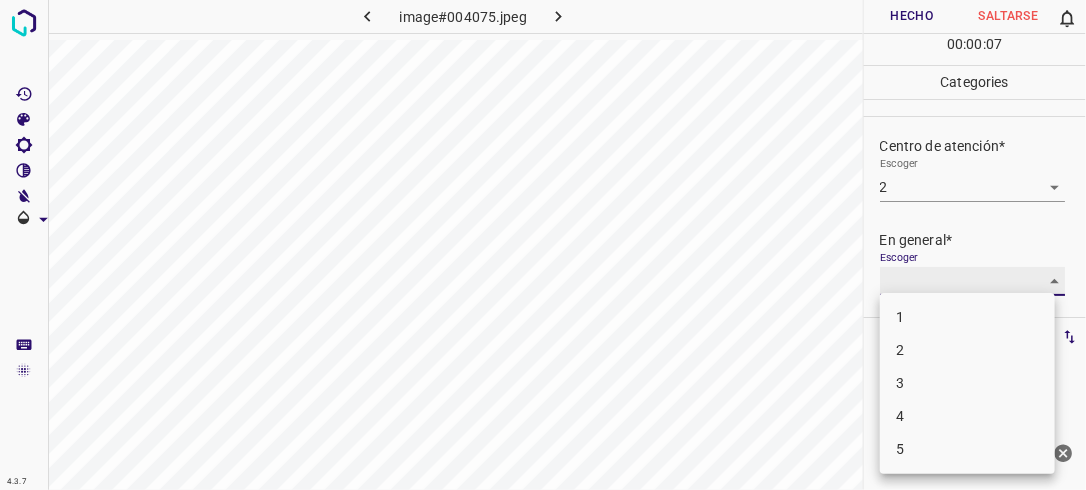 type on "2" 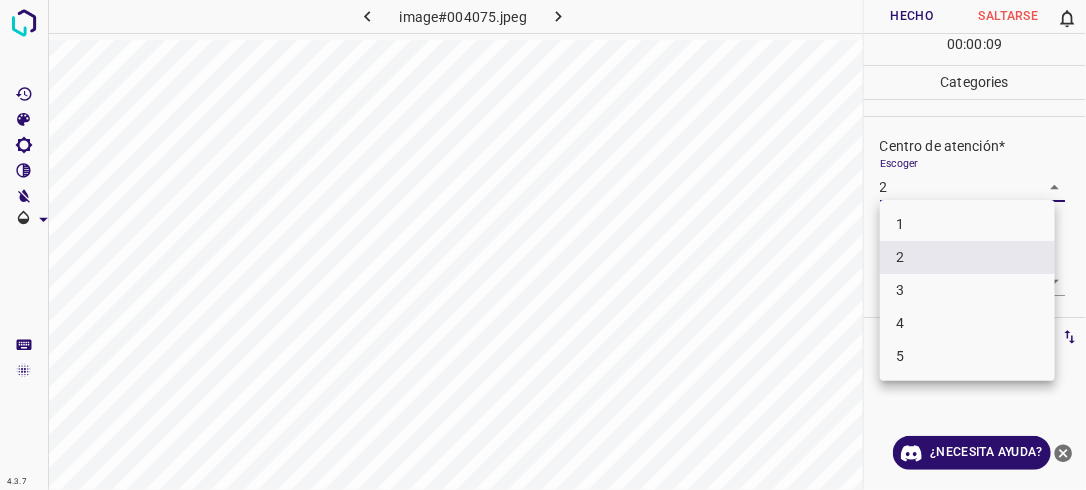 click on "4.3.7 image#004075.jpeg Hecho Saltarse 0 00   : 00   : 09   Categories Iluminación*  Escoger 2 2 Centro de atención*  Escoger 2 2 En general*  Escoger 2 2 Etiquetas 0 Categories 1 Lighting 2 Focus 3 Overall Tools Espacio Cambiar entre modos (Dibujar y Editar) Yo Etiquetado automático R Restaurar zoom M Acercar N Alejar Borrar Eliminar etiqueta de selección Filtros Z Restaurar filtros X Filtro de saturación C Filtro de brillo V Filtro de contraste B Filtro de escala de grises General O Descargar ¿Necesita ayuda? -Mensaje de texto -Esconder -Borrar 1 2 3 4 5" at bounding box center [543, 245] 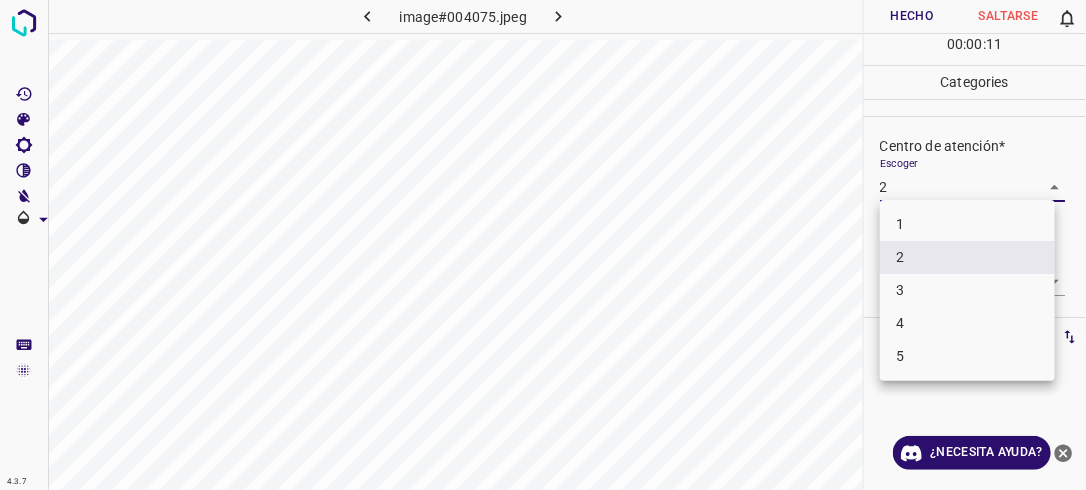 click on "1" at bounding box center [967, 224] 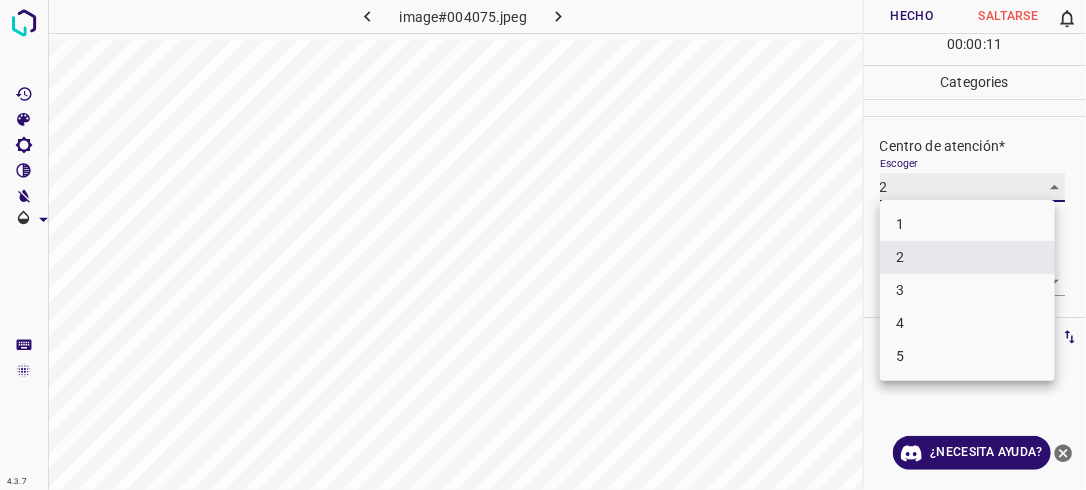 type on "1" 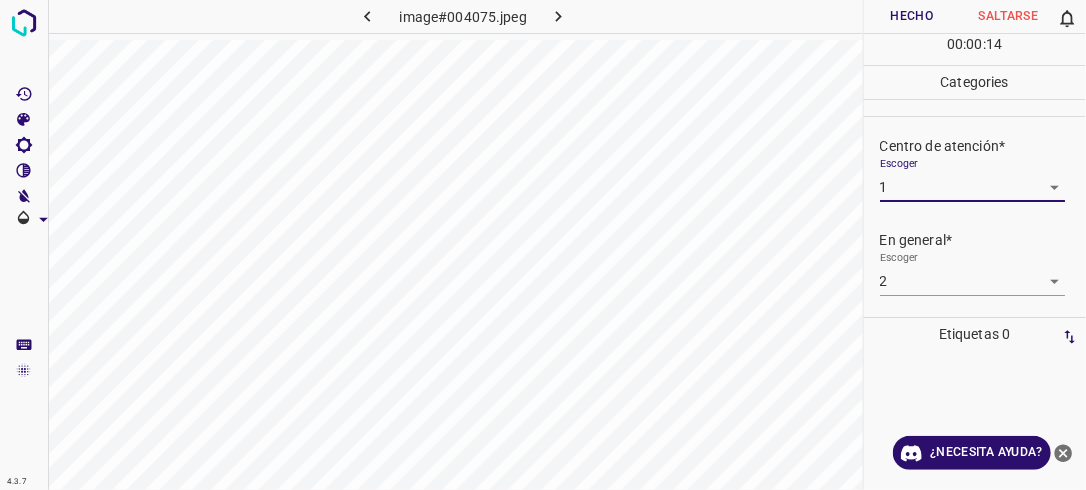 click on "4.3.7 image#004075.jpeg Hecho Saltarse 0 00   : 00   : 14   Categories Iluminación*  Escoger 2 2 Centro de atención*  Escoger 1 1 En general*  Escoger 2 2 Etiquetas 0 Categories 1 Lighting 2 Focus 3 Overall Tools Espacio Cambiar entre modos (Dibujar y Editar) Yo Etiquetado automático R Restaurar zoom M Acercar N Alejar Borrar Eliminar etiqueta de selección Filtros Z Restaurar filtros X Filtro de saturación C Filtro de brillo V Filtro de contraste B Filtro de escala de grises General O Descargar ¿Necesita ayuda? -Mensaje de texto -Esconder -Borrar" at bounding box center [543, 245] 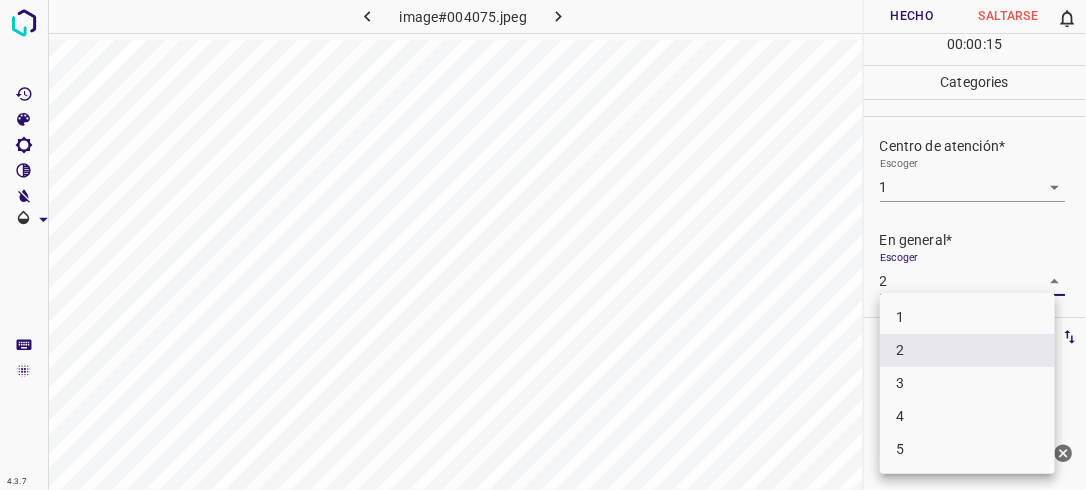 click on "1" at bounding box center (967, 317) 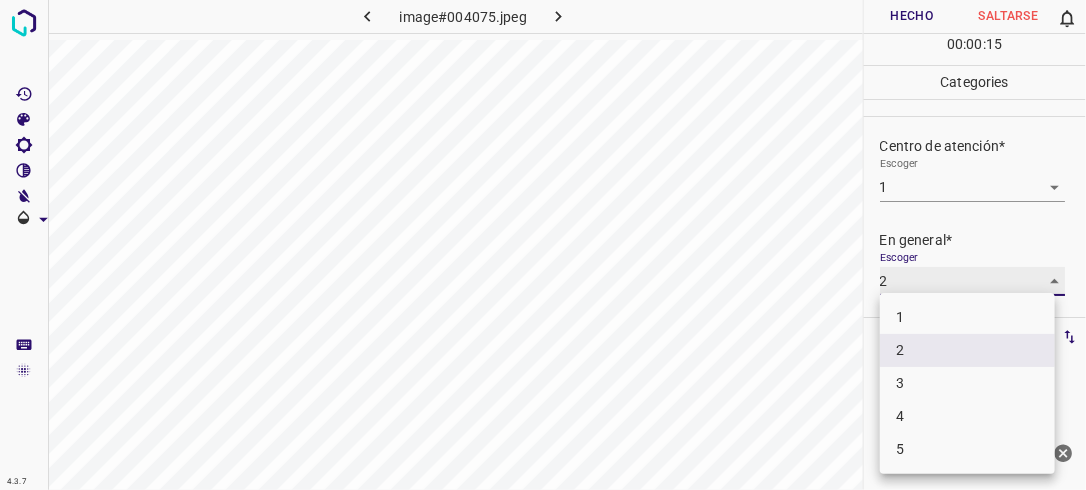 type on "1" 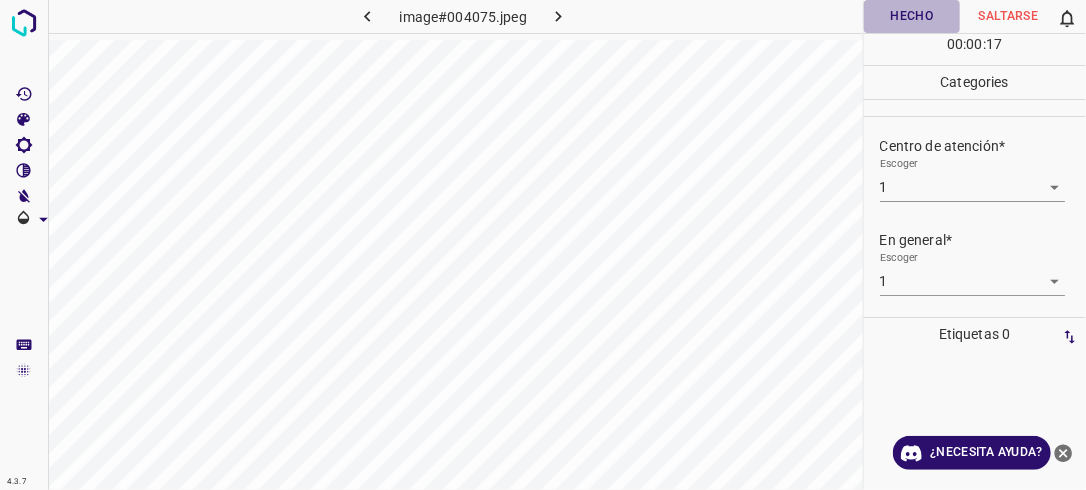 click on "Hecho" at bounding box center [912, 16] 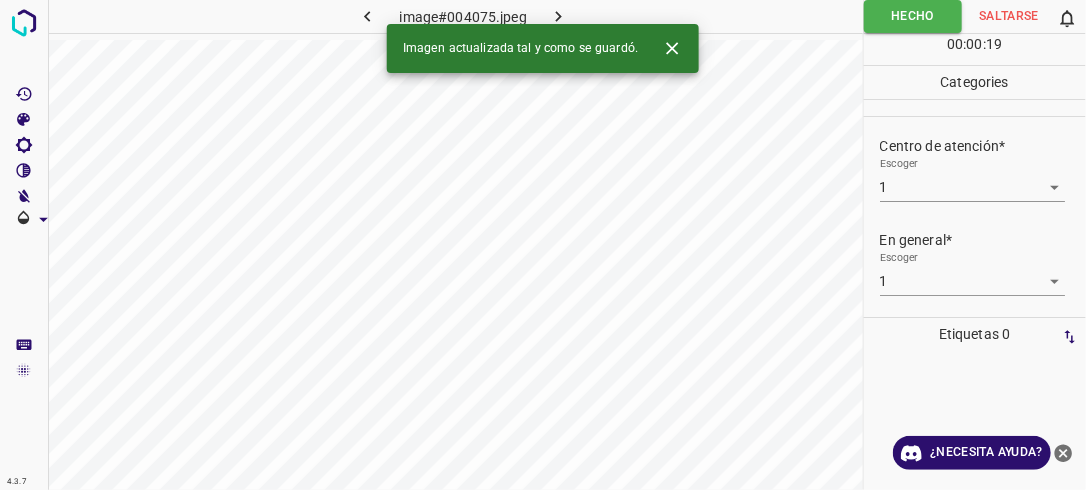 click at bounding box center (559, 16) 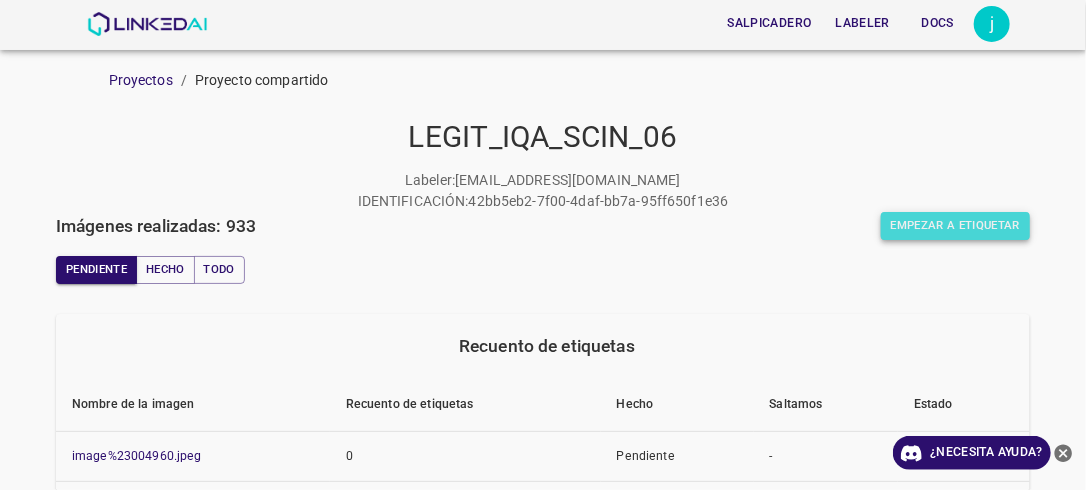 click on "Empezar a etiquetar" at bounding box center (955, 226) 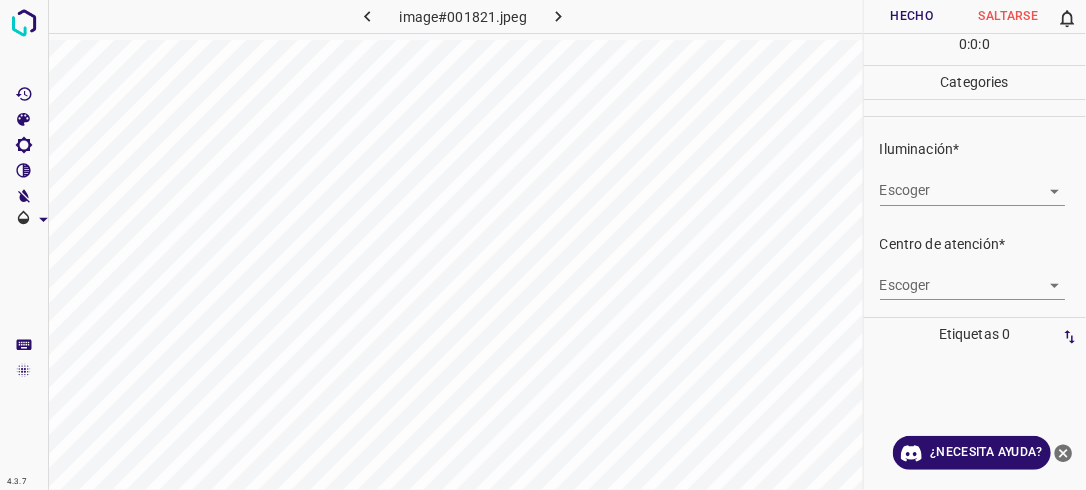 click on "4.3.7 image#001821.jpeg Hecho Saltarse 0 0   : 0   : 0   Categories Iluminación*  Escoger ​ Centro de atención*  Escoger ​ En general*  Escoger ​ Etiquetas 0 Categories 1 Lighting 2 Focus 3 Overall Tools Espacio Cambiar entre modos (Dibujar y Editar) Yo Etiquetado automático R Restaurar zoom M Acercar N Alejar Borrar Eliminar etiqueta de selección Filtros Z Restaurar filtros X Filtro de saturación C Filtro de brillo V Filtro de contraste B Filtro de escala de grises General O Descargar ¿Necesita ayuda? -Mensaje de texto -Esconder -Borrar" at bounding box center [543, 245] 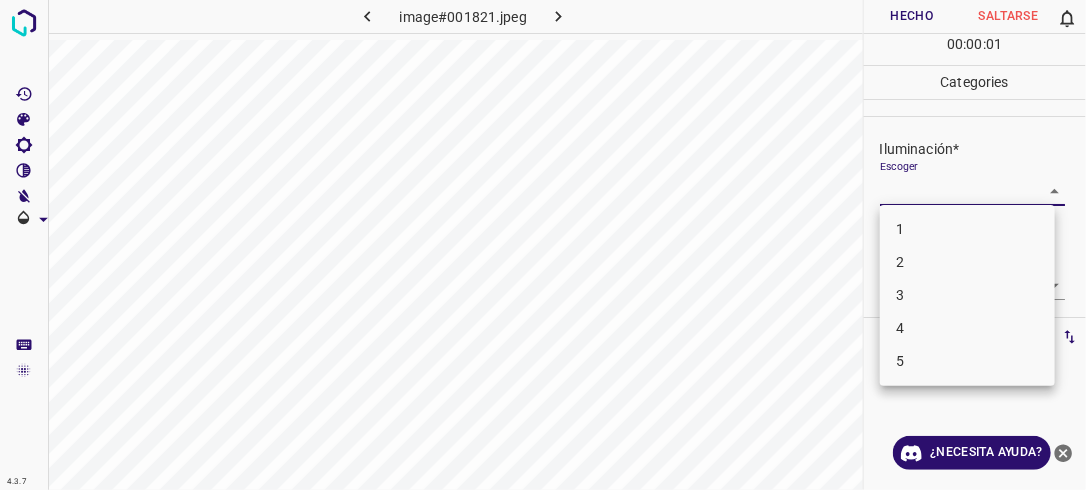 click on "2" at bounding box center [967, 262] 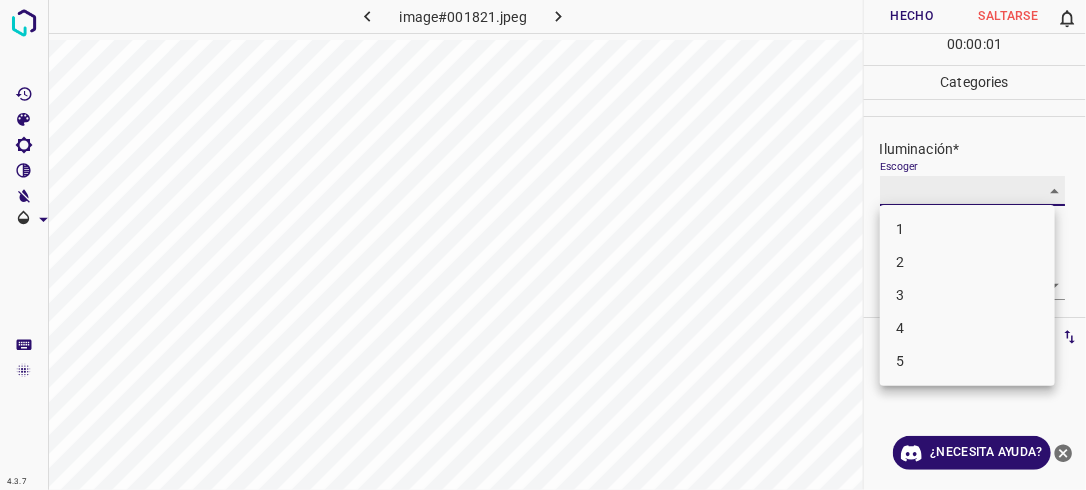 type on "2" 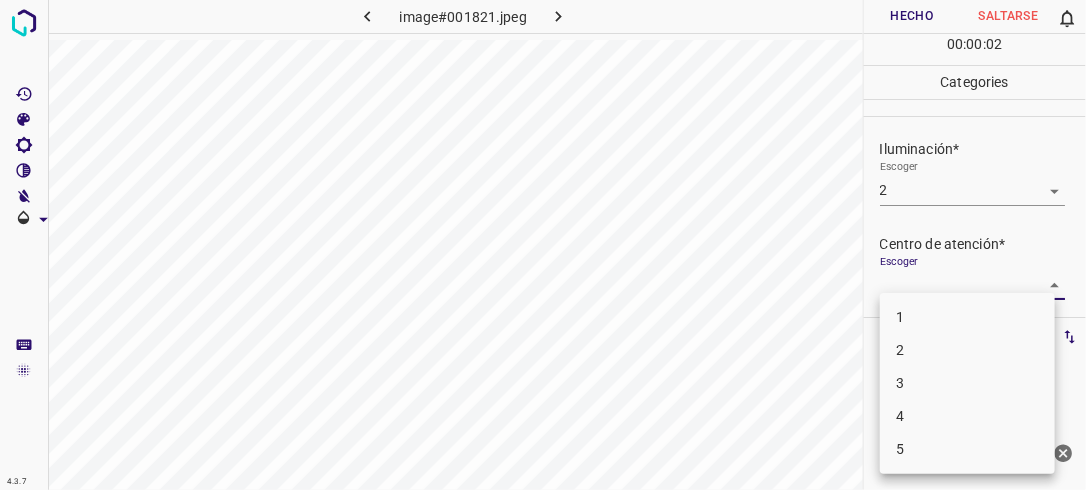 click on "4.3.7 image#001821.jpeg Hecho Saltarse 0 00   : 00   : 02   Categories Iluminación*  Escoger 2 2 Centro de atención*  Escoger ​ En general*  Escoger ​ Etiquetas 0 Categories 1 Lighting 2 Focus 3 Overall Tools Espacio Cambiar entre modos (Dibujar y Editar) Yo Etiquetado automático R Restaurar zoom M Acercar N Alejar Borrar Eliminar etiqueta de selección Filtros Z Restaurar filtros X Filtro de saturación C Filtro de brillo V Filtro de contraste B Filtro de escala de grises General O Descargar ¿Necesita ayuda? -Mensaje de texto -Esconder -Borrar 1 2 3 4 5" at bounding box center (543, 245) 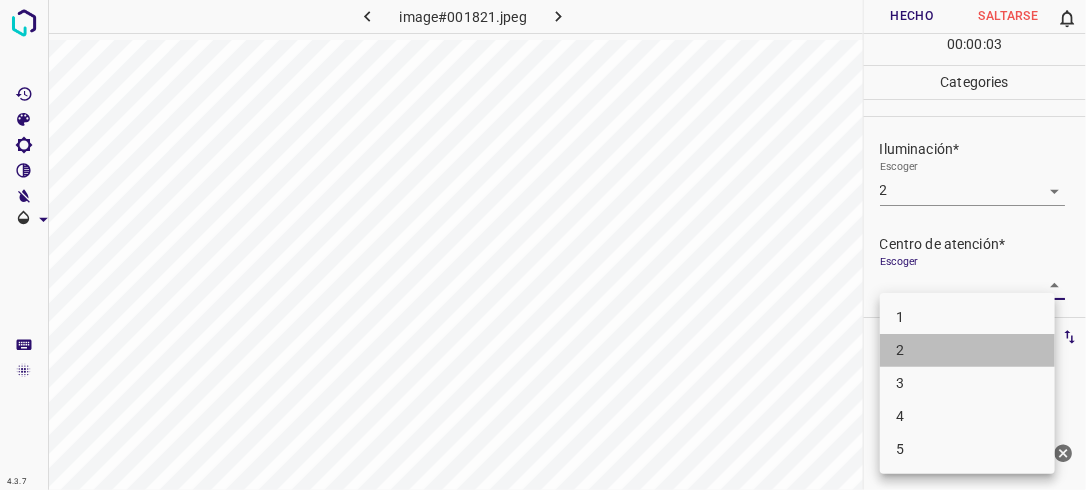 click on "2" at bounding box center (967, 350) 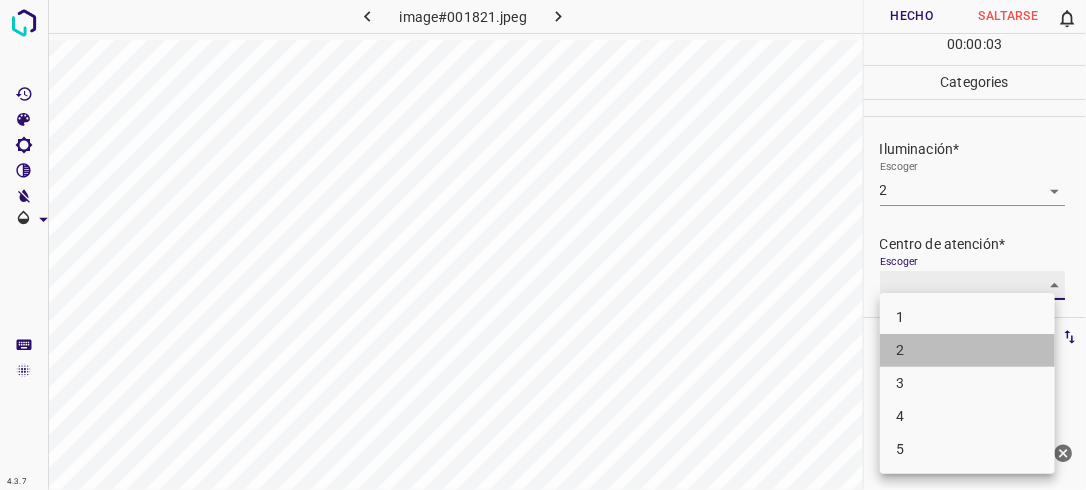 type on "2" 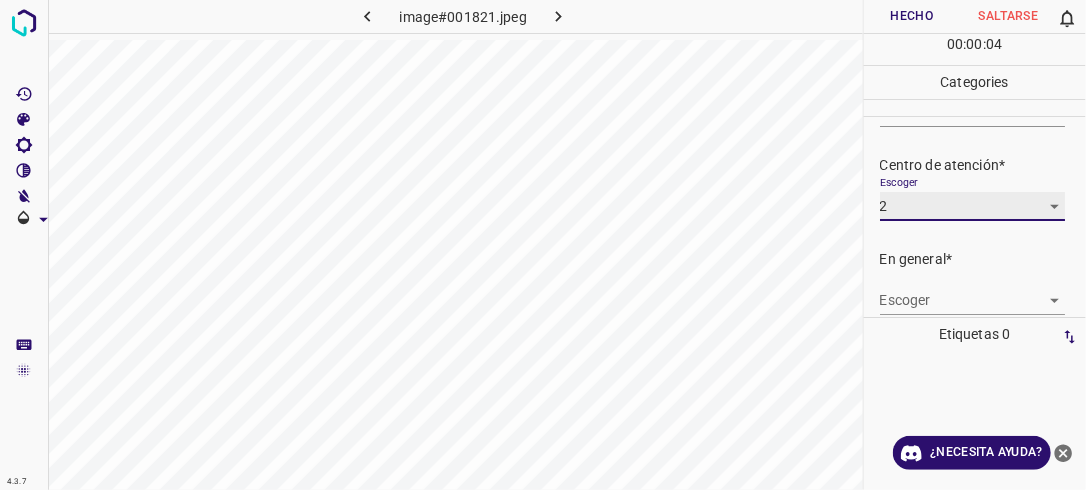 scroll, scrollTop: 98, scrollLeft: 0, axis: vertical 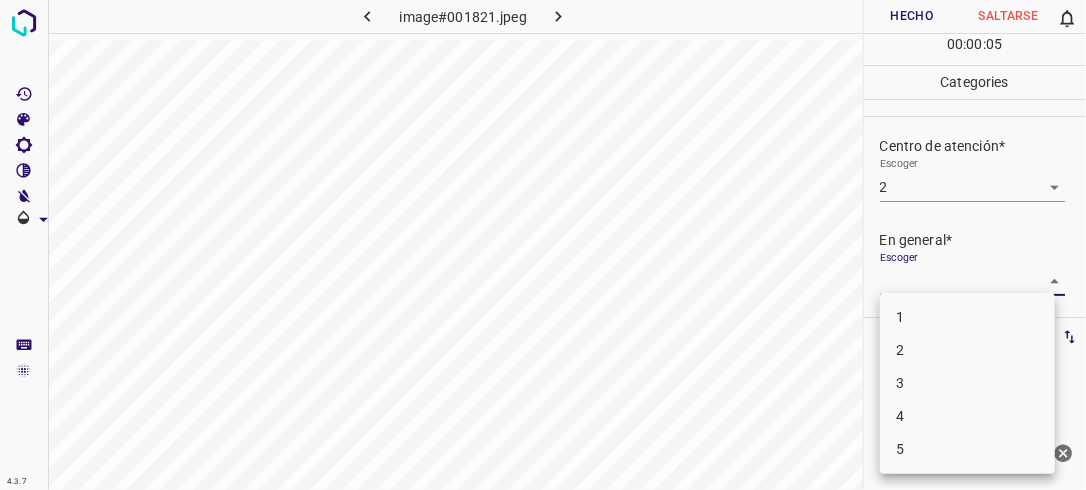click on "4.3.7 image#001821.jpeg Hecho Saltarse 0 00   : 00   : 05   Categories Iluminación*  Escoger 2 2 Centro de atención*  Escoger 2 2 En general*  Escoger ​ Etiquetas 0 Categories 1 Lighting 2 Focus 3 Overall Tools Espacio Cambiar entre modos (Dibujar y Editar) Yo Etiquetado automático R Restaurar zoom M Acercar N Alejar Borrar Eliminar etiqueta de selección Filtros Z Restaurar filtros X Filtro de saturación C Filtro de brillo V Filtro de contraste B Filtro de escala de grises General O Descargar ¿Necesita ayuda? -Mensaje de texto -Esconder -Borrar 1 2 3 4 5" at bounding box center [543, 245] 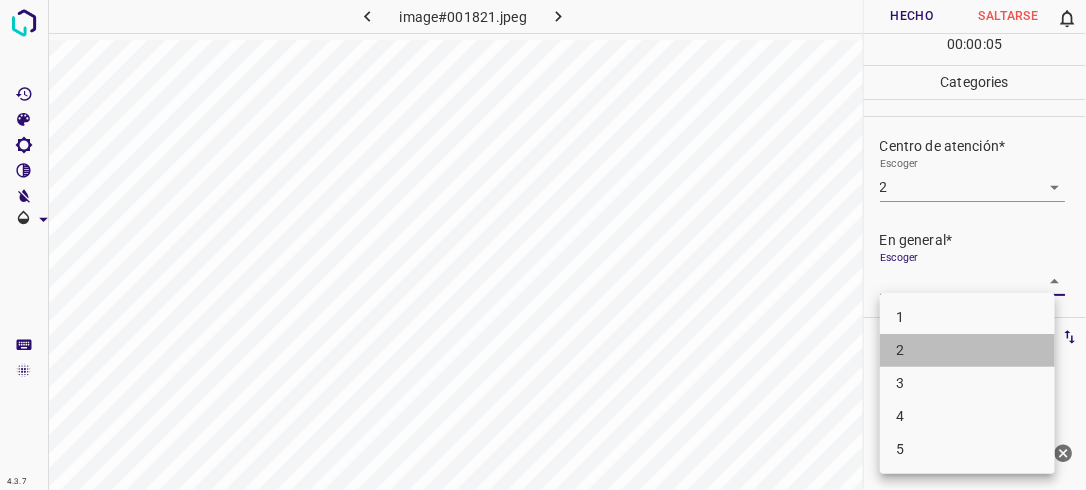 click on "2" at bounding box center (967, 350) 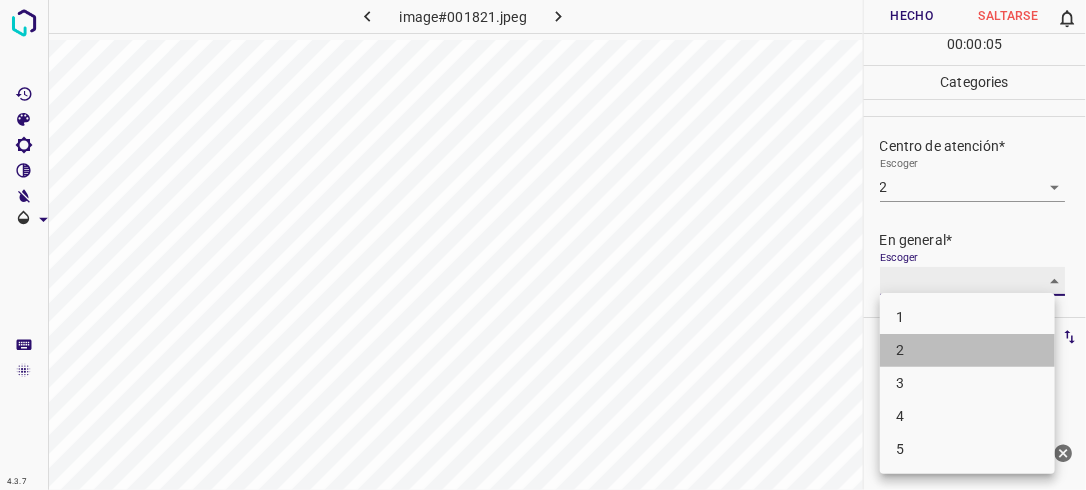 type on "2" 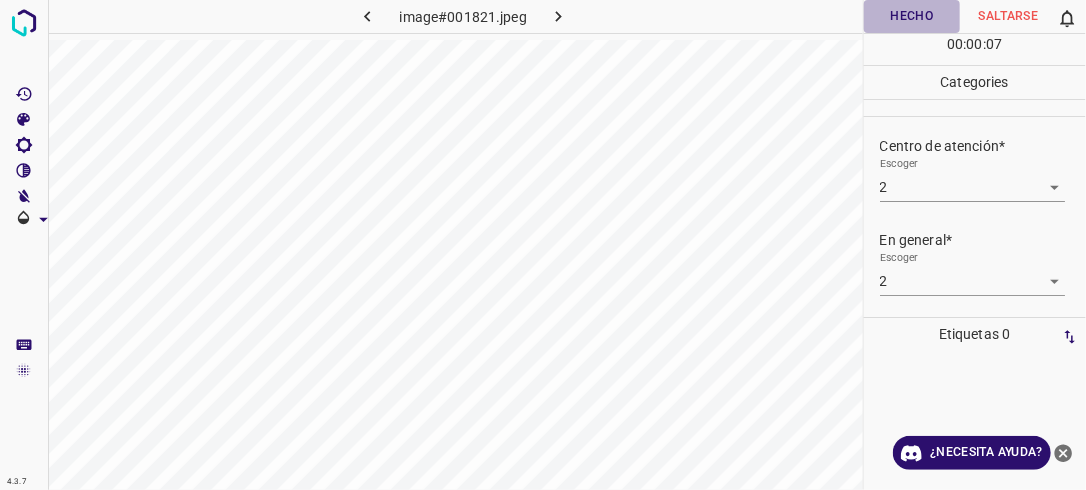 click on "Hecho" at bounding box center (912, 16) 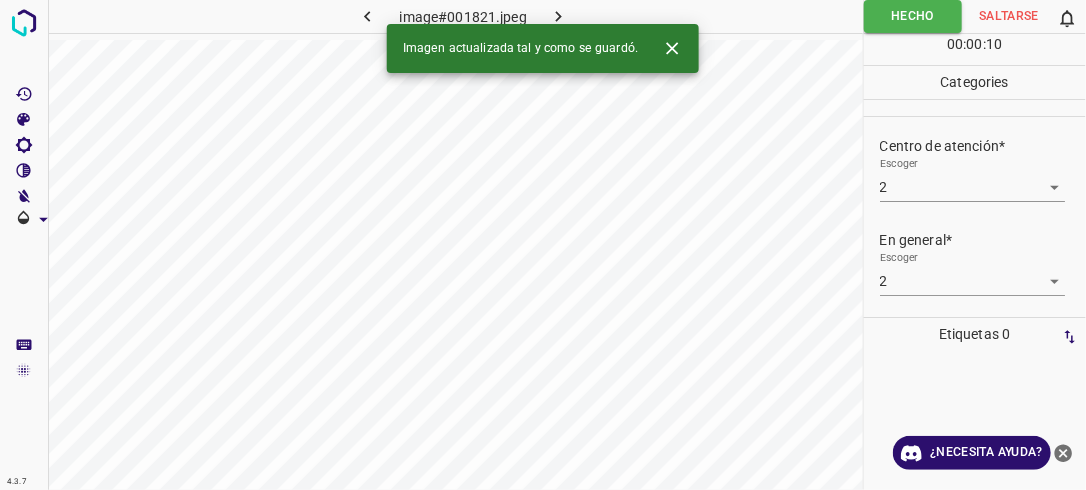 click at bounding box center (559, 16) 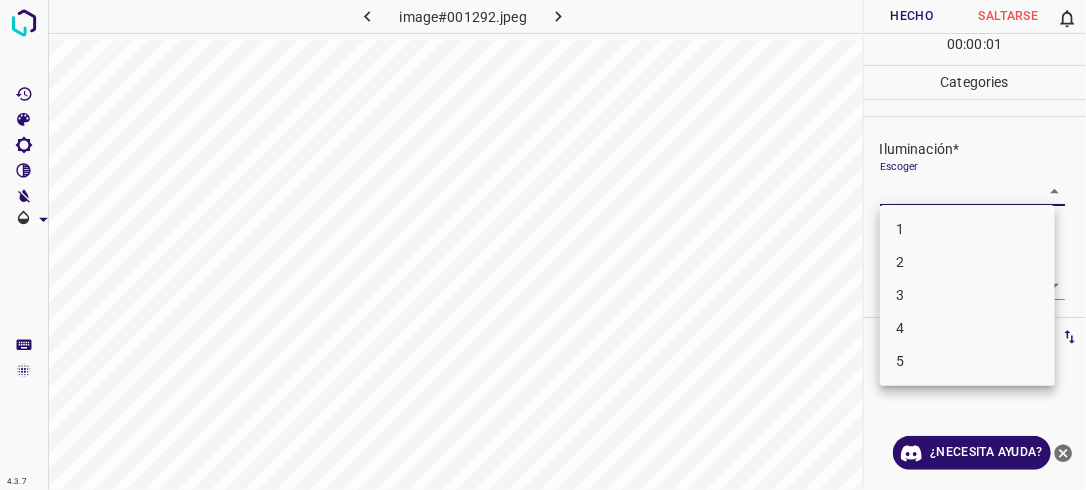 click on "4.3.7 image#001292.jpeg Hecho Saltarse 0 00   : 00   : 01   Categories Iluminación*  Escoger ​ Centro de atención*  Escoger ​ En general*  Escoger ​ Etiquetas 0 Categories 1 Lighting 2 Focus 3 Overall Tools Espacio Cambiar entre modos (Dibujar y Editar) Yo Etiquetado automático R Restaurar zoom M Acercar N Alejar Borrar Eliminar etiqueta de selección Filtros Z Restaurar filtros X Filtro de saturación C Filtro de brillo V Filtro de contraste B Filtro de escala de grises General O Descargar ¿Necesita ayuda? -Mensaje de texto -Esconder -Borrar 1 2 3 4 5" at bounding box center (543, 245) 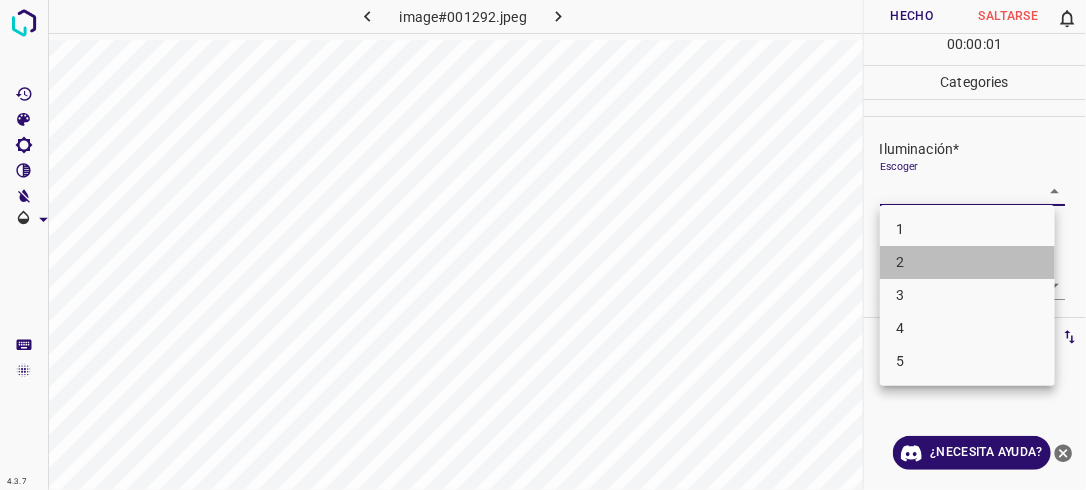 click on "2" at bounding box center (967, 262) 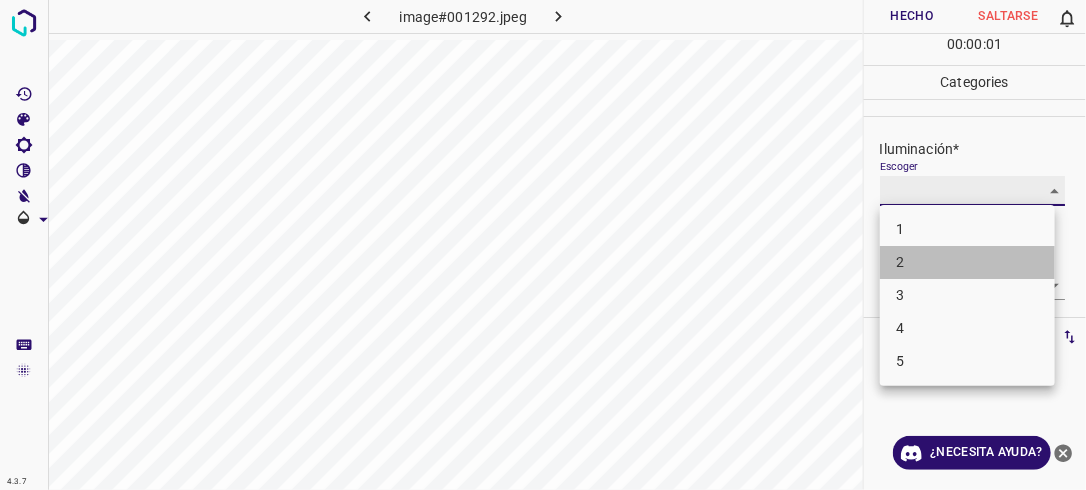 type on "2" 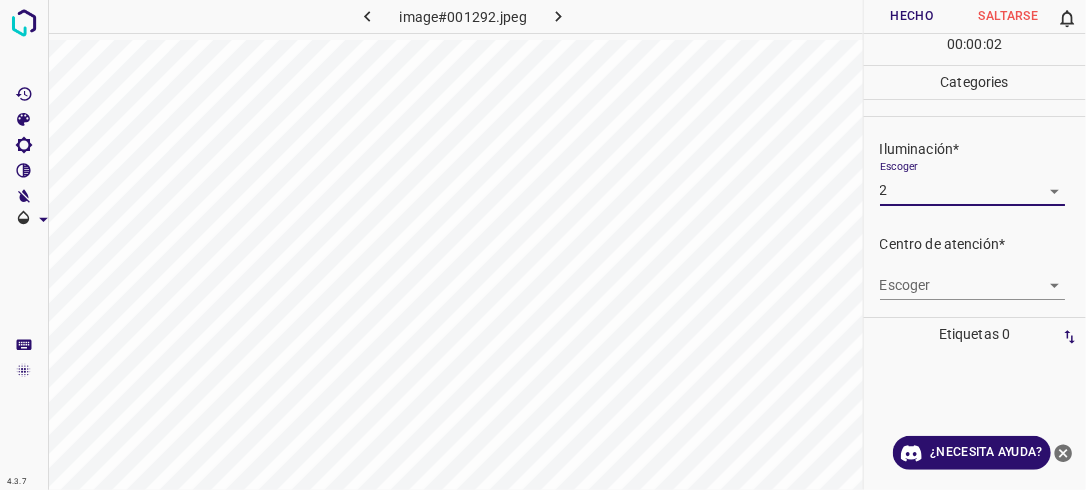 click on "4.3.7 image#001292.jpeg Hecho Saltarse 0 00   : 00   : 02   Categories Iluminación*  Escoger 2 2 Centro de atención*  Escoger ​ En general*  Escoger ​ Etiquetas 0 Categories 1 Lighting 2 Focus 3 Overall Tools Espacio Cambiar entre modos (Dibujar y Editar) Yo Etiquetado automático R Restaurar zoom M Acercar N Alejar Borrar Eliminar etiqueta de selección Filtros Z Restaurar filtros X Filtro de saturación C Filtro de brillo V Filtro de contraste B Filtro de escala de grises General O Descargar ¿Necesita ayuda? -Mensaje de texto -Esconder -Borrar" at bounding box center [543, 245] 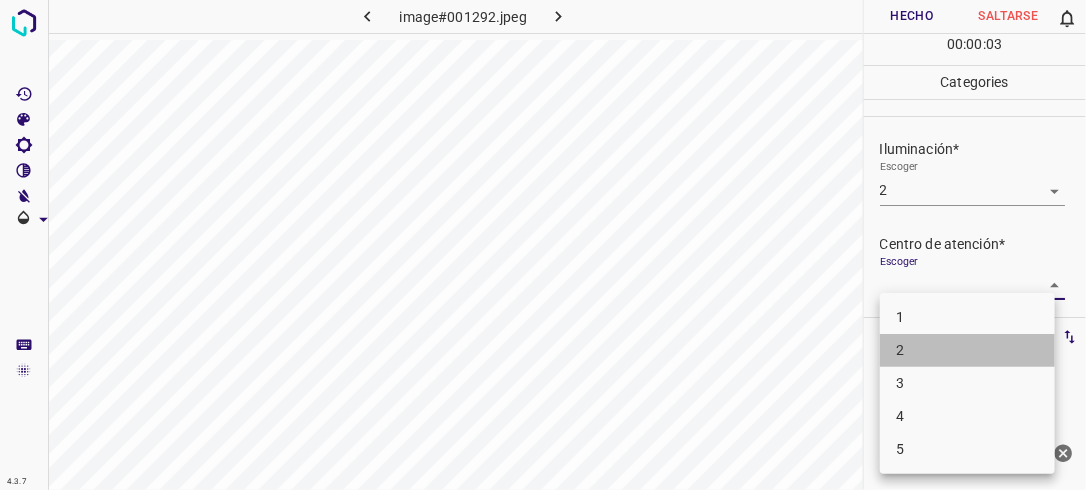 click on "2" at bounding box center (967, 350) 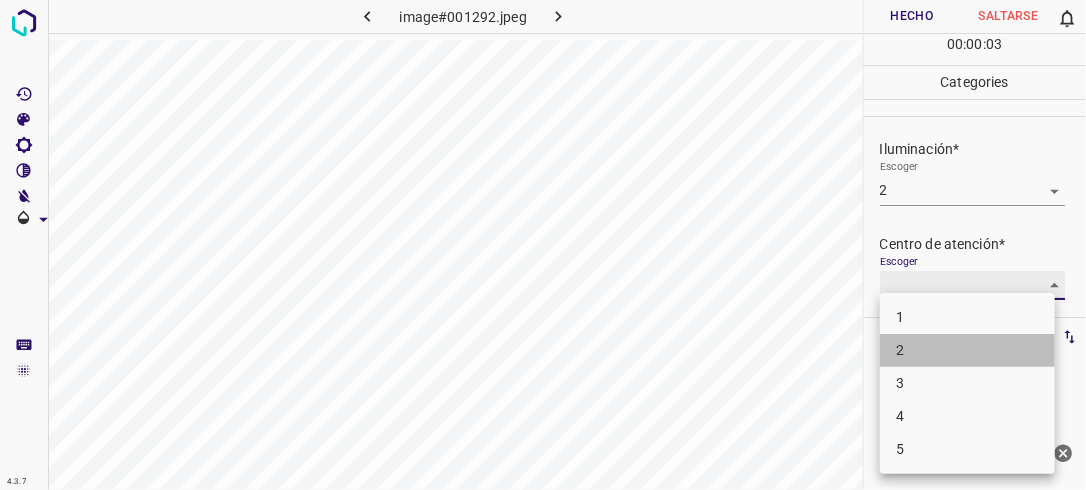 type on "2" 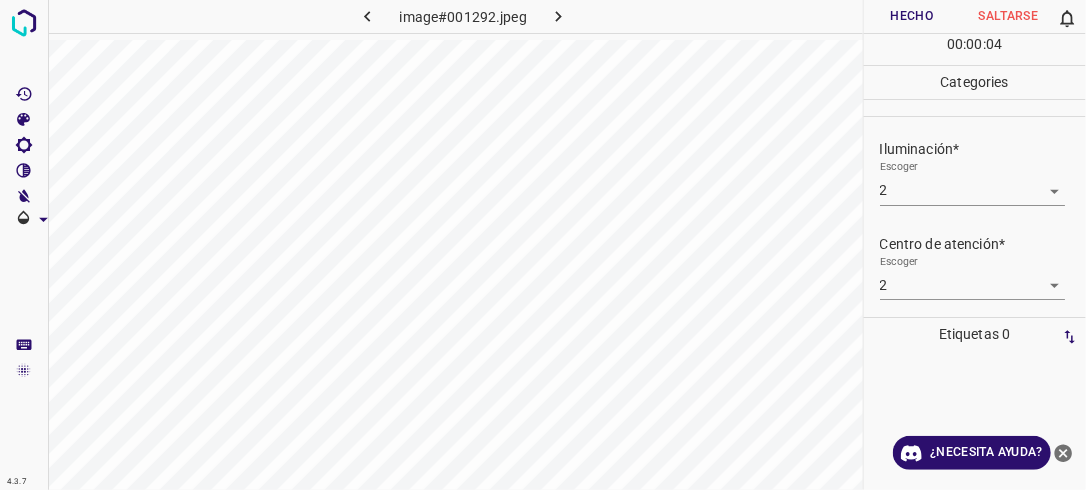 drag, startPoint x: 1073, startPoint y: 232, endPoint x: 1072, endPoint y: 282, distance: 50.01 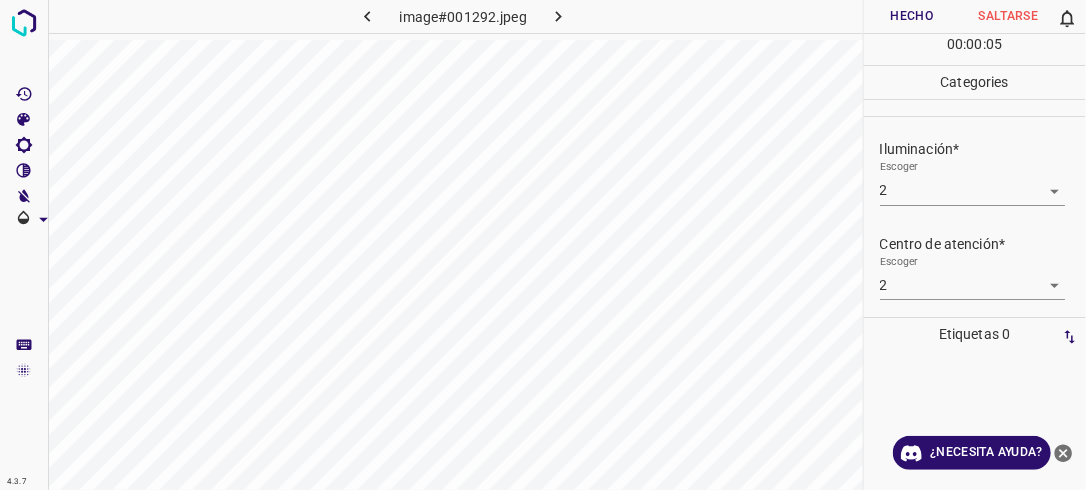 copy on "Centro de atención*  Escoger 2" 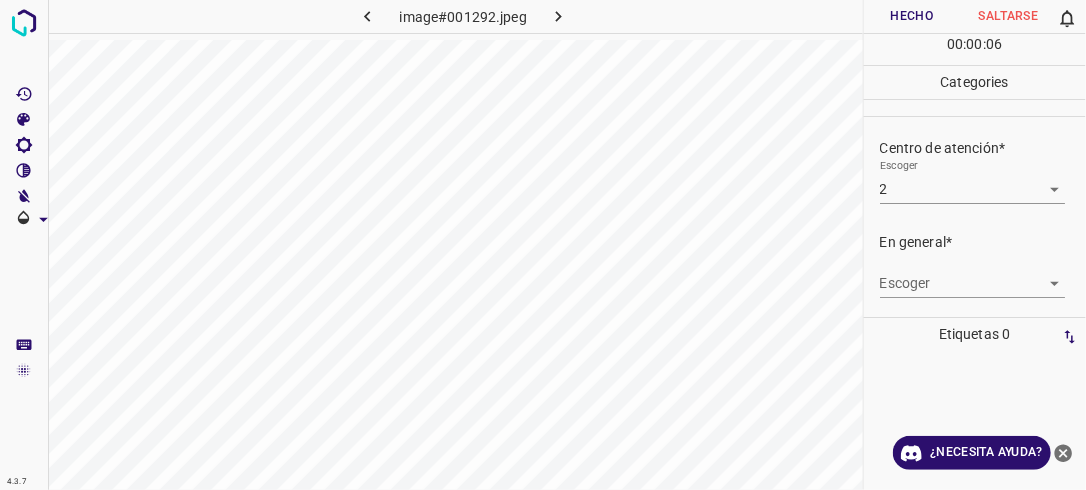 scroll, scrollTop: 98, scrollLeft: 0, axis: vertical 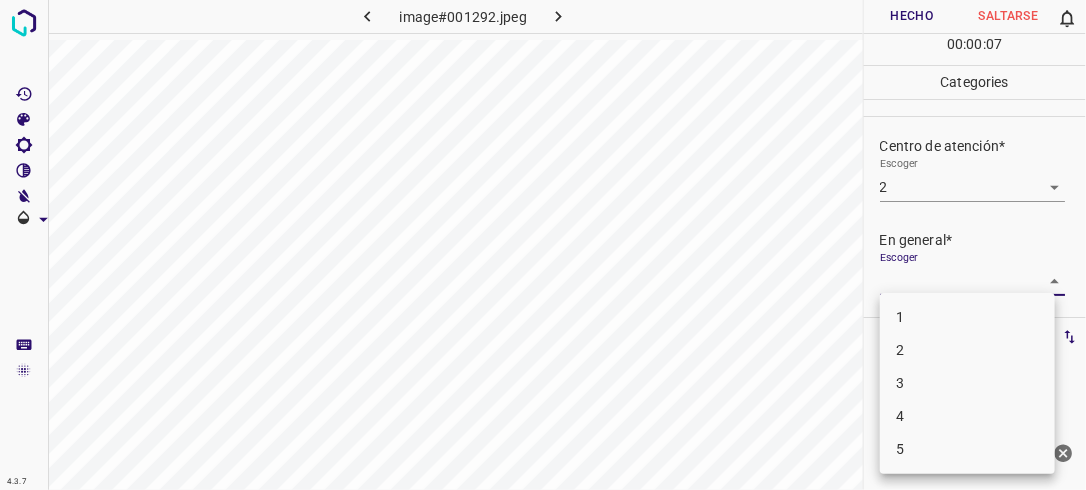 drag, startPoint x: 1041, startPoint y: 274, endPoint x: 1012, endPoint y: 312, distance: 47.801674 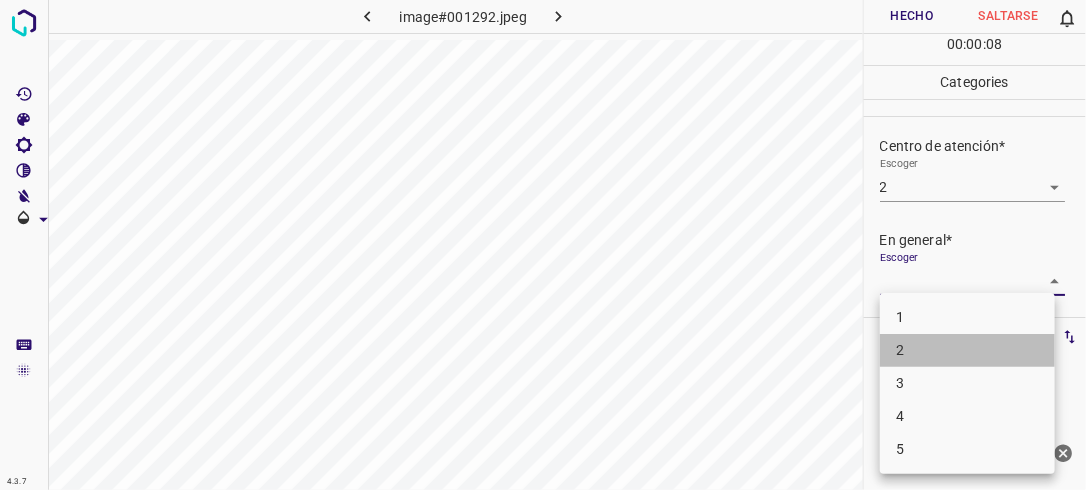 click on "2" at bounding box center [967, 350] 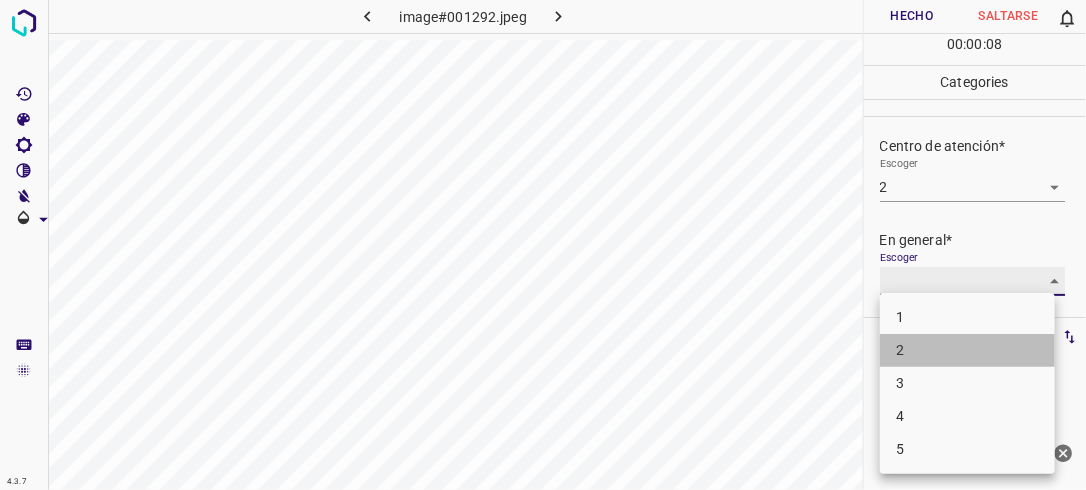 type on "2" 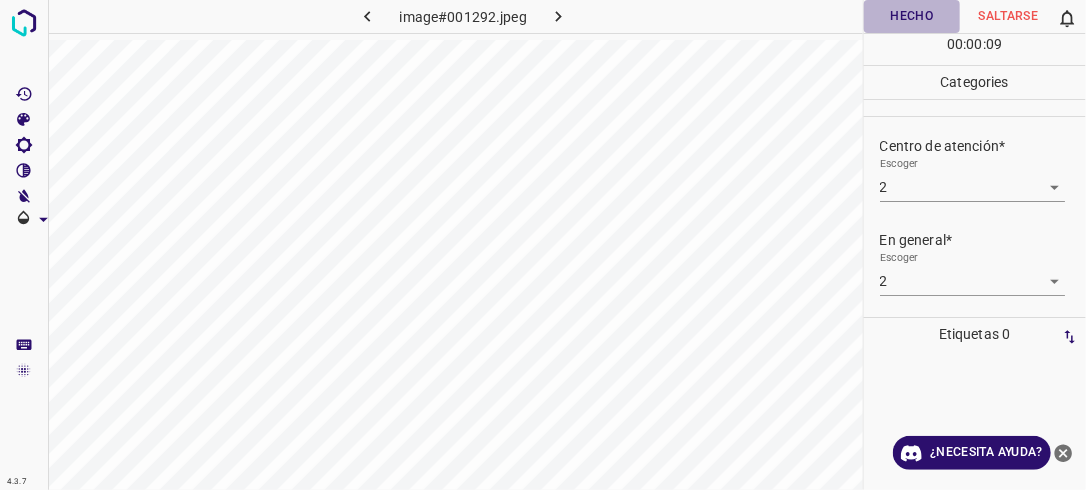 click on "Hecho" at bounding box center (912, 16) 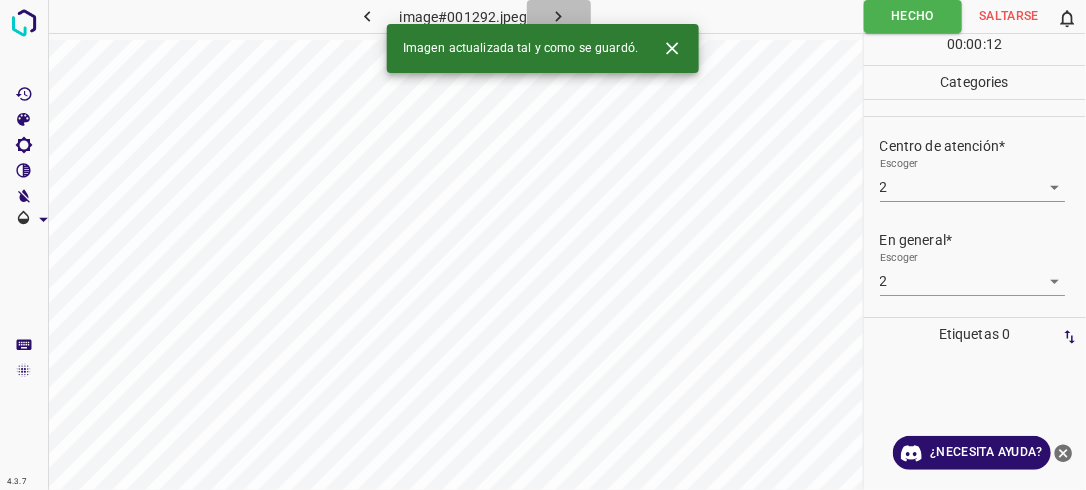 click at bounding box center (559, 16) 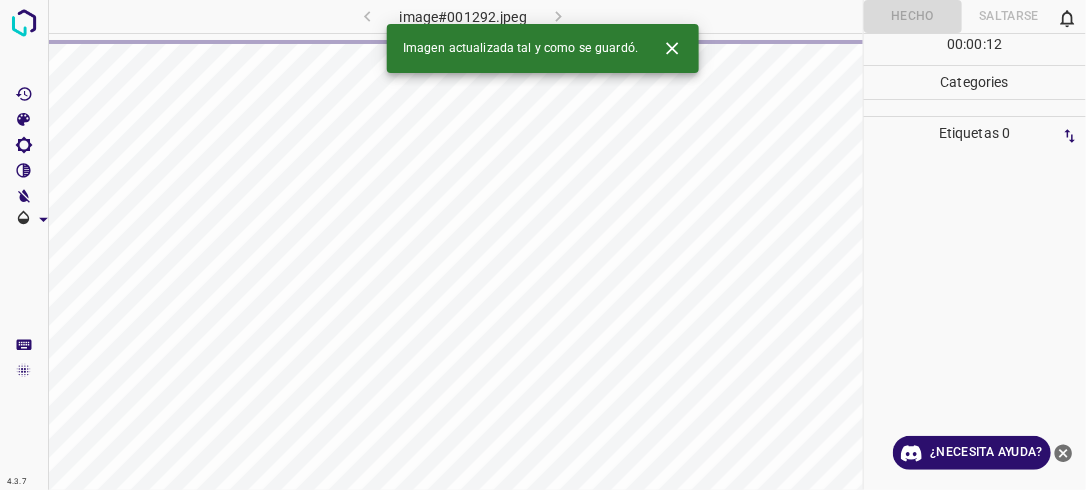 click on "image#001292.jpeg" at bounding box center (463, 16) 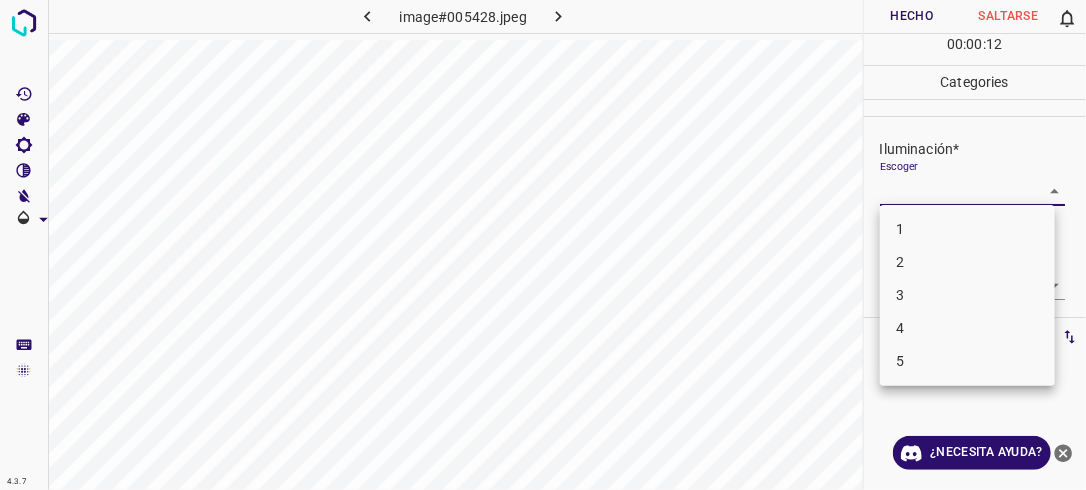 click on "4.3.7 image#005428.jpeg Hecho Saltarse 0 00   : 00   : 12   Categories Iluminación*  Escoger ​ Centro de atención*  Escoger ​ En general*  Escoger ​ Etiquetas 0 Categories 1 Lighting 2 Focus 3 Overall Tools Espacio Cambiar entre modos (Dibujar y Editar) Yo Etiquetado automático R Restaurar zoom M Acercar N Alejar Borrar Eliminar etiqueta de selección Filtros Z Restaurar filtros X Filtro de saturación C Filtro de brillo V Filtro de contraste B Filtro de escala de grises General O Descargar ¿Necesita ayuda? -Mensaje de texto -Esconder -Borrar 1 2 3 4 5" at bounding box center [543, 245] 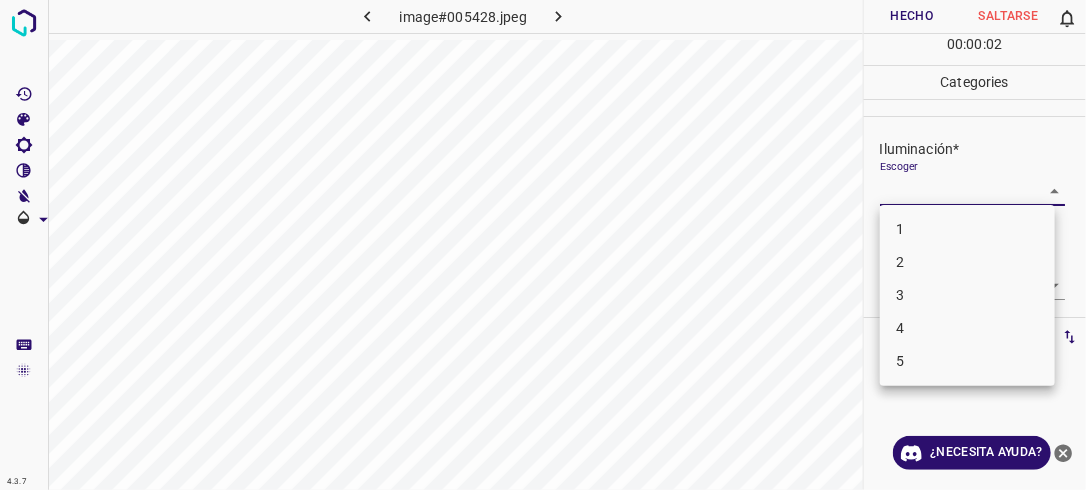 click on "3" at bounding box center [967, 295] 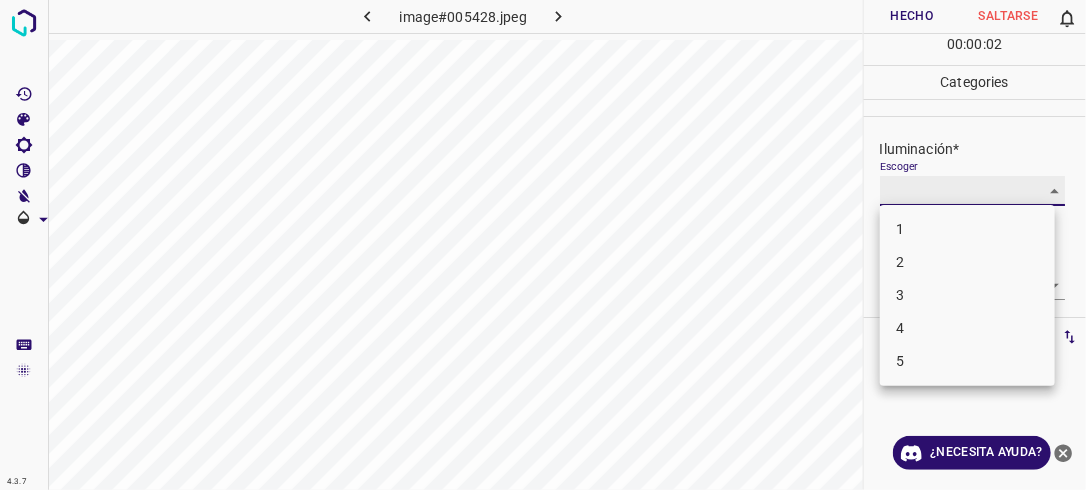 type on "3" 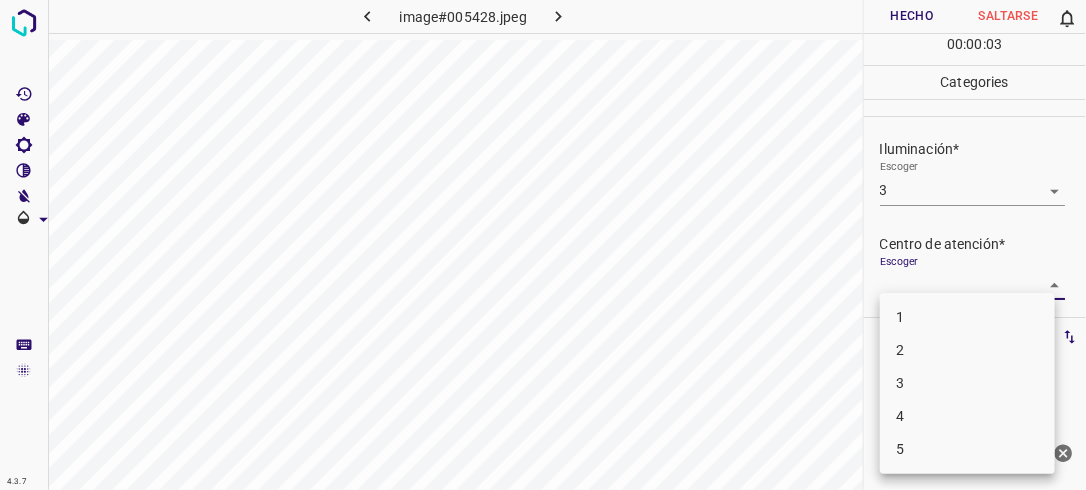 click on "4.3.7 image#005428.jpeg Hecho Saltarse 0 00   : 00   : 03   Categories Iluminación*  Escoger 3 3 Centro de atención*  Escoger ​ En general*  Escoger ​ Etiquetas 0 Categories 1 Lighting 2 Focus 3 Overall Tools Espacio Cambiar entre modos (Dibujar y Editar) Yo Etiquetado automático R Restaurar zoom M Acercar N Alejar Borrar Eliminar etiqueta de selección Filtros Z Restaurar filtros X Filtro de saturación C Filtro de brillo V Filtro de contraste B Filtro de escala de grises General O Descargar ¿Necesita ayuda? -Mensaje de texto -Esconder -Borrar 1 2 3 4 5" at bounding box center (543, 245) 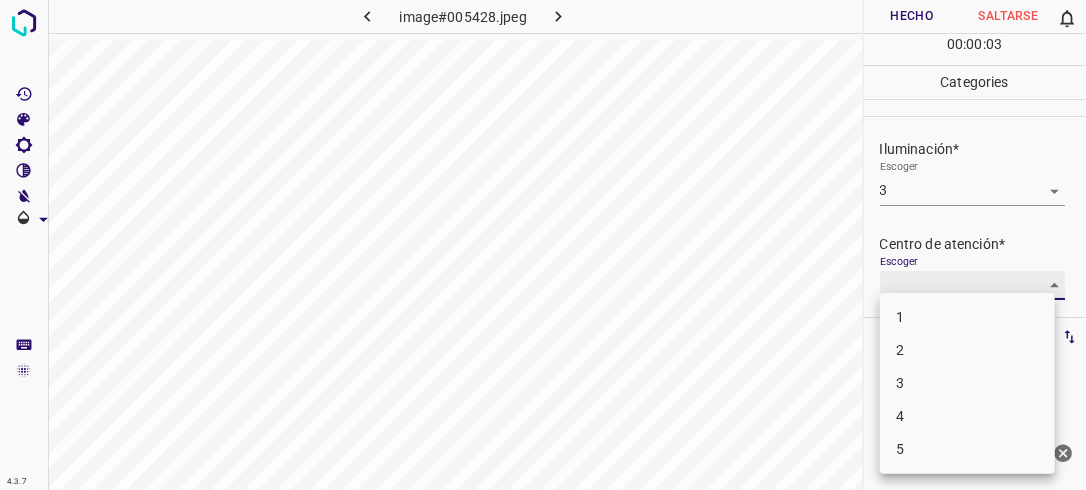 type on "3" 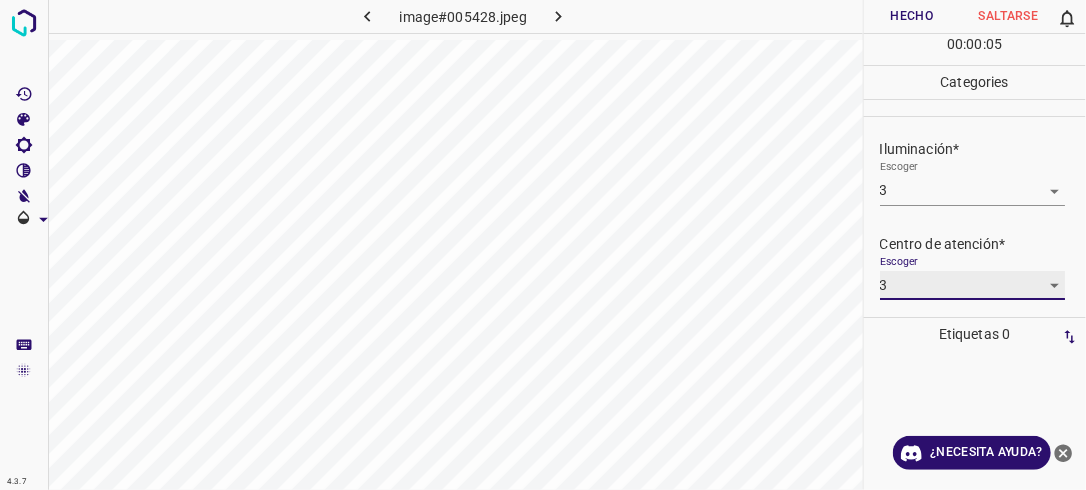 scroll, scrollTop: 98, scrollLeft: 0, axis: vertical 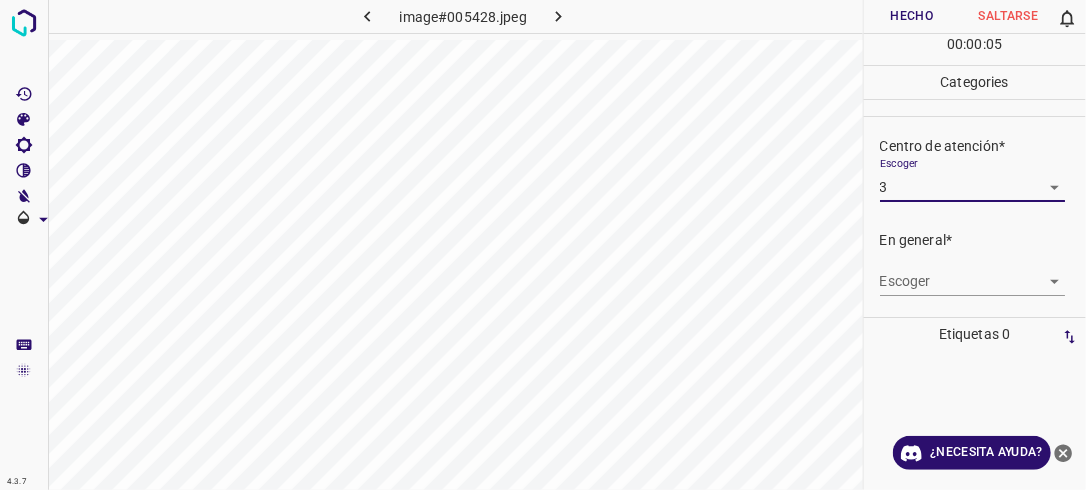 click on "4.3.7 image#005428.jpeg Hecho Saltarse 0 00   : 00   : 05   Categories Iluminación*  Escoger 3 3 Centro de atención*  Escoger 3 3 En general*  Escoger ​ Etiquetas 0 Categories 1 Lighting 2 Focus 3 Overall Tools Espacio Cambiar entre modos (Dibujar y Editar) Yo Etiquetado automático R Restaurar zoom M Acercar N Alejar Borrar Eliminar etiqueta de selección Filtros Z Restaurar filtros X Filtro de saturación C Filtro de brillo V Filtro de contraste B Filtro de escala de grises General O Descargar ¿Necesita ayuda? -Mensaje de texto -Esconder -Borrar" at bounding box center [543, 245] 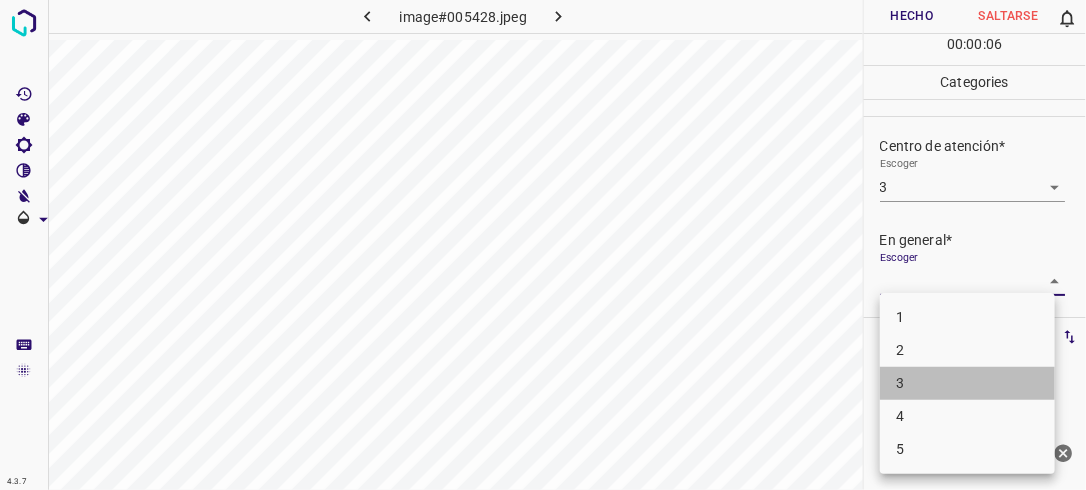 click on "3" at bounding box center [967, 383] 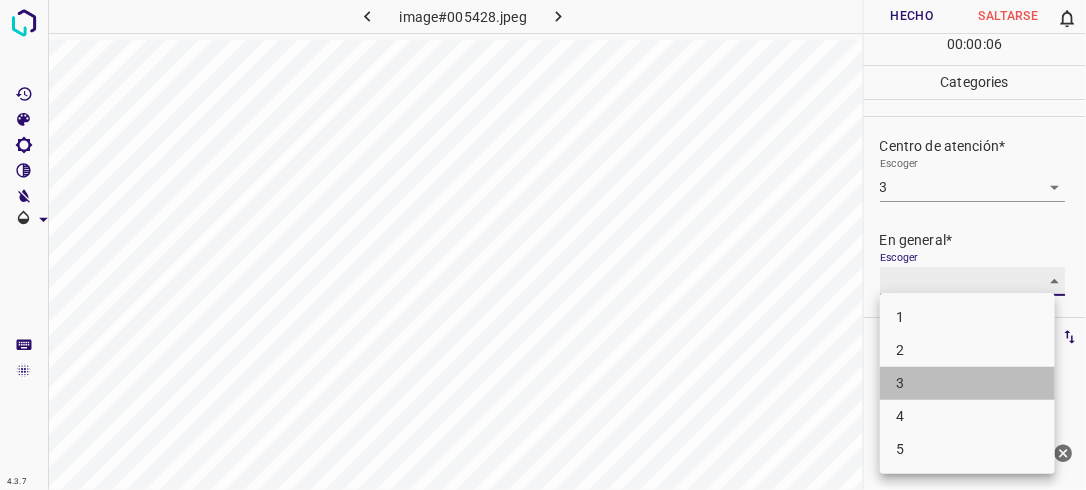 type on "3" 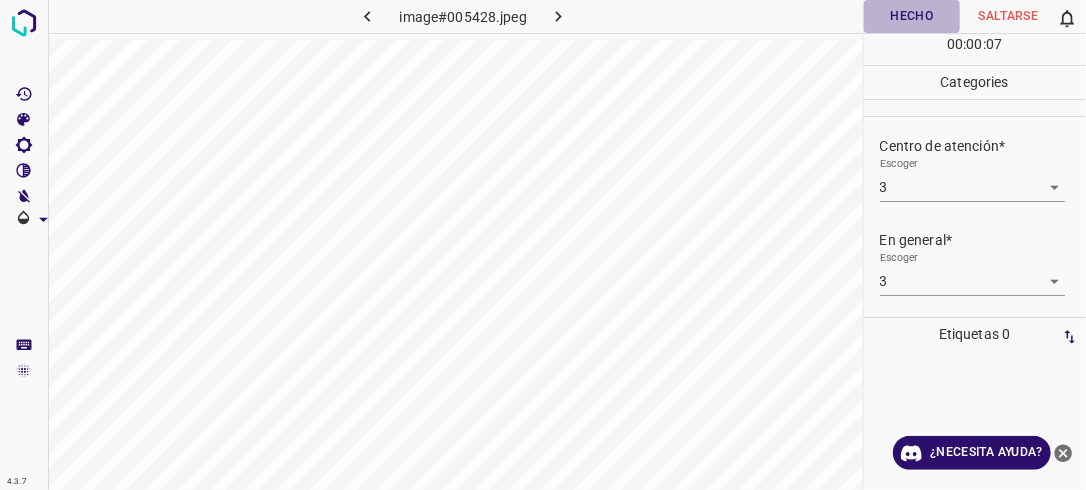 click on "Hecho" at bounding box center [912, 16] 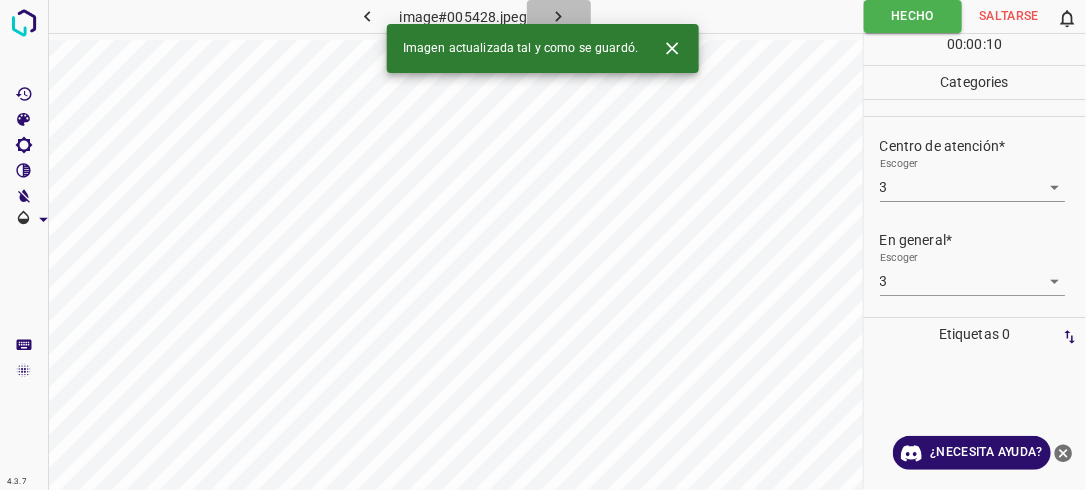 click 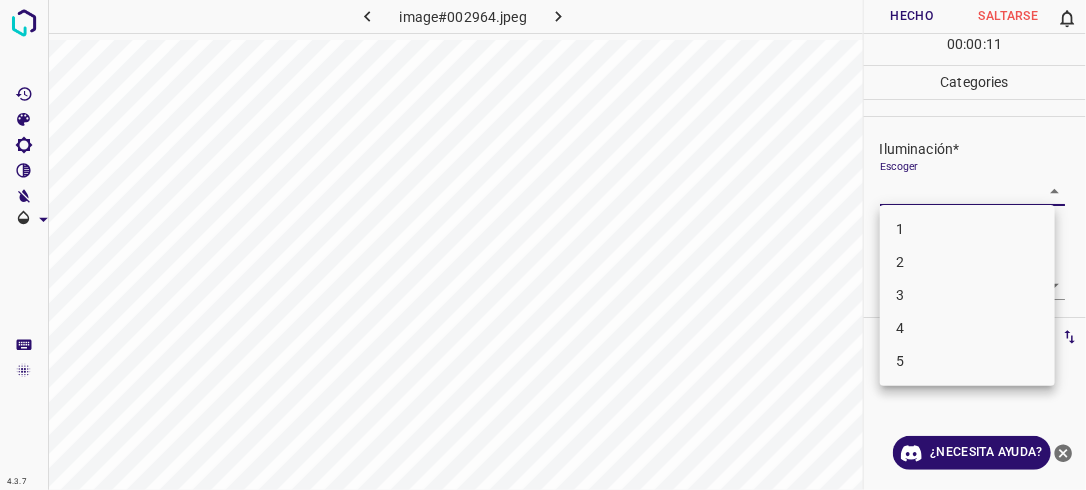 click on "4.3.7 image#002964.jpeg Hecho Saltarse 0 00   : 00   : 11   Categories Iluminación*  Escoger ​ Centro de atención*  Escoger ​ En general*  Escoger ​ Etiquetas 0 Categories 1 Lighting 2 Focus 3 Overall Tools Espacio Cambiar entre modos (Dibujar y Editar) Yo Etiquetado automático R Restaurar zoom M Acercar N Alejar Borrar Eliminar etiqueta de selección Filtros Z Restaurar filtros X Filtro de saturación C Filtro de brillo V Filtro de contraste B Filtro de escala de grises General O Descargar ¿Necesita ayuda? -Mensaje de texto -Esconder -Borrar 1 2 3 4 5" at bounding box center [543, 245] 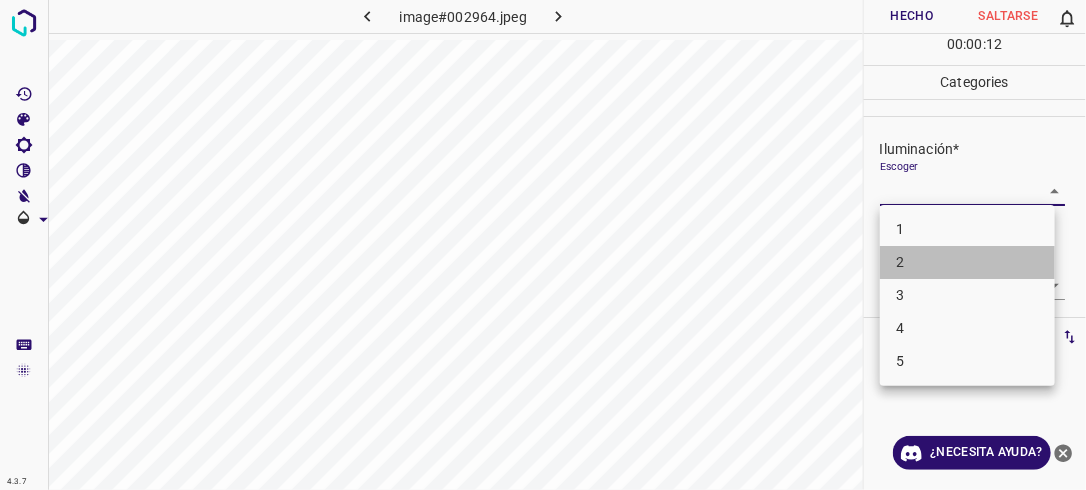 click on "2" at bounding box center (967, 262) 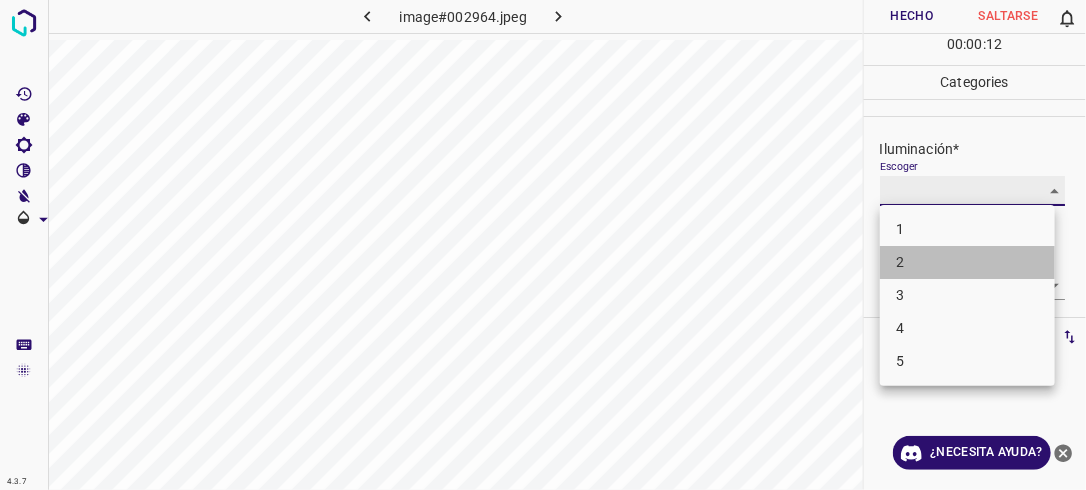 type on "2" 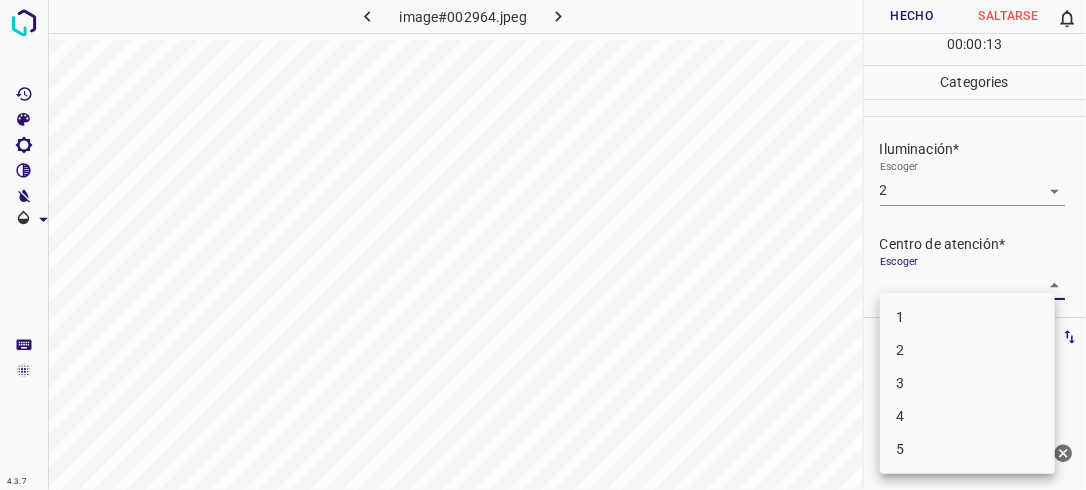 click on "4.3.7 image#002964.jpeg Hecho Saltarse 0 00   : 00   : 13   Categories Iluminación*  Escoger 2 2 Centro de atención*  Escoger ​ En general*  Escoger ​ Etiquetas 0 Categories 1 Lighting 2 Focus 3 Overall Tools Espacio Cambiar entre modos (Dibujar y Editar) Yo Etiquetado automático R Restaurar zoom M Acercar N Alejar Borrar Eliminar etiqueta de selección Filtros Z Restaurar filtros X Filtro de saturación C Filtro de brillo V Filtro de contraste B Filtro de escala de grises General O Descargar ¿Necesita ayuda? -Mensaje de texto -Esconder -Borrar 1 2 3 4 5" at bounding box center [543, 245] 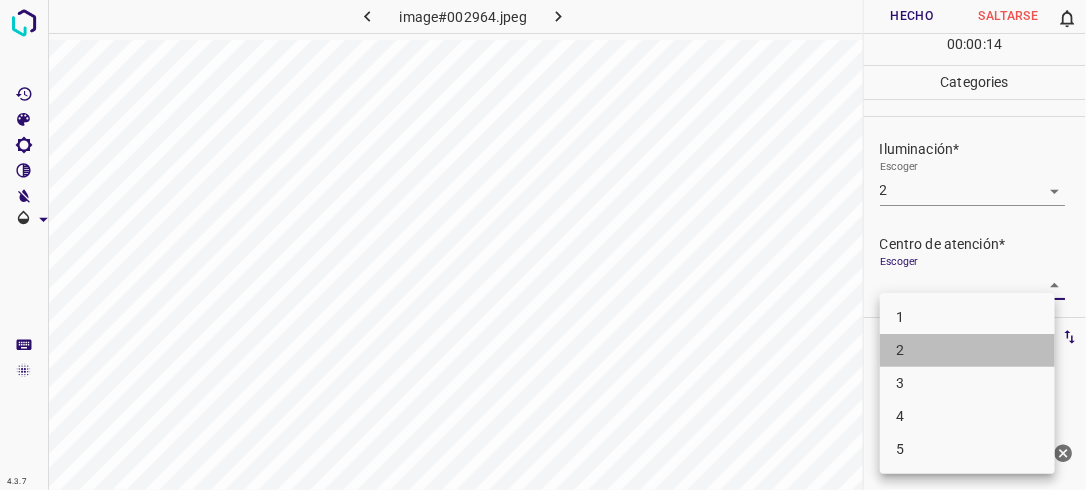click on "2" at bounding box center [967, 350] 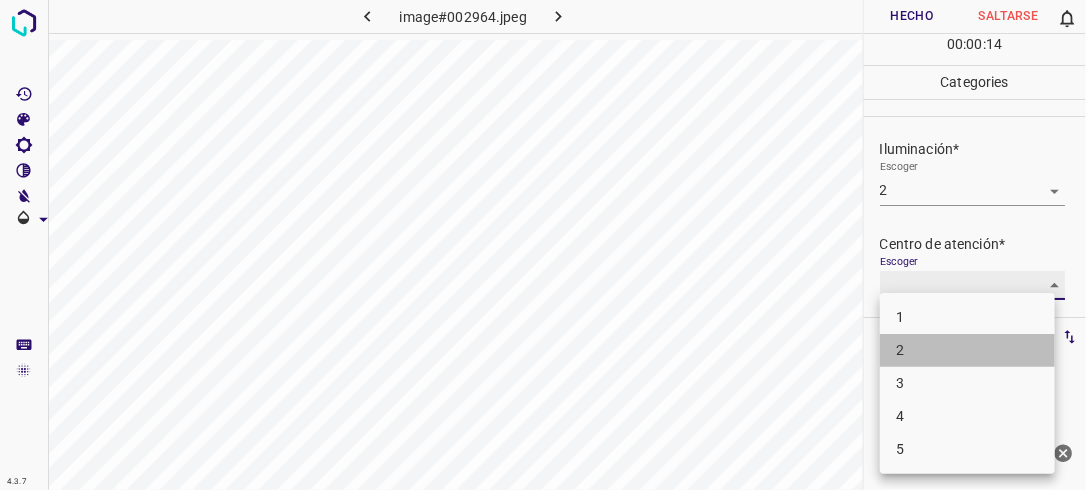 type on "2" 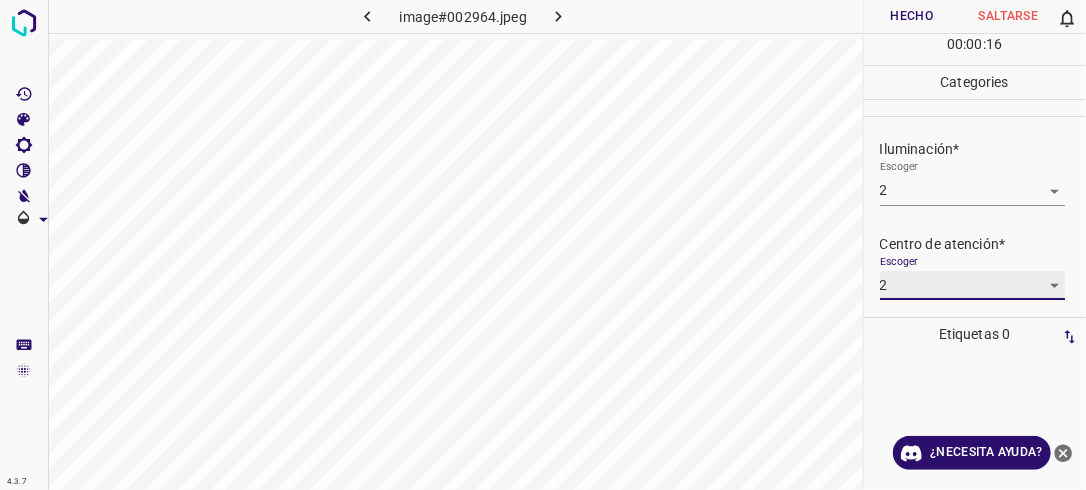 scroll, scrollTop: 98, scrollLeft: 0, axis: vertical 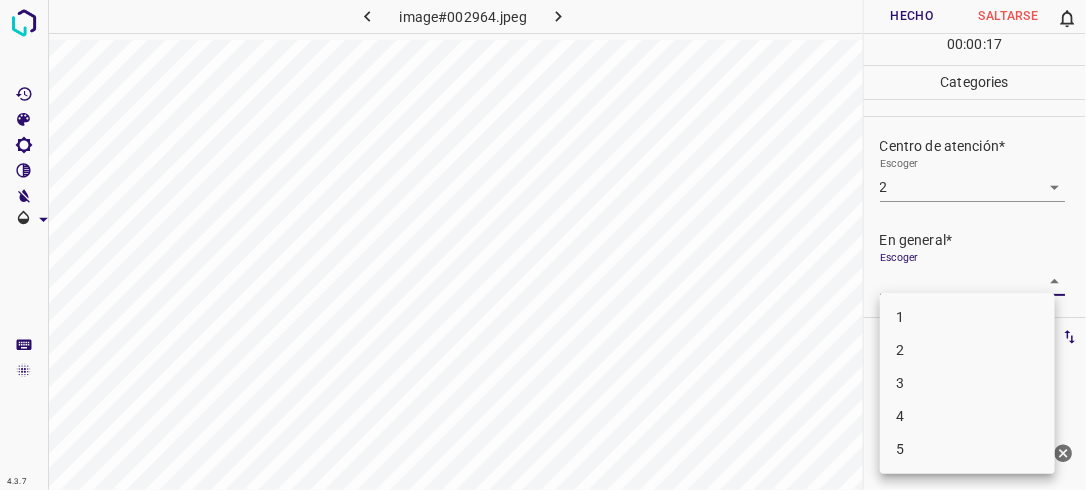click on "4.3.7 image#002964.jpeg Hecho Saltarse 0 00   : 00   : 17   Categories Iluminación*  Escoger 2 2 Centro de atención*  Escoger 2 2 En general*  Escoger ​ Etiquetas 0 Categories 1 Lighting 2 Focus 3 Overall Tools Espacio Cambiar entre modos (Dibujar y Editar) Yo Etiquetado automático R Restaurar zoom M Acercar N Alejar Borrar Eliminar etiqueta de selección Filtros Z Restaurar filtros X Filtro de saturación C Filtro de brillo V Filtro de contraste B Filtro de escala de grises General O Descargar ¿Necesita ayuda? -Mensaje de texto -Esconder -Borrar 1 2 3 4 5" at bounding box center [543, 245] 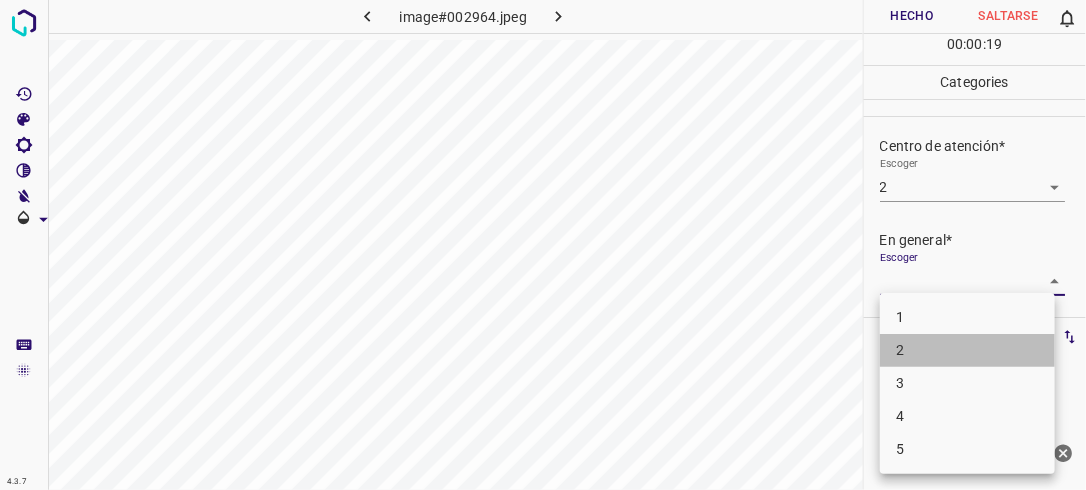 click on "2" at bounding box center [967, 350] 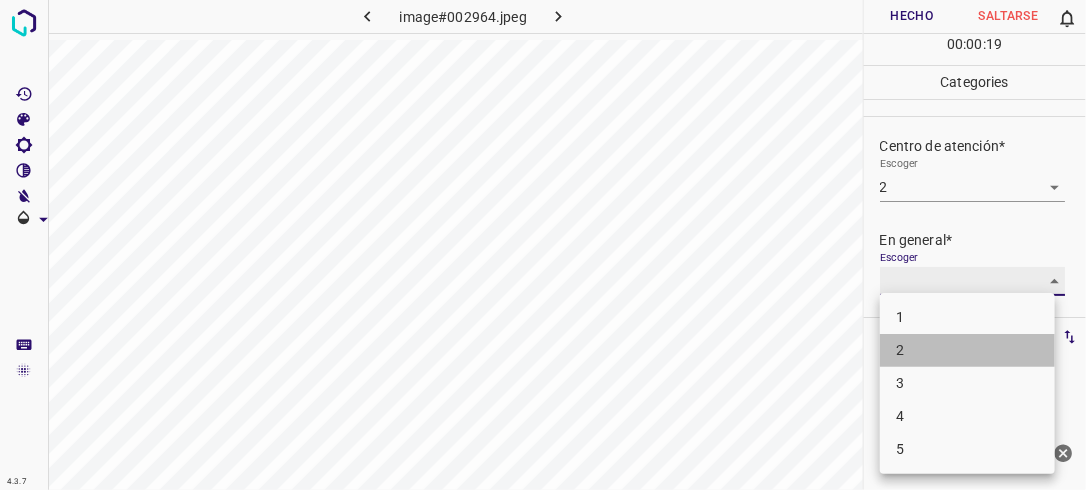 type on "2" 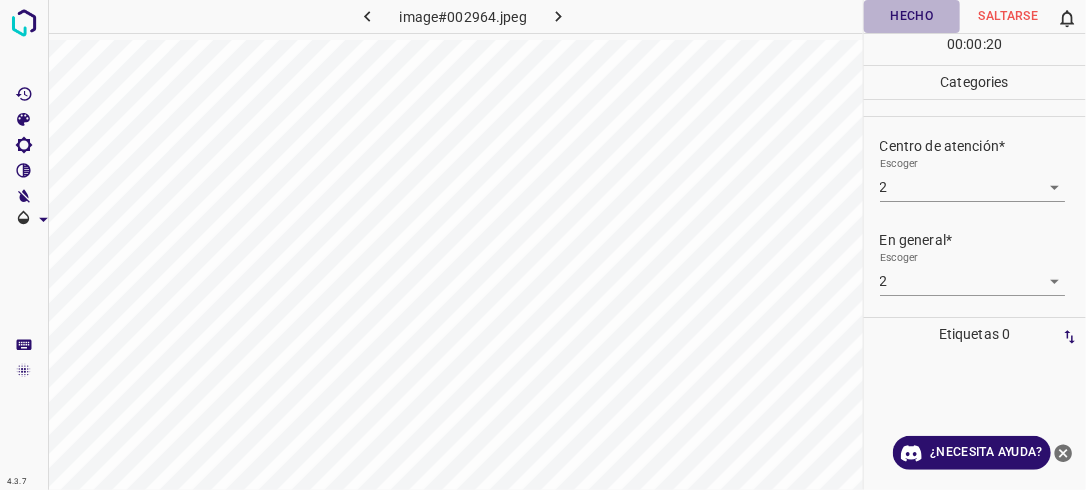 click on "Hecho" at bounding box center (912, 16) 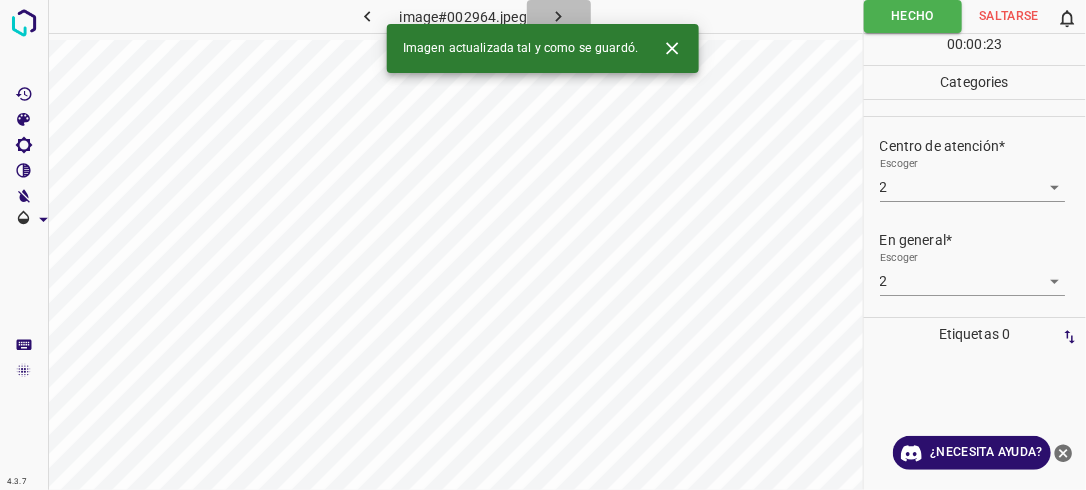 click 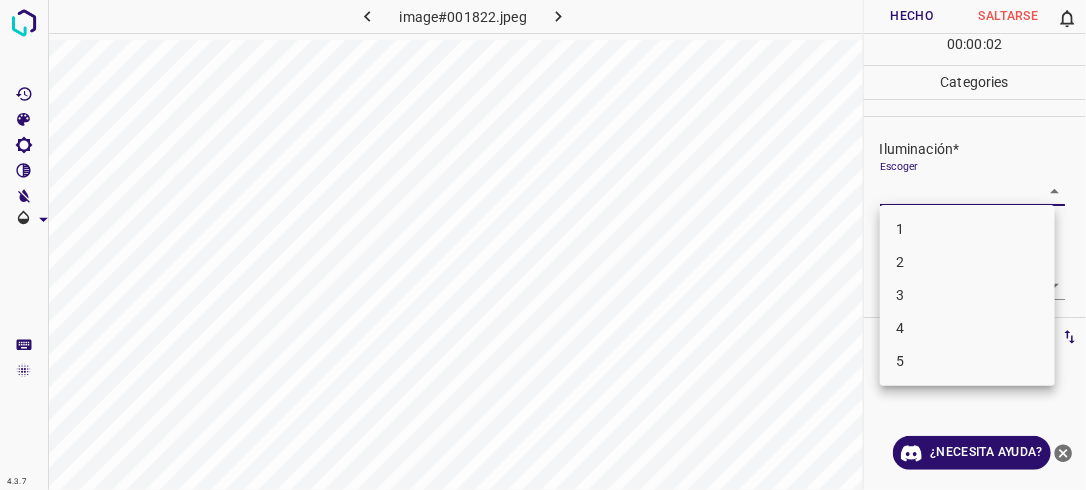 click on "4.3.7 image#001822.jpeg Hecho Saltarse 0 00   : 00   : 02   Categories Iluminación*  Escoger ​ Centro de atención*  Escoger ​ En general*  Escoger ​ Etiquetas 0 Categories 1 Lighting 2 Focus 3 Overall Tools Espacio Cambiar entre modos (Dibujar y Editar) Yo Etiquetado automático R Restaurar zoom M Acercar N Alejar Borrar Eliminar etiqueta de selección Filtros Z Restaurar filtros X Filtro de saturación C Filtro de brillo V Filtro de contraste B Filtro de escala de grises General O Descargar ¿Necesita ayuda? -Mensaje de texto -Esconder -Borrar 1 2 3 4 5" at bounding box center [543, 245] 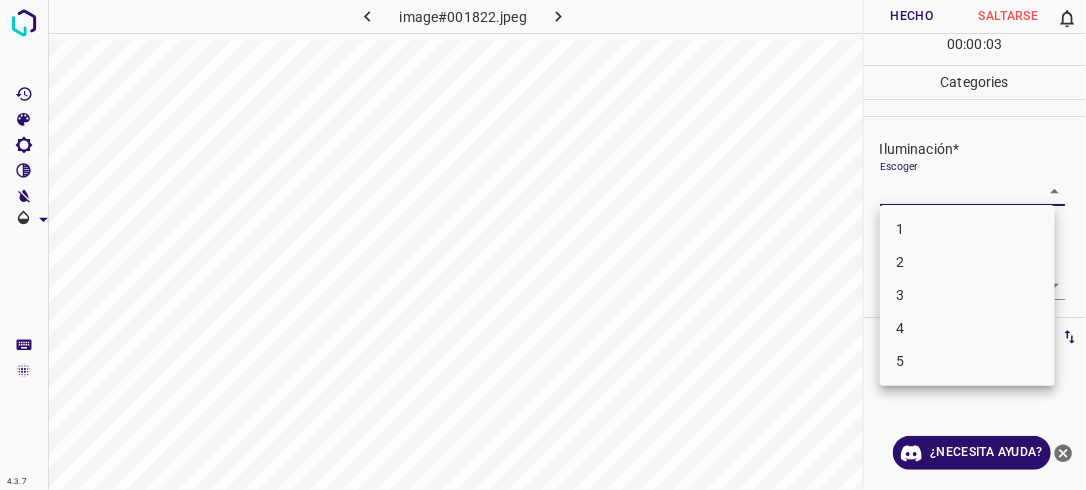 click on "3" at bounding box center (967, 295) 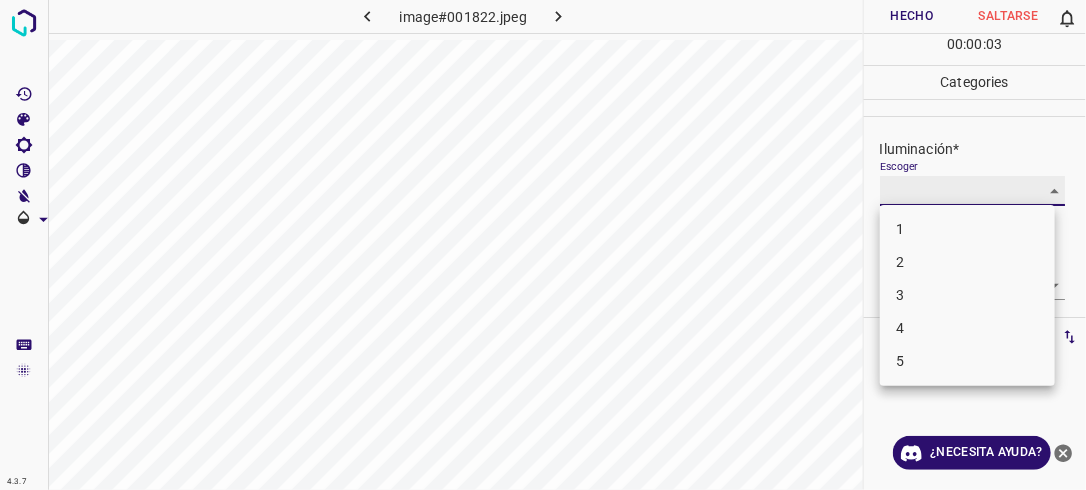type on "3" 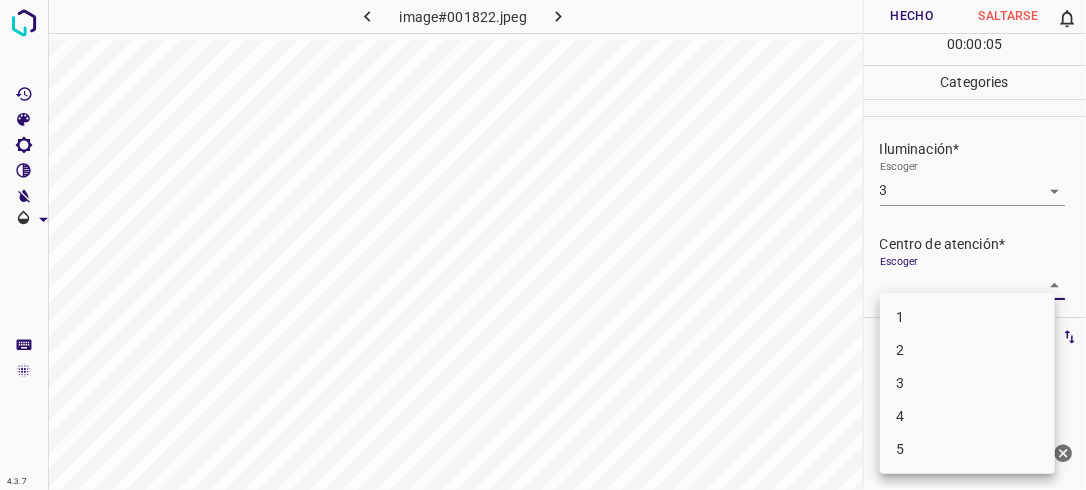drag, startPoint x: 1037, startPoint y: 278, endPoint x: 941, endPoint y: 385, distance: 143.75327 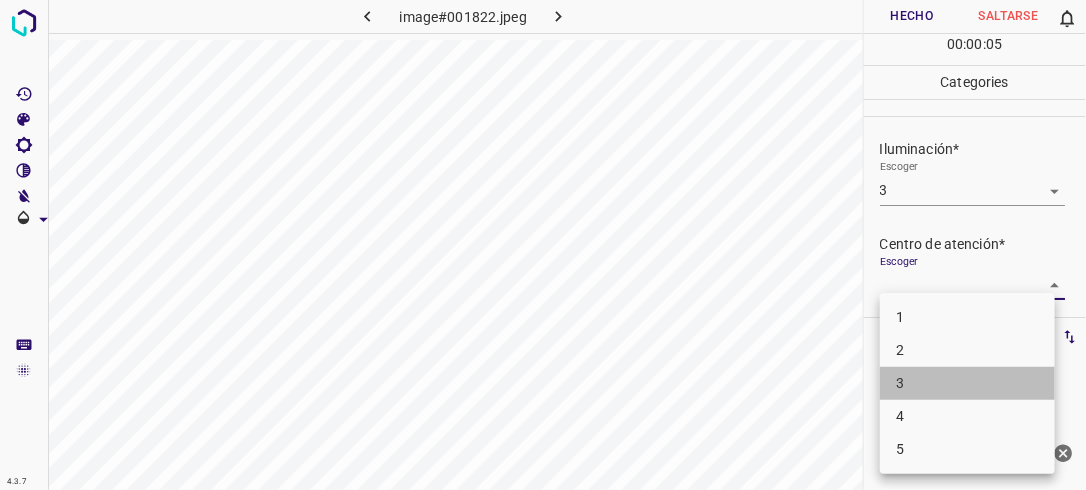 click on "3" at bounding box center [967, 383] 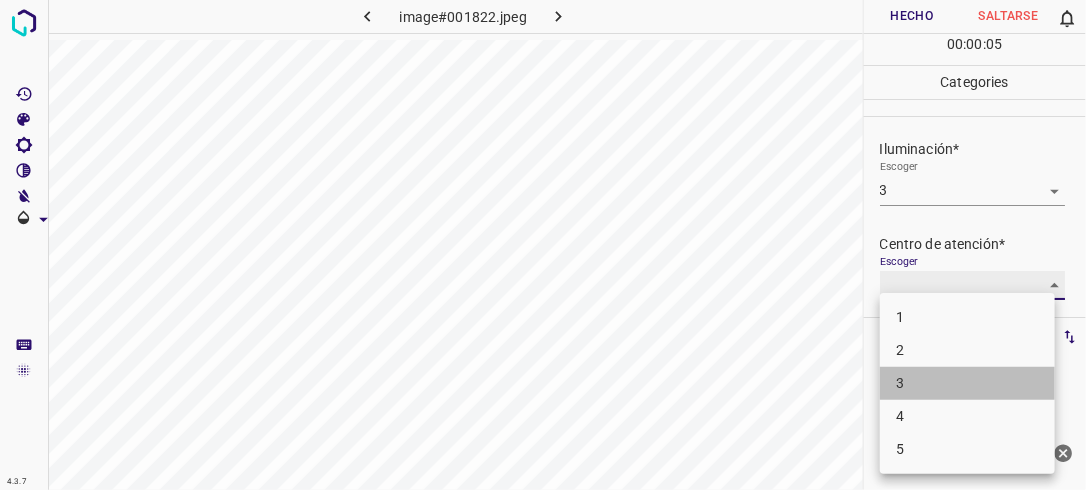 type on "3" 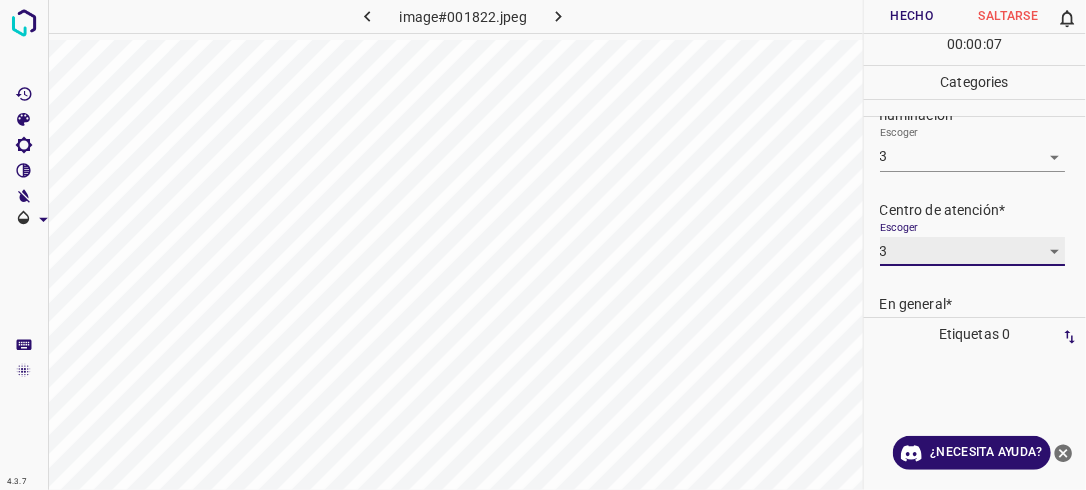 scroll, scrollTop: 98, scrollLeft: 0, axis: vertical 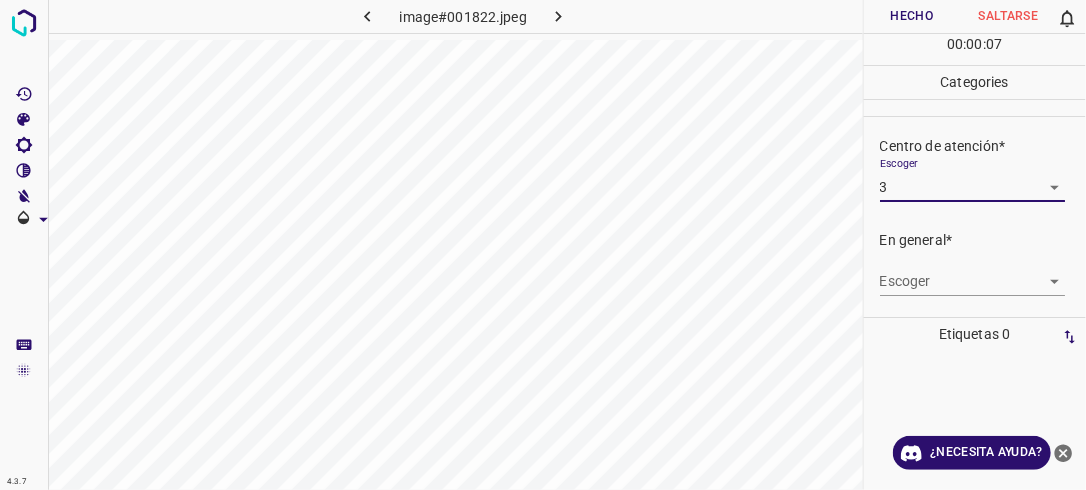 click on "4.3.7 image#001822.jpeg Hecho Saltarse 0 00   : 00   : 07   Categories Iluminación*  Escoger 3 3 Centro de atención*  Escoger 3 3 En general*  Escoger ​ Etiquetas 0 Categories 1 Lighting 2 Focus 3 Overall Tools Espacio Cambiar entre modos (Dibujar y Editar) Yo Etiquetado automático R Restaurar zoom M Acercar N Alejar Borrar Eliminar etiqueta de selección Filtros Z Restaurar filtros X Filtro de saturación C Filtro de brillo V Filtro de contraste B Filtro de escala de grises General O Descargar ¿Necesita ayuda? -Mensaje de texto -Esconder -Borrar" at bounding box center (543, 245) 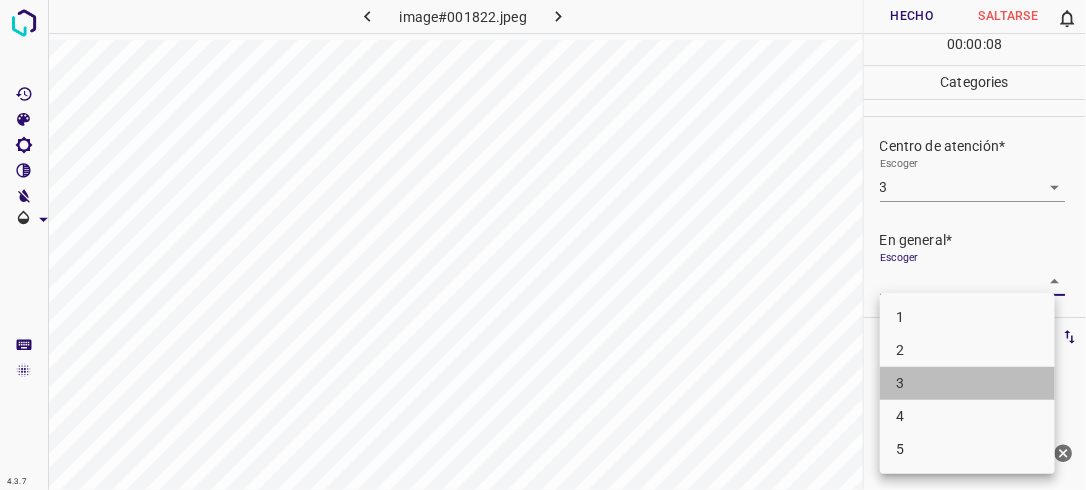 click on "3" at bounding box center [967, 383] 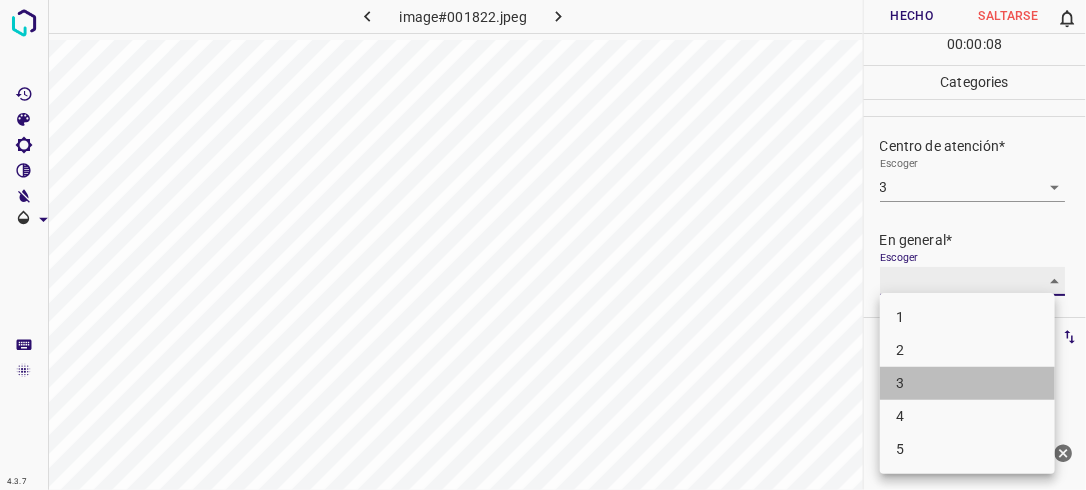 type on "3" 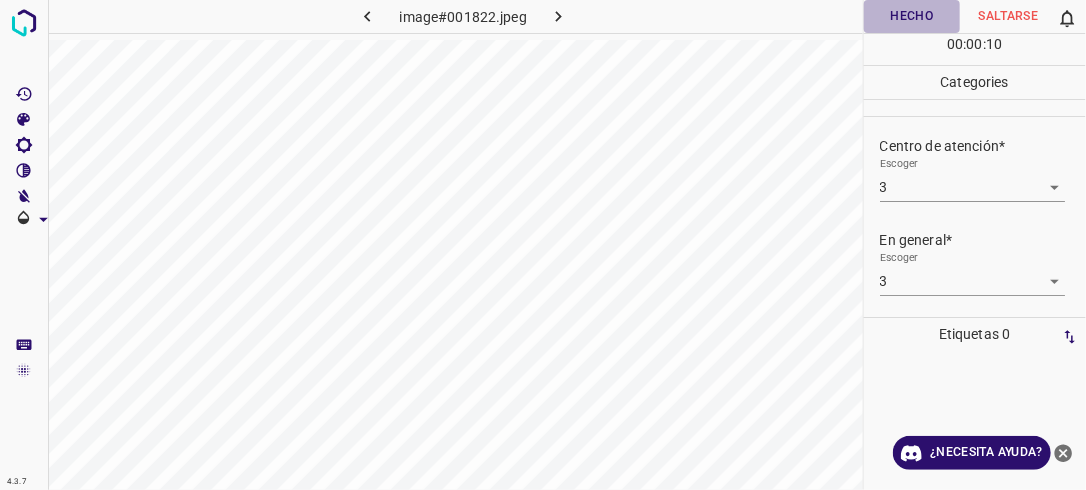 click on "Hecho" at bounding box center [912, 16] 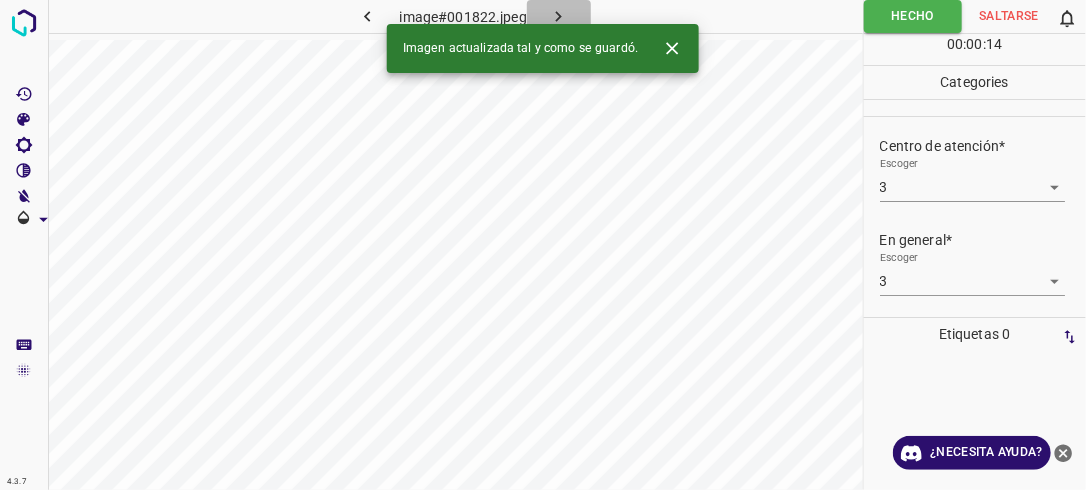 click at bounding box center (559, 16) 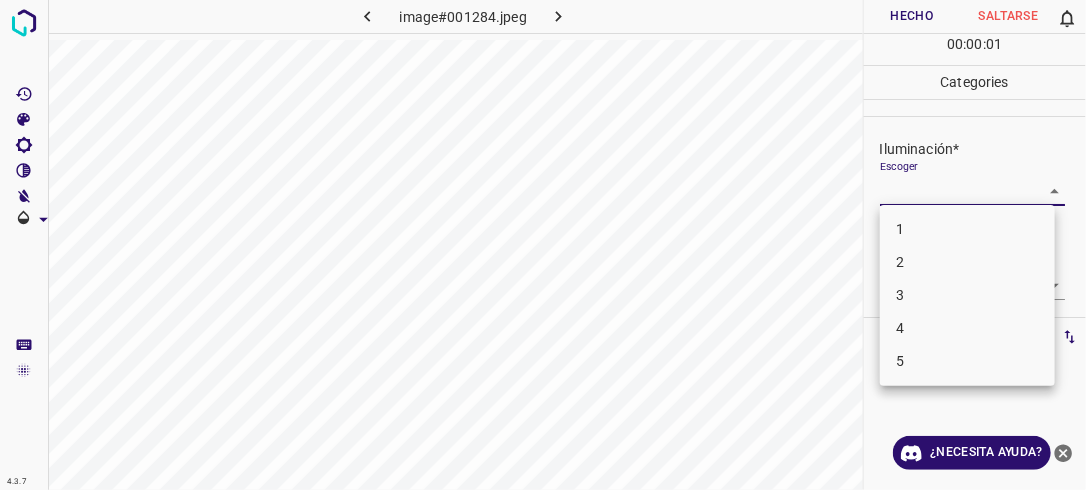 click on "4.3.7 image#001284.jpeg Hecho Saltarse 0 00   : 00   : 01   Categories Iluminación*  Escoger ​ Centro de atención*  Escoger ​ En general*  Escoger ​ Etiquetas 0 Categories 1 Lighting 2 Focus 3 Overall Tools Espacio Cambiar entre modos (Dibujar y Editar) Yo Etiquetado automático R Restaurar zoom M Acercar N Alejar Borrar Eliminar etiqueta de selección Filtros Z Restaurar filtros X Filtro de saturación C Filtro de brillo V Filtro de contraste B Filtro de escala de grises General O Descargar ¿Necesita ayuda? -Mensaje de texto -Esconder -Borrar 1 2 3 4 5" at bounding box center (543, 245) 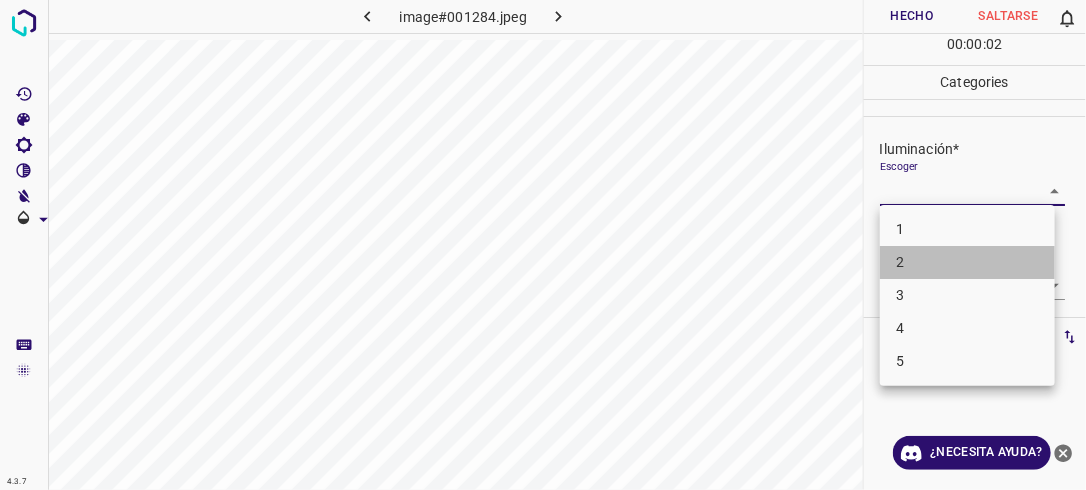 click on "2" at bounding box center (967, 262) 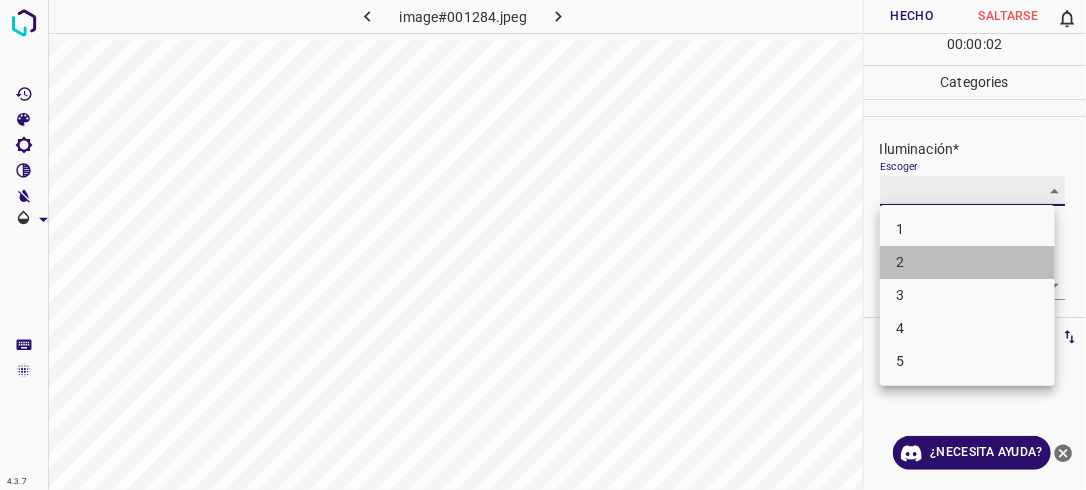 type on "2" 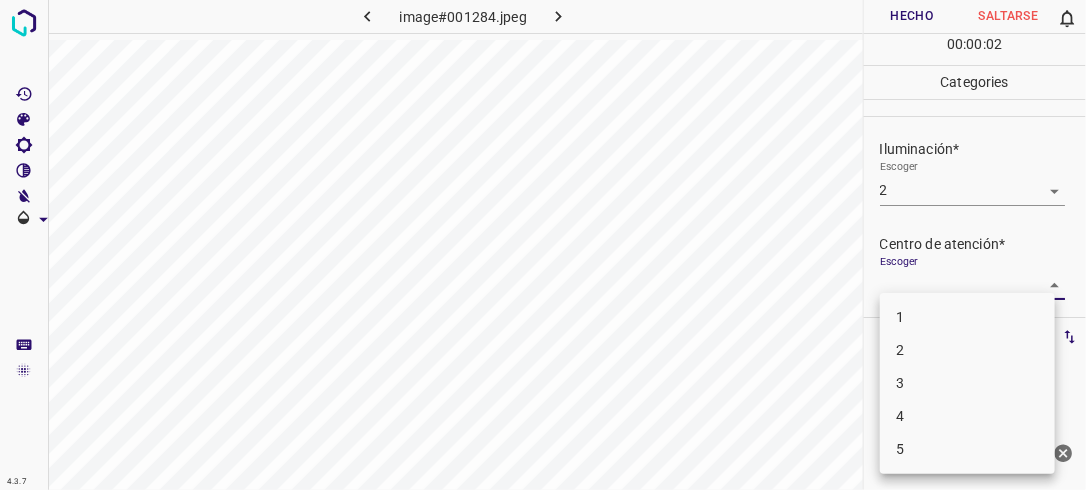 click on "4.3.7 image#001284.jpeg Hecho Saltarse 0 00   : 00   : 02   Categories Iluminación*  Escoger 2 2 Centro de atención*  Escoger ​ En general*  Escoger ​ Etiquetas 0 Categories 1 Lighting 2 Focus 3 Overall Tools Espacio Cambiar entre modos (Dibujar y Editar) Yo Etiquetado automático R Restaurar zoom M Acercar N Alejar Borrar Eliminar etiqueta de selección Filtros Z Restaurar filtros X Filtro de saturación C Filtro de brillo V Filtro de contraste B Filtro de escala de grises General O Descargar ¿Necesita ayuda? -Mensaje de texto -Esconder -Borrar 1 2 3 4 5" at bounding box center (543, 245) 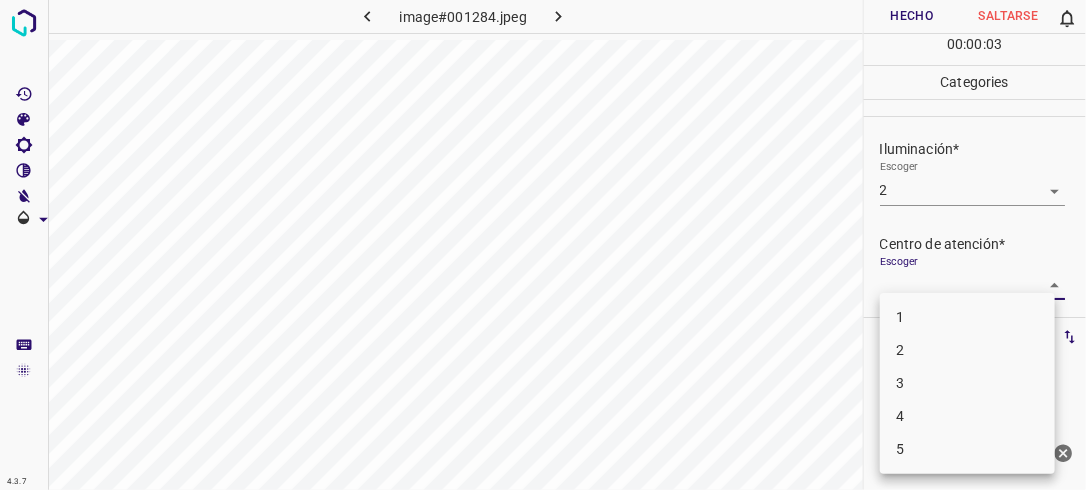 click on "2" at bounding box center [967, 350] 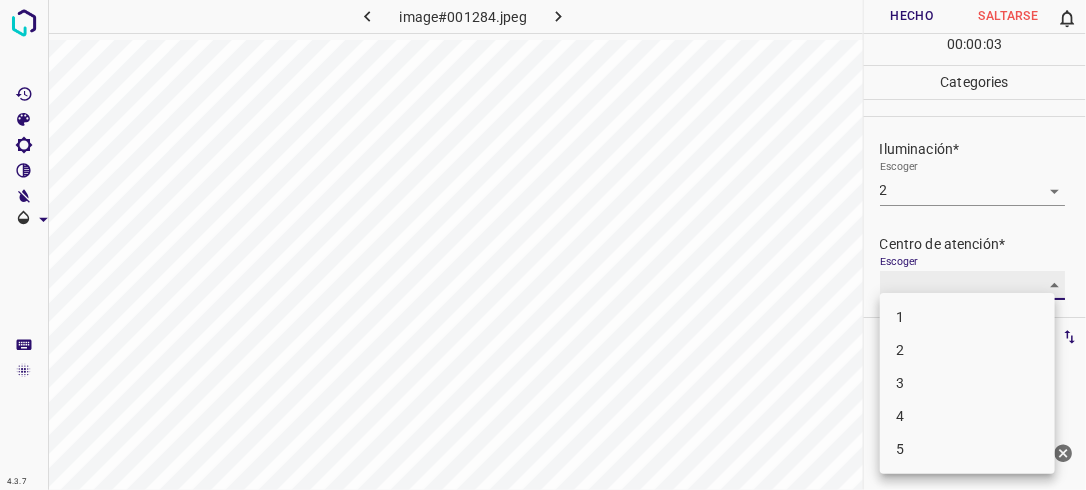 type on "2" 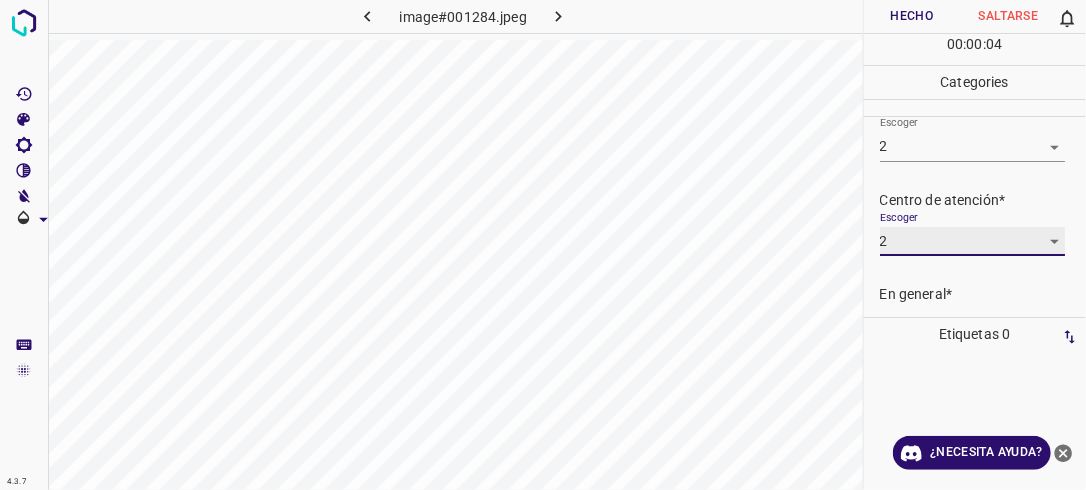 scroll, scrollTop: 98, scrollLeft: 0, axis: vertical 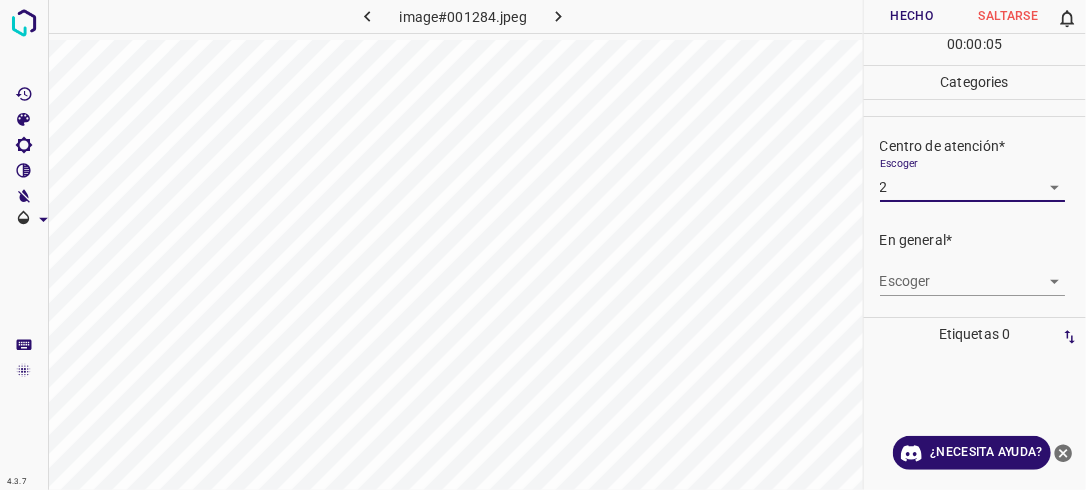 click on "4.3.7 image#001284.jpeg Hecho Saltarse 0 00   : 00   : 05   Categories Iluminación*  Escoger 2 2 Centro de atención*  Escoger 2 2 En general*  Escoger ​ Etiquetas 0 Categories 1 Lighting 2 Focus 3 Overall Tools Espacio Cambiar entre modos (Dibujar y Editar) Yo Etiquetado automático R Restaurar zoom M Acercar N Alejar Borrar Eliminar etiqueta de selección Filtros Z Restaurar filtros X Filtro de saturación C Filtro de brillo V Filtro de contraste B Filtro de escala de grises General O Descargar ¿Necesita ayuda? -Mensaje de texto -Esconder -Borrar" at bounding box center [543, 245] 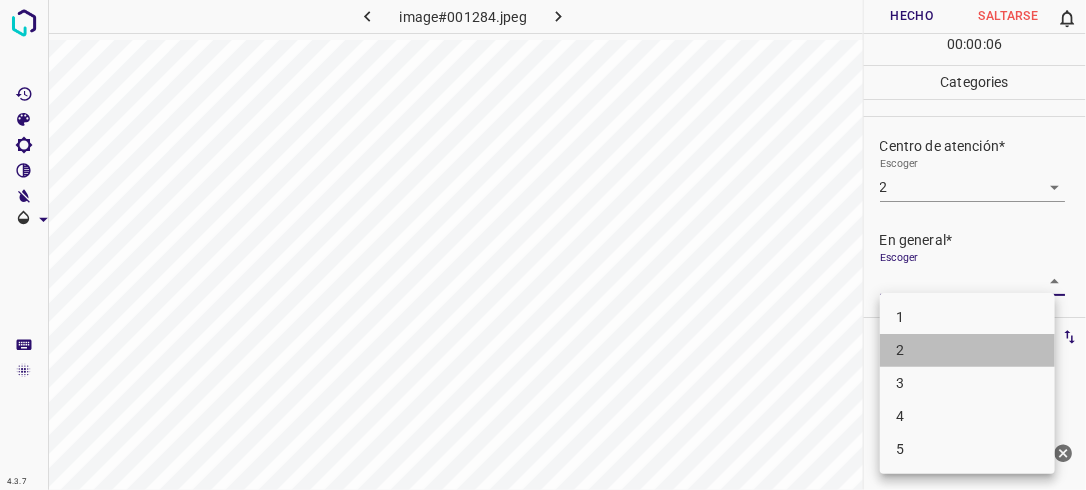 click on "2" at bounding box center [967, 350] 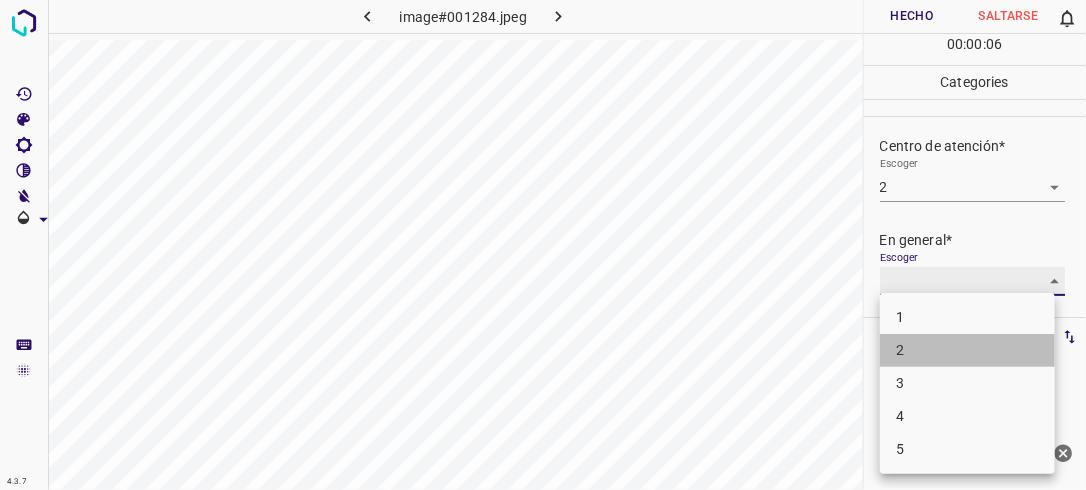 type on "2" 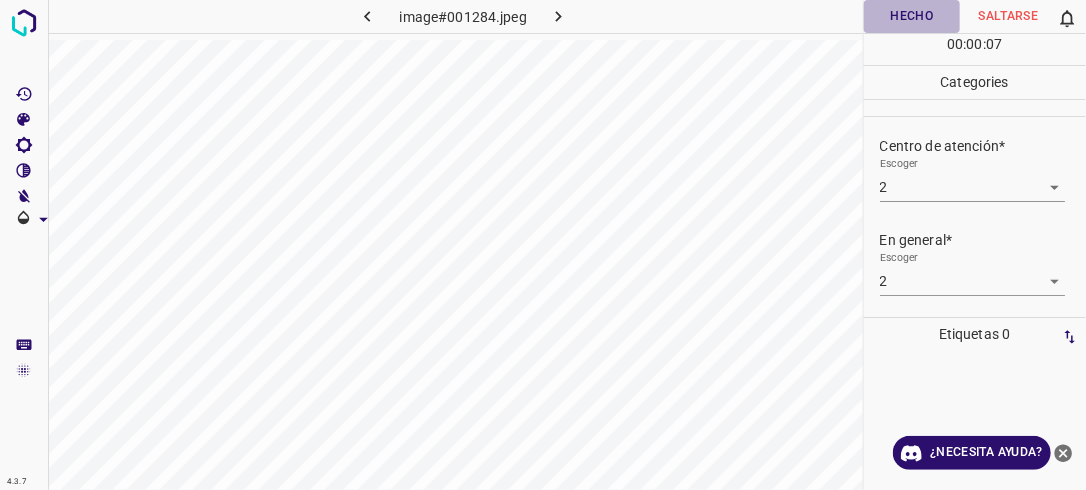 click on "Hecho" at bounding box center [912, 16] 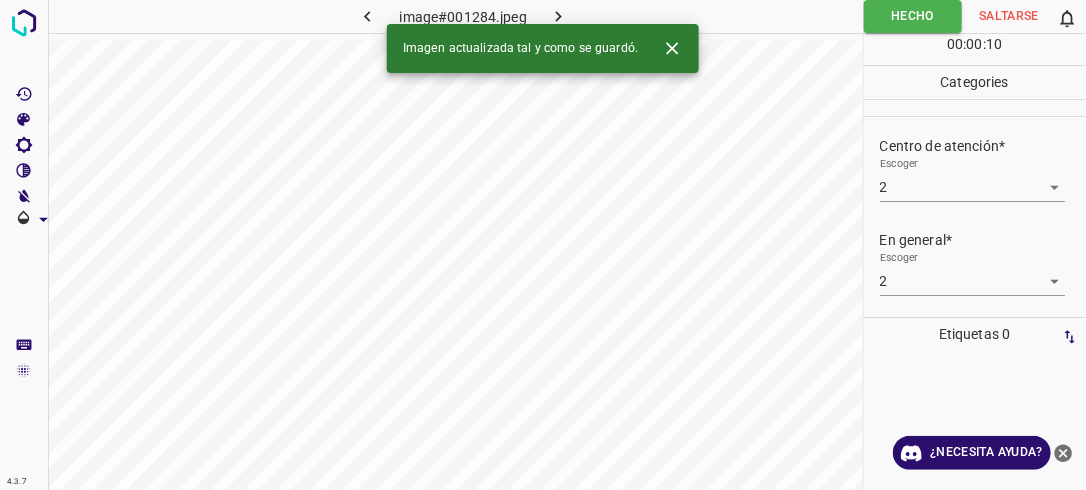 click at bounding box center (559, 16) 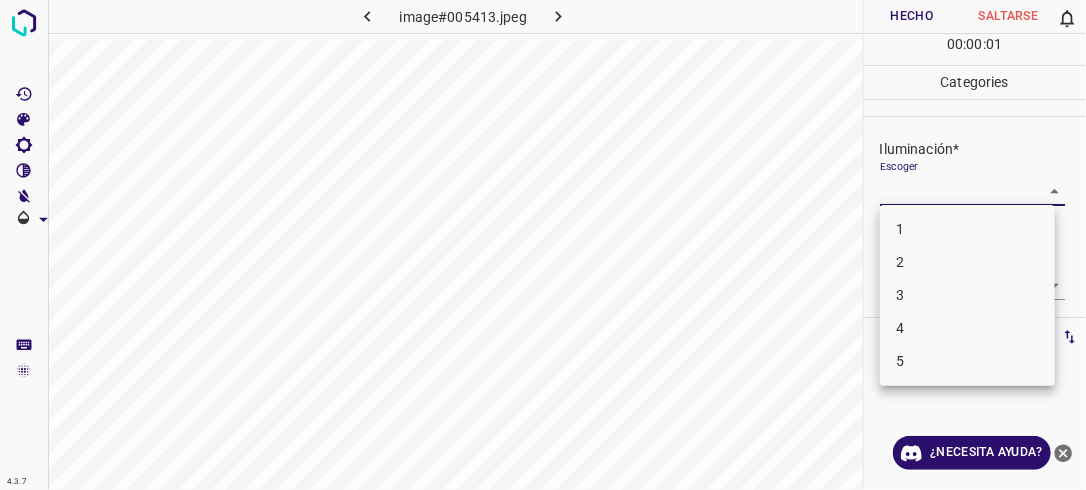 click on "4.3.7 image#005413.jpeg Hecho Saltarse 0 00   : 00   : 01   Categories Iluminación*  Escoger ​ Centro de atención*  Escoger ​ En general*  Escoger ​ Etiquetas 0 Categories 1 Lighting 2 Focus 3 Overall Tools Espacio Cambiar entre modos (Dibujar y Editar) Yo Etiquetado automático R Restaurar zoom M Acercar N Alejar Borrar Eliminar etiqueta de selección Filtros Z Restaurar filtros X Filtro de saturación C Filtro de brillo V Filtro de contraste B Filtro de escala de grises General O Descargar ¿Necesita ayuda? -Mensaje de texto -Esconder -Borrar 1 2 3 4 5" at bounding box center (543, 245) 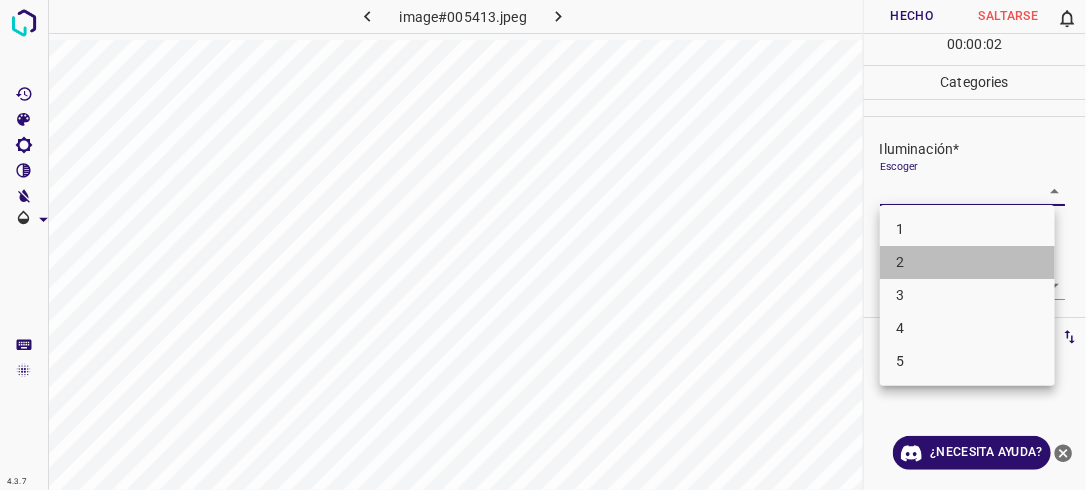 click on "2" at bounding box center (967, 262) 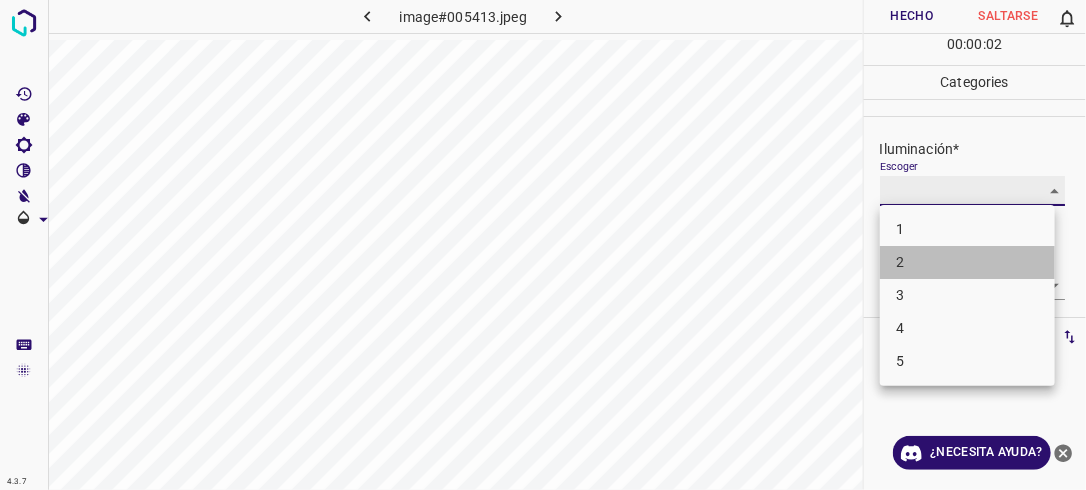 type on "2" 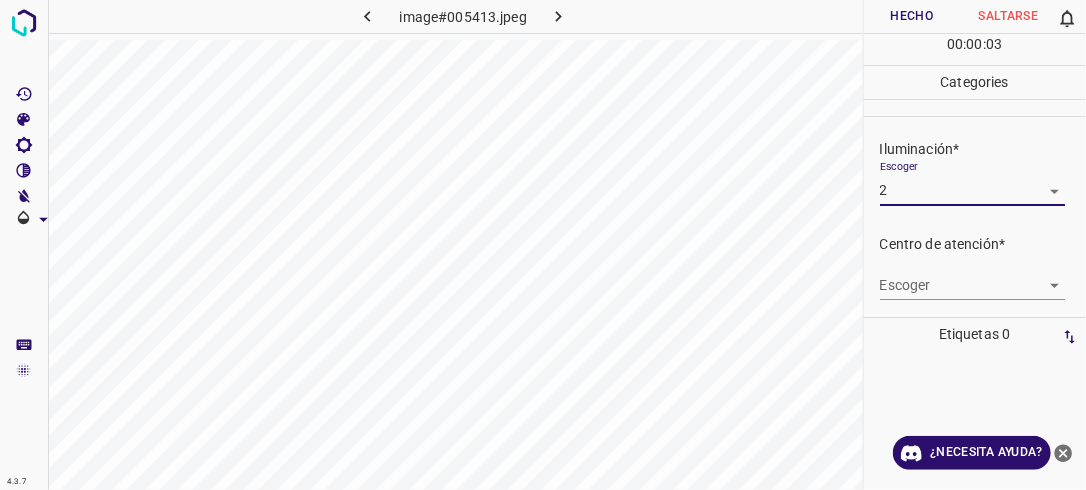 click on "4.3.7 image#005413.jpeg Hecho Saltarse 0 00   : 00   : 03   Categories Iluminación*  Escoger 2 2 Centro de atención*  Escoger ​ En general*  Escoger ​ Etiquetas 0 Categories 1 Lighting 2 Focus 3 Overall Tools Espacio Cambiar entre modos (Dibujar y Editar) Yo Etiquetado automático R Restaurar zoom M Acercar N Alejar Borrar Eliminar etiqueta de selección Filtros Z Restaurar filtros X Filtro de saturación C Filtro de brillo V Filtro de contraste B Filtro de escala de grises General O Descargar ¿Necesita ayuda? -Mensaje de texto -Esconder -Borrar" at bounding box center [543, 245] 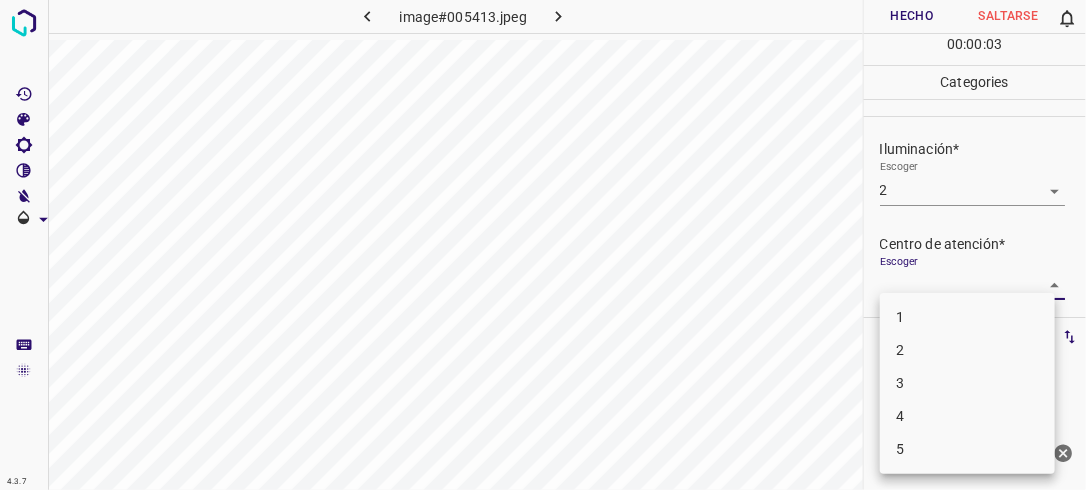 click on "2" at bounding box center [967, 350] 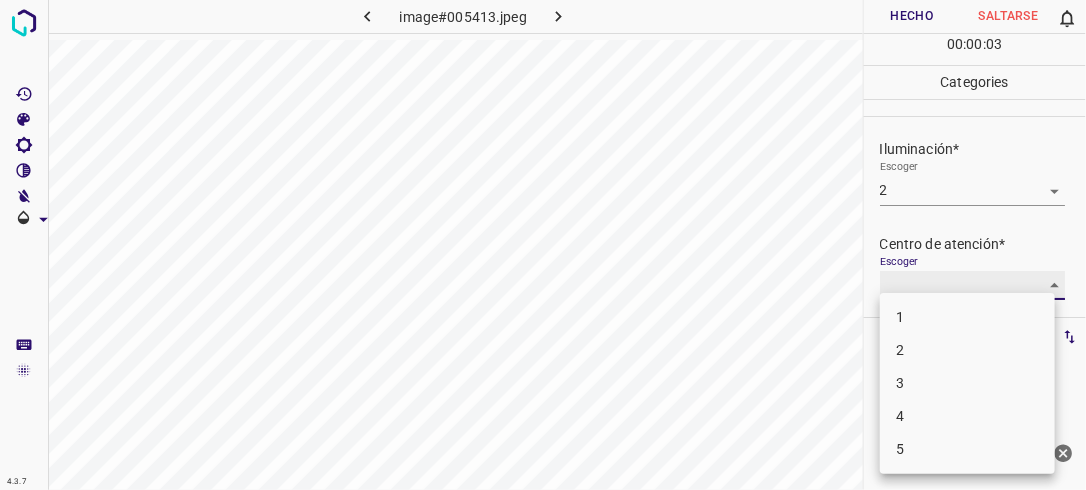 type on "2" 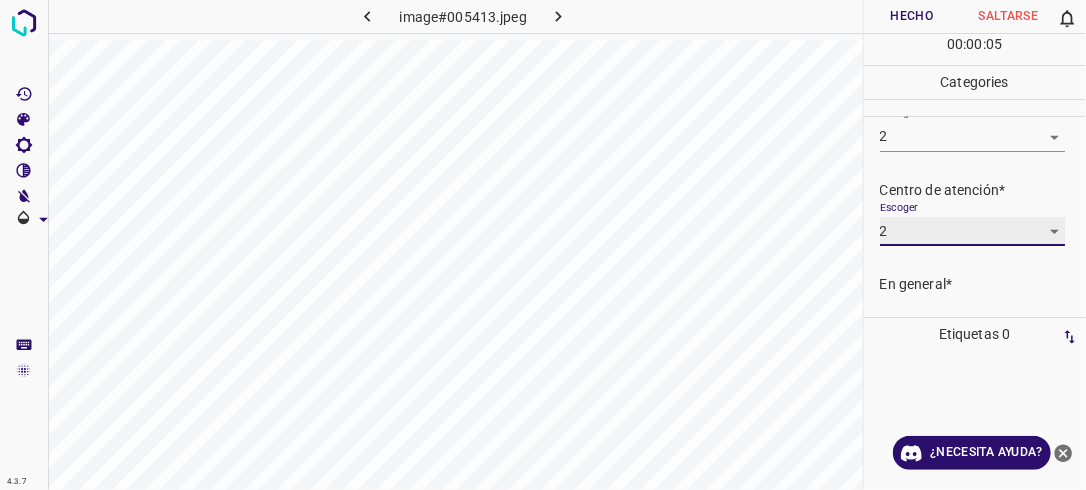 scroll, scrollTop: 84, scrollLeft: 0, axis: vertical 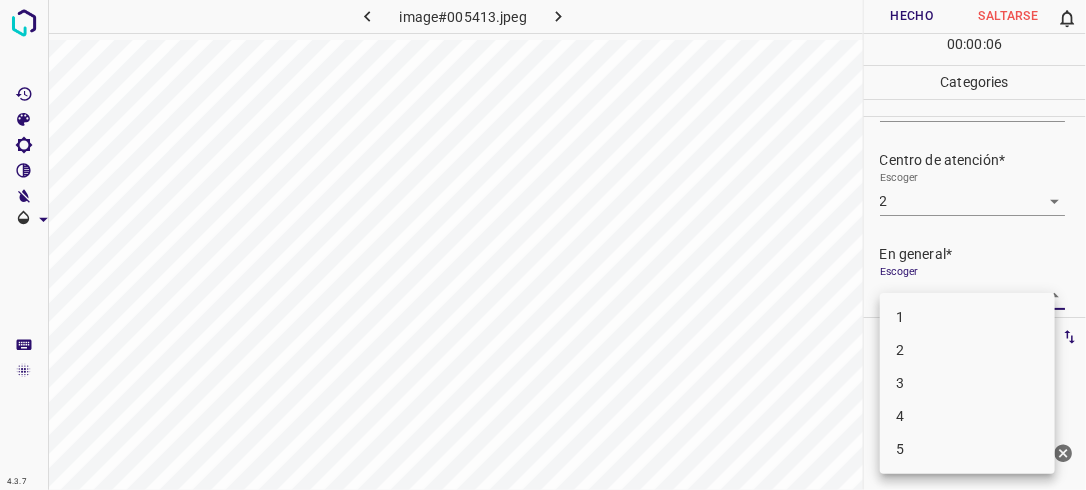 click on "4.3.7 image#005413.jpeg Hecho Saltarse 0 00   : 00   : 06   Categories Iluminación*  Escoger 2 2 Centro de atención*  Escoger 2 2 En general*  Escoger ​ Etiquetas 0 Categories 1 Lighting 2 Focus 3 Overall Tools Espacio Cambiar entre modos (Dibujar y Editar) Yo Etiquetado automático R Restaurar zoom M Acercar N Alejar Borrar Eliminar etiqueta de selección Filtros Z Restaurar filtros X Filtro de saturación C Filtro de brillo V Filtro de contraste B Filtro de escala de grises General O Descargar ¿Necesita ayuda? -Mensaje de texto -Esconder -Borrar 1 2 3 4 5" at bounding box center (543, 245) 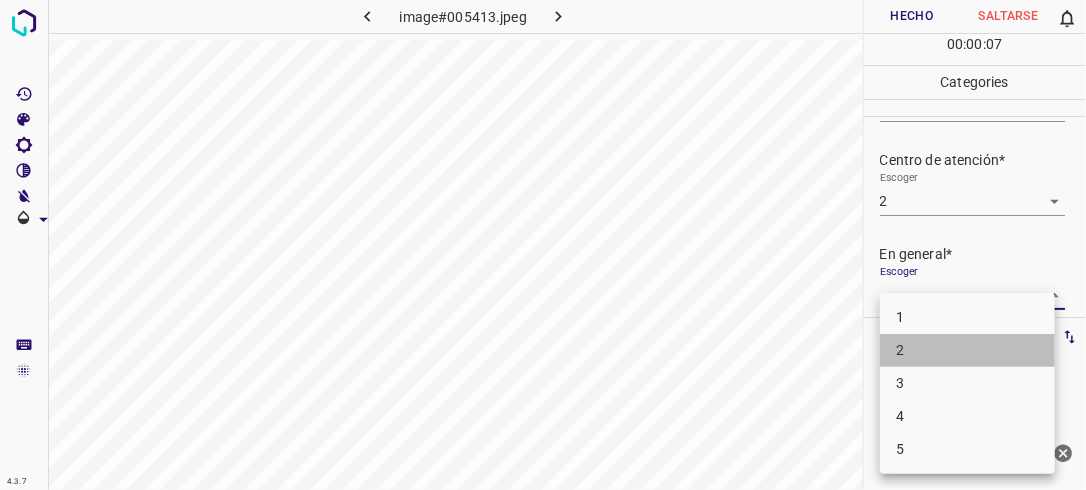 click on "2" at bounding box center [967, 350] 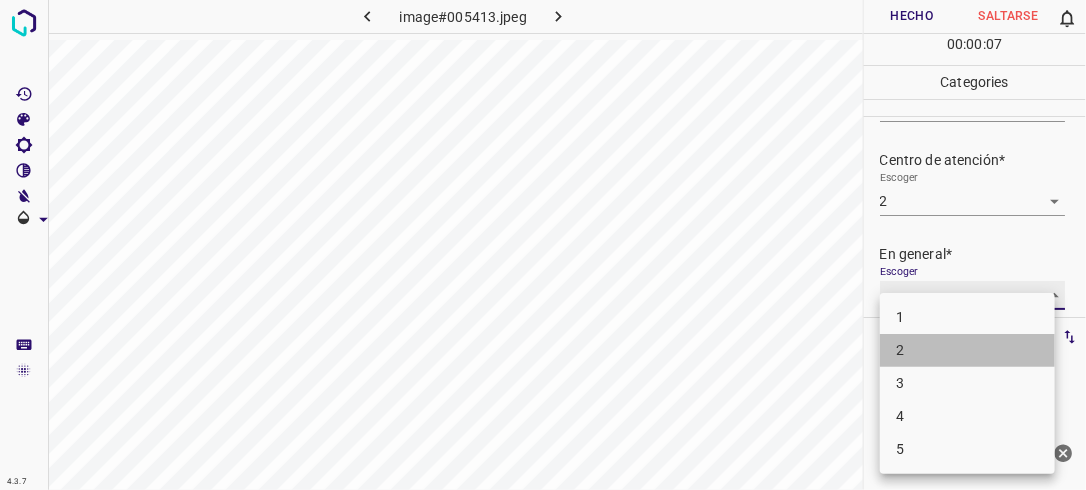 type on "2" 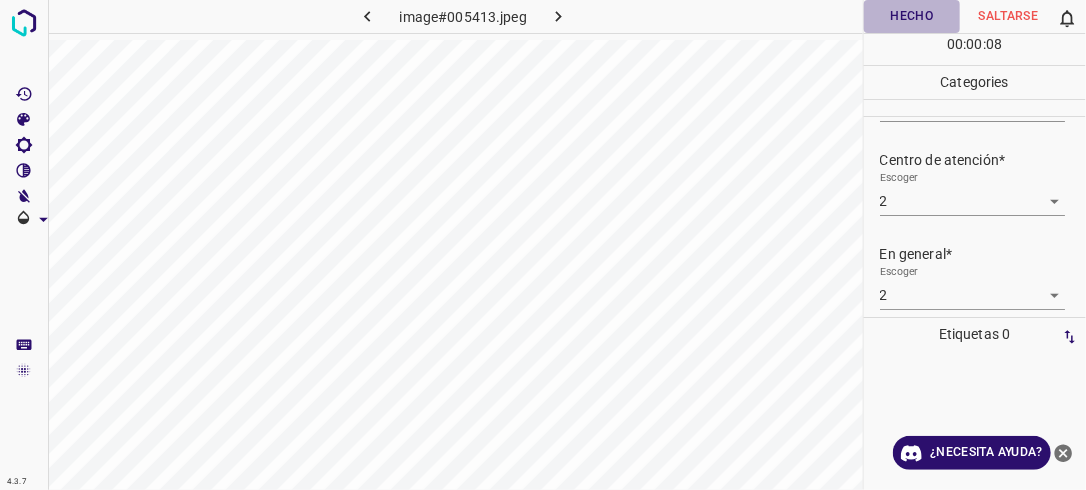 click on "Hecho" at bounding box center (912, 16) 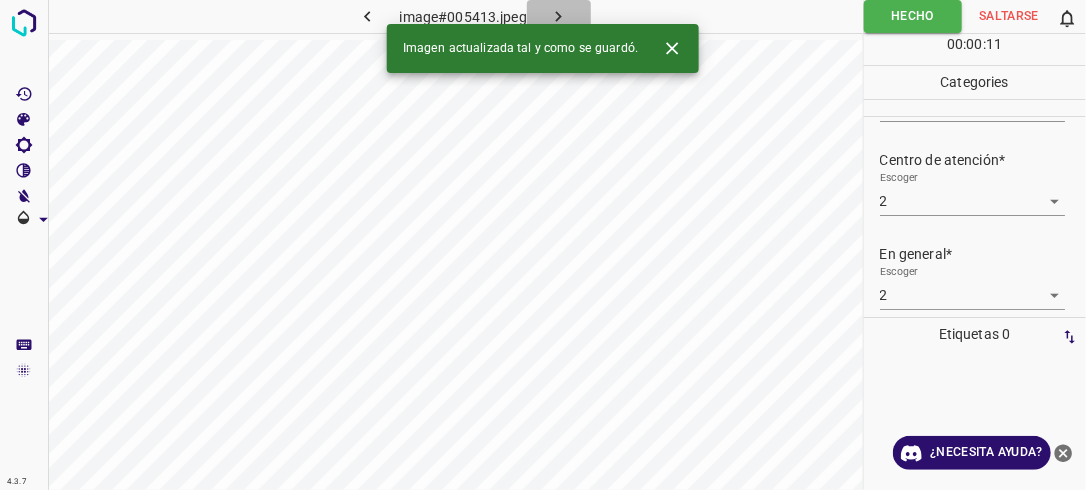click 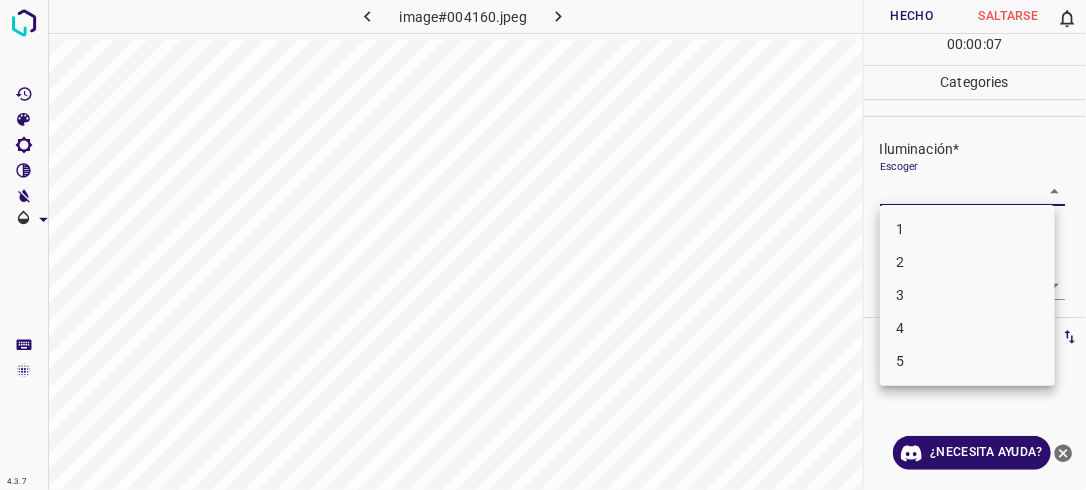 click on "4.3.7 image#004160.jpeg Hecho Saltarse 0 00   : 00   : 07   Categories Iluminación*  Escoger ​ Centro de atención*  Escoger ​ En general*  Escoger ​ Etiquetas 0 Categories 1 Lighting 2 Focus 3 Overall Tools Espacio Cambiar entre modos (Dibujar y Editar) Yo Etiquetado automático R Restaurar zoom M Acercar N Alejar Borrar Eliminar etiqueta de selección Filtros Z Restaurar filtros X Filtro de saturación C Filtro de brillo V Filtro de contraste B Filtro de escala de grises General O Descargar ¿Necesita ayuda? -Mensaje de texto -Esconder -Borrar 1 2 3 4 5" at bounding box center [543, 245] 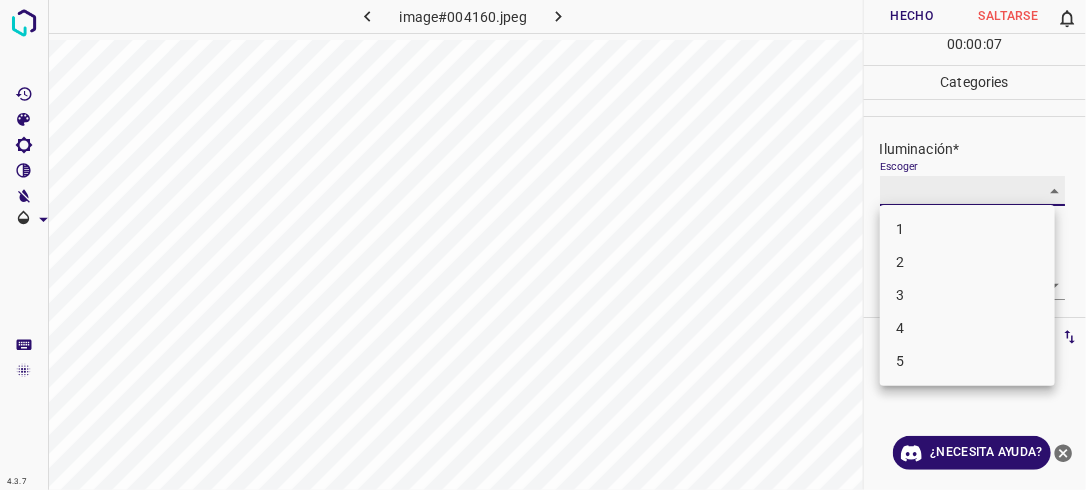 type on "2" 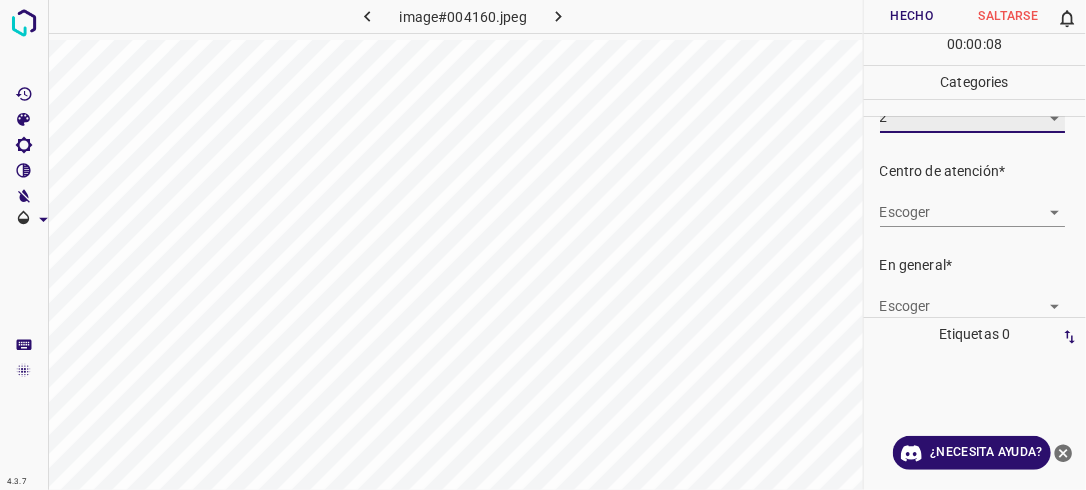 scroll, scrollTop: 88, scrollLeft: 0, axis: vertical 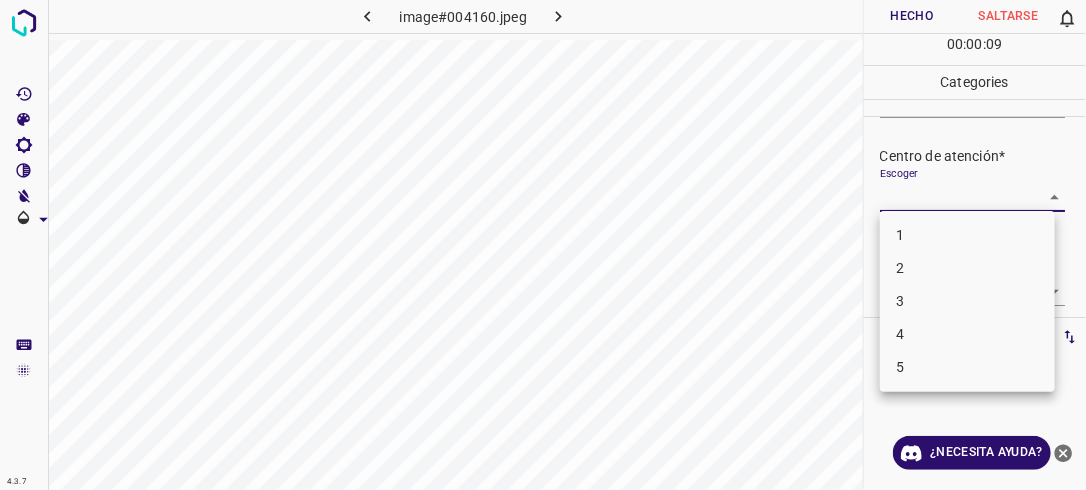 click on "4.3.7 image#004160.jpeg Hecho Saltarse 0 00   : 00   : 09   Categories Iluminación*  Escoger 2 2 Centro de atención*  Escoger ​ En general*  Escoger ​ Etiquetas 0 Categories 1 Lighting 2 Focus 3 Overall Tools Espacio Cambiar entre modos (Dibujar y Editar) Yo Etiquetado automático R Restaurar zoom M Acercar N Alejar Borrar Eliminar etiqueta de selección Filtros Z Restaurar filtros X Filtro de saturación C Filtro de brillo V Filtro de contraste B Filtro de escala de grises General O Descargar ¿Necesita ayuda? -Mensaje de texto -Esconder -Borrar 1 2 3 4 5" at bounding box center [543, 245] 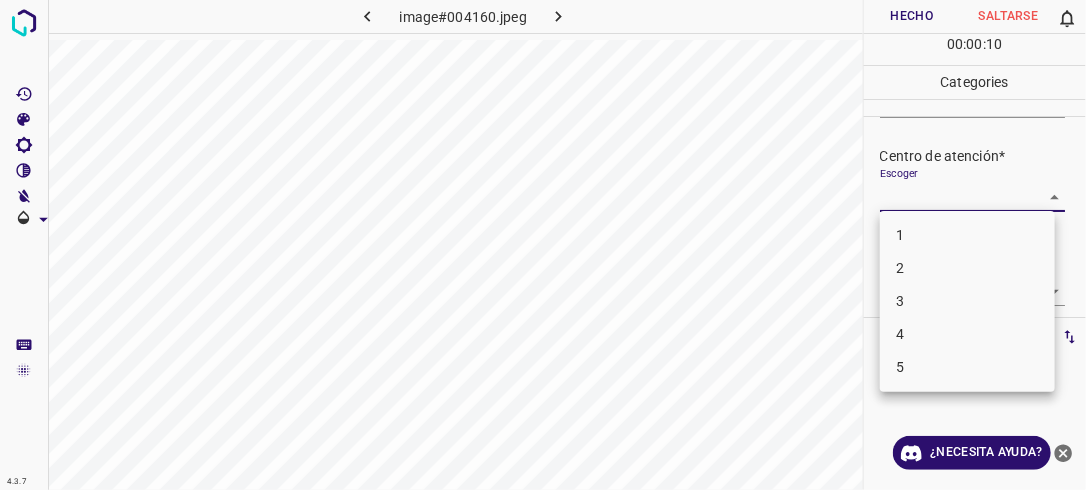 click on "2" at bounding box center [967, 268] 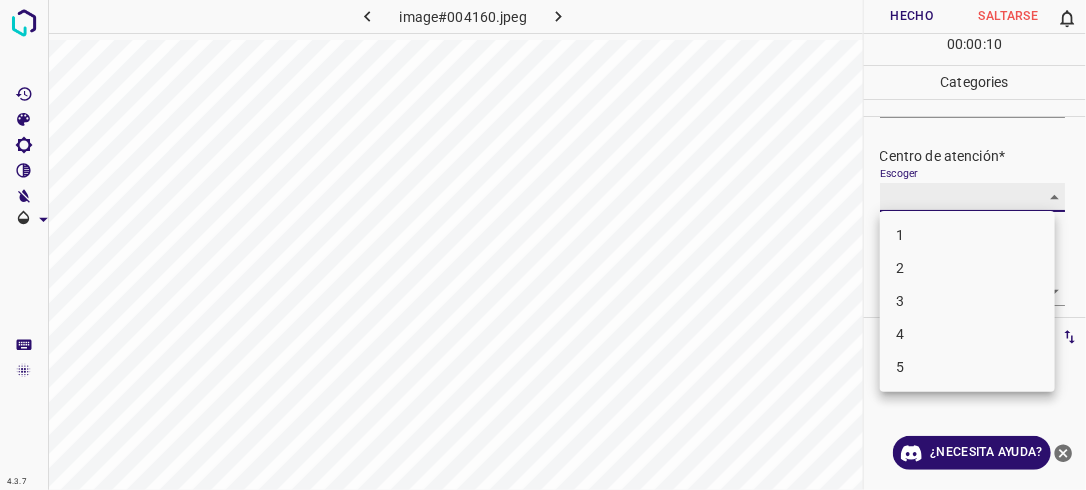 type on "2" 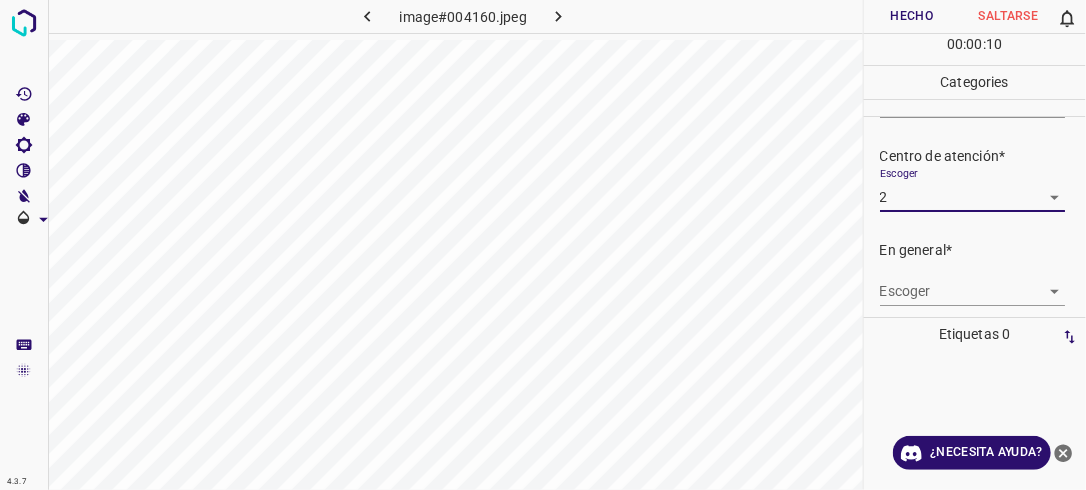 click on "4.3.7 image#004160.jpeg Hecho Saltarse 0 00   : 00   : 10   Categories Iluminación*  Escoger 2 2 Centro de atención*  Escoger 2 2 En general*  Escoger ​ Etiquetas 0 Categories 1 Lighting 2 Focus 3 Overall Tools Espacio Cambiar entre modos (Dibujar y Editar) Yo Etiquetado automático R Restaurar zoom M Acercar N Alejar Borrar Eliminar etiqueta de selección Filtros Z Restaurar filtros X Filtro de saturación C Filtro de brillo V Filtro de contraste B Filtro de escala de grises General O Descargar ¿Necesita ayuda? -Mensaje de texto -Esconder -Borrar" at bounding box center (543, 245) 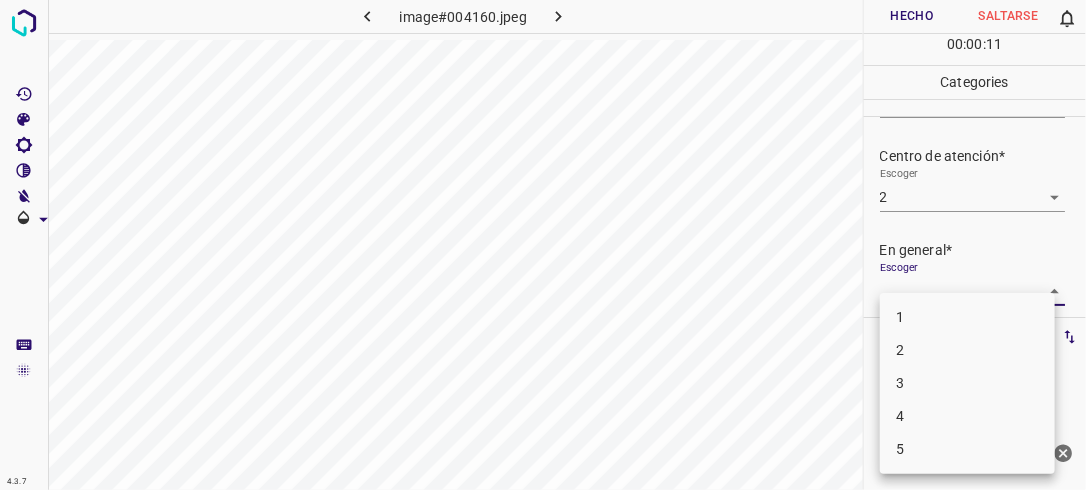 click on "2" at bounding box center (967, 350) 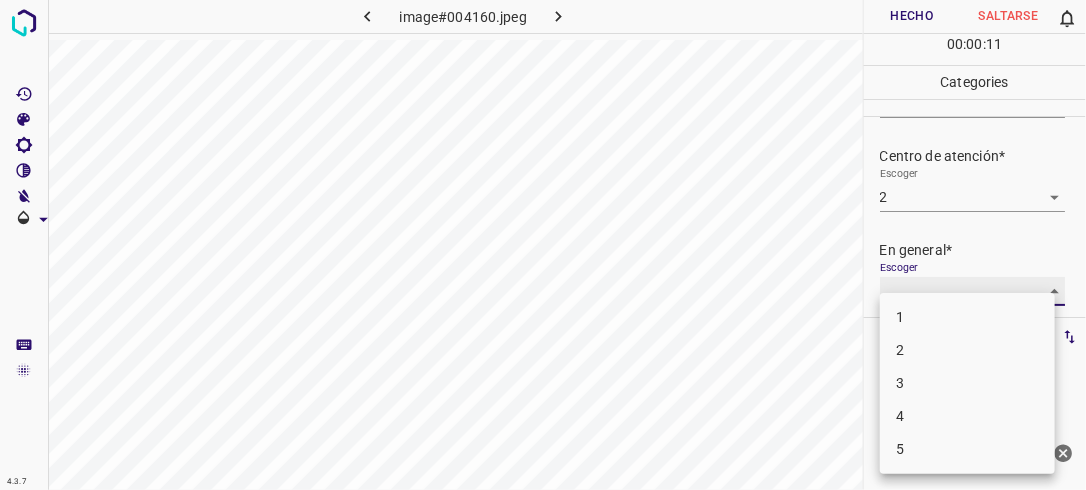type on "2" 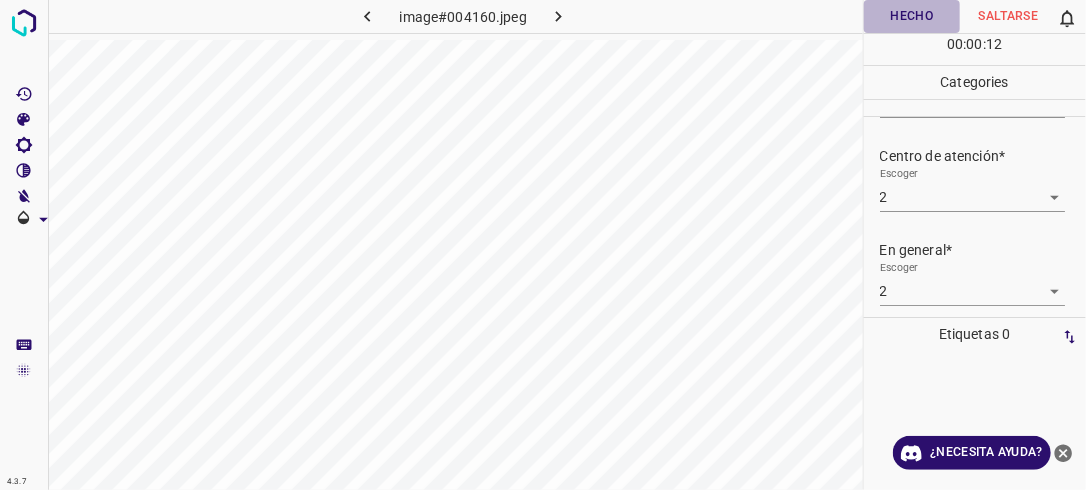 click on "Hecho" at bounding box center (912, 16) 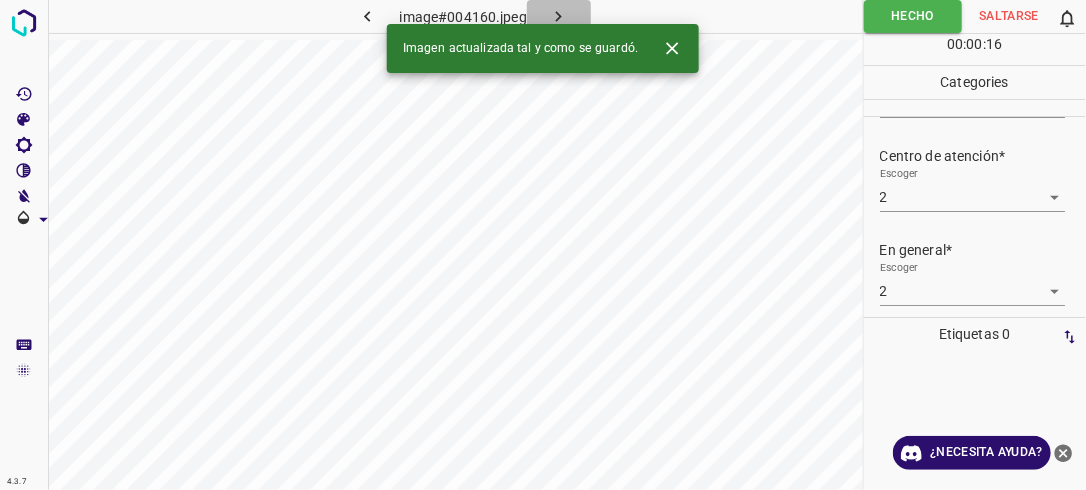 click at bounding box center [559, 16] 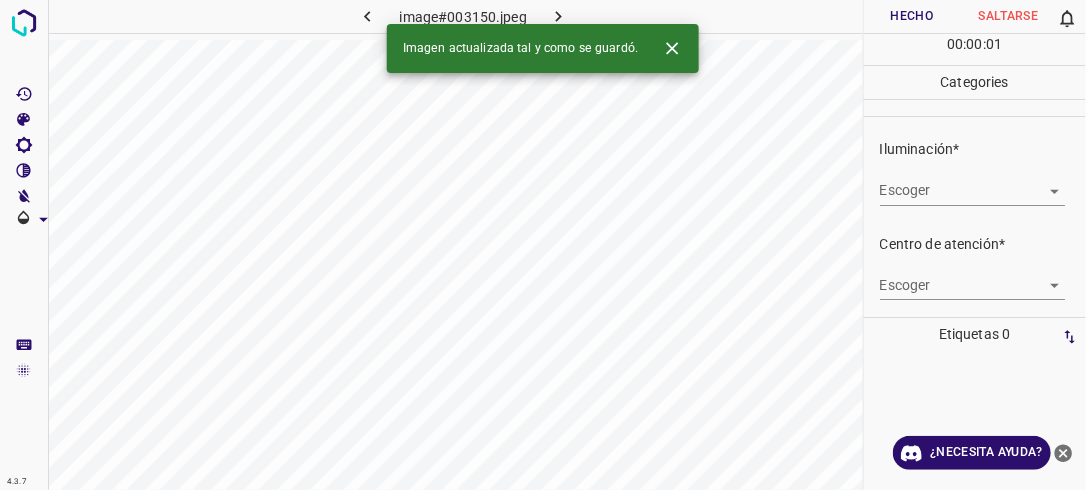 click on "4.3.7 image#003150.jpeg Hecho Saltarse 0 00   : 00   : 01   Categories Iluminación*  Escoger ​ Centro de atención*  Escoger ​ En general*  Escoger ​ Etiquetas 0 Categories 1 Lighting 2 Focus 3 Overall Tools Espacio Cambiar entre modos (Dibujar y Editar) Yo Etiquetado automático R Restaurar zoom M Acercar N Alejar Borrar Eliminar etiqueta de selección Filtros Z Restaurar filtros X Filtro de saturación C Filtro de brillo V Filtro de contraste B Filtro de escala de grises General O Descargar Imagen actualizada tal y como se guardó. ¿Necesita ayuda? -Mensaje de texto -Esconder -Borrar" at bounding box center [543, 245] 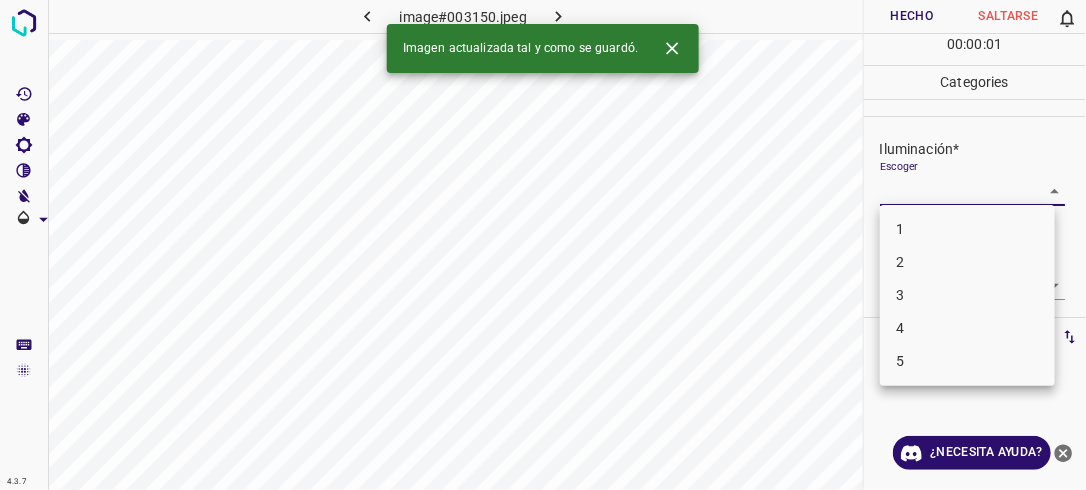 click on "2" at bounding box center (967, 262) 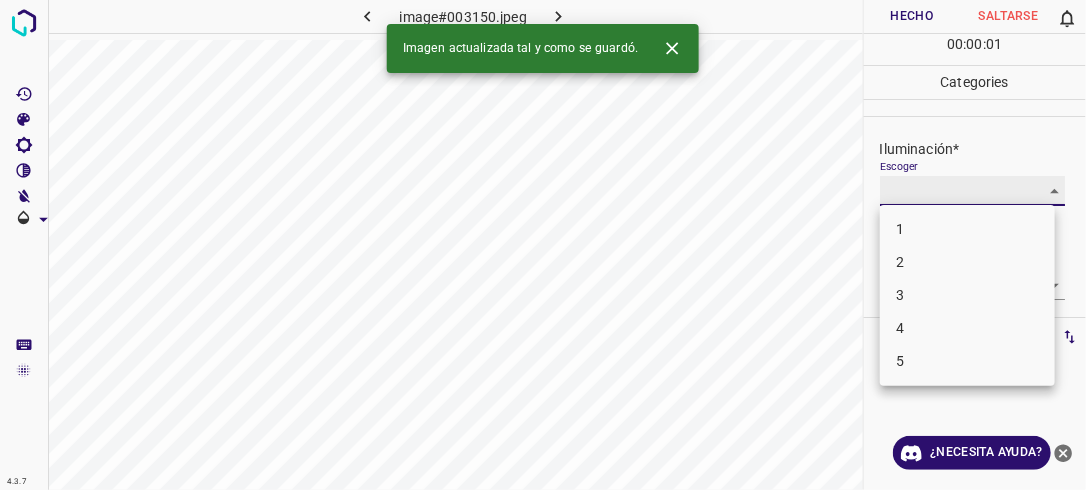 type on "2" 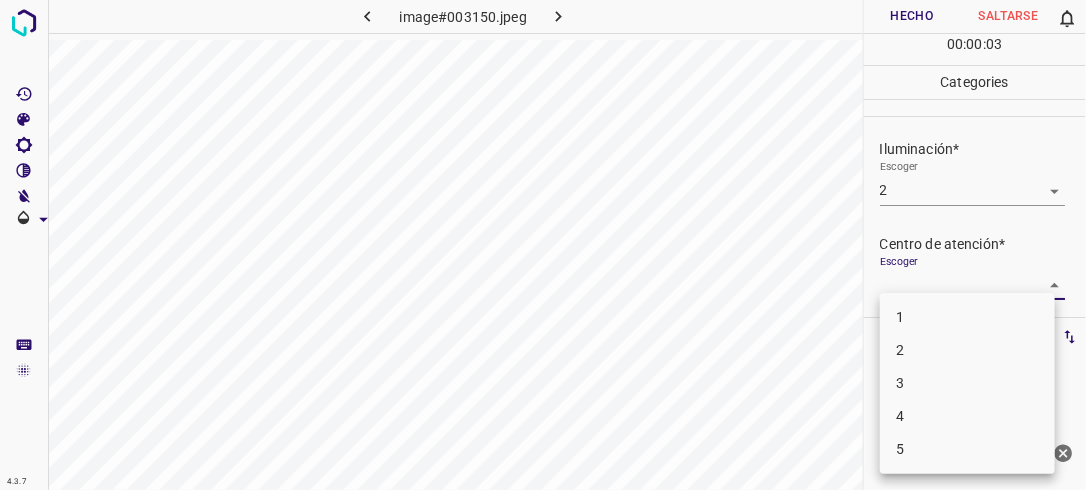 drag, startPoint x: 1044, startPoint y: 283, endPoint x: 998, endPoint y: 325, distance: 62.289646 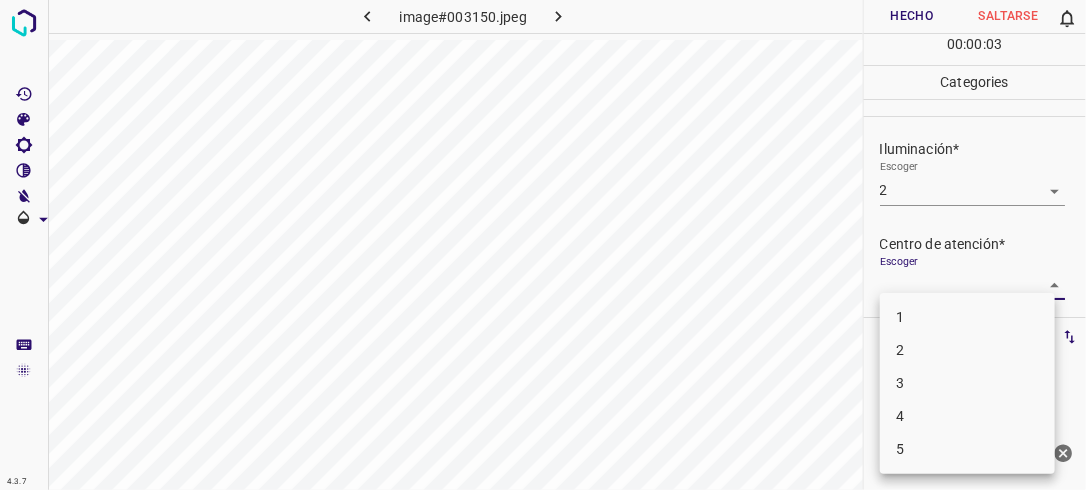 click on "2" at bounding box center (967, 350) 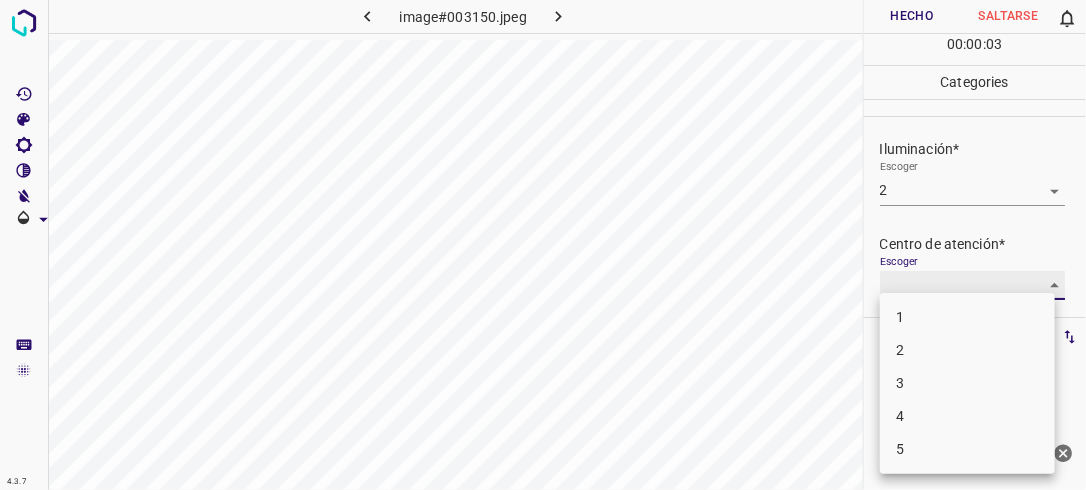 type on "2" 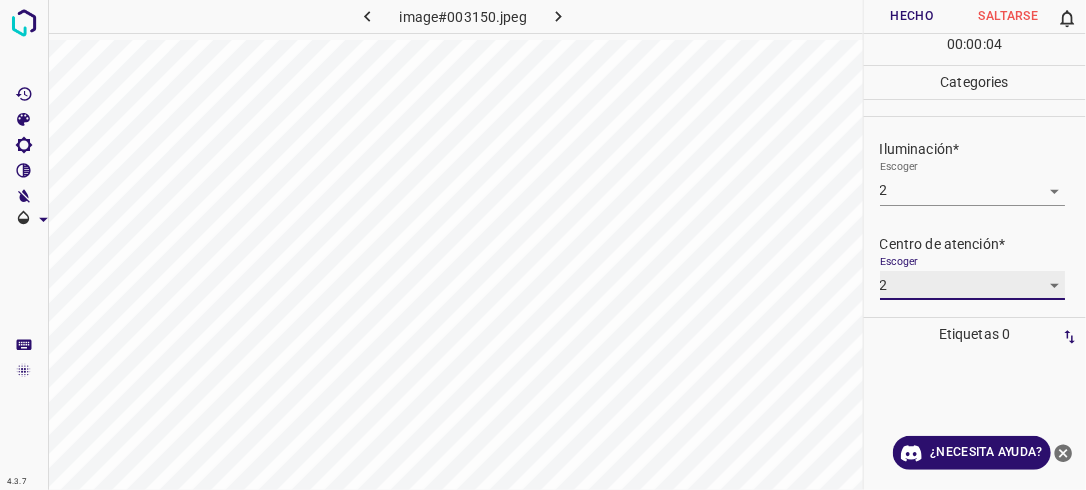 scroll, scrollTop: 78, scrollLeft: 0, axis: vertical 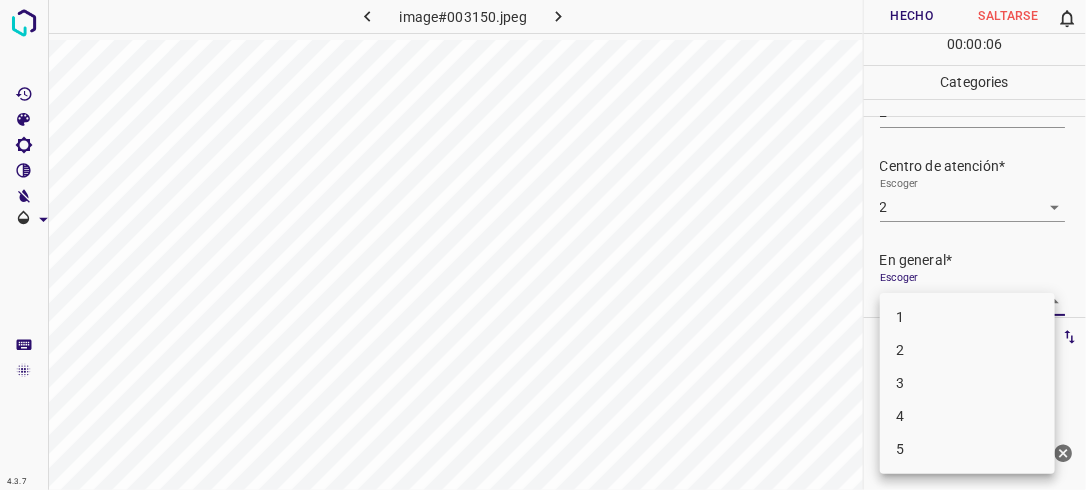 click on "4.3.7 image#003150.jpeg Hecho Saltarse 0 00   : 00   : 06   Categories Iluminación*  Escoger 2 2 Centro de atención*  Escoger 2 2 En general*  Escoger ​ Etiquetas 0 Categories 1 Lighting 2 Focus 3 Overall Tools Espacio Cambiar entre modos (Dibujar y Editar) Yo Etiquetado automático R Restaurar zoom M Acercar N Alejar Borrar Eliminar etiqueta de selección Filtros Z Restaurar filtros X Filtro de saturación C Filtro de brillo V Filtro de contraste B Filtro de escala de grises General O Descargar ¿Necesita ayuda? -Mensaje de texto -Esconder -Borrar 1 2 3 4 5" at bounding box center [543, 245] 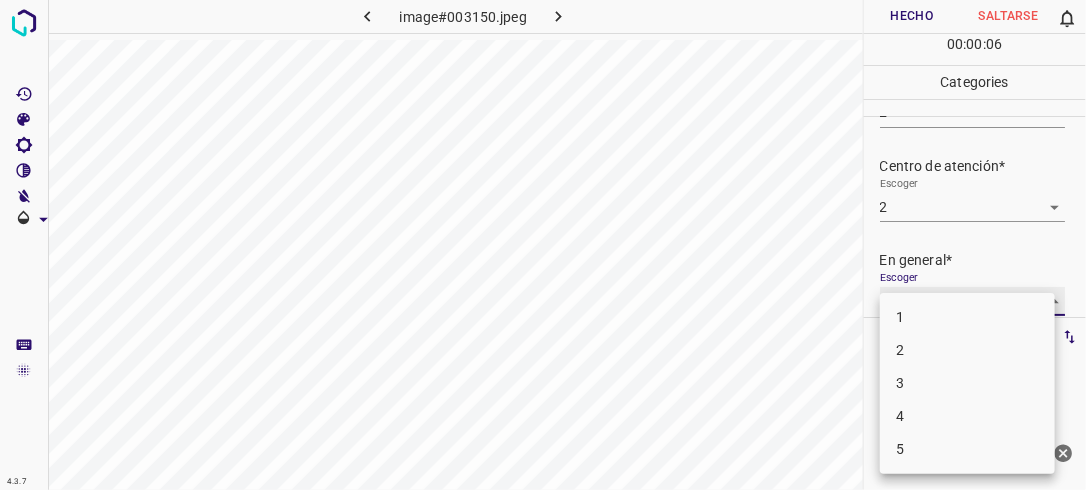 type on "2" 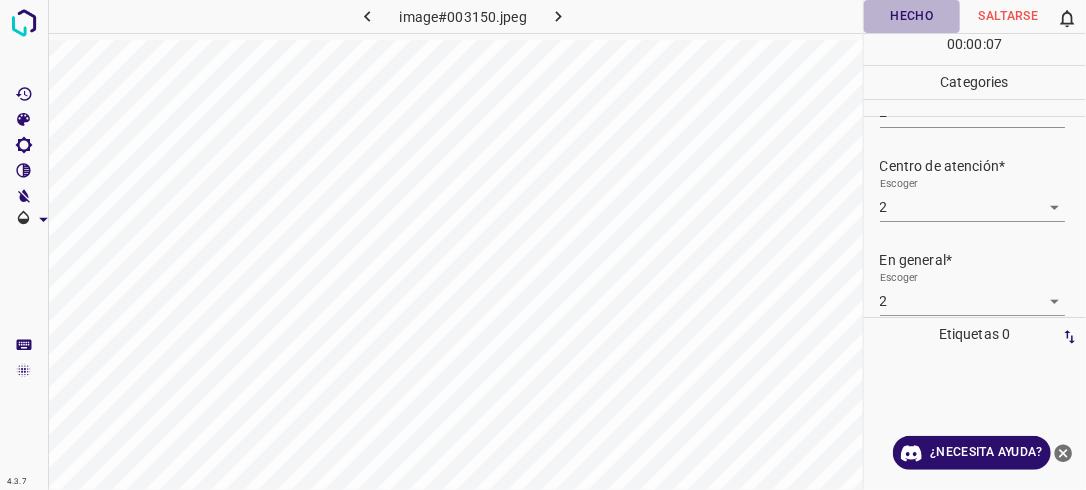 click on "Hecho" at bounding box center (912, 16) 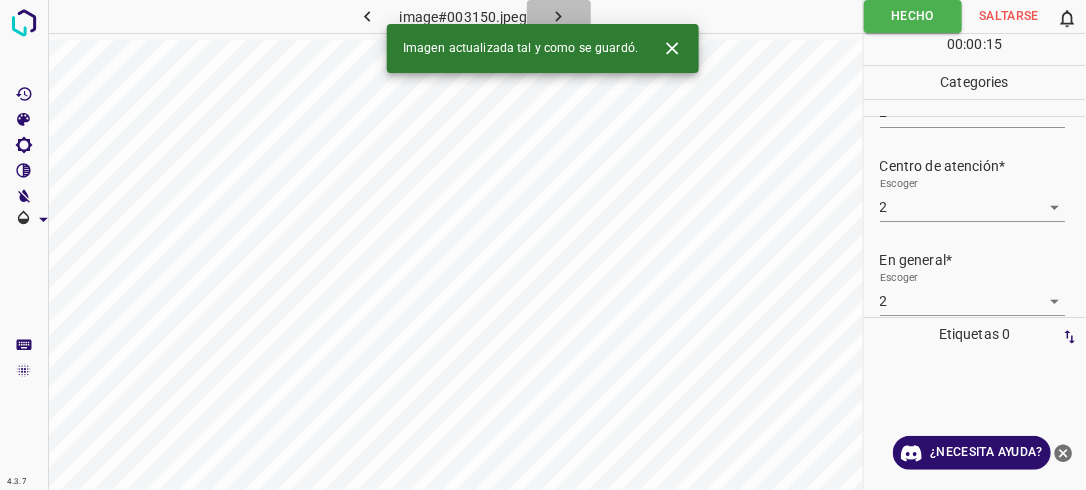 click at bounding box center [559, 16] 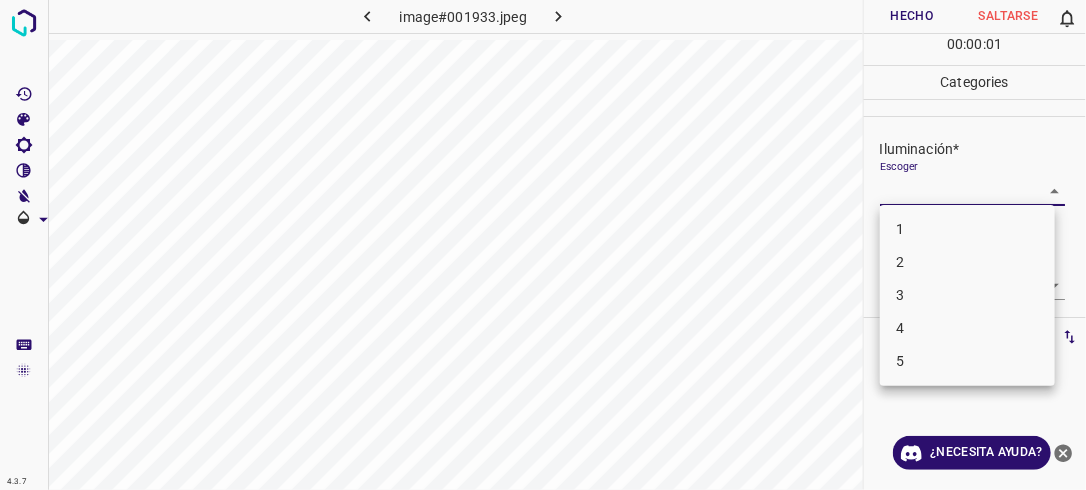 click on "4.3.7 image#001933.jpeg Hecho Saltarse 0 00   : 00   : 01   Categories Iluminación*  Escoger ​ Centro de atención*  Escoger ​ En general*  Escoger ​ Etiquetas 0 Categories 1 Lighting 2 Focus 3 Overall Tools Espacio Cambiar entre modos (Dibujar y Editar) Yo Etiquetado automático R Restaurar zoom M Acercar N Alejar Borrar Eliminar etiqueta de selección Filtros Z Restaurar filtros X Filtro de saturación C Filtro de brillo V Filtro de contraste B Filtro de escala de grises General O Descargar ¿Necesita ayuda? -Mensaje de texto -Esconder -Borrar 1 2 3 4 5" at bounding box center (543, 245) 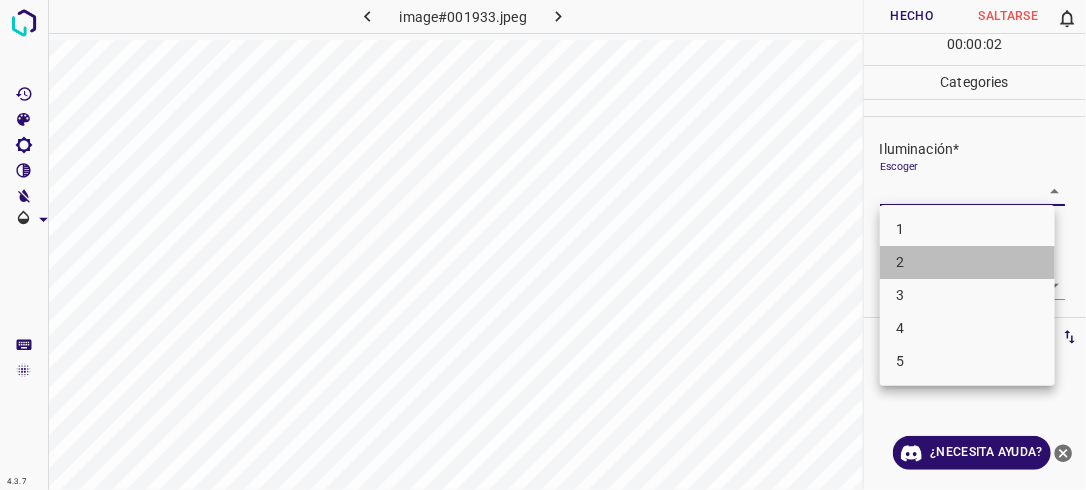 click on "2" at bounding box center [967, 262] 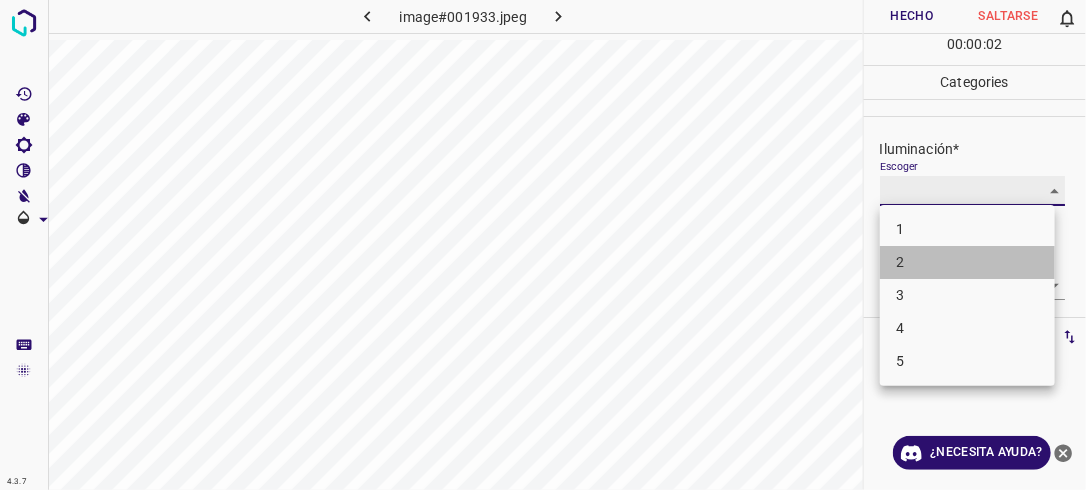 type on "2" 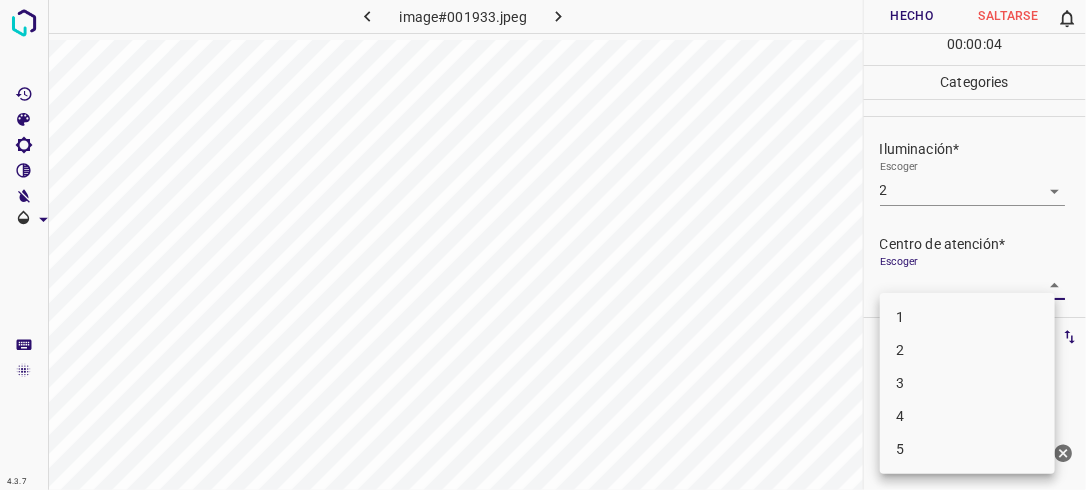 drag, startPoint x: 1033, startPoint y: 280, endPoint x: 1000, endPoint y: 354, distance: 81.02469 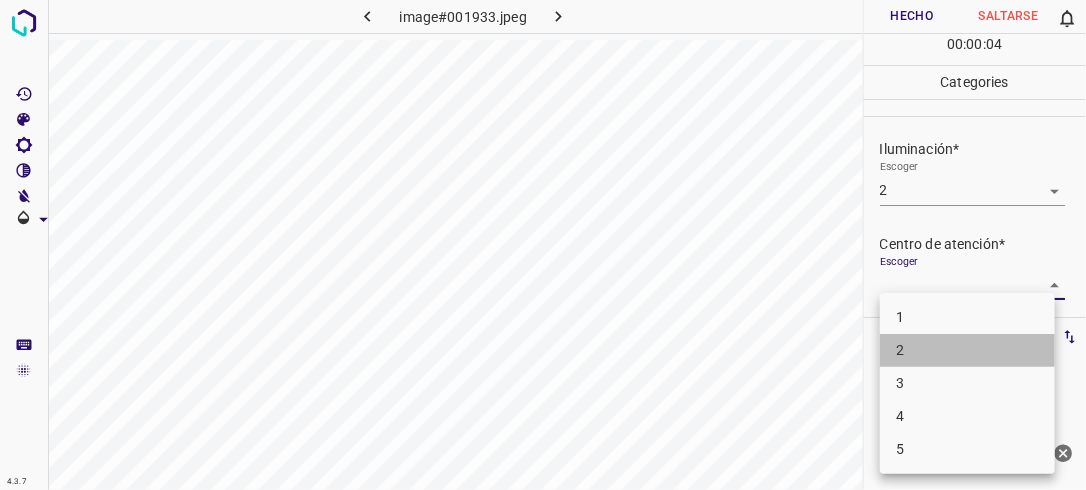 click on "2" at bounding box center [967, 350] 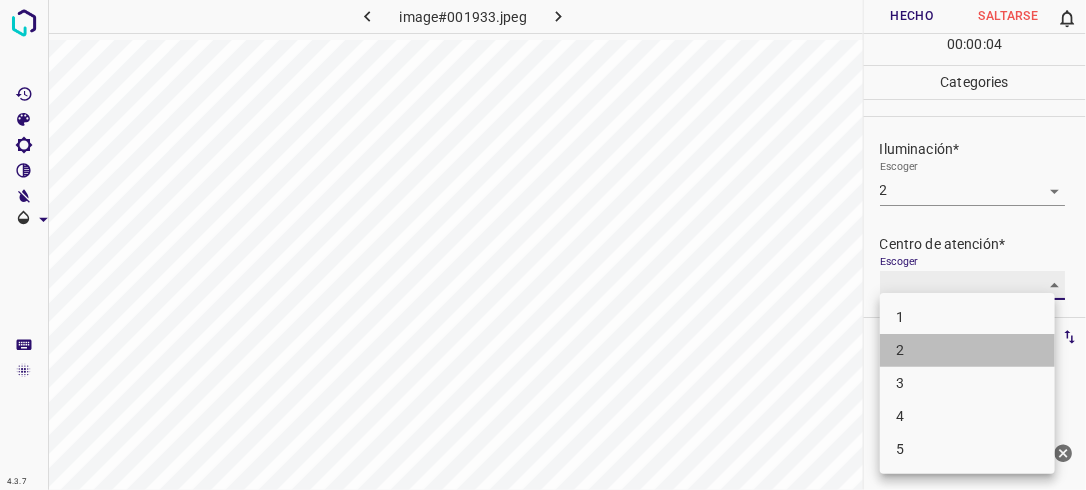 type on "2" 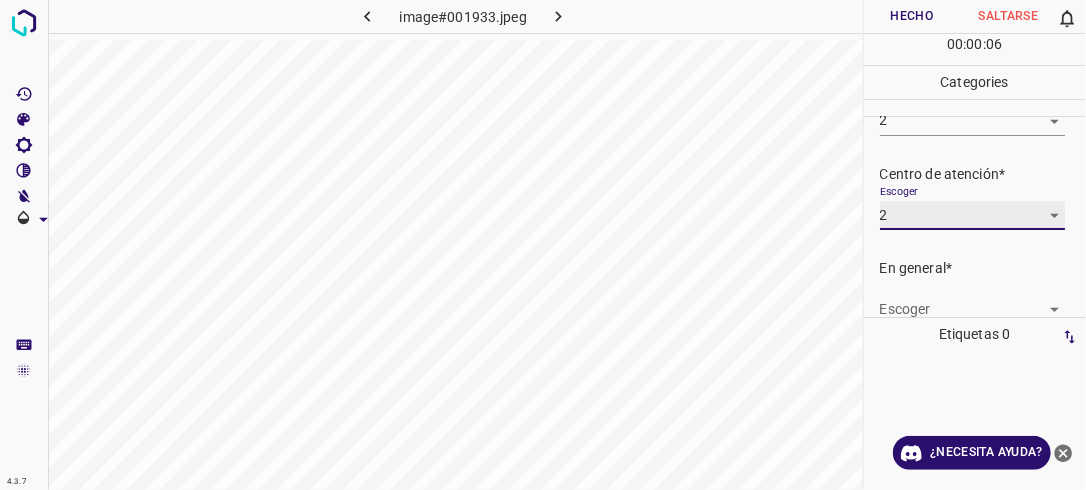scroll, scrollTop: 98, scrollLeft: 0, axis: vertical 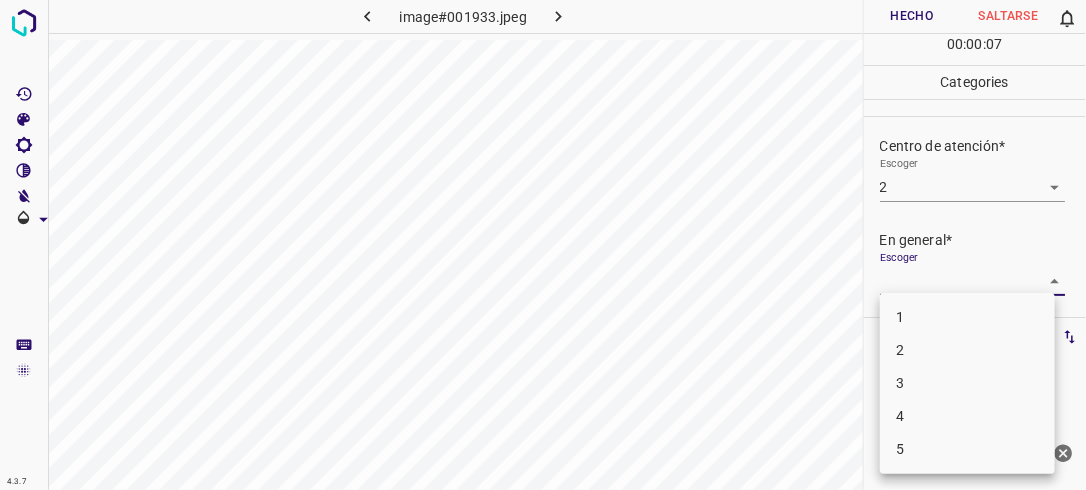 click on "4.3.7 image#001933.jpeg Hecho Saltarse 0 00   : 00   : 07   Categories Iluminación*  Escoger 2 2 Centro de atención*  Escoger 2 2 En general*  Escoger ​ Etiquetas 0 Categories 1 Lighting 2 Focus 3 Overall Tools Espacio Cambiar entre modos (Dibujar y Editar) Yo Etiquetado automático R Restaurar zoom M Acercar N Alejar Borrar Eliminar etiqueta de selección Filtros Z Restaurar filtros X Filtro de saturación C Filtro de brillo V Filtro de contraste B Filtro de escala de grises General O Descargar ¿Necesita ayuda? -Mensaje de texto -Esconder -Borrar 1 2 3 4 5" at bounding box center [543, 245] 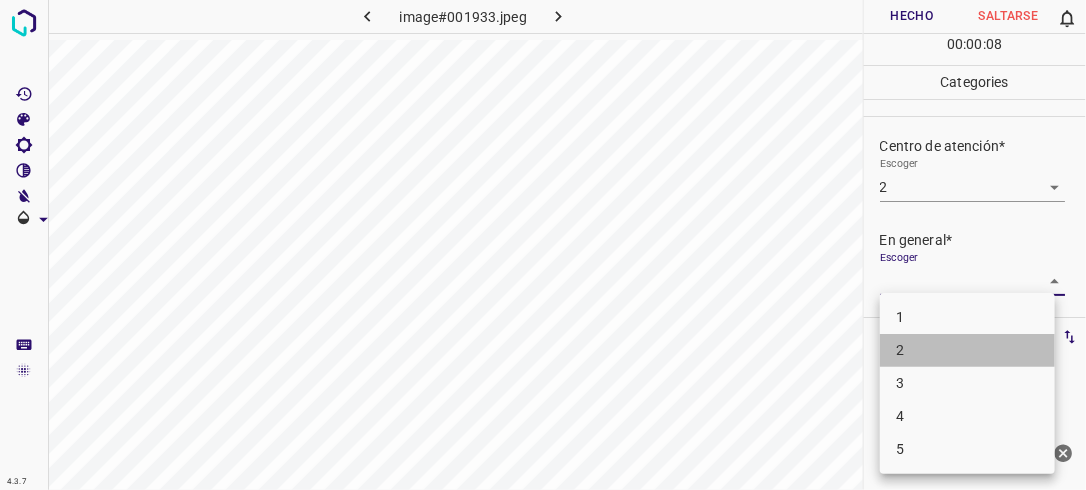 click on "2" at bounding box center [967, 350] 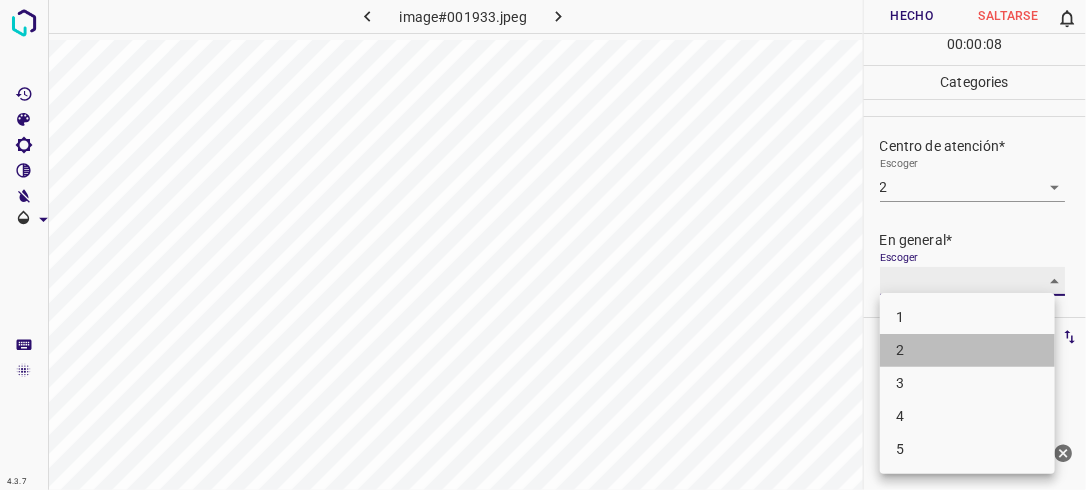 type on "2" 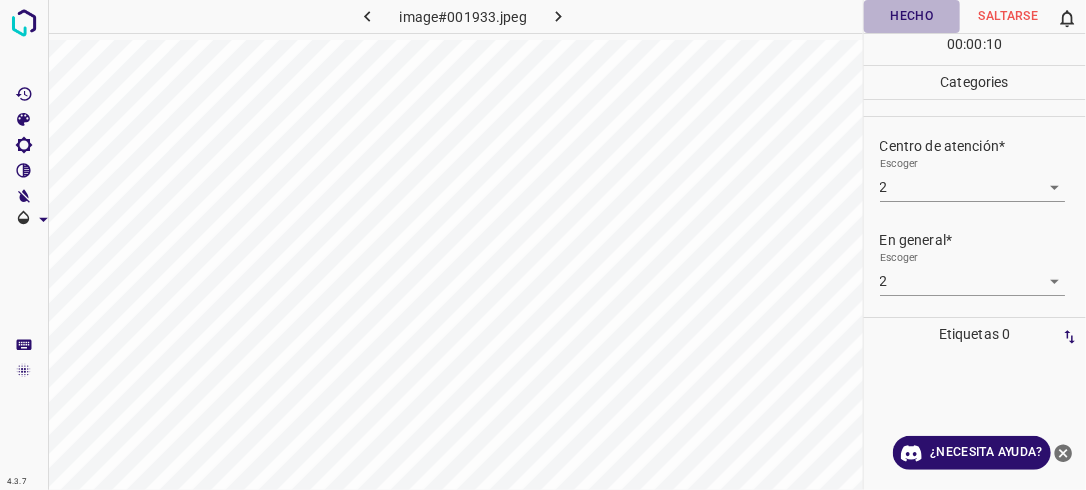 click on "Hecho" at bounding box center (912, 16) 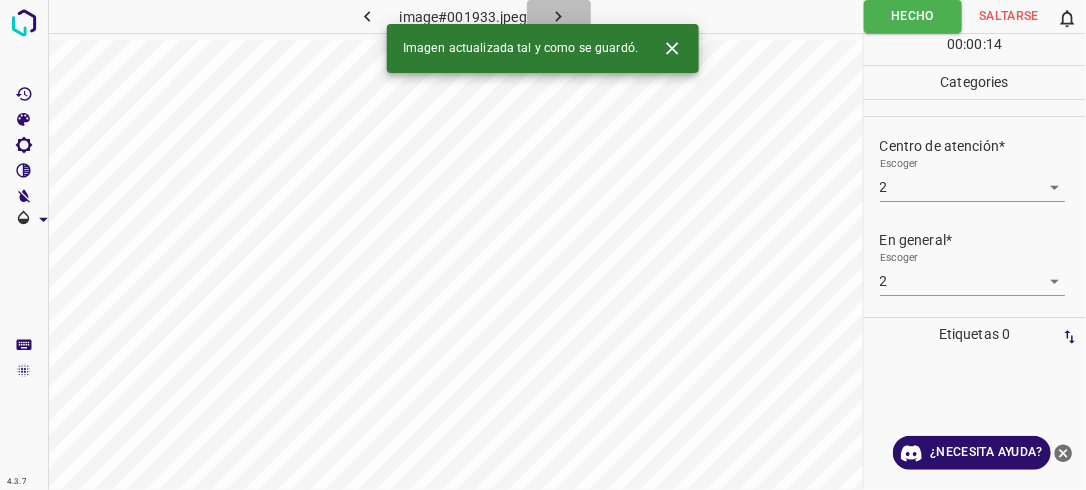 click 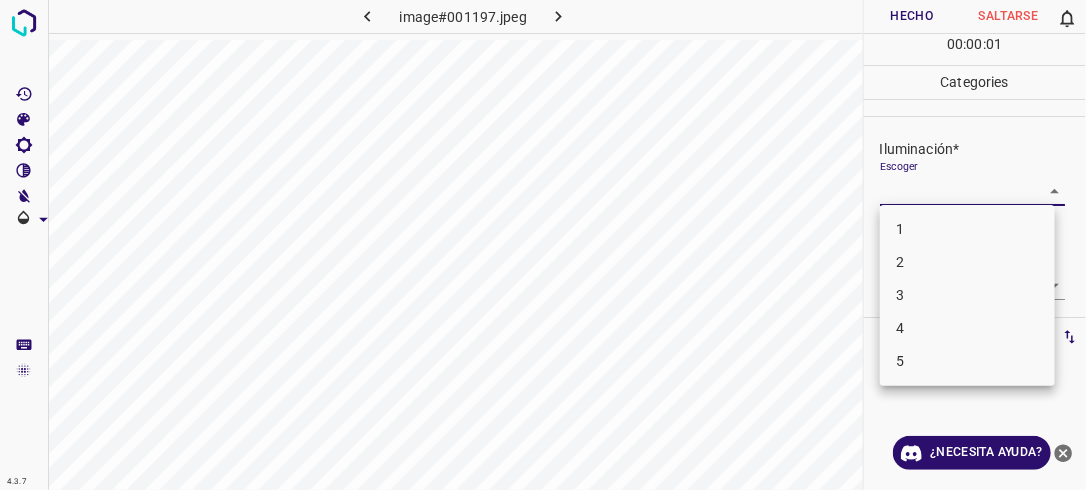 click on "4.3.7 image#001197.jpeg Hecho Saltarse 0 00   : 00   : 01   Categories Iluminación*  Escoger ​ Centro de atención*  Escoger ​ En general*  Escoger ​ Etiquetas 0 Categories 1 Lighting 2 Focus 3 Overall Tools Espacio Cambiar entre modos (Dibujar y Editar) Yo Etiquetado automático R Restaurar zoom M Acercar N Alejar Borrar Eliminar etiqueta de selección Filtros Z Restaurar filtros X Filtro de saturación C Filtro de brillo V Filtro de contraste B Filtro de escala de grises General O Descargar ¿Necesita ayuda? -Mensaje de texto -Esconder -Borrar 1 2 3 4 5" at bounding box center [543, 245] 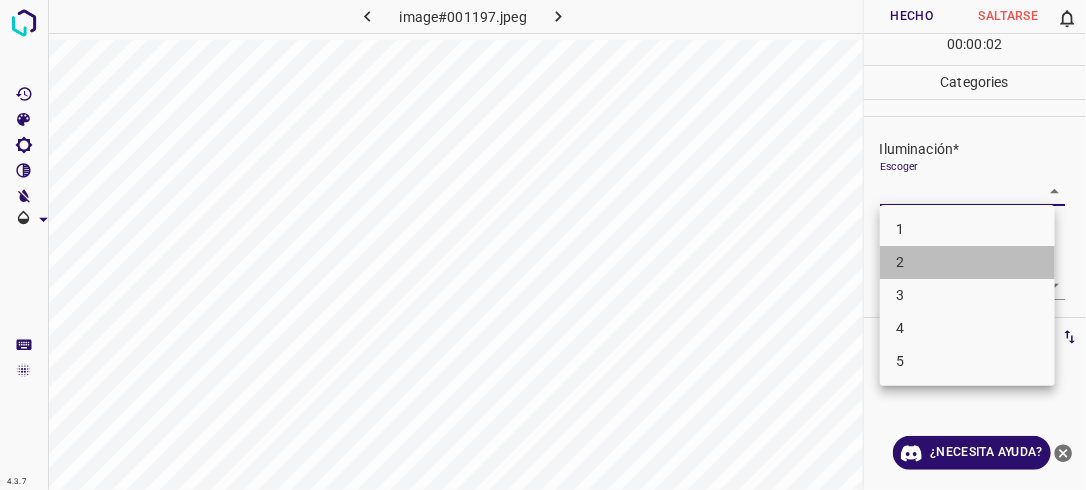 click on "2" at bounding box center [967, 262] 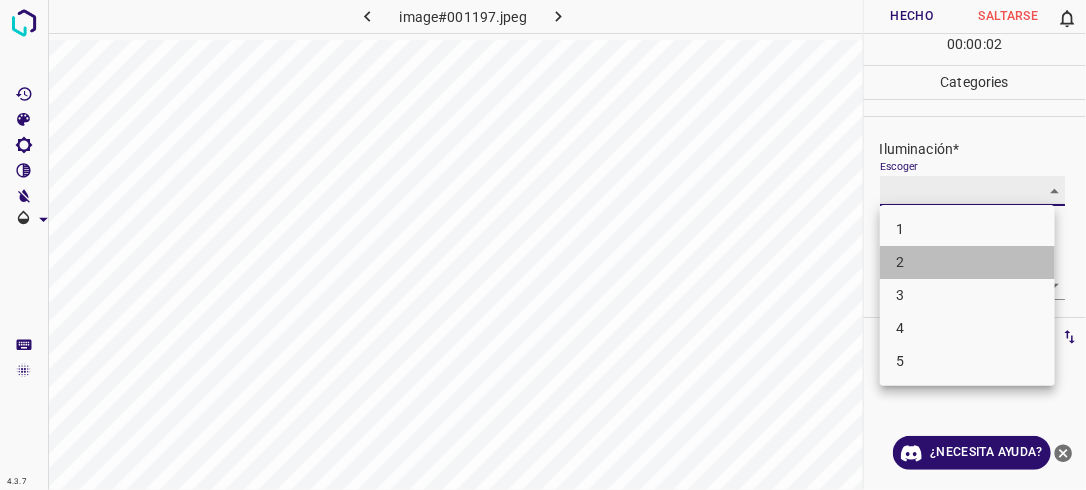type on "2" 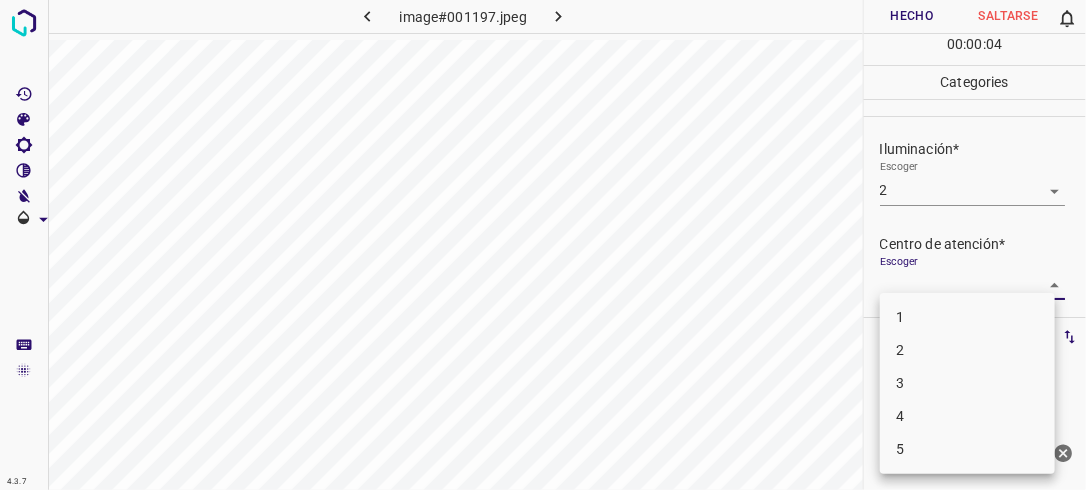 drag, startPoint x: 1049, startPoint y: 285, endPoint x: 1003, endPoint y: 350, distance: 79.630394 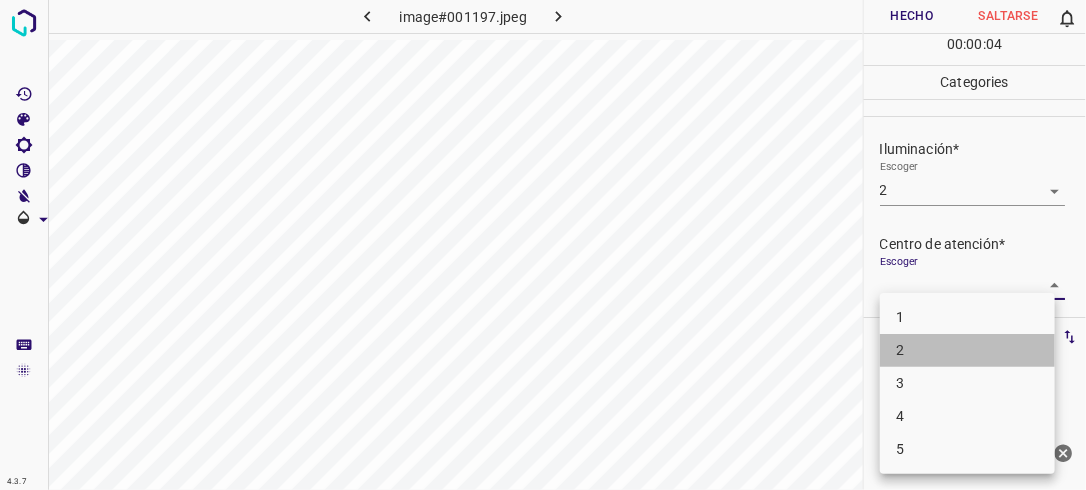 click on "2" at bounding box center (967, 350) 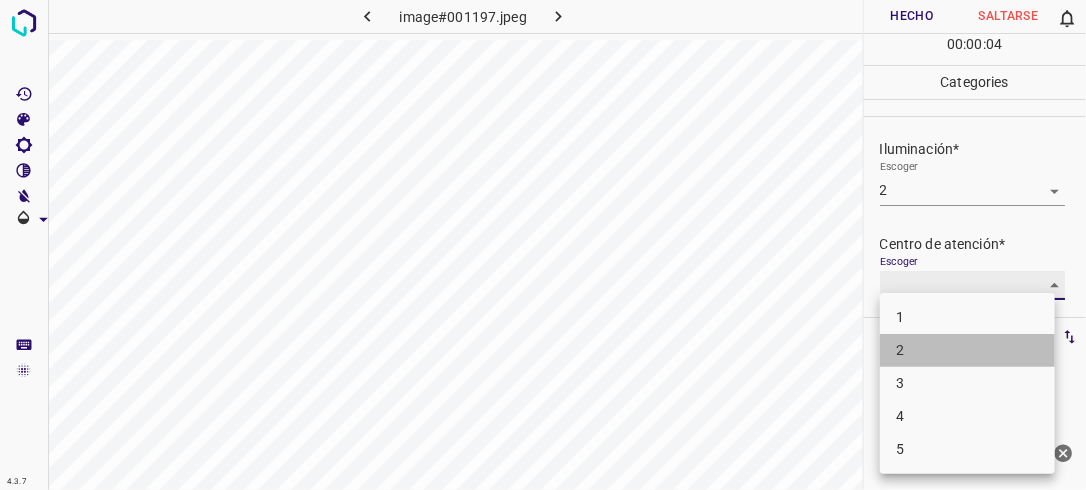 type on "2" 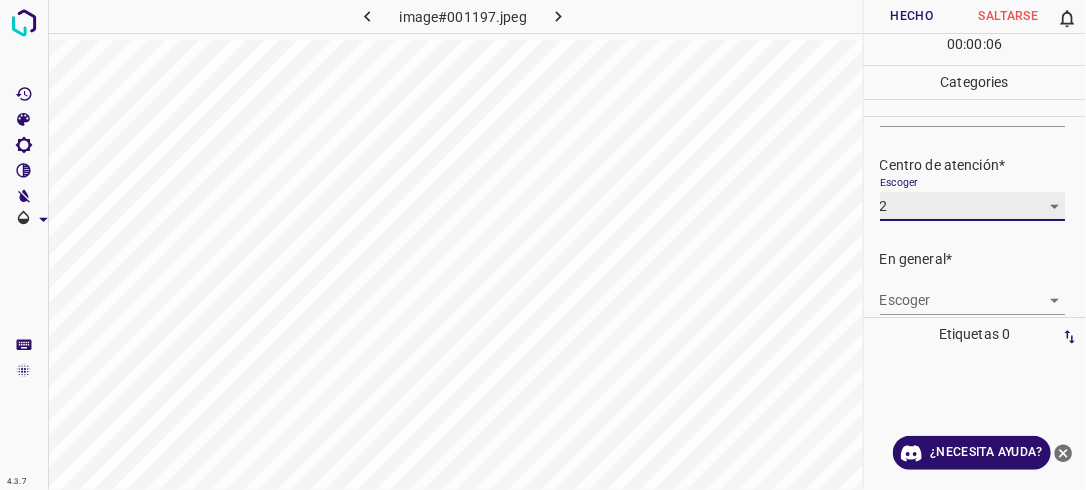 scroll, scrollTop: 98, scrollLeft: 0, axis: vertical 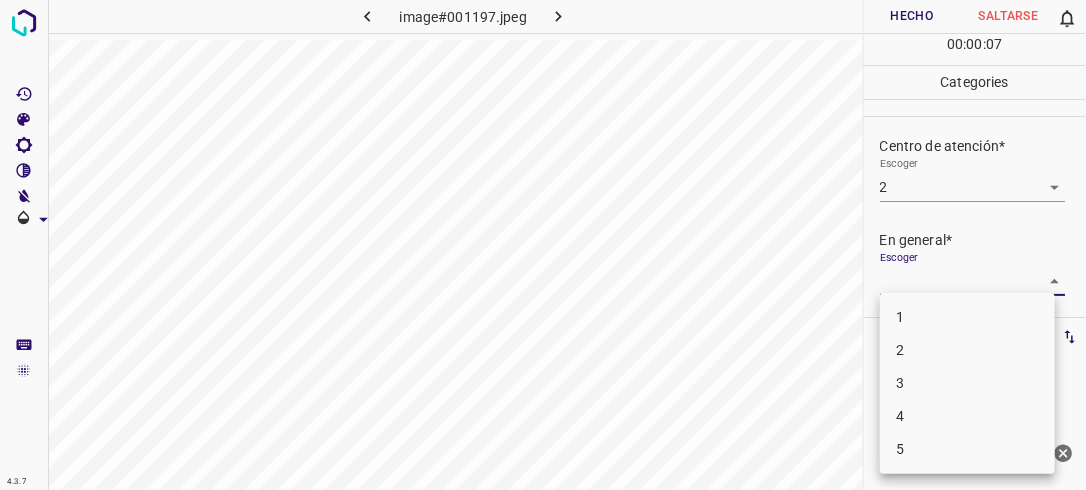 click on "4.3.7 image#001197.jpeg Hecho Saltarse 0 00   : 00   : 07   Categories Iluminación*  Escoger 2 2 Centro de atención*  Escoger 2 2 En general*  Escoger ​ Etiquetas 0 Categories 1 Lighting 2 Focus 3 Overall Tools Espacio Cambiar entre modos (Dibujar y Editar) Yo Etiquetado automático R Restaurar zoom M Acercar N Alejar Borrar Eliminar etiqueta de selección Filtros Z Restaurar filtros X Filtro de saturación C Filtro de brillo V Filtro de contraste B Filtro de escala de grises General O Descargar ¿Necesita ayuda? -Mensaje de texto -Esconder -Borrar 1 2 3 4 5" at bounding box center (543, 245) 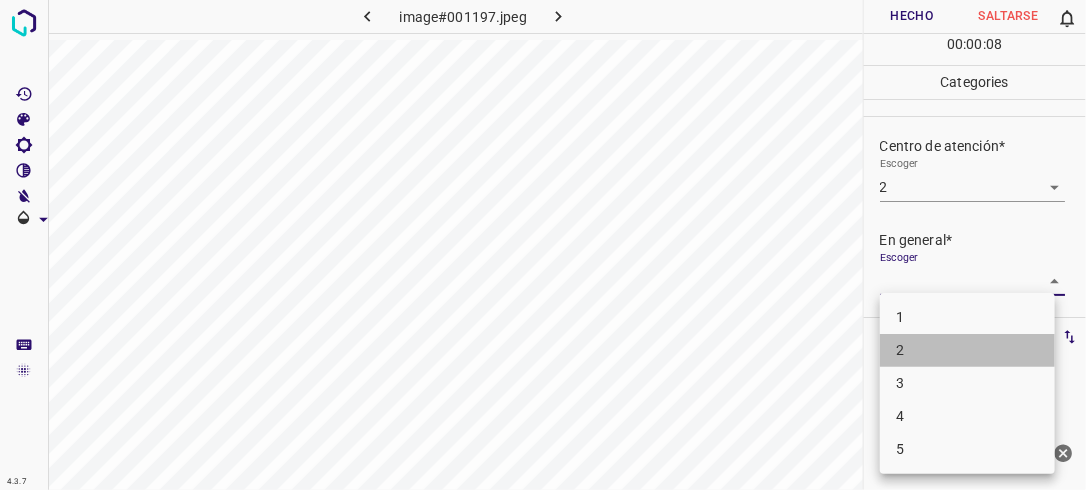 click on "2" at bounding box center (967, 350) 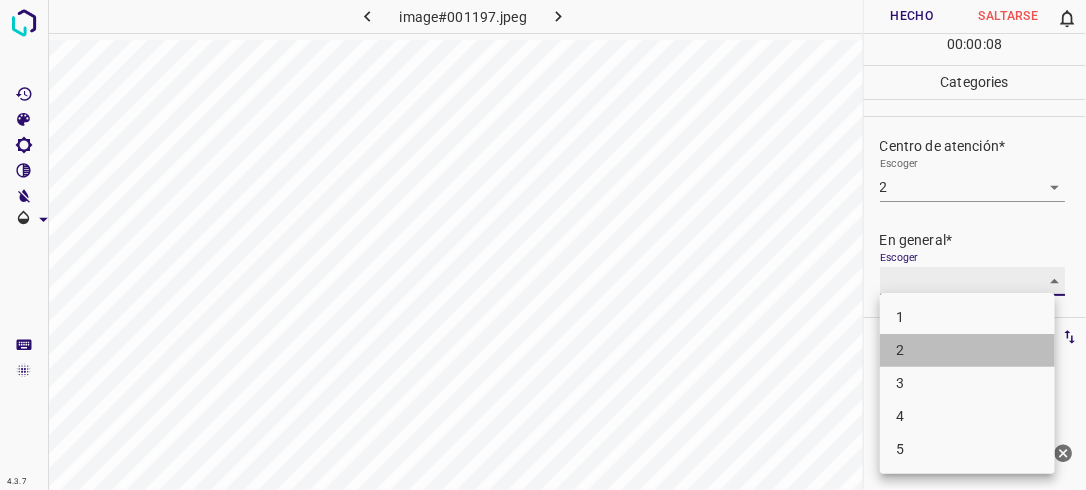 type on "2" 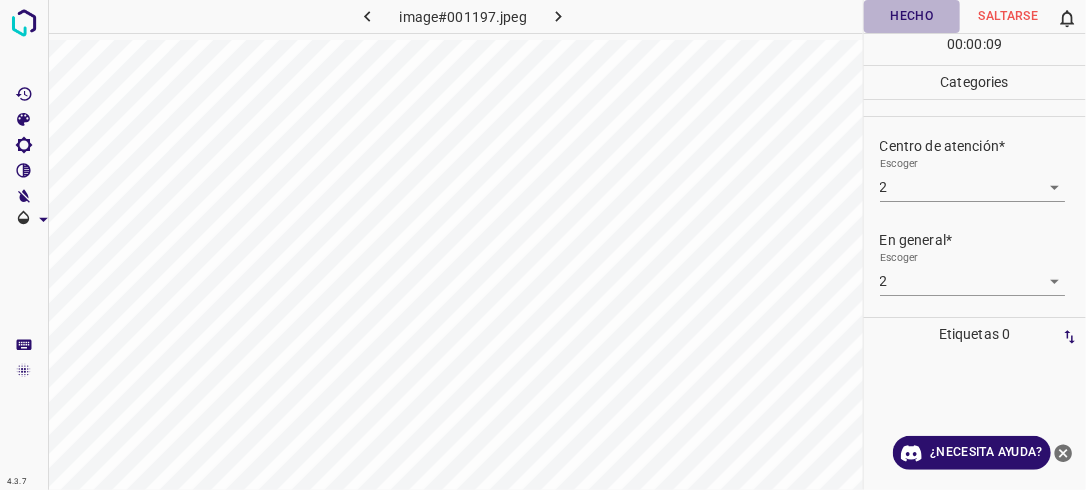 click on "Hecho" at bounding box center (912, 16) 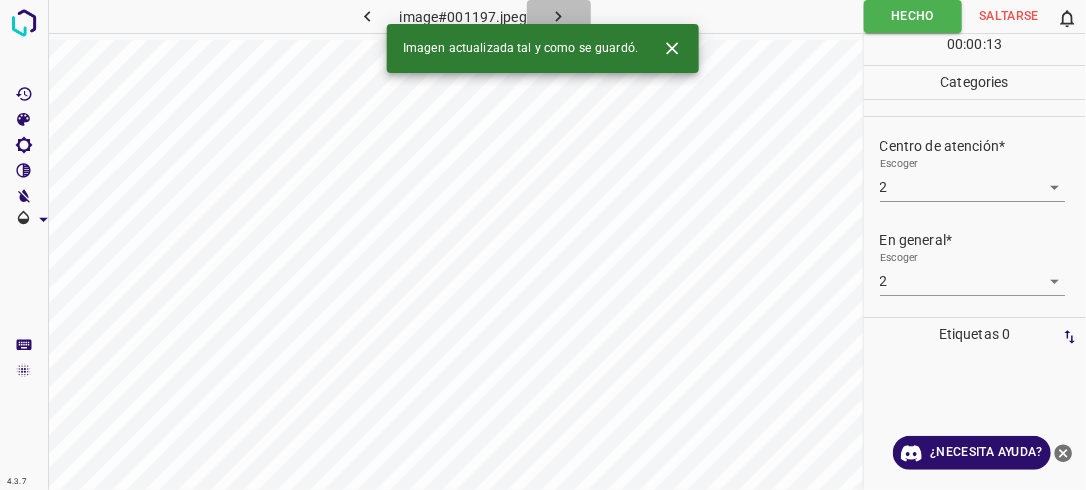 click at bounding box center [559, 16] 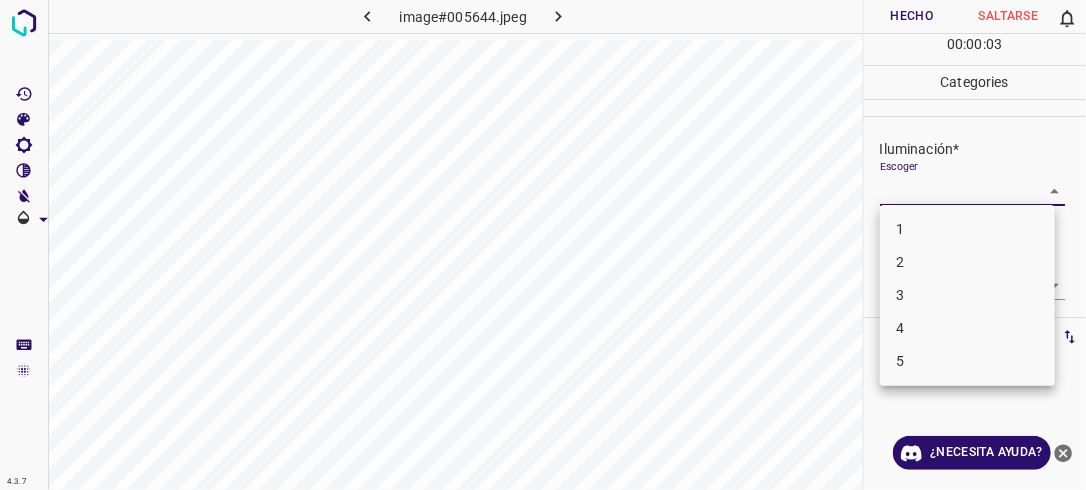 drag, startPoint x: 1048, startPoint y: 183, endPoint x: 960, endPoint y: 260, distance: 116.9316 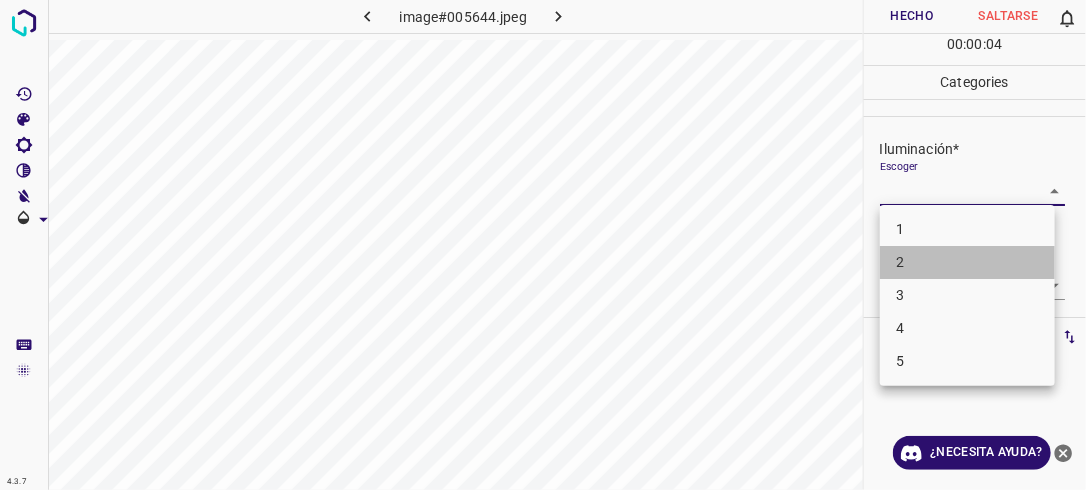 click on "2" at bounding box center [967, 262] 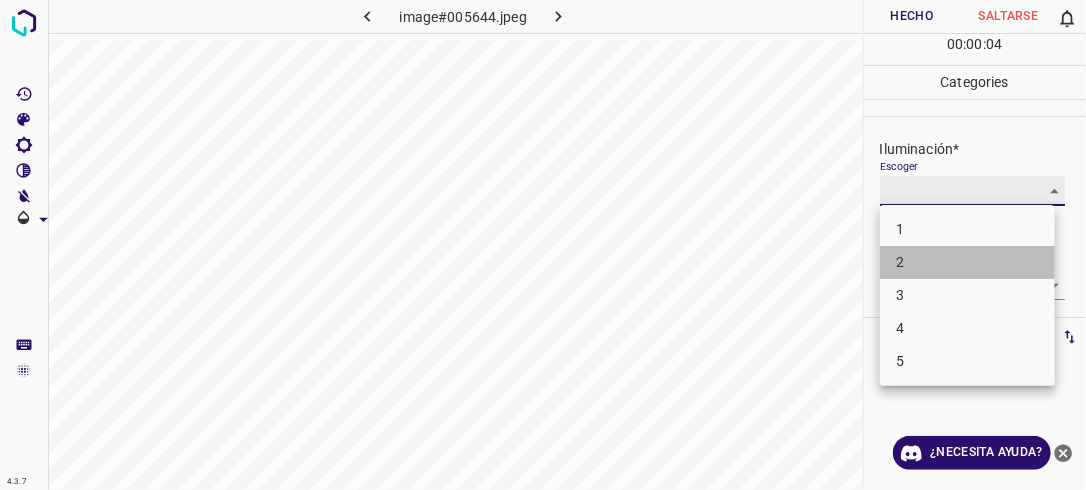 type on "2" 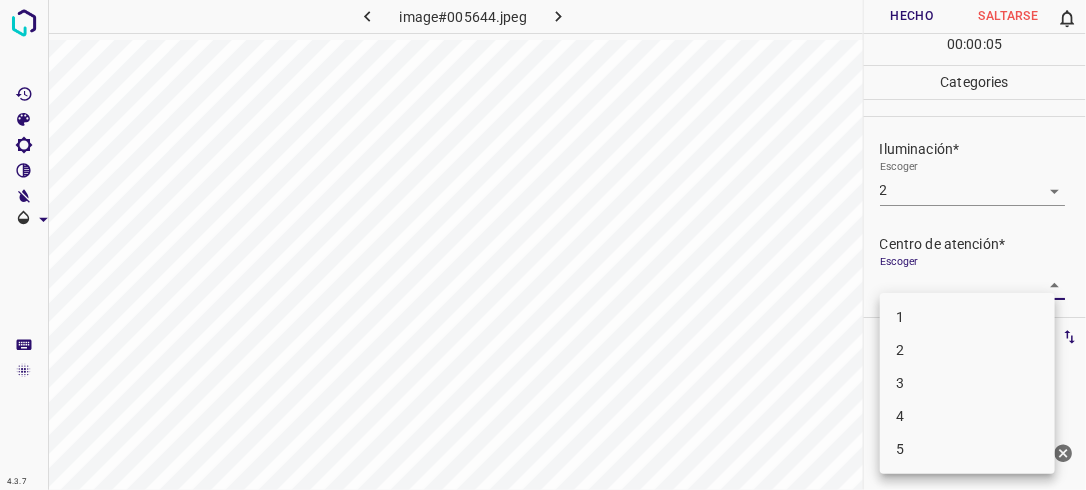click on "4.3.7 image#005644.jpeg Hecho Saltarse 0 00   : 00   : 05   Categories Iluminación*  Escoger 2 2 Centro de atención*  Escoger ​ En general*  Escoger ​ Etiquetas 0 Categories 1 Lighting 2 Focus 3 Overall Tools Espacio Cambiar entre modos (Dibujar y Editar) Yo Etiquetado automático R Restaurar zoom M Acercar N Alejar Borrar Eliminar etiqueta de selección Filtros Z Restaurar filtros X Filtro de saturación C Filtro de brillo V Filtro de contraste B Filtro de escala de grises General O Descargar ¿Necesita ayuda? -Mensaje de texto -Esconder -Borrar 1 2 3 4 5" at bounding box center [543, 245] 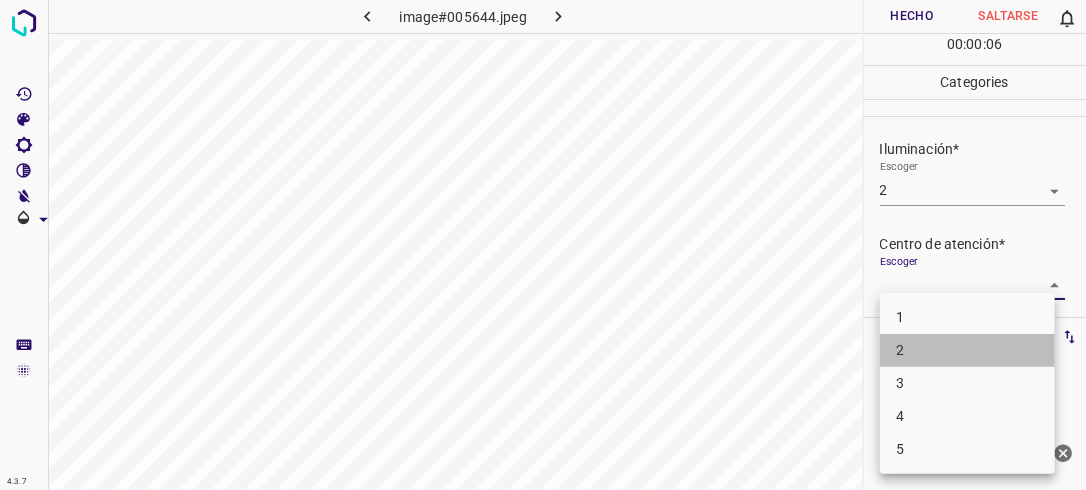 click on "2" at bounding box center [967, 350] 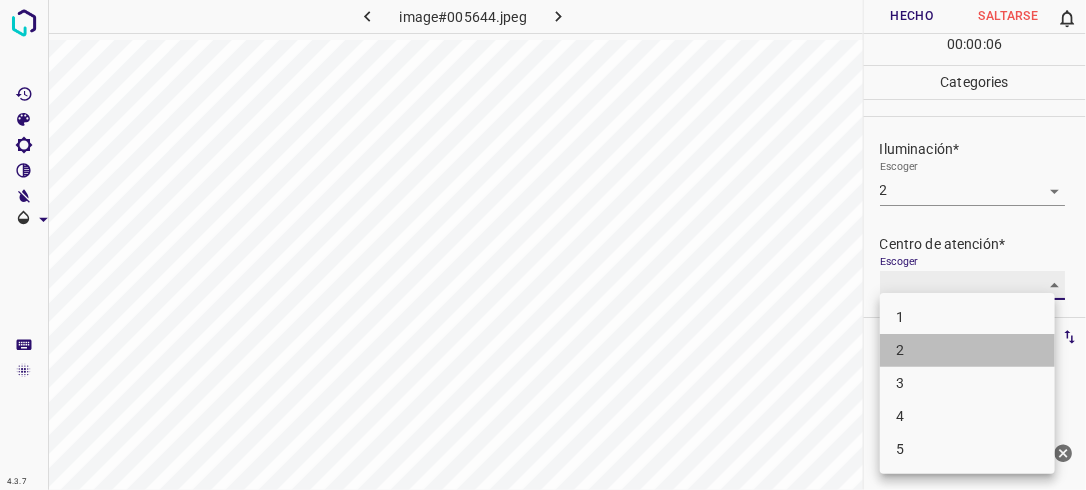 type on "2" 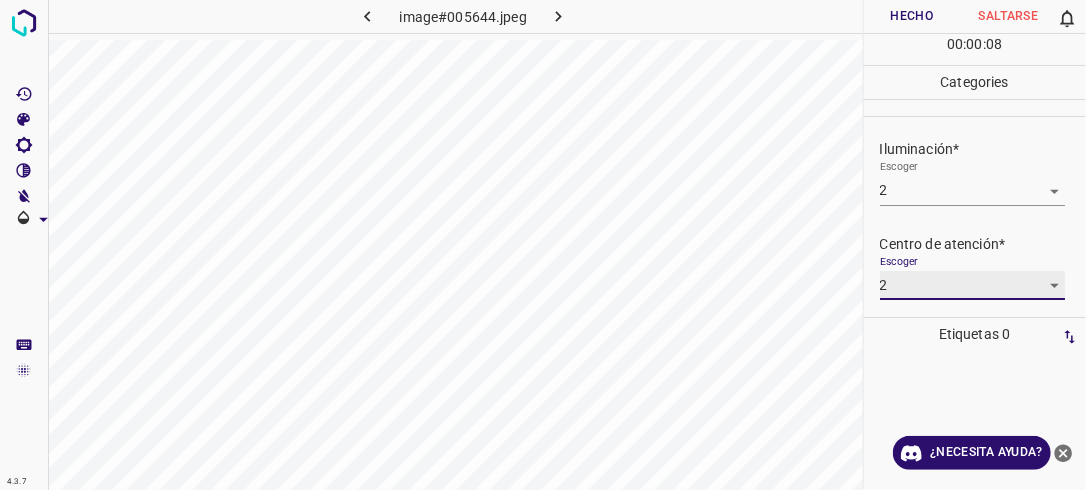 scroll, scrollTop: 98, scrollLeft: 0, axis: vertical 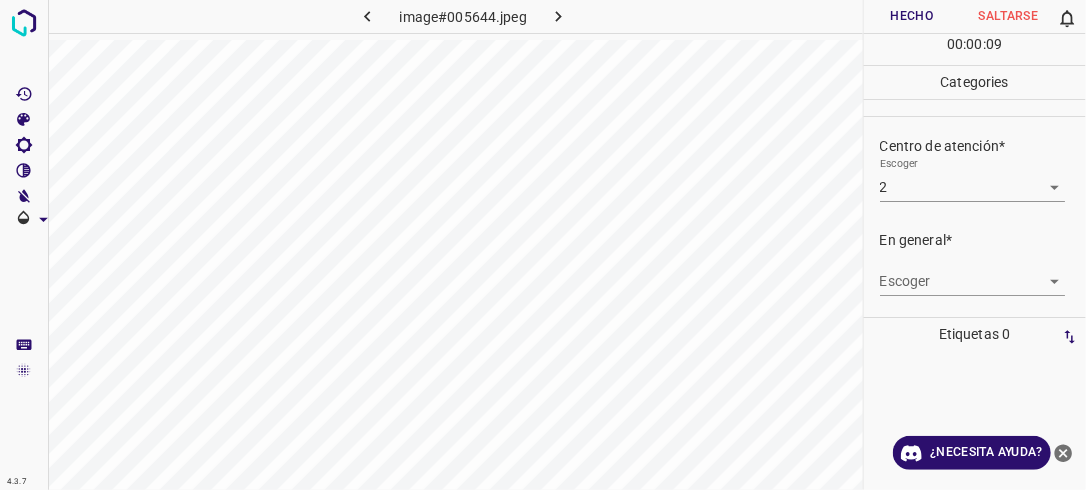 click on "Escoger ​" at bounding box center [983, 273] 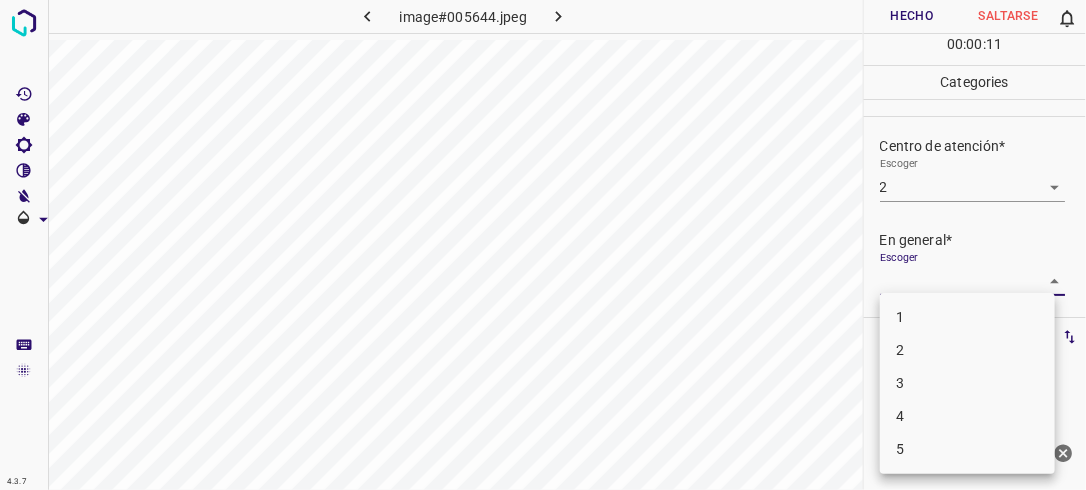 drag, startPoint x: 1045, startPoint y: 280, endPoint x: 935, endPoint y: 351, distance: 130.92365 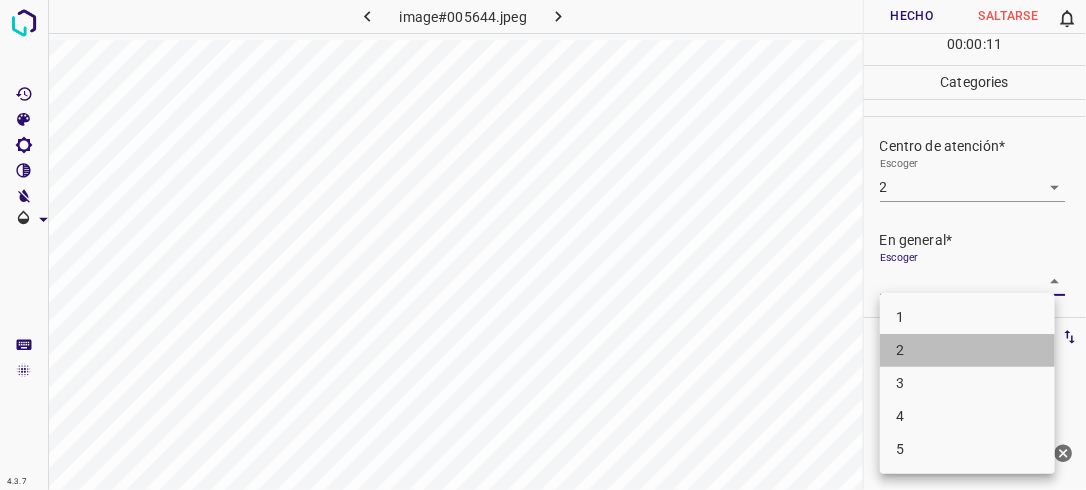 click on "2" at bounding box center [967, 350] 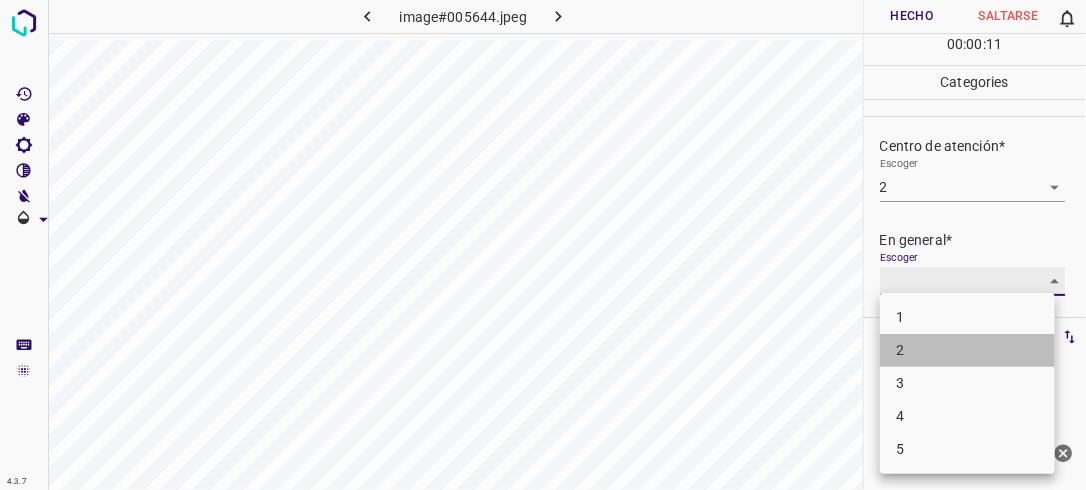 type on "2" 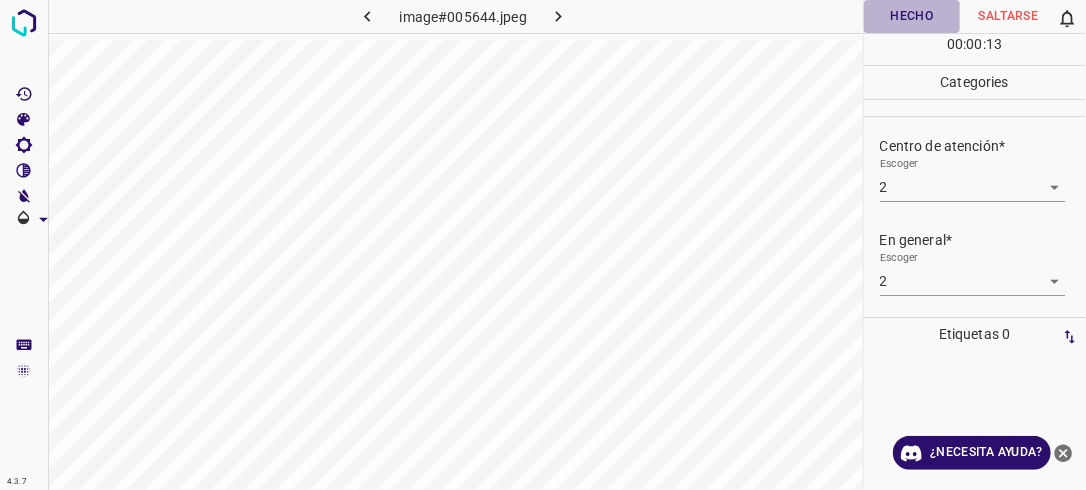 click on "Hecho" at bounding box center [912, 16] 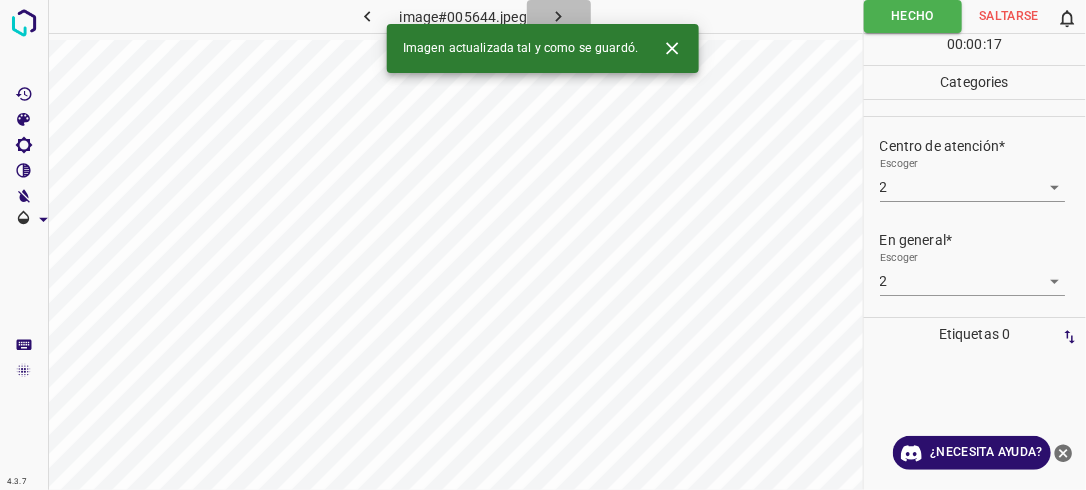 click 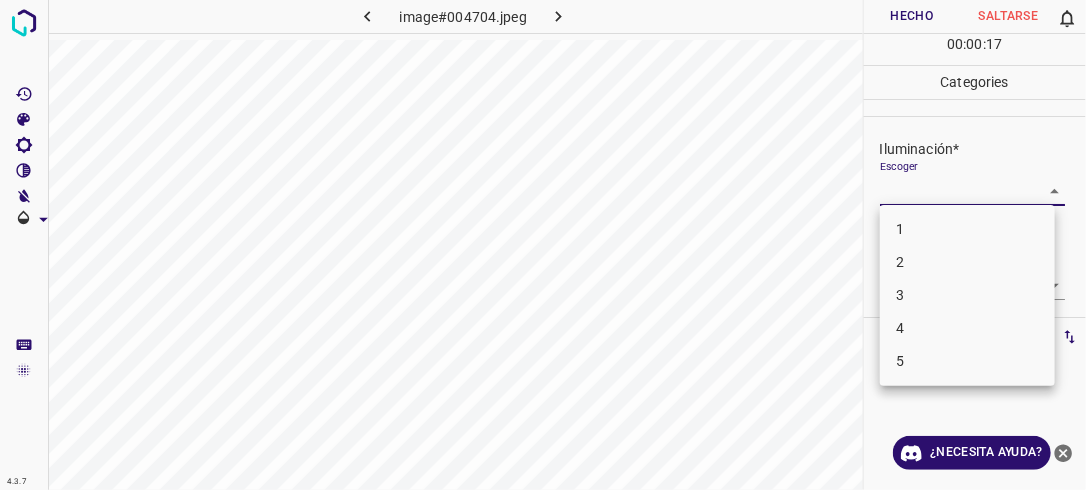 click on "4.3.7 image#004704.jpeg Hecho Saltarse 0 00   : 00   : 17   Categories Iluminación*  Escoger ​ Centro de atención*  Escoger ​ En general*  Escoger ​ Etiquetas 0 Categories 1 Lighting 2 Focus 3 Overall Tools Espacio Cambiar entre modos (Dibujar y Editar) Yo Etiquetado automático R Restaurar zoom M Acercar N Alejar Borrar Eliminar etiqueta de selección Filtros Z Restaurar filtros X Filtro de saturación C Filtro de brillo V Filtro de contraste B Filtro de escala de grises General O Descargar ¿Necesita ayuda? -Mensaje de texto -Esconder -Borrar 1 2 3 4 5" at bounding box center (543, 245) 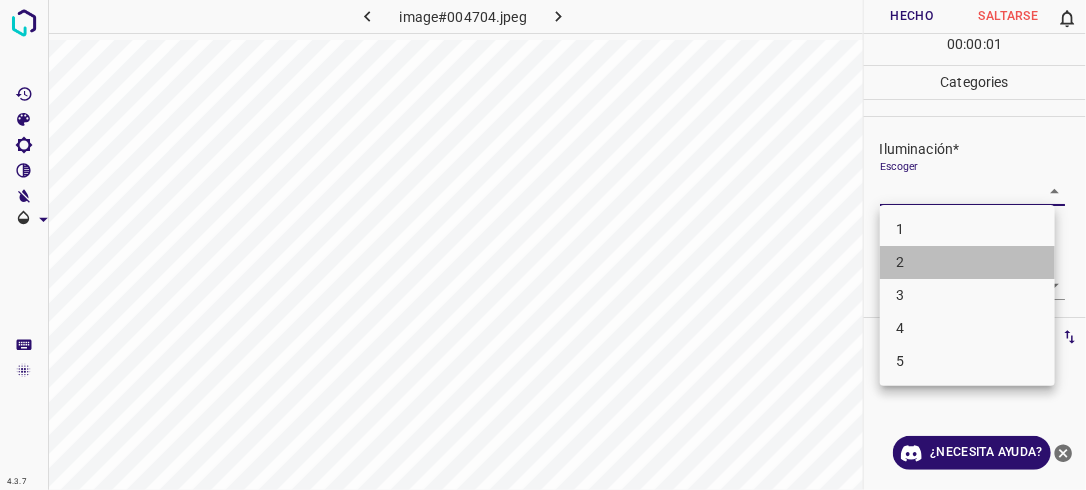 click on "2" at bounding box center (967, 262) 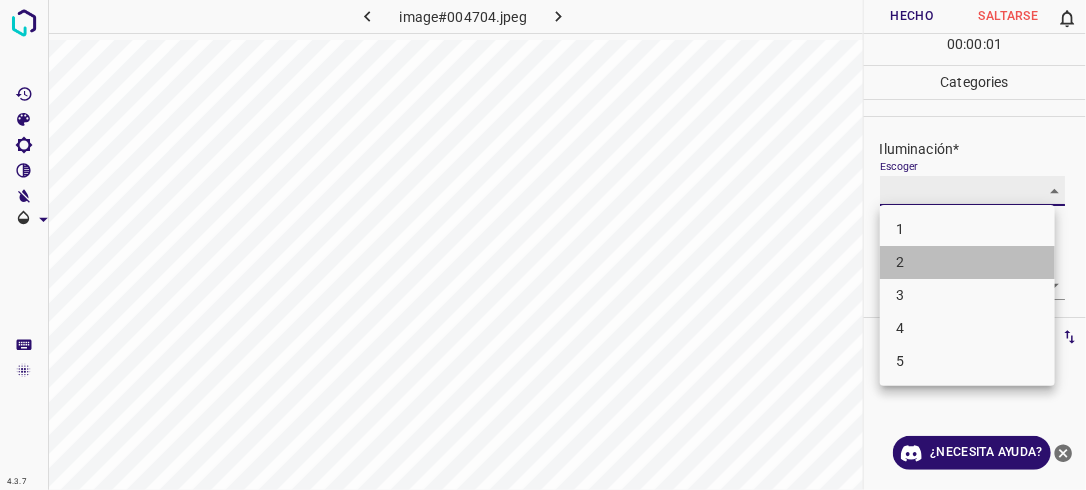 type on "2" 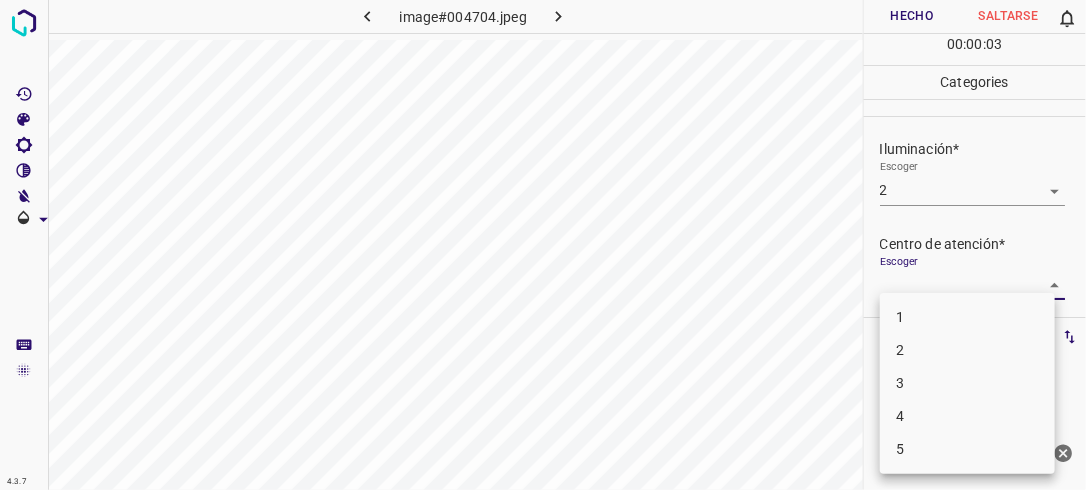 drag, startPoint x: 1047, startPoint y: 283, endPoint x: 991, endPoint y: 341, distance: 80.622574 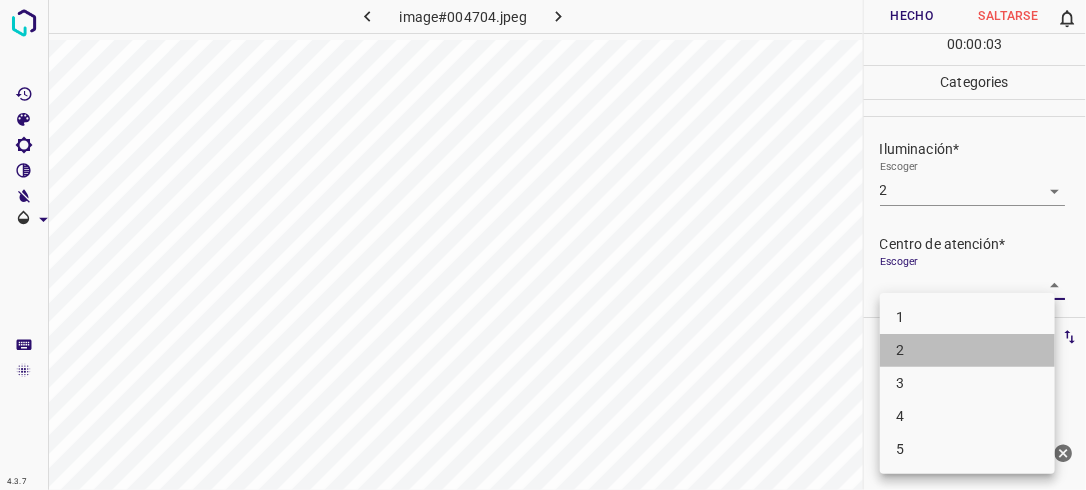 click on "2" at bounding box center (967, 350) 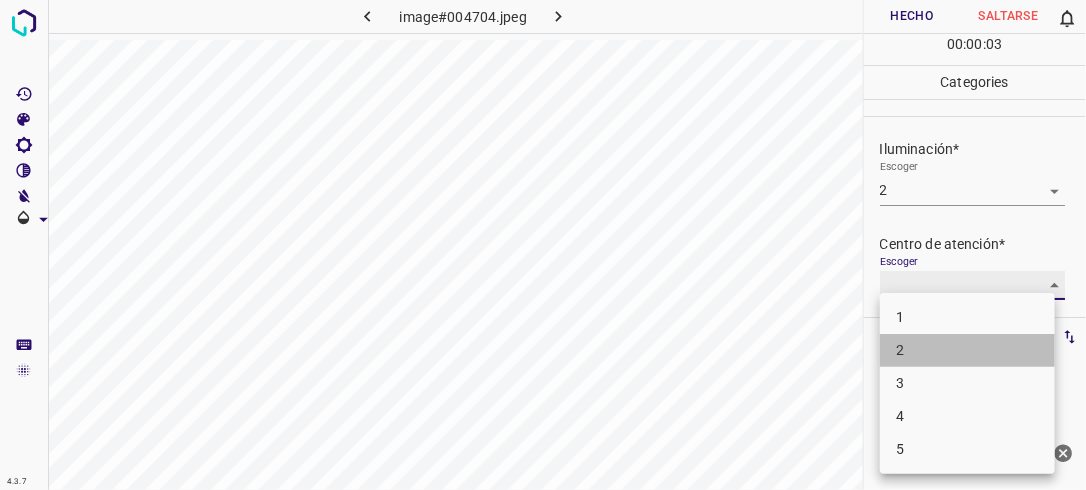 type on "2" 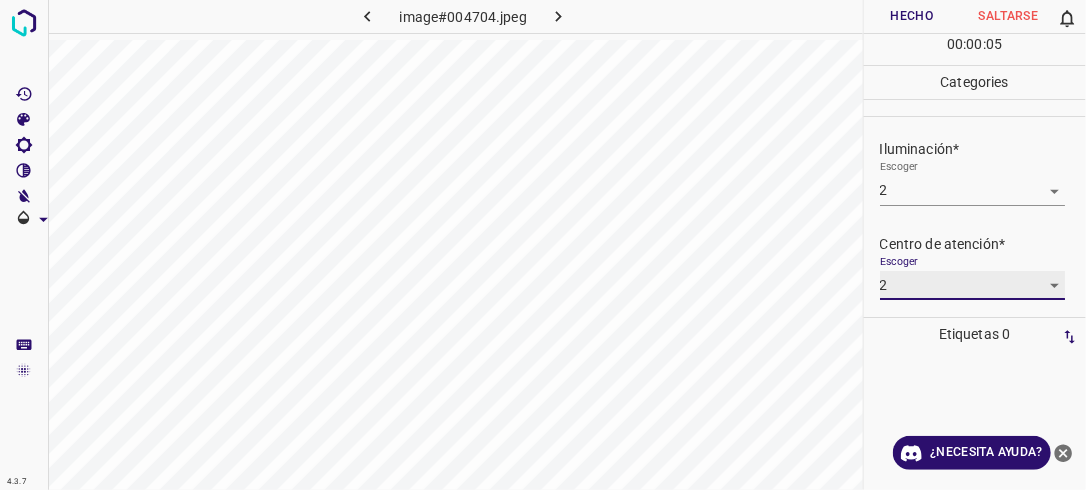 scroll, scrollTop: 98, scrollLeft: 0, axis: vertical 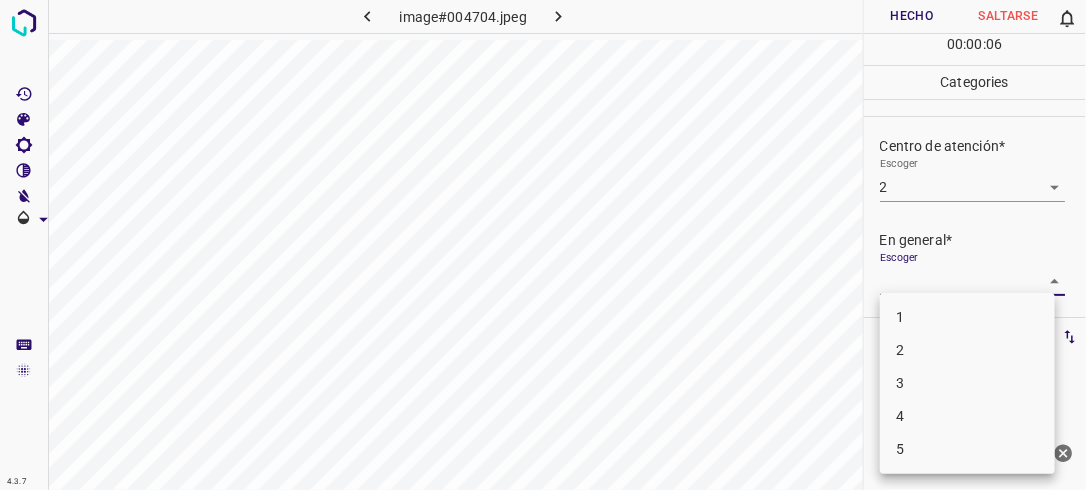 click on "4.3.7 image#004704.jpeg Hecho Saltarse 0 00   : 00   : 06   Categories Iluminación*  Escoger 2 2 Centro de atención*  Escoger 2 2 En general*  Escoger ​ Etiquetas 0 Categories 1 Lighting 2 Focus 3 Overall Tools Espacio Cambiar entre modos (Dibujar y Editar) Yo Etiquetado automático R Restaurar zoom M Acercar N Alejar Borrar Eliminar etiqueta de selección Filtros Z Restaurar filtros X Filtro de saturación C Filtro de brillo V Filtro de contraste B Filtro de escala de grises General O Descargar ¿Necesita ayuda? -Mensaje de texto -Esconder -Borrar 1 2 3 4 5" at bounding box center (543, 245) 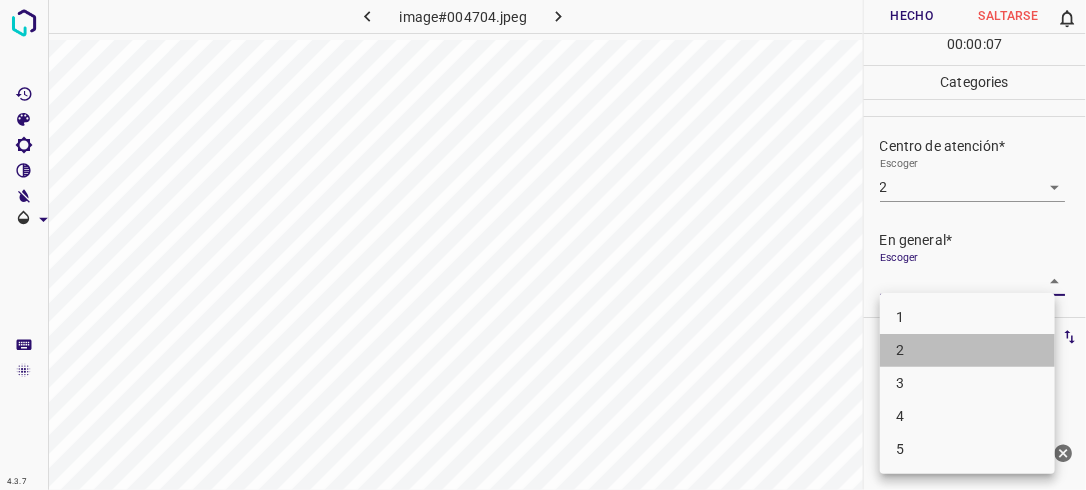 click on "2" at bounding box center (967, 350) 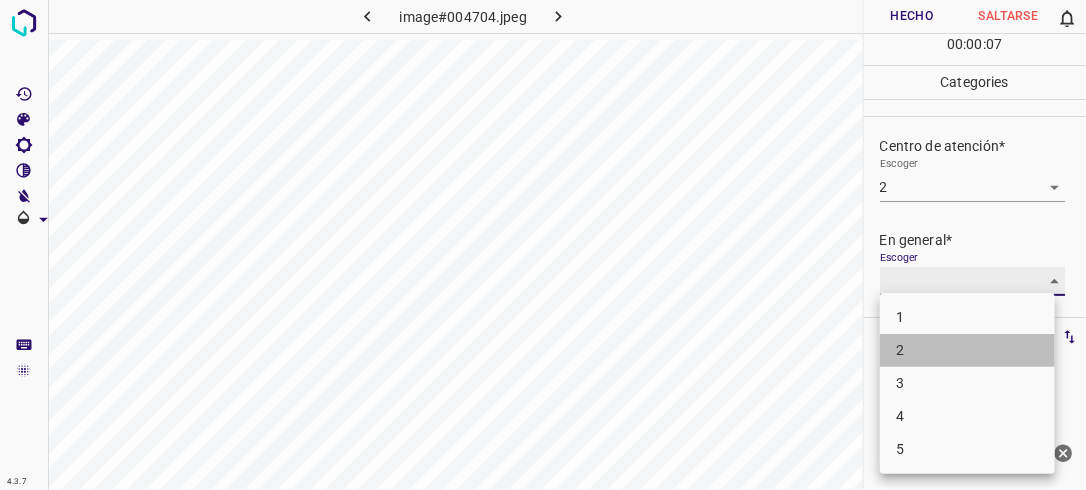type on "2" 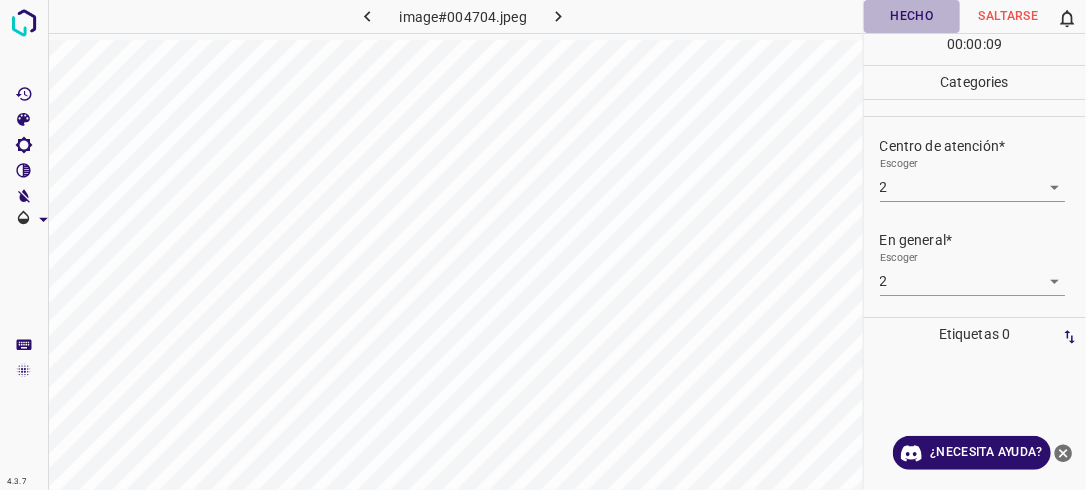 click on "Hecho" at bounding box center (912, 16) 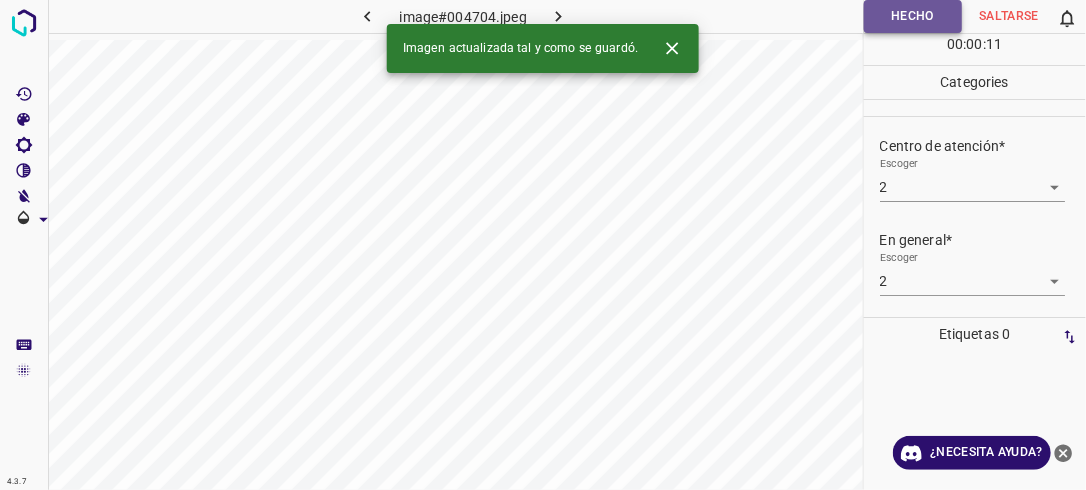 click on "Hecho" at bounding box center (913, 16) 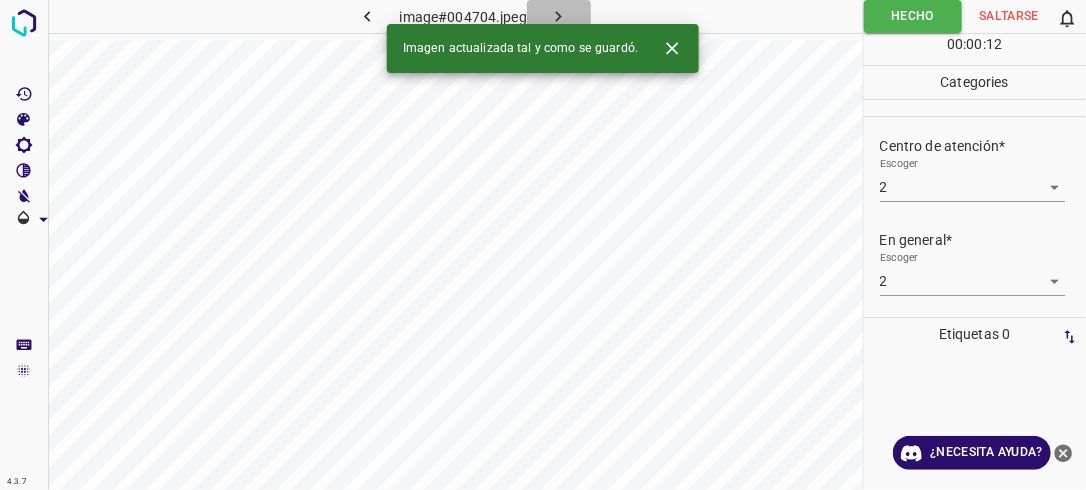 click at bounding box center [559, 16] 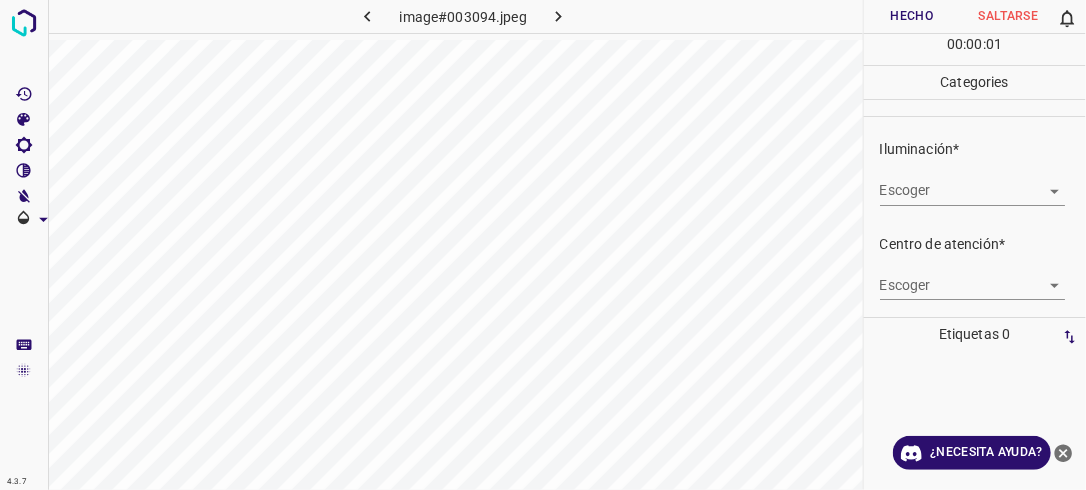 click on "4.3.7 image#003094.jpeg Hecho Saltarse 0 00   : 00   : 01   Categories Iluminación*  Escoger ​ Centro de atención*  Escoger ​ En general*  Escoger ​ Etiquetas 0 Categories 1 Lighting 2 Focus 3 Overall Tools Espacio Cambiar entre modos (Dibujar y Editar) Yo Etiquetado automático R Restaurar zoom M Acercar N Alejar Borrar Eliminar etiqueta de selección Filtros Z Restaurar filtros X Filtro de saturación C Filtro de brillo V Filtro de contraste B Filtro de escala de grises General O Descargar ¿Necesita ayuda? -Mensaje de texto -Esconder -Borrar" at bounding box center (543, 245) 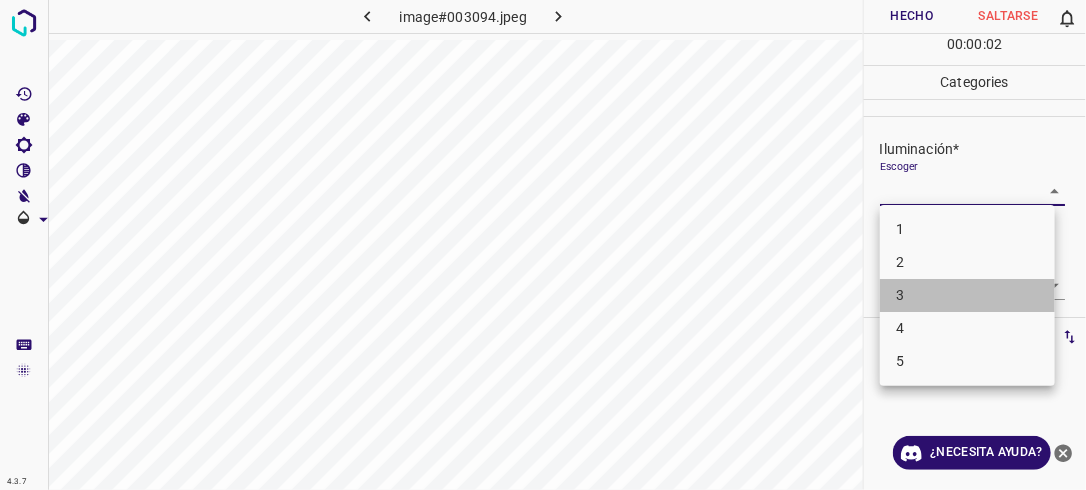 click on "3" at bounding box center (967, 295) 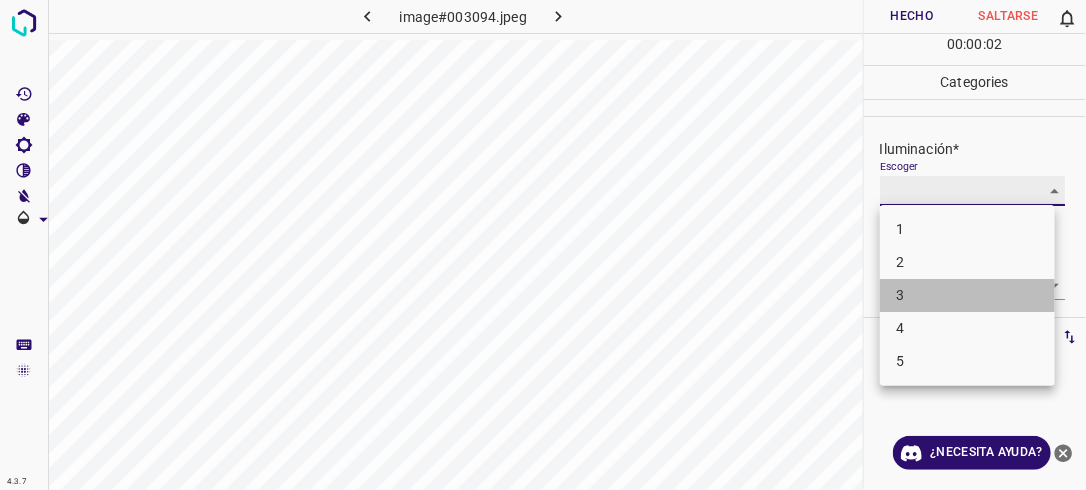 type on "3" 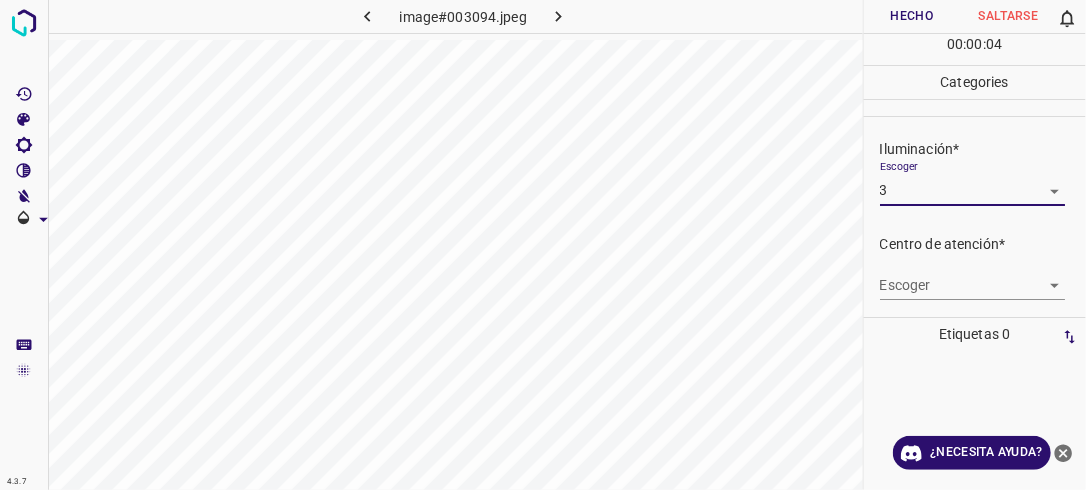 click on "4.3.7 image#003094.jpeg Hecho Saltarse 0 00   : 00   : 04   Categories Iluminación*  Escoger 3 3 Centro de atención*  Escoger ​ En general*  Escoger ​ Etiquetas 0 Categories 1 Lighting 2 Focus 3 Overall Tools Espacio Cambiar entre modos (Dibujar y Editar) Yo Etiquetado automático R Restaurar zoom M Acercar N Alejar Borrar Eliminar etiqueta de selección Filtros Z Restaurar filtros X Filtro de saturación C Filtro de brillo V Filtro de contraste B Filtro de escala de grises General O Descargar ¿Necesita ayuda? -Mensaje de texto -Esconder -Borrar" at bounding box center [543, 245] 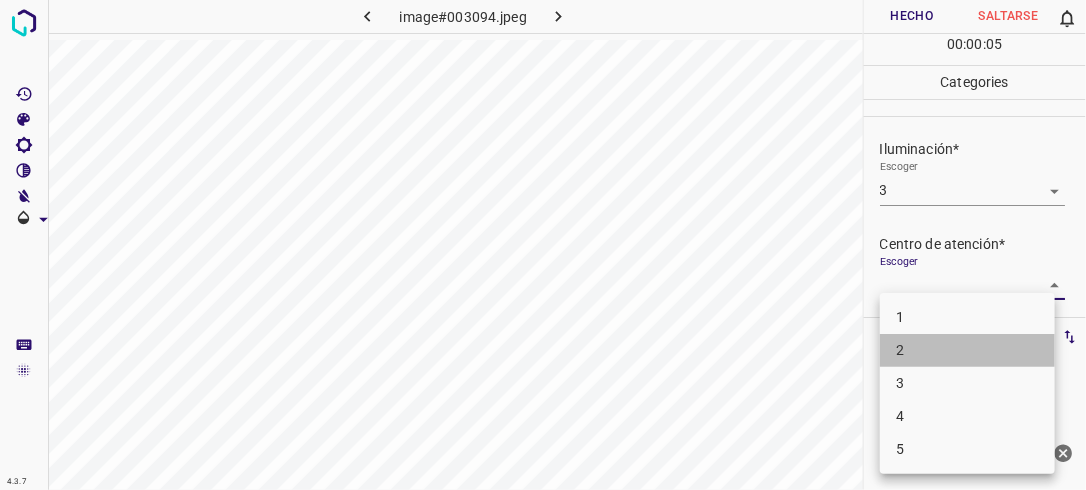 click on "2" at bounding box center [967, 350] 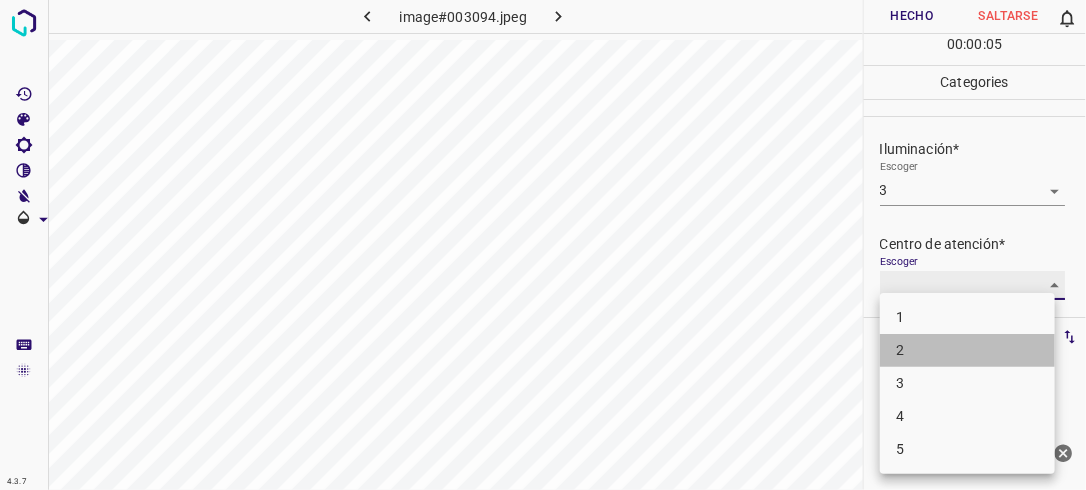 type on "2" 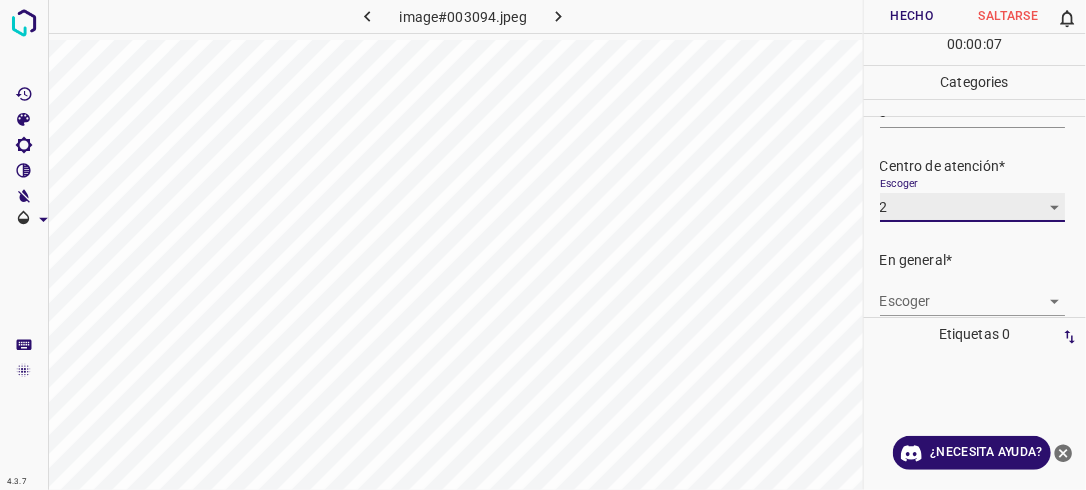 scroll, scrollTop: 98, scrollLeft: 0, axis: vertical 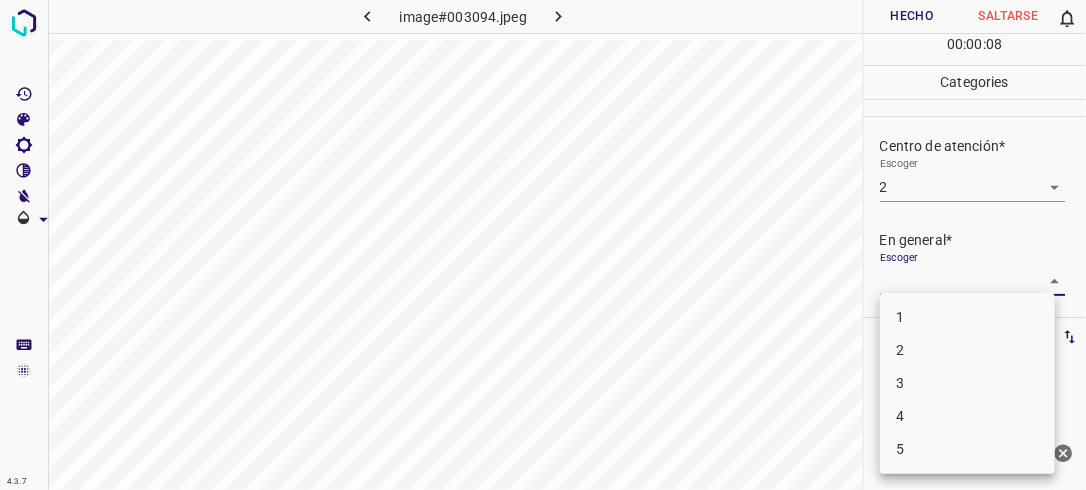 click on "4.3.7 image#003094.jpeg Hecho Saltarse 0 00   : 00   : 08   Categories Iluminación*  Escoger 3 3 Centro de atención*  Escoger 2 2 En general*  Escoger ​ Etiquetas 0 Categories 1 Lighting 2 Focus 3 Overall Tools Espacio Cambiar entre modos (Dibujar y Editar) Yo Etiquetado automático R Restaurar zoom M Acercar N Alejar Borrar Eliminar etiqueta de selección Filtros Z Restaurar filtros X Filtro de saturación C Filtro de brillo V Filtro de contraste B Filtro de escala de grises General O Descargar ¿Necesita ayuda? -Mensaje de texto -Esconder -Borrar 1 2 3 4 5" at bounding box center [543, 245] 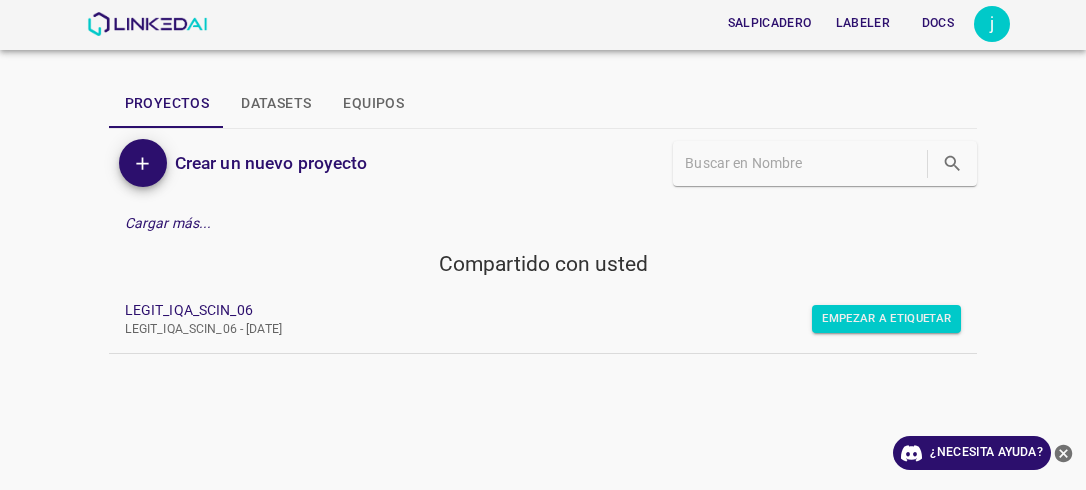 scroll, scrollTop: 0, scrollLeft: 0, axis: both 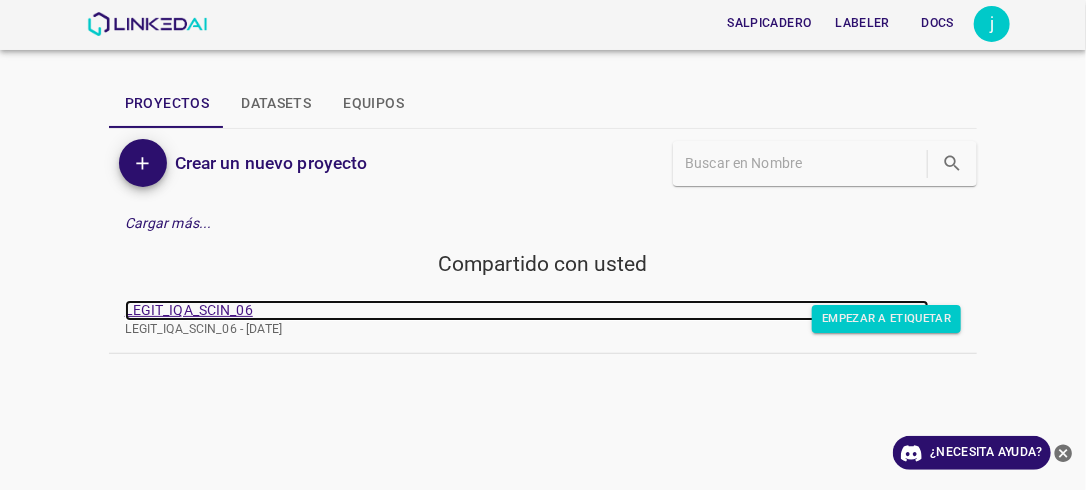 click on "LEGIT_IQA_SCIN_06" at bounding box center (527, 310) 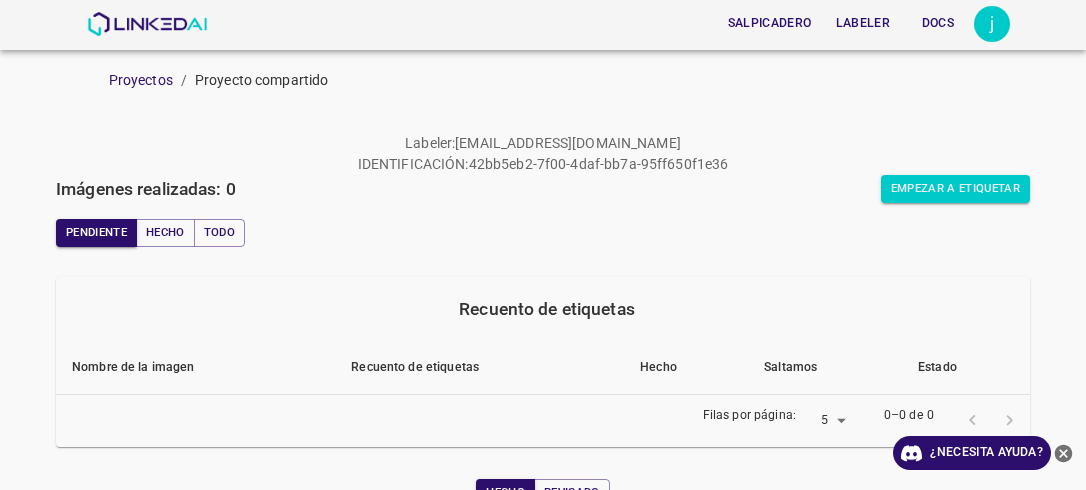 scroll, scrollTop: 0, scrollLeft: 0, axis: both 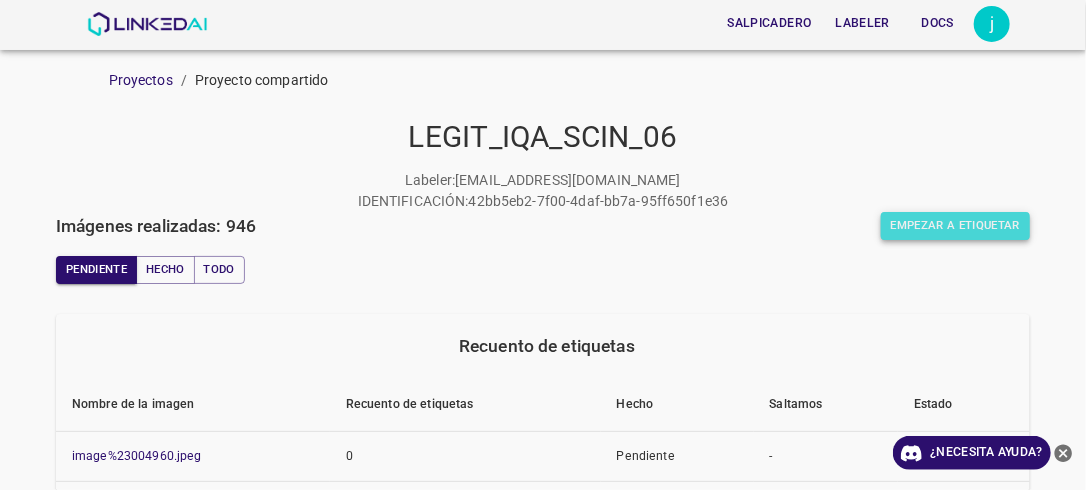 click on "Empezar a etiquetar" at bounding box center [955, 226] 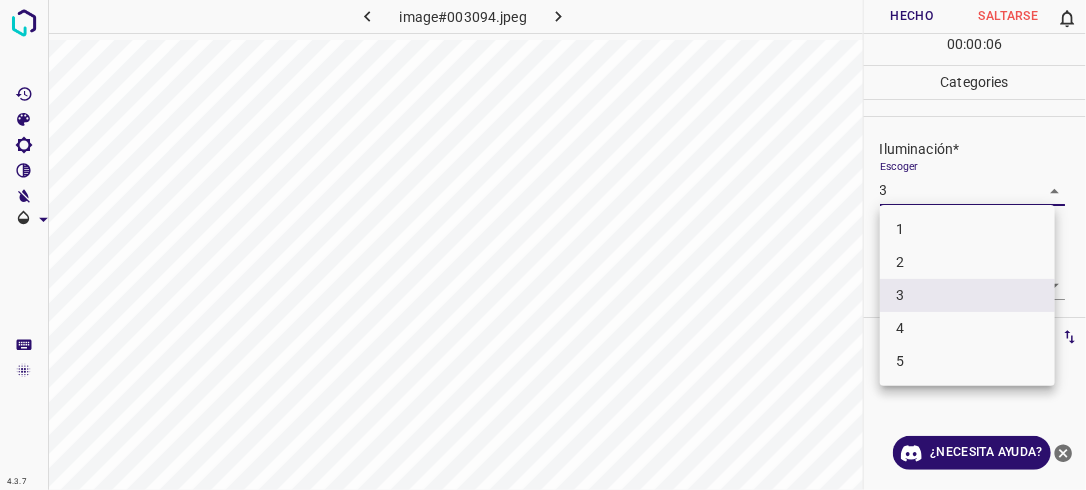 click on "4.3.7 image#003094.jpeg Hecho Saltarse 0 00   : 00   : 06   Categories Iluminación*  Escoger 3 3 Centro de atención*  Escoger 2 2 En general*  Escoger ​ Etiquetas 0 Categories 1 Lighting 2 Focus 3 Overall Tools Espacio Cambiar entre modos (Dibujar y Editar) Yo Etiquetado automático R Restaurar zoom M Acercar N Alejar Borrar Eliminar etiqueta de selección Filtros Z Restaurar filtros X Filtro de saturación C Filtro de brillo V Filtro de contraste B Filtro de escala de grises General O Descargar ¿Necesita ayuda? -Mensaje de texto -Esconder -Borrar 1 2 3 4 5" at bounding box center [543, 245] 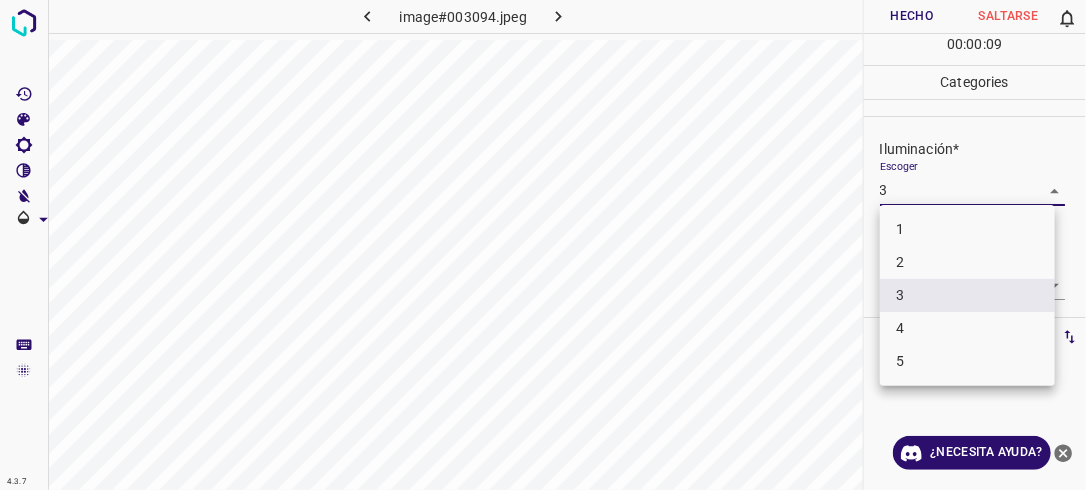 click at bounding box center (543, 245) 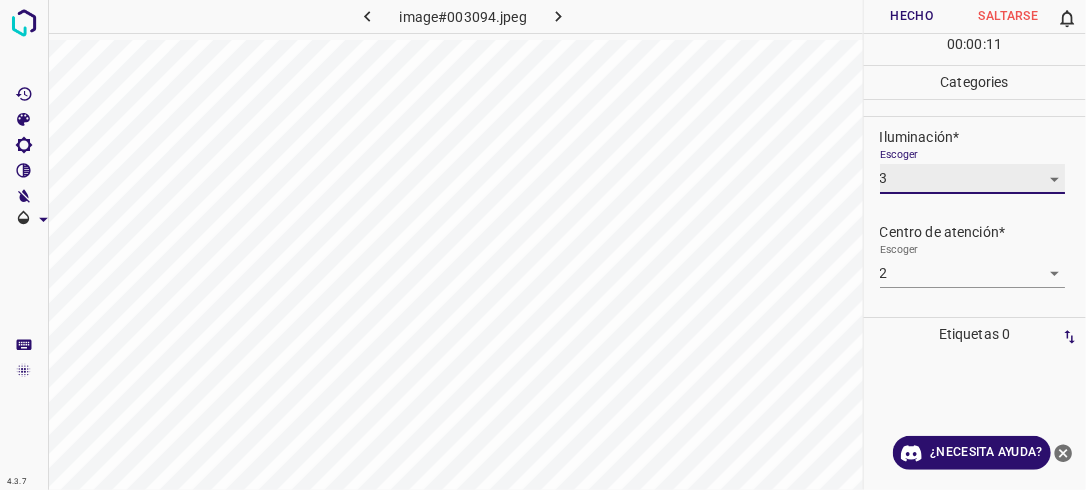 scroll, scrollTop: 98, scrollLeft: 0, axis: vertical 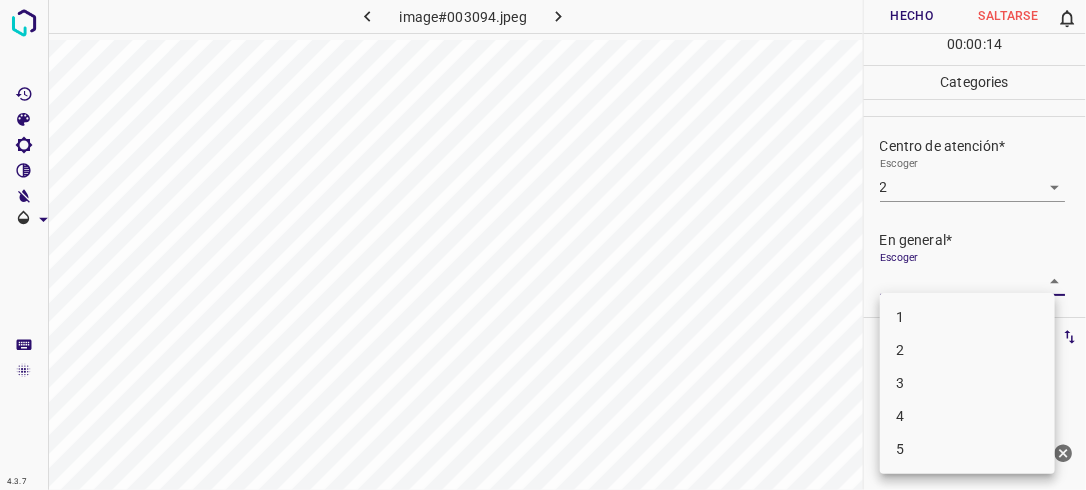 click on "4.3.7 image#003094.jpeg Hecho Saltarse 0 00   : 00   : 14   Categories Iluminación*  Escoger 3 3 Centro de atención*  Escoger 2 2 En general*  Escoger ​ Etiquetas 0 Categories 1 Lighting 2 Focus 3 Overall Tools Espacio Cambiar entre modos (Dibujar y Editar) Yo Etiquetado automático R Restaurar zoom M Acercar N Alejar Borrar Eliminar etiqueta de selección Filtros Z Restaurar filtros X Filtro de saturación C Filtro de brillo V Filtro de contraste B Filtro de escala de grises General O Descargar ¿Necesita ayuda? -Mensaje de texto -Esconder -Borrar 1 2 3 4 5" at bounding box center [543, 245] 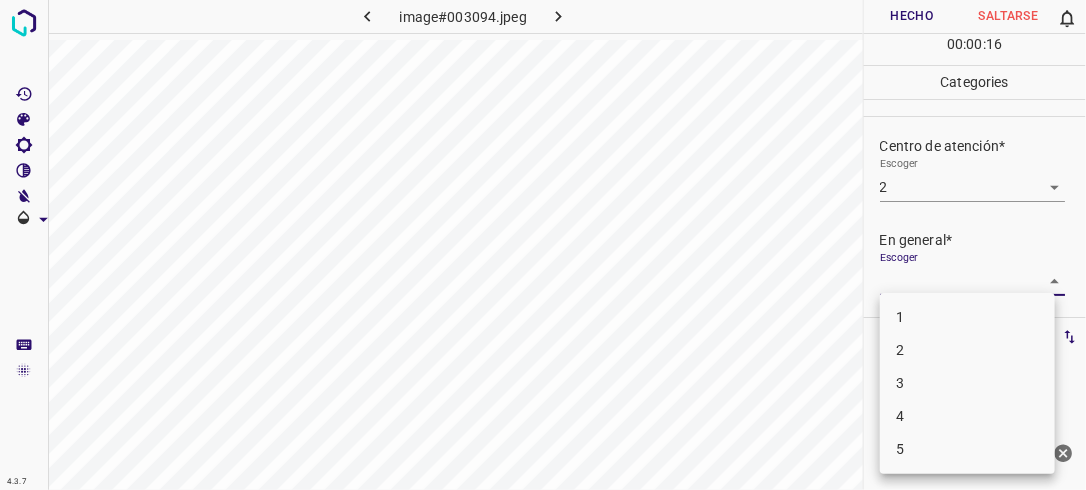 click on "3" at bounding box center (967, 383) 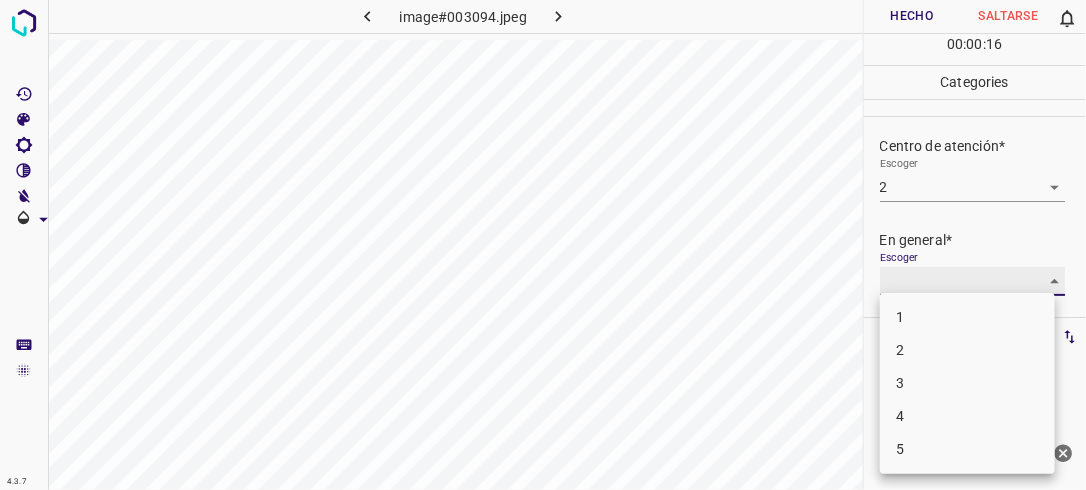 type on "3" 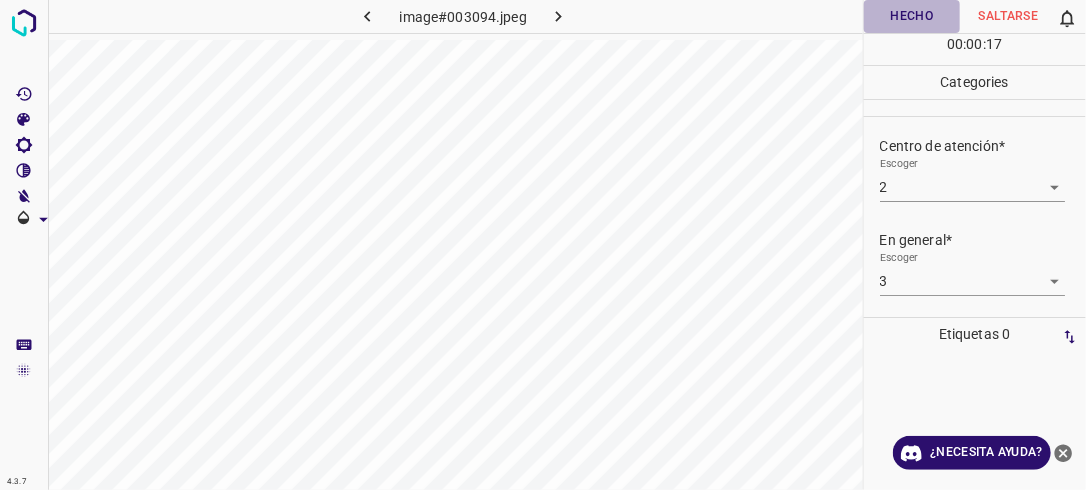 click on "Hecho" at bounding box center (912, 16) 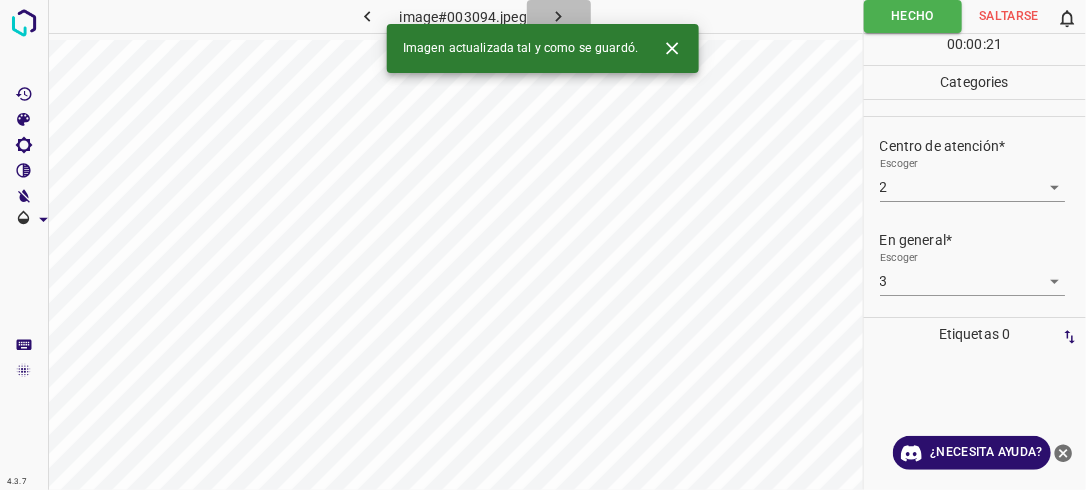 click 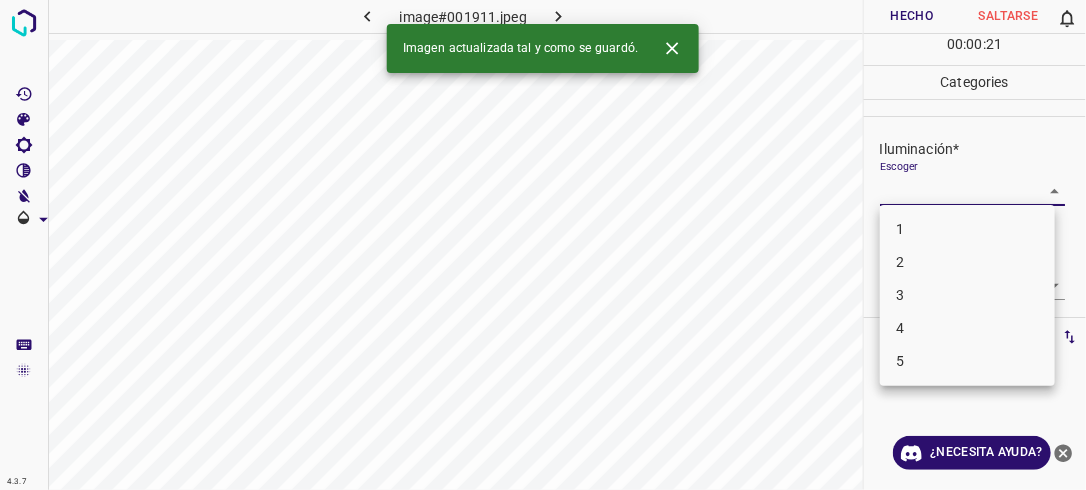 drag, startPoint x: 1047, startPoint y: 195, endPoint x: 985, endPoint y: 276, distance: 102.0049 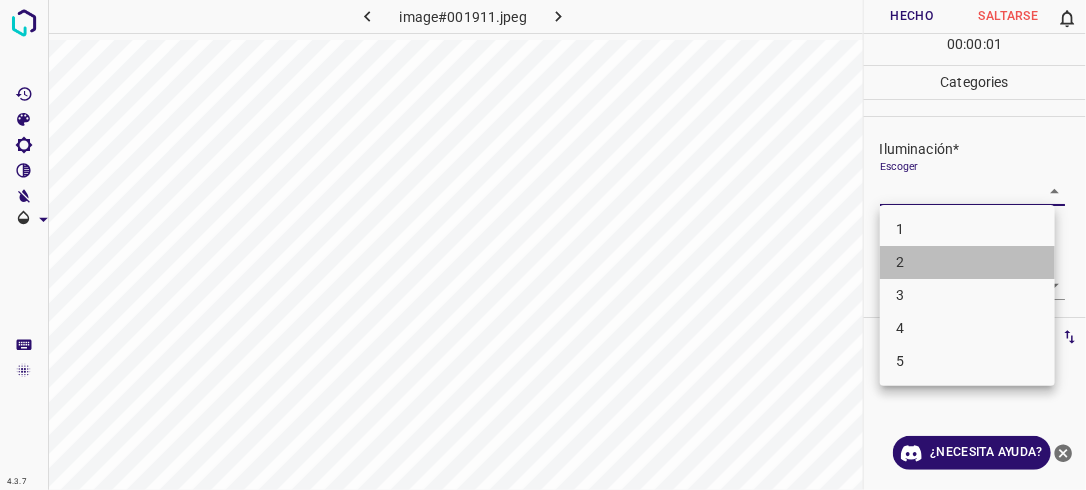 drag, startPoint x: 979, startPoint y: 270, endPoint x: 991, endPoint y: 269, distance: 12.0415945 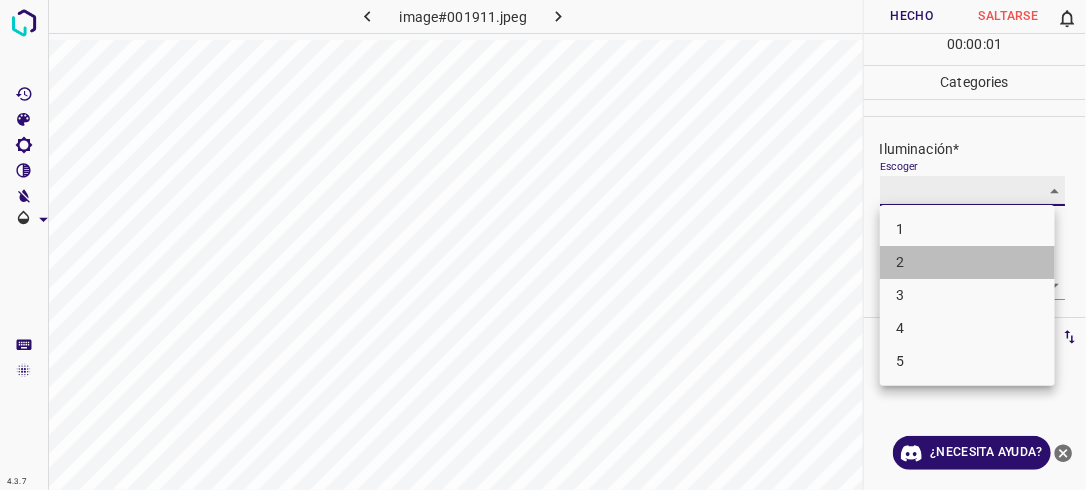 type on "2" 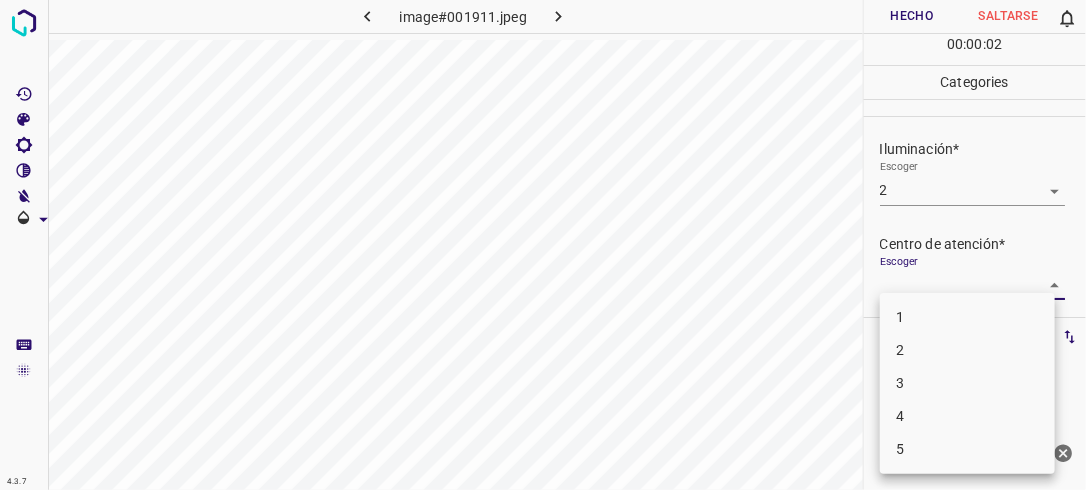 click on "4.3.7 image#001911.jpeg Hecho Saltarse 0 00   : 00   : 02   Categories Iluminación*  Escoger 2 2 Centro de atención*  Escoger ​ En general*  Escoger ​ Etiquetas 0 Categories 1 Lighting 2 Focus 3 Overall Tools Espacio Cambiar entre modos (Dibujar y Editar) Yo Etiquetado automático R Restaurar zoom M Acercar N Alejar Borrar Eliminar etiqueta de selección Filtros Z Restaurar filtros X Filtro de saturación C Filtro de brillo V Filtro de contraste B Filtro de escala de grises General O Descargar ¿Necesita ayuda? -Mensaje de texto -Esconder -Borrar 1 2 3 4 5" at bounding box center [543, 245] 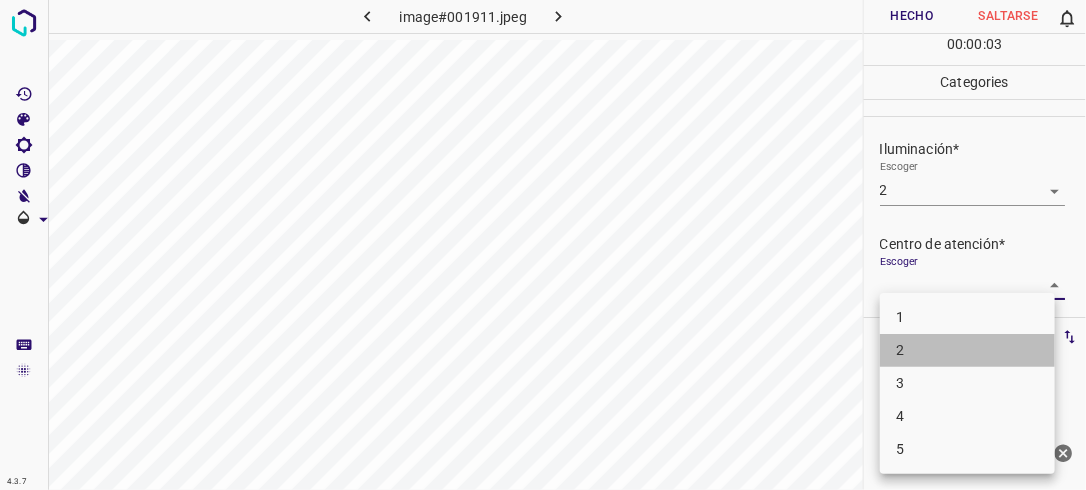 click on "2" at bounding box center (967, 350) 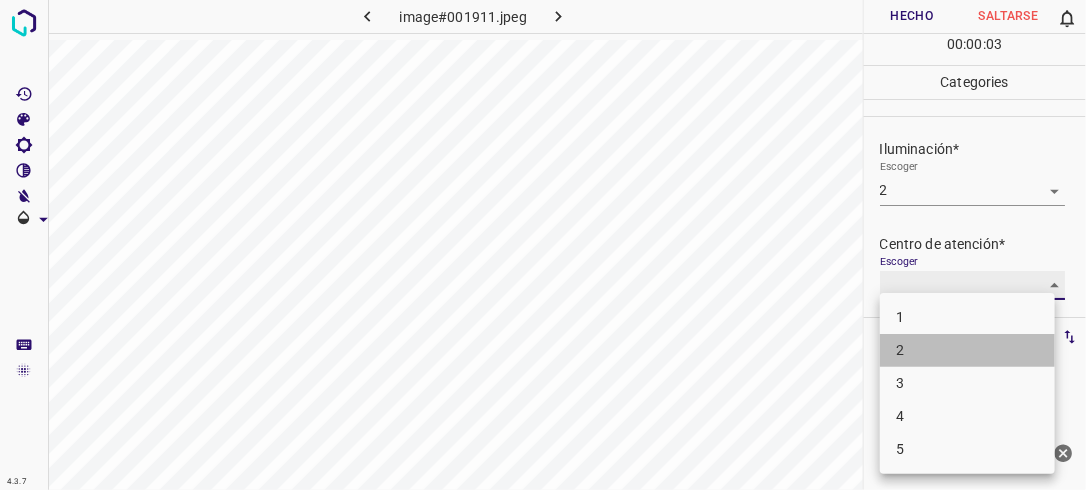 type on "2" 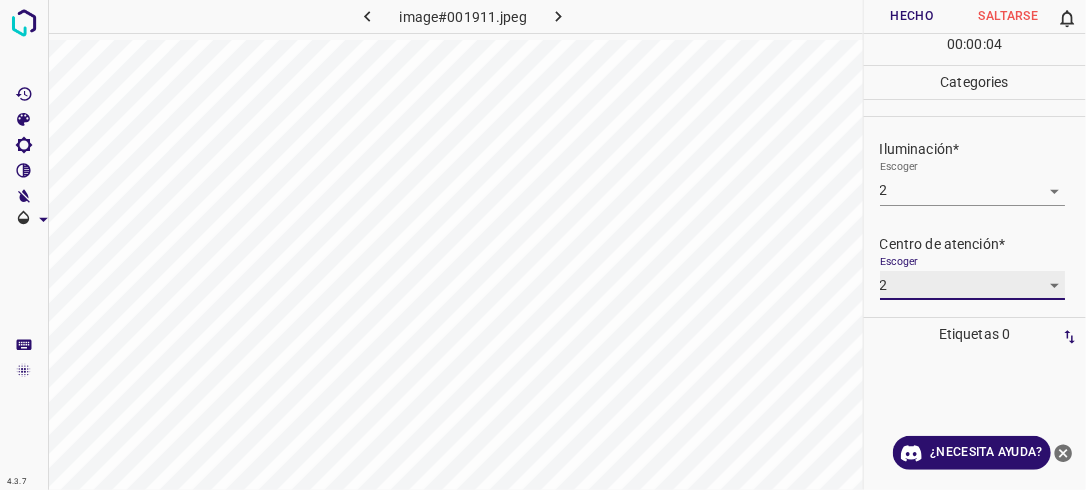scroll, scrollTop: 98, scrollLeft: 0, axis: vertical 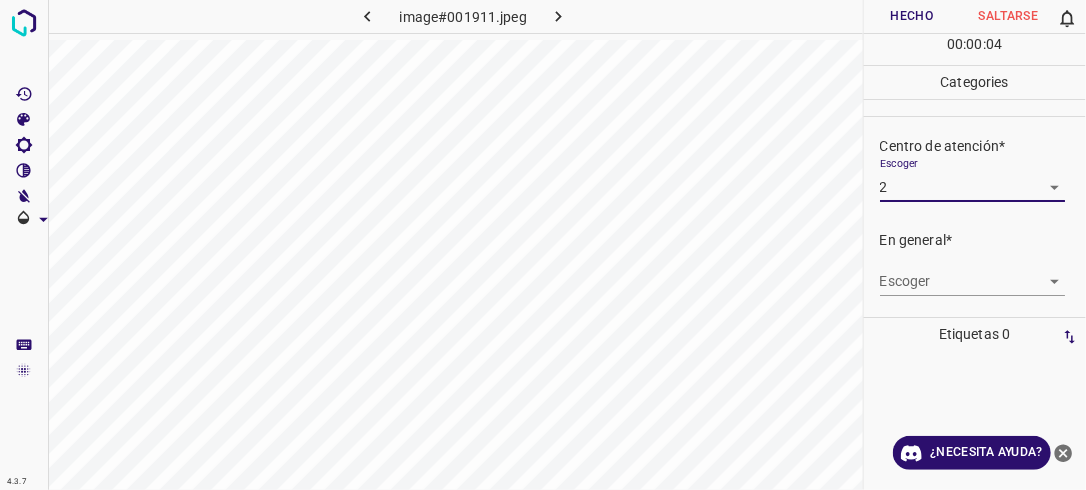 click on "4.3.7 image#001911.jpeg Hecho Saltarse 0 00   : 00   : 04   Categories Iluminación*  Escoger 2 2 Centro de atención*  Escoger 2 2 En general*  Escoger ​ Etiquetas 0 Categories 1 Lighting 2 Focus 3 Overall Tools Espacio Cambiar entre modos (Dibujar y Editar) Yo Etiquetado automático R Restaurar zoom M Acercar N Alejar Borrar Eliminar etiqueta de selección Filtros Z Restaurar filtros X Filtro de saturación C Filtro de brillo V Filtro de contraste B Filtro de escala de grises General O Descargar ¿Necesita ayuda? -Mensaje de texto -Esconder -Borrar" at bounding box center (543, 245) 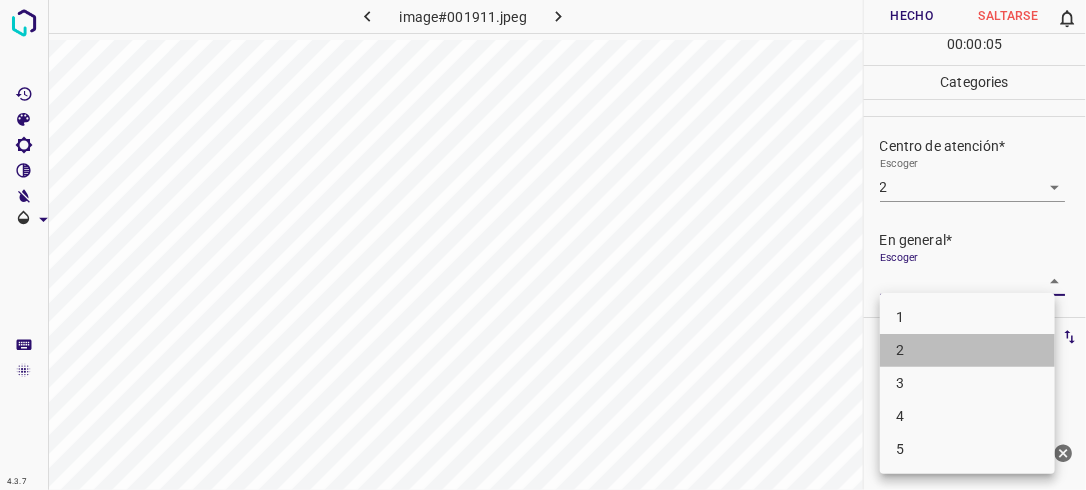 click on "2" at bounding box center [967, 350] 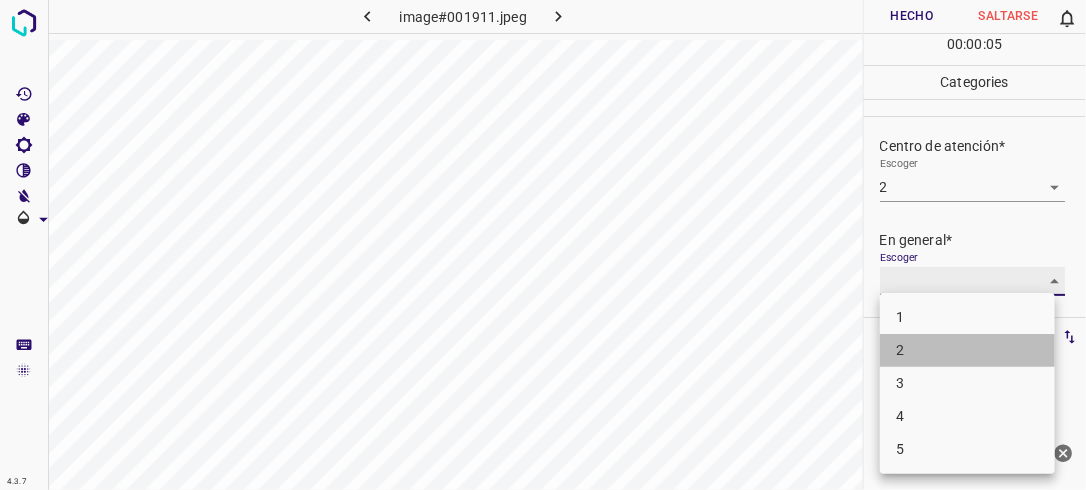 type on "2" 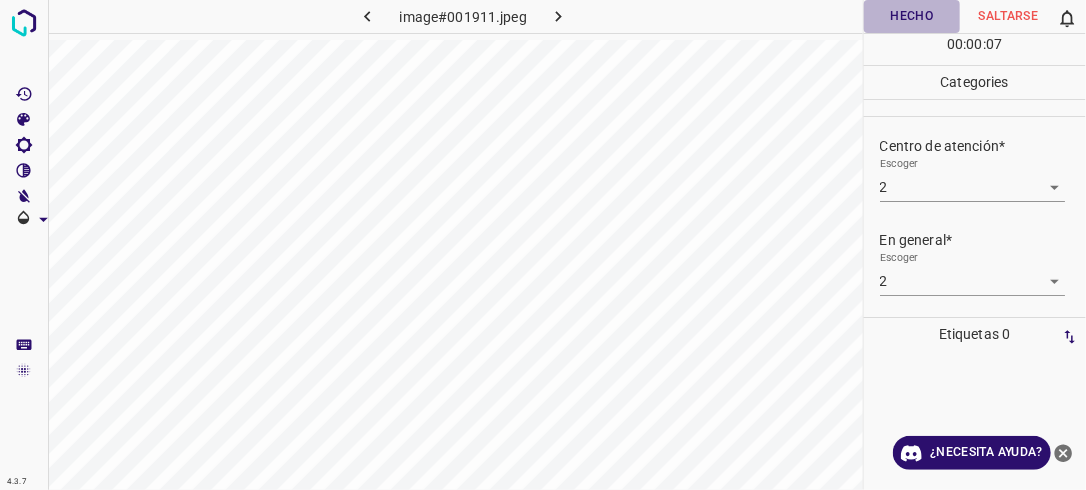 click on "Hecho" at bounding box center [912, 16] 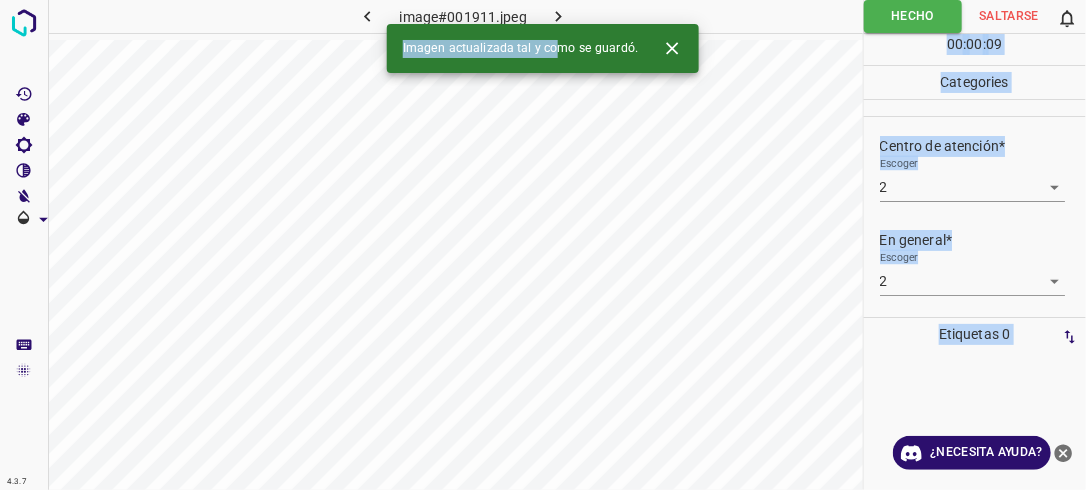 click on "4.3.7 image#001911.jpeg Hecho Saltarse 0 00   : 00   : 09   Categories Iluminación*  Escoger 2 2 Centro de atención*  Escoger 2 2 En general*  Escoger 2 2 Etiquetas 0 Categories 1 Lighting 2 Focus 3 Overall Tools Espacio Cambiar entre modos (Dibujar y Editar) Yo Etiquetado automático R Restaurar zoom M Acercar N Alejar Borrar Eliminar etiqueta de selección Filtros Z Restaurar filtros X Filtro de saturación C Filtro de brillo V Filtro de contraste B Filtro de escala de grises General O Descargar Imagen actualizada tal y como se guardó. ¿Necesita ayuda?" at bounding box center [543, 245] 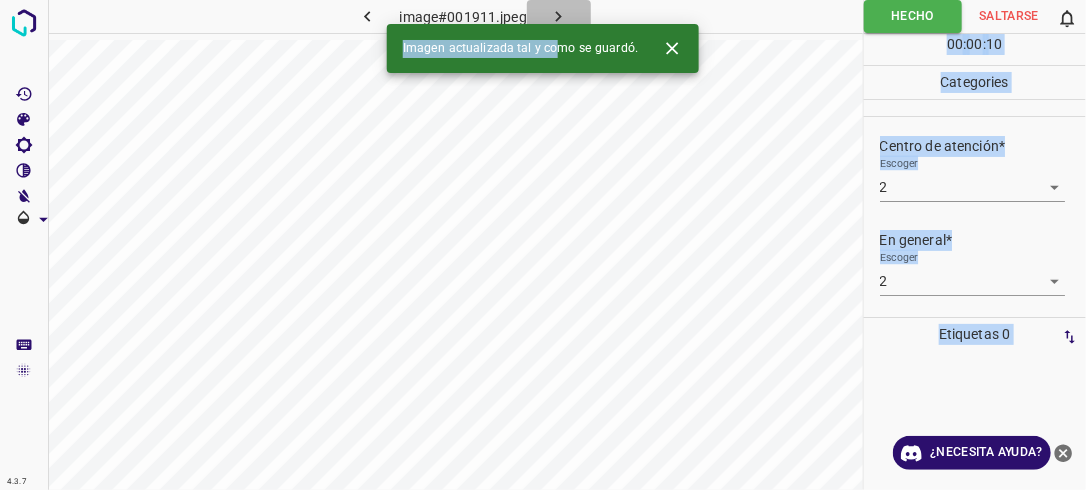 drag, startPoint x: 561, startPoint y: 23, endPoint x: 557, endPoint y: 10, distance: 13.601471 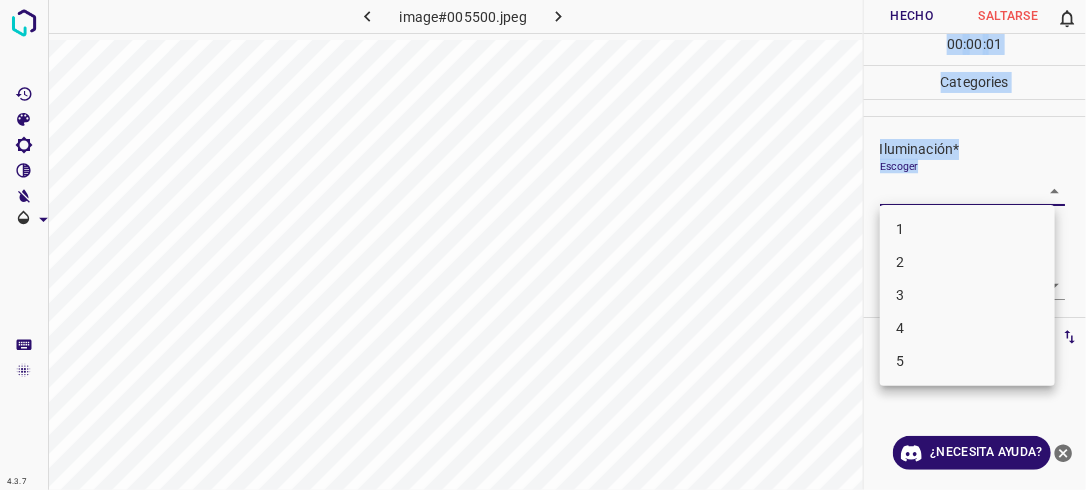 click on "4.3.7 image#005500.jpeg Hecho Saltarse 0 00   : 00   : 01   Categories Iluminación*  Escoger ​ Centro de atención*  Escoger ​ En general*  Escoger ​ Etiquetas 0 Categories 1 Lighting 2 Focus 3 Overall Tools Espacio Cambiar entre modos (Dibujar y Editar) Yo Etiquetado automático R Restaurar zoom M Acercar N Alejar Borrar Eliminar etiqueta de selección Filtros Z Restaurar filtros X Filtro de saturación C Filtro de brillo V Filtro de contraste B Filtro de escala de grises General O Descargar ¿Necesita ayuda? -Mensaje de texto -Esconder -Borrar 1 2 3 4 5" at bounding box center (543, 245) 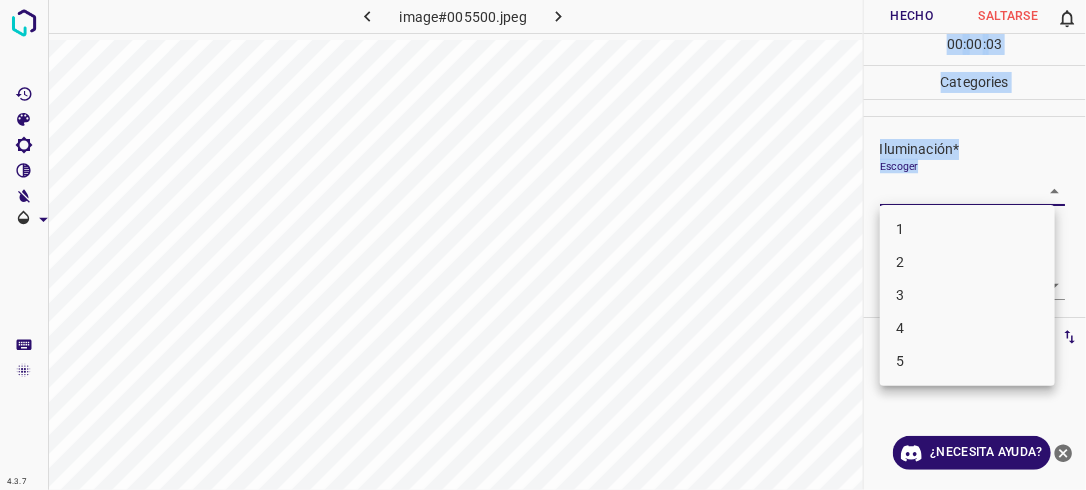 click on "2" at bounding box center (967, 262) 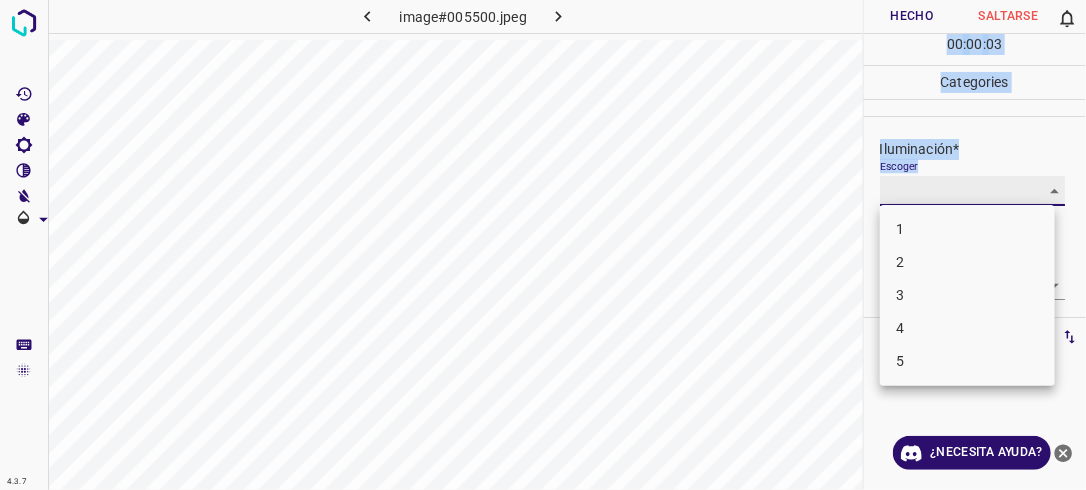 type on "2" 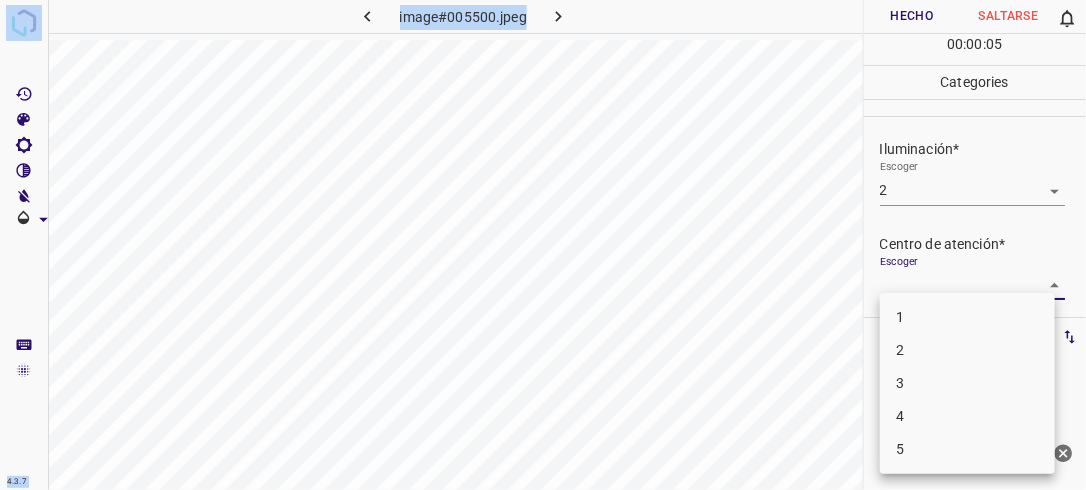 click on "4.3.7 image#005500.jpeg Hecho Saltarse 0 00   : 00   : 05   Categories Iluminación*  Escoger 2 2 Centro de atención*  Escoger ​ En general*  Escoger ​ Etiquetas 0 Categories 1 Lighting 2 Focus 3 Overall Tools Espacio Cambiar entre modos (Dibujar y Editar) Yo Etiquetado automático R Restaurar zoom M Acercar N Alejar Borrar Eliminar etiqueta de selección Filtros Z Restaurar filtros X Filtro de saturación C Filtro de brillo V Filtro de contraste B Filtro de escala de grises General O Descargar ¿Necesita ayuda? -Mensaje de texto -Esconder -Borrar 1 2 3 4 5" at bounding box center (543, 245) 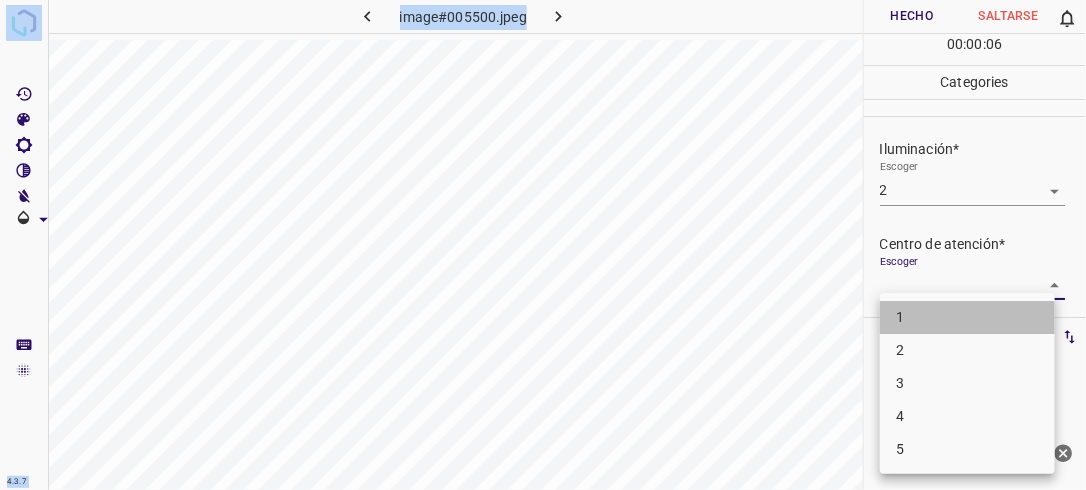 drag, startPoint x: 987, startPoint y: 326, endPoint x: 999, endPoint y: 316, distance: 15.6205 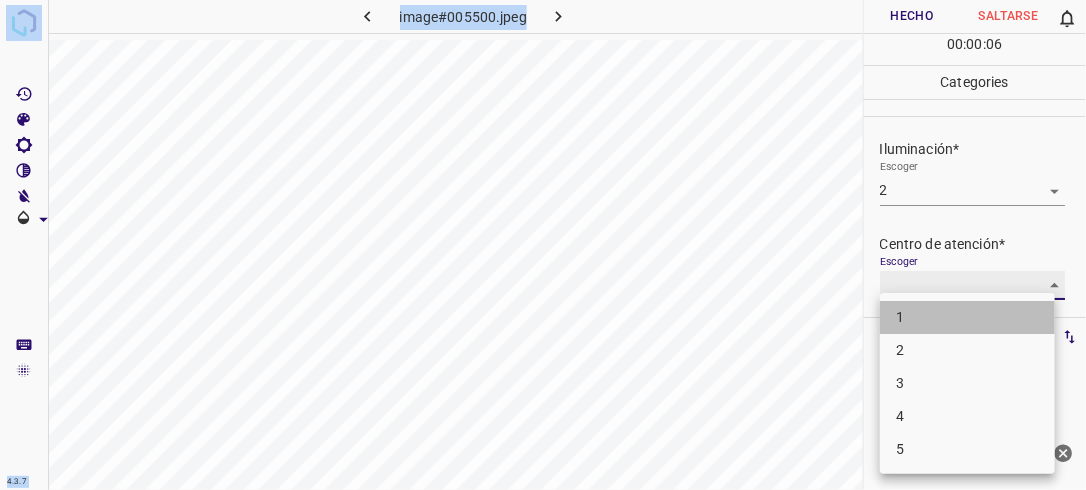 type on "1" 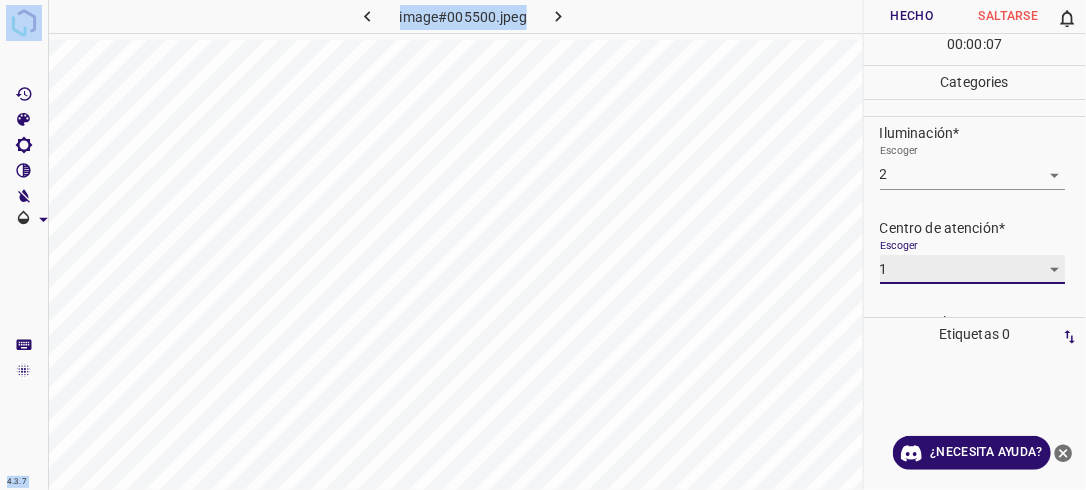 scroll, scrollTop: 79, scrollLeft: 0, axis: vertical 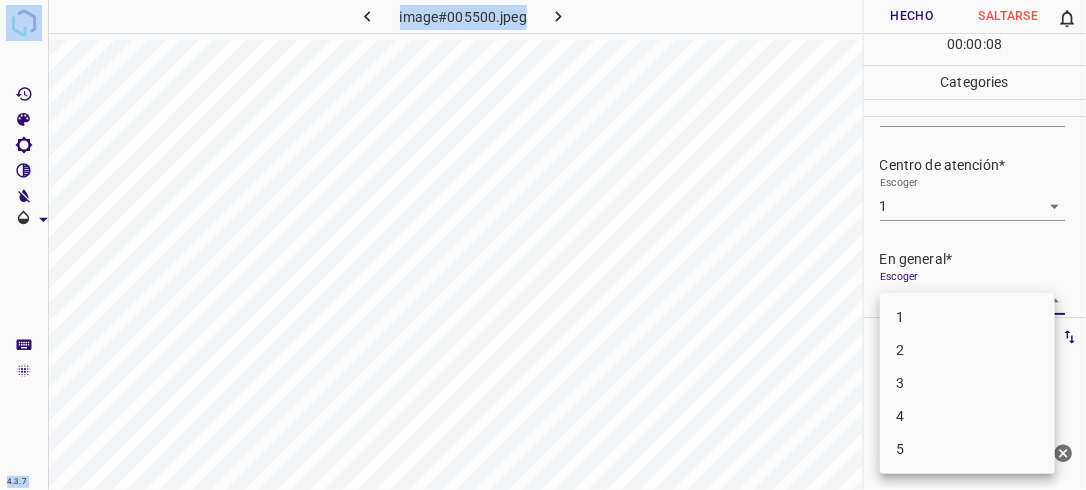 click on "4.3.7 image#005500.jpeg Hecho Saltarse 0 00   : 00   : 08   Categories Iluminación*  Escoger 2 2 Centro de atención*  Escoger 1 1 En general*  Escoger ​ Etiquetas 0 Categories 1 Lighting 2 Focus 3 Overall Tools Espacio Cambiar entre modos (Dibujar y Editar) Yo Etiquetado automático R Restaurar zoom M Acercar N Alejar Borrar Eliminar etiqueta de selección Filtros Z Restaurar filtros X Filtro de saturación C Filtro de brillo V Filtro de contraste B Filtro de escala de grises General O Descargar ¿Necesita ayuda? -Mensaje de texto -Esconder -Borrar 1 2 3 4 5" at bounding box center [543, 245] 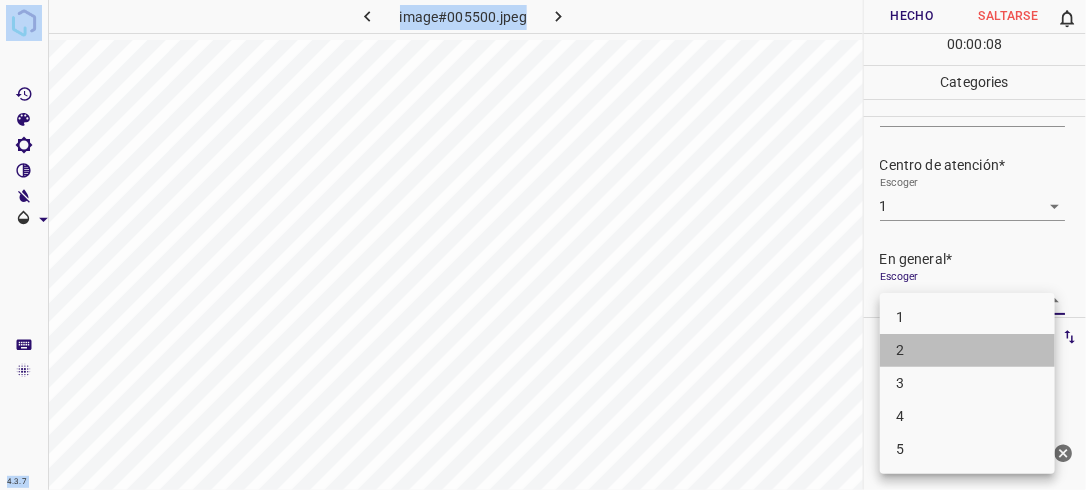 click on "2" at bounding box center [967, 350] 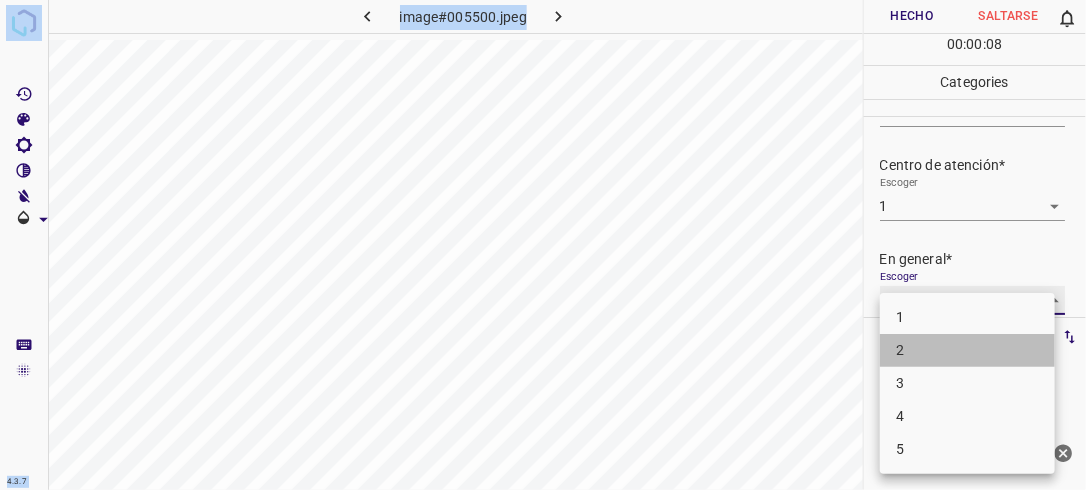 type on "2" 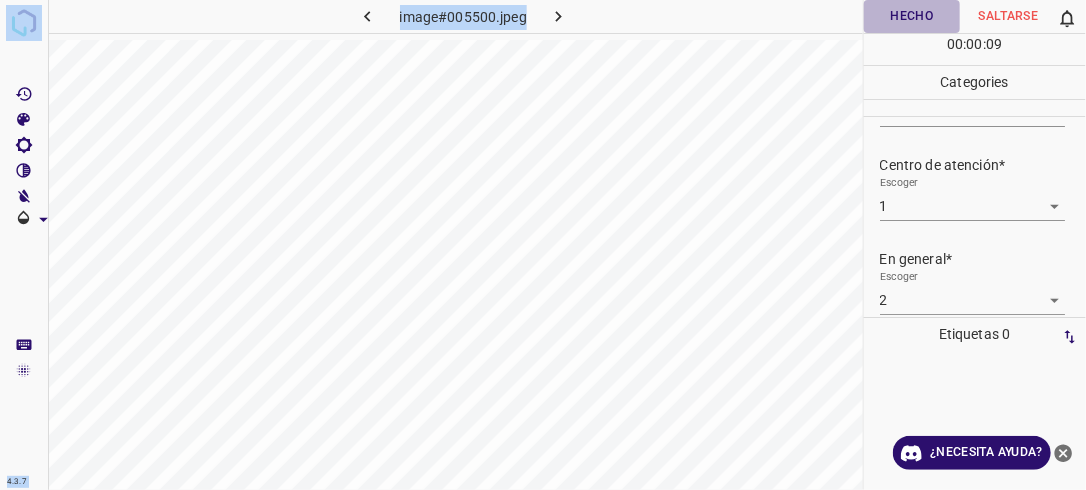 click on "Hecho" at bounding box center [912, 16] 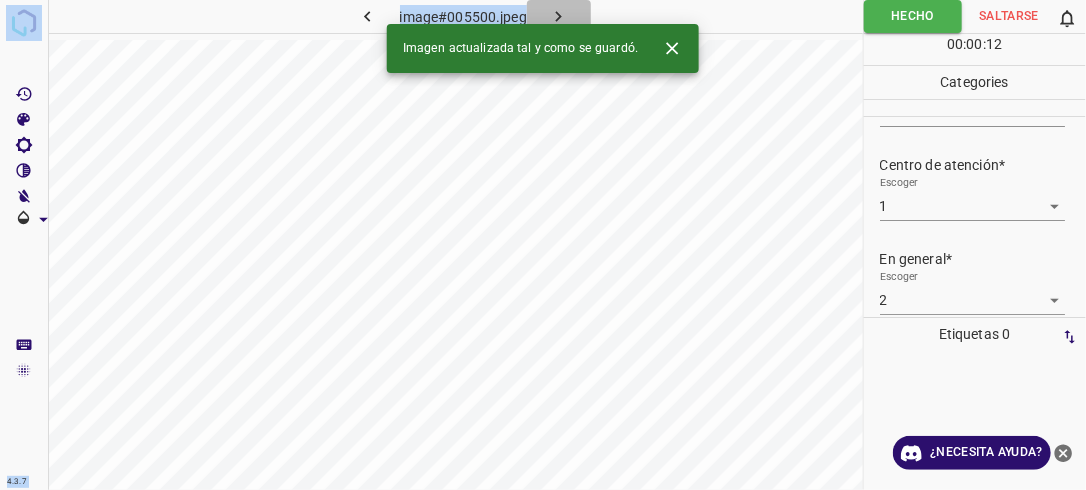 click 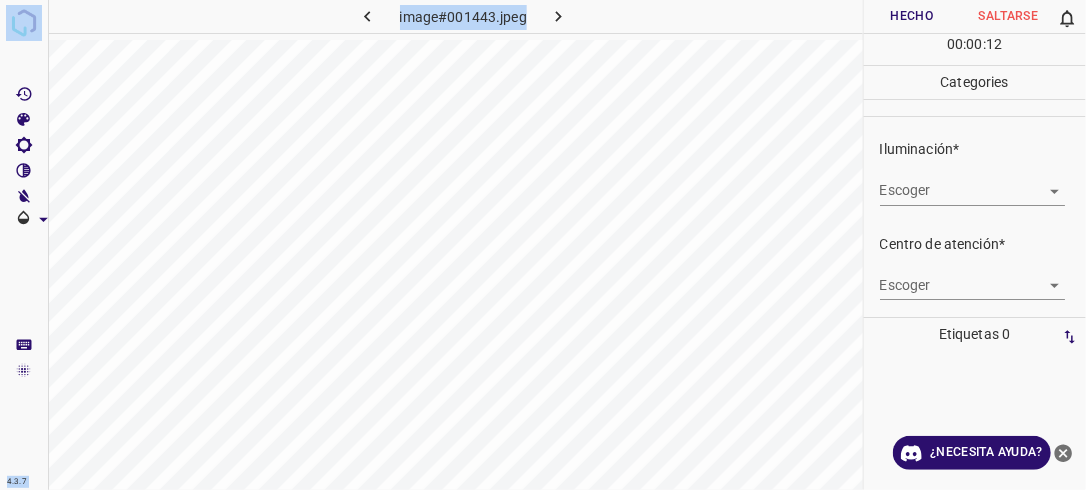 click on "4.3.7 image#001443.jpeg Hecho Saltarse 0 00   : 00   : 12   Categories Iluminación*  Escoger ​ Centro de atención*  Escoger ​ En general*  Escoger ​ Etiquetas 0 Categories 1 Lighting 2 Focus 3 Overall Tools Espacio Cambiar entre modos (Dibujar y Editar) Yo Etiquetado automático R Restaurar zoom M Acercar N Alejar Borrar Eliminar etiqueta de selección Filtros Z Restaurar filtros X Filtro de saturación C Filtro de brillo V Filtro de contraste B Filtro de escala de grises General O Descargar ¿Necesita ayuda? -Mensaje de texto -Esconder -Borrar" at bounding box center [543, 245] 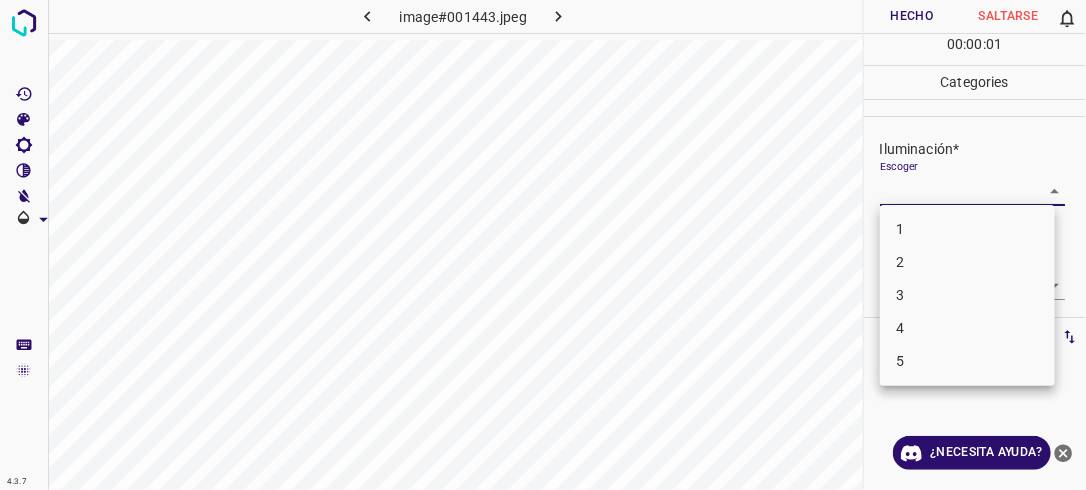 click at bounding box center [543, 245] 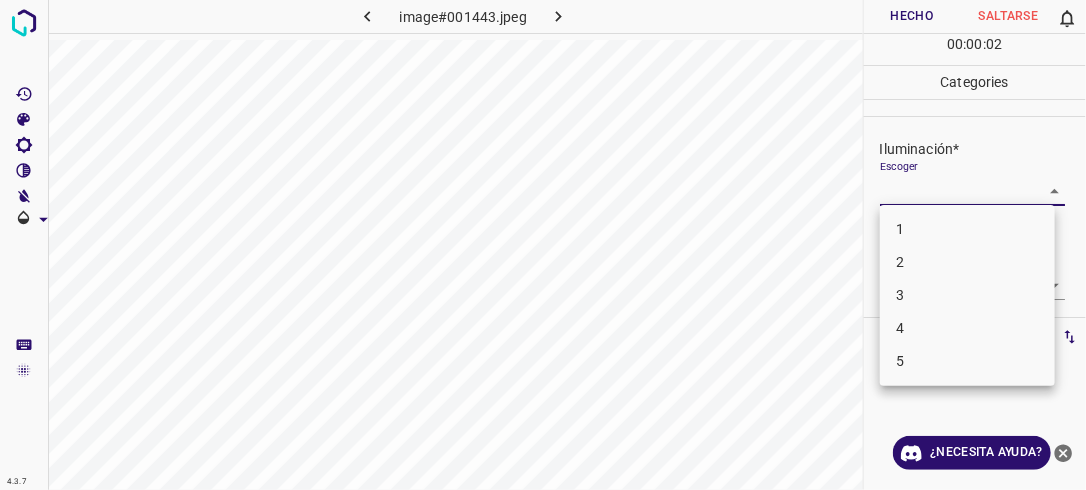 click on "4.3.7 image#001443.jpeg Hecho Saltarse 0 00   : 00   : 02   Categories Iluminación*  Escoger ​ Centro de atención*  Escoger ​ En general*  Escoger ​ Etiquetas 0 Categories 1 Lighting 2 Focus 3 Overall Tools Espacio Cambiar entre modos (Dibujar y Editar) Yo Etiquetado automático R Restaurar zoom M Acercar N Alejar Borrar Eliminar etiqueta de selección Filtros Z Restaurar filtros X Filtro de saturación C Filtro de brillo V Filtro de contraste B Filtro de escala de grises General O Descargar ¿Necesita ayuda? -Mensaje de texto -Esconder -Borrar 1 2 3 4 5" at bounding box center (543, 245) 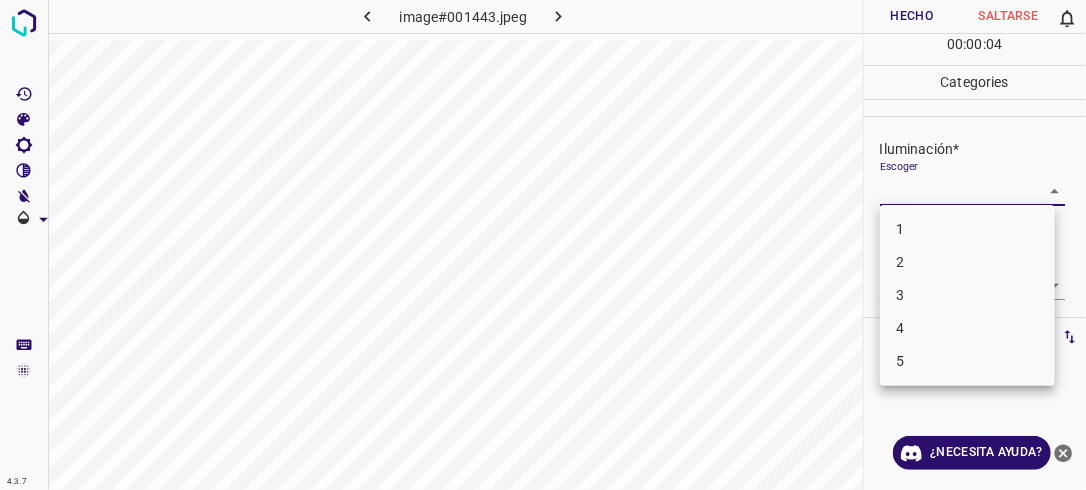 click on "2" at bounding box center (967, 262) 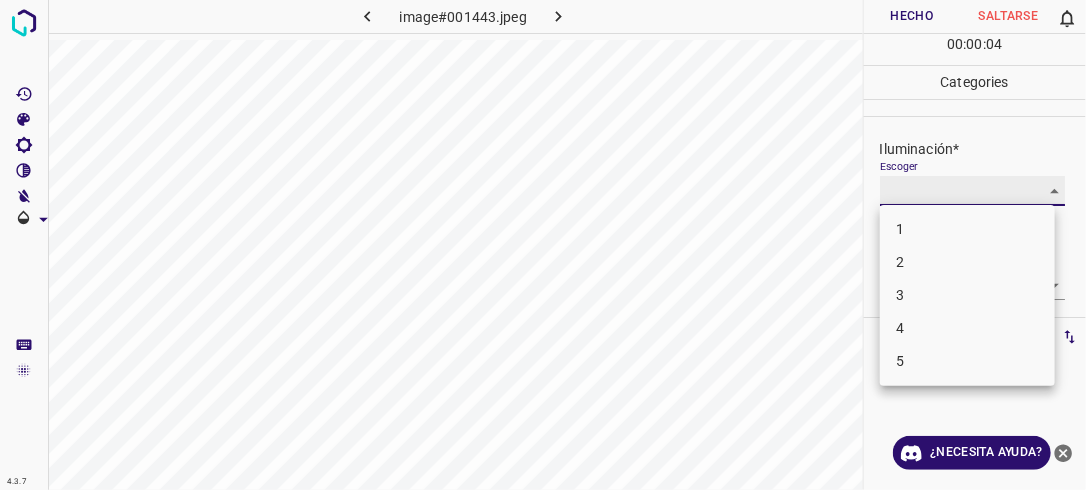 type on "2" 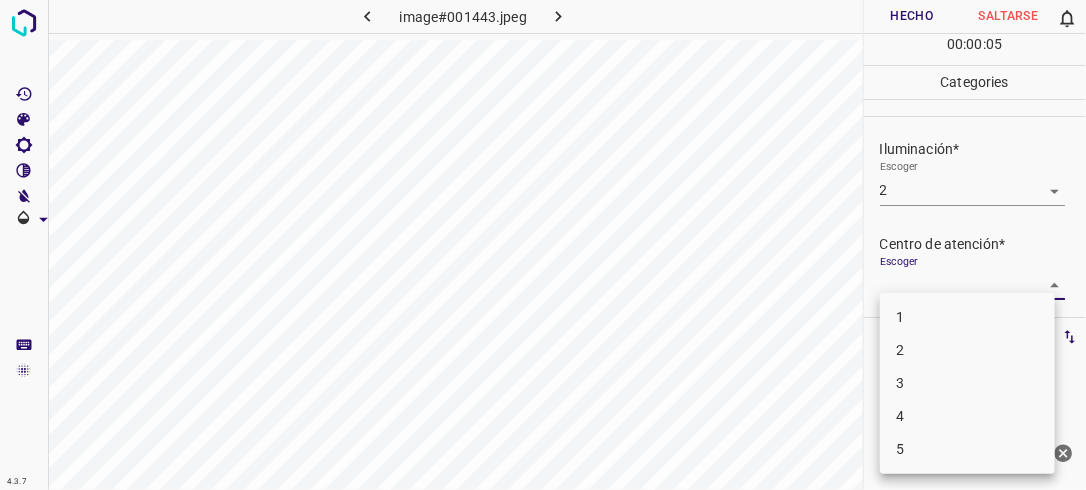 click on "4.3.7 image#001443.jpeg Hecho Saltarse 0 00   : 00   : 05   Categories Iluminación*  Escoger 2 2 Centro de atención*  Escoger ​ En general*  Escoger ​ Etiquetas 0 Categories 1 Lighting 2 Focus 3 Overall Tools Espacio Cambiar entre modos (Dibujar y Editar) Yo Etiquetado automático R Restaurar zoom M Acercar N Alejar Borrar Eliminar etiqueta de selección Filtros Z Restaurar filtros X Filtro de saturación C Filtro de brillo V Filtro de contraste B Filtro de escala de grises General O Descargar ¿Necesita ayuda? -Mensaje de texto -Esconder -Borrar 1 2 3 4 5" at bounding box center (543, 245) 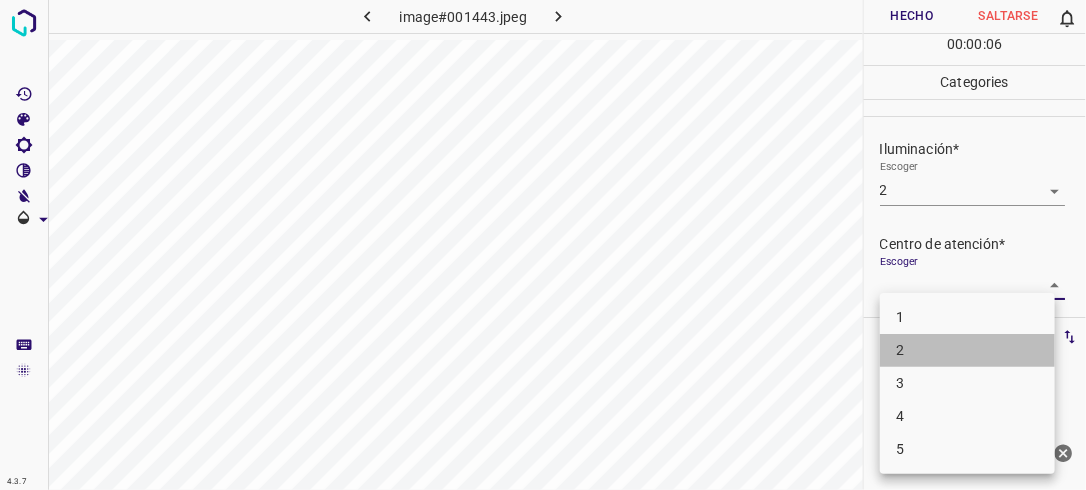 click on "2" at bounding box center [967, 350] 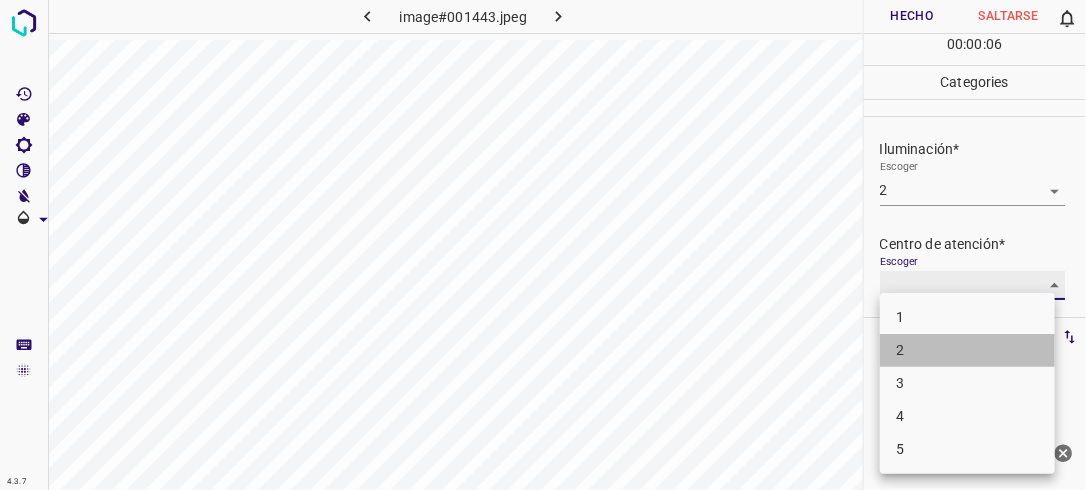 type on "2" 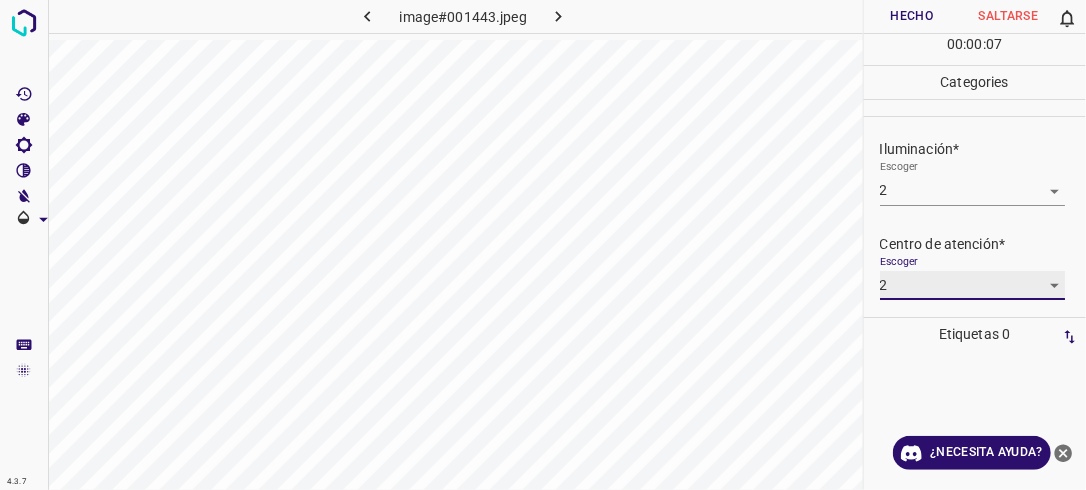 scroll, scrollTop: 98, scrollLeft: 0, axis: vertical 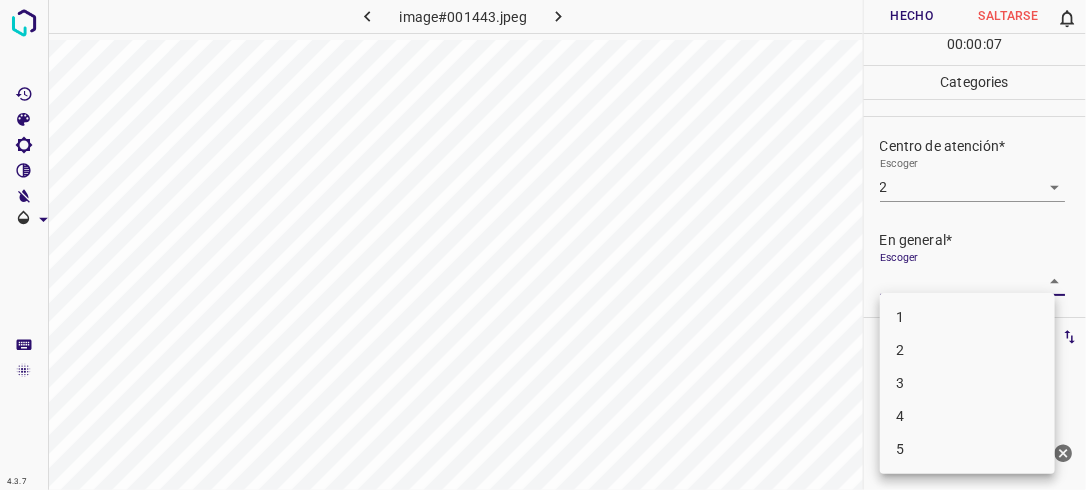 drag, startPoint x: 1042, startPoint y: 275, endPoint x: 982, endPoint y: 311, distance: 69.97142 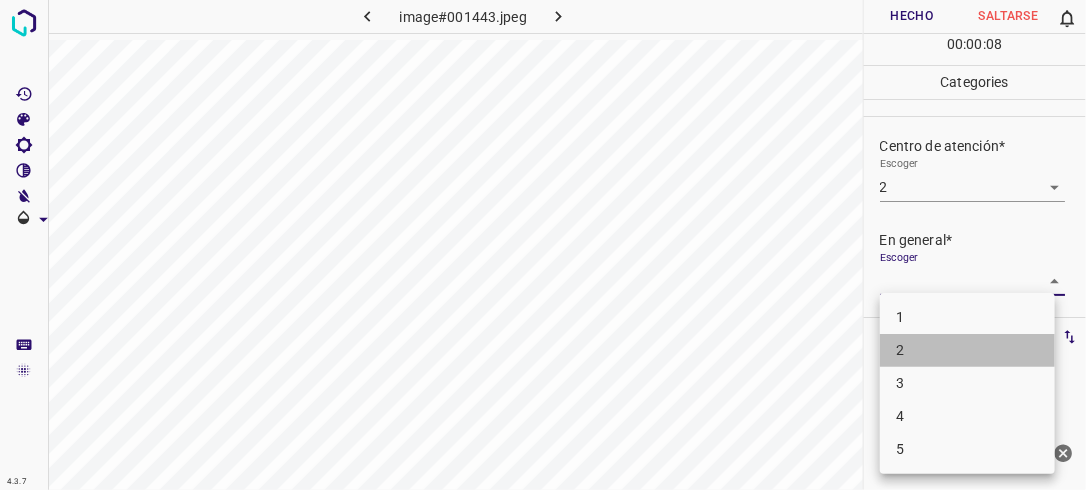 click on "2" at bounding box center [967, 350] 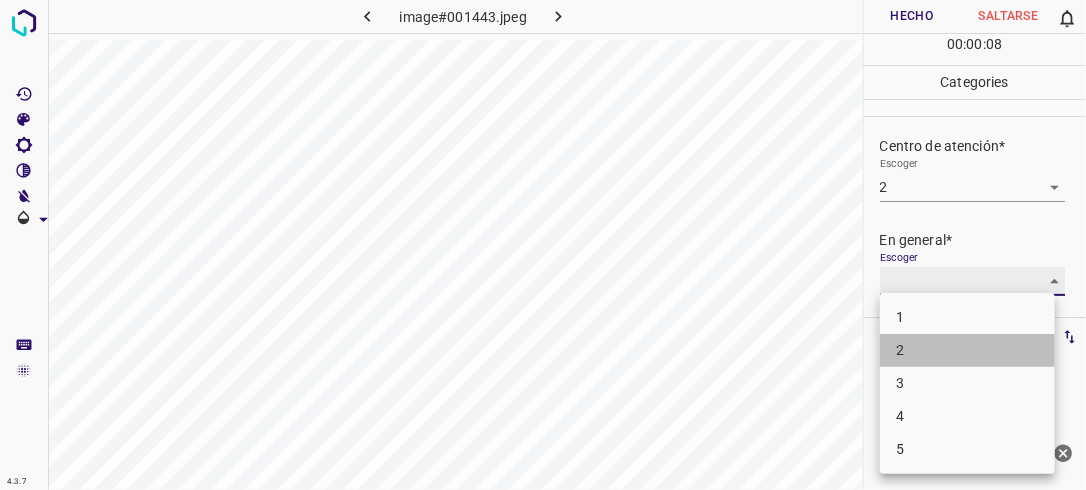 type on "2" 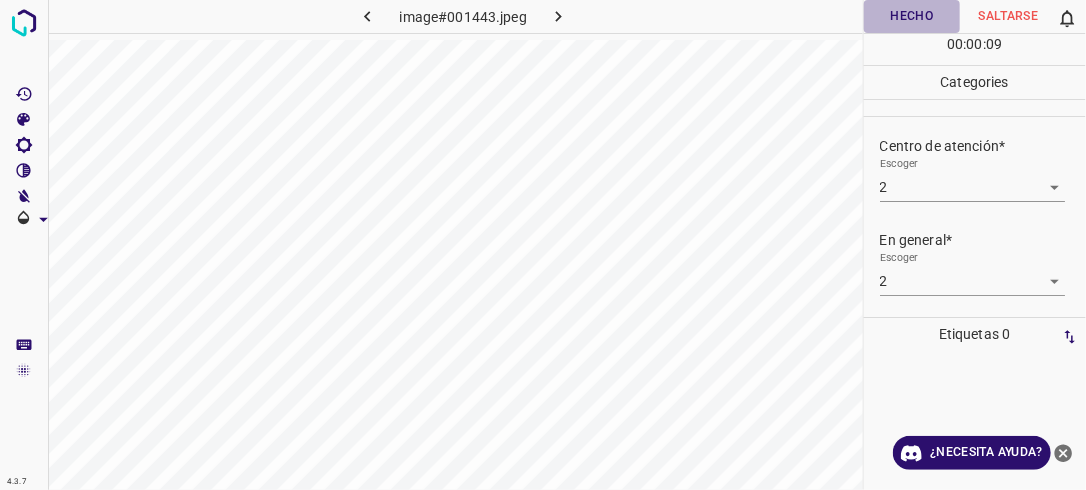 click on "Hecho" at bounding box center [912, 16] 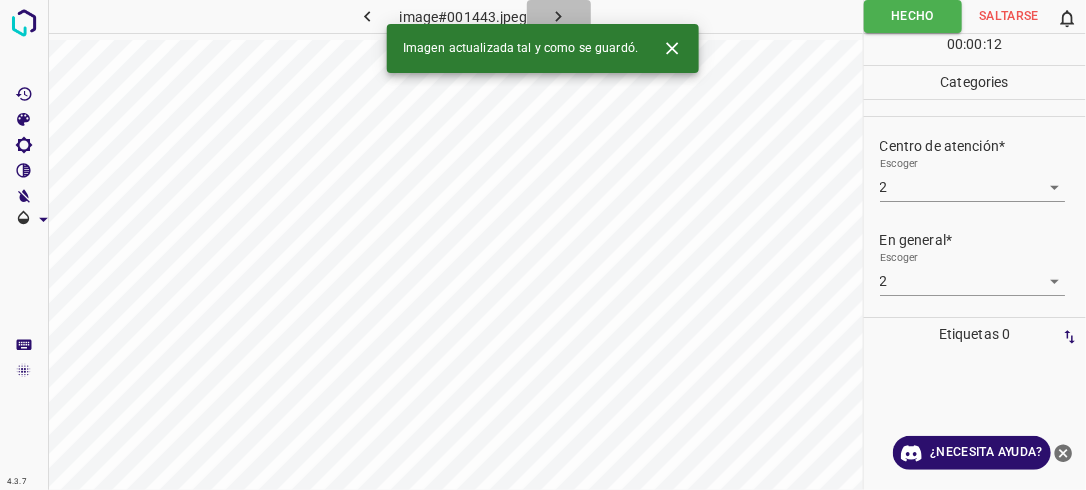 click at bounding box center (559, 16) 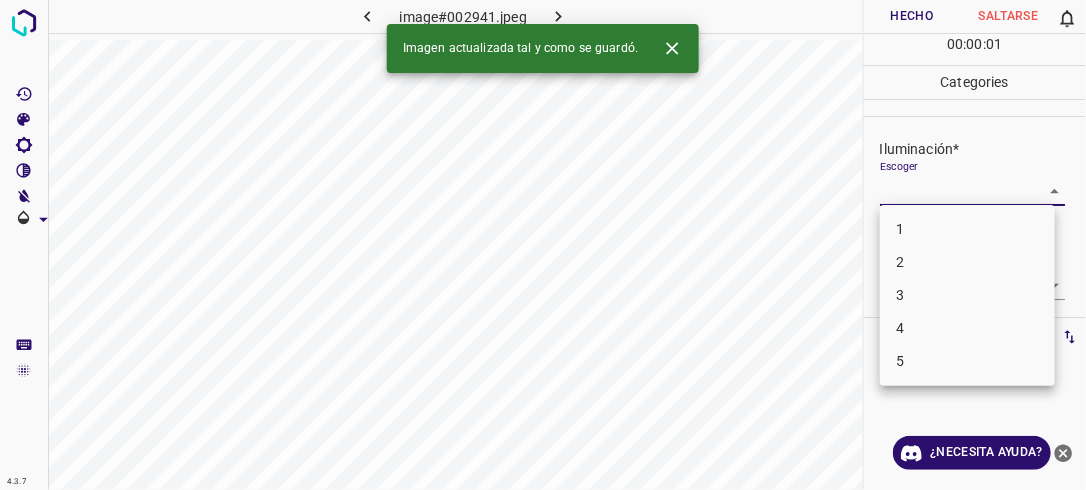 click on "4.3.7 image#002941.jpeg Hecho Saltarse 0 00   : 00   : 01   Categories Iluminación*  Escoger ​ Centro de atención*  Escoger ​ En general*  Escoger ​ Etiquetas 0 Categories 1 Lighting 2 Focus 3 Overall Tools Espacio Cambiar entre modos (Dibujar y Editar) Yo Etiquetado automático R Restaurar zoom M Acercar N Alejar Borrar Eliminar etiqueta de selección Filtros Z Restaurar filtros X Filtro de saturación C Filtro de brillo V Filtro de contraste B Filtro de escala de grises General O Descargar Imagen actualizada tal y como se guardó. ¿Necesita ayuda? -Mensaje de texto -Esconder -Borrar 1 2 3 4 5" at bounding box center [543, 245] 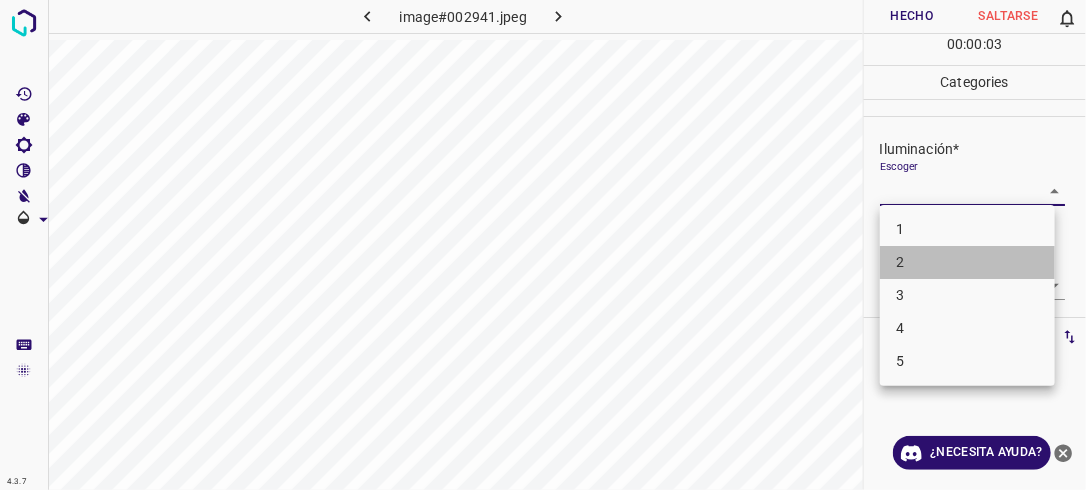 click on "2" at bounding box center [967, 262] 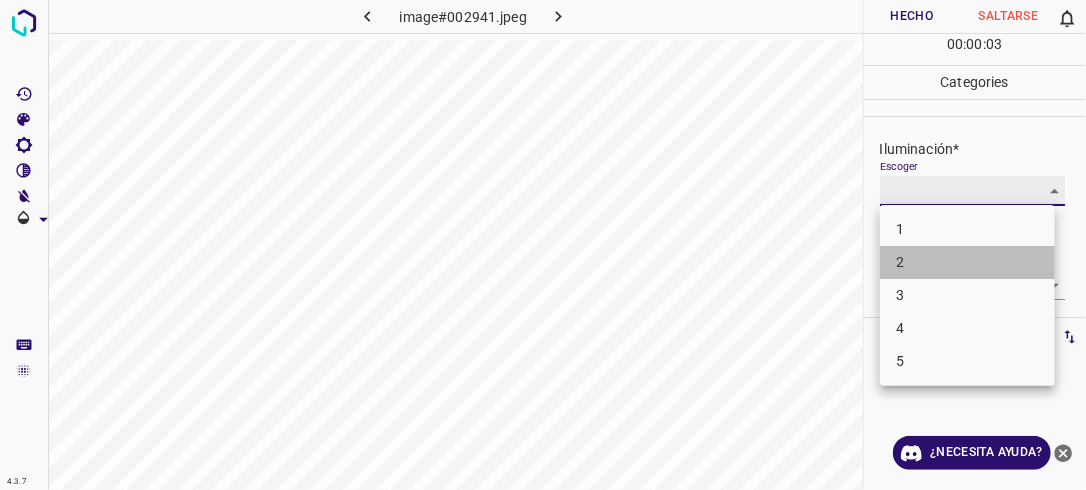 type on "2" 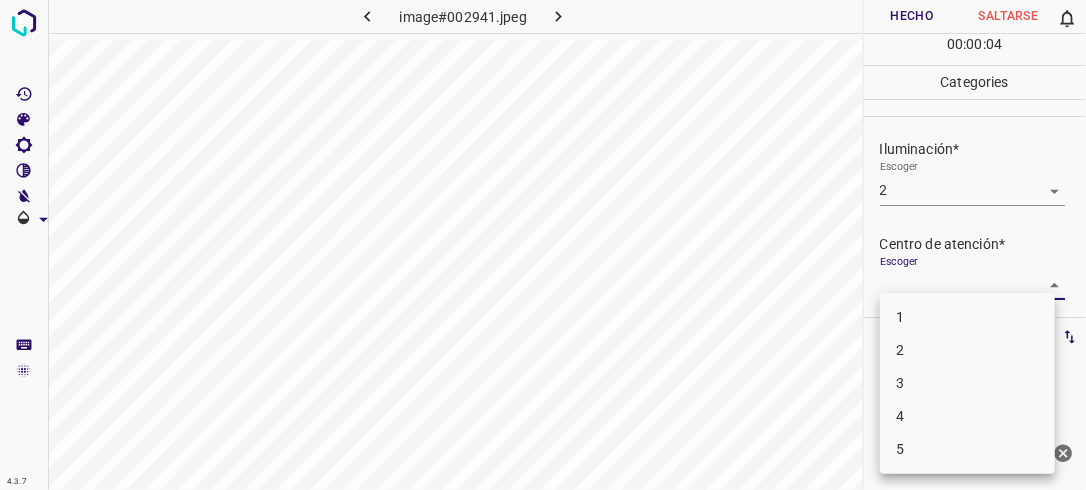 click on "4.3.7 image#002941.jpeg Hecho Saltarse 0 00   : 00   : 04   Categories Iluminación*  Escoger 2 2 Centro de atención*  Escoger ​ En general*  Escoger ​ Etiquetas 0 Categories 1 Lighting 2 Focus 3 Overall Tools Espacio Cambiar entre modos (Dibujar y Editar) Yo Etiquetado automático R Restaurar zoom M Acercar N Alejar Borrar Eliminar etiqueta de selección Filtros Z Restaurar filtros X Filtro de saturación C Filtro de brillo V Filtro de contraste B Filtro de escala de grises General O Descargar ¿Necesita ayuda? -Mensaje de texto -Esconder -Borrar 1 2 3 4 5" at bounding box center (543, 245) 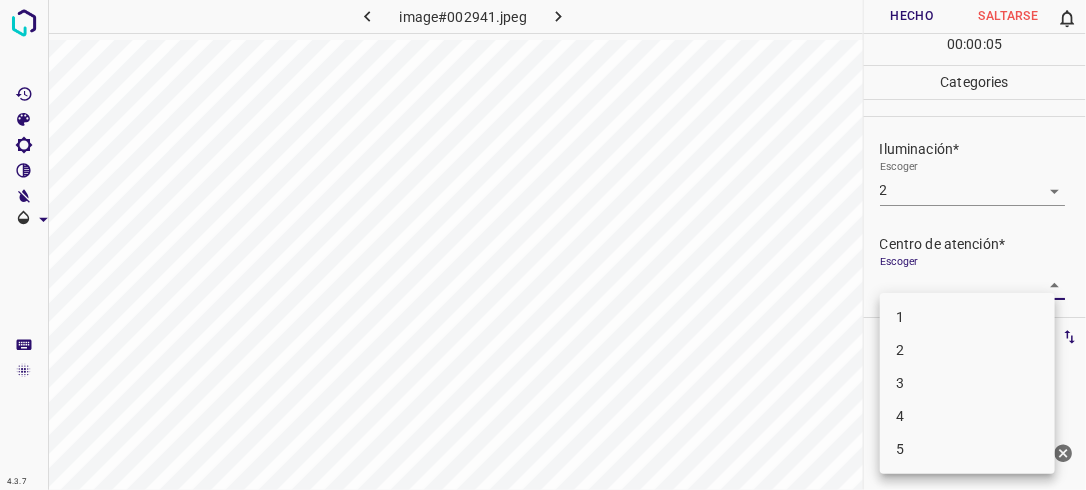 click on "2" at bounding box center (967, 350) 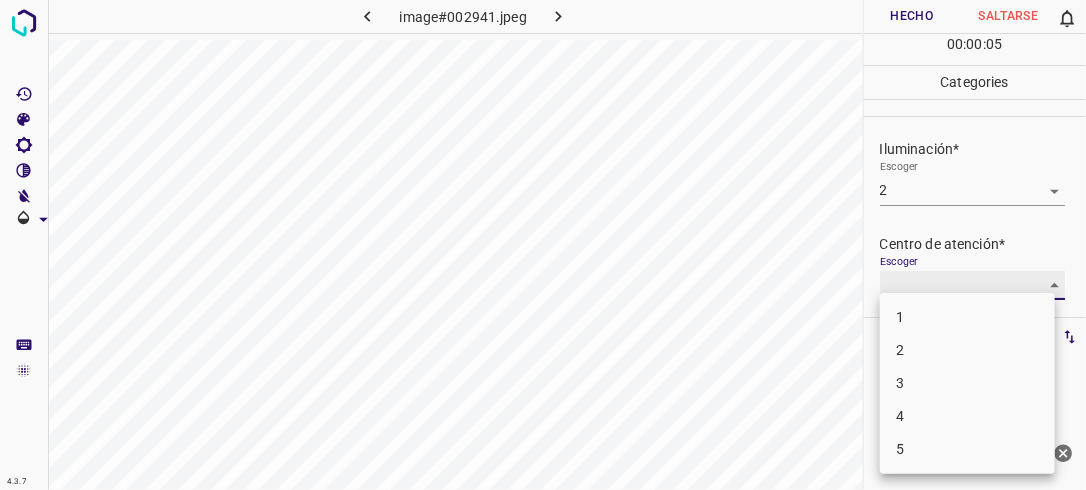 type on "2" 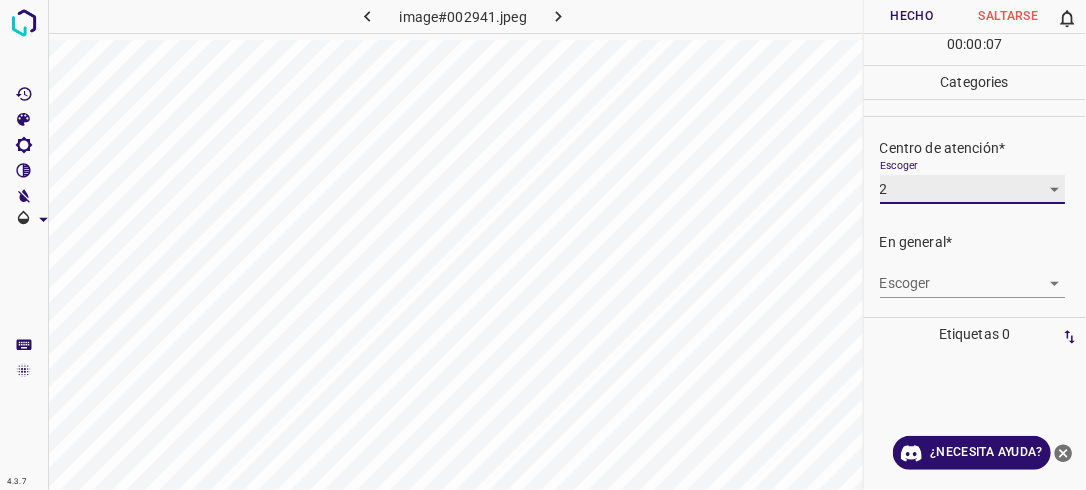 scroll, scrollTop: 98, scrollLeft: 0, axis: vertical 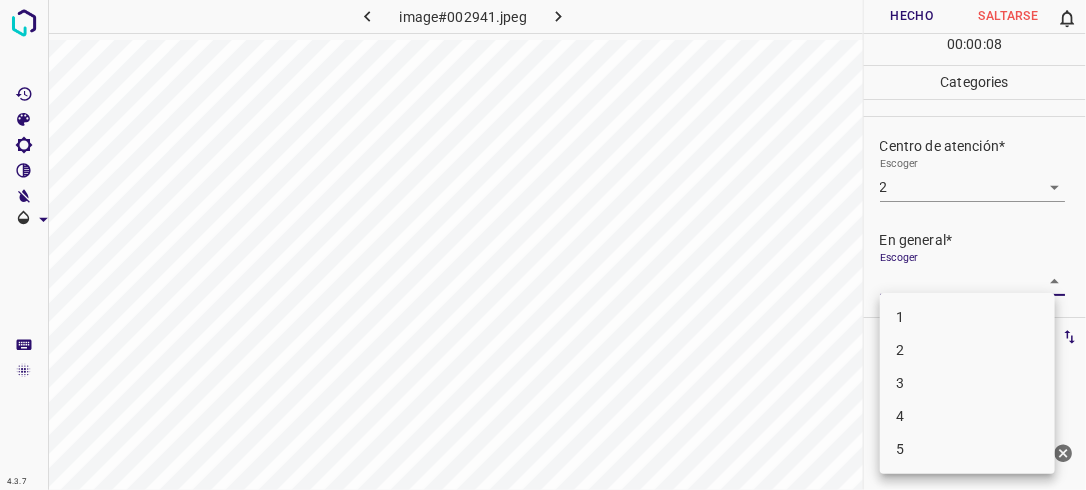 click on "4.3.7 image#002941.jpeg Hecho Saltarse 0 00   : 00   : 08   Categories Iluminación*  Escoger 2 2 Centro de atención*  Escoger 2 2 En general*  Escoger ​ Etiquetas 0 Categories 1 Lighting 2 Focus 3 Overall Tools Espacio Cambiar entre modos (Dibujar y Editar) Yo Etiquetado automático R Restaurar zoom M Acercar N Alejar Borrar Eliminar etiqueta de selección Filtros Z Restaurar filtros X Filtro de saturación C Filtro de brillo V Filtro de contraste B Filtro de escala de grises General O Descargar ¿Necesita ayuda? -Mensaje de texto -Esconder -Borrar 1 2 3 4 5" at bounding box center [543, 245] 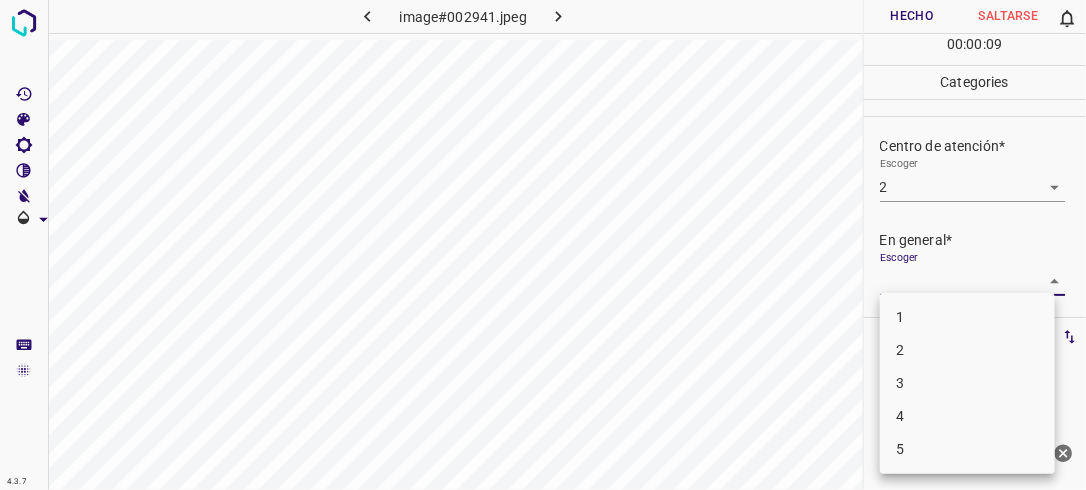 click on "2" at bounding box center (967, 350) 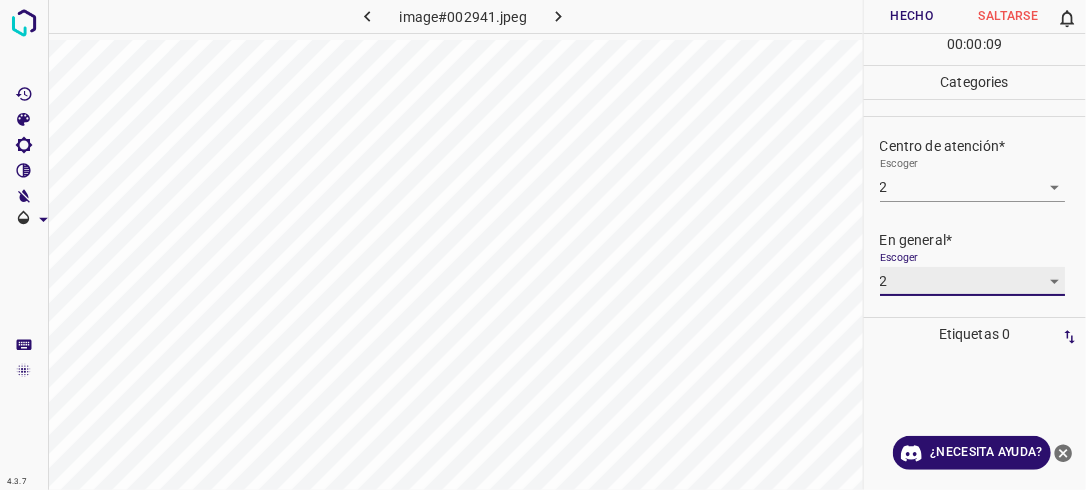type on "2" 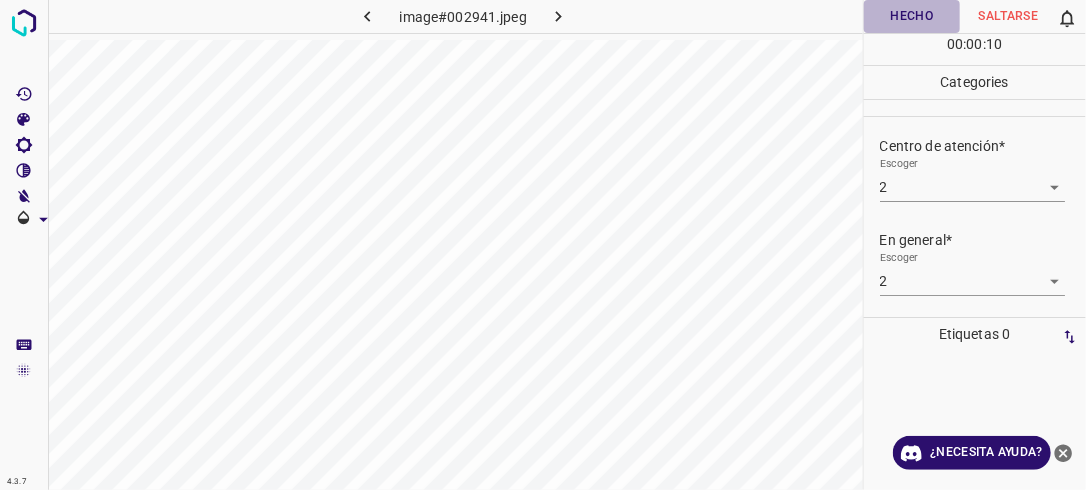 click on "Hecho" at bounding box center (912, 16) 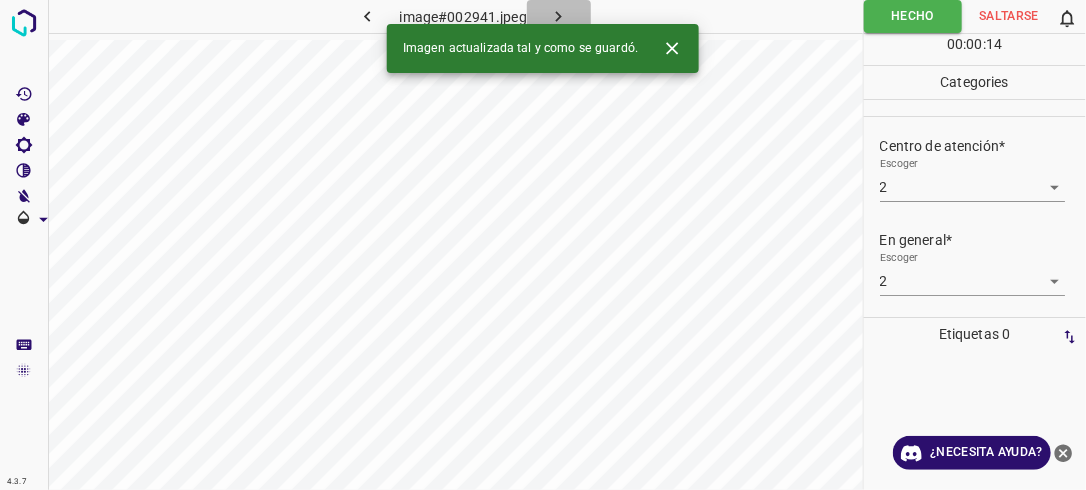 click 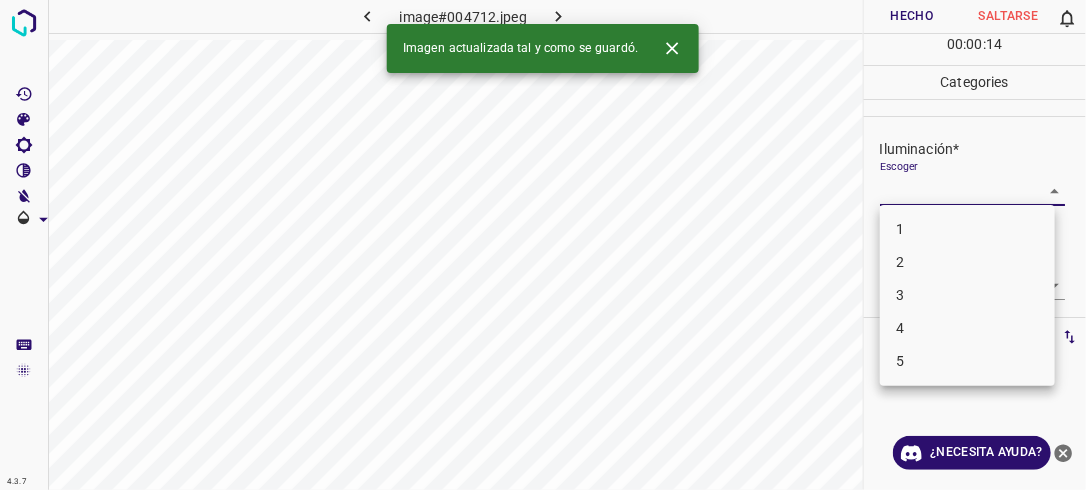 click on "4.3.7 image#004712.jpeg Hecho Saltarse 0 00   : 00   : 14   Categories Iluminación*  Escoger ​ Centro de atención*  Escoger ​ En general*  Escoger ​ Etiquetas 0 Categories 1 Lighting 2 Focus 3 Overall Tools Espacio Cambiar entre modos (Dibujar y Editar) Yo Etiquetado automático R Restaurar zoom M Acercar N Alejar Borrar Eliminar etiqueta de selección Filtros Z Restaurar filtros X Filtro de saturación C Filtro de brillo V Filtro de contraste B Filtro de escala de grises General O Descargar Imagen actualizada tal y como se guardó. ¿Necesita ayuda? -Mensaje de texto -Esconder -Borrar 1 2 3 4 5" at bounding box center (543, 245) 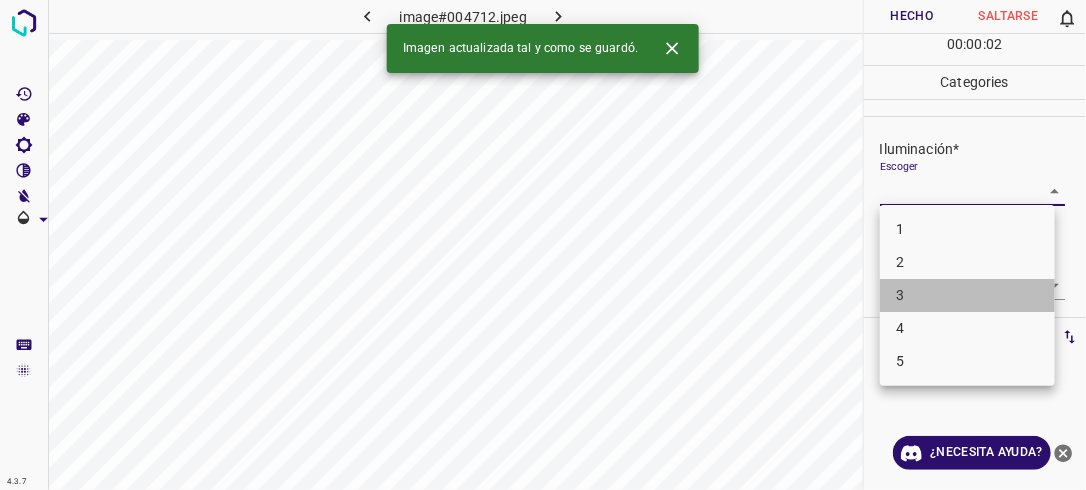 click on "3" at bounding box center [967, 295] 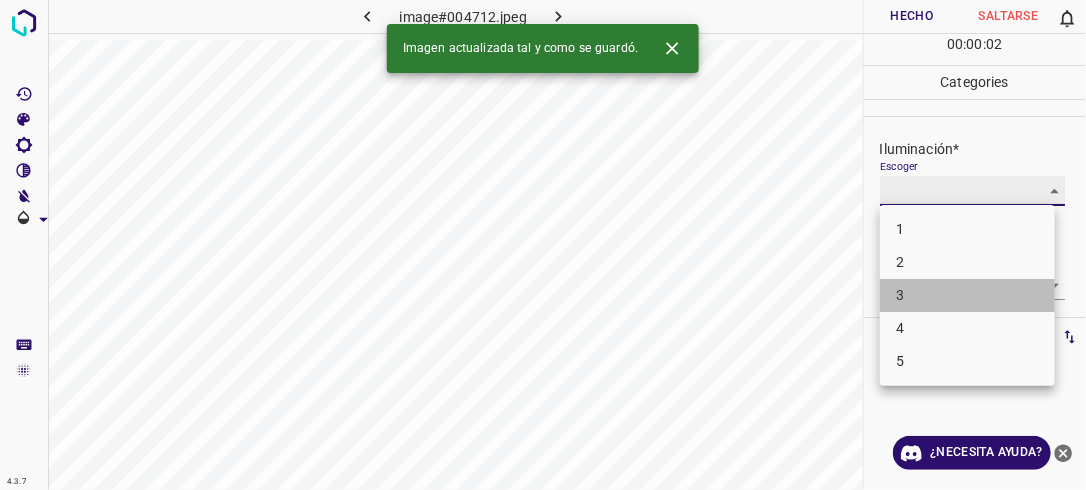 type on "3" 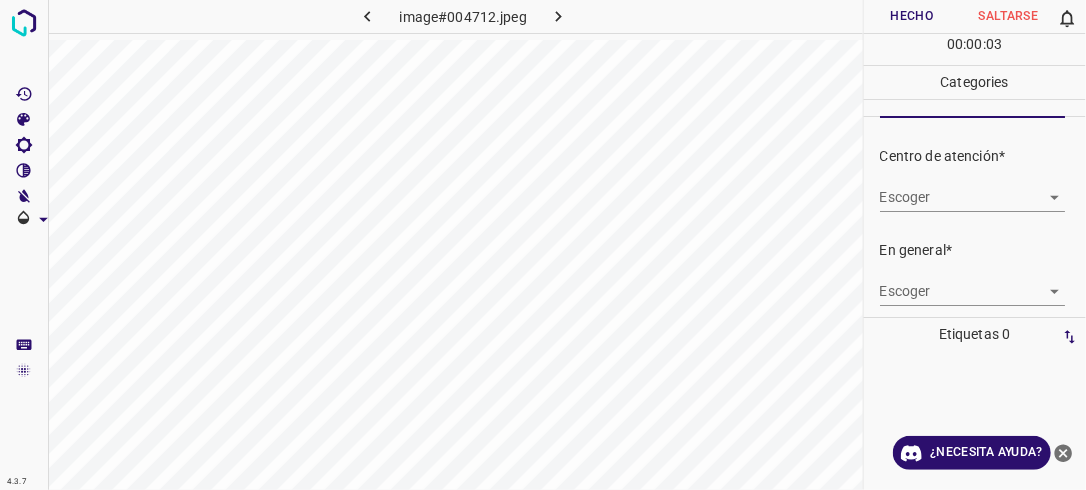 scroll, scrollTop: 94, scrollLeft: 0, axis: vertical 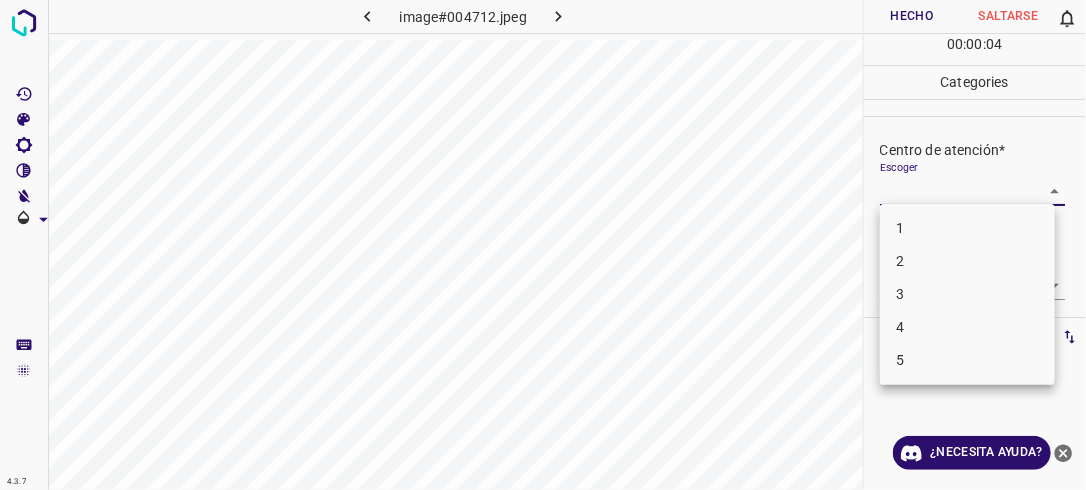 click on "4.3.7 image#004712.jpeg Hecho Saltarse 0 00   : 00   : 04   Categories Iluminación*  Escoger 3 3 Centro de atención*  Escoger ​ En general*  Escoger ​ Etiquetas 0 Categories 1 Lighting 2 Focus 3 Overall Tools Espacio Cambiar entre modos (Dibujar y Editar) Yo Etiquetado automático R Restaurar zoom M Acercar N Alejar Borrar Eliminar etiqueta de selección Filtros Z Restaurar filtros X Filtro de saturación C Filtro de brillo V Filtro de contraste B Filtro de escala de grises General O Descargar ¿Necesita ayuda? -Mensaje de texto -Esconder -Borrar 1 2 3 4 5" at bounding box center [543, 245] 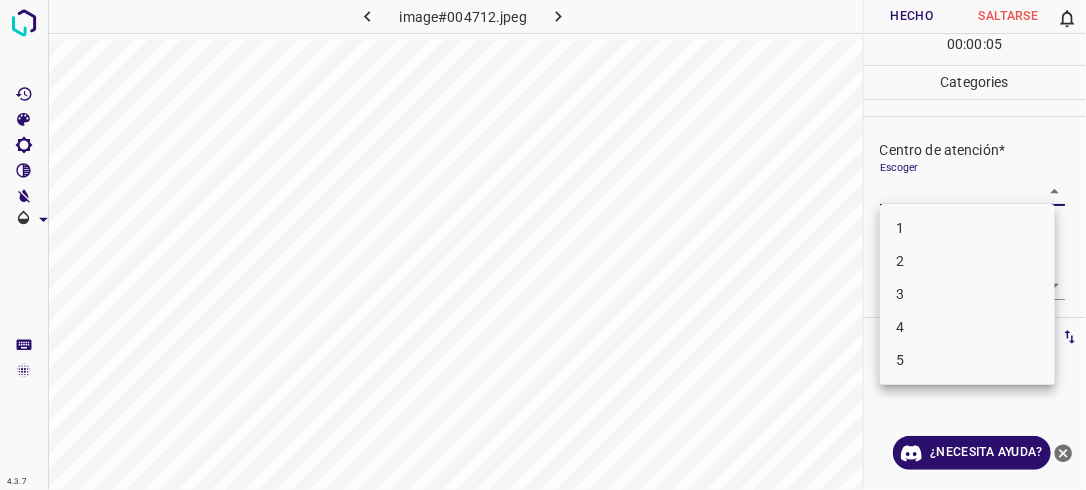 click on "2" at bounding box center (967, 261) 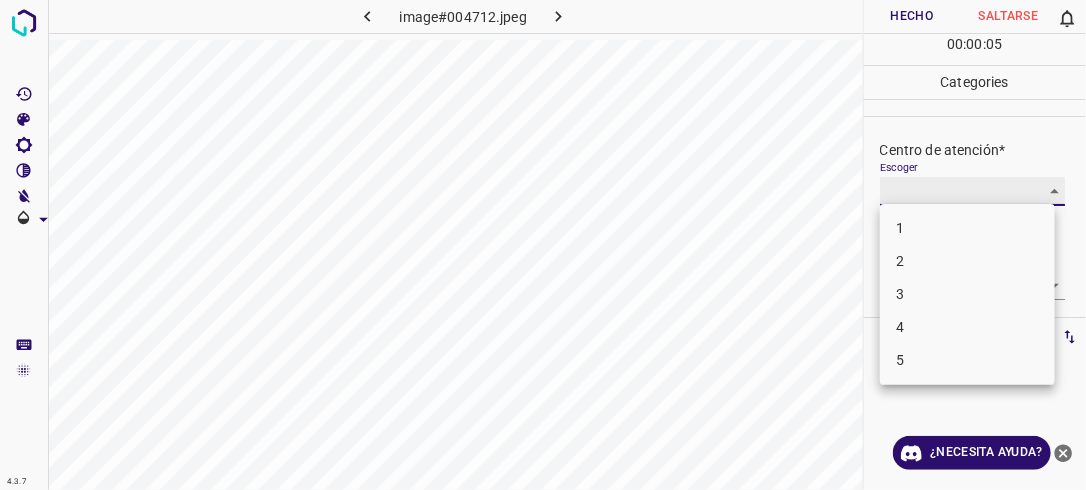 type on "2" 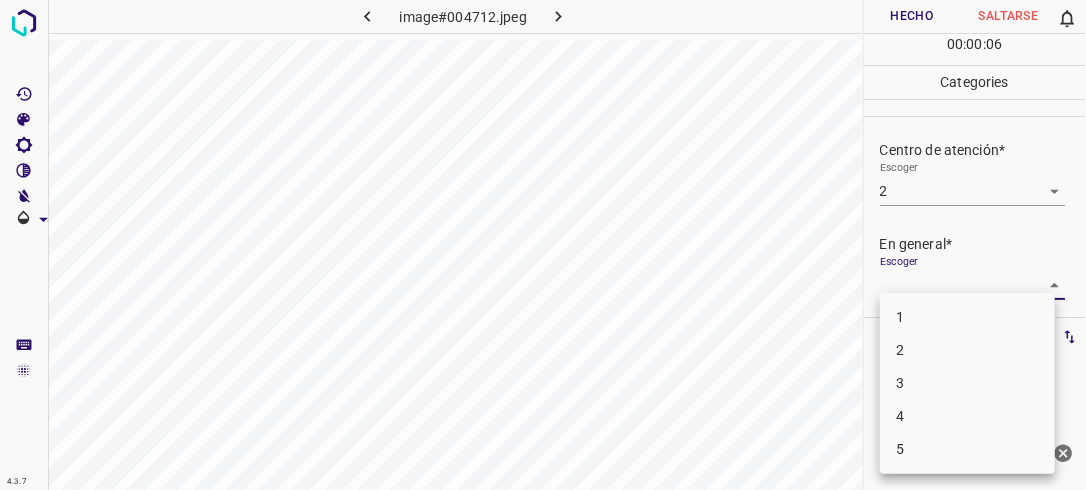 click on "4.3.7 image#004712.jpeg Hecho Saltarse 0 00   : 00   : 06   Categories Iluminación*  Escoger 3 3 Centro de atención*  Escoger 2 2 En general*  Escoger ​ Etiquetas 0 Categories 1 Lighting 2 Focus 3 Overall Tools Espacio Cambiar entre modos (Dibujar y Editar) Yo Etiquetado automático R Restaurar zoom M Acercar N Alejar Borrar Eliminar etiqueta de selección Filtros Z Restaurar filtros X Filtro de saturación C Filtro de brillo V Filtro de contraste B Filtro de escala de grises General O Descargar ¿Necesita ayuda? -Mensaje de texto -Esconder -Borrar 1 2 3 4 5" at bounding box center (543, 245) 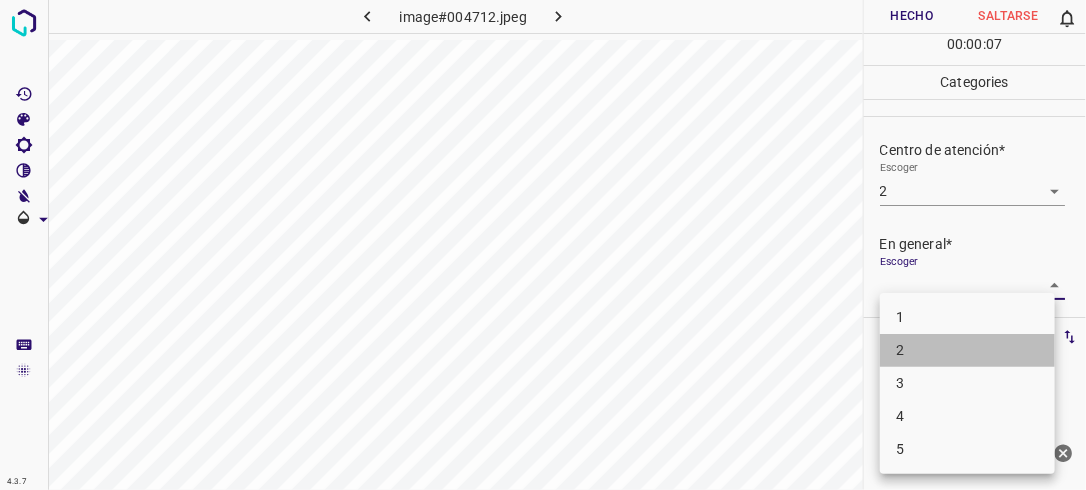 click on "2" at bounding box center (967, 350) 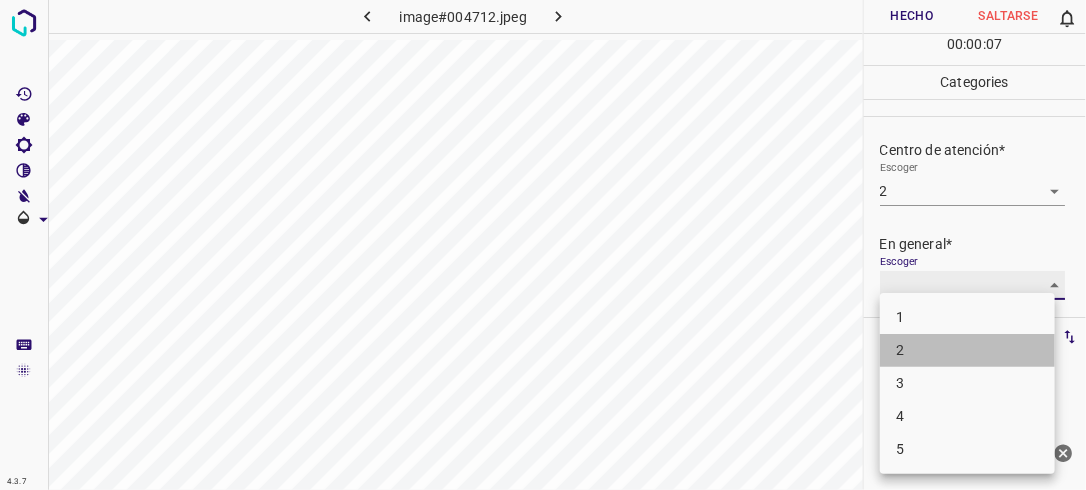type on "2" 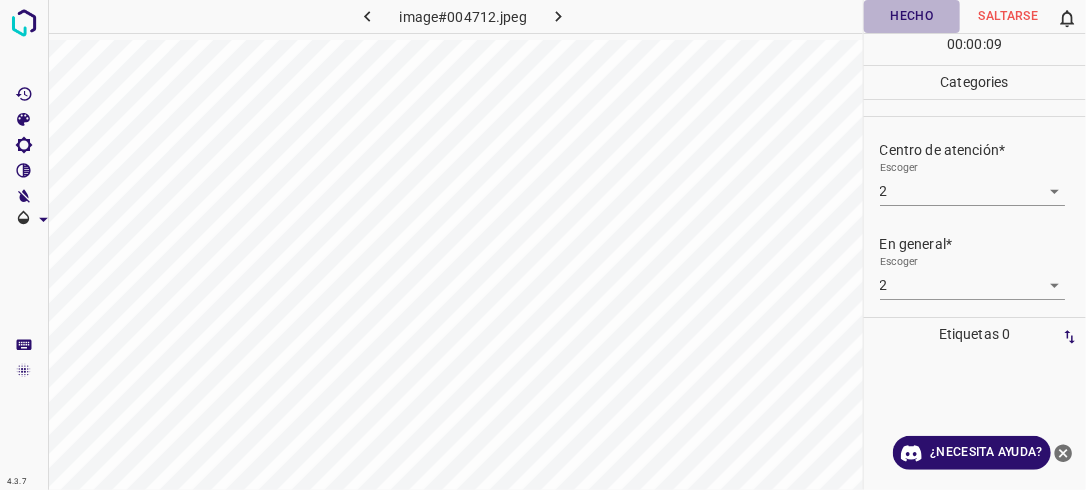 click on "Hecho" at bounding box center [912, 16] 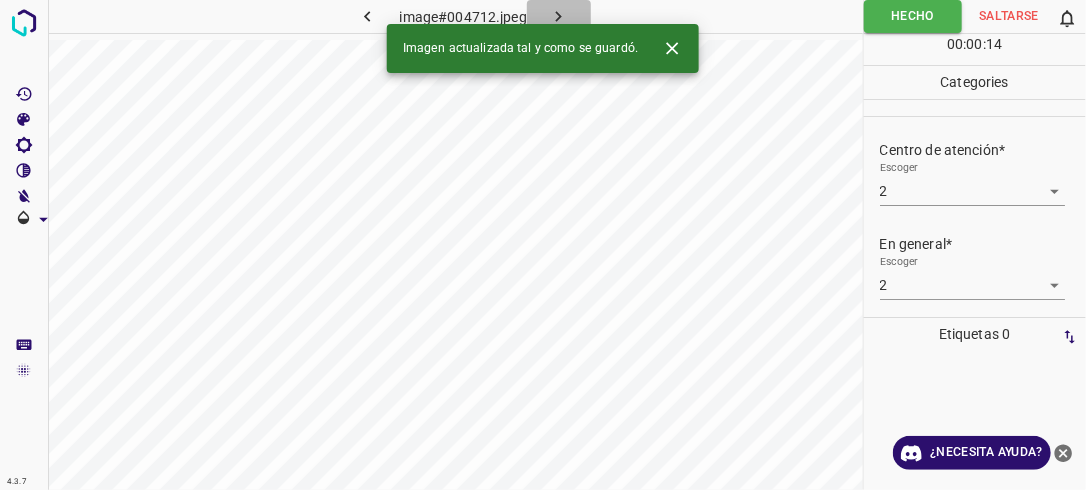 click 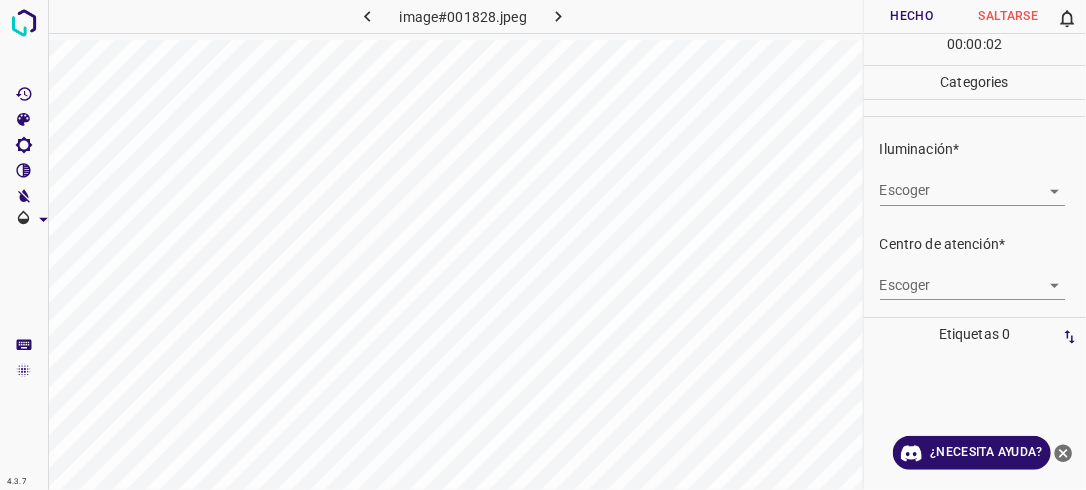 click on "4.3.7 image#001828.jpeg Hecho Saltarse 0 00   : 00   : 02   Categories Iluminación*  Escoger ​ Centro de atención*  Escoger ​ En general*  Escoger ​ Etiquetas 0 Categories 1 Lighting 2 Focus 3 Overall Tools Espacio Cambiar entre modos (Dibujar y Editar) Yo Etiquetado automático R Restaurar zoom M Acercar N Alejar Borrar Eliminar etiqueta de selección Filtros Z Restaurar filtros X Filtro de saturación C Filtro de brillo V Filtro de contraste B Filtro de escala de grises General O Descargar ¿Necesita ayuda? -Mensaje de texto -Esconder -Borrar" at bounding box center [543, 245] 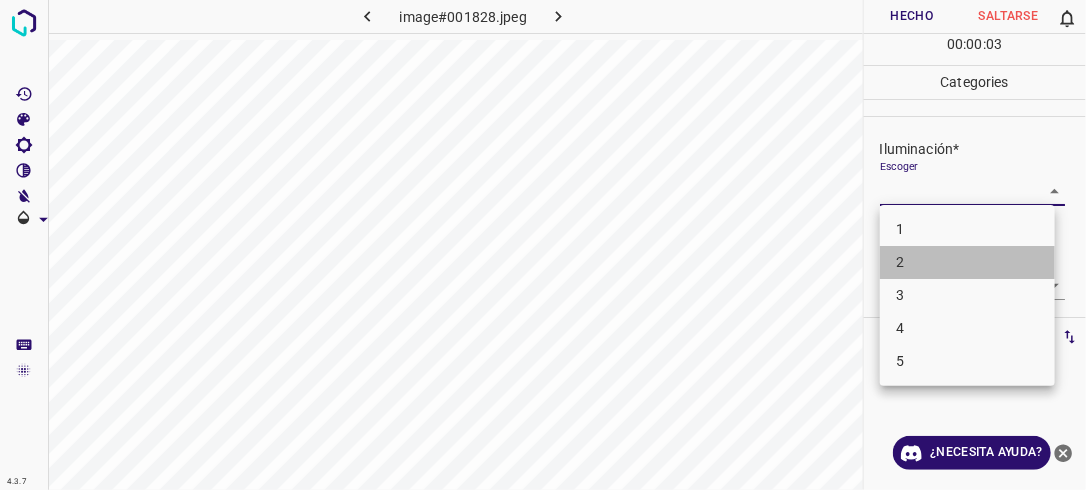 click on "2" at bounding box center [967, 262] 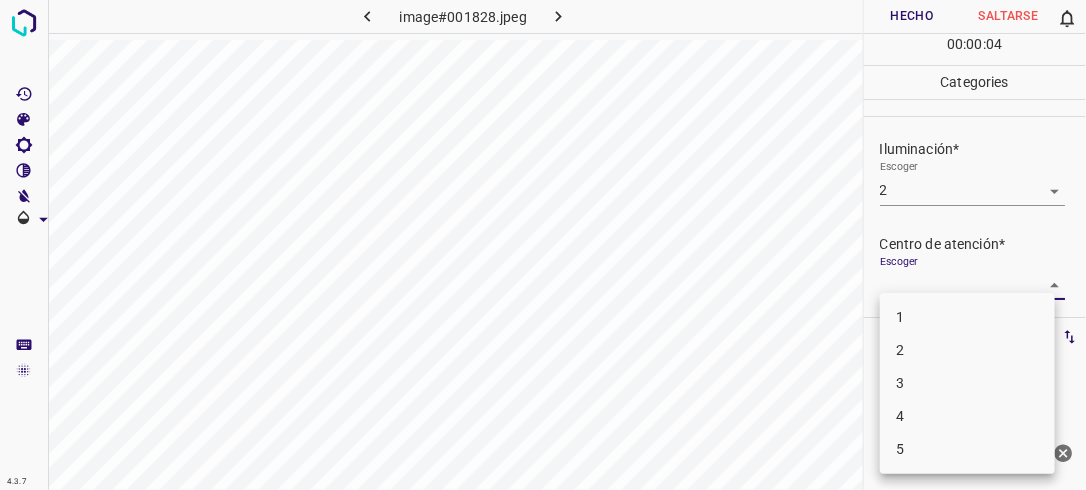 click on "4.3.7 image#001828.jpeg Hecho Saltarse 0 00   : 00   : 04   Categories Iluminación*  Escoger 2 2 Centro de atención*  Escoger ​ En general*  Escoger ​ Etiquetas 0 Categories 1 Lighting 2 Focus 3 Overall Tools Espacio Cambiar entre modos (Dibujar y Editar) Yo Etiquetado automático R Restaurar zoom M Acercar N Alejar Borrar Eliminar etiqueta de selección Filtros Z Restaurar filtros X Filtro de saturación C Filtro de brillo V Filtro de contraste B Filtro de escala de grises General O Descargar ¿Necesita ayuda? -Mensaje de texto -Esconder -Borrar 1 2 3 4 5" at bounding box center (543, 245) 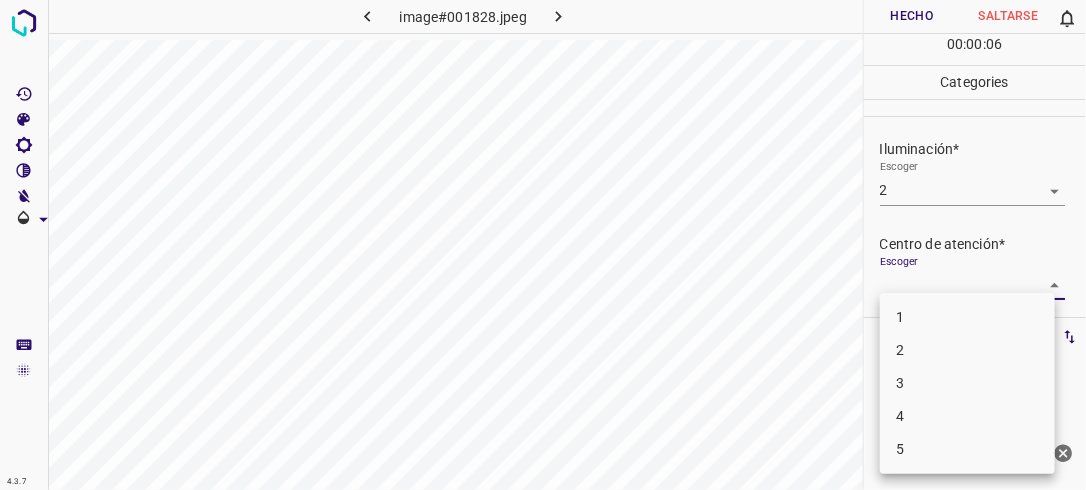click at bounding box center (543, 245) 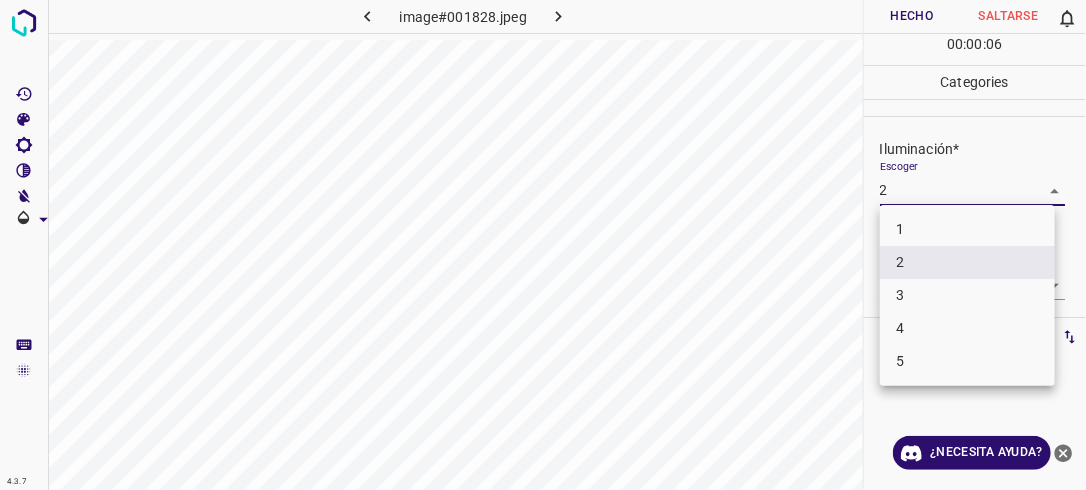 click on "4.3.7 image#001828.jpeg Hecho Saltarse 0 00   : 00   : 06   Categories Iluminación*  Escoger 2 2 Centro de atención*  Escoger ​ En general*  Escoger ​ Etiquetas 0 Categories 1 Lighting 2 Focus 3 Overall Tools Espacio Cambiar entre modos (Dibujar y Editar) Yo Etiquetado automático R Restaurar zoom M Acercar N Alejar Borrar Eliminar etiqueta de selección Filtros Z Restaurar filtros X Filtro de saturación C Filtro de brillo V Filtro de contraste B Filtro de escala de grises General O Descargar ¿Necesita ayuda? -Mensaje de texto -Esconder -Borrar 1 2 3 4 5" at bounding box center (543, 245) 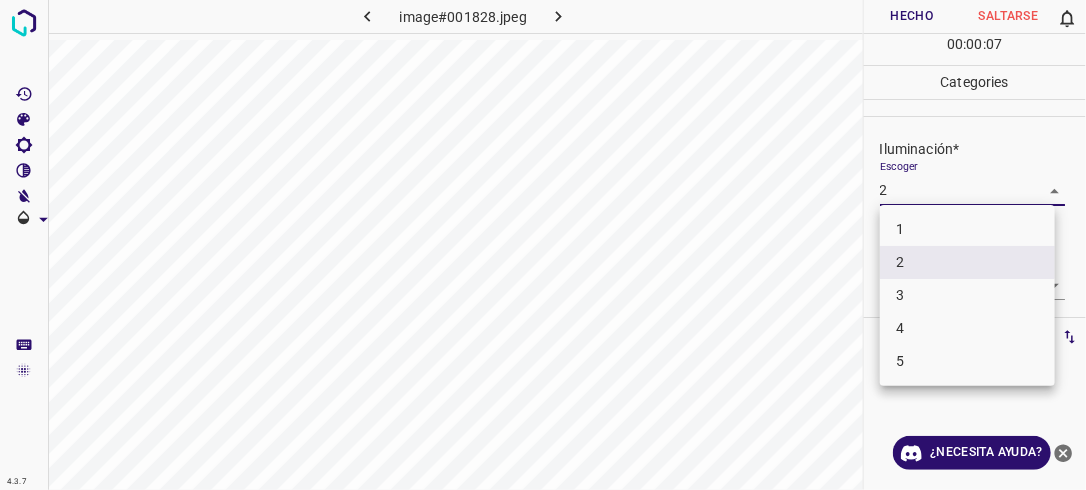 click on "3" at bounding box center (967, 295) 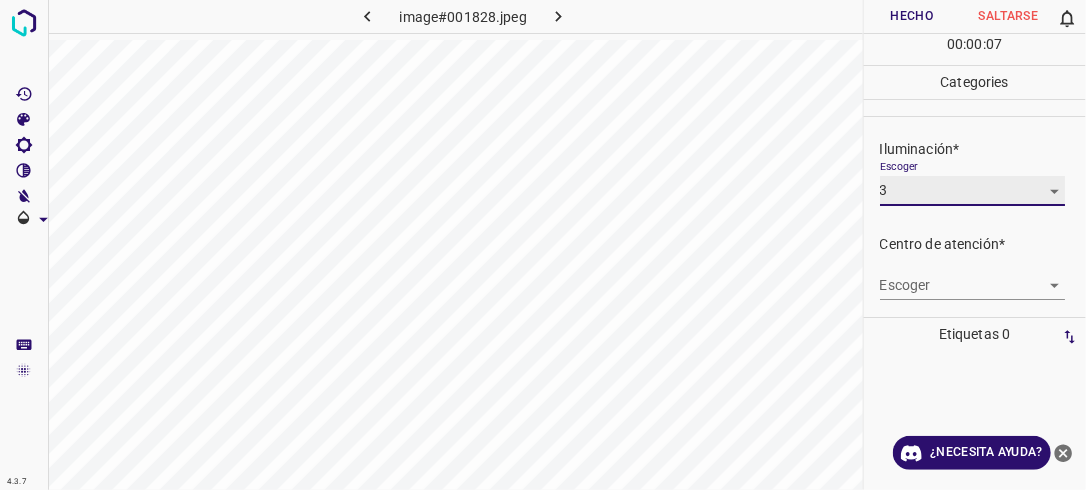 type on "3" 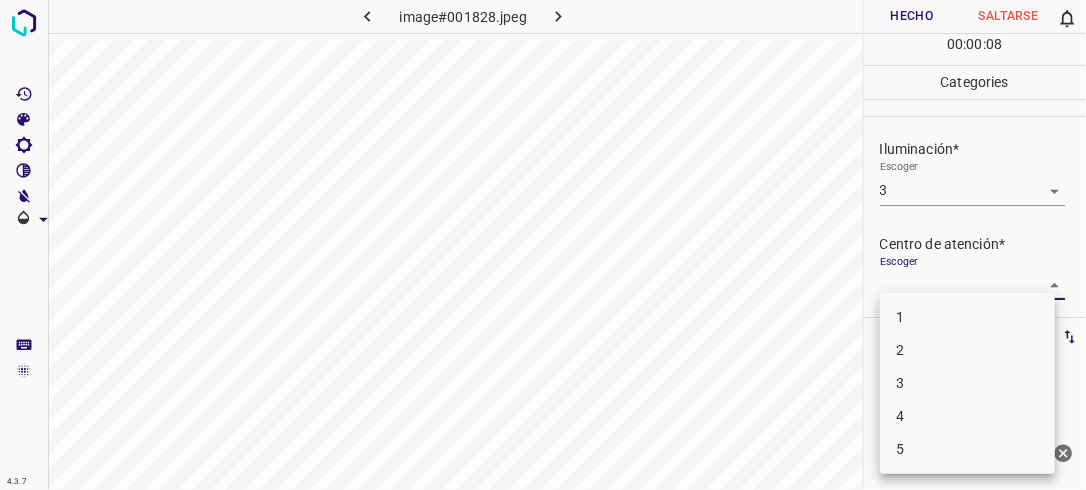 click on "4.3.7 image#001828.jpeg Hecho Saltarse 0 00   : 00   : 08   Categories Iluminación*  Escoger 3 3 Centro de atención*  Escoger ​ En general*  Escoger ​ Etiquetas 0 Categories 1 Lighting 2 Focus 3 Overall Tools Espacio Cambiar entre modos (Dibujar y Editar) Yo Etiquetado automático R Restaurar zoom M Acercar N Alejar Borrar Eliminar etiqueta de selección Filtros Z Restaurar filtros X Filtro de saturación C Filtro de brillo V Filtro de contraste B Filtro de escala de grises General O Descargar ¿Necesita ayuda? -Mensaje de texto -Esconder -Borrar 1 2 3 4 5" at bounding box center (543, 245) 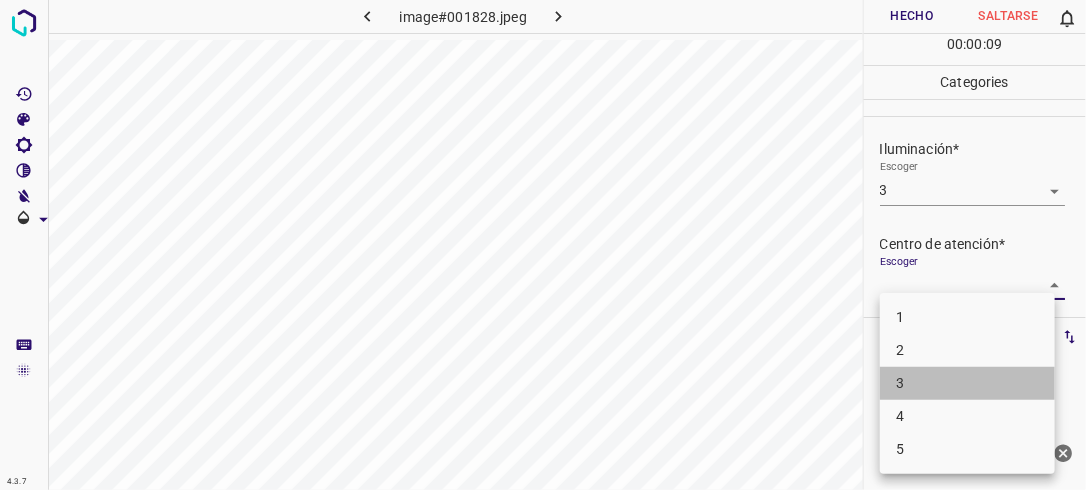 click on "3" at bounding box center (967, 383) 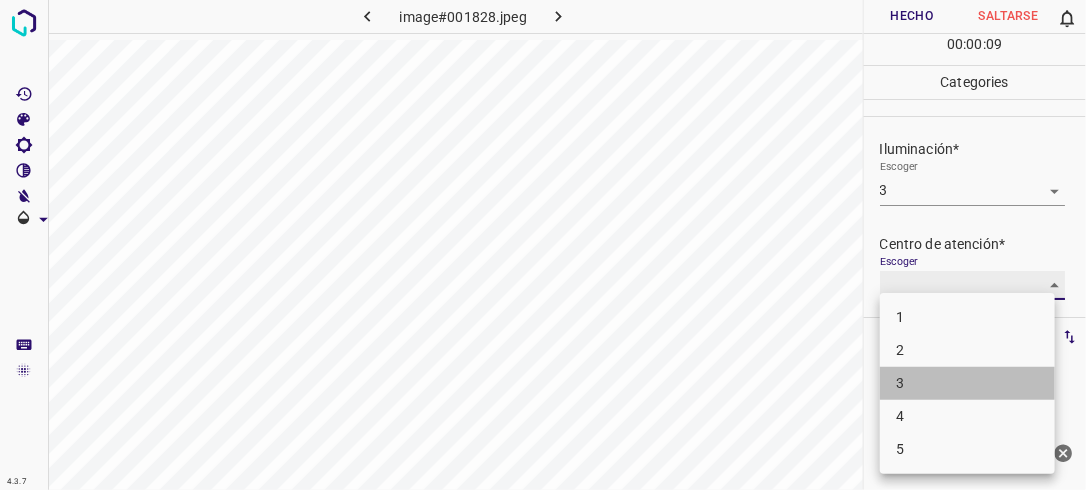 type on "3" 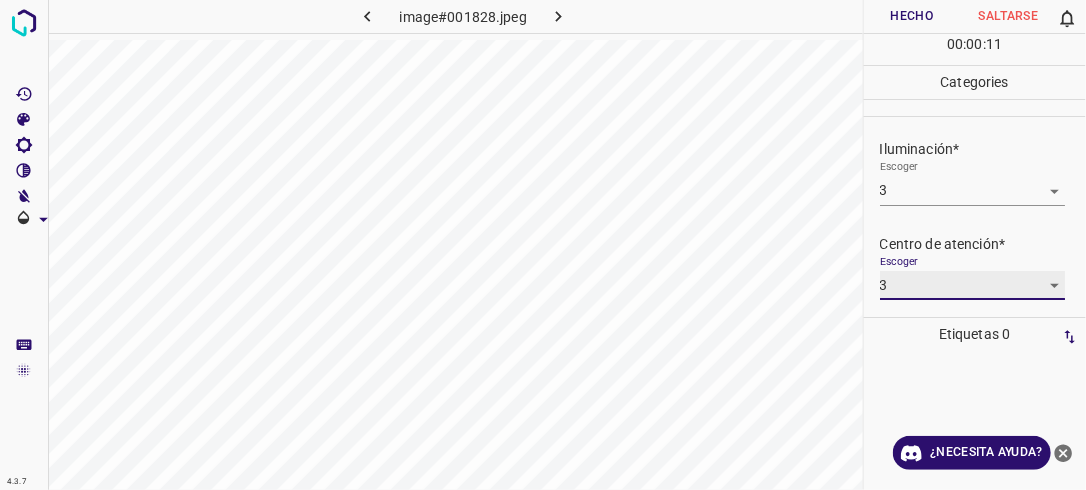 scroll, scrollTop: 98, scrollLeft: 0, axis: vertical 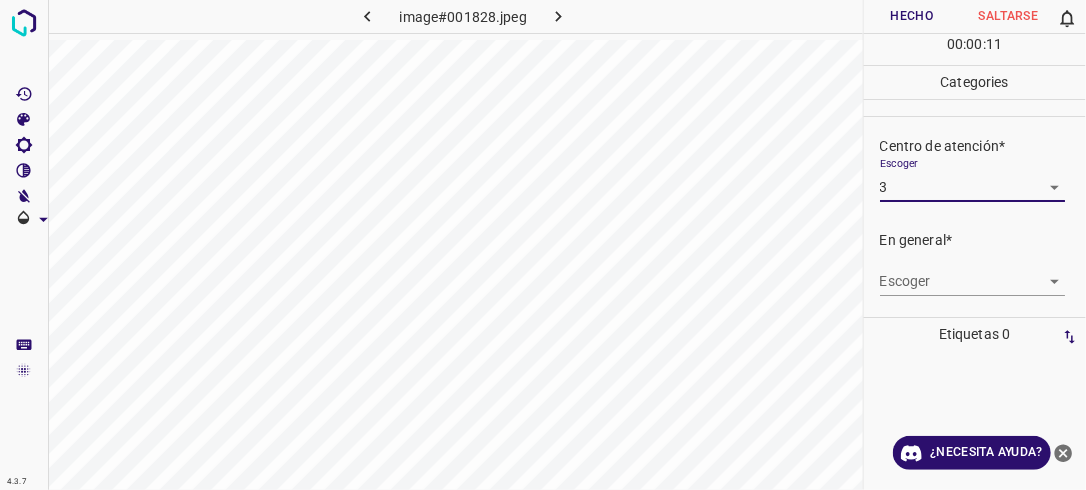click on "4.3.7 image#001828.jpeg Hecho Saltarse 0 00   : 00   : 11   Categories Iluminación*  Escoger 3 3 Centro de atención*  Escoger 3 3 En general*  Escoger ​ Etiquetas 0 Categories 1 Lighting 2 Focus 3 Overall Tools Espacio Cambiar entre modos (Dibujar y Editar) Yo Etiquetado automático R Restaurar zoom M Acercar N Alejar Borrar Eliminar etiqueta de selección Filtros Z Restaurar filtros X Filtro de saturación C Filtro de brillo V Filtro de contraste B Filtro de escala de grises General O Descargar ¿Necesita ayuda? -Mensaje de texto -Esconder -Borrar" at bounding box center (543, 245) 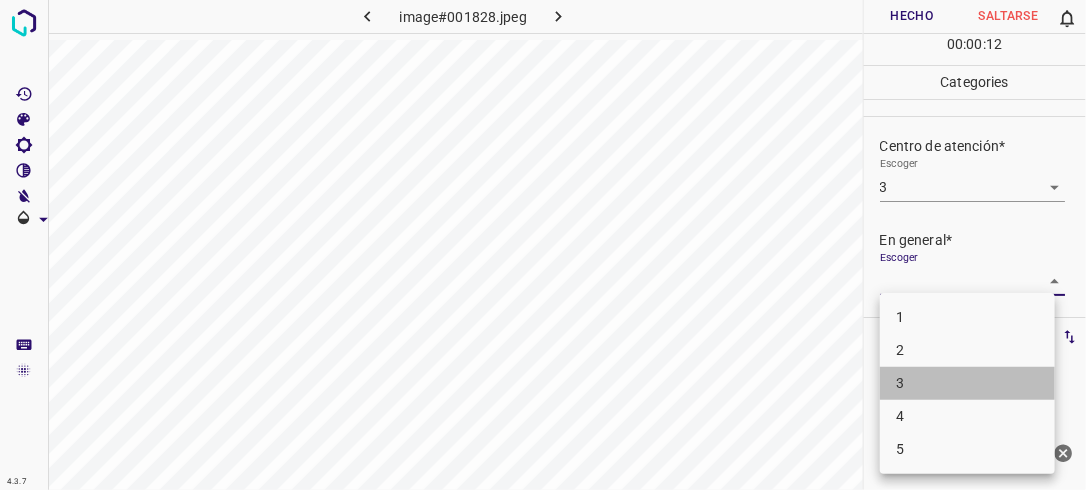 click on "3" at bounding box center (967, 383) 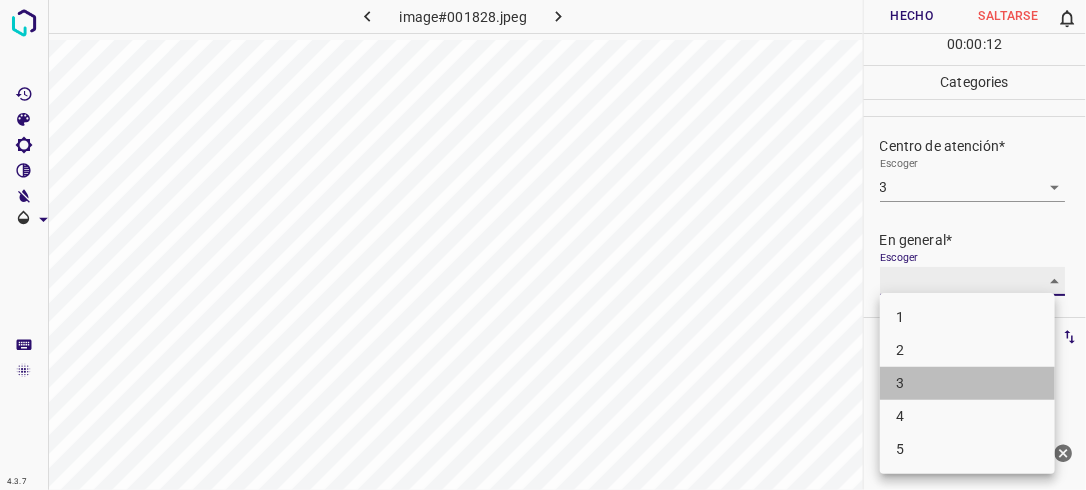 type on "3" 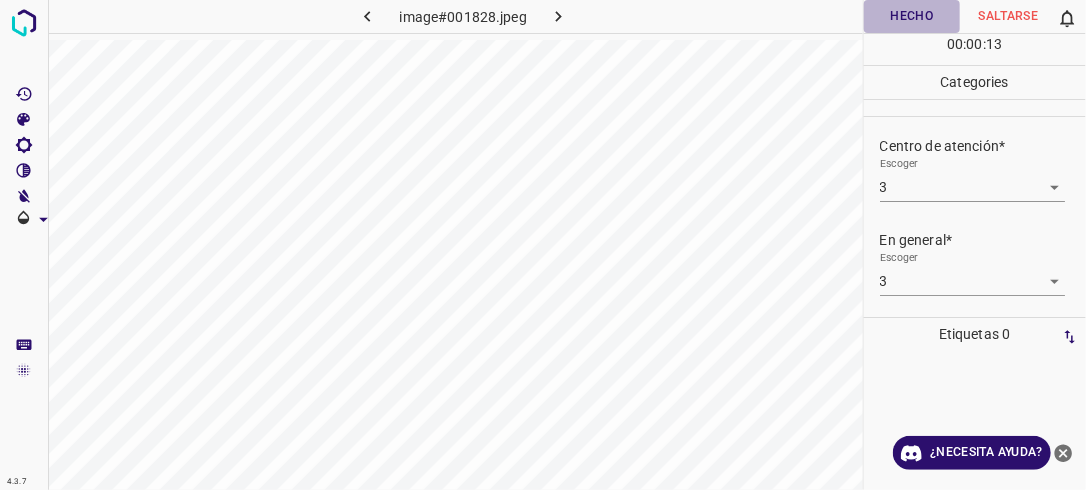 click on "Hecho" at bounding box center (912, 16) 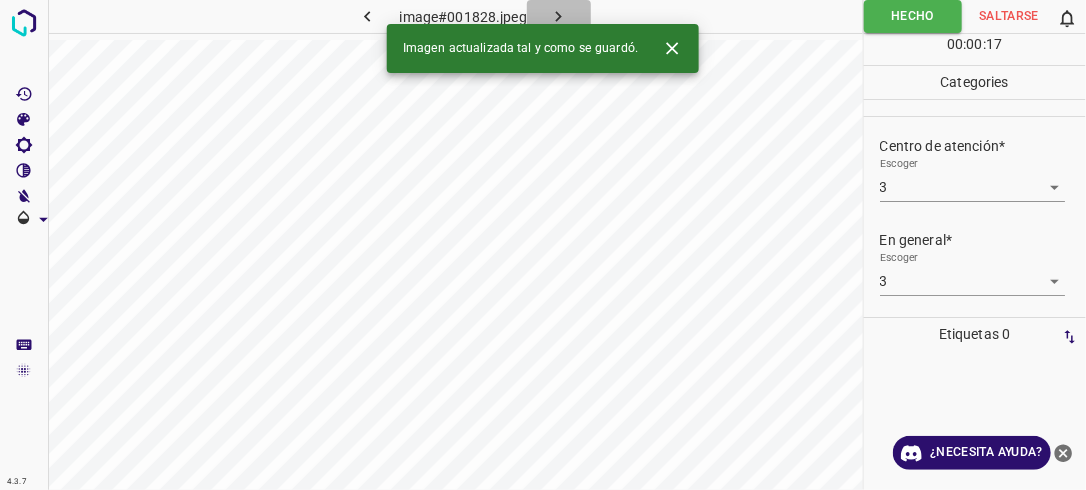 click at bounding box center [559, 16] 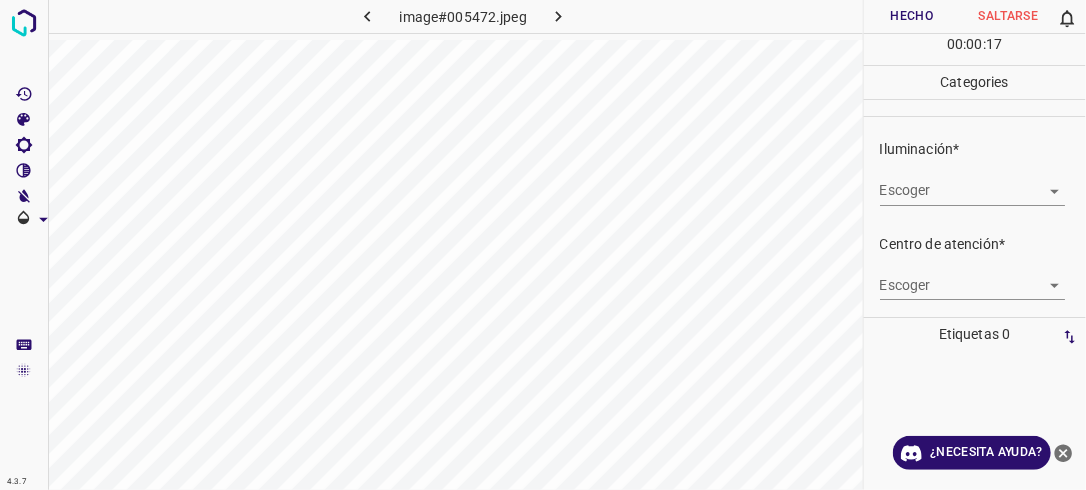 click on "4.3.7 image#005472.jpeg Hecho Saltarse 0 00   : 00   : 17   Categories Iluminación*  Escoger ​ Centro de atención*  Escoger ​ En general*  Escoger ​ Etiquetas 0 Categories 1 Lighting 2 Focus 3 Overall Tools Espacio Cambiar entre modos (Dibujar y Editar) Yo Etiquetado automático R Restaurar zoom M Acercar N Alejar Borrar Eliminar etiqueta de selección Filtros Z Restaurar filtros X Filtro de saturación C Filtro de brillo V Filtro de contraste B Filtro de escala de grises General O Descargar ¿Necesita ayuda? -Mensaje de texto -Esconder -Borrar" at bounding box center (543, 245) 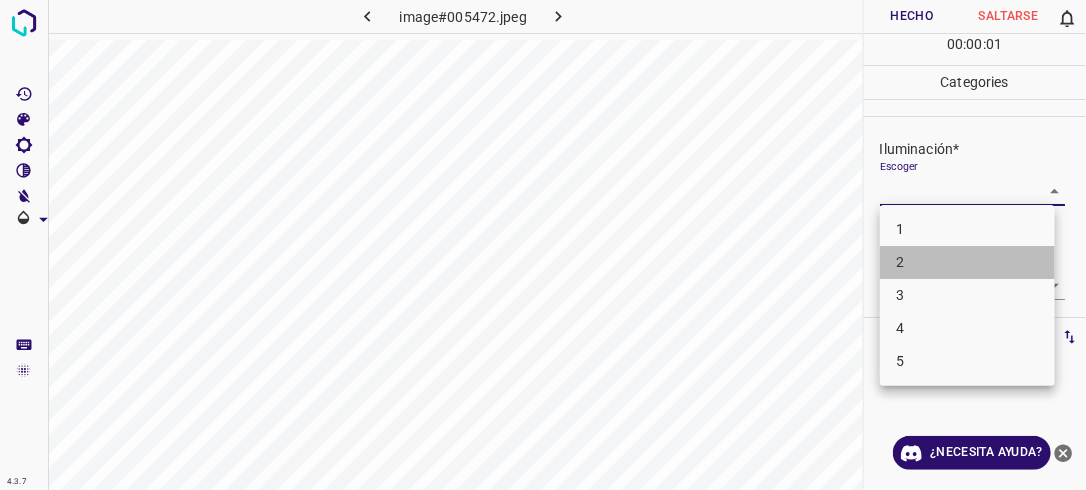 click on "2" at bounding box center (967, 262) 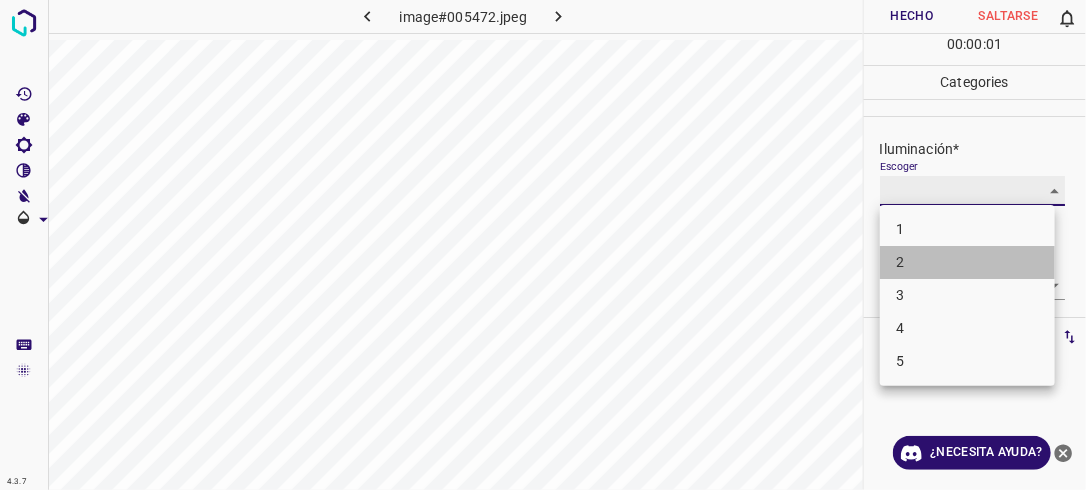 type on "2" 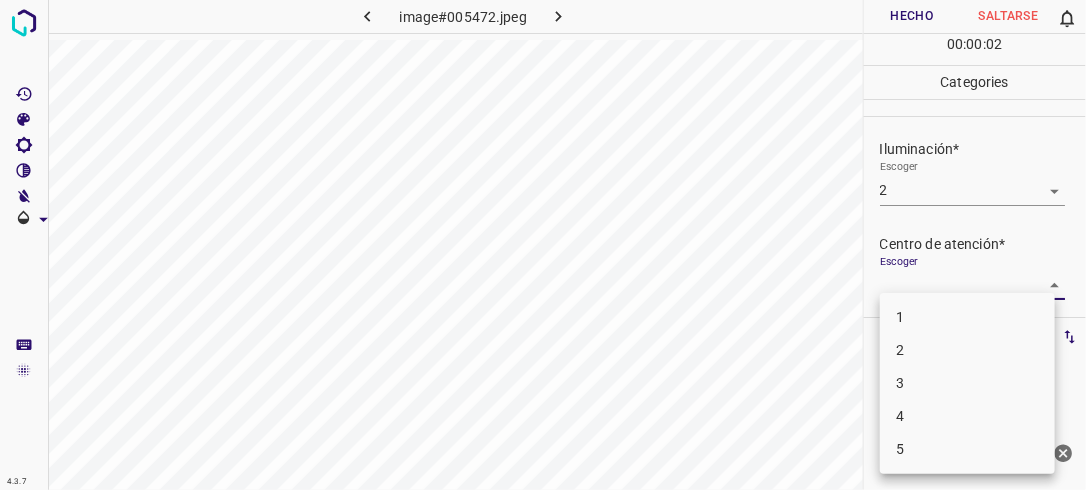 click on "4.3.7 image#005472.jpeg Hecho Saltarse 0 00   : 00   : 02   Categories Iluminación*  Escoger 2 2 Centro de atención*  Escoger ​ En general*  Escoger ​ Etiquetas 0 Categories 1 Lighting 2 Focus 3 Overall Tools Espacio Cambiar entre modos (Dibujar y Editar) Yo Etiquetado automático R Restaurar zoom M Acercar N Alejar Borrar Eliminar etiqueta de selección Filtros Z Restaurar filtros X Filtro de saturación C Filtro de brillo V Filtro de contraste B Filtro de escala de grises General O Descargar ¿Necesita ayuda? -Mensaje de texto -Esconder -Borrar 1 2 3 4 5" at bounding box center (543, 245) 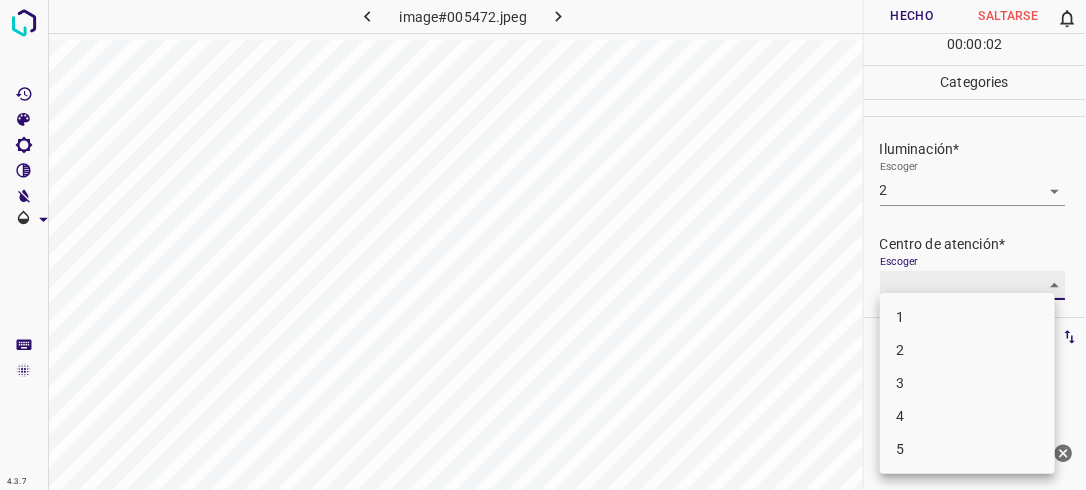 type on "2" 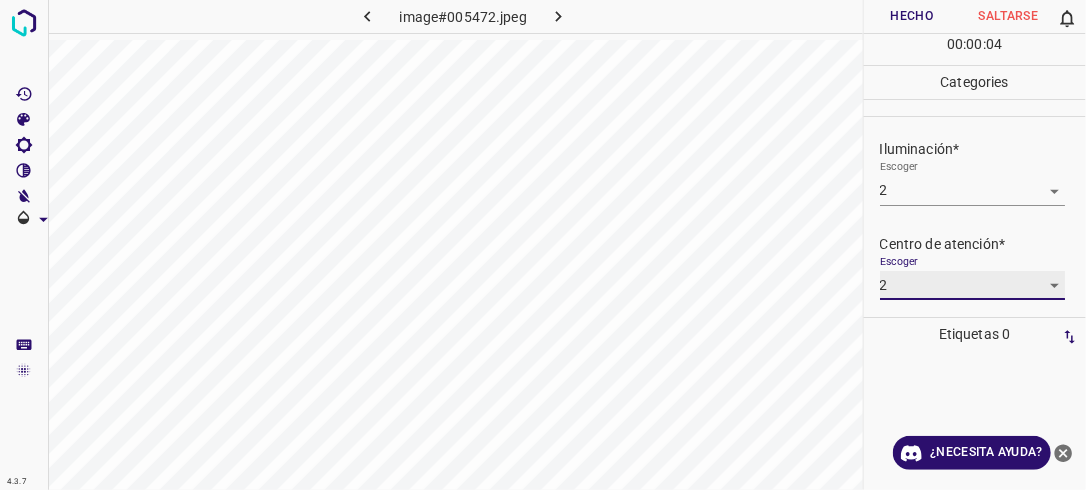 scroll, scrollTop: 98, scrollLeft: 0, axis: vertical 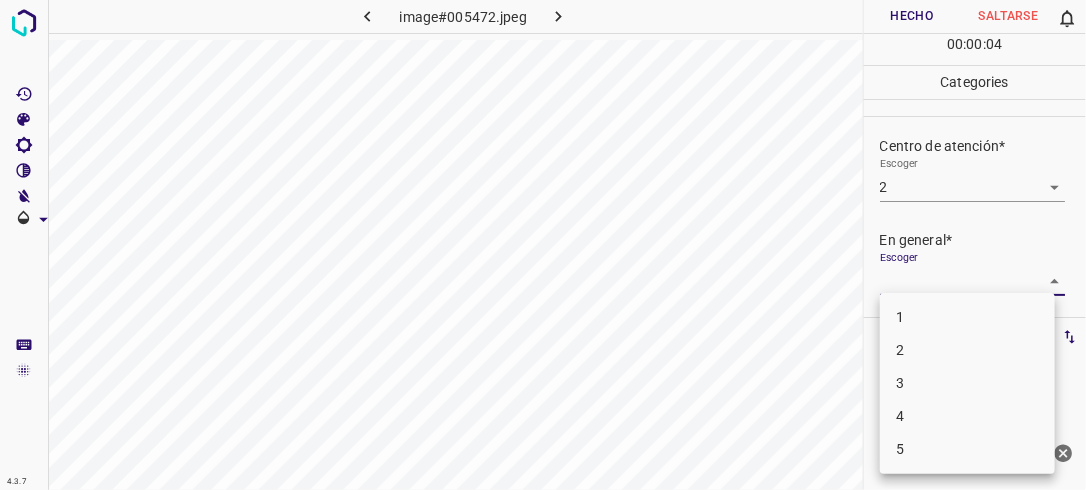 drag, startPoint x: 1045, startPoint y: 271, endPoint x: 998, endPoint y: 323, distance: 70.0928 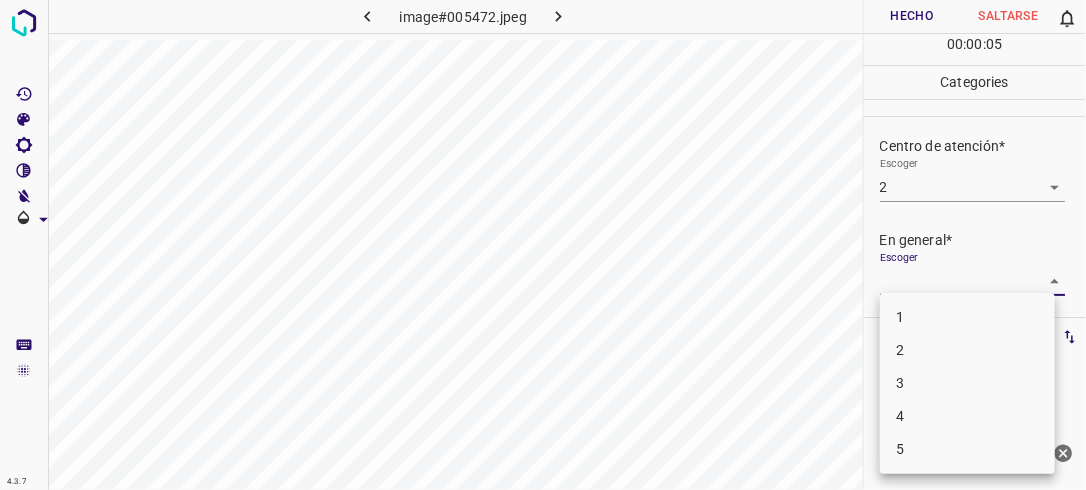 click on "2" at bounding box center [967, 350] 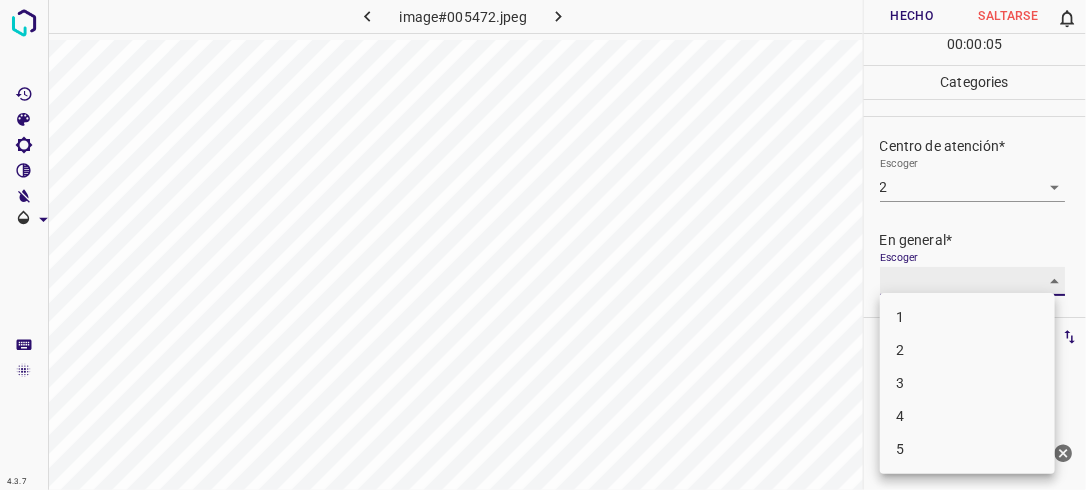 type on "2" 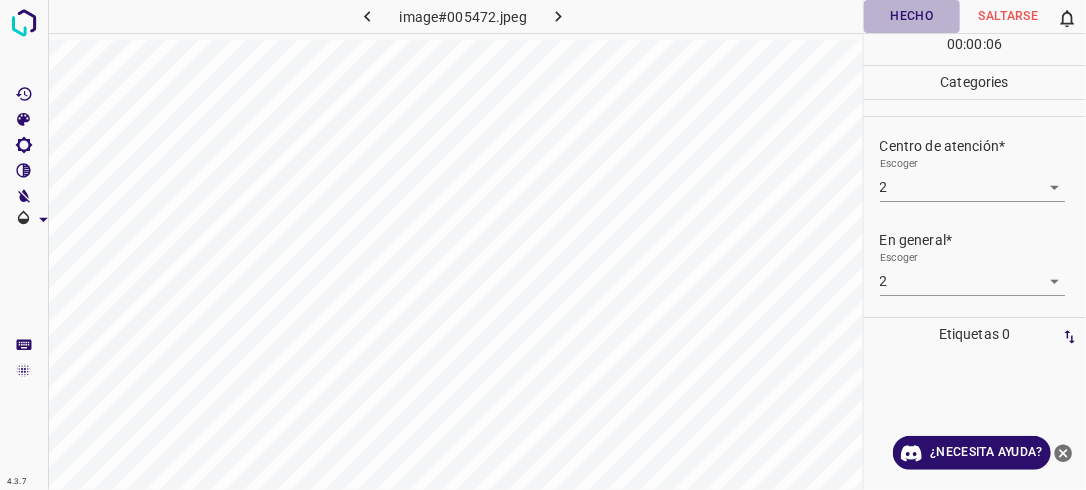 click on "Hecho" at bounding box center [912, 16] 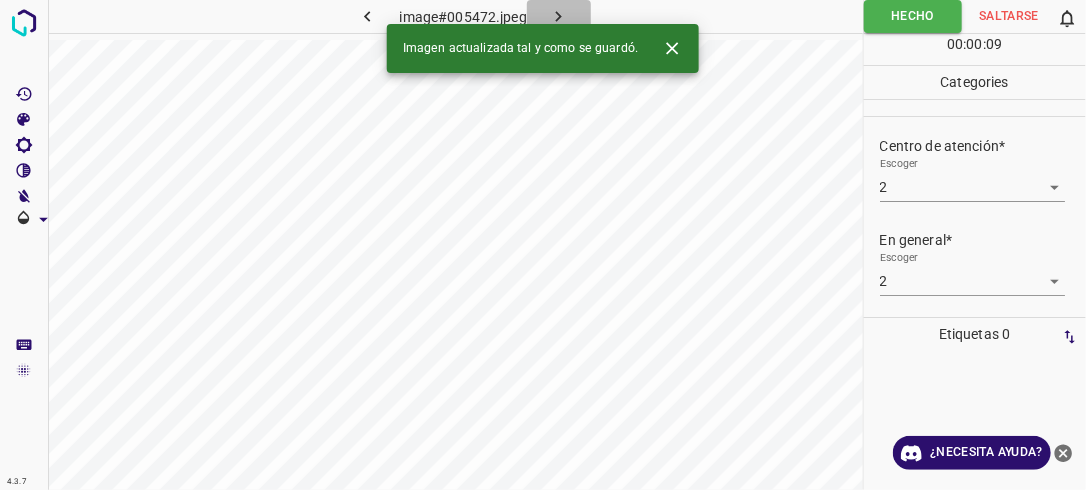 click 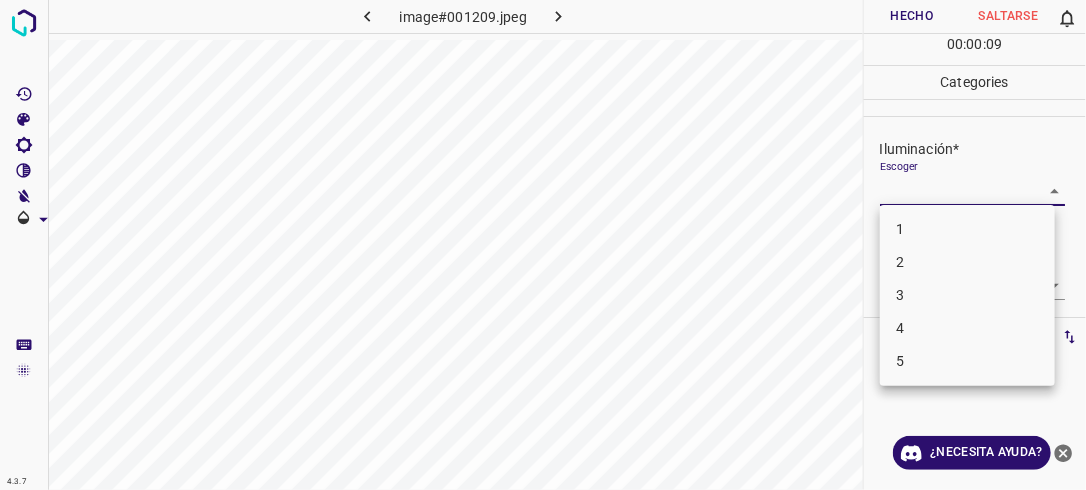 click on "4.3.7 image#001209.jpeg Hecho Saltarse 0 00   : 00   : 09   Categories Iluminación*  Escoger ​ Centro de atención*  Escoger ​ En general*  Escoger ​ Etiquetas 0 Categories 1 Lighting 2 Focus 3 Overall Tools Espacio Cambiar entre modos (Dibujar y Editar) Yo Etiquetado automático R Restaurar zoom M Acercar N Alejar Borrar Eliminar etiqueta de selección Filtros Z Restaurar filtros X Filtro de saturación C Filtro de brillo V Filtro de contraste B Filtro de escala de grises General O Descargar ¿Necesita ayuda? -Mensaje de texto -Esconder -Borrar 1 2 3 4 5" at bounding box center (543, 245) 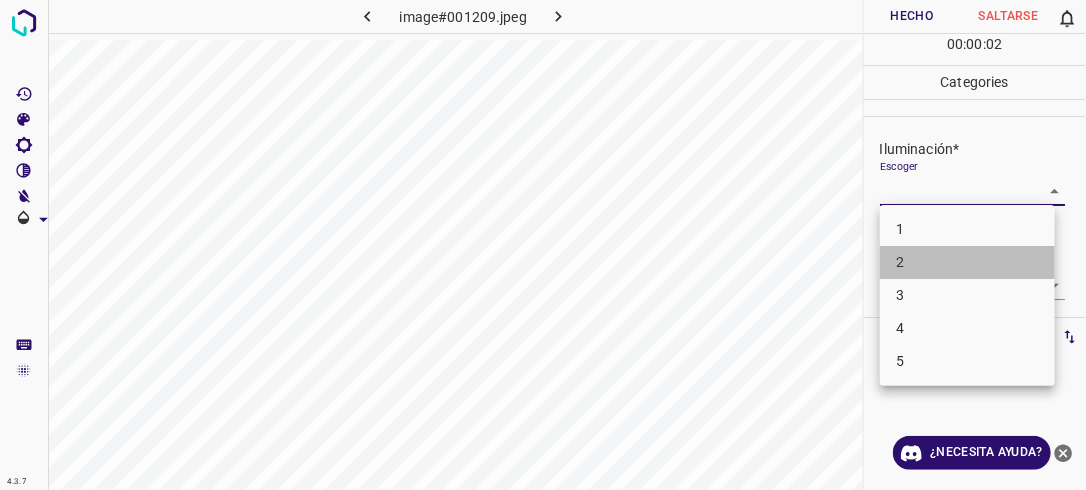 click on "2" at bounding box center [967, 262] 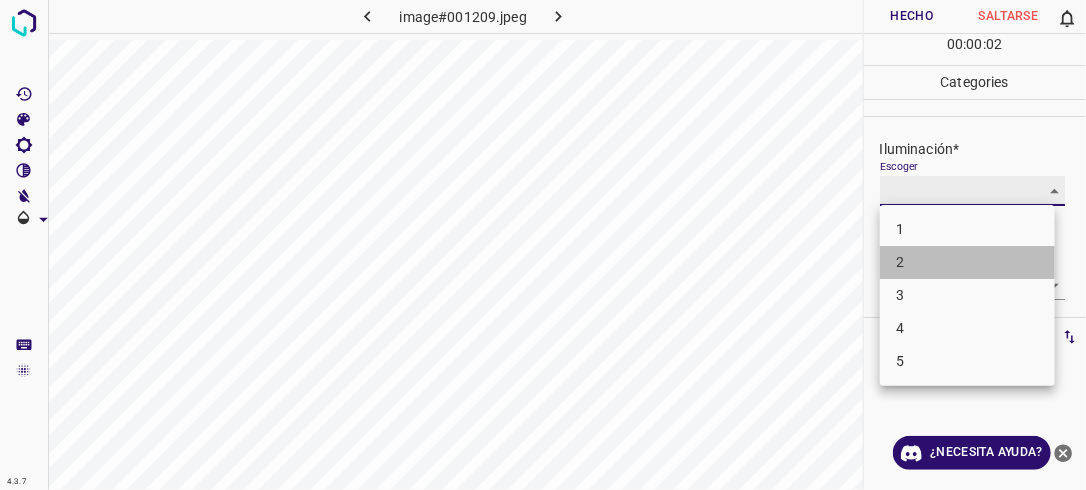 type on "2" 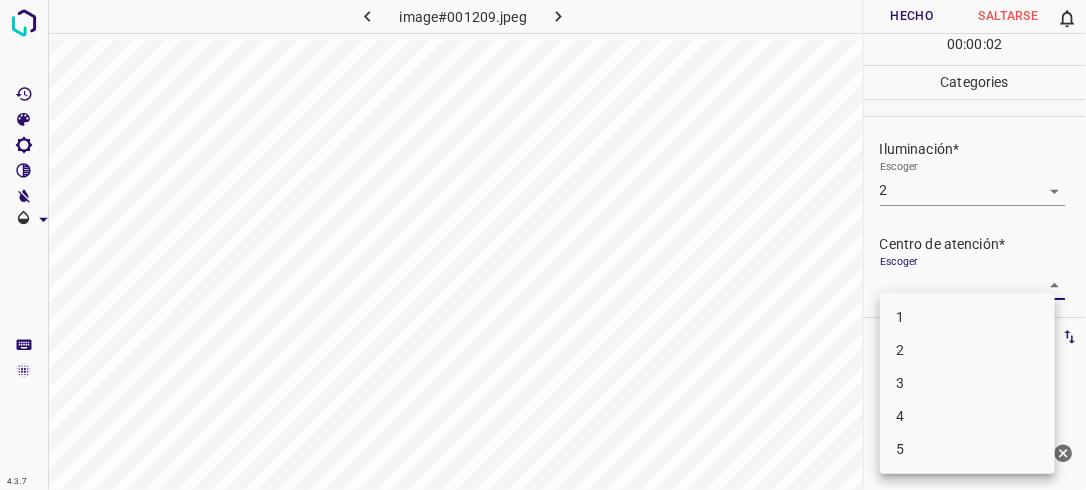 drag, startPoint x: 1038, startPoint y: 288, endPoint x: 1009, endPoint y: 312, distance: 37.64306 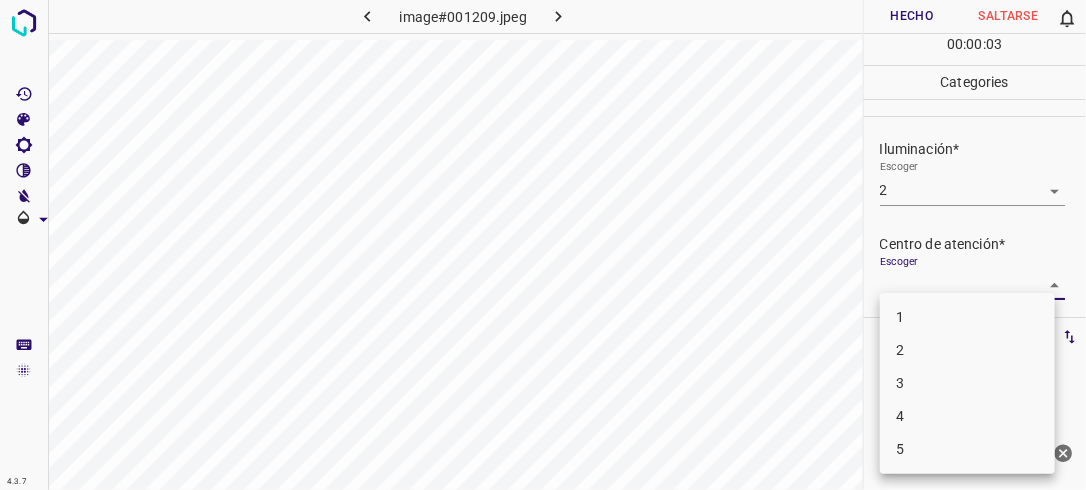 drag, startPoint x: 980, startPoint y: 348, endPoint x: 1018, endPoint y: 302, distance: 59.665737 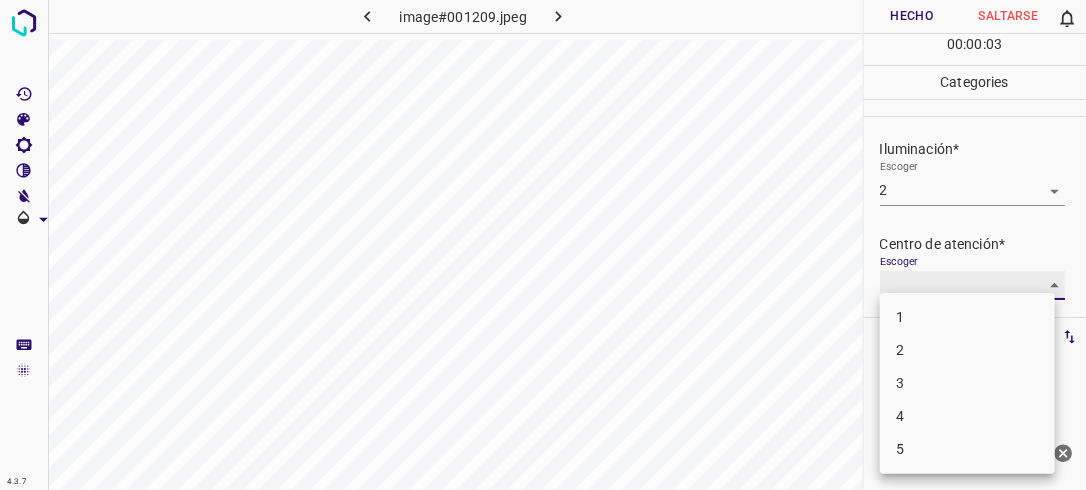 type on "2" 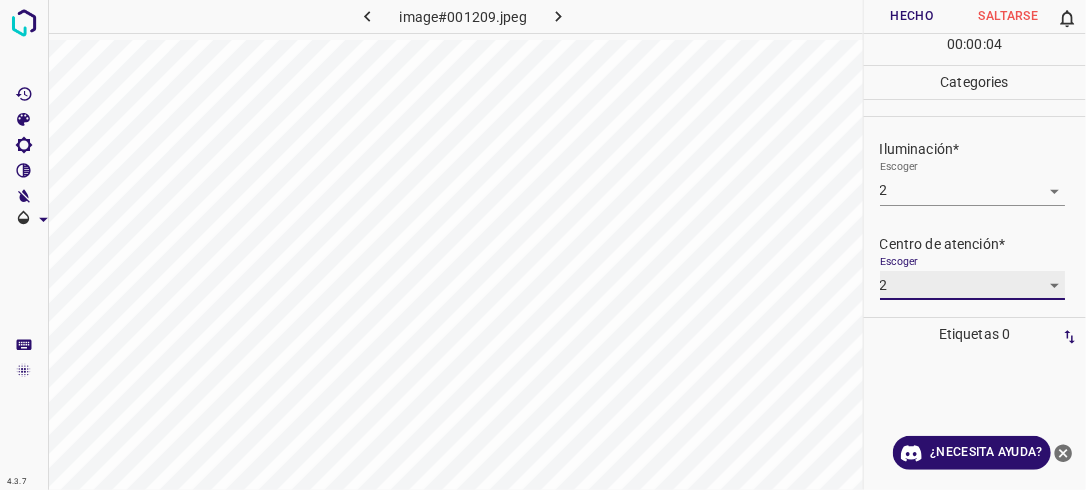 scroll, scrollTop: 98, scrollLeft: 0, axis: vertical 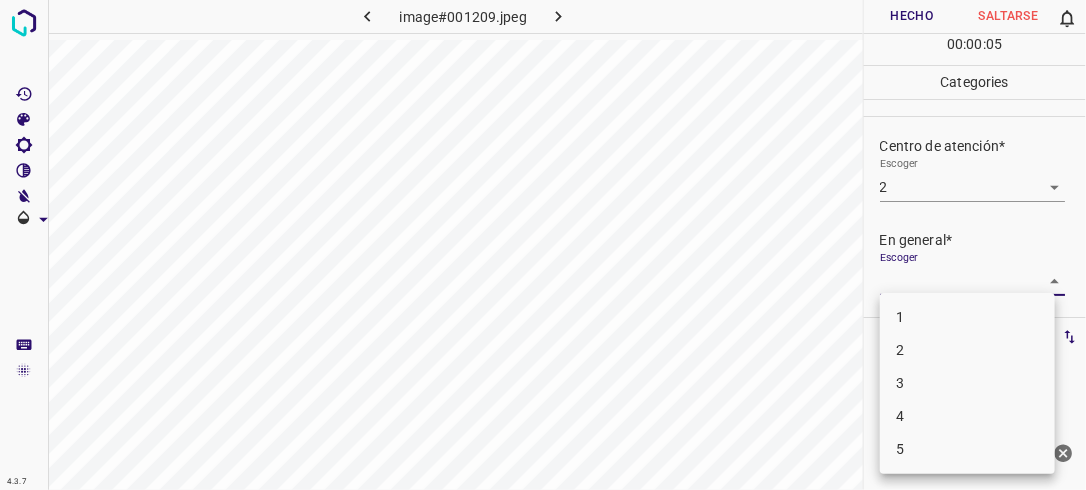 drag, startPoint x: 1050, startPoint y: 285, endPoint x: 992, endPoint y: 344, distance: 82.73451 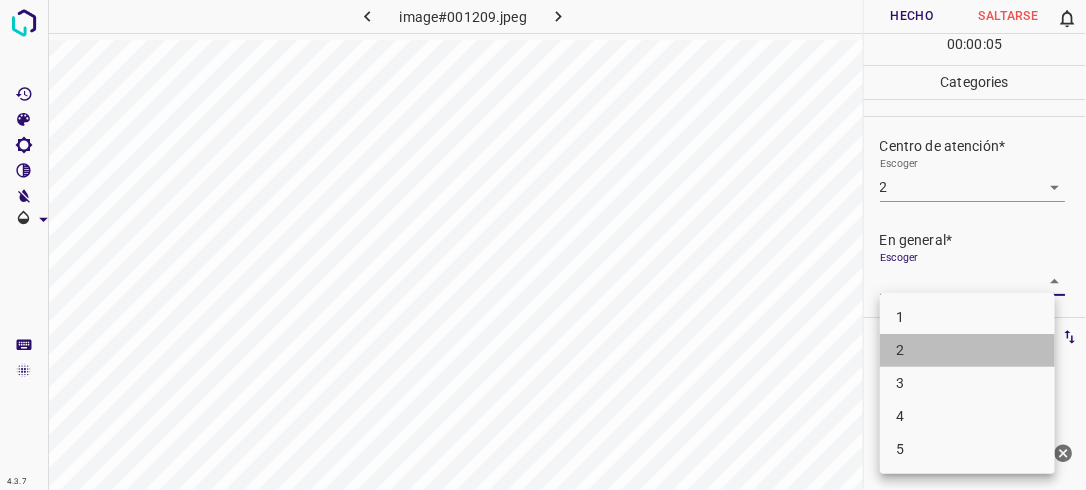 click on "2" at bounding box center [967, 350] 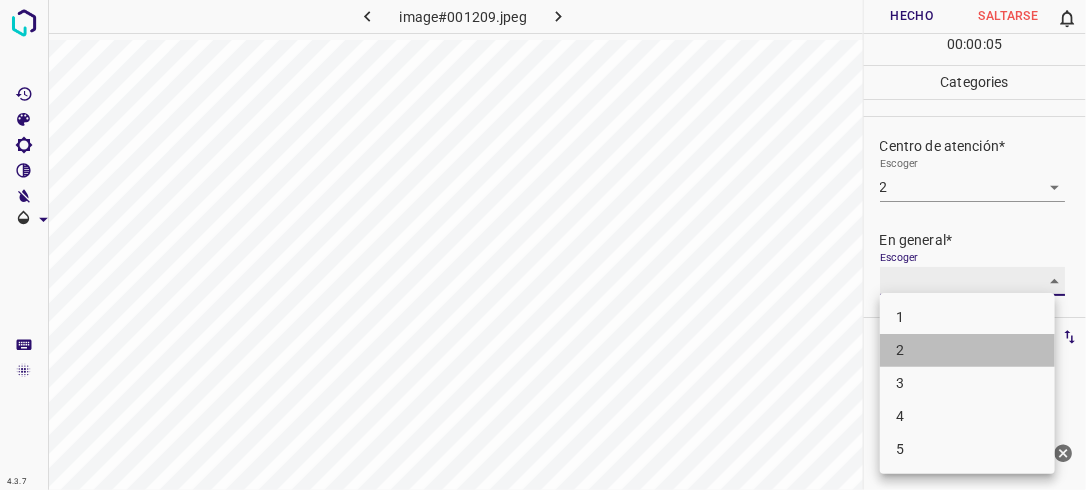type on "2" 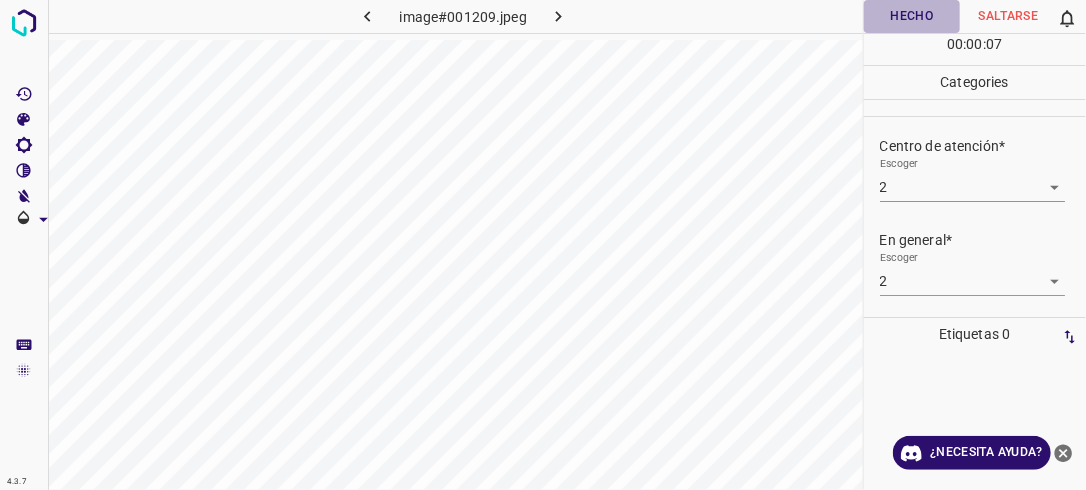 click on "Hecho" at bounding box center [912, 16] 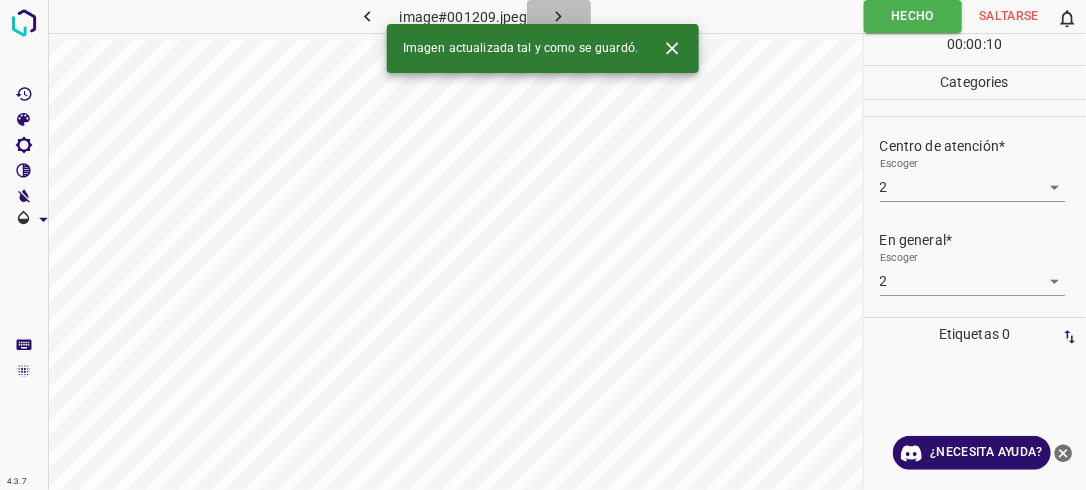 click at bounding box center [559, 16] 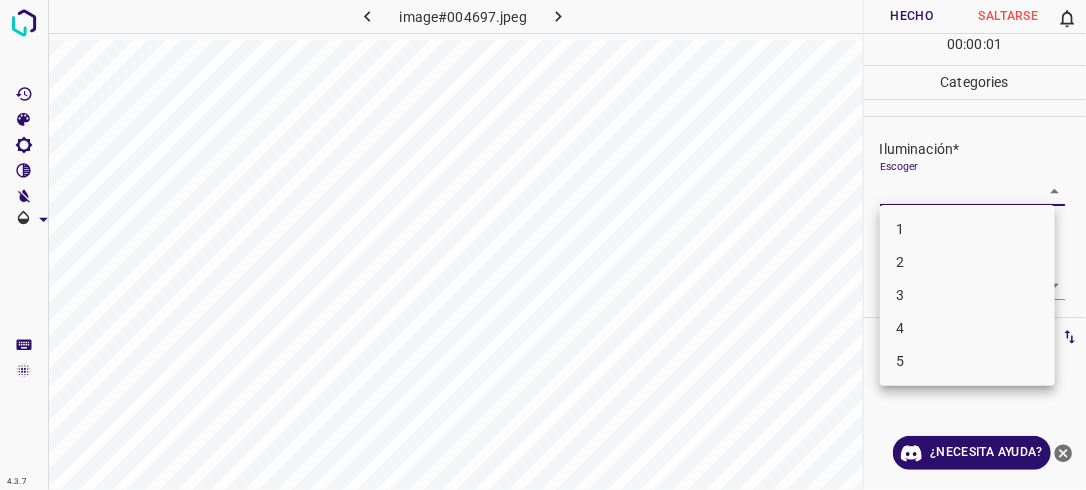 click on "4.3.7 image#004697.jpeg Hecho Saltarse 0 00   : 00   : 01   Categories Iluminación*  Escoger ​ Centro de atención*  Escoger ​ En general*  Escoger ​ Etiquetas 0 Categories 1 Lighting 2 Focus 3 Overall Tools Espacio Cambiar entre modos (Dibujar y Editar) Yo Etiquetado automático R Restaurar zoom M Acercar N Alejar Borrar Eliminar etiqueta de selección Filtros Z Restaurar filtros X Filtro de saturación C Filtro de brillo V Filtro de contraste B Filtro de escala de grises General O Descargar ¿Necesita ayuda? -Mensaje de texto -Esconder -Borrar 1 2 3 4 5" at bounding box center [543, 245] 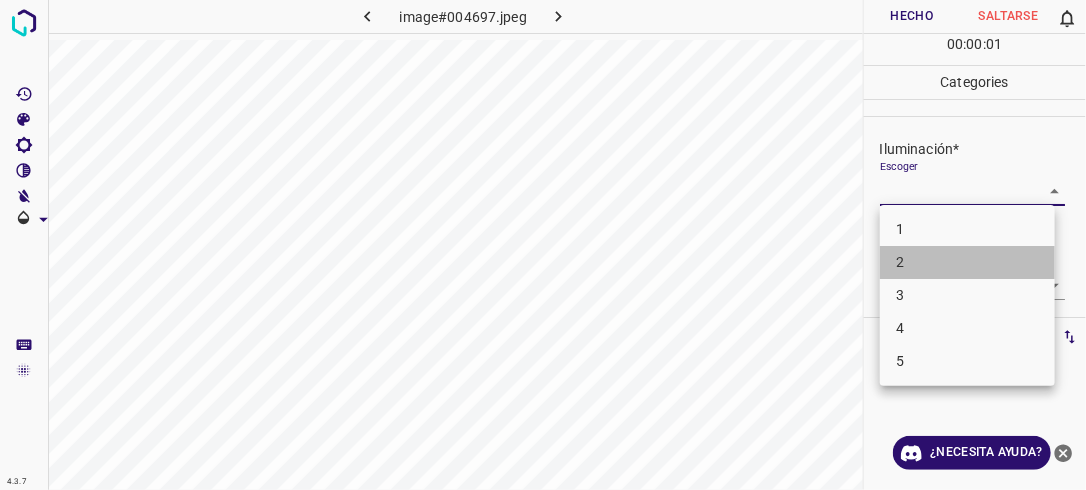 click on "2" at bounding box center [967, 262] 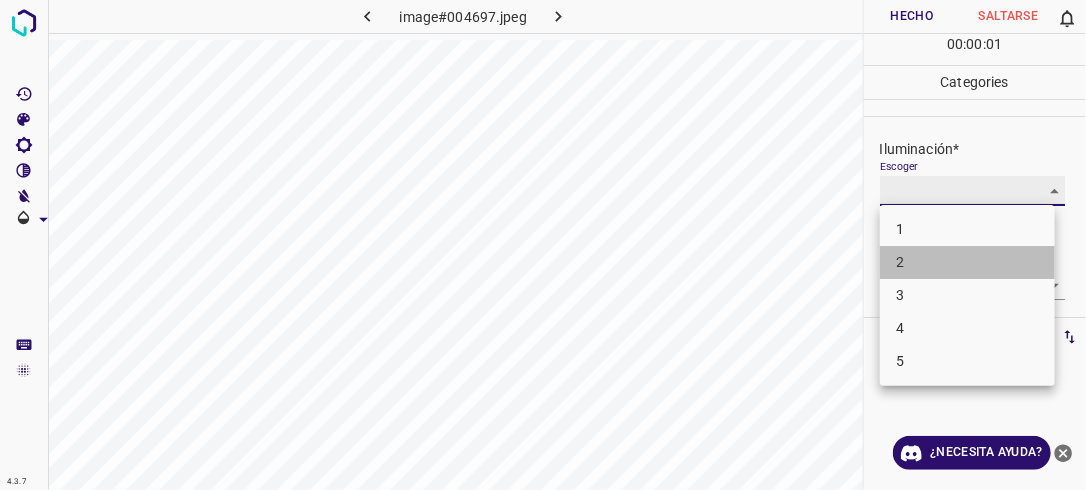 type on "2" 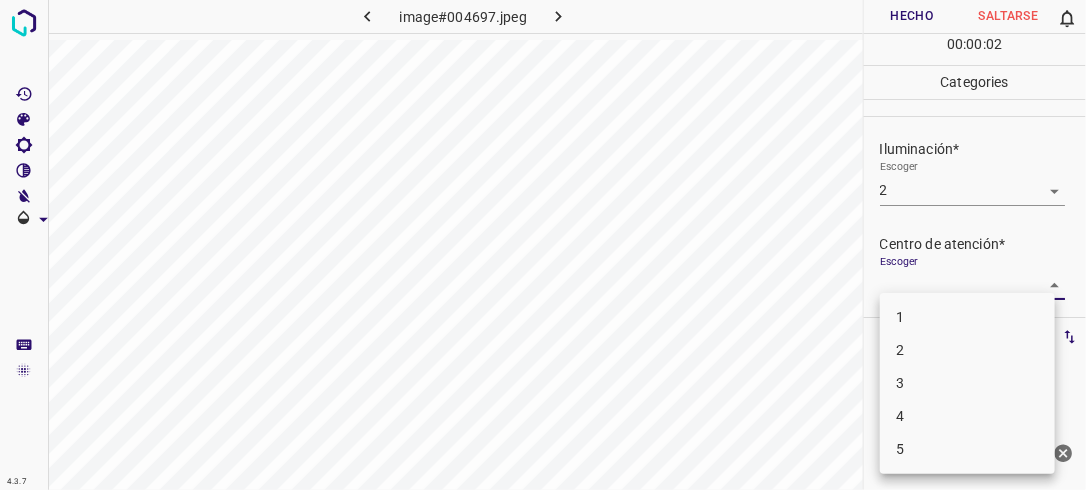 drag, startPoint x: 1051, startPoint y: 282, endPoint x: 1009, endPoint y: 320, distance: 56.63921 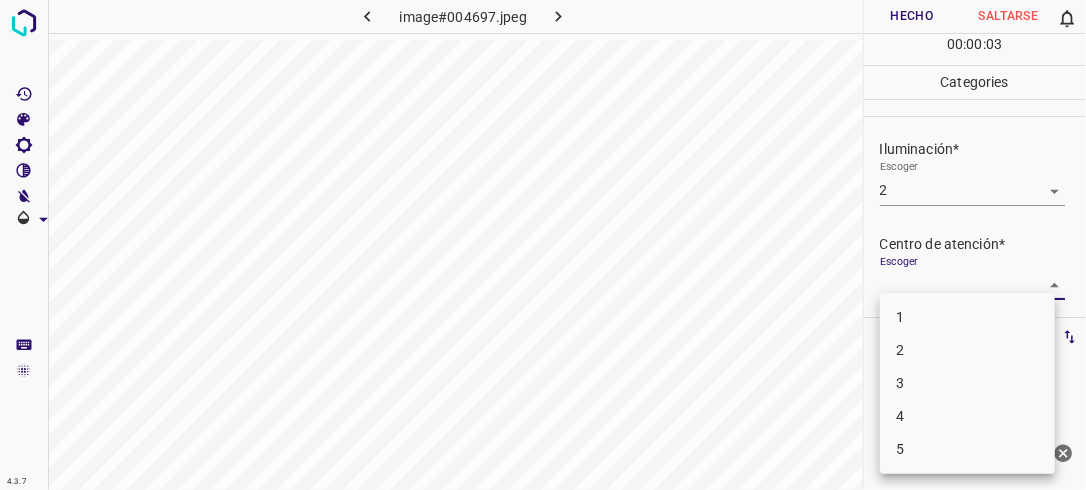 click on "2" at bounding box center (967, 350) 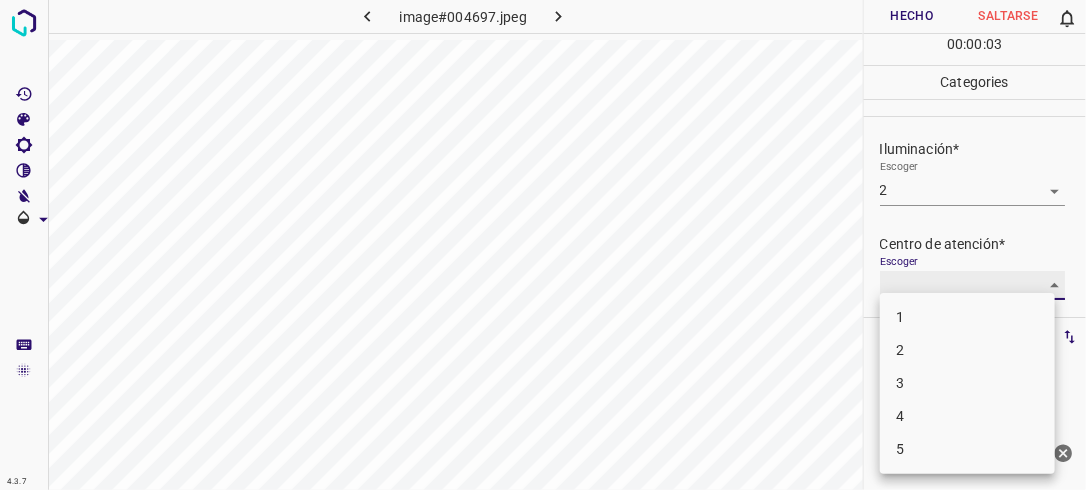 type on "2" 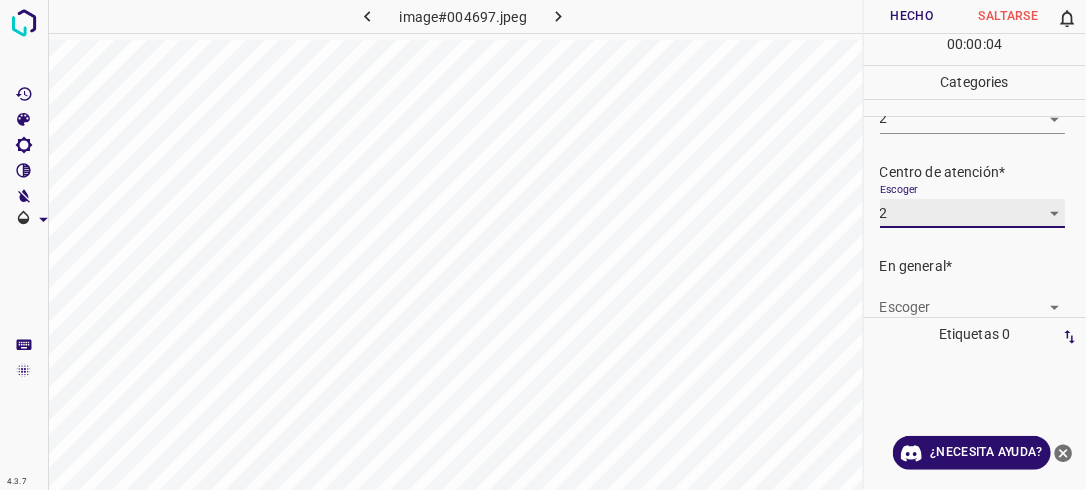 scroll, scrollTop: 83, scrollLeft: 0, axis: vertical 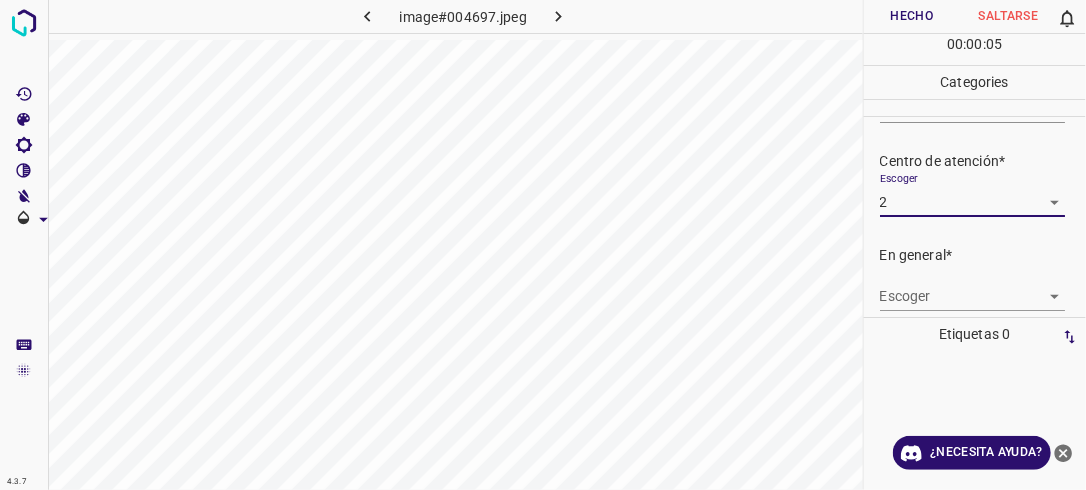 click on "4.3.7 image#004697.jpeg Hecho Saltarse 0 00   : 00   : 05   Categories Iluminación*  Escoger 2 2 Centro de atención*  Escoger 2 2 En general*  Escoger ​ Etiquetas 0 Categories 1 Lighting 2 Focus 3 Overall Tools Espacio Cambiar entre modos (Dibujar y Editar) Yo Etiquetado automático R Restaurar zoom M Acercar N Alejar Borrar Eliminar etiqueta de selección Filtros Z Restaurar filtros X Filtro de saturación C Filtro de brillo V Filtro de contraste B Filtro de escala de grises General O Descargar ¿Necesita ayuda? -Mensaje de texto -Esconder -Borrar" at bounding box center [543, 245] 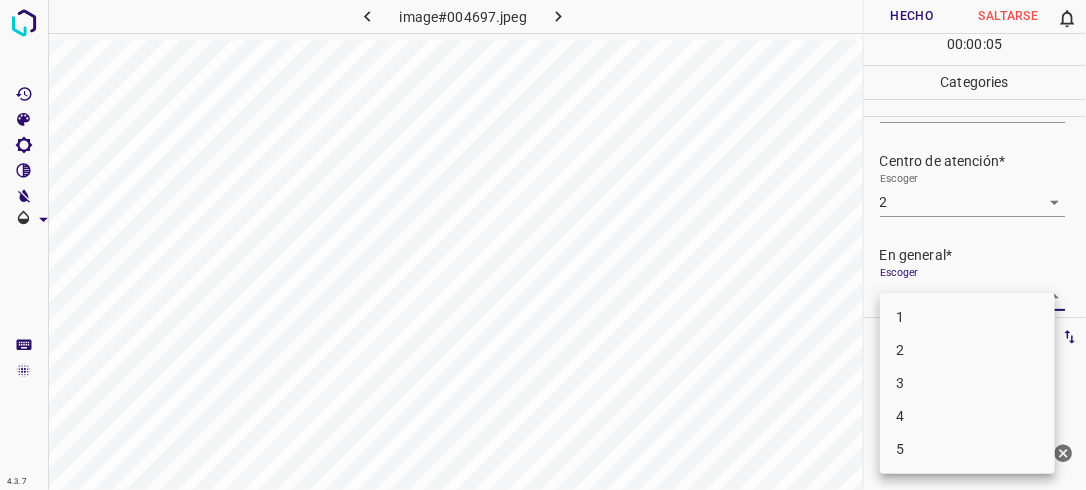 click on "2" at bounding box center [967, 350] 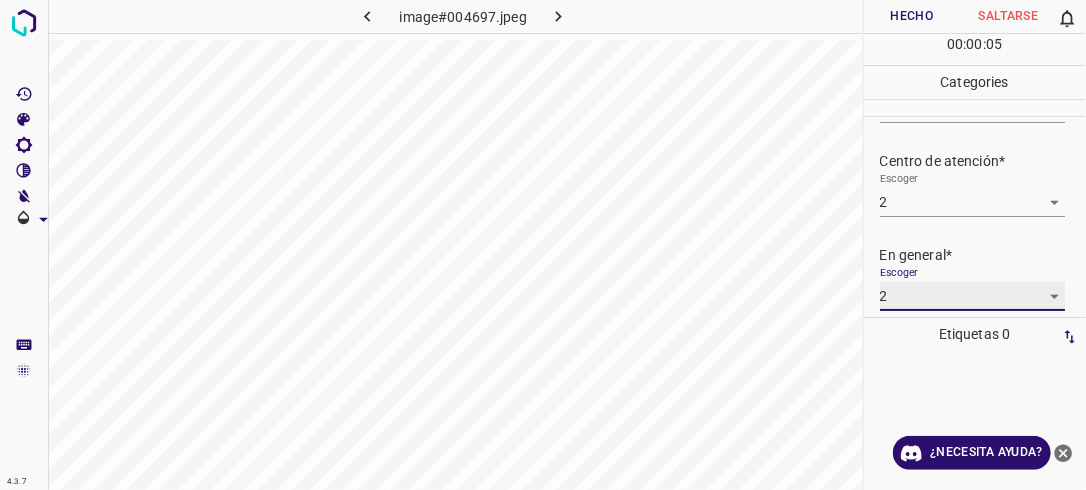 type on "2" 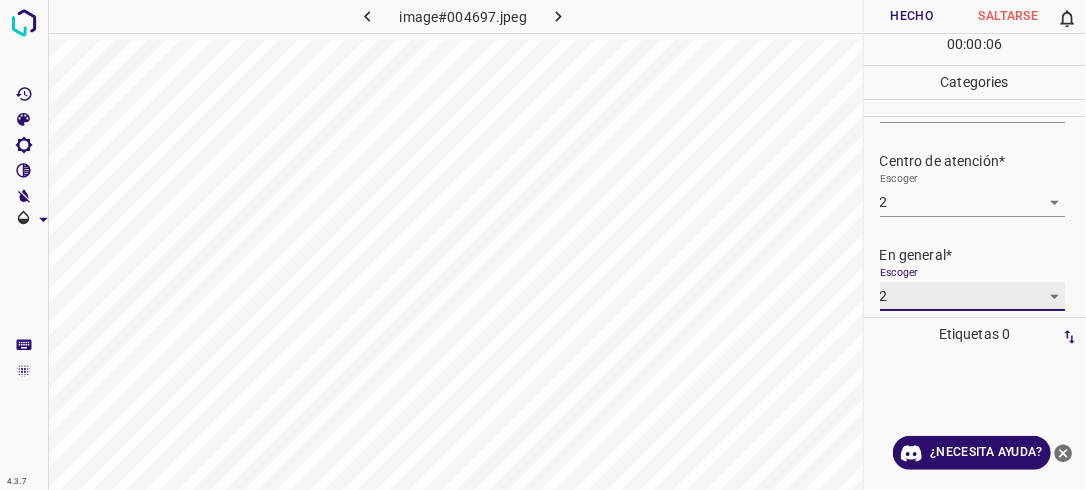 scroll, scrollTop: 83, scrollLeft: 0, axis: vertical 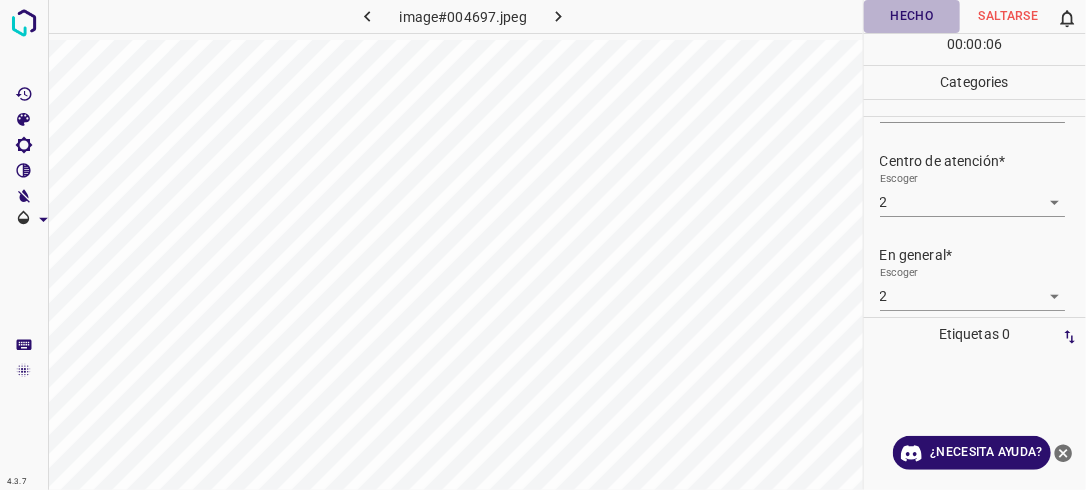 click on "Hecho" at bounding box center [912, 16] 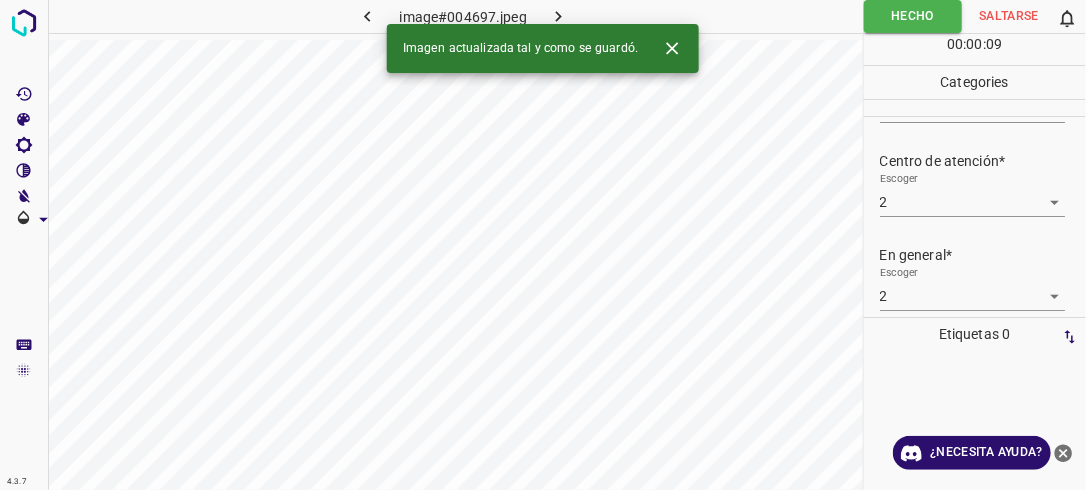 click 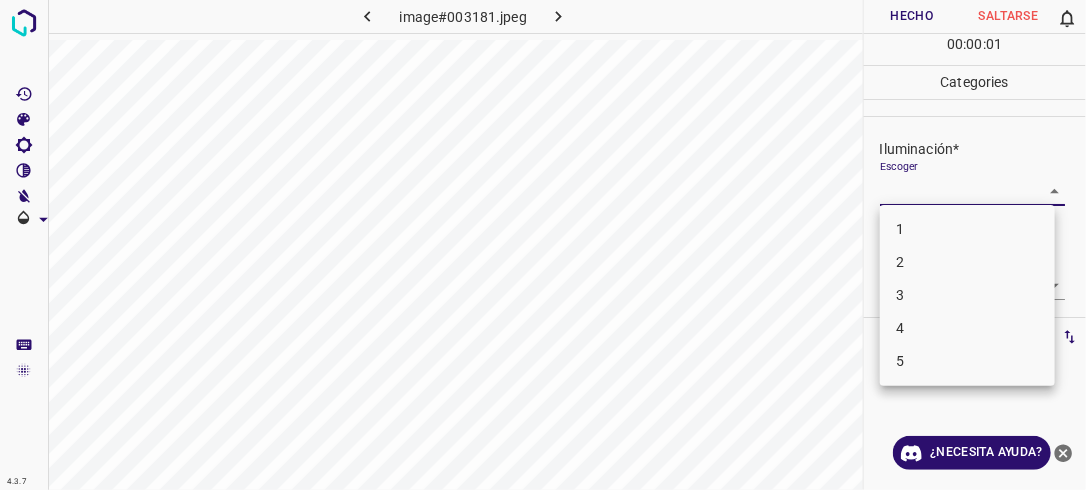 click on "4.3.7 image#003181.jpeg Hecho Saltarse 0 00   : 00   : 01   Categories Iluminación*  Escoger ​ Centro de atención*  Escoger ​ En general*  Escoger ​ Etiquetas 0 Categories 1 Lighting 2 Focus 3 Overall Tools Espacio Cambiar entre modos (Dibujar y Editar) Yo Etiquetado automático R Restaurar zoom M Acercar N Alejar Borrar Eliminar etiqueta de selección Filtros Z Restaurar filtros X Filtro de saturación C Filtro de brillo V Filtro de contraste B Filtro de escala de grises General O Descargar ¿Necesita ayuda? -Mensaje de texto -Esconder -Borrar 1 2 3 4 5" at bounding box center [543, 245] 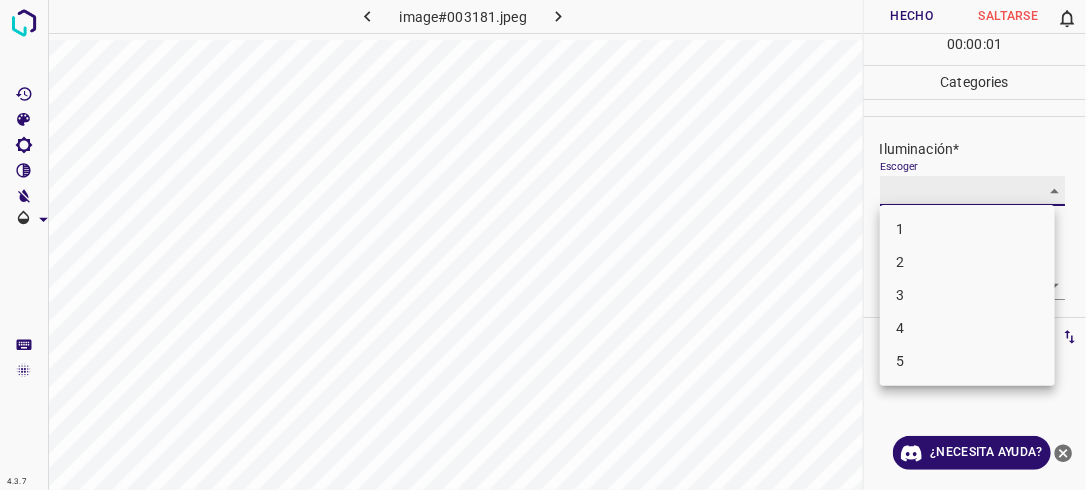 type on "2" 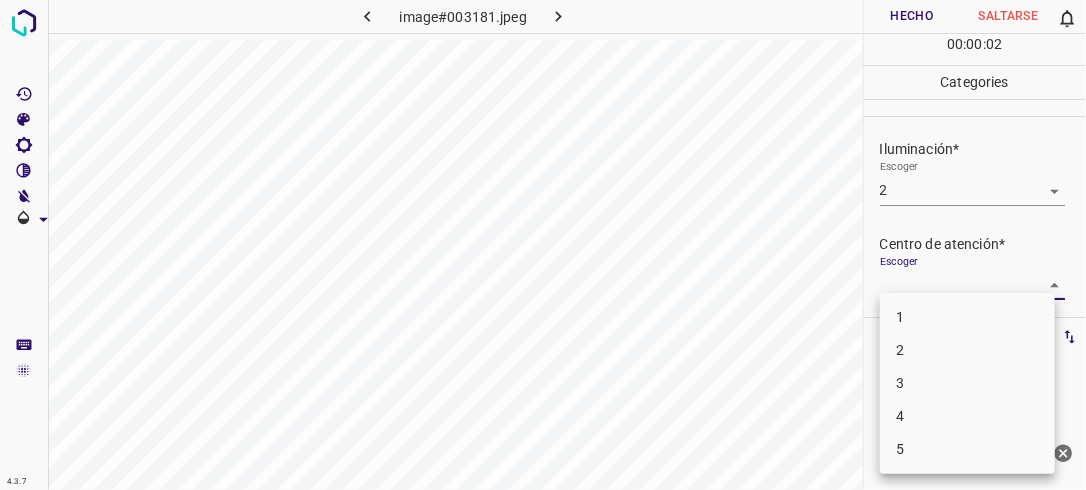 drag, startPoint x: 1037, startPoint y: 277, endPoint x: 976, endPoint y: 319, distance: 74.06078 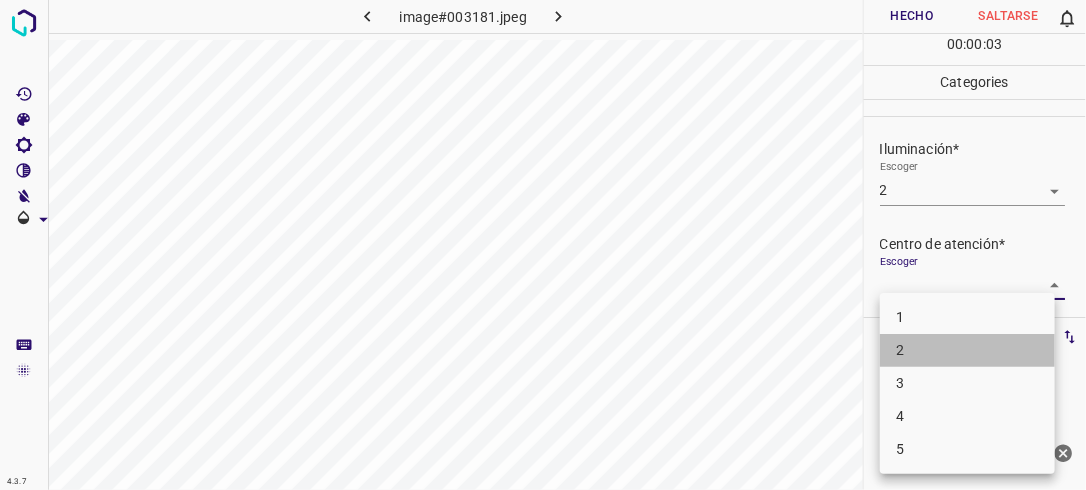 click on "2" at bounding box center (967, 350) 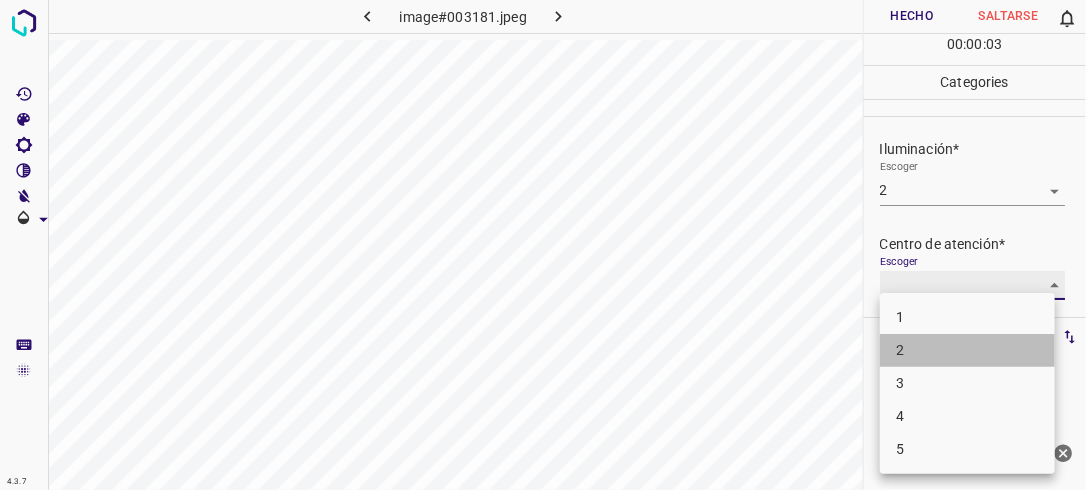 type on "2" 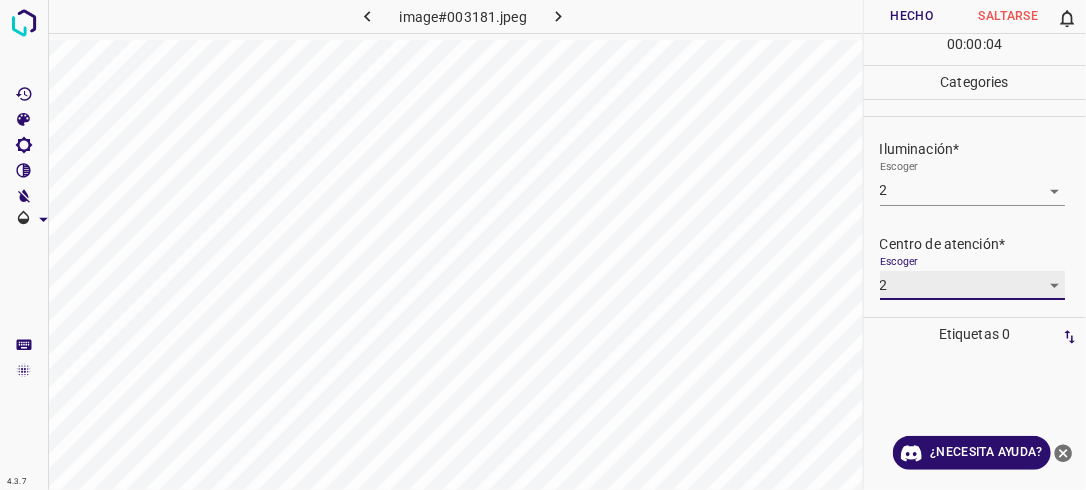 scroll, scrollTop: 98, scrollLeft: 0, axis: vertical 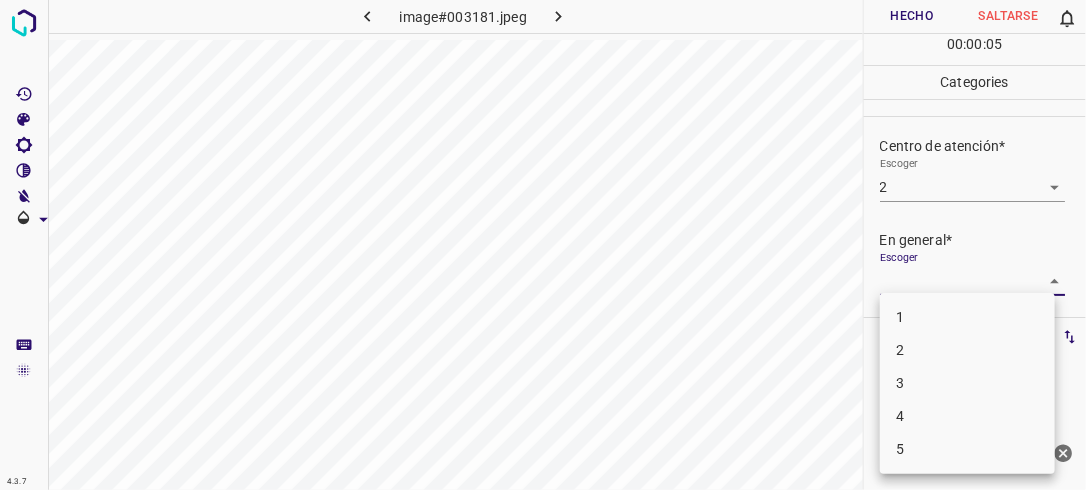 drag, startPoint x: 1044, startPoint y: 269, endPoint x: 986, endPoint y: 316, distance: 74.65253 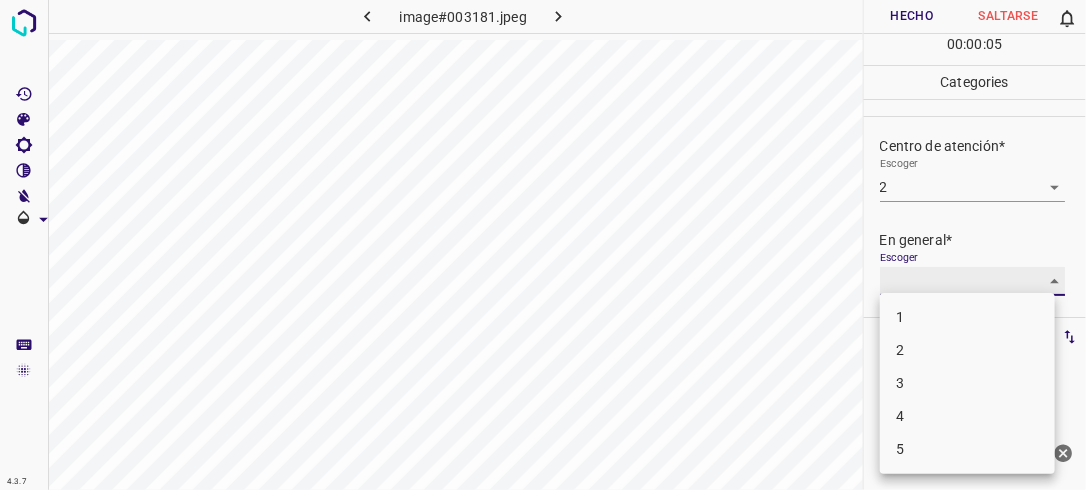 type on "2" 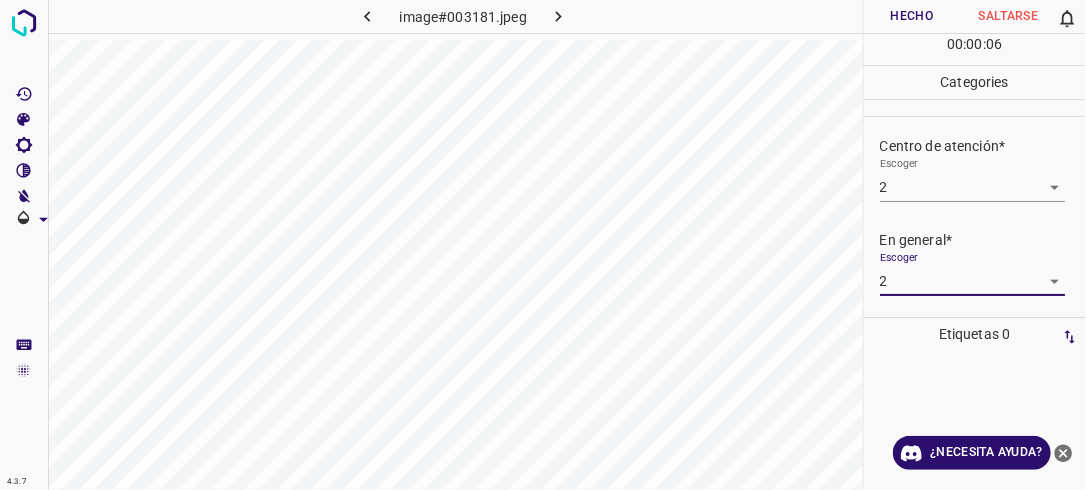 click on "Hecho" at bounding box center (912, 16) 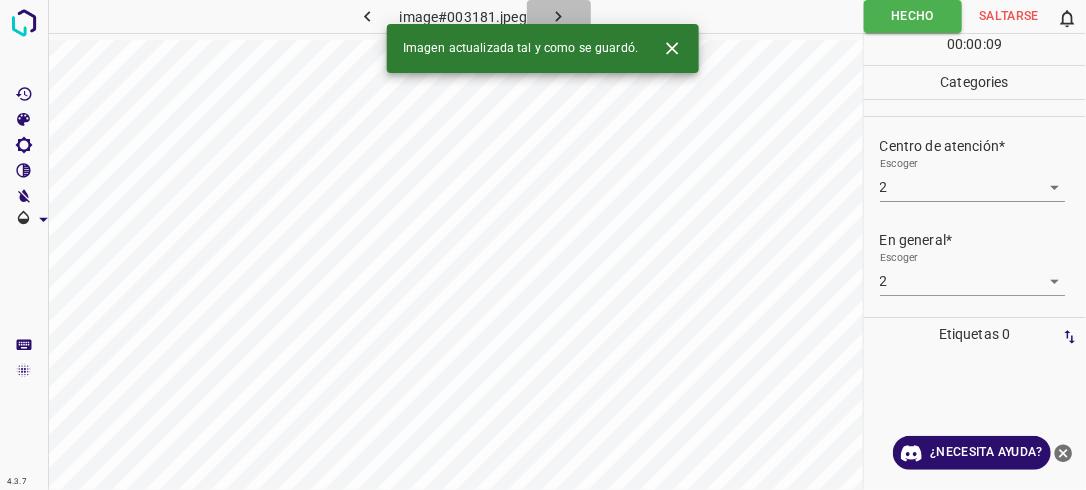 click at bounding box center [559, 16] 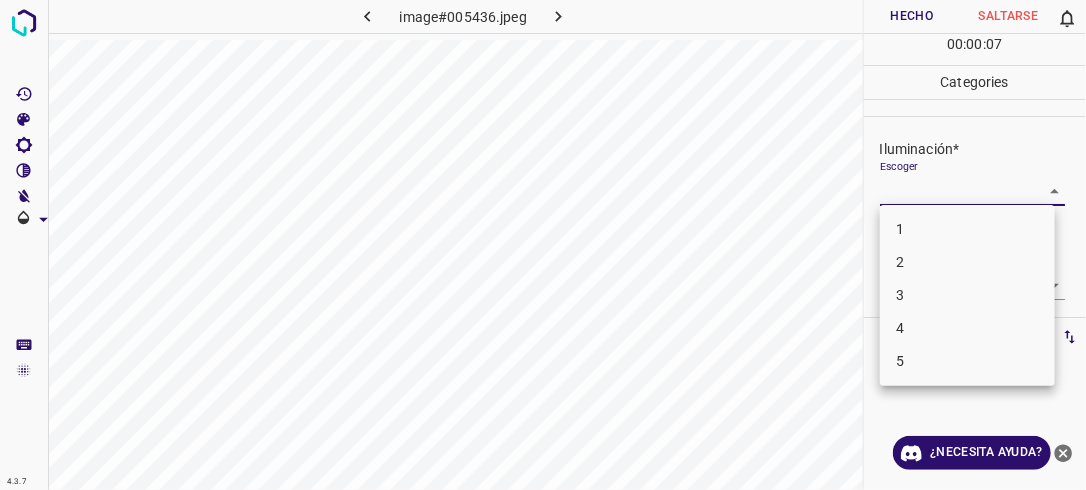 click on "4.3.7 image#005436.jpeg Hecho Saltarse 0 00   : 00   : 07   Categories Iluminación*  Escoger ​ Centro de atención*  Escoger ​ En general*  Escoger ​ Etiquetas 0 Categories 1 Lighting 2 Focus 3 Overall Tools Espacio Cambiar entre modos (Dibujar y Editar) Yo Etiquetado automático R Restaurar zoom M Acercar N Alejar Borrar Eliminar etiqueta de selección Filtros Z Restaurar filtros X Filtro de saturación C Filtro de brillo V Filtro de contraste B Filtro de escala de grises General O Descargar ¿Necesita ayuda? -Mensaje de texto -Esconder -Borrar 1 2 3 4 5" at bounding box center (543, 245) 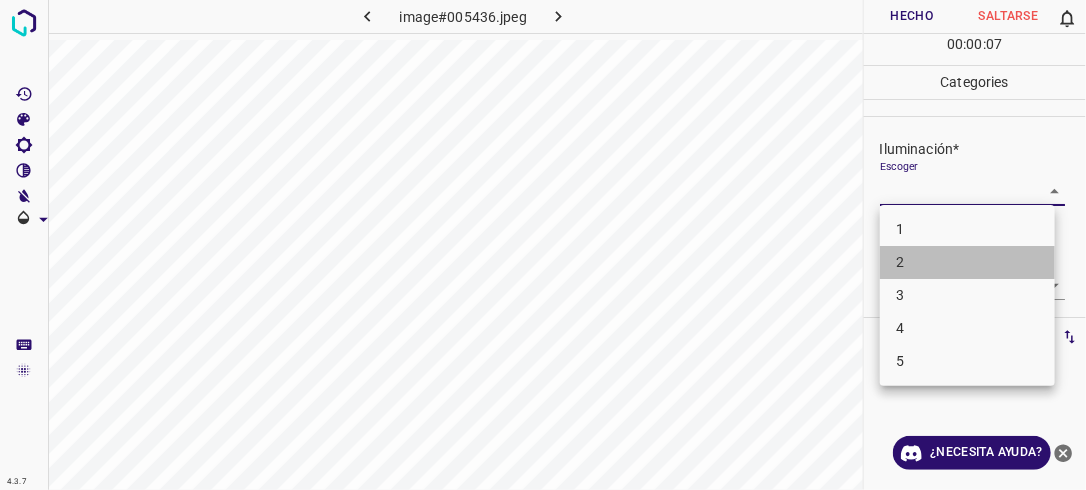 click on "2" at bounding box center (967, 262) 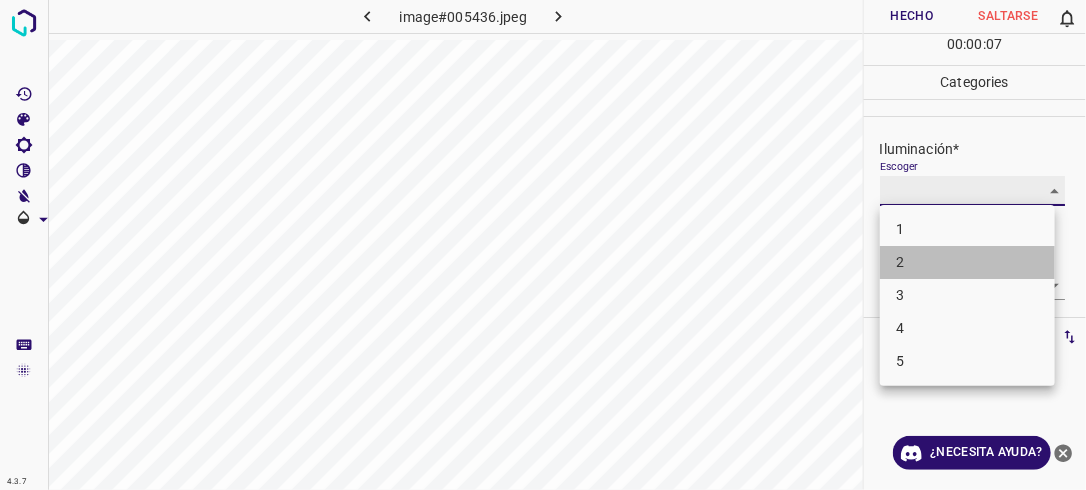 type on "2" 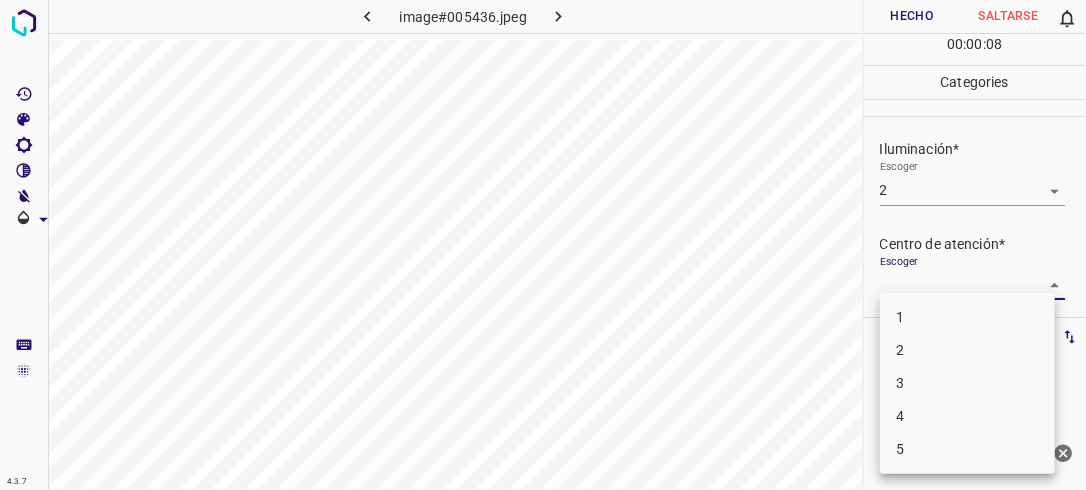 drag, startPoint x: 1036, startPoint y: 275, endPoint x: 979, endPoint y: 307, distance: 65.36819 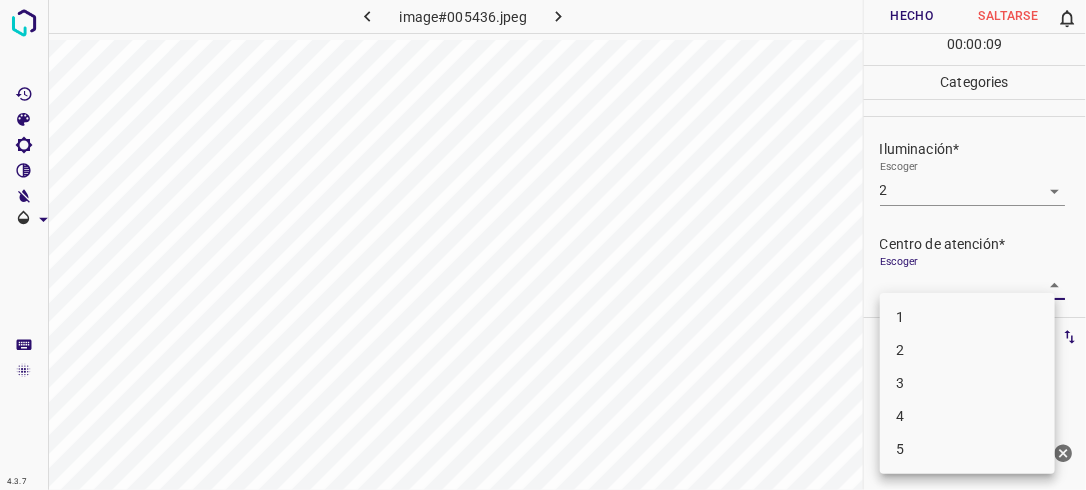 click on "2" at bounding box center (967, 350) 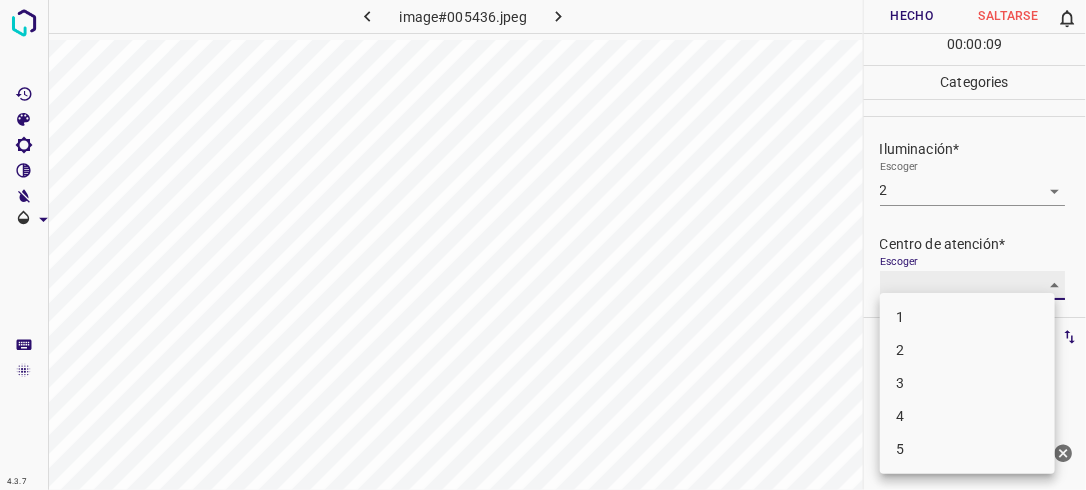 type on "2" 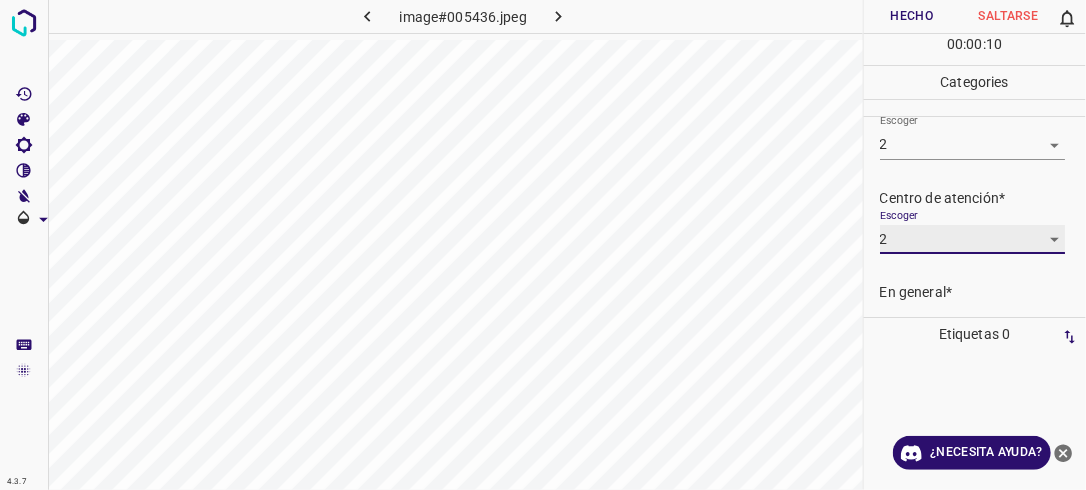 scroll, scrollTop: 98, scrollLeft: 0, axis: vertical 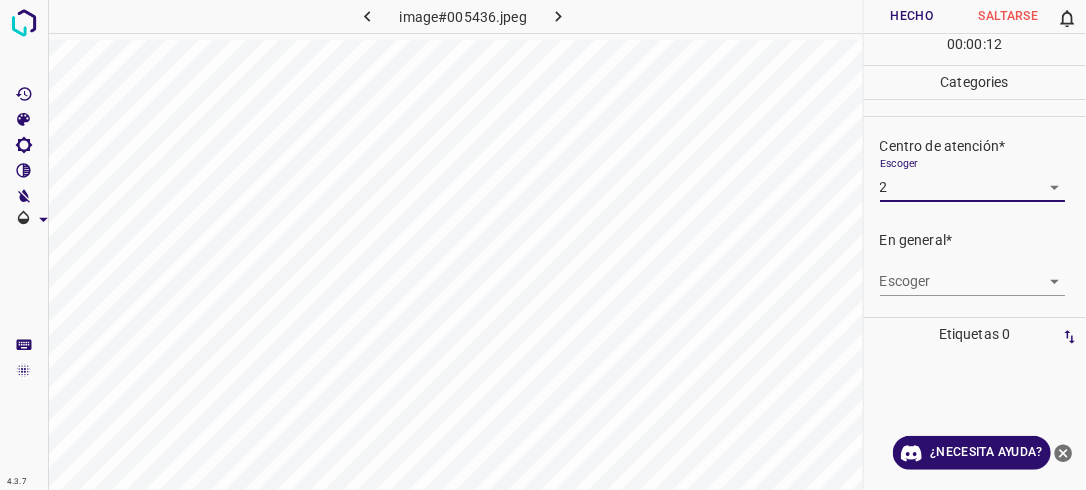 click on "4.3.7 image#005436.jpeg Hecho Saltarse 0 00   : 00   : 12   Categories Iluminación*  Escoger 2 2 Centro de atención*  Escoger 2 2 En general*  Escoger ​ Etiquetas 0 Categories 1 Lighting 2 Focus 3 Overall Tools Espacio Cambiar entre modos (Dibujar y Editar) Yo Etiquetado automático R Restaurar zoom M Acercar N Alejar Borrar Eliminar etiqueta de selección Filtros Z Restaurar filtros X Filtro de saturación C Filtro de brillo V Filtro de contraste B Filtro de escala de grises General O Descargar ¿Necesita ayuda? -Mensaje de texto -Esconder -Borrar" at bounding box center (543, 245) 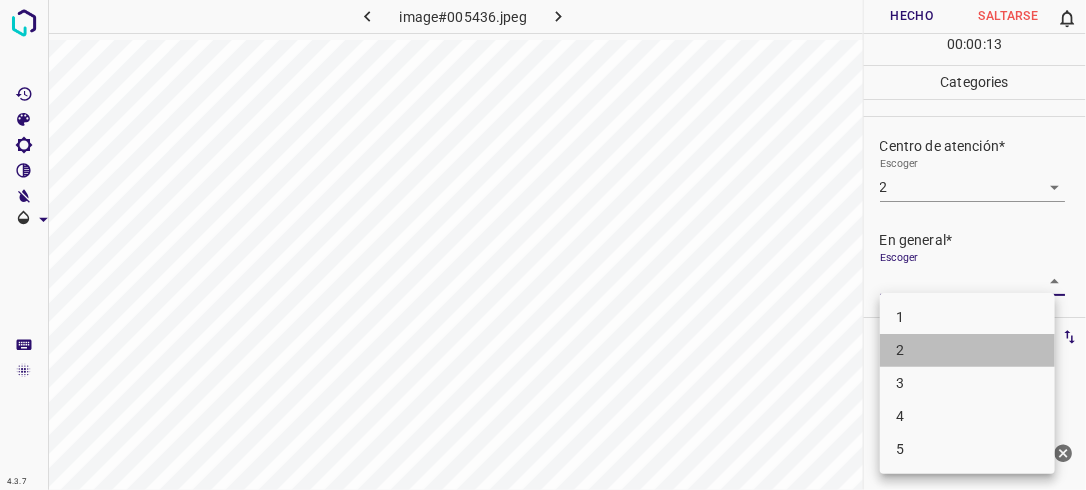 click on "2" at bounding box center [967, 350] 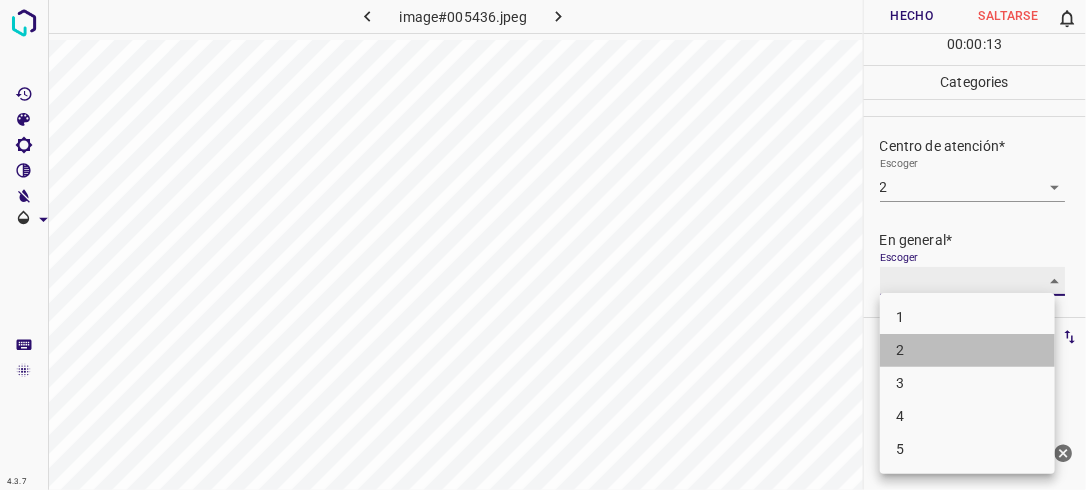 type on "2" 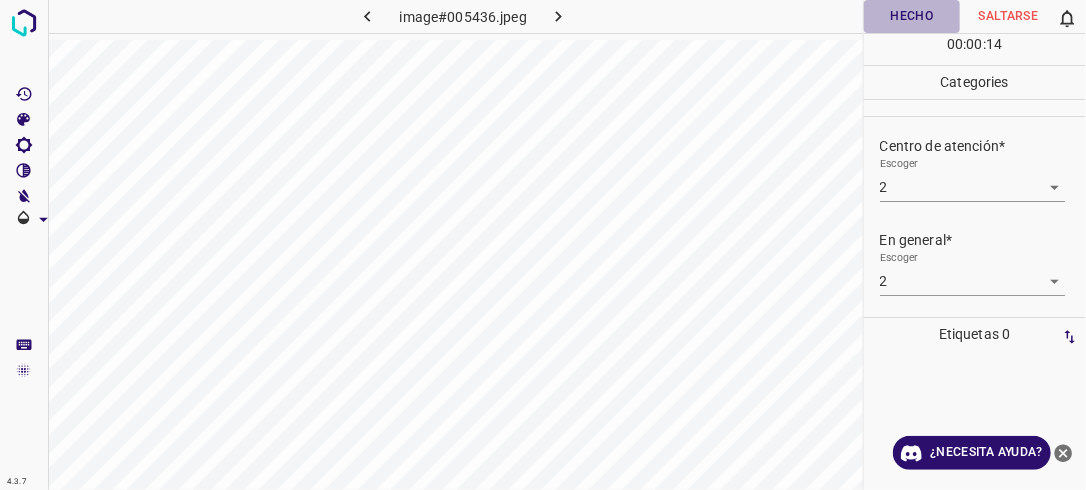 click on "Hecho" at bounding box center [912, 16] 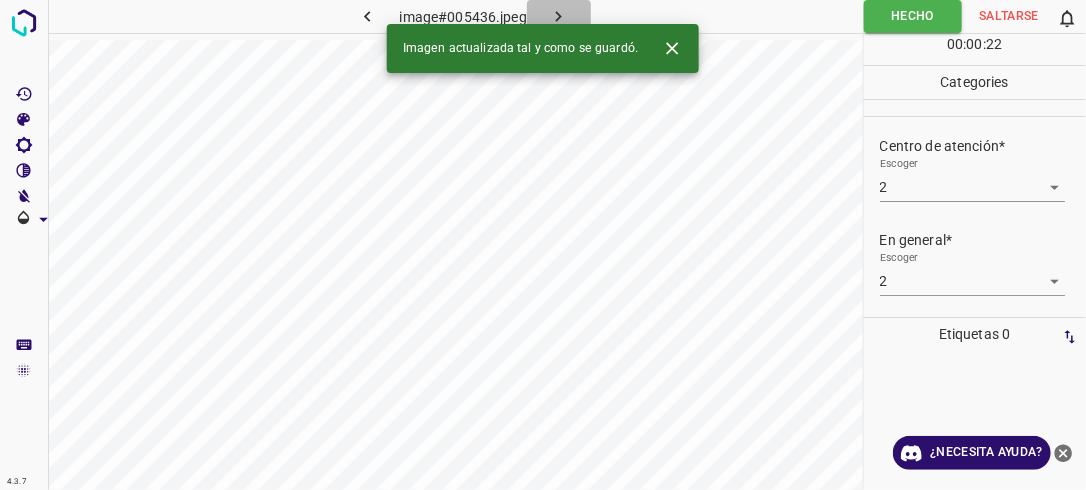 click 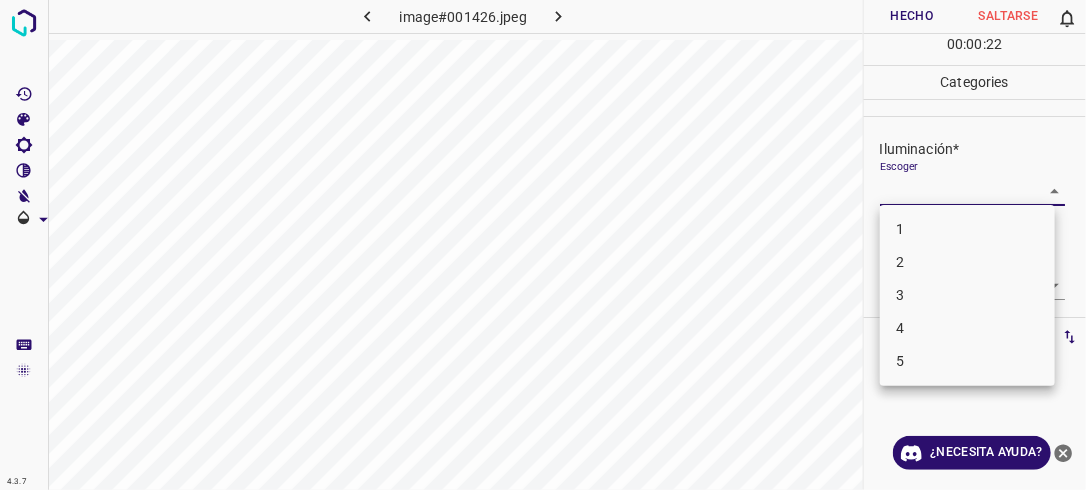 click on "4.3.7 image#001426.jpeg Hecho Saltarse 0 00   : 00   : 22   Categories Iluminación*  Escoger ​ Centro de atención*  Escoger ​ En general*  Escoger ​ Etiquetas 0 Categories 1 Lighting 2 Focus 3 Overall Tools Espacio Cambiar entre modos (Dibujar y Editar) Yo Etiquetado automático R Restaurar zoom M Acercar N Alejar Borrar Eliminar etiqueta de selección Filtros Z Restaurar filtros X Filtro de saturación C Filtro de brillo V Filtro de contraste B Filtro de escala de grises General O Descargar ¿Necesita ayuda? -Mensaje de texto -Esconder -Borrar 1 2 3 4 5" at bounding box center [543, 245] 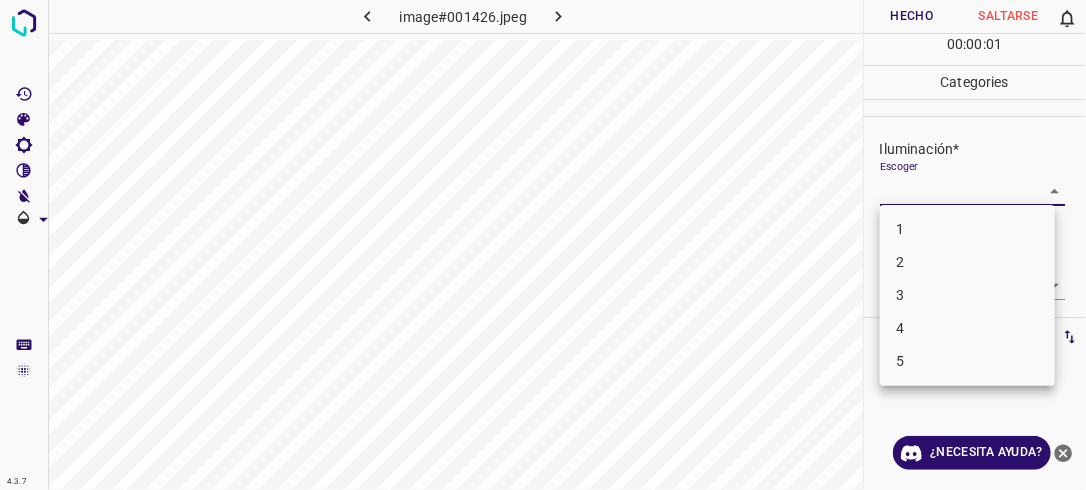 click on "2" at bounding box center (967, 262) 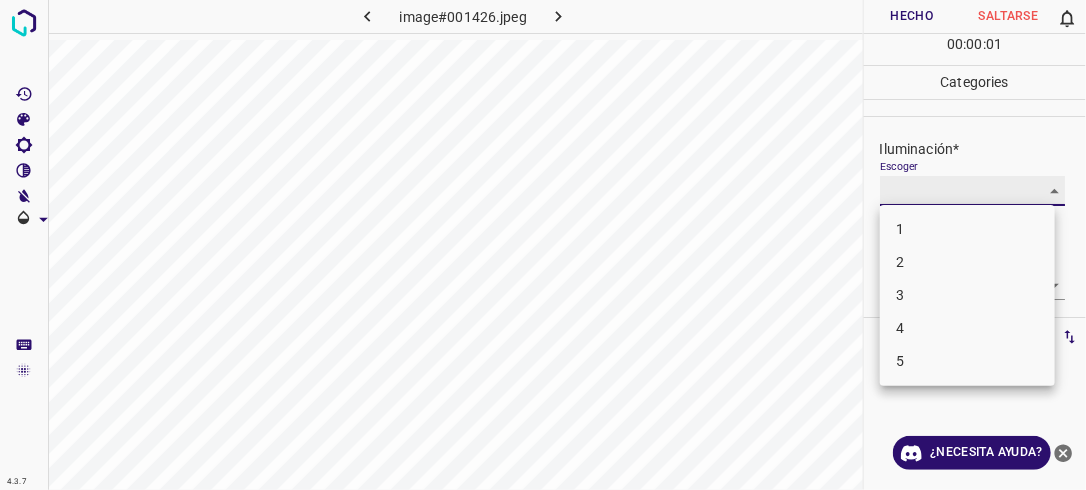 type on "2" 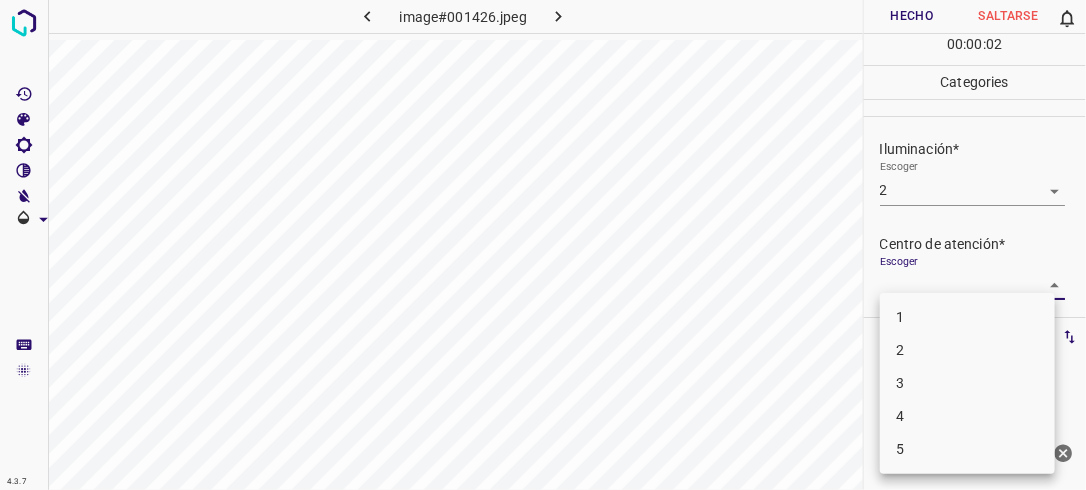 click on "4.3.7 image#001426.jpeg Hecho Saltarse 0 00   : 00   : 02   Categories Iluminación*  Escoger 2 2 Centro de atención*  Escoger ​ En general*  Escoger ​ Etiquetas 0 Categories 1 Lighting 2 Focus 3 Overall Tools Espacio Cambiar entre modos (Dibujar y Editar) Yo Etiquetado automático R Restaurar zoom M Acercar N Alejar Borrar Eliminar etiqueta de selección Filtros Z Restaurar filtros X Filtro de saturación C Filtro de brillo V Filtro de contraste B Filtro de escala de grises General O Descargar ¿Necesita ayuda? -Mensaje de texto -Esconder -Borrar 1 2 3 4 5" at bounding box center (543, 245) 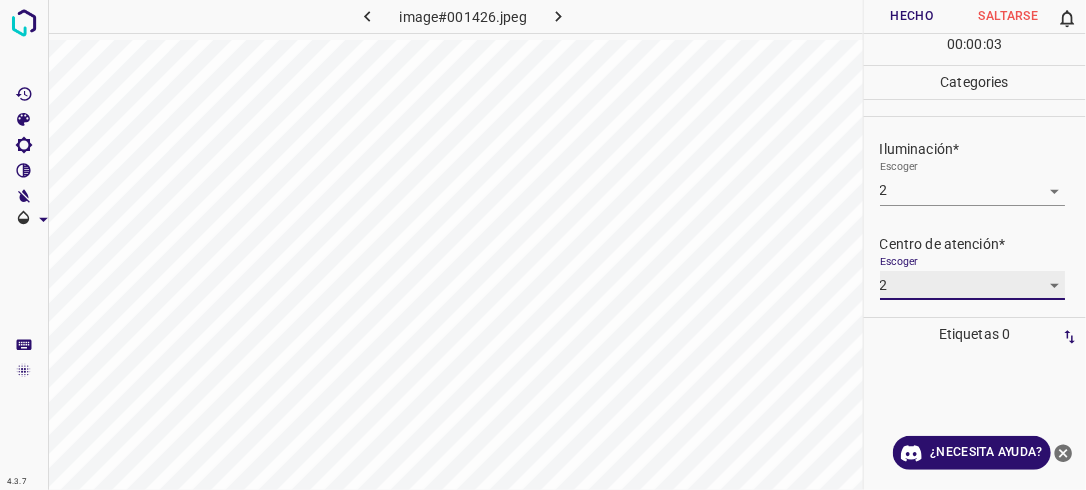type on "2" 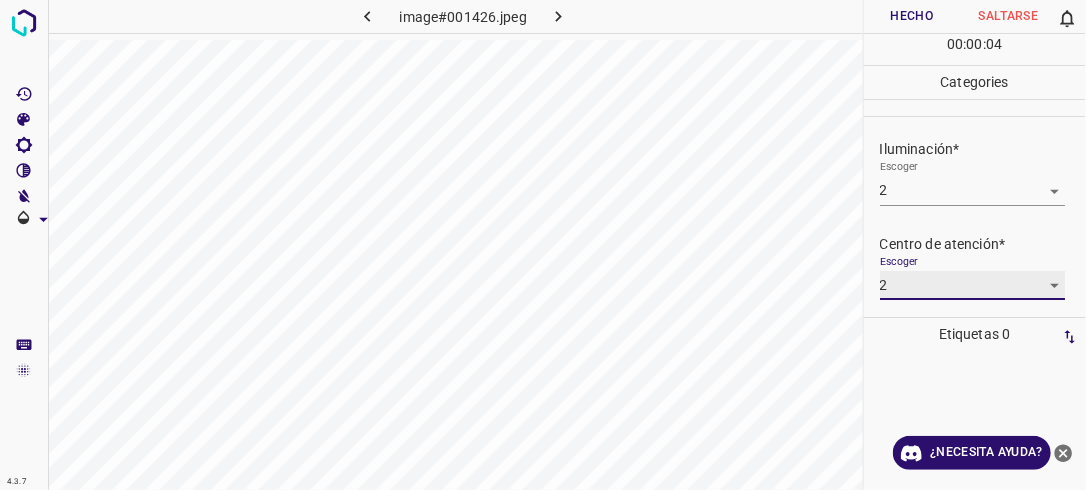 scroll, scrollTop: 98, scrollLeft: 0, axis: vertical 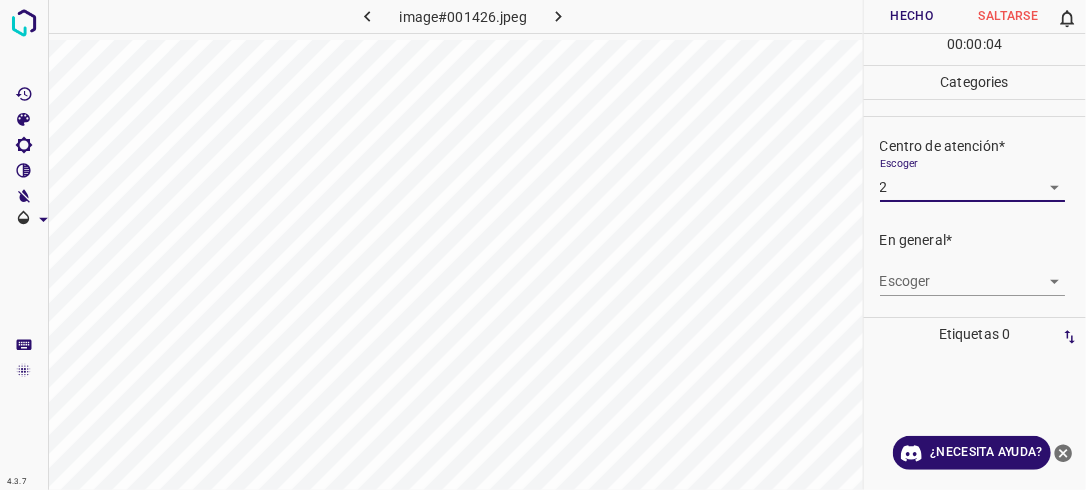 click on "4.3.7 image#001426.jpeg Hecho Saltarse 0 00   : 00   : 04   Categories Iluminación*  Escoger 2 2 Centro de atención*  Escoger 2 2 En general*  Escoger ​ Etiquetas 0 Categories 1 Lighting 2 Focus 3 Overall Tools Espacio Cambiar entre modos (Dibujar y Editar) Yo Etiquetado automático R Restaurar zoom M Acercar N Alejar Borrar Eliminar etiqueta de selección Filtros Z Restaurar filtros X Filtro de saturación C Filtro de brillo V Filtro de contraste B Filtro de escala de grises General O Descargar ¿Necesita ayuda? -Mensaje de texto -Esconder -Borrar" at bounding box center (543, 245) 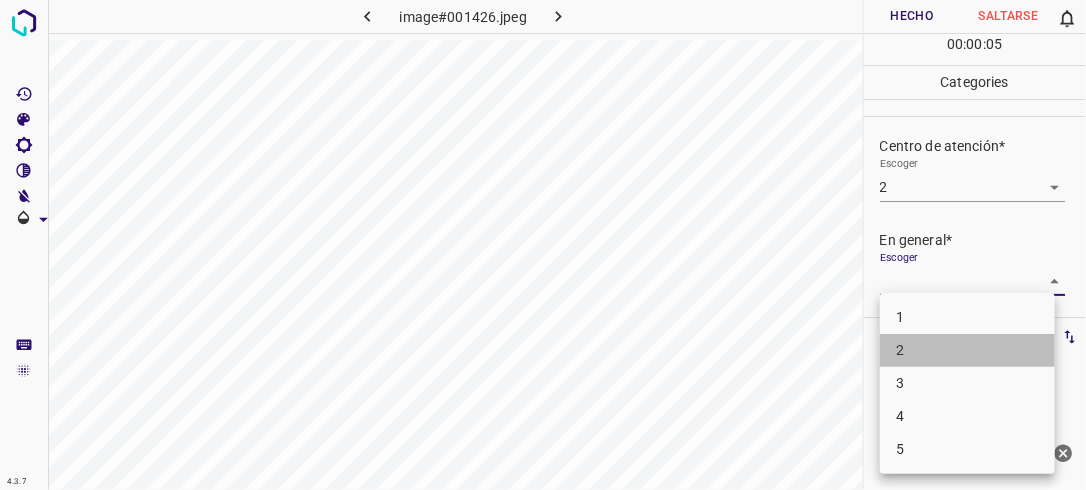 click on "2" at bounding box center [967, 350] 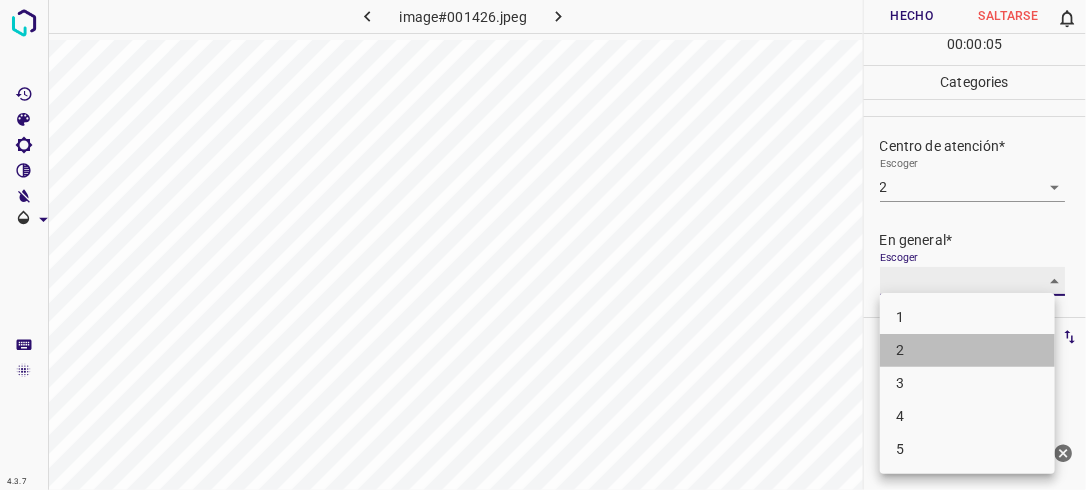 type on "2" 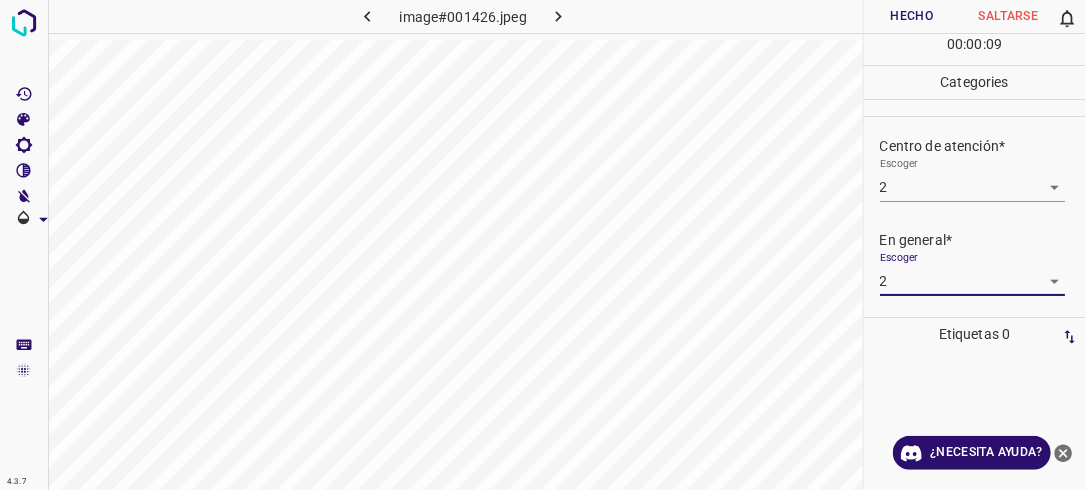click on "Hecho" at bounding box center [912, 16] 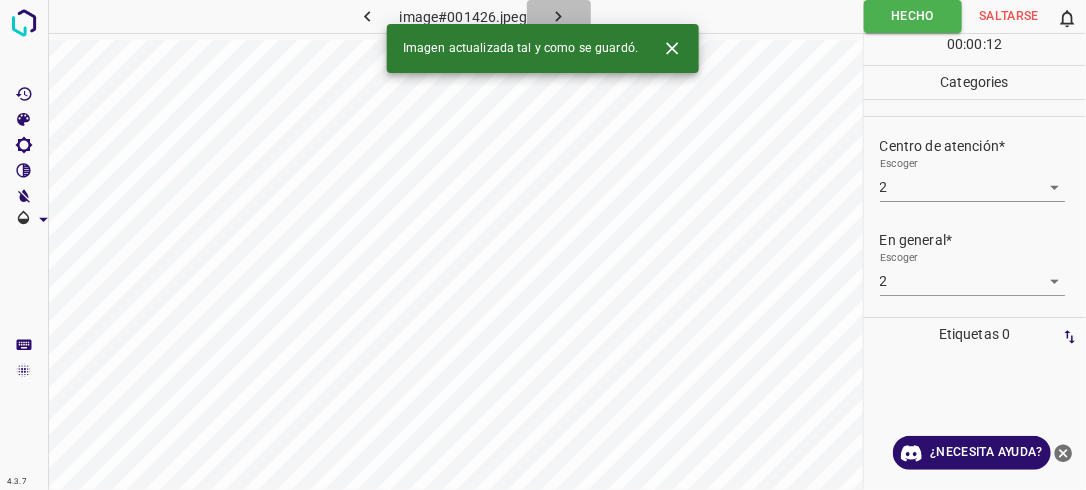 click at bounding box center [559, 16] 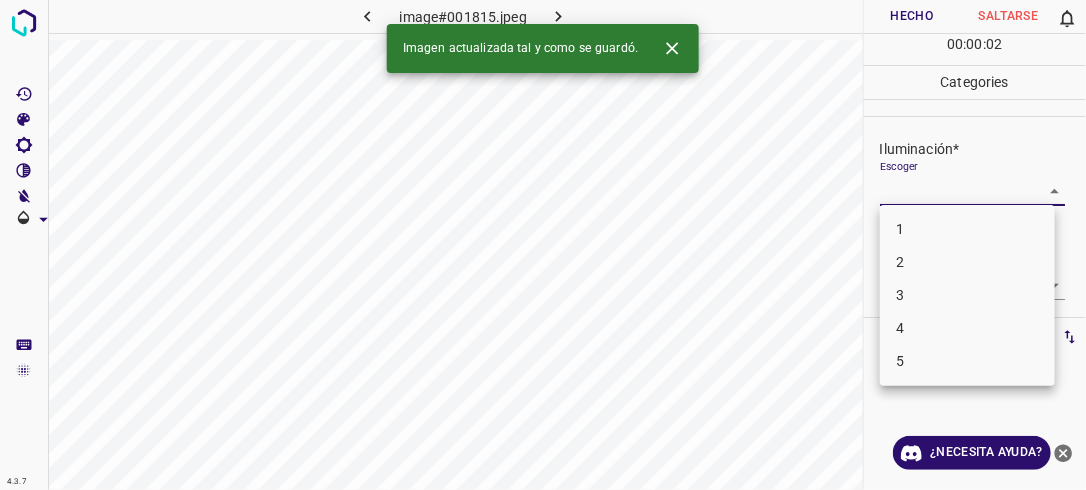 click on "4.3.7 image#001815.jpeg Hecho Saltarse 0 00   : 00   : 02   Categories Iluminación*  Escoger ​ Centro de atención*  Escoger ​ En general*  Escoger ​ Etiquetas 0 Categories 1 Lighting 2 Focus 3 Overall Tools Espacio Cambiar entre modos (Dibujar y Editar) Yo Etiquetado automático R Restaurar zoom M Acercar N Alejar Borrar Eliminar etiqueta de selección Filtros Z Restaurar filtros X Filtro de saturación C Filtro de brillo V Filtro de contraste B Filtro de escala de grises General O Descargar Imagen actualizada tal y como se guardó. ¿Necesita ayuda? -Mensaje de texto -Esconder -Borrar 1 2 3 4 5" at bounding box center [543, 245] 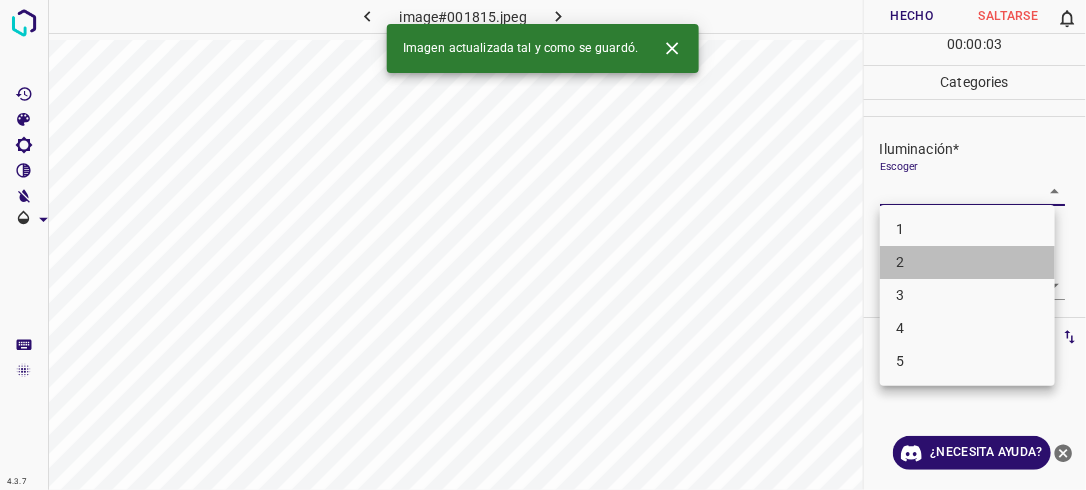 click on "2" at bounding box center (967, 262) 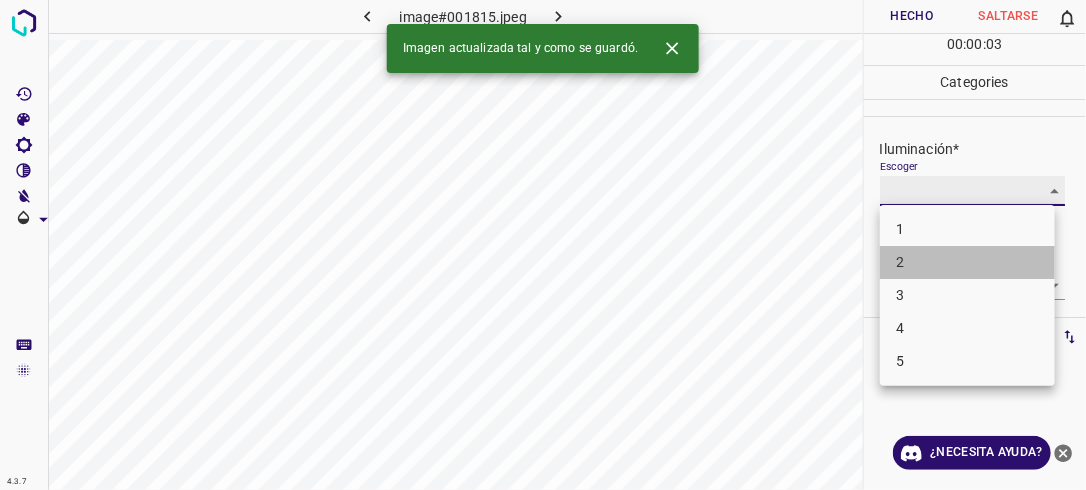 type on "2" 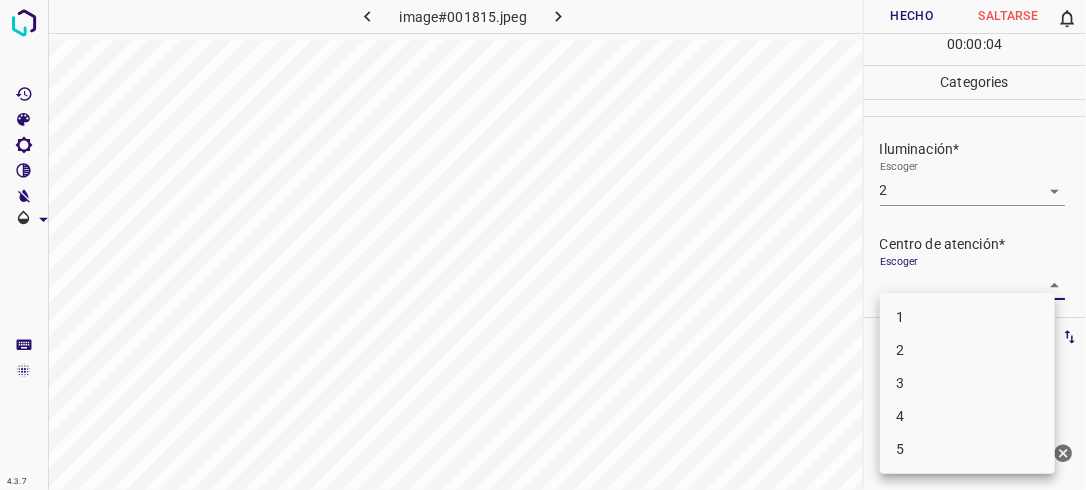 click on "4.3.7 image#001815.jpeg Hecho Saltarse 0 00   : 00   : 04   Categories Iluminación*  Escoger 2 2 Centro de atención*  Escoger ​ En general*  Escoger ​ Etiquetas 0 Categories 1 Lighting 2 Focus 3 Overall Tools Espacio Cambiar entre modos (Dibujar y Editar) Yo Etiquetado automático R Restaurar zoom M Acercar N Alejar Borrar Eliminar etiqueta de selección Filtros Z Restaurar filtros X Filtro de saturación C Filtro de brillo V Filtro de contraste B Filtro de escala de grises General O Descargar ¿Necesita ayuda? -Mensaje de texto -Esconder -Borrar 1 2 3 4 5" at bounding box center [543, 245] 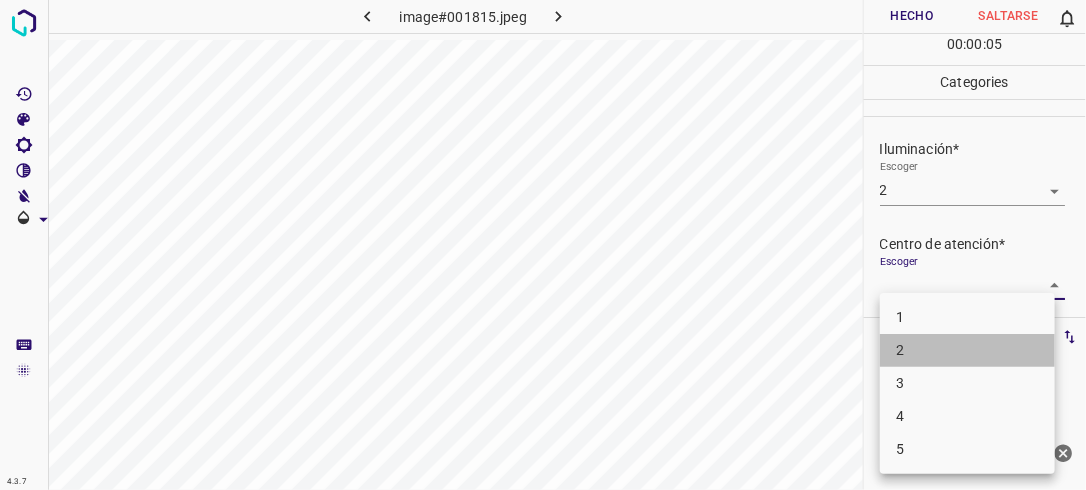 click on "2" at bounding box center (967, 350) 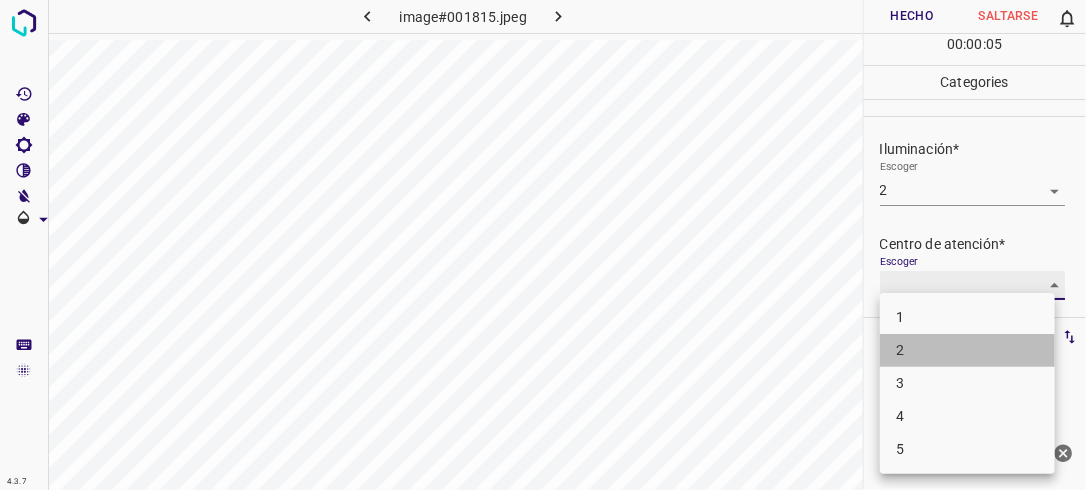 type on "2" 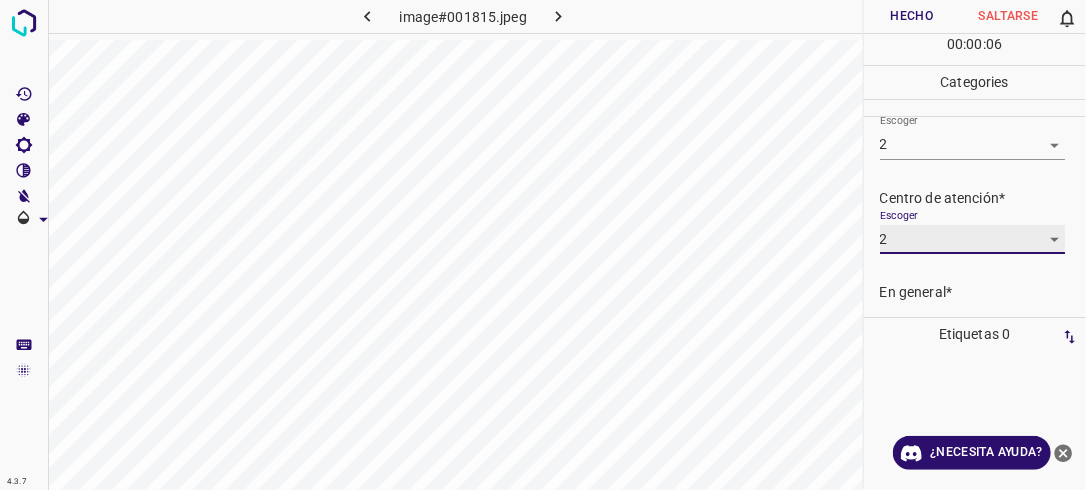 scroll, scrollTop: 84, scrollLeft: 0, axis: vertical 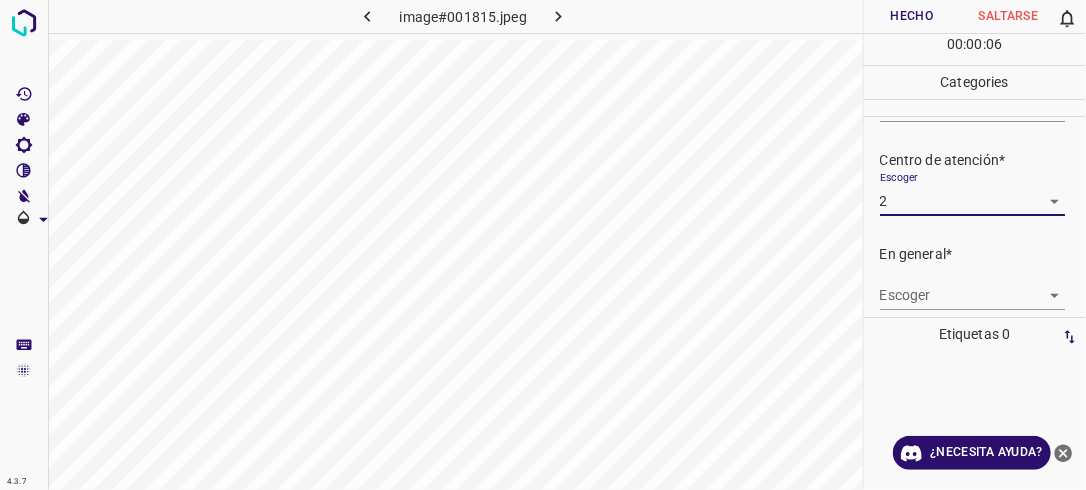 click on "4.3.7 image#001815.jpeg Hecho Saltarse 0 00   : 00   : 06   Categories Iluminación*  Escoger 2 2 Centro de atención*  Escoger 2 2 En general*  Escoger ​ Etiquetas 0 Categories 1 Lighting 2 Focus 3 Overall Tools Espacio Cambiar entre modos (Dibujar y Editar) Yo Etiquetado automático R Restaurar zoom M Acercar N Alejar Borrar Eliminar etiqueta de selección Filtros Z Restaurar filtros X Filtro de saturación C Filtro de brillo V Filtro de contraste B Filtro de escala de grises General O Descargar ¿Necesita ayuda? -Mensaje de texto -Esconder -Borrar" at bounding box center [543, 245] 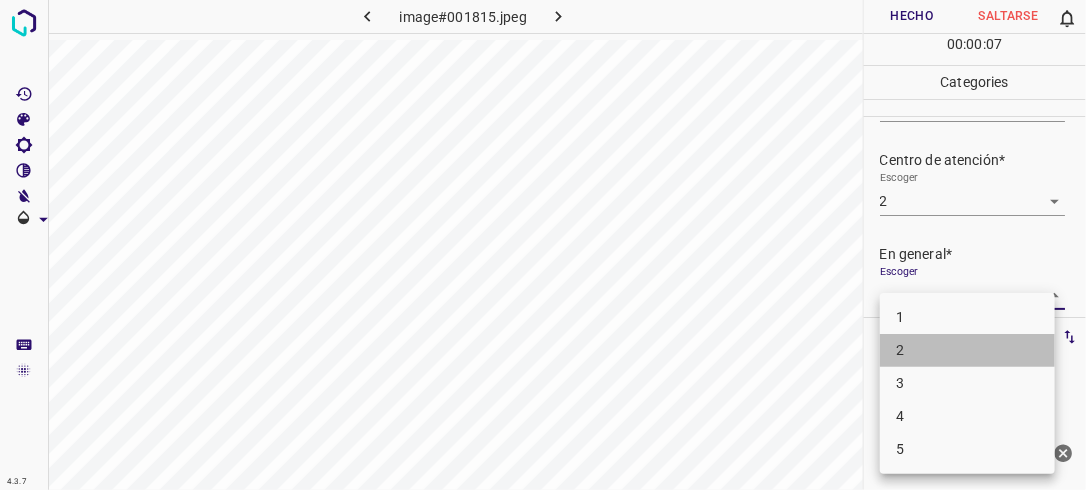click on "2" at bounding box center (967, 350) 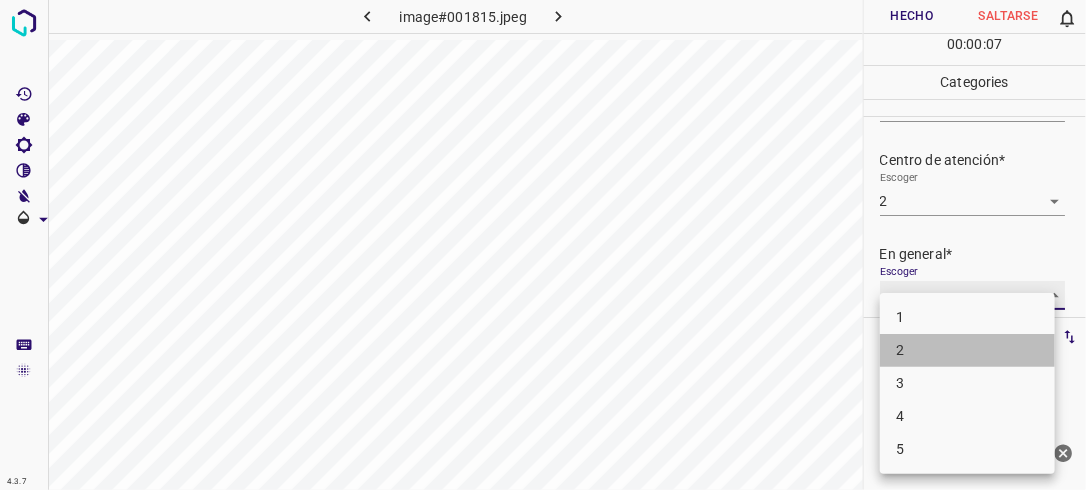type on "2" 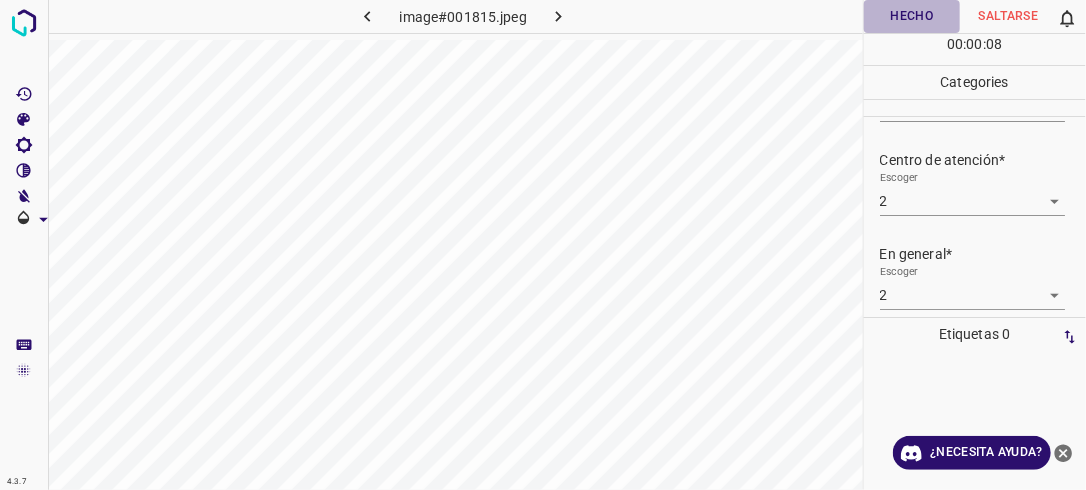 click on "Hecho" at bounding box center [912, 16] 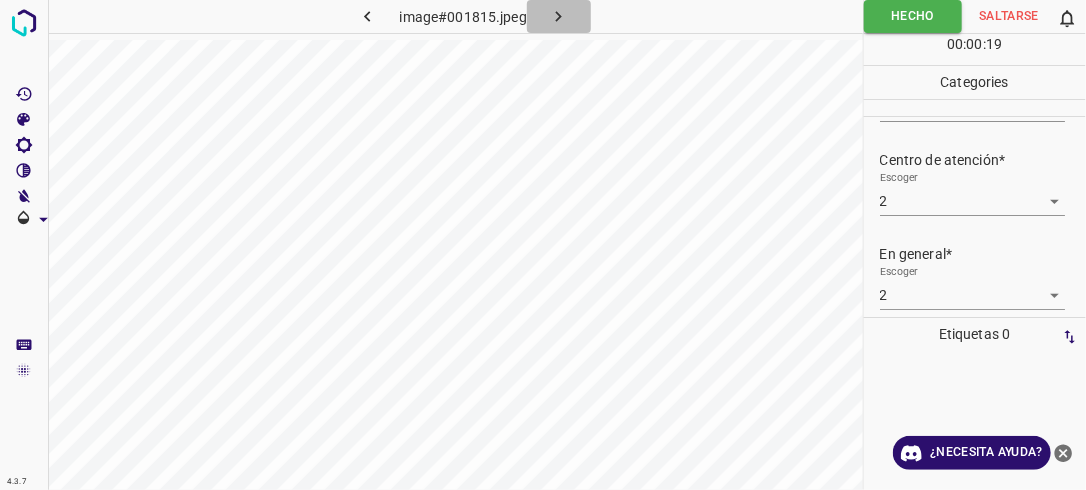 click 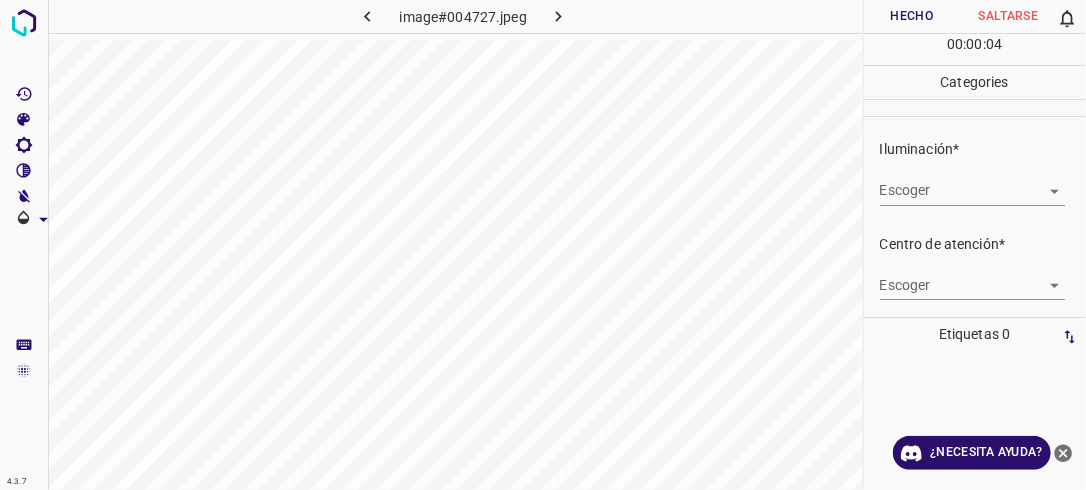 click on "4.3.7 image#004727.jpeg Hecho Saltarse 0 00   : 00   : 04   Categories Iluminación*  Escoger ​ Centro de atención*  Escoger ​ En general*  Escoger ​ Etiquetas 0 Categories 1 Lighting 2 Focus 3 Overall Tools Espacio Cambiar entre modos (Dibujar y Editar) Yo Etiquetado automático R Restaurar zoom M Acercar N Alejar Borrar Eliminar etiqueta de selección Filtros Z Restaurar filtros X Filtro de saturación C Filtro de brillo V Filtro de contraste B Filtro de escala de grises General O Descargar ¿Necesita ayuda? -Mensaje de texto -Esconder -Borrar" at bounding box center (543, 245) 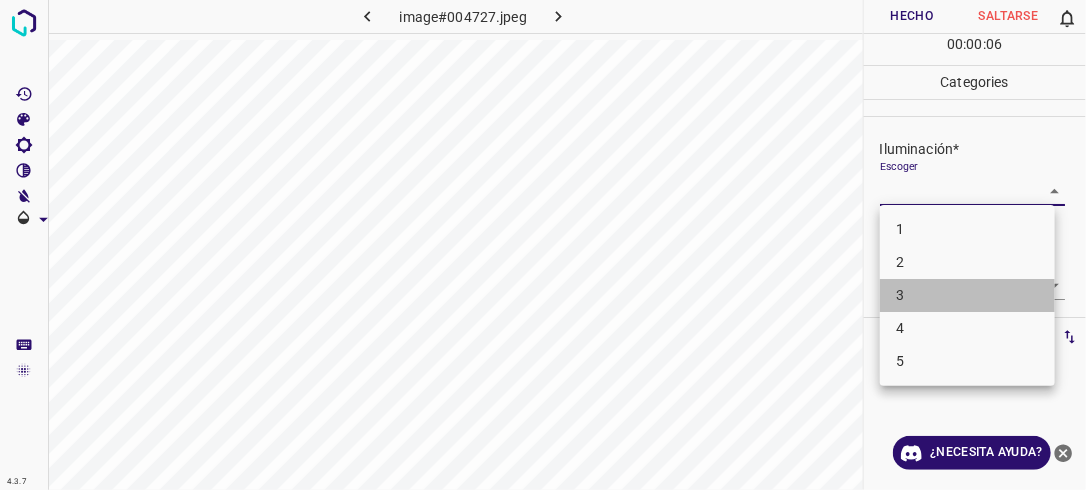 click on "3" at bounding box center [967, 295] 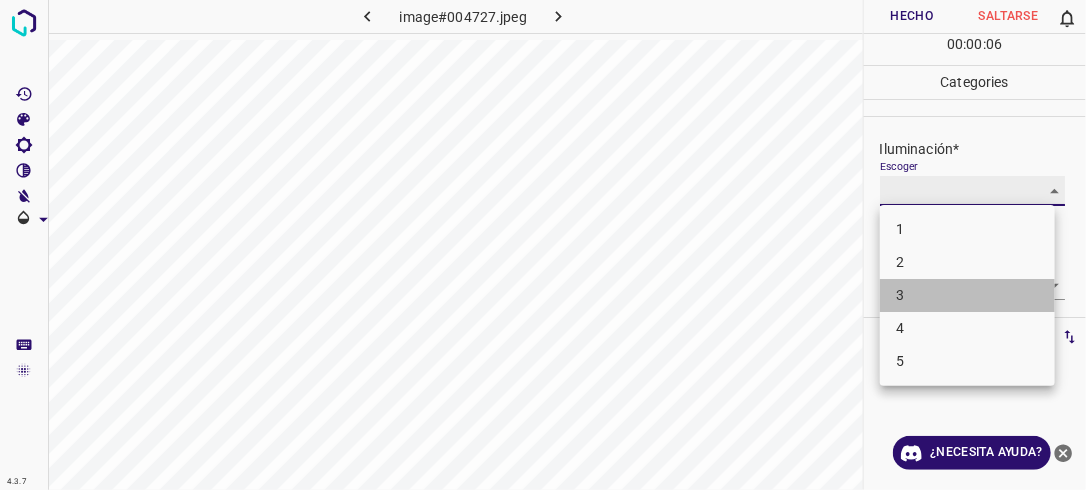 type on "3" 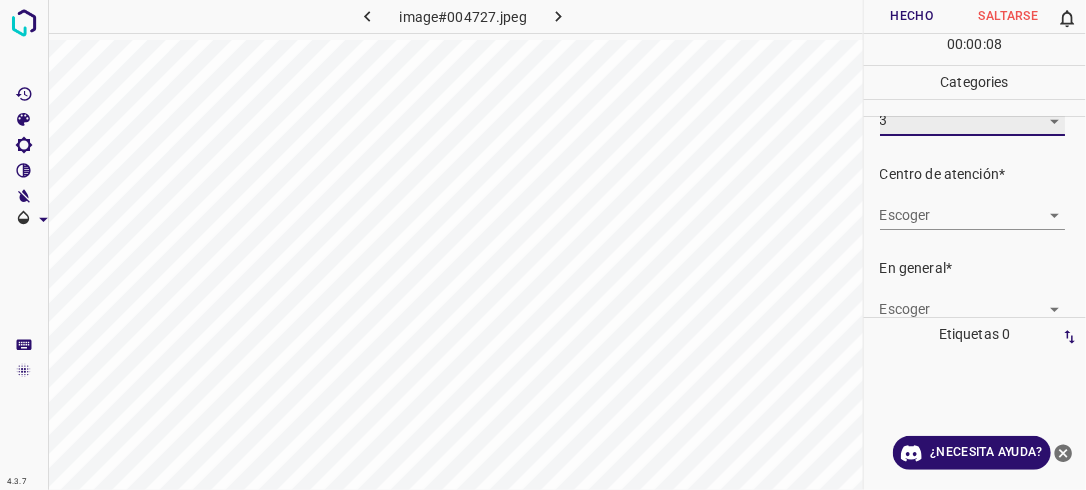 scroll, scrollTop: 88, scrollLeft: 0, axis: vertical 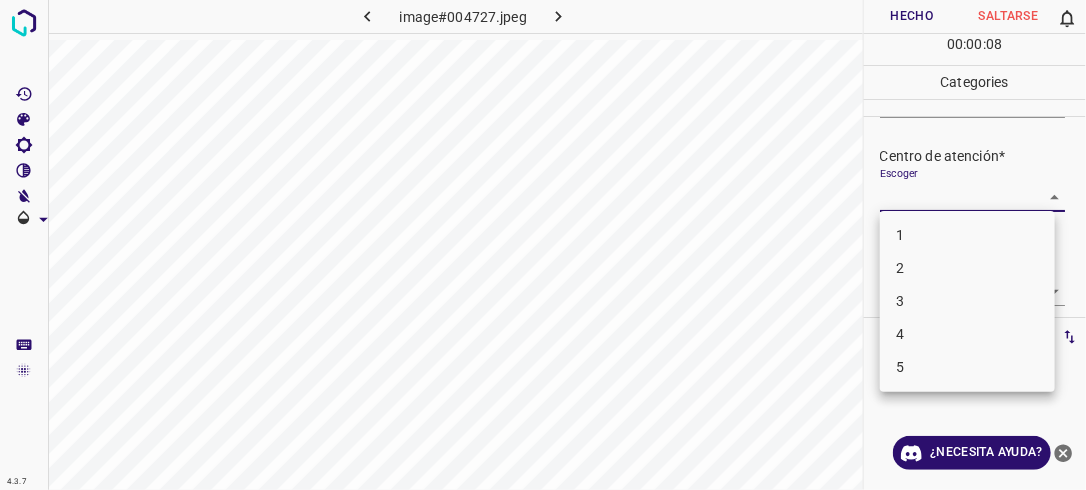 drag, startPoint x: 1043, startPoint y: 201, endPoint x: 1037, endPoint y: 213, distance: 13.416408 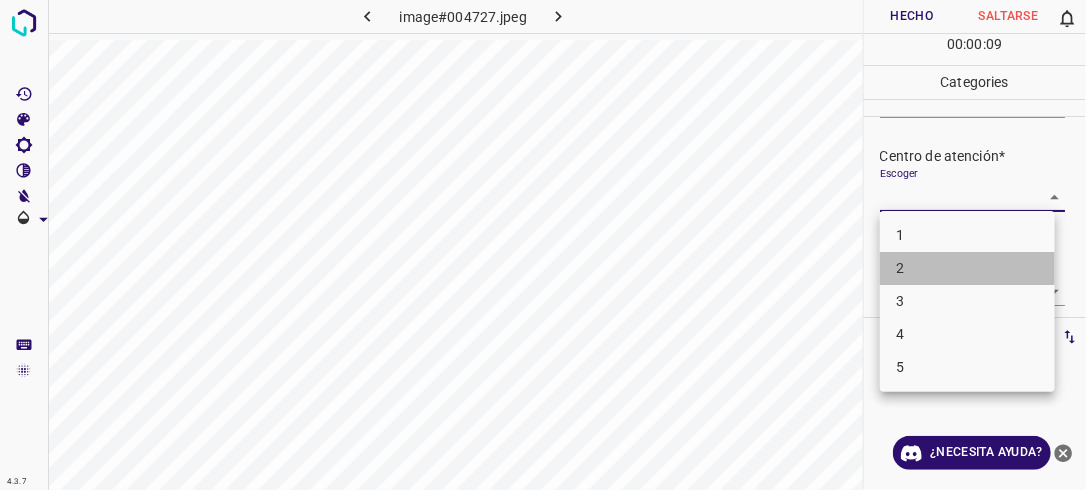 click on "2" at bounding box center [967, 268] 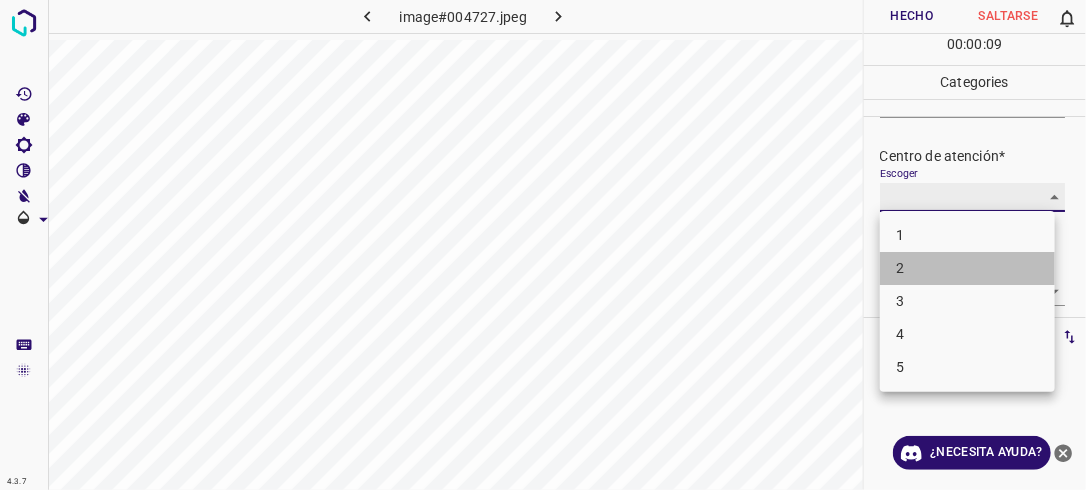 type on "2" 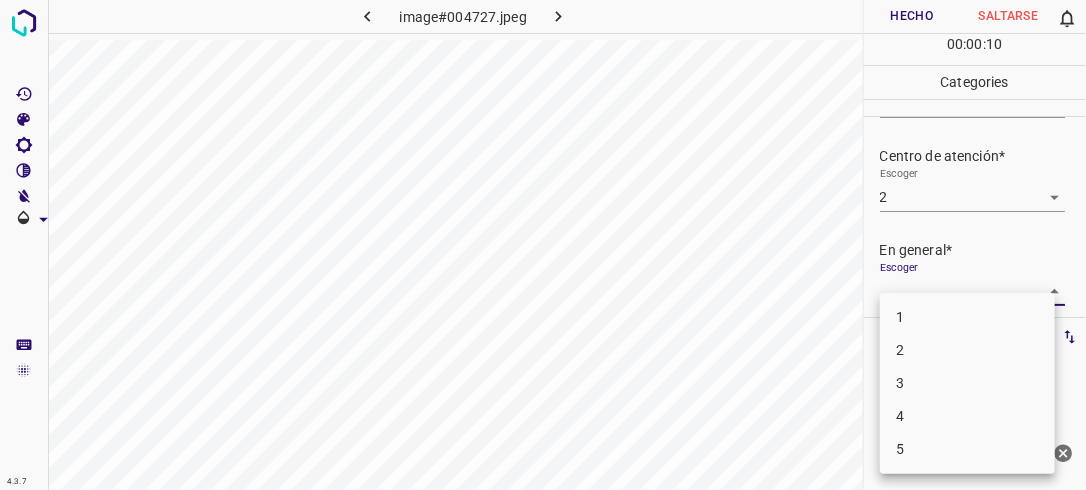 click on "4.3.7 image#004727.jpeg Hecho Saltarse 0 00   : 00   : 10   Categories Iluminación*  Escoger 3 3 Centro de atención*  Escoger 2 2 En general*  Escoger ​ Etiquetas 0 Categories 1 Lighting 2 Focus 3 Overall Tools Espacio Cambiar entre modos (Dibujar y Editar) Yo Etiquetado automático R Restaurar zoom M Acercar N Alejar Borrar Eliminar etiqueta de selección Filtros Z Restaurar filtros X Filtro de saturación C Filtro de brillo V Filtro de contraste B Filtro de escala de grises General O Descargar ¿Necesita ayuda? -Mensaje de texto -Esconder -Borrar 1 2 3 4 5" at bounding box center [543, 245] 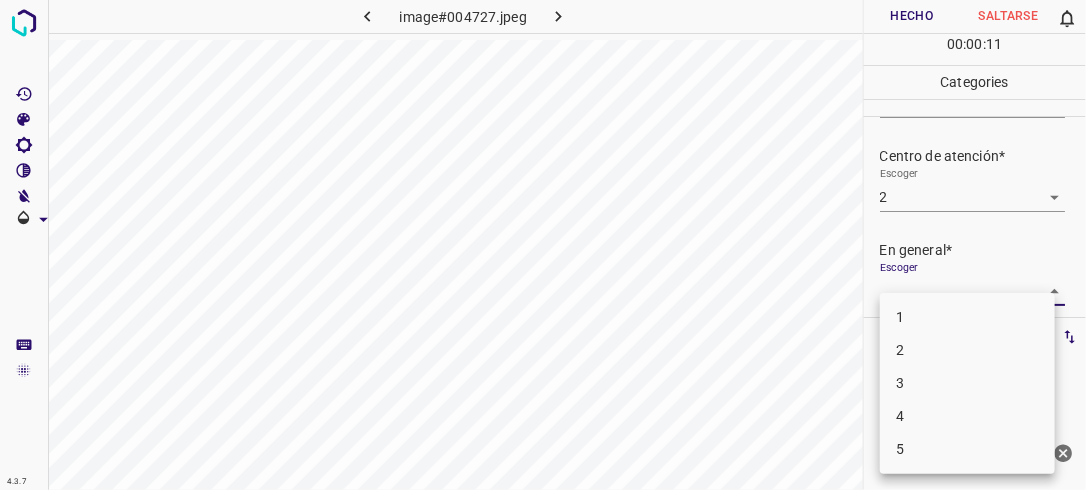 click on "2" at bounding box center (967, 350) 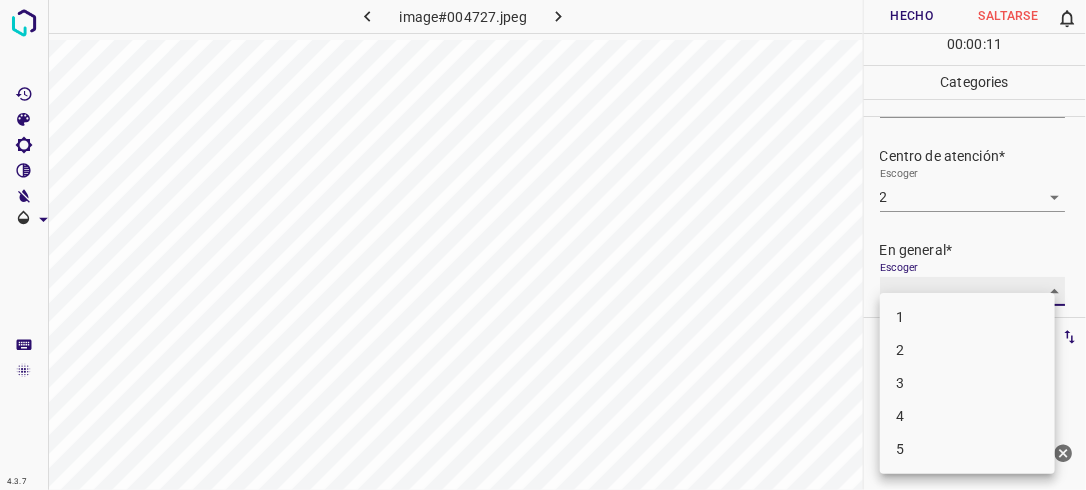 type on "2" 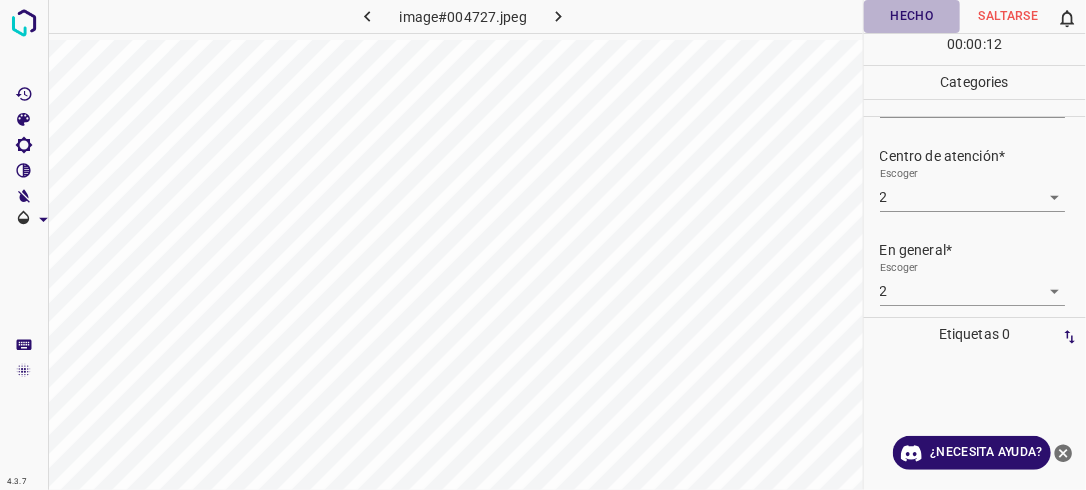 click on "Hecho" at bounding box center [912, 16] 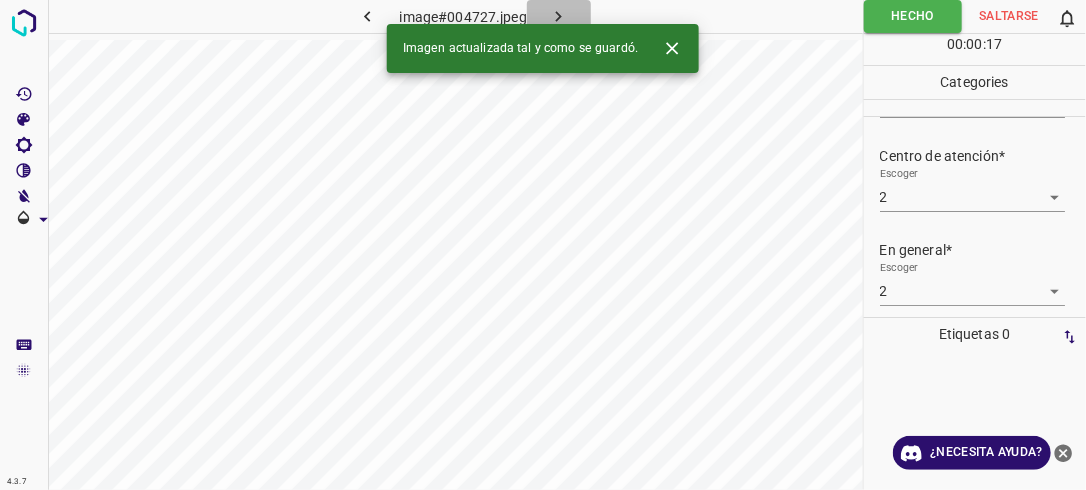 click at bounding box center [559, 16] 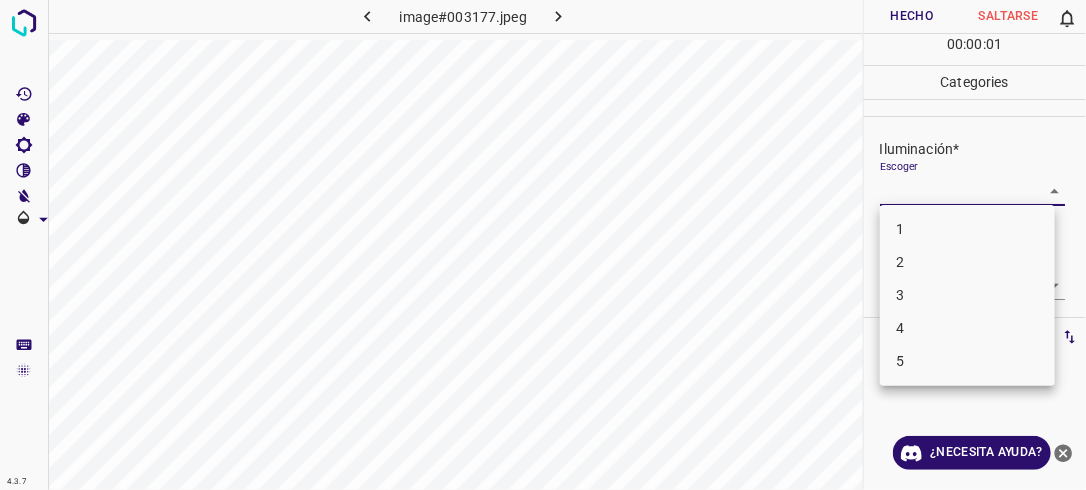 click on "4.3.7 image#003177.jpeg Hecho Saltarse 0 00   : 00   : 01   Categories Iluminación*  Escoger ​ Centro de atención*  Escoger ​ En general*  Escoger ​ Etiquetas 0 Categories 1 Lighting 2 Focus 3 Overall Tools Espacio Cambiar entre modos (Dibujar y Editar) Yo Etiquetado automático R Restaurar zoom M Acercar N Alejar Borrar Eliminar etiqueta de selección Filtros Z Restaurar filtros X Filtro de saturación C Filtro de brillo V Filtro de contraste B Filtro de escala de grises General O Descargar ¿Necesita ayuda? -Mensaje de texto -Esconder -Borrar 1 2 3 4 5" at bounding box center (543, 245) 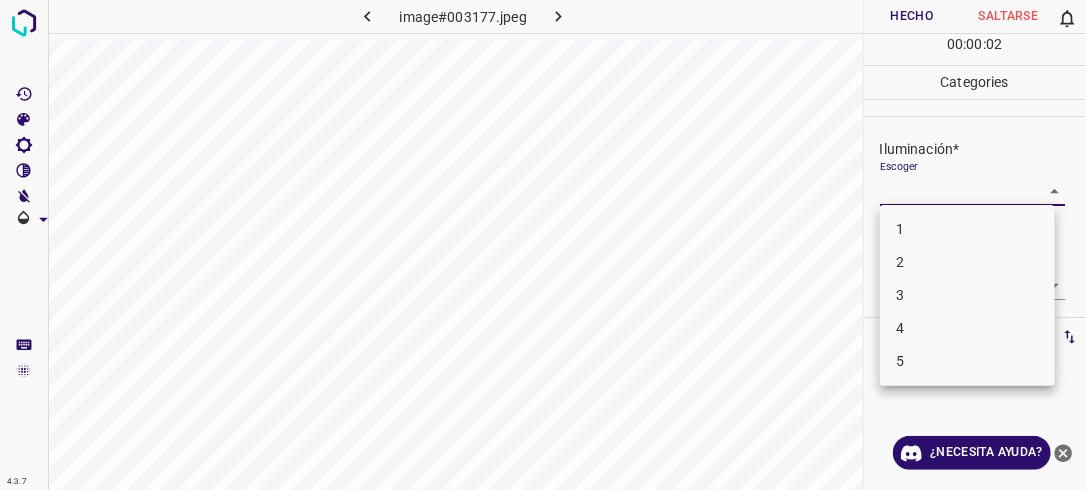 click on "2" at bounding box center [967, 262] 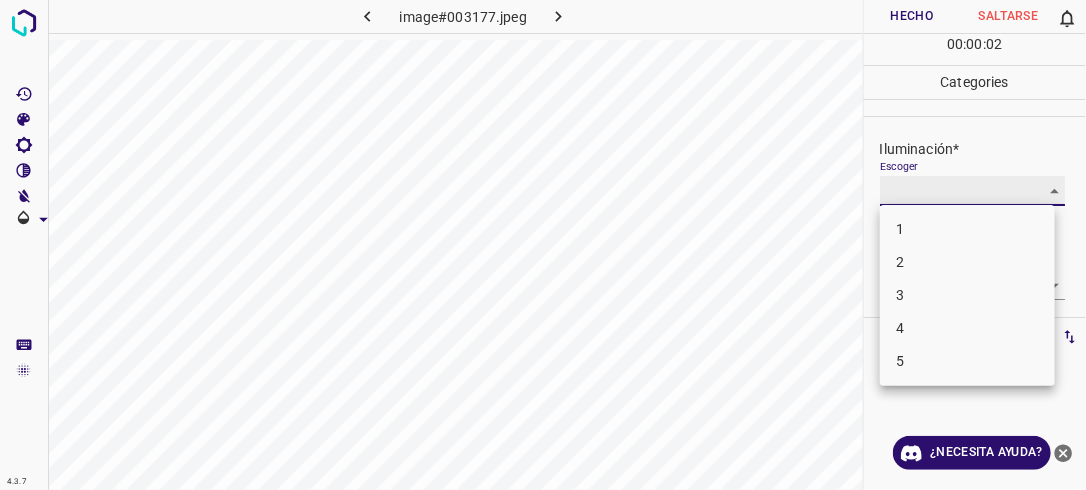 type on "2" 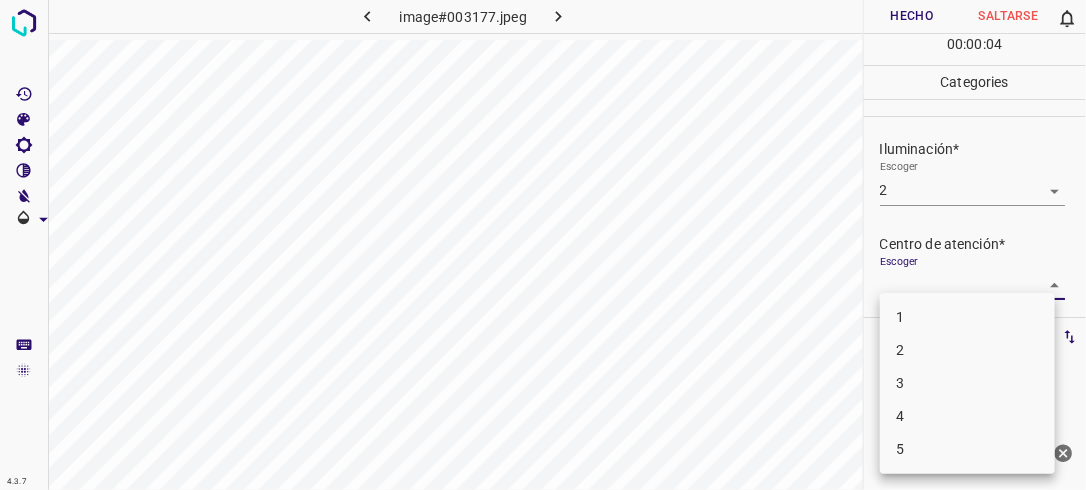 drag, startPoint x: 1044, startPoint y: 278, endPoint x: 980, endPoint y: 320, distance: 76.55064 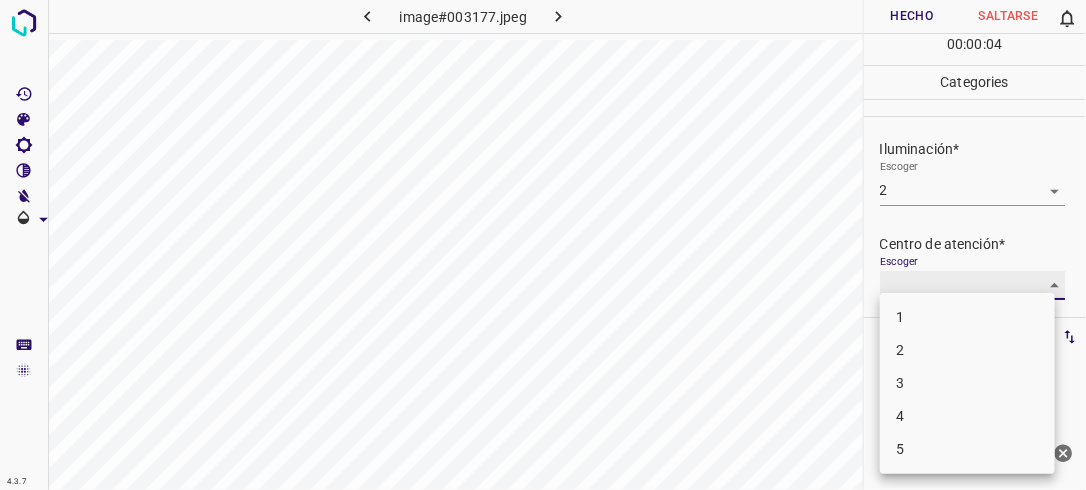 type on "2" 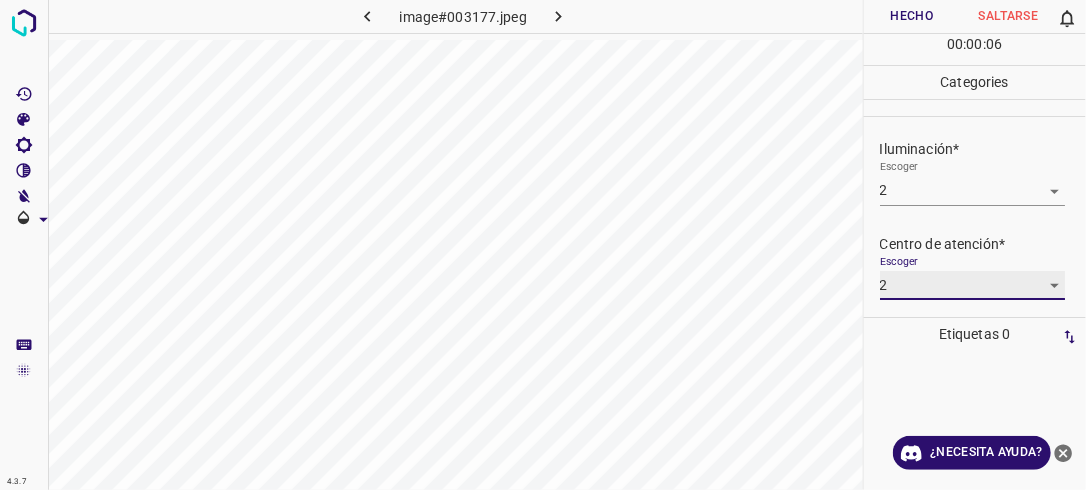 scroll, scrollTop: 98, scrollLeft: 0, axis: vertical 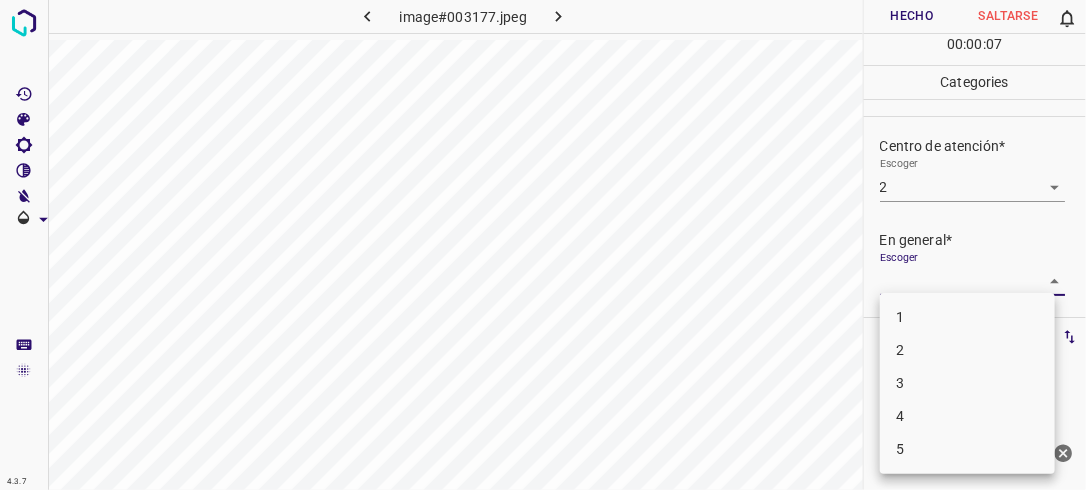 click on "4.3.7 image#003177.jpeg Hecho Saltarse 0 00   : 00   : 07   Categories Iluminación*  Escoger 2 2 Centro de atención*  Escoger 2 2 En general*  Escoger ​ Etiquetas 0 Categories 1 Lighting 2 Focus 3 Overall Tools Espacio Cambiar entre modos (Dibujar y Editar) Yo Etiquetado automático R Restaurar zoom M Acercar N Alejar Borrar Eliminar etiqueta de selección Filtros Z Restaurar filtros X Filtro de saturación C Filtro de brillo V Filtro de contraste B Filtro de escala de grises General O Descargar ¿Necesita ayuda? -Mensaje de texto -Esconder -Borrar 1 2 3 4 5" at bounding box center (543, 245) 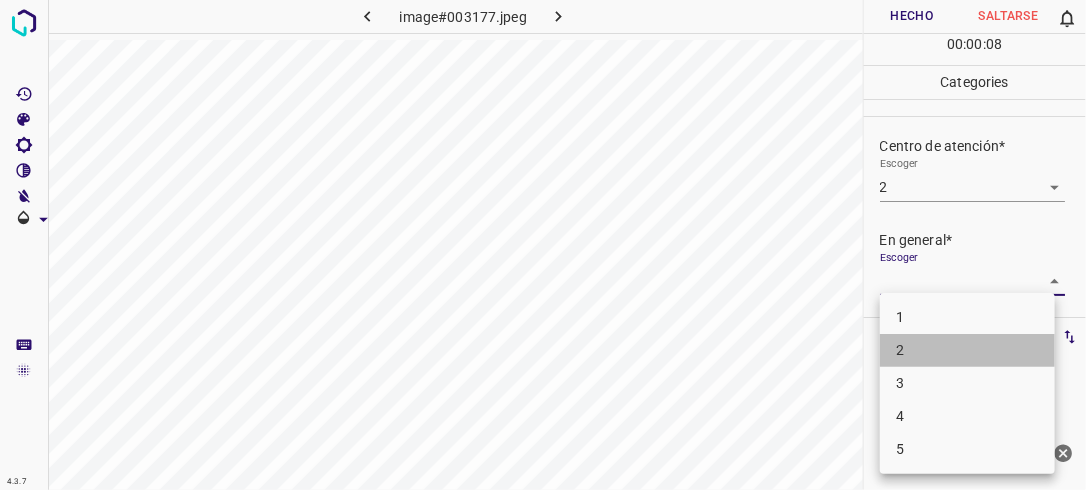 click on "2" at bounding box center (967, 350) 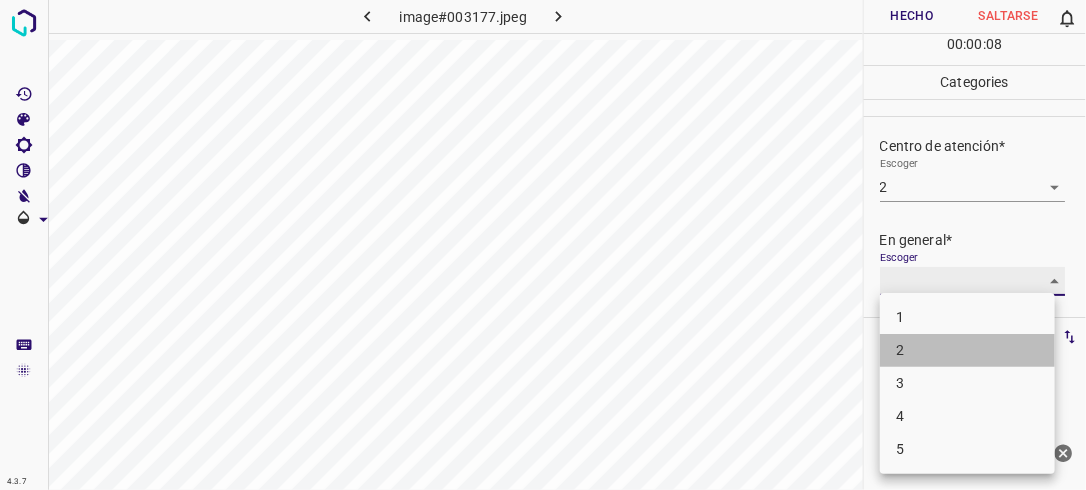type on "2" 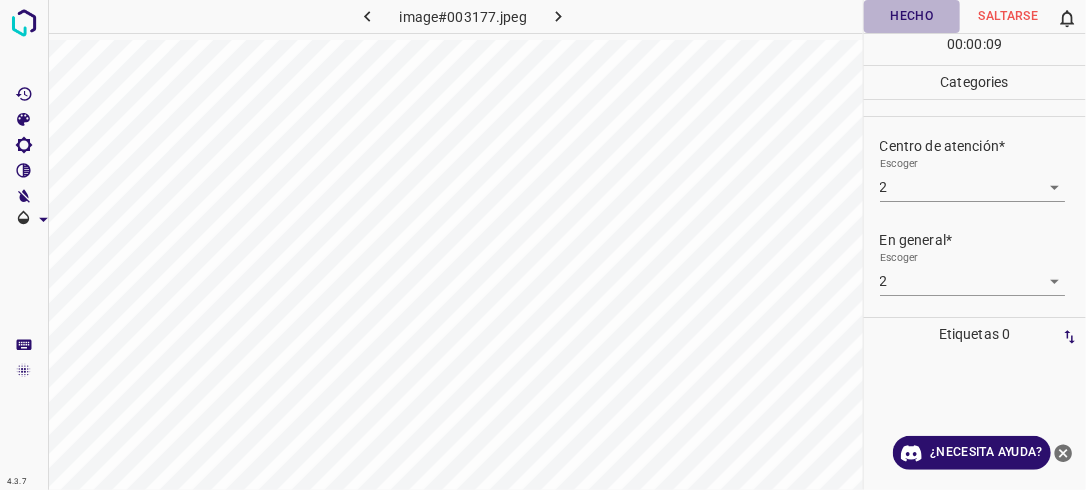 click on "Hecho" at bounding box center [912, 16] 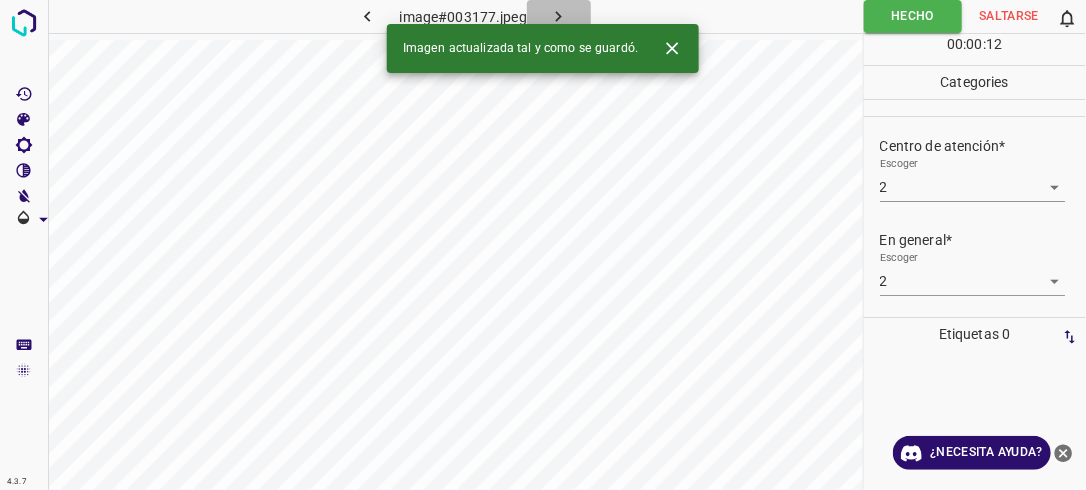 click at bounding box center (559, 16) 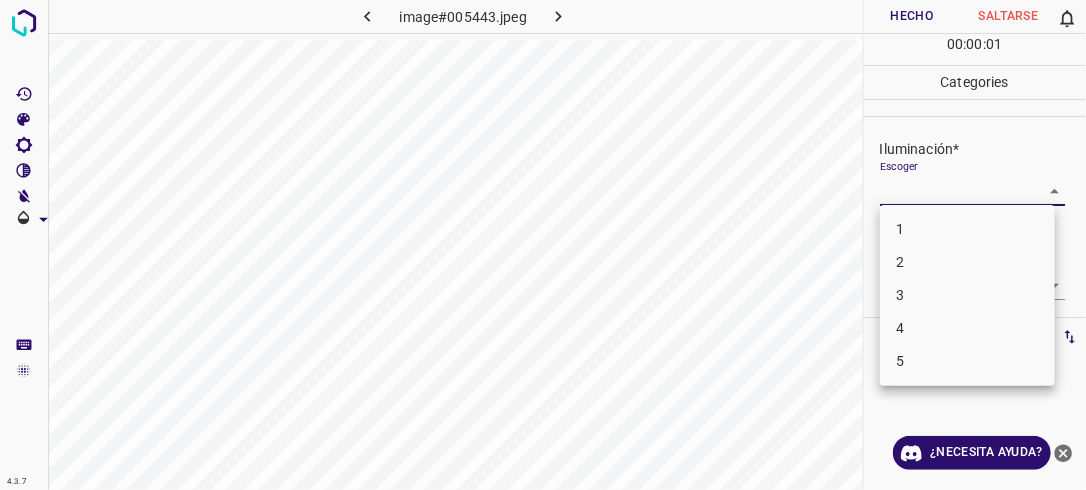 click on "4.3.7 image#005443.jpeg Hecho Saltarse 0 00   : 00   : 01   Categories Iluminación*  Escoger ​ Centro de atención*  Escoger ​ En general*  Escoger ​ Etiquetas 0 Categories 1 Lighting 2 Focus 3 Overall Tools Espacio Cambiar entre modos (Dibujar y Editar) Yo Etiquetado automático R Restaurar zoom M Acercar N Alejar Borrar Eliminar etiqueta de selección Filtros Z Restaurar filtros X Filtro de saturación C Filtro de brillo V Filtro de contraste B Filtro de escala de grises General O Descargar ¿Necesita ayuda? -Mensaje de texto -Esconder -Borrar 1 2 3 4 5" at bounding box center [543, 245] 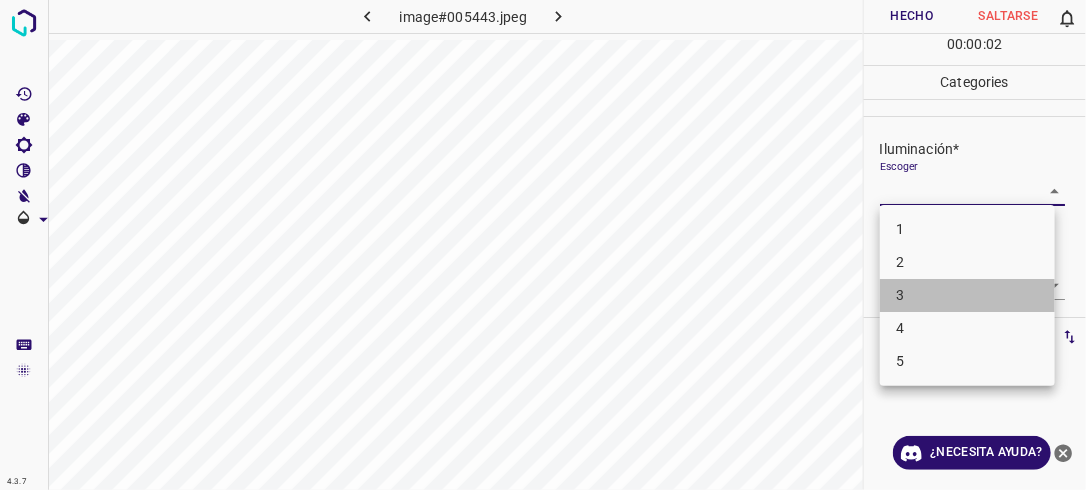click on "3" at bounding box center [967, 295] 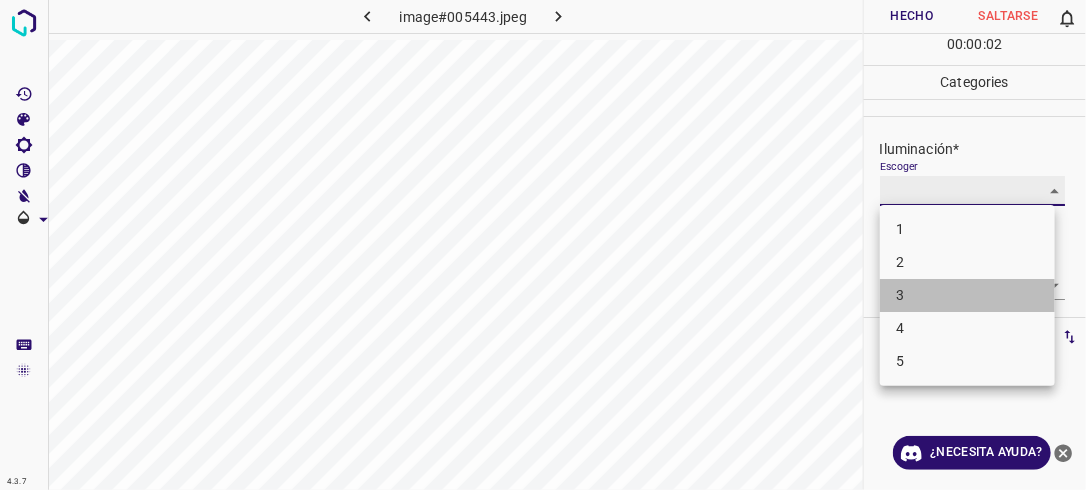 type on "3" 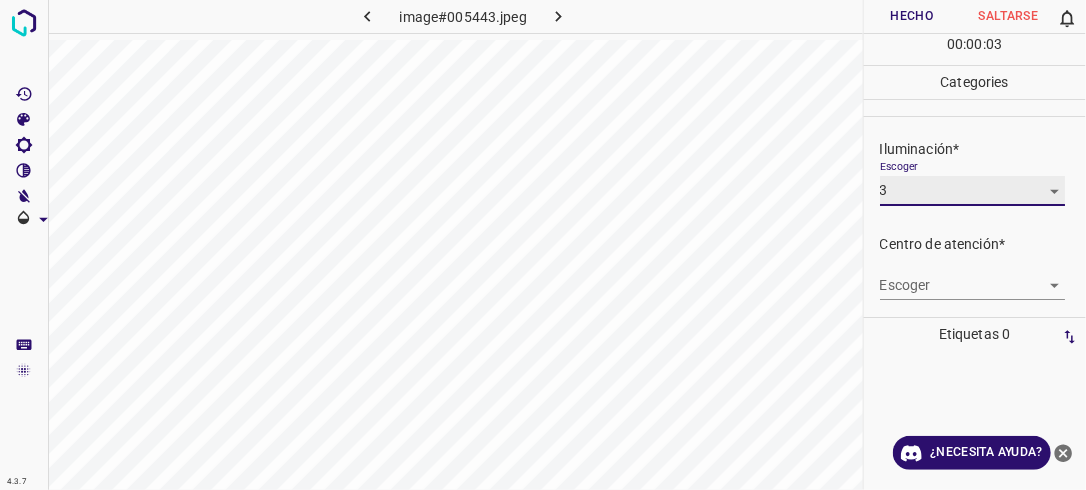 scroll, scrollTop: 98, scrollLeft: 0, axis: vertical 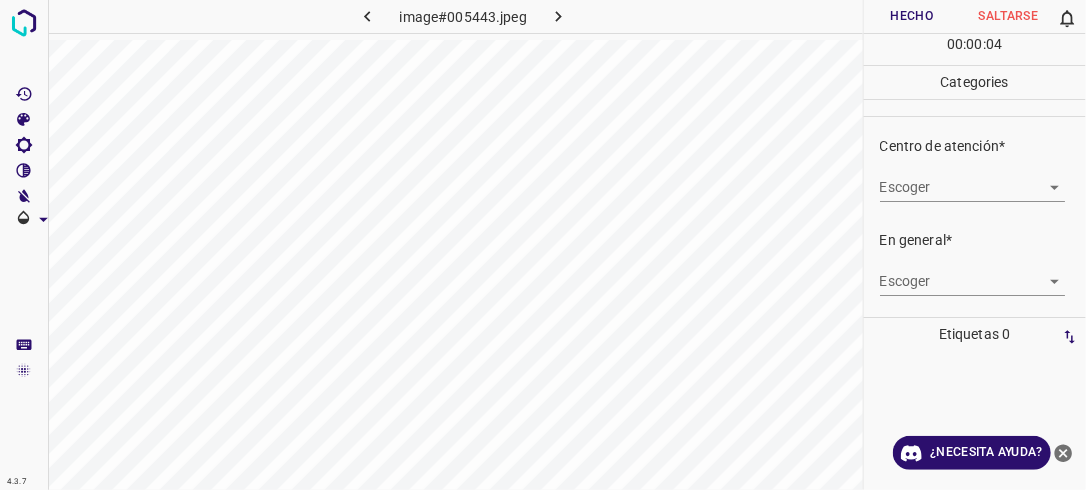 click on "4.3.7 image#005443.jpeg Hecho Saltarse 0 00   : 00   : 04   Categories Iluminación*  Escoger 3 3 Centro de atención*  Escoger ​ En general*  Escoger ​ Etiquetas 0 Categories 1 Lighting 2 Focus 3 Overall Tools Espacio Cambiar entre modos (Dibujar y Editar) Yo Etiquetado automático R Restaurar zoom M Acercar N Alejar Borrar Eliminar etiqueta de selección Filtros Z Restaurar filtros X Filtro de saturación C Filtro de brillo V Filtro de contraste B Filtro de escala de grises General O Descargar ¿Necesita ayuda? -Mensaje de texto -Esconder -Borrar" at bounding box center [543, 245] 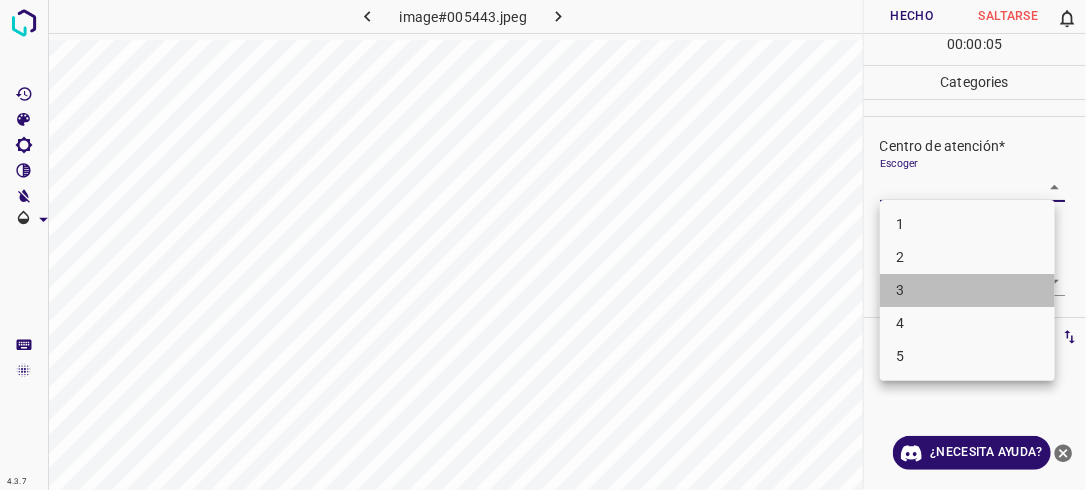 click on "3" at bounding box center (967, 290) 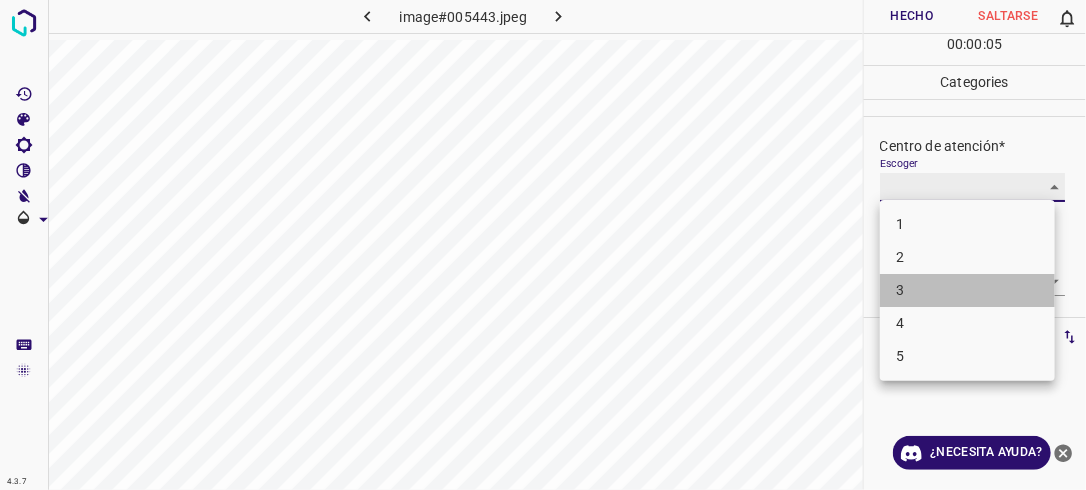 type on "3" 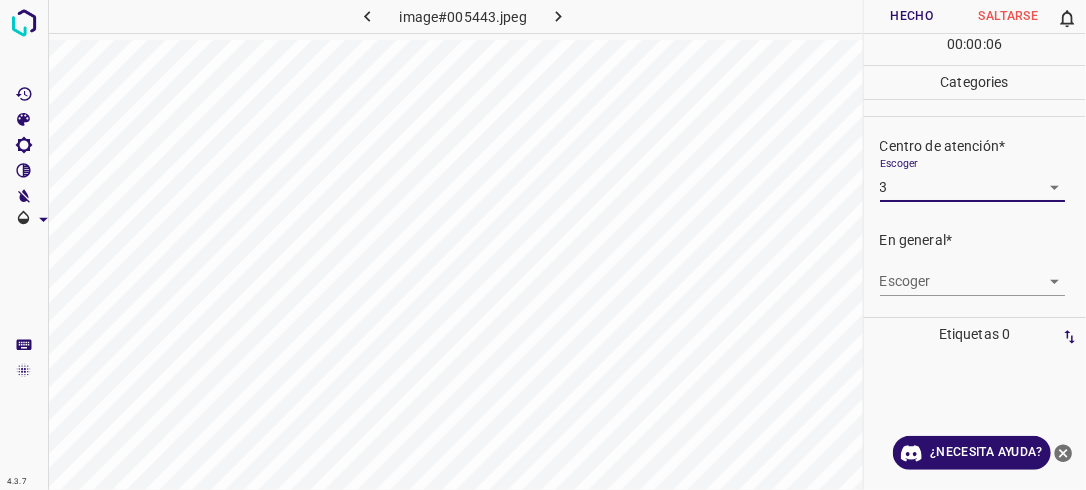 click on "4.3.7 image#005443.jpeg Hecho Saltarse 0 00   : 00   : 06   Categories Iluminación*  Escoger 3 3 Centro de atención*  Escoger 3 3 En general*  Escoger ​ Etiquetas 0 Categories 1 Lighting 2 Focus 3 Overall Tools Espacio Cambiar entre modos (Dibujar y Editar) Yo Etiquetado automático R Restaurar zoom M Acercar N Alejar Borrar Eliminar etiqueta de selección Filtros Z Restaurar filtros X Filtro de saturación C Filtro de brillo V Filtro de contraste B Filtro de escala de grises General O Descargar ¿Necesita ayuda? -Mensaje de texto -Esconder -Borrar" at bounding box center (543, 245) 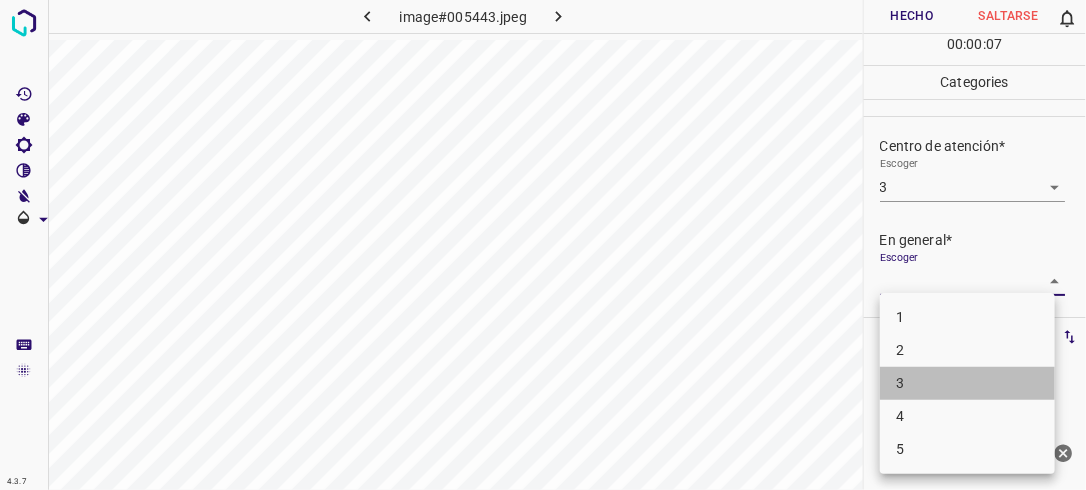click on "3" at bounding box center [967, 383] 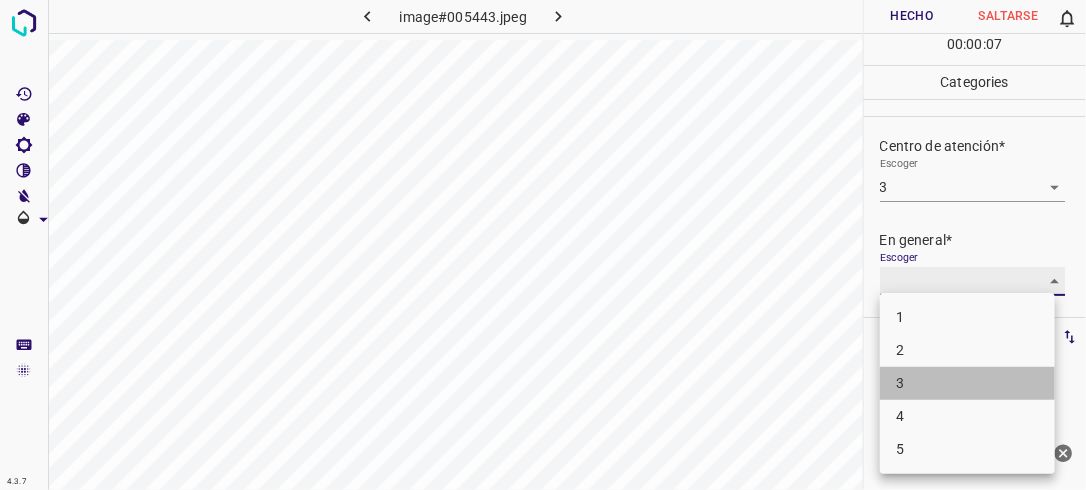 type on "3" 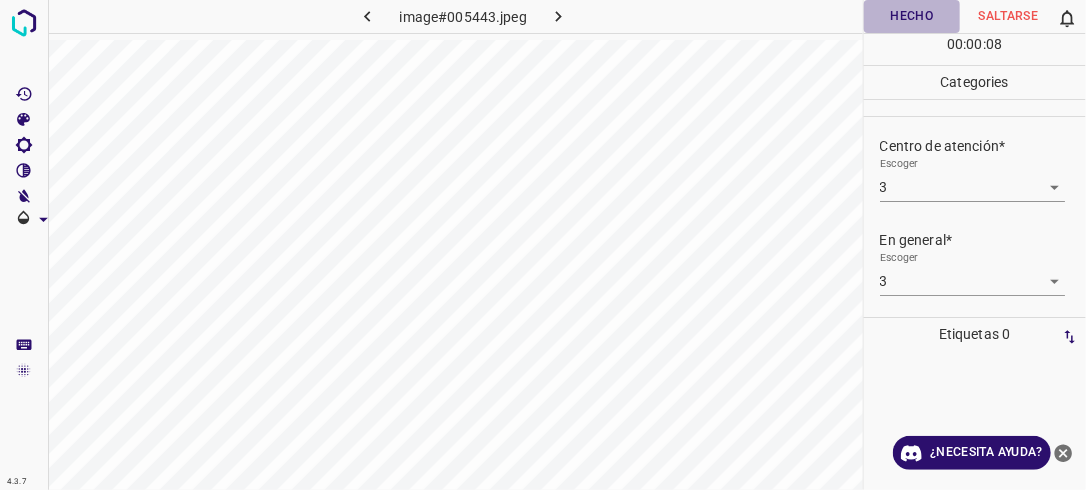 click on "Hecho" at bounding box center [912, 16] 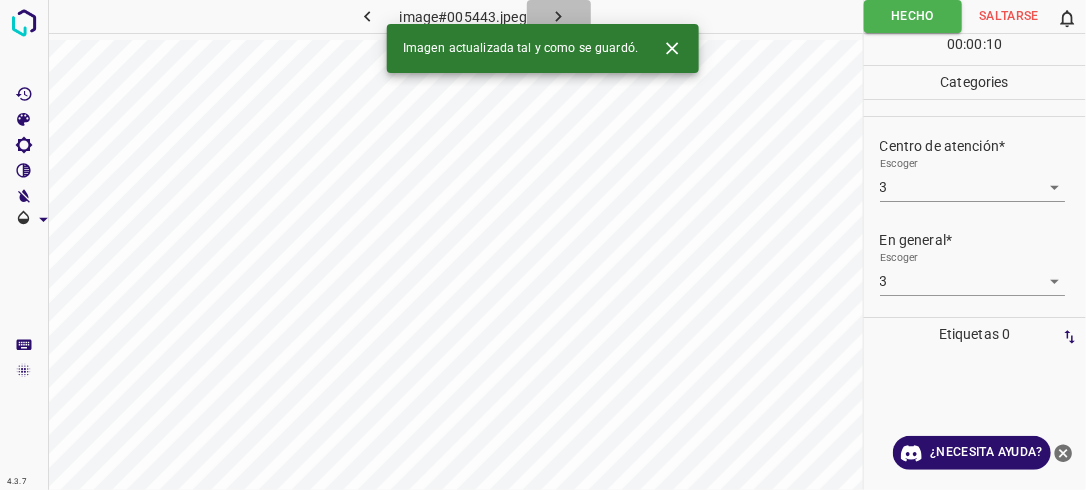 click 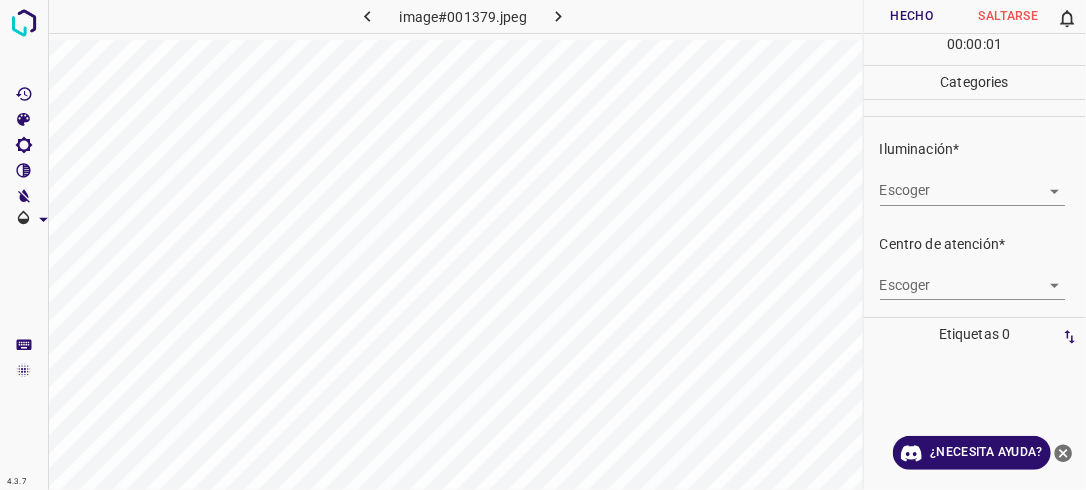 click on "4.3.7 image#001379.jpeg Hecho Saltarse 0 00   : 00   : 01   Categories Iluminación*  Escoger ​ Centro de atención*  Escoger ​ En general*  Escoger ​ Etiquetas 0 Categories 1 Lighting 2 Focus 3 Overall Tools Espacio Cambiar entre modos (Dibujar y Editar) Yo Etiquetado automático R Restaurar zoom M Acercar N Alejar Borrar Eliminar etiqueta de selección Filtros Z Restaurar filtros X Filtro de saturación C Filtro de brillo V Filtro de contraste B Filtro de escala de grises General O Descargar ¿Necesita ayuda? -Mensaje de texto -Esconder -Borrar" at bounding box center (543, 245) 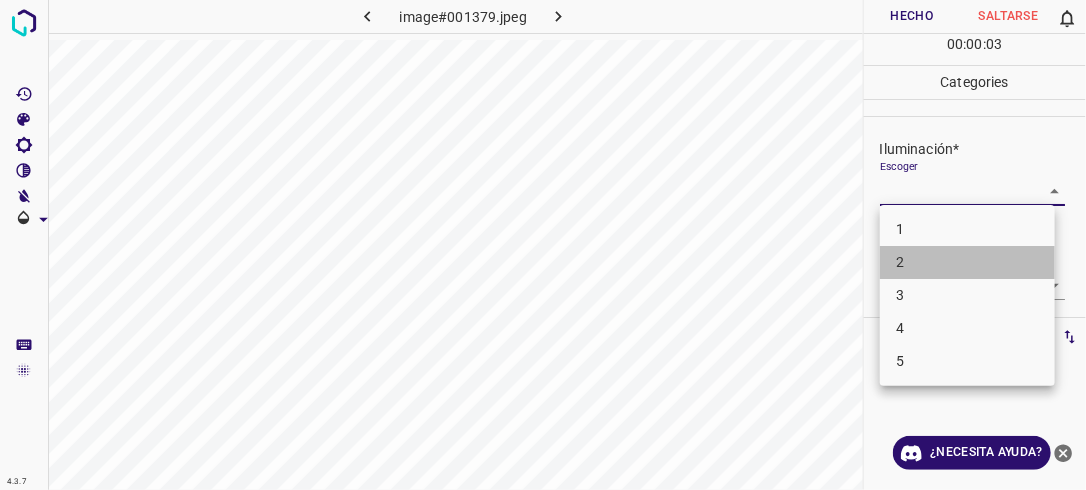 click on "2" at bounding box center [967, 262] 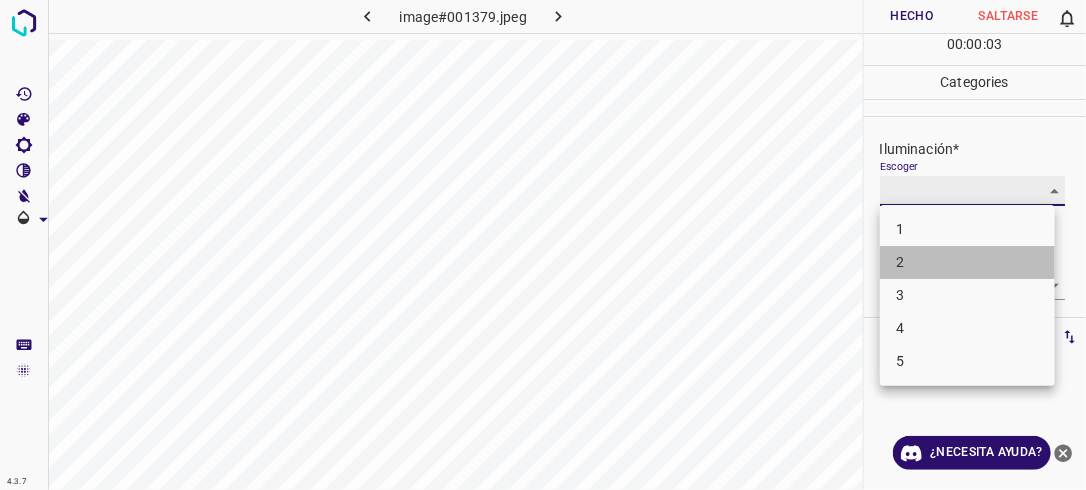 type on "2" 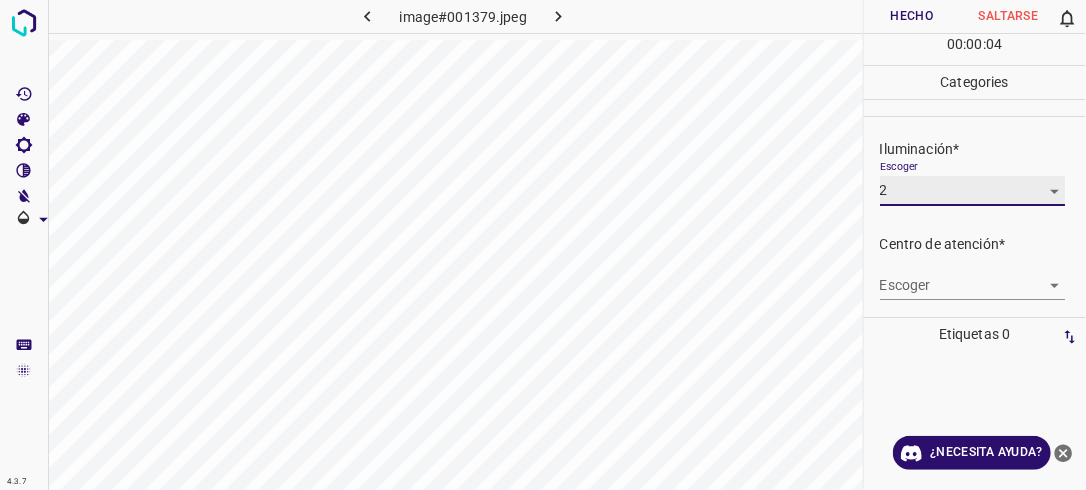 scroll, scrollTop: 98, scrollLeft: 0, axis: vertical 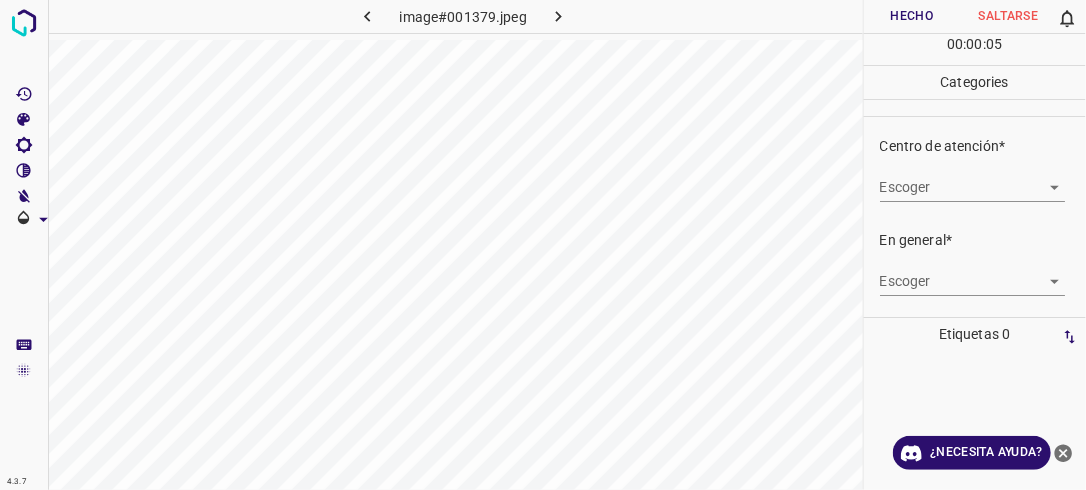 click on "4.3.7 image#001379.jpeg Hecho Saltarse 0 00   : 00   : 05   Categories Iluminación*  Escoger 2 2 Centro de atención*  Escoger ​ En general*  Escoger ​ Etiquetas 0 Categories 1 Lighting 2 Focus 3 Overall Tools Espacio Cambiar entre modos (Dibujar y Editar) Yo Etiquetado automático R Restaurar zoom M Acercar N Alejar Borrar Eliminar etiqueta de selección Filtros Z Restaurar filtros X Filtro de saturación C Filtro de brillo V Filtro de contraste B Filtro de escala de grises General O Descargar ¿Necesita ayuda? -Mensaje de texto -Esconder -Borrar" at bounding box center [543, 245] 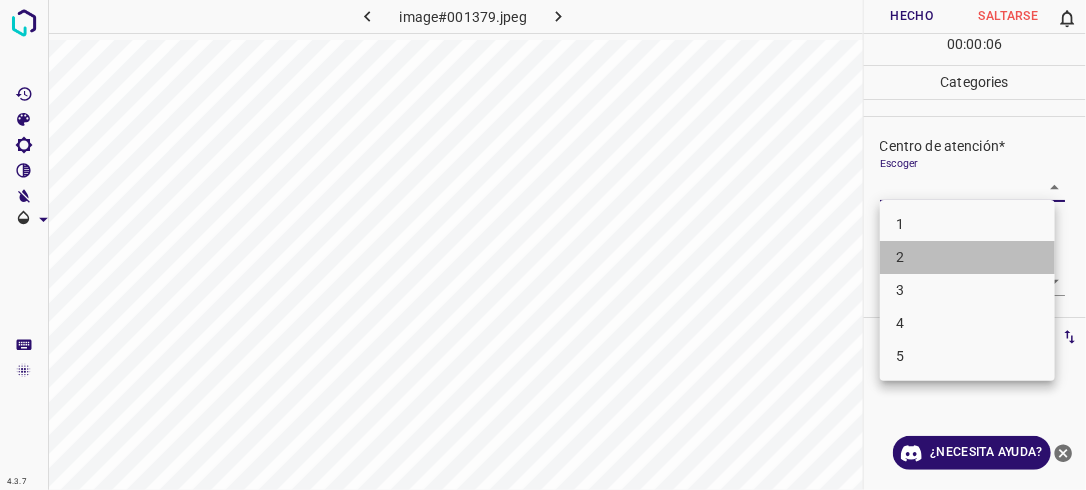 click on "2" at bounding box center (967, 257) 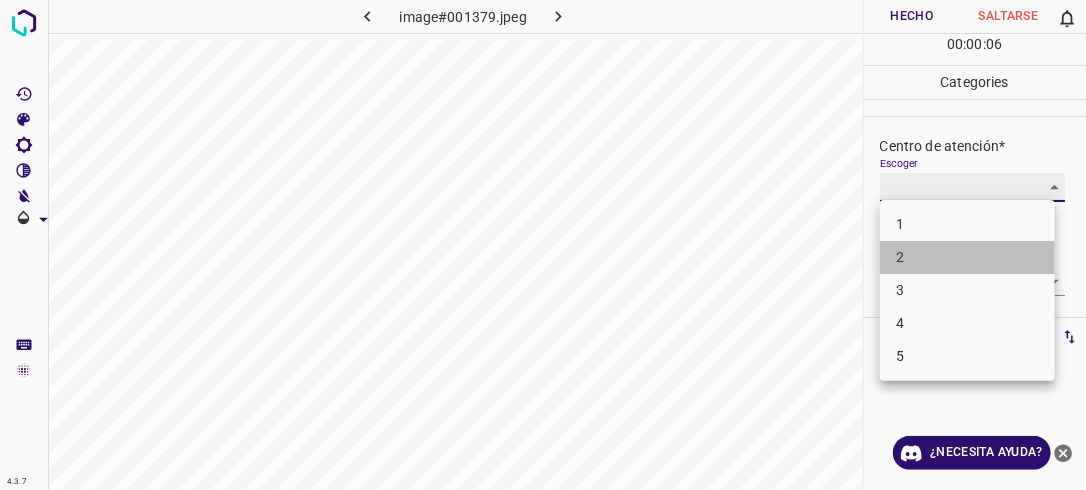 type on "2" 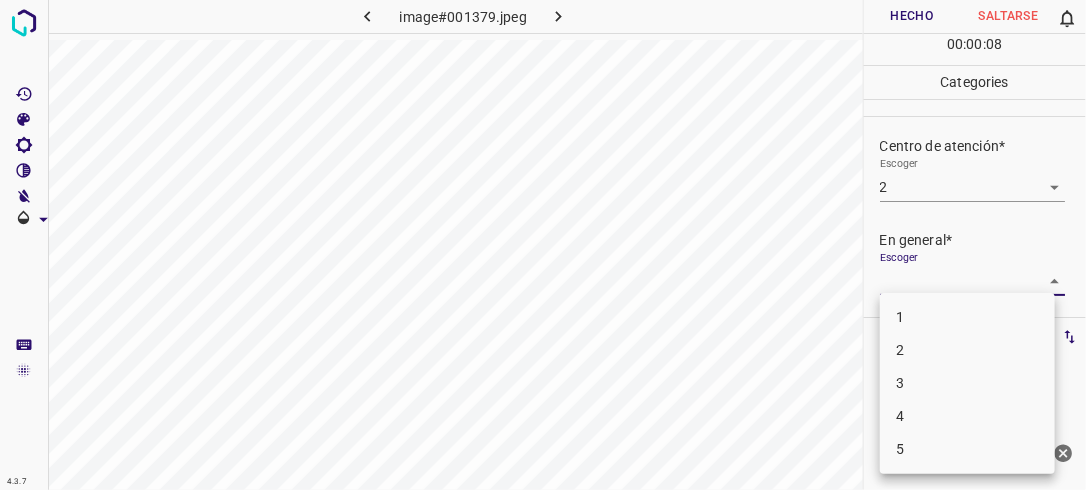 drag, startPoint x: 1039, startPoint y: 280, endPoint x: 1024, endPoint y: 284, distance: 15.524175 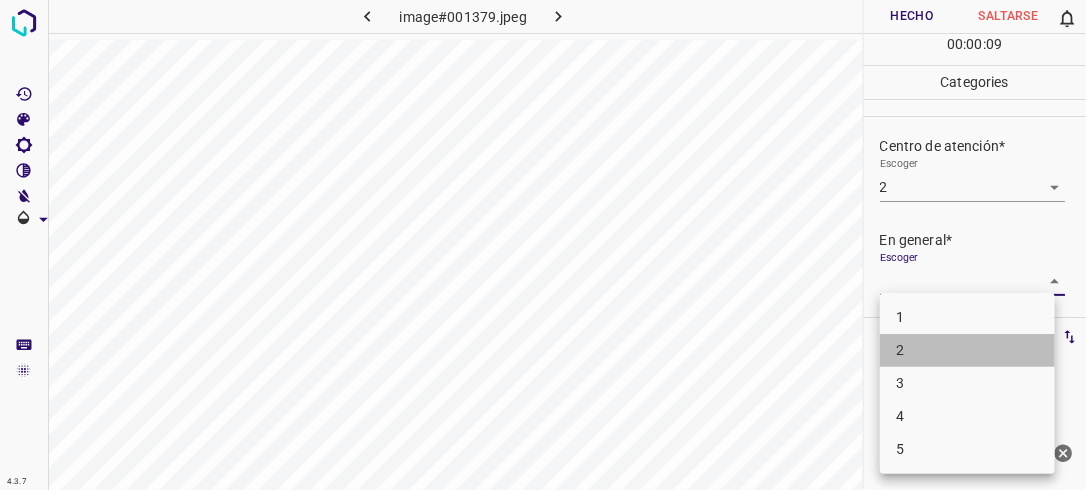 click on "2" at bounding box center (967, 350) 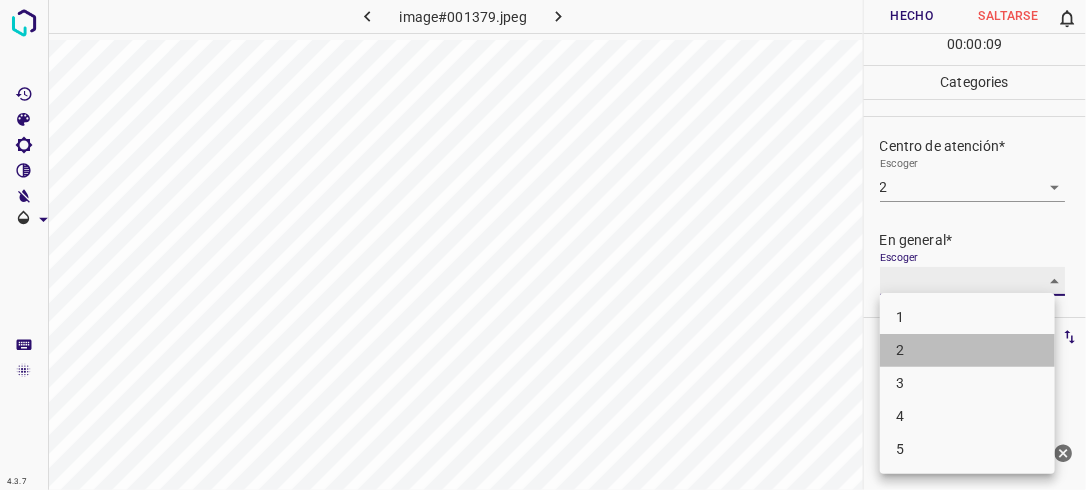 type on "2" 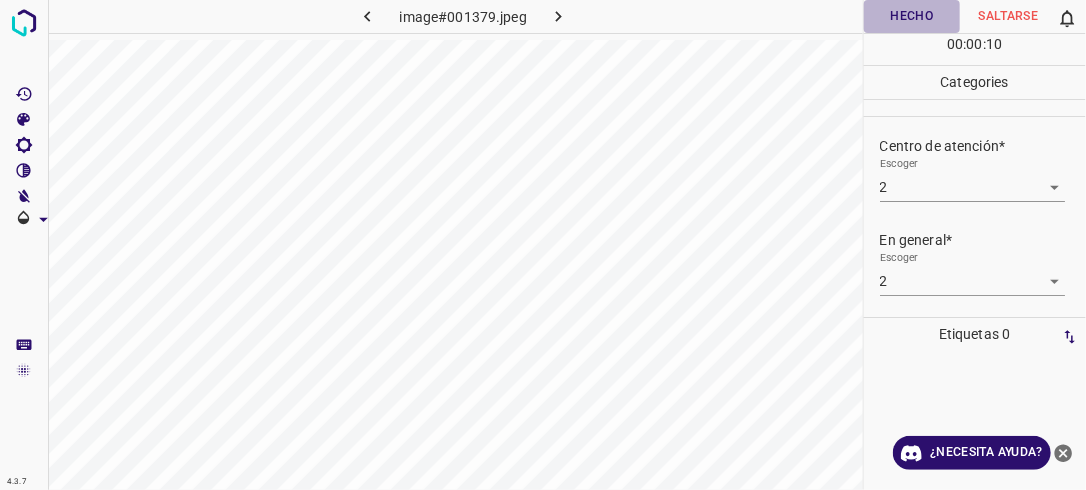 click on "Hecho" at bounding box center [912, 16] 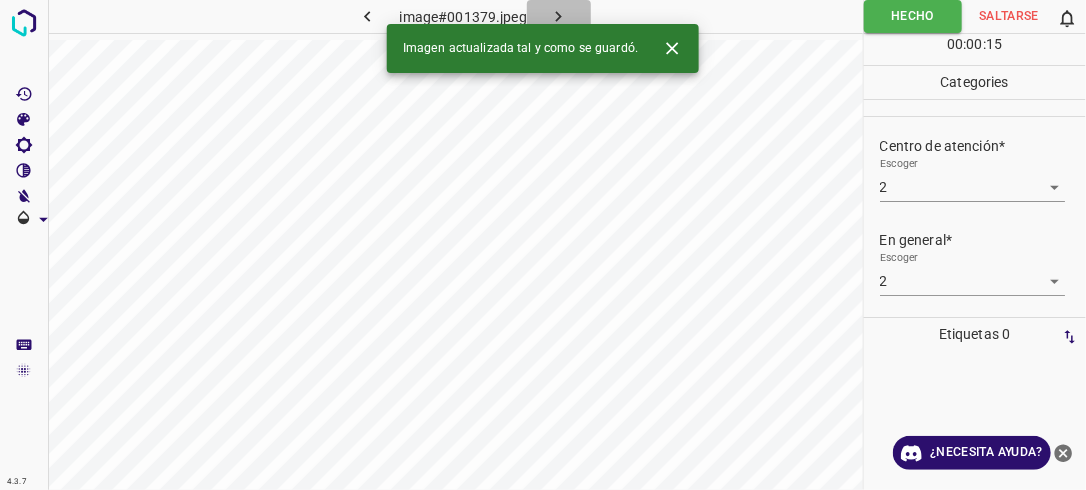 click 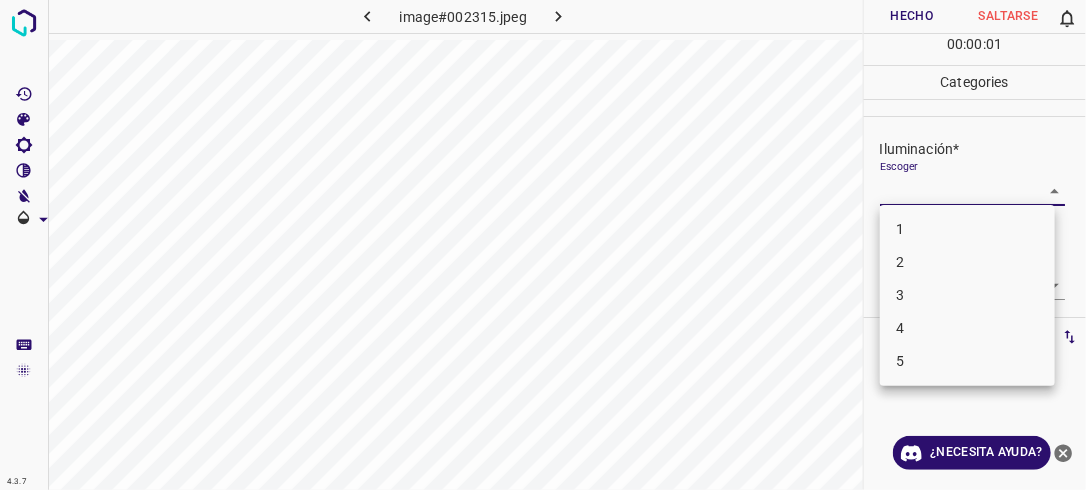 click on "4.3.7 image#002315.jpeg Hecho Saltarse 0 00   : 00   : 01   Categories Iluminación*  Escoger ​ Centro de atención*  Escoger ​ En general*  Escoger ​ Etiquetas 0 Categories 1 Lighting 2 Focus 3 Overall Tools Espacio Cambiar entre modos (Dibujar y Editar) Yo Etiquetado automático R Restaurar zoom M Acercar N Alejar Borrar Eliminar etiqueta de selección Filtros Z Restaurar filtros X Filtro de saturación C Filtro de brillo V Filtro de contraste B Filtro de escala de grises General O Descargar ¿Necesita ayuda? -Mensaje de texto -Esconder -Borrar 1 2 3 4 5" at bounding box center (543, 245) 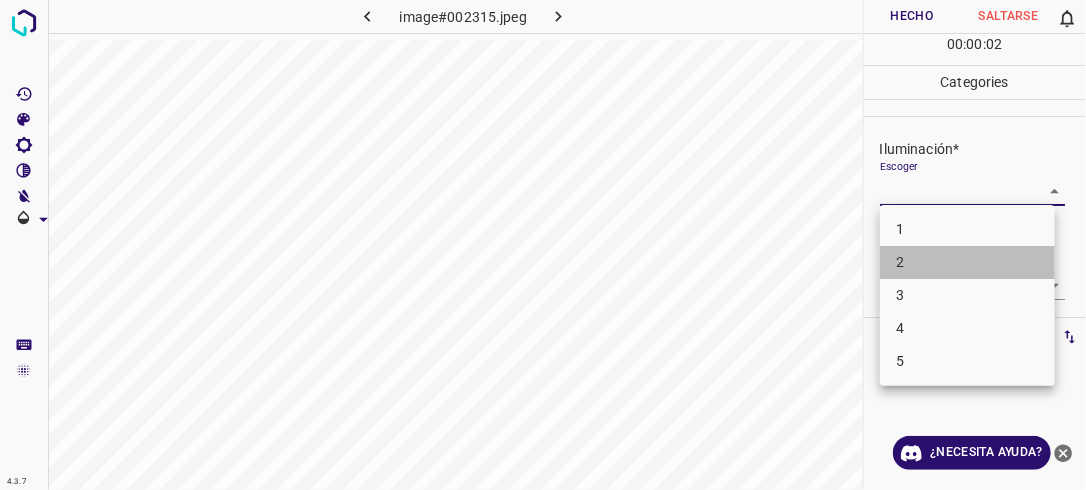 click on "2" at bounding box center [967, 262] 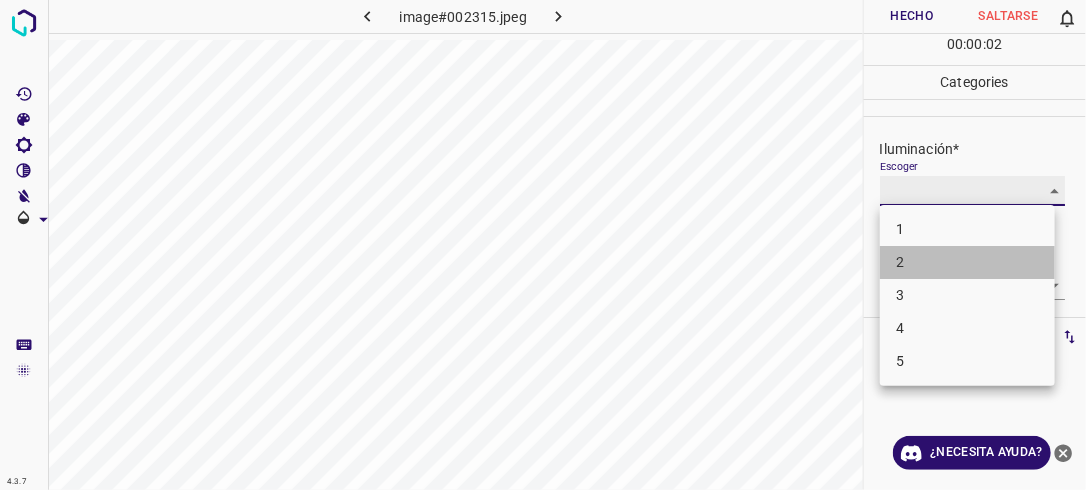 type on "2" 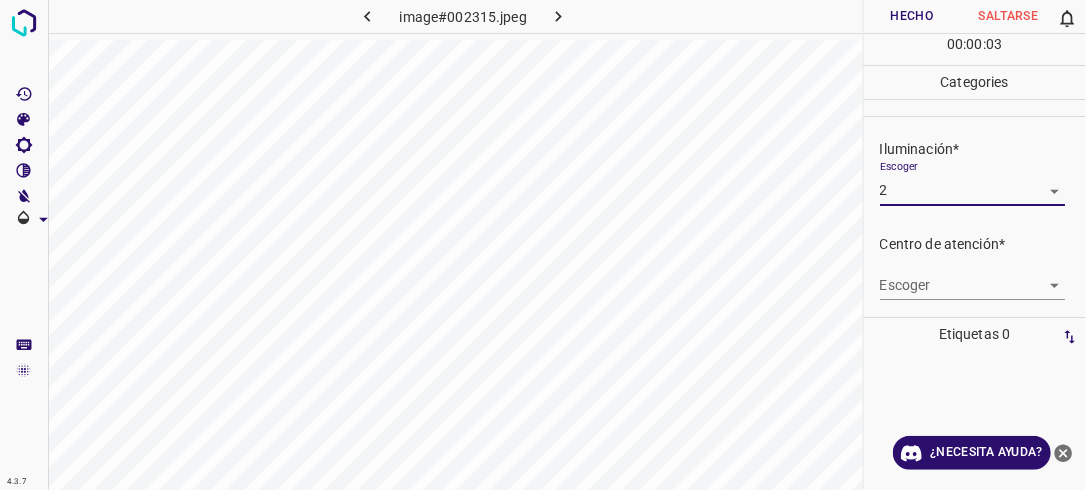 click on "4.3.7 image#002315.jpeg Hecho Saltarse 0 00   : 00   : 03   Categories Iluminación*  Escoger 2 2 Centro de atención*  Escoger ​ En general*  Escoger ​ Etiquetas 0 Categories 1 Lighting 2 Focus 3 Overall Tools Espacio Cambiar entre modos (Dibujar y Editar) Yo Etiquetado automático R Restaurar zoom M Acercar N Alejar Borrar Eliminar etiqueta de selección Filtros Z Restaurar filtros X Filtro de saturación C Filtro de brillo V Filtro de contraste B Filtro de escala de grises General O Descargar ¿Necesita ayuda? -Mensaje de texto -Esconder -Borrar" at bounding box center [543, 245] 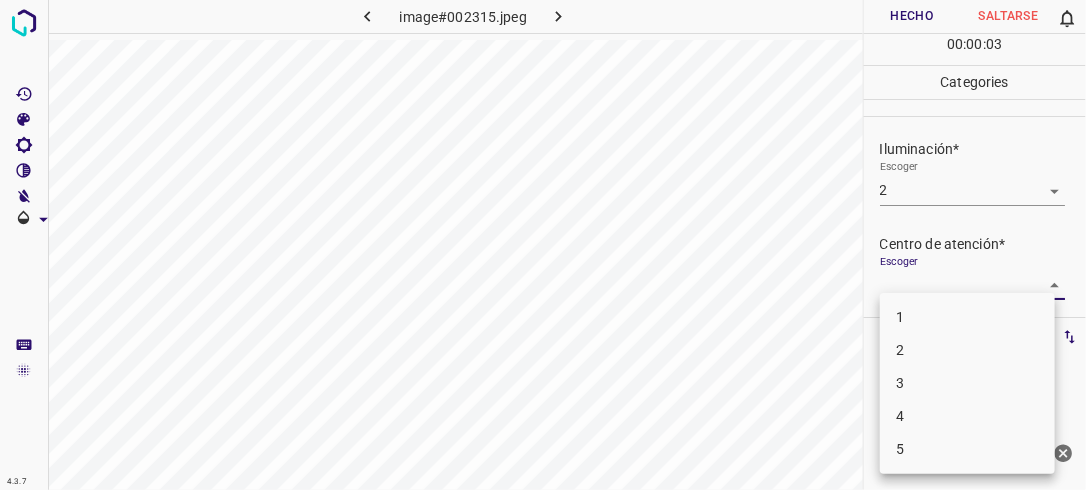 click on "2" at bounding box center (967, 350) 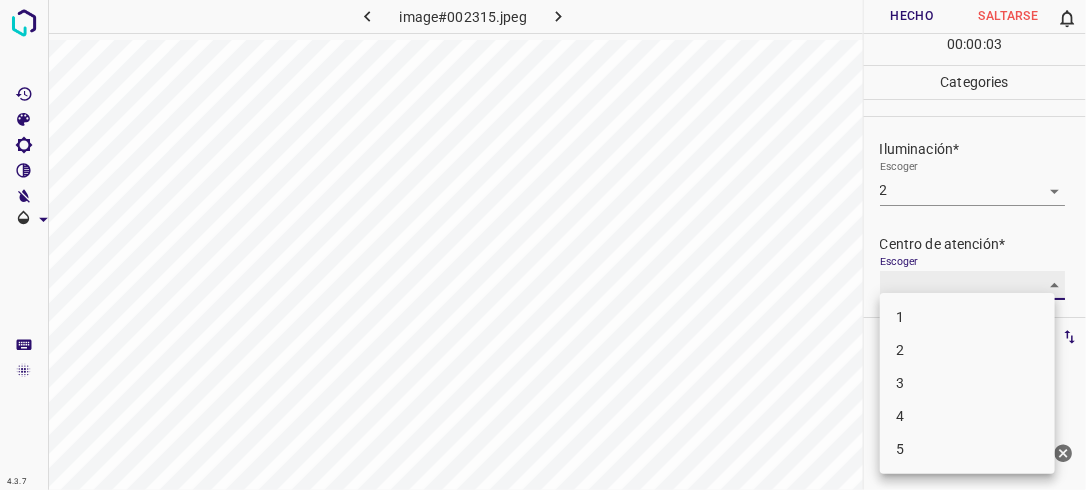 type on "2" 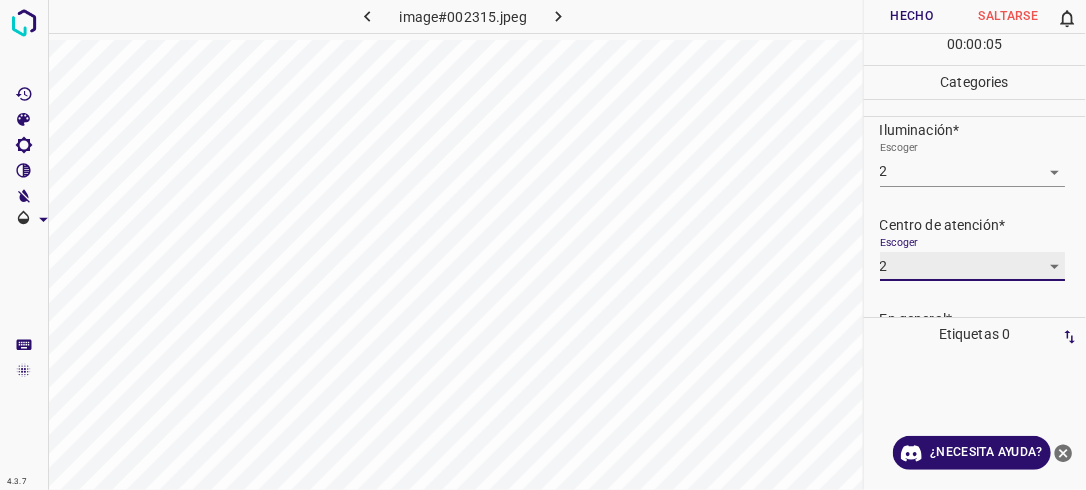 scroll, scrollTop: 98, scrollLeft: 0, axis: vertical 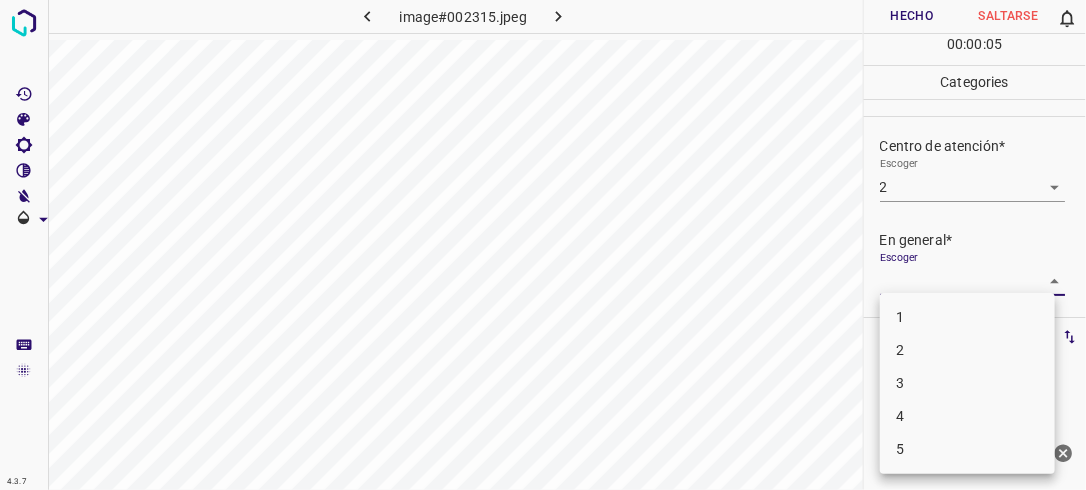 click on "4.3.7 image#002315.jpeg Hecho Saltarse 0 00   : 00   : 05   Categories Iluminación*  Escoger 2 2 Centro de atención*  Escoger 2 2 En general*  Escoger ​ Etiquetas 0 Categories 1 Lighting 2 Focus 3 Overall Tools Espacio Cambiar entre modos (Dibujar y Editar) Yo Etiquetado automático R Restaurar zoom M Acercar N Alejar Borrar Eliminar etiqueta de selección Filtros Z Restaurar filtros X Filtro de saturación C Filtro de brillo V Filtro de contraste B Filtro de escala de grises General O Descargar ¿Necesita ayuda? -Mensaje de texto -Esconder -Borrar 1 2 3 4 5" at bounding box center (543, 245) 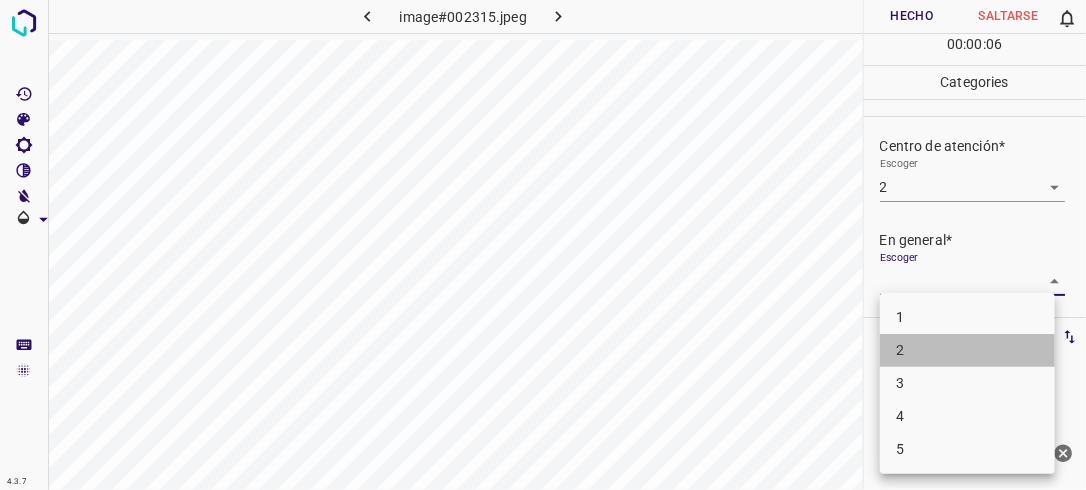 click on "2" at bounding box center (967, 350) 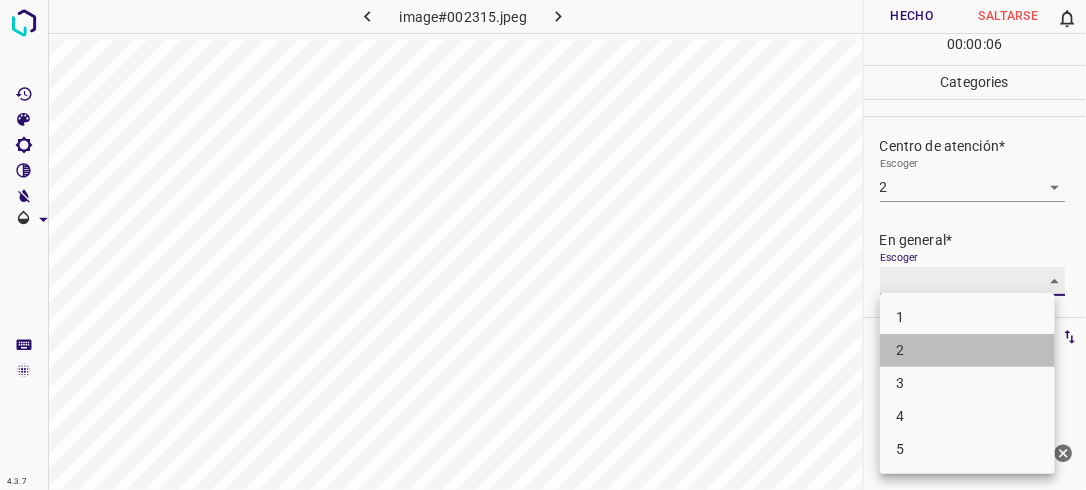 type on "2" 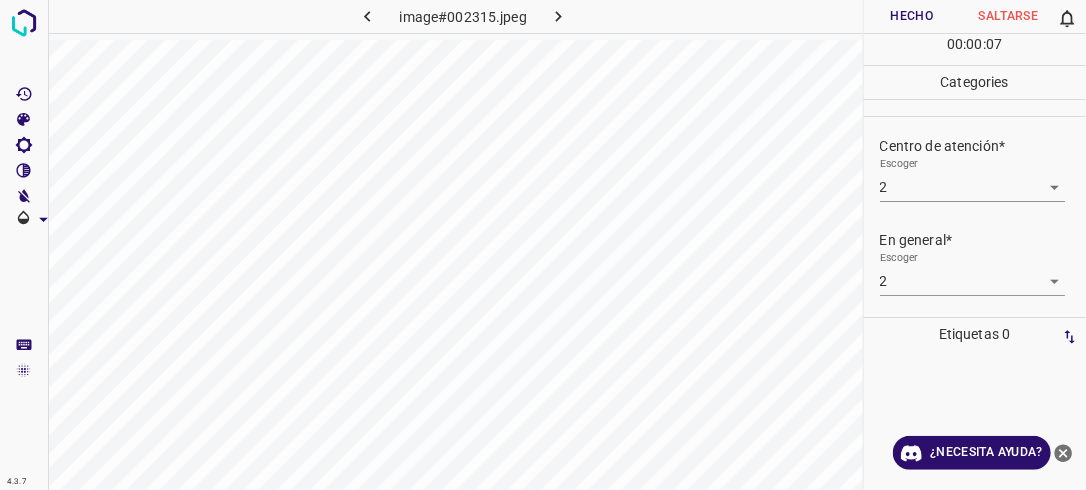click on "Hecho Saltarse 0 00   : 00   : 07" at bounding box center [975, 32] 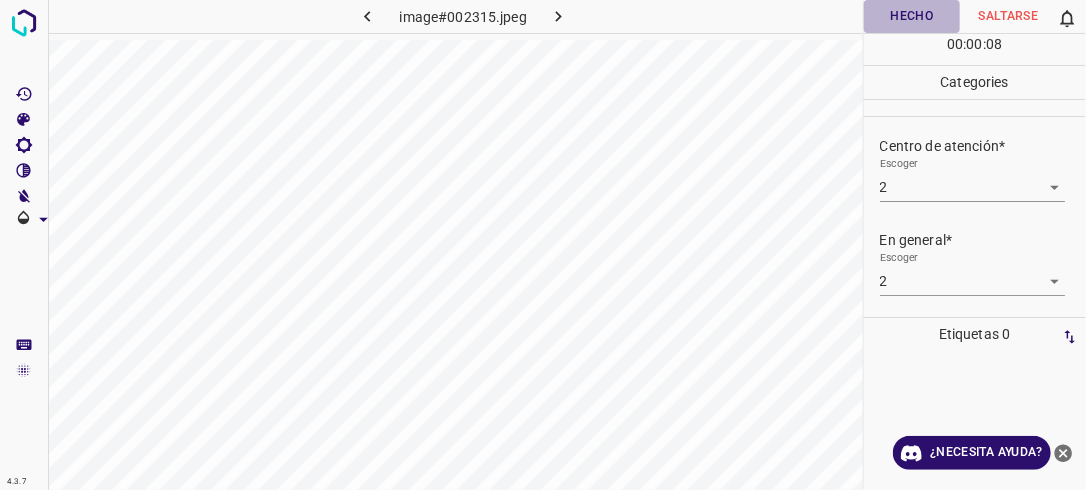 click on "Hecho" at bounding box center [912, 16] 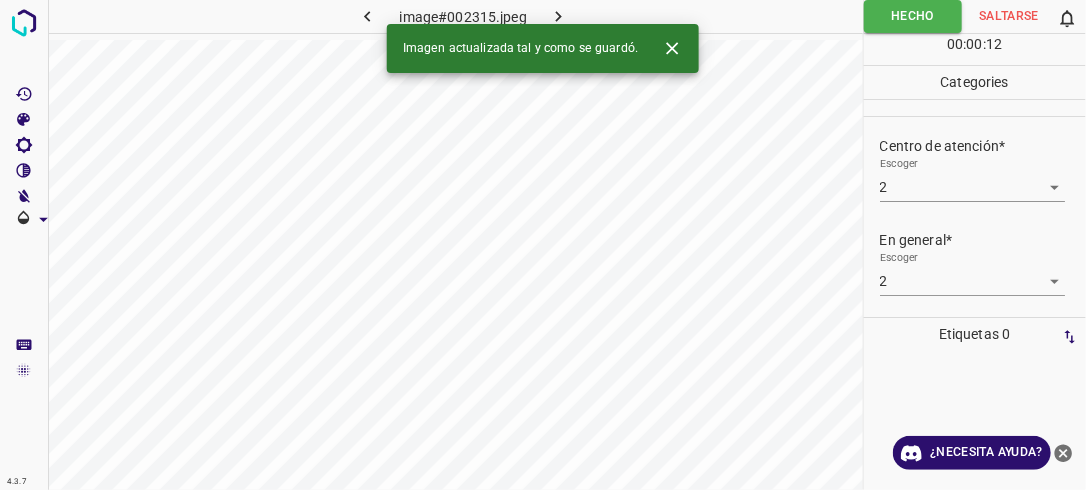 click at bounding box center (559, 16) 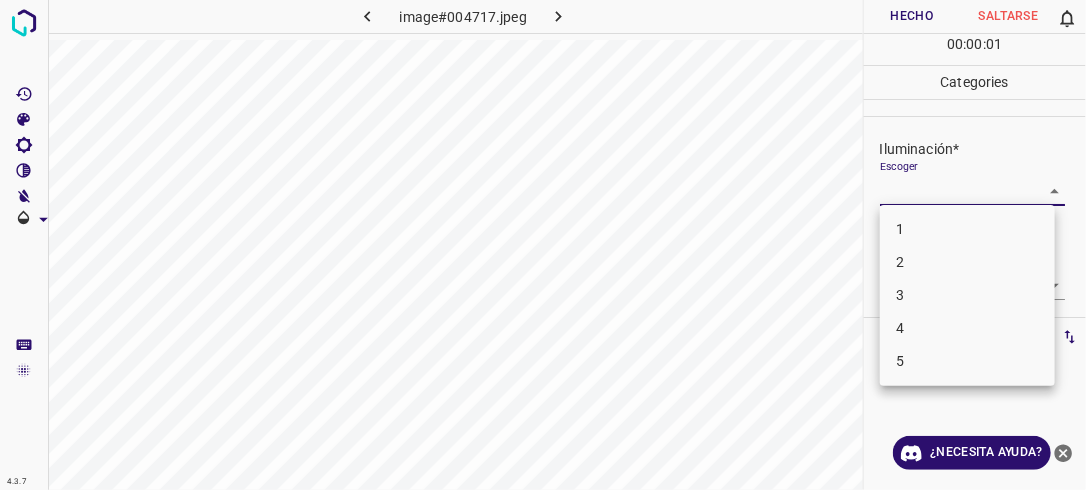click on "4.3.7 image#004717.jpeg Hecho Saltarse 0 00   : 00   : 01   Categories Iluminación*  Escoger ​ Centro de atención*  Escoger ​ En general*  Escoger ​ Etiquetas 0 Categories 1 Lighting 2 Focus 3 Overall Tools Espacio Cambiar entre modos (Dibujar y Editar) Yo Etiquetado automático R Restaurar zoom M Acercar N Alejar Borrar Eliminar etiqueta de selección Filtros Z Restaurar filtros X Filtro de saturación C Filtro de brillo V Filtro de contraste B Filtro de escala de grises General O Descargar ¿Necesita ayuda? -Mensaje de texto -Esconder -Borrar 1 2 3 4 5" at bounding box center [543, 245] 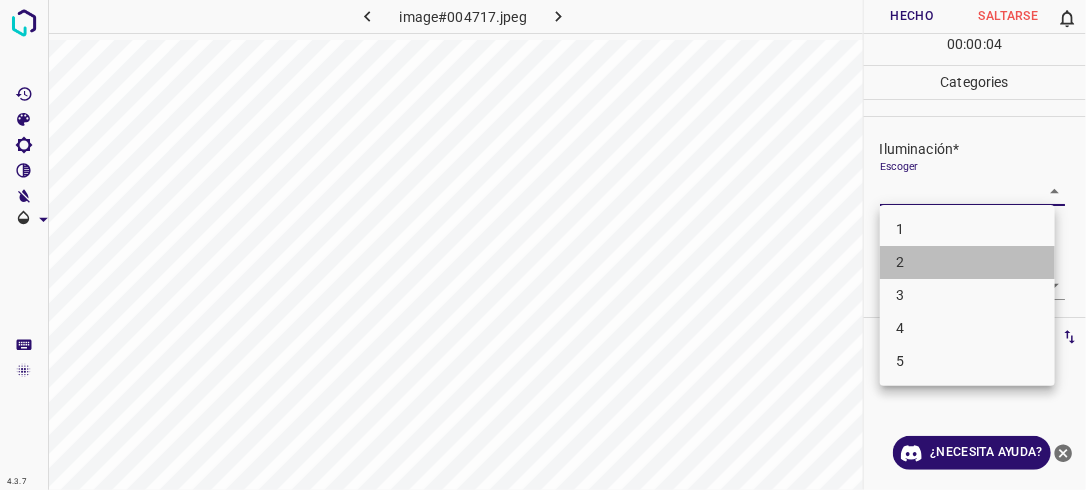 click on "2" at bounding box center [967, 262] 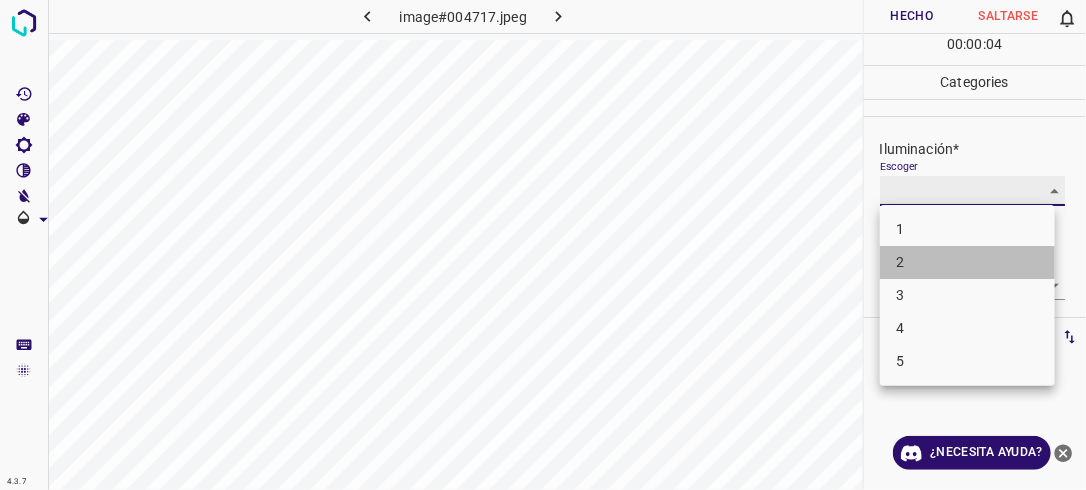 type on "2" 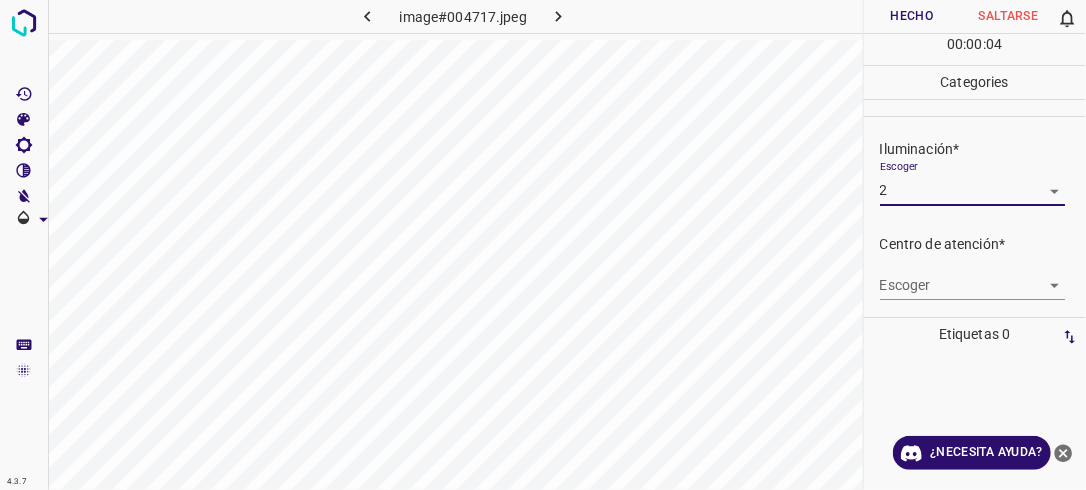 click on "4.3.7 image#004717.jpeg Hecho Saltarse 0 00   : 00   : 04   Categories Iluminación*  Escoger 2 2 Centro de atención*  Escoger ​ En general*  Escoger ​ Etiquetas 0 Categories 1 Lighting 2 Focus 3 Overall Tools Espacio Cambiar entre modos (Dibujar y Editar) Yo Etiquetado automático R Restaurar zoom M Acercar N Alejar Borrar Eliminar etiqueta de selección Filtros Z Restaurar filtros X Filtro de saturación C Filtro de brillo V Filtro de contraste B Filtro de escala de grises General O Descargar ¿Necesita ayuda? -Mensaje de texto -Esconder -Borrar" at bounding box center [543, 245] 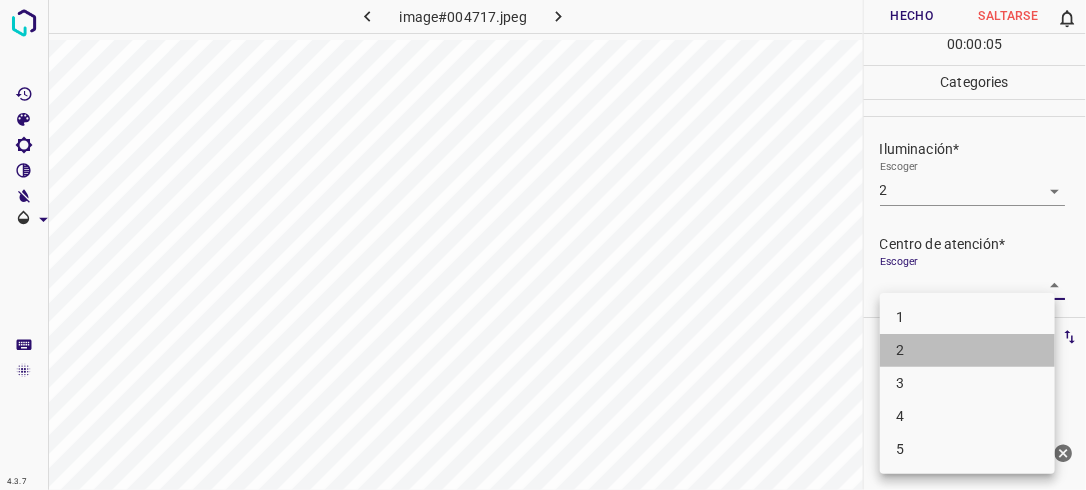 click on "2" at bounding box center (967, 350) 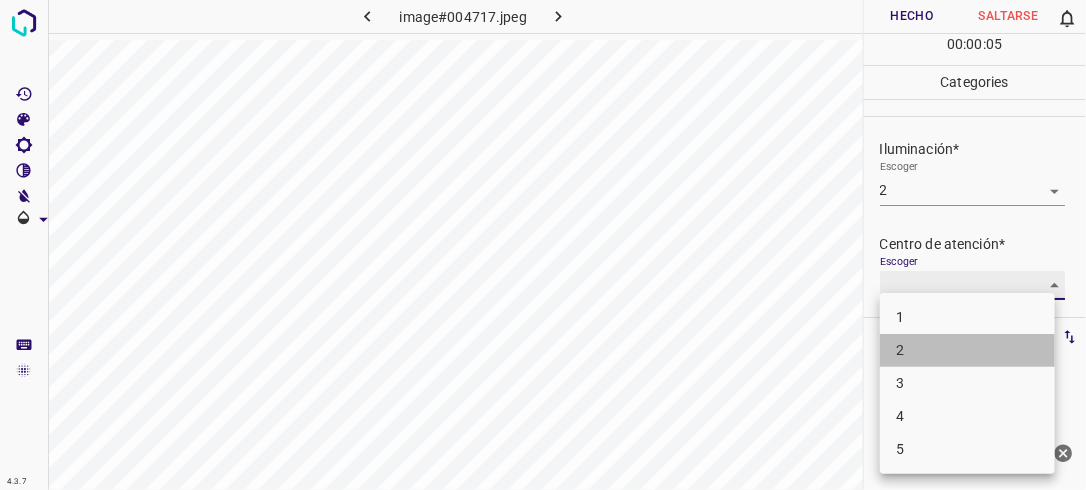 type on "2" 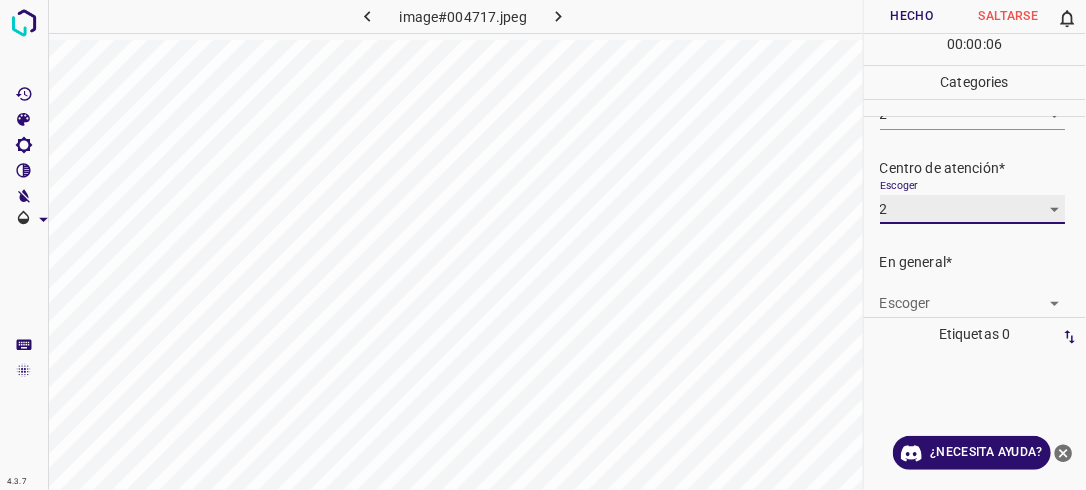scroll, scrollTop: 77, scrollLeft: 0, axis: vertical 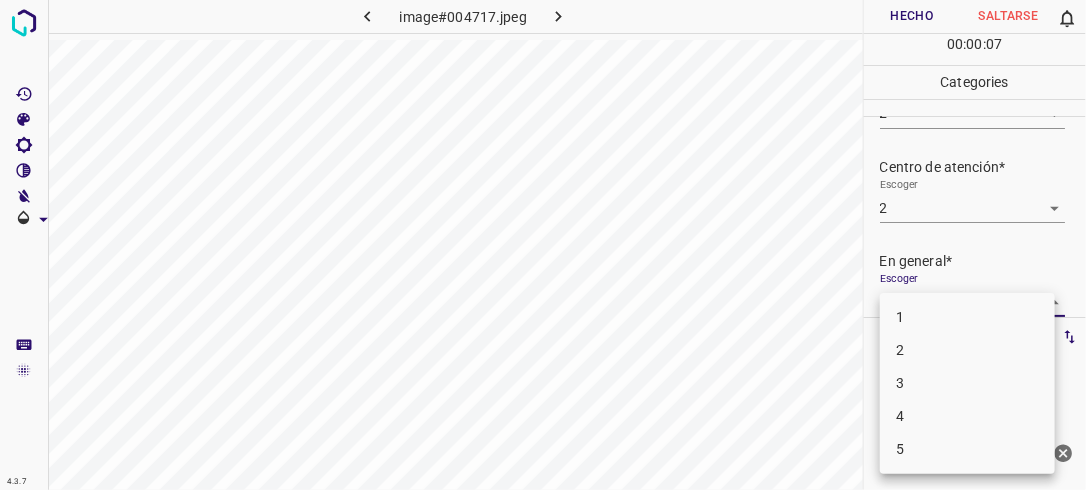 click on "4.3.7 image#004717.jpeg Hecho Saltarse 0 00   : 00   : 07   Categories Iluminación*  Escoger 2 2 Centro de atención*  Escoger 2 2 En general*  Escoger ​ Etiquetas 0 Categories 1 Lighting 2 Focus 3 Overall Tools Espacio Cambiar entre modos (Dibujar y Editar) Yo Etiquetado automático R Restaurar zoom M Acercar N Alejar Borrar Eliminar etiqueta de selección Filtros Z Restaurar filtros X Filtro de saturación C Filtro de brillo V Filtro de contraste B Filtro de escala de grises General O Descargar ¿Necesita ayuda? -Mensaje de texto -Esconder -Borrar 1 2 3 4 5" at bounding box center (543, 245) 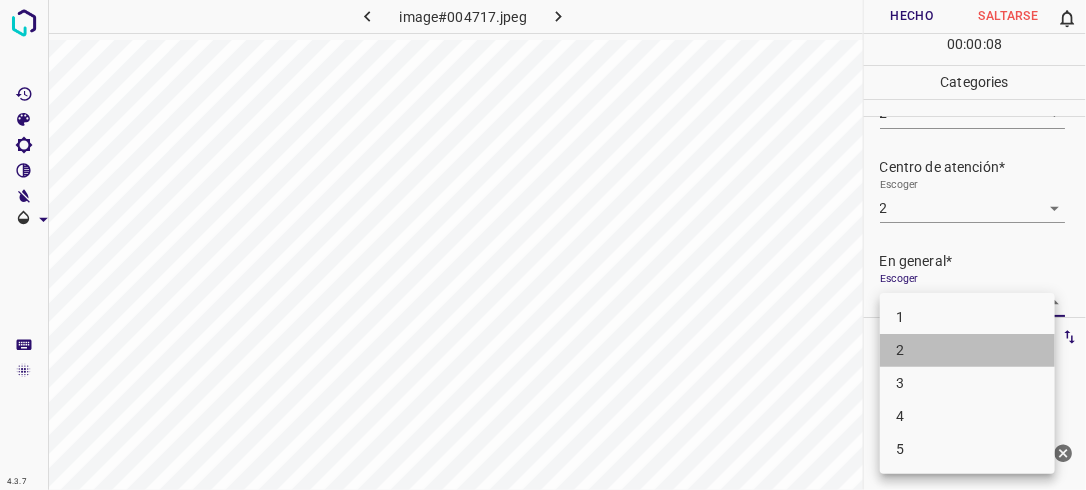 click on "2" at bounding box center [967, 350] 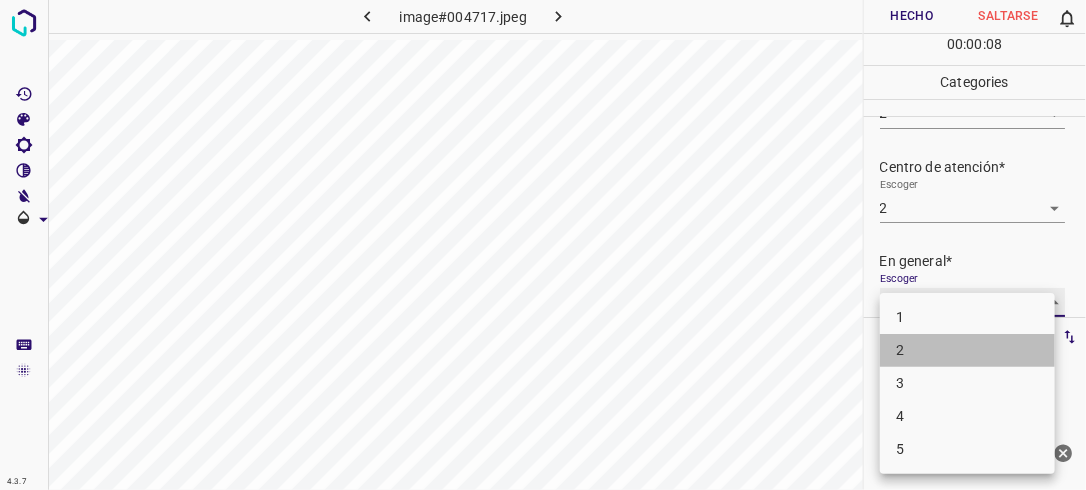 type on "2" 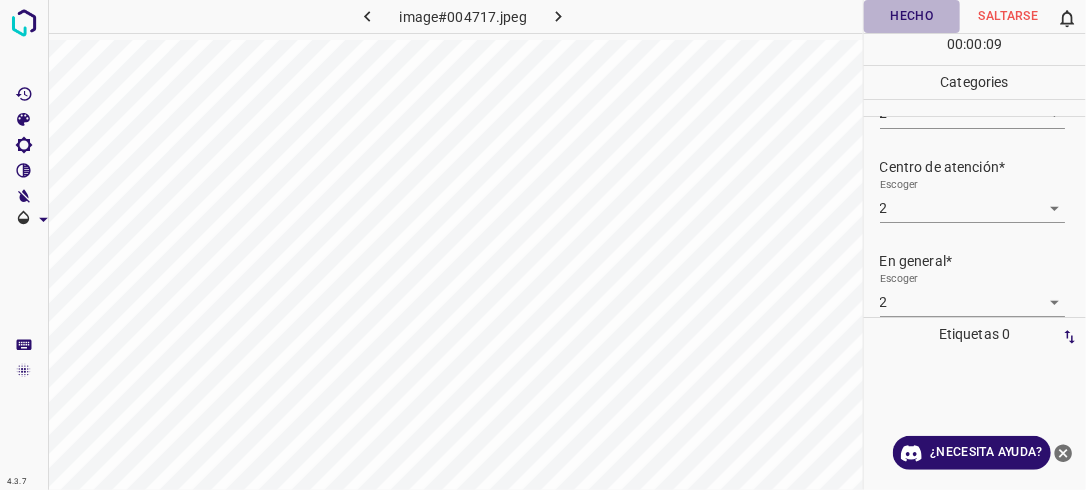 click on "Hecho" at bounding box center [912, 16] 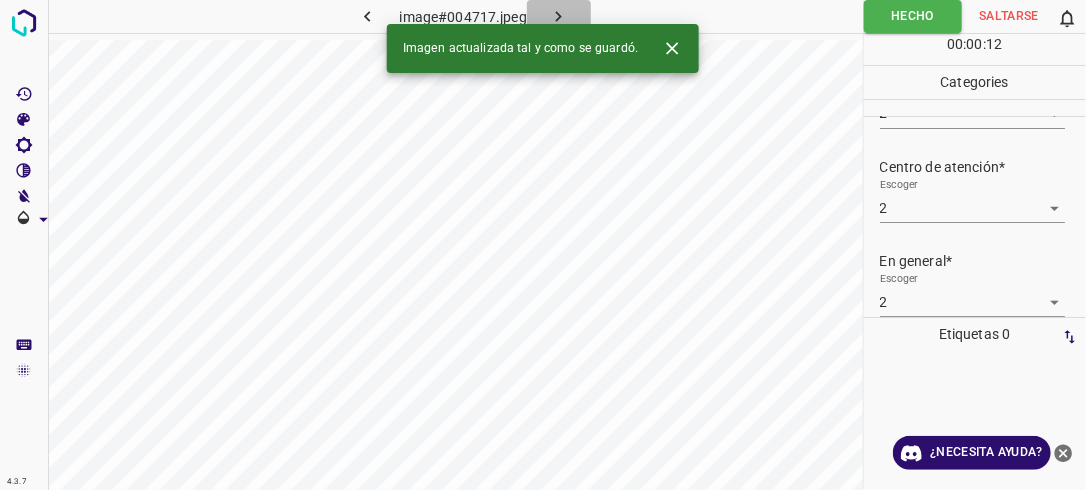 click 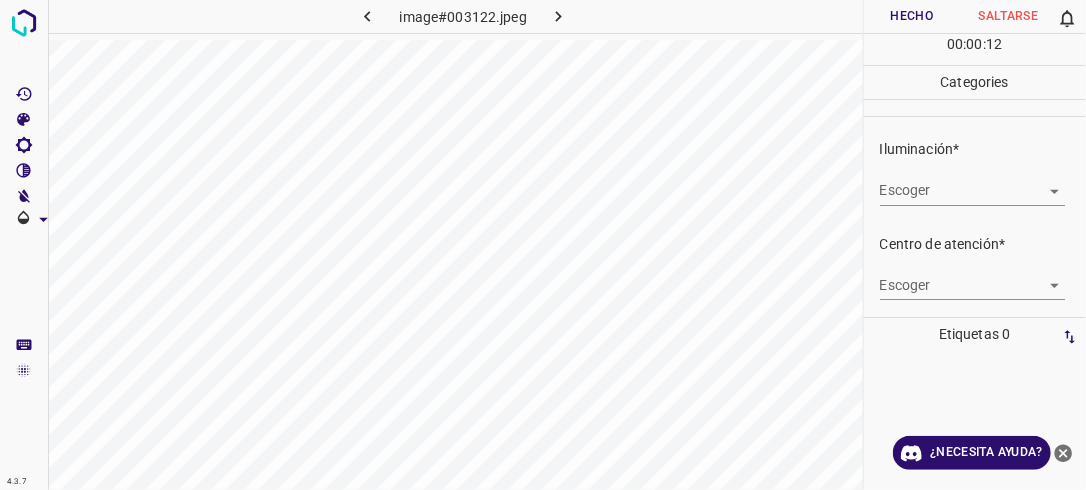 click on "4.3.7 image#003122.jpeg Hecho Saltarse 0 00   : 00   : 12   Categories Iluminación*  Escoger ​ Centro de atención*  Escoger ​ En general*  Escoger ​ Etiquetas 0 Categories 1 Lighting 2 Focus 3 Overall Tools Espacio Cambiar entre modos (Dibujar y Editar) Yo Etiquetado automático R Restaurar zoom M Acercar N Alejar Borrar Eliminar etiqueta de selección Filtros Z Restaurar filtros X Filtro de saturación C Filtro de brillo V Filtro de contraste B Filtro de escala de grises General O Descargar ¿Necesita ayuda? -Mensaje de texto -Esconder -Borrar" at bounding box center (543, 245) 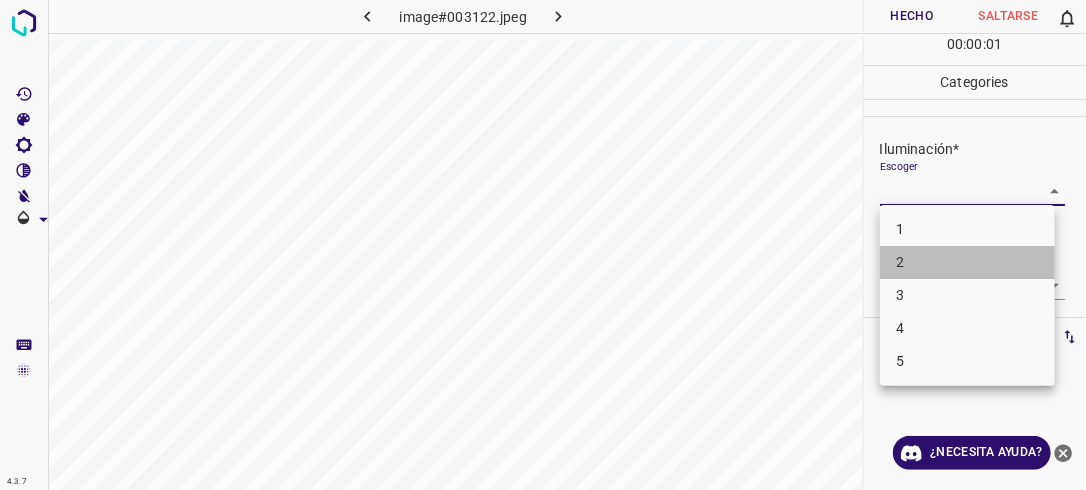 click on "2" at bounding box center [967, 262] 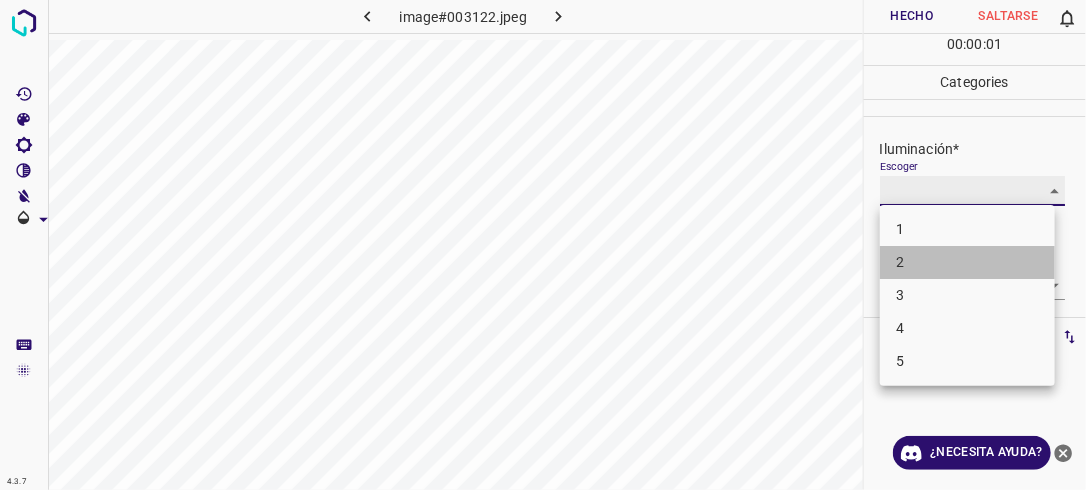 type on "2" 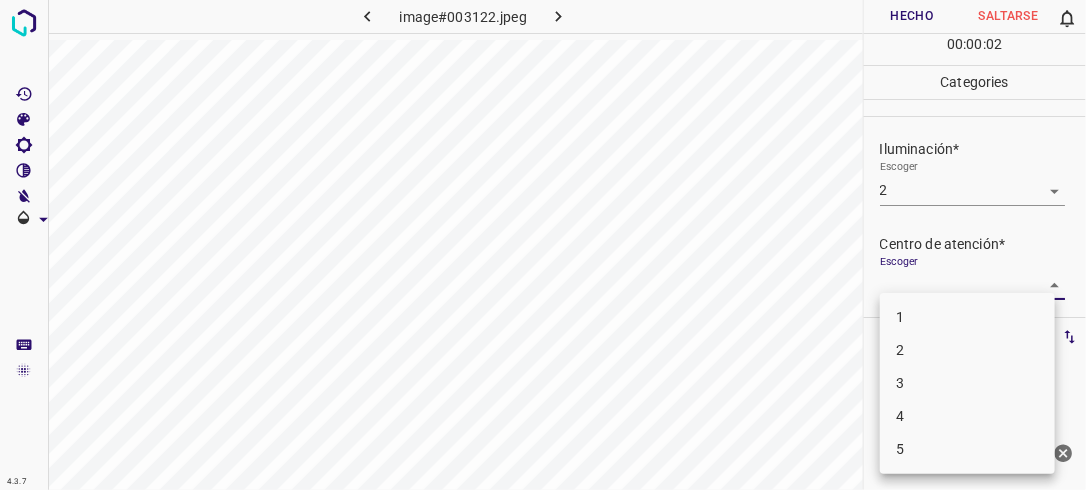 click on "4.3.7 image#003122.jpeg Hecho Saltarse 0 00   : 00   : 02   Categories Iluminación*  Escoger 2 2 Centro de atención*  Escoger ​ En general*  Escoger ​ Etiquetas 0 Categories 1 Lighting 2 Focus 3 Overall Tools Espacio Cambiar entre modos (Dibujar y Editar) Yo Etiquetado automático R Restaurar zoom M Acercar N Alejar Borrar Eliminar etiqueta de selección Filtros Z Restaurar filtros X Filtro de saturación C Filtro de brillo V Filtro de contraste B Filtro de escala de grises General O Descargar ¿Necesita ayuda? -Mensaje de texto -Esconder -Borrar 1 2 3 4 5" at bounding box center (543, 245) 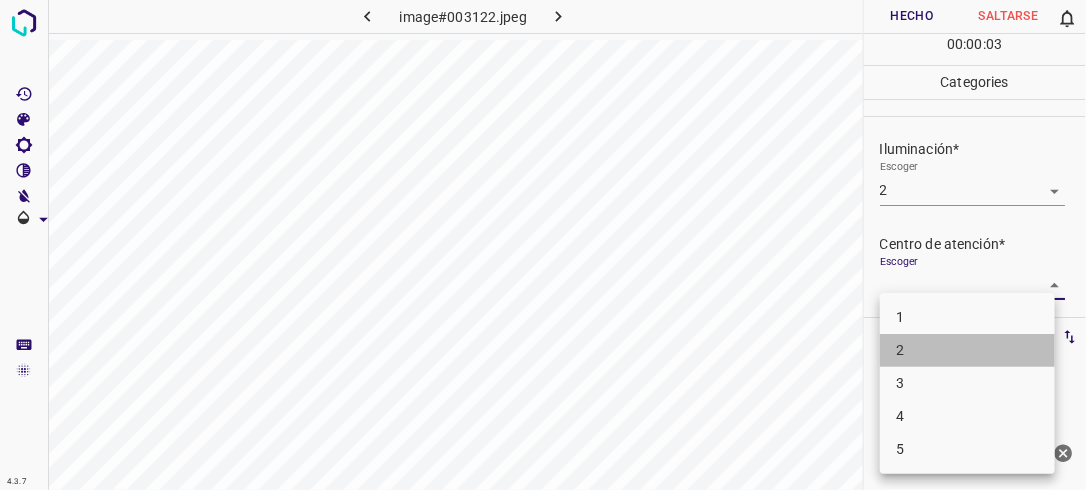 drag, startPoint x: 980, startPoint y: 343, endPoint x: 1076, endPoint y: 302, distance: 104.388695 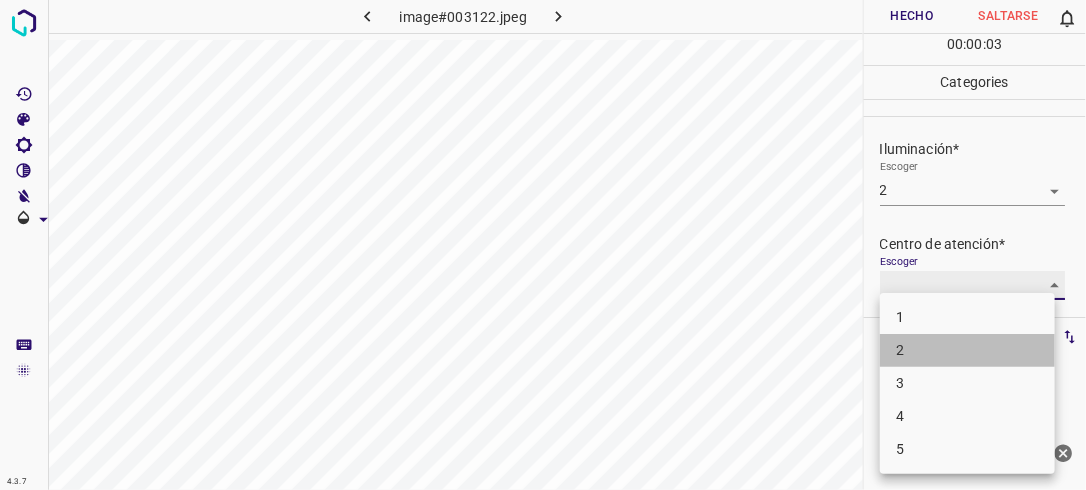 type on "2" 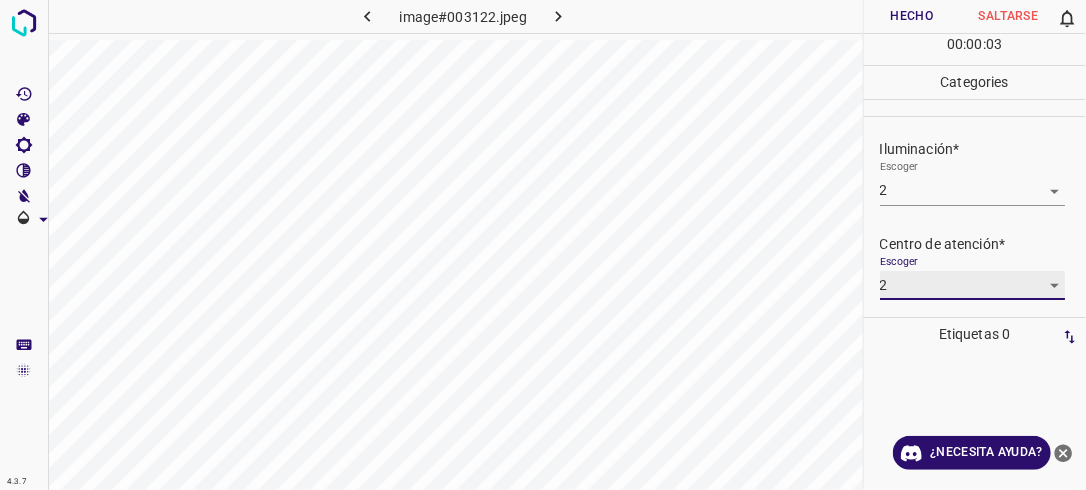 scroll, scrollTop: 98, scrollLeft: 0, axis: vertical 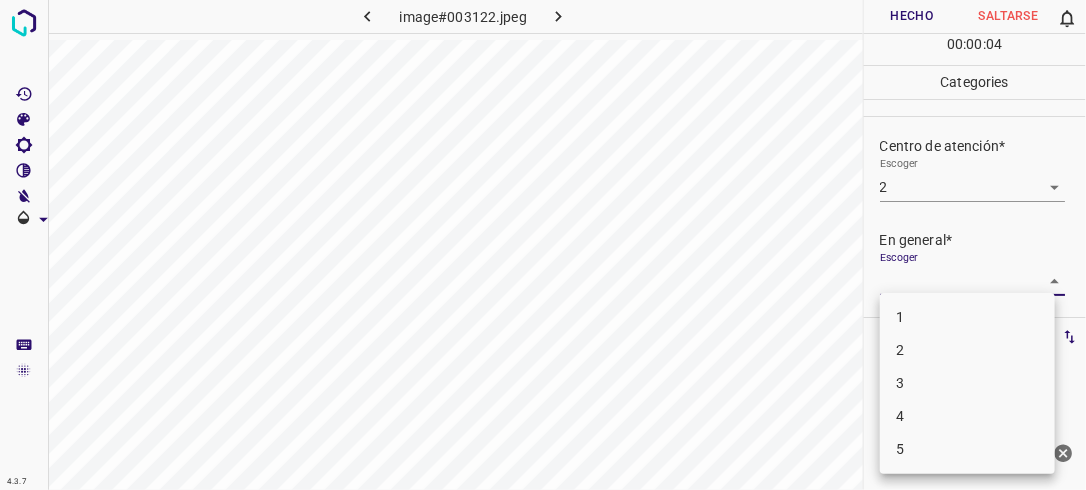drag, startPoint x: 1035, startPoint y: 275, endPoint x: 997, endPoint y: 325, distance: 62.801273 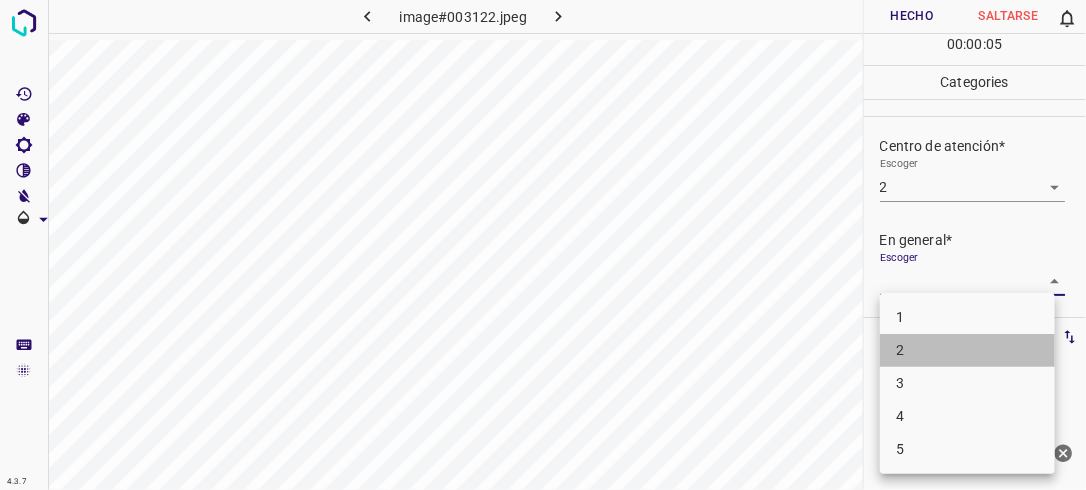 click on "2" at bounding box center [967, 350] 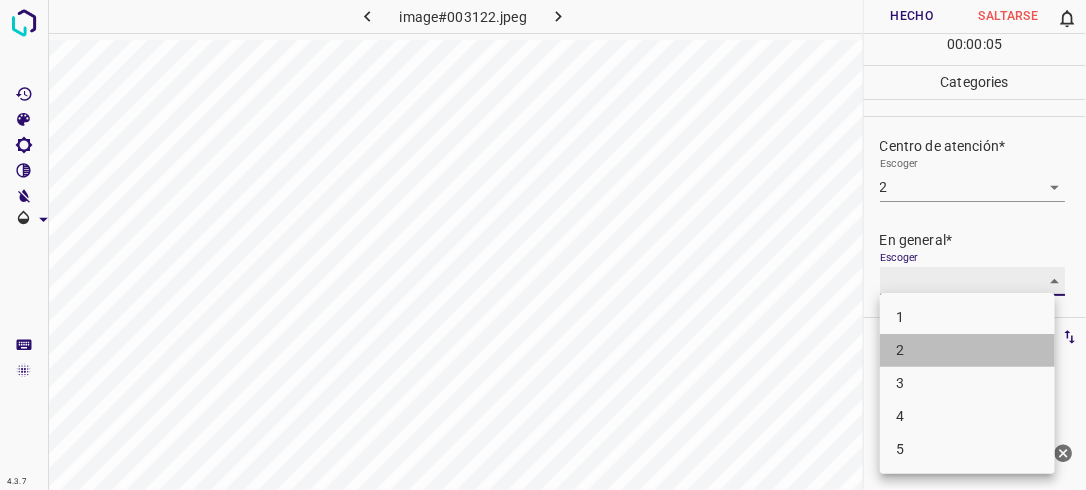 type on "2" 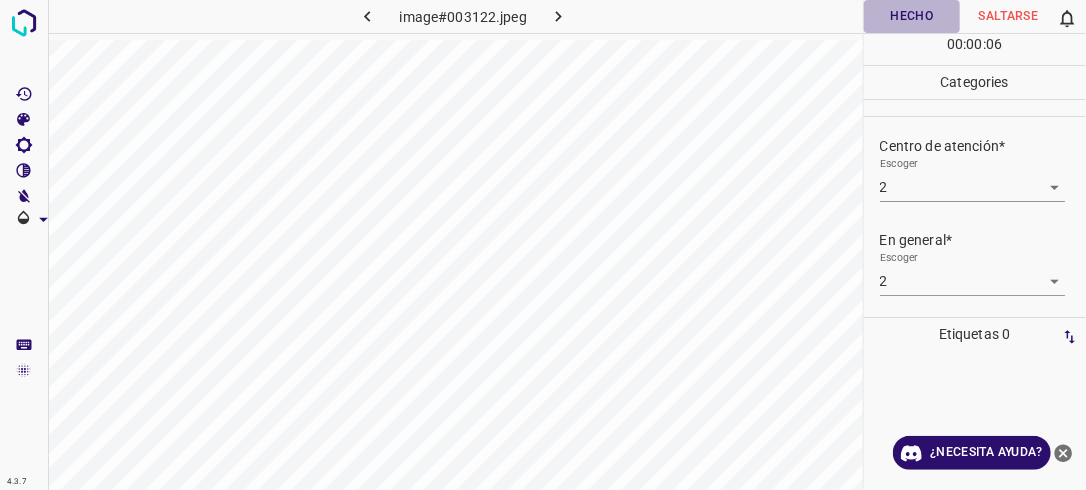 click on "Hecho" at bounding box center (912, 16) 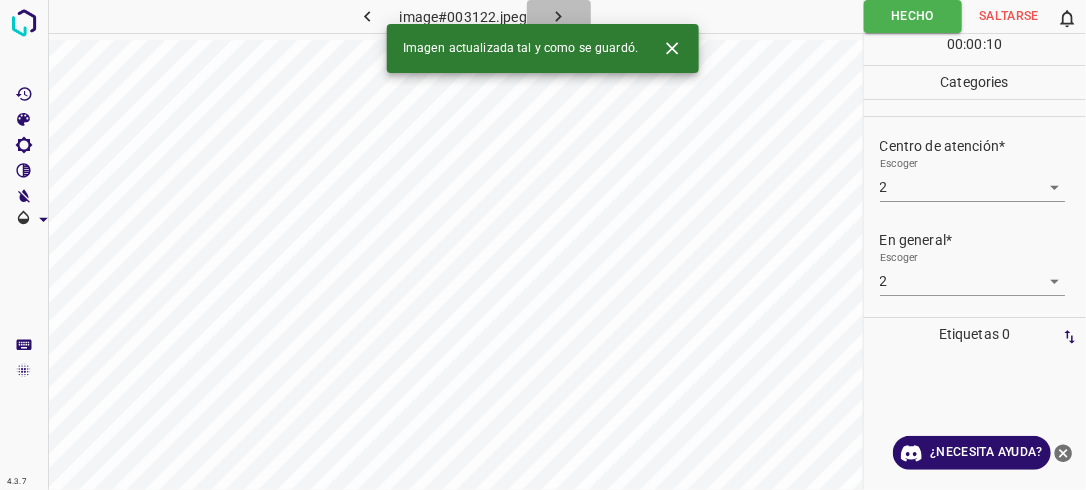 click at bounding box center (559, 16) 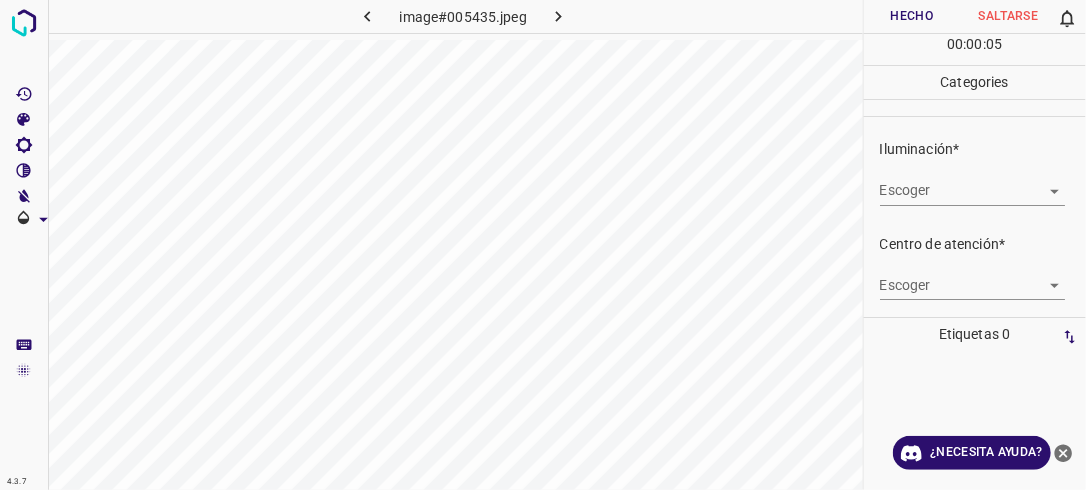 click on "4.3.7 image#005435.jpeg Hecho Saltarse 0 00   : 00   : 05   Categories Iluminación*  Escoger ​ Centro de atención*  Escoger ​ En general*  Escoger ​ Etiquetas 0 Categories 1 Lighting 2 Focus 3 Overall Tools Espacio Cambiar entre modos (Dibujar y Editar) Yo Etiquetado automático R Restaurar zoom M Acercar N Alejar Borrar Eliminar etiqueta de selección Filtros Z Restaurar filtros X Filtro de saturación C Filtro de brillo V Filtro de contraste B Filtro de escala de grises General O Descargar ¿Necesita ayuda? -Mensaje de texto -Esconder -Borrar" at bounding box center (543, 245) 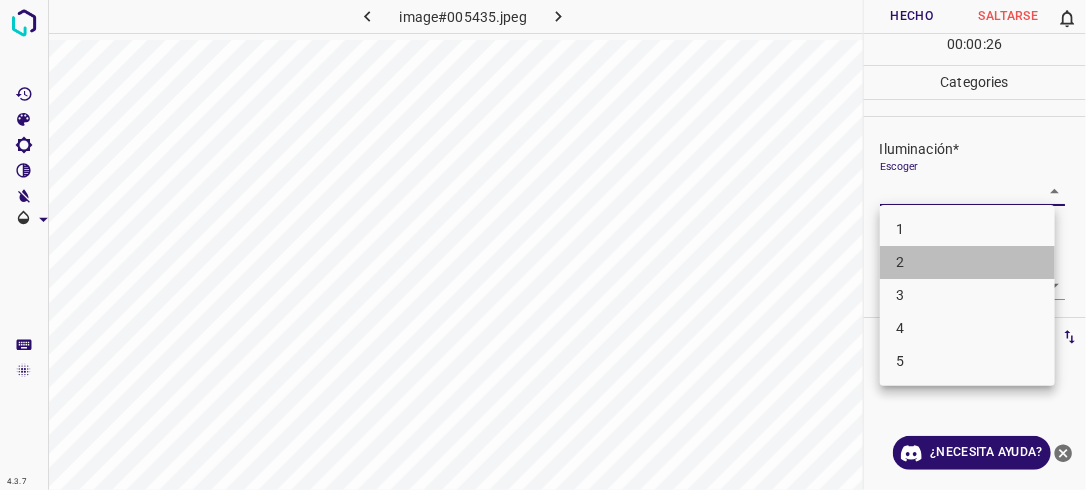 click on "2" at bounding box center [967, 262] 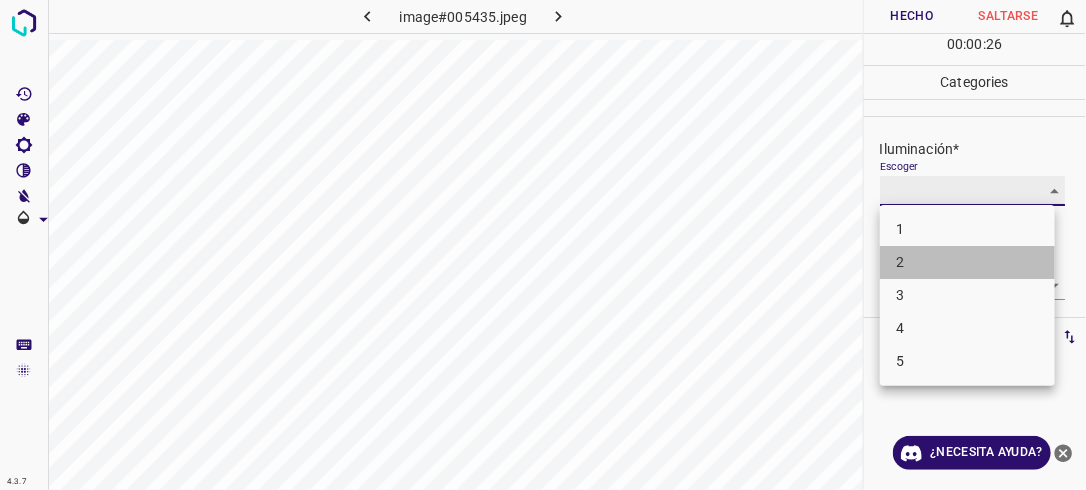 type on "2" 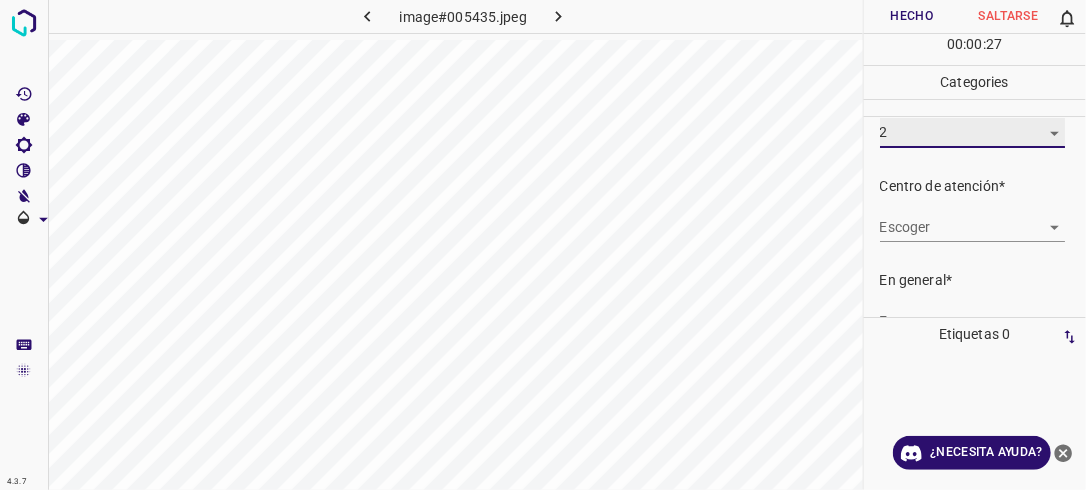 scroll, scrollTop: 80, scrollLeft: 0, axis: vertical 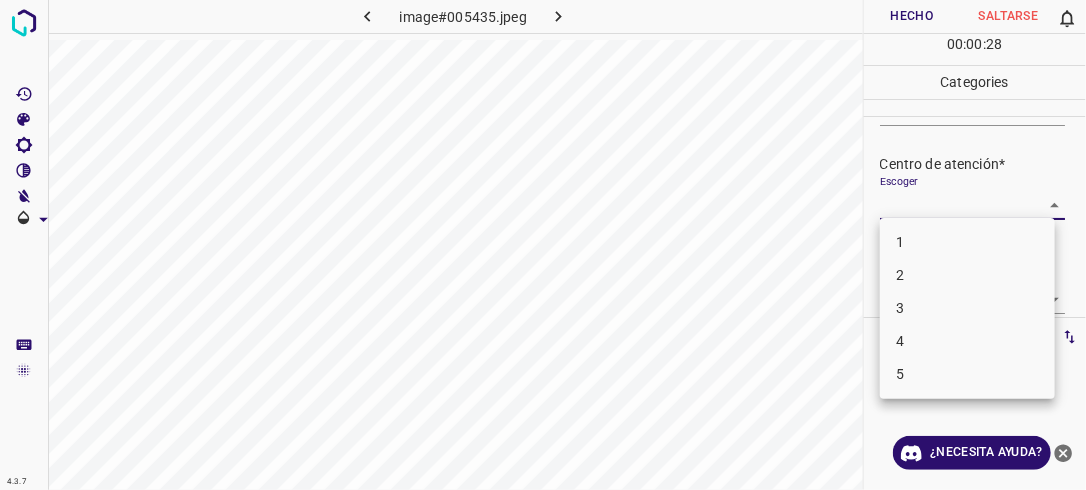 drag, startPoint x: 1042, startPoint y: 206, endPoint x: 1028, endPoint y: 253, distance: 49.0408 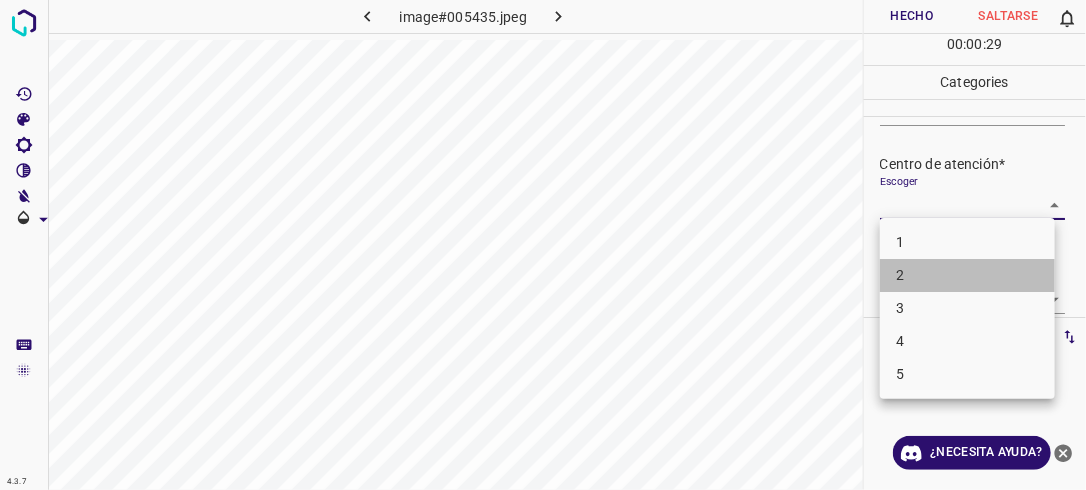 click on "2" at bounding box center [967, 275] 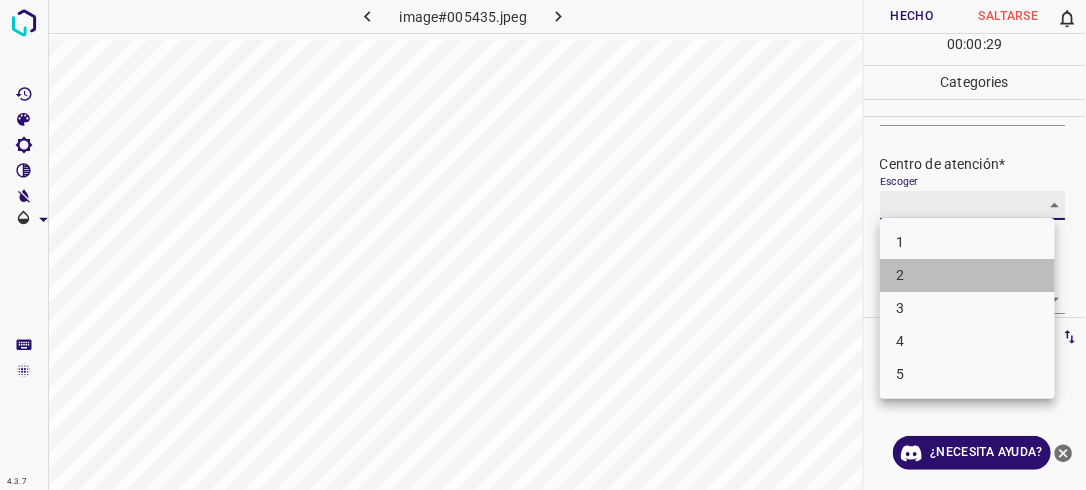 type on "2" 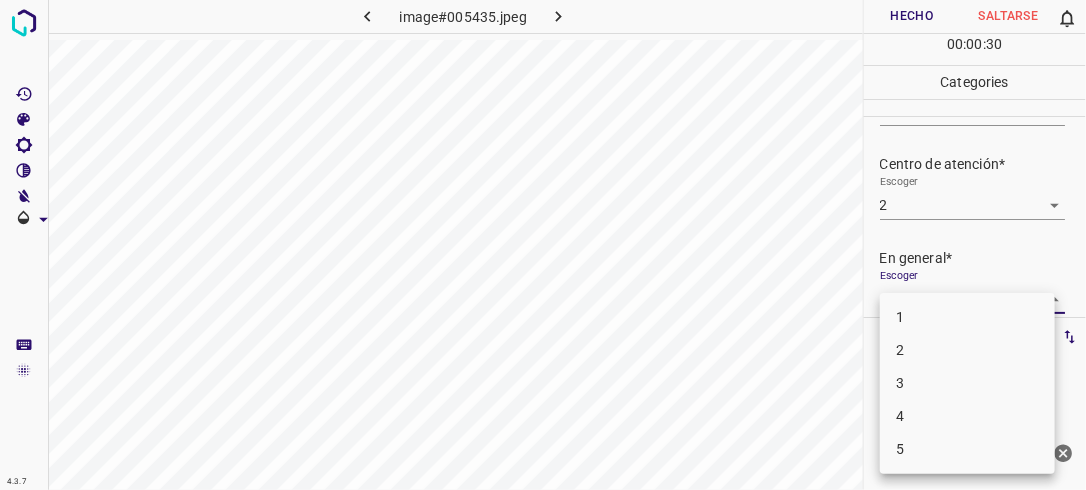 click on "4.3.7 image#005435.jpeg Hecho Saltarse 0 00   : 00   : 30   Categories Iluminación*  Escoger 2 2 Centro de atención*  Escoger 2 2 En general*  Escoger ​ Etiquetas 0 Categories 1 Lighting 2 Focus 3 Overall Tools Espacio Cambiar entre modos (Dibujar y Editar) Yo Etiquetado automático R Restaurar zoom M Acercar N Alejar Borrar Eliminar etiqueta de selección Filtros Z Restaurar filtros X Filtro de saturación C Filtro de brillo V Filtro de contraste B Filtro de escala de grises General O Descargar ¿Necesita ayuda? -Mensaje de texto -Esconder -Borrar 1 2 3 4 5" at bounding box center (543, 245) 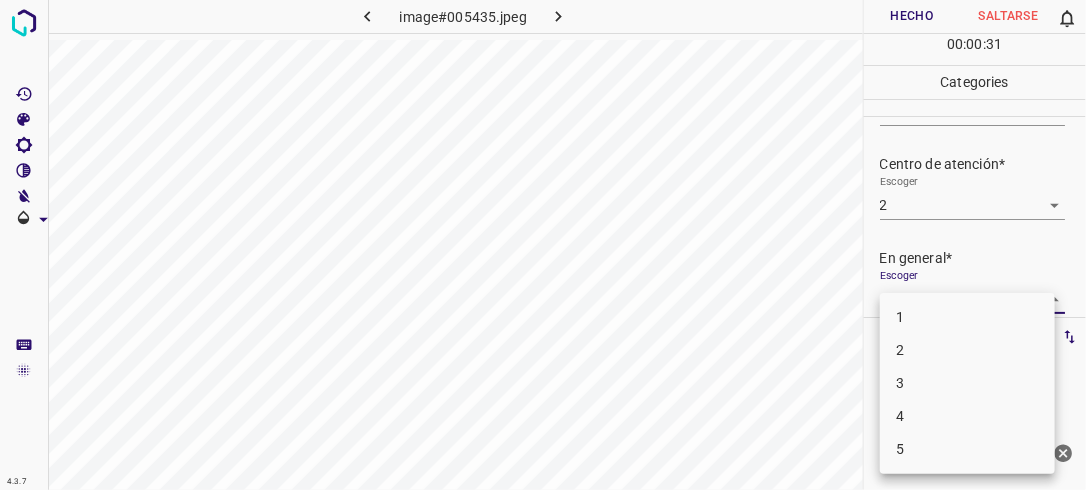 click on "2" at bounding box center (967, 350) 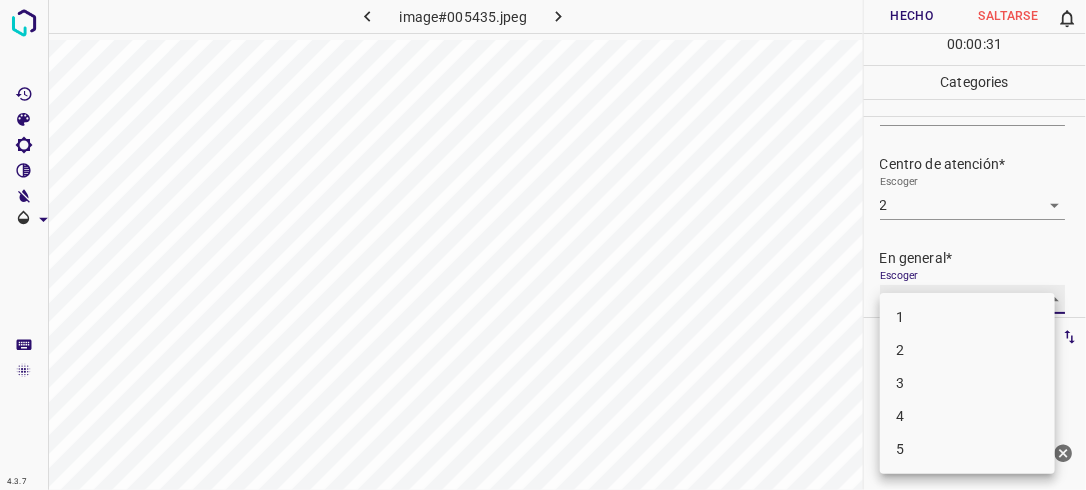 type on "2" 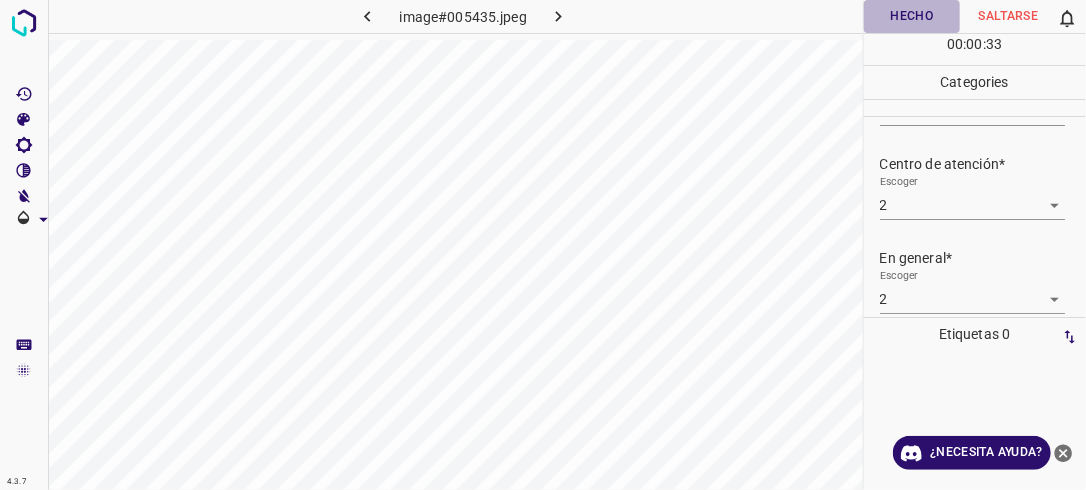 click on "Hecho" at bounding box center [912, 16] 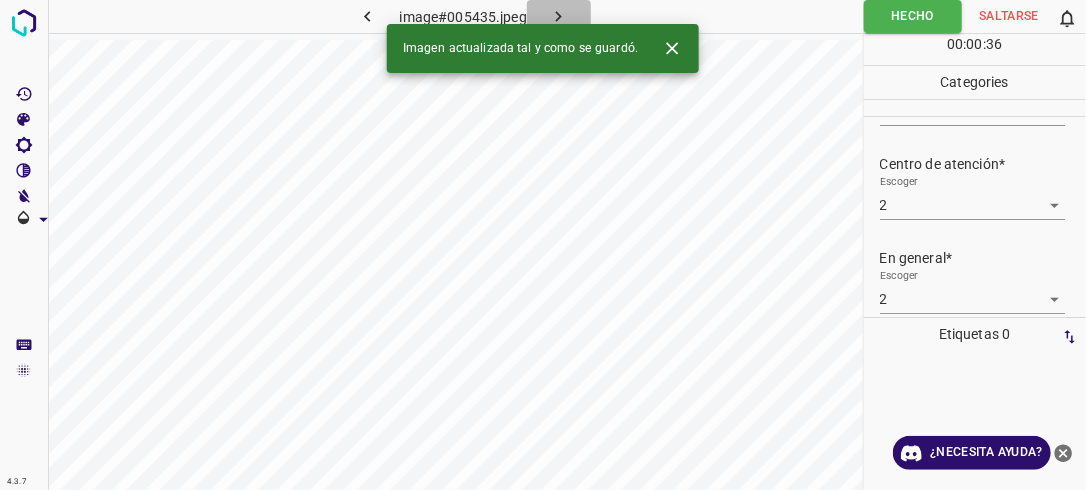 click 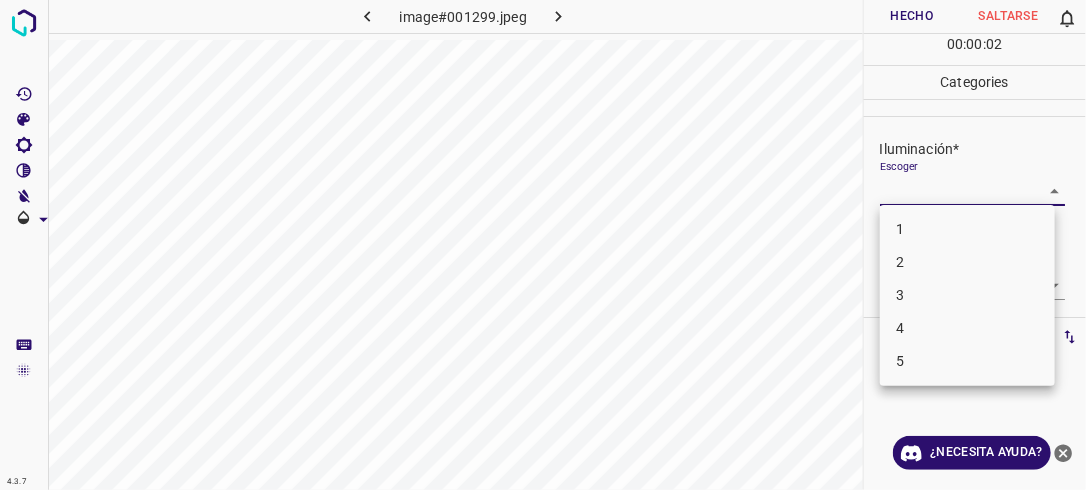 drag, startPoint x: 1028, startPoint y: 189, endPoint x: 1036, endPoint y: 199, distance: 12.806249 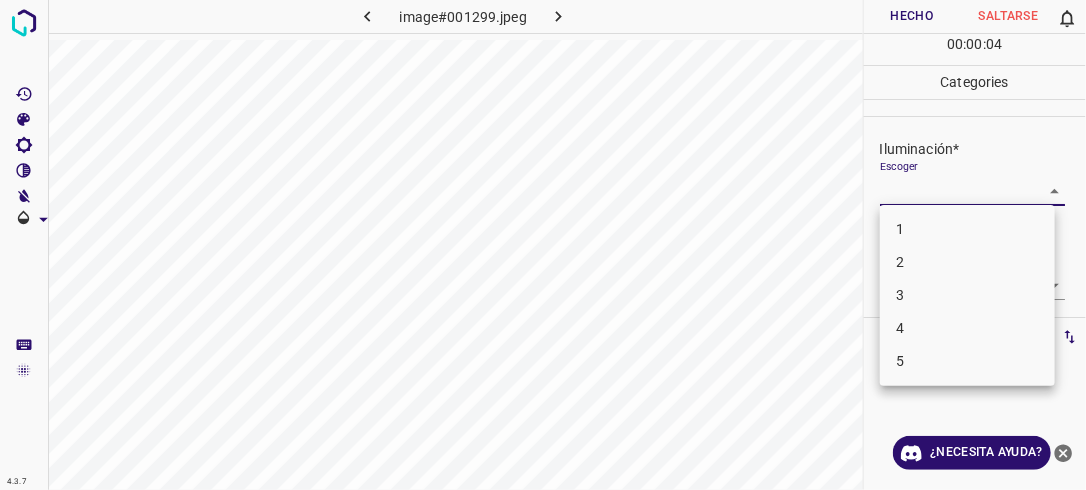 click on "3" at bounding box center (967, 295) 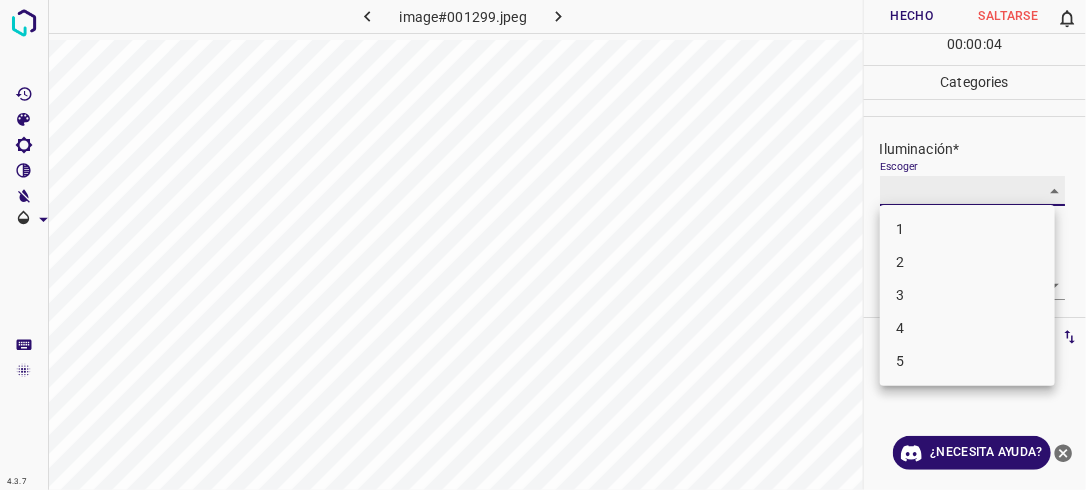 type on "3" 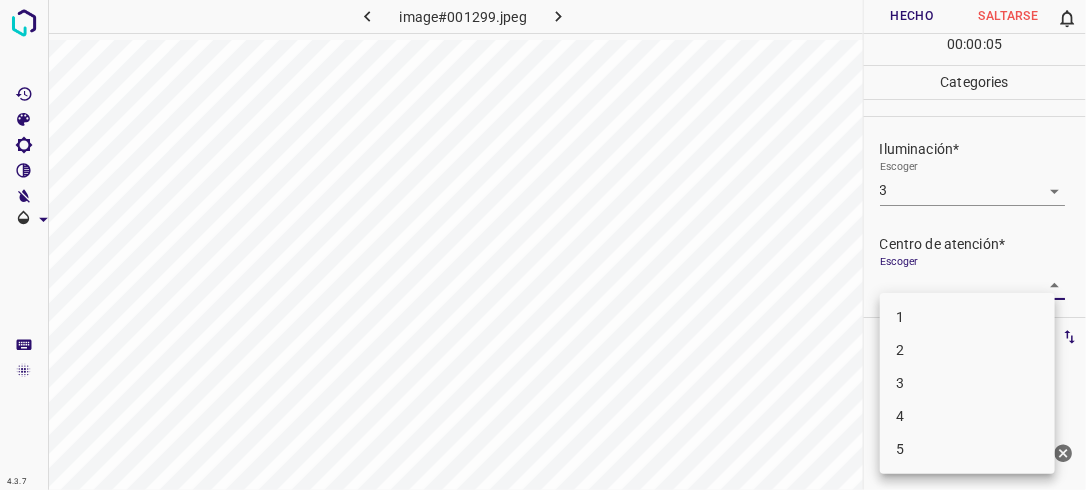 click on "4.3.7 image#001299.jpeg Hecho Saltarse 0 00   : 00   : 05   Categories Iluminación*  Escoger 3 3 Centro de atención*  Escoger ​ En general*  Escoger ​ Etiquetas 0 Categories 1 Lighting 2 Focus 3 Overall Tools Espacio Cambiar entre modos (Dibujar y Editar) Yo Etiquetado automático R Restaurar zoom M Acercar N Alejar Borrar Eliminar etiqueta de selección Filtros Z Restaurar filtros X Filtro de saturación C Filtro de brillo V Filtro de contraste B Filtro de escala de grises General O Descargar ¿Necesita ayuda? -Mensaje de texto -Esconder -Borrar 1 2 3 4 5" at bounding box center (543, 245) 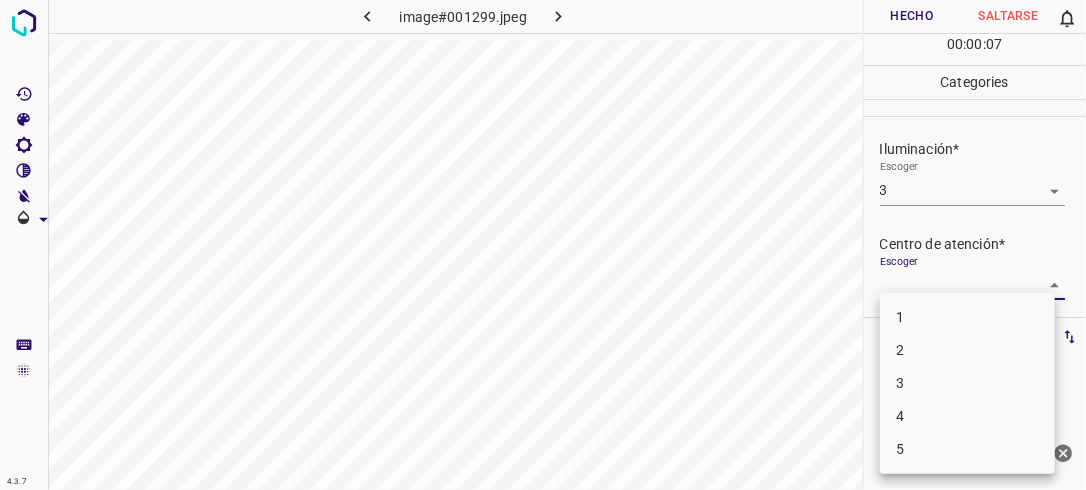 click on "3" at bounding box center [967, 383] 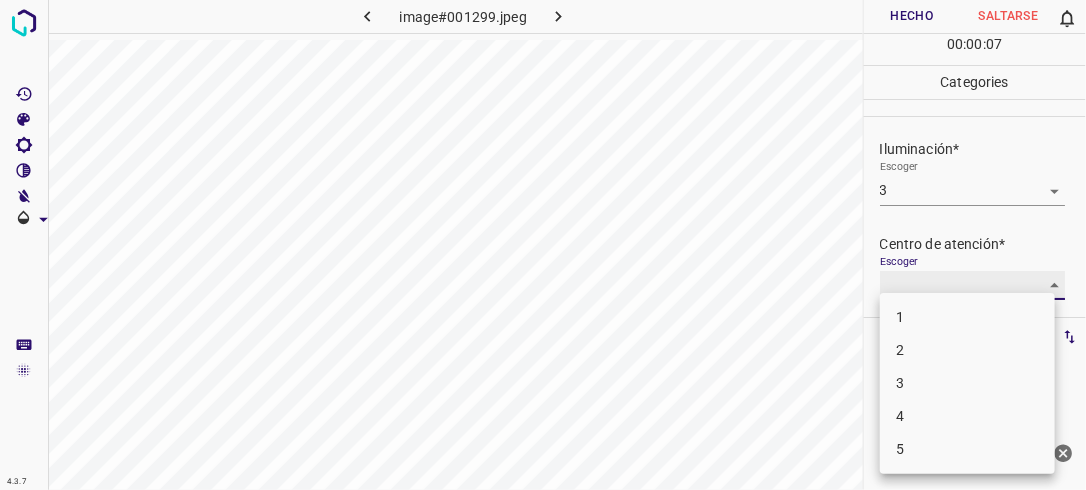 type on "3" 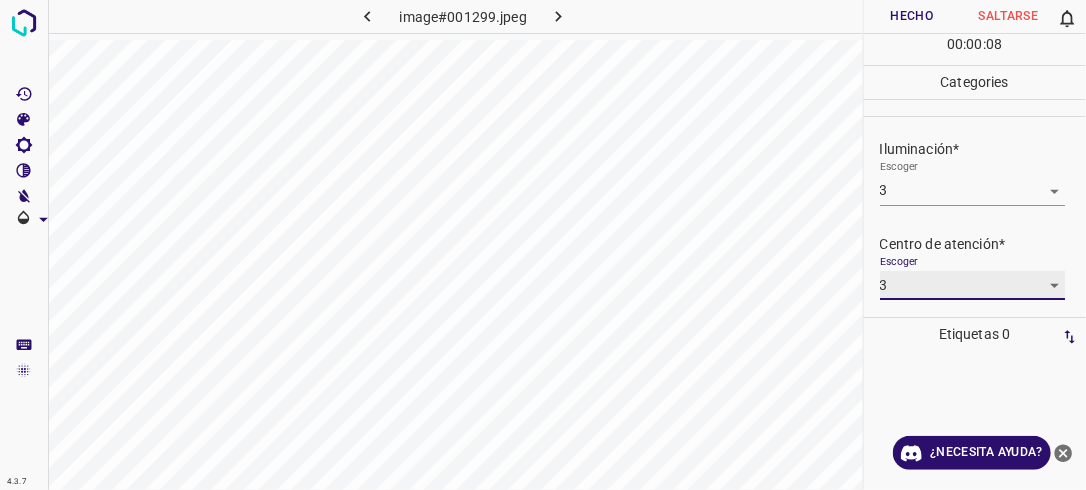scroll, scrollTop: 98, scrollLeft: 0, axis: vertical 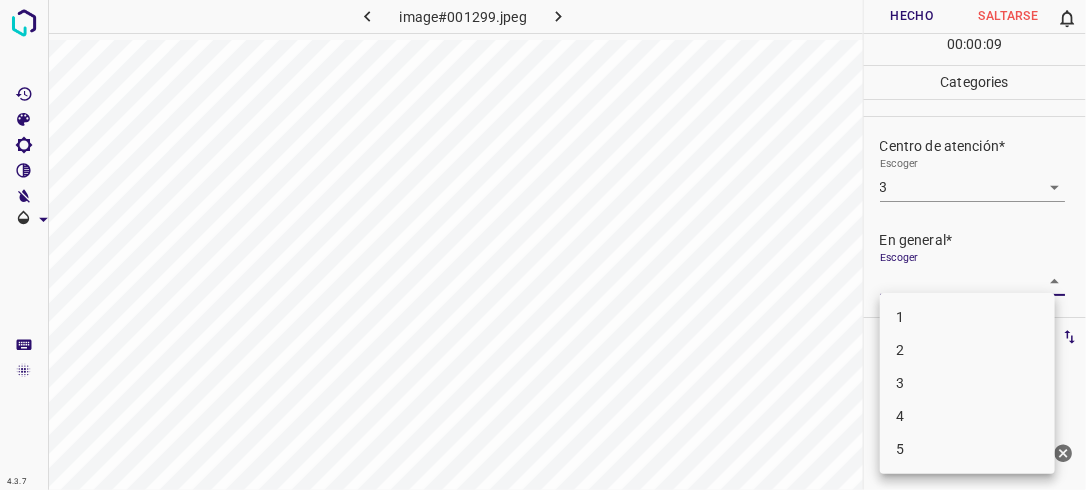 drag, startPoint x: 1042, startPoint y: 281, endPoint x: 1023, endPoint y: 301, distance: 27.58623 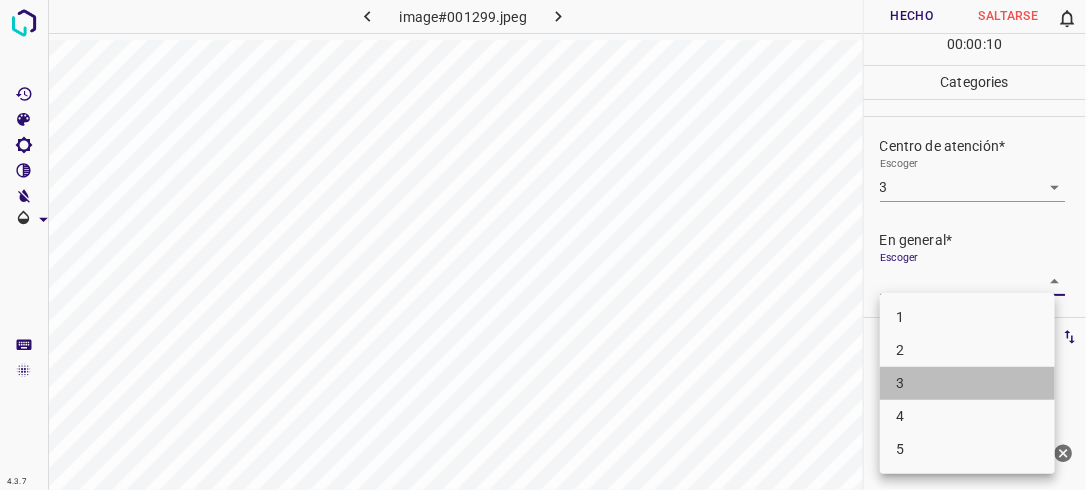 click on "3" at bounding box center [967, 383] 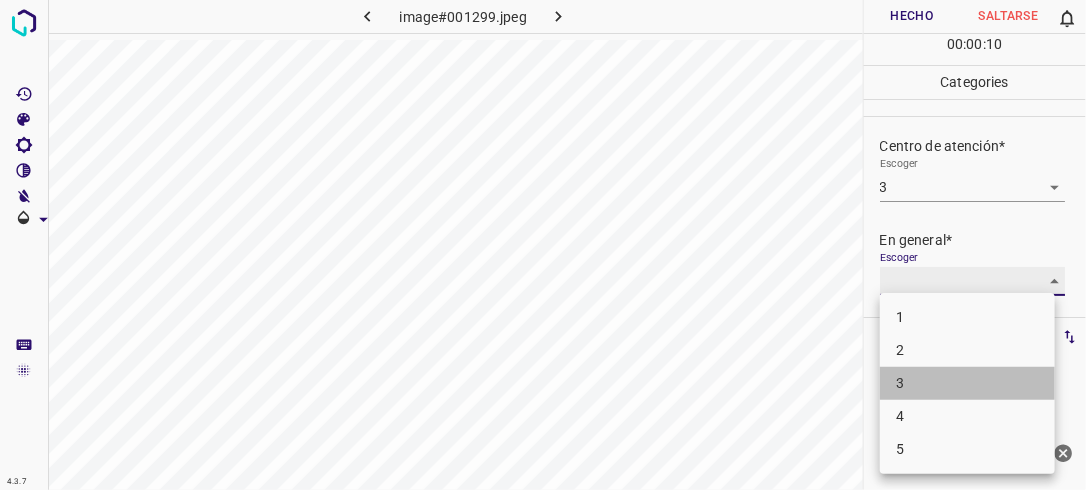 type on "3" 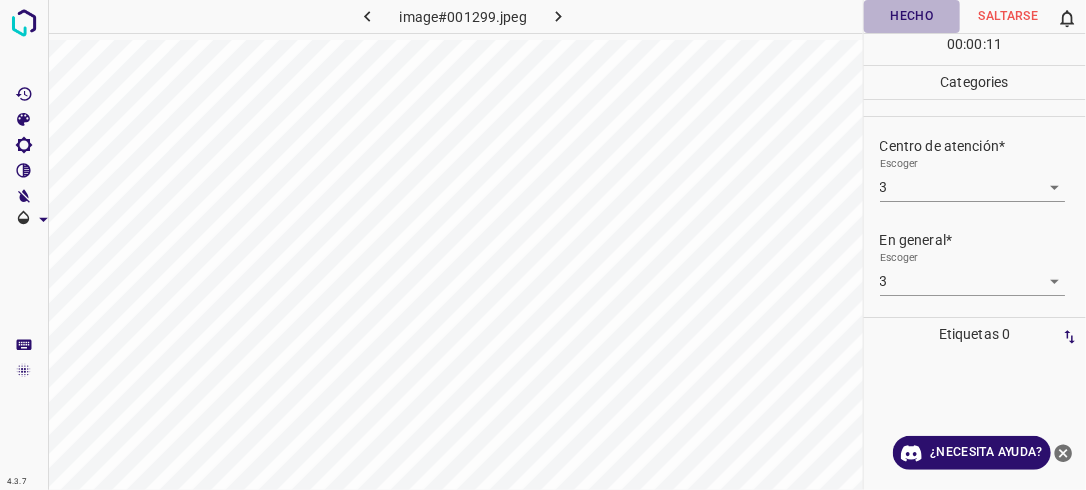 click on "Hecho" at bounding box center (912, 16) 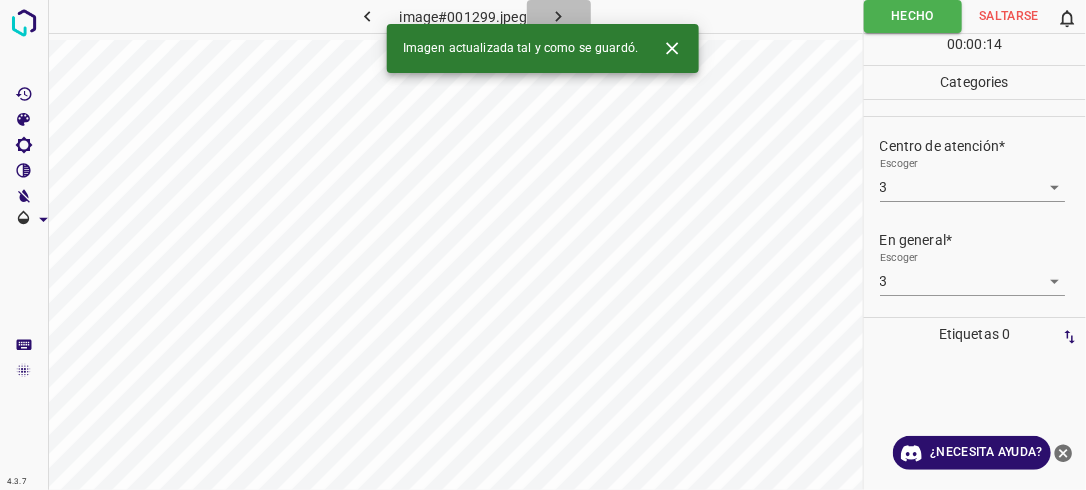 click 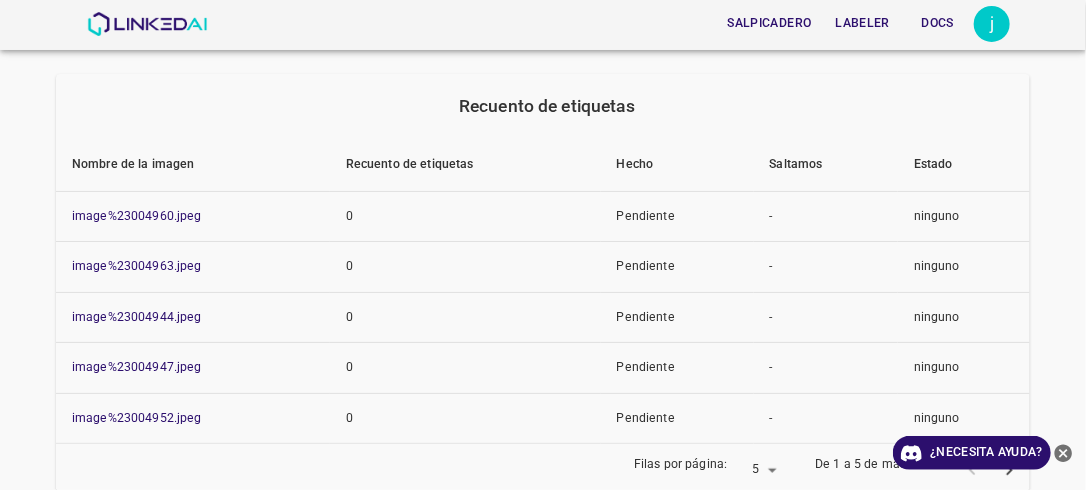 scroll, scrollTop: 222, scrollLeft: 0, axis: vertical 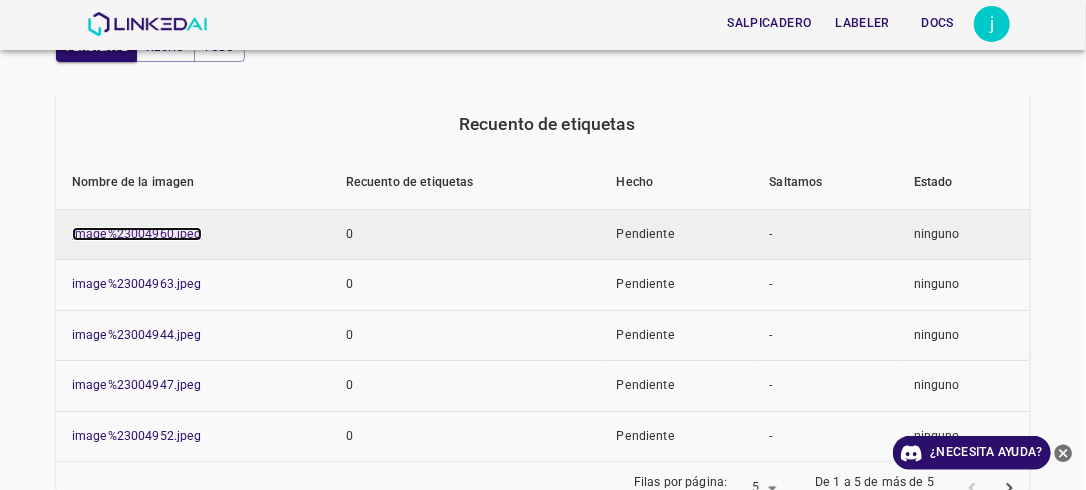 click on "image%23004960.jpeg" at bounding box center [137, 234] 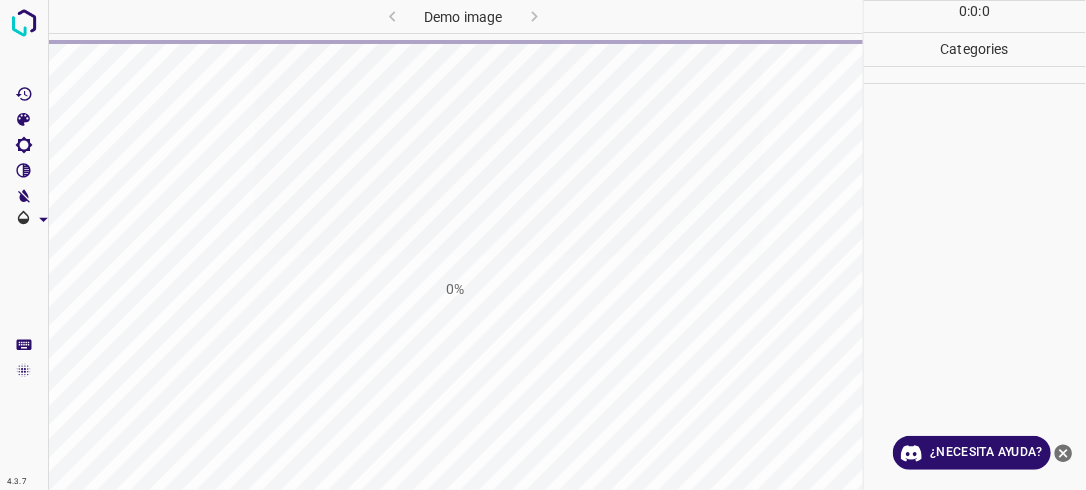 scroll, scrollTop: 0, scrollLeft: 0, axis: both 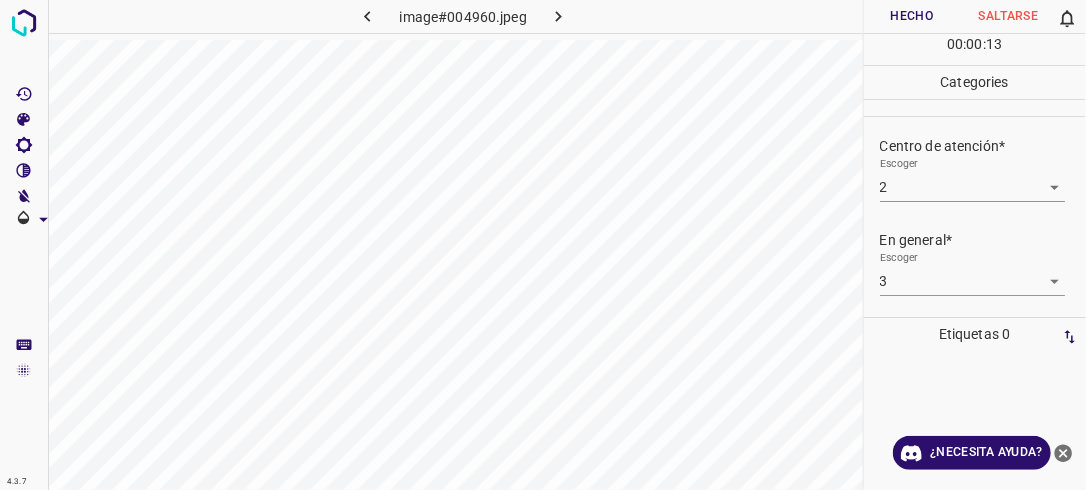 click on "4.3.7 image#004960.jpeg Hecho Saltarse 0 00   : 00   : 13   Categories Iluminación*  Escoger 3 3 Centro de atención*  Escoger 2 2 En general*  Escoger 3 3 Etiquetas 0 Categories 1 Lighting 2 Focus 3 Overall Tools Espacio Cambiar entre modos (Dibujar y Editar) Yo Etiquetado automático R Restaurar zoom M Acercar N Alejar Borrar Eliminar etiqueta de selección Filtros Z Restaurar filtros X Filtro de saturación C Filtro de brillo V Filtro de contraste B Filtro de escala de grises General O Descargar ¿Necesita ayuda? -Mensaje de texto -Esconder -Borrar" at bounding box center [543, 245] 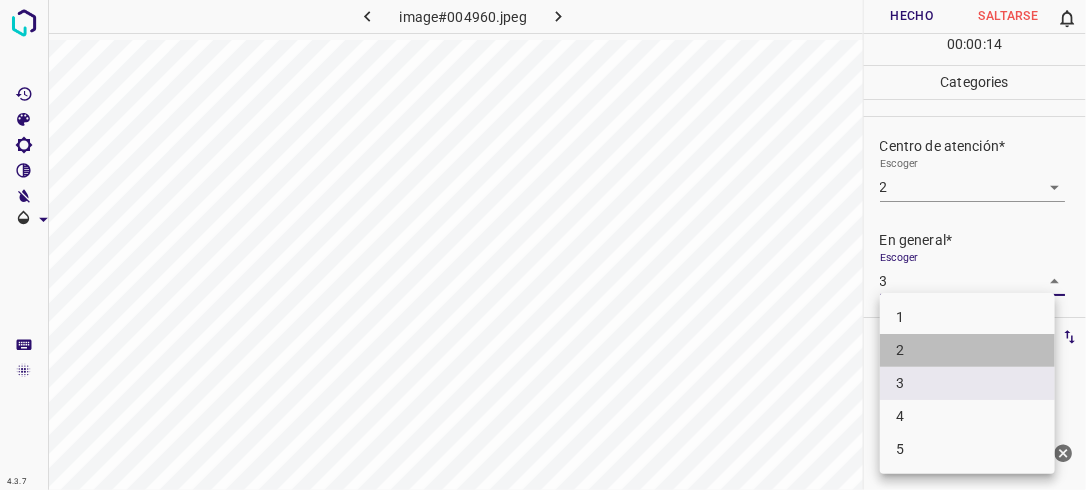 click on "2" at bounding box center (967, 350) 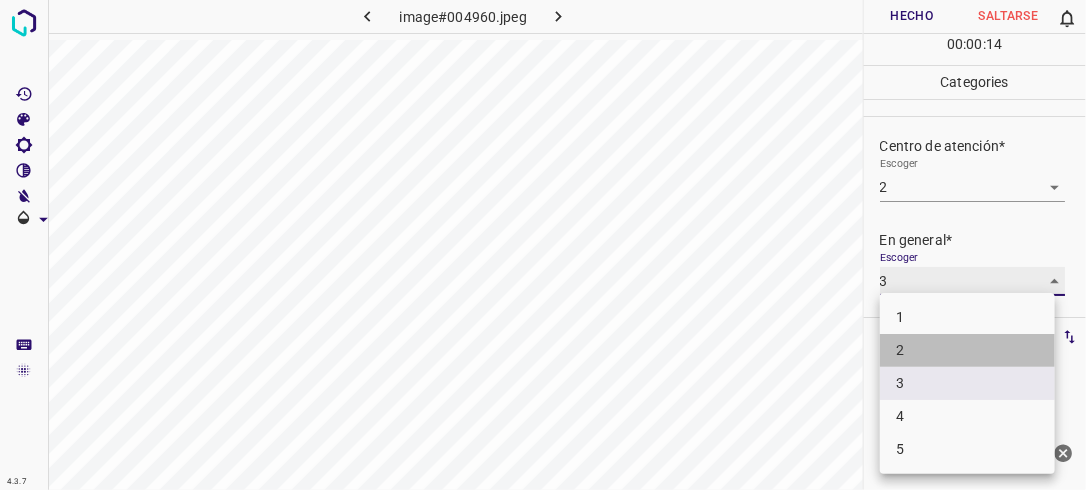 type on "2" 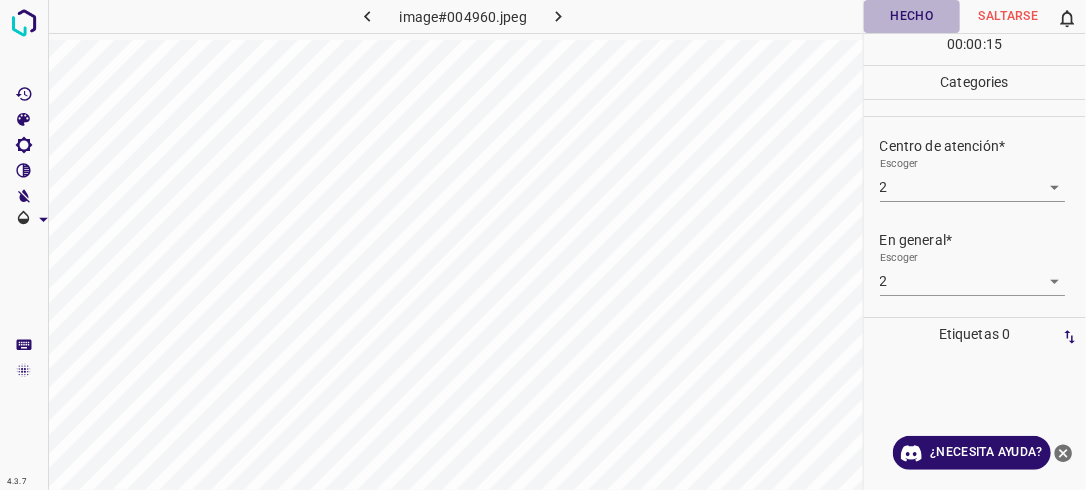 click on "Hecho" at bounding box center (912, 16) 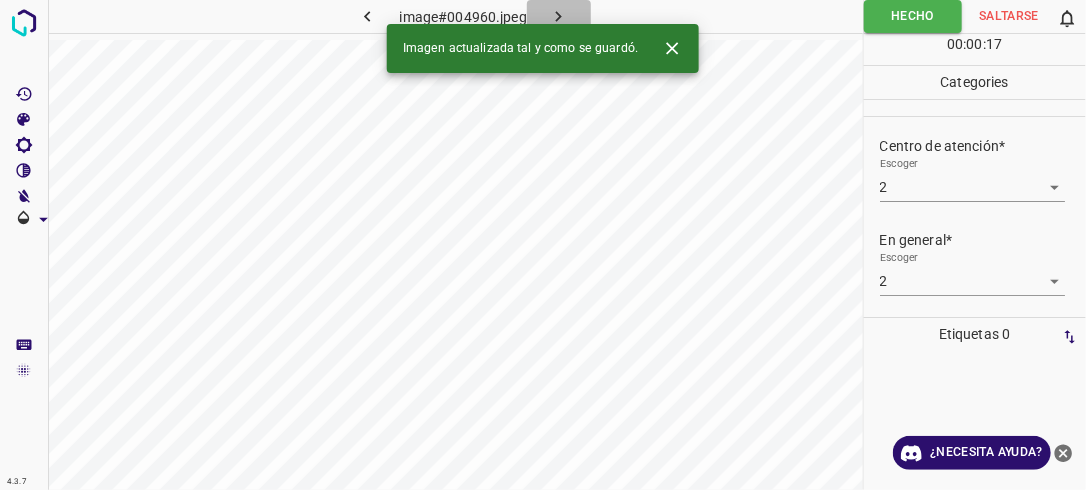 click 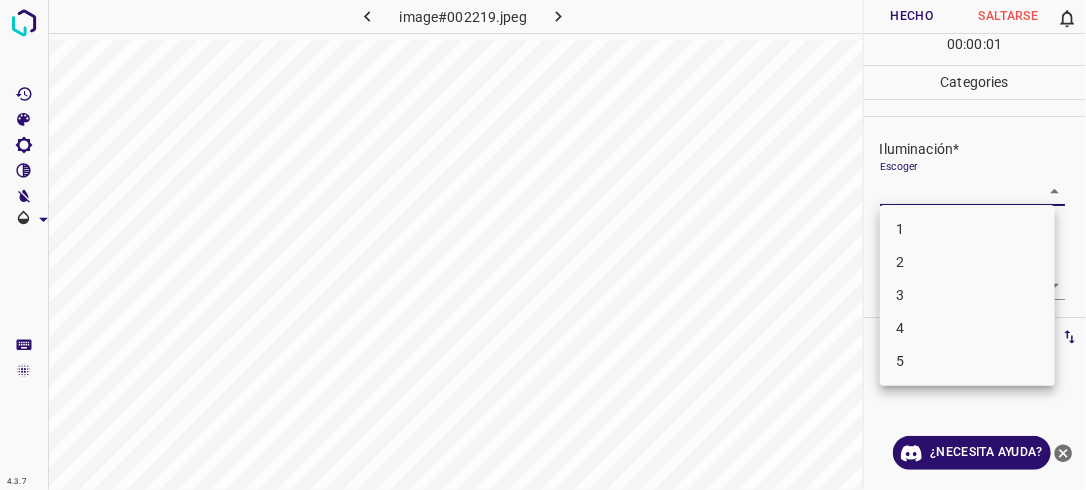 click on "4.3.7 image#002219.jpeg Hecho Saltarse 0 00   : 00   : 01   Categories Iluminación*  Escoger ​ Centro de atención*  Escoger ​ En general*  Escoger ​ Etiquetas 0 Categories 1 Lighting 2 Focus 3 Overall Tools Espacio Cambiar entre modos (Dibujar y Editar) Yo Etiquetado automático R Restaurar zoom M Acercar N Alejar Borrar Eliminar etiqueta de selección Filtros Z Restaurar filtros X Filtro de saturación C Filtro de brillo V Filtro de contraste B Filtro de escala de grises General O Descargar ¿Necesita ayuda? -Mensaje de texto -Esconder -Borrar 1 2 3 4 5" at bounding box center (543, 245) 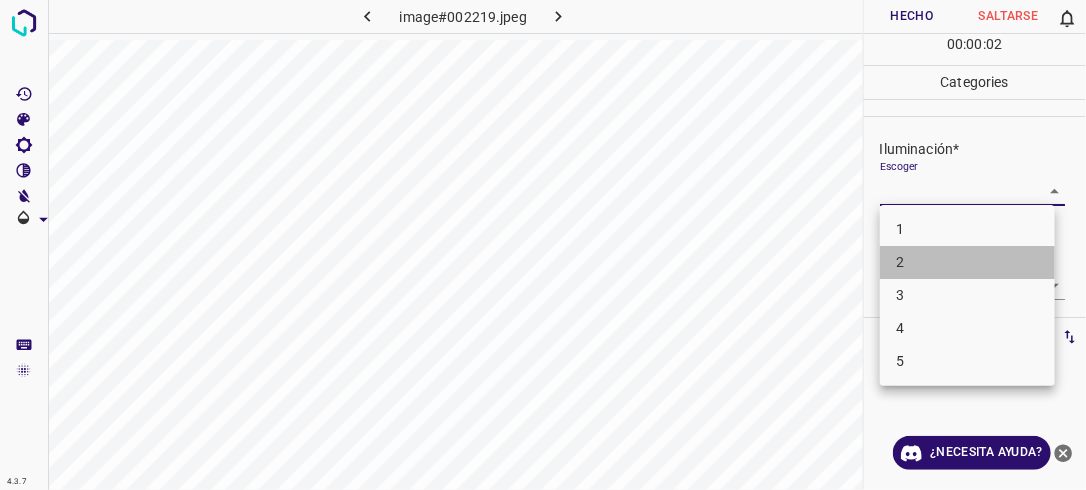 click on "2" at bounding box center (967, 262) 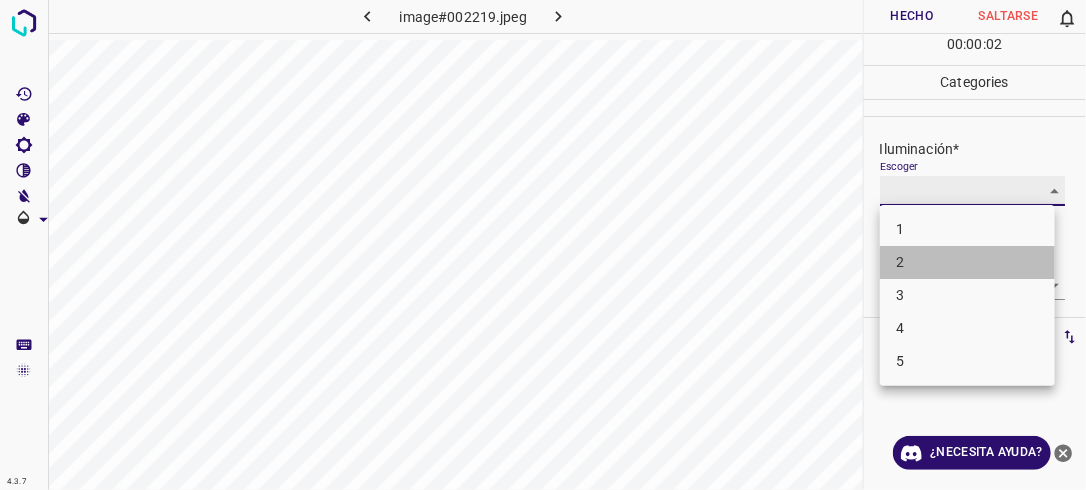 type on "2" 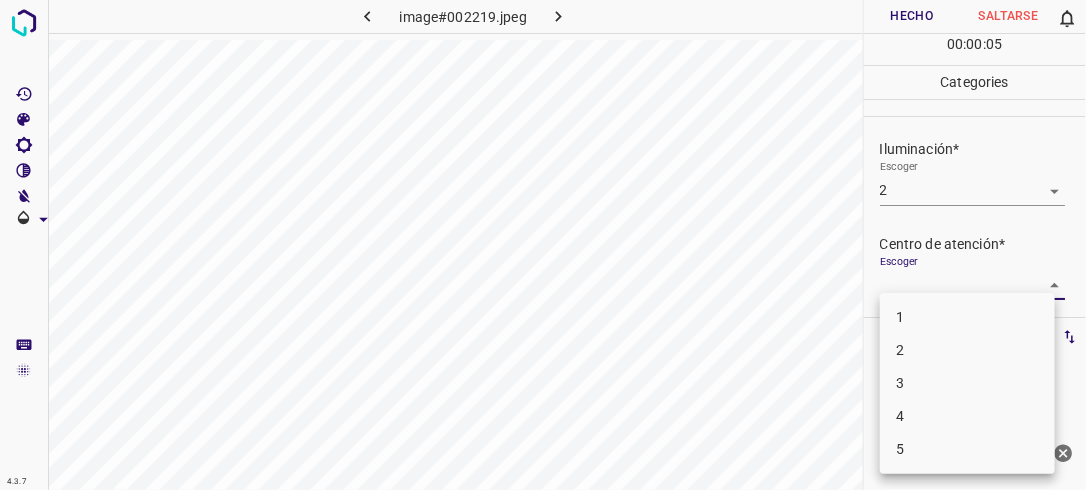 click on "4.3.7 image#002219.jpeg Hecho Saltarse 0 00   : 00   : 05   Categories Iluminación*  Escoger 2 2 Centro de atención*  Escoger ​ En general*  Escoger ​ Etiquetas 0 Categories 1 Lighting 2 Focus 3 Overall Tools Espacio Cambiar entre modos (Dibujar y Editar) Yo Etiquetado automático R Restaurar zoom M Acercar N Alejar Borrar Eliminar etiqueta de selección Filtros Z Restaurar filtros X Filtro de saturación C Filtro de brillo V Filtro de contraste B Filtro de escala de grises General O Descargar ¿Necesita ayuda? -Mensaje de texto -Esconder -Borrar 1 2 3 4 5" at bounding box center [543, 245] 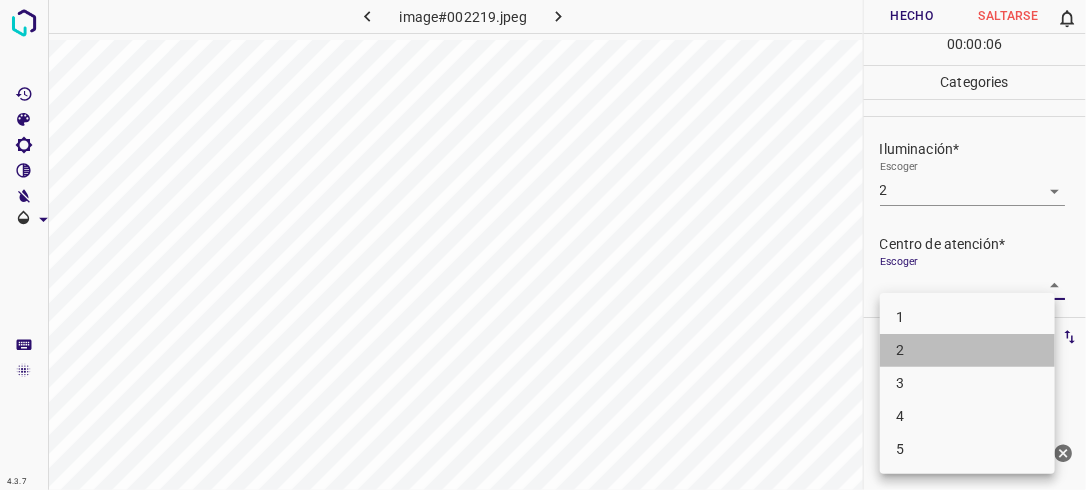 click on "2" at bounding box center [967, 350] 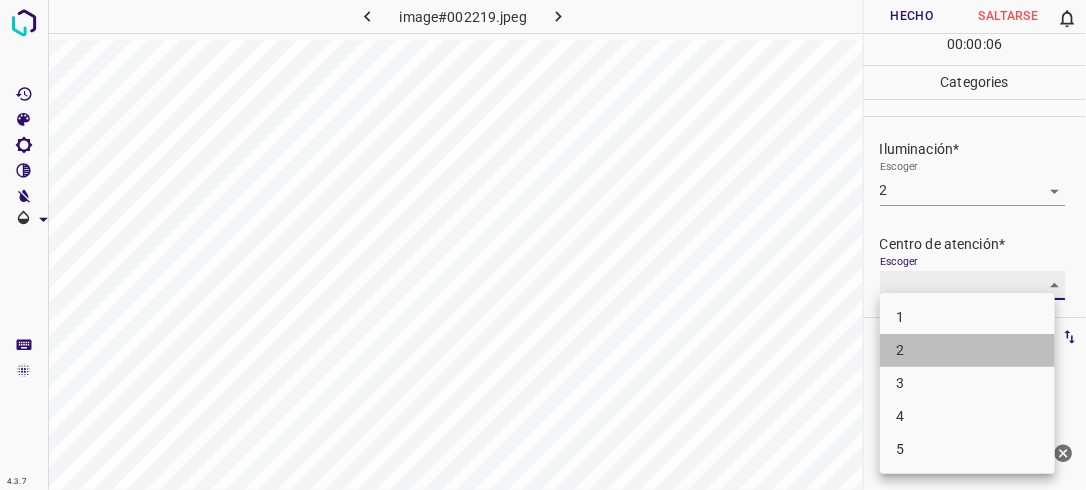 type on "2" 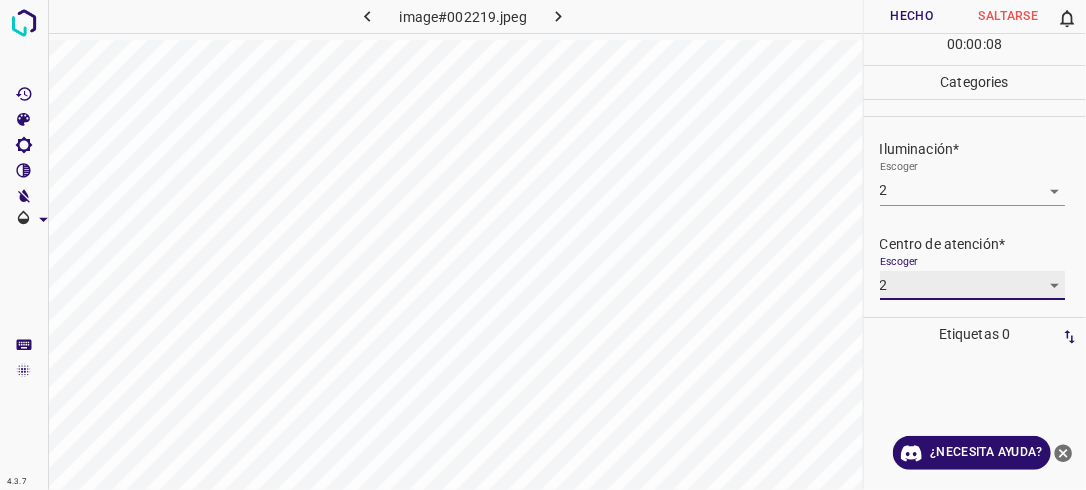scroll, scrollTop: 94, scrollLeft: 0, axis: vertical 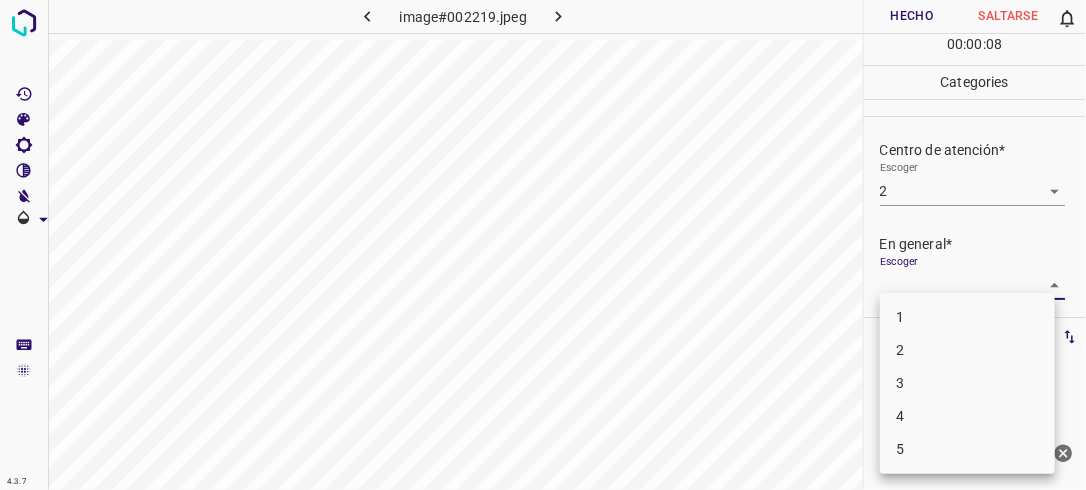 drag, startPoint x: 1048, startPoint y: 278, endPoint x: 1008, endPoint y: 337, distance: 71.281136 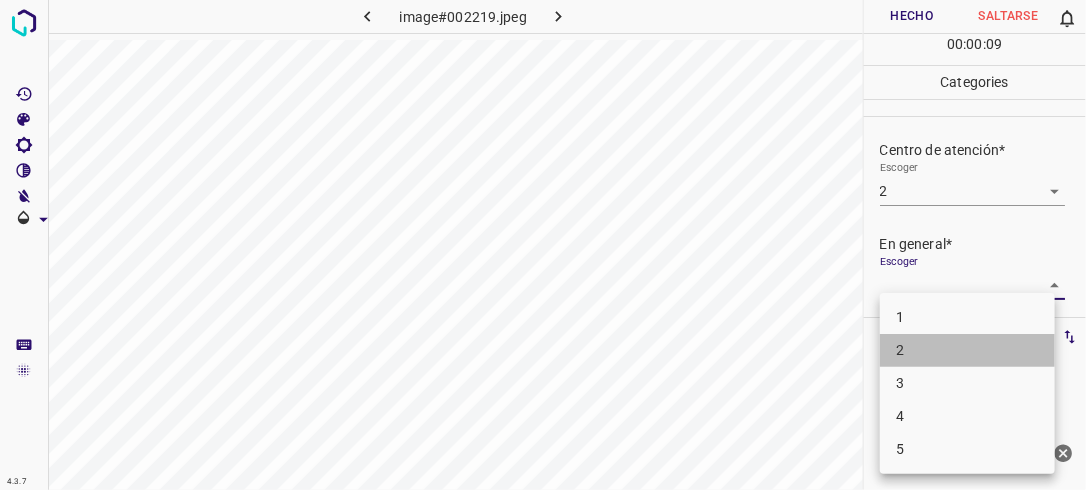 click on "2" at bounding box center (967, 350) 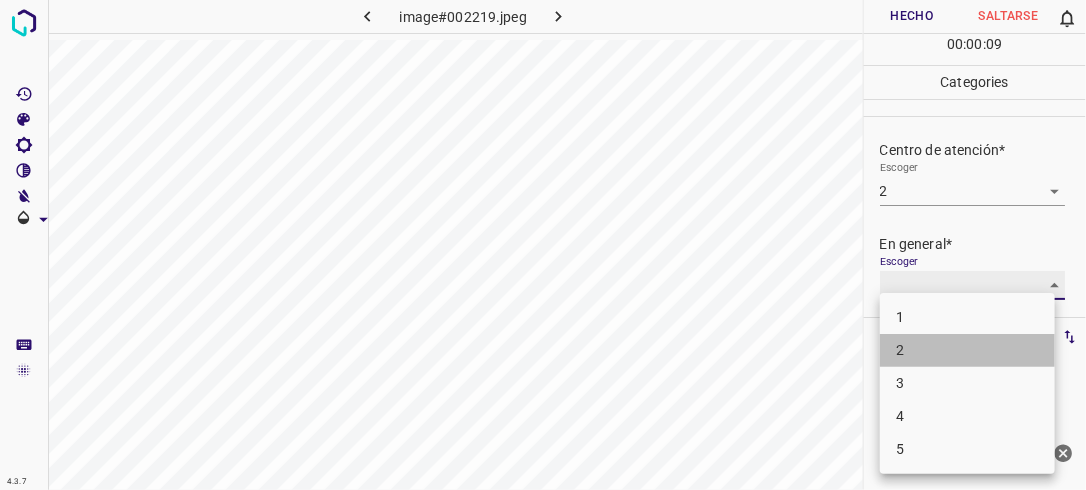 type on "2" 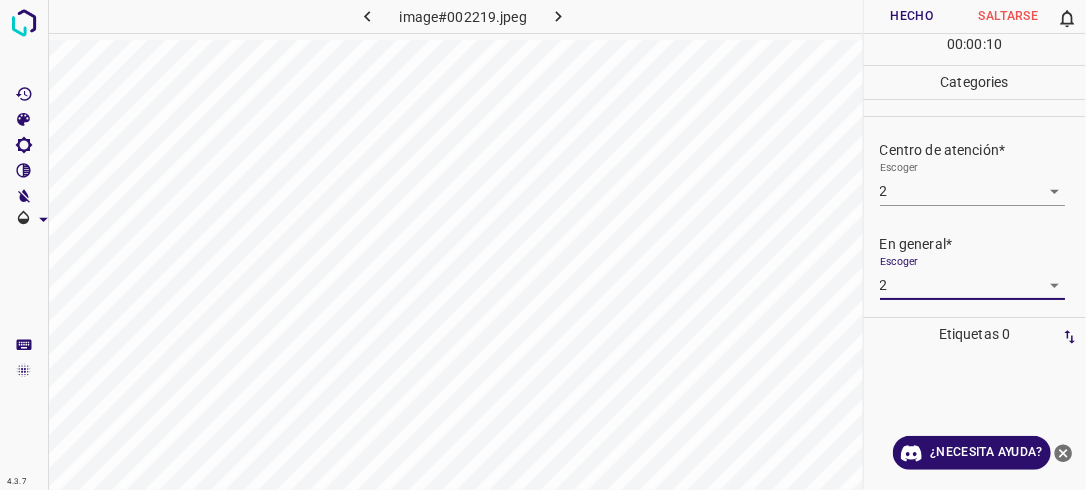 click on "Hecho" at bounding box center (912, 16) 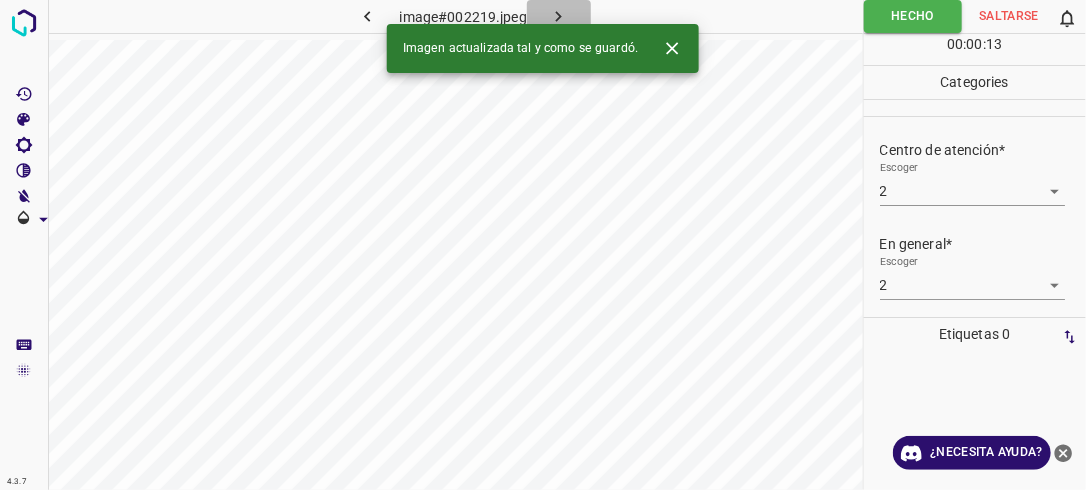 click at bounding box center (559, 16) 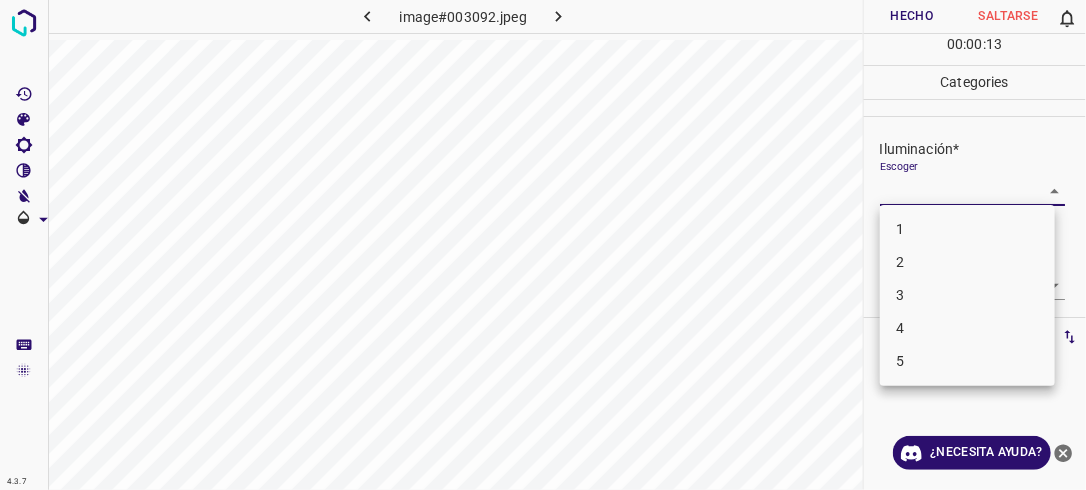 click on "4.3.7 image#003092.jpeg Hecho Saltarse 0 00   : 00   : 13   Categories Iluminación*  Escoger ​ Centro de atención*  Escoger ​ En general*  Escoger ​ Etiquetas 0 Categories 1 Lighting 2 Focus 3 Overall Tools Espacio Cambiar entre modos (Dibujar y Editar) Yo Etiquetado automático R Restaurar zoom M Acercar N Alejar Borrar Eliminar etiqueta de selección Filtros Z Restaurar filtros X Filtro de saturación C Filtro de brillo V Filtro de contraste B Filtro de escala de grises General O Descargar ¿Necesita ayuda? -Mensaje de texto -Esconder -Borrar 1 2 3 4 5" at bounding box center [543, 245] 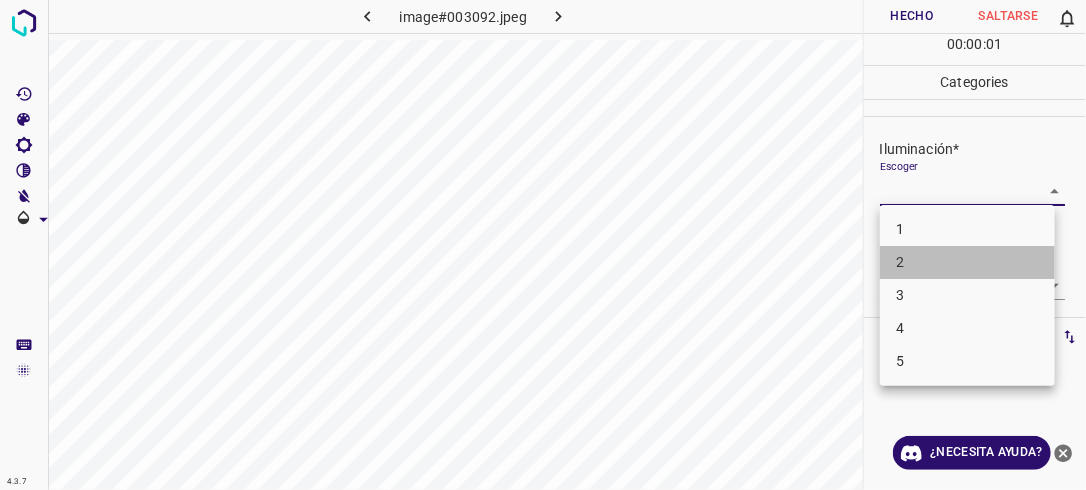 click on "2" at bounding box center (967, 262) 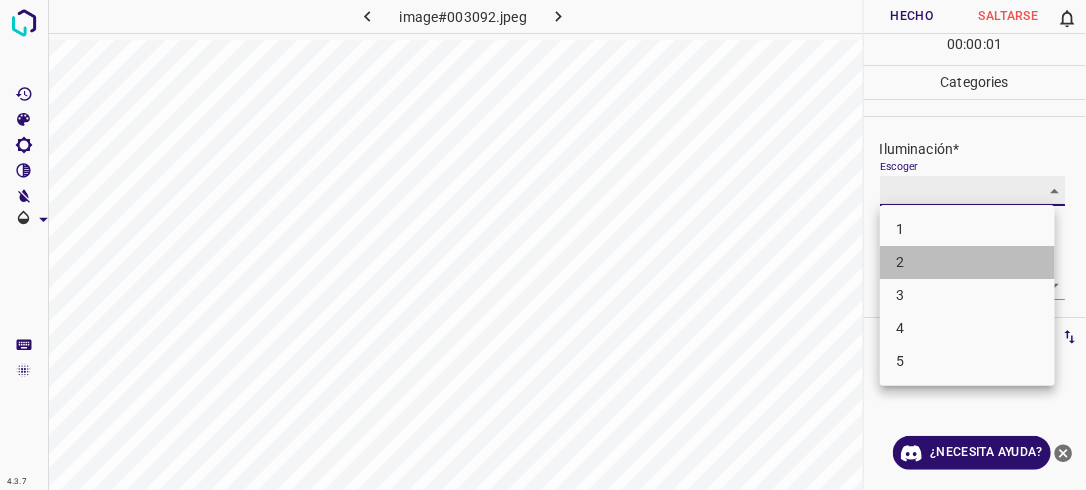 type on "2" 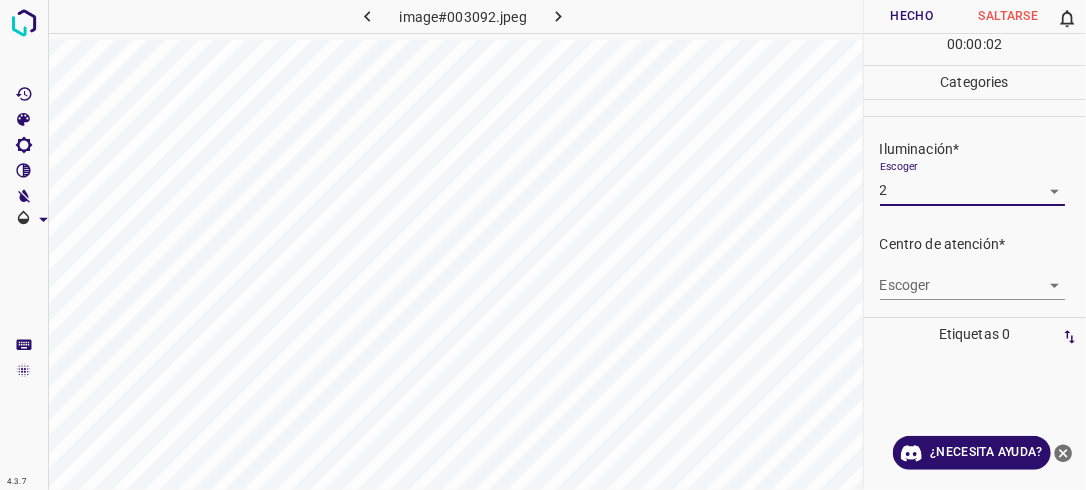 click on "4.3.7 image#003092.jpeg Hecho Saltarse 0 00   : 00   : 02   Categories Iluminación*  Escoger 2 2 Centro de atención*  Escoger ​ En general*  Escoger ​ Etiquetas 0 Categories 1 Lighting 2 Focus 3 Overall Tools Espacio Cambiar entre modos (Dibujar y Editar) Yo Etiquetado automático R Restaurar zoom M Acercar N Alejar Borrar Eliminar etiqueta de selección Filtros Z Restaurar filtros X Filtro de saturación C Filtro de brillo V Filtro de contraste B Filtro de escala de grises General O Descargar ¿Necesita ayuda? -Mensaje de texto -Esconder -Borrar" at bounding box center [543, 245] 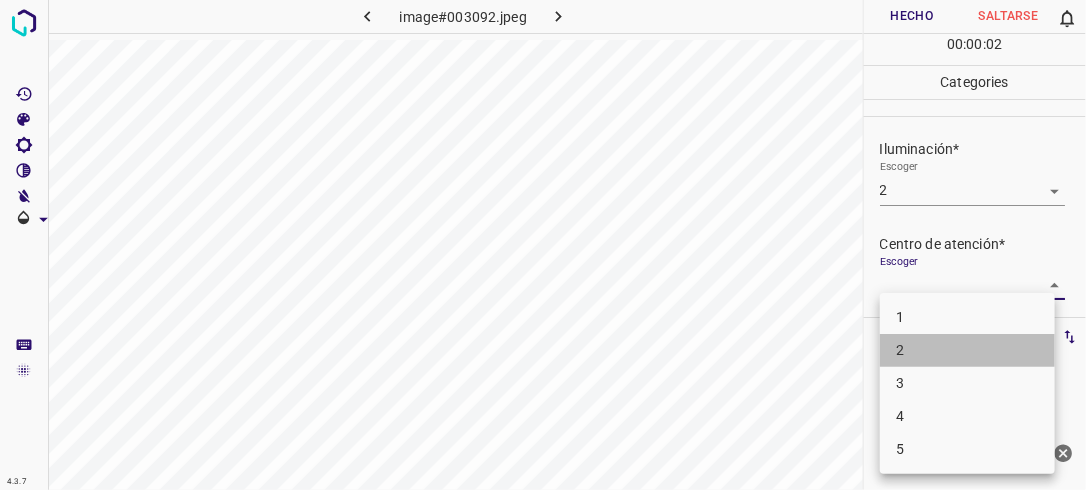 drag, startPoint x: 968, startPoint y: 354, endPoint x: 973, endPoint y: 344, distance: 11.18034 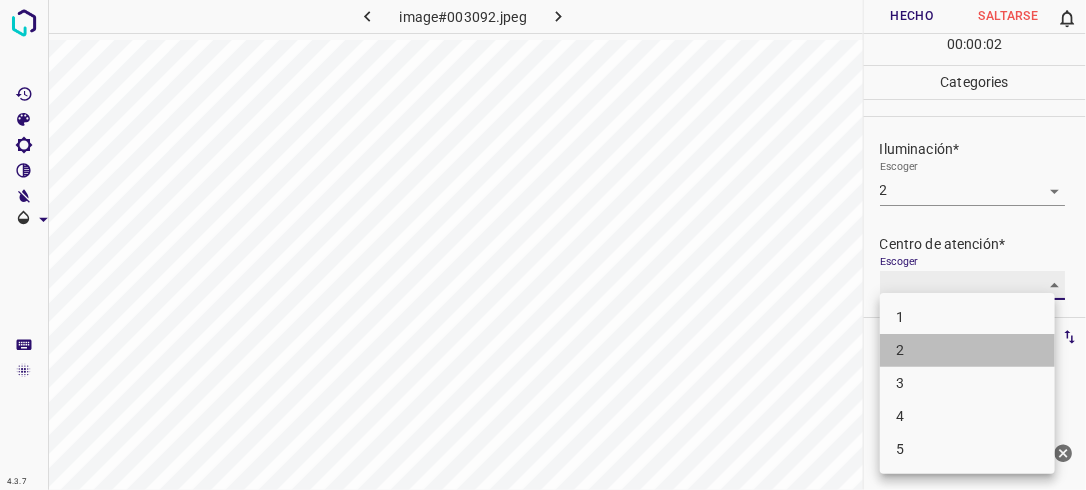 type on "2" 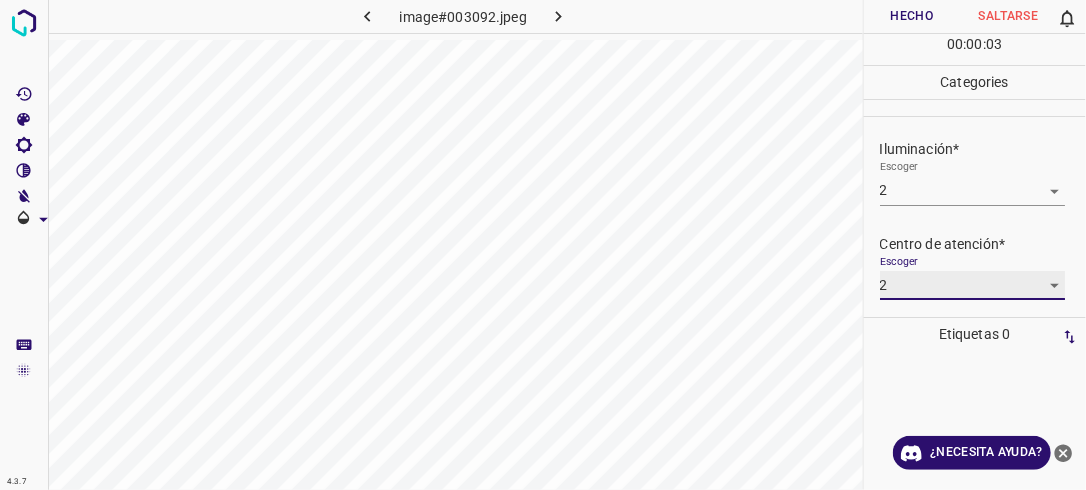 scroll, scrollTop: 98, scrollLeft: 0, axis: vertical 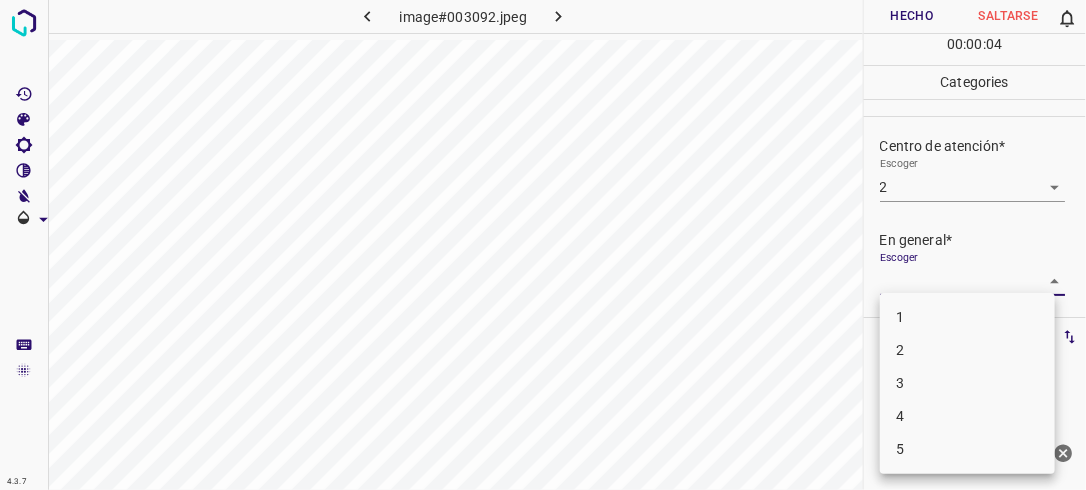 click on "4.3.7 image#003092.jpeg Hecho Saltarse 0 00   : 00   : 04   Categories Iluminación*  Escoger 2 2 Centro de atención*  Escoger 2 2 En general*  Escoger ​ Etiquetas 0 Categories 1 Lighting 2 Focus 3 Overall Tools Espacio Cambiar entre modos (Dibujar y Editar) Yo Etiquetado automático R Restaurar zoom M Acercar N Alejar Borrar Eliminar etiqueta de selección Filtros Z Restaurar filtros X Filtro de saturación C Filtro de brillo V Filtro de contraste B Filtro de escala de grises General O Descargar ¿Necesita ayuda? -Mensaje de texto -Esconder -Borrar 1 2 3 4 5" at bounding box center [543, 245] 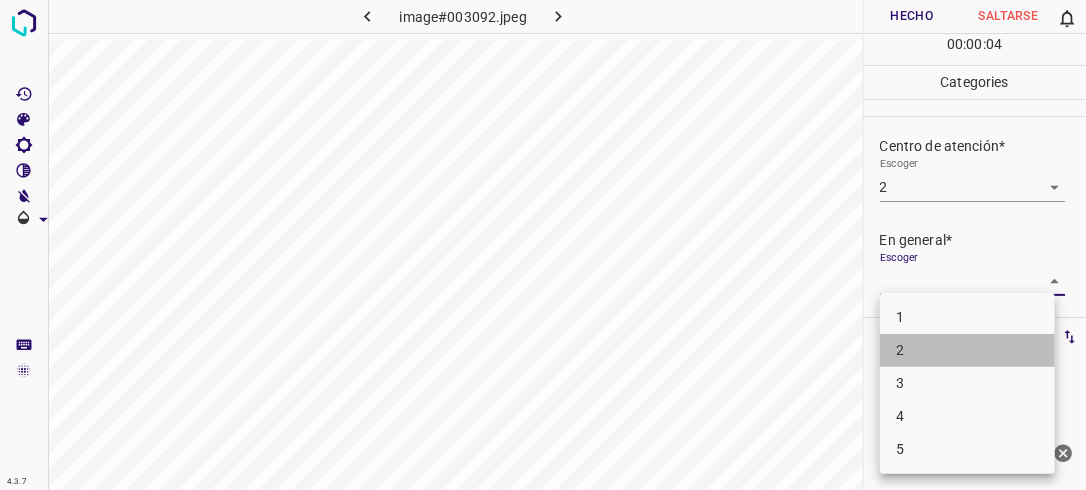 click on "2" at bounding box center (967, 350) 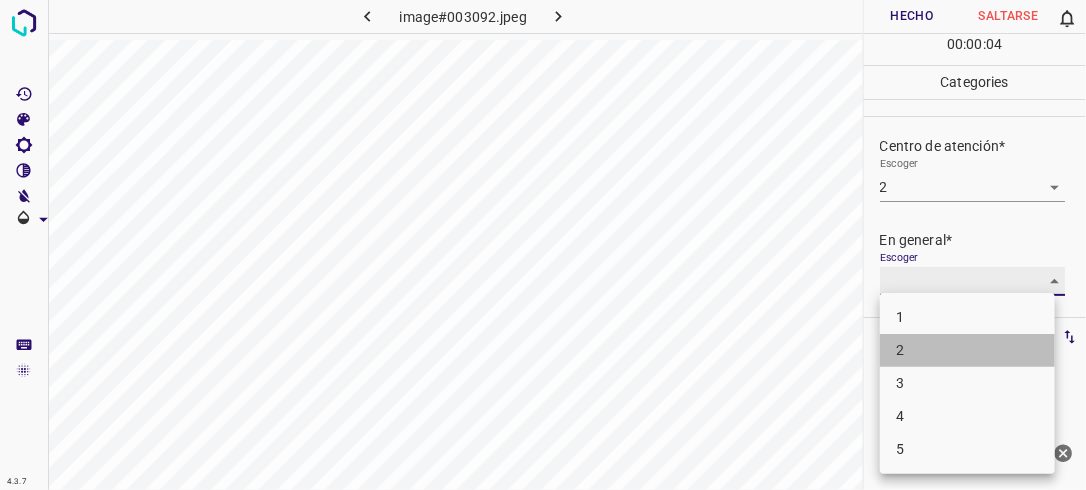 type on "2" 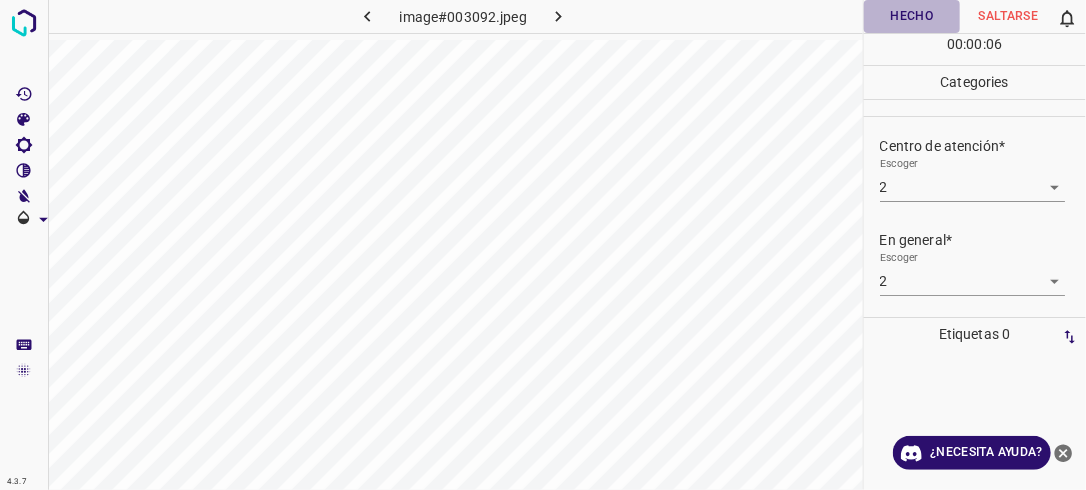 click on "Hecho" at bounding box center (912, 16) 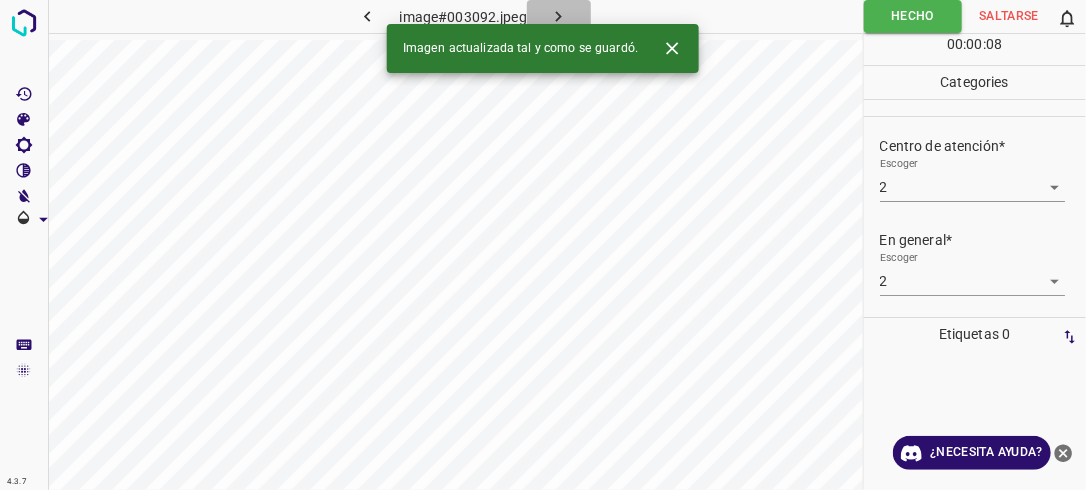 click 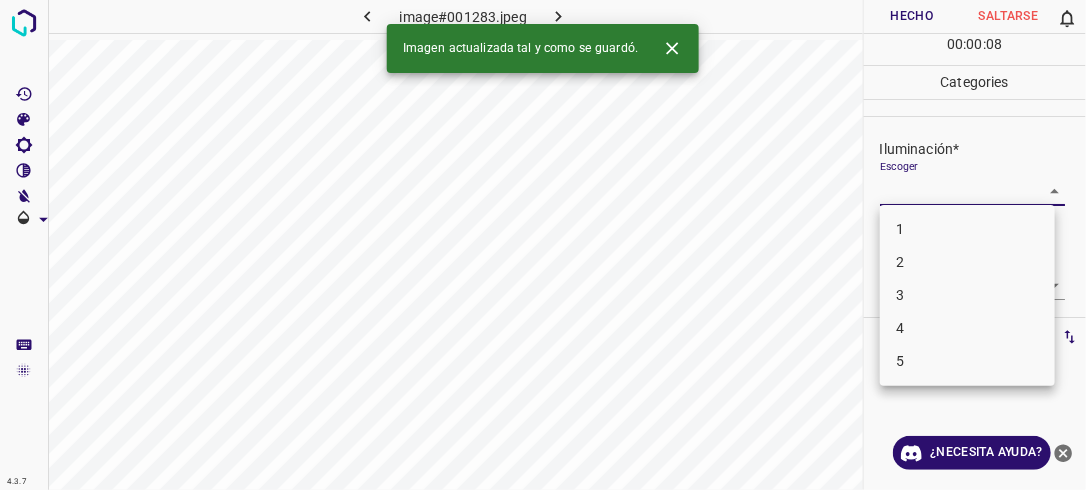 drag, startPoint x: 1042, startPoint y: 186, endPoint x: 1004, endPoint y: 252, distance: 76.15773 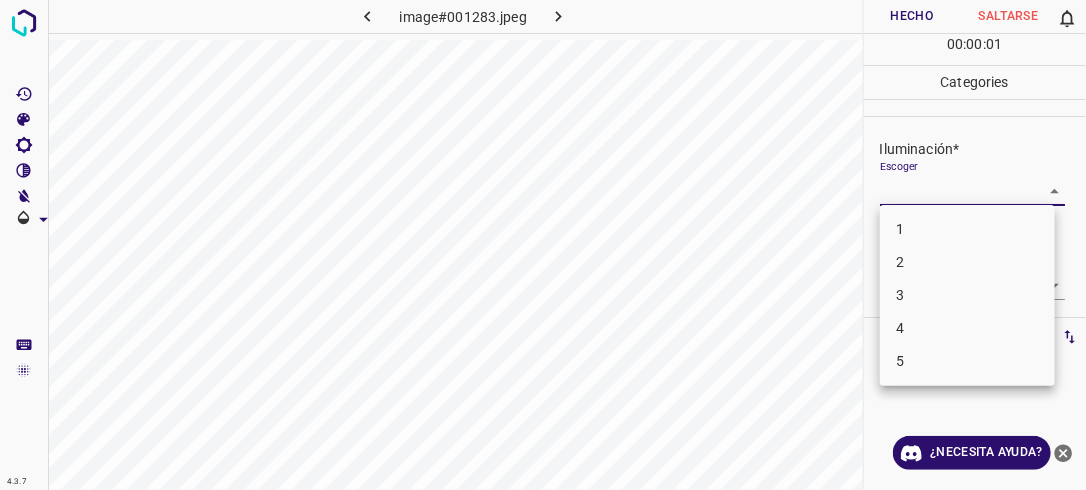 click on "2" at bounding box center [967, 262] 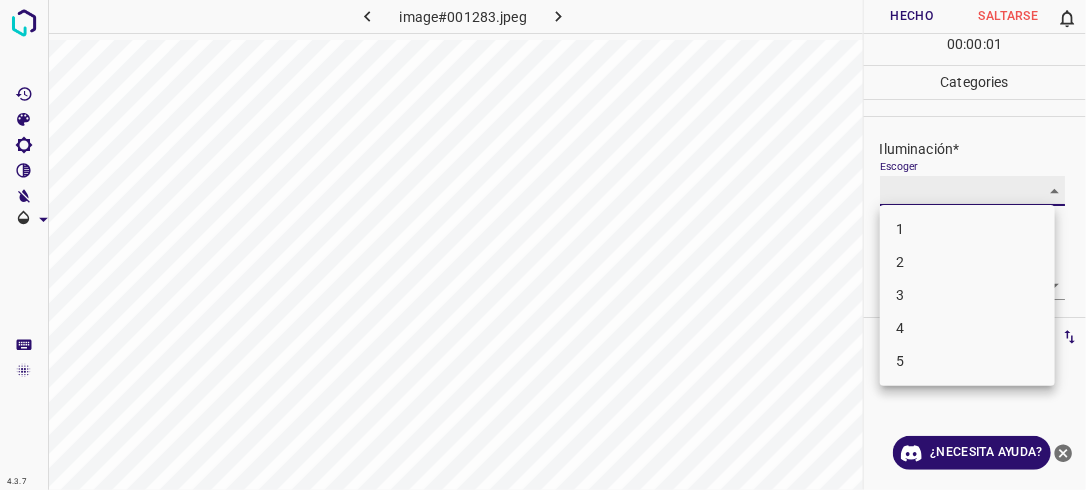 type on "2" 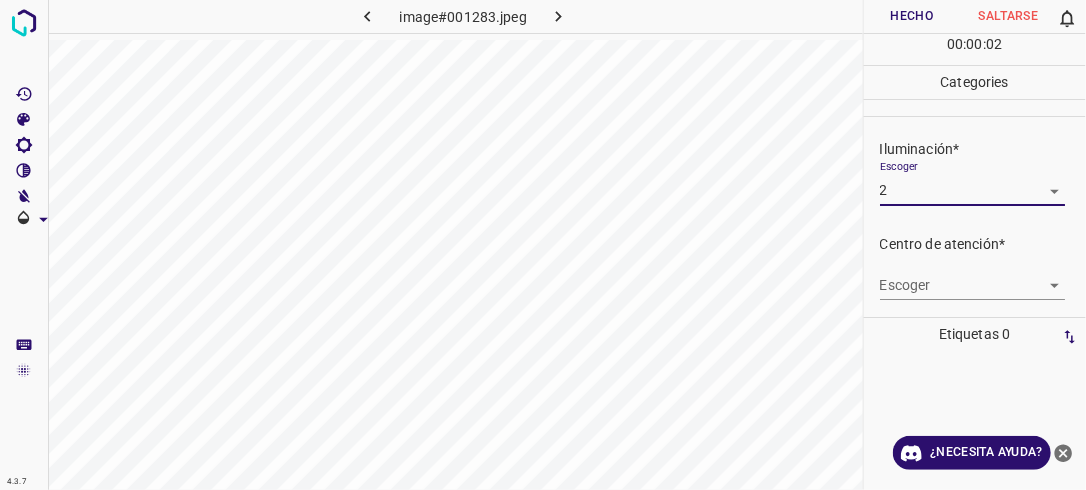 click on "4.3.7 image#001283.jpeg Hecho Saltarse 0 00   : 00   : 02   Categories Iluminación*  Escoger 2 2 Centro de atención*  Escoger ​ En general*  Escoger ​ Etiquetas 0 Categories 1 Lighting 2 Focus 3 Overall Tools Espacio Cambiar entre modos (Dibujar y Editar) Yo Etiquetado automático R Restaurar zoom M Acercar N Alejar Borrar Eliminar etiqueta de selección Filtros Z Restaurar filtros X Filtro de saturación C Filtro de brillo V Filtro de contraste B Filtro de escala de grises General O Descargar ¿Necesita ayuda? -Mensaje de texto -Esconder -Borrar" at bounding box center [543, 245] 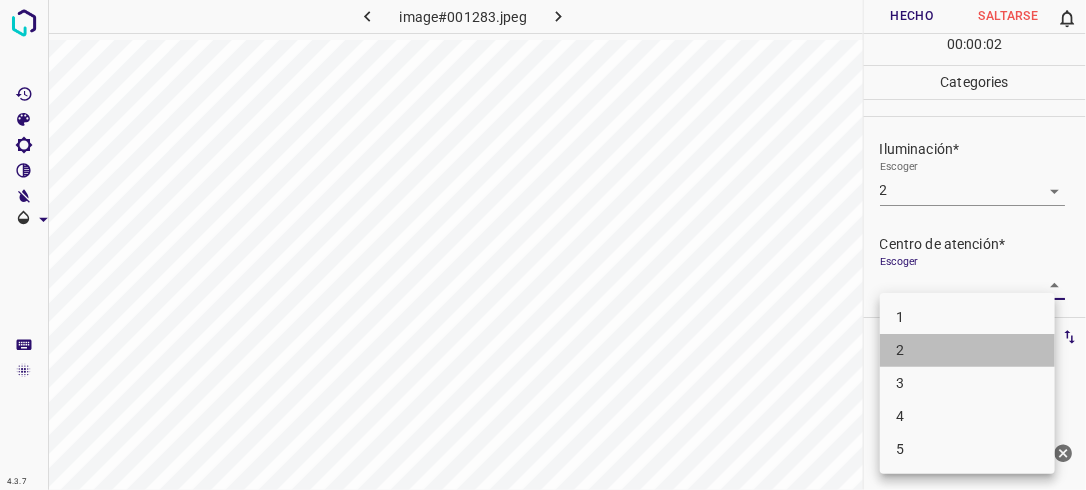 click on "2" at bounding box center (967, 350) 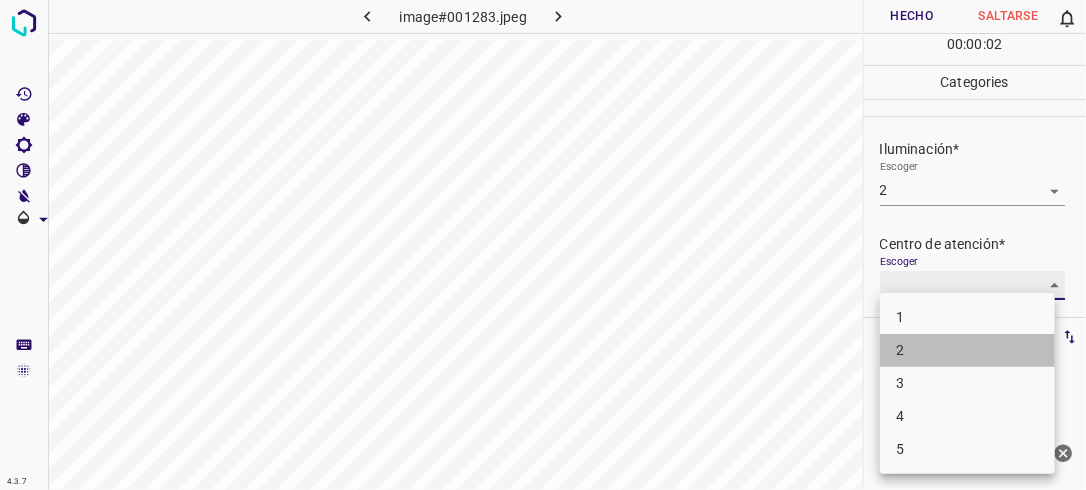 type on "2" 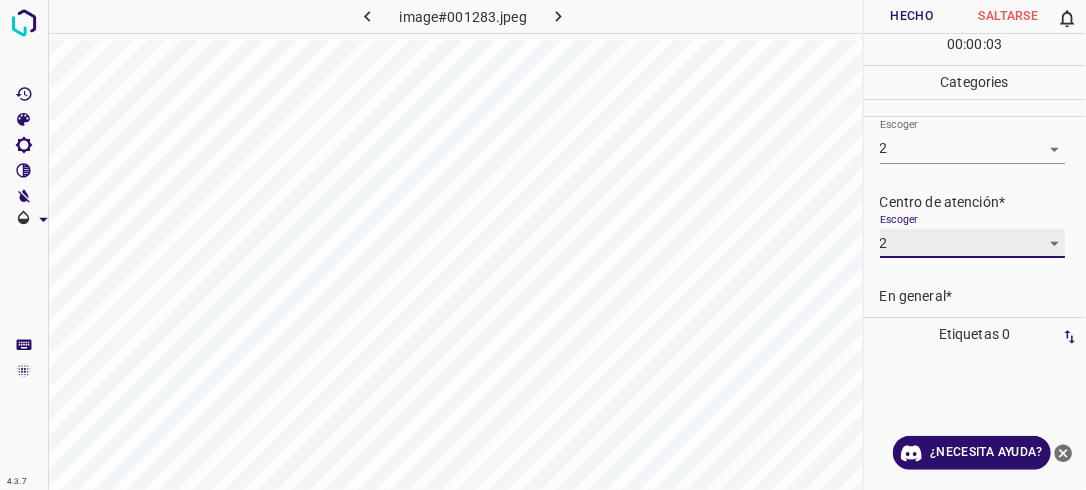 scroll, scrollTop: 80, scrollLeft: 0, axis: vertical 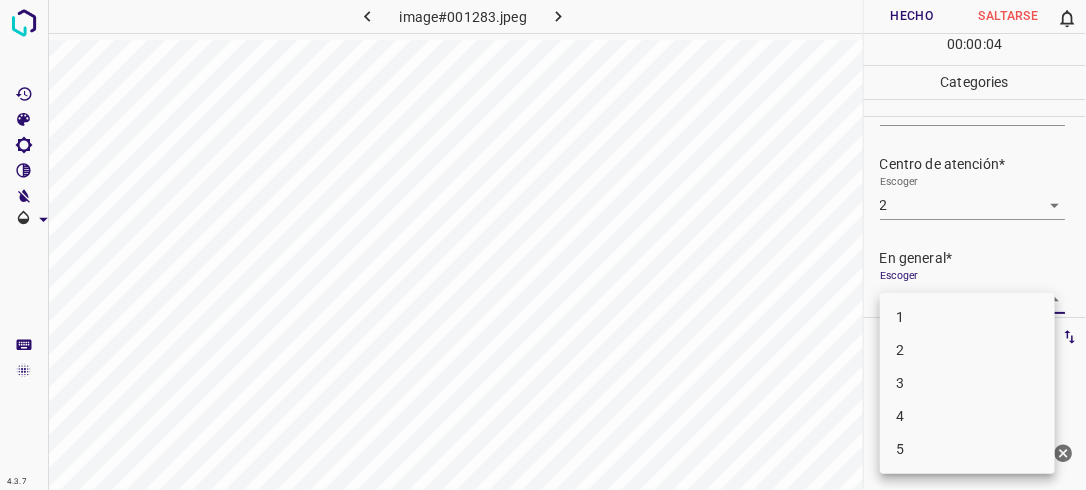 drag, startPoint x: 1043, startPoint y: 292, endPoint x: 1001, endPoint y: 324, distance: 52.801514 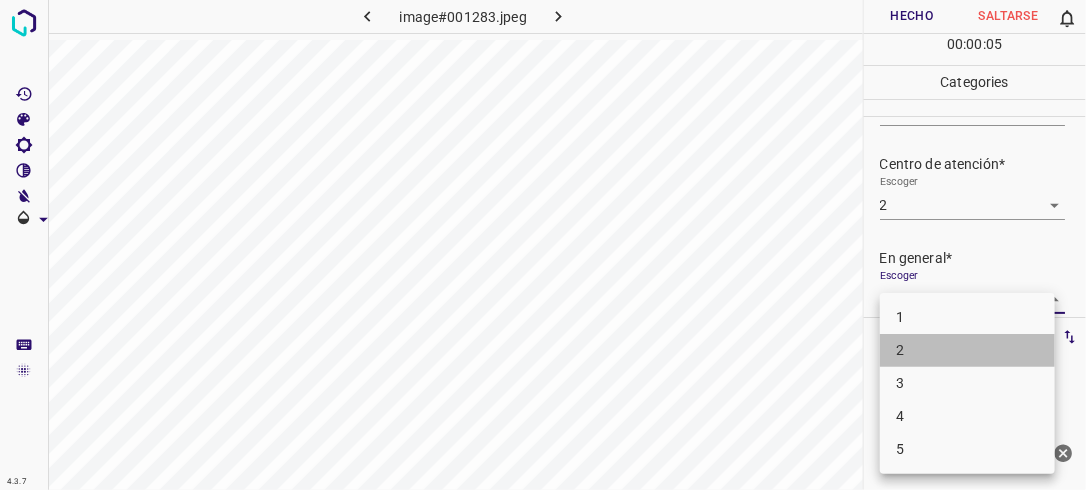 click on "2" at bounding box center [967, 350] 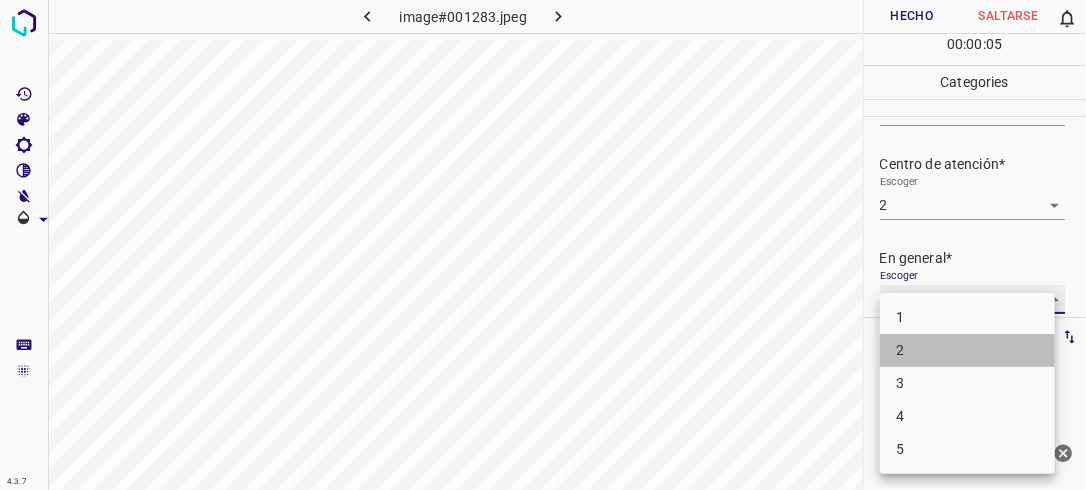type on "2" 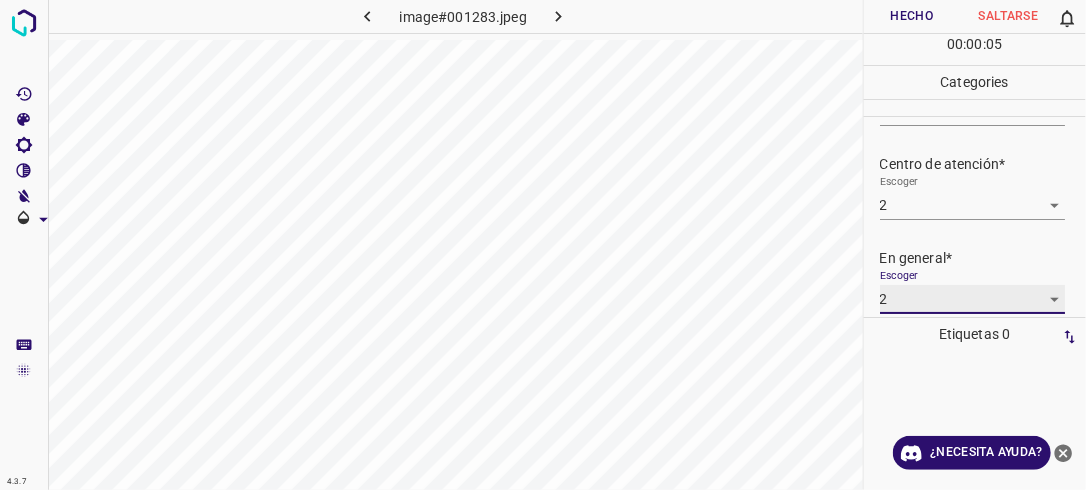 scroll, scrollTop: 80, scrollLeft: 0, axis: vertical 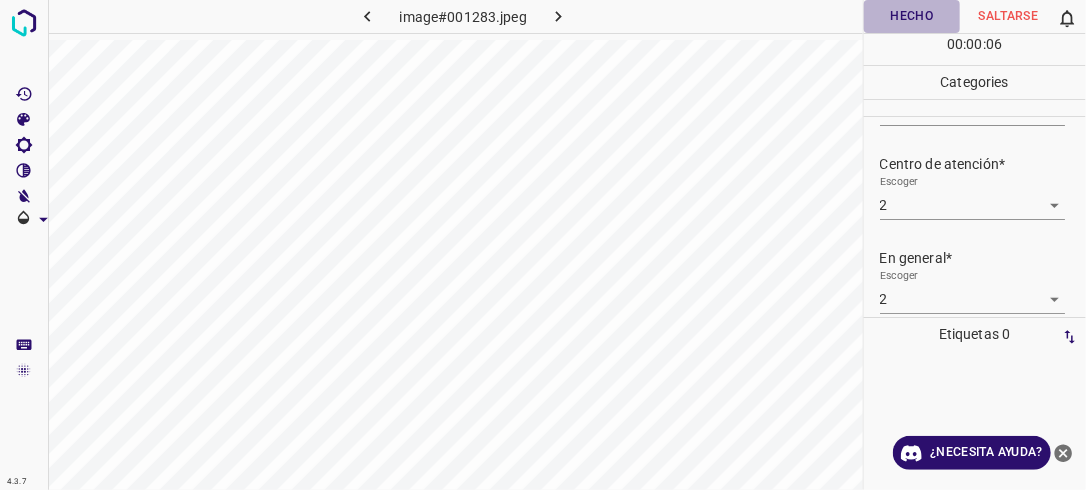 click on "Hecho" at bounding box center (912, 16) 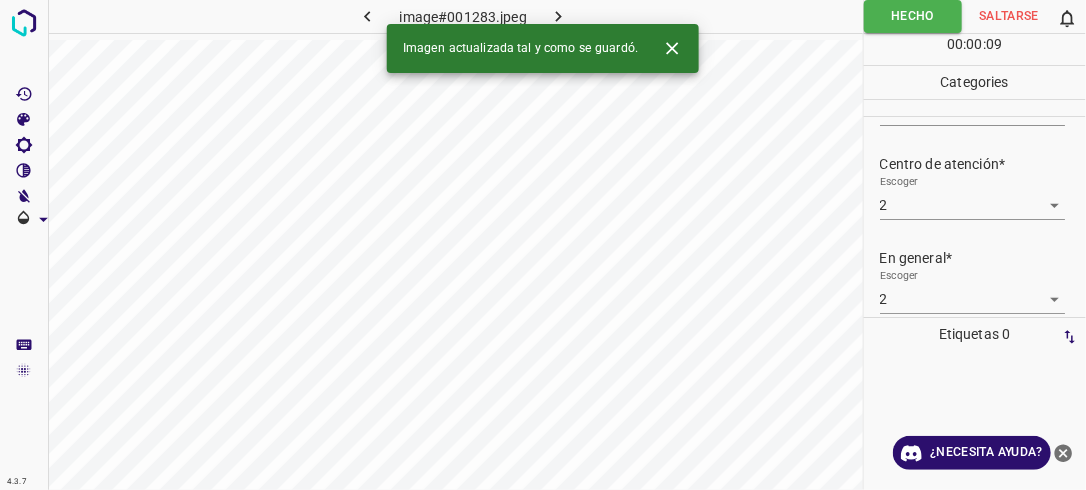click 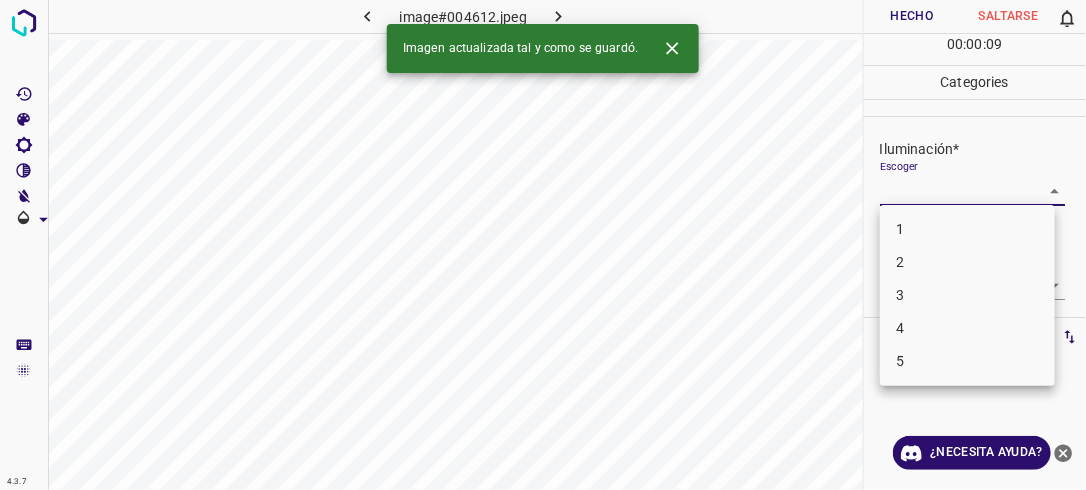 drag, startPoint x: 1046, startPoint y: 185, endPoint x: 972, endPoint y: 283, distance: 122.80065 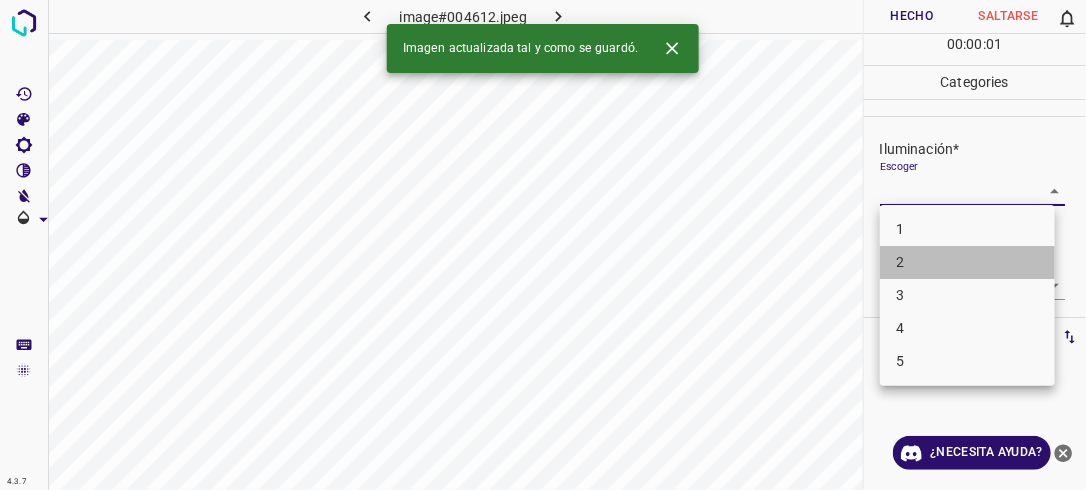 click on "2" at bounding box center (967, 262) 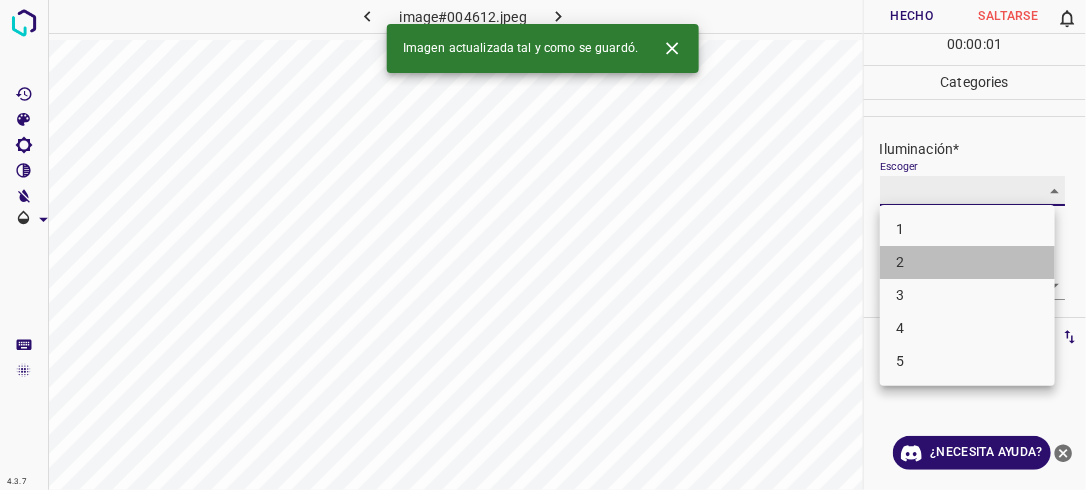type on "2" 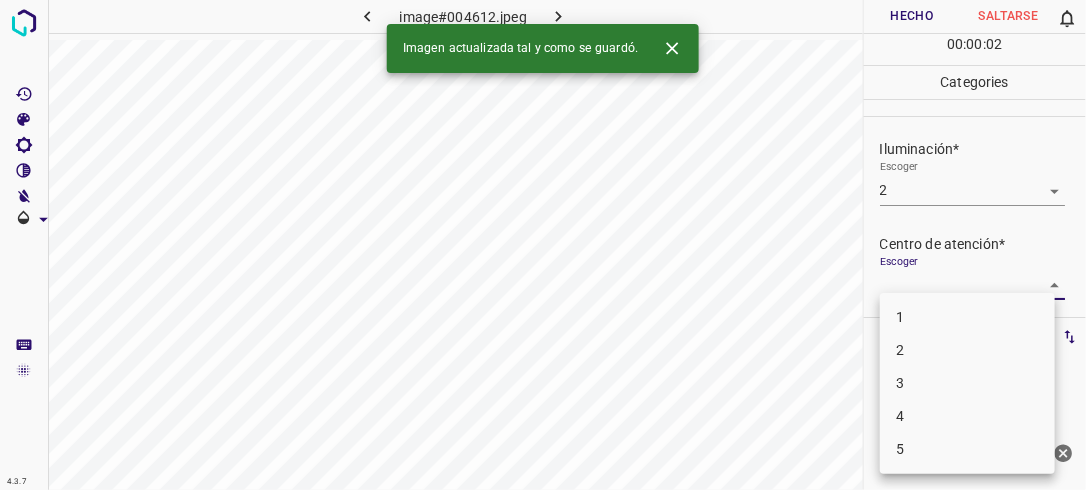 click on "4.3.7 image#004612.jpeg Hecho Saltarse 0 00   : 00   : 02   Categories Iluminación*  Escoger 2 2 Centro de atención*  Escoger ​ En general*  Escoger ​ Etiquetas 0 Categories 1 Lighting 2 Focus 3 Overall Tools Espacio Cambiar entre modos (Dibujar y Editar) Yo Etiquetado automático R Restaurar zoom M Acercar N Alejar Borrar Eliminar etiqueta de selección Filtros Z Restaurar filtros X Filtro de saturación C Filtro de brillo V Filtro de contraste B Filtro de escala de grises General O Descargar Imagen actualizada tal y como se guardó. ¿Necesita ayuda? -Mensaje de texto -Esconder -Borrar 1 2 3 4 5" at bounding box center [543, 245] 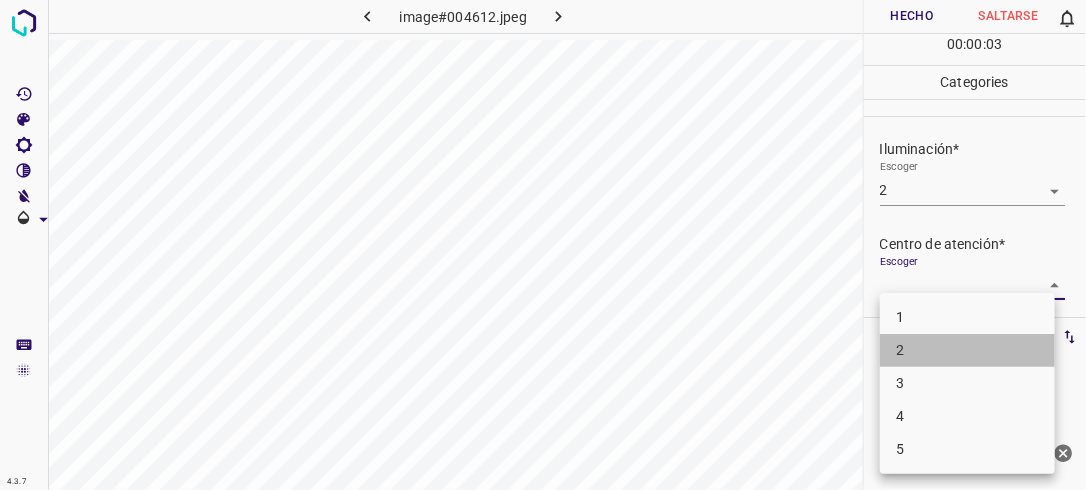 click on "2" at bounding box center [967, 350] 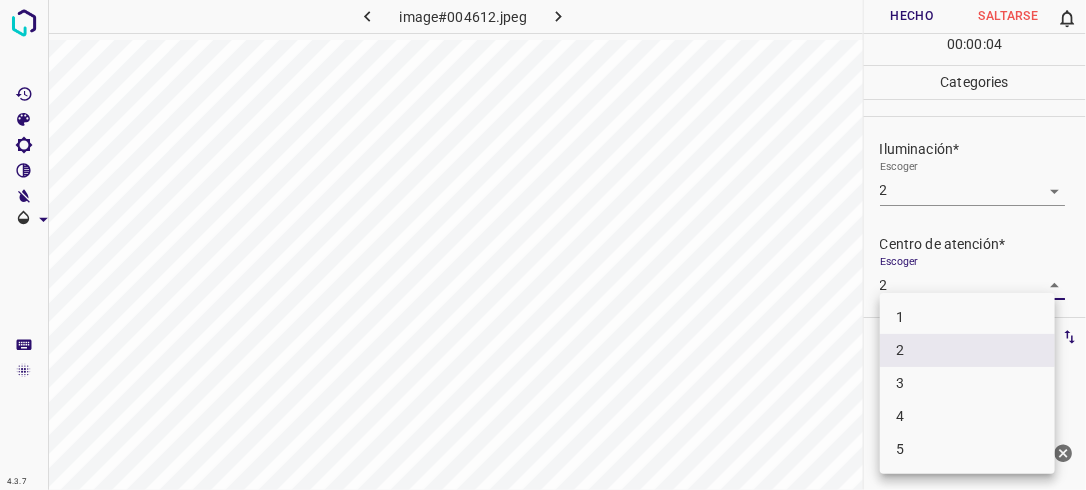 click on "4.3.7 image#004612.jpeg Hecho Saltarse 0 00   : 00   : 04   Categories Iluminación*  Escoger 2 2 Centro de atención*  Escoger 2 2 En general*  Escoger ​ Etiquetas 0 Categories 1 Lighting 2 Focus 3 Overall Tools Espacio Cambiar entre modos (Dibujar y Editar) Yo Etiquetado automático R Restaurar zoom M Acercar N Alejar Borrar Eliminar etiqueta de selección Filtros Z Restaurar filtros X Filtro de saturación C Filtro de brillo V Filtro de contraste B Filtro de escala de grises General O Descargar ¿Necesita ayuda? -Mensaje de texto -Esconder -Borrar 1 2 3 4 5" at bounding box center [543, 245] 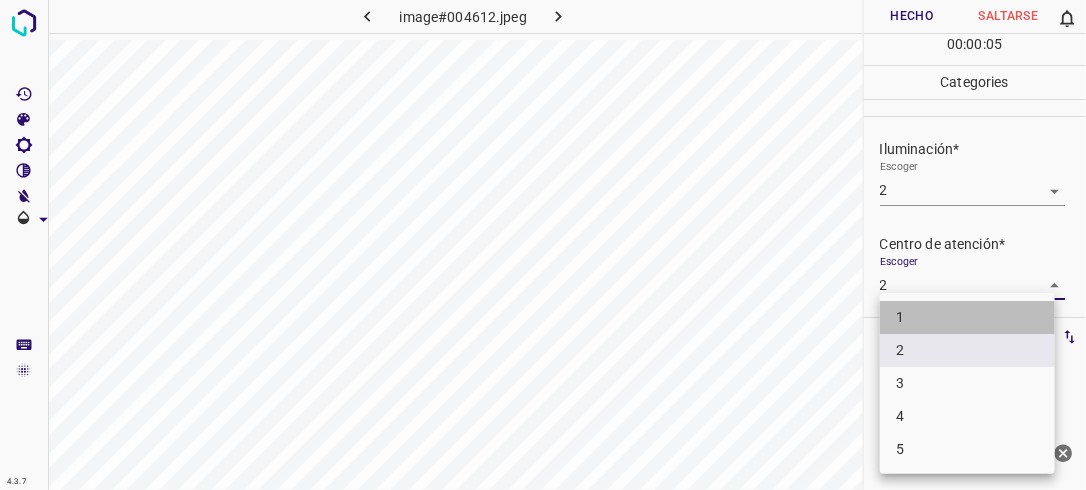 drag, startPoint x: 998, startPoint y: 308, endPoint x: 1052, endPoint y: 295, distance: 55.542778 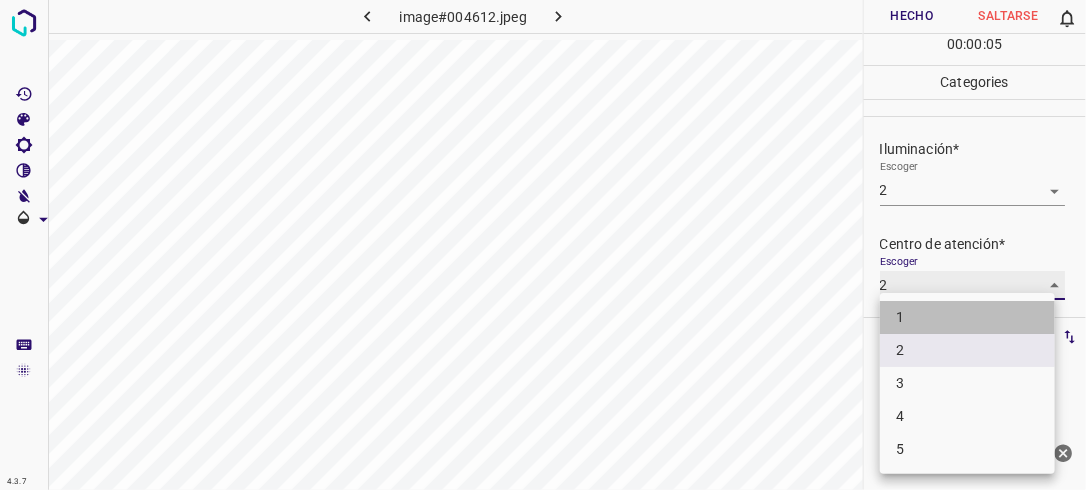 type on "1" 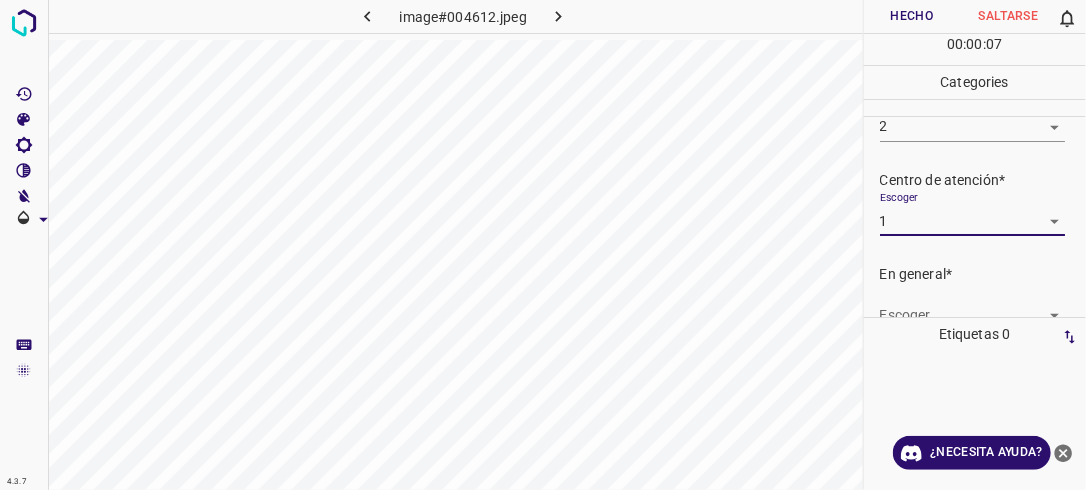 scroll, scrollTop: 76, scrollLeft: 0, axis: vertical 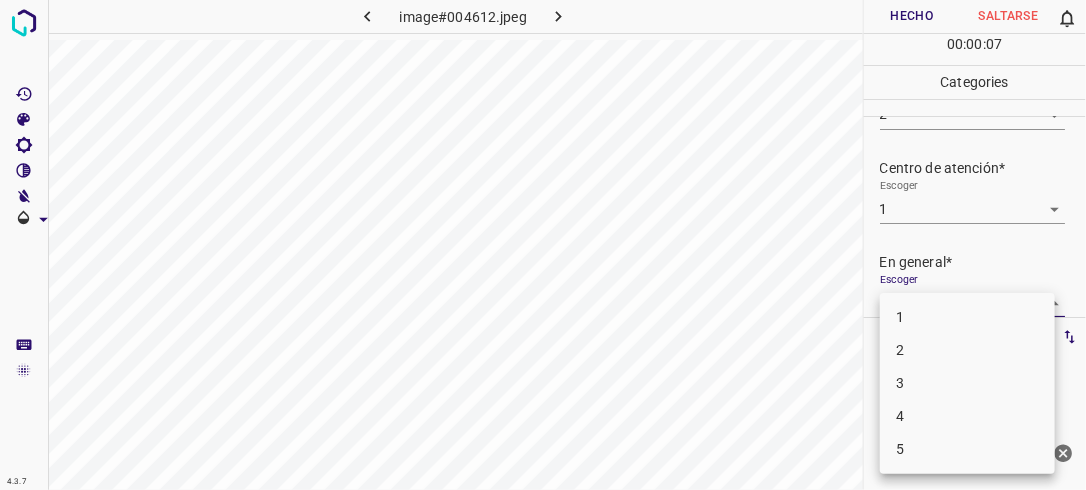 click on "4.3.7 image#004612.jpeg Hecho Saltarse 0 00   : 00   : 07   Categories Iluminación*  Escoger 2 2 Centro de atención*  Escoger 1 1 En general*  Escoger ​ Etiquetas 0 Categories 1 Lighting 2 Focus 3 Overall Tools Espacio Cambiar entre modos (Dibujar y Editar) Yo Etiquetado automático R Restaurar zoom M Acercar N Alejar Borrar Eliminar etiqueta de selección Filtros Z Restaurar filtros X Filtro de saturación C Filtro de brillo V Filtro de contraste B Filtro de escala de grises General O Descargar ¿Necesita ayuda? -Mensaje de texto -Esconder -Borrar 1 2 3 4 5" at bounding box center [543, 245] 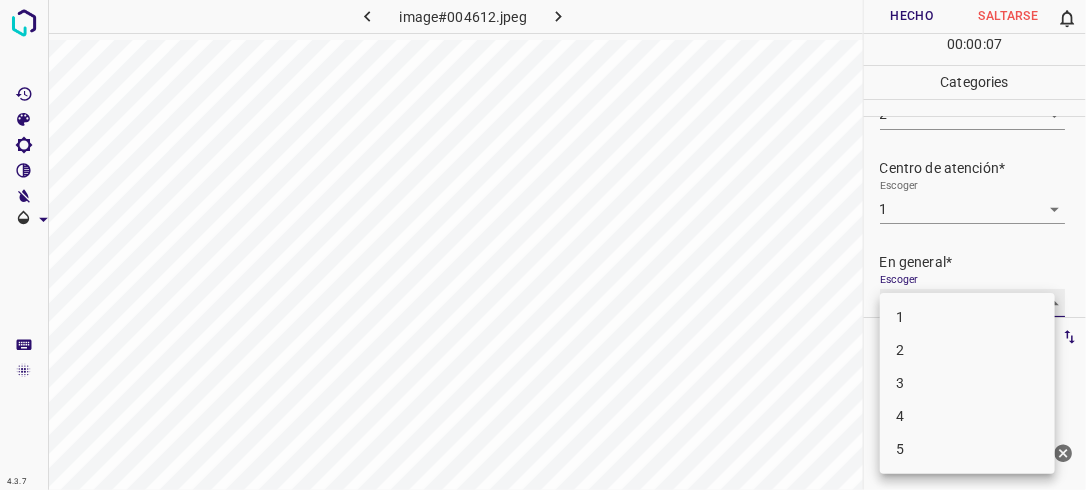 type on "2" 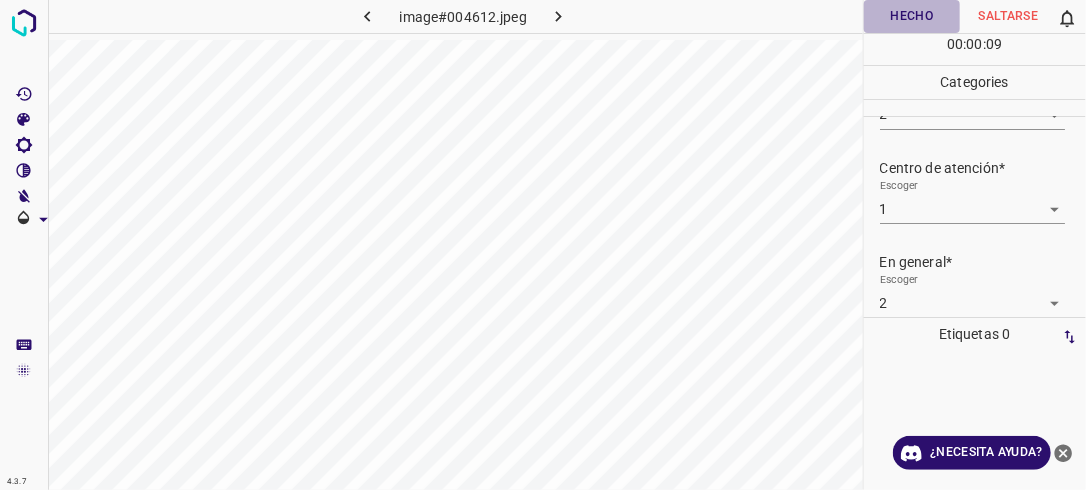 click on "Hecho" at bounding box center [912, 16] 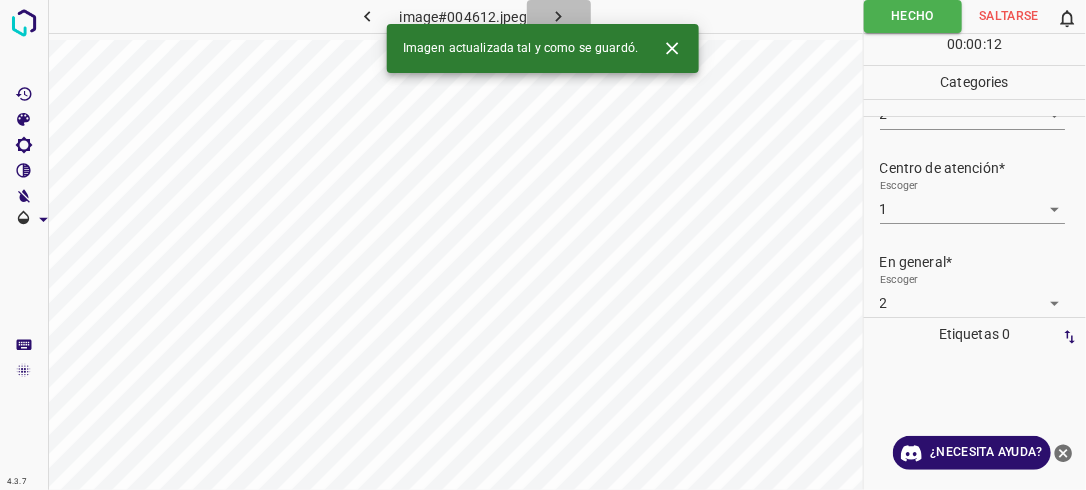 click 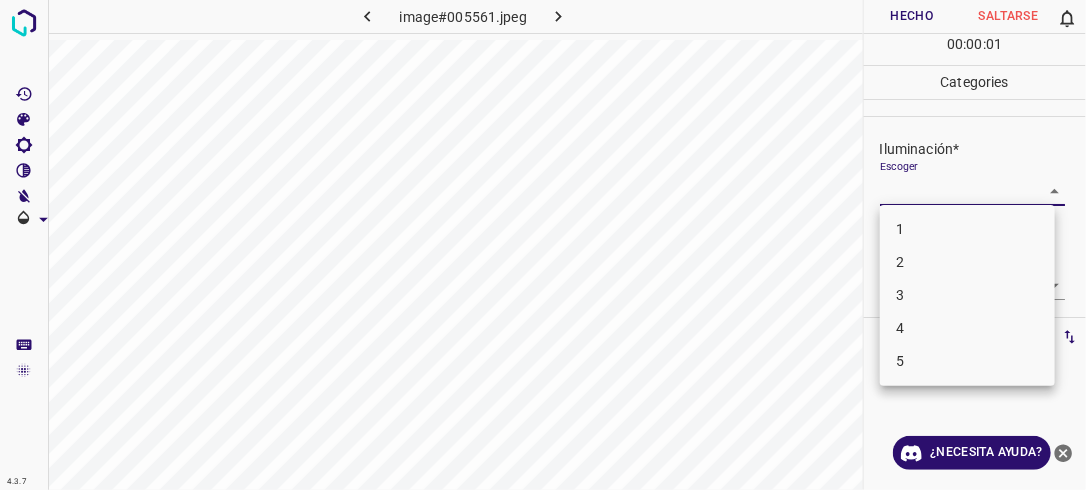 click on "4.3.7 image#005561.jpeg Hecho Saltarse 0 00   : 00   : 01   Categories Iluminación*  Escoger ​ Centro de atención*  Escoger ​ En general*  Escoger ​ Etiquetas 0 Categories 1 Lighting 2 Focus 3 Overall Tools Espacio Cambiar entre modos (Dibujar y Editar) Yo Etiquetado automático R Restaurar zoom M Acercar N Alejar Borrar Eliminar etiqueta de selección Filtros Z Restaurar filtros X Filtro de saturación C Filtro de brillo V Filtro de contraste B Filtro de escala de grises General O Descargar ¿Necesita ayuda? -Mensaje de texto -Esconder -Borrar 1 2 3 4 5" at bounding box center [543, 245] 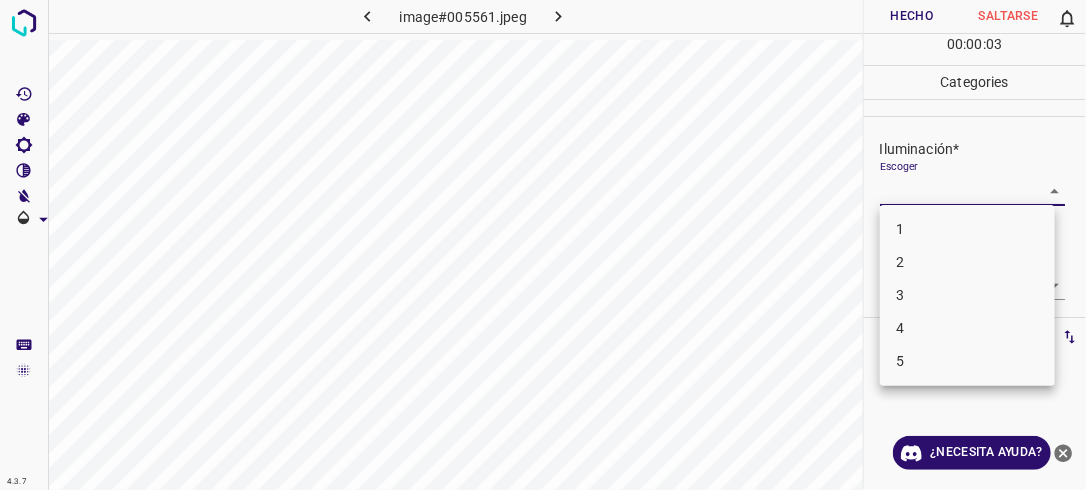 click on "3" at bounding box center [967, 295] 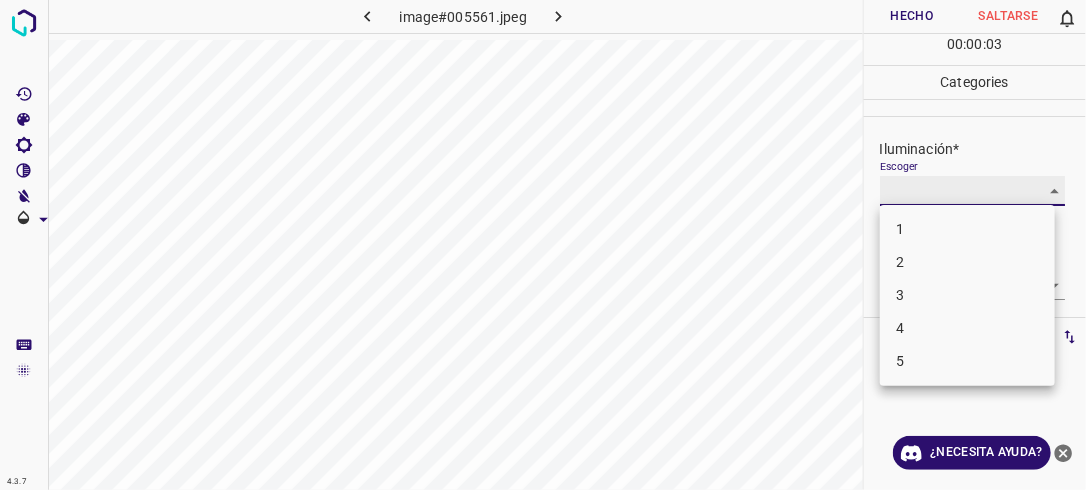 type on "3" 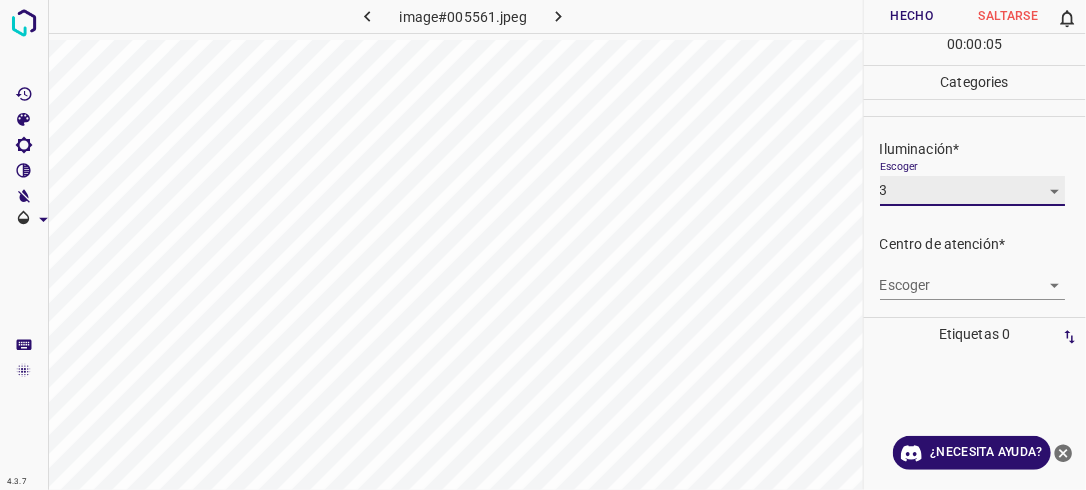 scroll, scrollTop: 61, scrollLeft: 0, axis: vertical 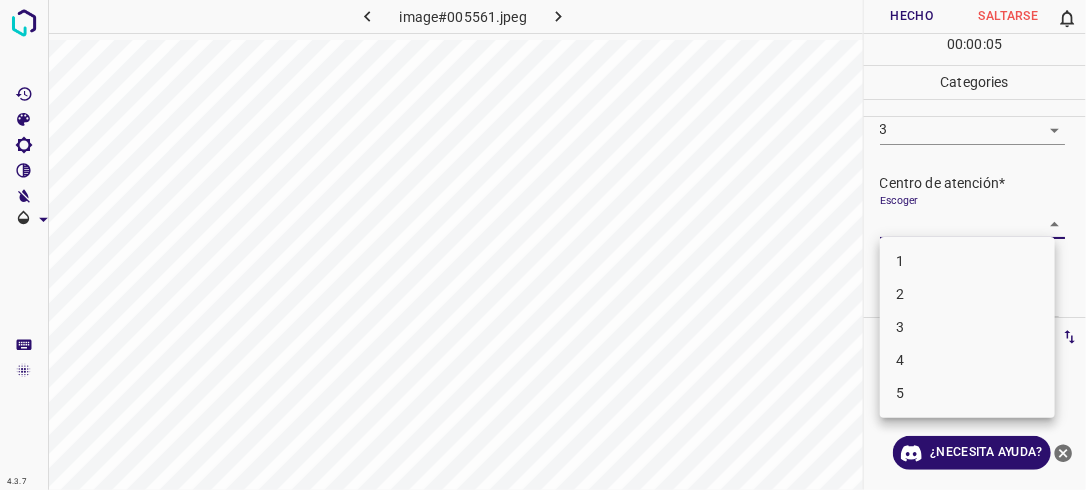 click on "4.3.7 image#005561.jpeg Hecho Saltarse 0 00   : 00   : 05   Categories Iluminación*  Escoger 3 3 Centro de atención*  Escoger ​ En general*  Escoger ​ Etiquetas 0 Categories 1 Lighting 2 Focus 3 Overall Tools Espacio Cambiar entre modos (Dibujar y Editar) Yo Etiquetado automático R Restaurar zoom M Acercar N Alejar Borrar Eliminar etiqueta de selección Filtros Z Restaurar filtros X Filtro de saturación C Filtro de brillo V Filtro de contraste B Filtro de escala de grises General O Descargar ¿Necesita ayuda? -Mensaje de texto -Esconder -Borrar 1 2 3 4 5" at bounding box center (543, 245) 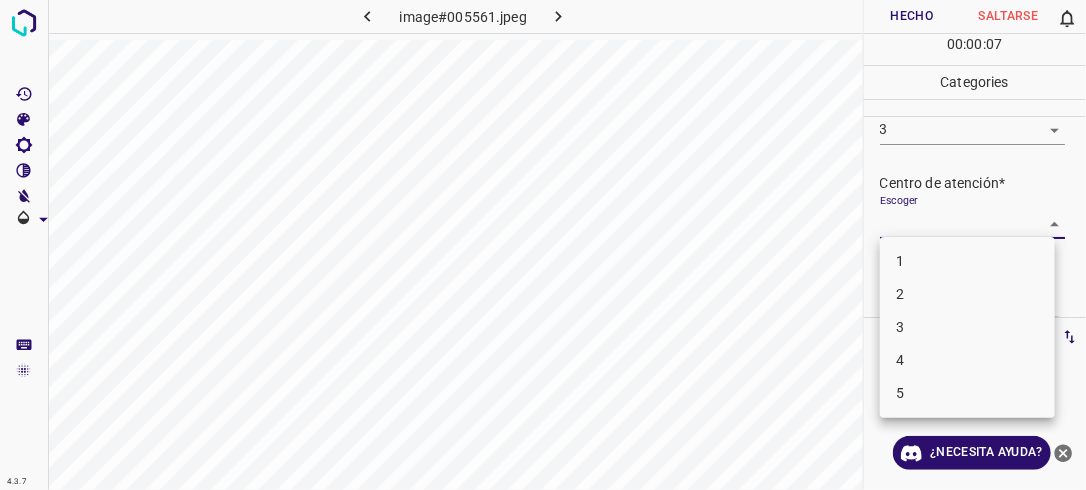 click on "3" at bounding box center (967, 327) 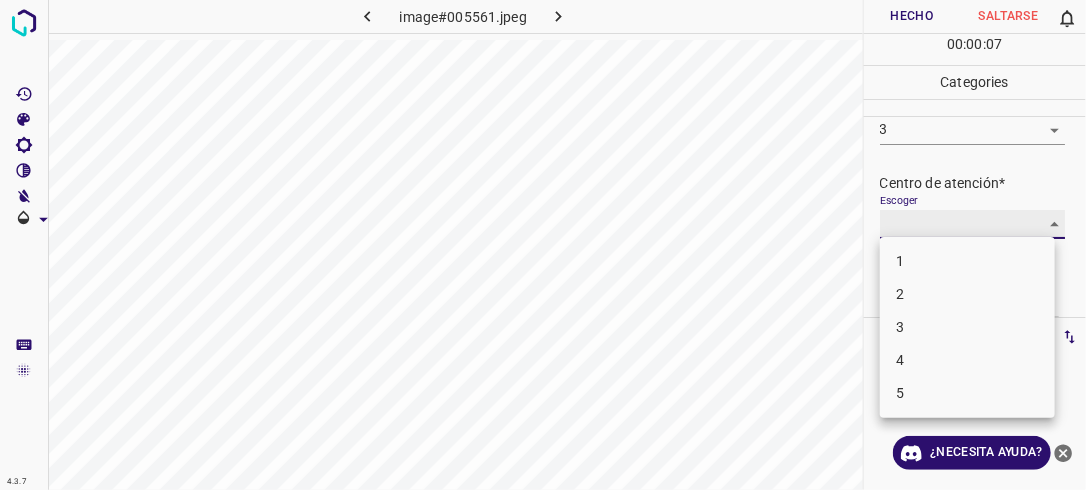 type on "3" 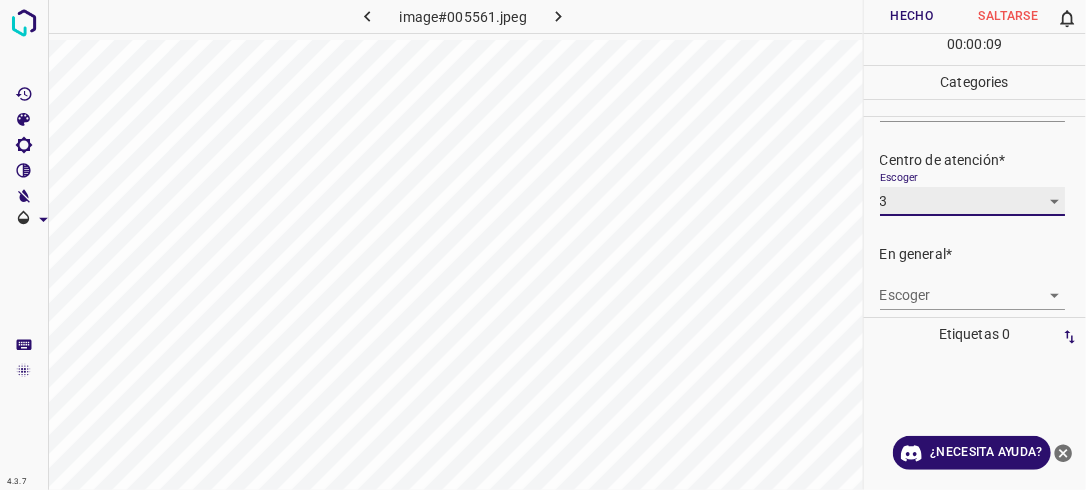 scroll, scrollTop: 94, scrollLeft: 0, axis: vertical 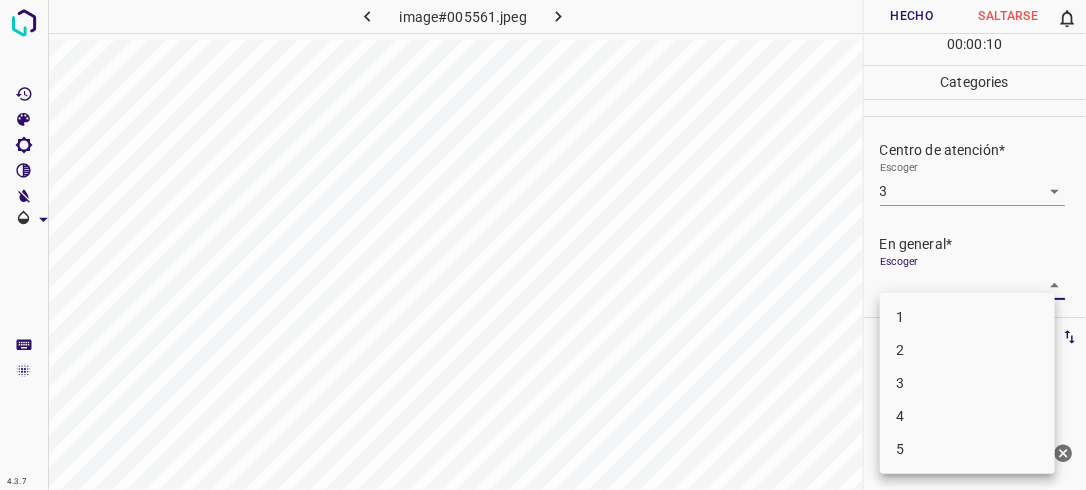 click on "4.3.7 image#005561.jpeg Hecho Saltarse 0 00   : 00   : 10   Categories Iluminación*  Escoger 3 3 Centro de atención*  Escoger 3 3 En general*  Escoger ​ Etiquetas 0 Categories 1 Lighting 2 Focus 3 Overall Tools Espacio Cambiar entre modos (Dibujar y Editar) Yo Etiquetado automático R Restaurar zoom M Acercar N Alejar Borrar Eliminar etiqueta de selección Filtros Z Restaurar filtros X Filtro de saturación C Filtro de brillo V Filtro de contraste B Filtro de escala de grises General O Descargar ¿Necesita ayuda? -Mensaje de texto -Esconder -Borrar 1 2 3 4 5" at bounding box center [543, 245] 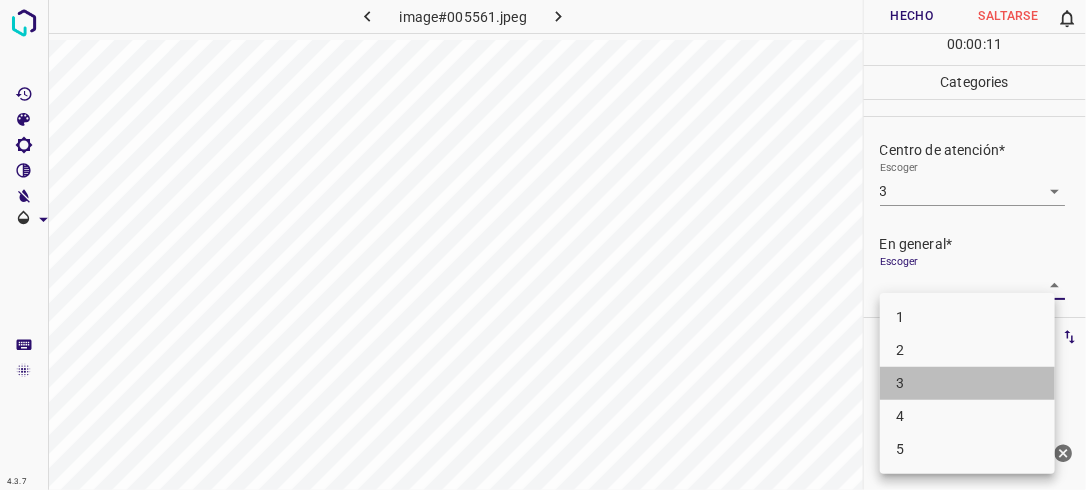 click on "3" at bounding box center (967, 383) 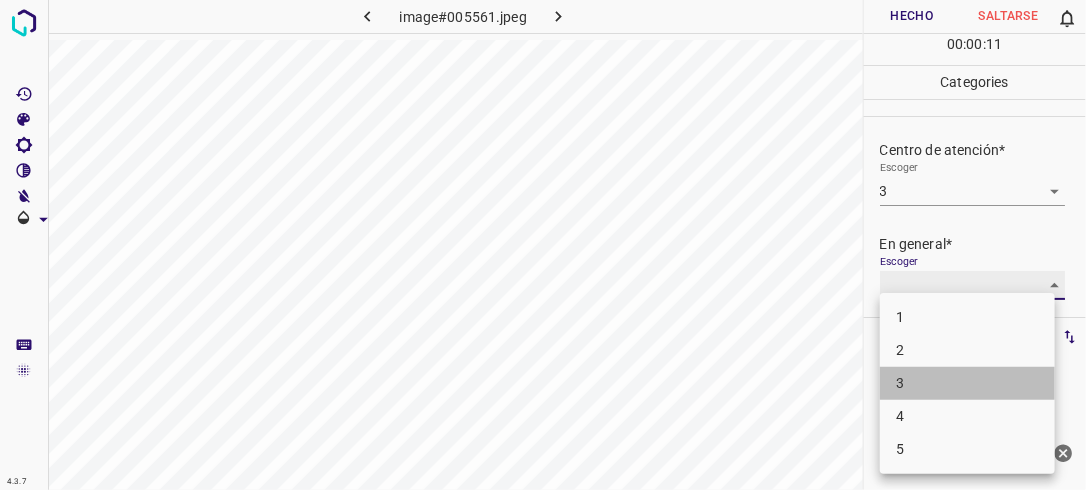 type on "3" 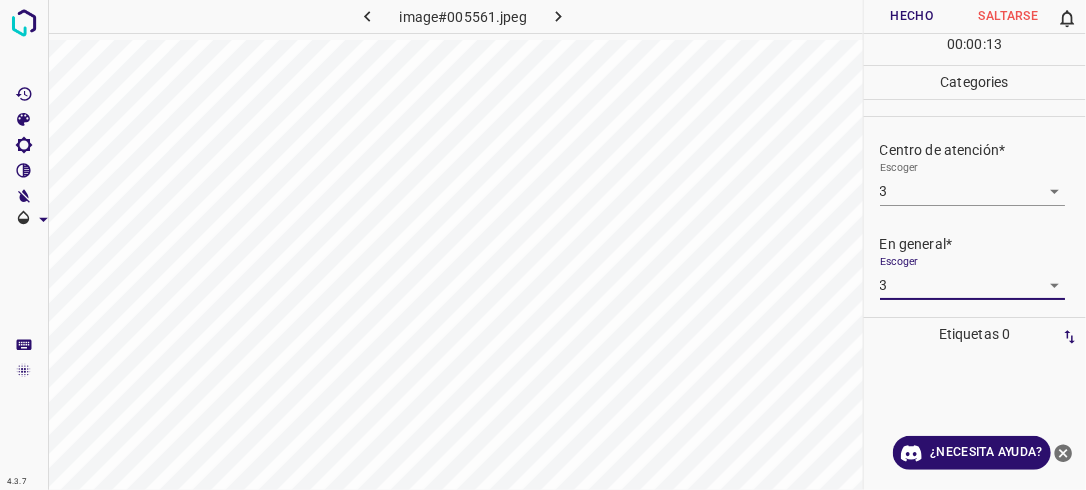 click on "Hecho" at bounding box center (912, 16) 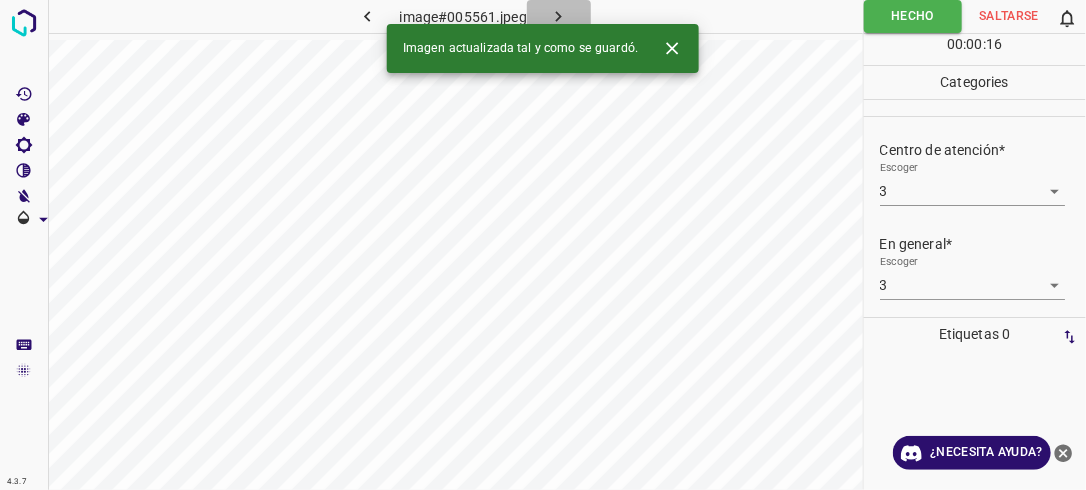 click at bounding box center [559, 16] 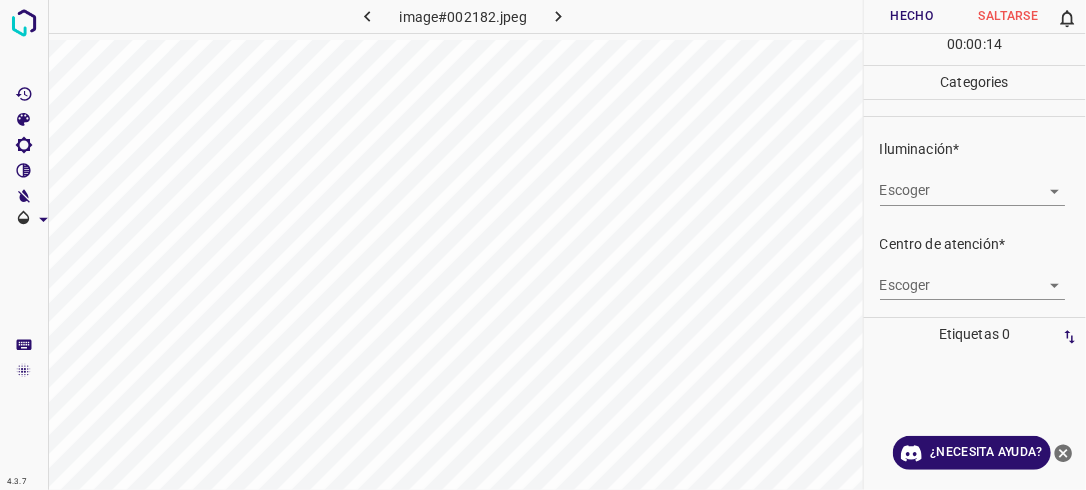click on "4.3.7 image#002182.jpeg Hecho Saltarse 0 00   : 00   : 14   Categories Iluminación*  Escoger ​ Centro de atención*  Escoger ​ En general*  Escoger ​ Etiquetas 0 Categories 1 Lighting 2 Focus 3 Overall Tools Espacio Cambiar entre modos (Dibujar y Editar) Yo Etiquetado automático R Restaurar zoom M Acercar N Alejar Borrar Eliminar etiqueta de selección Filtros Z Restaurar filtros X Filtro de saturación C Filtro de brillo V Filtro de contraste B Filtro de escala de grises General O Descargar ¿Necesita ayuda? -Mensaje de texto -Esconder -Borrar" at bounding box center (543, 245) 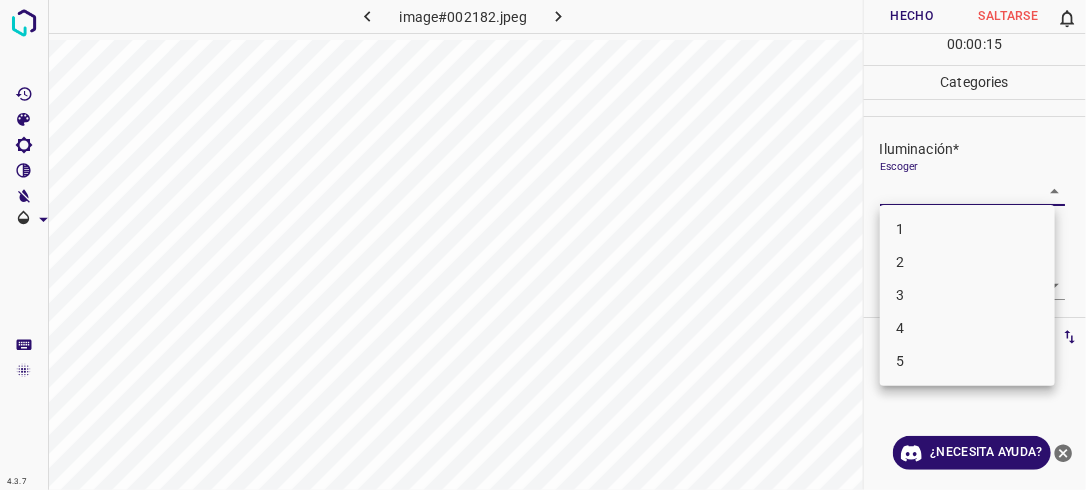 click on "3" at bounding box center [967, 295] 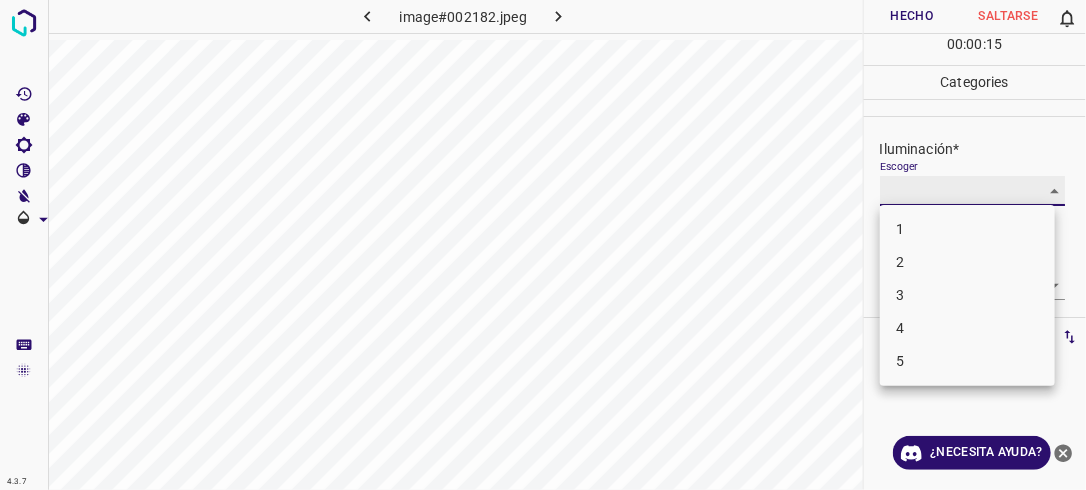 type on "3" 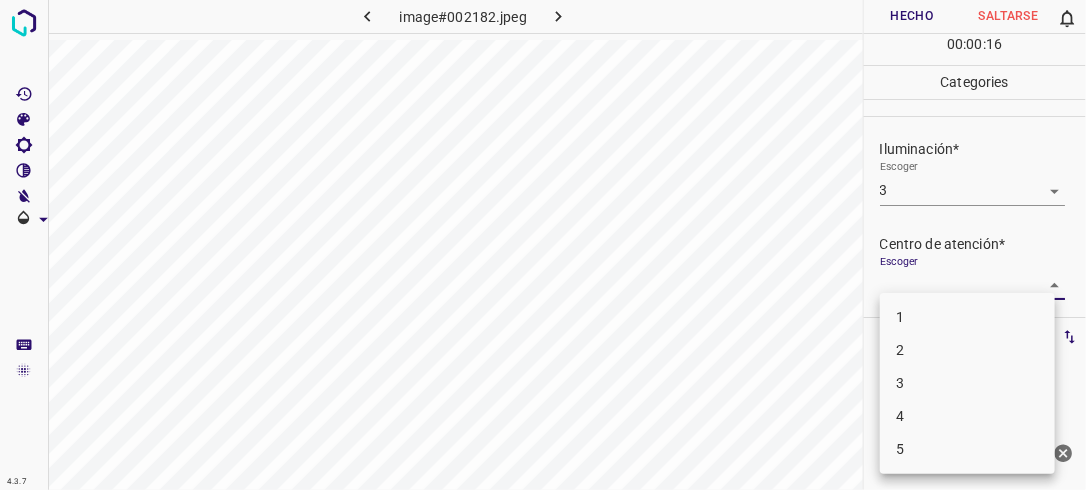 click on "4.3.7 image#002182.jpeg Hecho Saltarse 0 00   : 00   : 16   Categories Iluminación*  Escoger 3 3 Centro de atención*  Escoger ​ En general*  Escoger ​ Etiquetas 0 Categories 1 Lighting 2 Focus 3 Overall Tools Espacio Cambiar entre modos (Dibujar y Editar) Yo Etiquetado automático R Restaurar zoom M Acercar N Alejar Borrar Eliminar etiqueta de selección Filtros Z Restaurar filtros X Filtro de saturación C Filtro de brillo V Filtro de contraste B Filtro de escala de grises General O Descargar ¿Necesita ayuda? -Mensaje de texto -Esconder -Borrar 1 2 3 4 5" at bounding box center [543, 245] 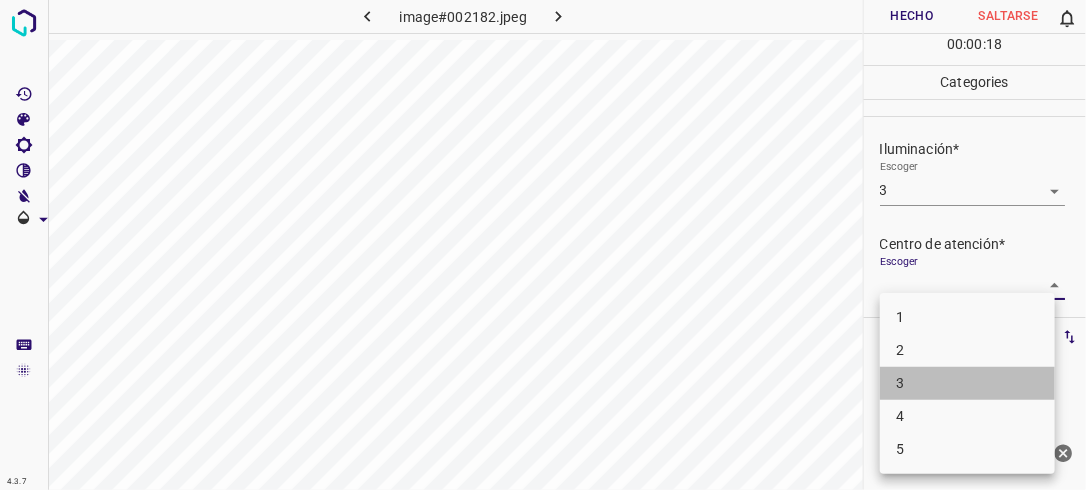 click on "3" at bounding box center [967, 383] 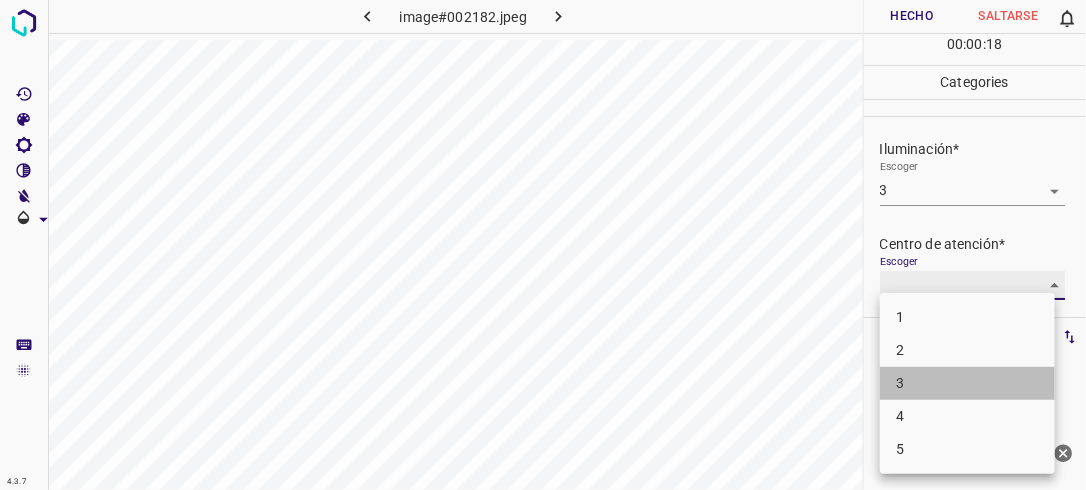 type on "3" 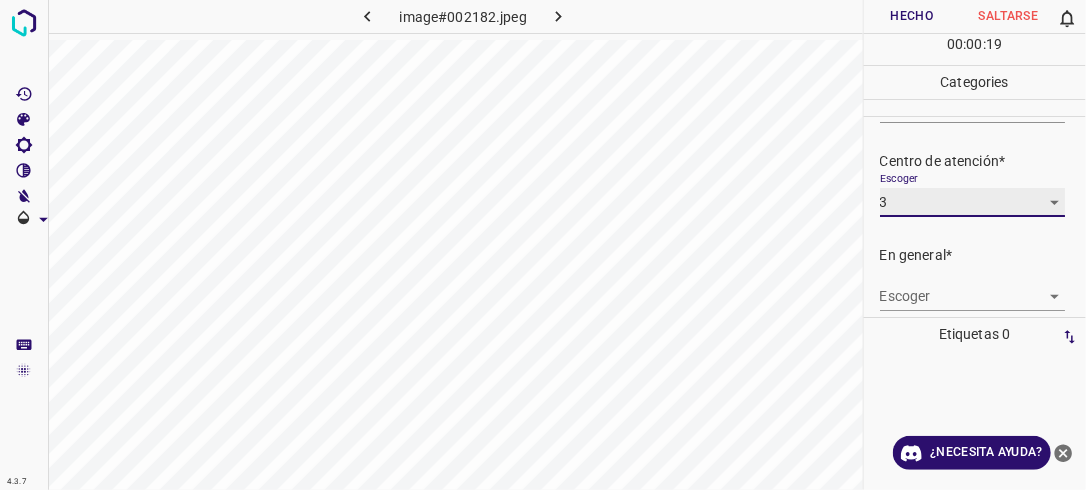 scroll, scrollTop: 89, scrollLeft: 0, axis: vertical 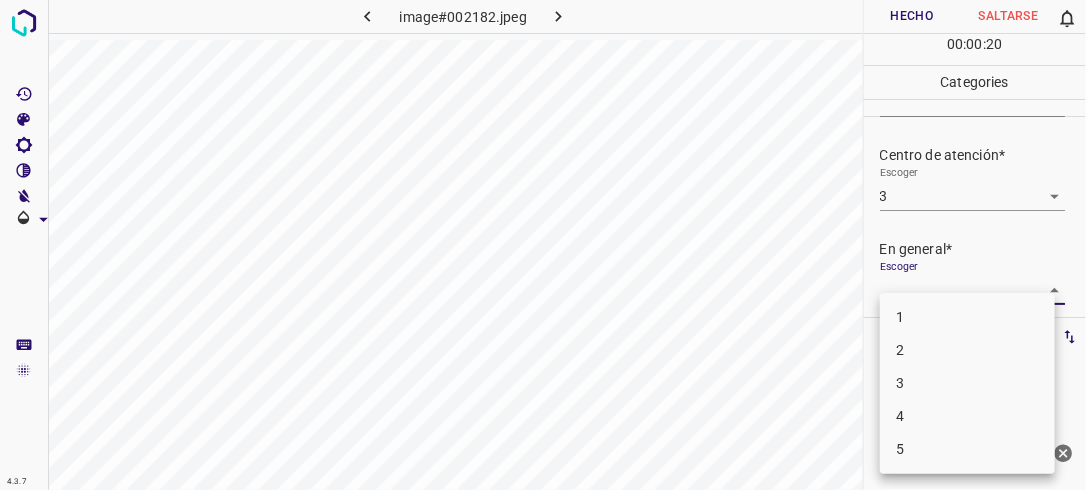 click on "4.3.7 image#002182.jpeg Hecho Saltarse 0 00   : 00   : 20   Categories Iluminación*  Escoger 3 3 Centro de atención*  Escoger 3 3 En general*  Escoger ​ Etiquetas 0 Categories 1 Lighting 2 Focus 3 Overall Tools Espacio Cambiar entre modos (Dibujar y Editar) Yo Etiquetado automático R Restaurar zoom M Acercar N Alejar Borrar Eliminar etiqueta de selección Filtros Z Restaurar filtros X Filtro de saturación C Filtro de brillo V Filtro de contraste B Filtro de escala de grises General O Descargar ¿Necesita ayuda? -Mensaje de texto -Esconder -Borrar 1 2 3 4 5" at bounding box center [543, 245] 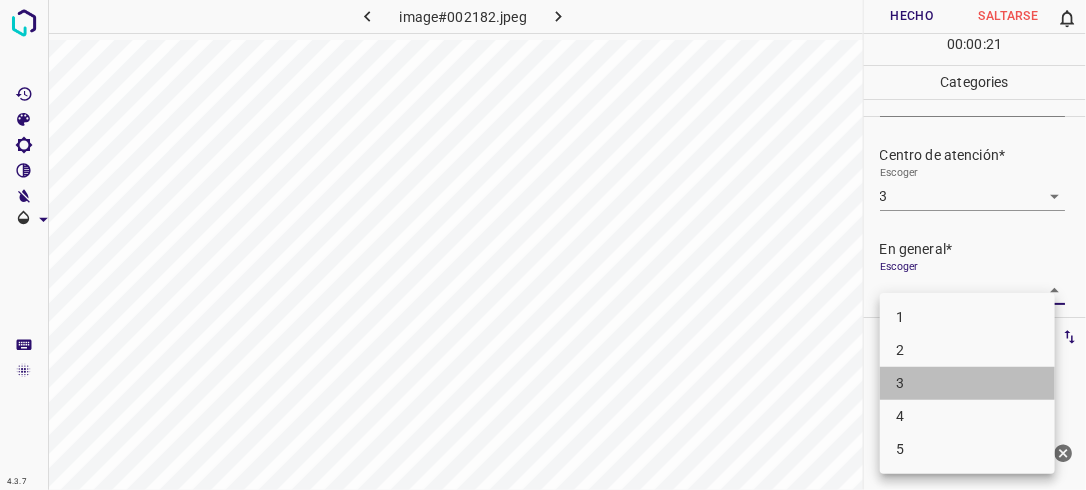 click on "3" at bounding box center [967, 383] 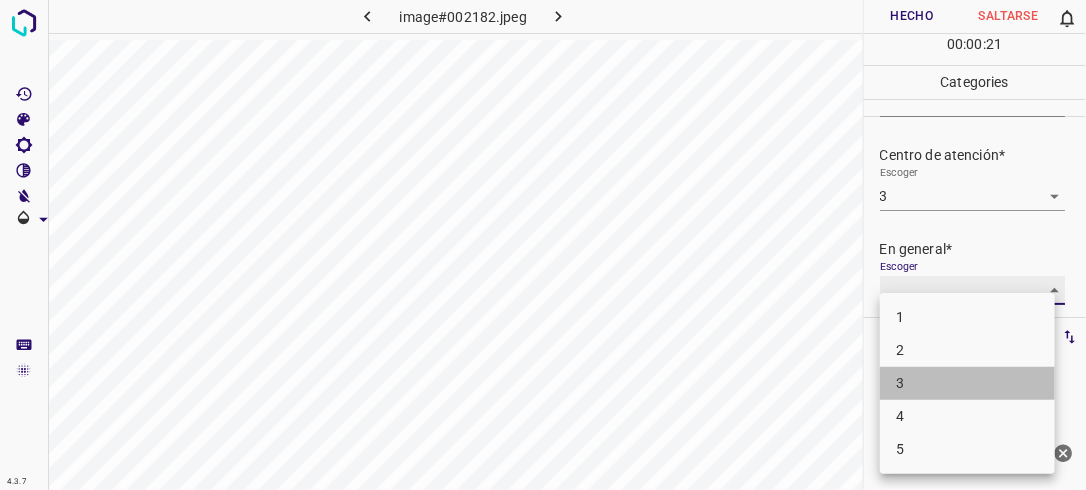type on "3" 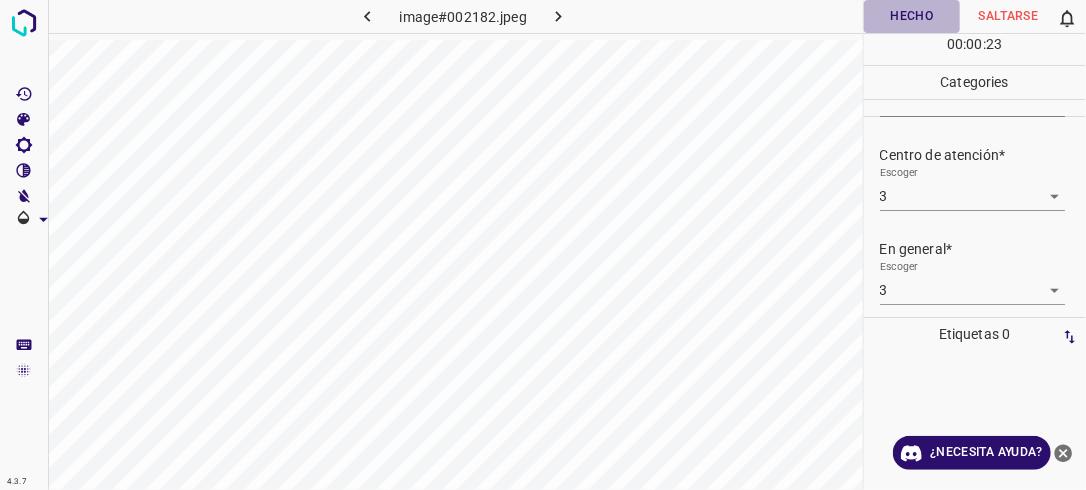 click on "Hecho" at bounding box center (912, 16) 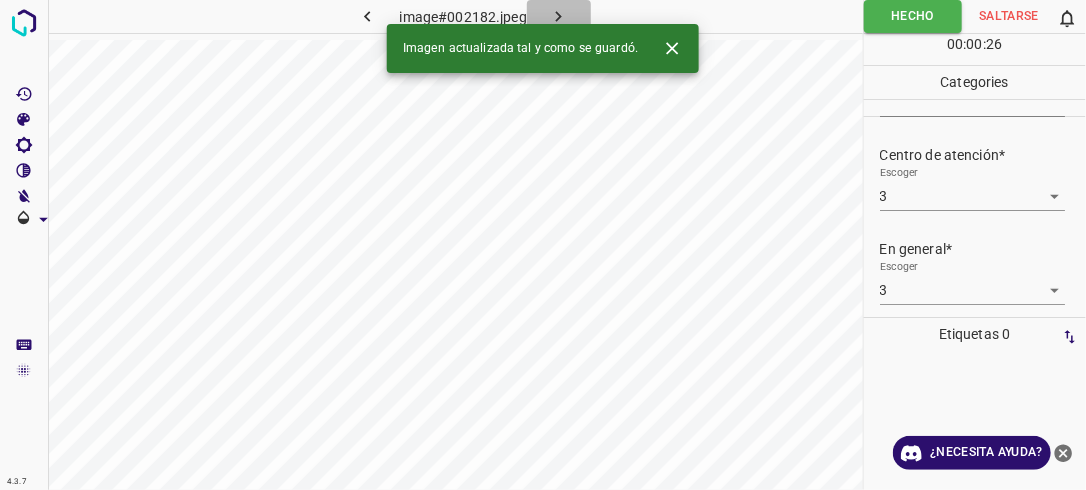 click at bounding box center (559, 16) 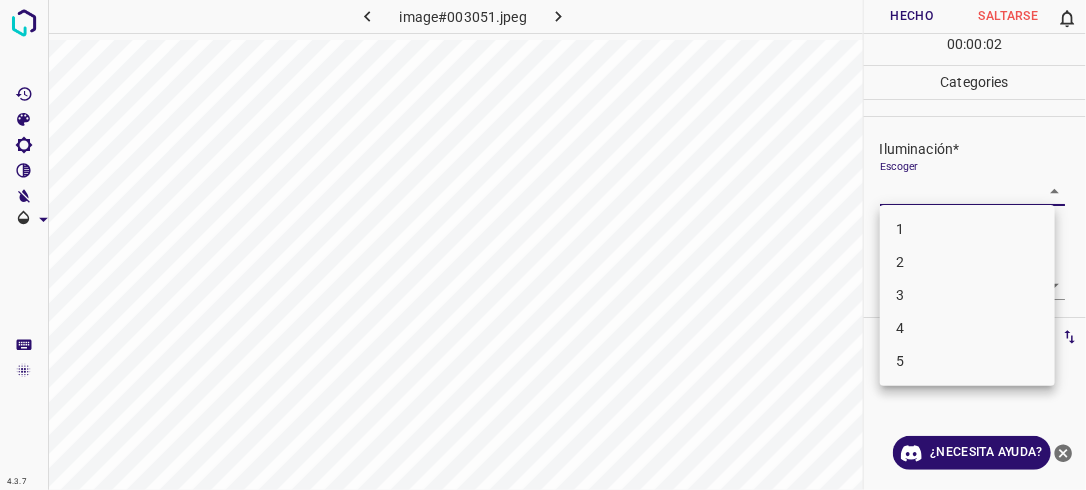 click on "4.3.7 image#003051.jpeg Hecho Saltarse 0 00   : 00   : 02   Categories Iluminación*  Escoger ​ Centro de atención*  Escoger ​ En general*  Escoger ​ Etiquetas 0 Categories 1 Lighting 2 Focus 3 Overall Tools Espacio Cambiar entre modos (Dibujar y Editar) Yo Etiquetado automático R Restaurar zoom M Acercar N Alejar Borrar Eliminar etiqueta de selección Filtros Z Restaurar filtros X Filtro de saturación C Filtro de brillo V Filtro de contraste B Filtro de escala de grises General O Descargar ¿Necesita ayuda? -Mensaje de texto -Esconder -Borrar 1 2 3 4 5" at bounding box center (543, 245) 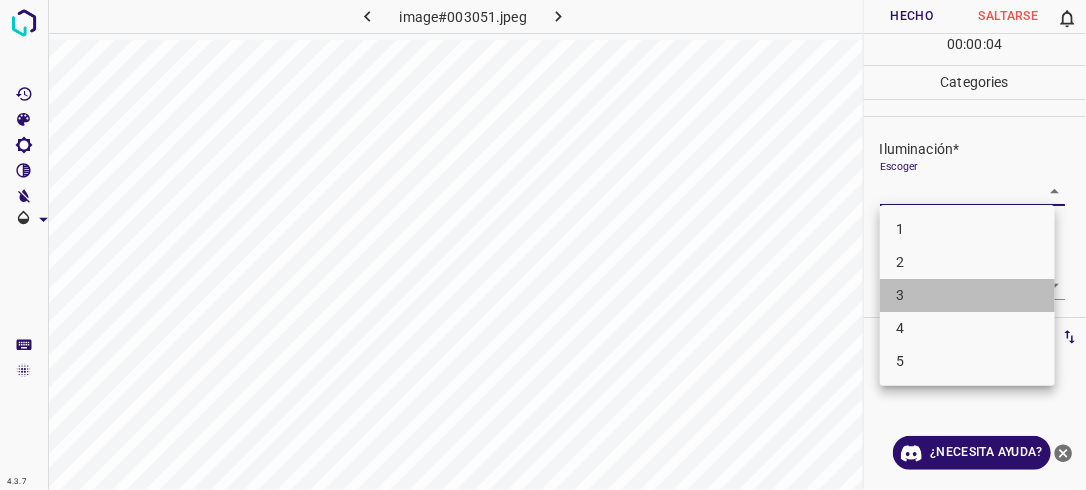 click on "3" at bounding box center [967, 295] 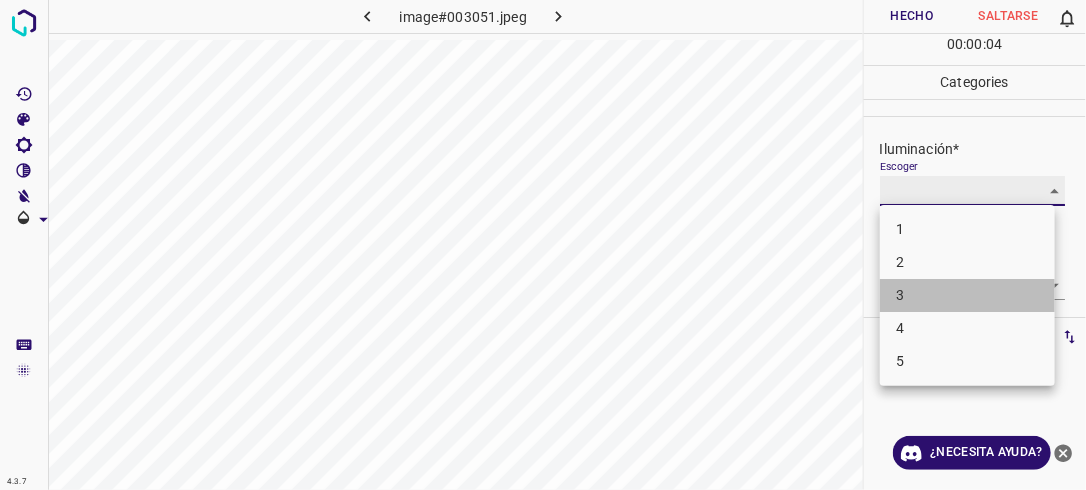 type on "3" 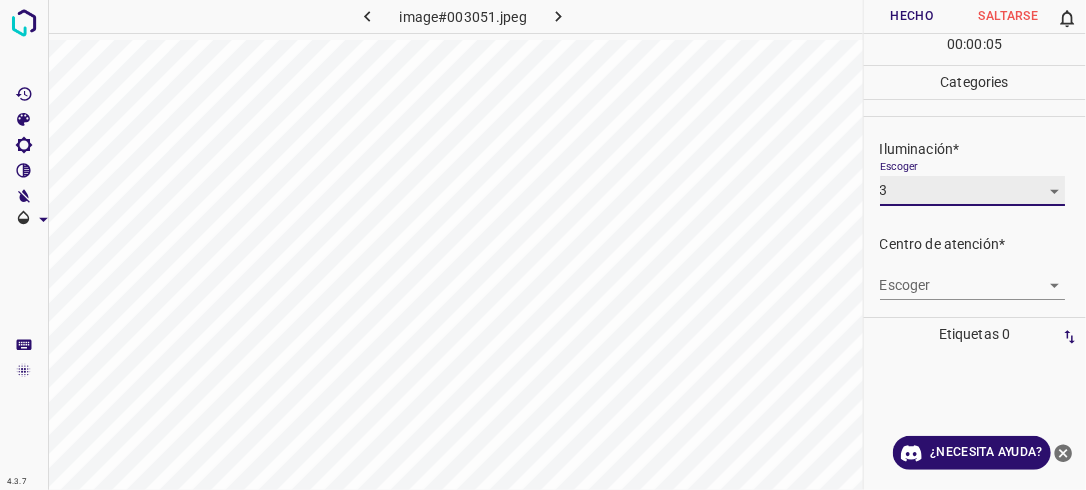 scroll, scrollTop: 75, scrollLeft: 0, axis: vertical 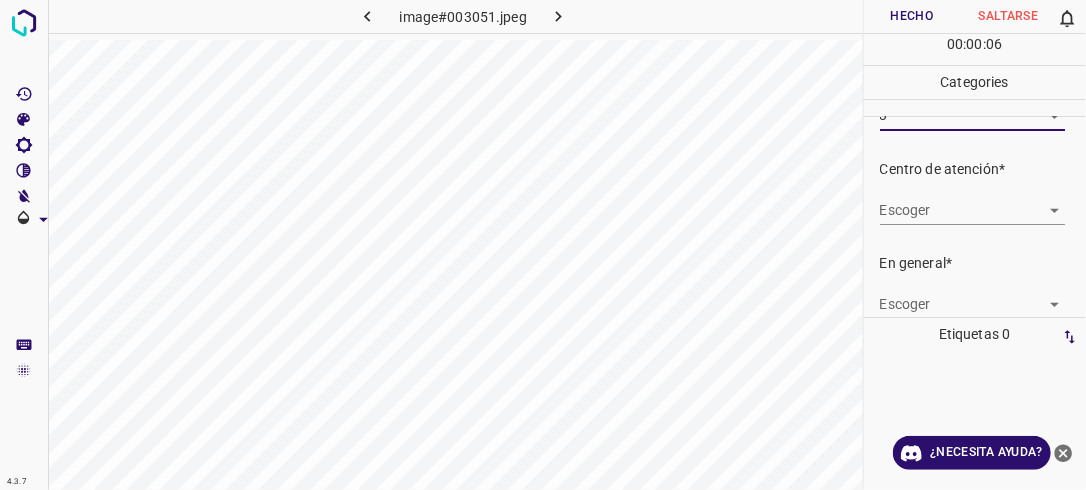 click on "4.3.7 image#003051.jpeg Hecho Saltarse 0 00   : 00   : 06   Categories Iluminación*  Escoger 3 3 Centro de atención*  Escoger ​ En general*  Escoger ​ Etiquetas 0 Categories 1 Lighting 2 Focus 3 Overall Tools Espacio Cambiar entre modos (Dibujar y Editar) Yo Etiquetado automático R Restaurar zoom M Acercar N Alejar Borrar Eliminar etiqueta de selección Filtros Z Restaurar filtros X Filtro de saturación C Filtro de brillo V Filtro de contraste B Filtro de escala de grises General O Descargar ¿Necesita ayuda? -Mensaje de texto -Esconder -Borrar" at bounding box center (543, 245) 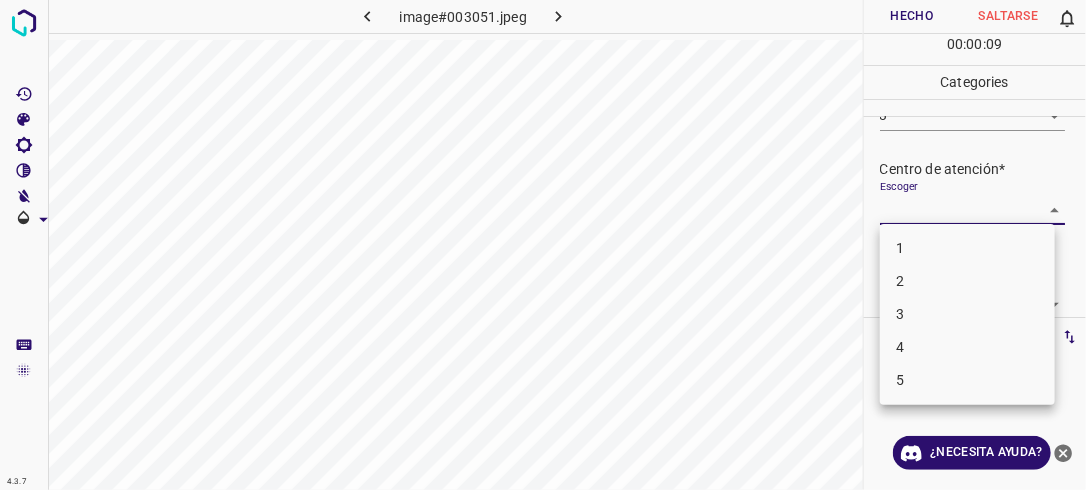click on "3" at bounding box center [967, 314] 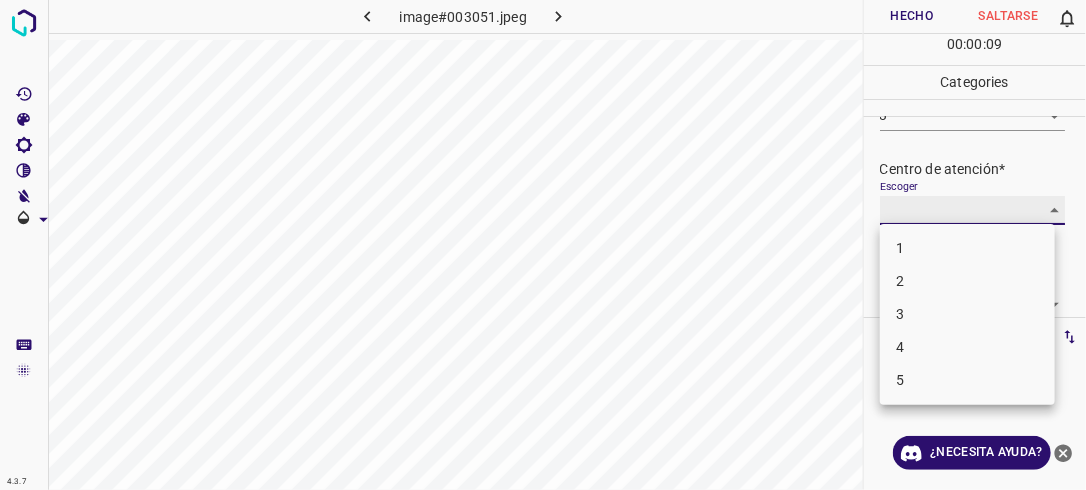 type on "3" 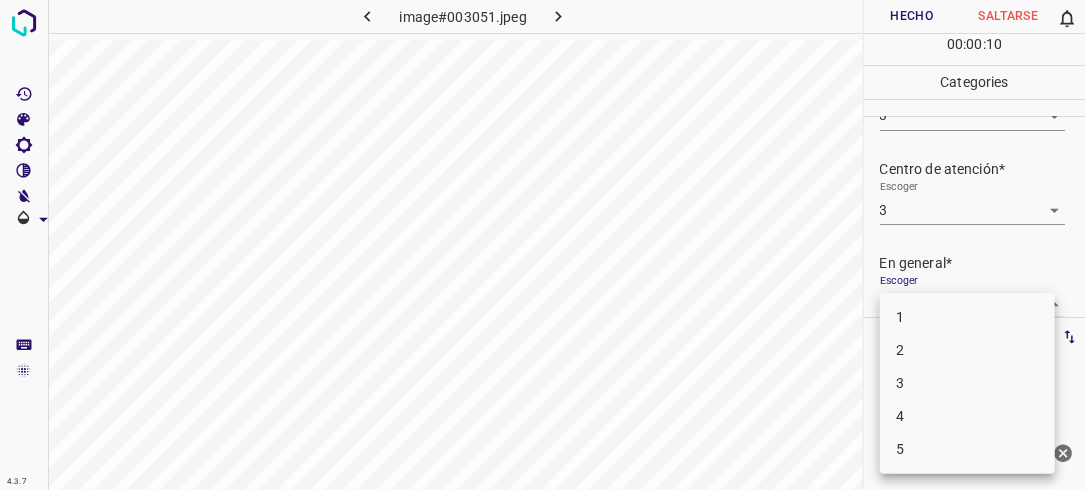 scroll, scrollTop: 76, scrollLeft: 0, axis: vertical 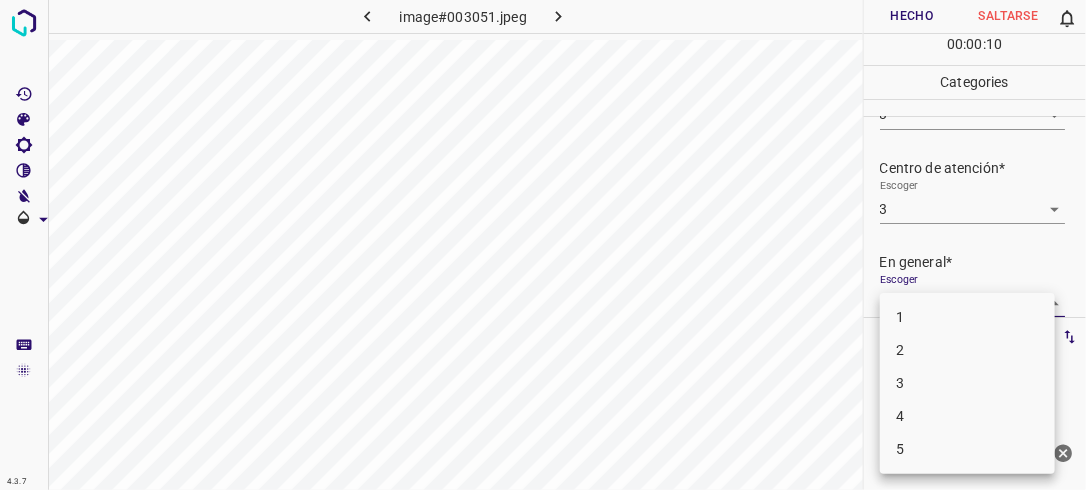click on "4.3.7 image#003051.jpeg Hecho Saltarse 0 00   : 00   : 10   Categories Iluminación*  Escoger 3 3 Centro de atención*  Escoger 3 3 En general*  Escoger ​ Etiquetas 0 Categories 1 Lighting 2 Focus 3 Overall Tools Espacio Cambiar entre modos (Dibujar y Editar) Yo Etiquetado automático R Restaurar zoom M Acercar N Alejar Borrar Eliminar etiqueta de selección Filtros Z Restaurar filtros X Filtro de saturación C Filtro de brillo V Filtro de contraste B Filtro de escala de grises General O Descargar ¿Necesita ayuda? -Mensaje de texto -Esconder -Borrar 1 2 3 4 5" at bounding box center (543, 245) 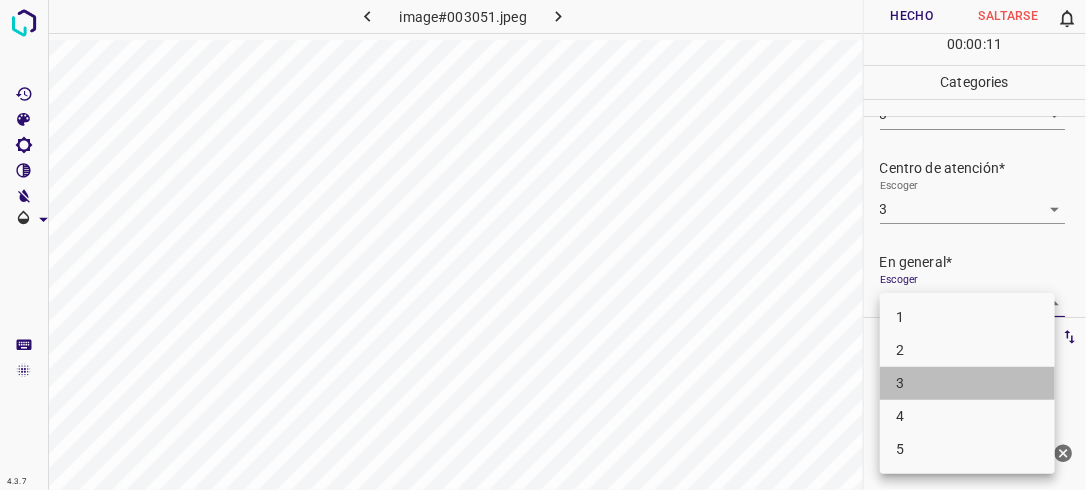 click on "3" at bounding box center (967, 383) 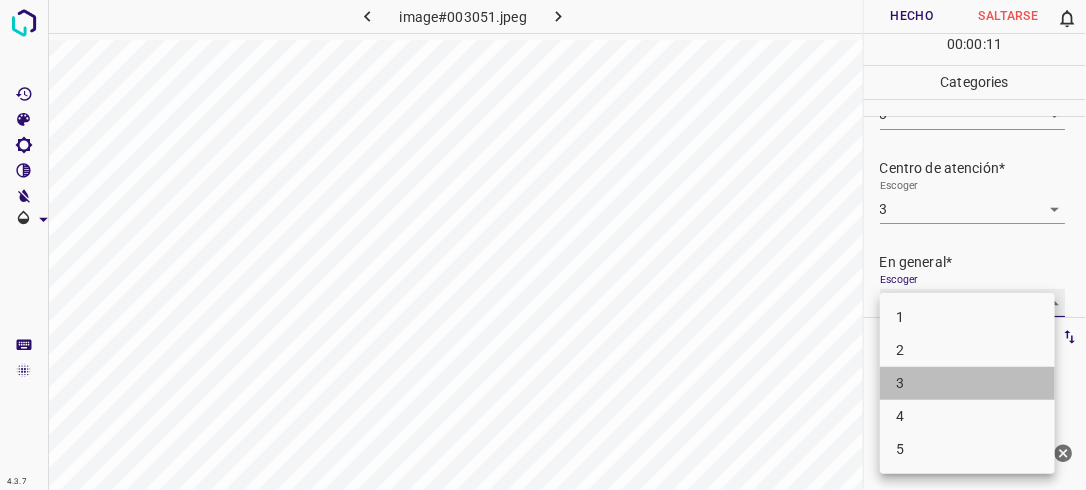 type on "3" 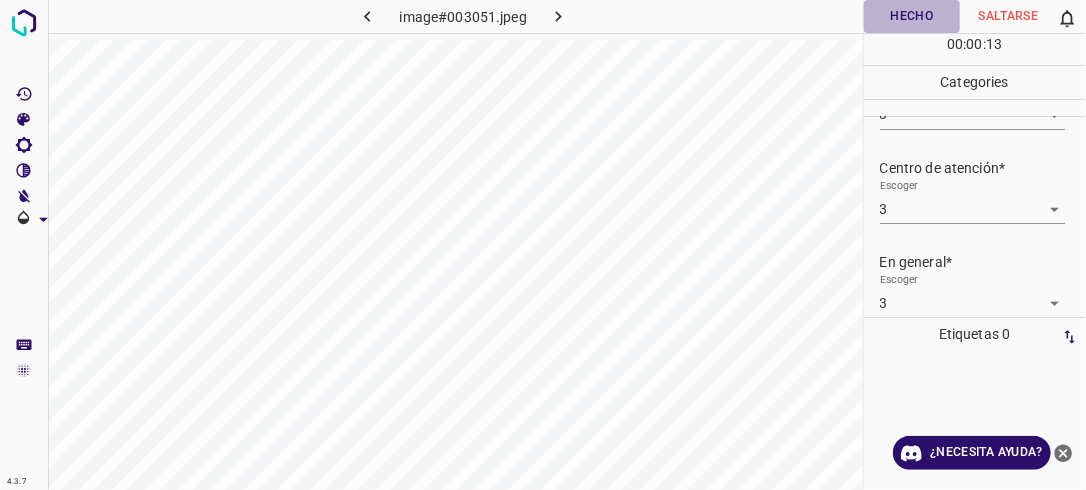 click on "Hecho" at bounding box center [912, 16] 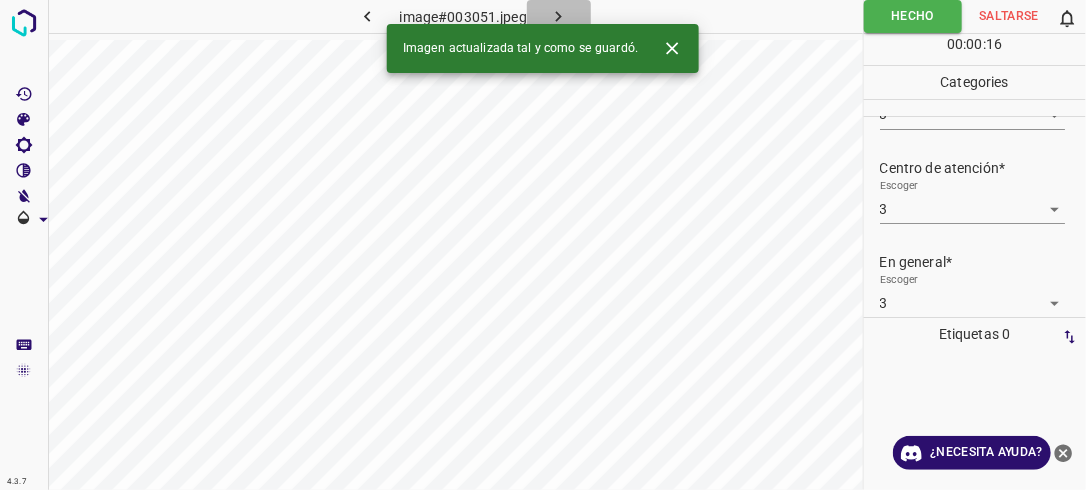 click 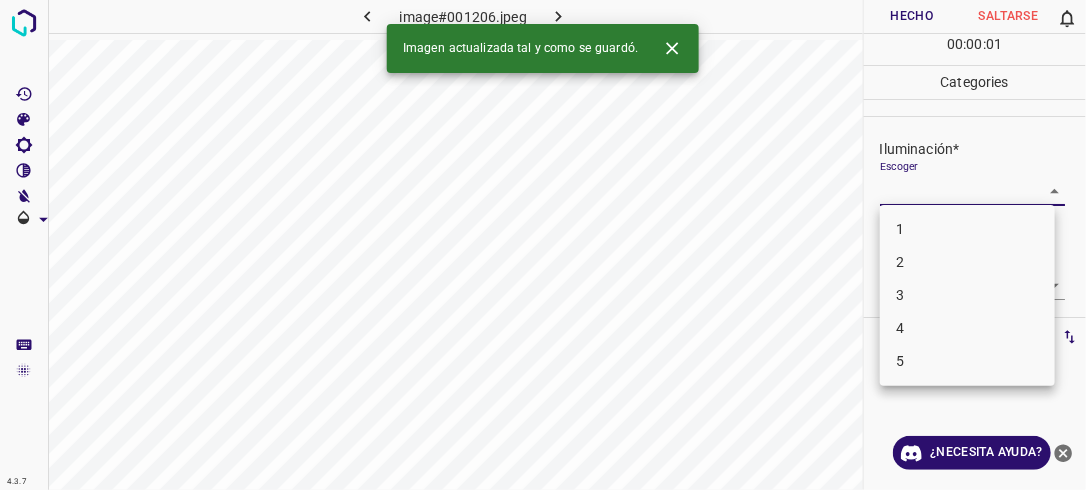 click on "4.3.7 image#001206.jpeg Hecho Saltarse 0 00   : 00   : 01   Categories Iluminación*  Escoger ​ Centro de atención*  Escoger ​ En general*  Escoger ​ Etiquetas 0 Categories 1 Lighting 2 Focus 3 Overall Tools Espacio Cambiar entre modos (Dibujar y Editar) Yo Etiquetado automático R Restaurar zoom M Acercar N Alejar Borrar Eliminar etiqueta de selección Filtros Z Restaurar filtros X Filtro de saturación C Filtro de brillo V Filtro de contraste B Filtro de escala de grises General O Descargar Imagen actualizada tal y como se guardó. ¿Necesita ayuda? -Mensaje de texto -Esconder -Borrar 1 2 3 4 5" at bounding box center (543, 245) 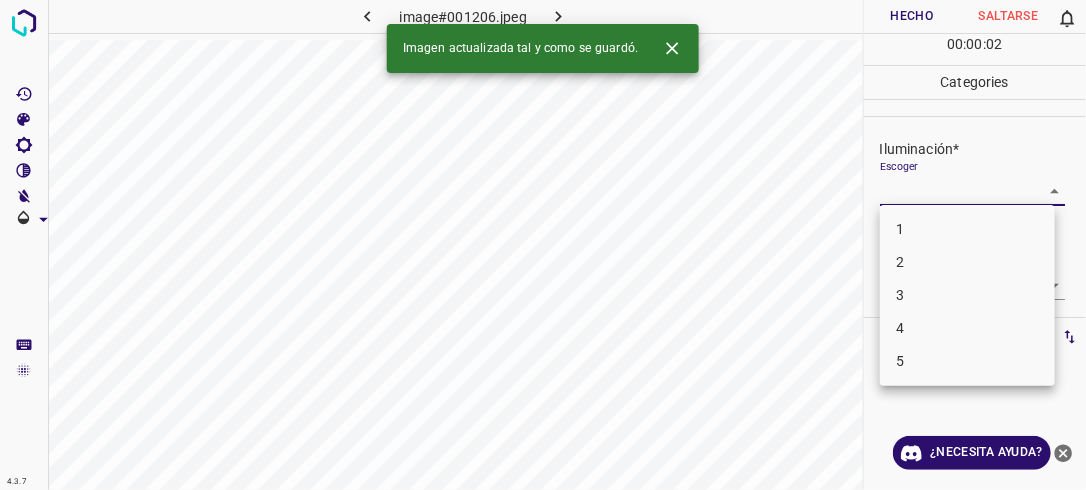 click on "2" at bounding box center (967, 262) 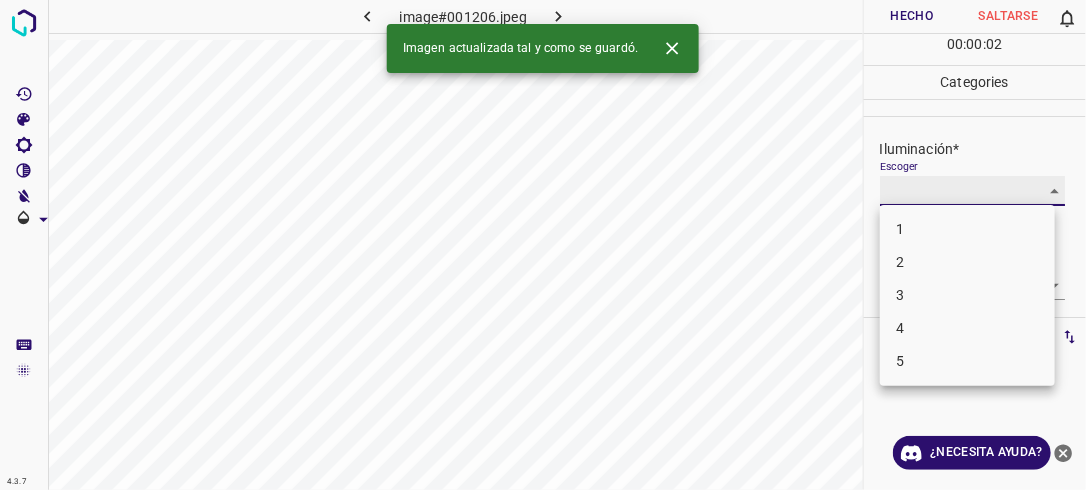 type on "2" 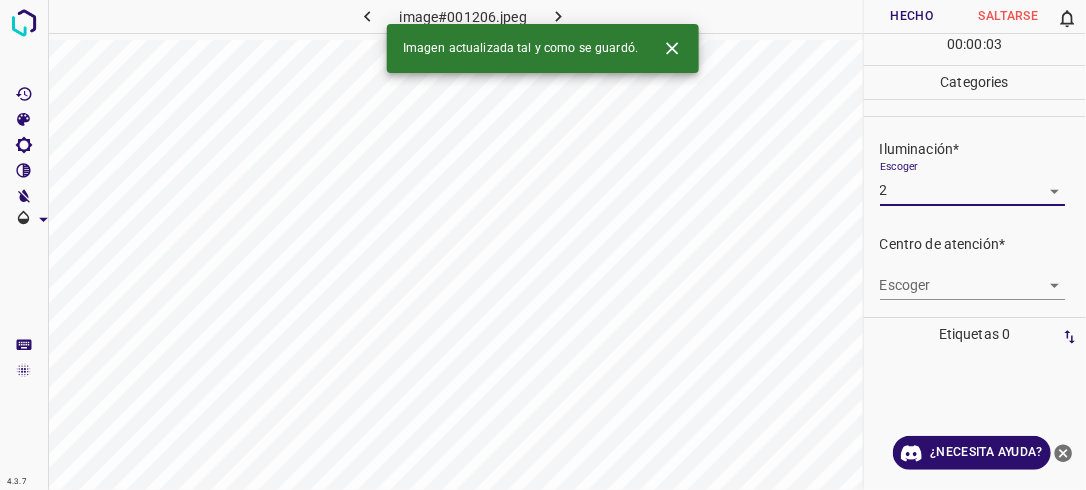 click on "4.3.7 image#001206.jpeg Hecho Saltarse 0 00   : 00   : 03   Categories Iluminación*  Escoger 2 2 Centro de atención*  Escoger ​ En general*  Escoger ​ Etiquetas 0 Categories 1 Lighting 2 Focus 3 Overall Tools Espacio Cambiar entre modos (Dibujar y Editar) Yo Etiquetado automático R Restaurar zoom M Acercar N Alejar Borrar Eliminar etiqueta de selección Filtros Z Restaurar filtros X Filtro de saturación C Filtro de brillo V Filtro de contraste B Filtro de escala de grises General O Descargar Imagen actualizada tal y como se guardó. ¿Necesita ayuda? -Mensaje de texto -Esconder -Borrar" at bounding box center [543, 245] 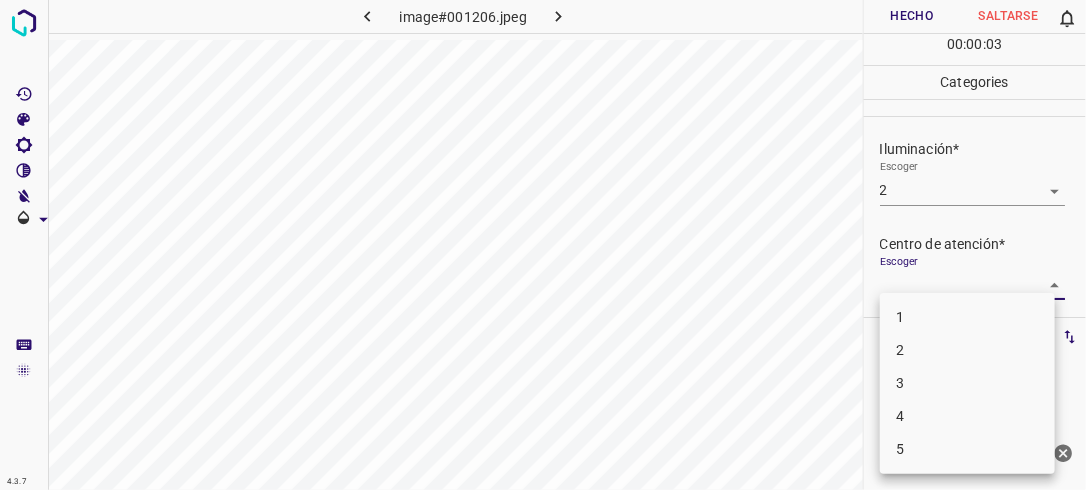click on "2" at bounding box center (967, 350) 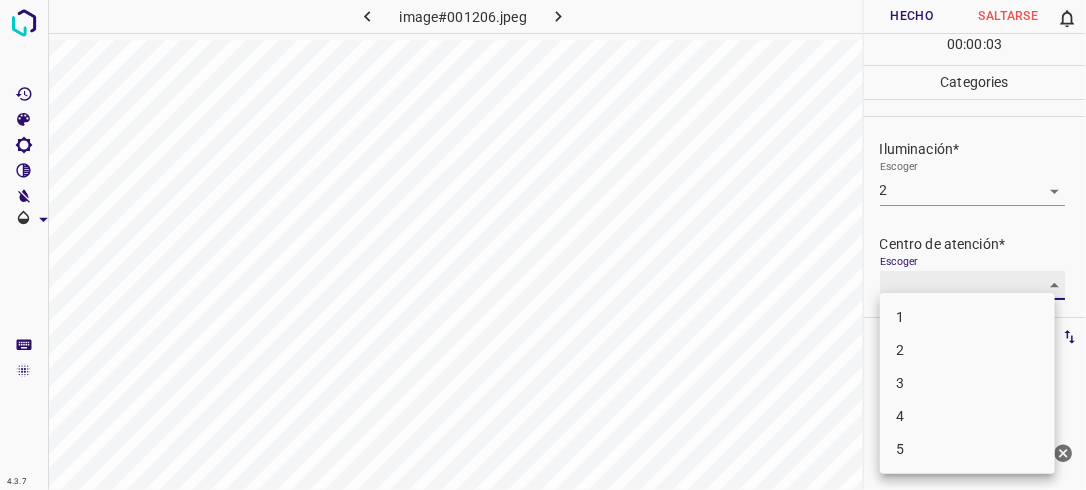 type on "2" 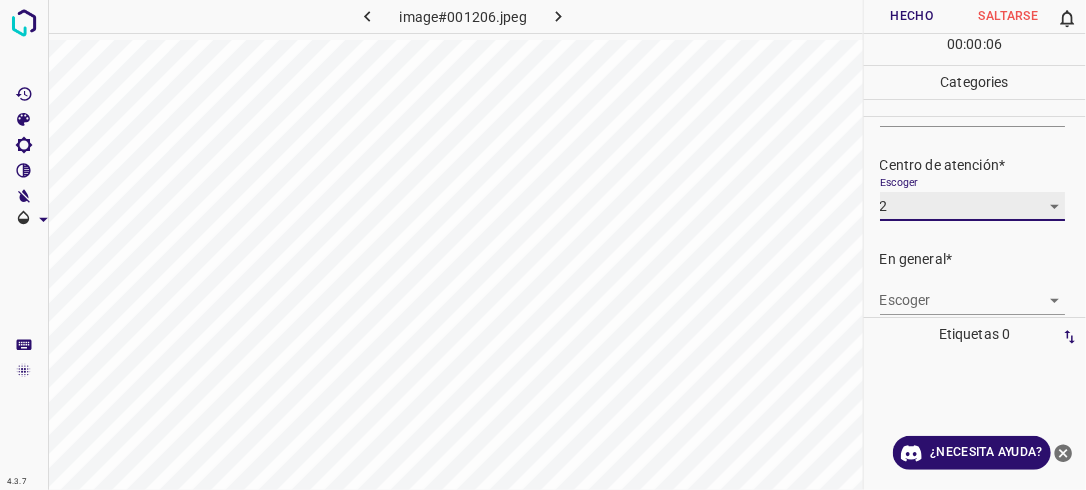 scroll, scrollTop: 98, scrollLeft: 0, axis: vertical 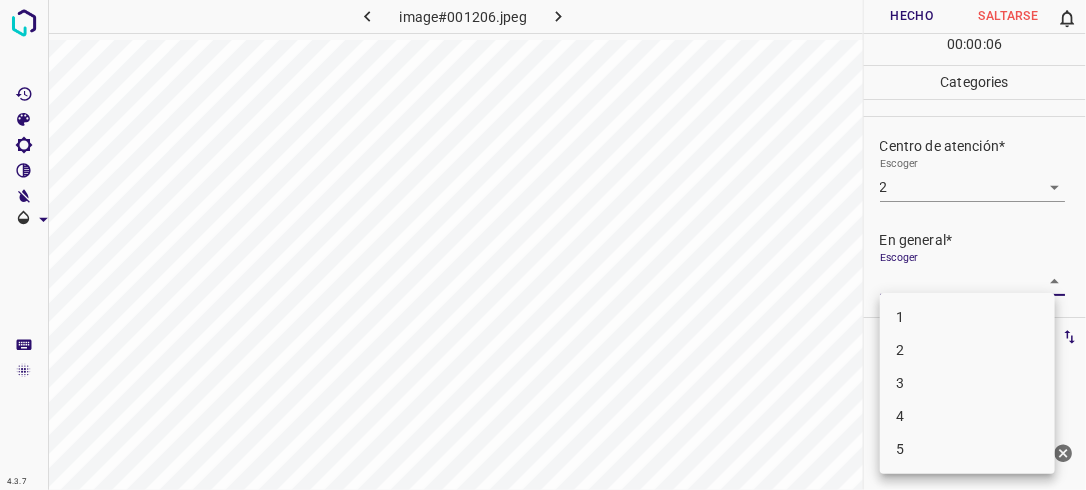 drag, startPoint x: 1035, startPoint y: 273, endPoint x: 1027, endPoint y: 291, distance: 19.697716 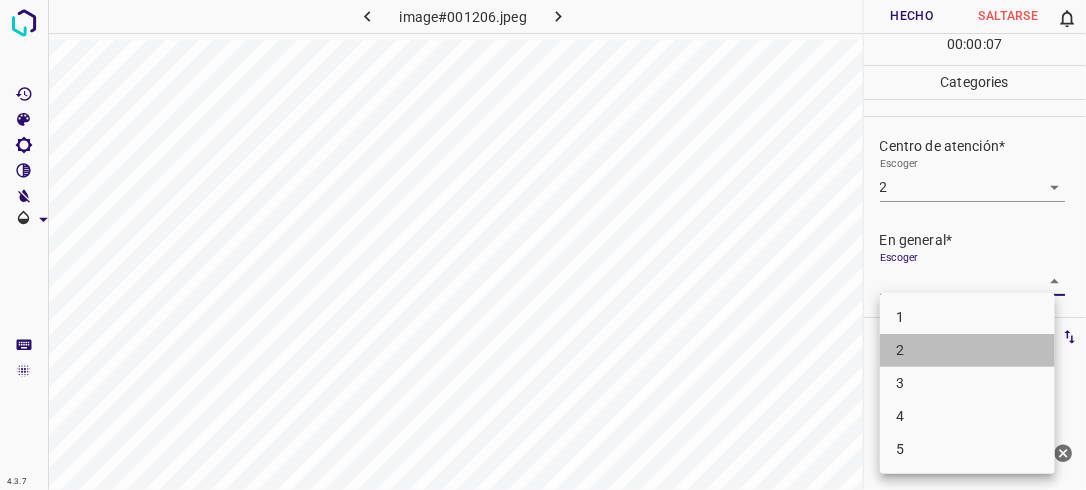 click on "2" at bounding box center [967, 350] 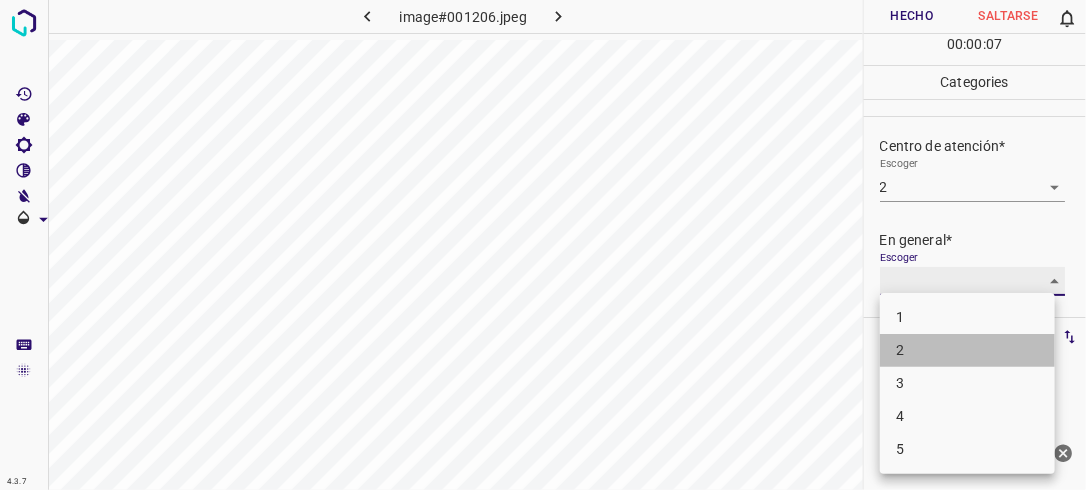 type on "2" 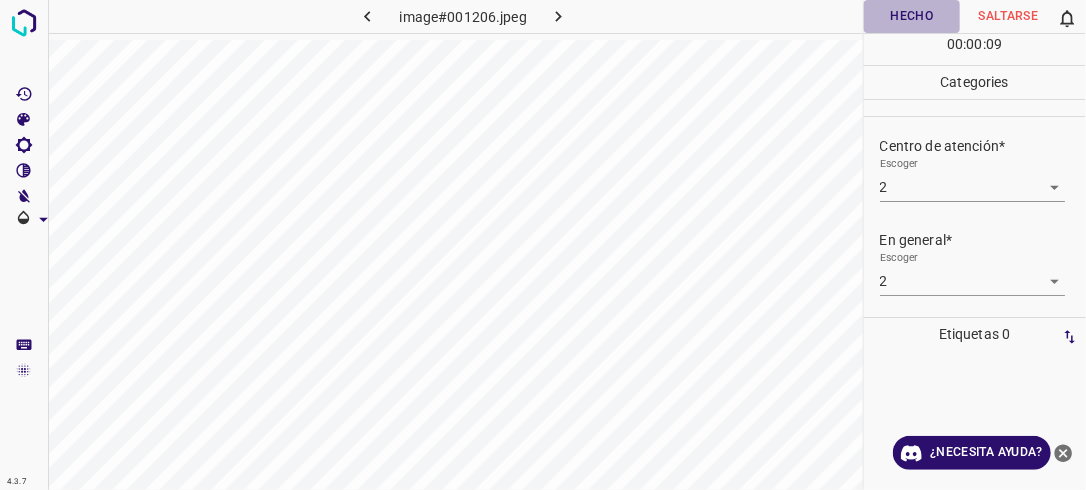 click on "Hecho" at bounding box center [912, 16] 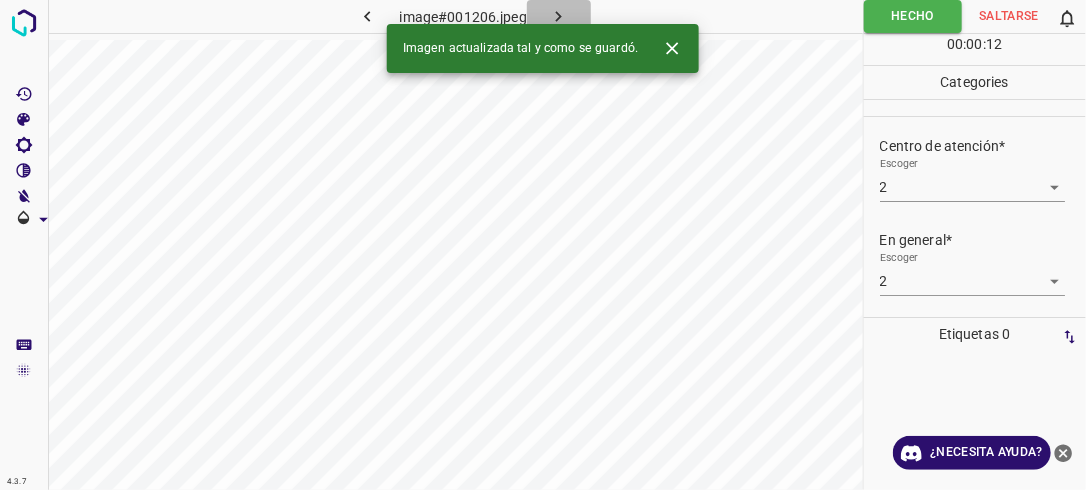 click 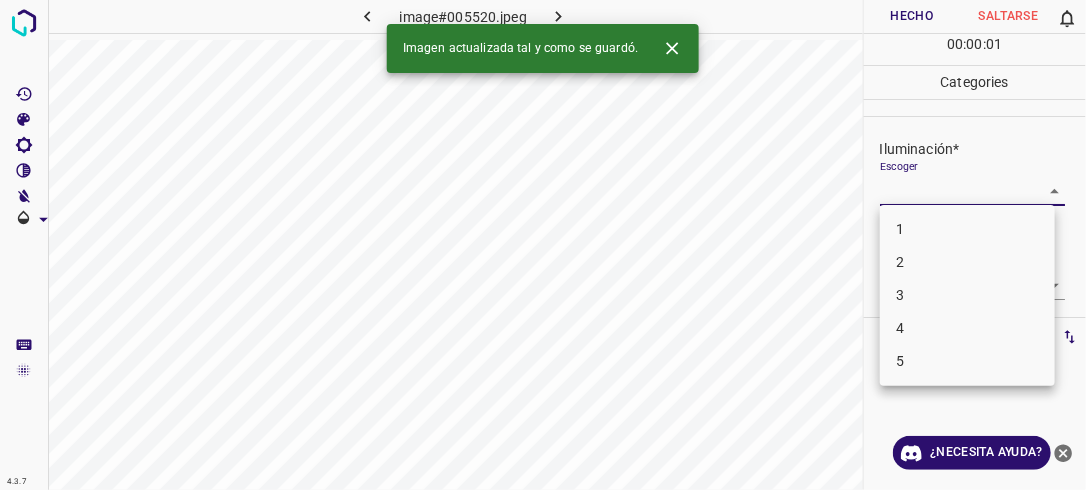 click on "4.3.7 image#005520.jpeg Hecho Saltarse 0 00   : 00   : 01   Categories Iluminación*  Escoger ​ Centro de atención*  Escoger ​ En general*  Escoger ​ Etiquetas 0 Categories 1 Lighting 2 Focus 3 Overall Tools Espacio Cambiar entre modos (Dibujar y Editar) Yo Etiquetado automático R Restaurar zoom M Acercar N Alejar Borrar Eliminar etiqueta de selección Filtros Z Restaurar filtros X Filtro de saturación C Filtro de brillo V Filtro de contraste B Filtro de escala de grises General O Descargar Imagen actualizada tal y como se guardó. ¿Necesita ayuda? -Mensaje de texto -Esconder -Borrar 1 2 3 4 5" at bounding box center [543, 245] 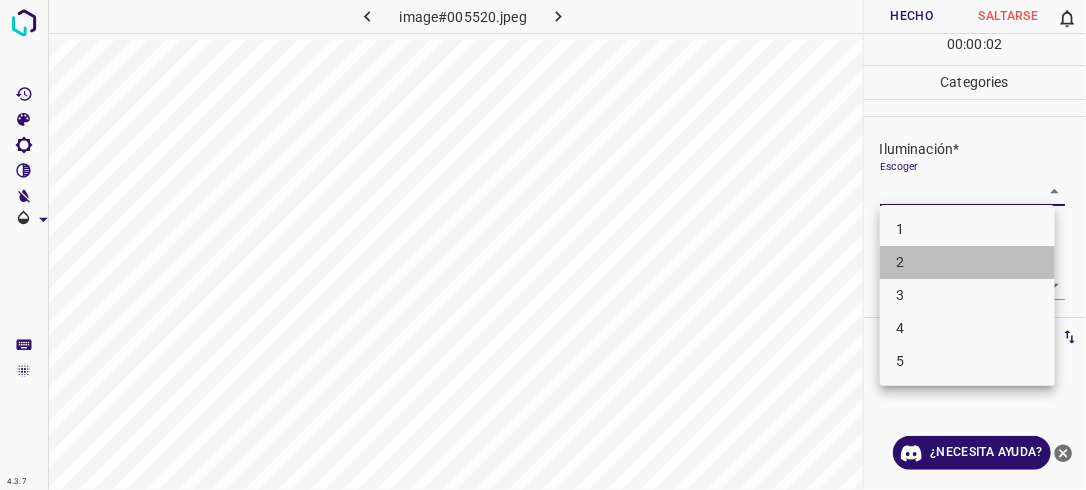 drag, startPoint x: 1007, startPoint y: 254, endPoint x: 1035, endPoint y: 257, distance: 28.160255 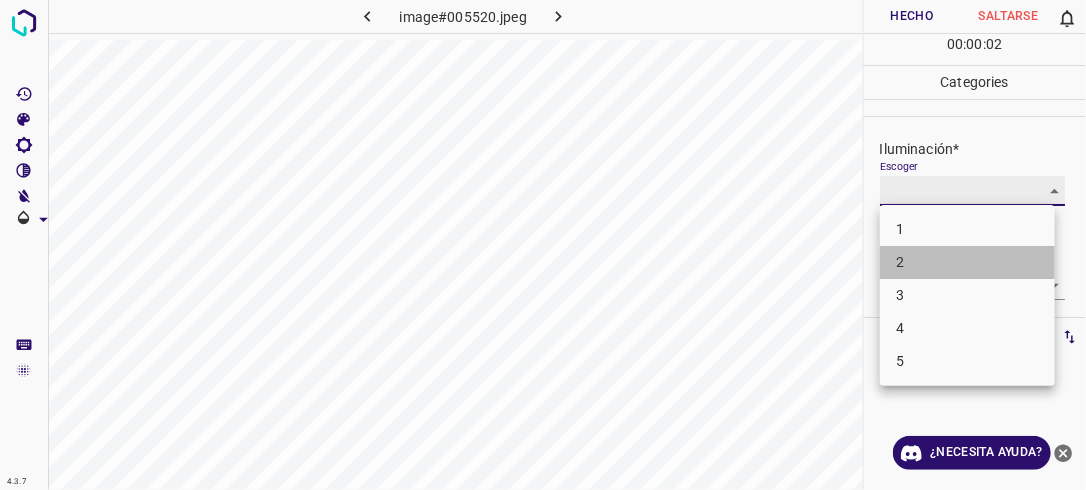 type on "2" 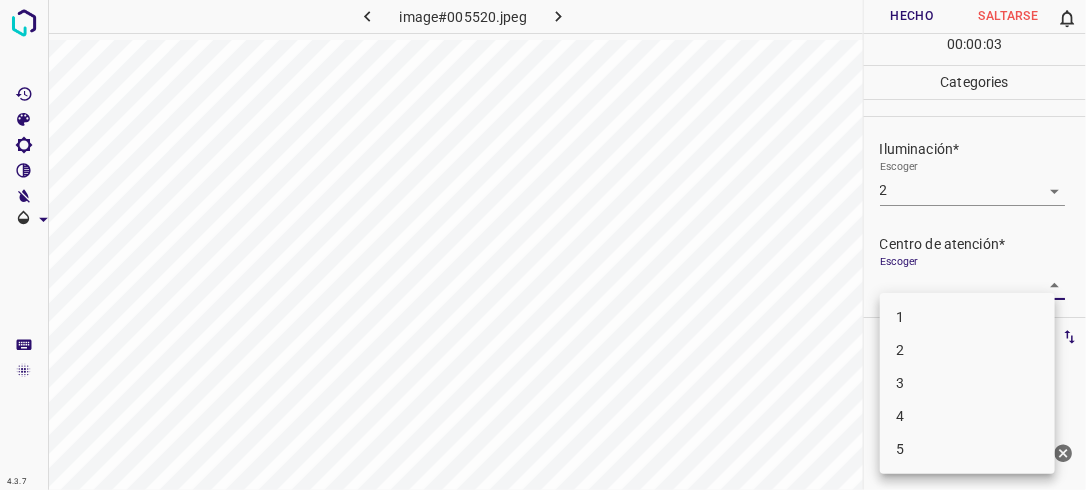 click on "4.3.7 image#005520.jpeg Hecho Saltarse 0 00   : 00   : 03   Categories Iluminación*  Escoger 2 2 Centro de atención*  Escoger ​ En general*  Escoger ​ Etiquetas 0 Categories 1 Lighting 2 Focus 3 Overall Tools Espacio Cambiar entre modos (Dibujar y Editar) Yo Etiquetado automático R Restaurar zoom M Acercar N Alejar Borrar Eliminar etiqueta de selección Filtros Z Restaurar filtros X Filtro de saturación C Filtro de brillo V Filtro de contraste B Filtro de escala de grises General O Descargar ¿Necesita ayuda? -Mensaje de texto -Esconder -Borrar 1 2 3 4 5" at bounding box center [543, 245] 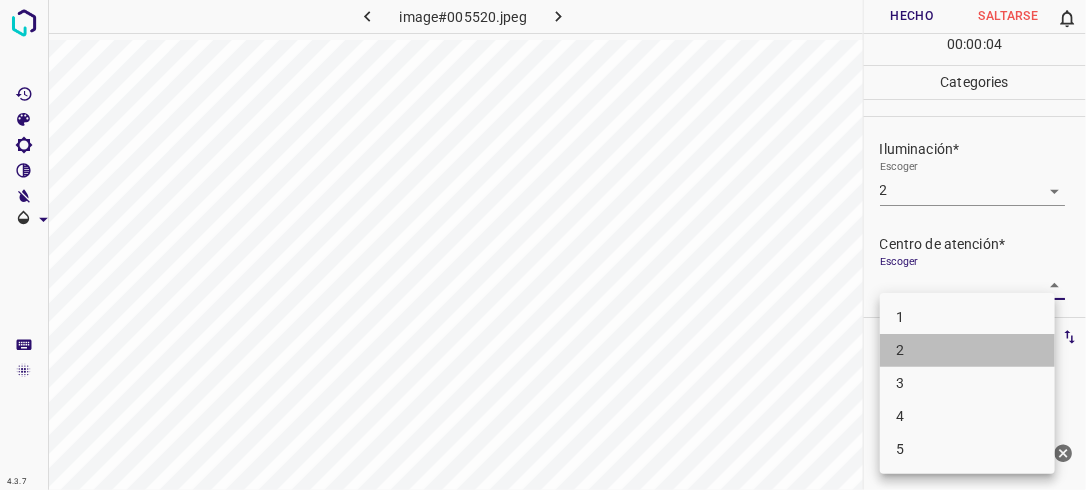 drag, startPoint x: 1025, startPoint y: 346, endPoint x: 1036, endPoint y: 336, distance: 14.866069 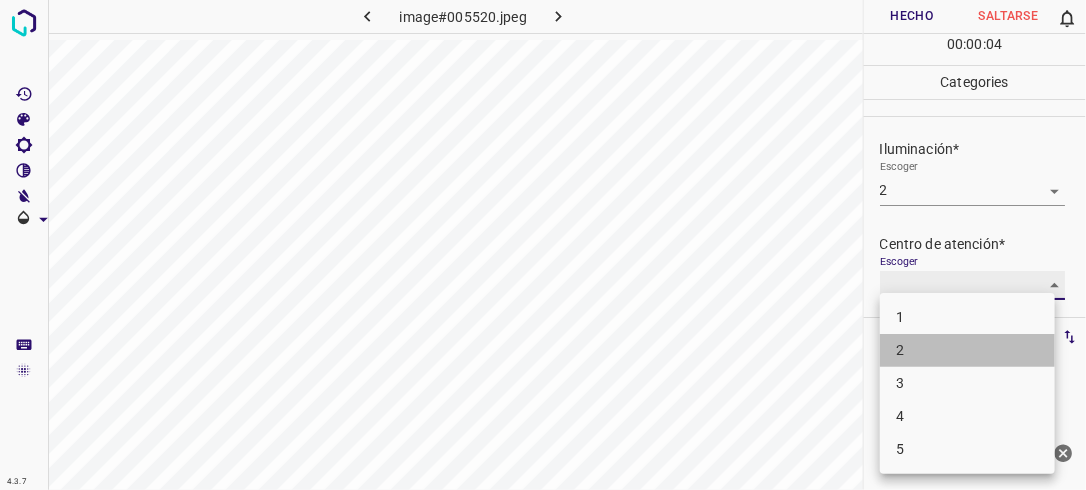 type on "2" 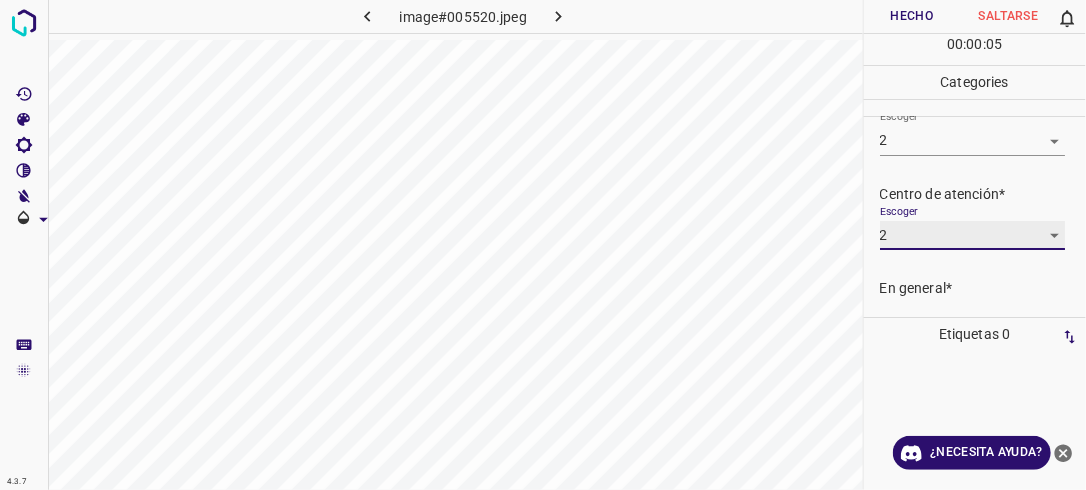 scroll, scrollTop: 93, scrollLeft: 0, axis: vertical 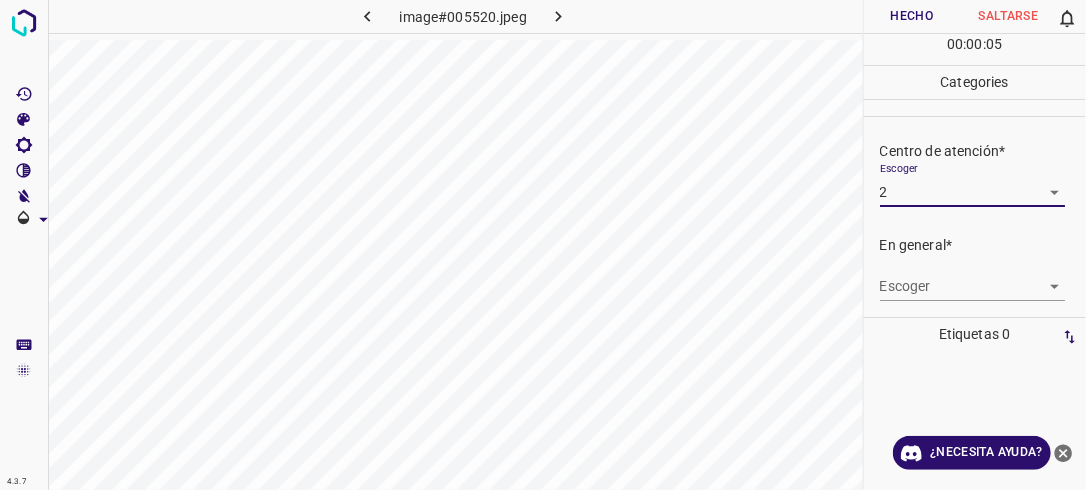 click on "4.3.7 image#005520.jpeg Hecho Saltarse 0 00   : 00   : 05   Categories Iluminación*  Escoger 2 2 Centro de atención*  Escoger 2 2 En general*  Escoger ​ Etiquetas 0 Categories 1 Lighting 2 Focus 3 Overall Tools Espacio Cambiar entre modos (Dibujar y Editar) Yo Etiquetado automático R Restaurar zoom M Acercar N Alejar Borrar Eliminar etiqueta de selección Filtros Z Restaurar filtros X Filtro de saturación C Filtro de brillo V Filtro de contraste B Filtro de escala de grises General O Descargar ¿Necesita ayuda? -Mensaje de texto -Esconder -Borrar" at bounding box center (543, 245) 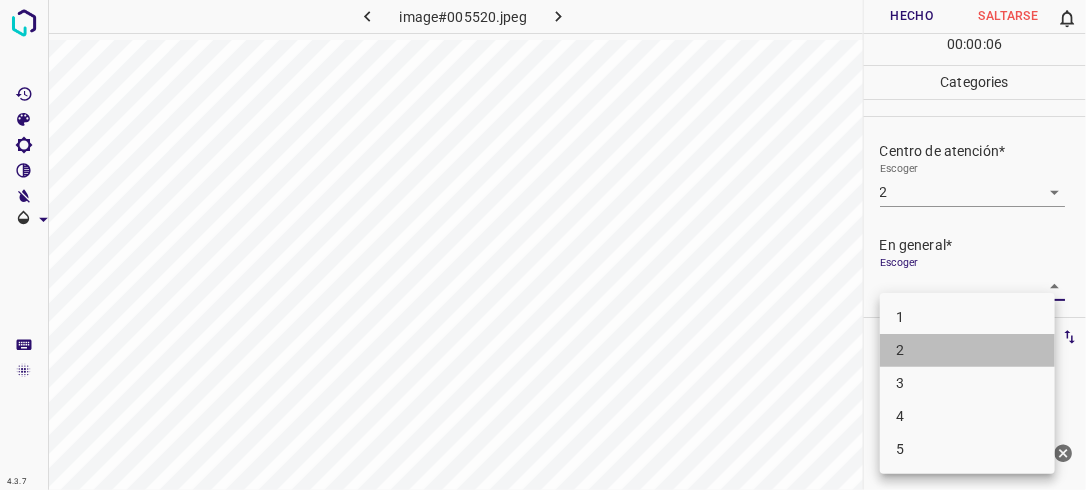 click on "2" at bounding box center [967, 350] 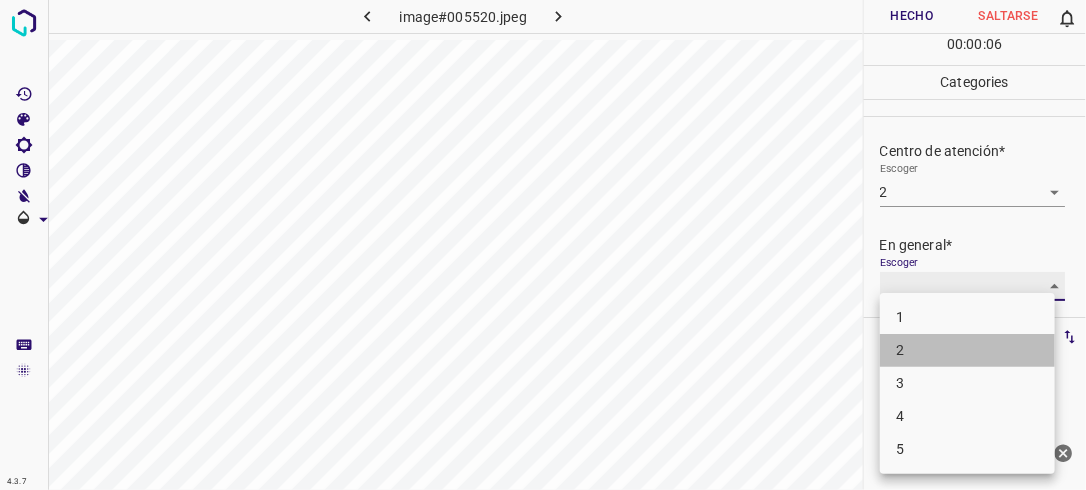 type on "2" 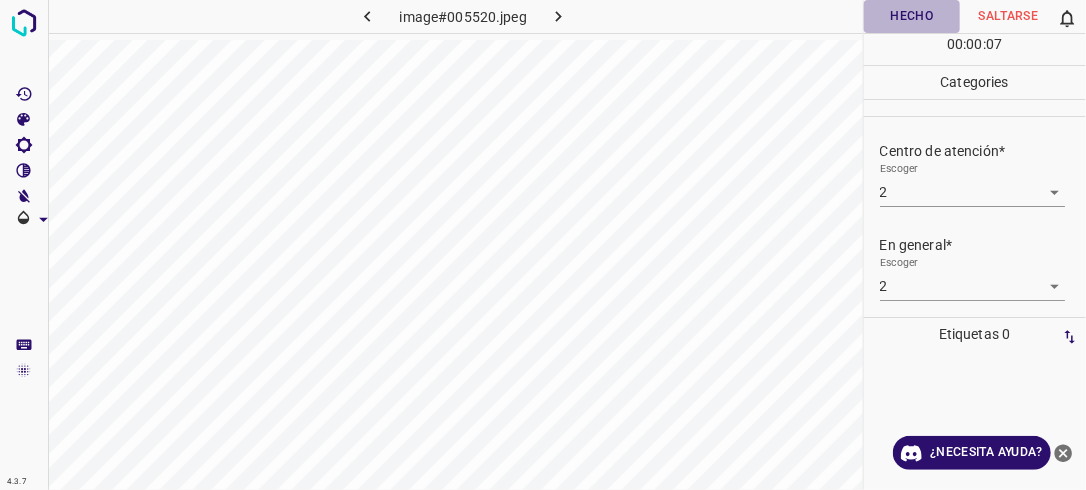 click on "Hecho" at bounding box center (912, 16) 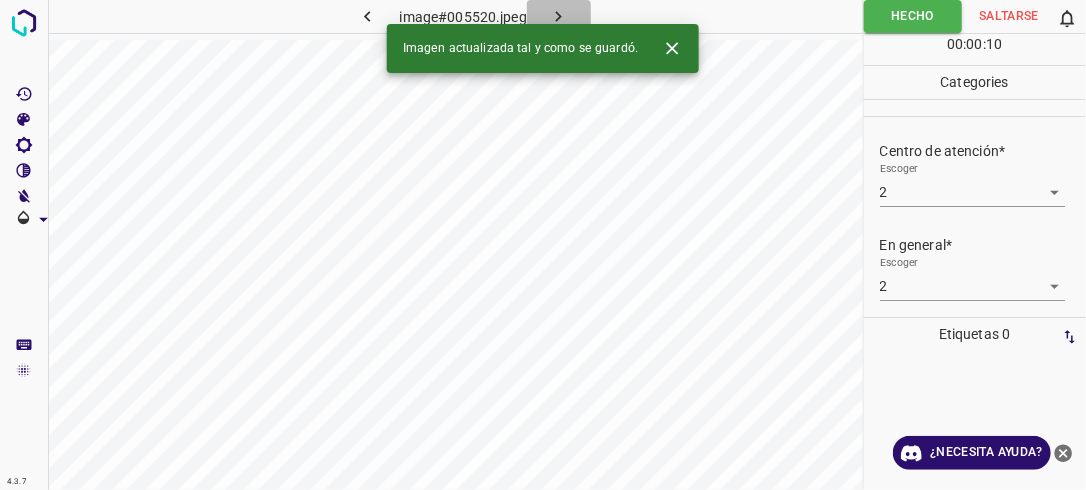 click at bounding box center [559, 16] 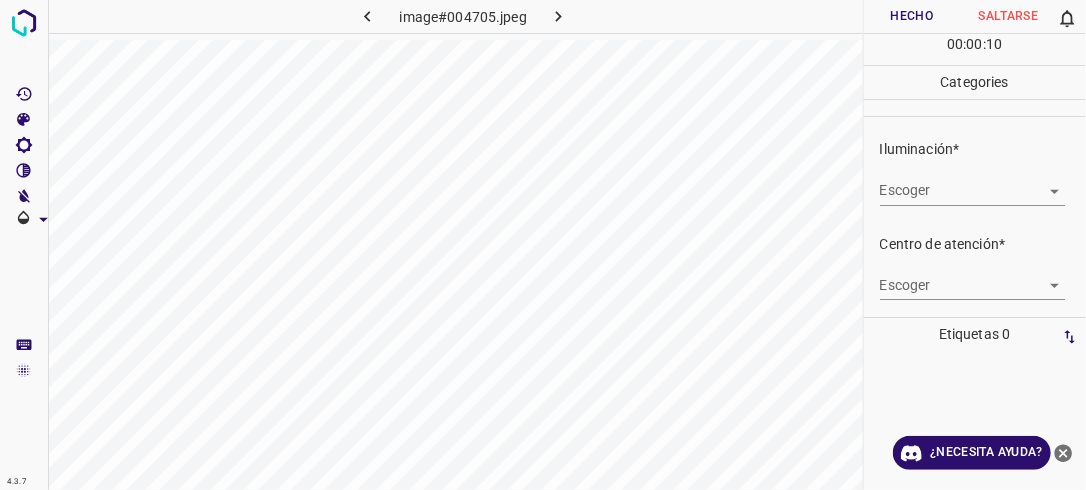 click on "4.3.7 image#004705.jpeg Hecho Saltarse 0 00   : 00   : 10   Categories Iluminación*  Escoger ​ Centro de atención*  Escoger ​ En general*  Escoger ​ Etiquetas 0 Categories 1 Lighting 2 Focus 3 Overall Tools Espacio Cambiar entre modos (Dibujar y Editar) Yo Etiquetado automático R Restaurar zoom M Acercar N Alejar Borrar Eliminar etiqueta de selección Filtros Z Restaurar filtros X Filtro de saturación C Filtro de brillo V Filtro de contraste B Filtro de escala de grises General O Descargar ¿Necesita ayuda? -Mensaje de texto -Esconder -Borrar" at bounding box center (543, 245) 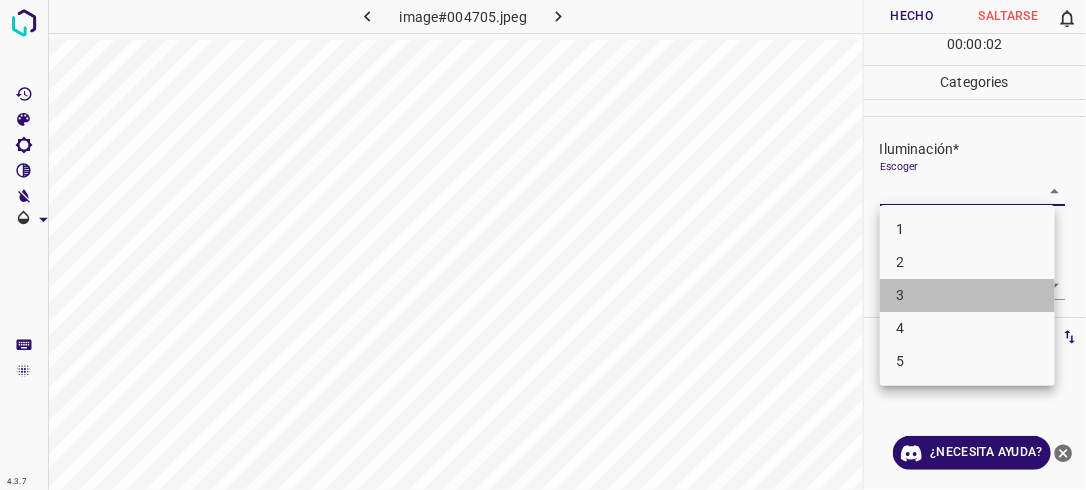 click on "3" at bounding box center [967, 295] 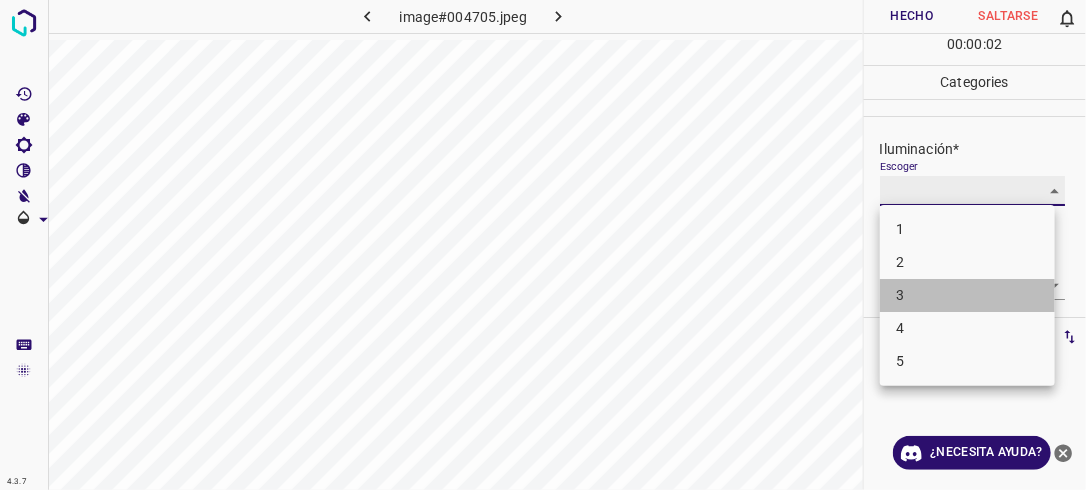 type on "3" 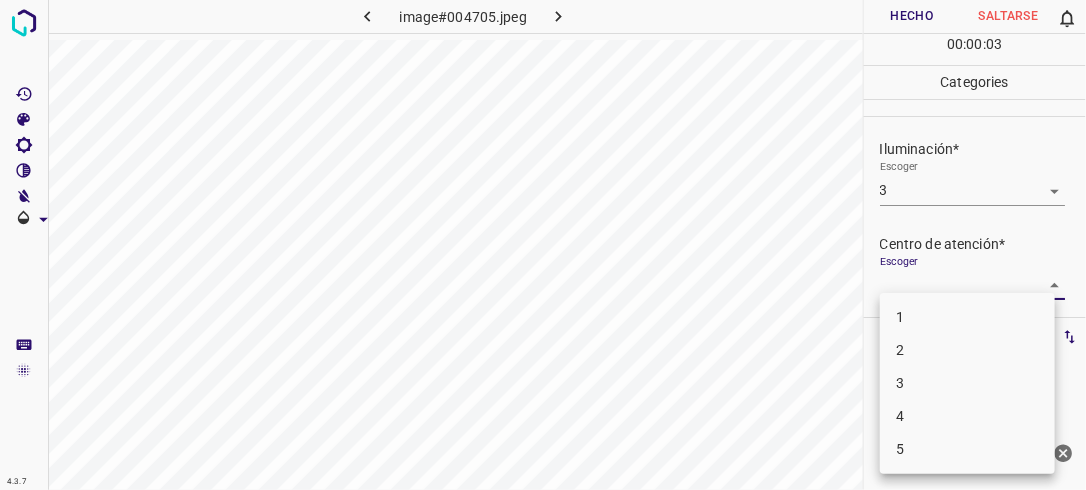 click on "4.3.7 image#004705.jpeg Hecho Saltarse 0 00   : 00   : 03   Categories Iluminación*  Escoger 3 3 Centro de atención*  Escoger ​ En general*  Escoger ​ Etiquetas 0 Categories 1 Lighting 2 Focus 3 Overall Tools Espacio Cambiar entre modos (Dibujar y Editar) Yo Etiquetado automático R Restaurar zoom M Acercar N Alejar Borrar Eliminar etiqueta de selección Filtros Z Restaurar filtros X Filtro de saturación C Filtro de brillo V Filtro de contraste B Filtro de escala de grises General O Descargar ¿Necesita ayuda? -Mensaje de texto -Esconder -Borrar 1 2 3 4 5" at bounding box center (543, 245) 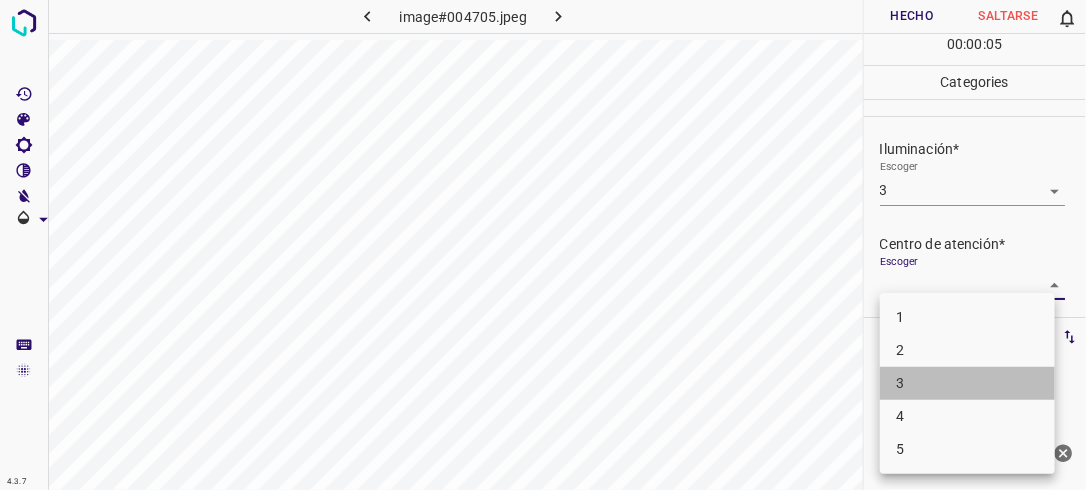 click on "3" at bounding box center (967, 383) 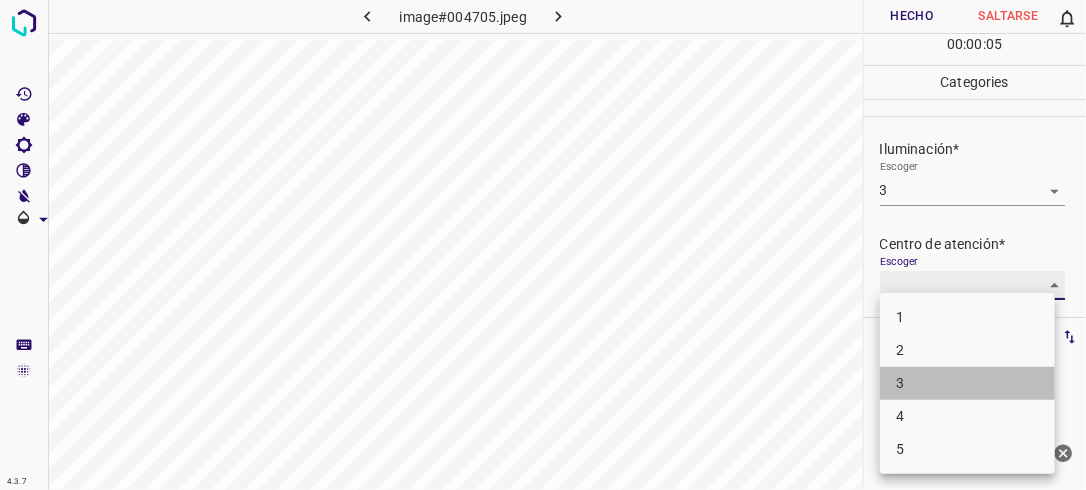 type on "3" 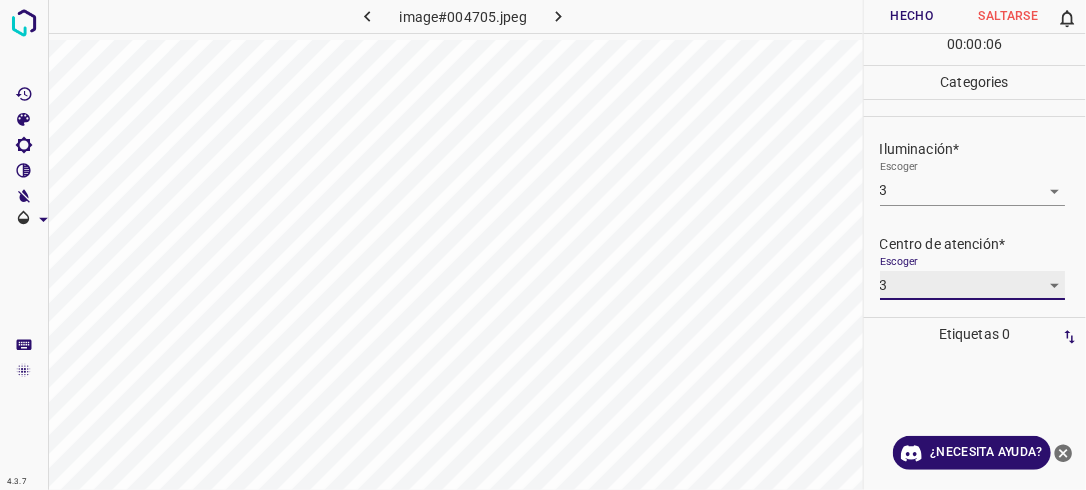 scroll, scrollTop: 79, scrollLeft: 0, axis: vertical 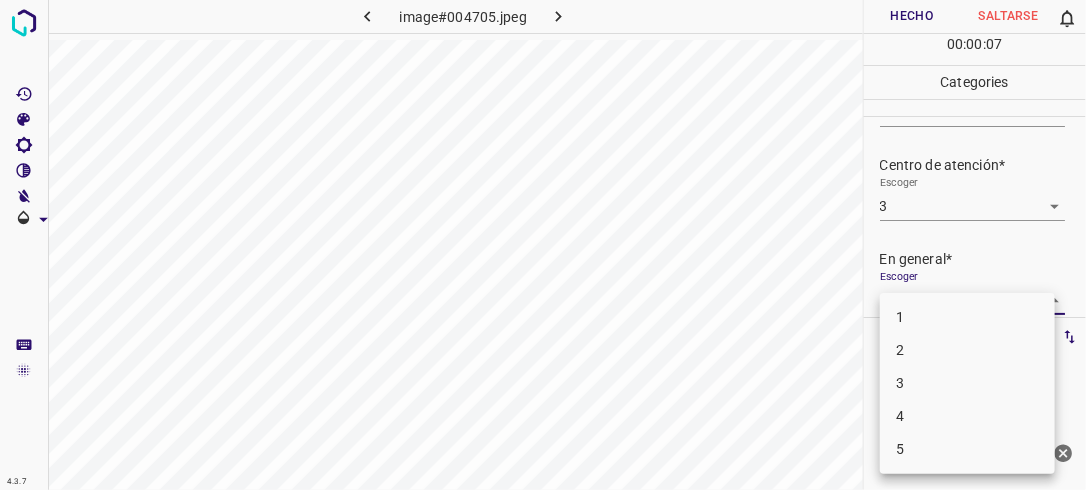 click on "4.3.7 image#004705.jpeg Hecho Saltarse 0 00   : 00   : 07   Categories Iluminación*  Escoger 3 3 Centro de atención*  Escoger 3 3 En general*  Escoger ​ Etiquetas 0 Categories 1 Lighting 2 Focus 3 Overall Tools Espacio Cambiar entre modos (Dibujar y Editar) Yo Etiquetado automático R Restaurar zoom M Acercar N Alejar Borrar Eliminar etiqueta de selección Filtros Z Restaurar filtros X Filtro de saturación C Filtro de brillo V Filtro de contraste B Filtro de escala de grises General O Descargar ¿Necesita ayuda? -Mensaje de texto -Esconder -Borrar 1 2 3 4 5" at bounding box center [543, 245] 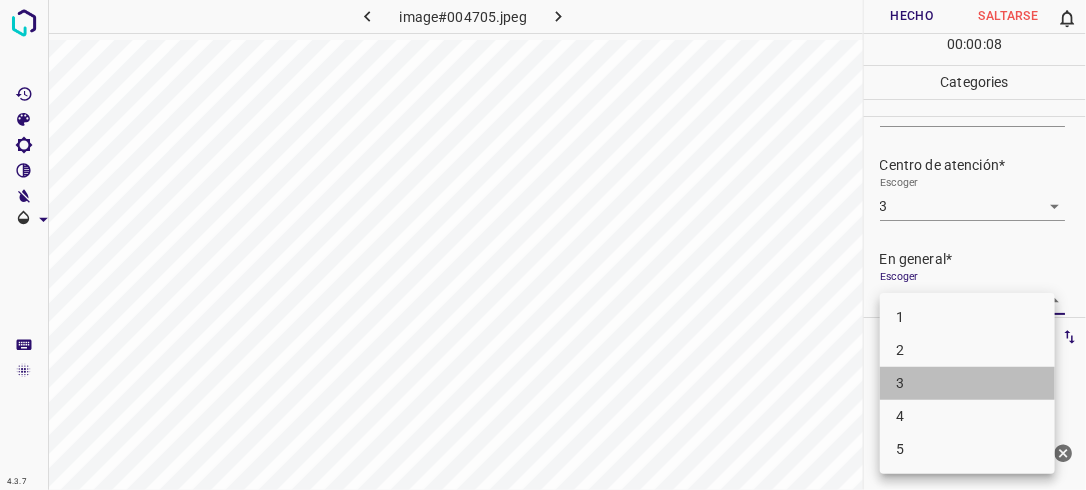 click on "3" at bounding box center [967, 383] 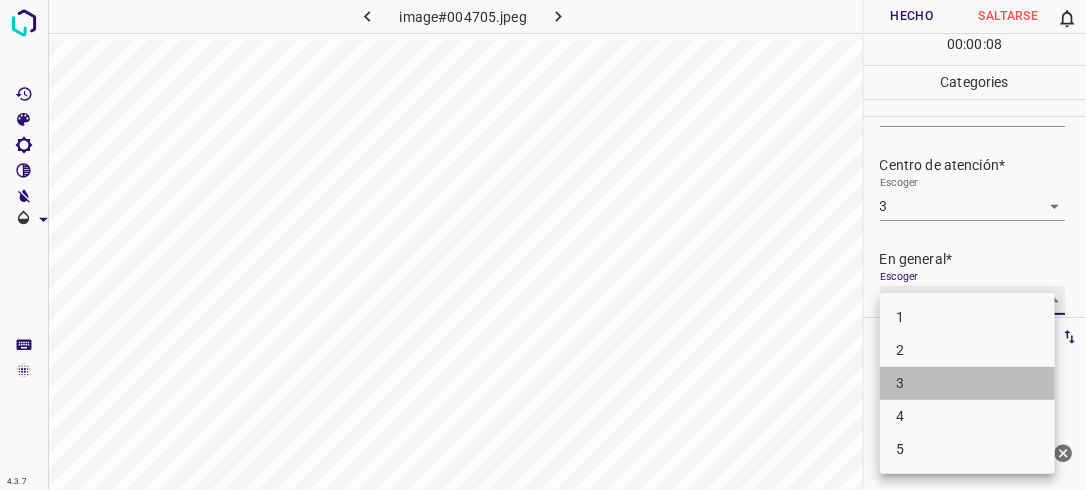 type on "3" 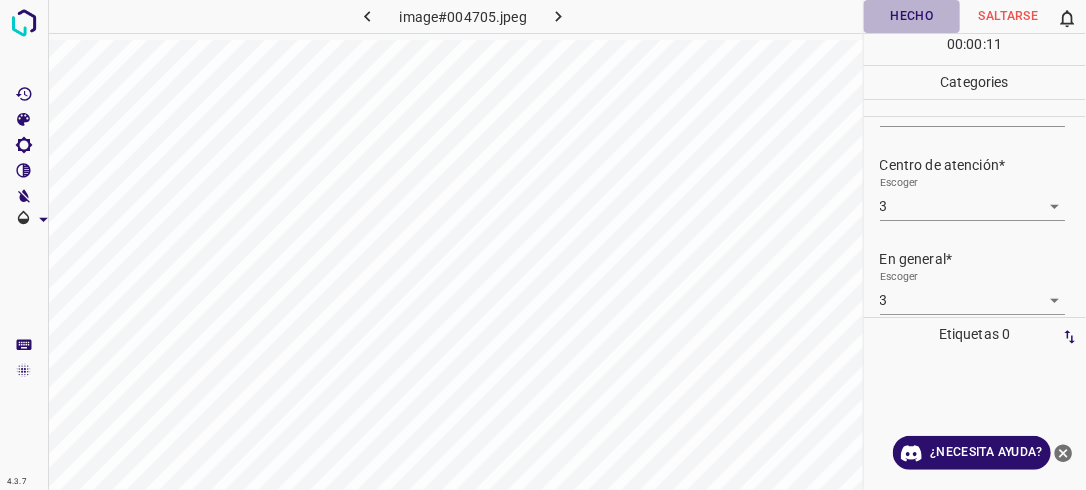 click on "Hecho" at bounding box center (912, 16) 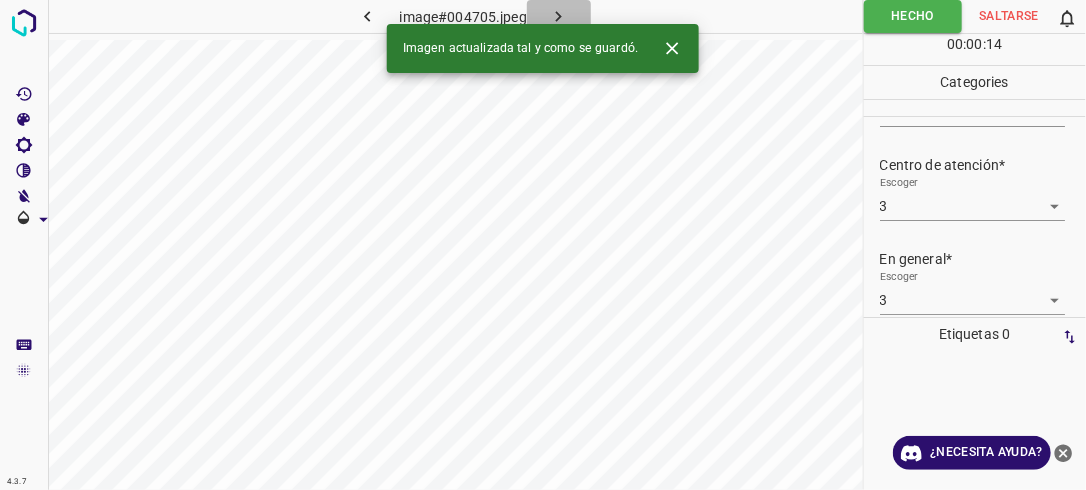 click at bounding box center [559, 16] 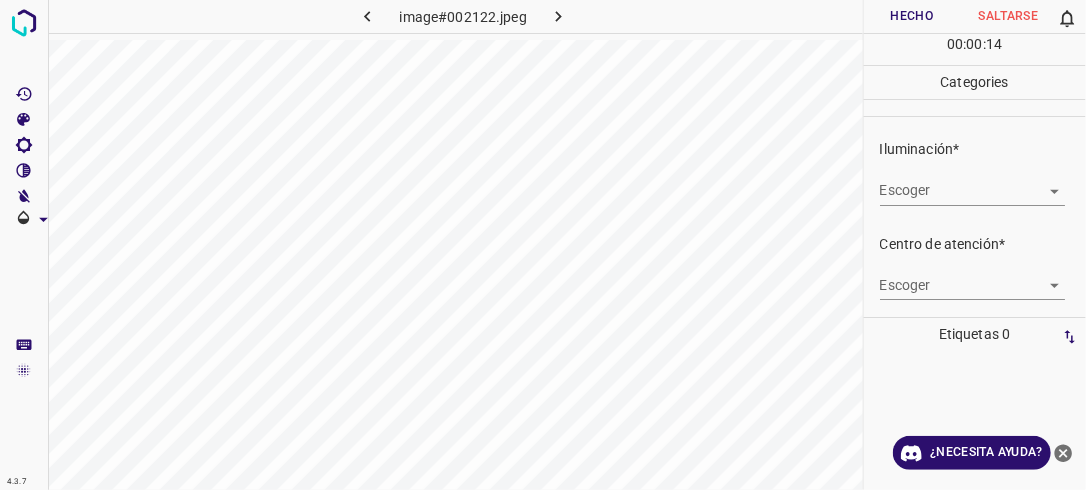 click on "4.3.7 image#002122.jpeg Hecho Saltarse 0 00   : 00   : 14   Categories Iluminación*  Escoger ​ Centro de atención*  Escoger ​ En general*  Escoger ​ Etiquetas 0 Categories 1 Lighting 2 Focus 3 Overall Tools Espacio Cambiar entre modos (Dibujar y Editar) Yo Etiquetado automático R Restaurar zoom M Acercar N Alejar Borrar Eliminar etiqueta de selección Filtros Z Restaurar filtros X Filtro de saturación C Filtro de brillo V Filtro de contraste B Filtro de escala de grises General O Descargar ¿Necesita ayuda? -Mensaje de texto -Esconder -Borrar" at bounding box center (543, 245) 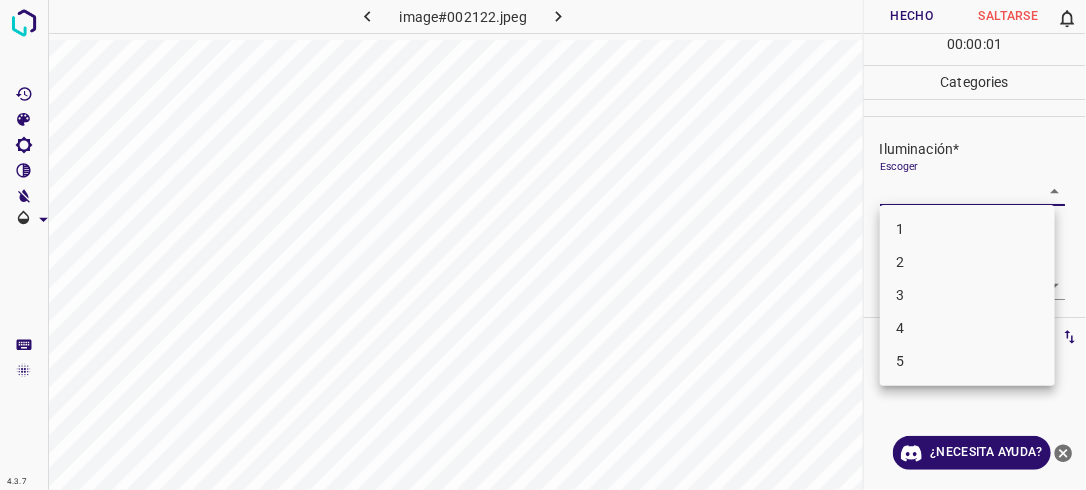 click on "3" at bounding box center [967, 295] 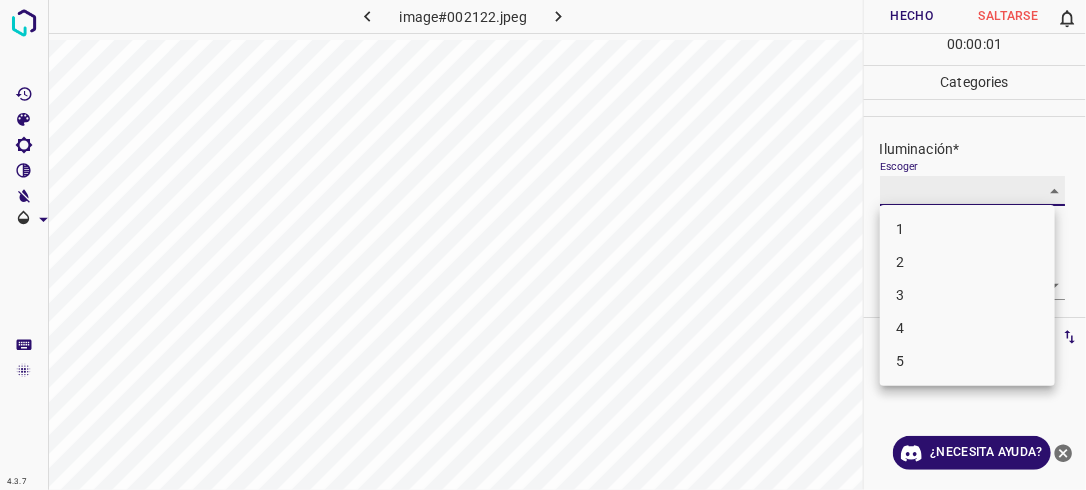 type on "3" 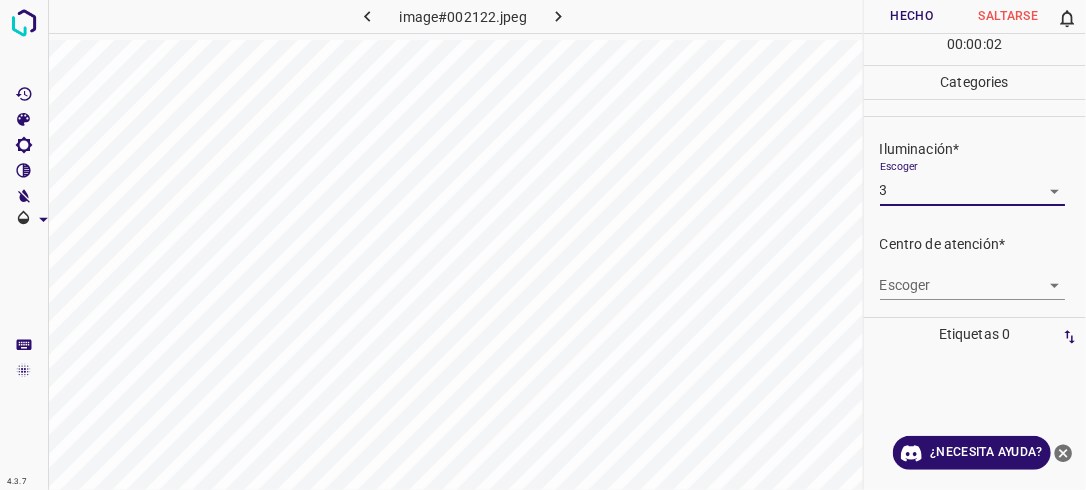 click on "4.3.7 image#002122.jpeg Hecho Saltarse 0 00   : 00   : 02   Categories Iluminación*  Escoger 3 3 Centro de atención*  Escoger ​ En general*  Escoger ​ Etiquetas 0 Categories 1 Lighting 2 Focus 3 Overall Tools Espacio Cambiar entre modos (Dibujar y Editar) Yo Etiquetado automático R Restaurar zoom M Acercar N Alejar Borrar Eliminar etiqueta de selección Filtros Z Restaurar filtros X Filtro de saturación C Filtro de brillo V Filtro de contraste B Filtro de escala de grises General O Descargar ¿Necesita ayuda? -Mensaje de texto -Esconder -Borrar" at bounding box center [543, 245] 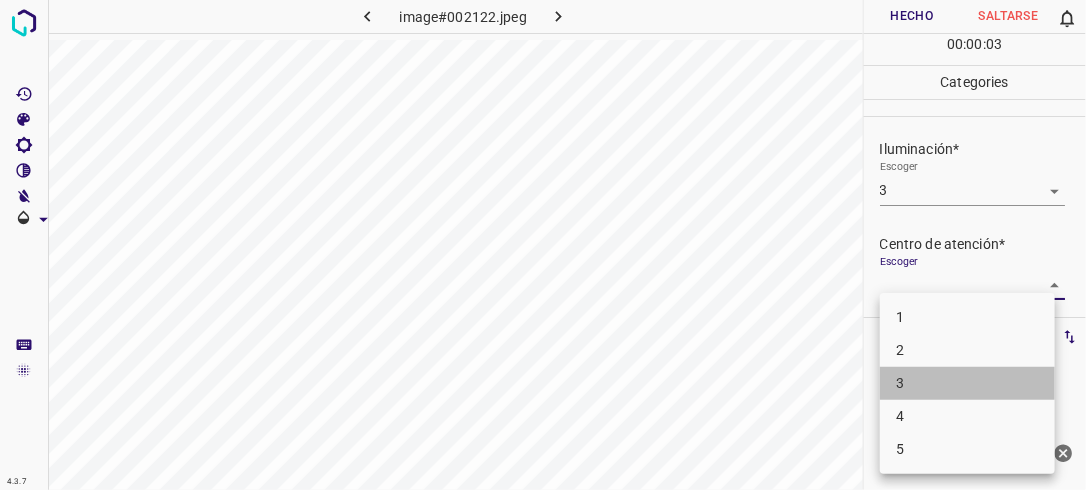 click on "3" at bounding box center (967, 383) 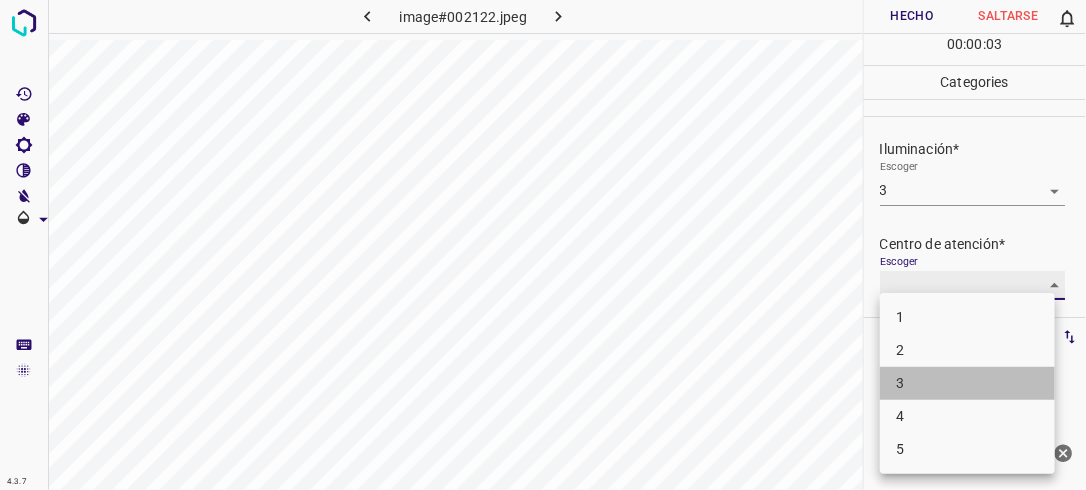 type on "3" 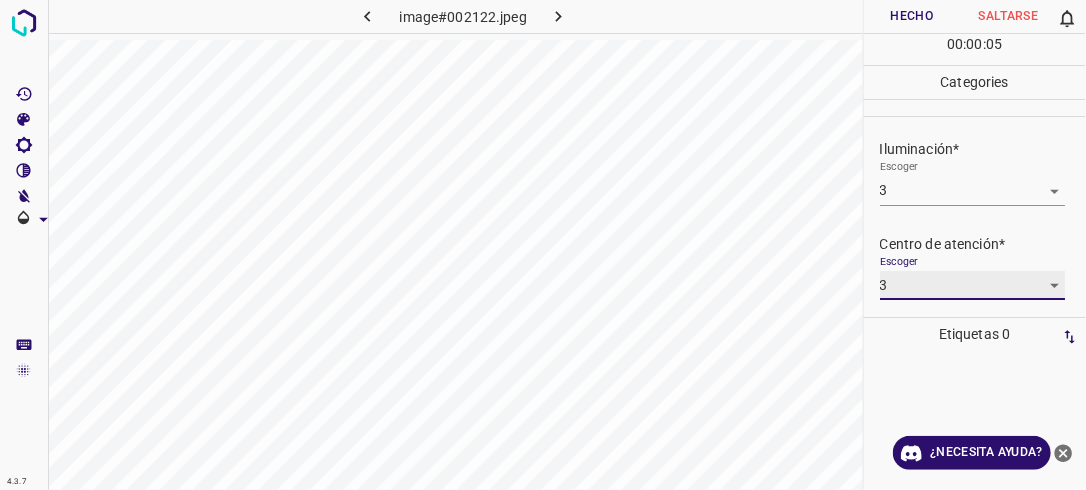 scroll, scrollTop: 98, scrollLeft: 0, axis: vertical 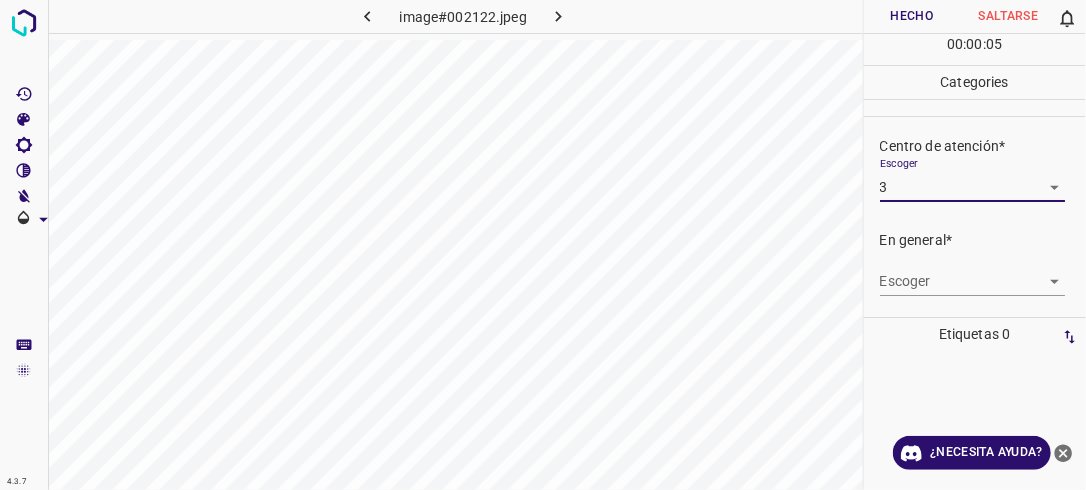 click on "4.3.7 image#002122.jpeg Hecho Saltarse 0 00   : 00   : 05   Categories Iluminación*  Escoger 3 3 Centro de atención*  Escoger 3 3 En general*  Escoger ​ Etiquetas 0 Categories 1 Lighting 2 Focus 3 Overall Tools Espacio Cambiar entre modos (Dibujar y Editar) Yo Etiquetado automático R Restaurar zoom M Acercar N Alejar Borrar Eliminar etiqueta de selección Filtros Z Restaurar filtros X Filtro de saturación C Filtro de brillo V Filtro de contraste B Filtro de escala de grises General O Descargar ¿Necesita ayuda? -Mensaje de texto -Esconder -Borrar" at bounding box center [543, 245] 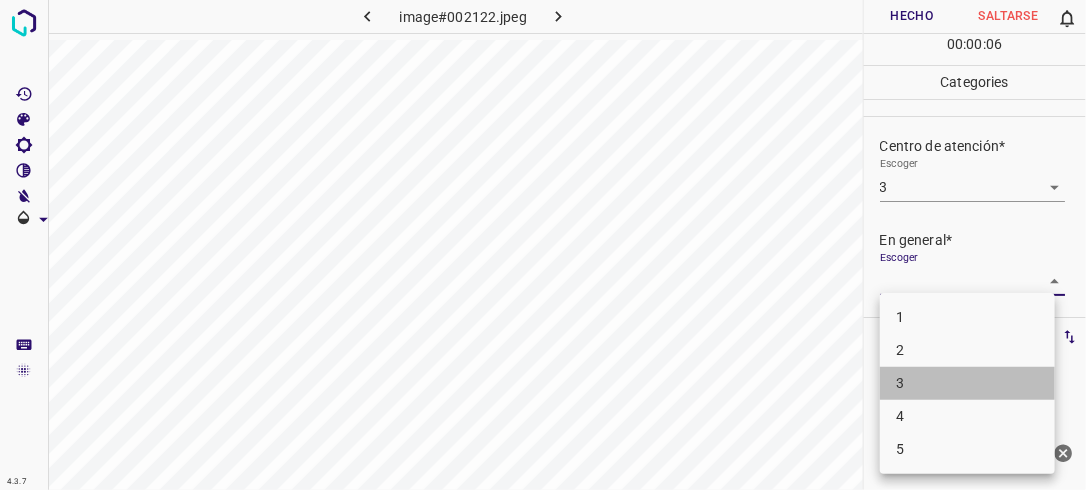 click on "3" at bounding box center (967, 383) 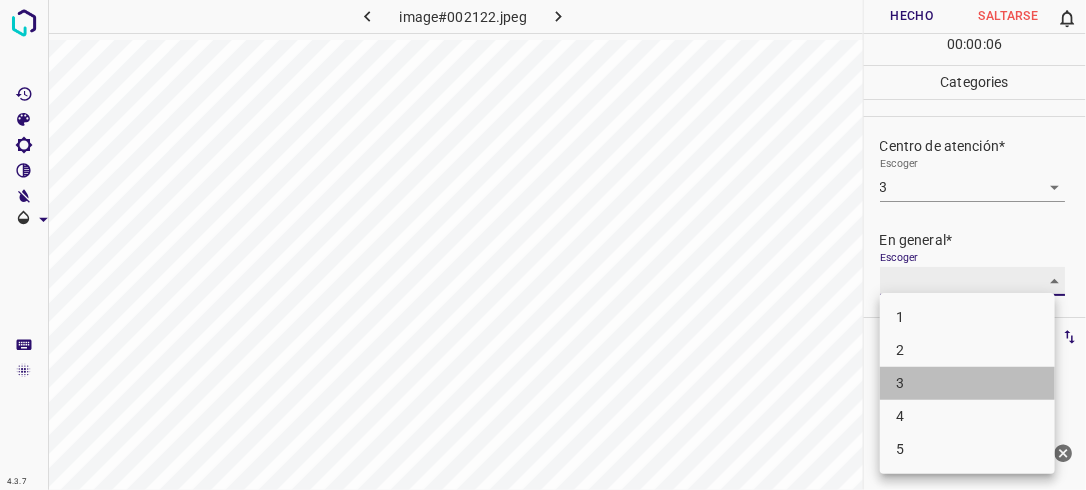 type on "3" 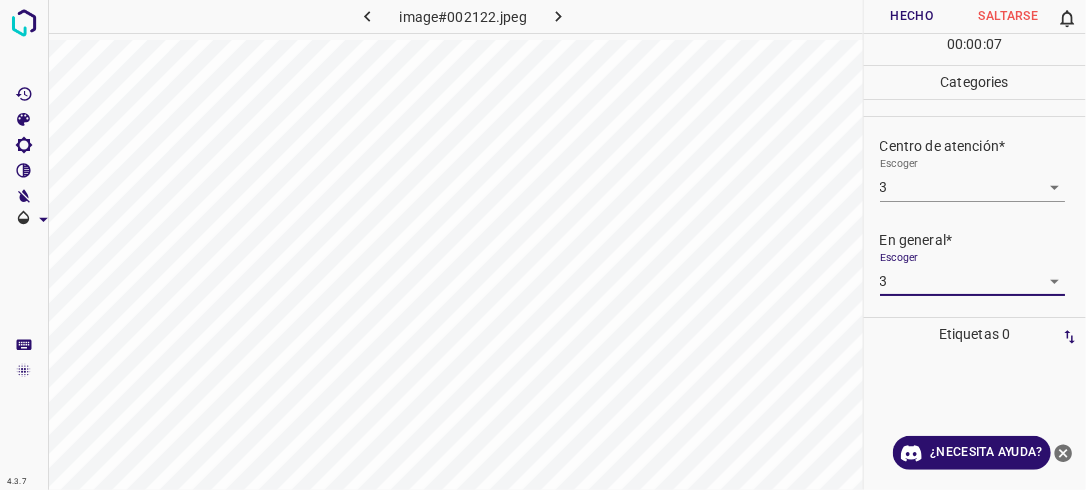 click on "Hecho" at bounding box center [912, 16] 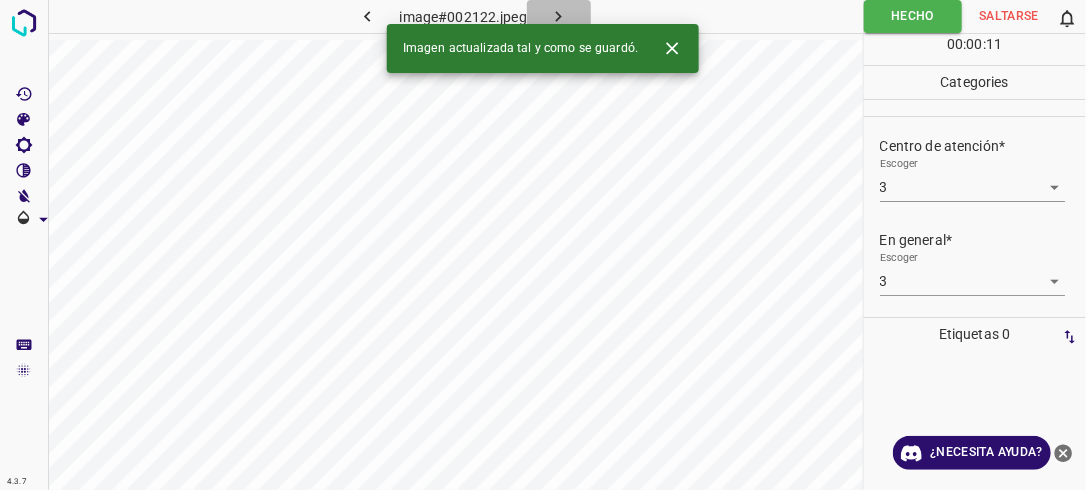 click 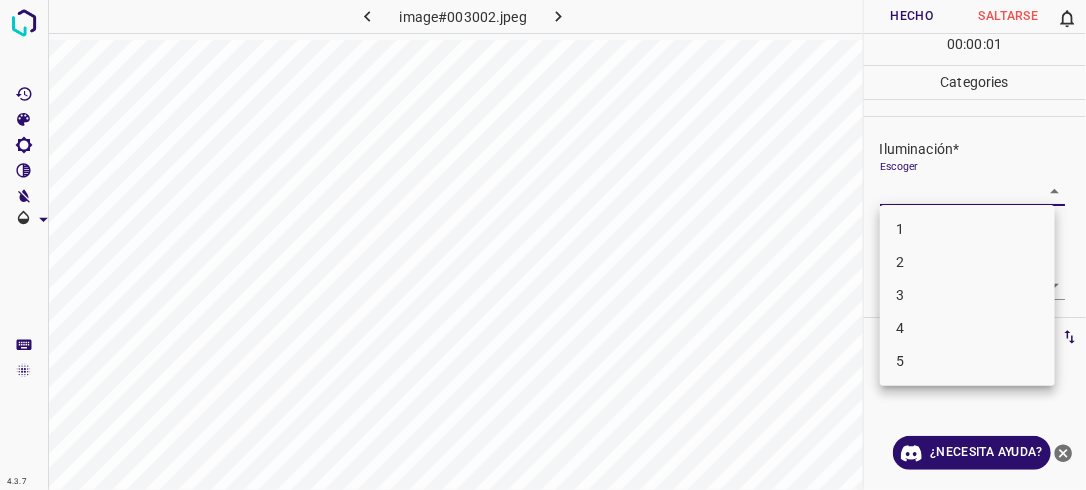 drag, startPoint x: 1037, startPoint y: 195, endPoint x: 1009, endPoint y: 250, distance: 61.7171 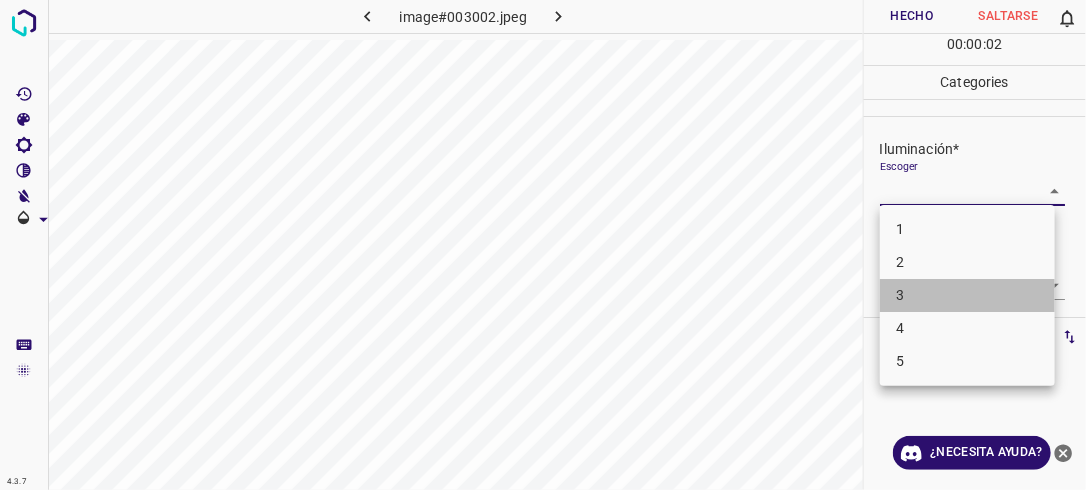 drag, startPoint x: 981, startPoint y: 298, endPoint x: 995, endPoint y: 290, distance: 16.124516 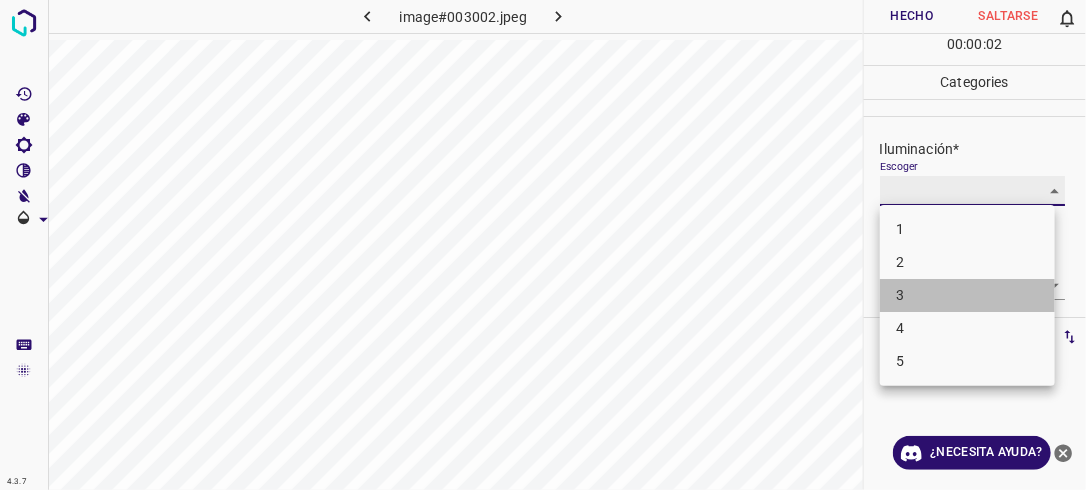 type on "3" 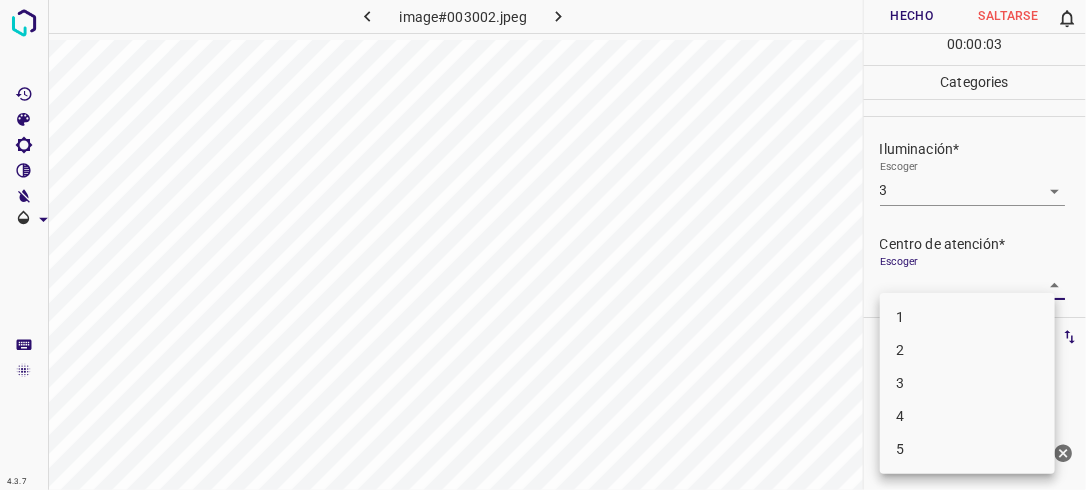 drag, startPoint x: 1040, startPoint y: 282, endPoint x: 993, endPoint y: 340, distance: 74.65253 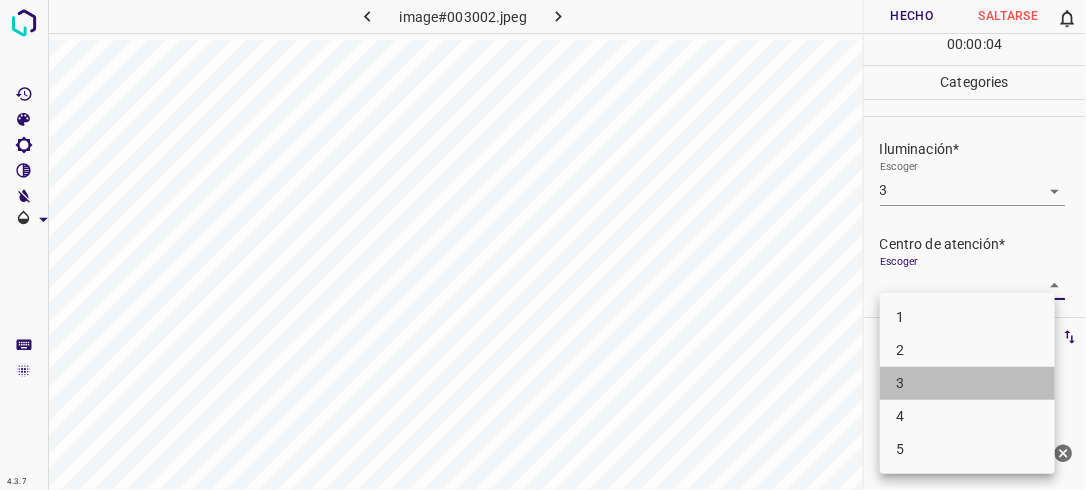 click on "3" at bounding box center (967, 383) 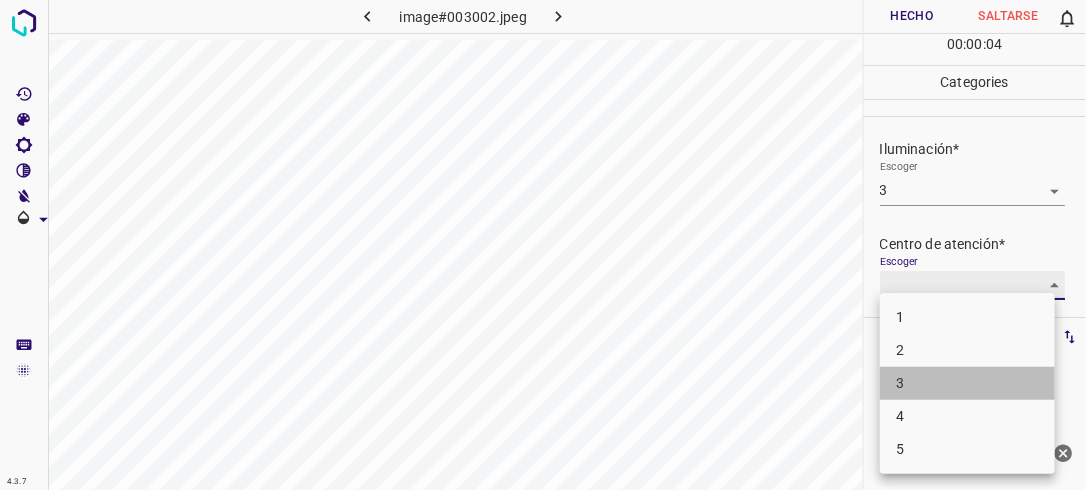 type on "3" 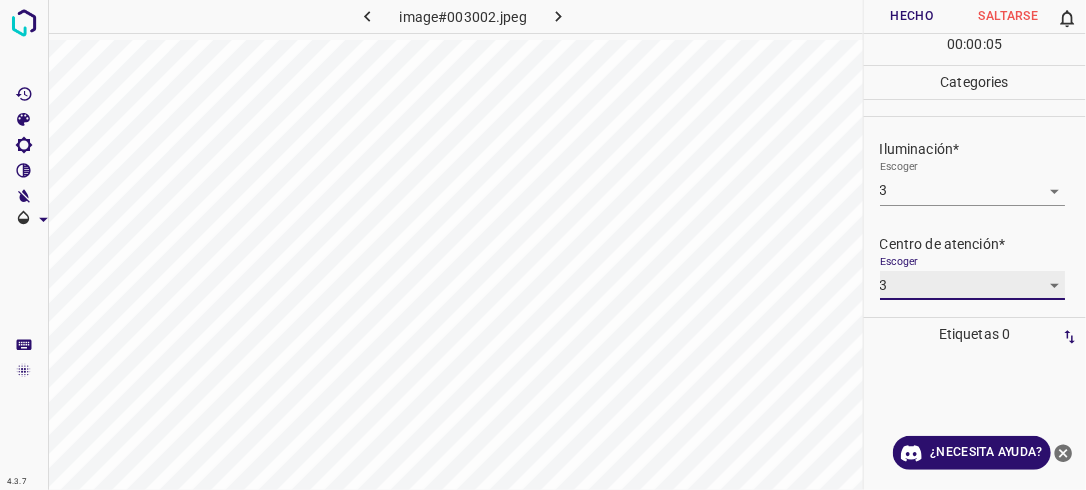 scroll, scrollTop: 98, scrollLeft: 0, axis: vertical 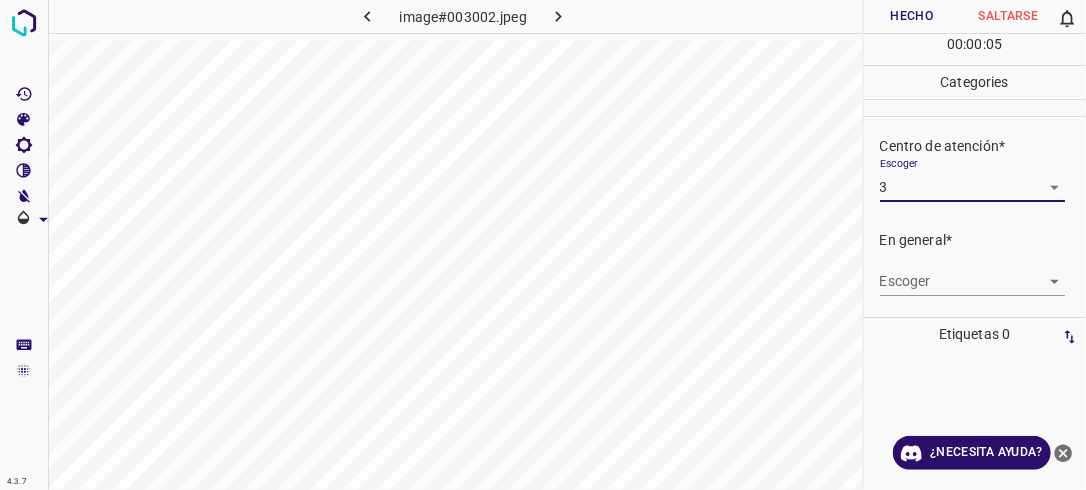 click on "4.3.7 image#003002.jpeg Hecho Saltarse 0 00   : 00   : 05   Categories Iluminación*  Escoger 3 3 Centro de atención*  Escoger 3 3 En general*  Escoger ​ Etiquetas 0 Categories 1 Lighting 2 Focus 3 Overall Tools Espacio Cambiar entre modos (Dibujar y Editar) Yo Etiquetado automático R Restaurar zoom M Acercar N Alejar Borrar Eliminar etiqueta de selección Filtros Z Restaurar filtros X Filtro de saturación C Filtro de brillo V Filtro de contraste B Filtro de escala de grises General O Descargar ¿Necesita ayuda? -Mensaje de texto -Esconder -Borrar" at bounding box center (543, 245) 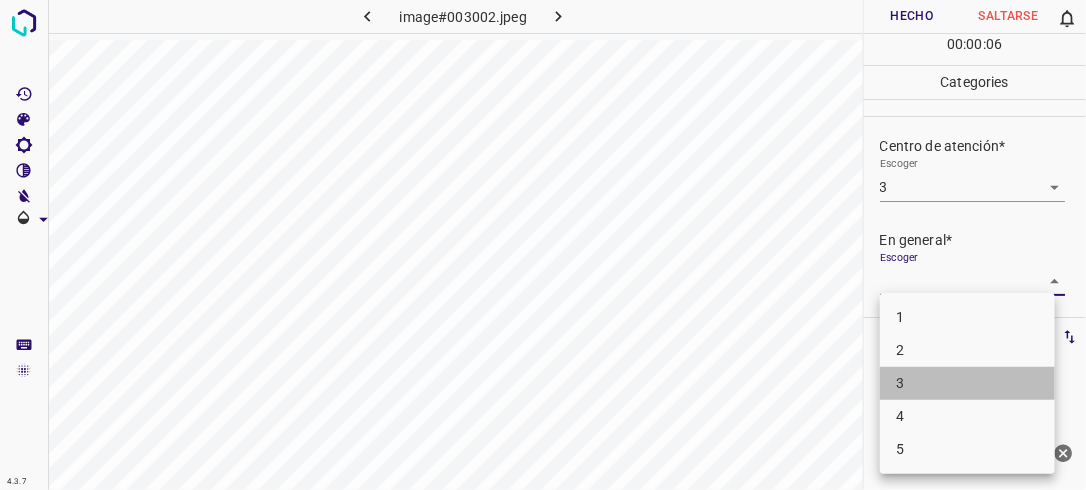 click on "3" at bounding box center (967, 383) 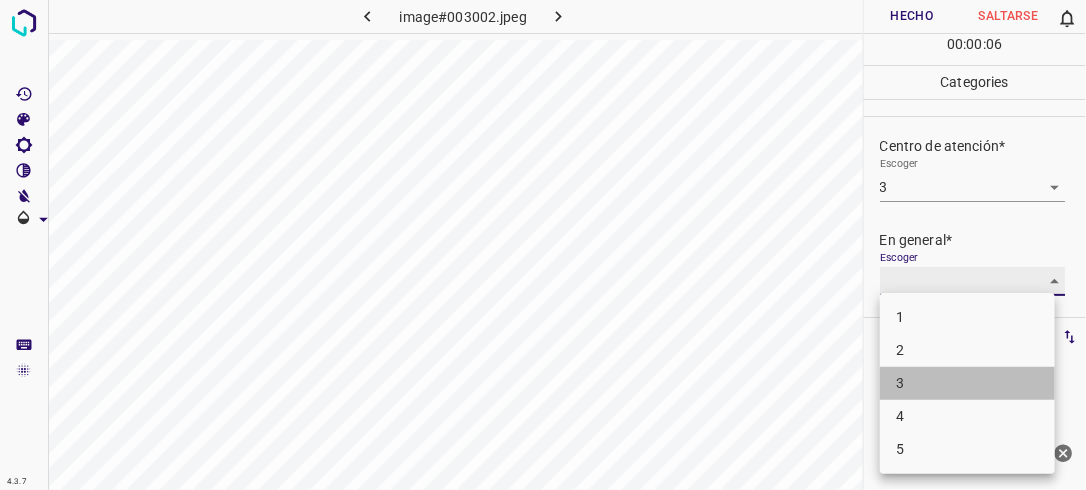 type on "3" 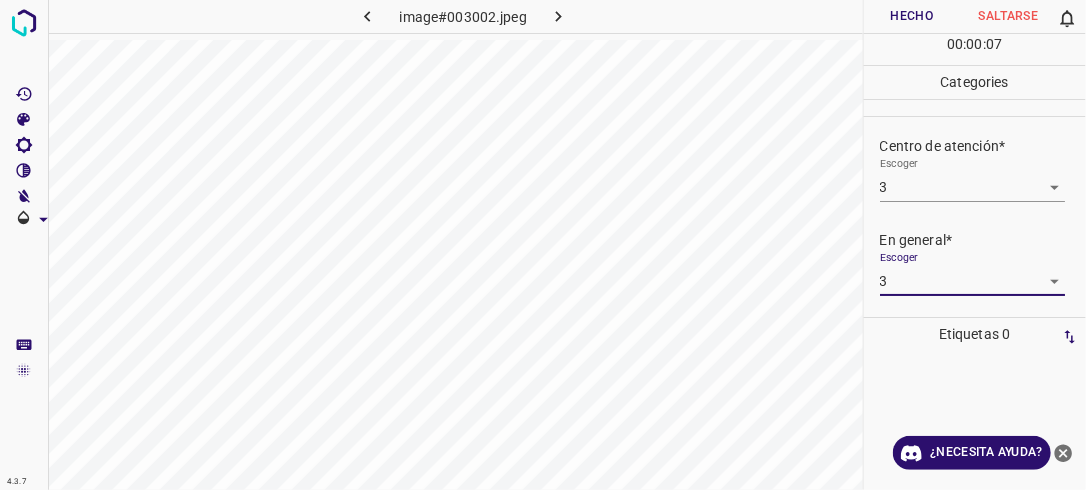 click on "Hecho" at bounding box center (912, 16) 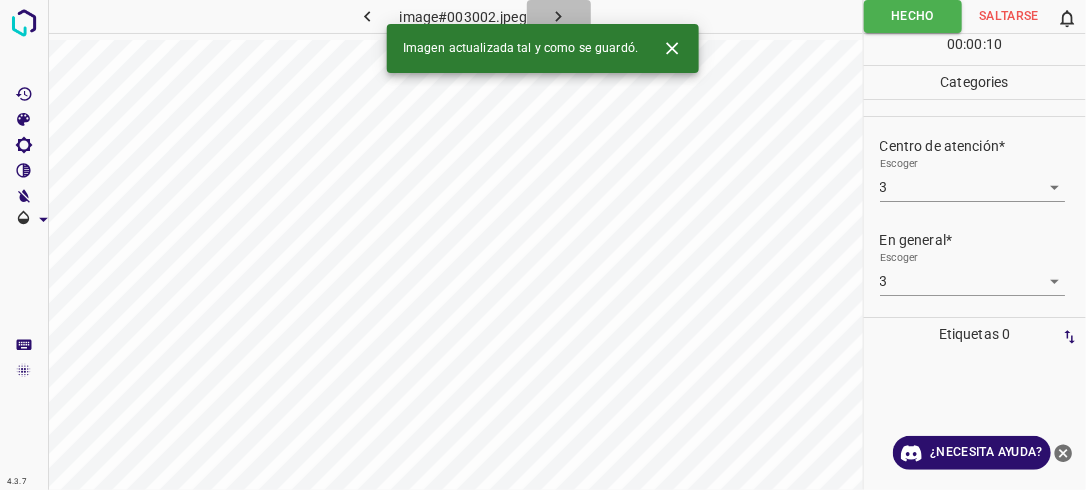 click at bounding box center [559, 16] 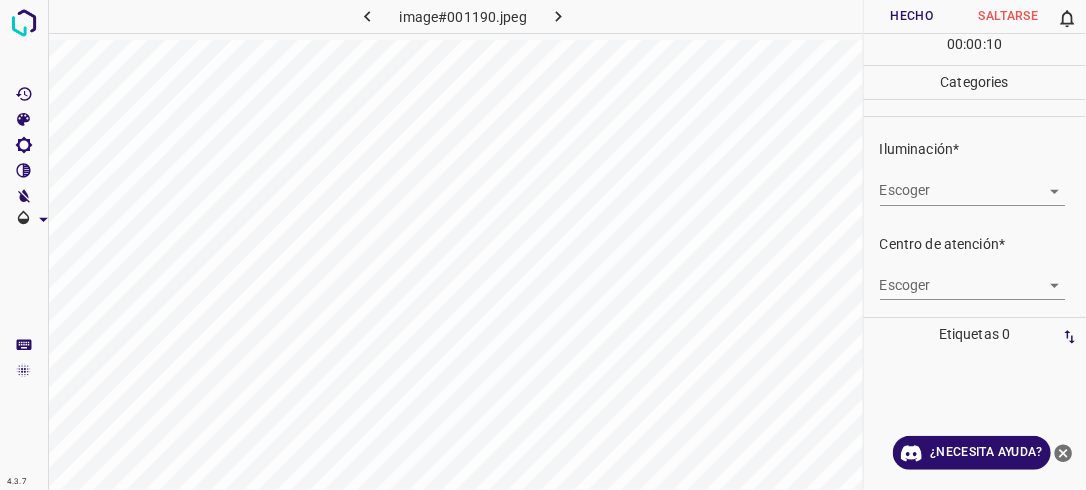 click on "4.3.7 image#001190.jpeg Hecho Saltarse 0 00   : 00   : 10   Categories Iluminación*  Escoger ​ Centro de atención*  Escoger ​ En general*  Escoger ​ Etiquetas 0 Categories 1 Lighting 2 Focus 3 Overall Tools Espacio Cambiar entre modos (Dibujar y Editar) Yo Etiquetado automático R Restaurar zoom M Acercar N Alejar Borrar Eliminar etiqueta de selección Filtros Z Restaurar filtros X Filtro de saturación C Filtro de brillo V Filtro de contraste B Filtro de escala de grises General O Descargar ¿Necesita ayuda? -Mensaje de texto -Esconder -Borrar" at bounding box center (543, 245) 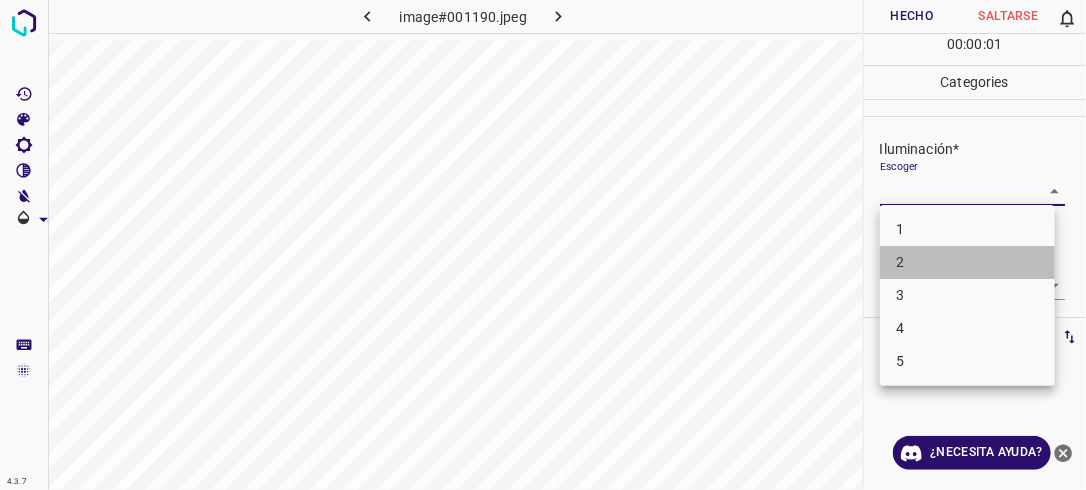 click on "2" at bounding box center (967, 262) 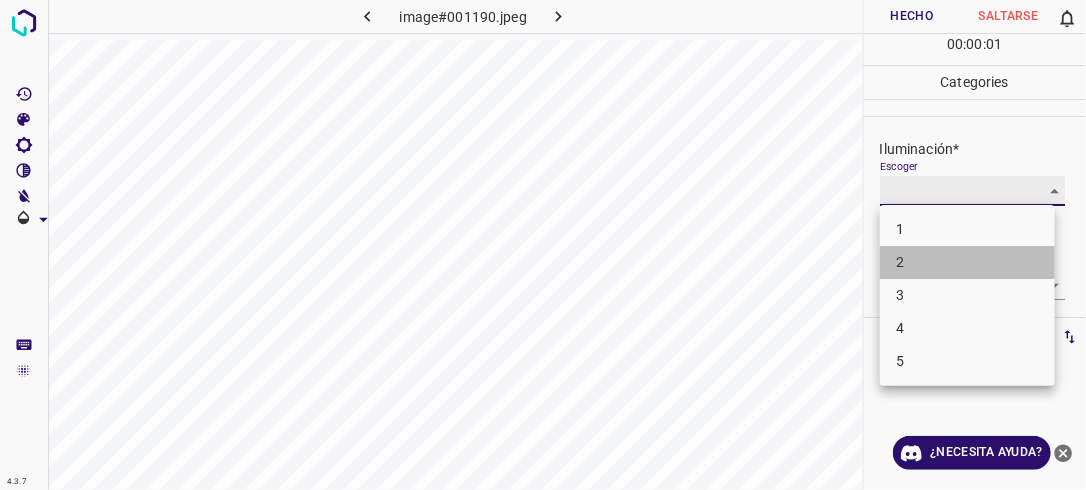 type on "2" 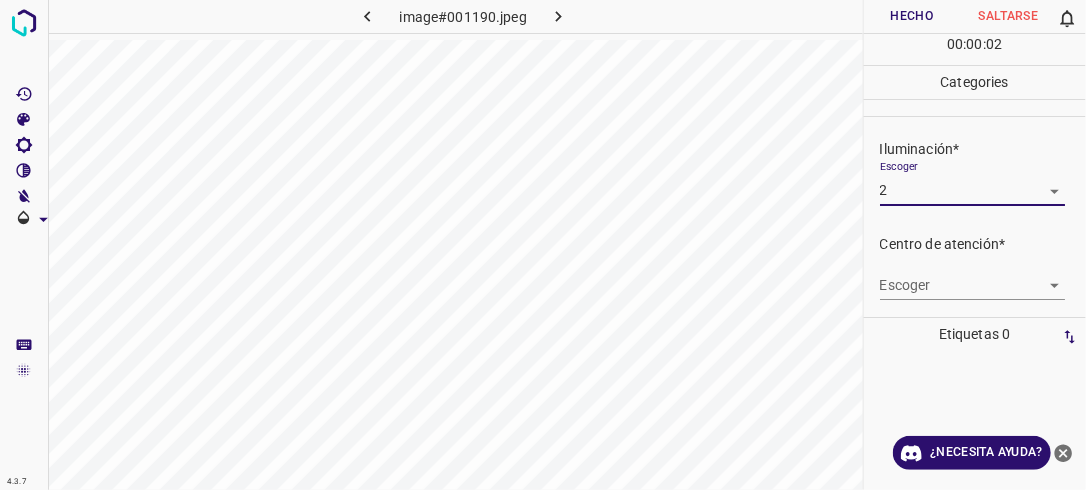 click on "4.3.7 image#001190.jpeg Hecho Saltarse 0 00   : 00   : 02   Categories Iluminación*  Escoger 2 2 Centro de atención*  Escoger ​ En general*  Escoger ​ Etiquetas 0 Categories 1 Lighting 2 Focus 3 Overall Tools Espacio Cambiar entre modos (Dibujar y Editar) Yo Etiquetado automático R Restaurar zoom M Acercar N Alejar Borrar Eliminar etiqueta de selección Filtros Z Restaurar filtros X Filtro de saturación C Filtro de brillo V Filtro de contraste B Filtro de escala de grises General O Descargar ¿Necesita ayuda? -Mensaje de texto -Esconder -Borrar" at bounding box center (543, 245) 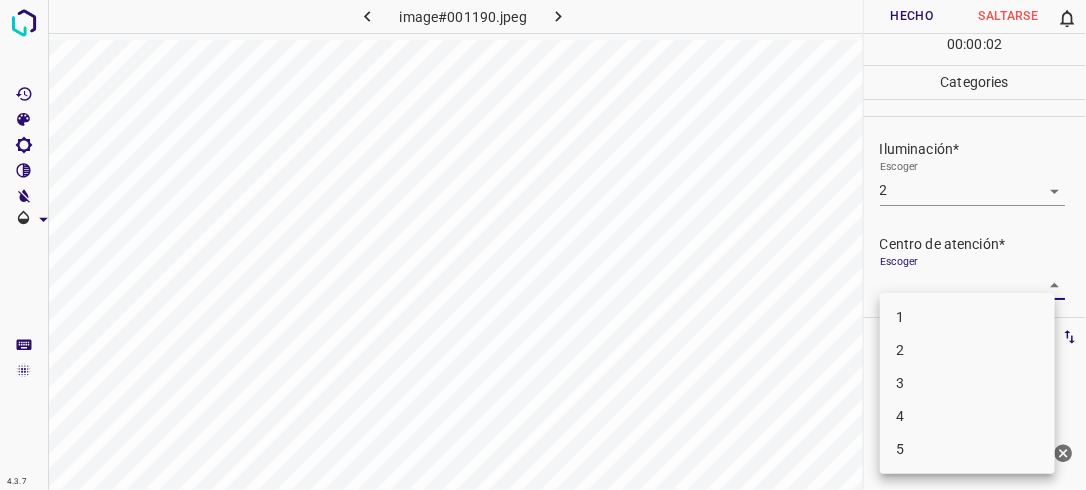 click on "2" at bounding box center (967, 350) 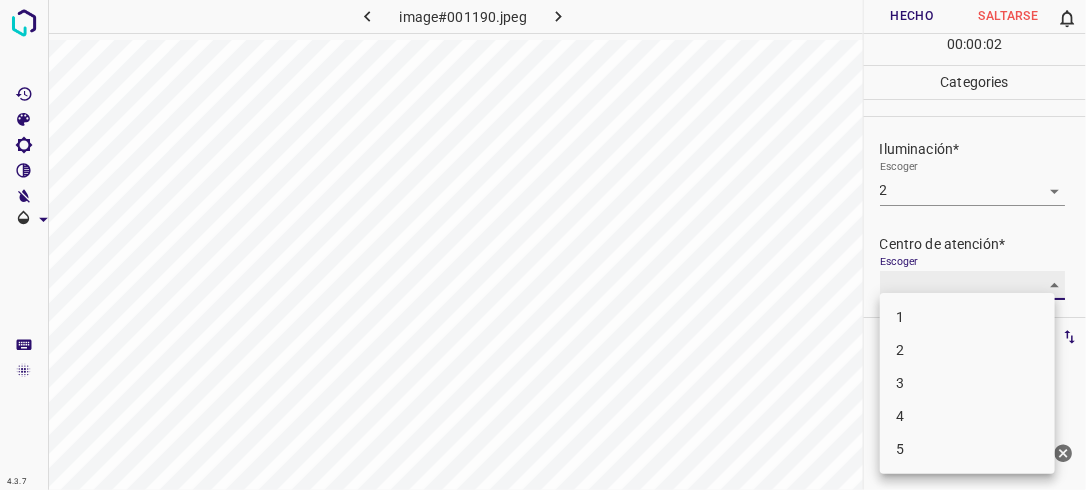 type on "2" 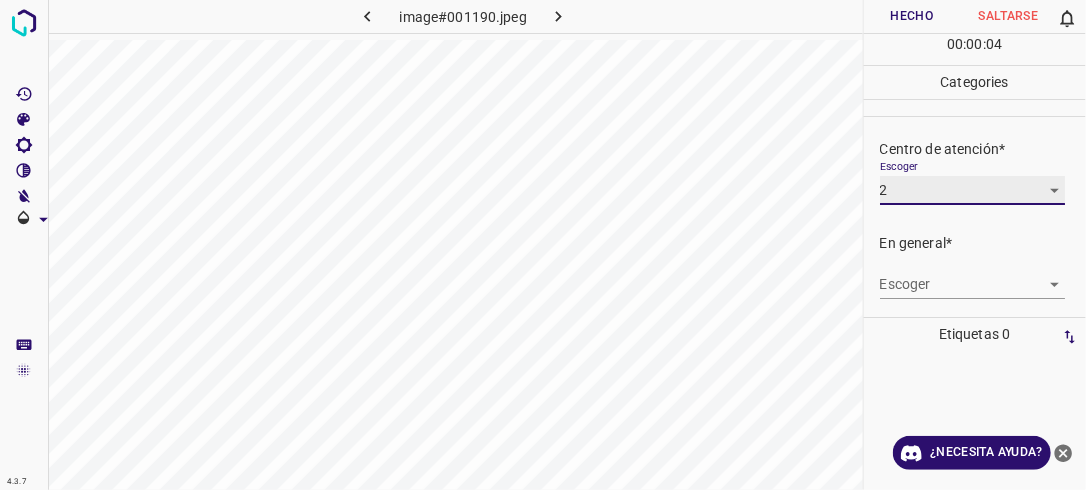 scroll, scrollTop: 98, scrollLeft: 0, axis: vertical 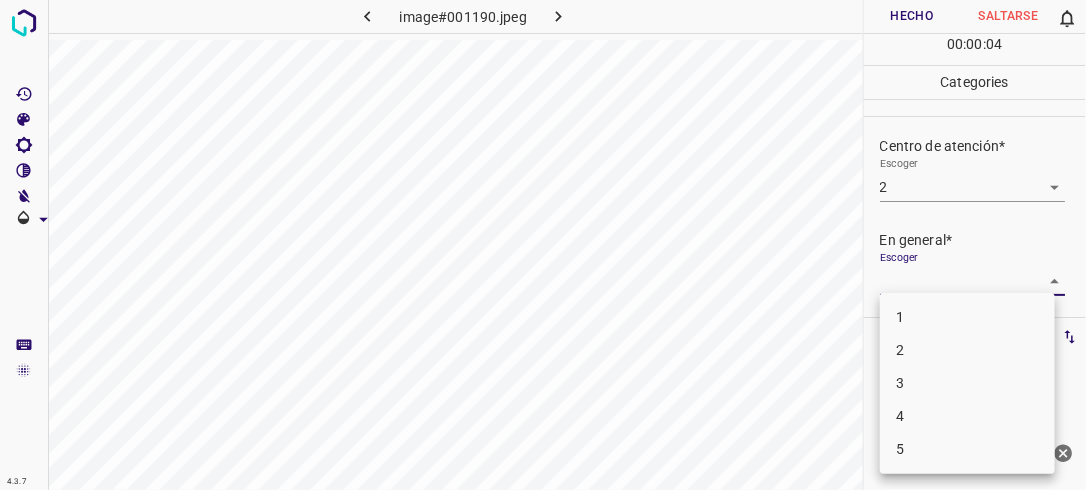 drag, startPoint x: 1047, startPoint y: 282, endPoint x: 1028, endPoint y: 321, distance: 43.382023 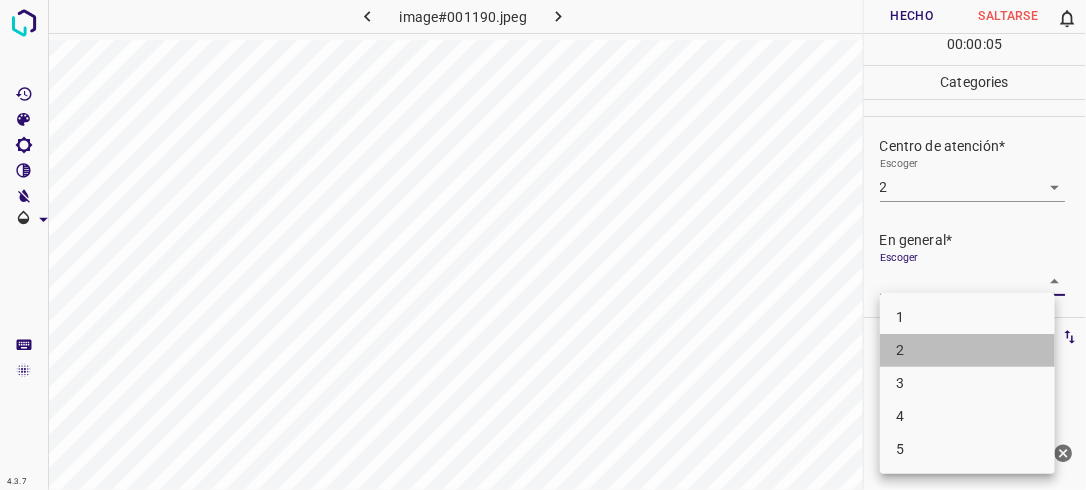 click on "2" at bounding box center [967, 350] 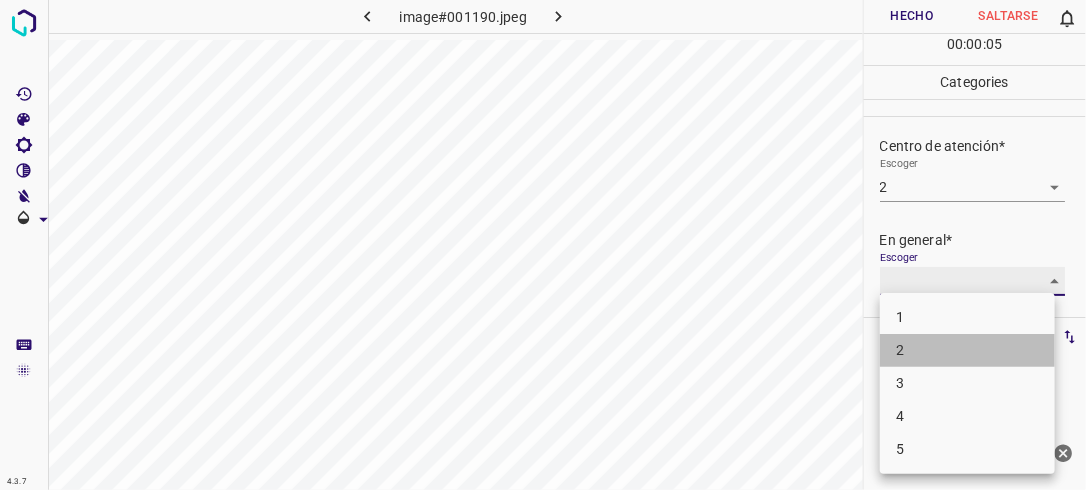 type on "2" 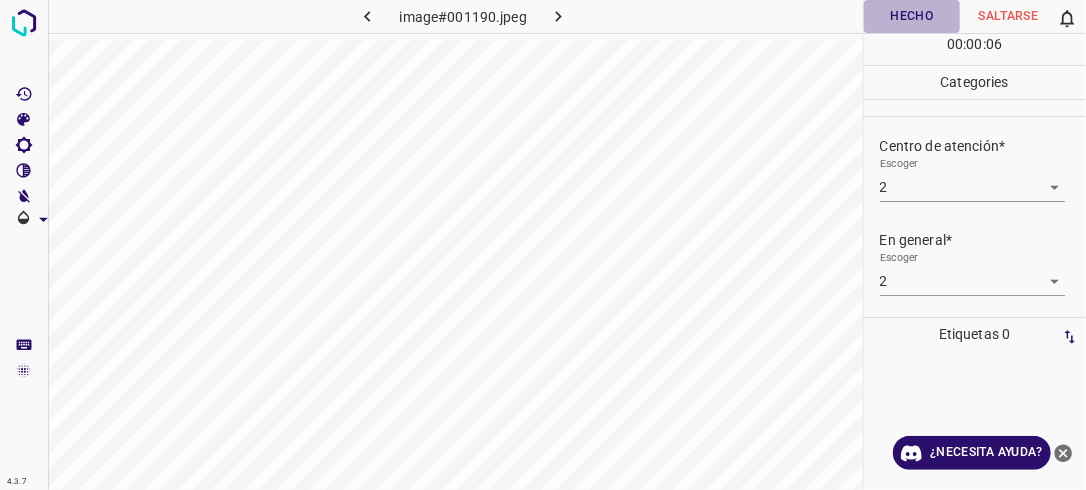 click on "Hecho" at bounding box center [912, 16] 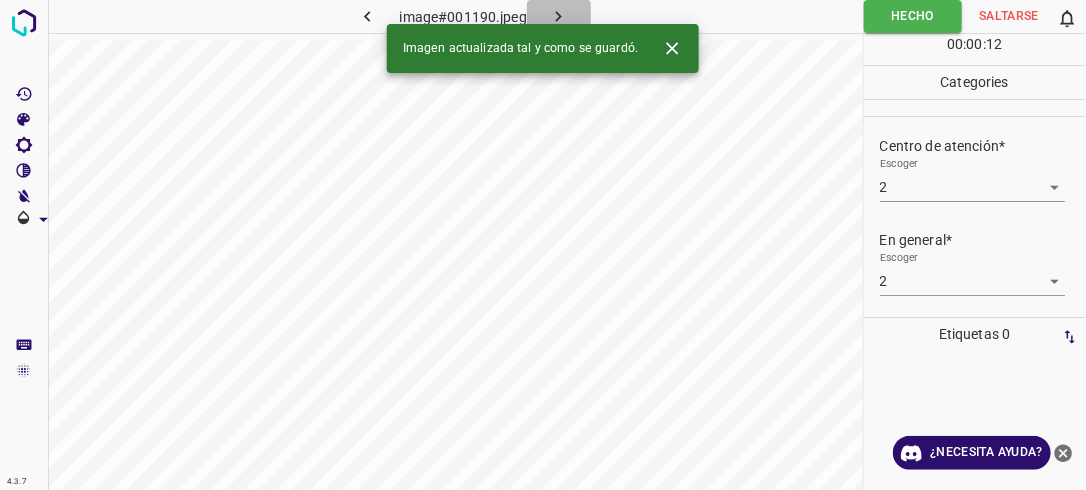 click at bounding box center (559, 16) 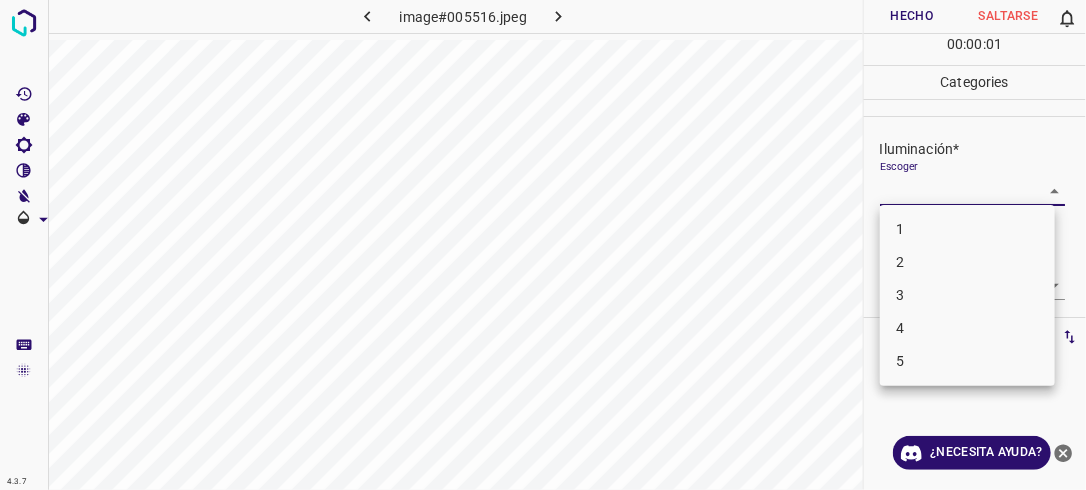 click on "4.3.7 image#005516.jpeg Hecho Saltarse 0 00   : 00   : 01   Categories Iluminación*  Escoger ​ Centro de atención*  Escoger ​ En general*  Escoger ​ Etiquetas 0 Categories 1 Lighting 2 Focus 3 Overall Tools Espacio Cambiar entre modos (Dibujar y Editar) Yo Etiquetado automático R Restaurar zoom M Acercar N Alejar Borrar Eliminar etiqueta de selección Filtros Z Restaurar filtros X Filtro de saturación C Filtro de brillo V Filtro de contraste B Filtro de escala de grises General O Descargar ¿Necesita ayuda? -Mensaje de texto -Esconder -Borrar 1 2 3 4 5" at bounding box center (543, 245) 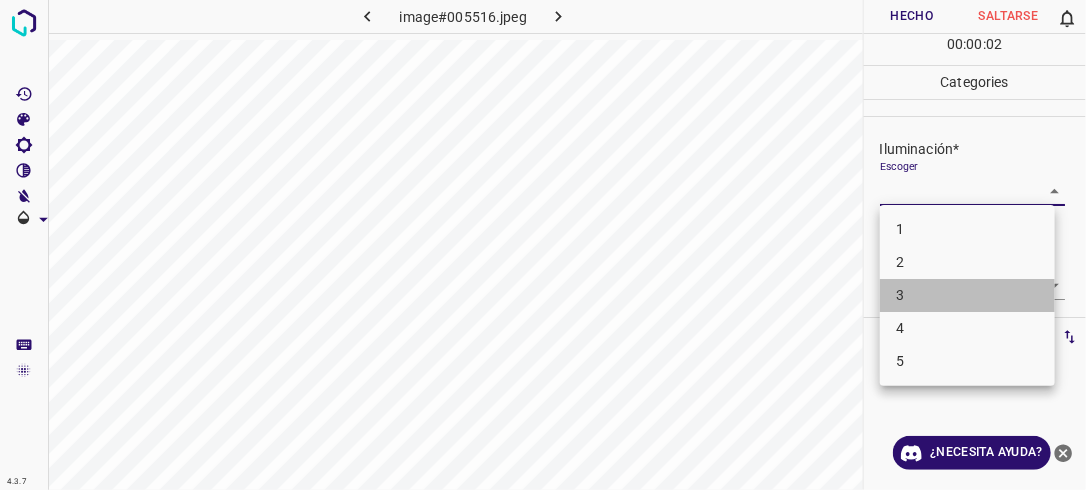 click on "3" at bounding box center (967, 295) 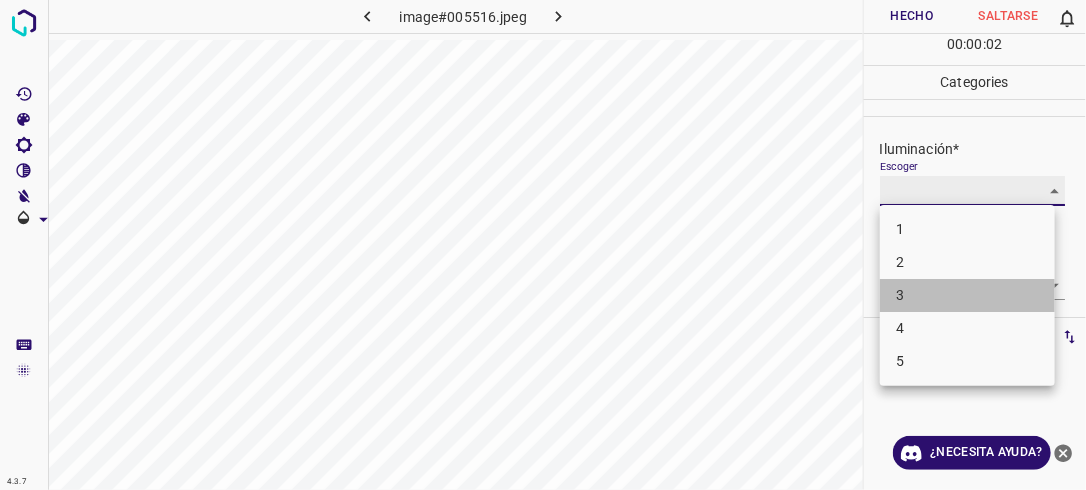 type on "3" 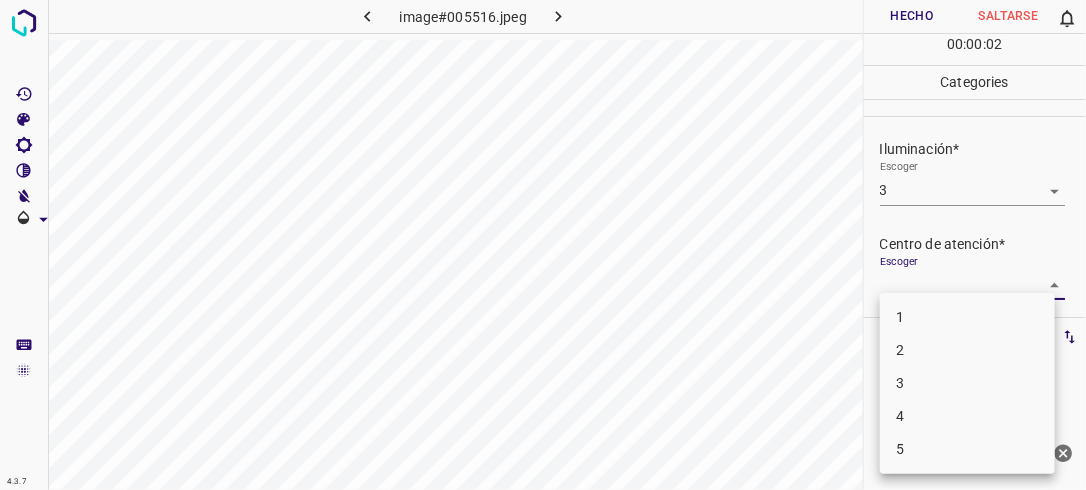 drag, startPoint x: 1037, startPoint y: 282, endPoint x: 992, endPoint y: 329, distance: 65.06919 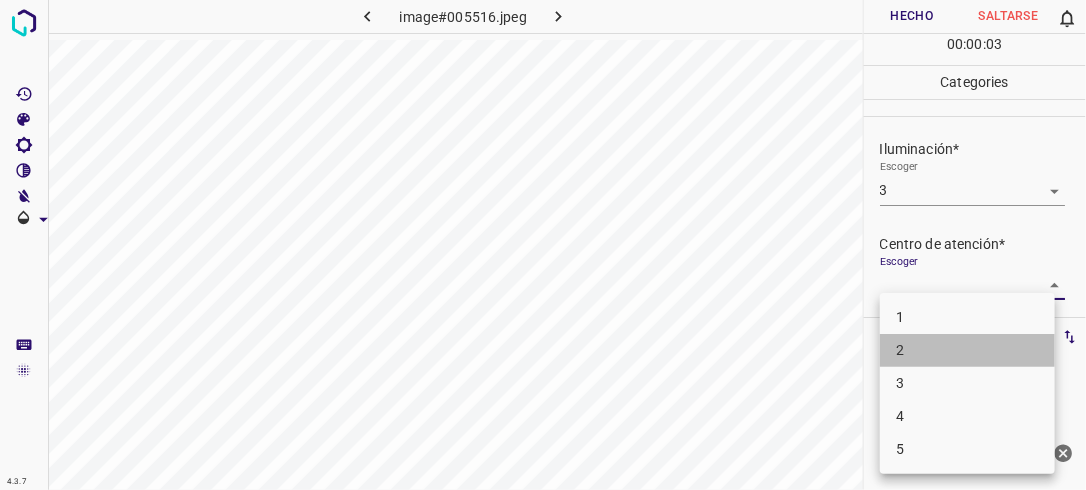 drag, startPoint x: 976, startPoint y: 346, endPoint x: 998, endPoint y: 317, distance: 36.40055 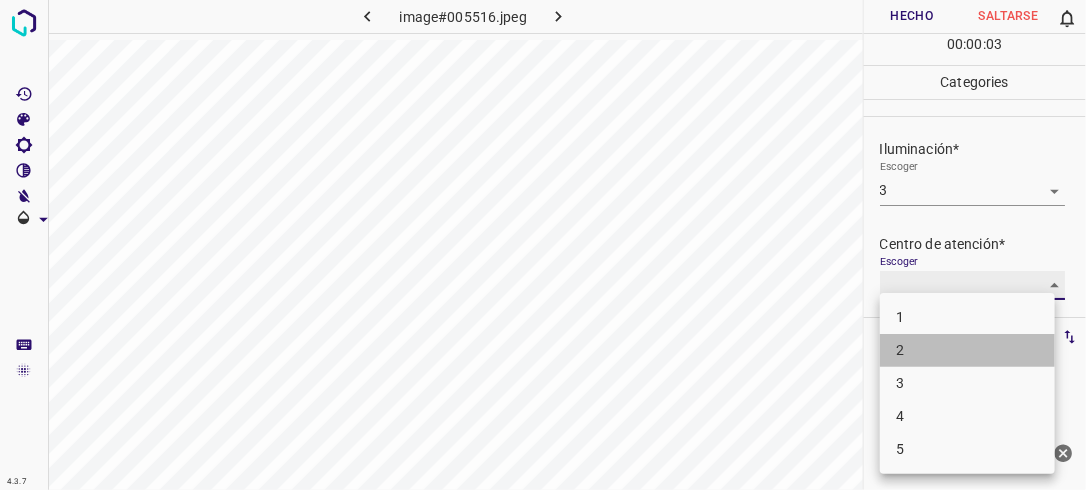 type on "2" 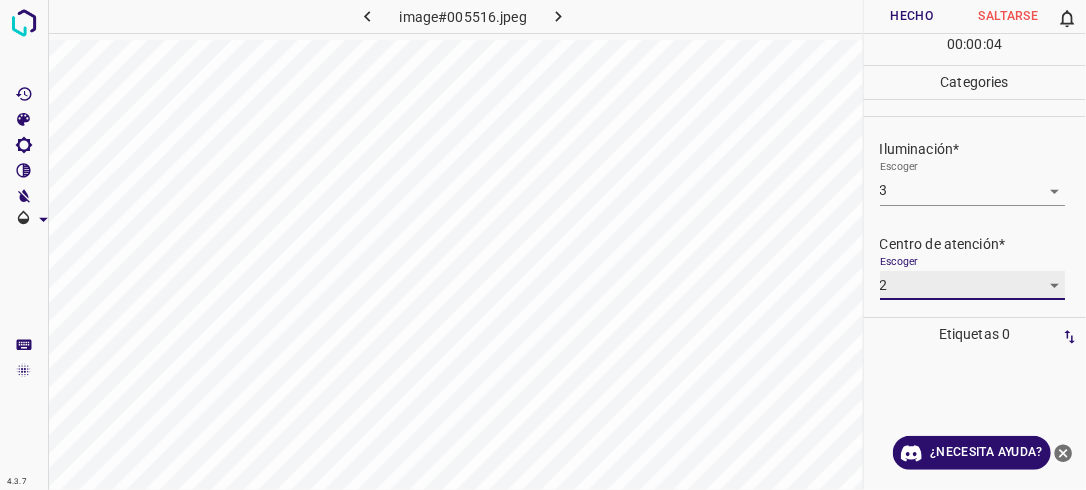 scroll, scrollTop: 98, scrollLeft: 0, axis: vertical 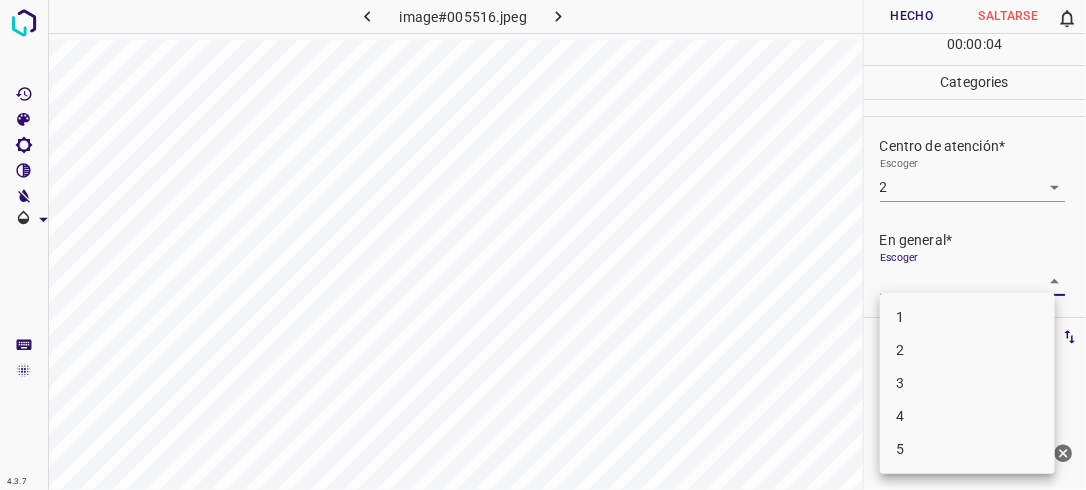 drag, startPoint x: 1048, startPoint y: 274, endPoint x: 995, endPoint y: 328, distance: 75.66373 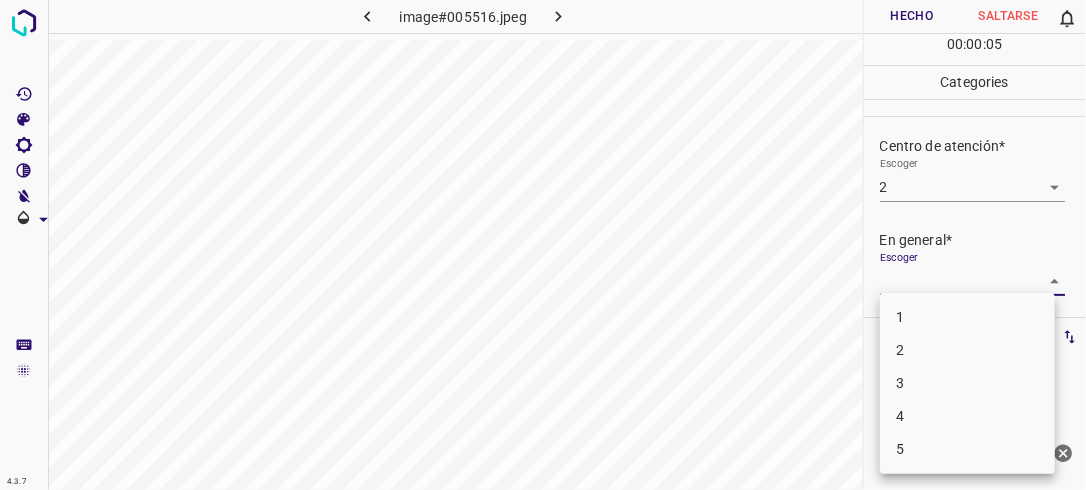 click on "3" at bounding box center (967, 383) 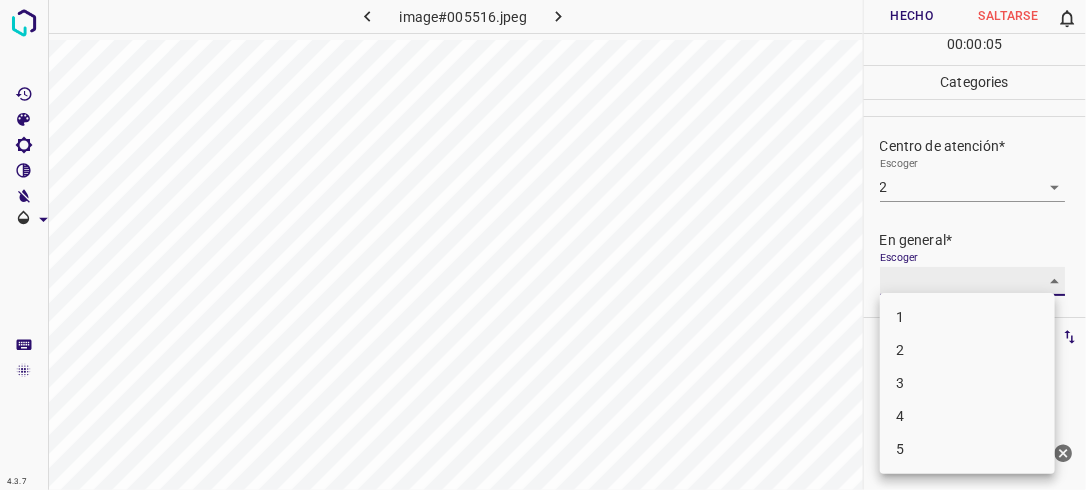 type on "3" 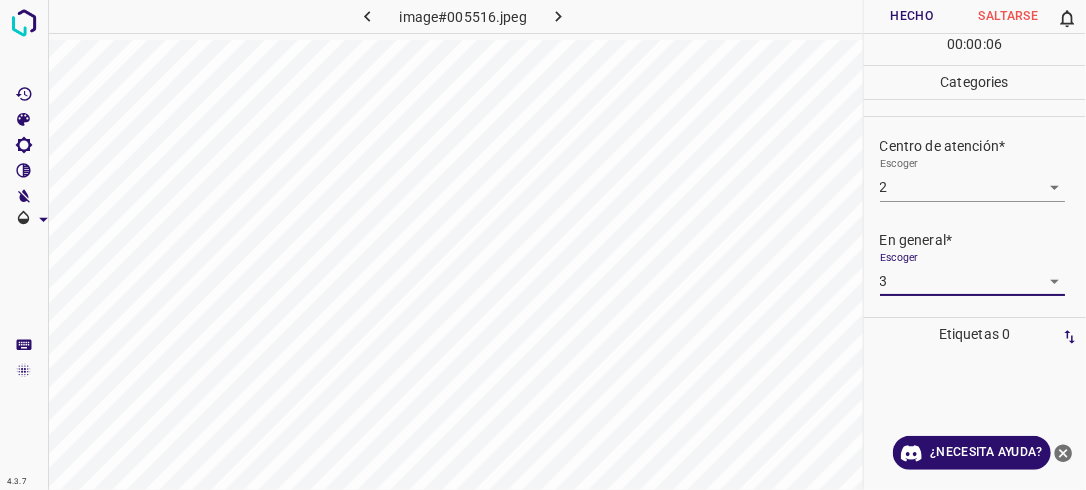 click on "Hecho" at bounding box center (912, 16) 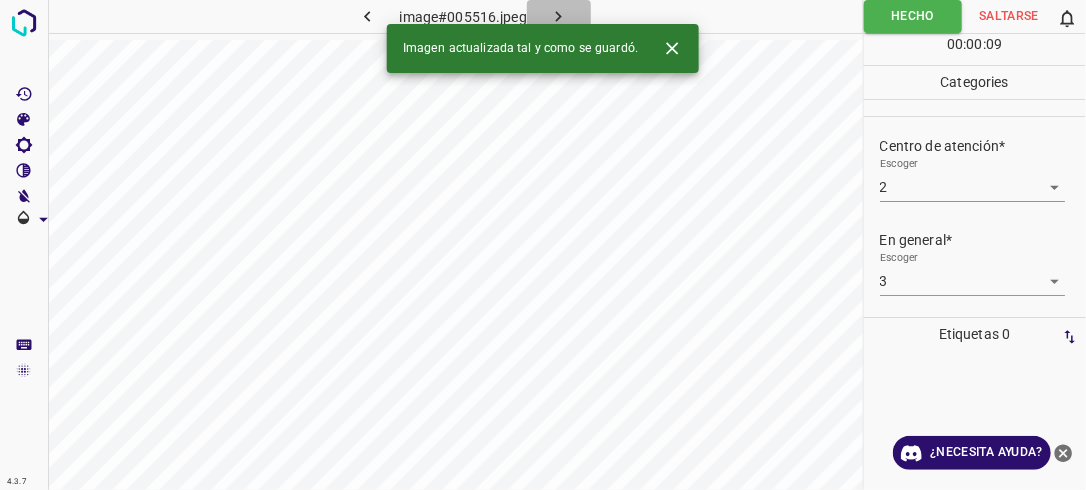 click at bounding box center [559, 16] 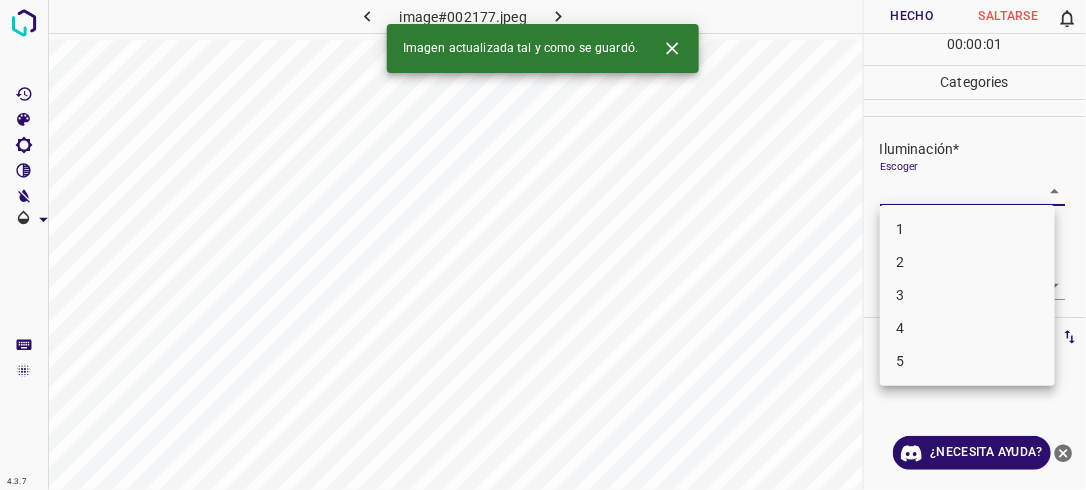 click on "4.3.7 image#002177.jpeg Hecho Saltarse 0 00   : 00   : 01   Categories Iluminación*  Escoger ​ Centro de atención*  Escoger ​ En general*  Escoger ​ Etiquetas 0 Categories 1 Lighting 2 Focus 3 Overall Tools Espacio Cambiar entre modos (Dibujar y Editar) Yo Etiquetado automático R Restaurar zoom M Acercar N Alejar Borrar Eliminar etiqueta de selección Filtros Z Restaurar filtros X Filtro de saturación C Filtro de brillo V Filtro de contraste B Filtro de escala de grises General O Descargar Imagen actualizada tal y como se guardó. ¿Necesita ayuda? -Mensaje de texto -Esconder -Borrar 1 2 3 4 5" at bounding box center [543, 245] 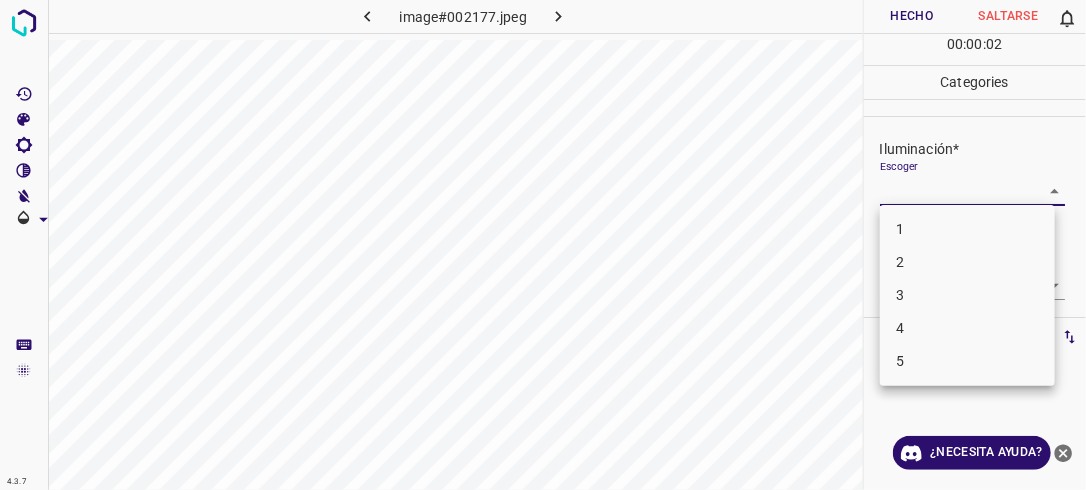 click on "3" at bounding box center (967, 295) 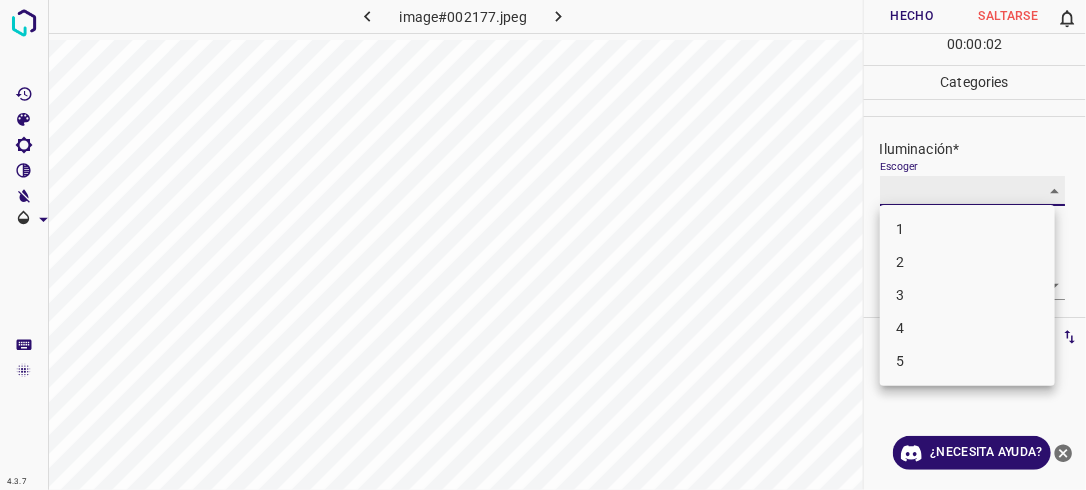 type on "3" 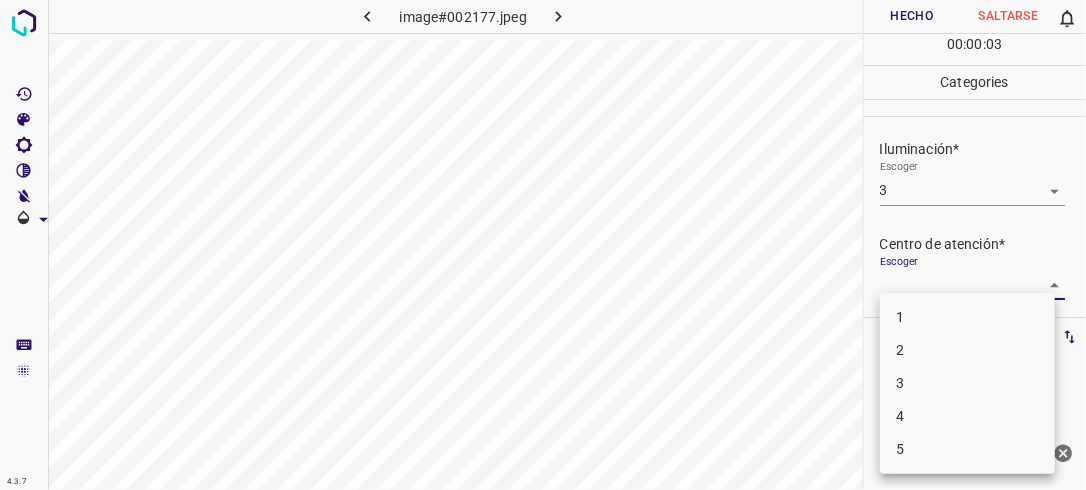 click on "4.3.7 image#002177.jpeg Hecho Saltarse 0 00   : 00   : 03   Categories Iluminación*  Escoger 3 3 Centro de atención*  Escoger ​ En general*  Escoger ​ Etiquetas 0 Categories 1 Lighting 2 Focus 3 Overall Tools Espacio Cambiar entre modos (Dibujar y Editar) Yo Etiquetado automático R Restaurar zoom M Acercar N Alejar Borrar Eliminar etiqueta de selección Filtros Z Restaurar filtros X Filtro de saturación C Filtro de brillo V Filtro de contraste B Filtro de escala de grises General O Descargar ¿Necesita ayuda? -Mensaje de texto -Esconder -Borrar 1 2 3 4 5" at bounding box center [543, 245] 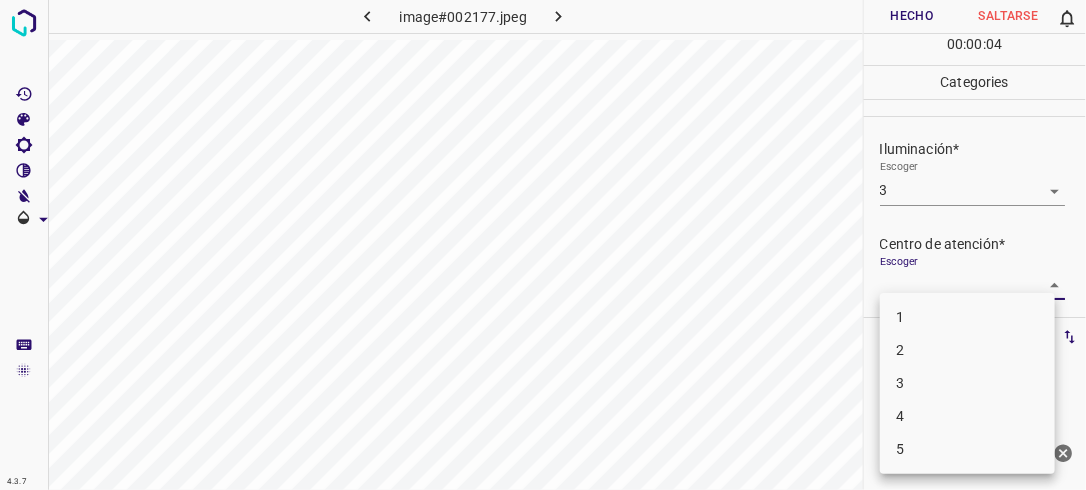 click on "3" at bounding box center (967, 383) 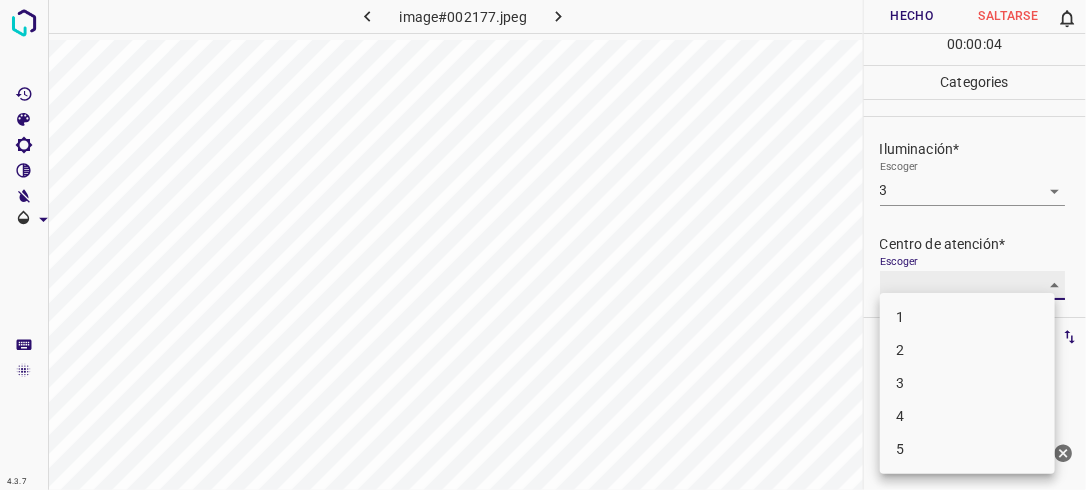 type on "3" 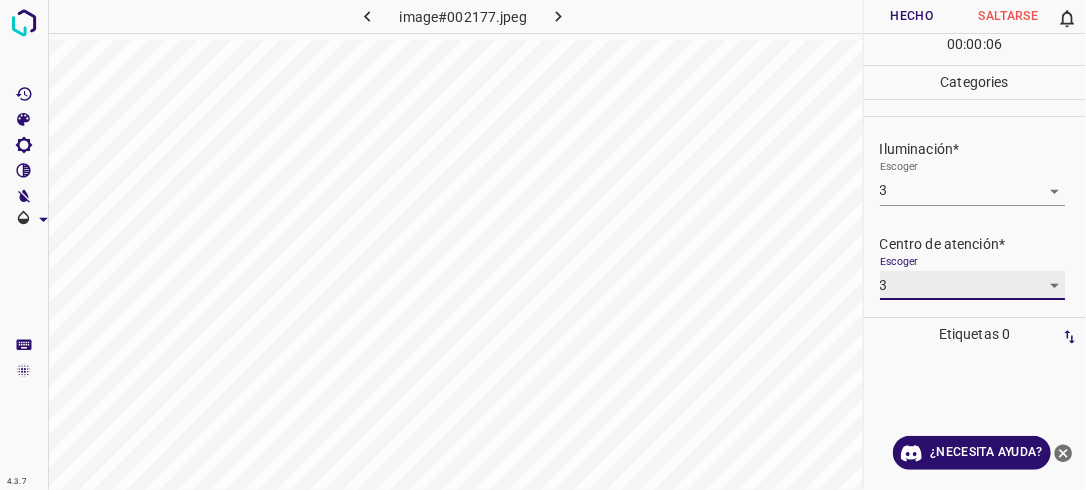 scroll, scrollTop: 98, scrollLeft: 0, axis: vertical 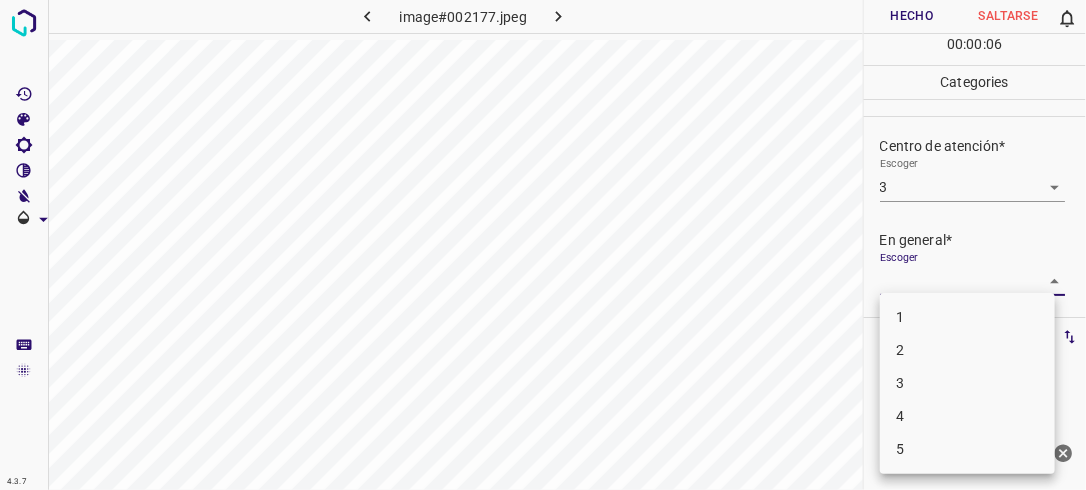 click on "4.3.7 image#002177.jpeg Hecho Saltarse 0 00   : 00   : 06   Categories Iluminación*  Escoger 3 3 Centro de atención*  Escoger 3 3 En general*  Escoger ​ Etiquetas 0 Categories 1 Lighting 2 Focus 3 Overall Tools Espacio Cambiar entre modos (Dibujar y Editar) Yo Etiquetado automático R Restaurar zoom M Acercar N Alejar Borrar Eliminar etiqueta de selección Filtros Z Restaurar filtros X Filtro de saturación C Filtro de brillo V Filtro de contraste B Filtro de escala de grises General O Descargar ¿Necesita ayuda? -Mensaje de texto -Esconder -Borrar 1 2 3 4 5" at bounding box center [543, 245] 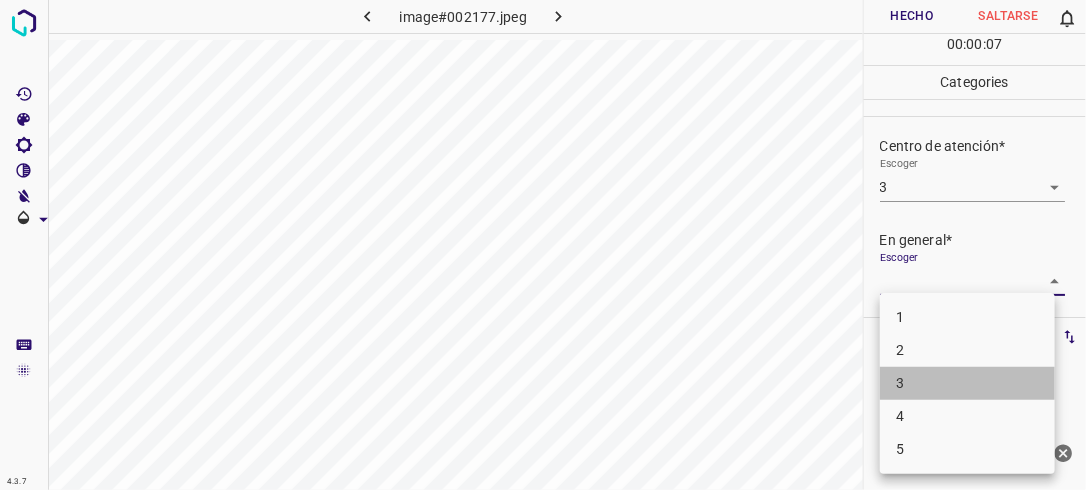 click on "3" at bounding box center [967, 383] 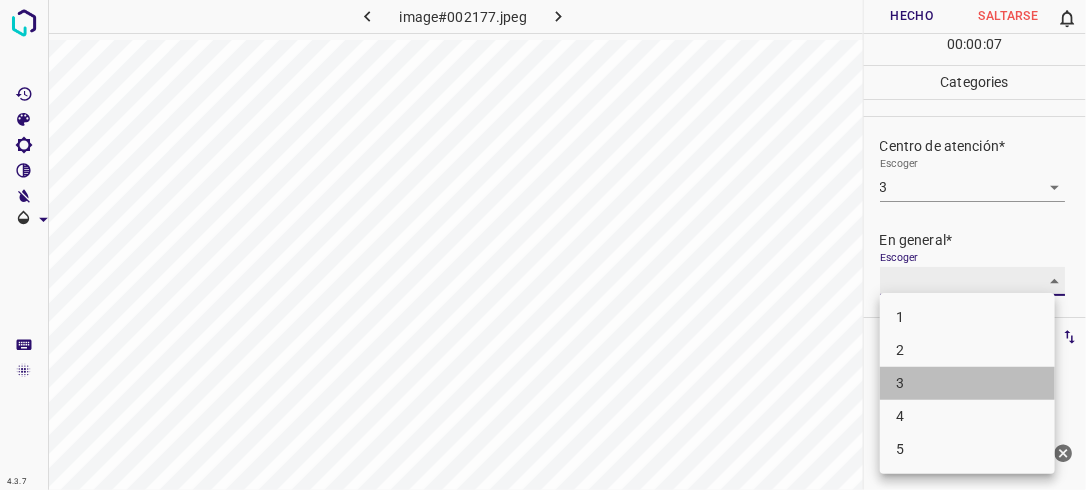 type on "3" 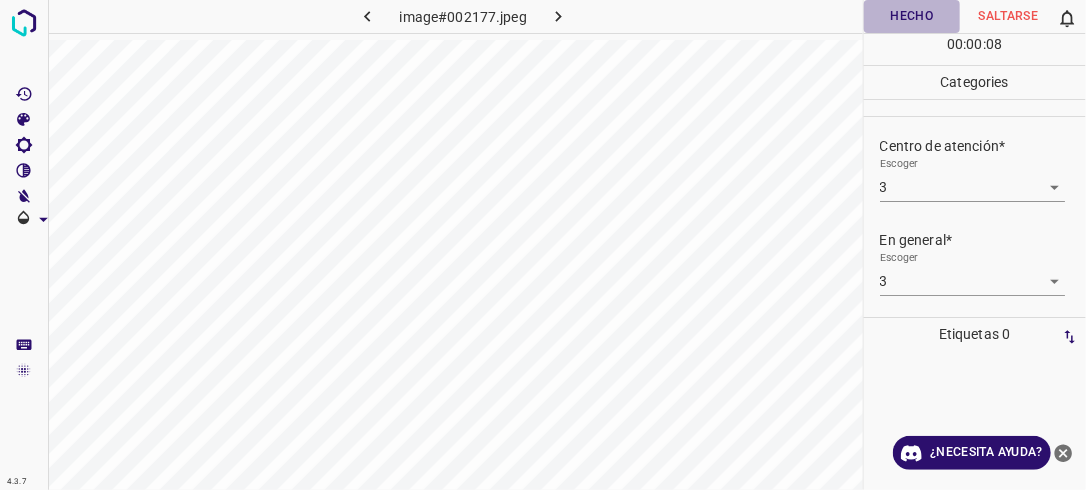 click on "Hecho" at bounding box center [912, 16] 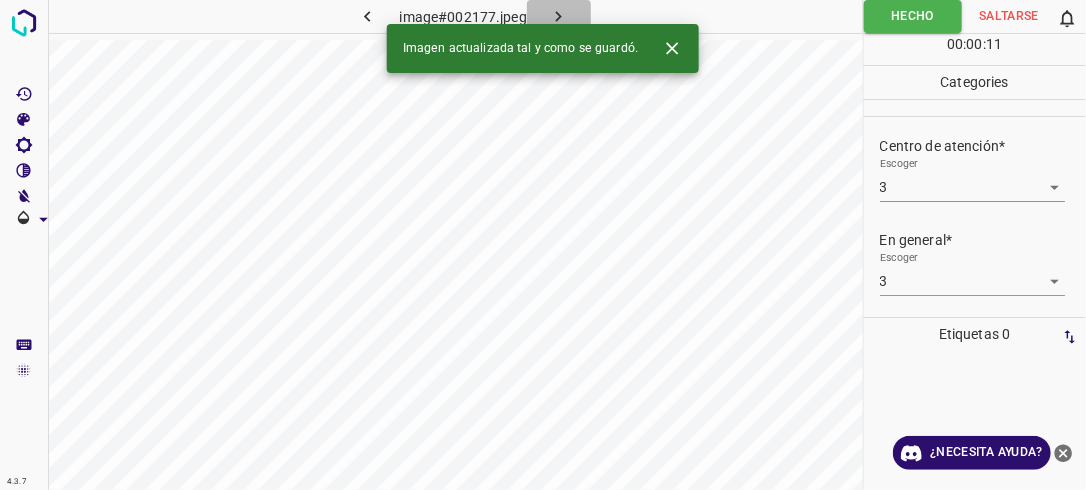 click at bounding box center (559, 16) 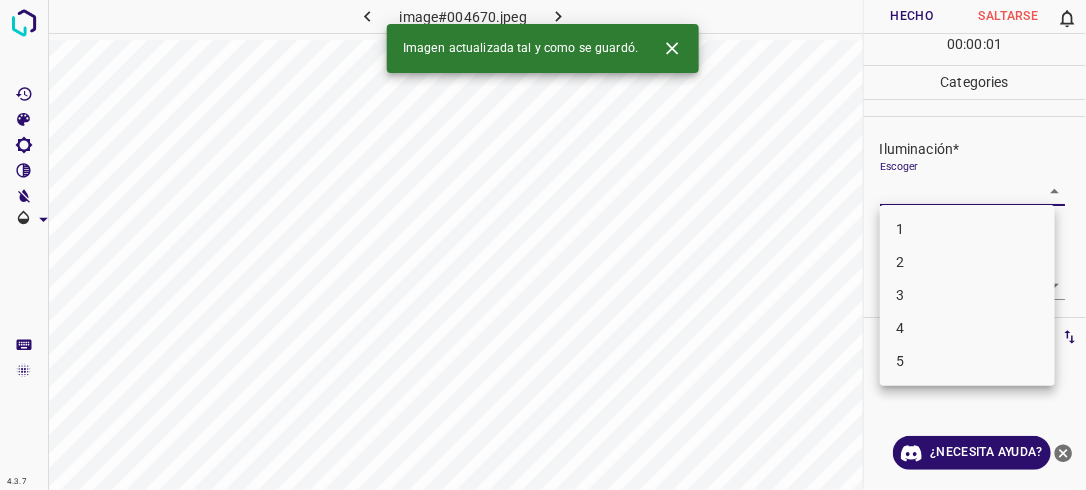click on "4.3.7 image#004670.jpeg Hecho Saltarse 0 00   : 00   : 01   Categories Iluminación*  Escoger ​ Centro de atención*  Escoger ​ En general*  Escoger ​ Etiquetas 0 Categories 1 Lighting 2 Focus 3 Overall Tools Espacio Cambiar entre modos (Dibujar y Editar) Yo Etiquetado automático R Restaurar zoom M Acercar N Alejar Borrar Eliminar etiqueta de selección Filtros Z Restaurar filtros X Filtro de saturación C Filtro de brillo V Filtro de contraste B Filtro de escala de grises General O Descargar Imagen actualizada tal y como se guardó. ¿Necesita ayuda? -Mensaje de texto -Esconder -Borrar 1 2 3 4 5" at bounding box center (543, 245) 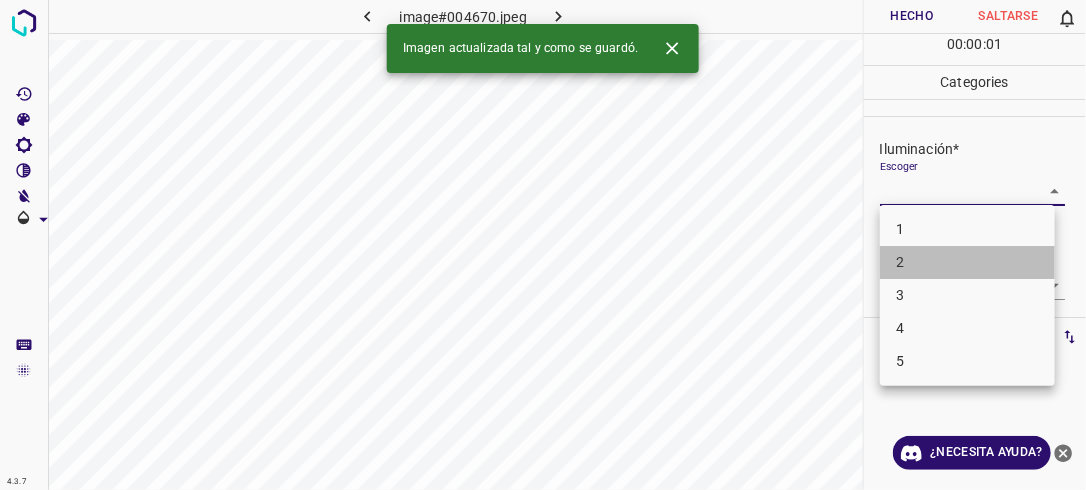 click on "2" at bounding box center (967, 262) 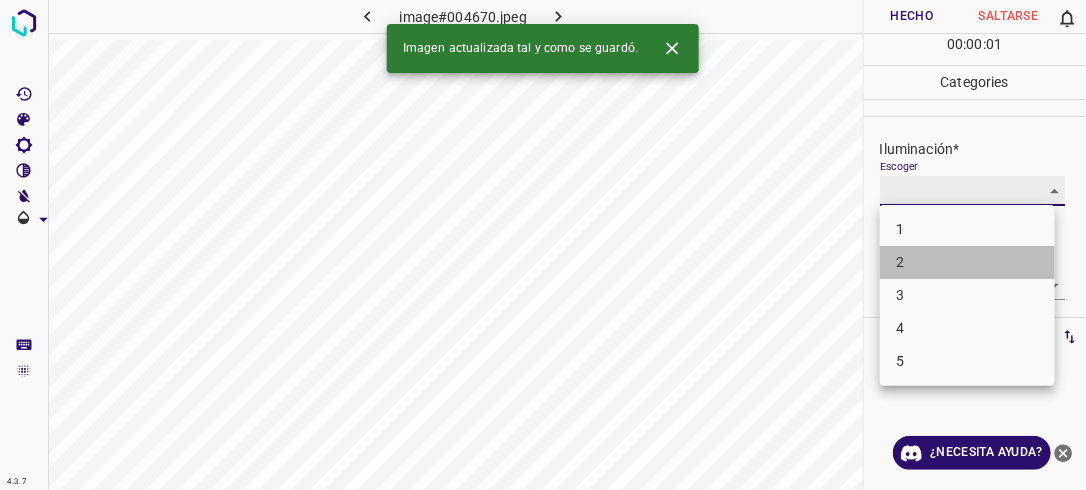 type on "2" 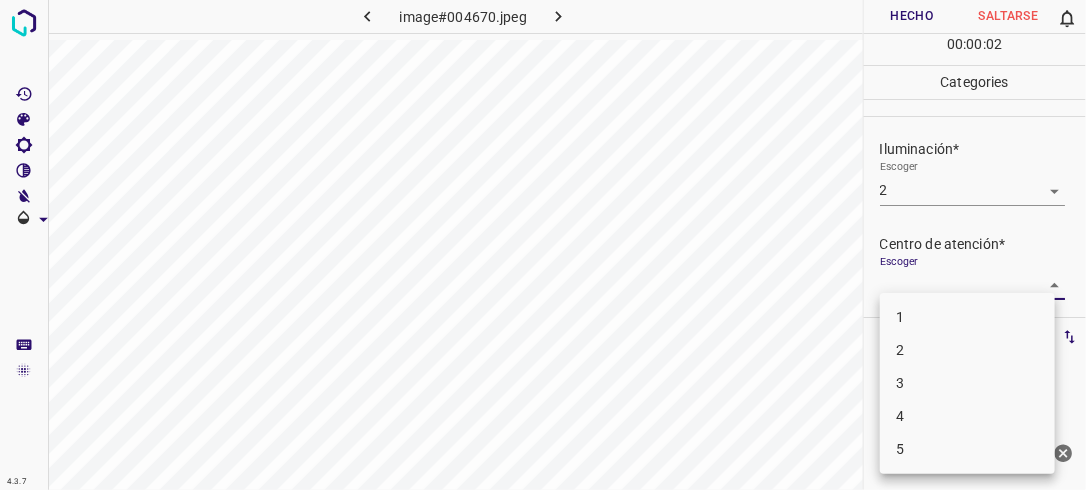 click on "4.3.7 image#004670.jpeg Hecho Saltarse 0 00   : 00   : 02   Categories Iluminación*  Escoger 2 2 Centro de atención*  Escoger ​ En general*  Escoger ​ Etiquetas 0 Categories 1 Lighting 2 Focus 3 Overall Tools Espacio Cambiar entre modos (Dibujar y Editar) Yo Etiquetado automático R Restaurar zoom M Acercar N Alejar Borrar Eliminar etiqueta de selección Filtros Z Restaurar filtros X Filtro de saturación C Filtro de brillo V Filtro de contraste B Filtro de escala de grises General O Descargar ¿Necesita ayuda? -Mensaje de texto -Esconder -Borrar 1 2 3 4 5" at bounding box center [543, 245] 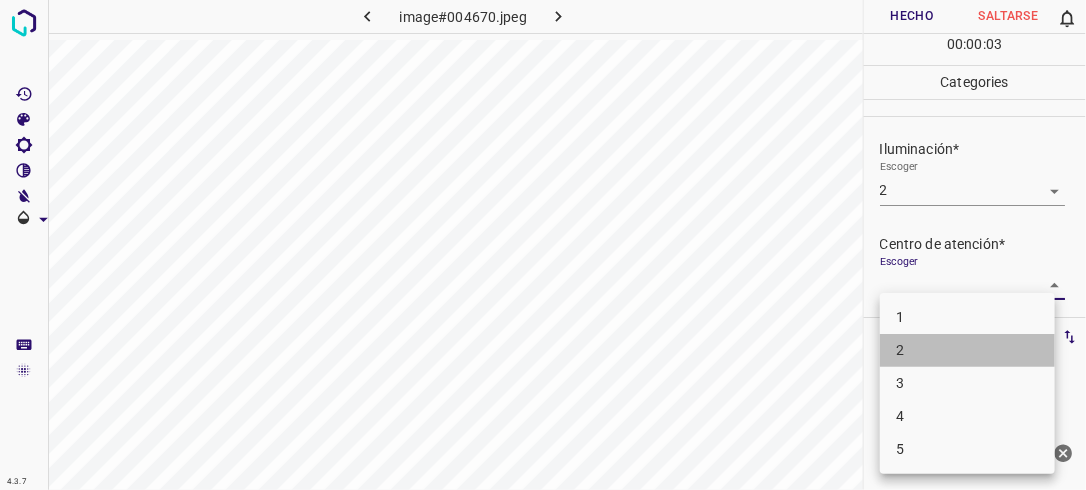 drag, startPoint x: 984, startPoint y: 352, endPoint x: 1030, endPoint y: 315, distance: 59.03389 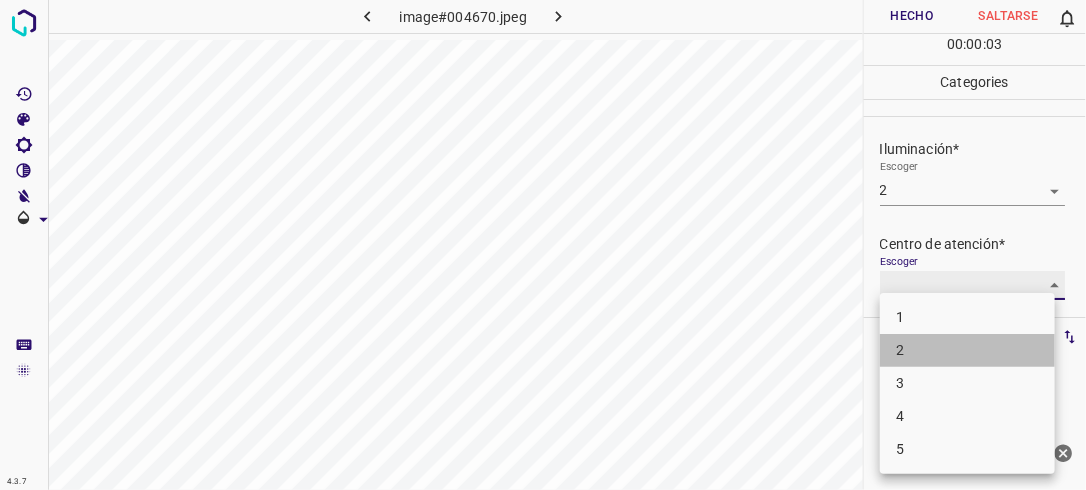 type on "2" 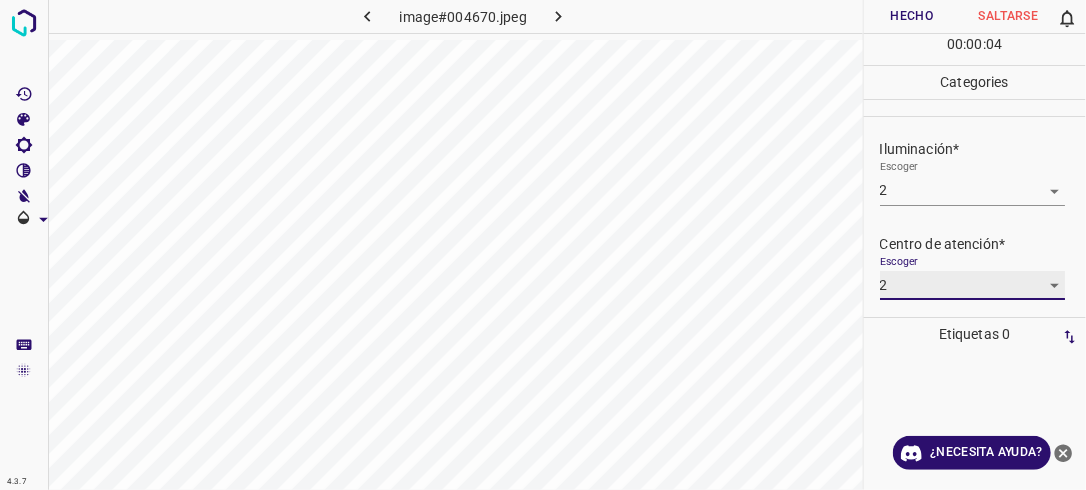 scroll, scrollTop: 98, scrollLeft: 0, axis: vertical 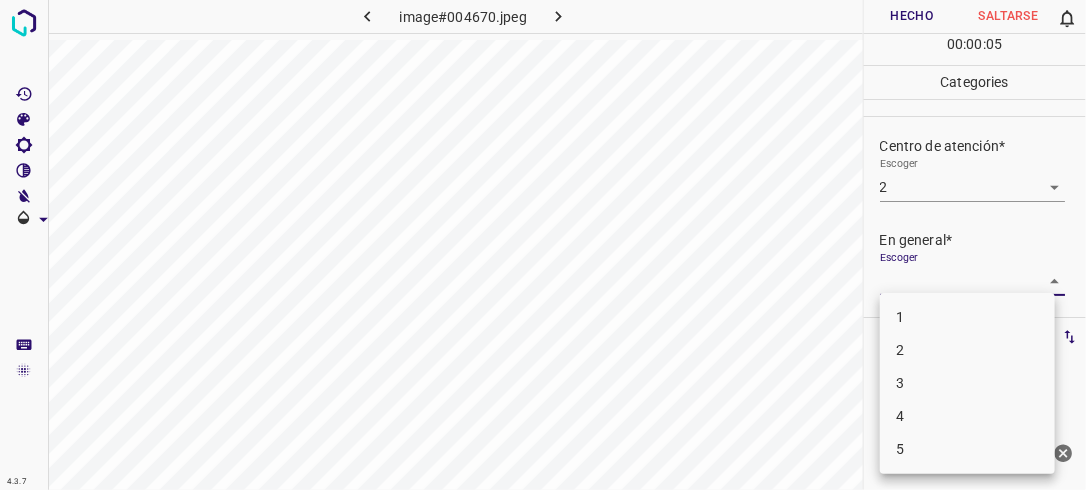 click on "4.3.7 image#004670.jpeg Hecho Saltarse 0 00   : 00   : 05   Categories Iluminación*  Escoger 2 2 Centro de atención*  Escoger 2 2 En general*  Escoger ​ Etiquetas 0 Categories 1 Lighting 2 Focus 3 Overall Tools Espacio Cambiar entre modos (Dibujar y Editar) Yo Etiquetado automático R Restaurar zoom M Acercar N Alejar Borrar Eliminar etiqueta de selección Filtros Z Restaurar filtros X Filtro de saturación C Filtro de brillo V Filtro de contraste B Filtro de escala de grises General O Descargar ¿Necesita ayuda? -Mensaje de texto -Esconder -Borrar 1 2 3 4 5" at bounding box center [543, 245] 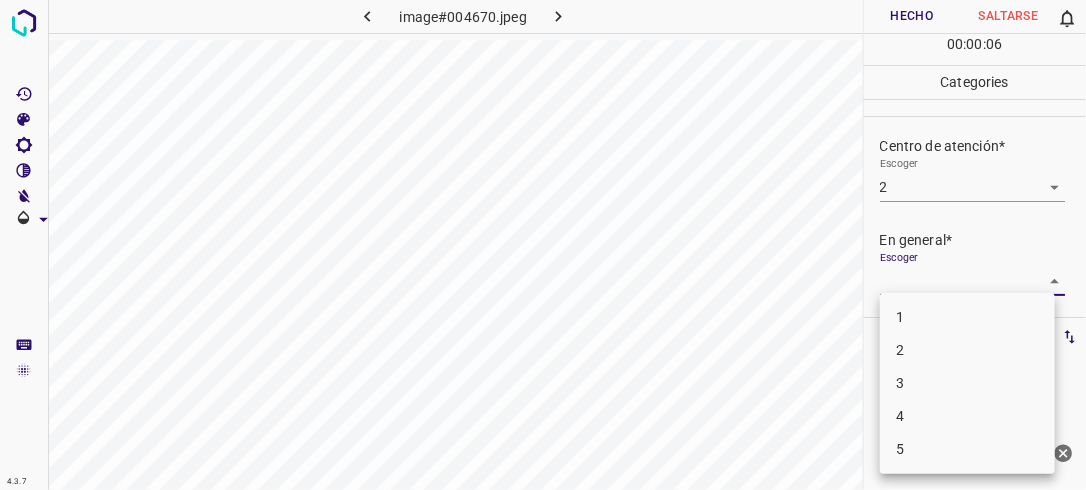 click on "2" at bounding box center [967, 350] 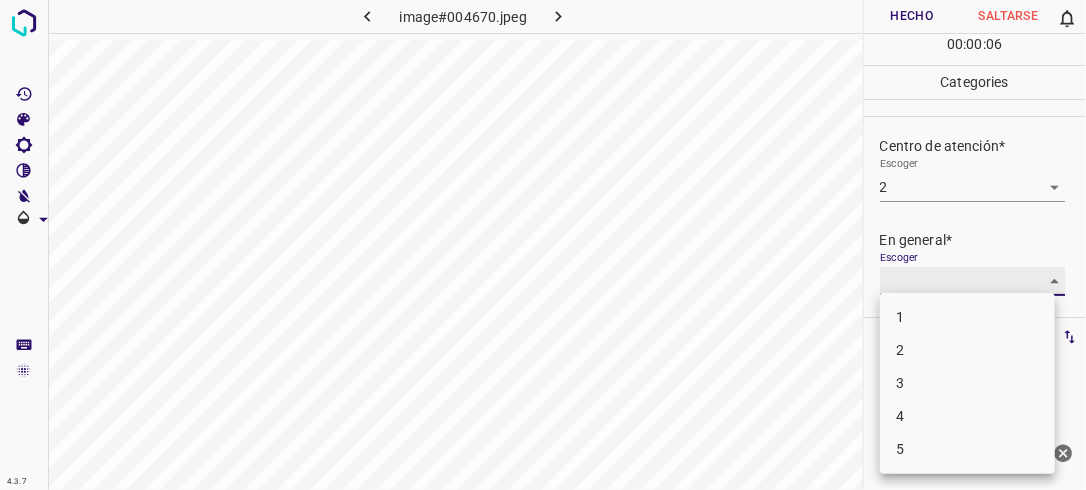 type on "2" 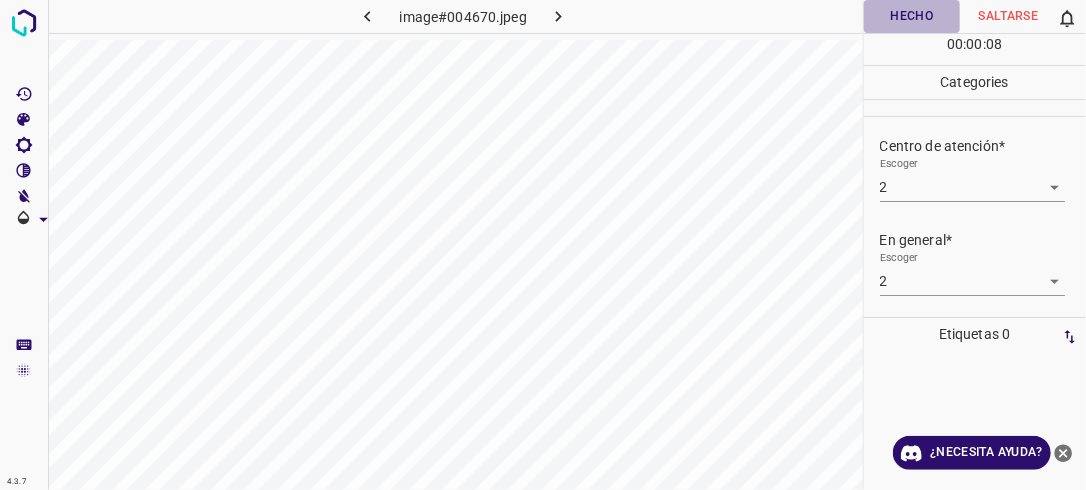 click on "Hecho" at bounding box center (912, 16) 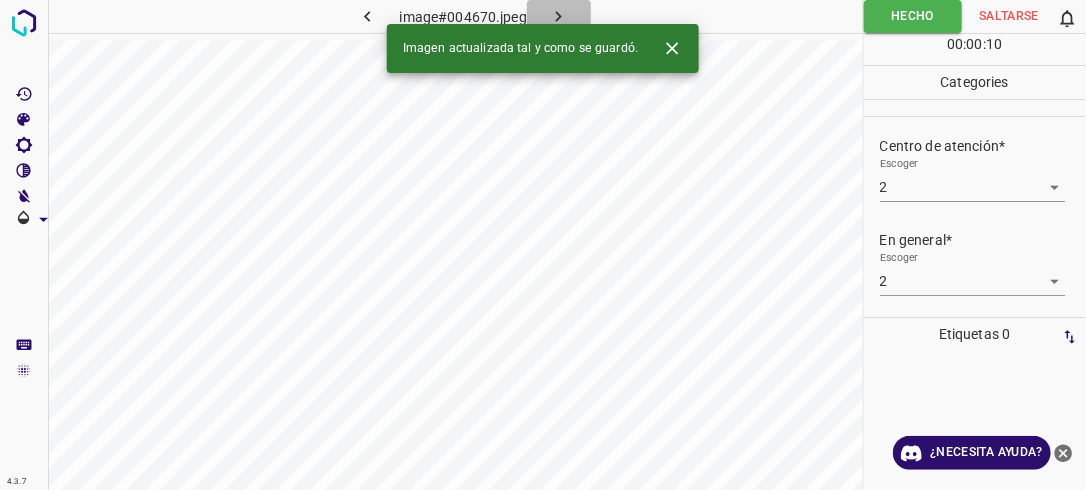 click at bounding box center [559, 16] 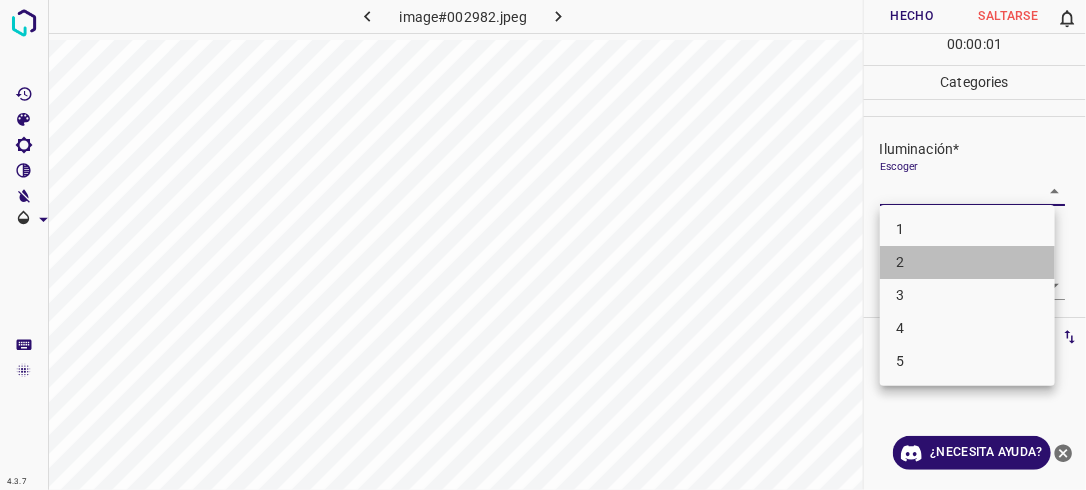 click on "2" at bounding box center (967, 262) 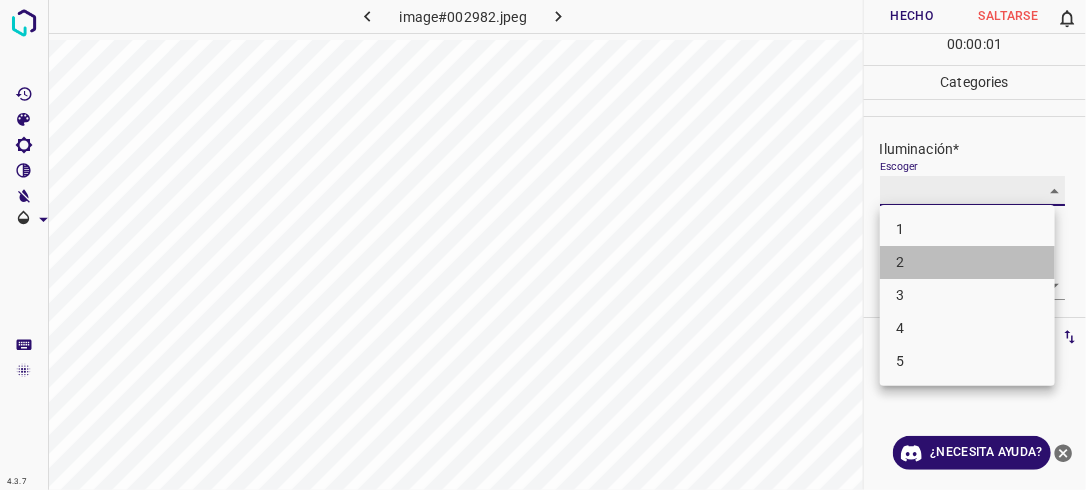 type on "2" 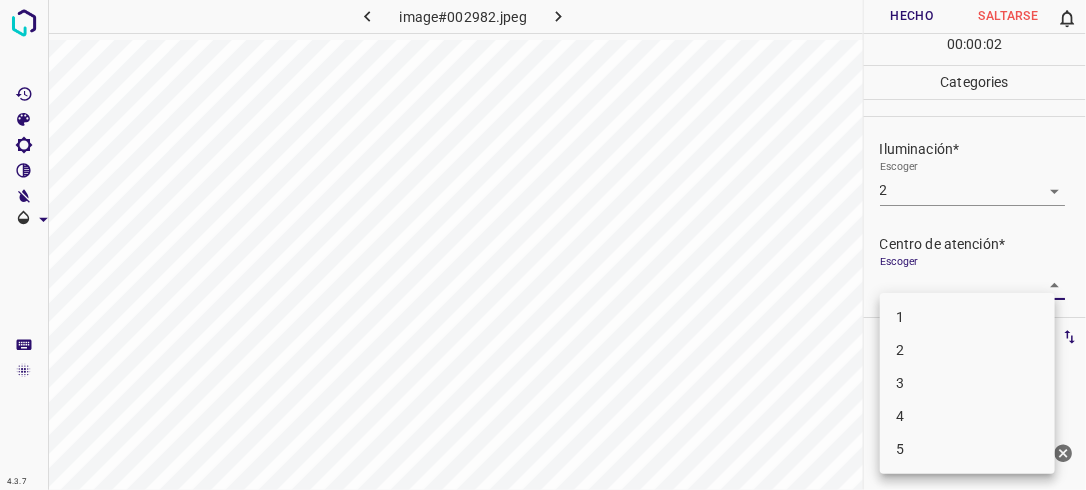 click on "4.3.7 image#002982.jpeg Hecho Saltarse 0 00   : 00   : 02   Categories Iluminación*  Escoger 2 2 Centro de atención*  Escoger ​ En general*  Escoger ​ Etiquetas 0 Categories 1 Lighting 2 Focus 3 Overall Tools Espacio Cambiar entre modos (Dibujar y Editar) Yo Etiquetado automático R Restaurar zoom M Acercar N Alejar Borrar Eliminar etiqueta de selección Filtros Z Restaurar filtros X Filtro de saturación C Filtro de brillo V Filtro de contraste B Filtro de escala de grises General O Descargar ¿Necesita ayuda? -Mensaje de texto -Esconder -Borrar 1 2 3 4 5" at bounding box center [543, 245] 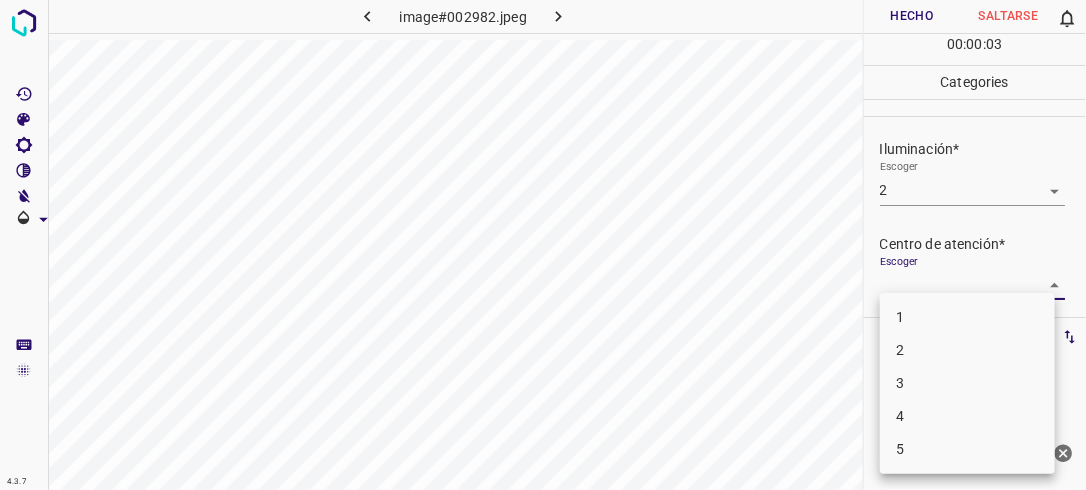 click on "2" at bounding box center (967, 350) 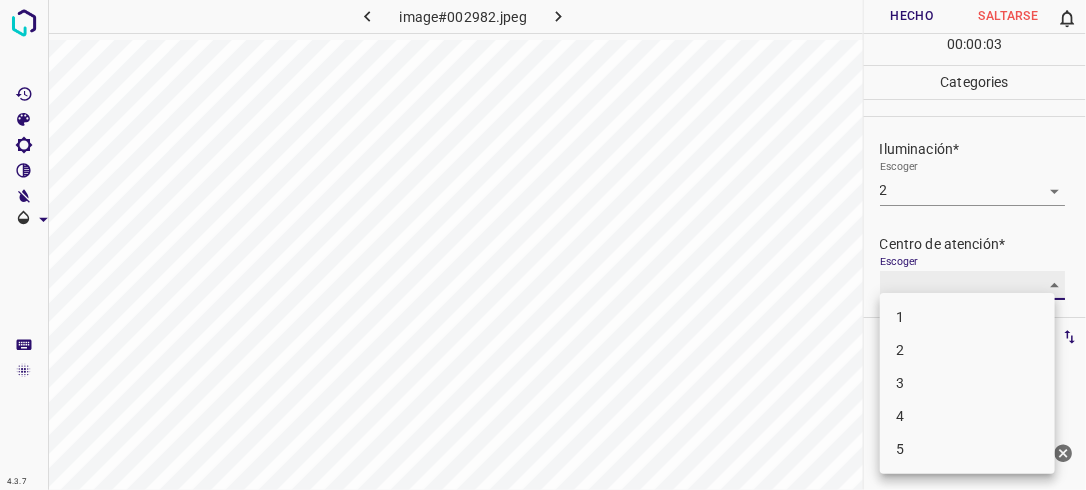 type on "2" 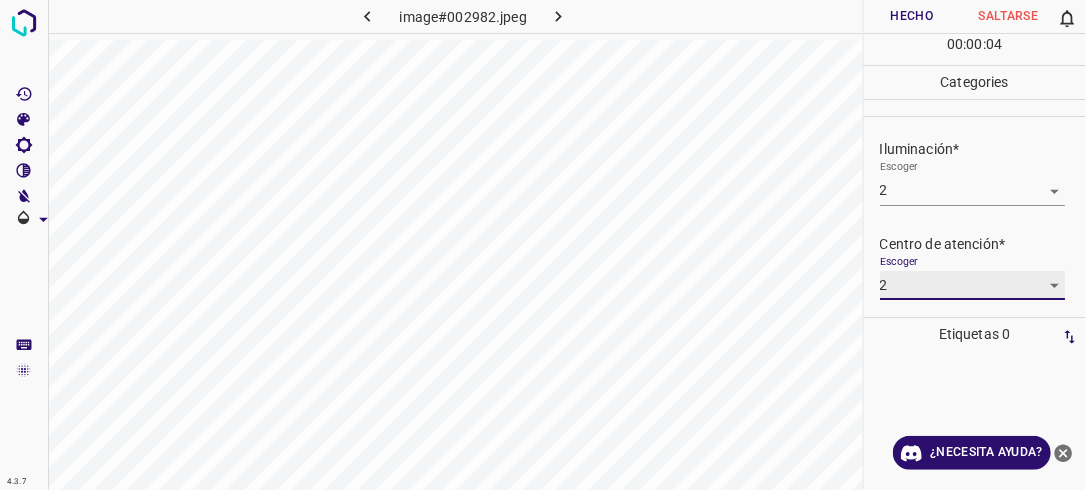 scroll, scrollTop: 98, scrollLeft: 0, axis: vertical 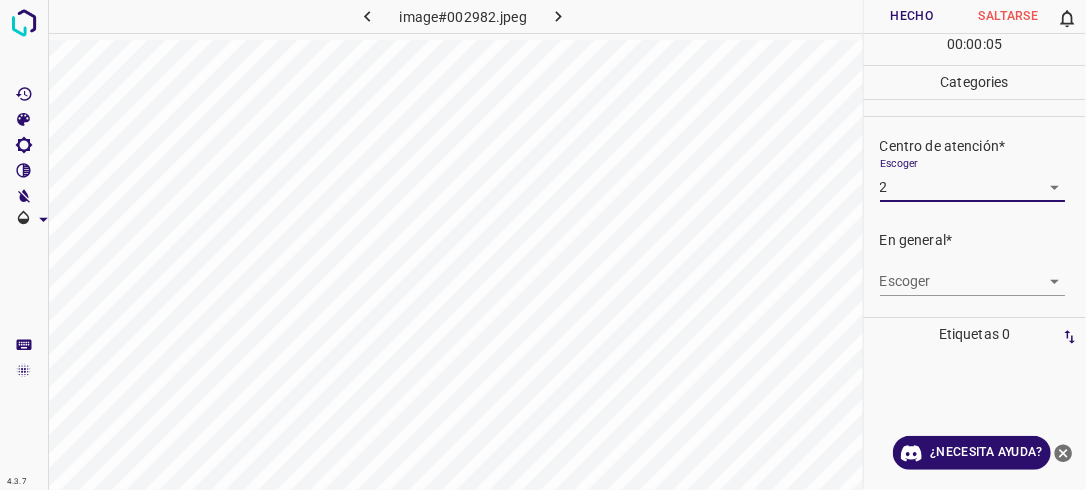 click on "4.3.7 image#002982.jpeg Hecho Saltarse 0 00   : 00   : 05   Categories Iluminación*  Escoger 2 2 Centro de atención*  Escoger 2 2 En general*  Escoger ​ Etiquetas 0 Categories 1 Lighting 2 Focus 3 Overall Tools Espacio Cambiar entre modos (Dibujar y Editar) Yo Etiquetado automático R Restaurar zoom M Acercar N Alejar Borrar Eliminar etiqueta de selección Filtros Z Restaurar filtros X Filtro de saturación C Filtro de brillo V Filtro de contraste B Filtro de escala de grises General O Descargar ¿Necesita ayuda? -Mensaje de texto -Esconder -Borrar" at bounding box center (543, 245) 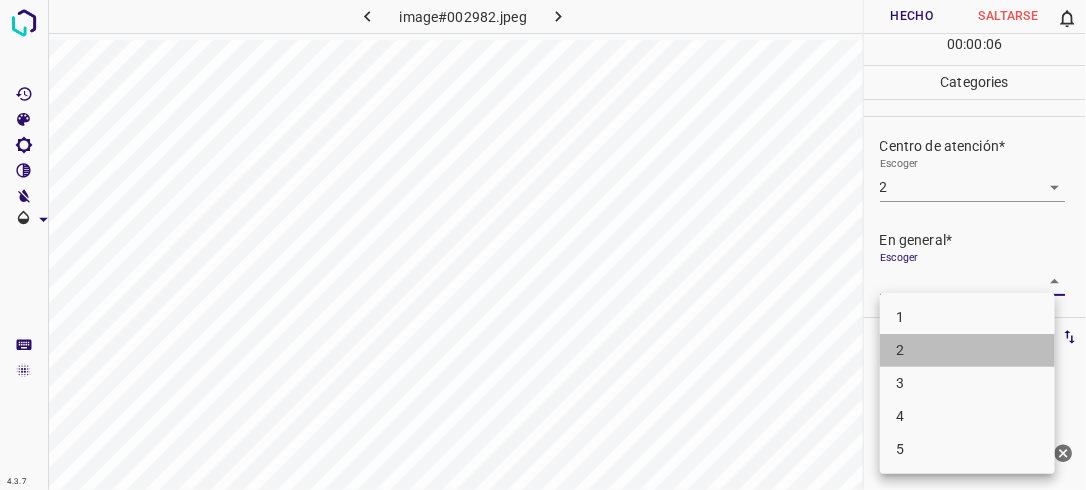 click on "2" at bounding box center (967, 350) 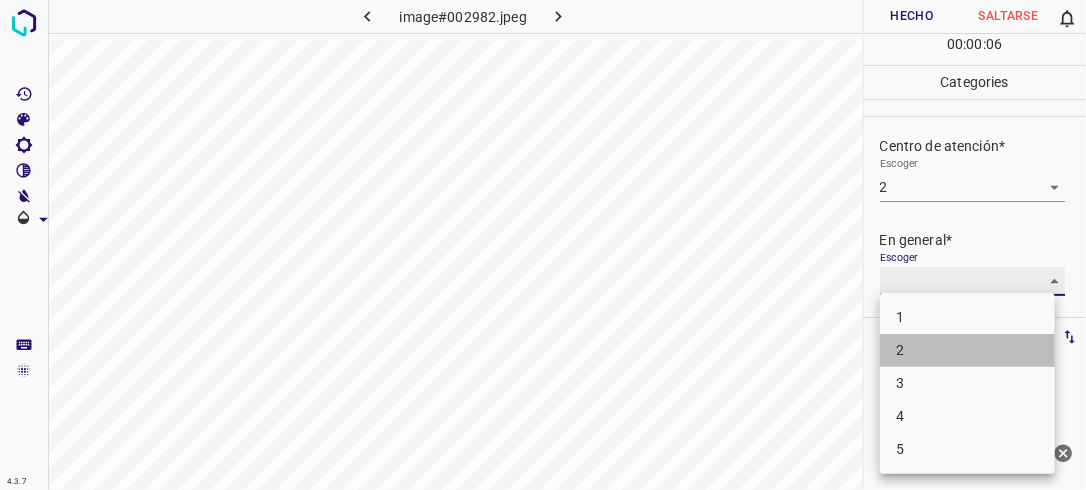 type on "2" 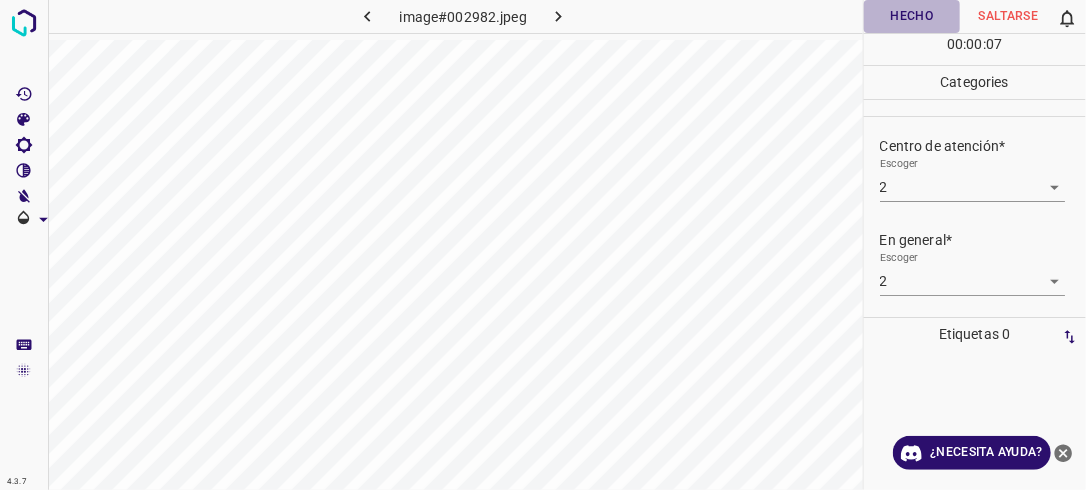 click on "Hecho" at bounding box center (912, 16) 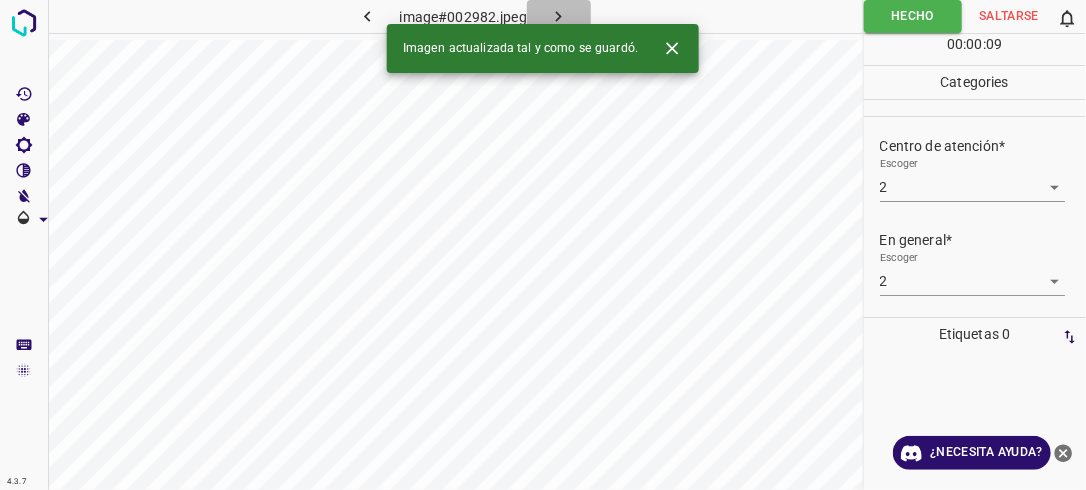 click at bounding box center [559, 16] 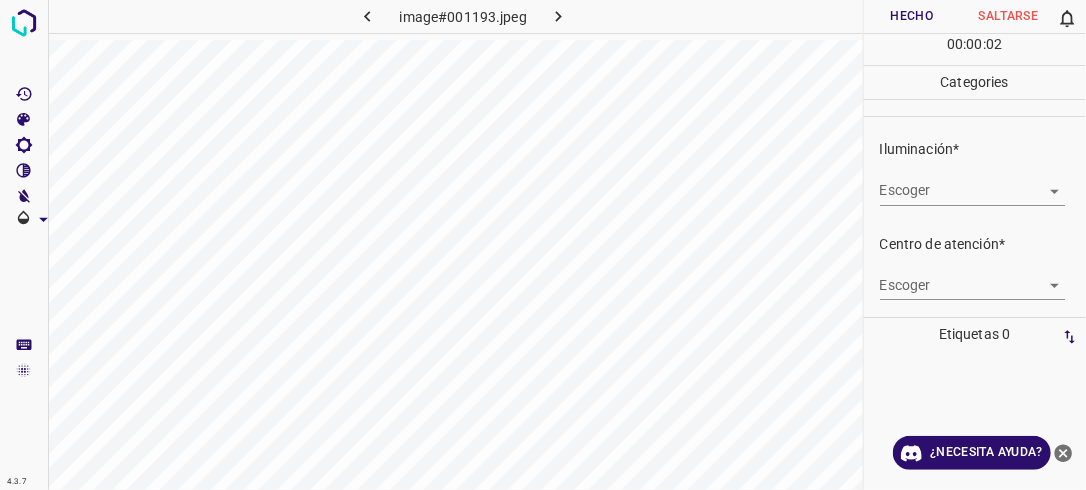 click on "4.3.7 image#001193.jpeg Hecho Saltarse 0 00   : 00   : 02   Categories Iluminación*  Escoger ​ Centro de atención*  Escoger ​ En general*  Escoger ​ Etiquetas 0 Categories 1 Lighting 2 Focus 3 Overall Tools Espacio Cambiar entre modos (Dibujar y Editar) Yo Etiquetado automático R Restaurar zoom M Acercar N Alejar Borrar Eliminar etiqueta de selección Filtros Z Restaurar filtros X Filtro de saturación C Filtro de brillo V Filtro de contraste B Filtro de escala de grises General O Descargar ¿Necesita ayuda? -Mensaje de texto -Esconder -Borrar" at bounding box center (543, 245) 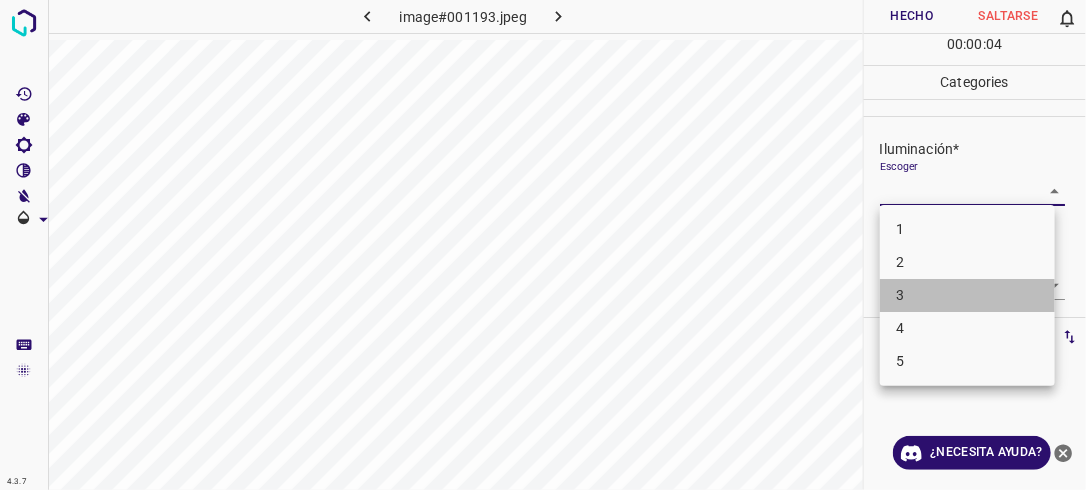 click on "3" at bounding box center [967, 295] 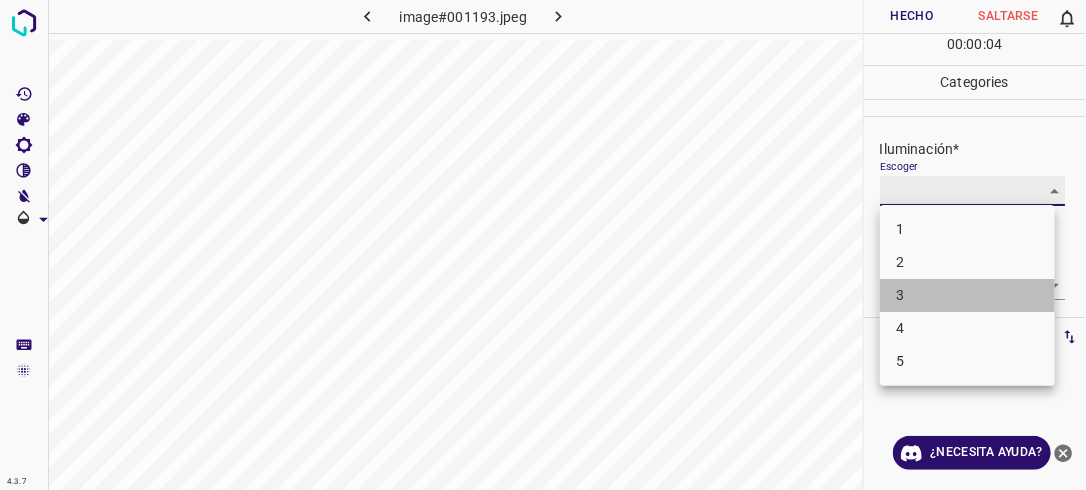 type on "3" 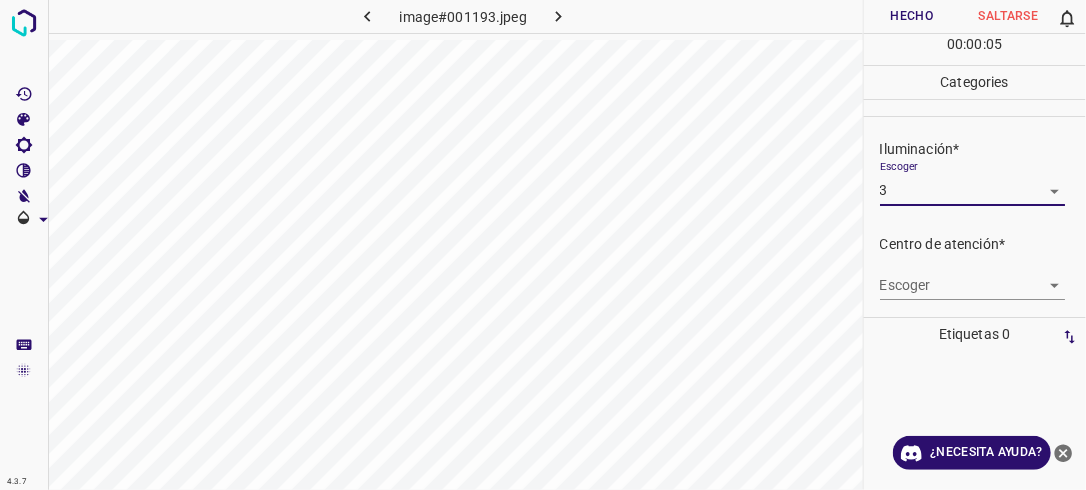 click on "4.3.7 image#001193.jpeg Hecho Saltarse 0 00   : 00   : 05   Categories Iluminación*  Escoger 3 3 Centro de atención*  Escoger ​ En general*  Escoger ​ Etiquetas 0 Categories 1 Lighting 2 Focus 3 Overall Tools Espacio Cambiar entre modos (Dibujar y Editar) Yo Etiquetado automático R Restaurar zoom M Acercar N Alejar Borrar Eliminar etiqueta de selección Filtros Z Restaurar filtros X Filtro de saturación C Filtro de brillo V Filtro de contraste B Filtro de escala de grises General O Descargar ¿Necesita ayuda? -Mensaje de texto -Esconder -Borrar" at bounding box center [543, 245] 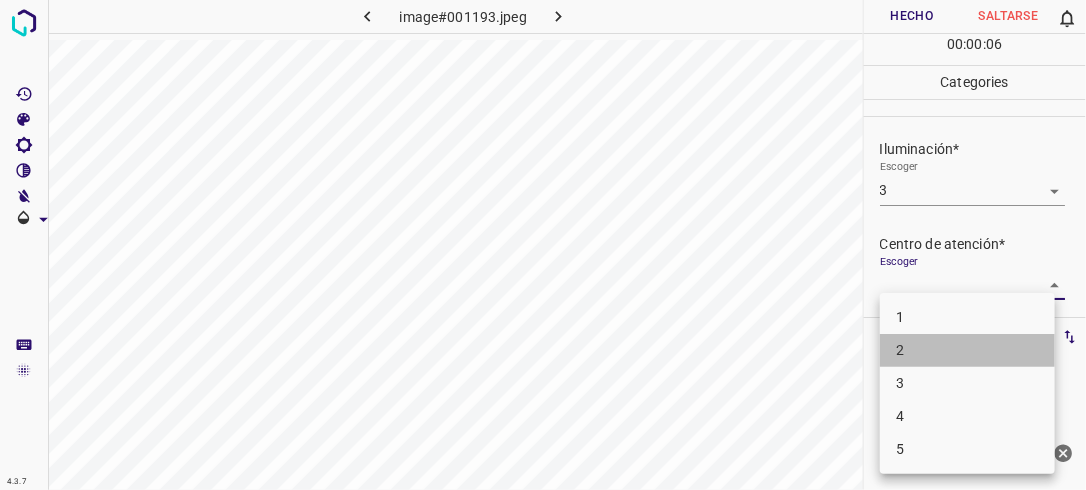 click on "2" at bounding box center (967, 350) 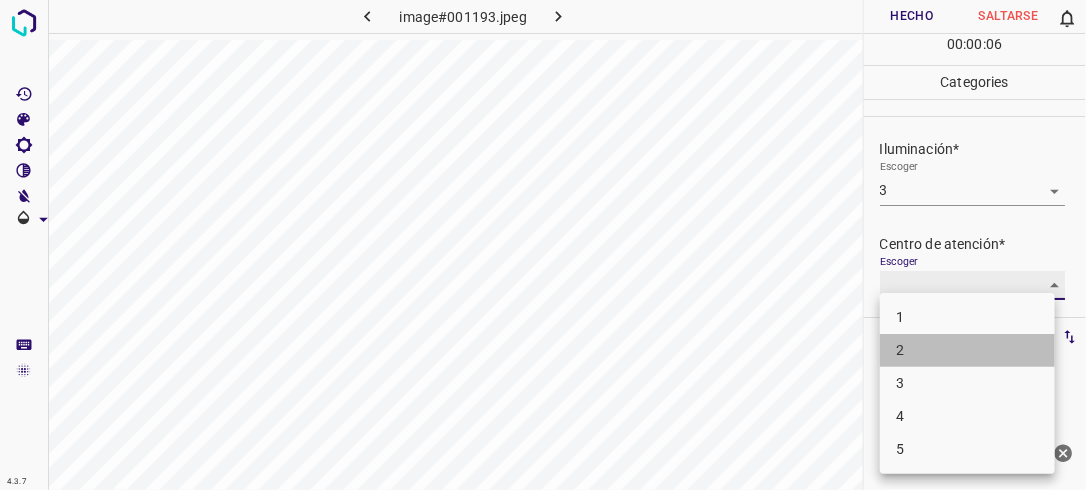 type on "2" 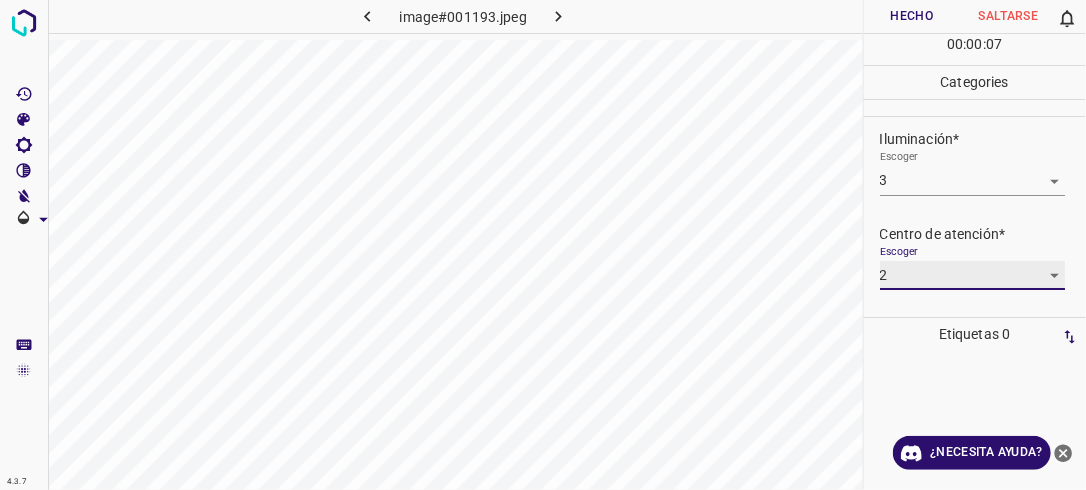 scroll, scrollTop: 98, scrollLeft: 0, axis: vertical 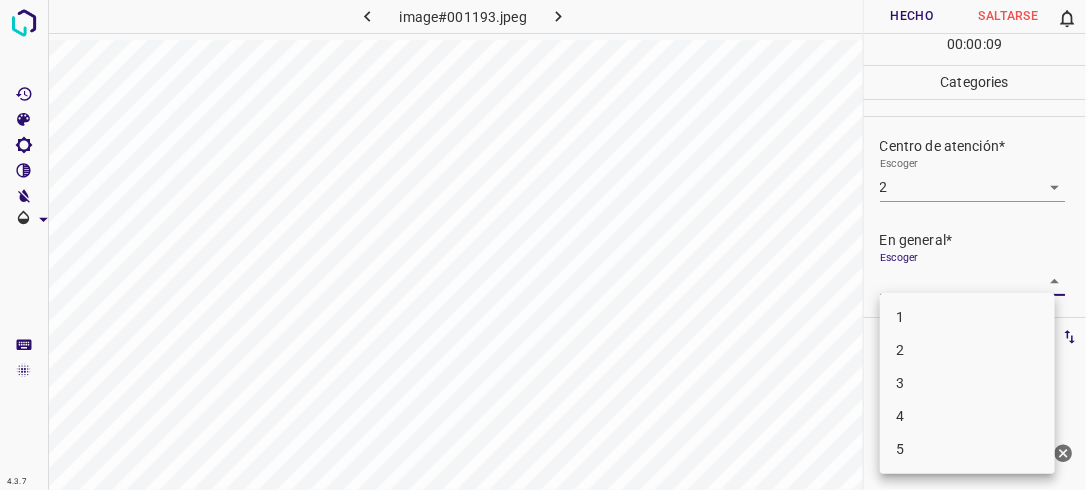 click on "4.3.7 image#001193.jpeg Hecho Saltarse 0 00   : 00   : 09   Categories Iluminación*  Escoger 3 3 Centro de atención*  Escoger 2 2 En general*  Escoger ​ Etiquetas 0 Categories 1 Lighting 2 Focus 3 Overall Tools Espacio Cambiar entre modos (Dibujar y Editar) Yo Etiquetado automático R Restaurar zoom M Acercar N Alejar Borrar Eliminar etiqueta de selección Filtros Z Restaurar filtros X Filtro de saturación C Filtro de brillo V Filtro de contraste B Filtro de escala de grises General O Descargar ¿Necesita ayuda? -Mensaje de texto -Esconder -Borrar 1 2 3 4 5" at bounding box center [543, 245] 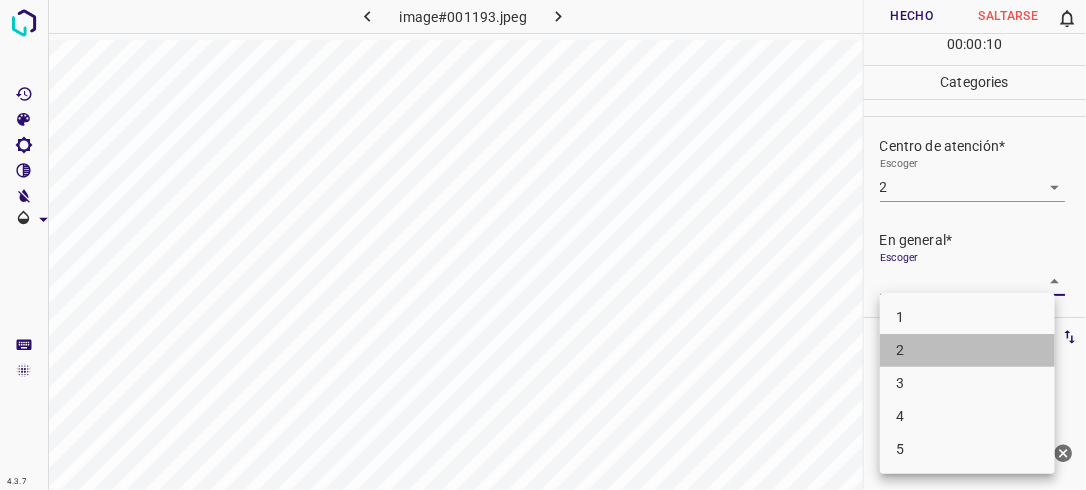 click on "2" at bounding box center (967, 350) 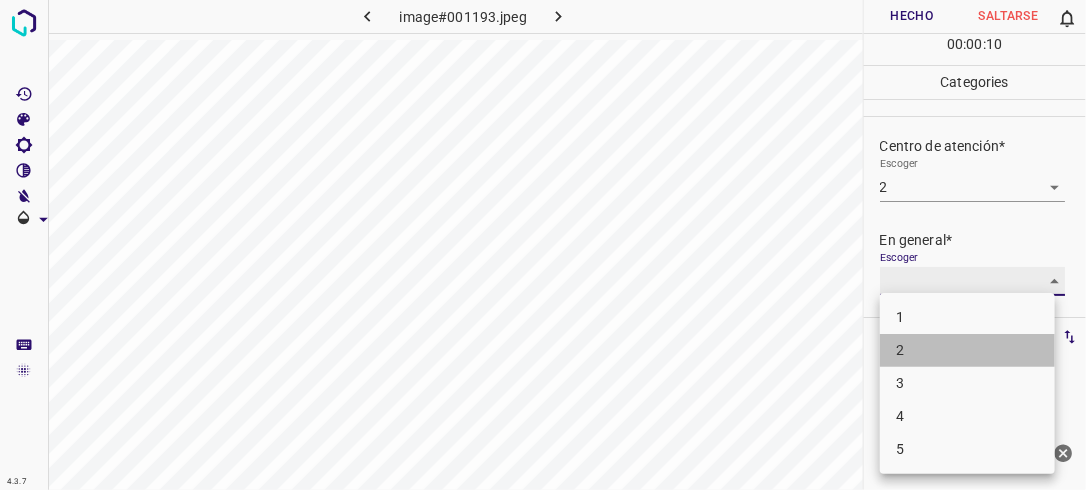 type on "2" 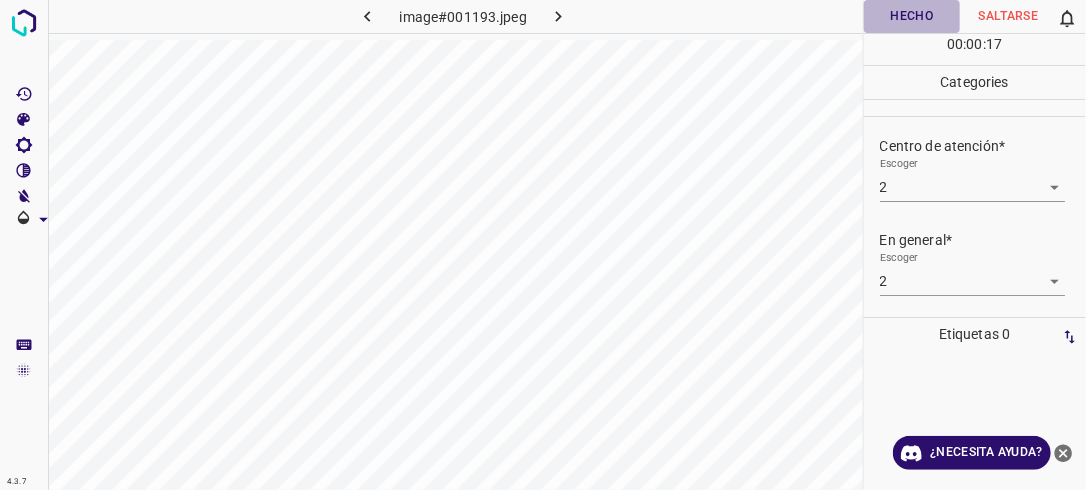 click on "Hecho" at bounding box center [912, 16] 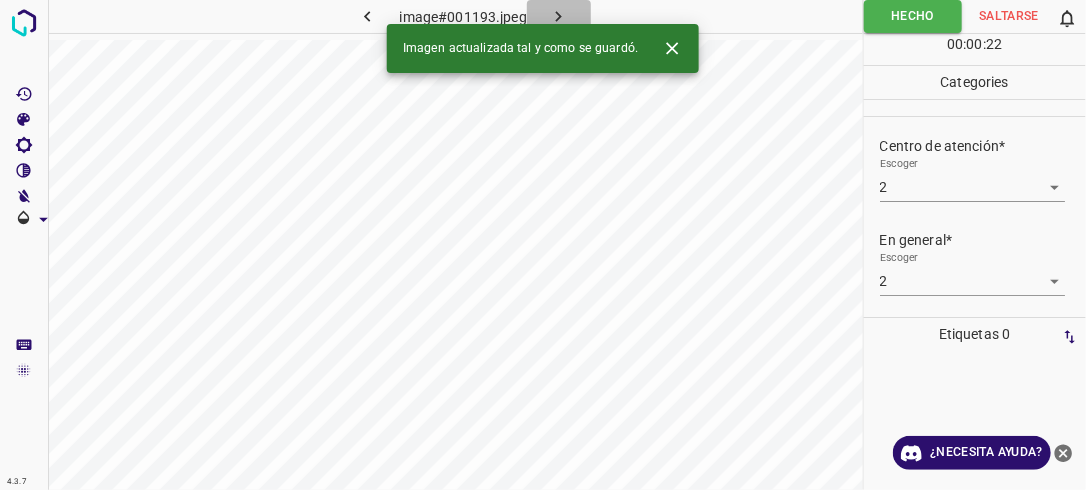 click at bounding box center [559, 16] 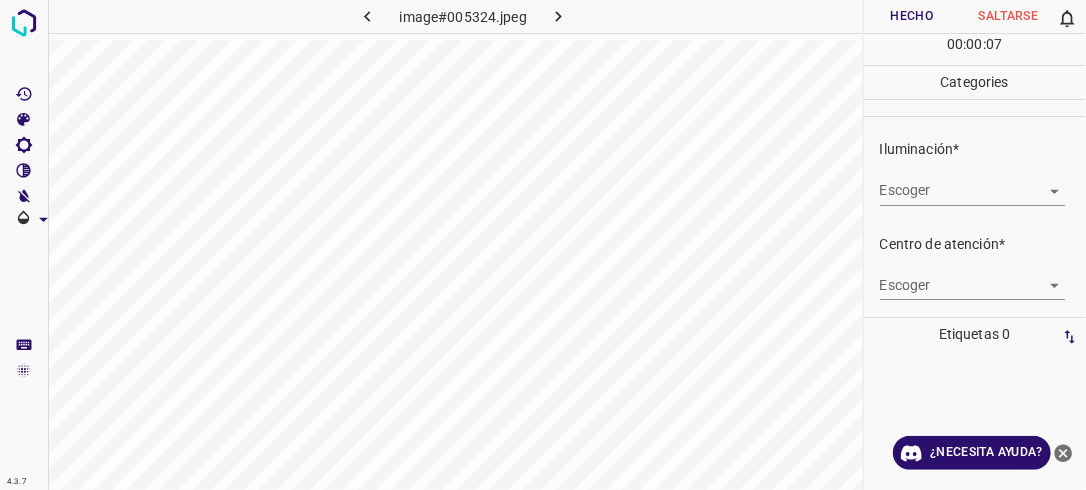 click on "4.3.7 image#005324.jpeg Hecho Saltarse 0 00   : 00   : 07   Categories Iluminación*  Escoger ​ Centro de atención*  Escoger ​ En general*  Escoger ​ Etiquetas 0 Categories 1 Lighting 2 Focus 3 Overall Tools Espacio Cambiar entre modos (Dibujar y Editar) Yo Etiquetado automático R Restaurar zoom M Acercar N Alejar Borrar Eliminar etiqueta de selección Filtros Z Restaurar filtros X Filtro de saturación C Filtro de brillo V Filtro de contraste B Filtro de escala de grises General O Descargar ¿Necesita ayuda? -Mensaje de texto -Esconder -Borrar" at bounding box center (543, 245) 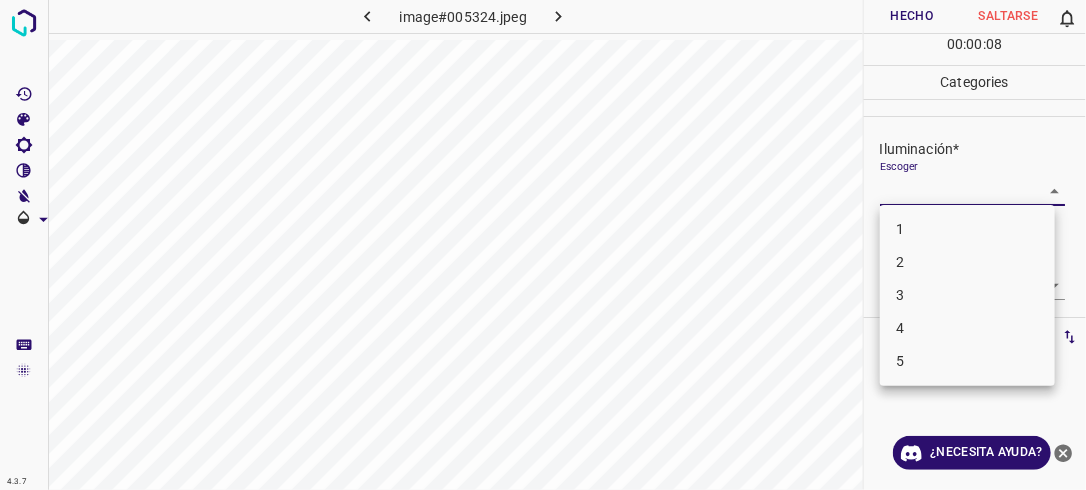 click on "3" at bounding box center [967, 295] 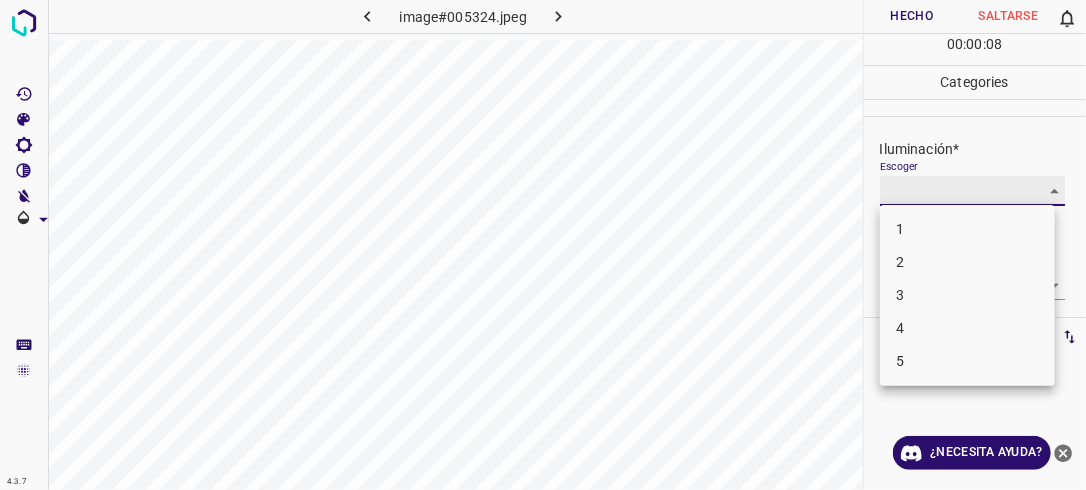 type on "3" 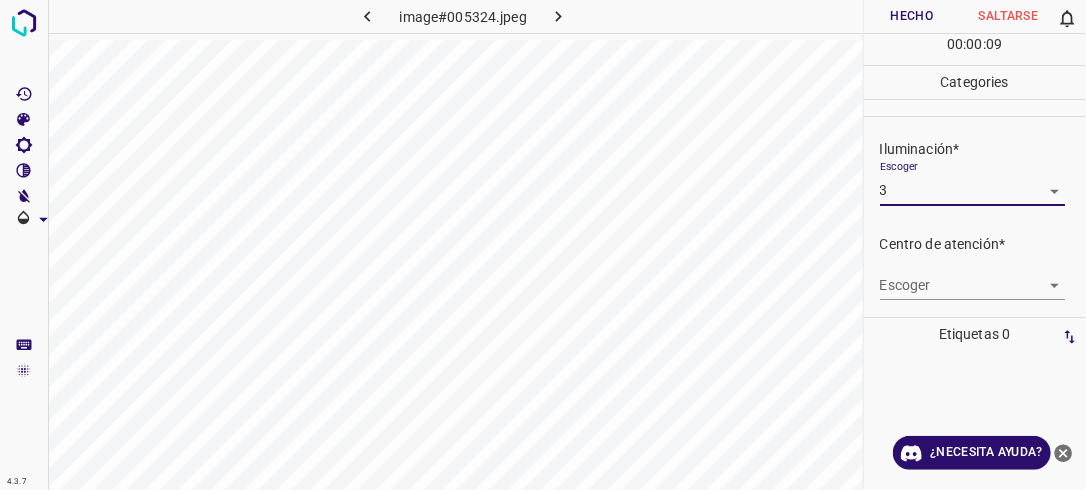 click on "4.3.7 image#005324.jpeg Hecho Saltarse 0 00   : 00   : 09   Categories Iluminación*  Escoger 3 3 Centro de atención*  Escoger ​ En general*  Escoger ​ Etiquetas 0 Categories 1 Lighting 2 Focus 3 Overall Tools Espacio Cambiar entre modos (Dibujar y Editar) Yo Etiquetado automático R Restaurar zoom M Acercar N Alejar Borrar Eliminar etiqueta de selección Filtros Z Restaurar filtros X Filtro de saturación C Filtro de brillo V Filtro de contraste B Filtro de escala de grises General O Descargar ¿Necesita ayuda? -Mensaje de texto -Esconder -Borrar" at bounding box center (543, 245) 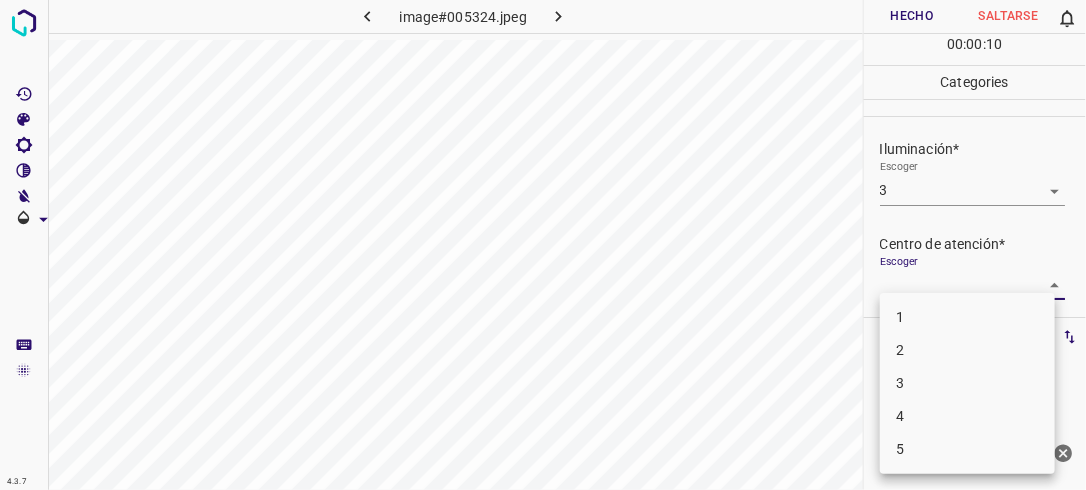 click on "3" at bounding box center [967, 383] 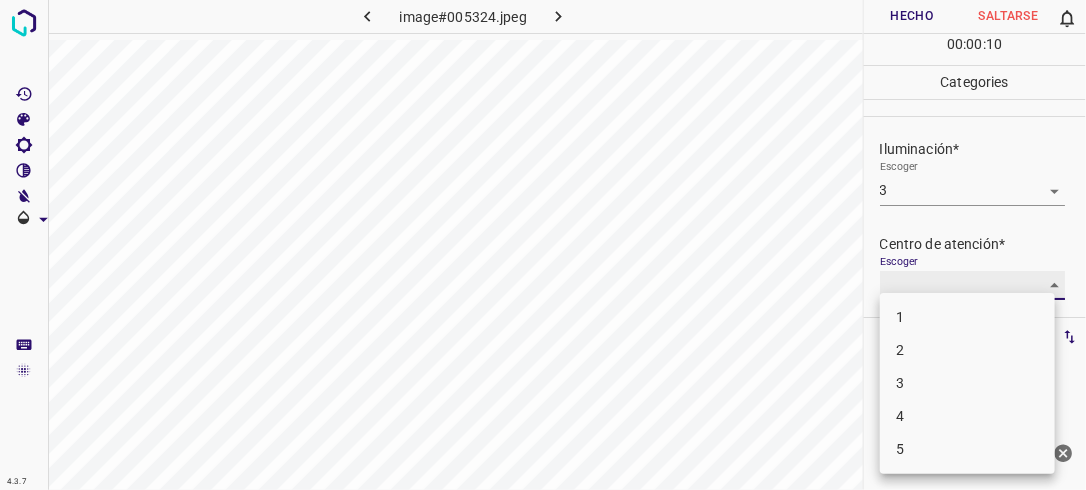type on "3" 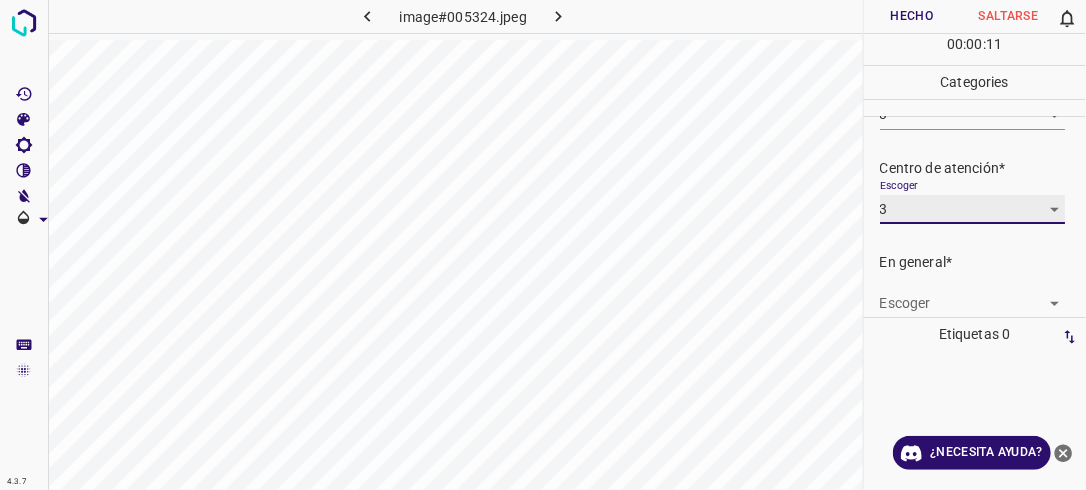 scroll, scrollTop: 87, scrollLeft: 0, axis: vertical 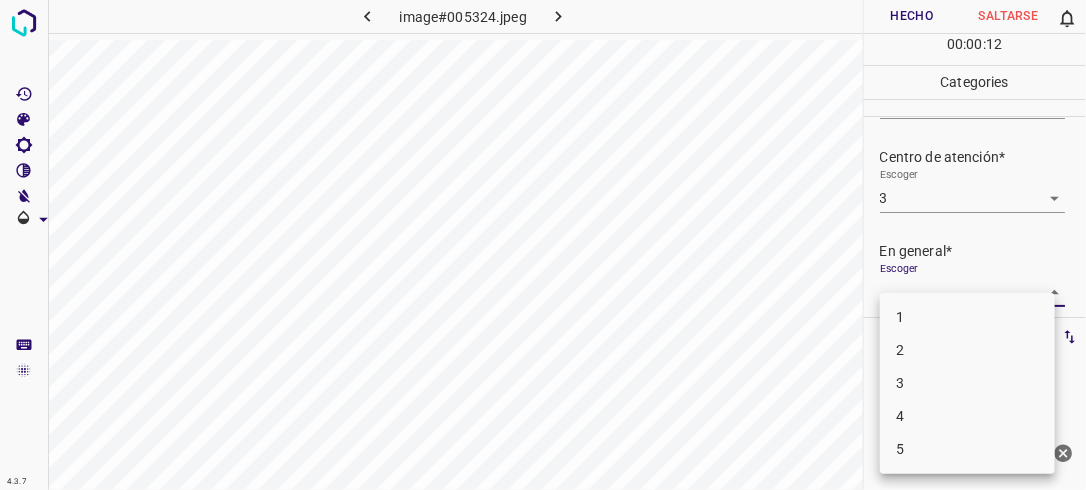 drag, startPoint x: 1041, startPoint y: 286, endPoint x: 984, endPoint y: 344, distance: 81.32035 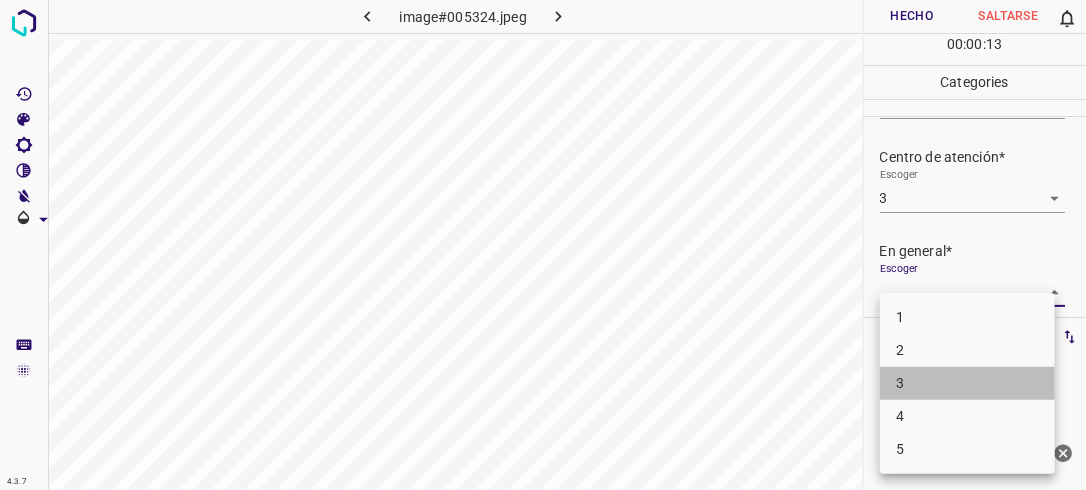 click on "3" at bounding box center [967, 383] 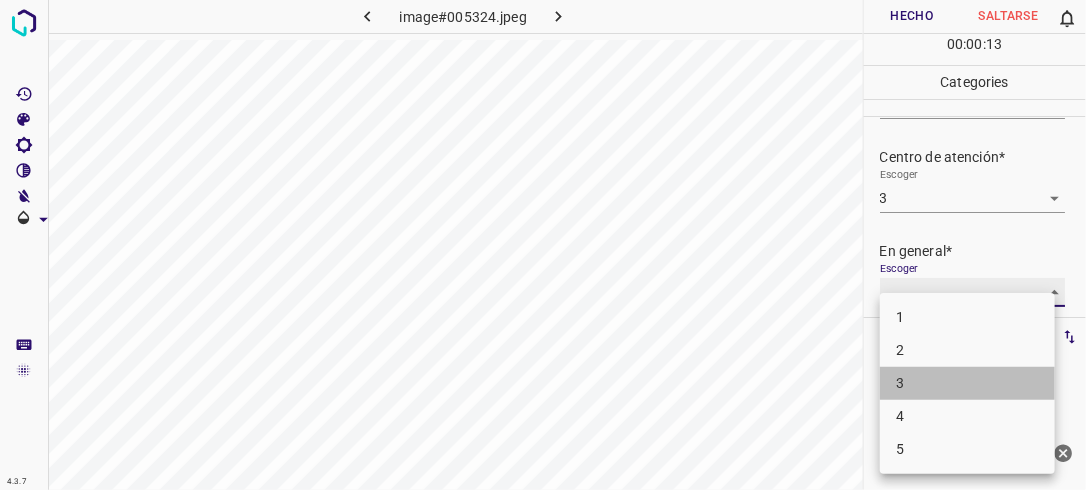 type on "3" 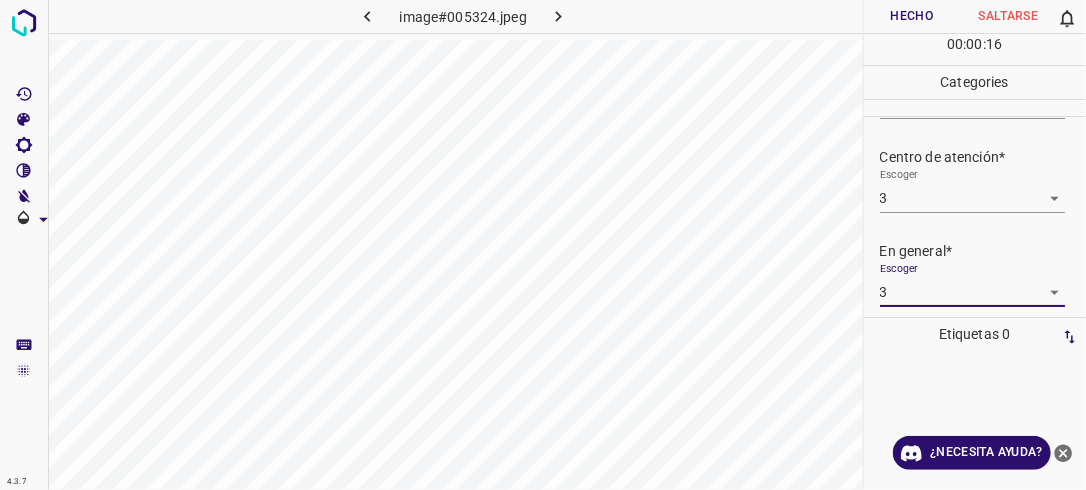 click on "Hecho" at bounding box center [912, 16] 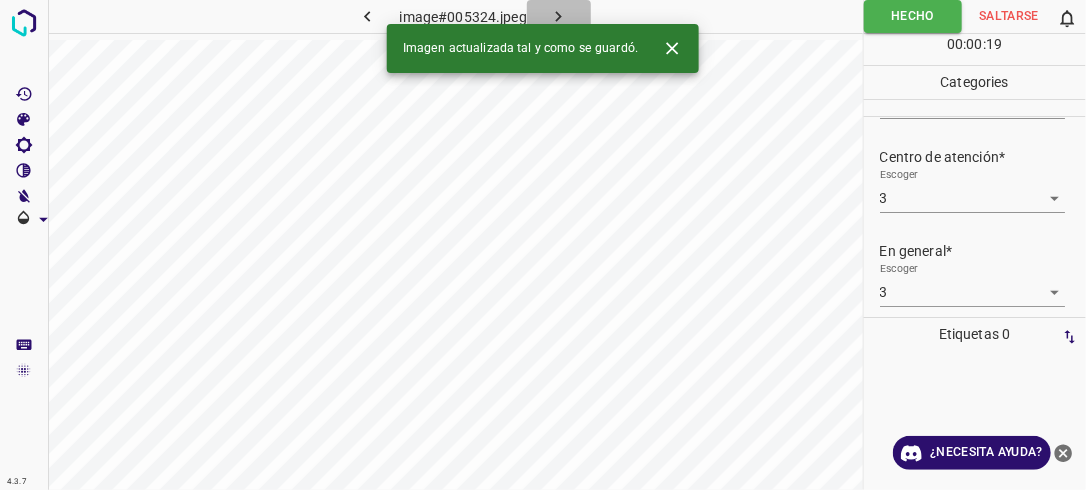 click 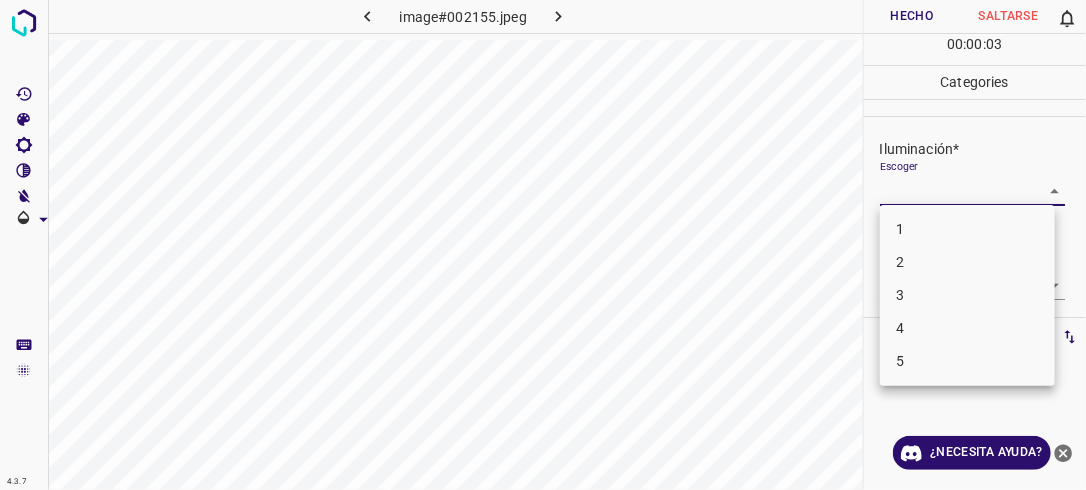 click on "4.3.7 image#002155.jpeg Hecho Saltarse 0 00   : 00   : 03   Categories Iluminación*  Escoger ​ Centro de atención*  Escoger ​ En general*  Escoger ​ Etiquetas 0 Categories 1 Lighting 2 Focus 3 Overall Tools Espacio Cambiar entre modos (Dibujar y Editar) Yo Etiquetado automático R Restaurar zoom M Acercar N Alejar Borrar Eliminar etiqueta de selección Filtros Z Restaurar filtros X Filtro de saturación C Filtro de brillo V Filtro de contraste B Filtro de escala de grises General O Descargar ¿Necesita ayuda? -Mensaje de texto -Esconder -Borrar 1 2 3 4 5" at bounding box center [543, 245] 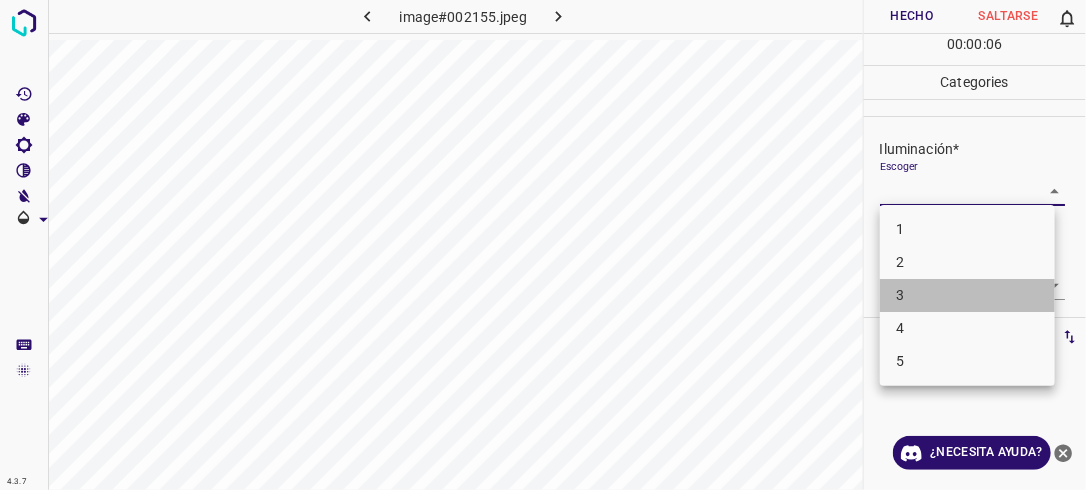 click on "3" at bounding box center [967, 295] 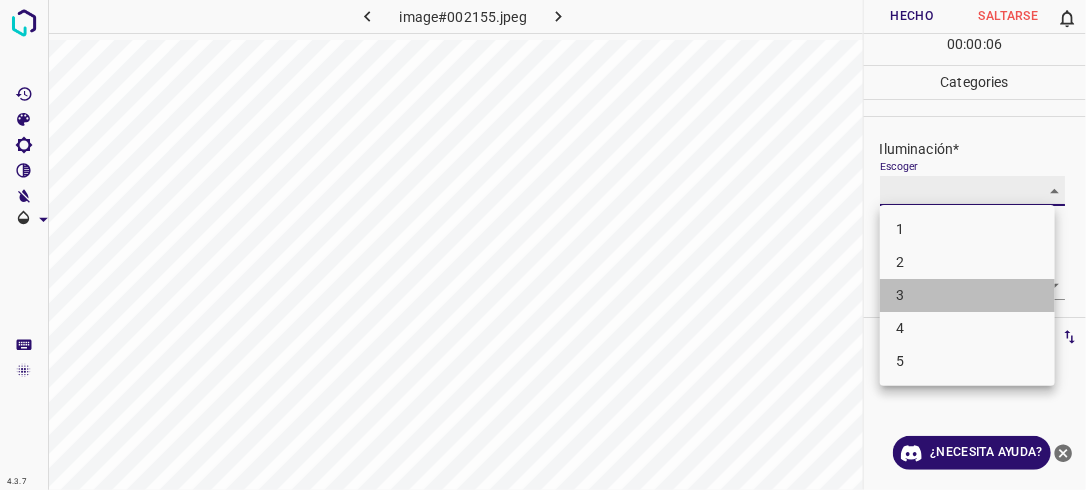 type on "3" 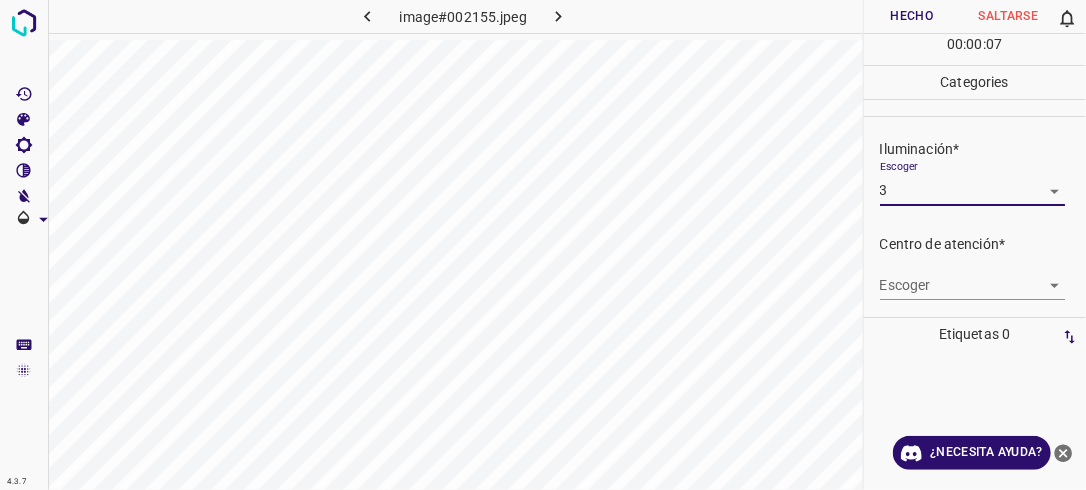 click on "4.3.7 image#002155.jpeg Hecho Saltarse 0 00   : 00   : 07   Categories Iluminación*  Escoger 3 3 Centro de atención*  Escoger ​ En general*  Escoger ​ Etiquetas 0 Categories 1 Lighting 2 Focus 3 Overall Tools Espacio Cambiar entre modos (Dibujar y Editar) Yo Etiquetado automático R Restaurar zoom M Acercar N Alejar Borrar Eliminar etiqueta de selección Filtros Z Restaurar filtros X Filtro de saturación C Filtro de brillo V Filtro de contraste B Filtro de escala de grises General O Descargar ¿Necesita ayuda? -Mensaje de texto -Esconder -Borrar" at bounding box center [543, 245] 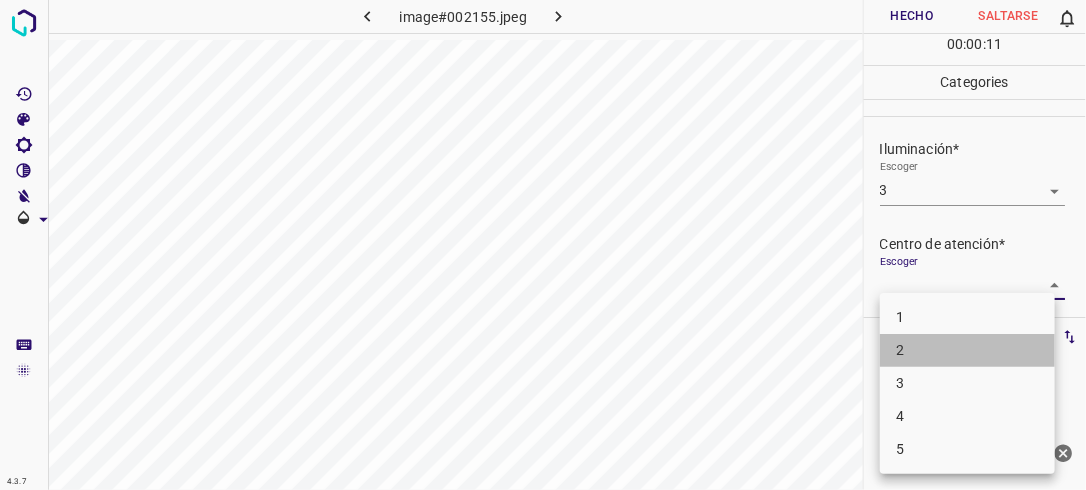 click on "2" at bounding box center (967, 350) 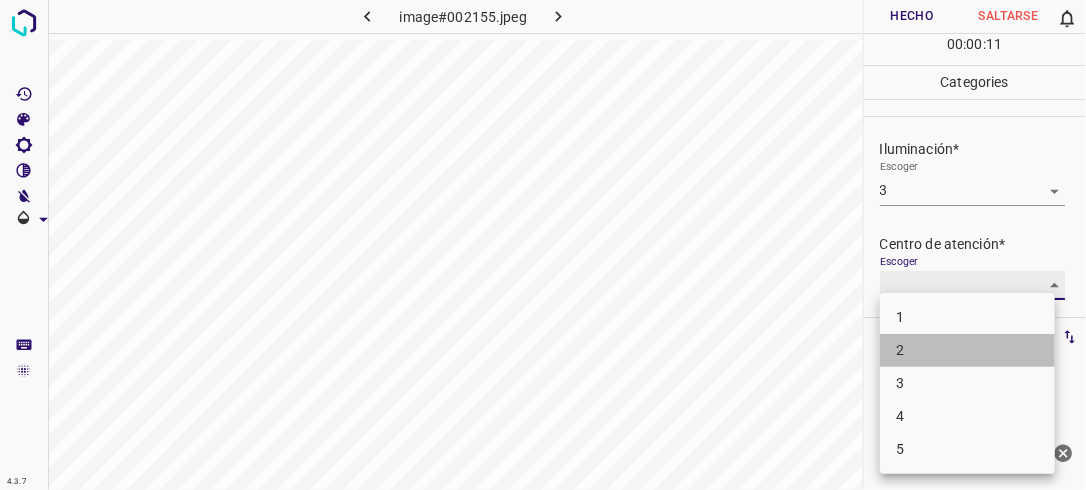 type on "2" 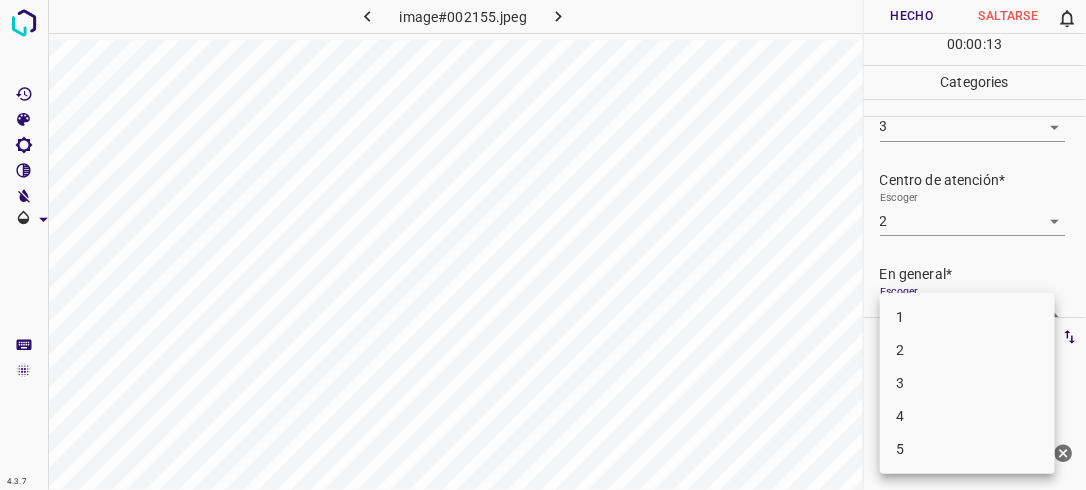 scroll, scrollTop: 76, scrollLeft: 0, axis: vertical 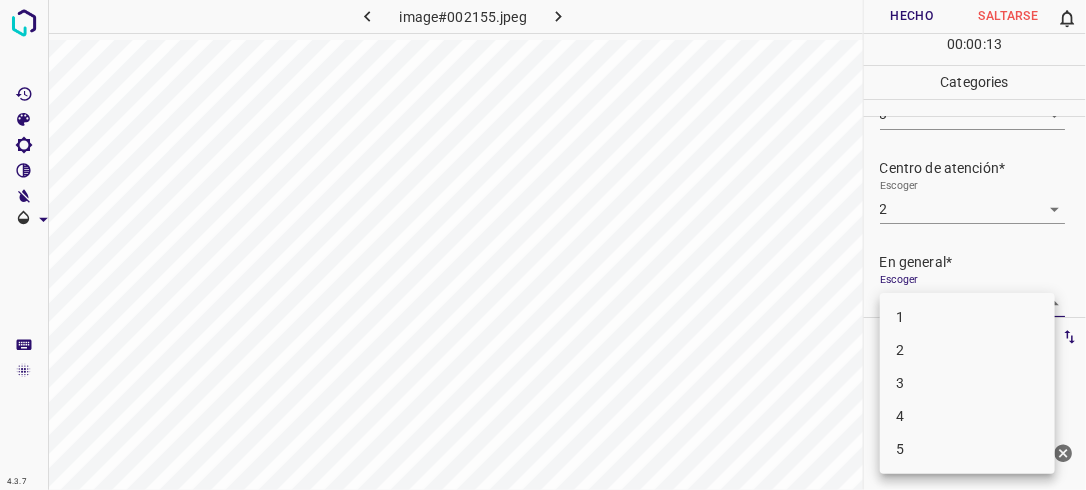 click on "4.3.7 image#002155.jpeg Hecho Saltarse 0 00   : 00   : 13   Categories Iluminación*  Escoger 3 3 Centro de atención*  Escoger 2 2 En general*  Escoger ​ Etiquetas 0 Categories 1 Lighting 2 Focus 3 Overall Tools Espacio Cambiar entre modos (Dibujar y Editar) Yo Etiquetado automático R Restaurar zoom M Acercar N Alejar Borrar Eliminar etiqueta de selección Filtros Z Restaurar filtros X Filtro de saturación C Filtro de brillo V Filtro de contraste B Filtro de escala de grises General O Descargar ¿Necesita ayuda? -Mensaje de texto -Esconder -Borrar 1 2 3 4 5" at bounding box center (543, 245) 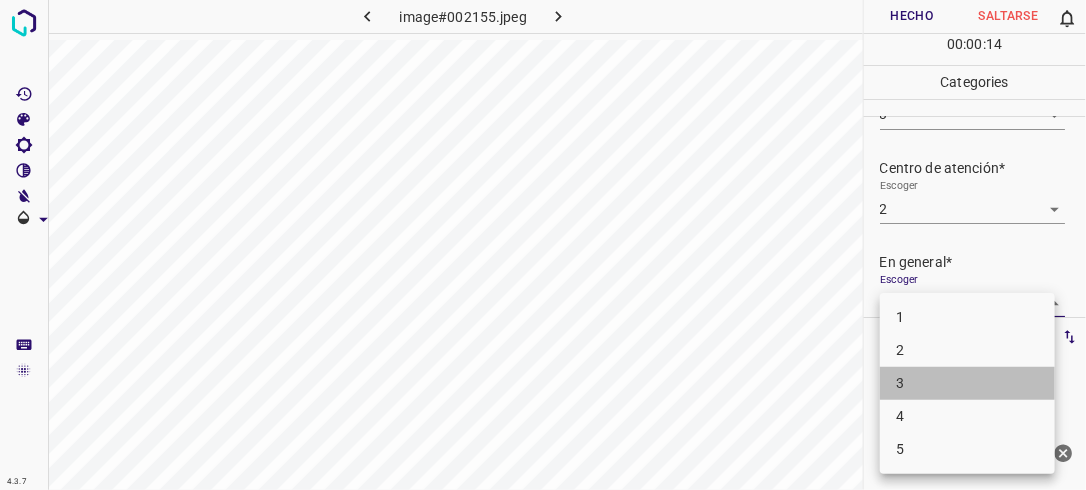 click on "3" at bounding box center [967, 383] 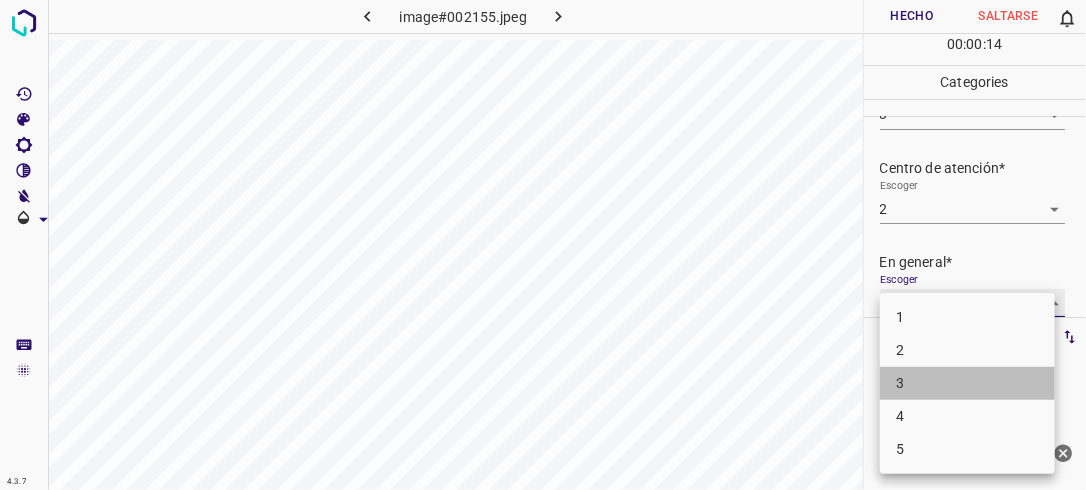 type on "3" 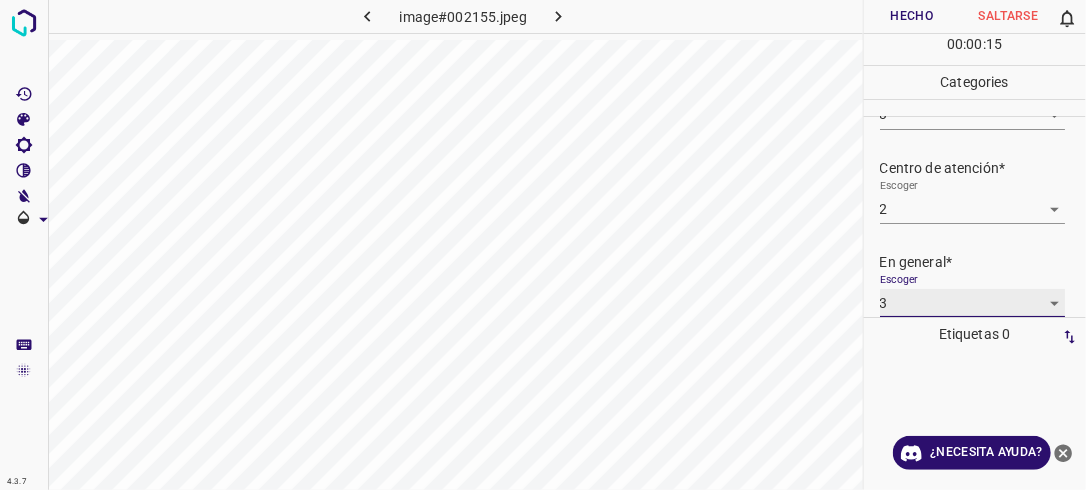 scroll, scrollTop: 76, scrollLeft: 0, axis: vertical 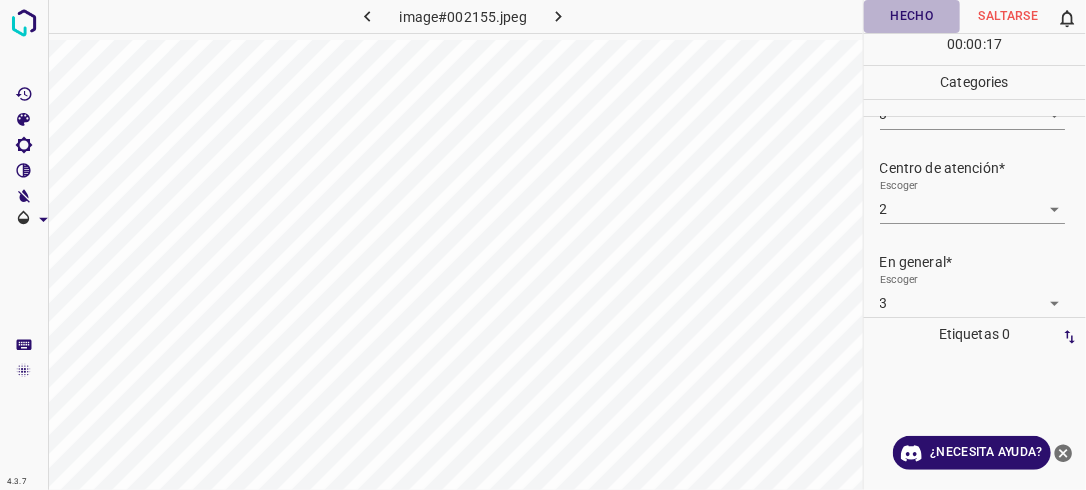 click on "Hecho" at bounding box center (912, 16) 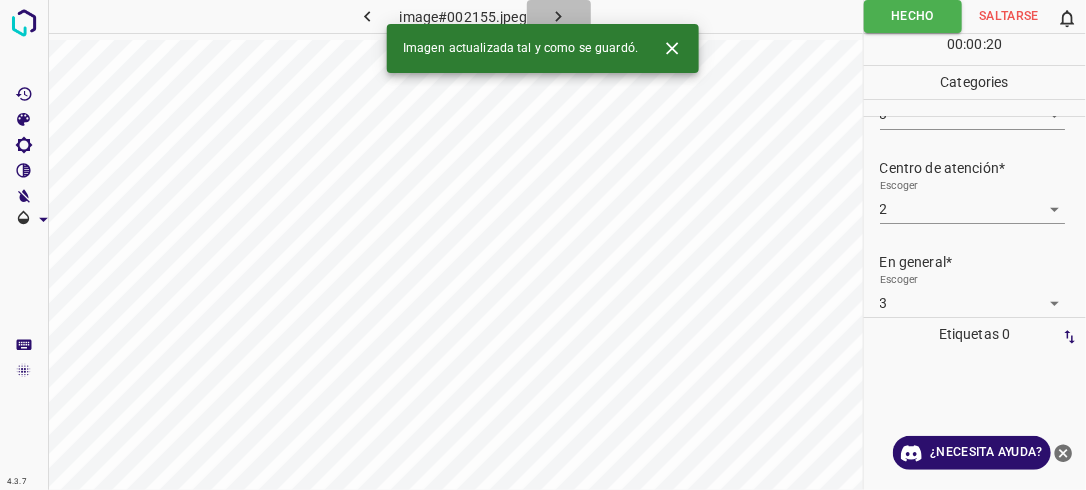 click at bounding box center (559, 16) 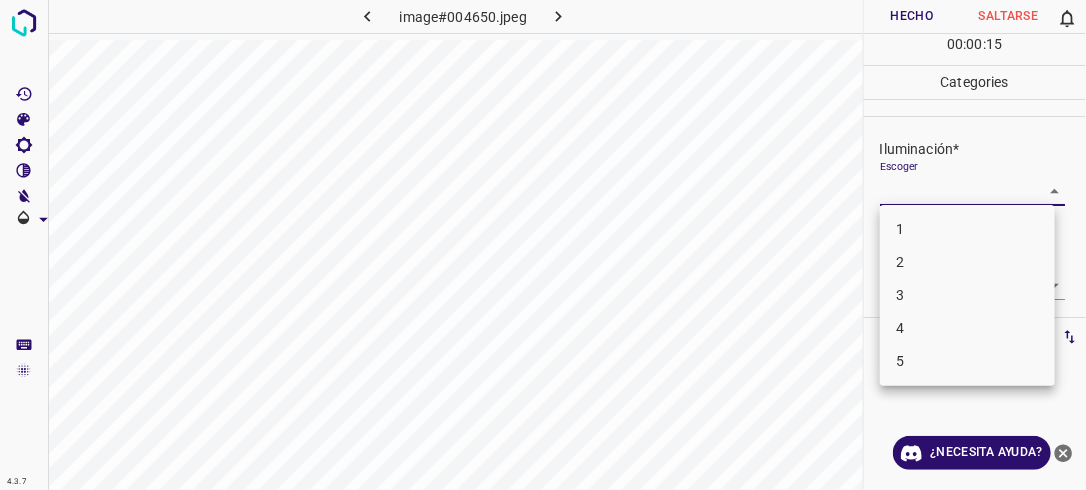click on "4.3.7 image#004650.jpeg Hecho Saltarse 0 00   : 00   : 15   Categories Iluminación*  Escoger ​ Centro de atención*  Escoger ​ En general*  Escoger ​ Etiquetas 0 Categories 1 Lighting 2 Focus 3 Overall Tools Espacio Cambiar entre modos (Dibujar y Editar) Yo Etiquetado automático R Restaurar zoom M Acercar N Alejar Borrar Eliminar etiqueta de selección Filtros Z Restaurar filtros X Filtro de saturación C Filtro de brillo V Filtro de contraste B Filtro de escala de grises General O Descargar ¿Necesita ayuda? -Mensaje de texto -Esconder -Borrar 1 2 3 4 5" at bounding box center [543, 245] 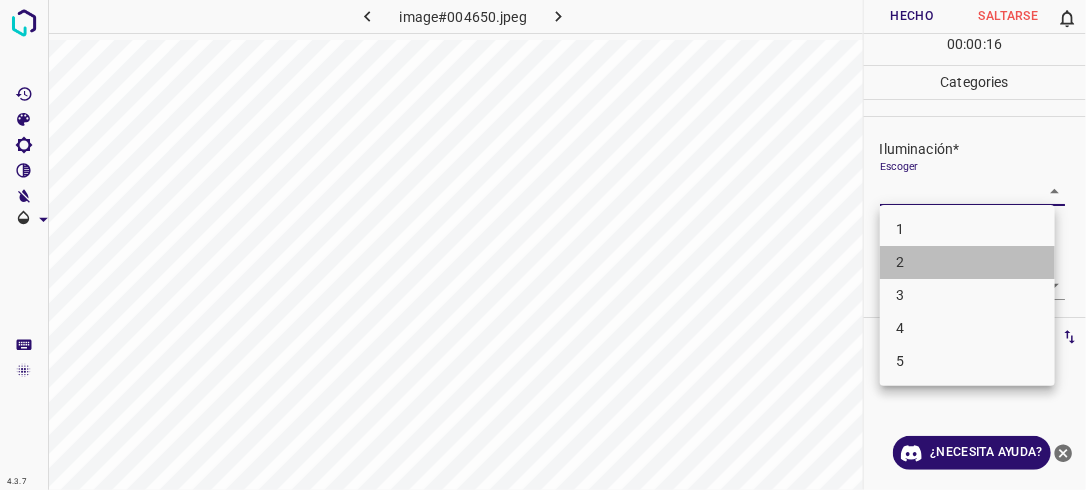 click on "2" at bounding box center (967, 262) 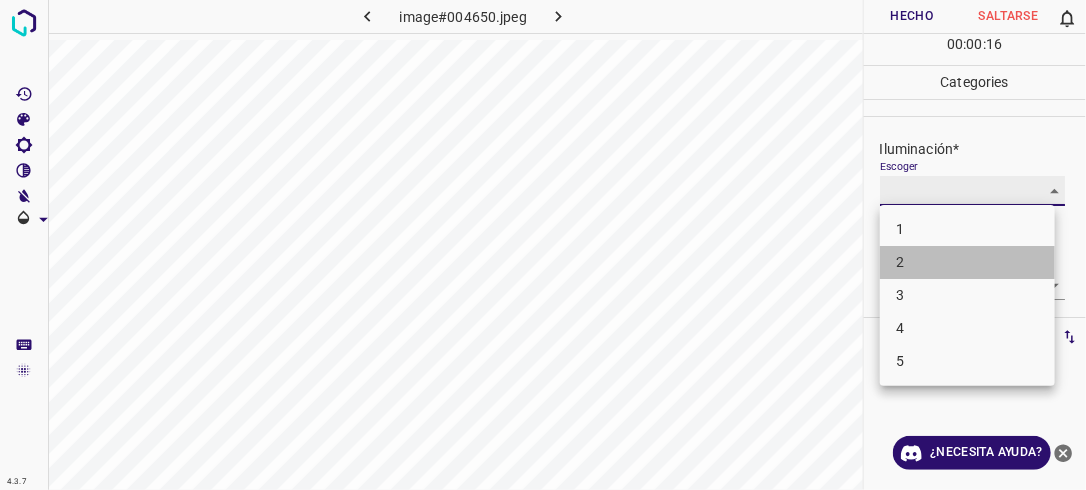 type on "2" 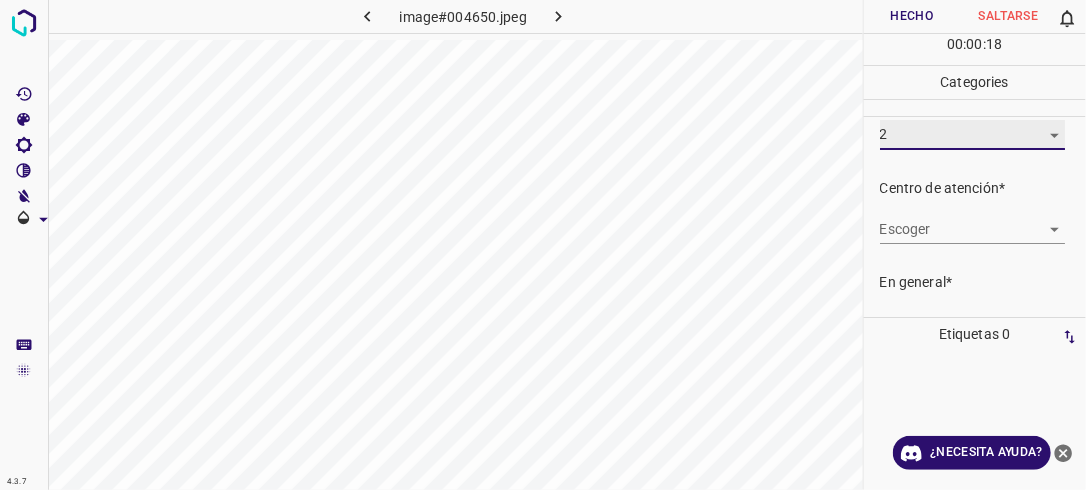 scroll, scrollTop: 98, scrollLeft: 0, axis: vertical 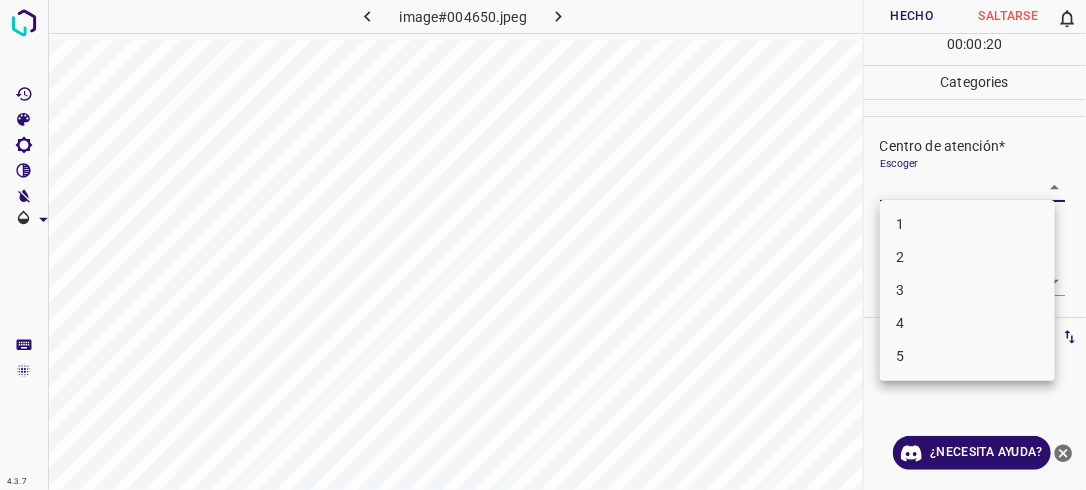 click on "4.3.7 image#004650.jpeg Hecho Saltarse 0 00   : 00   : 20   Categories Iluminación*  Escoger 2 2 Centro de atención*  Escoger ​ En general*  Escoger ​ Etiquetas 0 Categories 1 Lighting 2 Focus 3 Overall Tools Espacio Cambiar entre modos (Dibujar y Editar) Yo Etiquetado automático R Restaurar zoom M Acercar N Alejar Borrar Eliminar etiqueta de selección Filtros Z Restaurar filtros X Filtro de saturación C Filtro de brillo V Filtro de contraste B Filtro de escala de grises General O Descargar ¿Necesita ayuda? -Mensaje de texto -Esconder -Borrar 1 2 3 4 5" at bounding box center [543, 245] 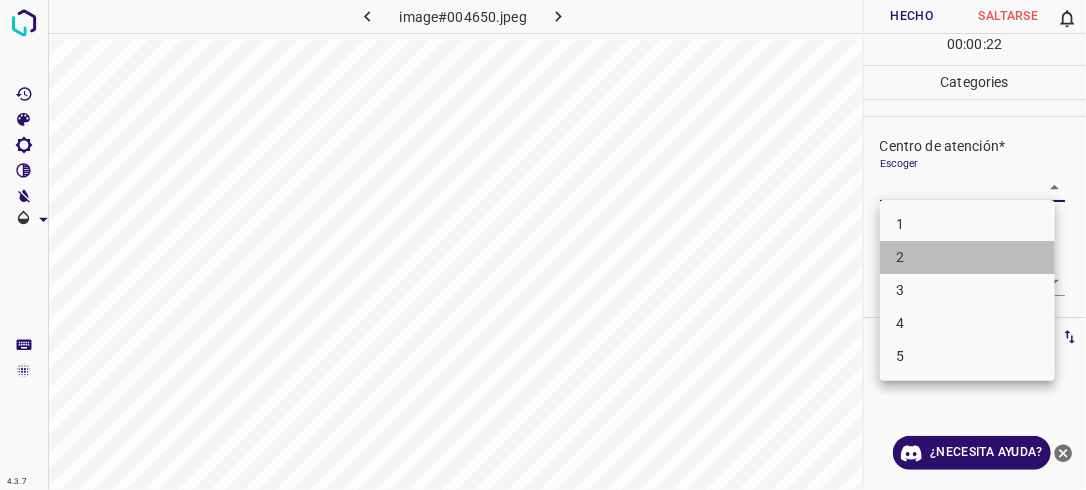 click on "2" at bounding box center (967, 257) 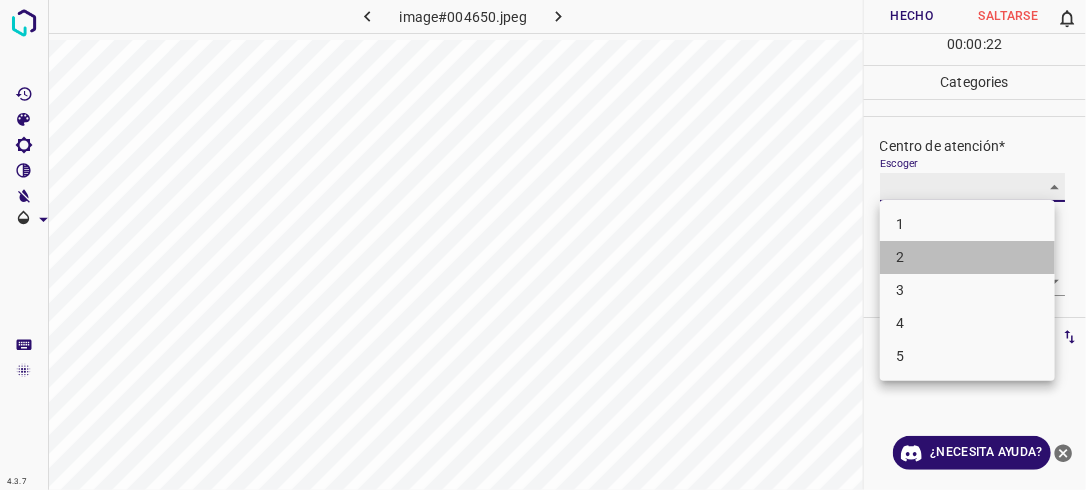 type on "2" 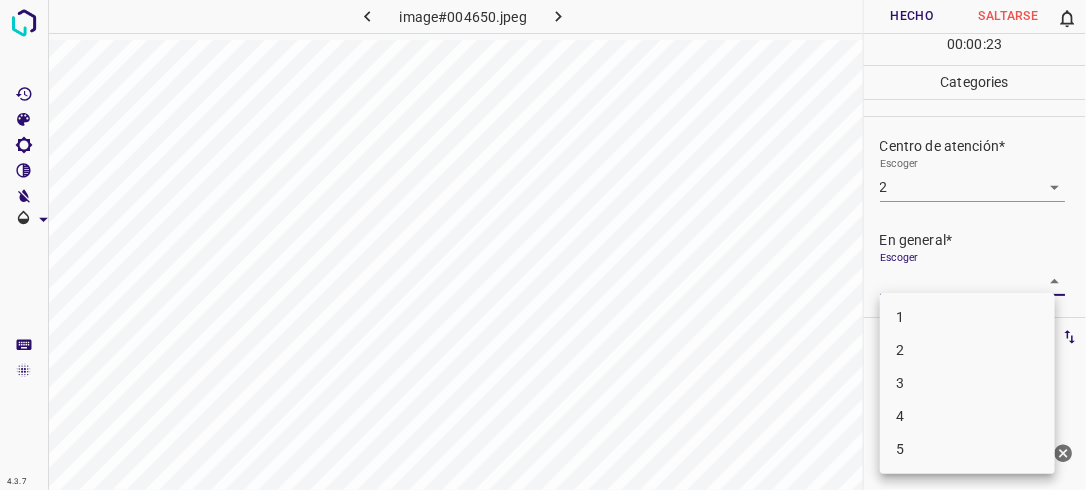 click on "4.3.7 image#004650.jpeg Hecho Saltarse 0 00   : 00   : 23   Categories Iluminación*  Escoger 2 2 Centro de atención*  Escoger 2 2 En general*  Escoger ​ Etiquetas 0 Categories 1 Lighting 2 Focus 3 Overall Tools Espacio Cambiar entre modos (Dibujar y Editar) Yo Etiquetado automático R Restaurar zoom M Acercar N Alejar Borrar Eliminar etiqueta de selección Filtros Z Restaurar filtros X Filtro de saturación C Filtro de brillo V Filtro de contraste B Filtro de escala de grises General O Descargar ¿Necesita ayuda? -Mensaje de texto -Esconder -Borrar 1 2 3 4 5" at bounding box center [543, 245] 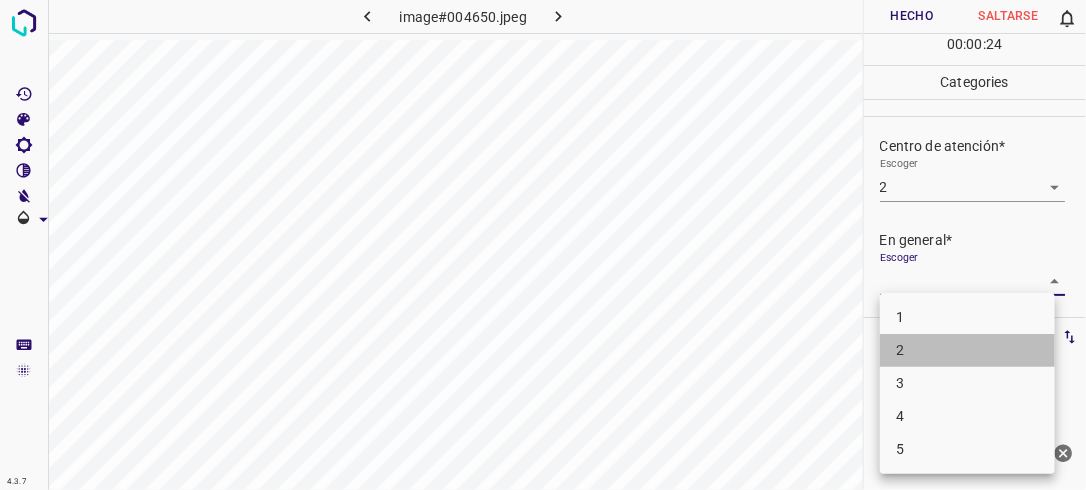 click on "2" at bounding box center [967, 350] 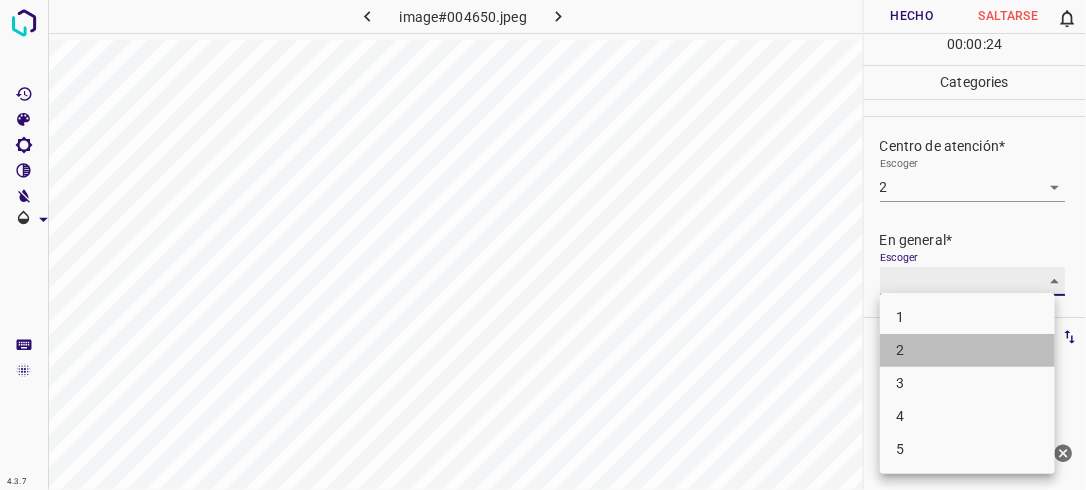 type on "2" 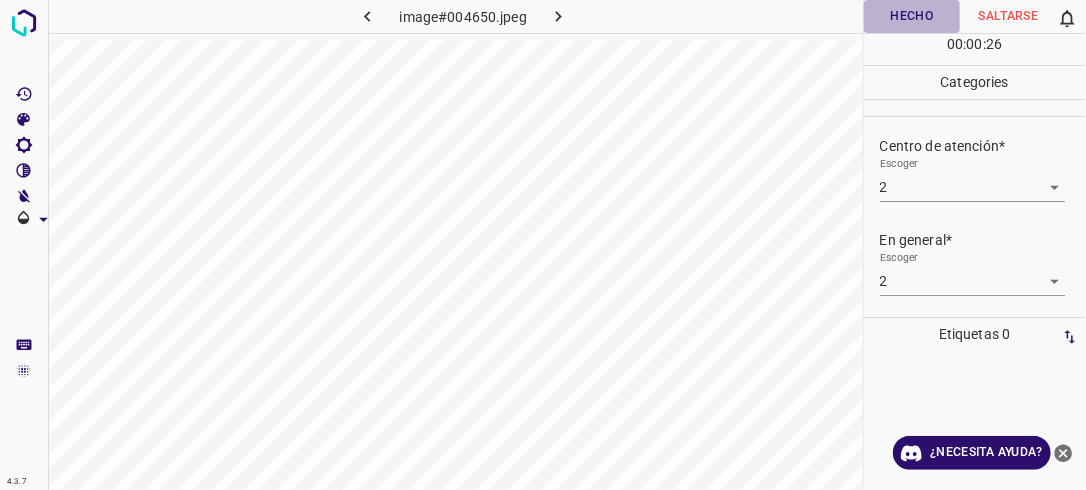 click on "Hecho" at bounding box center [912, 16] 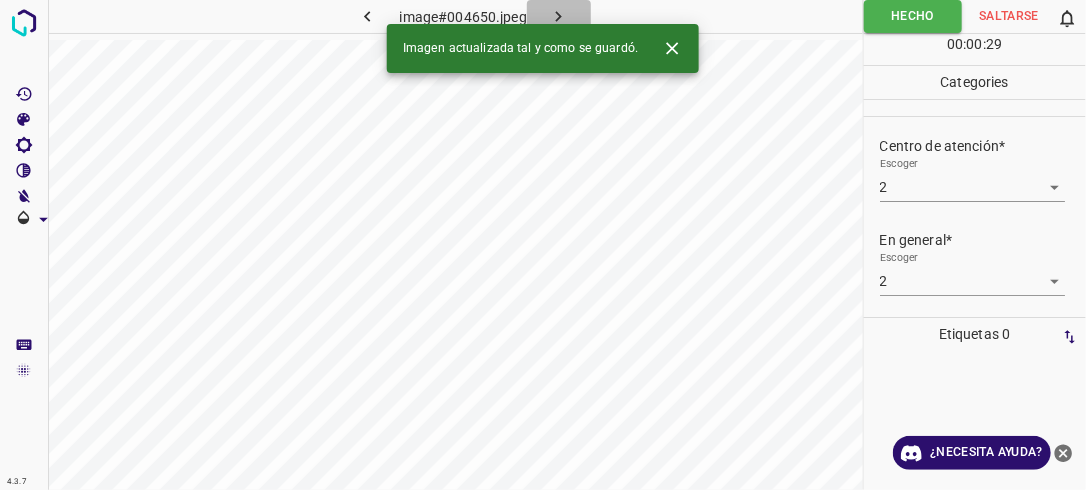 click at bounding box center (559, 16) 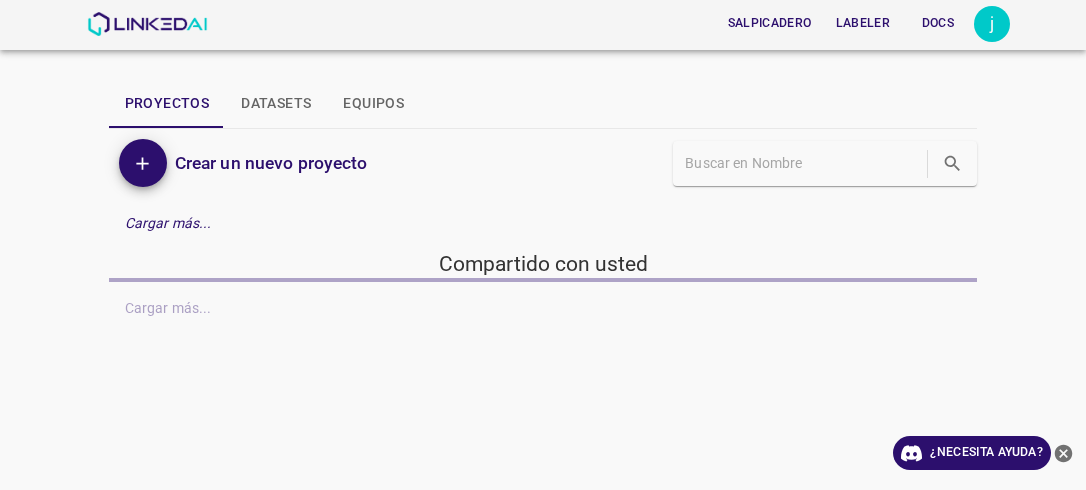 scroll, scrollTop: 0, scrollLeft: 0, axis: both 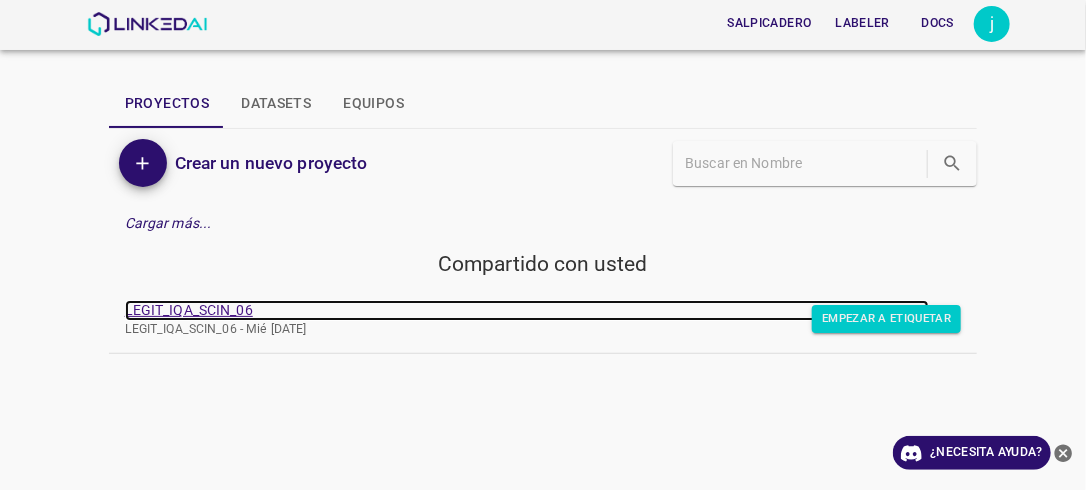 click on "LEGIT_IQA_SCIN_06" at bounding box center (527, 310) 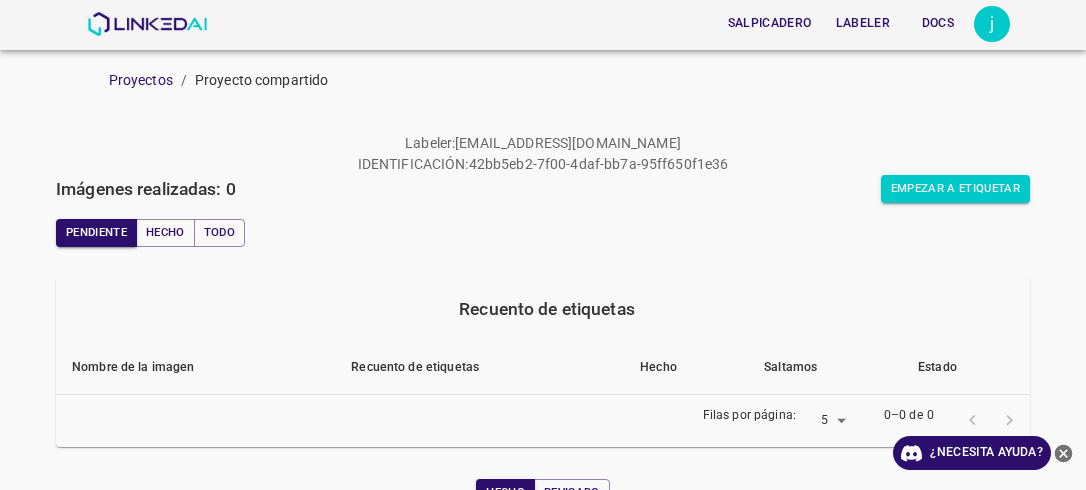 scroll, scrollTop: 0, scrollLeft: 0, axis: both 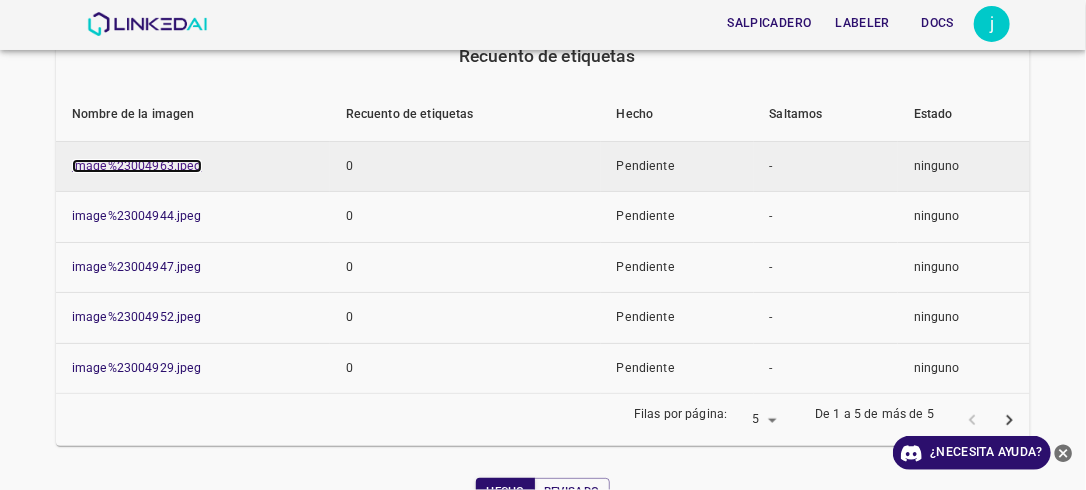 click on "image%23004963.jpeg" at bounding box center [137, 166] 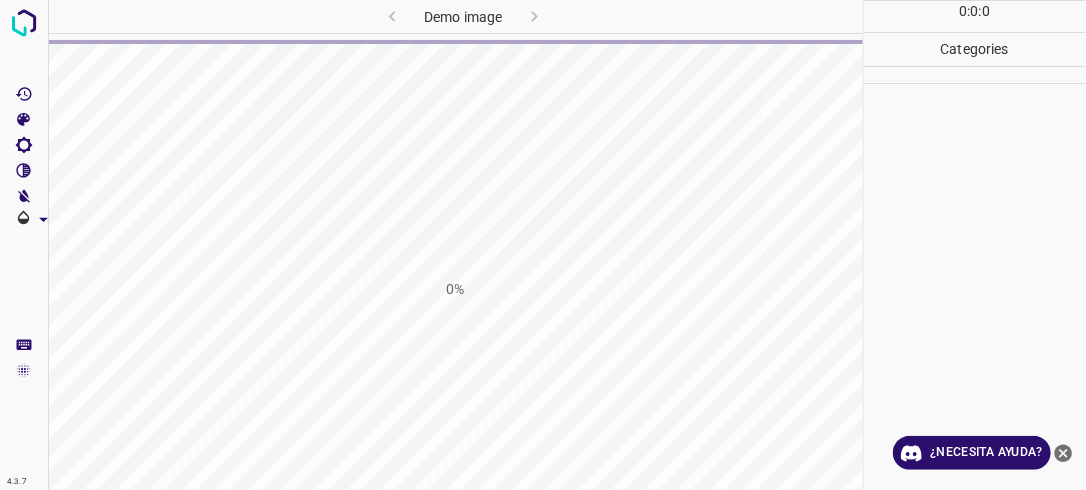 scroll, scrollTop: 0, scrollLeft: 0, axis: both 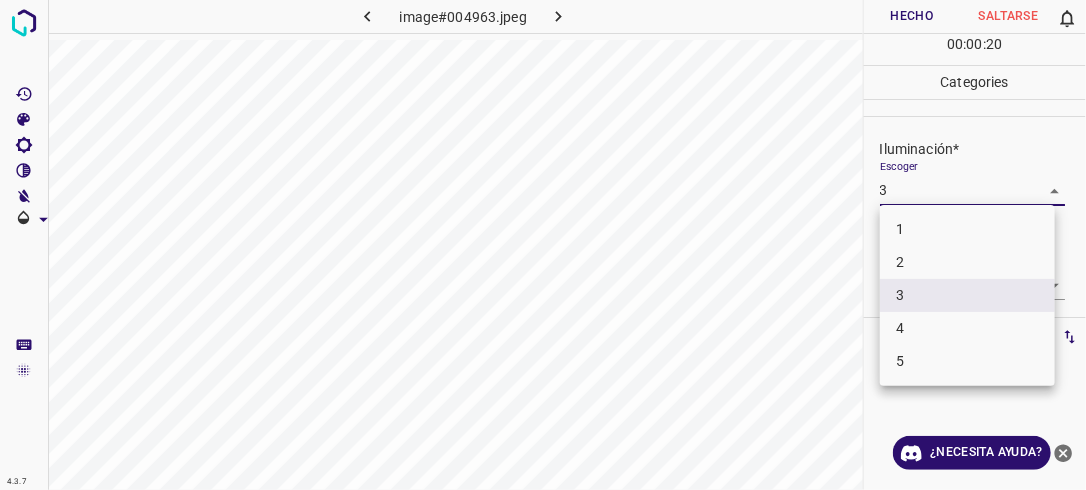 click on "4.3.7 image#004963.jpeg Hecho Saltarse 0 00   : 00   : 20   Categories Iluminación*  Escoger 3 3 Centro de atención*  Escoger 2 2 En general*  Escoger 2 2 Etiquetas 0 Categories 1 Lighting 2 Focus 3 Overall Tools Espacio Cambiar entre modos (Dibujar y Editar) Yo Etiquetado automático R Restaurar zoom M Acercar N Alejar Borrar Eliminar etiqueta de selección Filtros Z Restaurar filtros X Filtro de saturación C Filtro de brillo V Filtro de contraste B Filtro de escala de grises General O Descargar ¿Necesita ayuda? -Mensaje de texto -Esconder -Borrar 1 2 3 4 5" at bounding box center (543, 245) 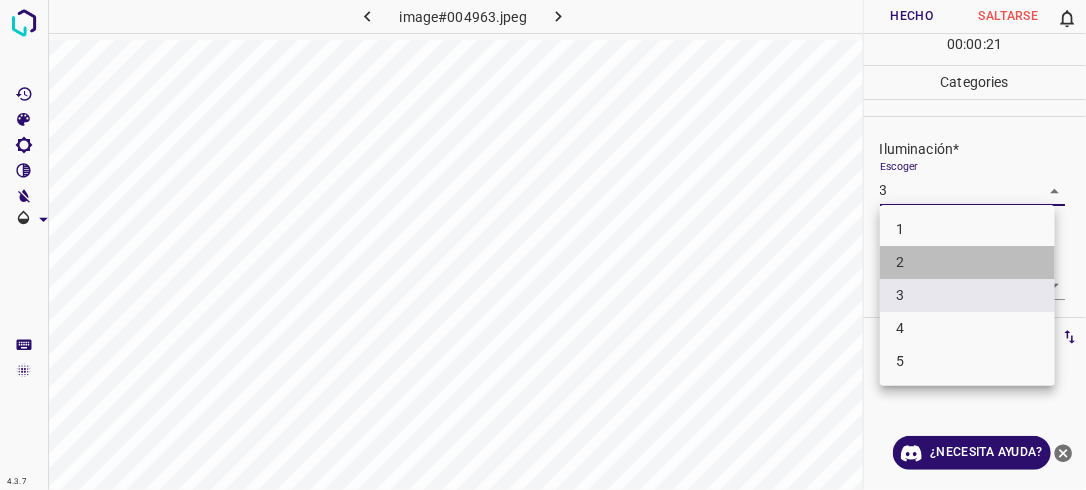 click on "2" at bounding box center (967, 262) 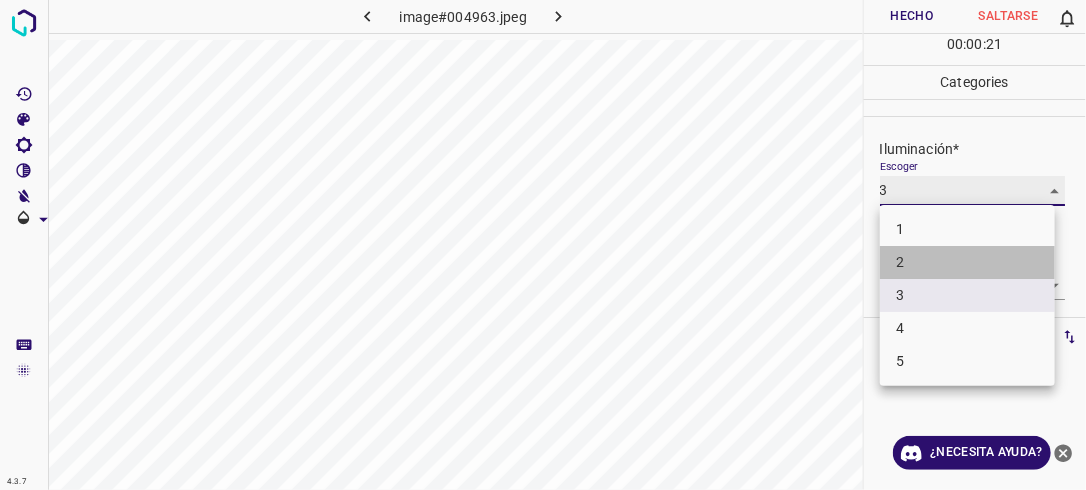 type on "2" 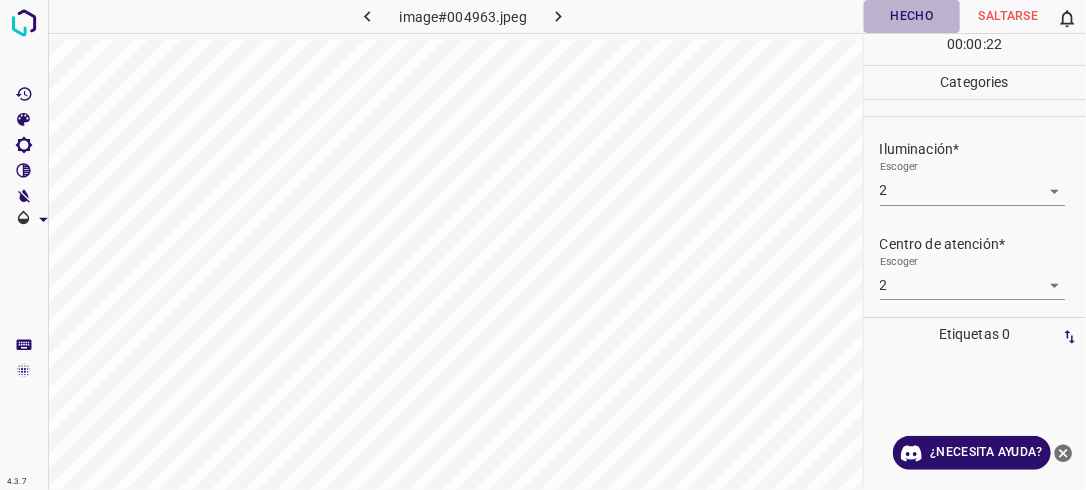 click on "Hecho" at bounding box center [912, 16] 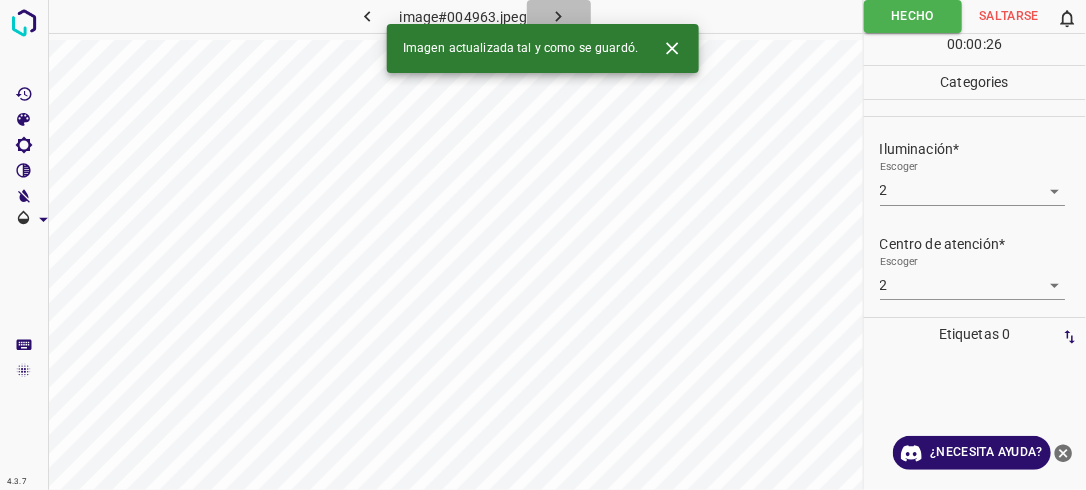 click at bounding box center [559, 16] 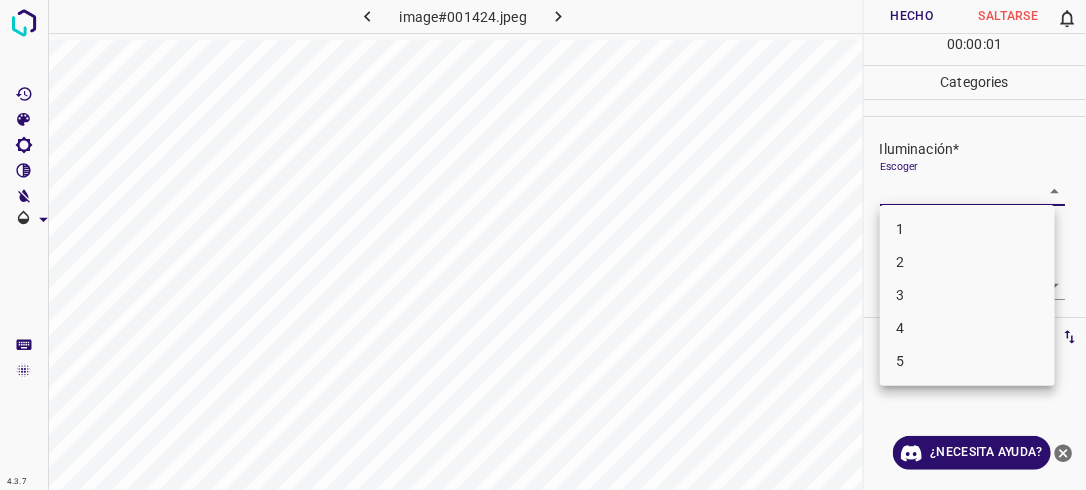 click on "4.3.7 image#001424.jpeg Hecho Saltarse 0 00   : 00   : 01   Categories Iluminación*  Escoger ​ Centro de atención*  Escoger ​ En general*  Escoger ​ Etiquetas 0 Categories 1 Lighting 2 Focus 3 Overall Tools Espacio Cambiar entre modos (Dibujar y Editar) Yo Etiquetado automático R Restaurar zoom M Acercar N Alejar Borrar Eliminar etiqueta de selección Filtros Z Restaurar filtros X Filtro de saturación C Filtro de brillo V Filtro de contraste B Filtro de escala de grises General O Descargar ¿Necesita ayuda? -Mensaje de texto -Esconder -Borrar 1 2 3 4 5" at bounding box center (543, 245) 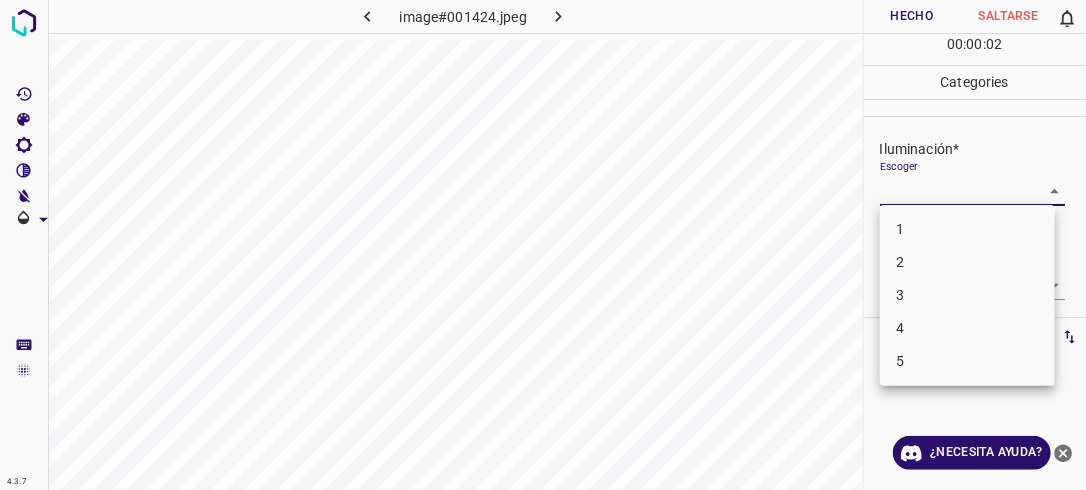 click on "3" at bounding box center (967, 295) 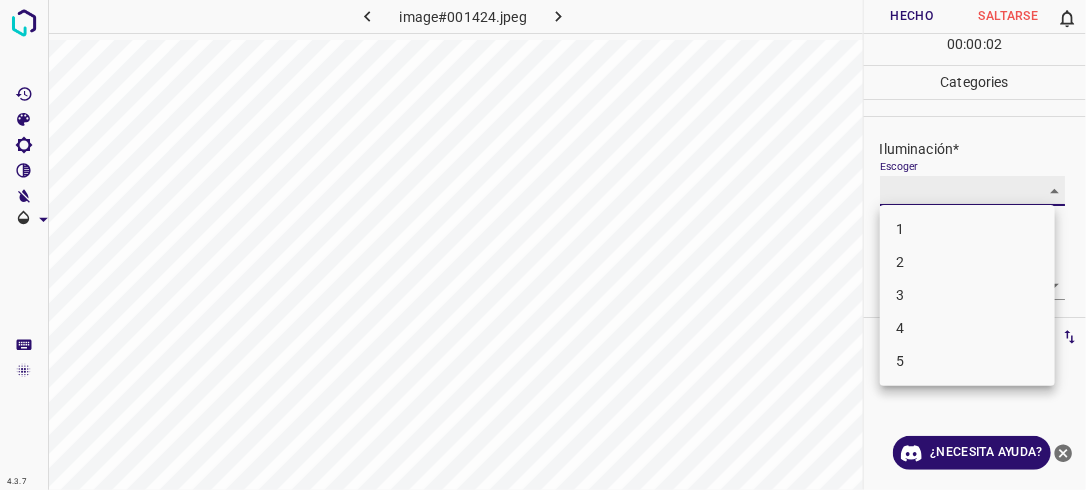 type on "3" 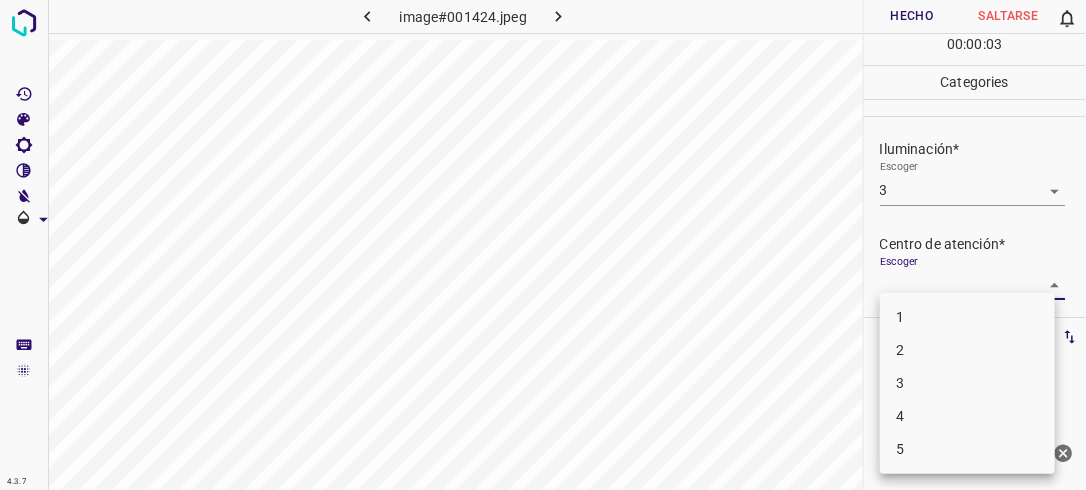 click on "4.3.7 image#001424.jpeg Hecho Saltarse 0 00   : 00   : 03   Categories Iluminación*  Escoger 3 3 Centro de atención*  Escoger ​ En general*  Escoger ​ Etiquetas 0 Categories 1 Lighting 2 Focus 3 Overall Tools Espacio Cambiar entre modos (Dibujar y Editar) Yo Etiquetado automático R Restaurar zoom M Acercar N Alejar Borrar Eliminar etiqueta de selección Filtros Z Restaurar filtros X Filtro de saturación C Filtro de brillo V Filtro de contraste B Filtro de escala de grises General O Descargar ¿Necesita ayuda? -Mensaje de texto -Esconder -Borrar 1 2 3 4 5" at bounding box center [543, 245] 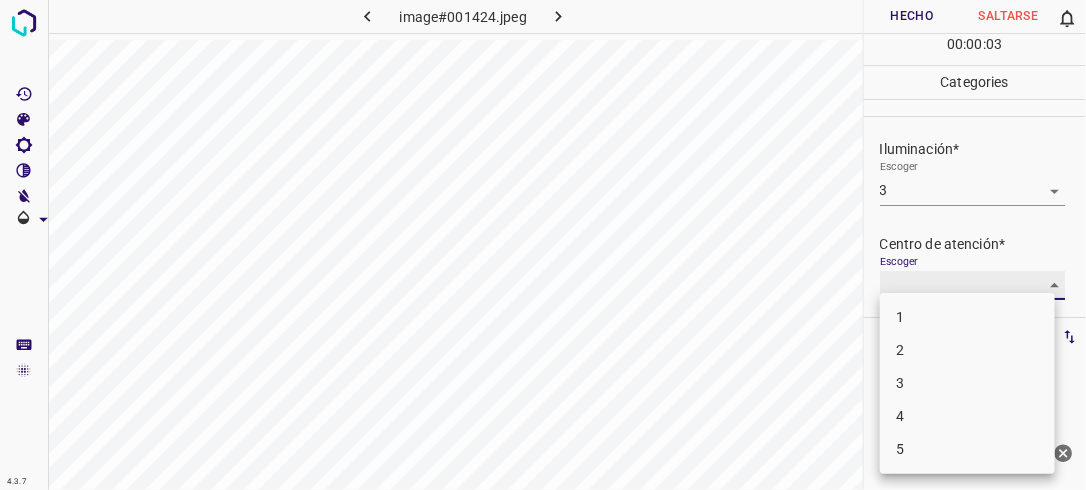 type on "2" 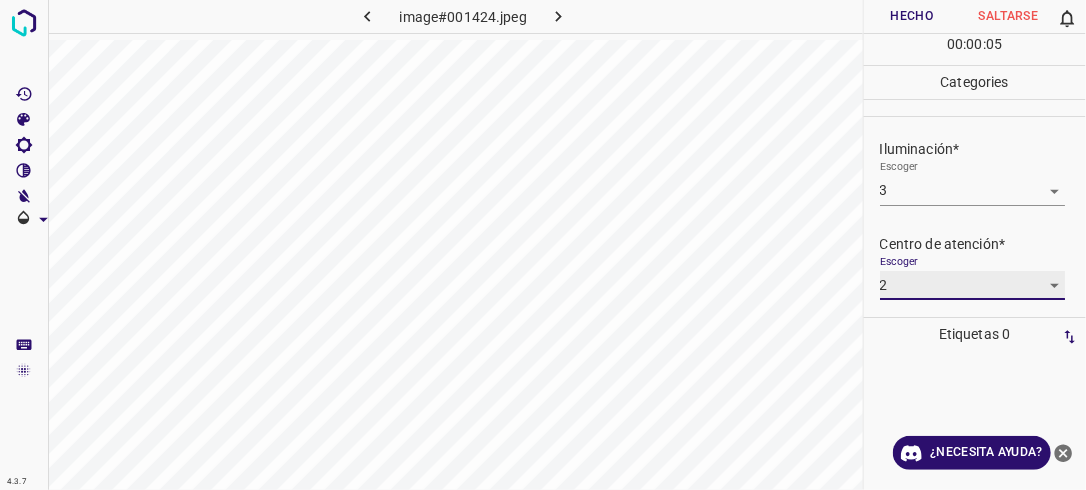 scroll, scrollTop: 98, scrollLeft: 0, axis: vertical 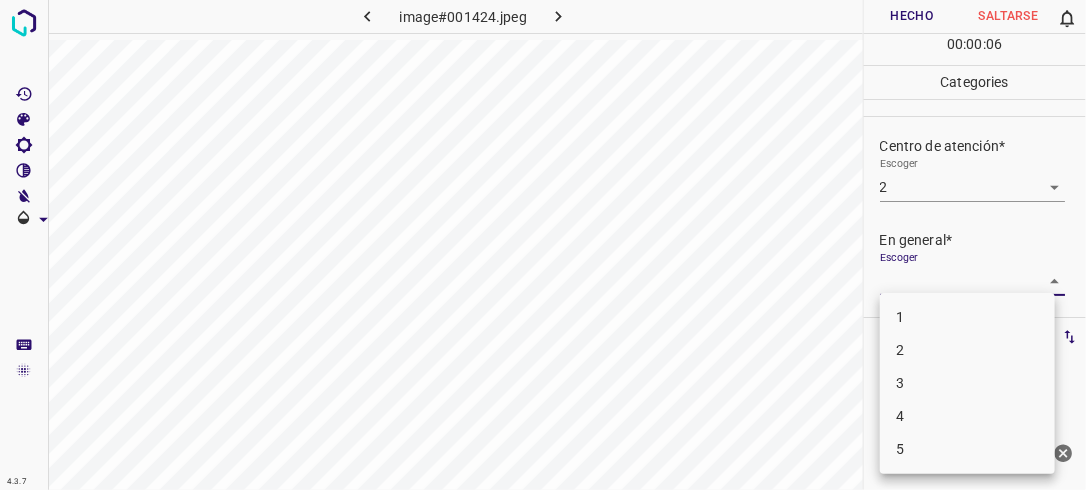 click on "4.3.7 image#001424.jpeg Hecho Saltarse 0 00   : 00   : 06   Categories Iluminación*  Escoger 3 3 Centro de atención*  Escoger 2 2 En general*  Escoger ​ Etiquetas 0 Categories 1 Lighting 2 Focus 3 Overall Tools Espacio Cambiar entre modos (Dibujar y Editar) Yo Etiquetado automático R Restaurar zoom M Acercar N Alejar Borrar Eliminar etiqueta de selección Filtros Z Restaurar filtros X Filtro de saturación C Filtro de brillo V Filtro de contraste B Filtro de escala de grises General O Descargar ¿Necesita ayuda? -Mensaje de texto -Esconder -Borrar 1 2 3 4 5" at bounding box center [543, 245] 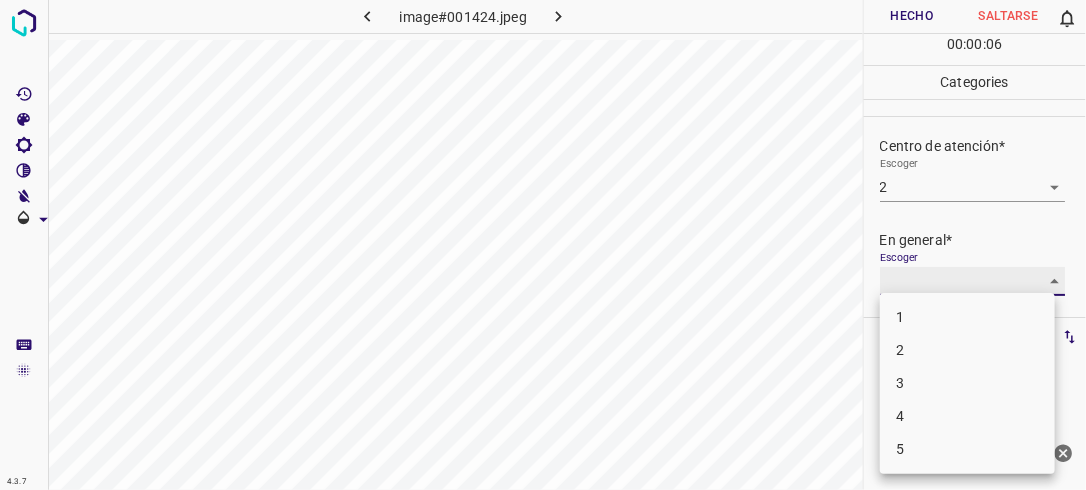 type on "2" 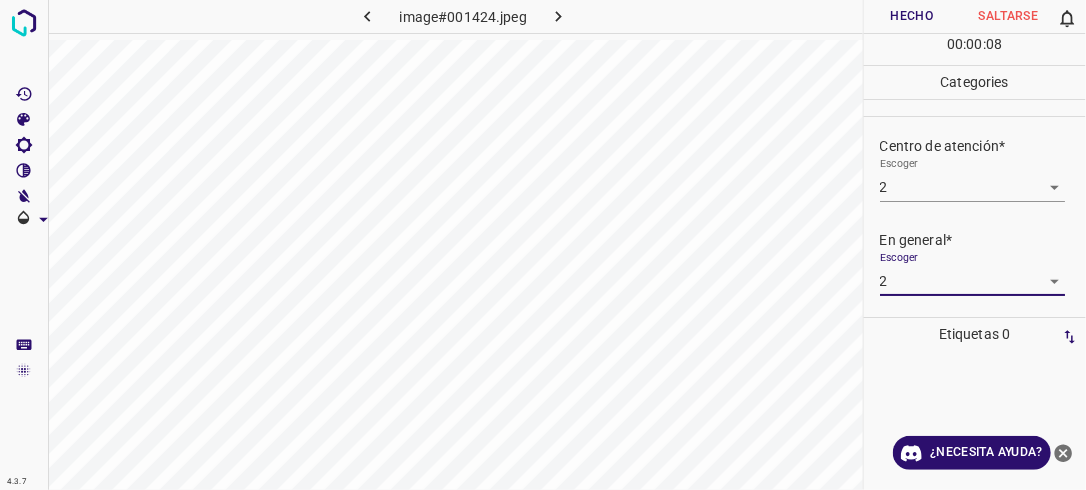 click on "Hecho" at bounding box center (912, 16) 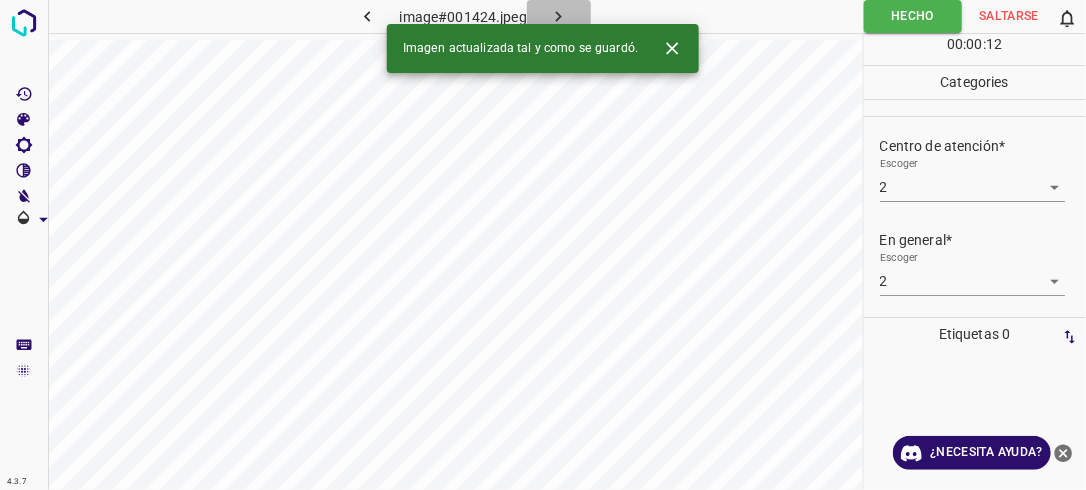 click at bounding box center (559, 16) 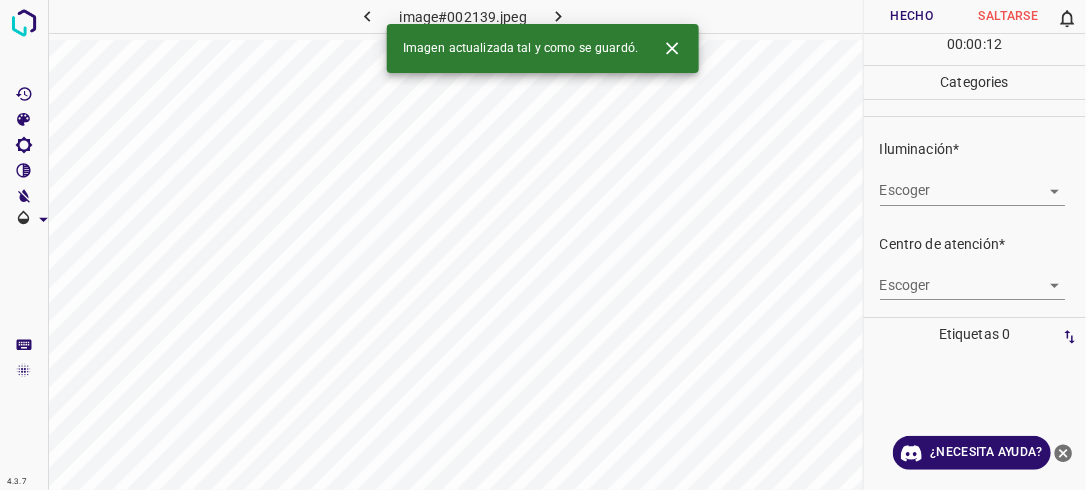 click on "4.3.7 image#002139.jpeg Hecho Saltarse 0 00   : 00   : 12   Categories Iluminación*  Escoger ​ Centro de atención*  Escoger ​ En general*  Escoger ​ Etiquetas 0 Categories 1 Lighting 2 Focus 3 Overall Tools Espacio Cambiar entre modos (Dibujar y Editar) Yo Etiquetado automático R Restaurar zoom M Acercar N Alejar Borrar Eliminar etiqueta de selección Filtros Z Restaurar filtros X Filtro de saturación C Filtro de brillo V Filtro de contraste B Filtro de escala de grises General O Descargar Imagen actualizada tal y como se guardó. ¿Necesita ayuda? -Mensaje de texto -Esconder -Borrar" at bounding box center (543, 245) 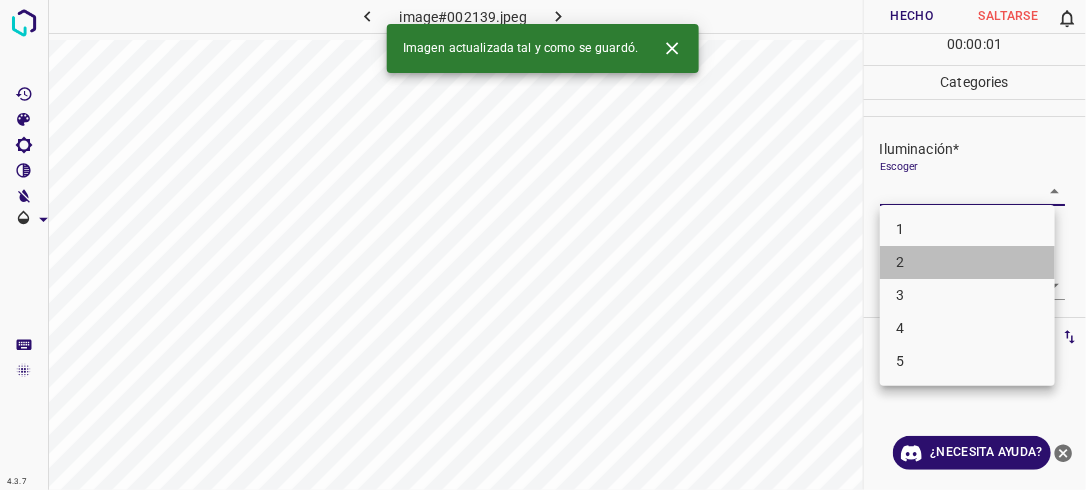 click on "2" at bounding box center [967, 262] 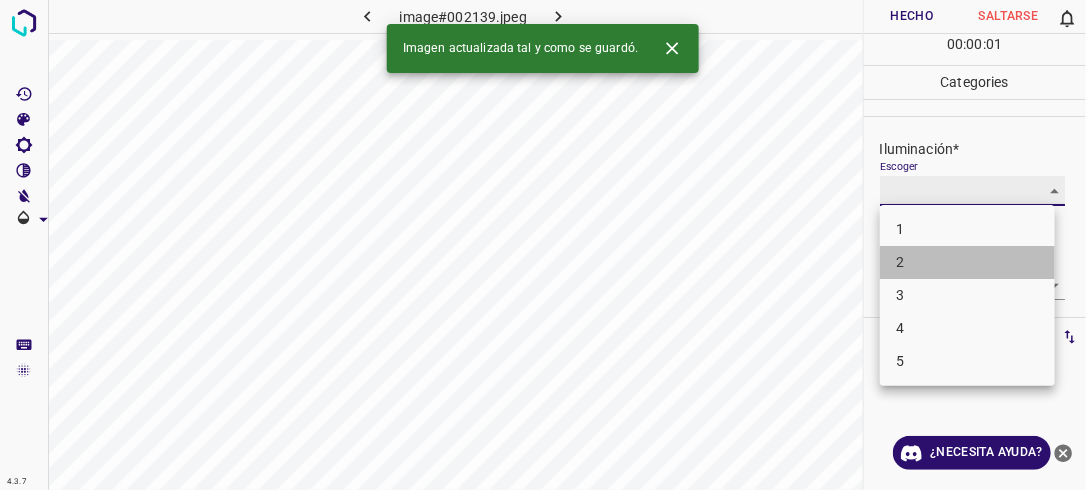 type on "2" 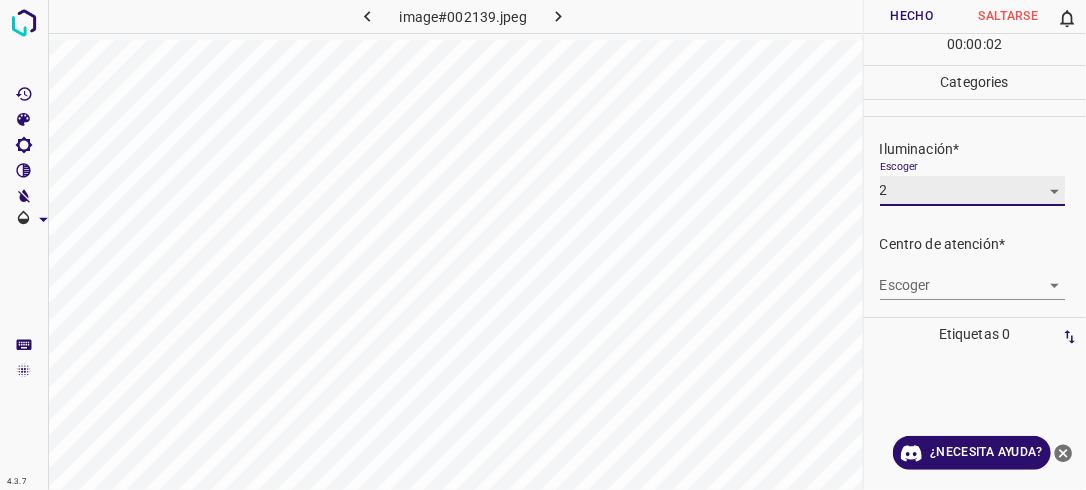 scroll, scrollTop: 65, scrollLeft: 0, axis: vertical 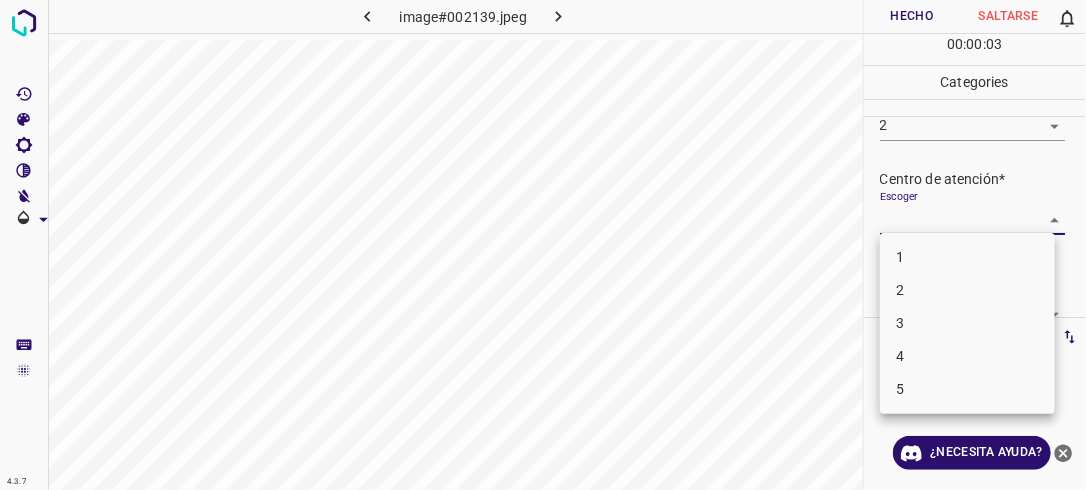drag, startPoint x: 1050, startPoint y: 208, endPoint x: 1044, endPoint y: 220, distance: 13.416408 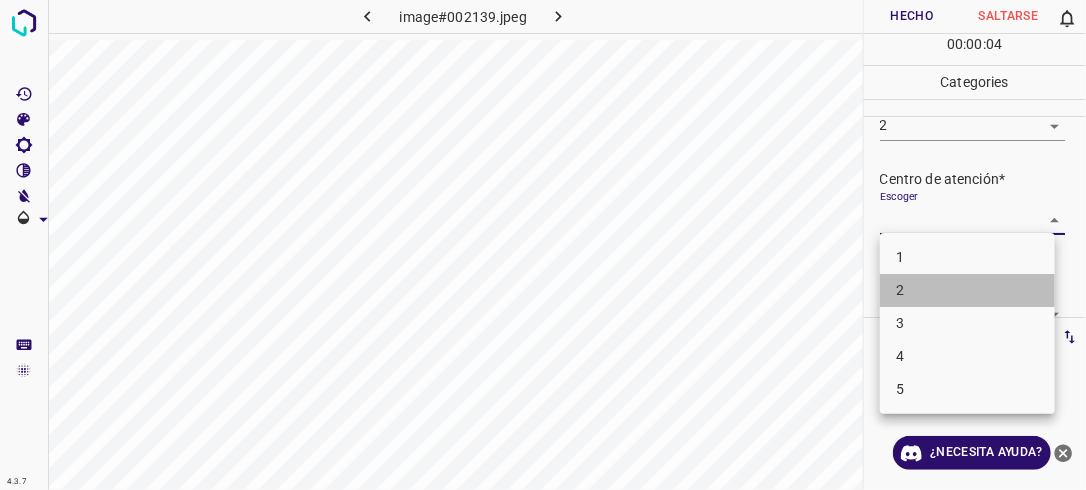 click on "2" at bounding box center [967, 290] 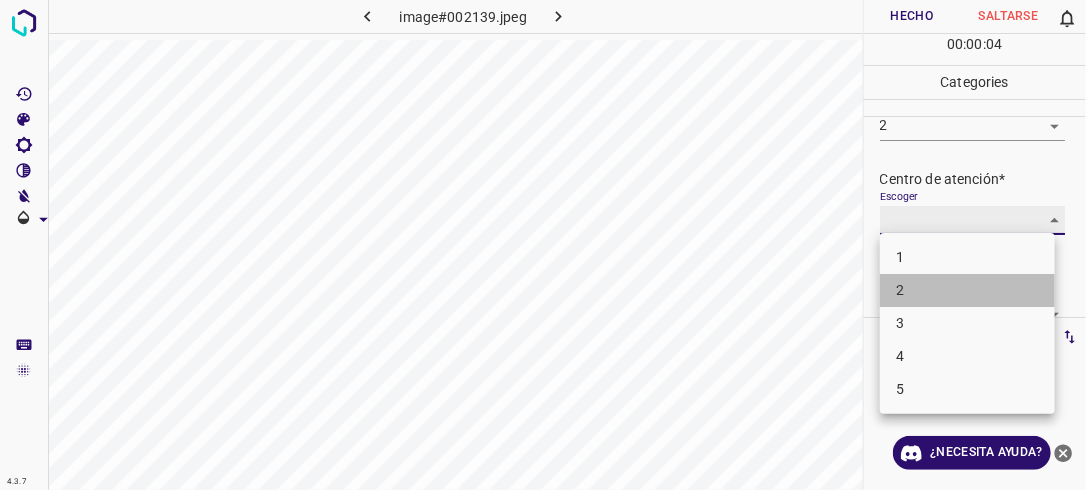type on "2" 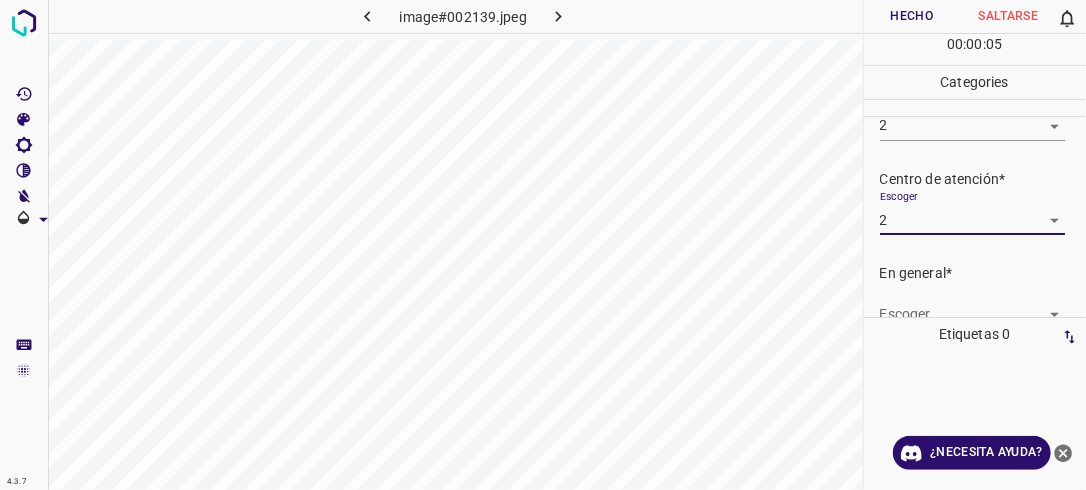 click on "4.3.7 image#002139.jpeg Hecho Saltarse 0 00   : 00   : 05   Categories Iluminación*  Escoger 2 2 Centro de atención*  Escoger 2 2 En general*  Escoger ​ Etiquetas 0 Categories 1 Lighting 2 Focus 3 Overall Tools Espacio Cambiar entre modos (Dibujar y Editar) Yo Etiquetado automático R Restaurar zoom M Acercar N Alejar Borrar Eliminar etiqueta de selección Filtros Z Restaurar filtros X Filtro de saturación C Filtro de brillo V Filtro de contraste B Filtro de escala de grises General O Descargar ¿Necesita ayuda? -Mensaje de texto -Esconder -Borrar" at bounding box center (543, 245) 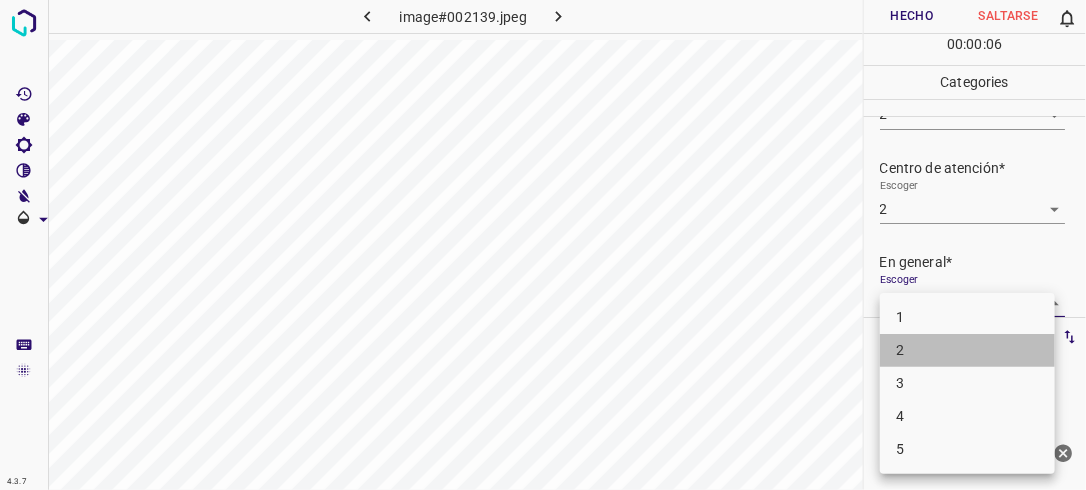 click on "2" at bounding box center [967, 350] 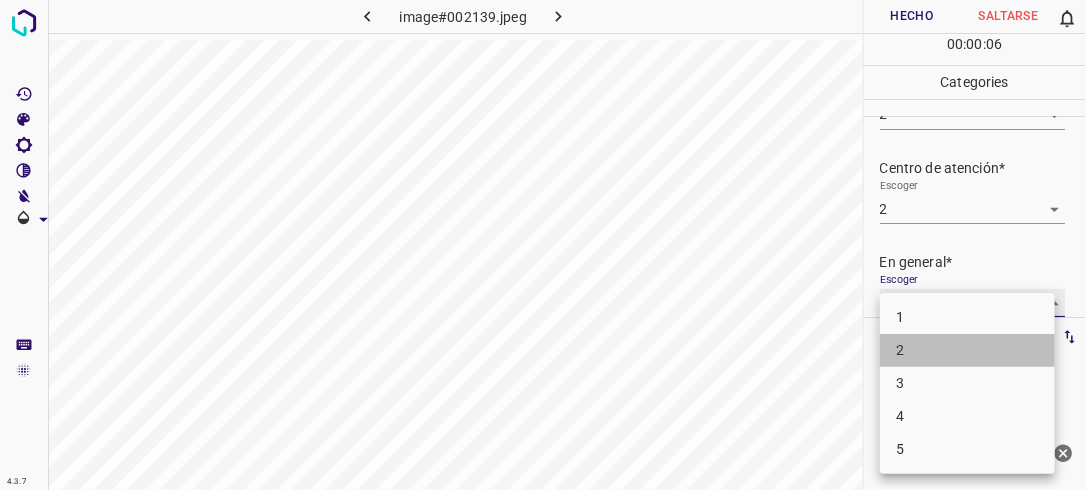 type on "2" 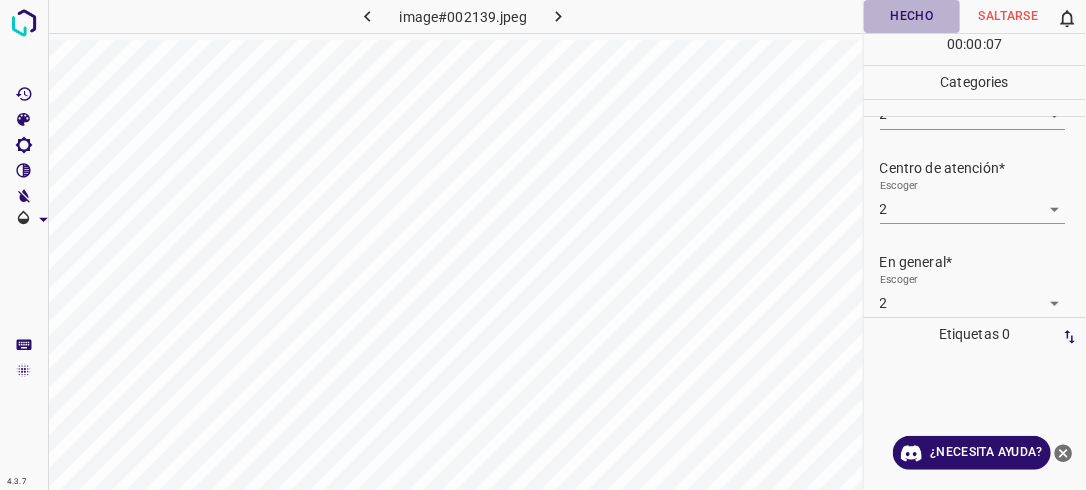 click on "Hecho" at bounding box center [912, 16] 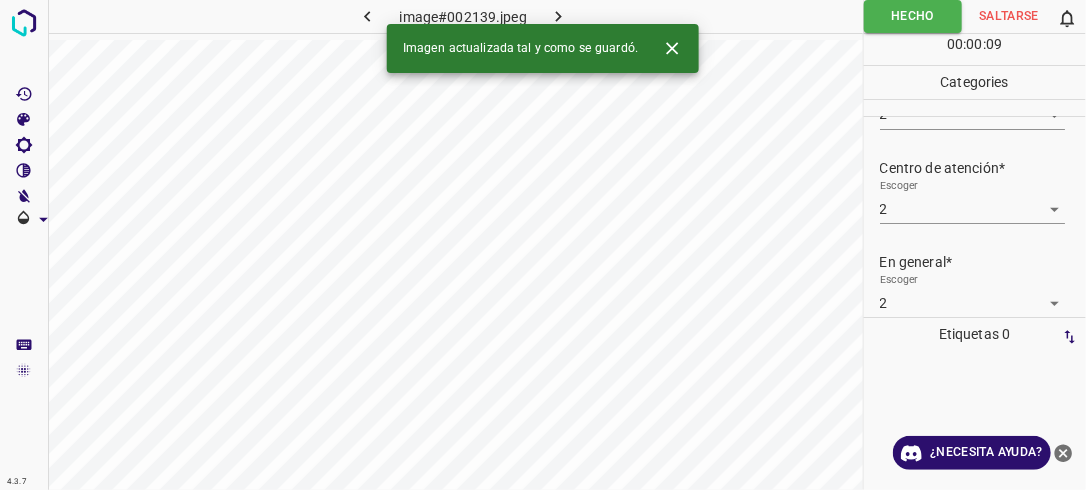 click at bounding box center (559, 16) 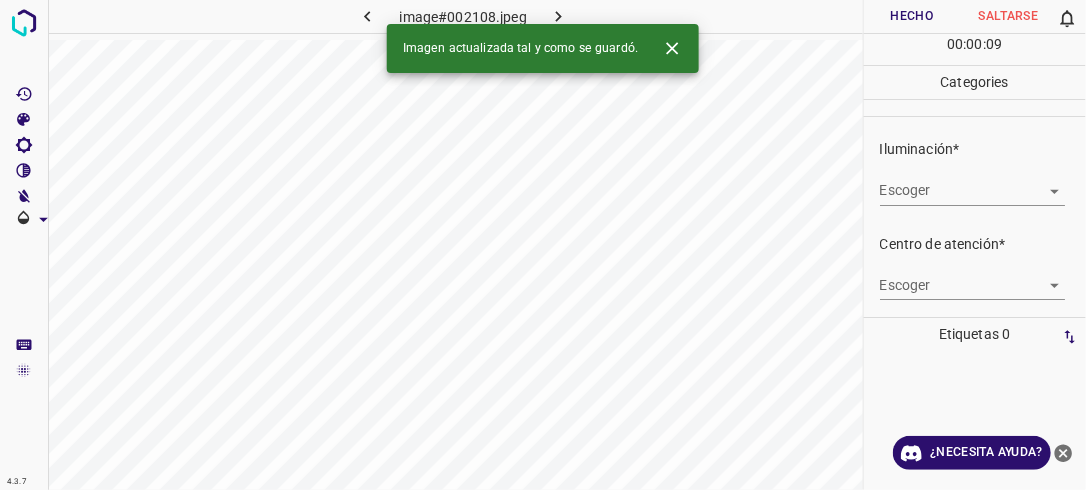 click on "4.3.7 image#002108.jpeg Hecho Saltarse 0 00   : 00   : 09   Categories Iluminación*  Escoger ​ Centro de atención*  Escoger ​ En general*  Escoger ​ Etiquetas 0 Categories 1 Lighting 2 Focus 3 Overall Tools Espacio Cambiar entre modos (Dibujar y Editar) Yo Etiquetado automático R Restaurar zoom M Acercar N Alejar Borrar Eliminar etiqueta de selección Filtros Z Restaurar filtros X Filtro de saturación C Filtro de brillo V Filtro de contraste B Filtro de escala de grises General O Descargar Imagen actualizada tal y como se guardó. ¿Necesita ayuda? -Mensaje de texto -Esconder -Borrar" at bounding box center [543, 245] 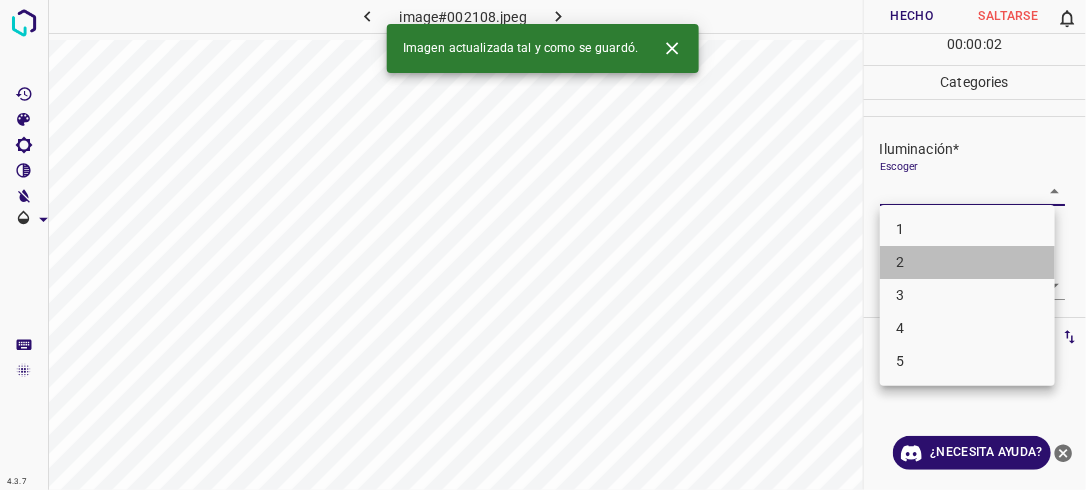 click on "2" at bounding box center [967, 262] 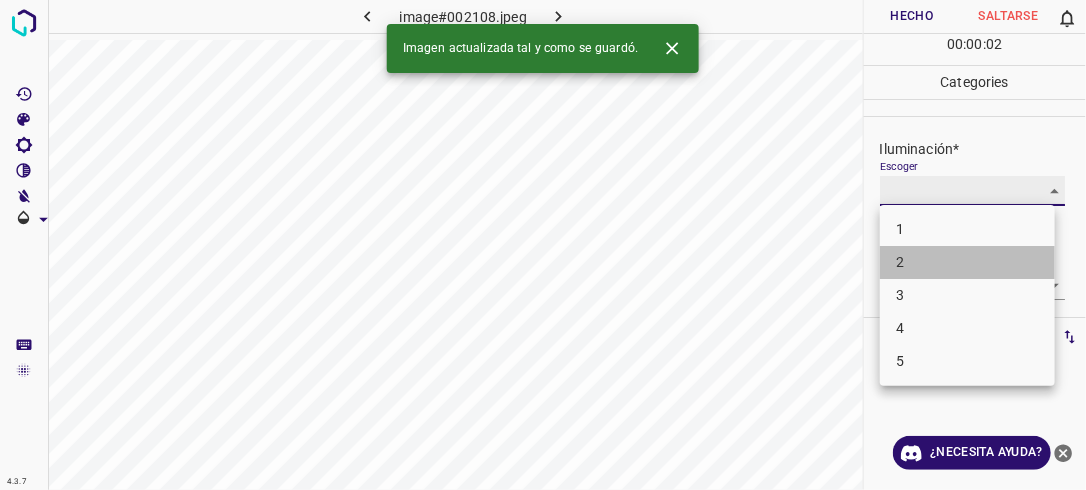 type on "2" 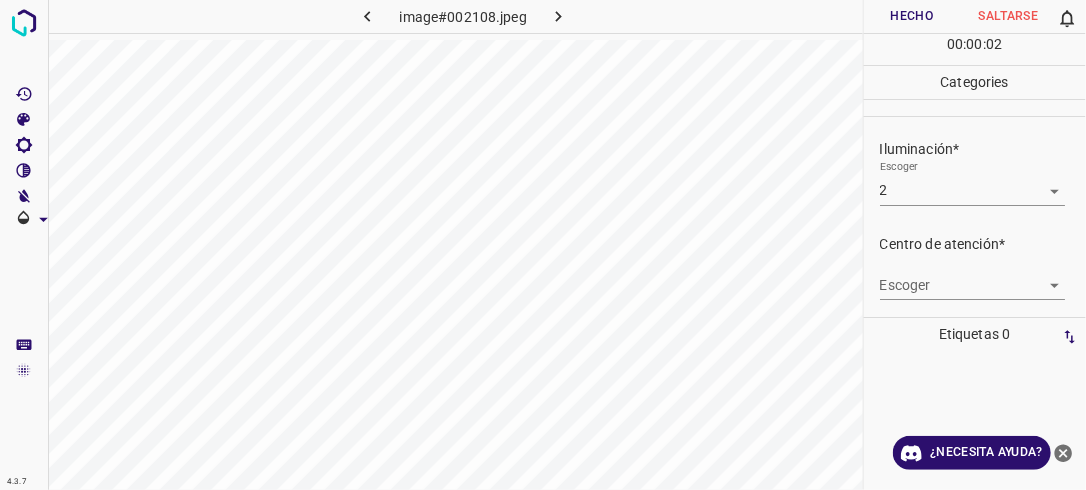 click on "Escoger ​" at bounding box center (973, 277) 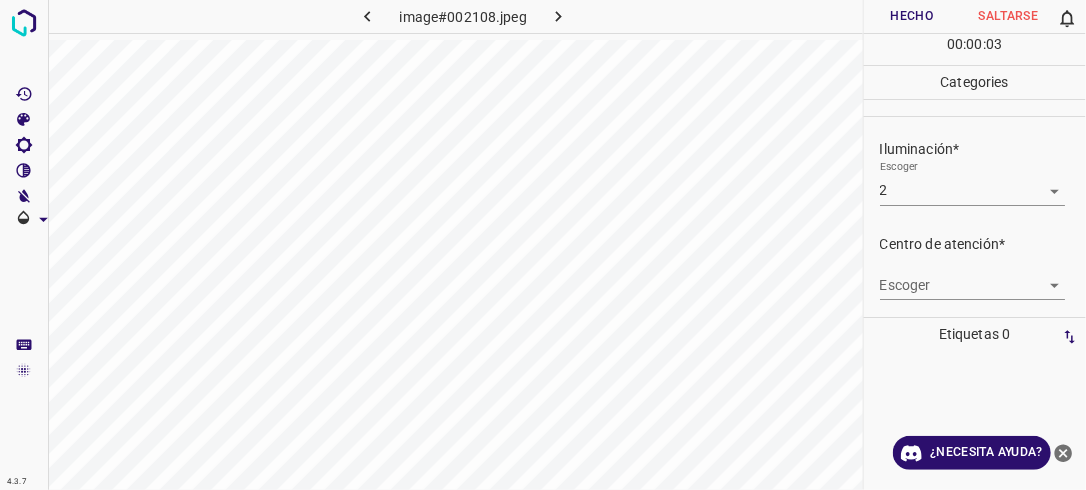 click on "4.3.7 image#002108.jpeg Hecho Saltarse 0 00   : 00   : 03   Categories Iluminación*  Escoger 2 2 Centro de atención*  Escoger ​ En general*  Escoger ​ Etiquetas 0 Categories 1 Lighting 2 Focus 3 Overall Tools Espacio Cambiar entre modos (Dibujar y Editar) Yo Etiquetado automático R Restaurar zoom M Acercar N Alejar Borrar Eliminar etiqueta de selección Filtros Z Restaurar filtros X Filtro de saturación C Filtro de brillo V Filtro de contraste B Filtro de escala de grises General O Descargar ¿Necesita ayuda? -Mensaje de texto -Esconder -Borrar" at bounding box center [543, 245] 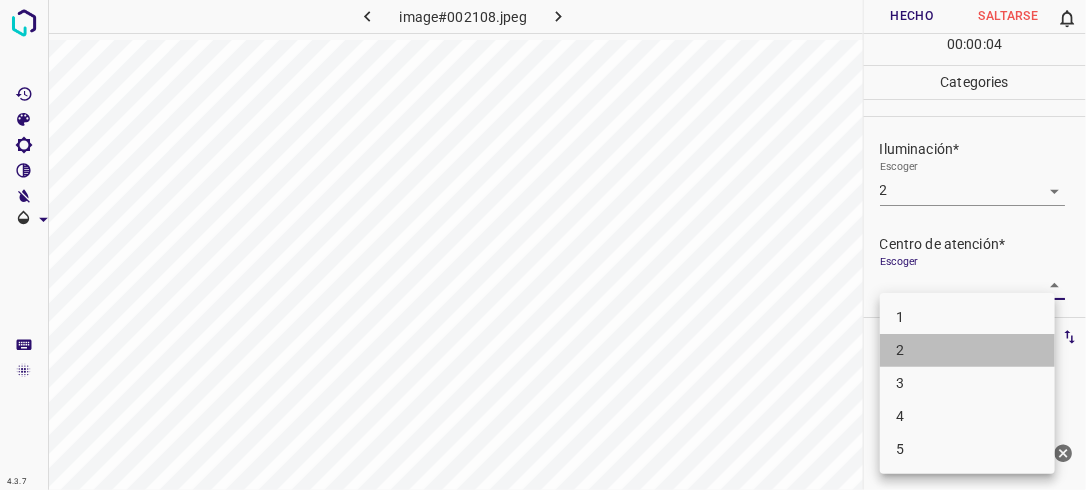 click on "2" at bounding box center [967, 350] 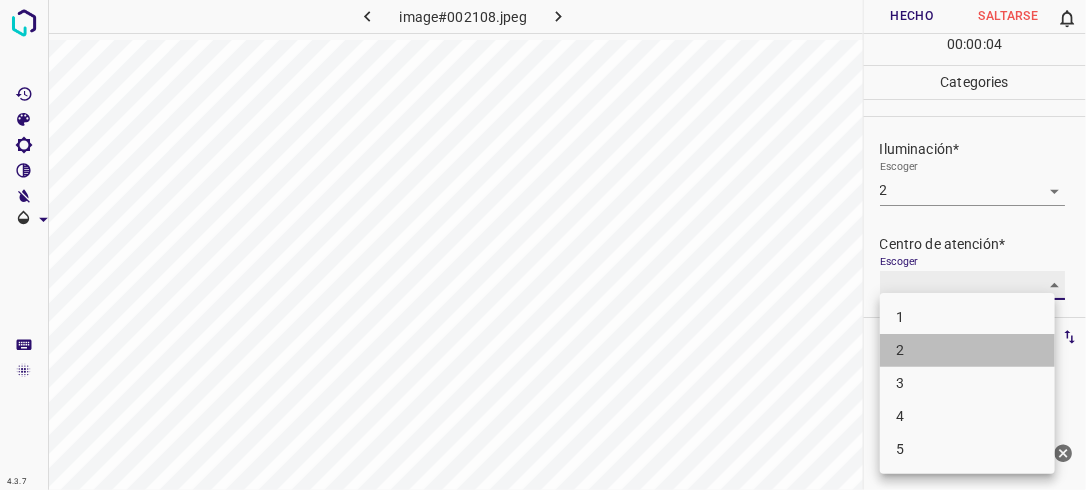type on "2" 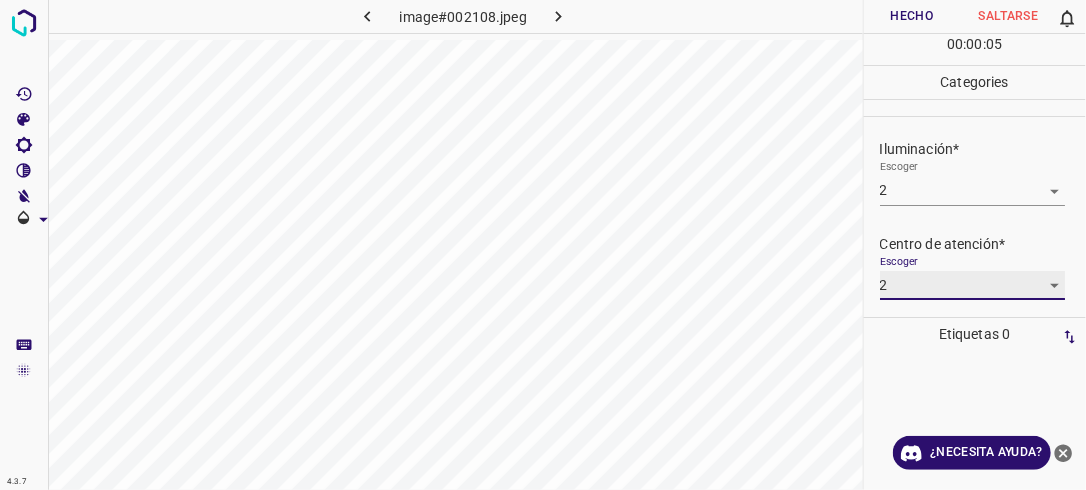 scroll, scrollTop: 96, scrollLeft: 0, axis: vertical 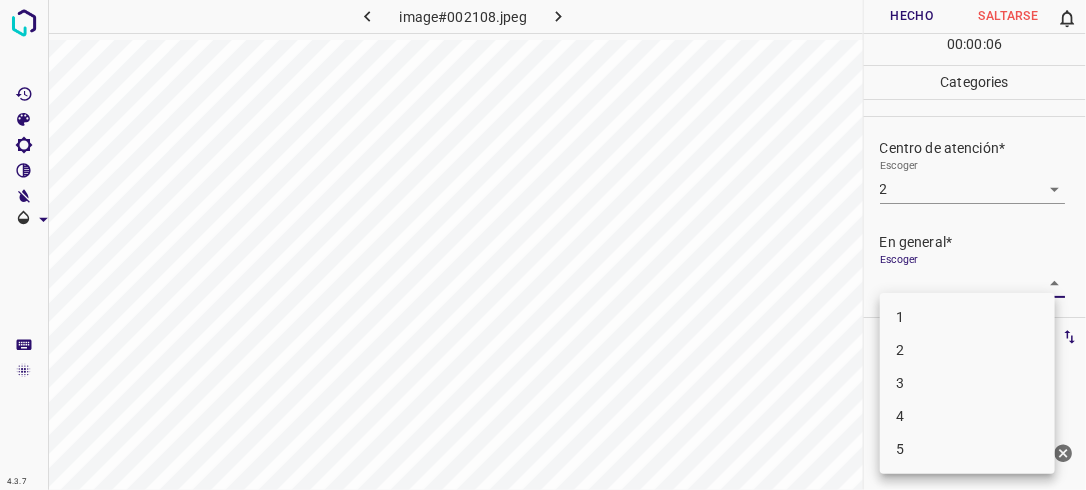 drag, startPoint x: 1045, startPoint y: 276, endPoint x: 1015, endPoint y: 308, distance: 43.863426 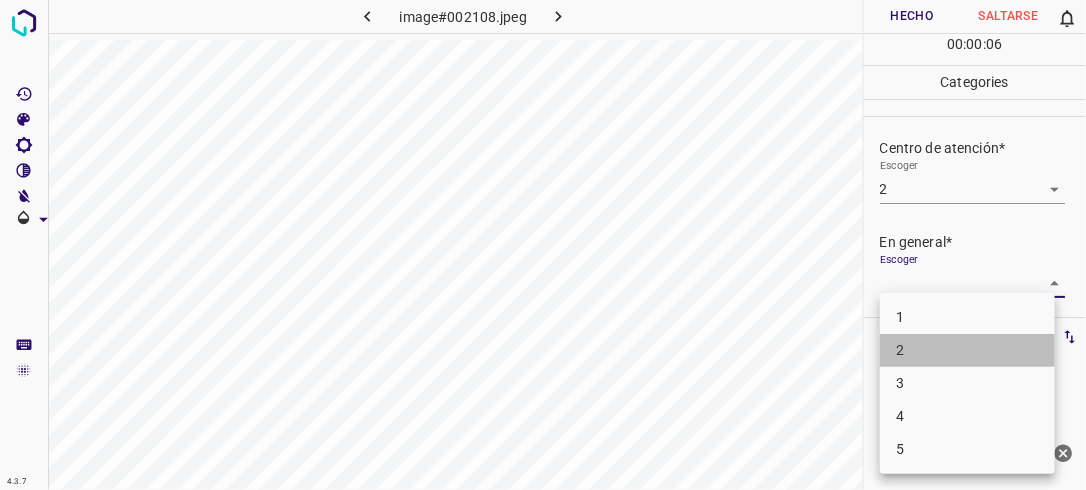 click on "2" at bounding box center (967, 350) 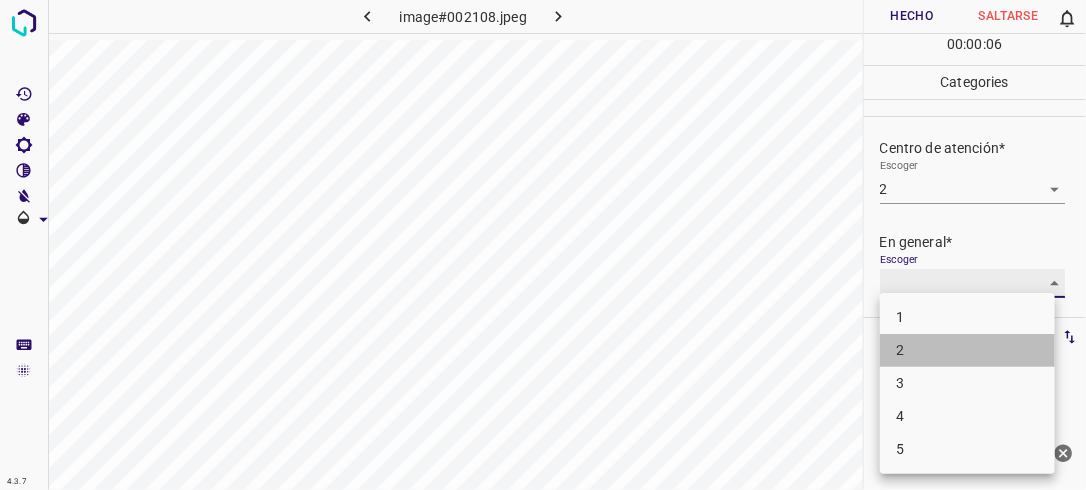 type on "2" 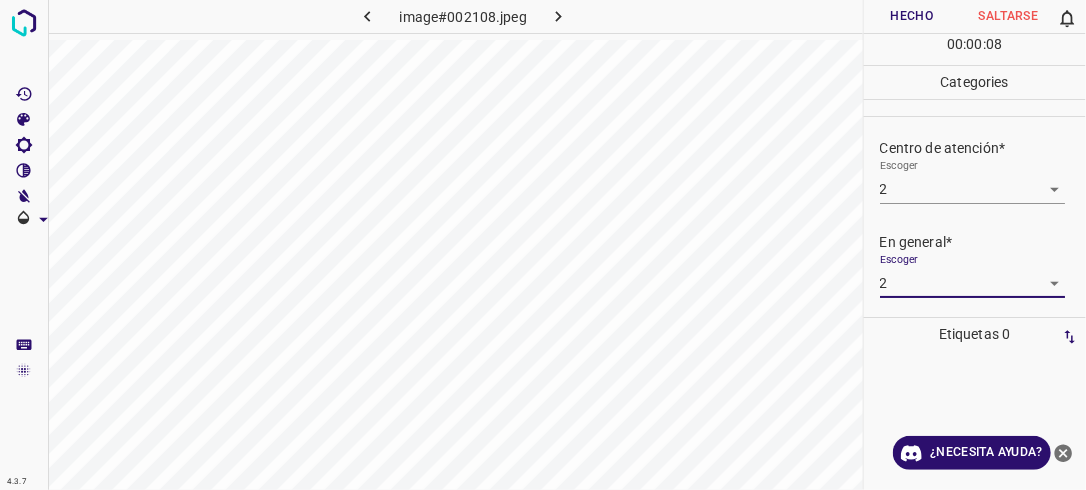 click on "Hecho" at bounding box center (912, 16) 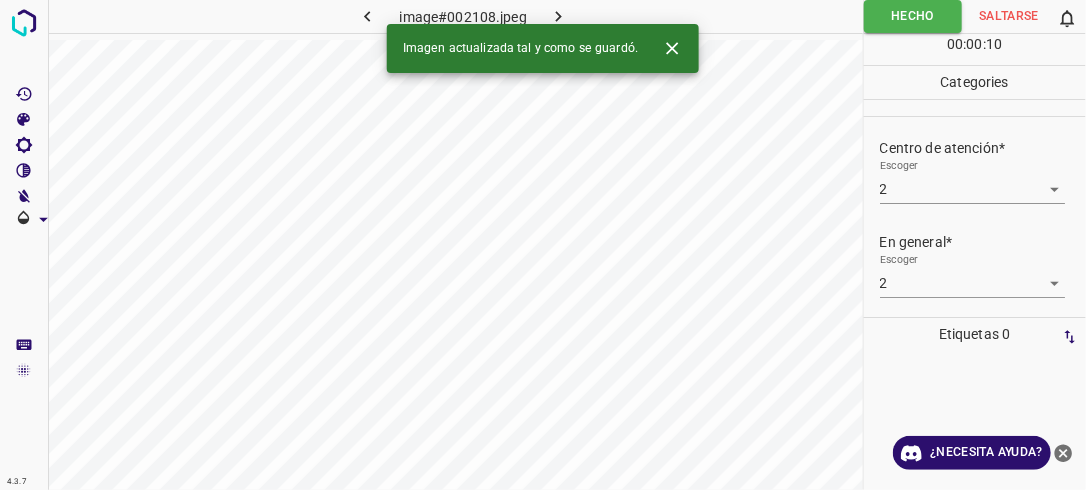 click 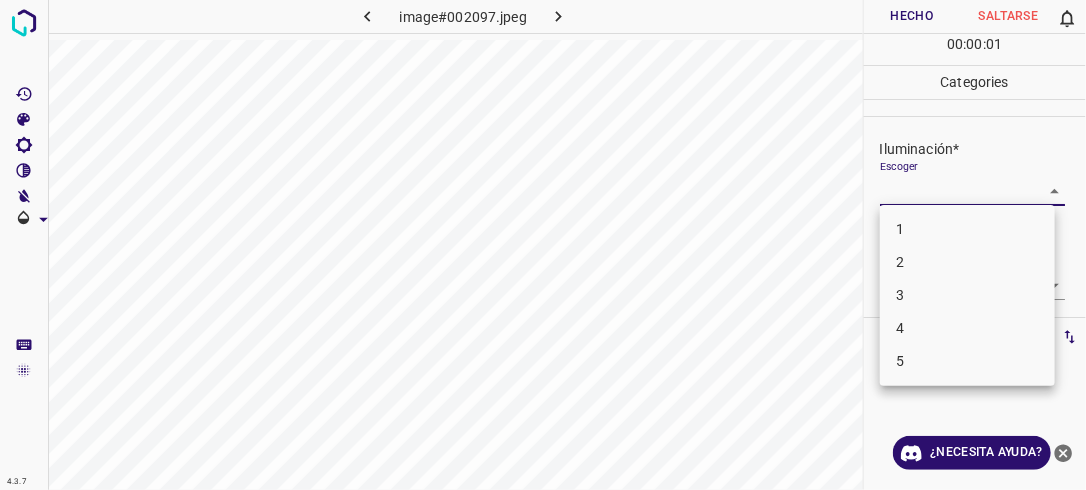 click on "4.3.7 image#002097.jpeg Hecho Saltarse 0 00   : 00   : 01   Categories Iluminación*  Escoger ​ Centro de atención*  Escoger ​ En general*  Escoger ​ Etiquetas 0 Categories 1 Lighting 2 Focus 3 Overall Tools Espacio Cambiar entre modos (Dibujar y Editar) Yo Etiquetado automático R Restaurar zoom M Acercar N Alejar Borrar Eliminar etiqueta de selección Filtros Z Restaurar filtros X Filtro de saturación C Filtro de brillo V Filtro de contraste B Filtro de escala de grises General O Descargar ¿Necesita ayuda? -Mensaje de texto -Esconder -Borrar 1 2 3 4 5" at bounding box center [543, 245] 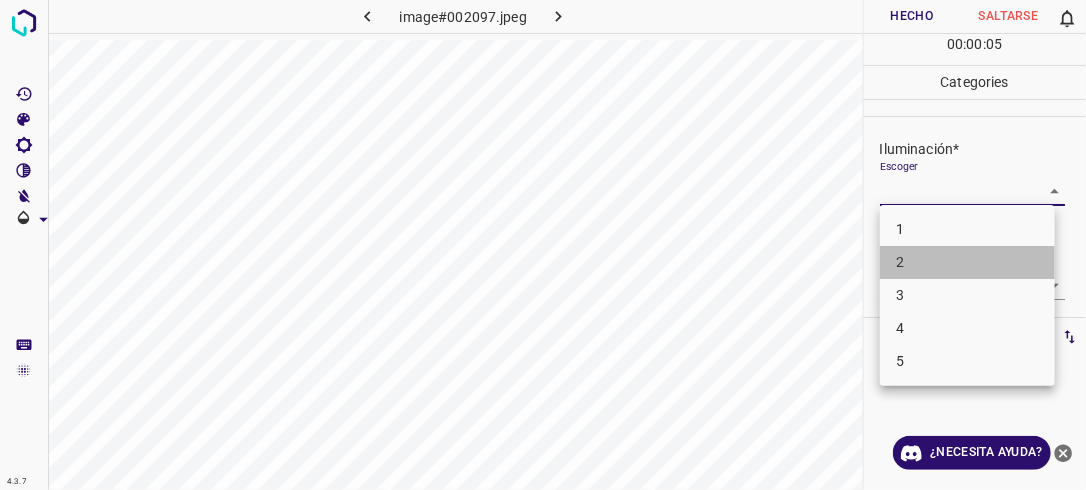 click on "2" at bounding box center [967, 262] 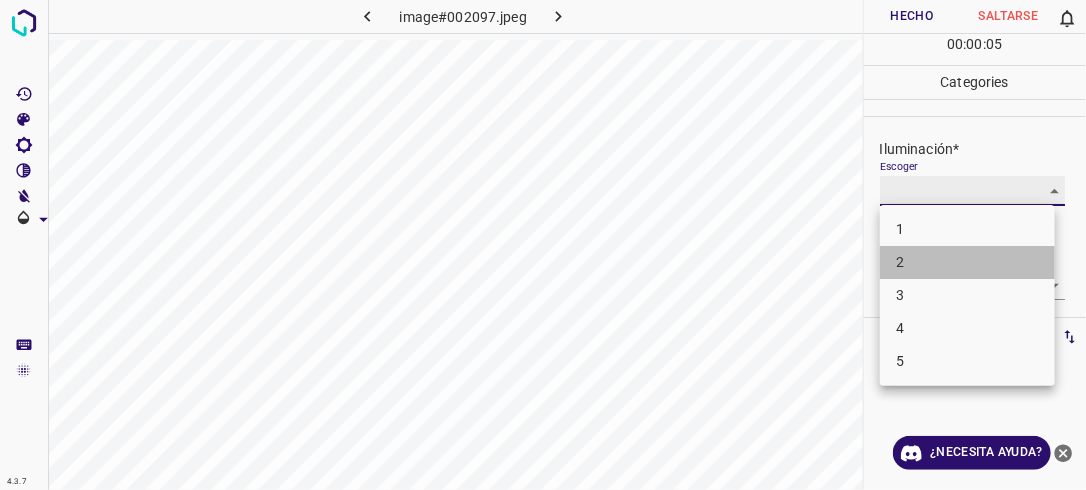 type on "2" 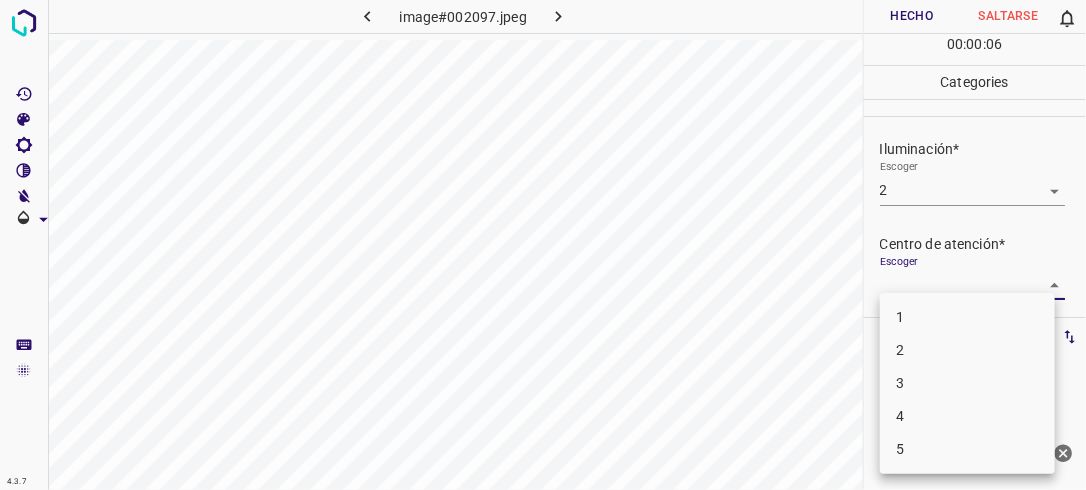click on "4.3.7 image#002097.jpeg Hecho Saltarse 0 00   : 00   : 06   Categories Iluminación*  Escoger 2 2 Centro de atención*  Escoger ​ En general*  Escoger ​ Etiquetas 0 Categories 1 Lighting 2 Focus 3 Overall Tools Espacio Cambiar entre modos (Dibujar y Editar) Yo Etiquetado automático R Restaurar zoom M Acercar N Alejar Borrar Eliminar etiqueta de selección Filtros Z Restaurar filtros X Filtro de saturación C Filtro de brillo V Filtro de contraste B Filtro de escala de grises General O Descargar ¿Necesita ayuda? -Mensaje de texto -Esconder -Borrar 1 2 3 4 5" at bounding box center (543, 245) 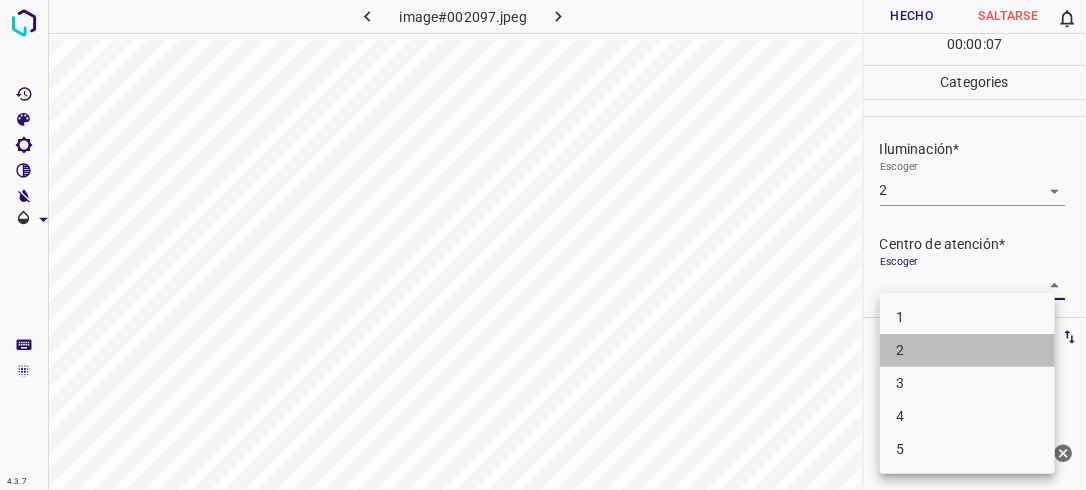 click on "2" at bounding box center [967, 350] 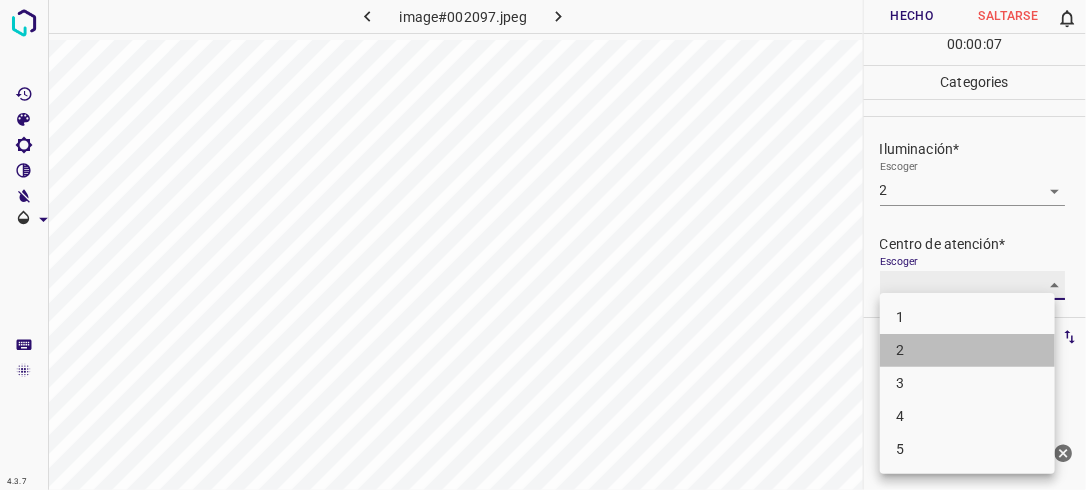 type on "2" 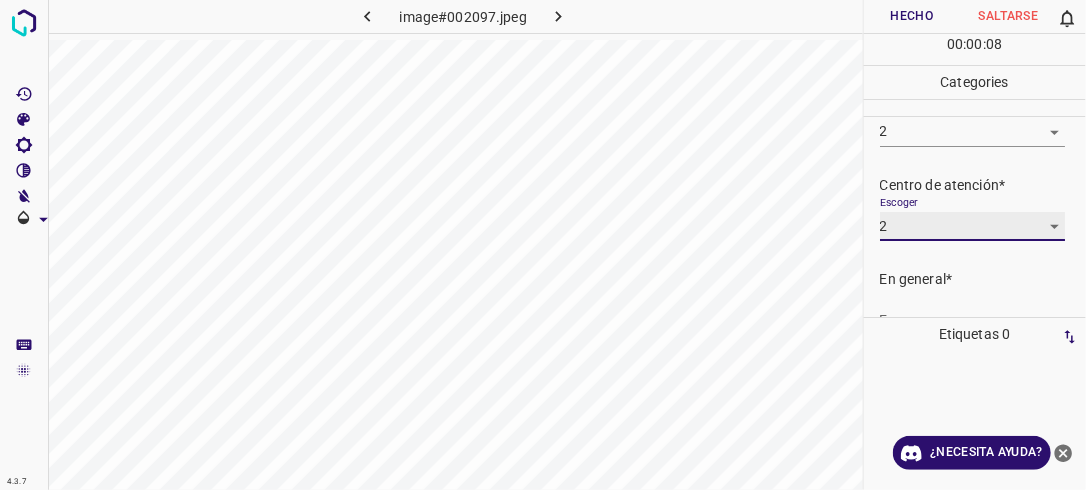 scroll, scrollTop: 84, scrollLeft: 0, axis: vertical 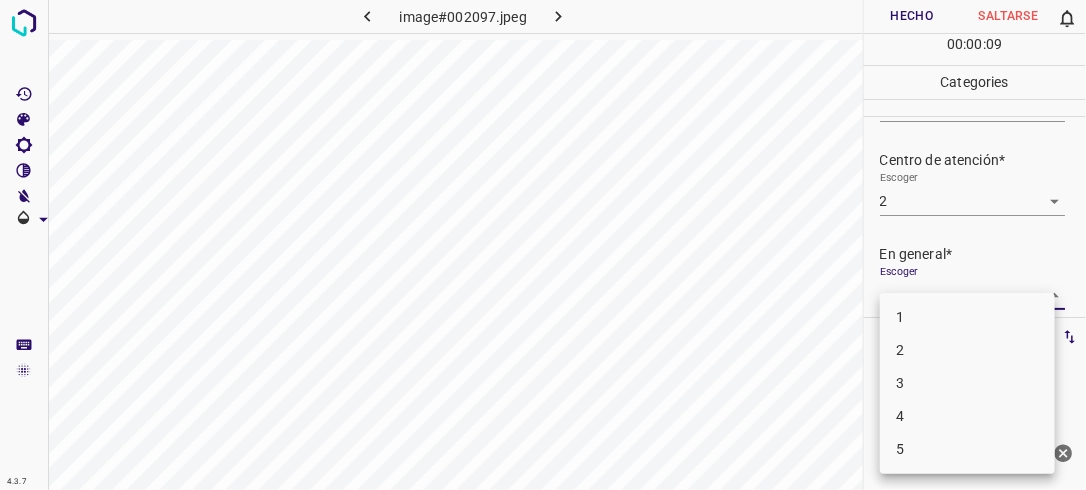 drag, startPoint x: 1033, startPoint y: 284, endPoint x: 996, endPoint y: 321, distance: 52.3259 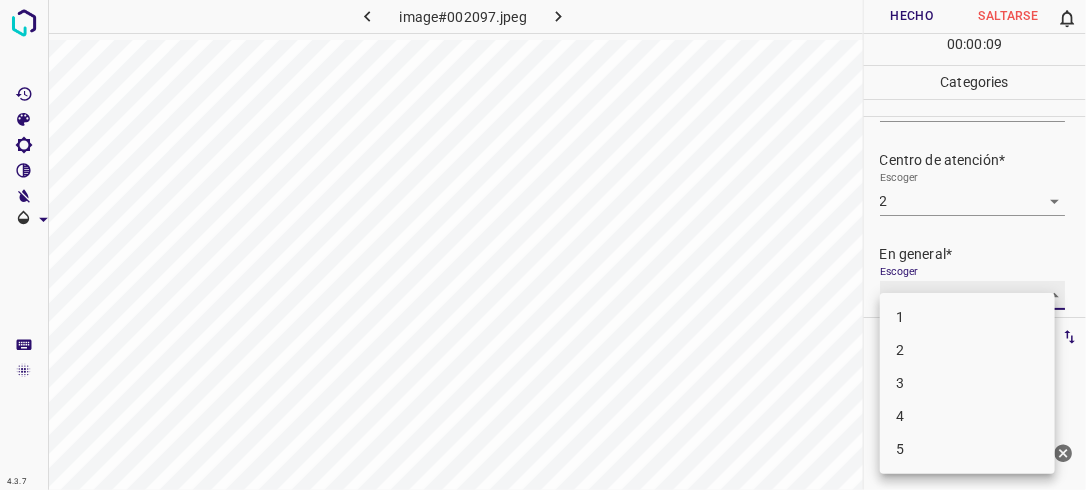 type on "2" 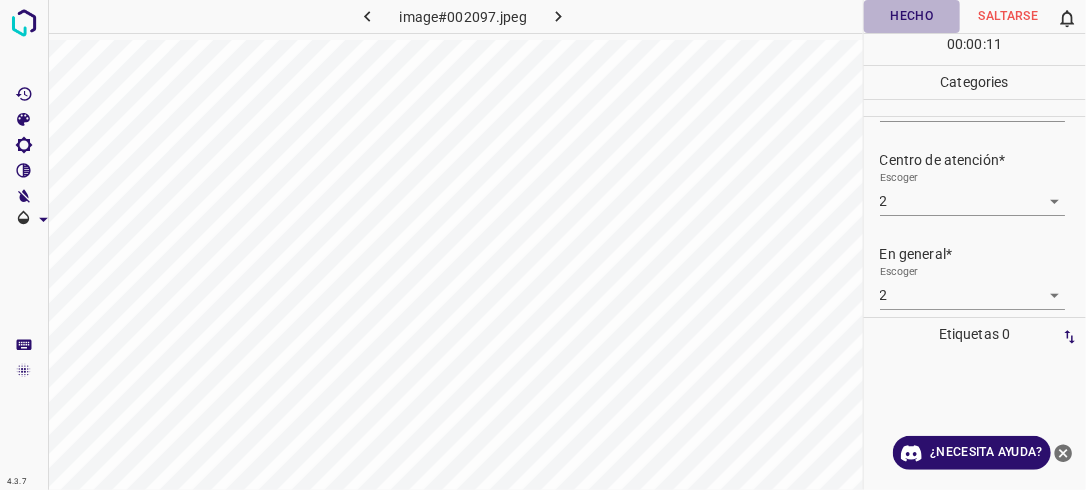 click on "Hecho" at bounding box center (912, 16) 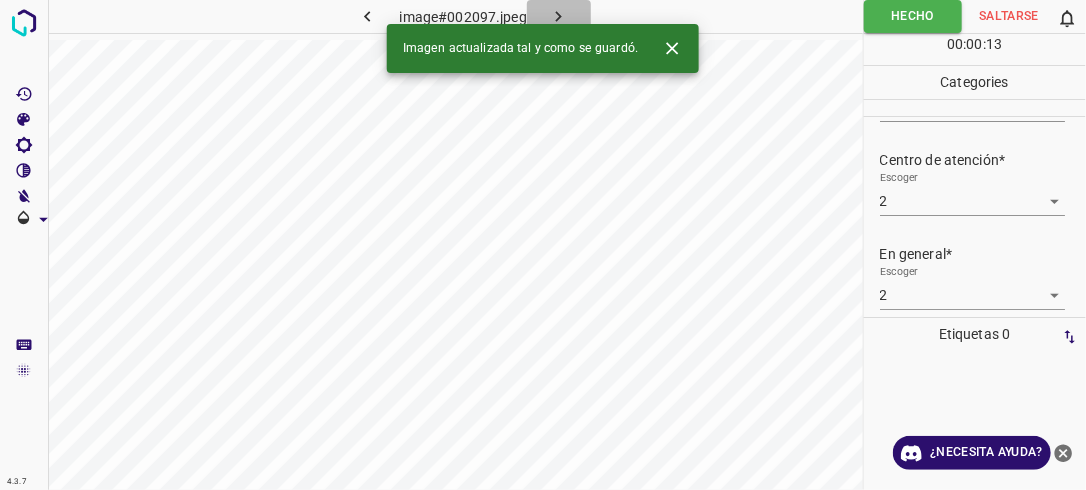click 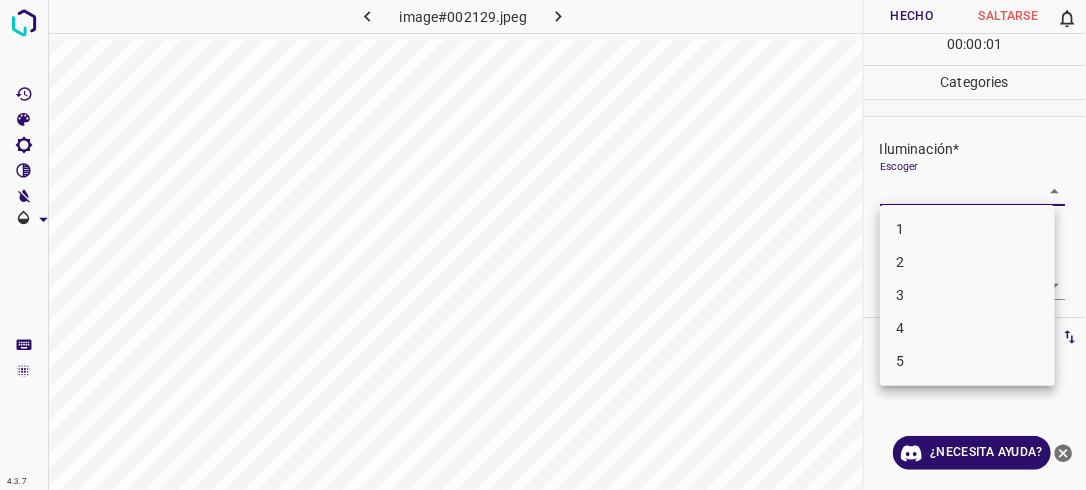 click on "4.3.7 image#002129.jpeg Hecho Saltarse 0 00   : 00   : 01   Categories Iluminación*  Escoger ​ Centro de atención*  Escoger ​ En general*  Escoger ​ Etiquetas 0 Categories 1 Lighting 2 Focus 3 Overall Tools Espacio Cambiar entre modos (Dibujar y Editar) Yo Etiquetado automático R Restaurar zoom M Acercar N Alejar Borrar Eliminar etiqueta de selección Filtros Z Restaurar filtros X Filtro de saturación C Filtro de brillo V Filtro de contraste B Filtro de escala de grises General O Descargar ¿Necesita ayuda? -Mensaje de texto -Esconder -Borrar 1 2 3 4 5" at bounding box center (543, 245) 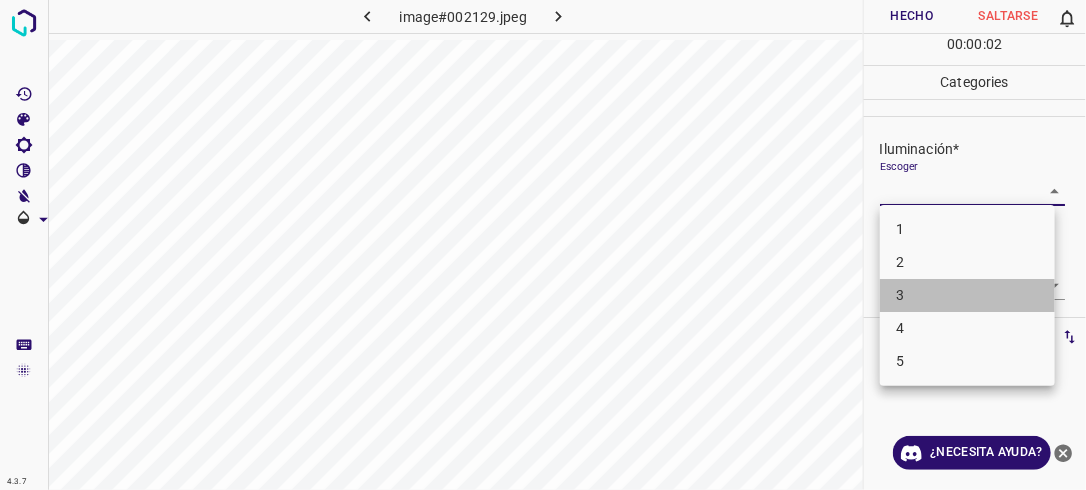 click on "3" at bounding box center [967, 295] 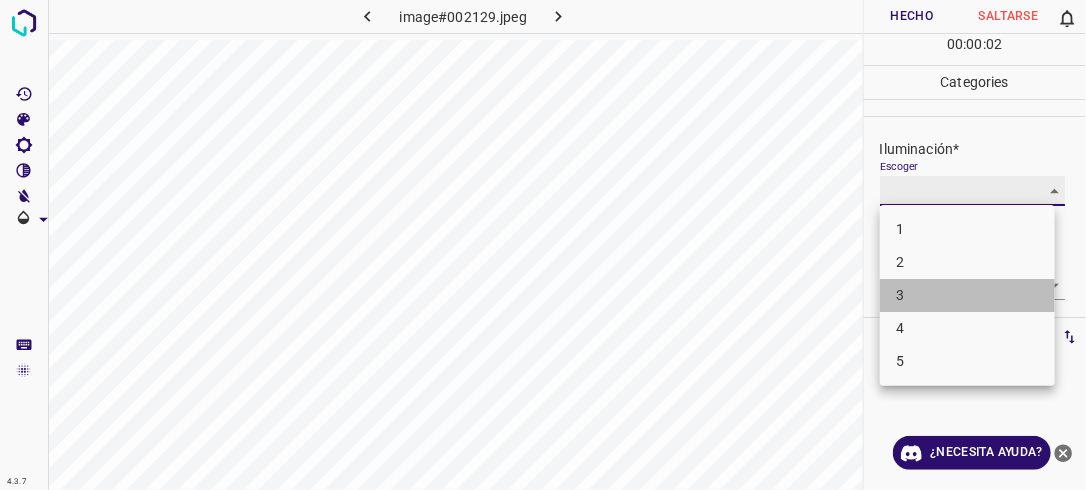 type on "3" 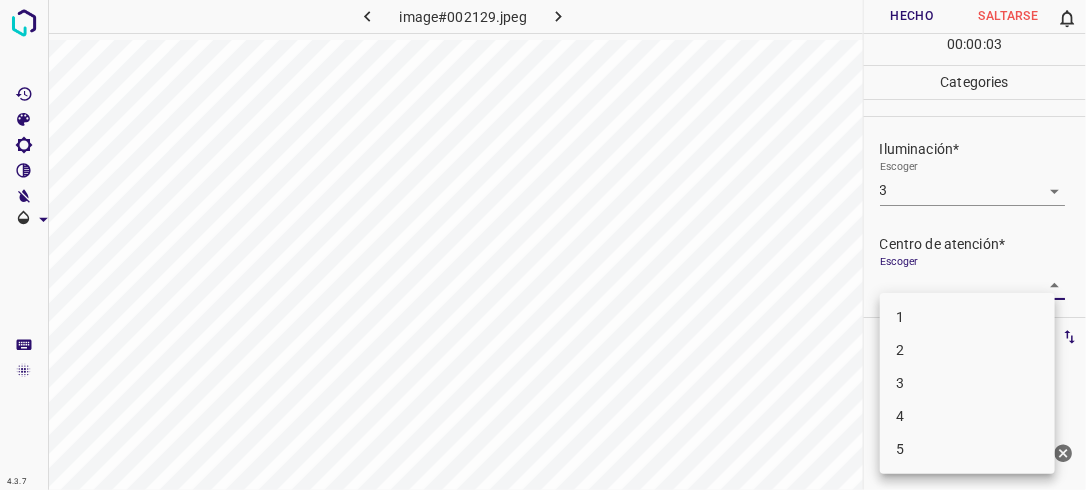 click on "4.3.7 image#002129.jpeg Hecho Saltarse 0 00   : 00   : 03   Categories Iluminación*  Escoger 3 3 Centro de atención*  Escoger ​ En general*  Escoger ​ Etiquetas 0 Categories 1 Lighting 2 Focus 3 Overall Tools Espacio Cambiar entre modos (Dibujar y Editar) Yo Etiquetado automático R Restaurar zoom M Acercar N Alejar Borrar Eliminar etiqueta de selección Filtros Z Restaurar filtros X Filtro de saturación C Filtro de brillo V Filtro de contraste B Filtro de escala de grises General O Descargar ¿Necesita ayuda? -Mensaje de texto -Esconder -Borrar 1 2 3 4 5" at bounding box center (543, 245) 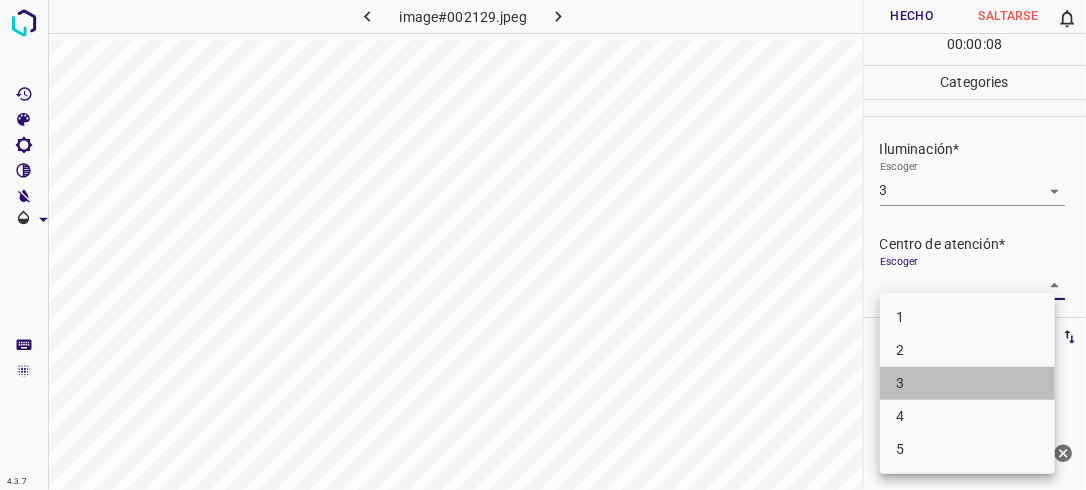 click on "3" at bounding box center [967, 383] 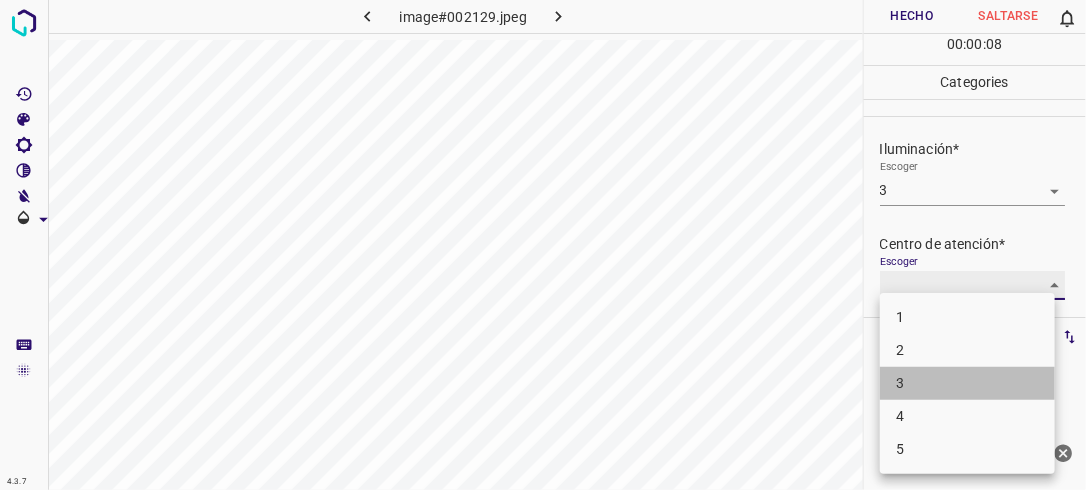 type on "3" 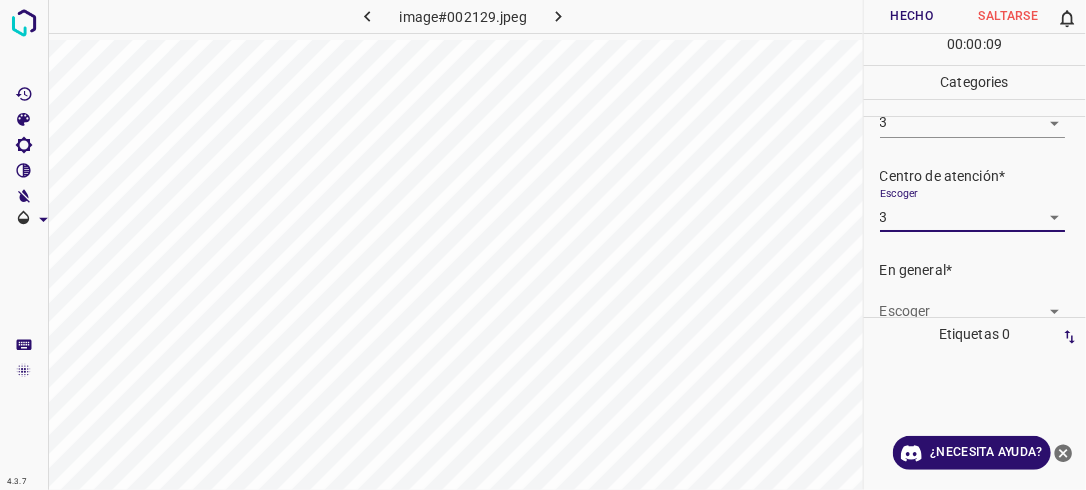scroll, scrollTop: 76, scrollLeft: 0, axis: vertical 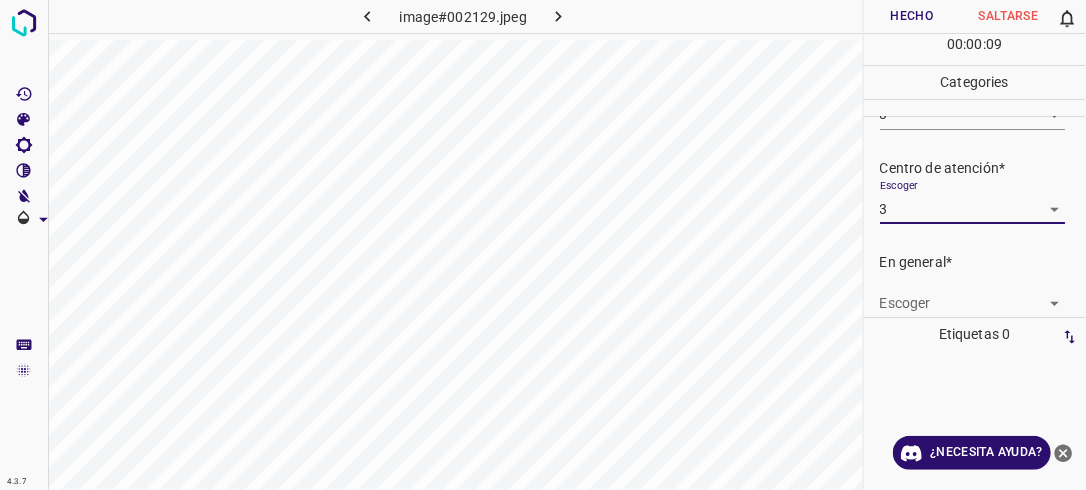 click on "4.3.7 image#002129.jpeg Hecho Saltarse 0 00   : 00   : 09   Categories Iluminación*  Escoger 3 3 Centro de atención*  Escoger 3 3 En general*  Escoger ​ Etiquetas 0 Categories 1 Lighting 2 Focus 3 Overall Tools Espacio Cambiar entre modos (Dibujar y Editar) Yo Etiquetado automático R Restaurar zoom M Acercar N Alejar Borrar Eliminar etiqueta de selección Filtros Z Restaurar filtros X Filtro de saturación C Filtro de brillo V Filtro de contraste B Filtro de escala de grises General O Descargar ¿Necesita ayuda? -Mensaje de texto -Esconder -Borrar" at bounding box center (543, 245) 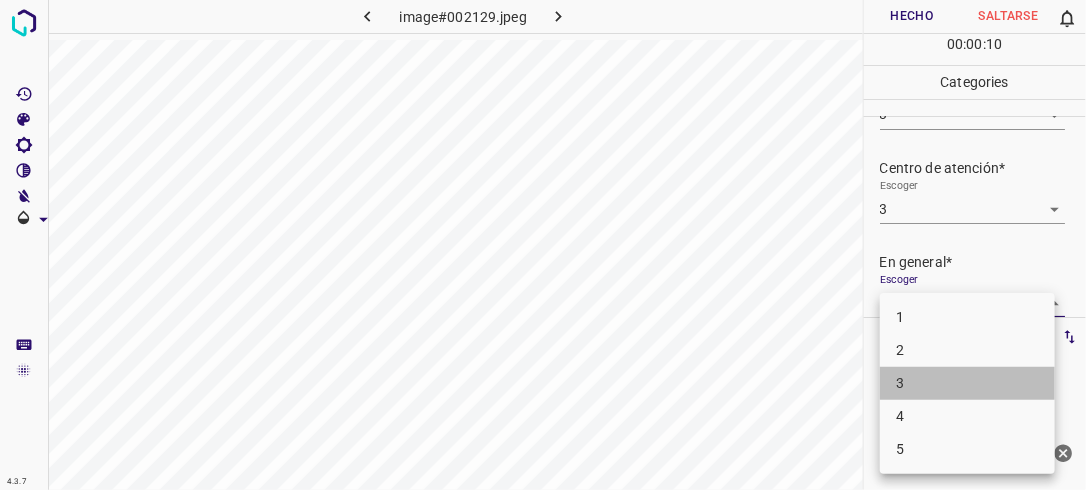 click on "3" at bounding box center [967, 383] 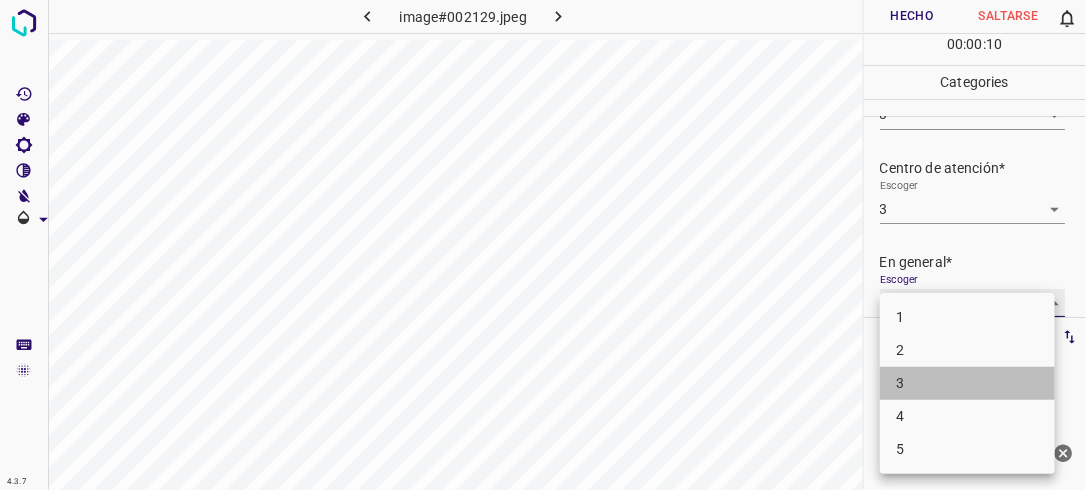 type on "3" 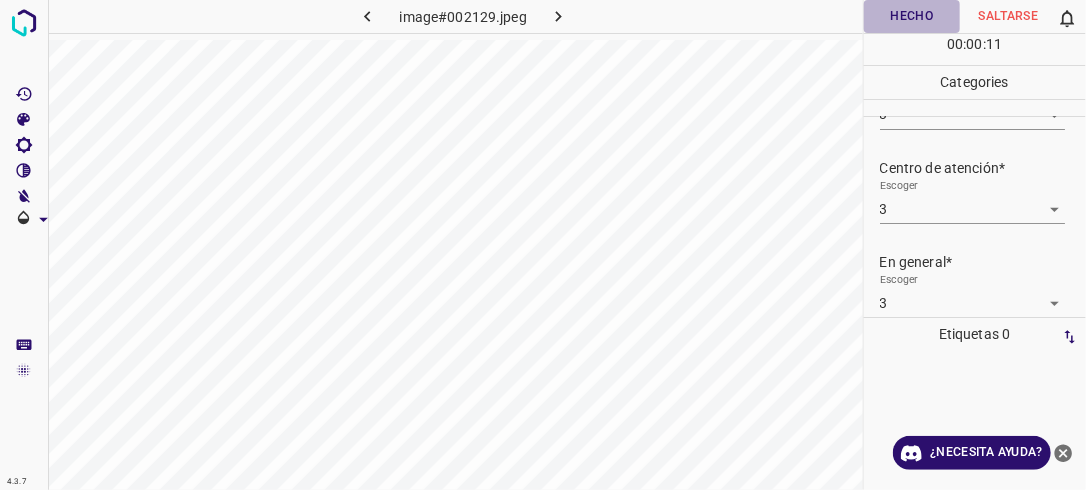 click on "Hecho" at bounding box center [912, 16] 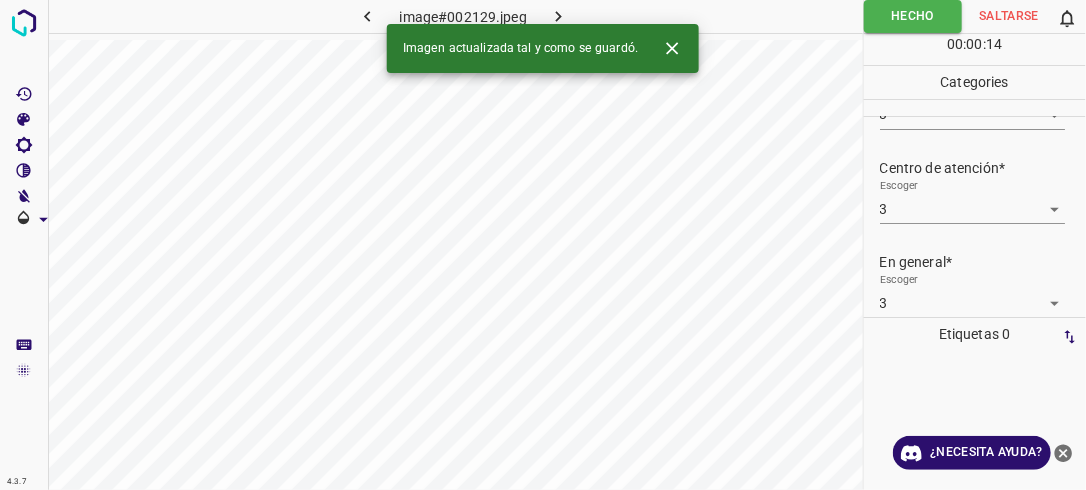 click at bounding box center [559, 16] 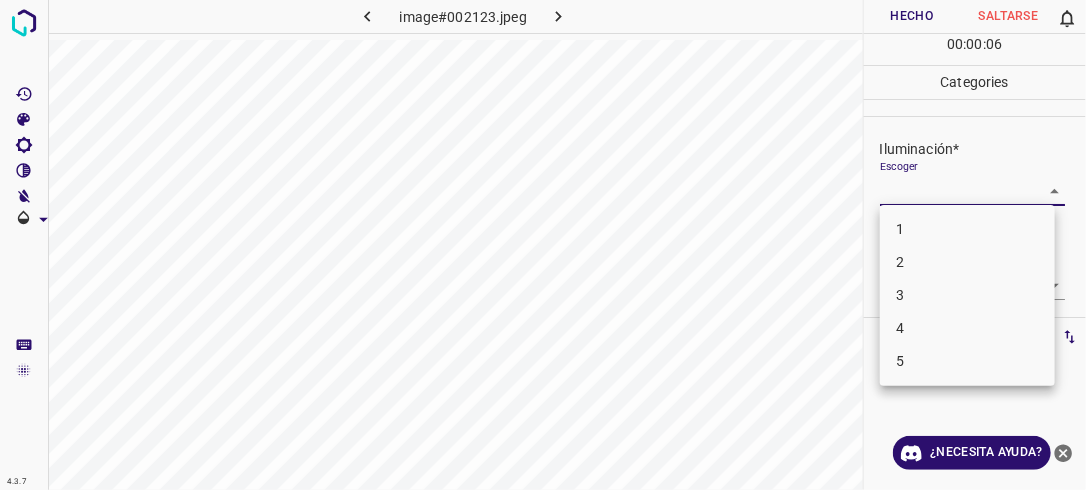 click on "4.3.7 image#002123.jpeg Hecho Saltarse 0 00   : 00   : 06   Categories Iluminación*  Escoger ​ Centro de atención*  Escoger ​ En general*  Escoger ​ Etiquetas 0 Categories 1 Lighting 2 Focus 3 Overall Tools Espacio Cambiar entre modos (Dibujar y Editar) Yo Etiquetado automático R Restaurar zoom M Acercar N Alejar Borrar Eliminar etiqueta de selección Filtros Z Restaurar filtros X Filtro de saturación C Filtro de brillo V Filtro de contraste B Filtro de escala de grises General O Descargar ¿Necesita ayuda? -Mensaje de texto -Esconder -Borrar 1 2 3 4 5" at bounding box center (543, 245) 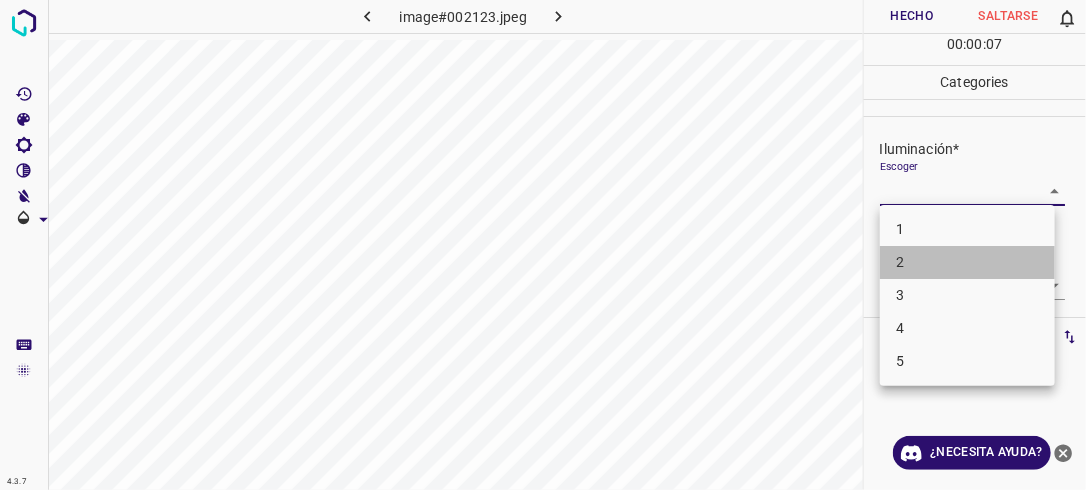 click on "2" at bounding box center (967, 262) 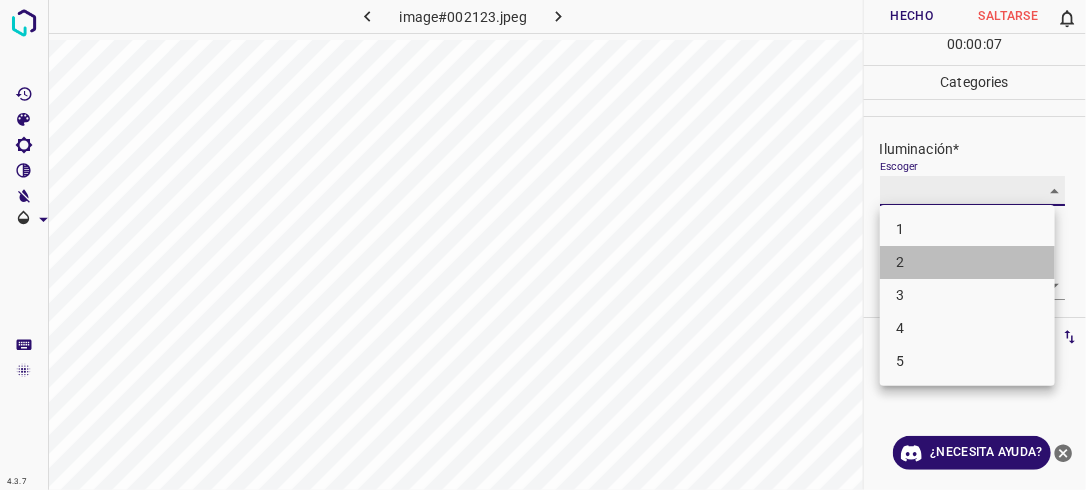 type on "2" 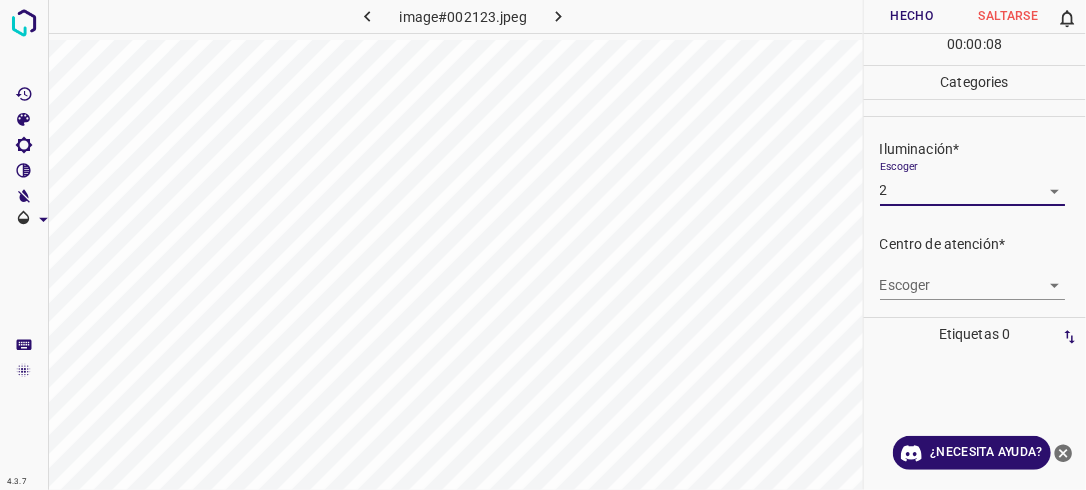 click on "4.3.7 image#002123.jpeg Hecho Saltarse 0 00   : 00   : 08   Categories Iluminación*  Escoger 2 2 Centro de atención*  Escoger ​ En general*  Escoger ​ Etiquetas 0 Categories 1 Lighting 2 Focus 3 Overall Tools Espacio Cambiar entre modos (Dibujar y Editar) Yo Etiquetado automático R Restaurar zoom M Acercar N Alejar Borrar Eliminar etiqueta de selección Filtros Z Restaurar filtros X Filtro de saturación C Filtro de brillo V Filtro de contraste B Filtro de escala de grises General O Descargar ¿Necesita ayuda? -Mensaje de texto -Esconder -Borrar" at bounding box center [543, 245] 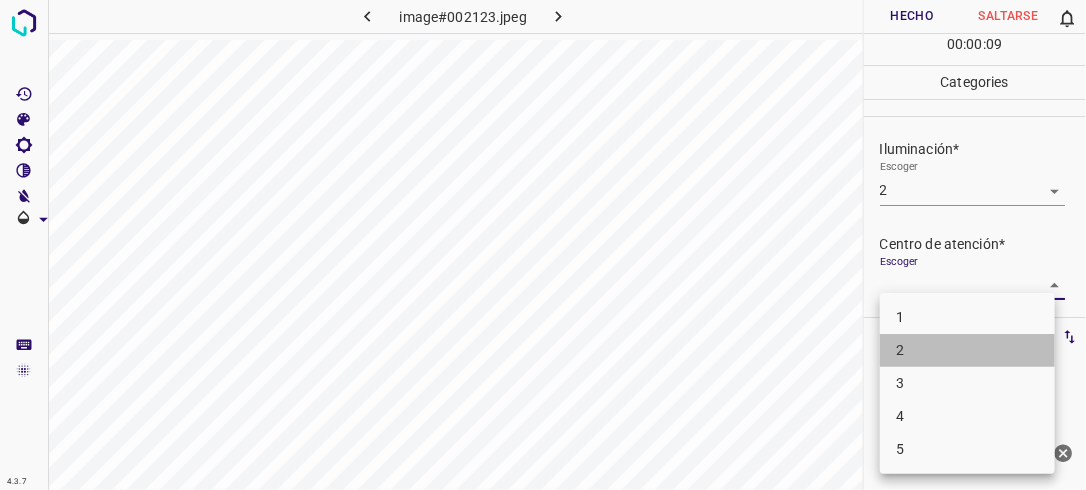 click on "2" at bounding box center [967, 350] 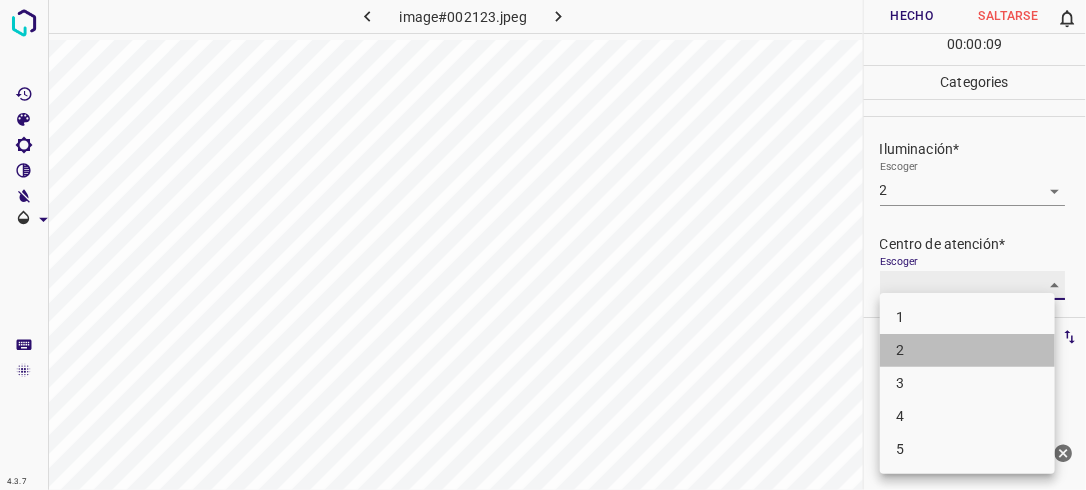 type on "2" 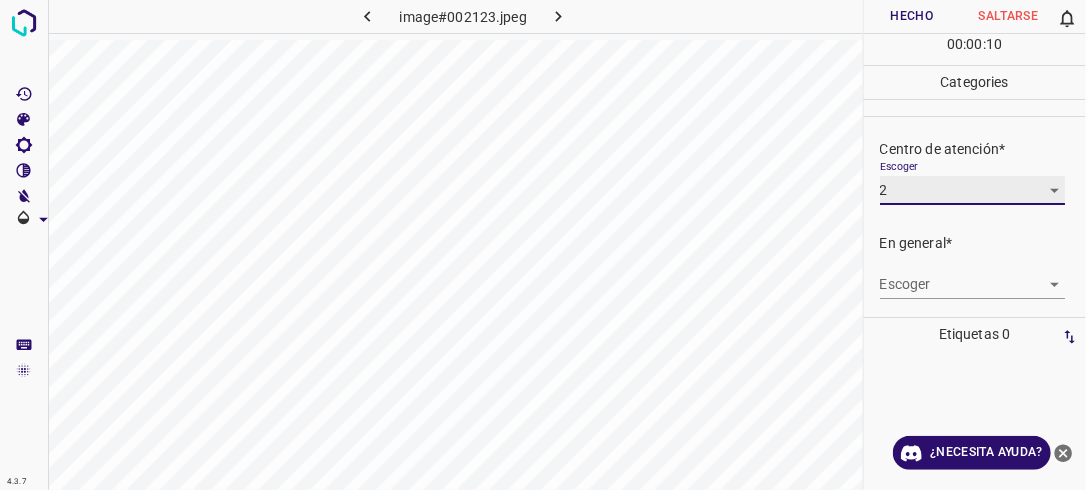 scroll, scrollTop: 98, scrollLeft: 0, axis: vertical 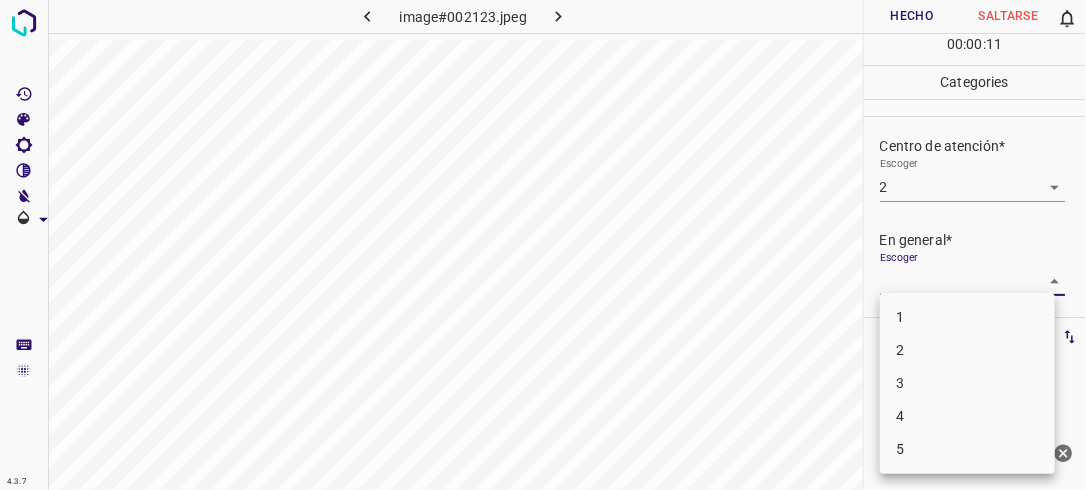 drag, startPoint x: 1044, startPoint y: 278, endPoint x: 987, endPoint y: 323, distance: 72.62231 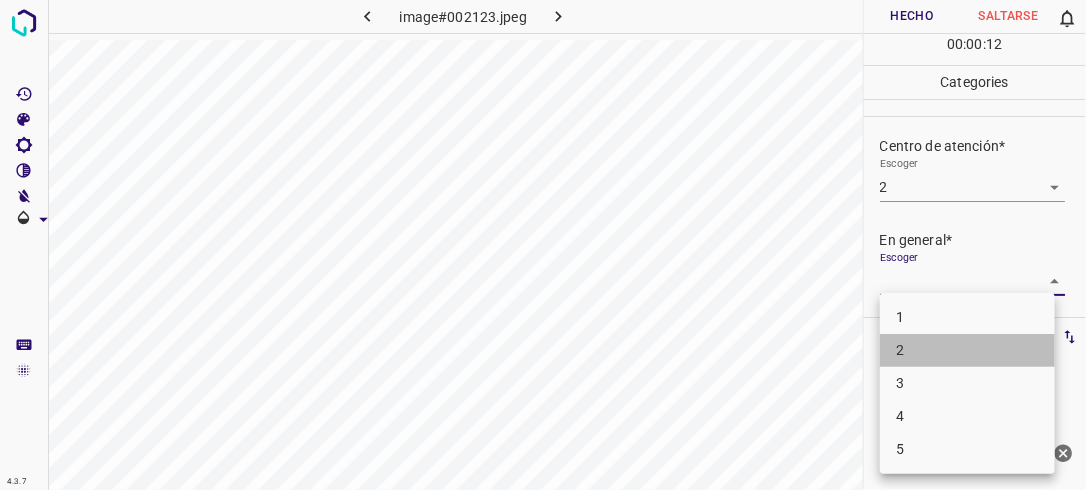 click on "2" at bounding box center (967, 350) 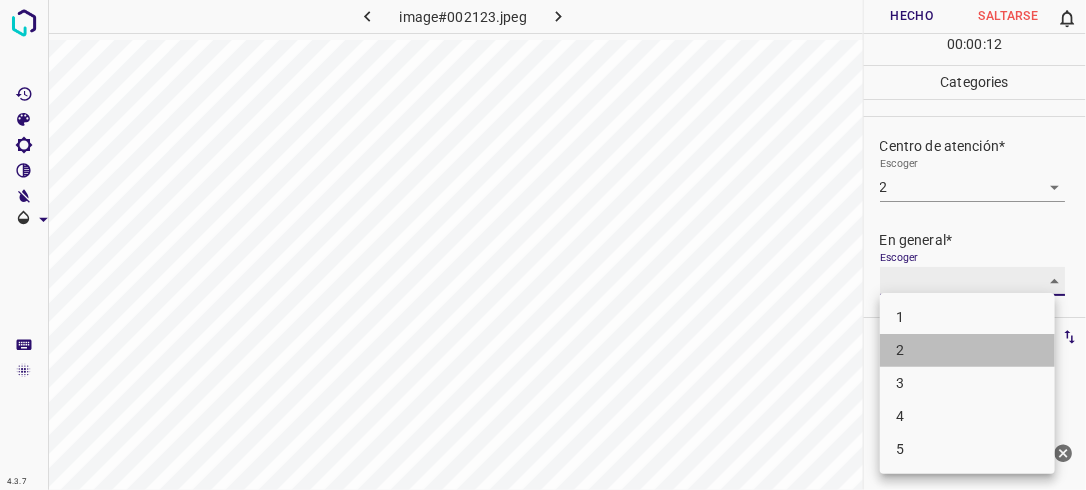 type on "2" 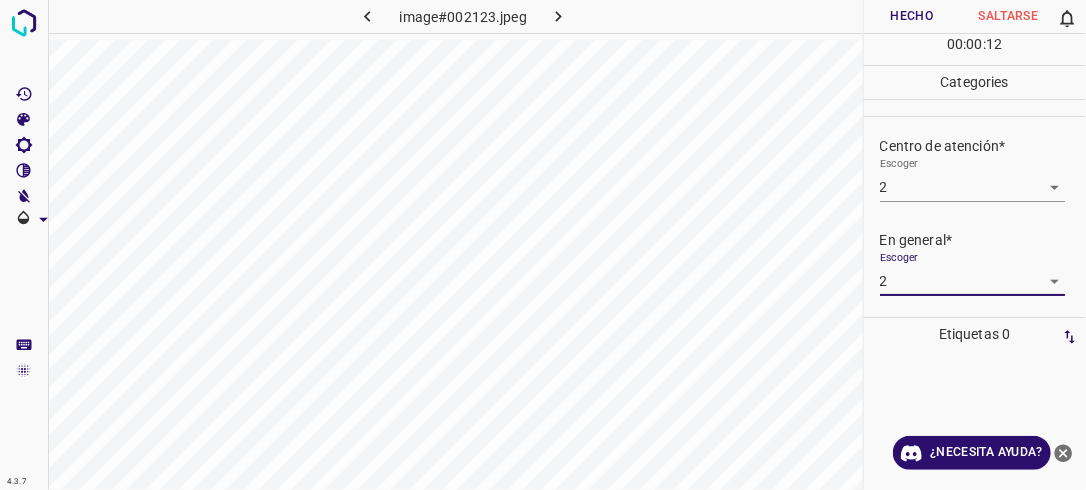 click on "Hecho" at bounding box center (912, 16) 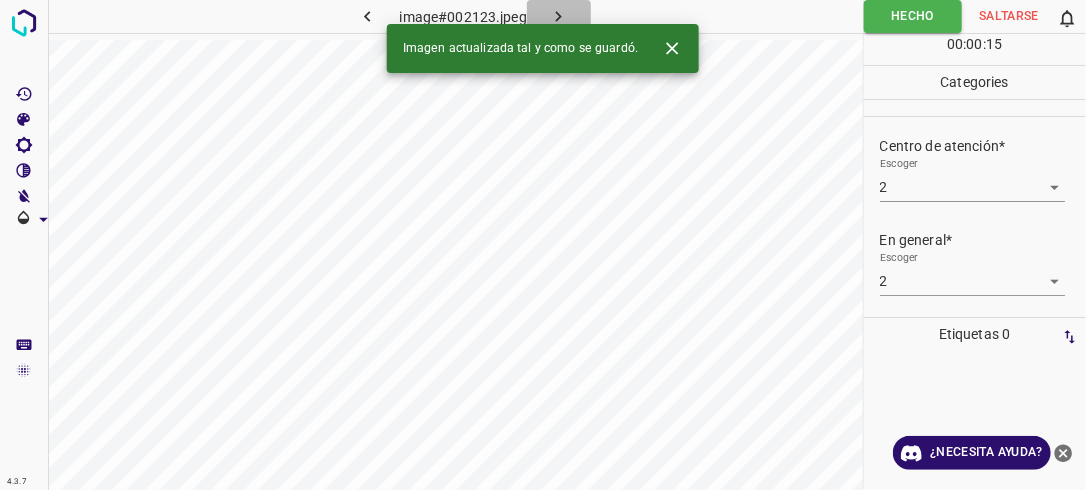 click at bounding box center [559, 16] 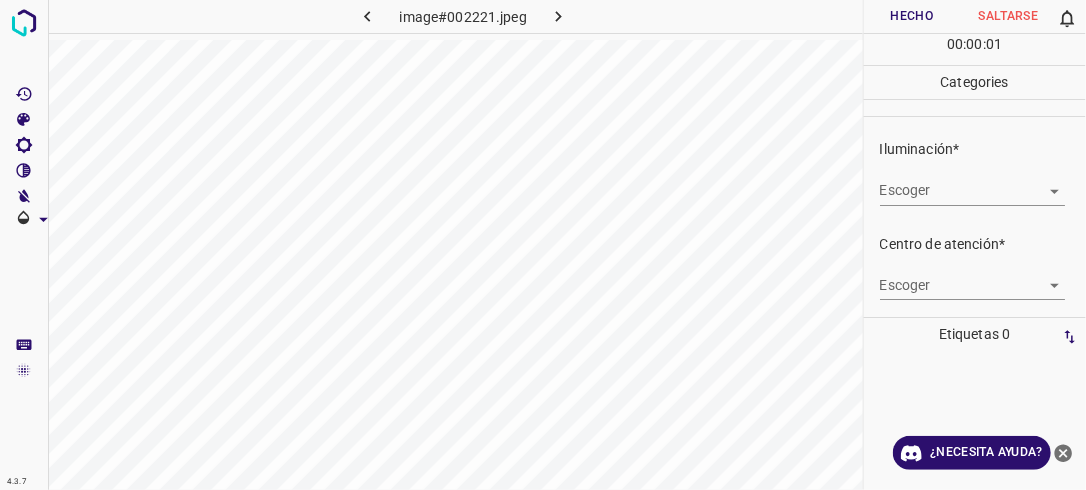 click on "Iluminación*  Escoger ​" at bounding box center [975, 172] 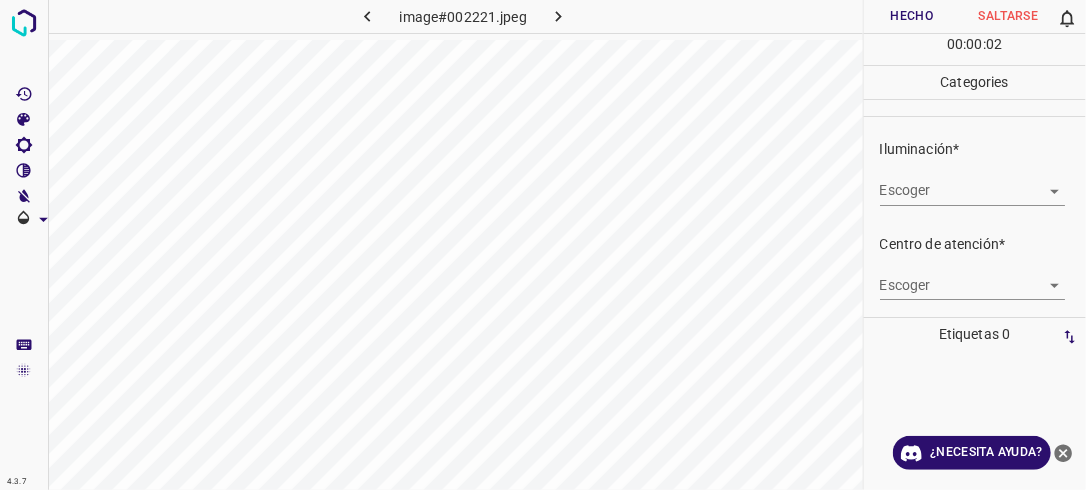 click on "4.3.7 image#002221.jpeg Hecho Saltarse 0 00   : 00   : 02   Categories Iluminación*  Escoger ​ Centro de atención*  Escoger ​ En general*  Escoger ​ Etiquetas 0 Categories 1 Lighting 2 Focus 3 Overall Tools Espacio Cambiar entre modos (Dibujar y Editar) Yo Etiquetado automático R Restaurar zoom M Acercar N Alejar Borrar Eliminar etiqueta de selección Filtros Z Restaurar filtros X Filtro de saturación C Filtro de brillo V Filtro de contraste B Filtro de escala de grises General O Descargar ¿Necesita ayuda? -Mensaje de texto -Esconder -Borrar" at bounding box center (543, 245) 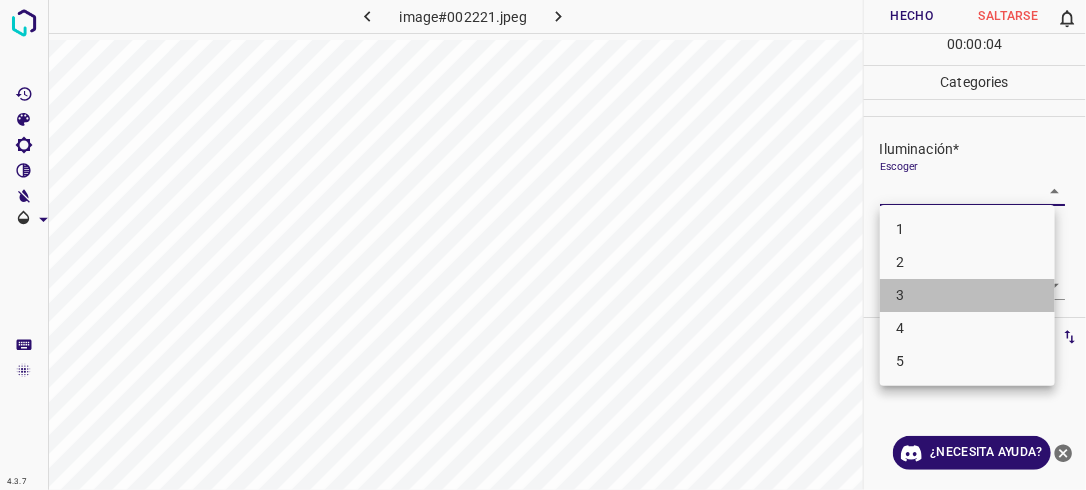click on "3" at bounding box center (967, 295) 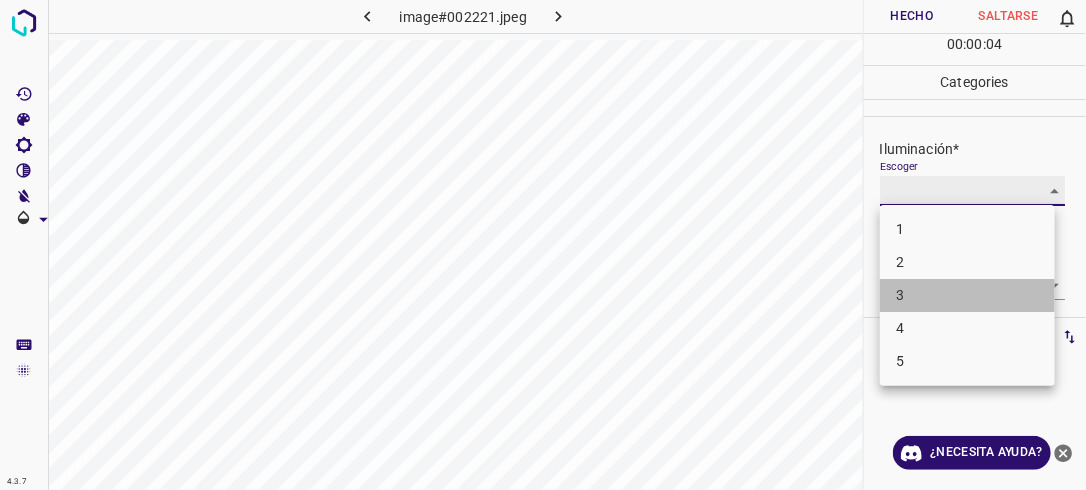 type on "3" 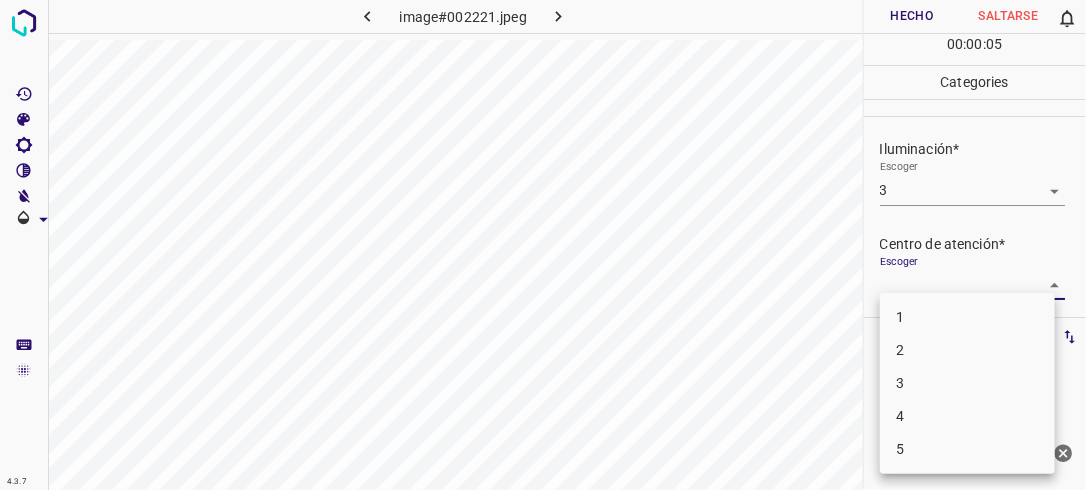 click on "4.3.7 image#002221.jpeg Hecho Saltarse 0 00   : 00   : 05   Categories Iluminación*  Escoger 3 3 Centro de atención*  Escoger ​ En general*  Escoger ​ Etiquetas 0 Categories 1 Lighting 2 Focus 3 Overall Tools Espacio Cambiar entre modos (Dibujar y Editar) Yo Etiquetado automático R Restaurar zoom M Acercar N Alejar Borrar Eliminar etiqueta de selección Filtros Z Restaurar filtros X Filtro de saturación C Filtro de brillo V Filtro de contraste B Filtro de escala de grises General O Descargar ¿Necesita ayuda? -Mensaje de texto -Esconder -Borrar 1 2 3 4 5" at bounding box center [543, 245] 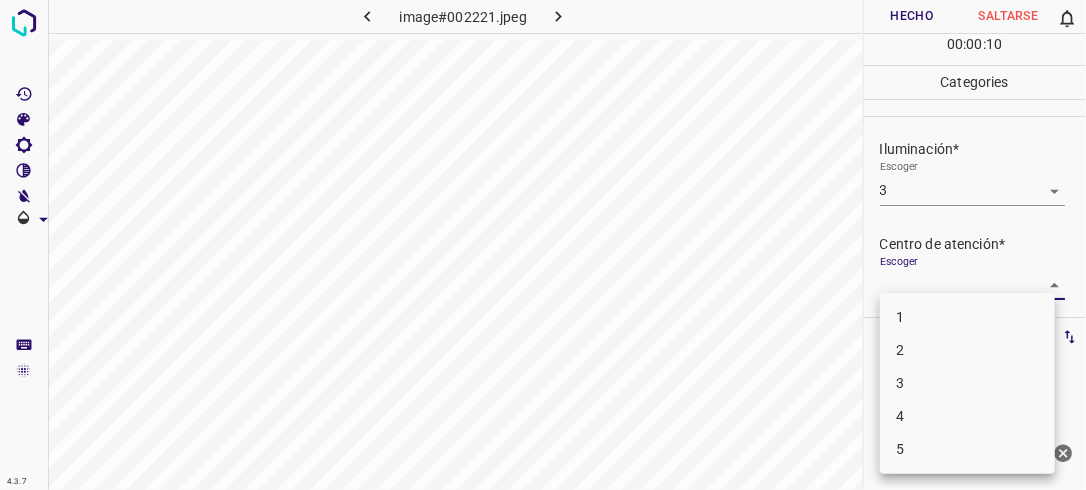 click on "3" at bounding box center [967, 383] 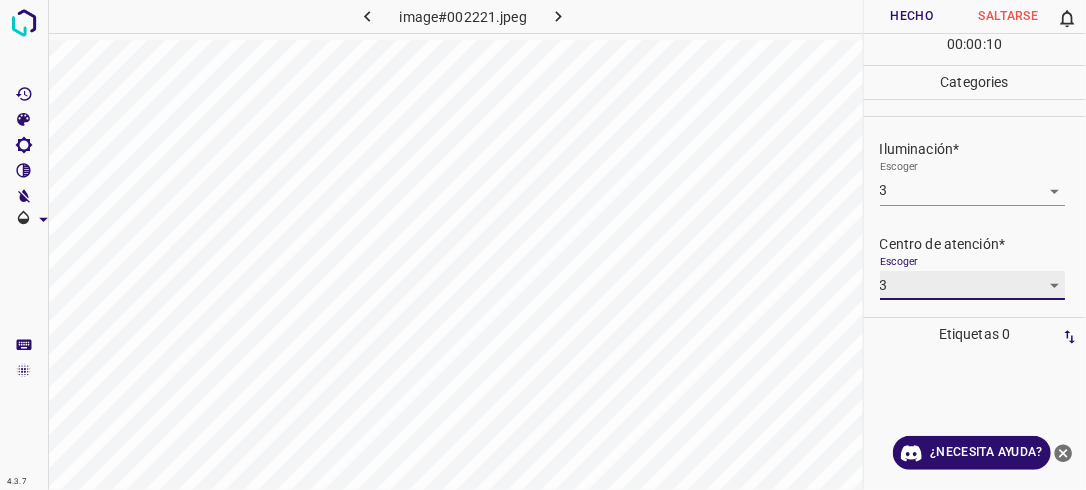 type on "3" 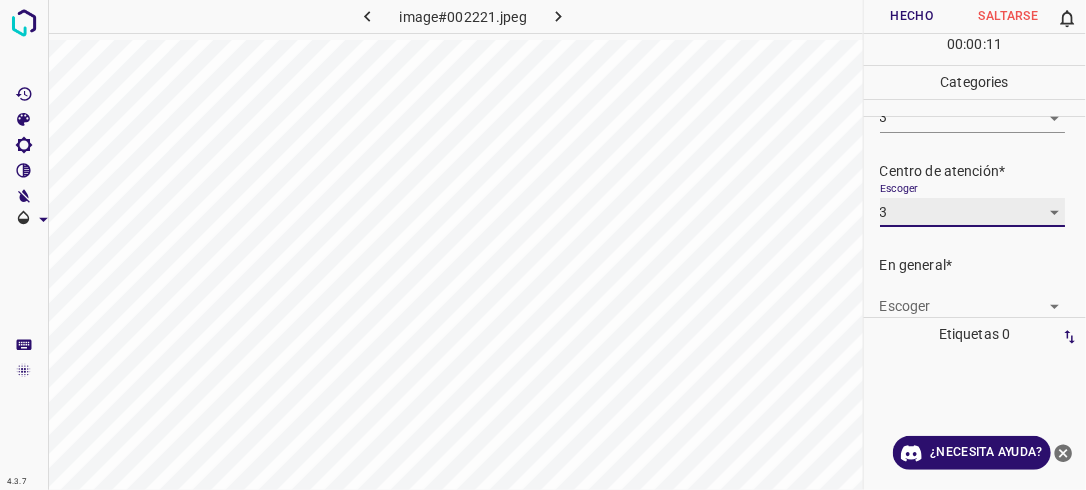 scroll, scrollTop: 77, scrollLeft: 0, axis: vertical 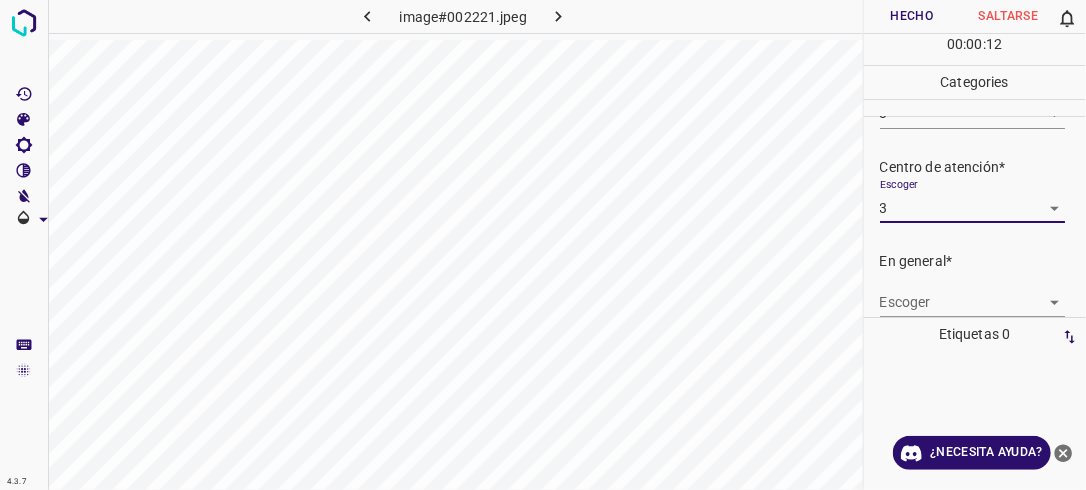 click on "4.3.7 image#002221.jpeg Hecho Saltarse 0 00   : 00   : 12   Categories Iluminación*  Escoger 3 3 Centro de atención*  Escoger 3 3 En general*  Escoger ​ Etiquetas 0 Categories 1 Lighting 2 Focus 3 Overall Tools Espacio Cambiar entre modos (Dibujar y Editar) Yo Etiquetado automático R Restaurar zoom M Acercar N Alejar Borrar Eliminar etiqueta de selección Filtros Z Restaurar filtros X Filtro de saturación C Filtro de brillo V Filtro de contraste B Filtro de escala de grises General O Descargar ¿Necesita ayuda? -Mensaje de texto -Esconder -Borrar" at bounding box center (543, 245) 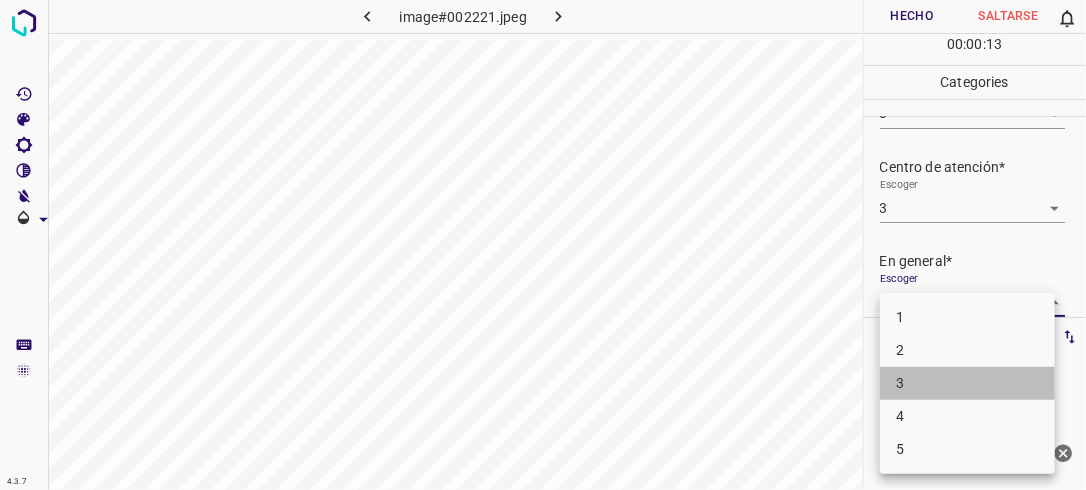 click on "3" at bounding box center (967, 383) 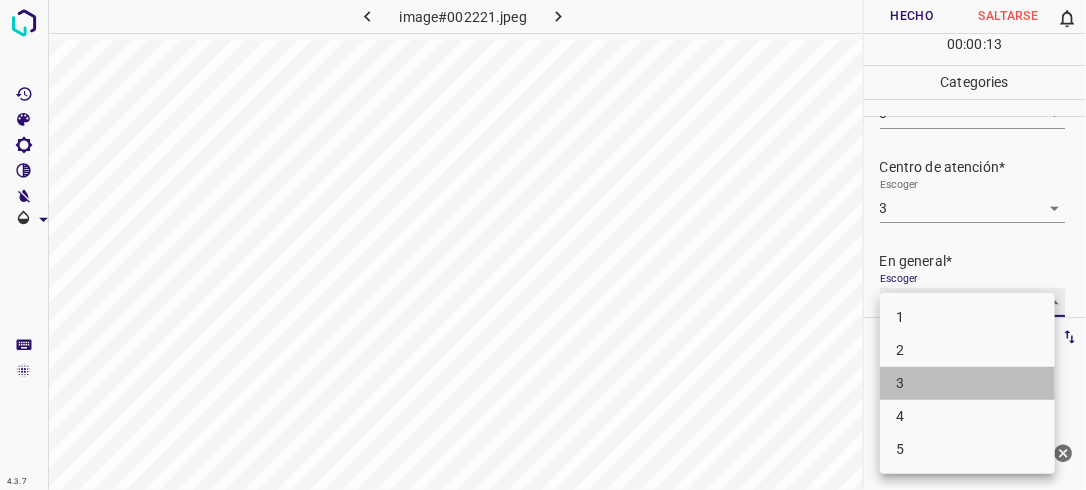 type on "3" 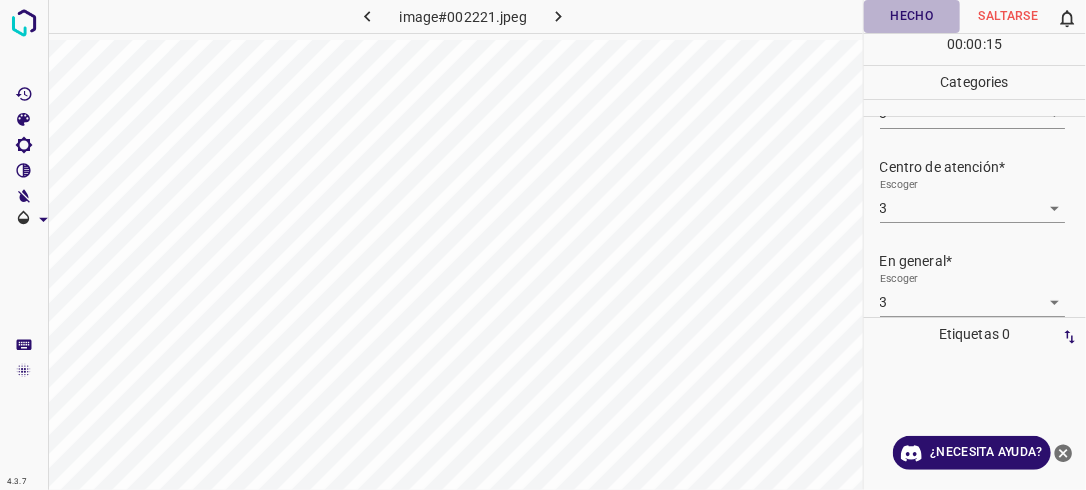 click on "Hecho" at bounding box center (912, 16) 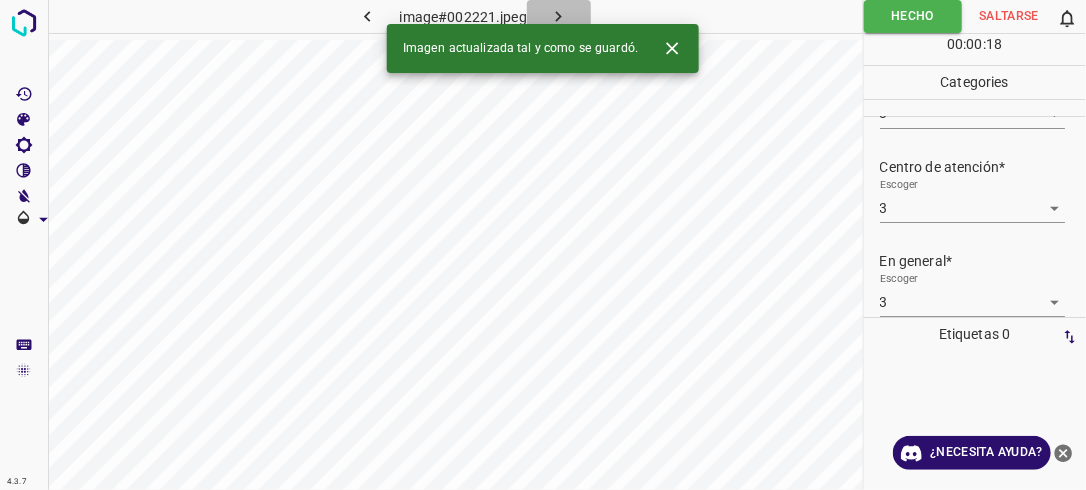 click at bounding box center (559, 16) 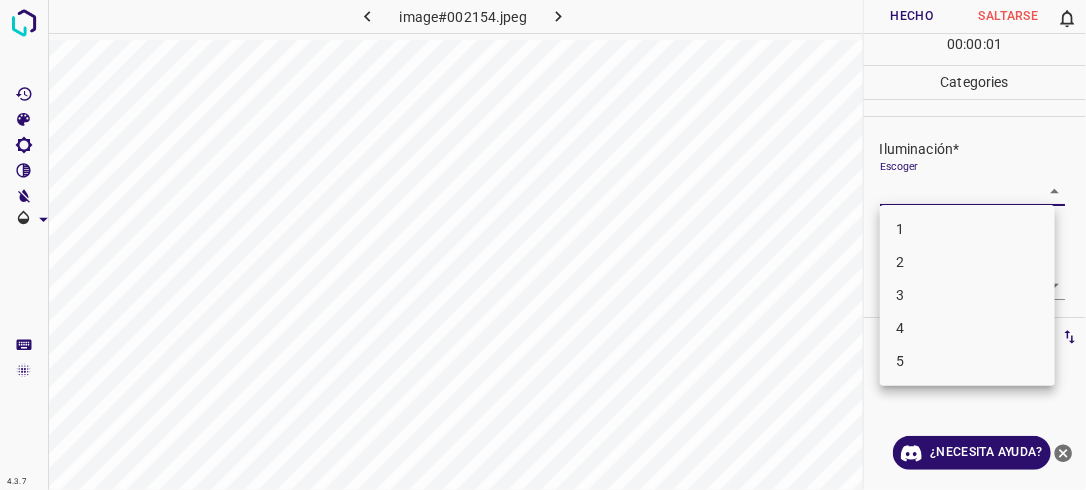 click on "4.3.7 image#002154.jpeg Hecho Saltarse 0 00   : 00   : 01   Categories Iluminación*  Escoger ​ Centro de atención*  Escoger ​ En general*  Escoger ​ Etiquetas 0 Categories 1 Lighting 2 Focus 3 Overall Tools Espacio Cambiar entre modos (Dibujar y Editar) Yo Etiquetado automático R Restaurar zoom M Acercar N Alejar Borrar Eliminar etiqueta de selección Filtros Z Restaurar filtros X Filtro de saturación C Filtro de brillo V Filtro de contraste B Filtro de escala de grises General O Descargar ¿Necesita ayuda? -Mensaje de texto -Esconder -Borrar 1 2 3 4 5" at bounding box center [543, 245] 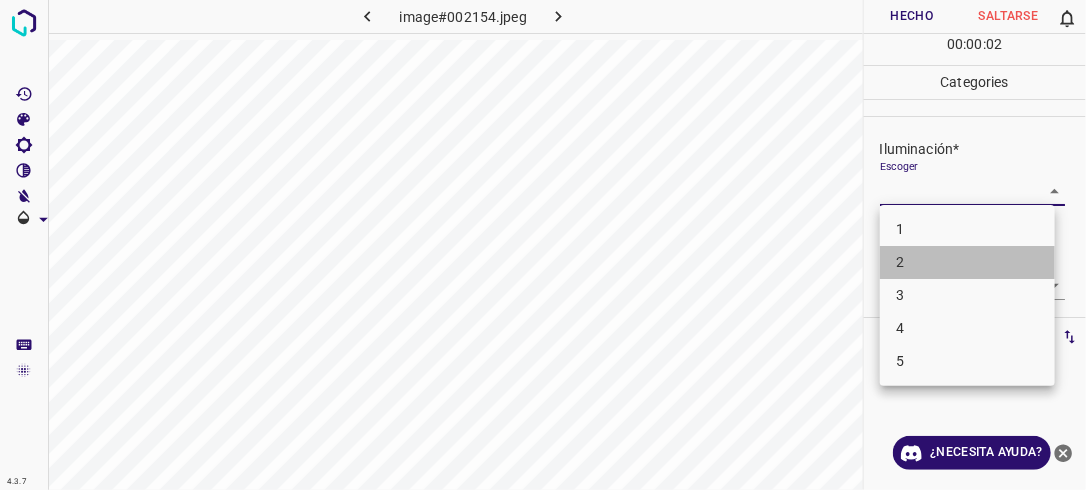 click on "2" at bounding box center [967, 262] 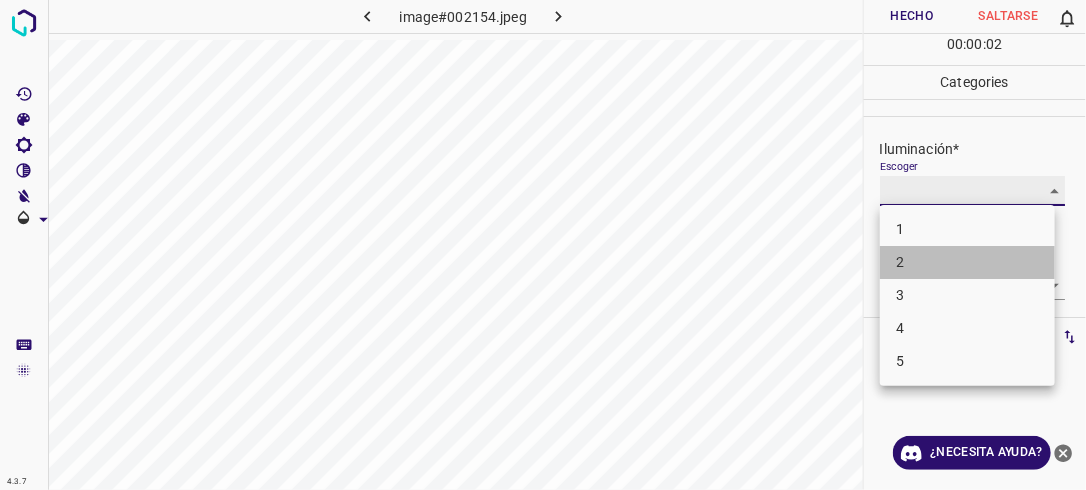 type on "2" 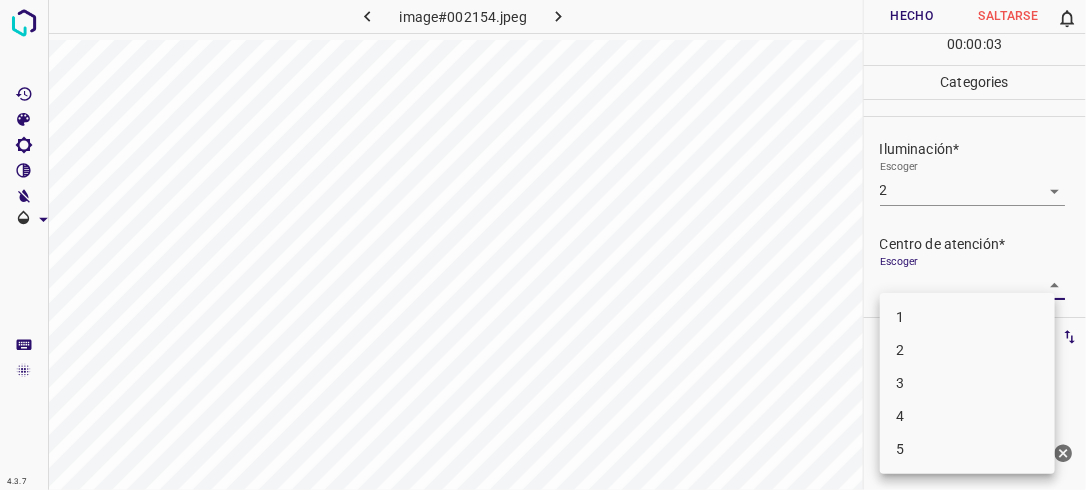 drag, startPoint x: 1029, startPoint y: 283, endPoint x: 1003, endPoint y: 308, distance: 36.069378 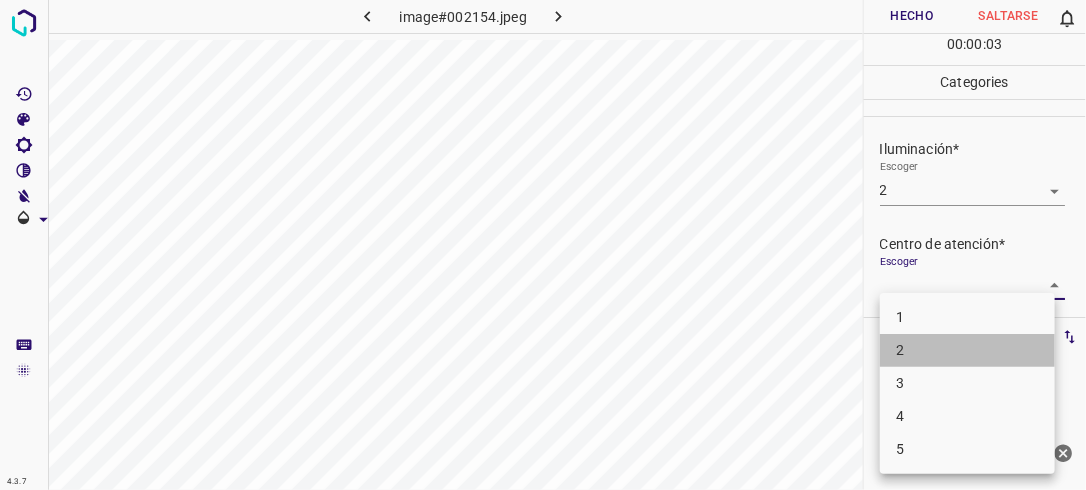 drag, startPoint x: 960, startPoint y: 352, endPoint x: 1000, endPoint y: 302, distance: 64.03124 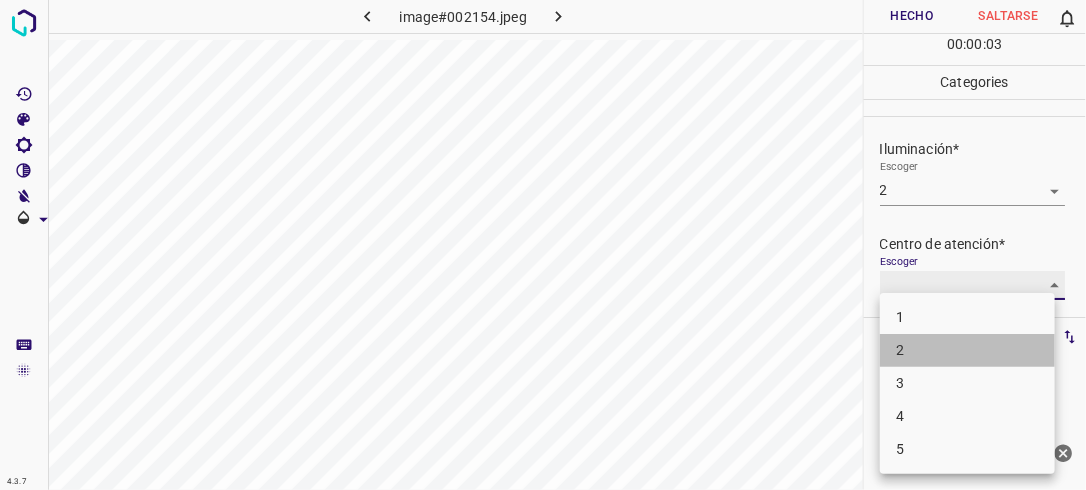 type on "2" 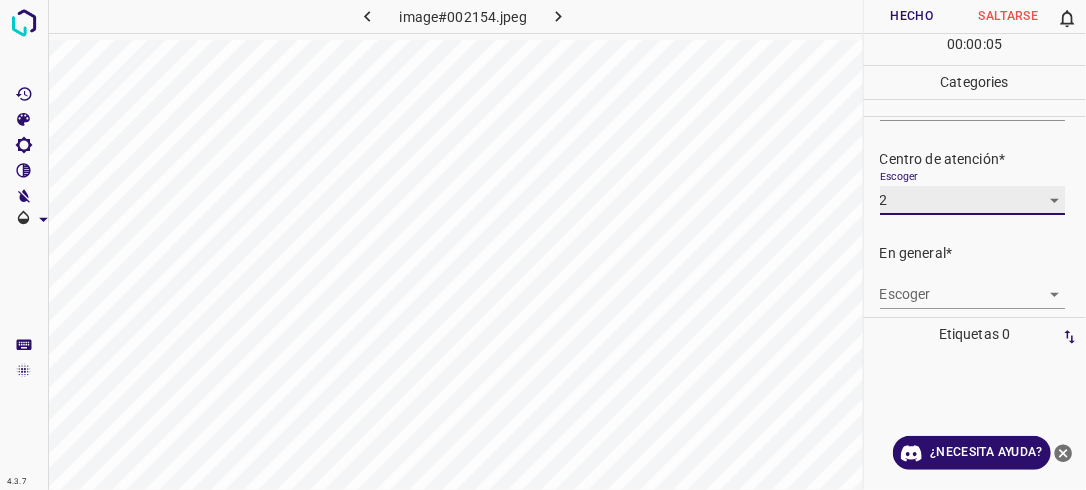 scroll, scrollTop: 98, scrollLeft: 0, axis: vertical 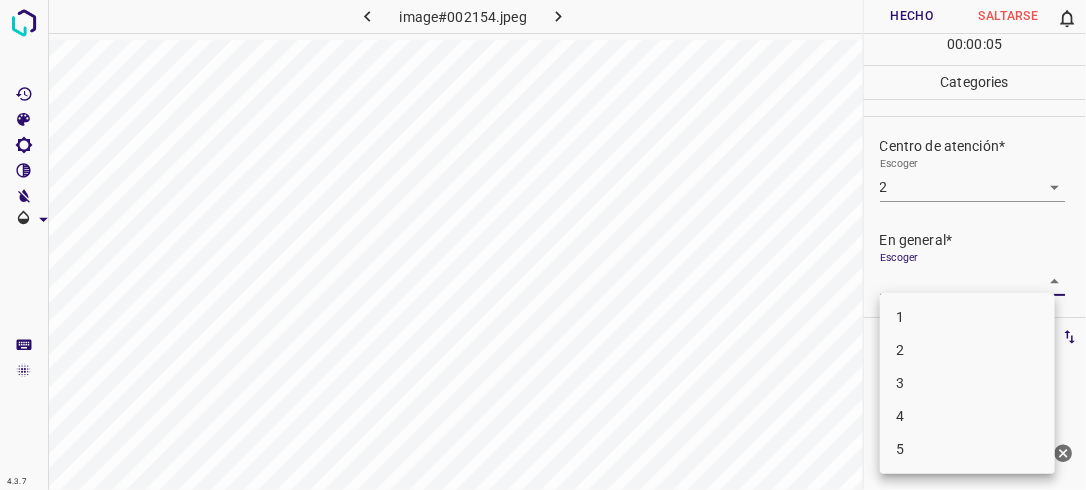 click on "4.3.7 image#002154.jpeg Hecho Saltarse 0 00   : 00   : 05   Categories Iluminación*  Escoger 2 2 Centro de atención*  Escoger 2 2 En general*  Escoger ​ Etiquetas 0 Categories 1 Lighting 2 Focus 3 Overall Tools Espacio Cambiar entre modos (Dibujar y Editar) Yo Etiquetado automático R Restaurar zoom M Acercar N Alejar Borrar Eliminar etiqueta de selección Filtros Z Restaurar filtros X Filtro de saturación C Filtro de brillo V Filtro de contraste B Filtro de escala de grises General O Descargar ¿Necesita ayuda? -Mensaje de texto -Esconder -Borrar 1 2 3 4 5" at bounding box center (543, 245) 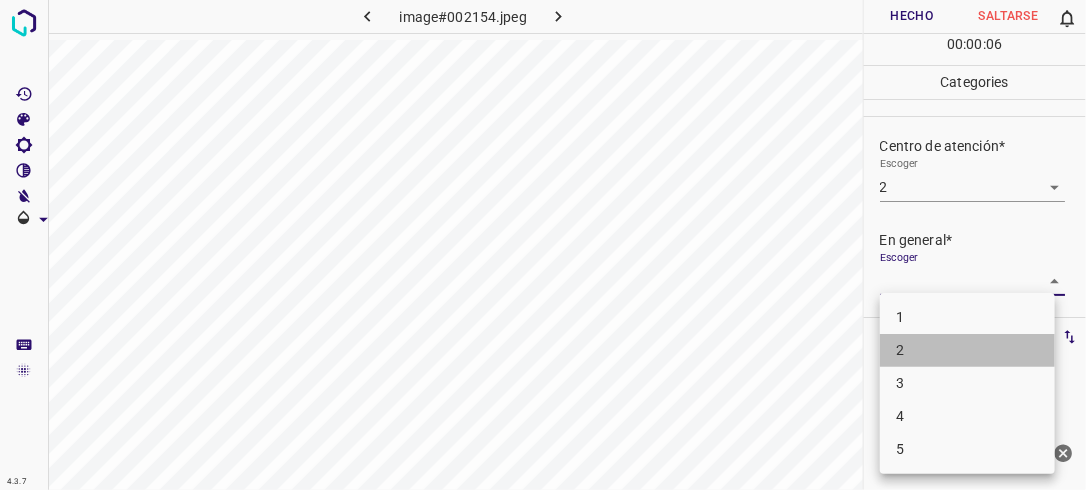 click on "2" at bounding box center [967, 350] 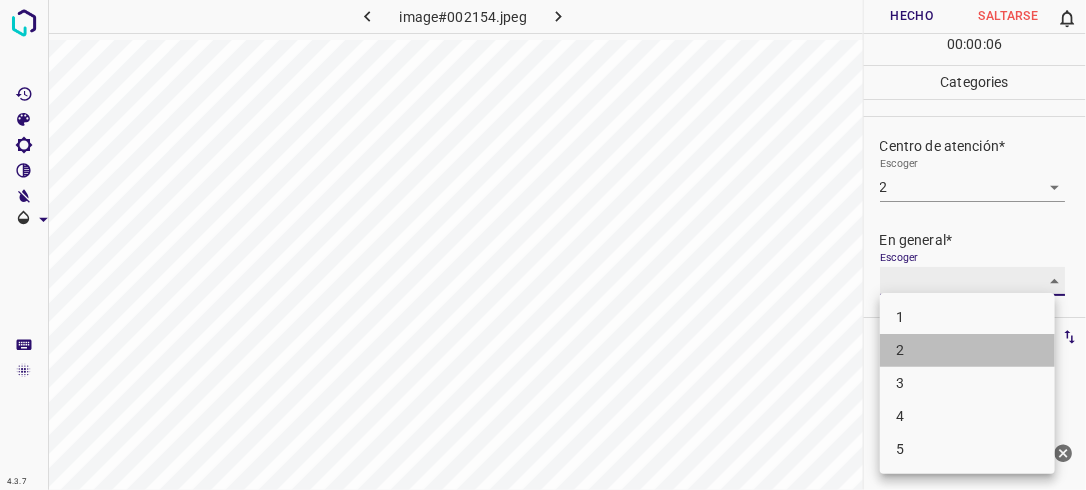 type on "2" 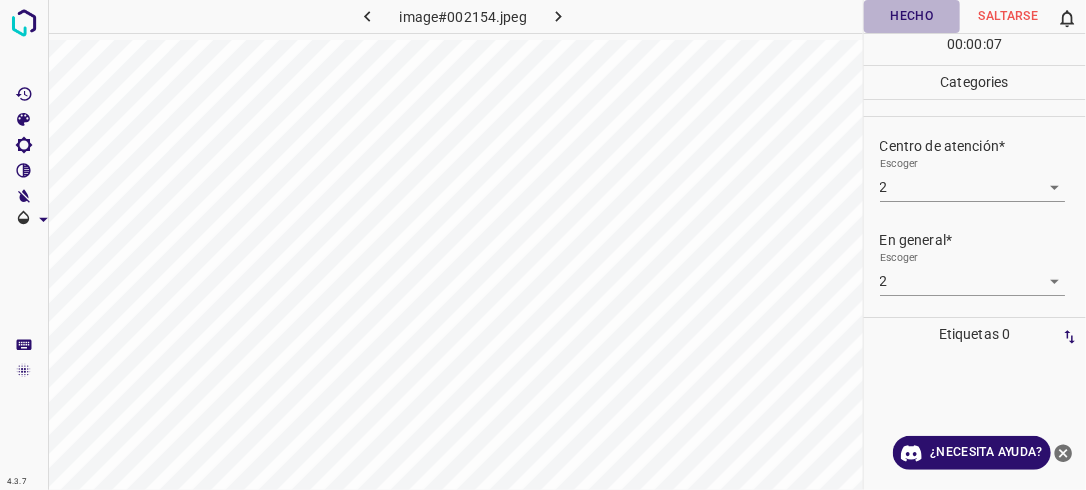 click on "Hecho" at bounding box center [912, 16] 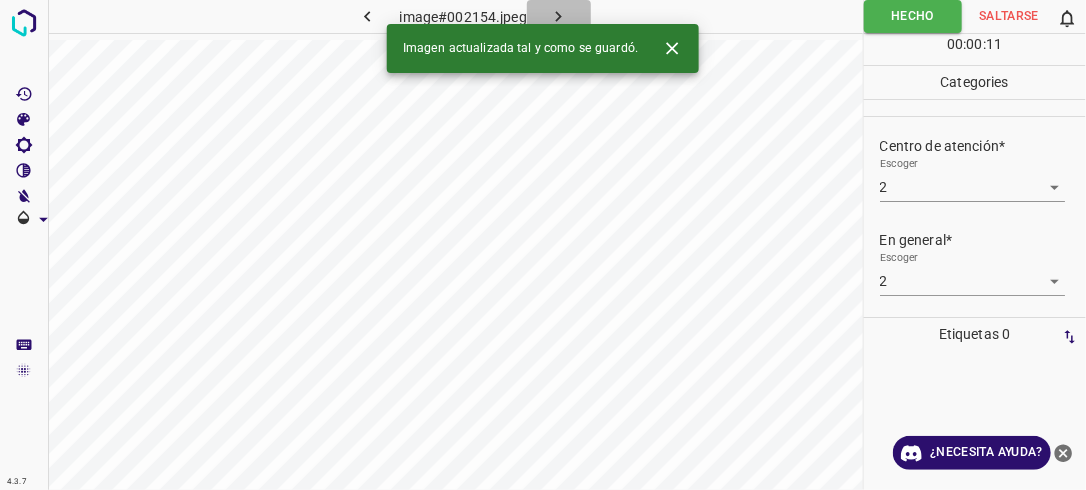 click 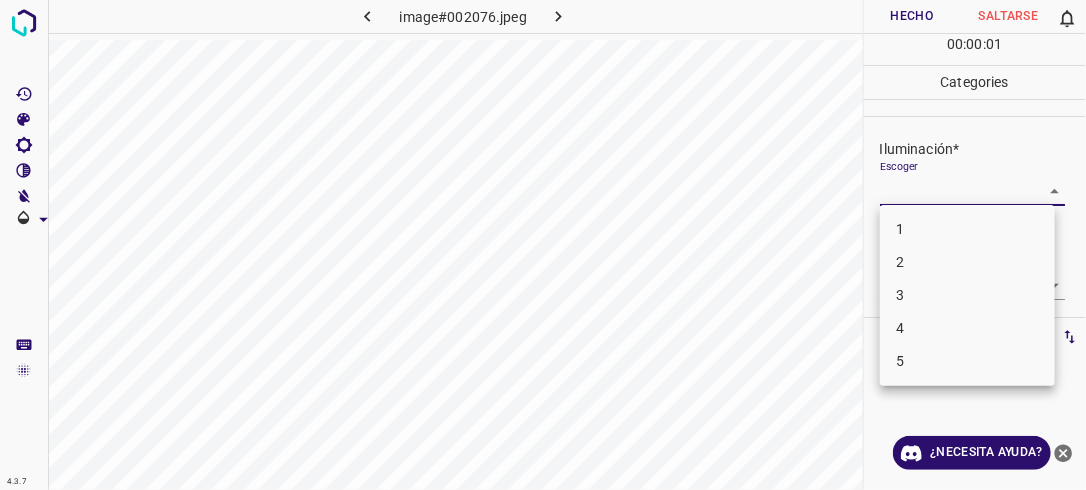 drag, startPoint x: 1047, startPoint y: 188, endPoint x: 1003, endPoint y: 238, distance: 66.6033 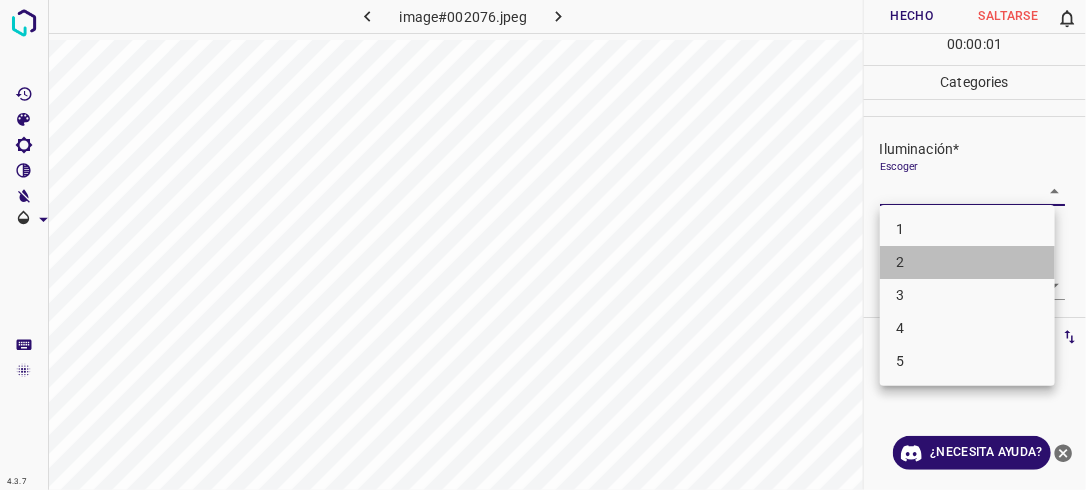 click on "2" at bounding box center [967, 262] 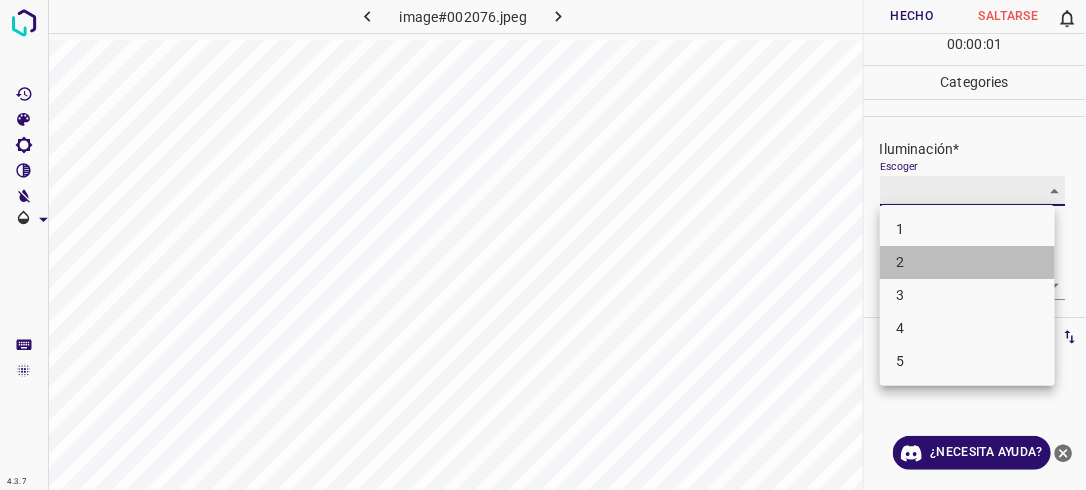 type on "2" 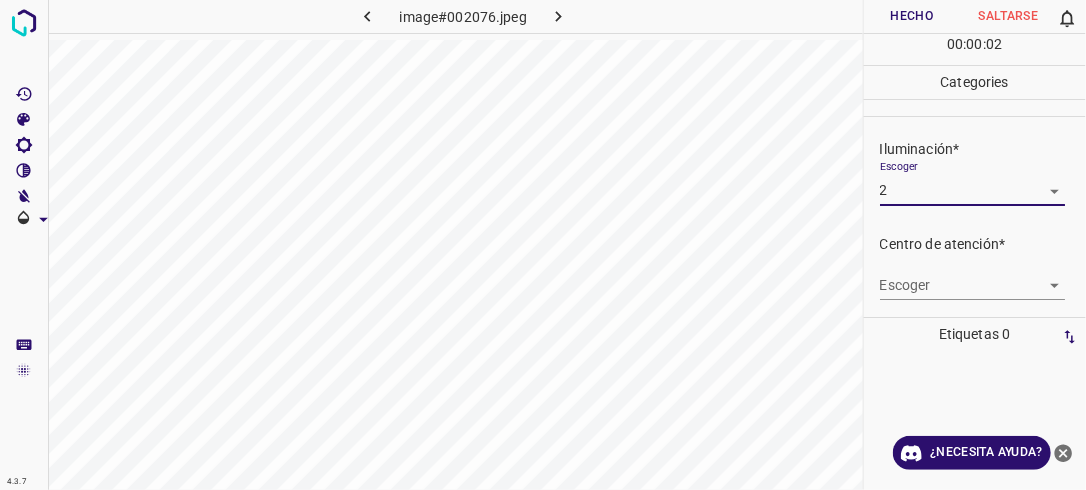 click on "4.3.7 image#002076.jpeg Hecho Saltarse 0 00   : 00   : 02   Categories Iluminación*  Escoger 2 2 Centro de atención*  Escoger ​ En general*  Escoger ​ Etiquetas 0 Categories 1 Lighting 2 Focus 3 Overall Tools Espacio Cambiar entre modos (Dibujar y Editar) Yo Etiquetado automático R Restaurar zoom M Acercar N Alejar Borrar Eliminar etiqueta de selección Filtros Z Restaurar filtros X Filtro de saturación C Filtro de brillo V Filtro de contraste B Filtro de escala de grises General O Descargar ¿Necesita ayuda? -Mensaje de texto -Esconder -Borrar" at bounding box center (543, 245) 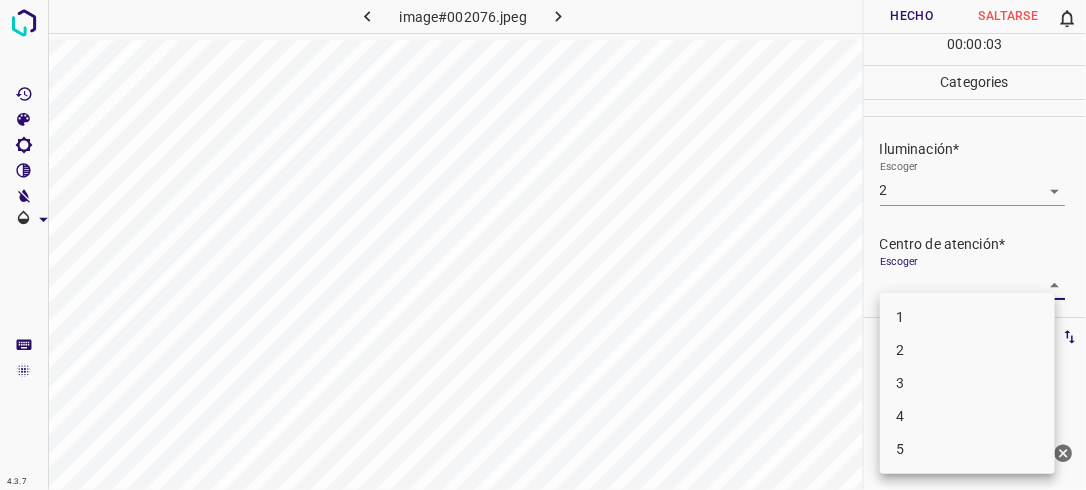 drag, startPoint x: 980, startPoint y: 358, endPoint x: 1000, endPoint y: 339, distance: 27.58623 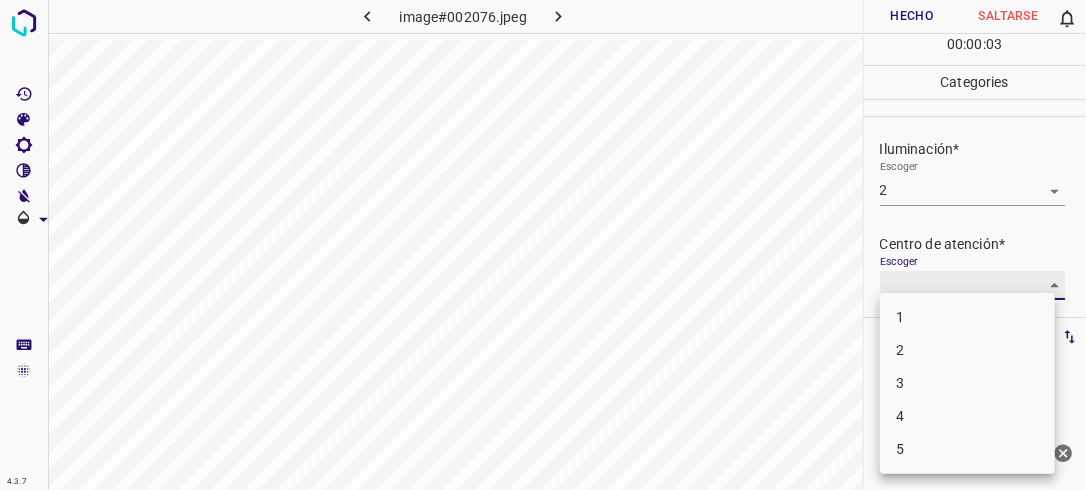 type on "2" 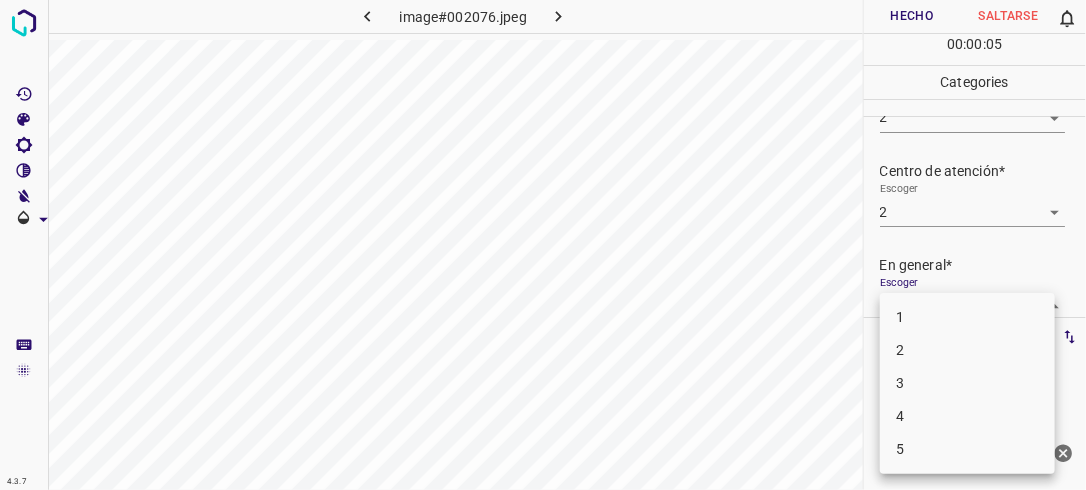 scroll, scrollTop: 76, scrollLeft: 0, axis: vertical 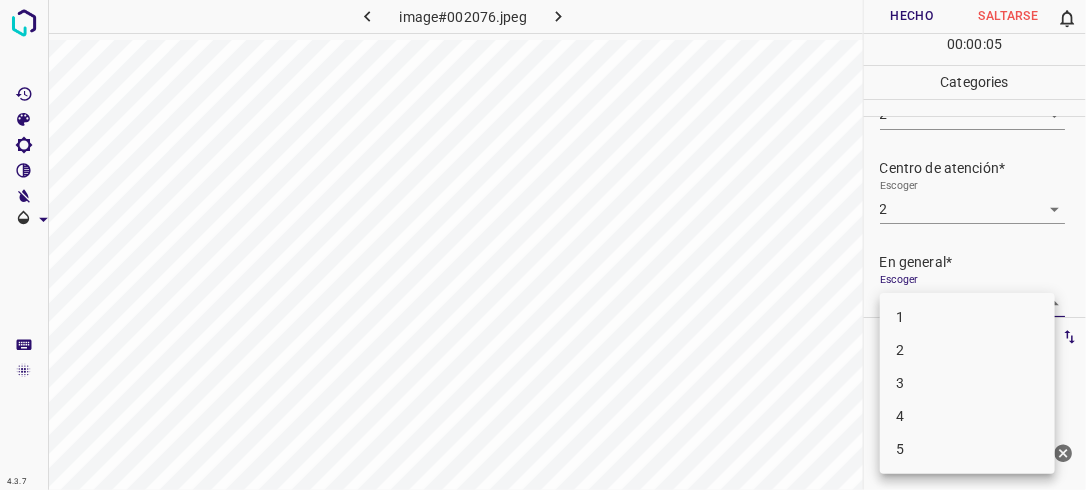 click on "4.3.7 image#002076.jpeg Hecho Saltarse 0 00   : 00   : 05   Categories Iluminación*  Escoger 2 2 Centro de atención*  Escoger 2 2 En general*  Escoger ​ Etiquetas 0 Categories 1 Lighting 2 Focus 3 Overall Tools Espacio Cambiar entre modos (Dibujar y Editar) Yo Etiquetado automático R Restaurar zoom M Acercar N Alejar Borrar Eliminar etiqueta de selección Filtros Z Restaurar filtros X Filtro de saturación C Filtro de brillo V Filtro de contraste B Filtro de escala de grises General O Descargar ¿Necesita ayuda? -Mensaje de texto -Esconder -Borrar 1 2 3 4 5" at bounding box center (543, 245) 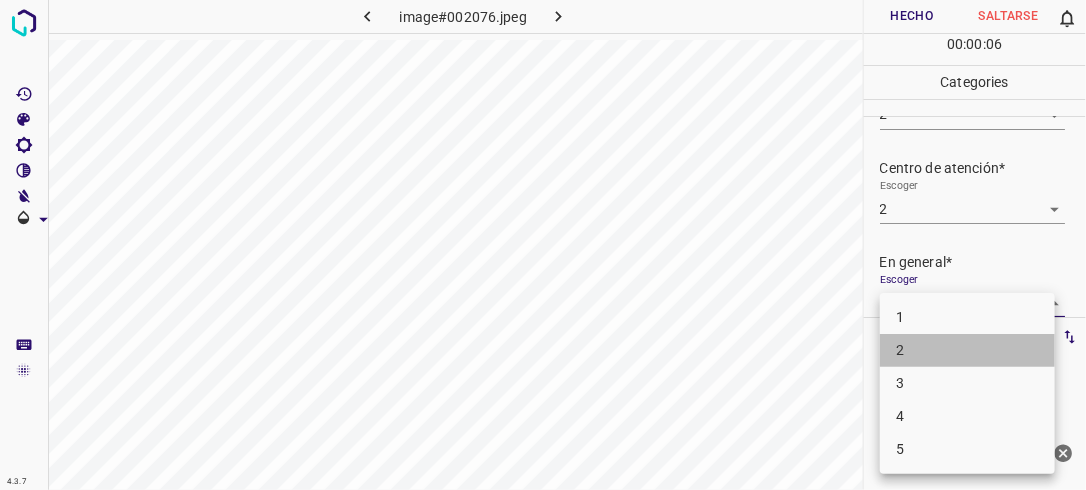 click on "2" at bounding box center (967, 350) 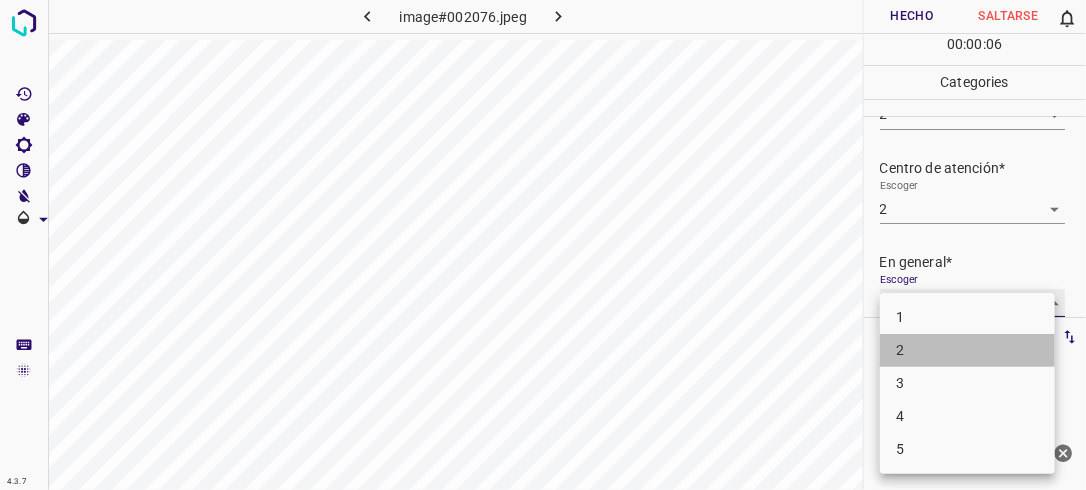 type on "2" 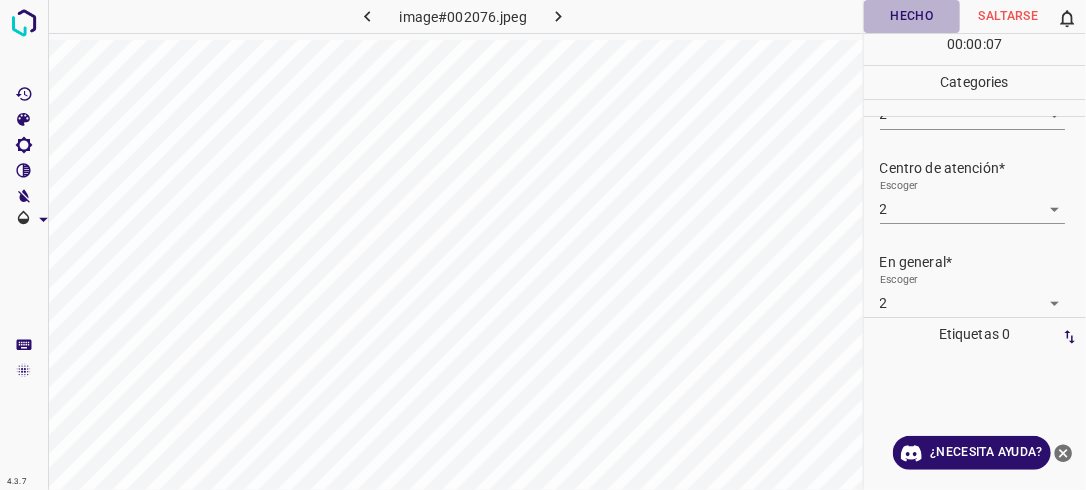 click on "Hecho" at bounding box center [912, 16] 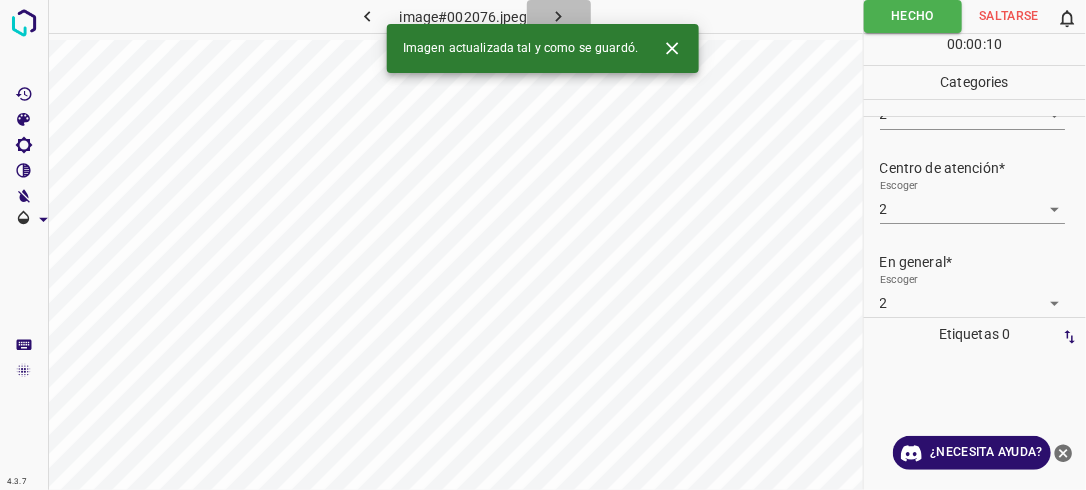 click at bounding box center (559, 16) 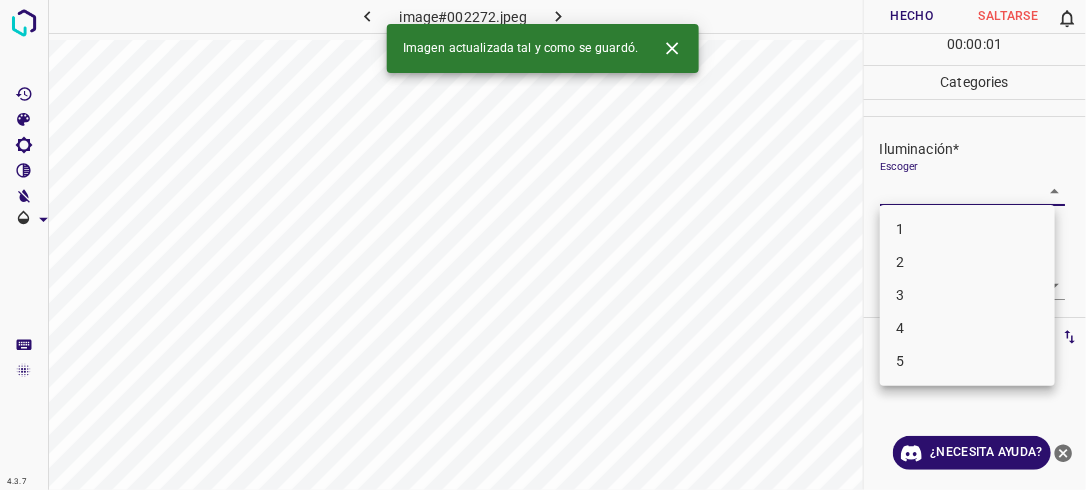 click on "4.3.7 image#002272.jpeg Hecho Saltarse 0 00   : 00   : 01   Categories Iluminación*  Escoger ​ Centro de atención*  Escoger ​ En general*  Escoger ​ Etiquetas 0 Categories 1 Lighting 2 Focus 3 Overall Tools Espacio Cambiar entre modos (Dibujar y Editar) Yo Etiquetado automático R Restaurar zoom M Acercar N Alejar Borrar Eliminar etiqueta de selección Filtros Z Restaurar filtros X Filtro de saturación C Filtro de brillo V Filtro de contraste B Filtro de escala de grises General O Descargar Imagen actualizada tal y como se guardó. ¿Necesita ayuda? -Mensaje de texto -Esconder -Borrar 1 2 3 4 5" at bounding box center [543, 245] 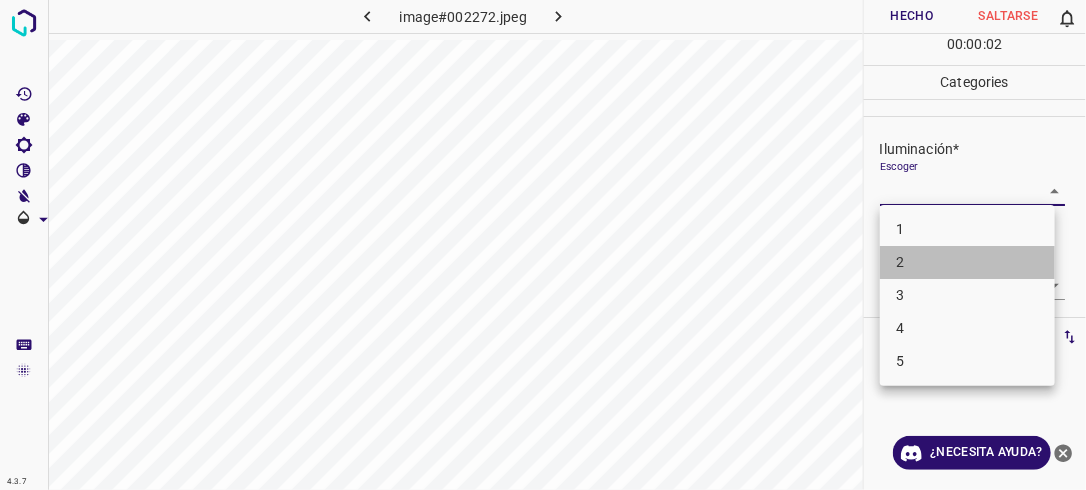 click on "2" at bounding box center (967, 262) 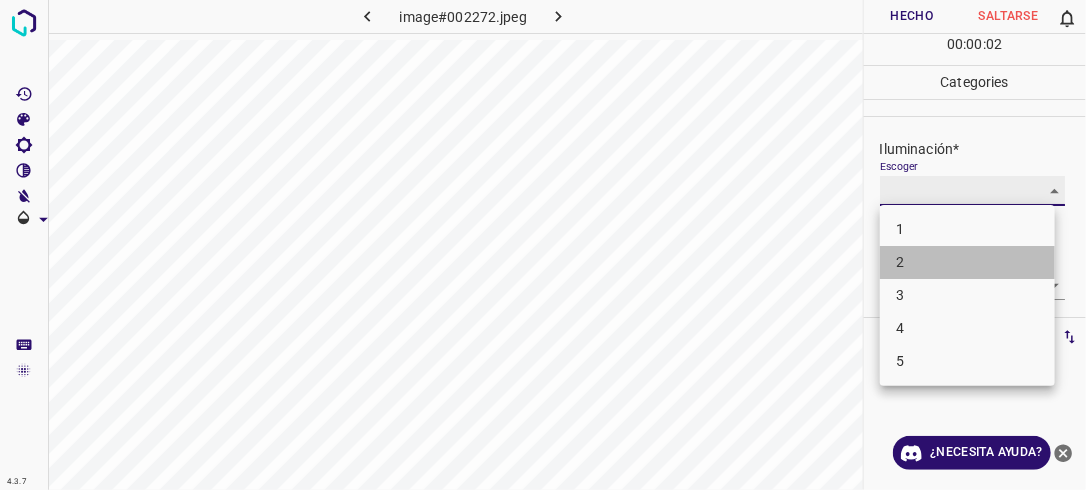 type on "2" 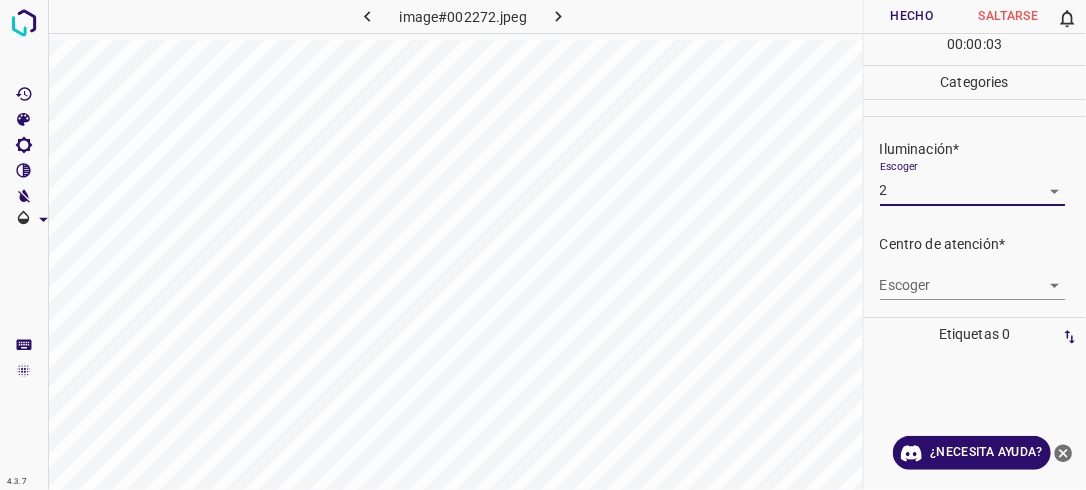 click on "4.3.7 image#002272.jpeg Hecho Saltarse 0 00   : 00   : 03   Categories Iluminación*  Escoger 2 2 Centro de atención*  Escoger ​ En general*  Escoger ​ Etiquetas 0 Categories 1 Lighting 2 Focus 3 Overall Tools Espacio Cambiar entre modos (Dibujar y Editar) Yo Etiquetado automático R Restaurar zoom M Acercar N Alejar Borrar Eliminar etiqueta de selección Filtros Z Restaurar filtros X Filtro de saturación C Filtro de brillo V Filtro de contraste B Filtro de escala de grises General O Descargar ¿Necesita ayuda? -Mensaje de texto -Esconder -Borrar" at bounding box center (543, 245) 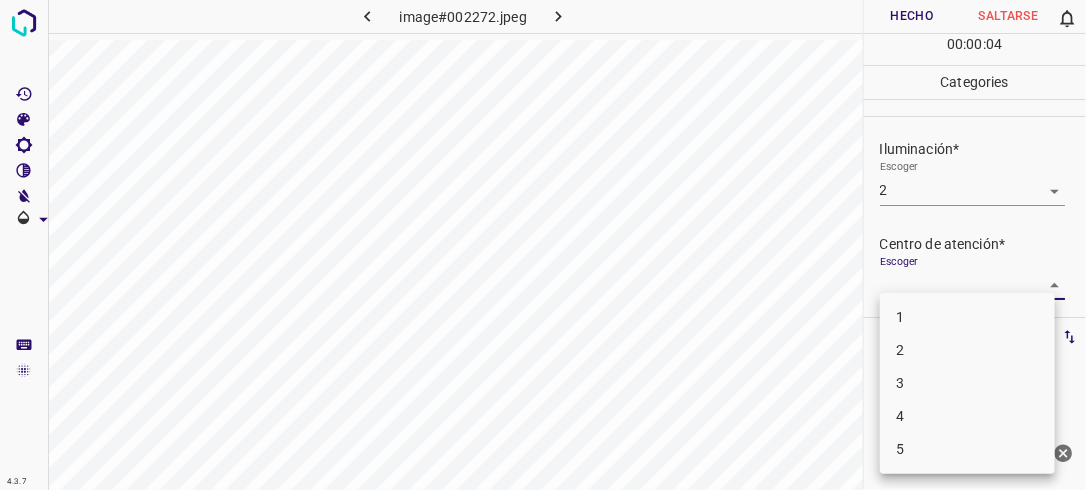 click on "2" at bounding box center (967, 350) 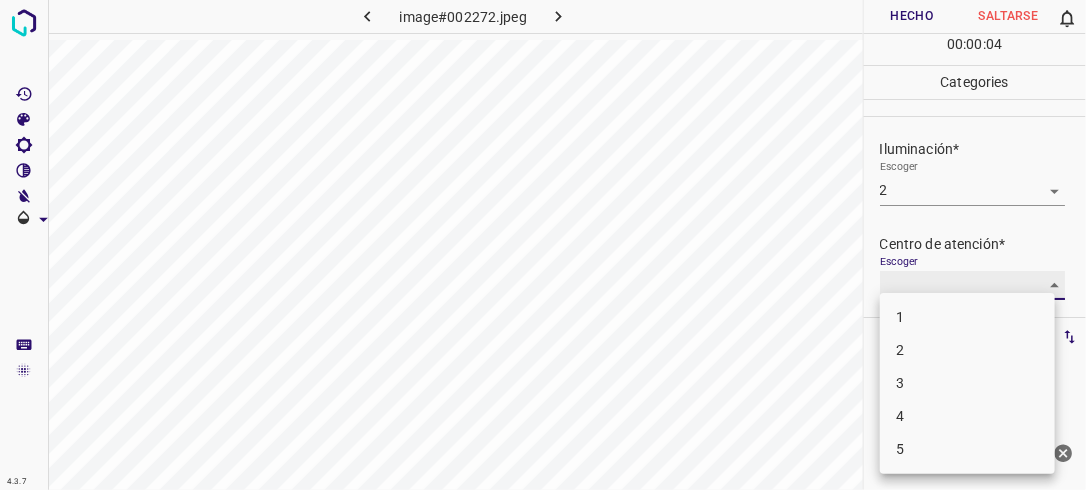 type on "2" 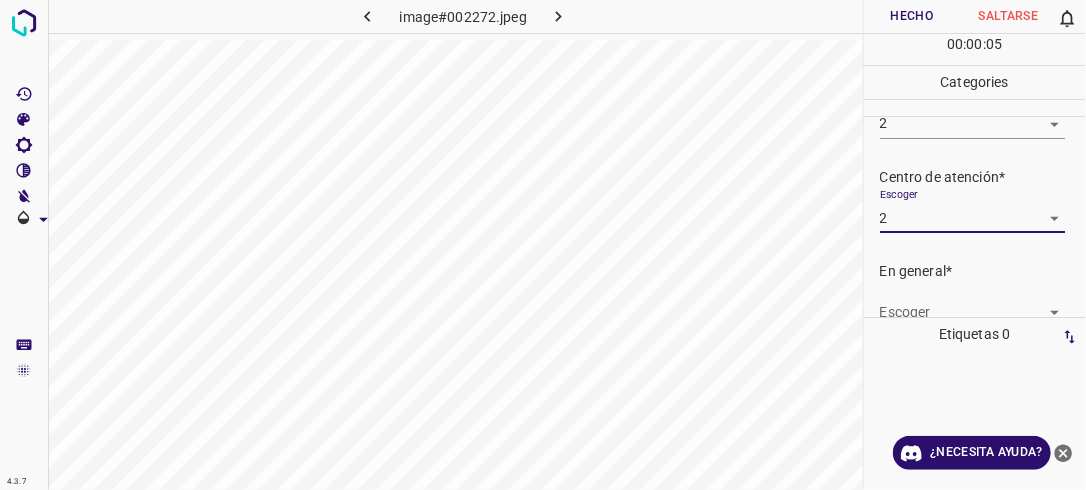 scroll, scrollTop: 76, scrollLeft: 0, axis: vertical 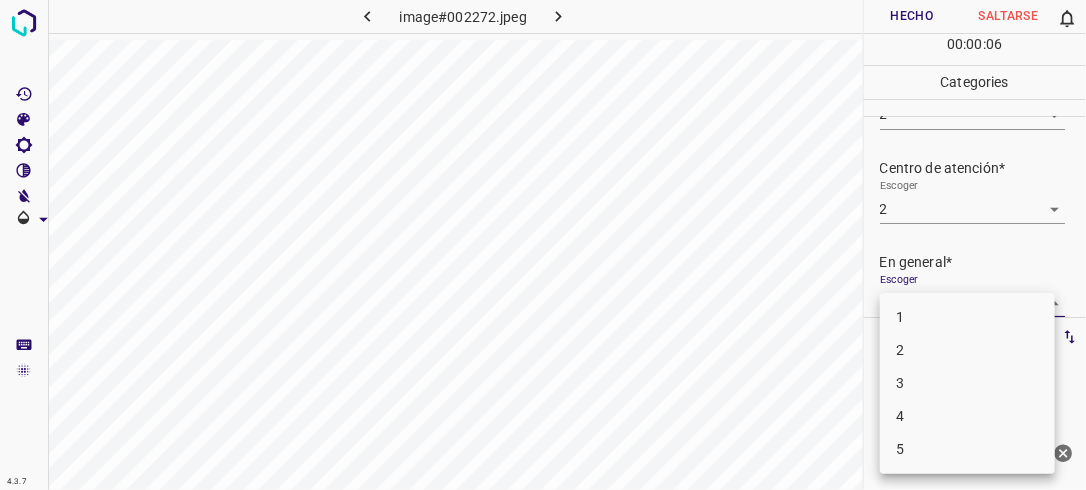 drag, startPoint x: 1043, startPoint y: 296, endPoint x: 1026, endPoint y: 316, distance: 26.24881 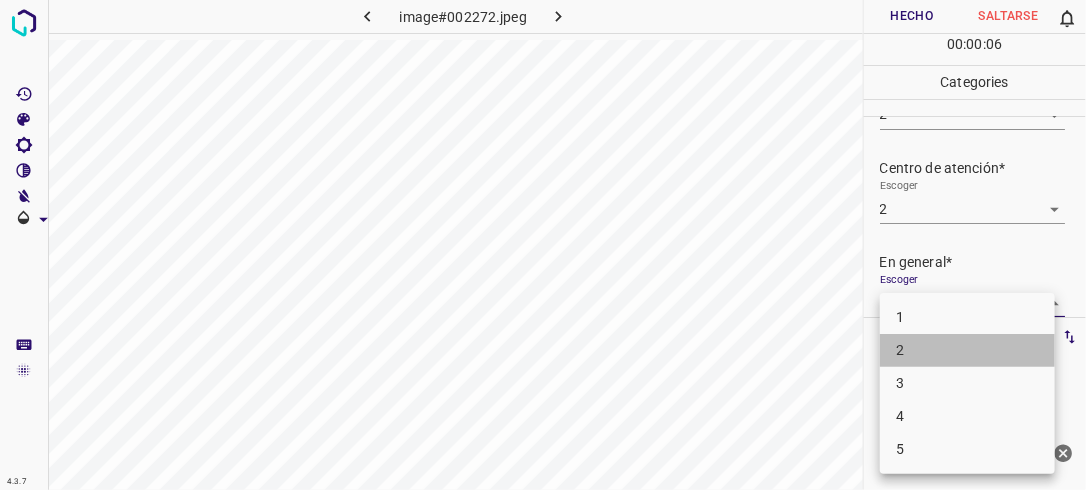 click on "2" at bounding box center [967, 350] 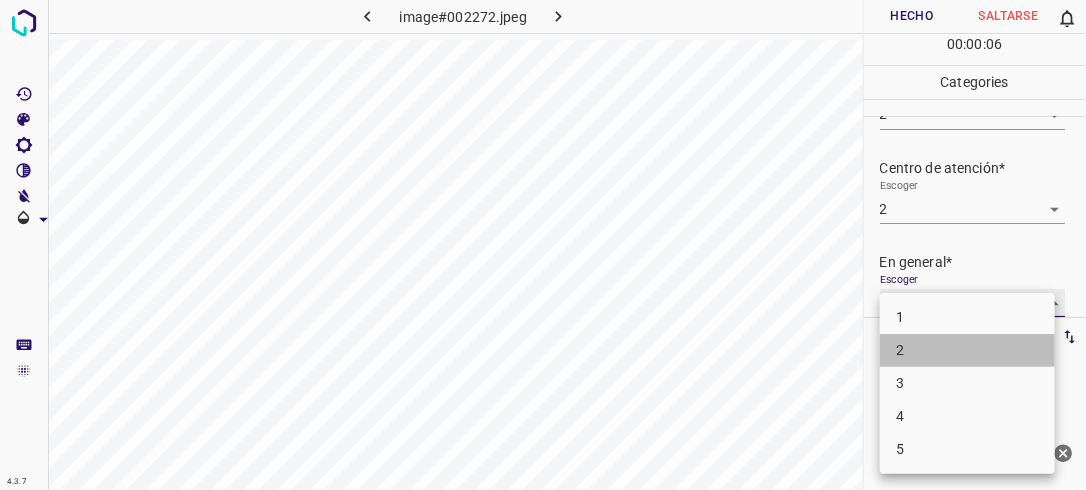 type on "2" 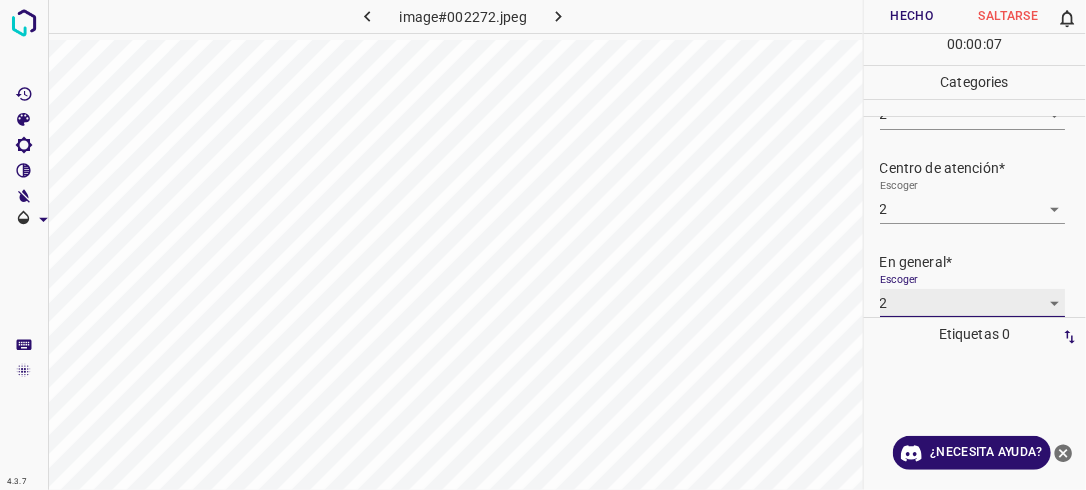 scroll, scrollTop: 76, scrollLeft: 0, axis: vertical 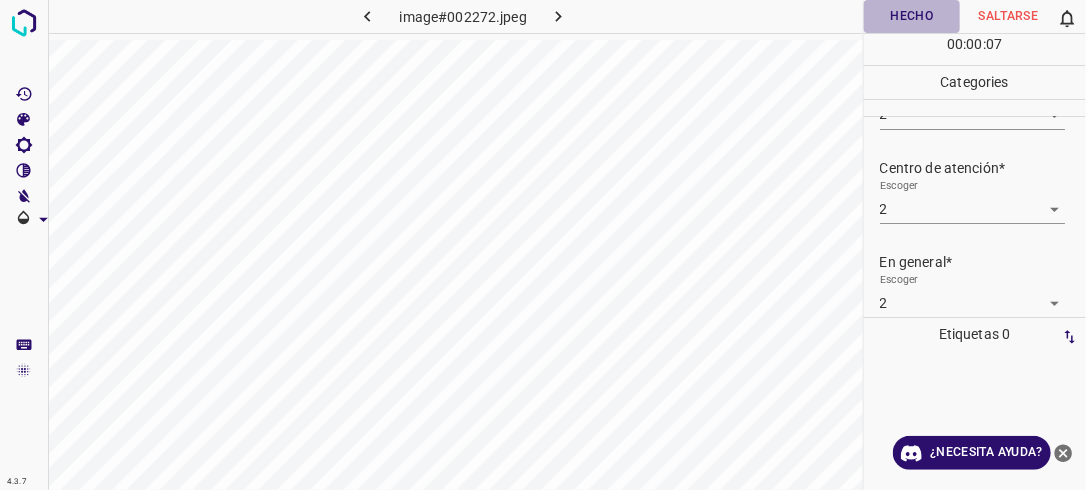 click on "Hecho" at bounding box center [912, 16] 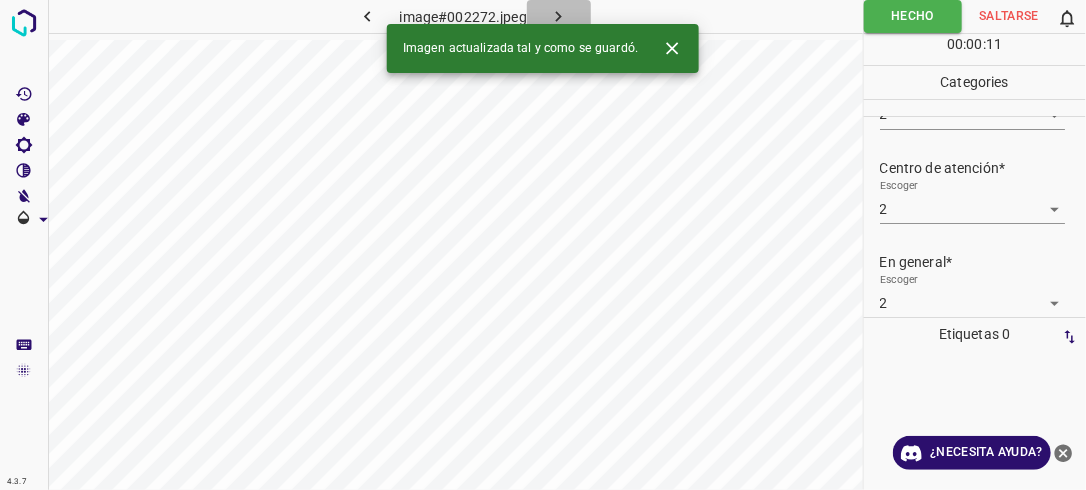 click at bounding box center [559, 16] 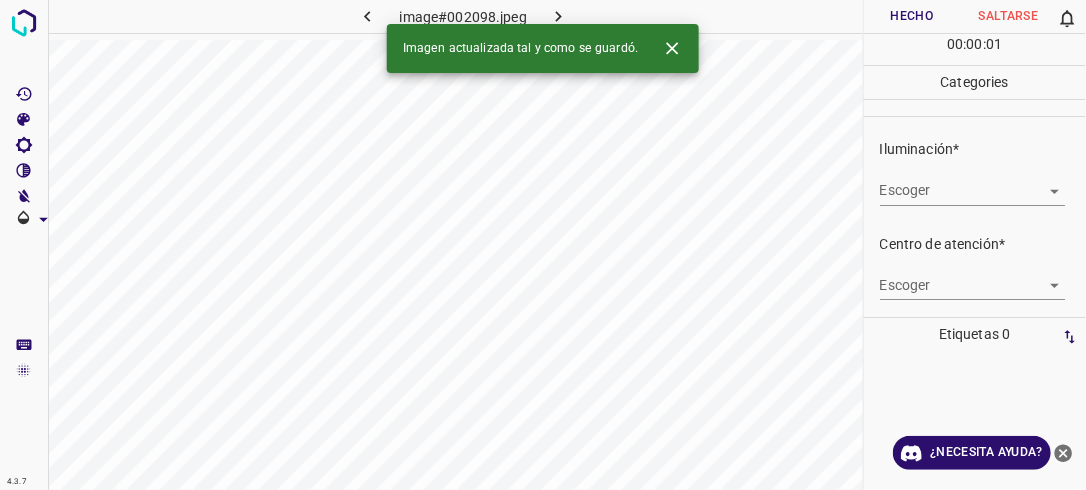 click on "4.3.7 image#002098.jpeg Hecho Saltarse 0 00   : 00   : 01   Categories Iluminación*  Escoger ​ Centro de atención*  Escoger ​ En general*  Escoger ​ Etiquetas 0 Categories 1 Lighting 2 Focus 3 Overall Tools Espacio Cambiar entre modos (Dibujar y Editar) Yo Etiquetado automático R Restaurar zoom M Acercar N Alejar Borrar Eliminar etiqueta de selección Filtros Z Restaurar filtros X Filtro de saturación C Filtro de brillo V Filtro de contraste B Filtro de escala de grises General O Descargar Imagen actualizada tal y como se guardó. ¿Necesita ayuda? -Mensaje de texto -Esconder -Borrar" at bounding box center (543, 245) 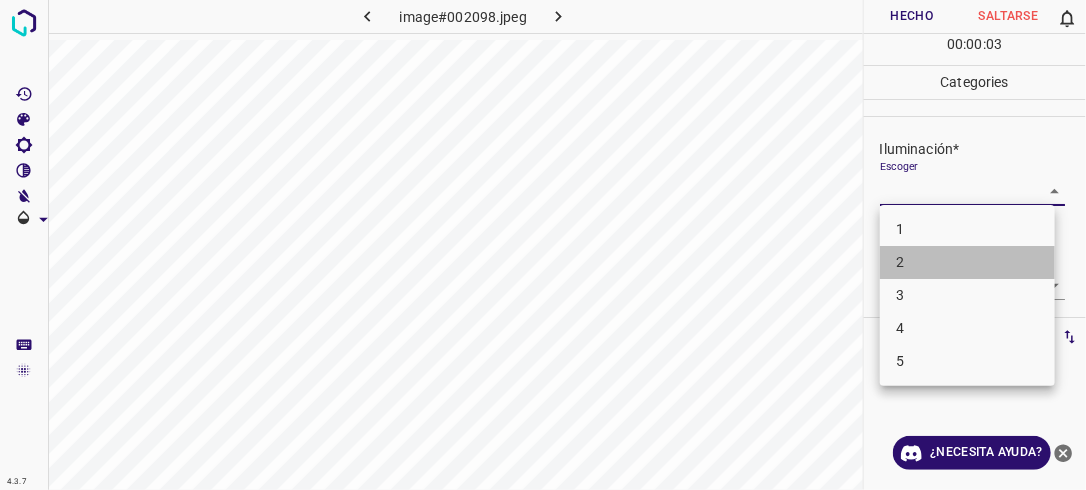 click on "2" at bounding box center (967, 262) 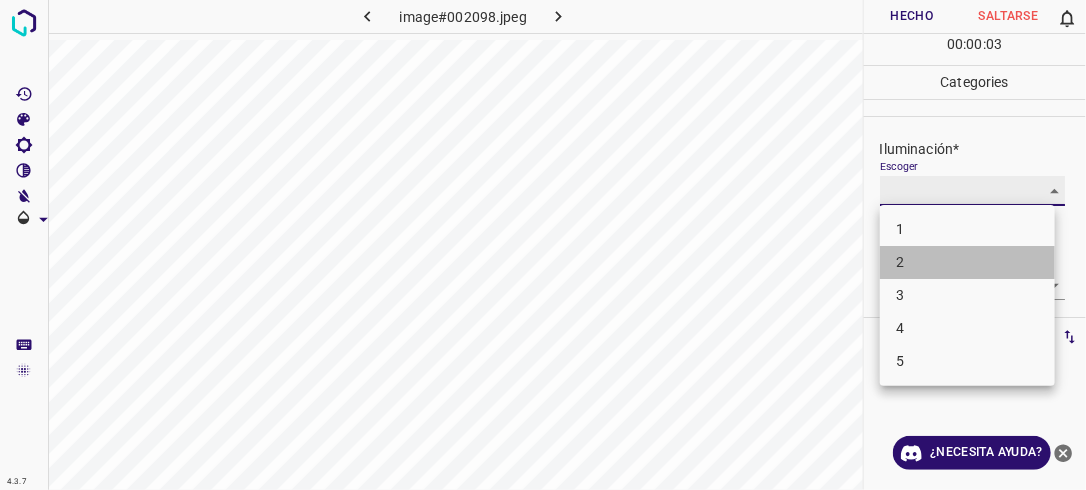 type on "2" 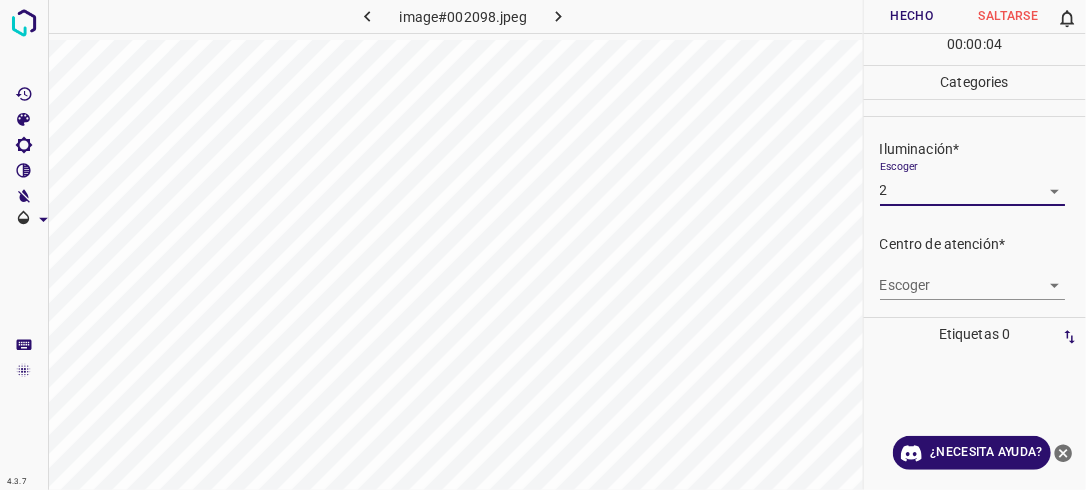 click on "4.3.7 image#002098.jpeg Hecho Saltarse 0 00   : 00   : 04   Categories Iluminación*  Escoger 2 2 Centro de atención*  Escoger ​ En general*  Escoger ​ Etiquetas 0 Categories 1 Lighting 2 Focus 3 Overall Tools Espacio Cambiar entre modos (Dibujar y Editar) Yo Etiquetado automático R Restaurar zoom M Acercar N Alejar Borrar Eliminar etiqueta de selección Filtros Z Restaurar filtros X Filtro de saturación C Filtro de brillo V Filtro de contraste B Filtro de escala de grises General O Descargar ¿Necesita ayuda? -Mensaje de texto -Esconder -Borrar" at bounding box center [543, 245] 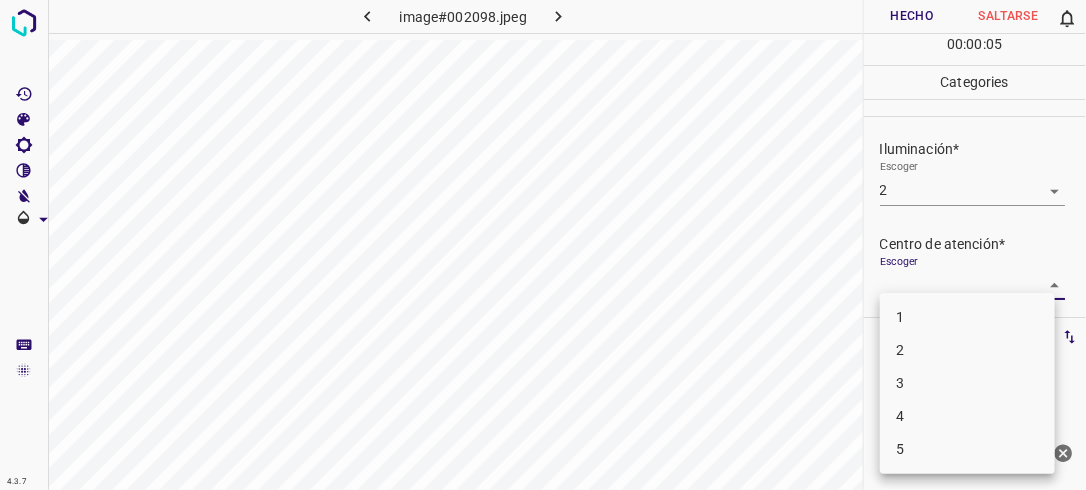 click on "2" at bounding box center [967, 350] 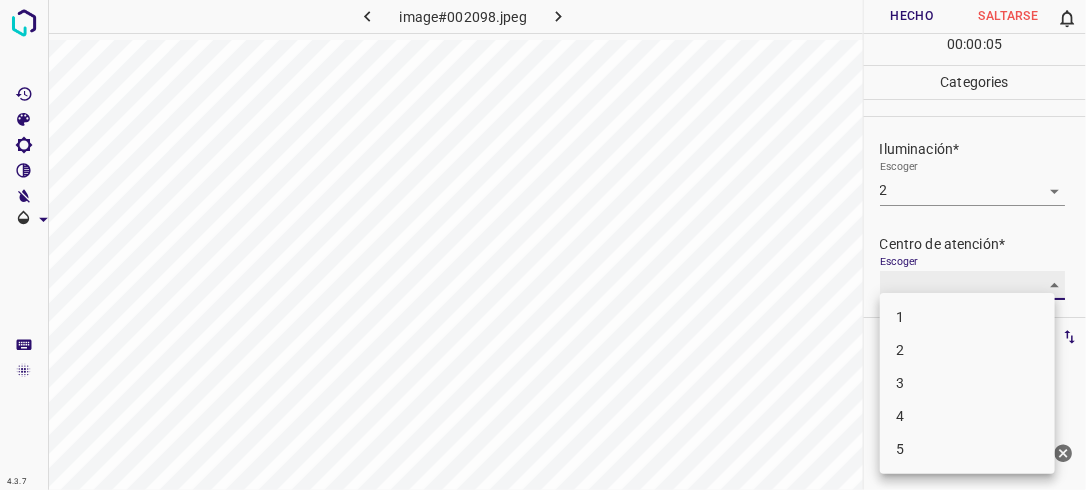 type on "2" 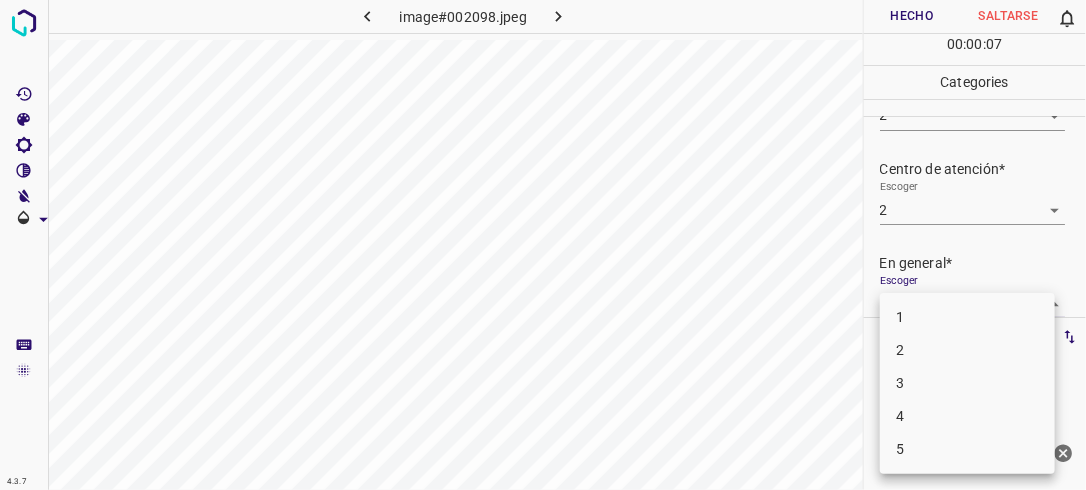 scroll, scrollTop: 76, scrollLeft: 0, axis: vertical 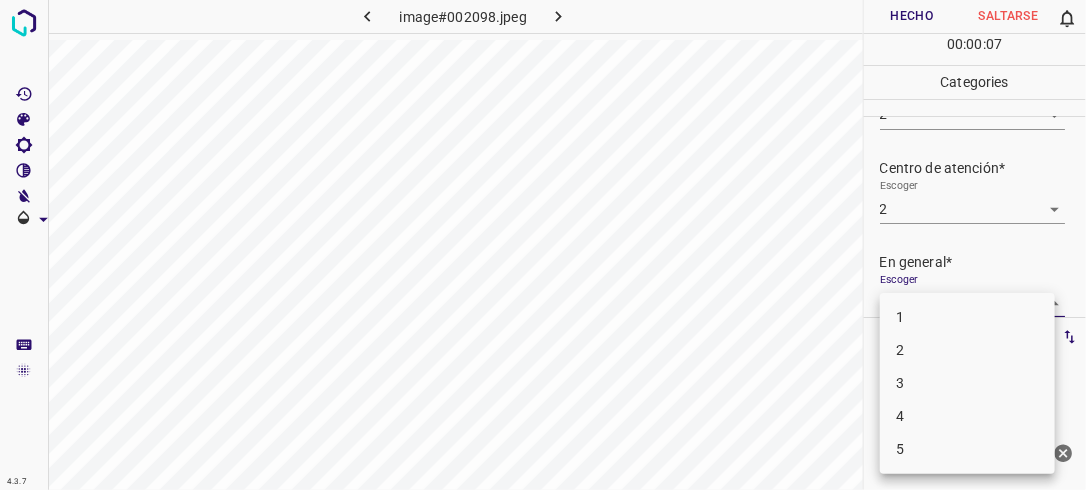 click on "4.3.7 image#002098.jpeg Hecho Saltarse 0 00   : 00   : 07   Categories Iluminación*  Escoger 2 2 Centro de atención*  Escoger 2 2 En general*  Escoger ​ Etiquetas 0 Categories 1 Lighting 2 Focus 3 Overall Tools Espacio Cambiar entre modos (Dibujar y Editar) Yo Etiquetado automático R Restaurar zoom M Acercar N Alejar Borrar Eliminar etiqueta de selección Filtros Z Restaurar filtros X Filtro de saturación C Filtro de brillo V Filtro de contraste B Filtro de escala de grises General O Descargar ¿Necesita ayuda? -Mensaje de texto -Esconder -Borrar 1 2 3 4 5" at bounding box center (543, 245) 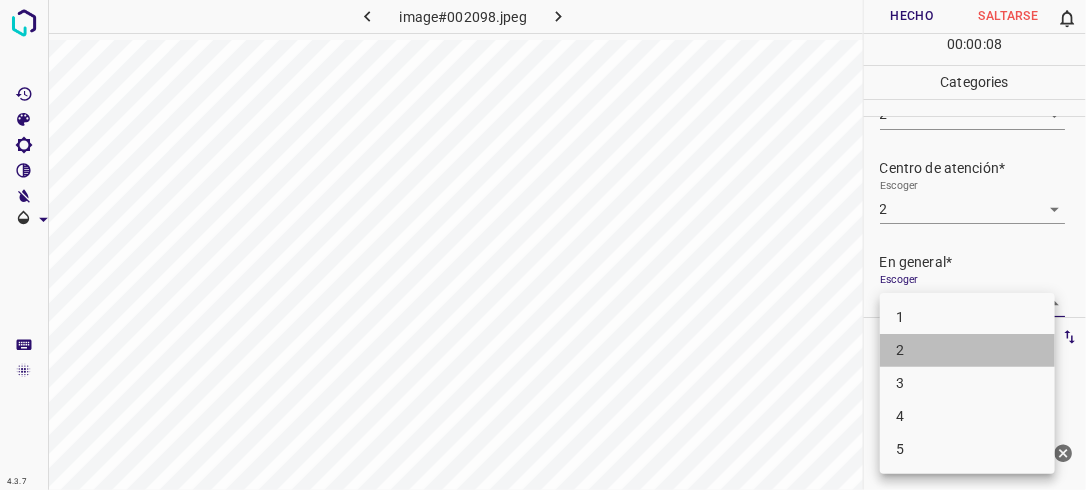 click on "2" at bounding box center [967, 350] 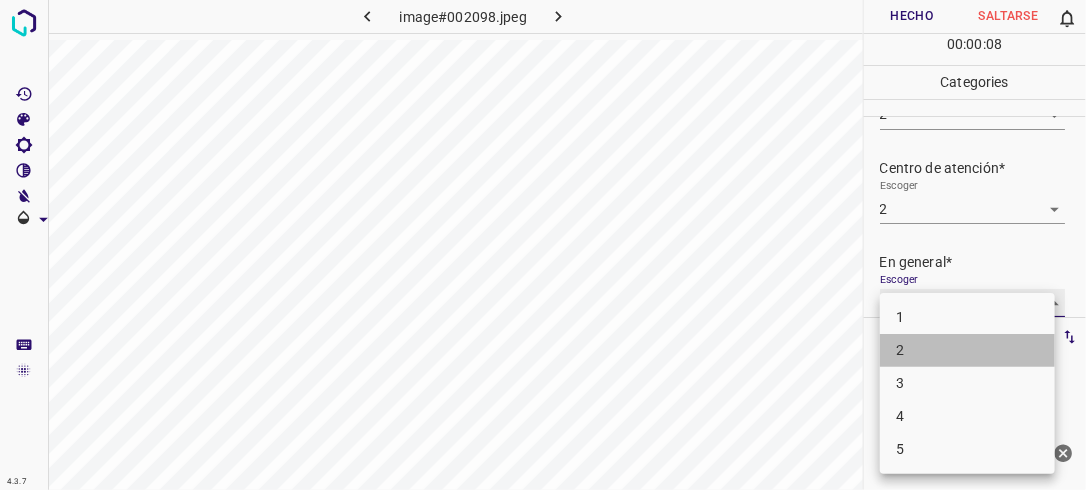 type on "2" 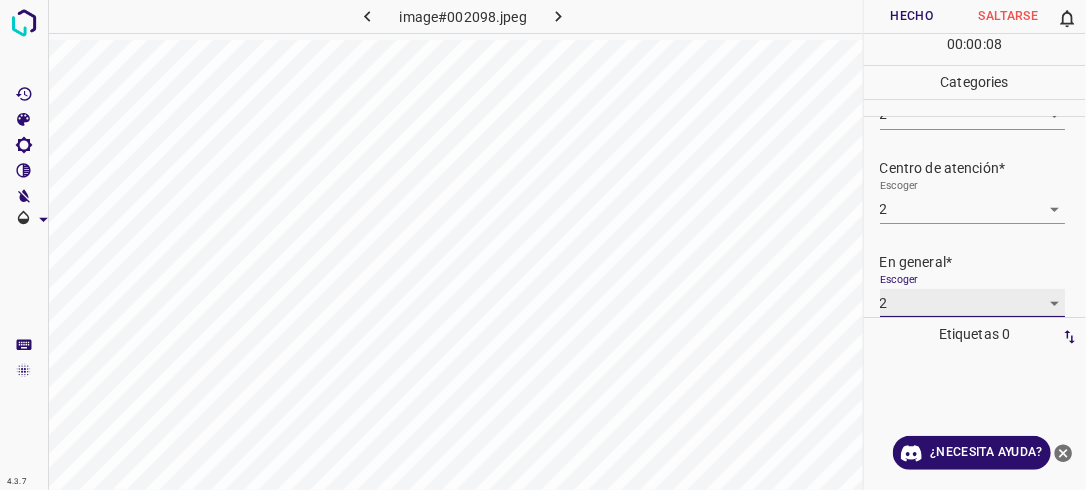 scroll, scrollTop: 76, scrollLeft: 0, axis: vertical 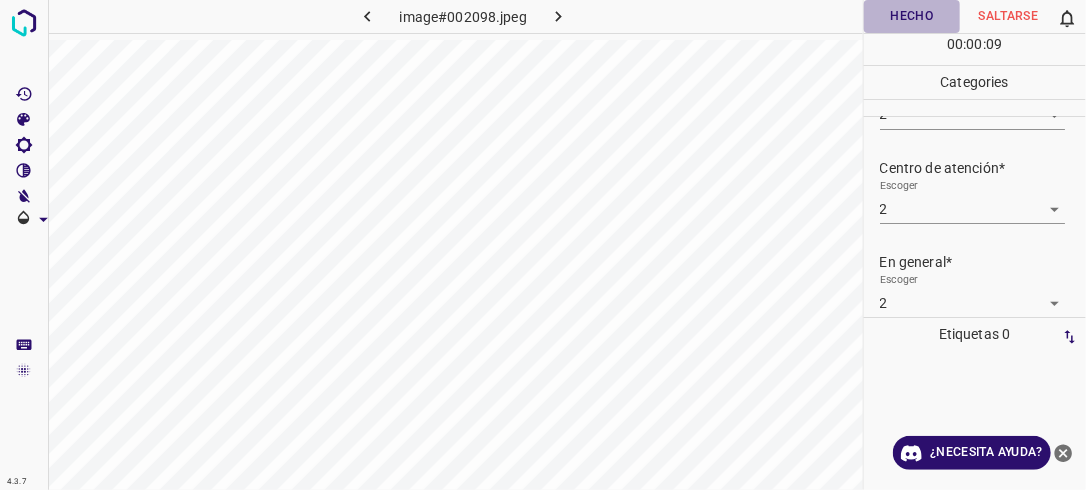 click on "Hecho" at bounding box center (912, 16) 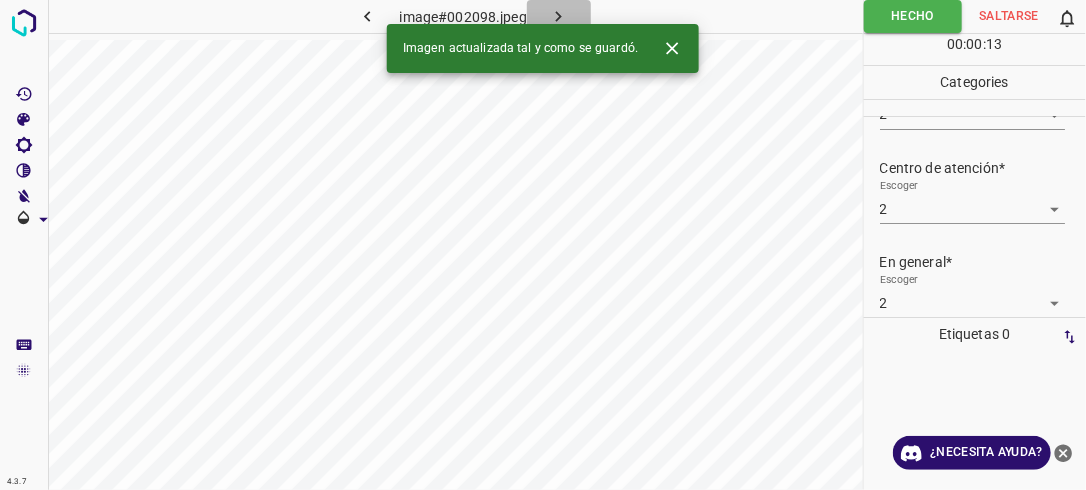 click 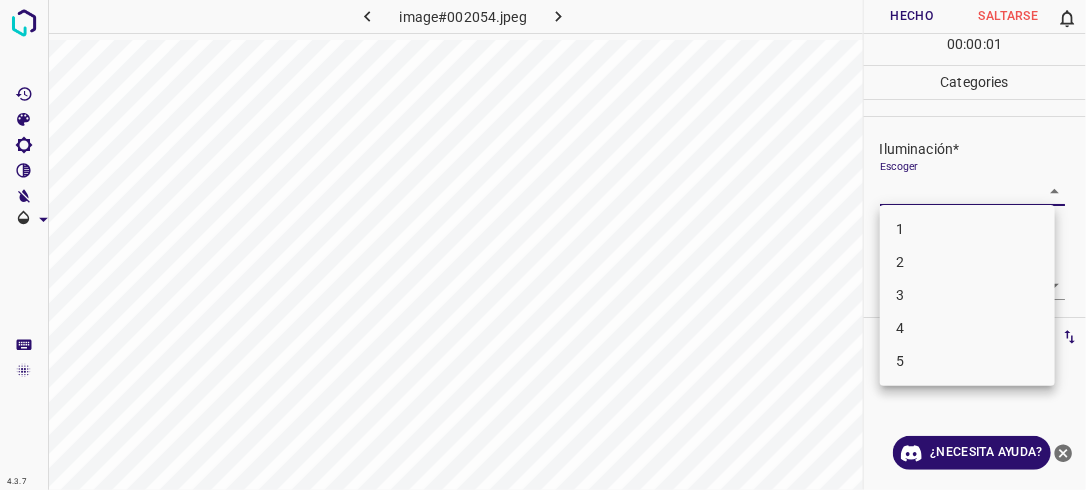 click on "4.3.7 image#002054.jpeg Hecho Saltarse 0 00   : 00   : 01   Categories Iluminación*  Escoger ​ Centro de atención*  Escoger ​ En general*  Escoger ​ Etiquetas 0 Categories 1 Lighting 2 Focus 3 Overall Tools Espacio Cambiar entre modos (Dibujar y Editar) Yo Etiquetado automático R Restaurar zoom M Acercar N Alejar Borrar Eliminar etiqueta de selección Filtros Z Restaurar filtros X Filtro de saturación C Filtro de brillo V Filtro de contraste B Filtro de escala de grises General O Descargar ¿Necesita ayuda? -Mensaje de texto -Esconder -Borrar 1 2 3 4 5" at bounding box center [543, 245] 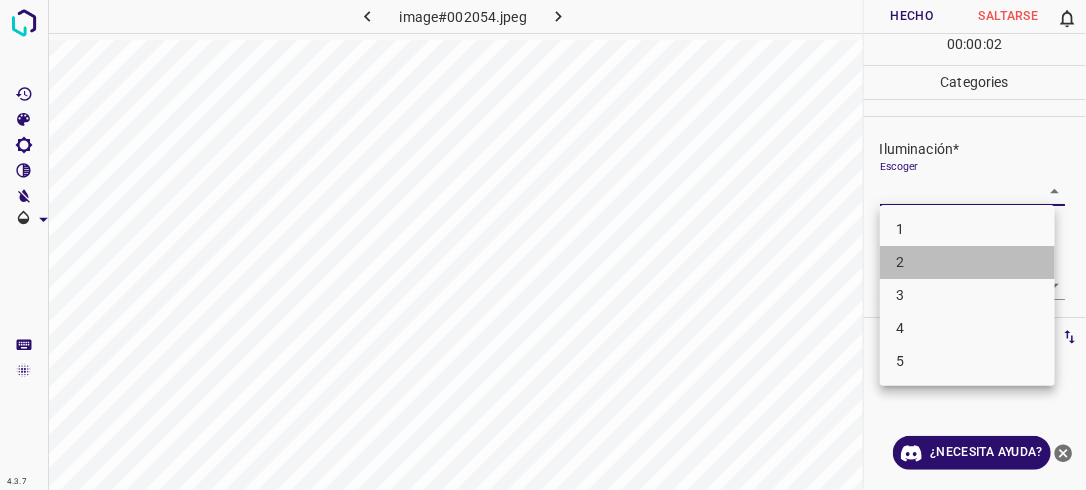 click on "2" at bounding box center (967, 262) 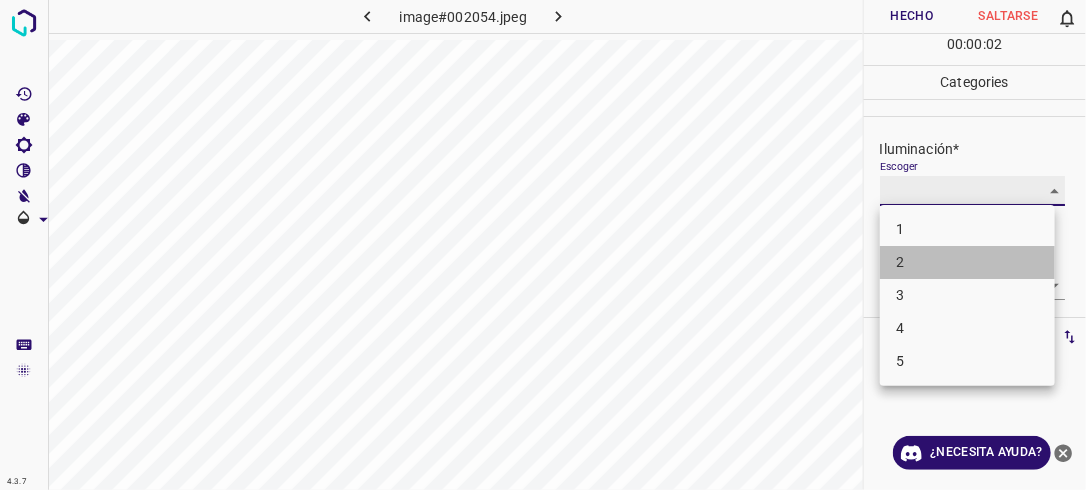 type on "2" 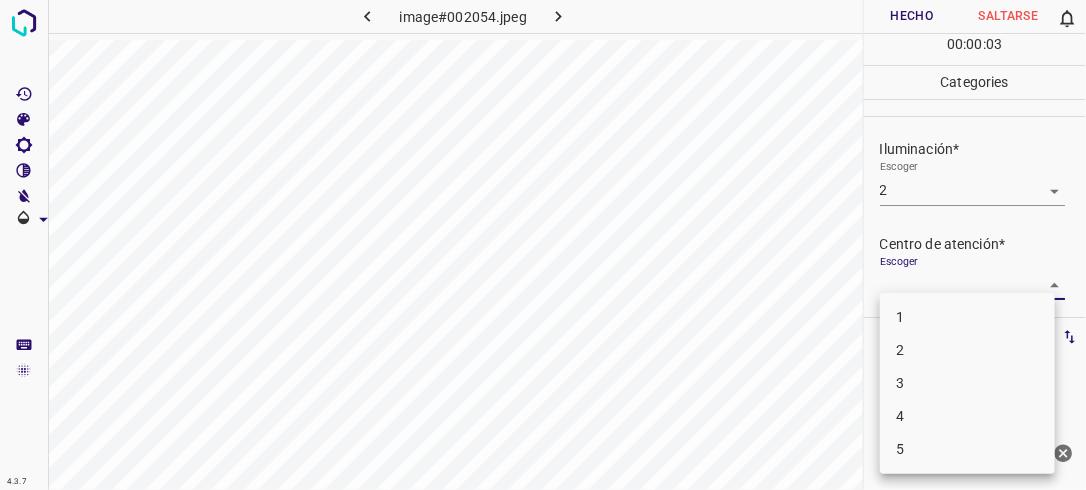 click on "4.3.7 image#002054.jpeg Hecho Saltarse 0 00   : 00   : 03   Categories Iluminación*  Escoger 2 2 Centro de atención*  Escoger ​ En general*  Escoger ​ Etiquetas 0 Categories 1 Lighting 2 Focus 3 Overall Tools Espacio Cambiar entre modos (Dibujar y Editar) Yo Etiquetado automático R Restaurar zoom M Acercar N Alejar Borrar Eliminar etiqueta de selección Filtros Z Restaurar filtros X Filtro de saturación C Filtro de brillo V Filtro de contraste B Filtro de escala de grises General O Descargar ¿Necesita ayuda? -Mensaje de texto -Esconder -Borrar 1 2 3 4 5" at bounding box center (543, 245) 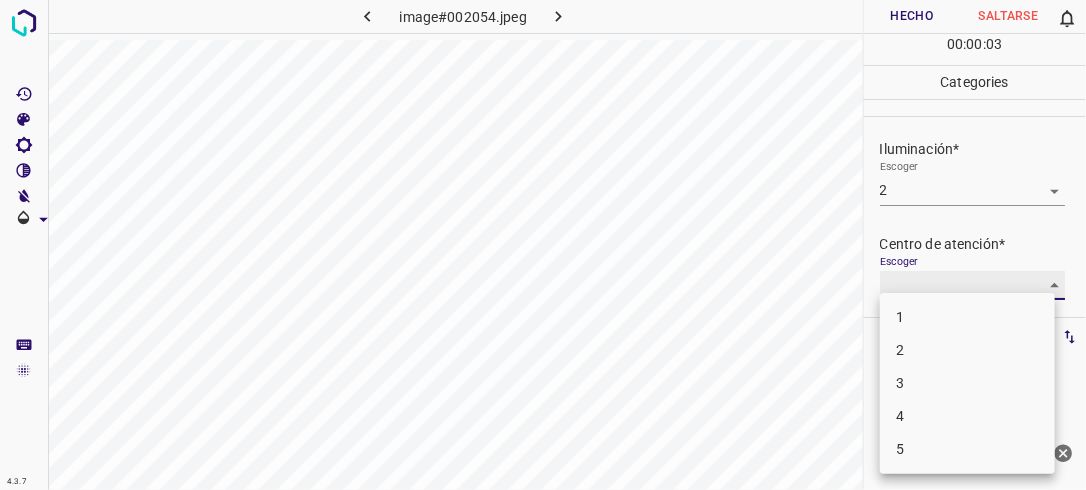 type on "2" 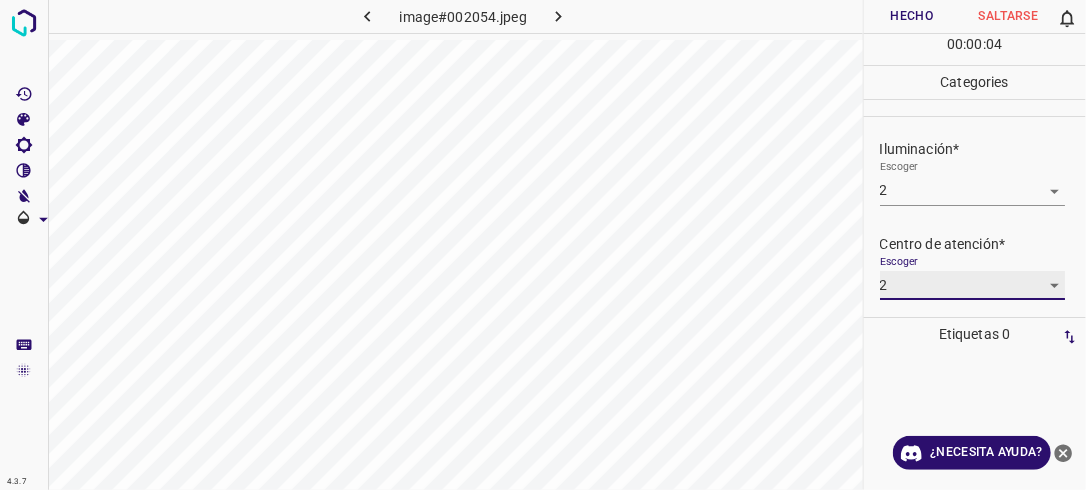 scroll, scrollTop: 98, scrollLeft: 0, axis: vertical 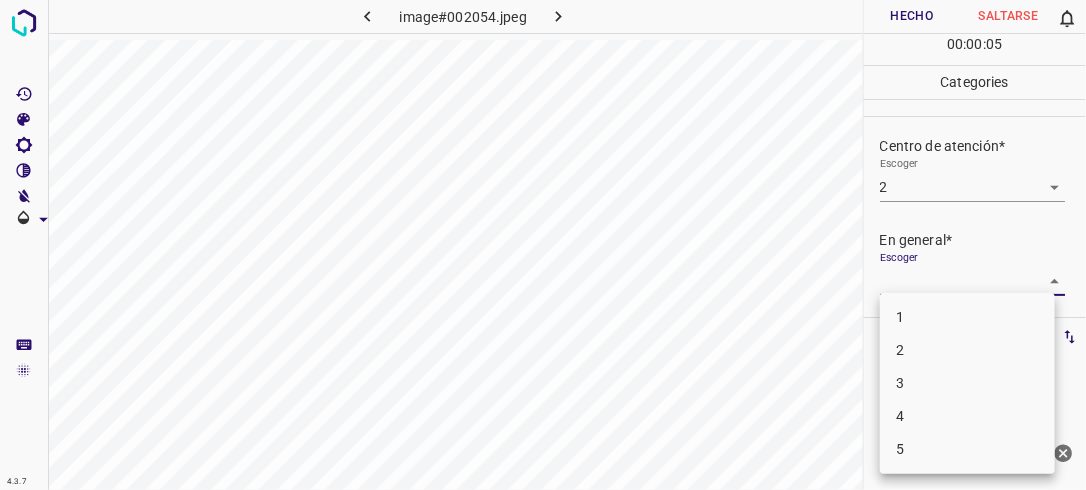 click on "4.3.7 image#002054.jpeg Hecho Saltarse 0 00   : 00   : 05   Categories Iluminación*  Escoger 2 2 Centro de atención*  Escoger 2 2 En general*  Escoger ​ Etiquetas 0 Categories 1 Lighting 2 Focus 3 Overall Tools Espacio Cambiar entre modos (Dibujar y Editar) Yo Etiquetado automático R Restaurar zoom M Acercar N Alejar Borrar Eliminar etiqueta de selección Filtros Z Restaurar filtros X Filtro de saturación C Filtro de brillo V Filtro de contraste B Filtro de escala de grises General O Descargar ¿Necesita ayuda? -Mensaje de texto -Esconder -Borrar 1 2 3 4 5" at bounding box center (543, 245) 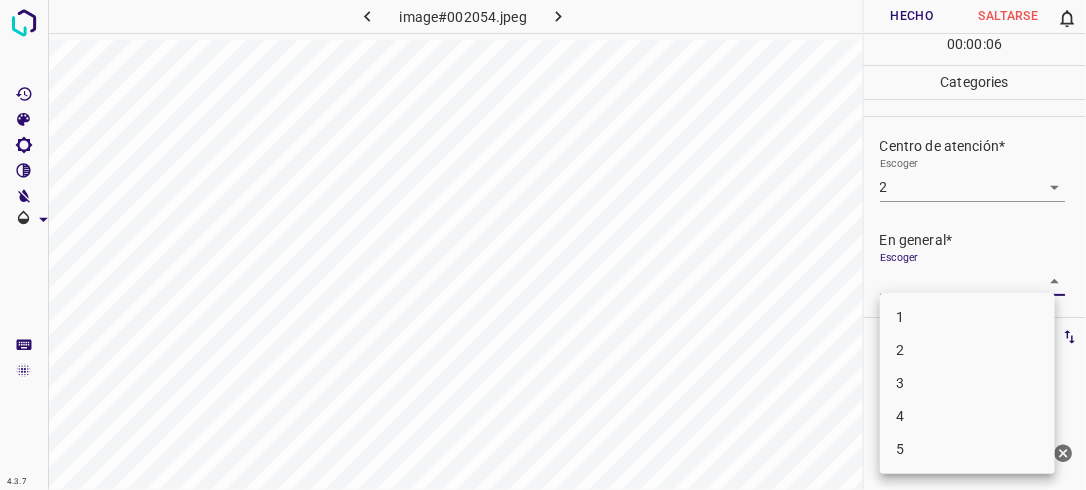 click on "2" at bounding box center (967, 350) 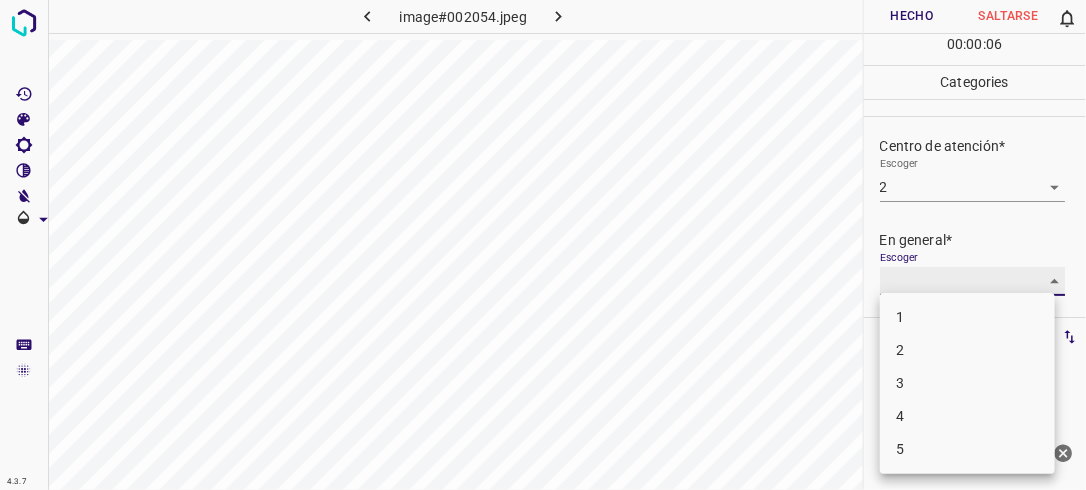 type on "2" 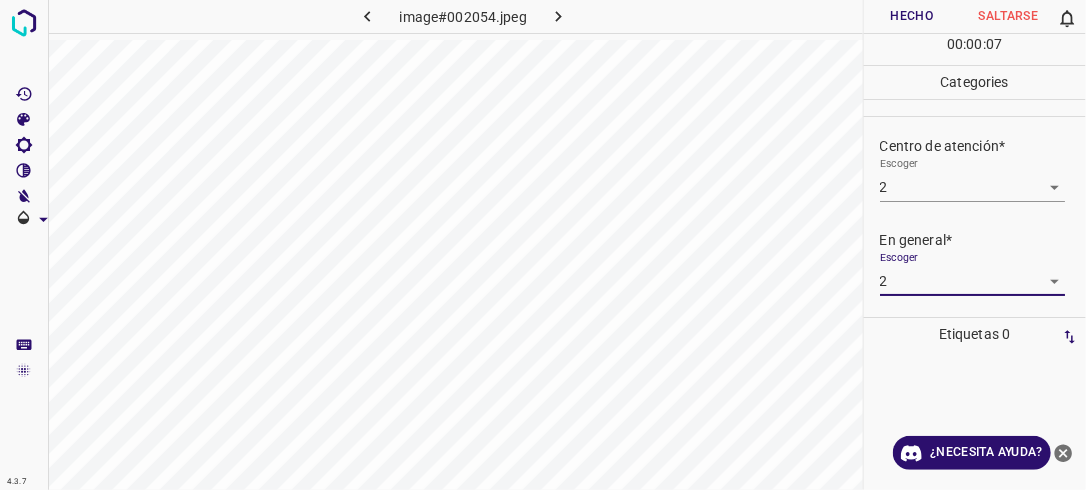click on "Hecho" at bounding box center [912, 16] 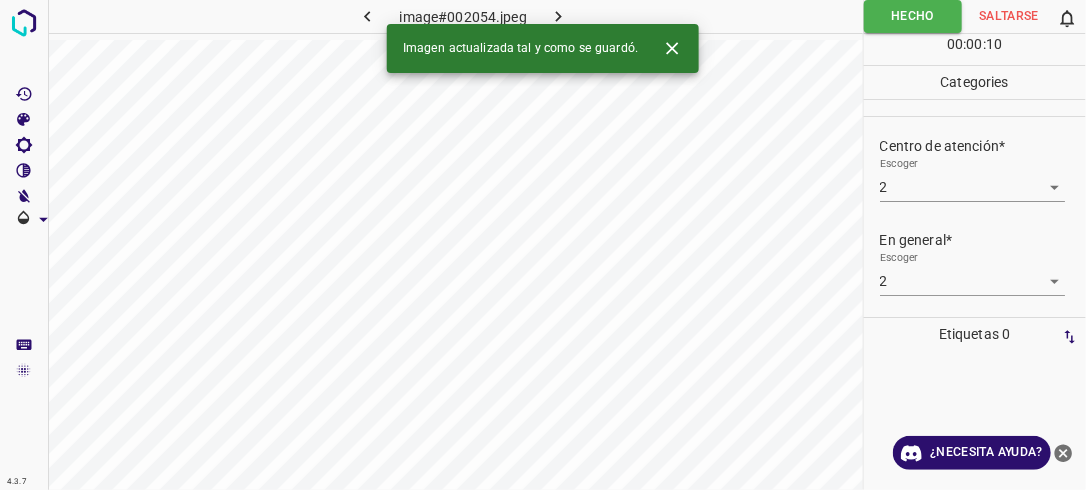 click at bounding box center (559, 16) 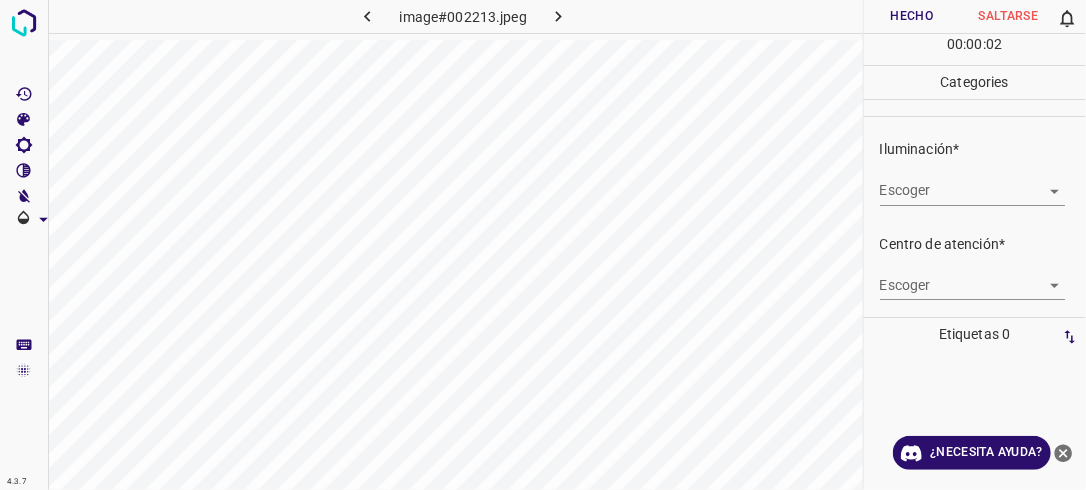 click on "4.3.7 image#002213.jpeg Hecho Saltarse 0 00   : 00   : 02   Categories Iluminación*  Escoger ​ Centro de atención*  Escoger ​ En general*  Escoger ​ Etiquetas 0 Categories 1 Lighting 2 Focus 3 Overall Tools Espacio Cambiar entre modos (Dibujar y Editar) Yo Etiquetado automático R Restaurar zoom M Acercar N Alejar Borrar Eliminar etiqueta de selección Filtros Z Restaurar filtros X Filtro de saturación C Filtro de brillo V Filtro de contraste B Filtro de escala de grises General O Descargar ¿Necesita ayuda? -Mensaje de texto -Esconder -Borrar" at bounding box center (543, 245) 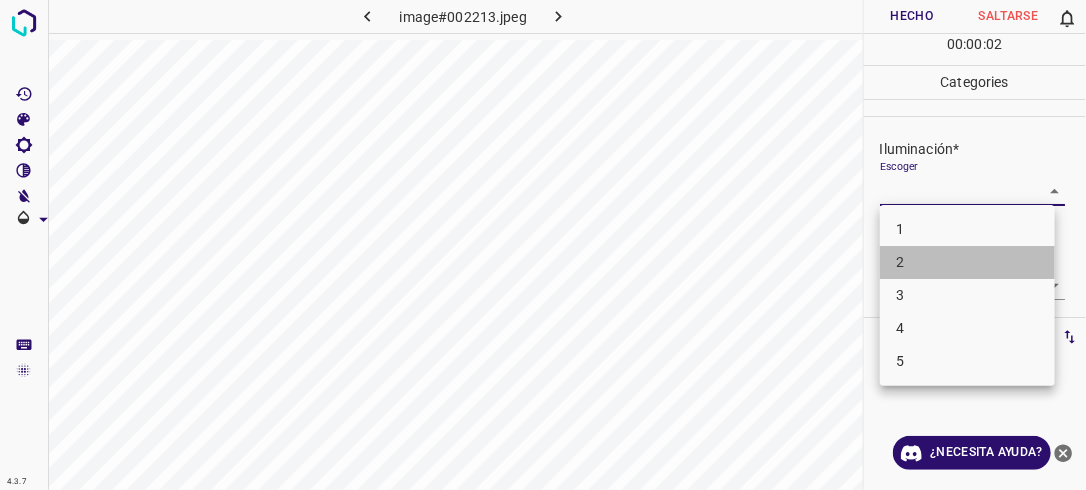 click on "2" at bounding box center (967, 262) 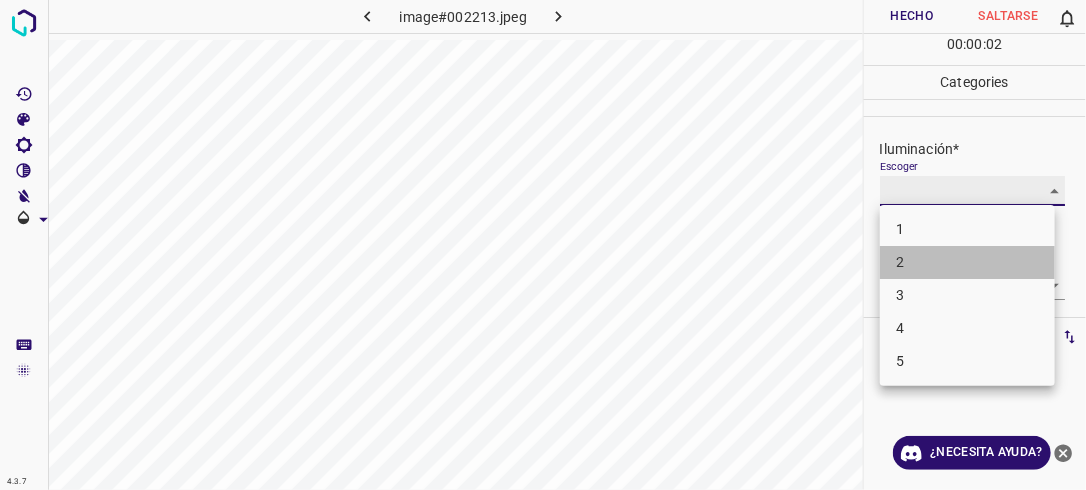type on "2" 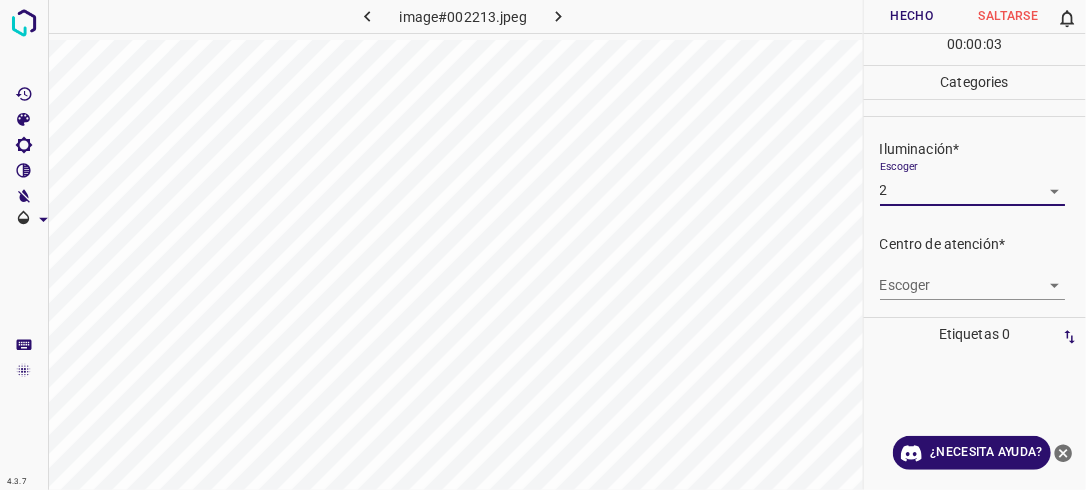 click on "Escoger ​" at bounding box center (973, 277) 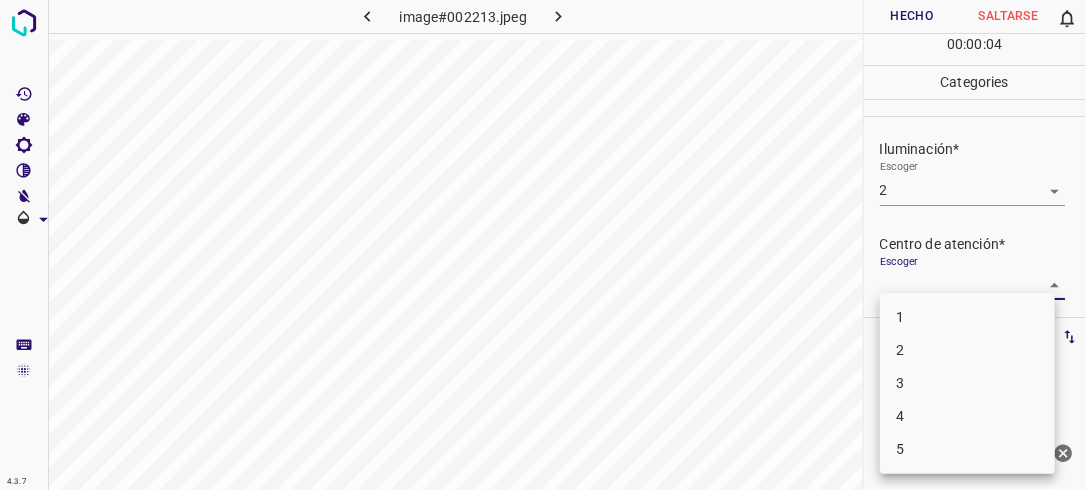 click on "4.3.7 image#002213.jpeg Hecho Saltarse 0 00   : 00   : 04   Categories Iluminación*  Escoger 2 2 Centro de atención*  Escoger ​ En general*  Escoger ​ Etiquetas 0 Categories 1 Lighting 2 Focus 3 Overall Tools Espacio Cambiar entre modos (Dibujar y Editar) Yo Etiquetado automático R Restaurar zoom M Acercar N Alejar Borrar Eliminar etiqueta de selección Filtros Z Restaurar filtros X Filtro de saturación C Filtro de brillo V Filtro de contraste B Filtro de escala de grises General O Descargar ¿Necesita ayuda? -Mensaje de texto -Esconder -Borrar 1 2 3 4 5" at bounding box center [543, 245] 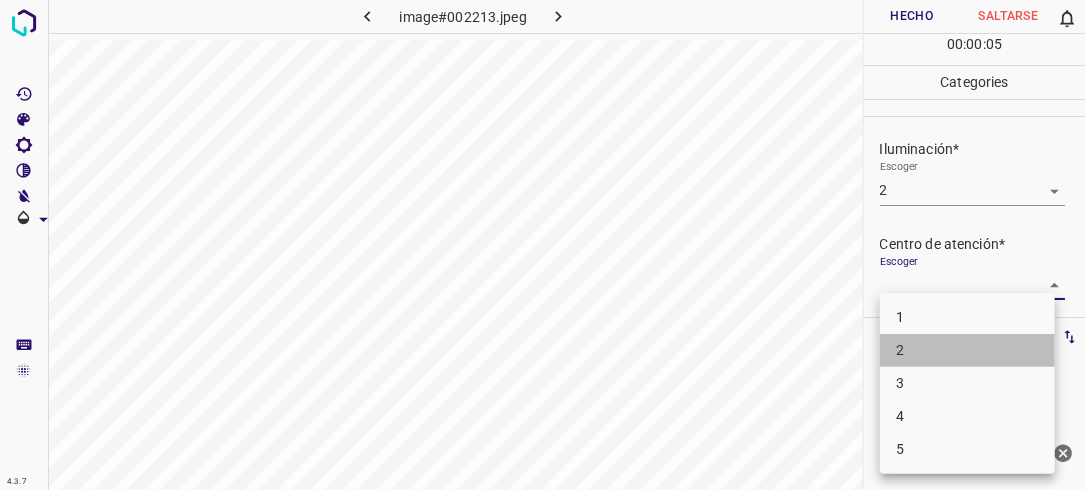 click on "2" at bounding box center [967, 350] 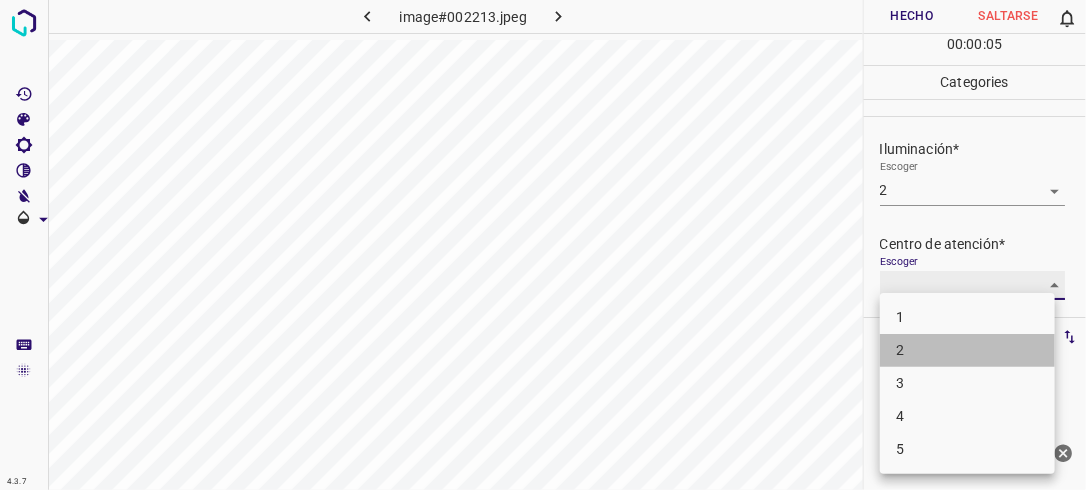 type on "2" 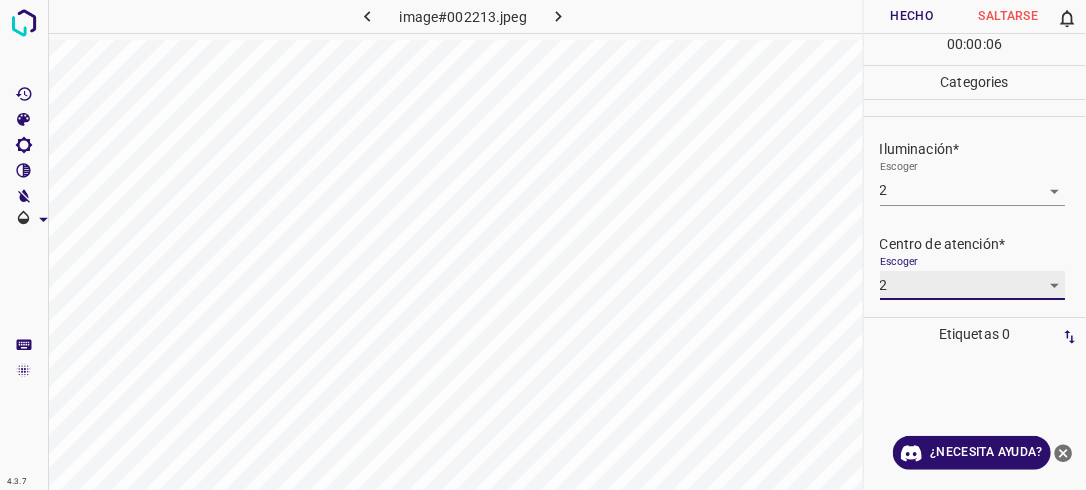 scroll, scrollTop: 94, scrollLeft: 0, axis: vertical 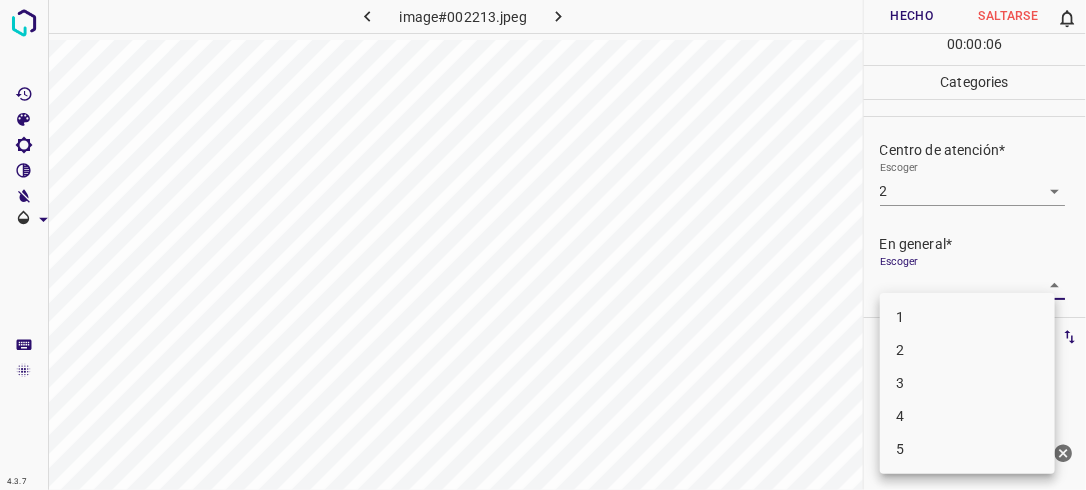 click on "4.3.7 image#002213.jpeg Hecho Saltarse 0 00   : 00   : 06   Categories Iluminación*  Escoger 2 2 Centro de atención*  Escoger 2 2 En general*  Escoger ​ Etiquetas 0 Categories 1 Lighting 2 Focus 3 Overall Tools Espacio Cambiar entre modos (Dibujar y Editar) Yo Etiquetado automático R Restaurar zoom M Acercar N Alejar Borrar Eliminar etiqueta de selección Filtros Z Restaurar filtros X Filtro de saturación C Filtro de brillo V Filtro de contraste B Filtro de escala de grises General O Descargar ¿Necesita ayuda? -Mensaje de texto -Esconder -Borrar 1 2 3 4 5" at bounding box center (543, 245) 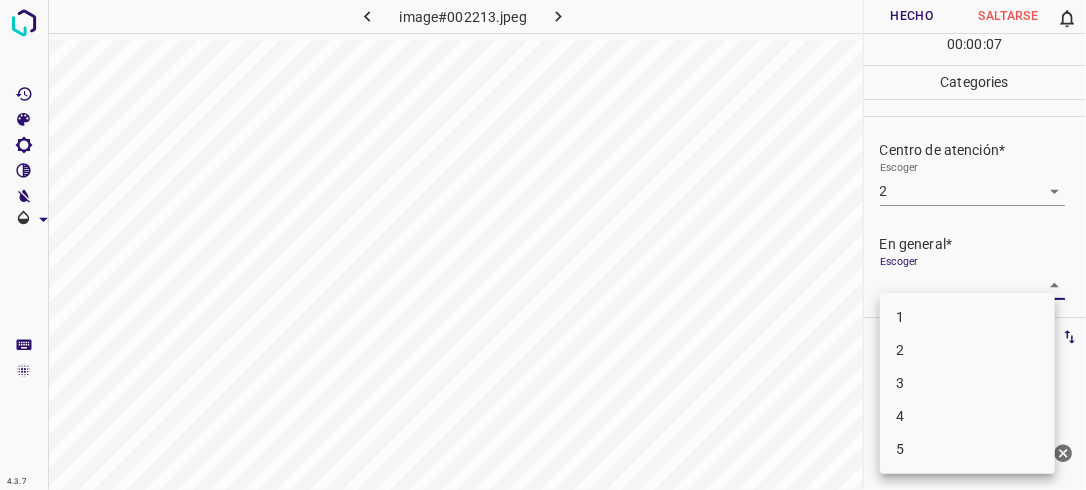click on "2" at bounding box center (967, 350) 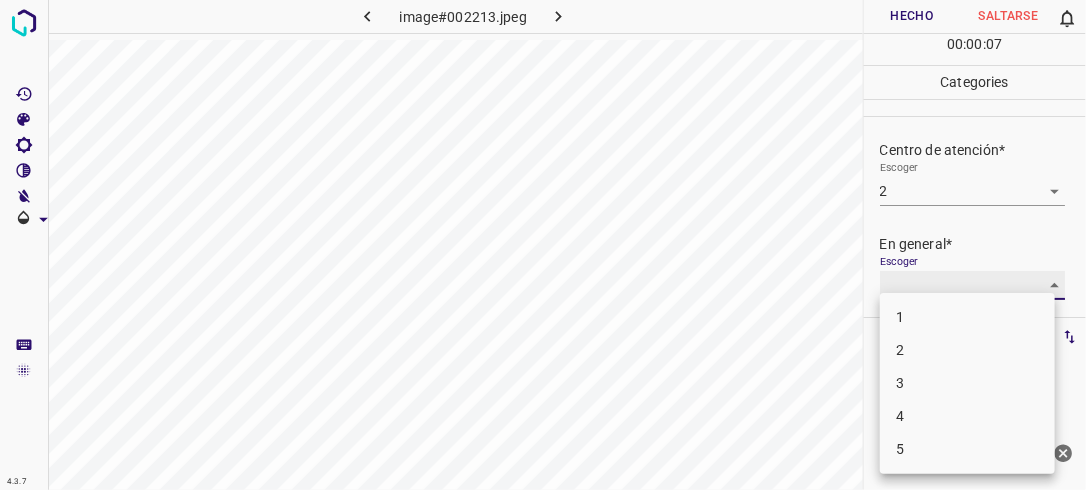 type on "2" 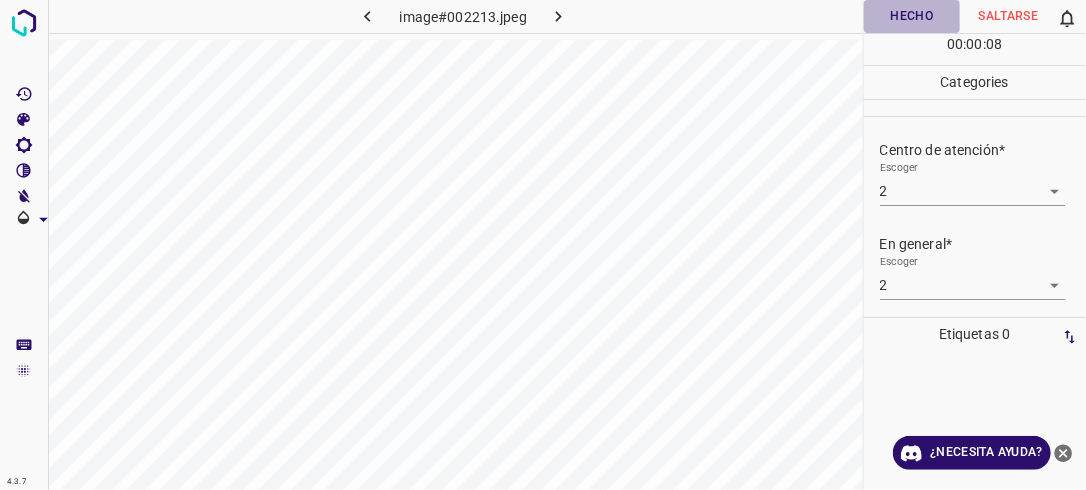 click on "Hecho" at bounding box center [912, 16] 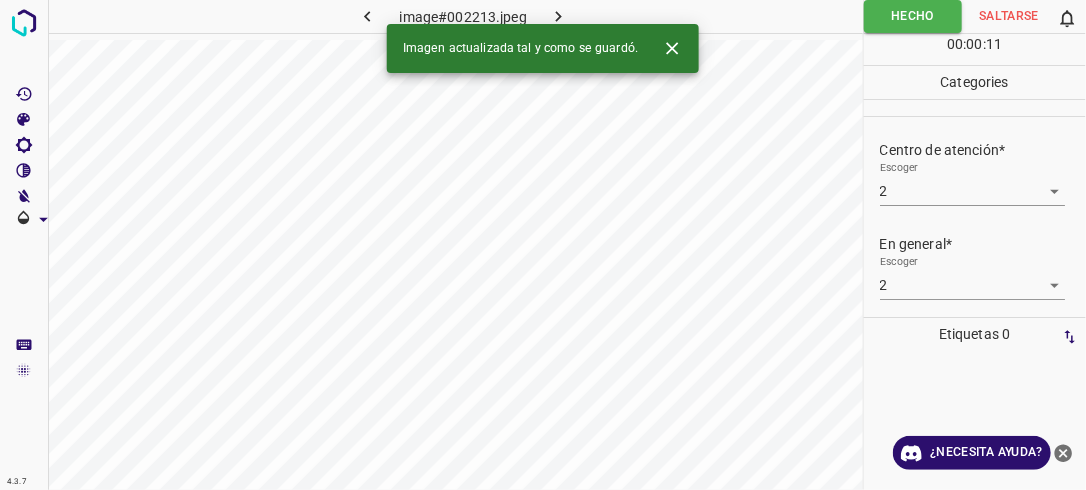 click at bounding box center (559, 16) 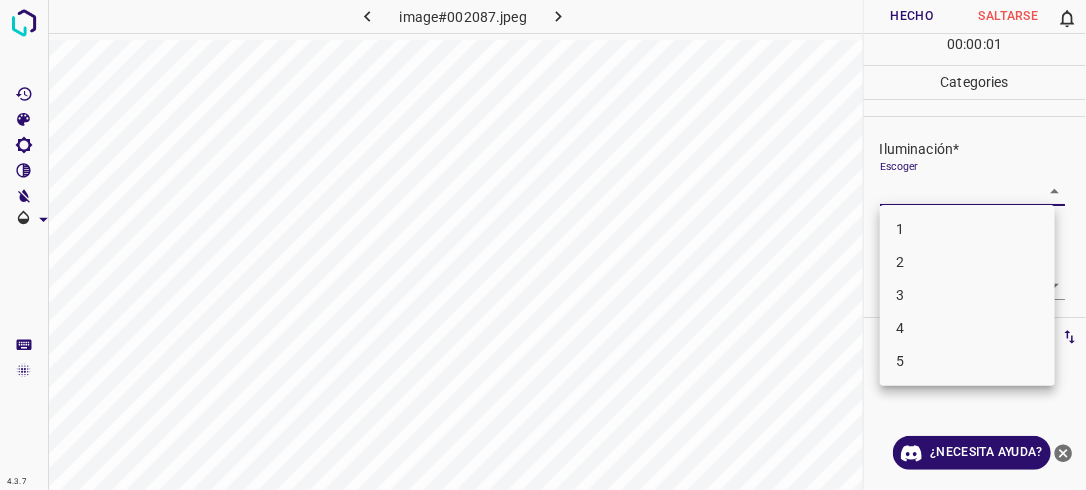 click on "4.3.7 image#002087.jpeg Hecho Saltarse 0 00   : 00   : 01   Categories Iluminación*  Escoger ​ Centro de atención*  Escoger ​ En general*  Escoger ​ Etiquetas 0 Categories 1 Lighting 2 Focus 3 Overall Tools Espacio Cambiar entre modos (Dibujar y Editar) Yo Etiquetado automático R Restaurar zoom M Acercar N Alejar Borrar Eliminar etiqueta de selección Filtros Z Restaurar filtros X Filtro de saturación C Filtro de brillo V Filtro de contraste B Filtro de escala de grises General O Descargar ¿Necesita ayuda? -Mensaje de texto -Esconder -Borrar 1 2 3 4 5" at bounding box center (543, 245) 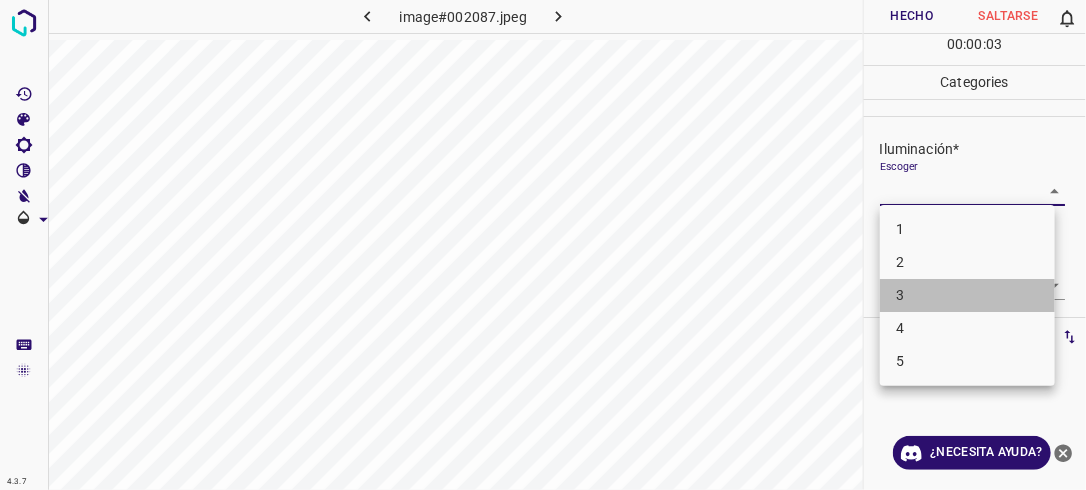 click on "3" at bounding box center [967, 295] 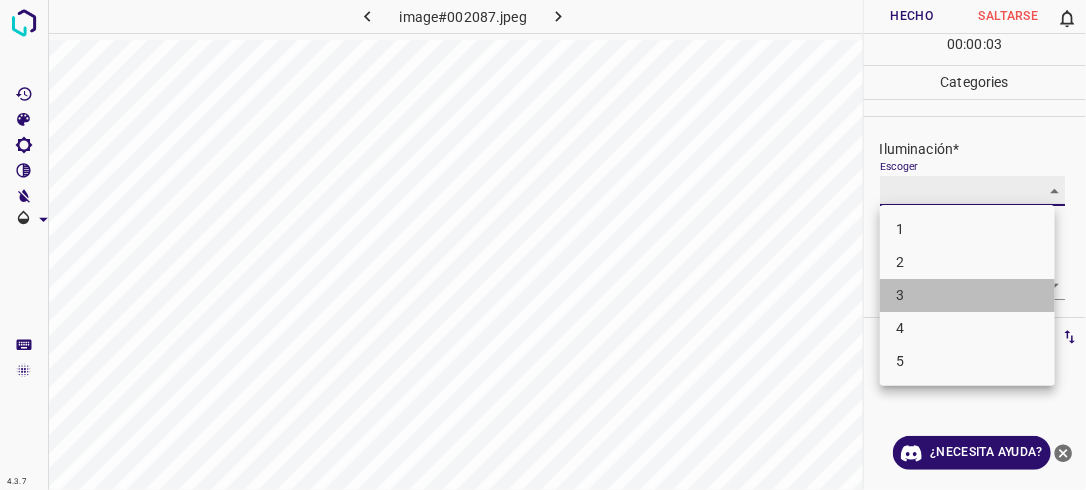 type on "3" 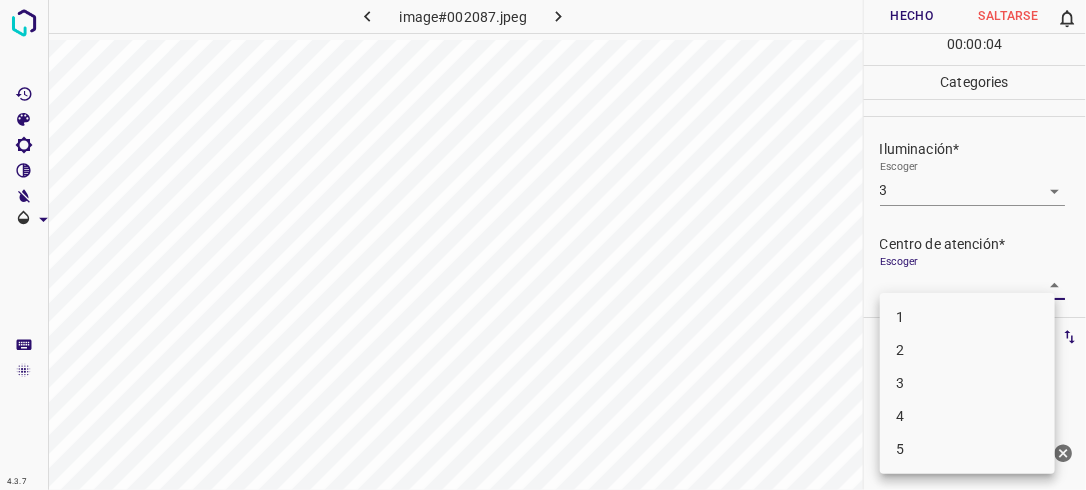 click on "4.3.7 image#002087.jpeg Hecho Saltarse 0 00   : 00   : 04   Categories Iluminación*  Escoger 3 3 Centro de atención*  Escoger ​ En general*  Escoger ​ Etiquetas 0 Categories 1 Lighting 2 Focus 3 Overall Tools Espacio Cambiar entre modos (Dibujar y Editar) Yo Etiquetado automático R Restaurar zoom M Acercar N Alejar Borrar Eliminar etiqueta de selección Filtros Z Restaurar filtros X Filtro de saturación C Filtro de brillo V Filtro de contraste B Filtro de escala de grises General O Descargar ¿Necesita ayuda? -Mensaje de texto -Esconder -Borrar 1 2 3 4 5" at bounding box center [543, 245] 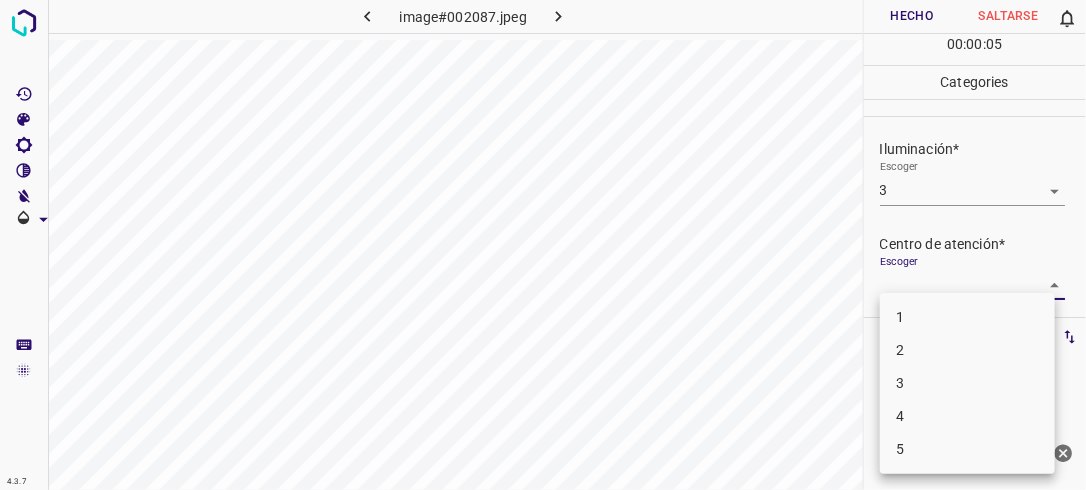 click on "2" at bounding box center [967, 350] 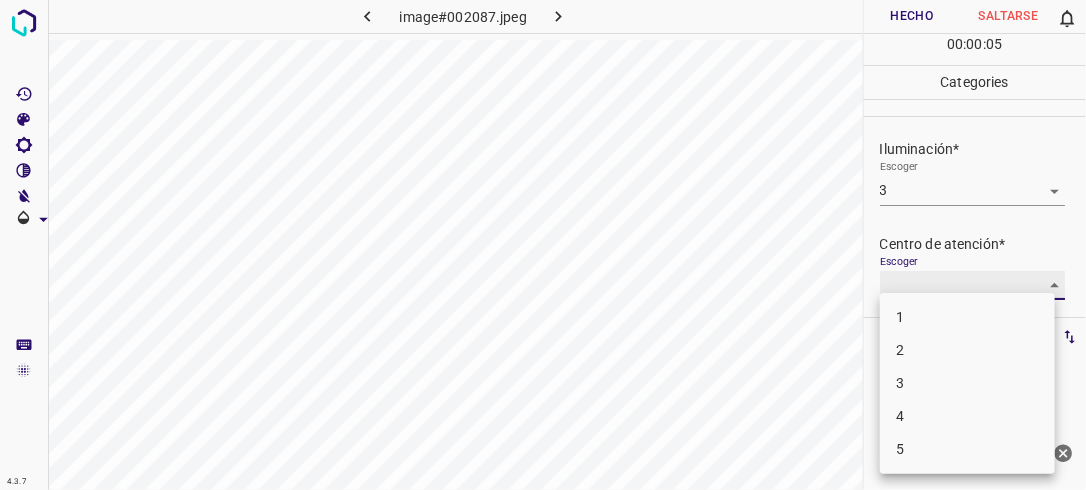 type on "2" 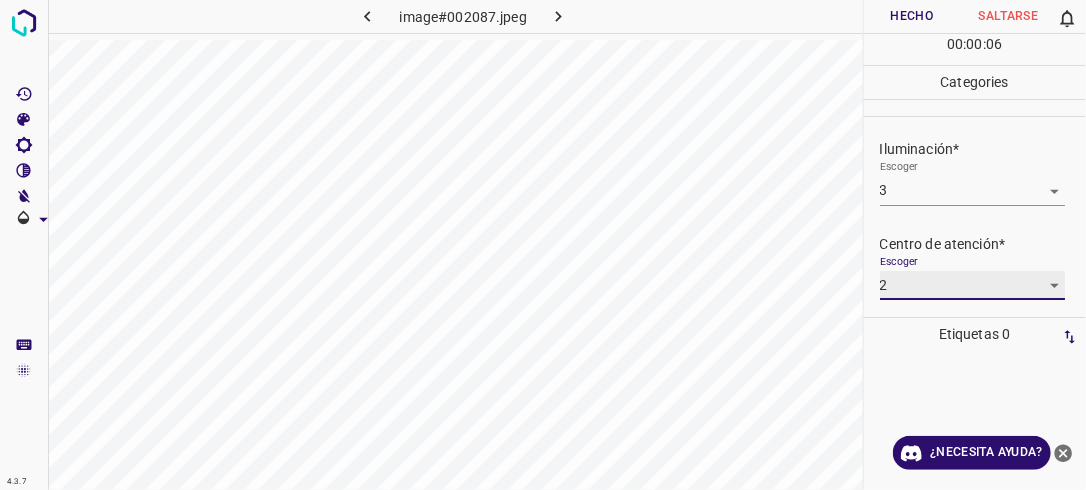 scroll, scrollTop: 95, scrollLeft: 0, axis: vertical 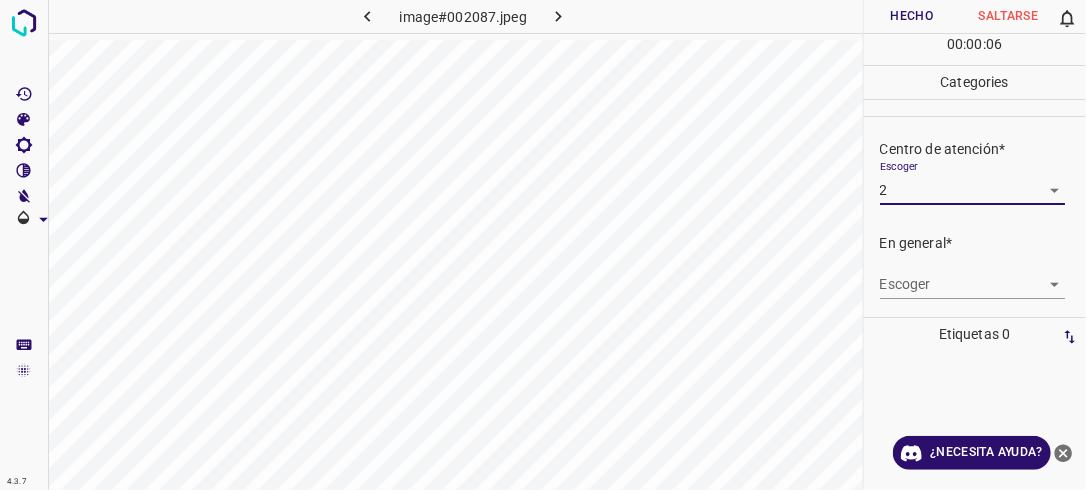click on "4.3.7 image#002087.jpeg Hecho Saltarse 0 00   : 00   : 06   Categories Iluminación*  Escoger 3 3 Centro de atención*  Escoger 2 2 En general*  Escoger ​ Etiquetas 0 Categories 1 Lighting 2 Focus 3 Overall Tools Espacio Cambiar entre modos (Dibujar y Editar) Yo Etiquetado automático R Restaurar zoom M Acercar N Alejar Borrar Eliminar etiqueta de selección Filtros Z Restaurar filtros X Filtro de saturación C Filtro de brillo V Filtro de contraste B Filtro de escala de grises General O Descargar ¿Necesita ayuda? -Mensaje de texto -Esconder -Borrar" at bounding box center [543, 245] 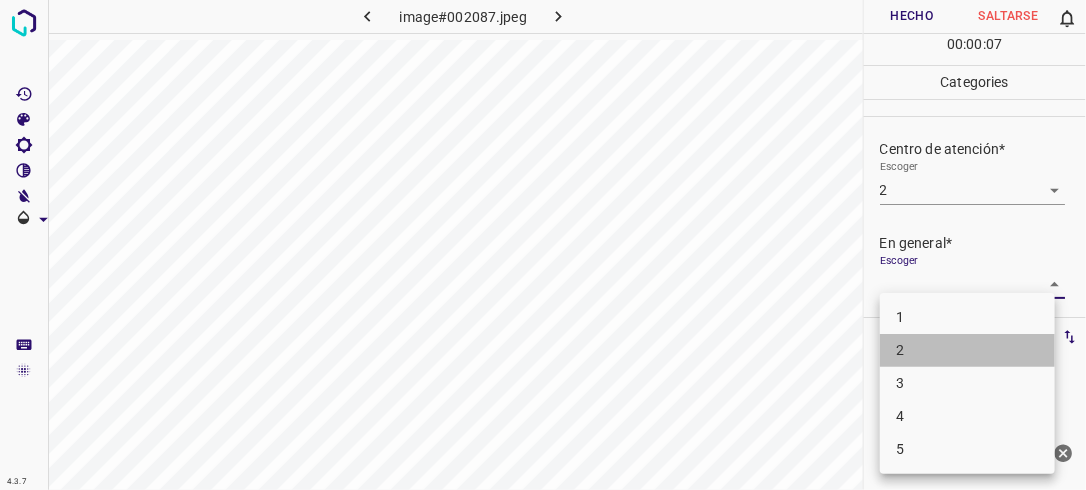click on "2" at bounding box center [967, 350] 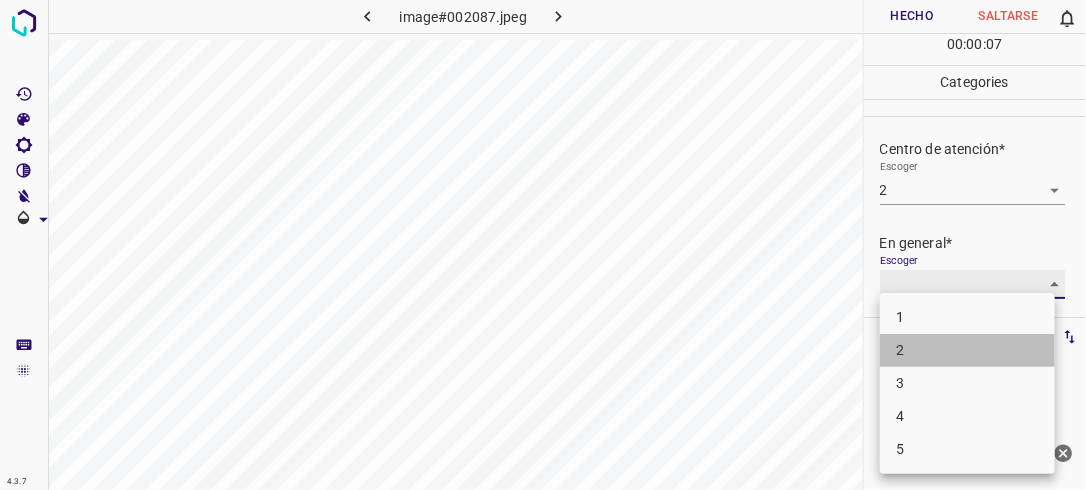 type on "2" 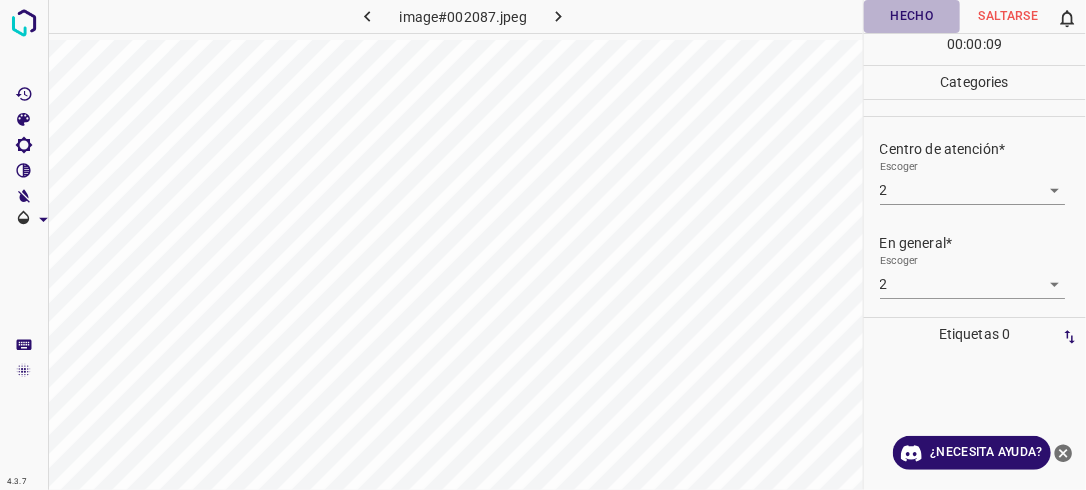 click on "Hecho" at bounding box center [912, 16] 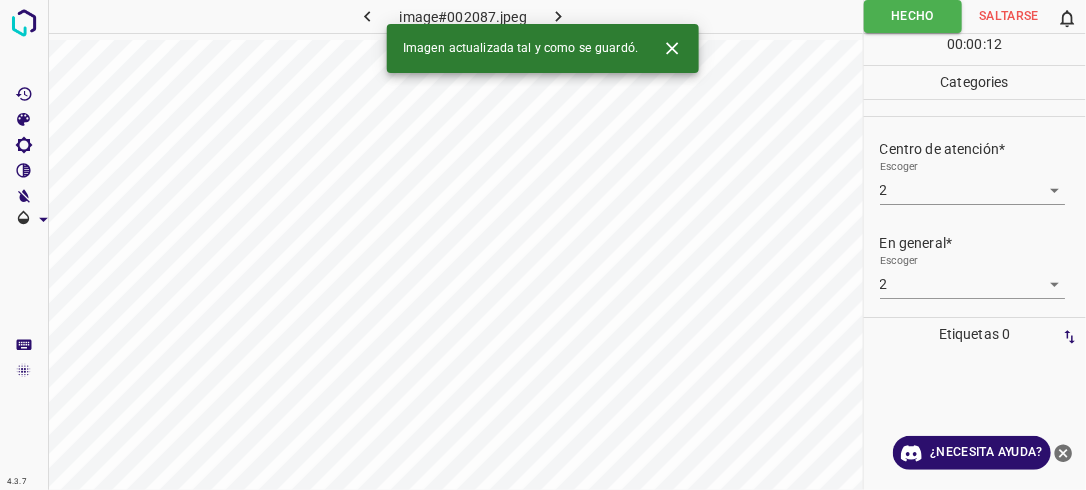 click at bounding box center (559, 16) 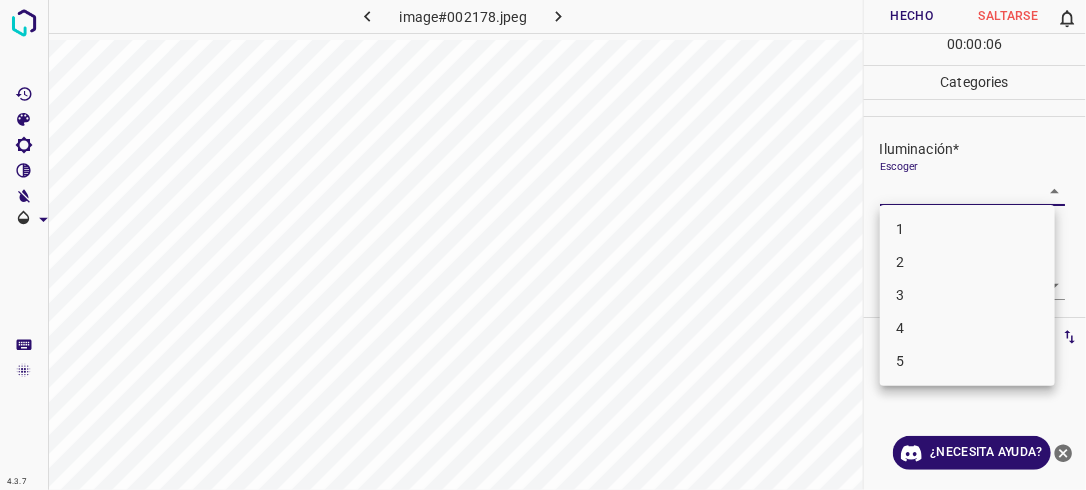 click on "4.3.7 image#002178.jpeg Hecho Saltarse 0 00   : 00   : 06   Categories Iluminación*  Escoger ​ Centro de atención*  Escoger ​ En general*  Escoger ​ Etiquetas 0 Categories 1 Lighting 2 Focus 3 Overall Tools Espacio Cambiar entre modos (Dibujar y Editar) Yo Etiquetado automático R Restaurar zoom M Acercar N Alejar Borrar Eliminar etiqueta de selección Filtros Z Restaurar filtros X Filtro de saturación C Filtro de brillo V Filtro de contraste B Filtro de escala de grises General O Descargar ¿Necesita ayuda? -Mensaje de texto -Esconder -Borrar 1 2 3 4 5" at bounding box center [543, 245] 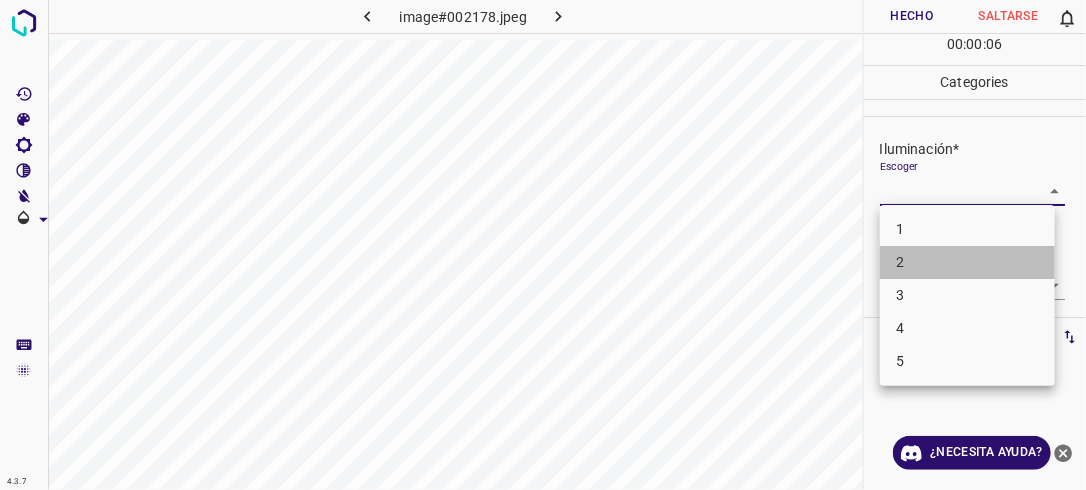 click on "2" at bounding box center [967, 262] 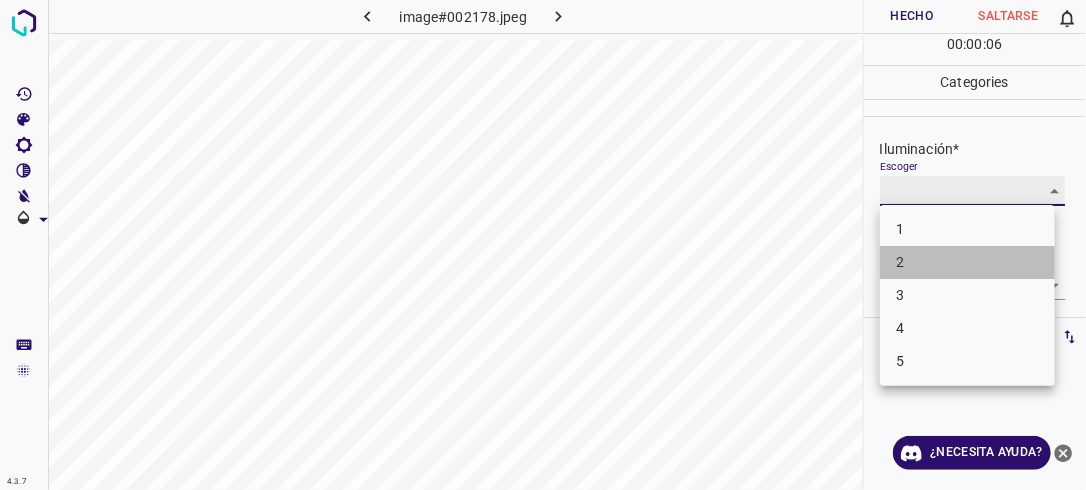 type on "2" 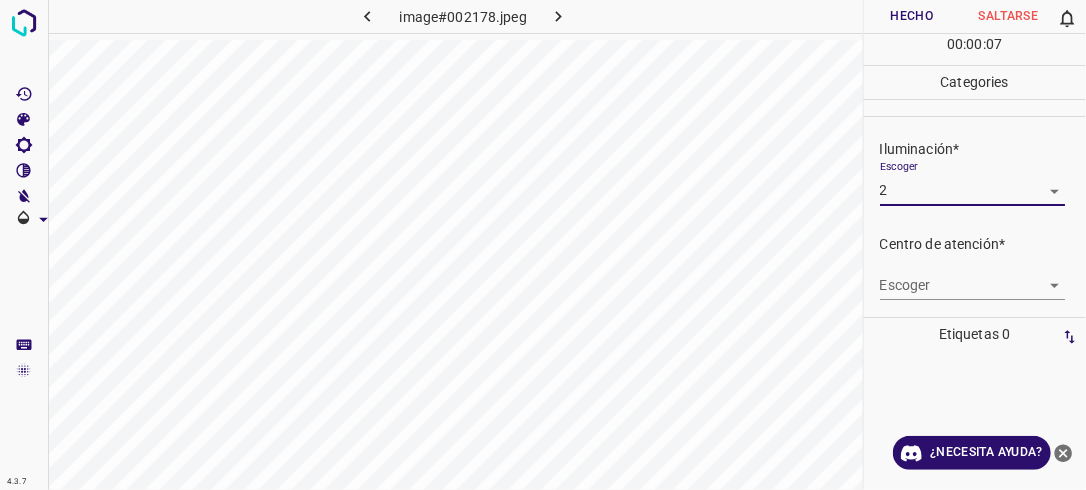click on "4.3.7 image#002178.jpeg Hecho Saltarse 0 00   : 00   : 07   Categories Iluminación*  Escoger 2 2 Centro de atención*  Escoger ​ En general*  Escoger ​ Etiquetas 0 Categories 1 Lighting 2 Focus 3 Overall Tools Espacio Cambiar entre modos (Dibujar y Editar) Yo Etiquetado automático R Restaurar zoom M Acercar N Alejar Borrar Eliminar etiqueta de selección Filtros Z Restaurar filtros X Filtro de saturación C Filtro de brillo V Filtro de contraste B Filtro de escala de grises General O Descargar ¿Necesita ayuda? -Mensaje de texto -Esconder -Borrar" at bounding box center (543, 245) 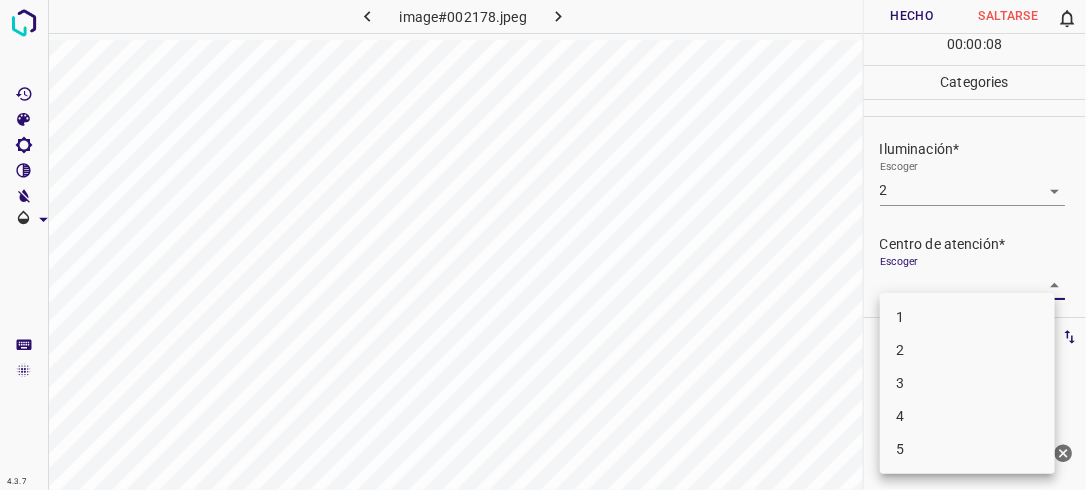 click on "2" at bounding box center [967, 350] 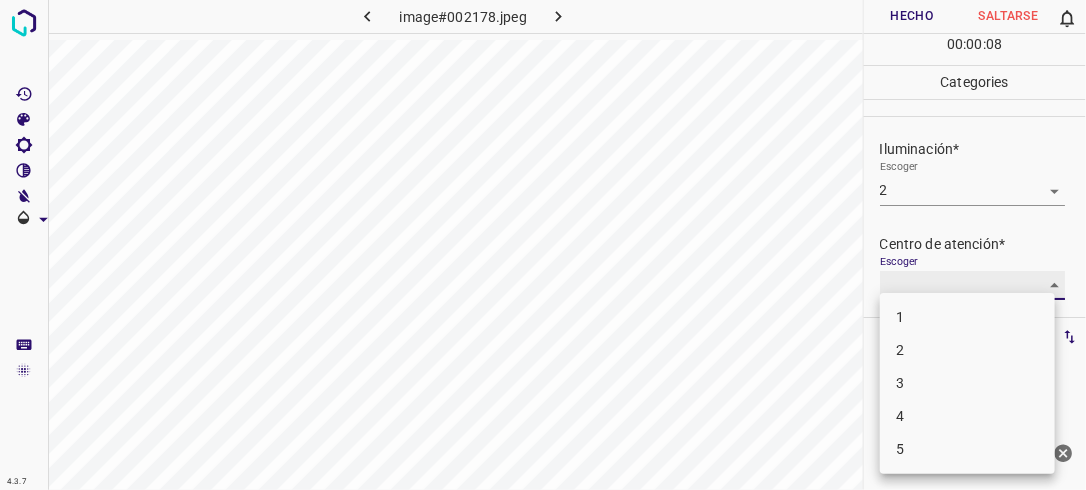 type on "2" 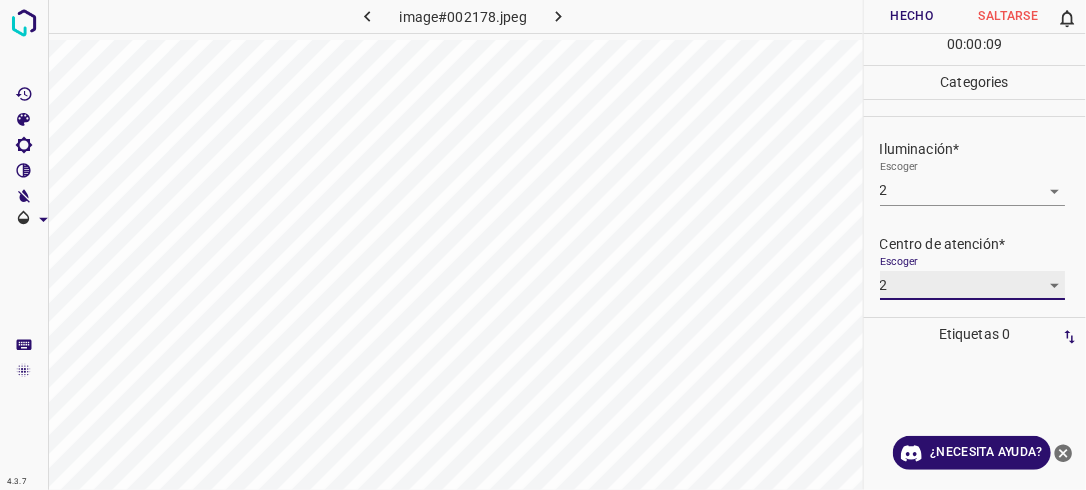 scroll, scrollTop: 88, scrollLeft: 0, axis: vertical 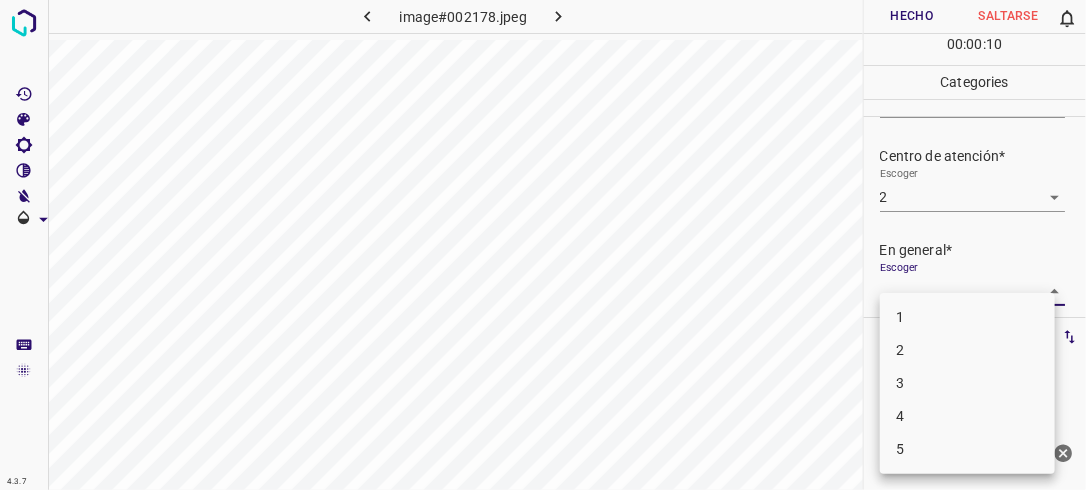 click on "4.3.7 image#002178.jpeg Hecho Saltarse 0 00   : 00   : 10   Categories Iluminación*  Escoger 2 2 Centro de atención*  Escoger 2 2 En general*  Escoger ​ Etiquetas 0 Categories 1 Lighting 2 Focus 3 Overall Tools Espacio Cambiar entre modos (Dibujar y Editar) Yo Etiquetado automático R Restaurar zoom M Acercar N Alejar Borrar Eliminar etiqueta de selección Filtros Z Restaurar filtros X Filtro de saturación C Filtro de brillo V Filtro de contraste B Filtro de escala de grises General O Descargar ¿Necesita ayuda? -Mensaje de texto -Esconder -Borrar 1 2 3 4 5" at bounding box center [543, 245] 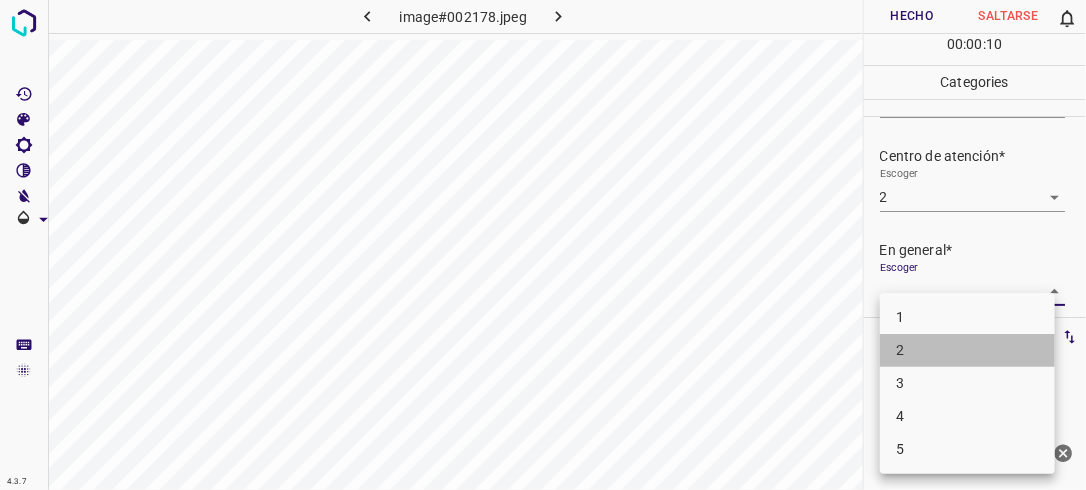click on "2" at bounding box center (967, 350) 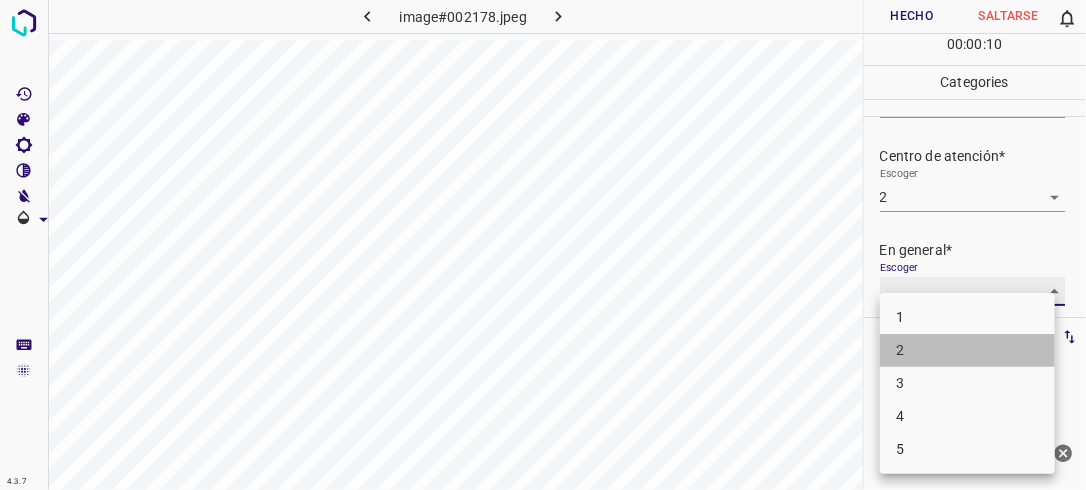 type on "2" 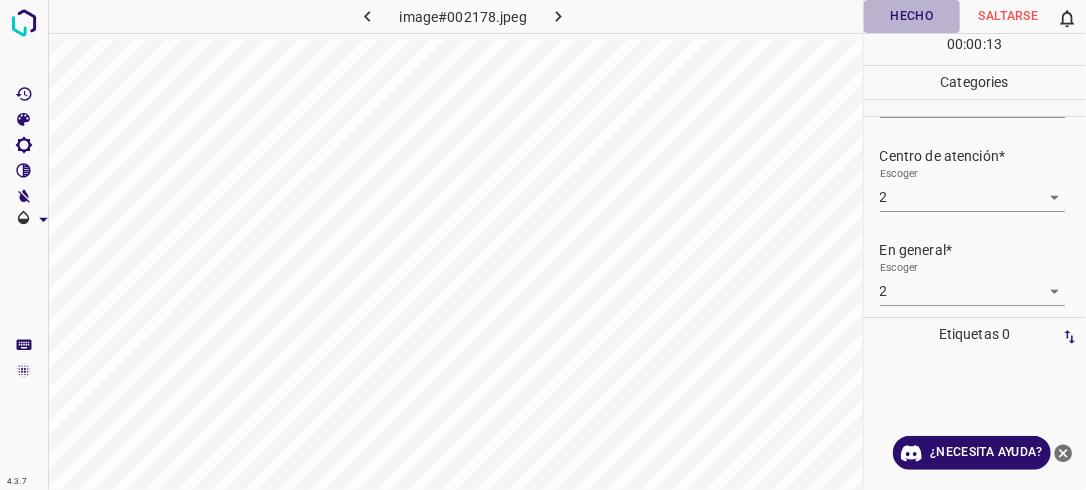 click on "Hecho" at bounding box center [912, 16] 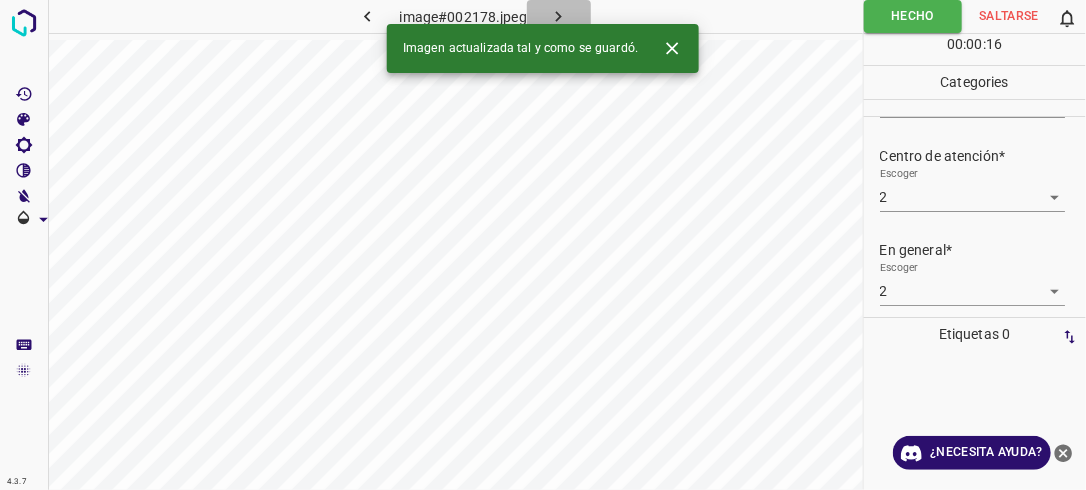 click 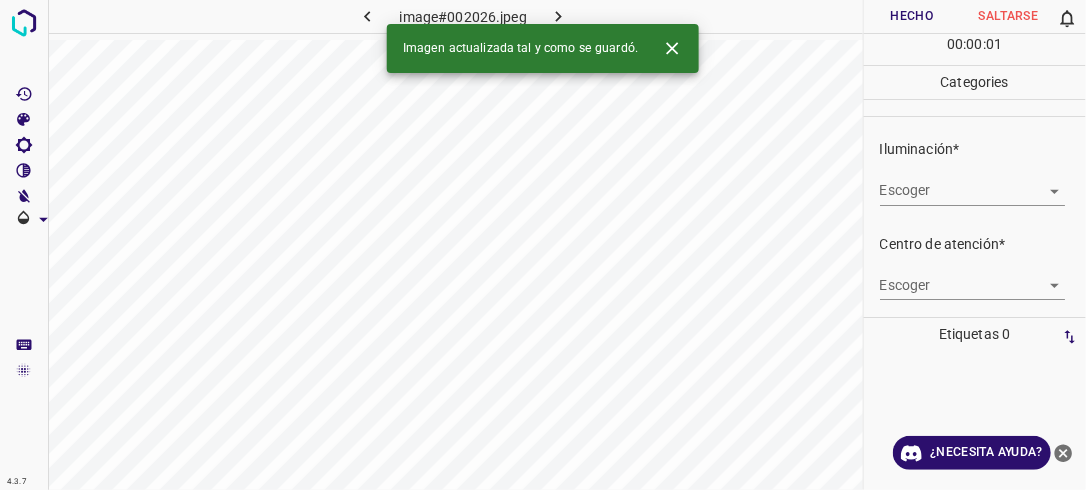 click on "4.3.7 image#002026.jpeg Hecho Saltarse 0 00   : 00   : 01   Categories Iluminación*  Escoger ​ Centro de atención*  Escoger ​ En general*  Escoger ​ Etiquetas 0 Categories 1 Lighting 2 Focus 3 Overall Tools Espacio Cambiar entre modos (Dibujar y Editar) Yo Etiquetado automático R Restaurar zoom M Acercar N Alejar Borrar Eliminar etiqueta de selección Filtros Z Restaurar filtros X Filtro de saturación C Filtro de brillo V Filtro de contraste B Filtro de escala de grises General O Descargar Imagen actualizada tal y como se guardó. ¿Necesita ayuda? -Mensaje de texto -Esconder -Borrar" at bounding box center (543, 245) 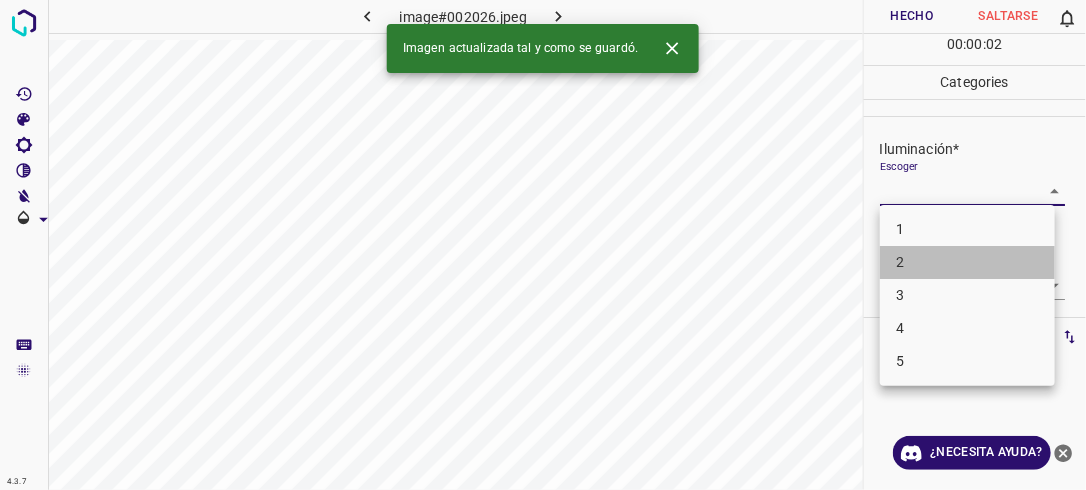 click on "2" at bounding box center [967, 262] 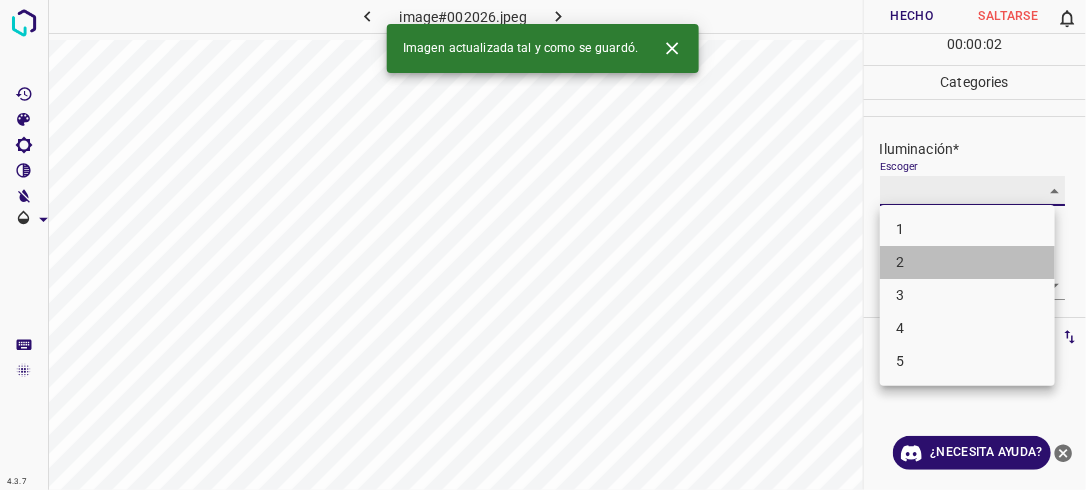 type on "2" 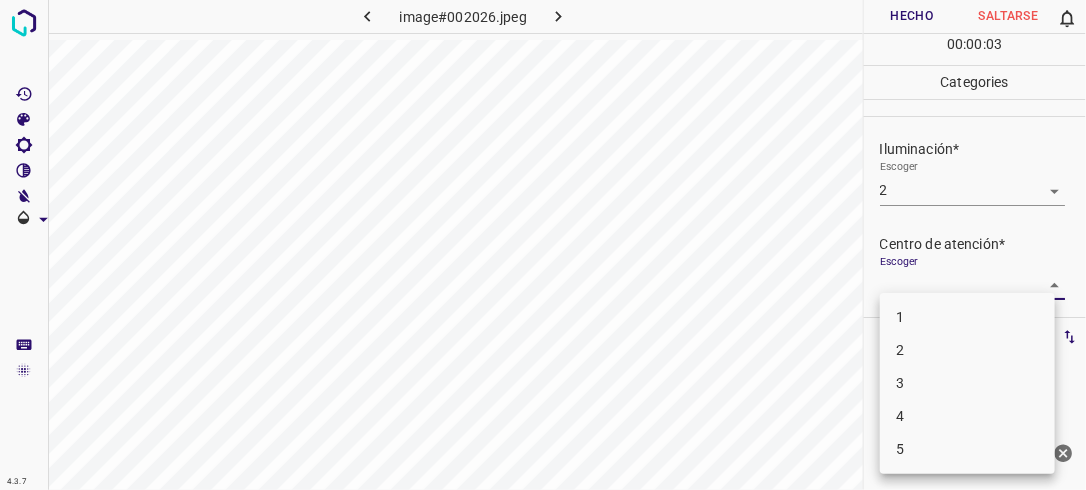 click on "4.3.7 image#002026.jpeg Hecho Saltarse 0 00   : 00   : 03   Categories Iluminación*  Escoger 2 2 Centro de atención*  Escoger ​ En general*  Escoger ​ Etiquetas 0 Categories 1 Lighting 2 Focus 3 Overall Tools Espacio Cambiar entre modos (Dibujar y Editar) Yo Etiquetado automático R Restaurar zoom M Acercar N Alejar Borrar Eliminar etiqueta de selección Filtros Z Restaurar filtros X Filtro de saturación C Filtro de brillo V Filtro de contraste B Filtro de escala de grises General O Descargar ¿Necesita ayuda? -Mensaje de texto -Esconder -Borrar 1 2 3 4 5" at bounding box center [543, 245] 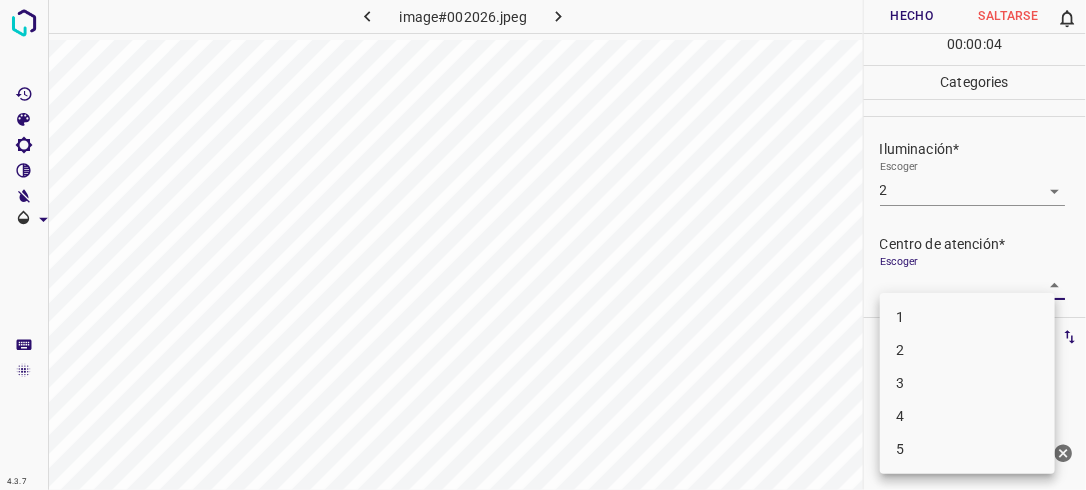 click on "2" at bounding box center (967, 350) 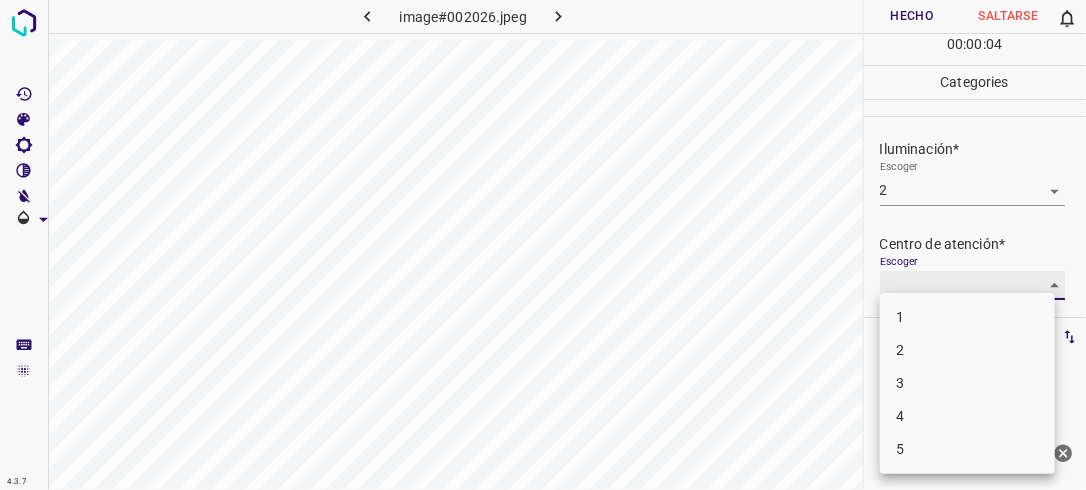 type on "2" 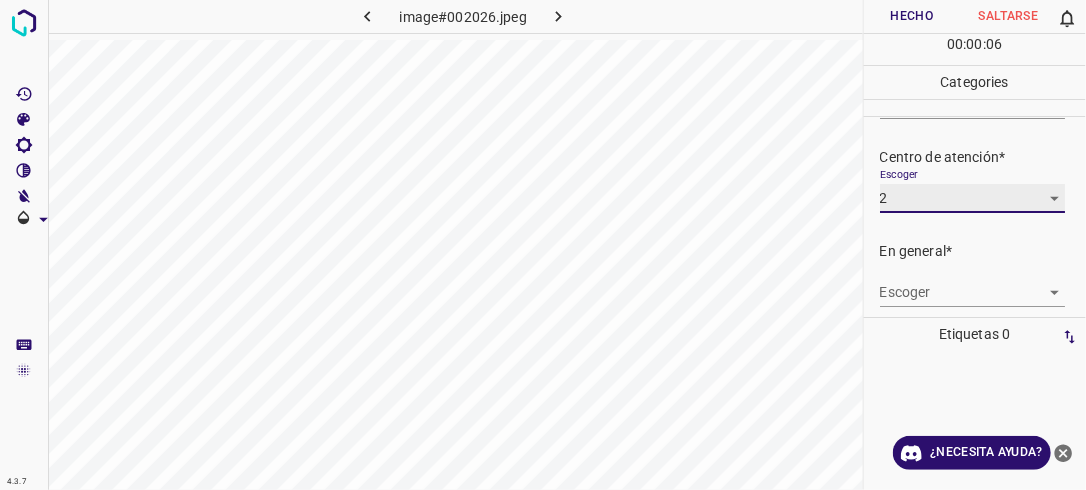 scroll, scrollTop: 98, scrollLeft: 0, axis: vertical 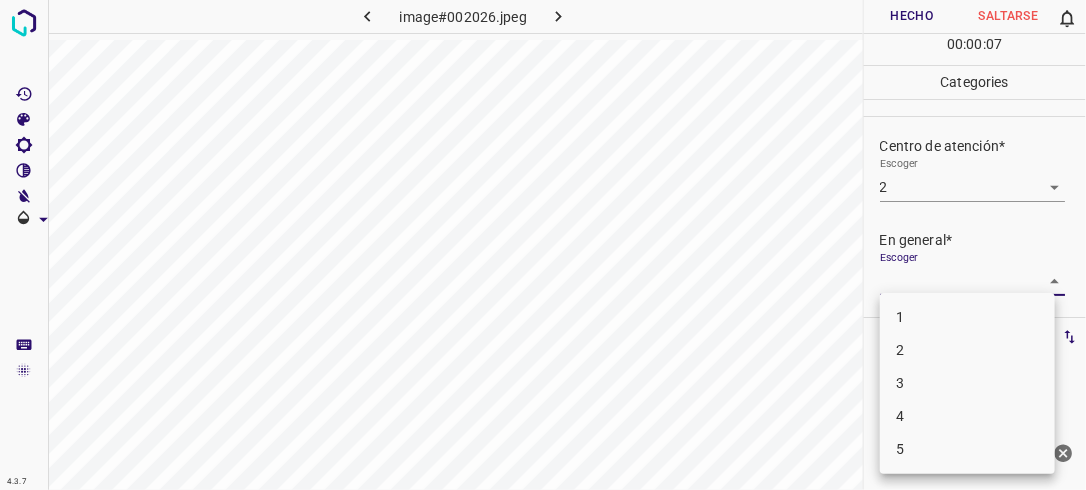 click on "4.3.7 image#002026.jpeg Hecho Saltarse 0 00   : 00   : 07   Categories Iluminación*  Escoger 2 2 Centro de atención*  Escoger 2 2 En general*  Escoger ​ Etiquetas 0 Categories 1 Lighting 2 Focus 3 Overall Tools Espacio Cambiar entre modos (Dibujar y Editar) Yo Etiquetado automático R Restaurar zoom M Acercar N Alejar Borrar Eliminar etiqueta de selección Filtros Z Restaurar filtros X Filtro de saturación C Filtro de brillo V Filtro de contraste B Filtro de escala de grises General O Descargar ¿Necesita ayuda? -Mensaje de texto -Esconder -Borrar 1 2 3 4 5" at bounding box center (543, 245) 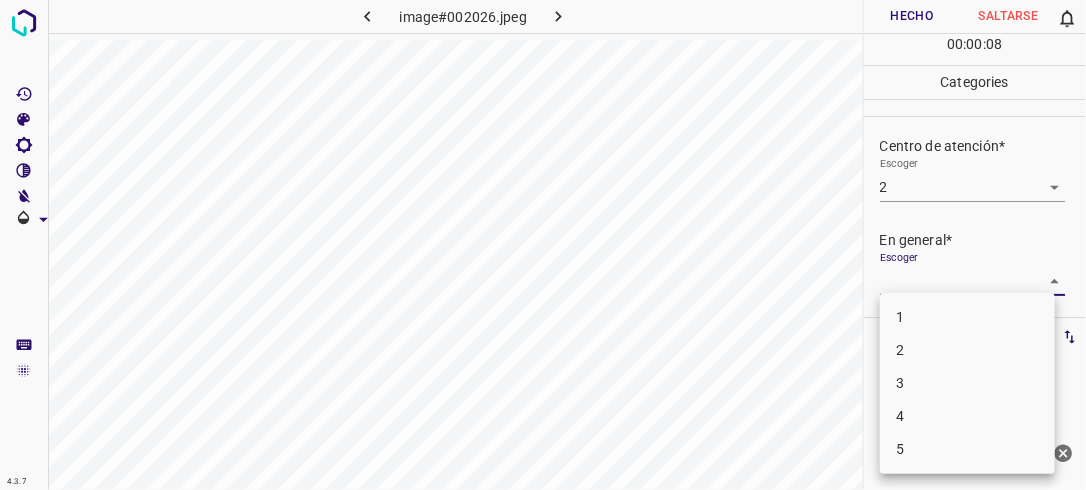 click on "2" at bounding box center (967, 350) 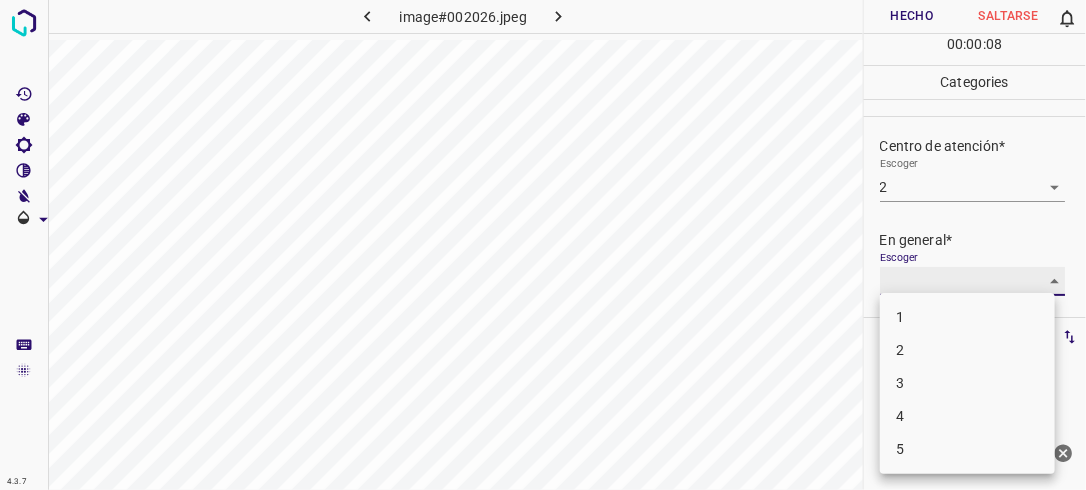 type on "2" 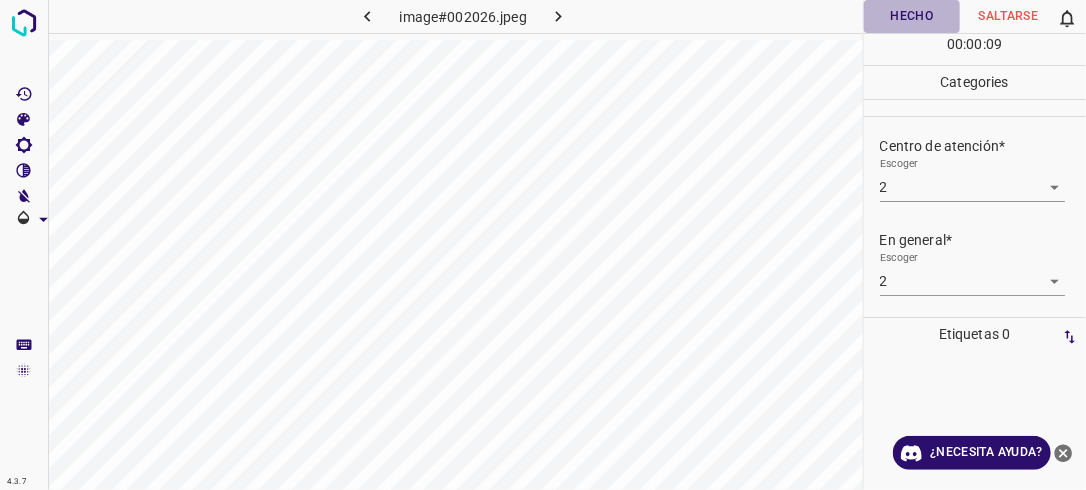 click on "Hecho" at bounding box center (912, 16) 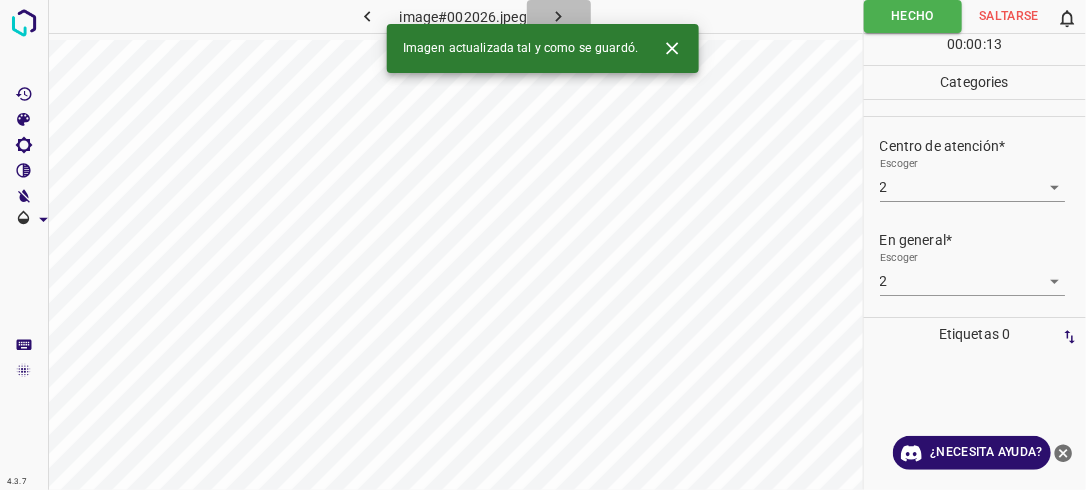 click 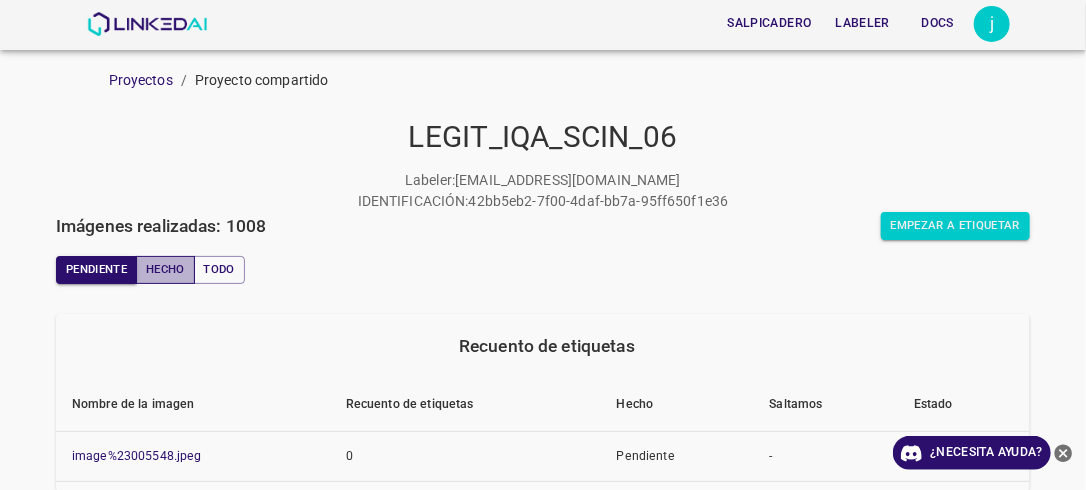 click on "Hecho" at bounding box center (165, 270) 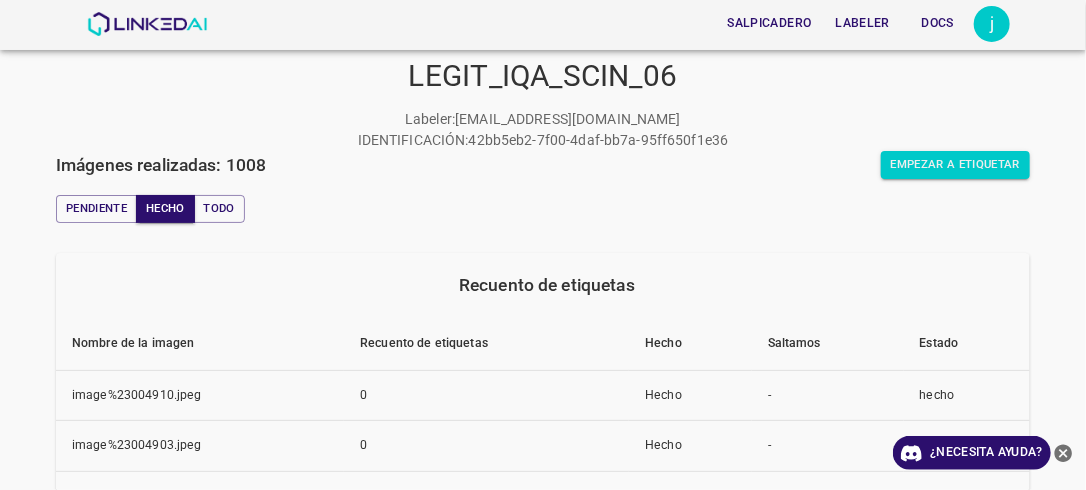 scroll, scrollTop: 55, scrollLeft: 0, axis: vertical 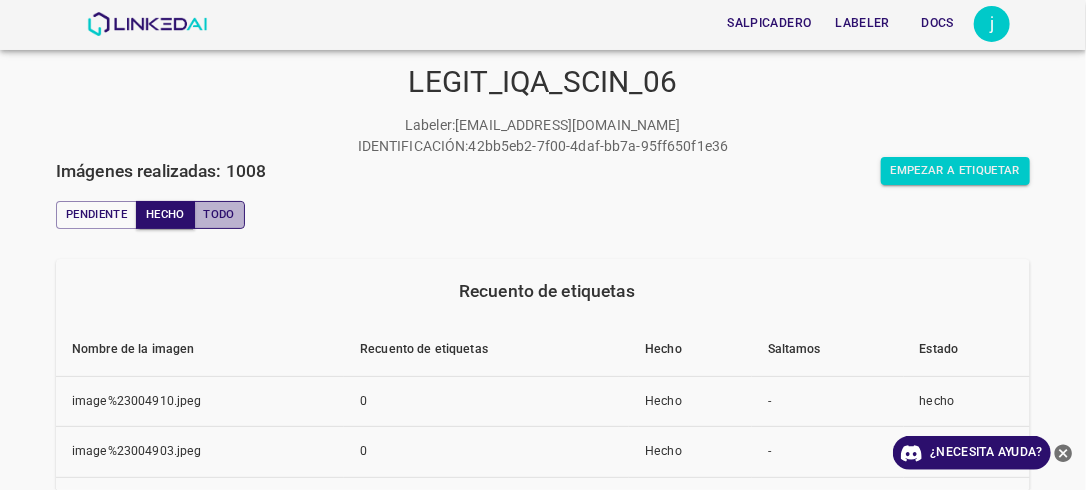 click on "Todo" at bounding box center (219, 215) 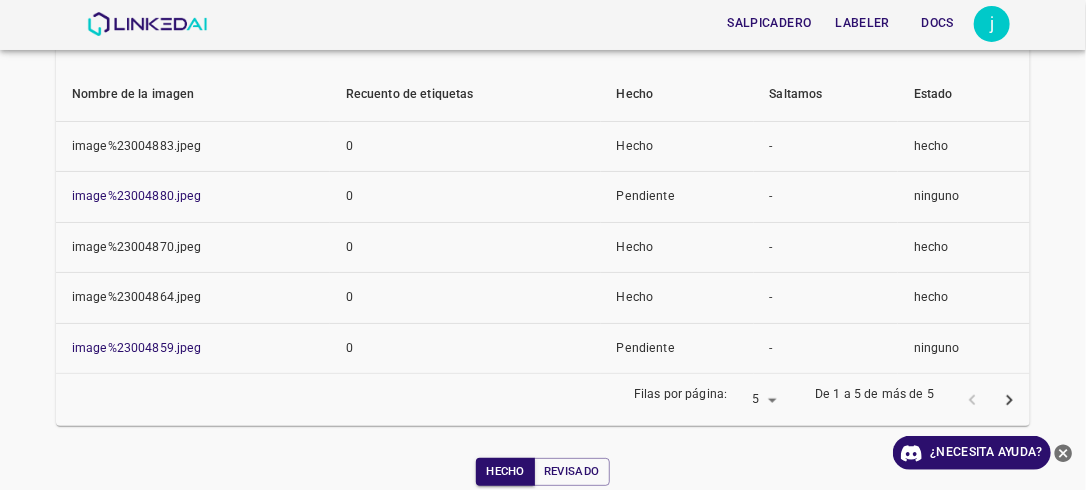 scroll, scrollTop: 355, scrollLeft: 0, axis: vertical 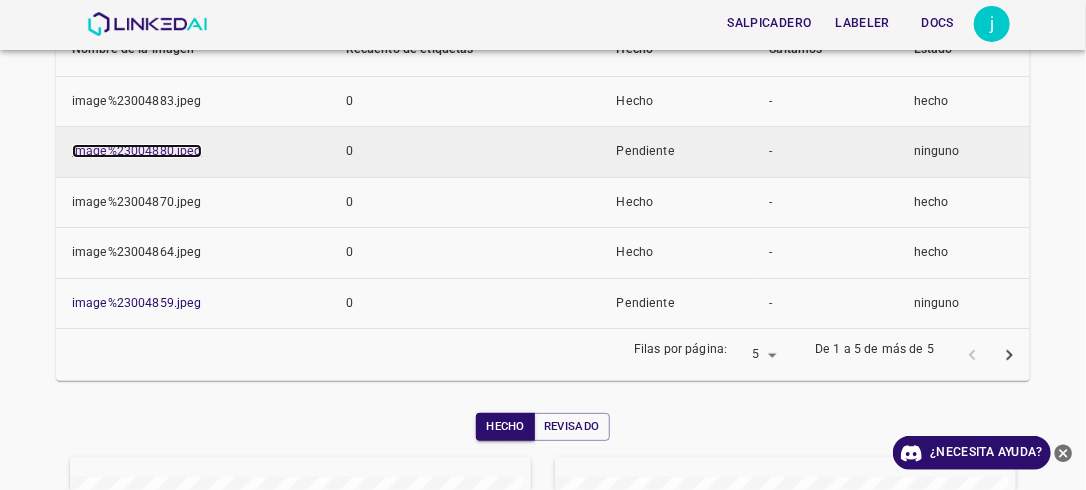 click on "image%23004880.jpeg" at bounding box center (137, 151) 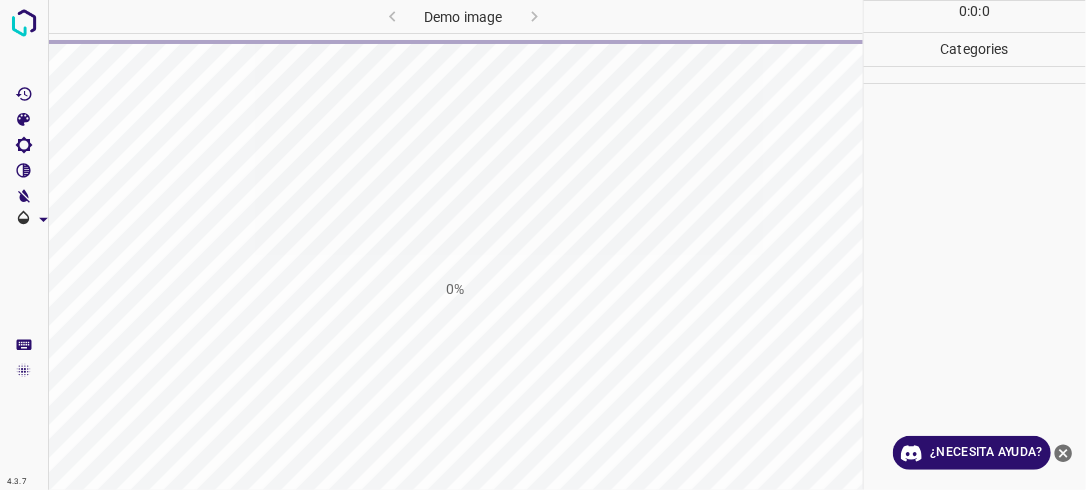 scroll, scrollTop: 0, scrollLeft: 0, axis: both 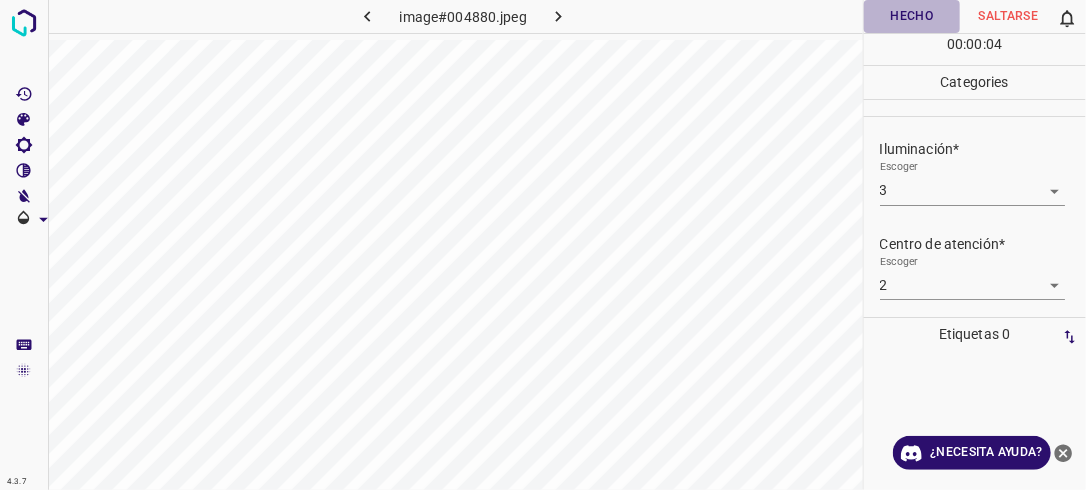 click on "Hecho" at bounding box center (912, 16) 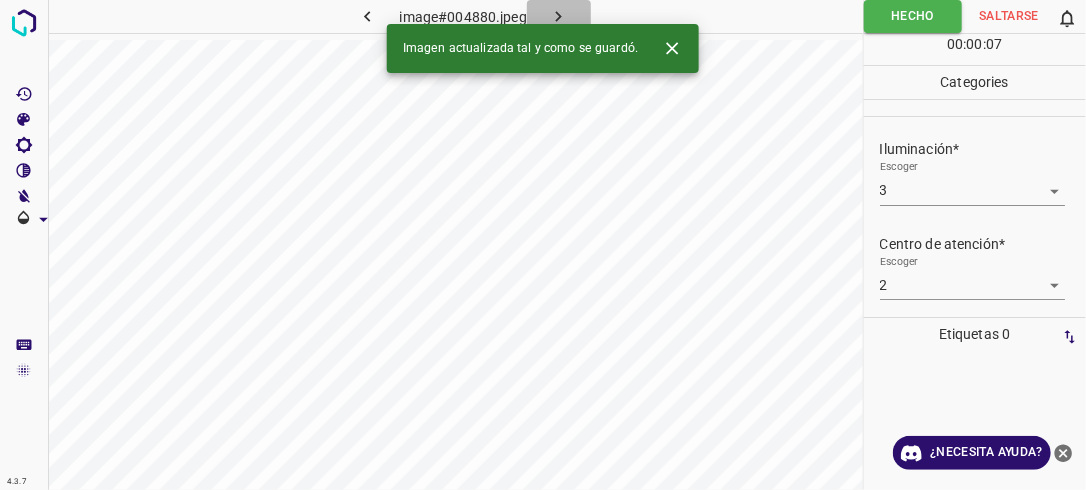 click 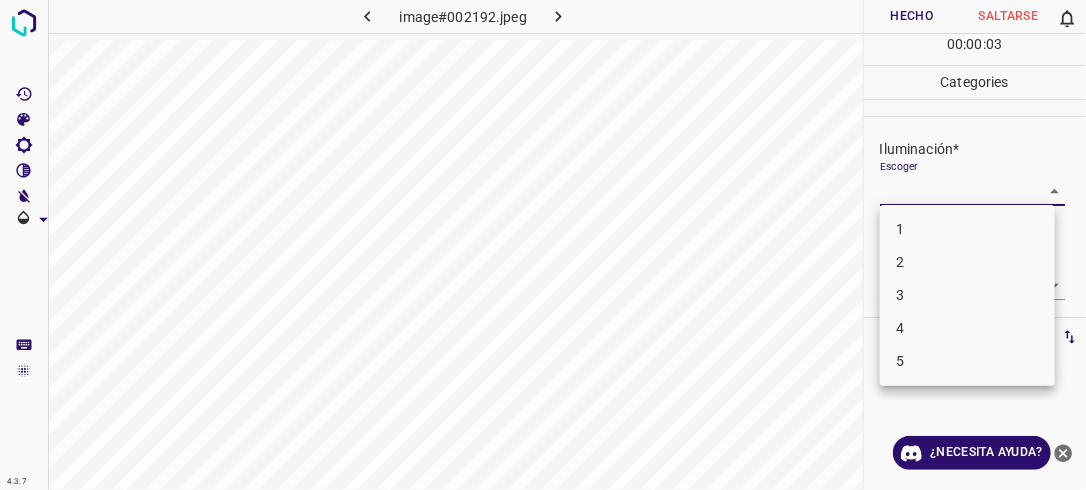 click on "4.3.7 image#002192.jpeg Hecho Saltarse 0 00   : 00   : 03   Categories Iluminación*  Escoger ​ Centro de atención*  Escoger ​ En general*  Escoger ​ Etiquetas 0 Categories 1 Lighting 2 Focus 3 Overall Tools Espacio Cambiar entre modos (Dibujar y Editar) Yo Etiquetado automático R Restaurar zoom M Acercar N Alejar Borrar Eliminar etiqueta de selección Filtros Z Restaurar filtros X Filtro de saturación C Filtro de brillo V Filtro de contraste B Filtro de escala de grises General O Descargar ¿Necesita ayuda? -Mensaje de texto -Esconder -Borrar 1 2 3 4 5" at bounding box center [543, 245] 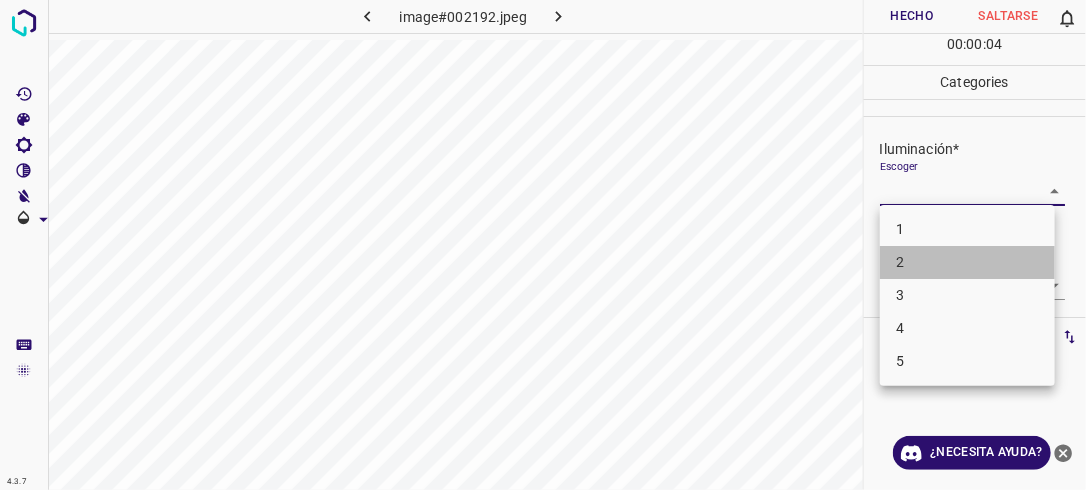 click on "2" at bounding box center (967, 262) 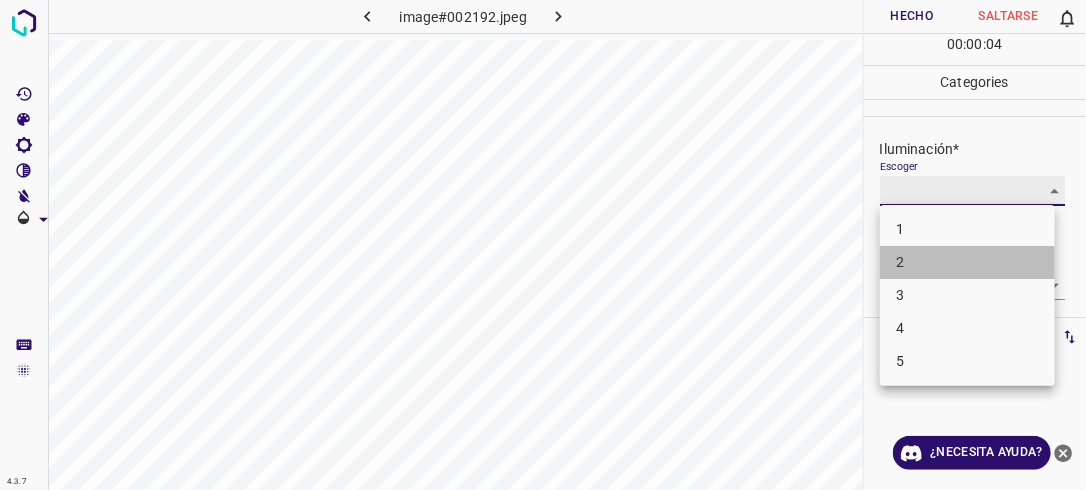 type on "2" 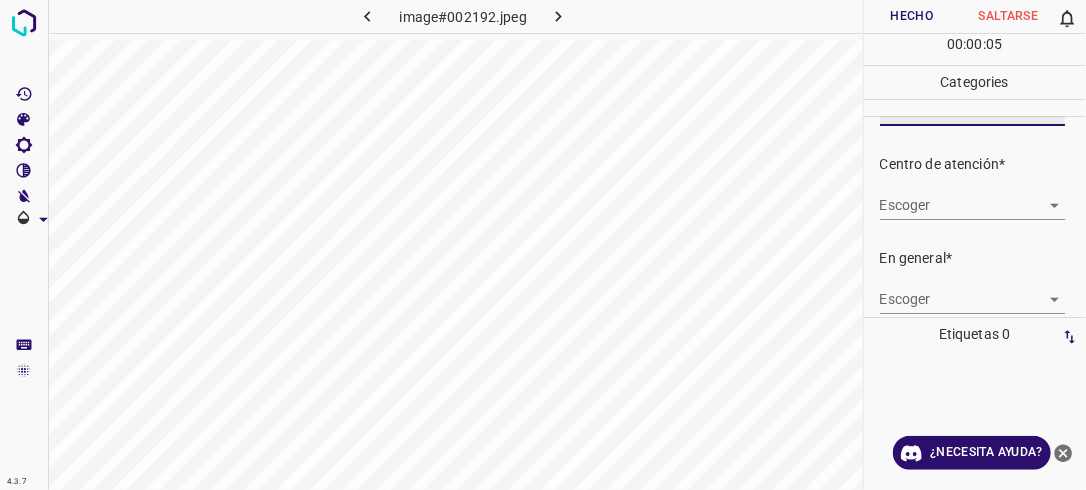 scroll, scrollTop: 84, scrollLeft: 0, axis: vertical 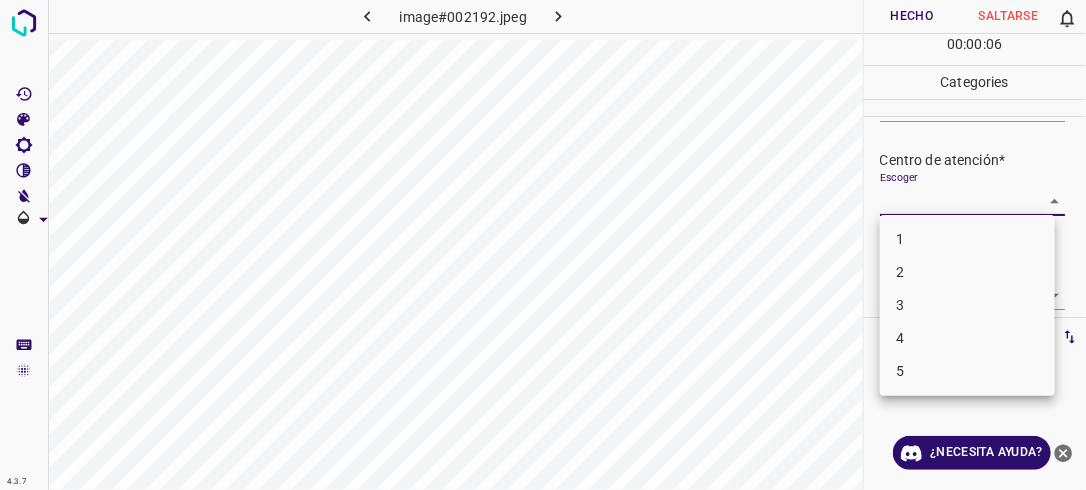 drag, startPoint x: 1045, startPoint y: 198, endPoint x: 1036, endPoint y: 243, distance: 45.891174 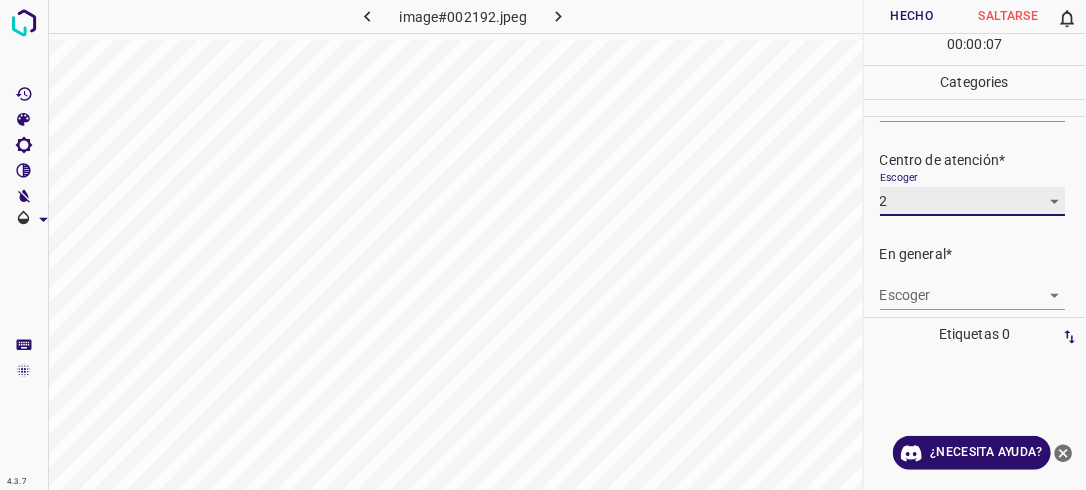 type on "2" 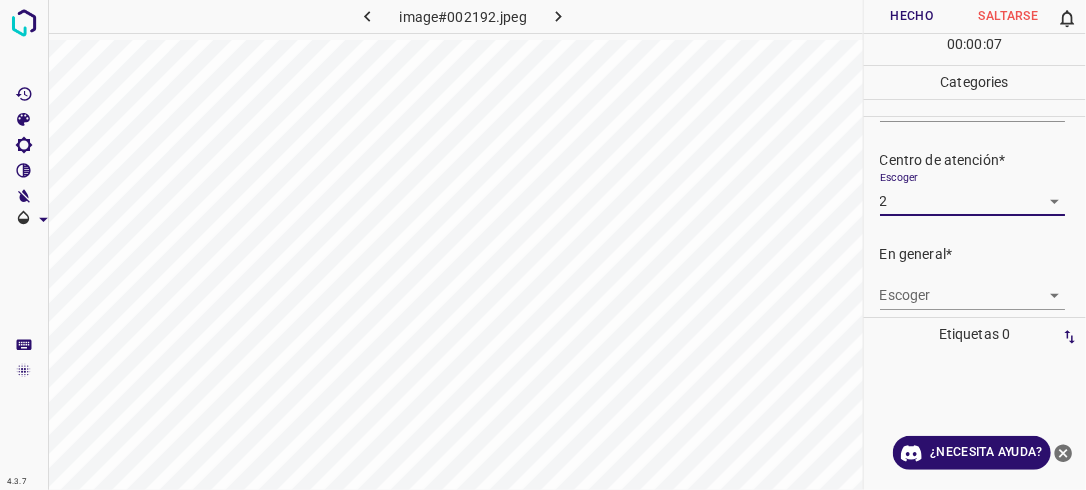 click on "4.3.7 image#002192.jpeg Hecho Saltarse 0 00   : 00   : 07   Categories Iluminación*  Escoger 2 2 Centro de atención*  Escoger 2 2 En general*  Escoger ​ Etiquetas 0 Categories 1 Lighting 2 Focus 3 Overall Tools Espacio Cambiar entre modos (Dibujar y Editar) Yo Etiquetado automático R Restaurar zoom M Acercar N Alejar Borrar Eliminar etiqueta de selección Filtros Z Restaurar filtros X Filtro de saturación C Filtro de brillo V Filtro de contraste B Filtro de escala de grises General O Descargar ¿Necesita ayuda? -Mensaje de texto -Esconder -Borrar" at bounding box center (543, 245) 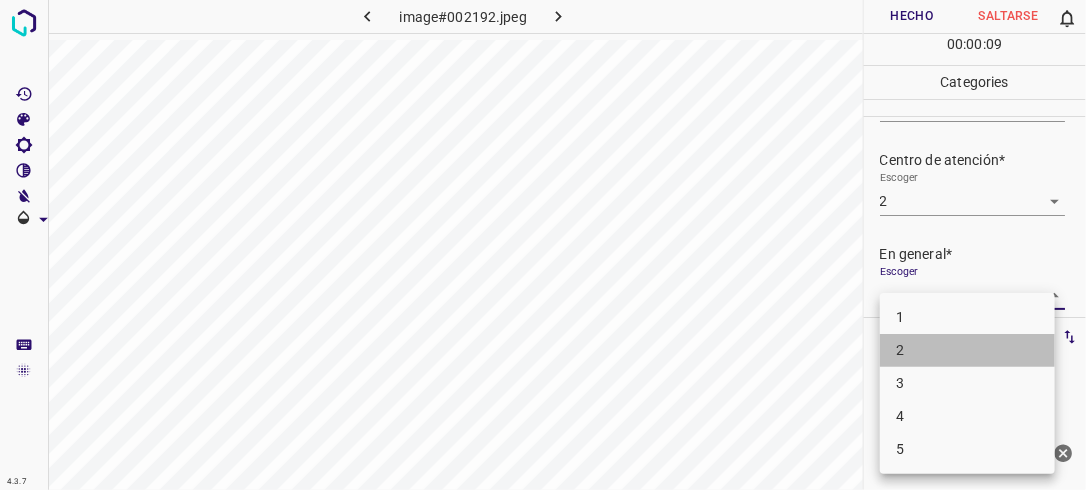 click on "2" at bounding box center [967, 350] 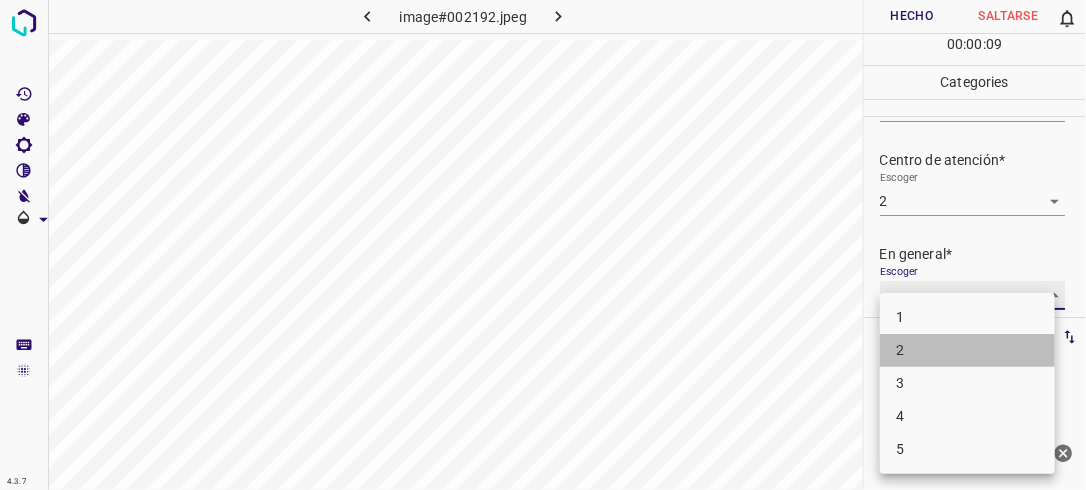 type on "2" 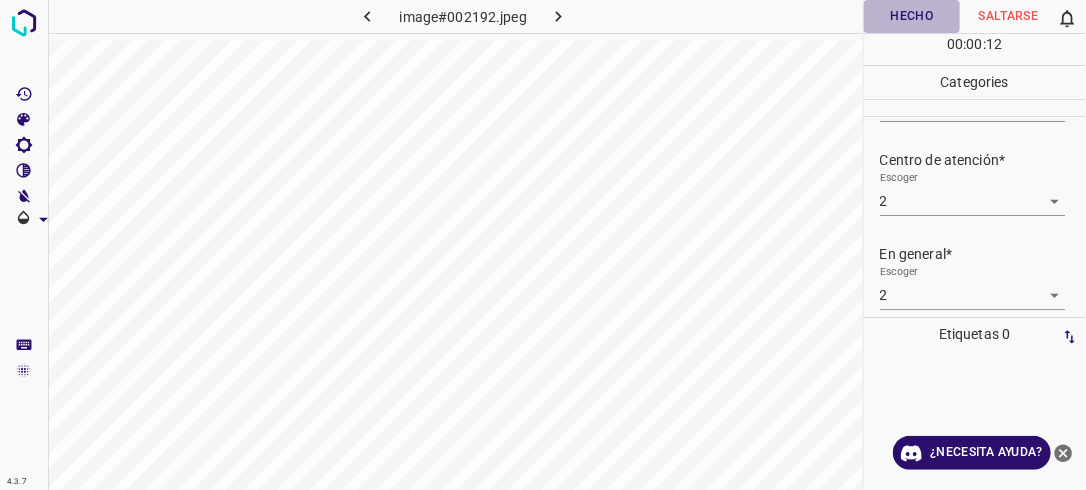 click on "Hecho" at bounding box center (912, 16) 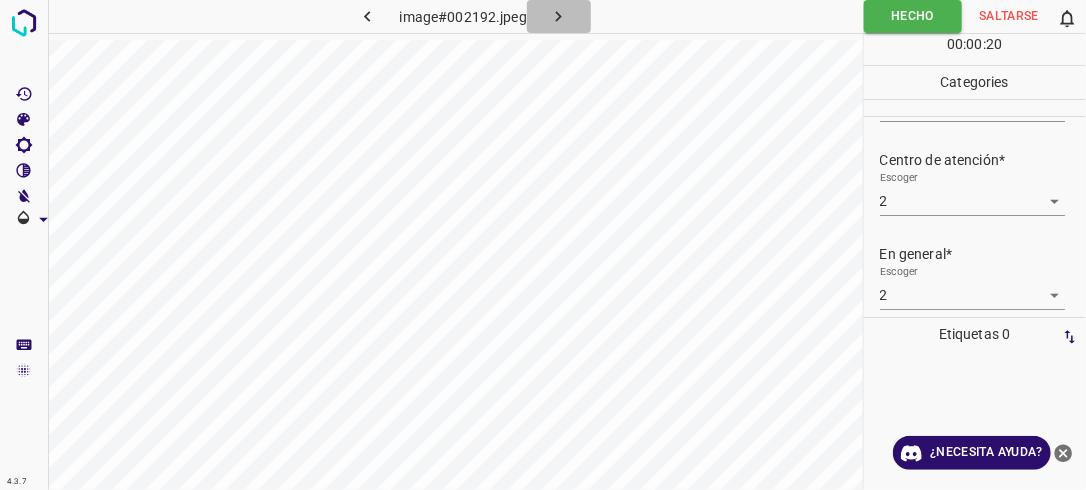 click 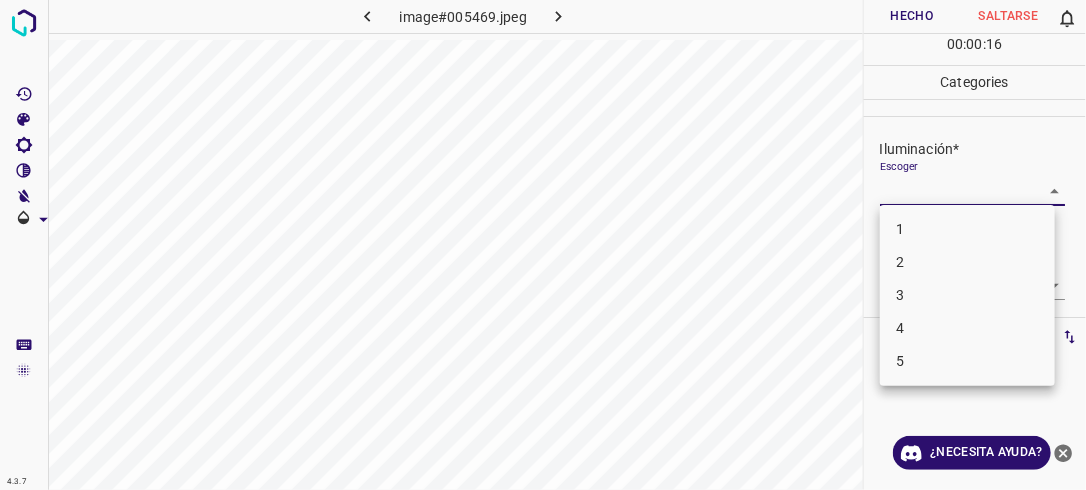 click on "4.3.7 image#005469.jpeg Hecho Saltarse 0 00   : 00   : 16   Categories Iluminación*  Escoger ​ Centro de atención*  Escoger ​ En general*  Escoger ​ Etiquetas 0 Categories 1 Lighting 2 Focus 3 Overall Tools Espacio Cambiar entre modos (Dibujar y Editar) Yo Etiquetado automático R Restaurar zoom M Acercar N Alejar Borrar Eliminar etiqueta de selección Filtros Z Restaurar filtros X Filtro de saturación C Filtro de brillo V Filtro de contraste B Filtro de escala de grises General O Descargar ¿Necesita ayuda? -Mensaje de texto -Esconder -Borrar 1 2 3 4 5" at bounding box center (543, 245) 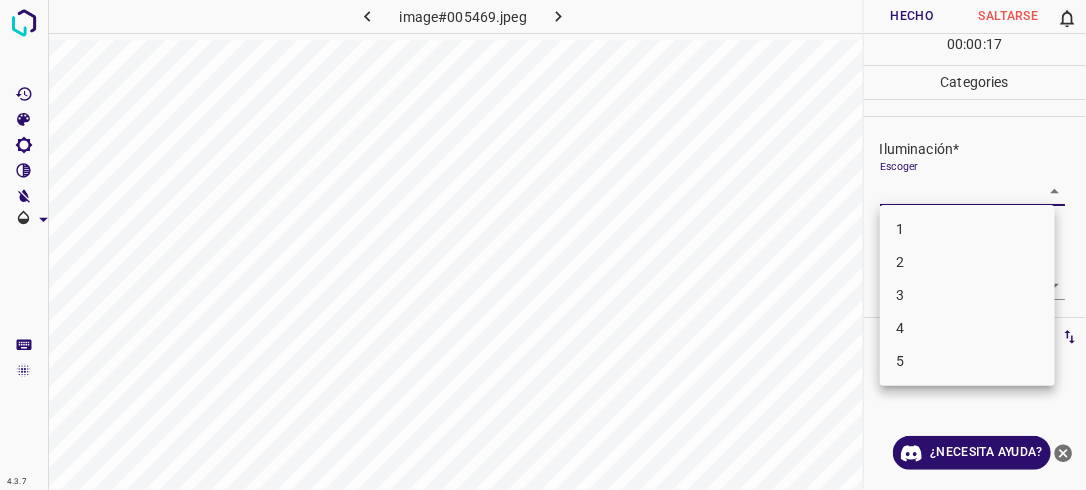 click on "2" at bounding box center (967, 262) 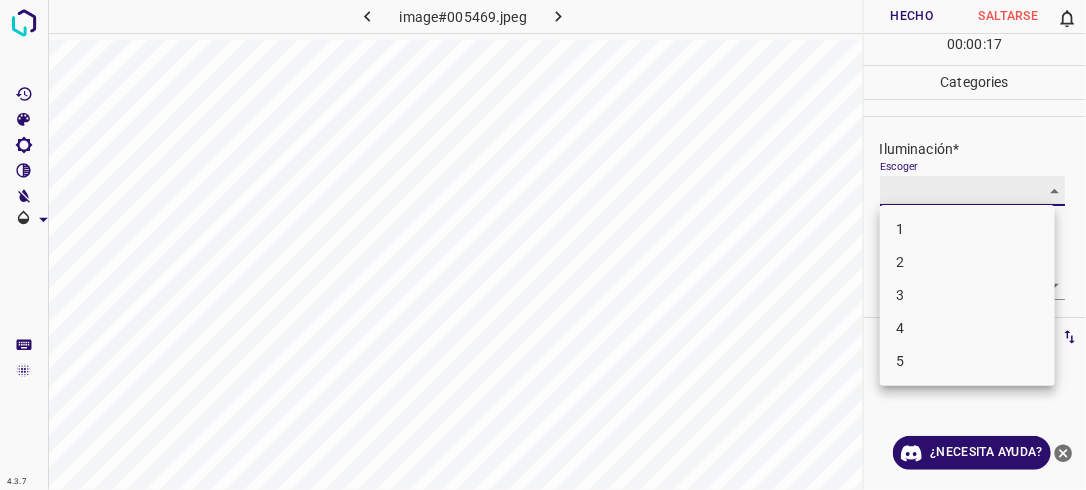 type on "2" 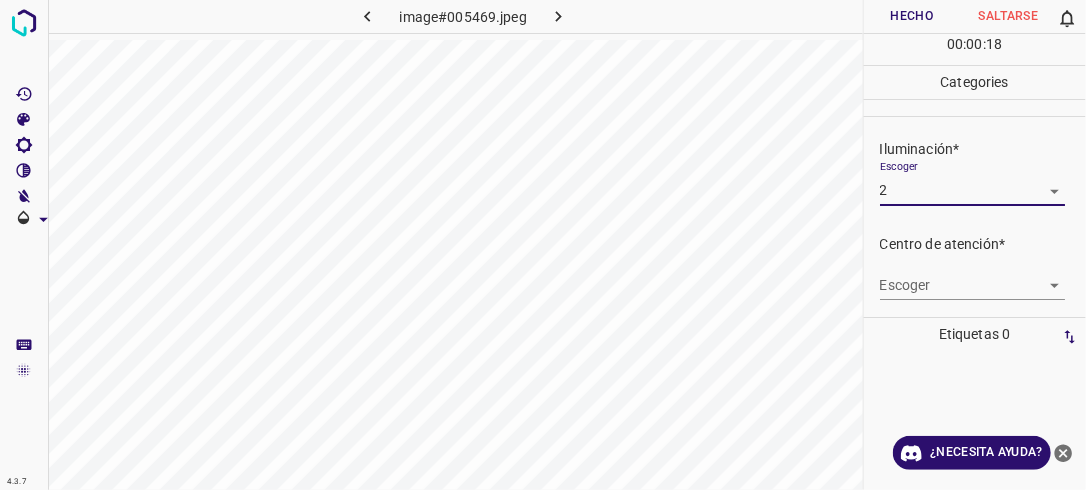 click on "4.3.7 image#005469.jpeg Hecho Saltarse 0 00   : 00   : 18   Categories Iluminación*  Escoger 2 2 Centro de atención*  Escoger ​ En general*  Escoger ​ Etiquetas 0 Categories 1 Lighting 2 Focus 3 Overall Tools Espacio Cambiar entre modos (Dibujar y Editar) Yo Etiquetado automático R Restaurar zoom M Acercar N Alejar Borrar Eliminar etiqueta de selección Filtros Z Restaurar filtros X Filtro de saturación C Filtro de brillo V Filtro de contraste B Filtro de escala de grises General O Descargar ¿Necesita ayuda? -Mensaje de texto -Esconder -Borrar" at bounding box center (543, 245) 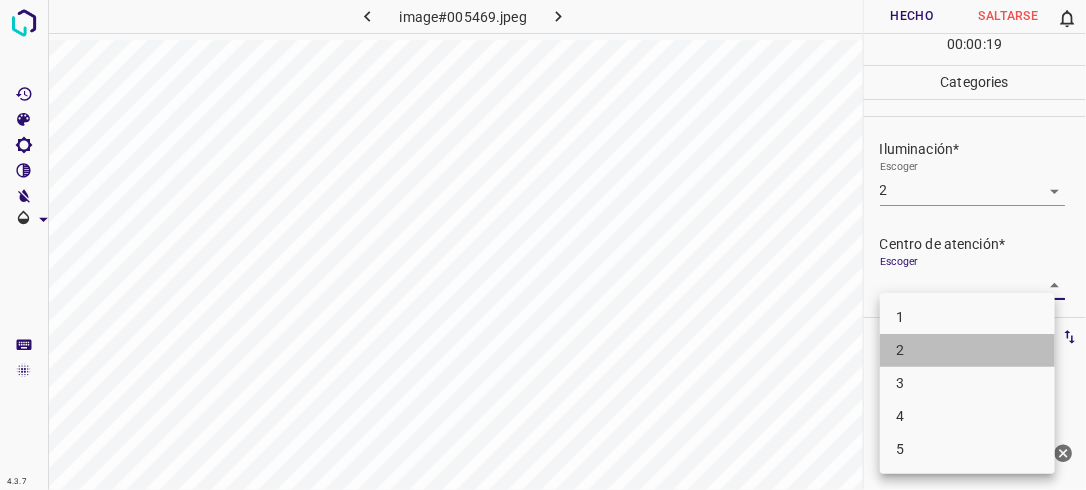 click on "2" at bounding box center (967, 350) 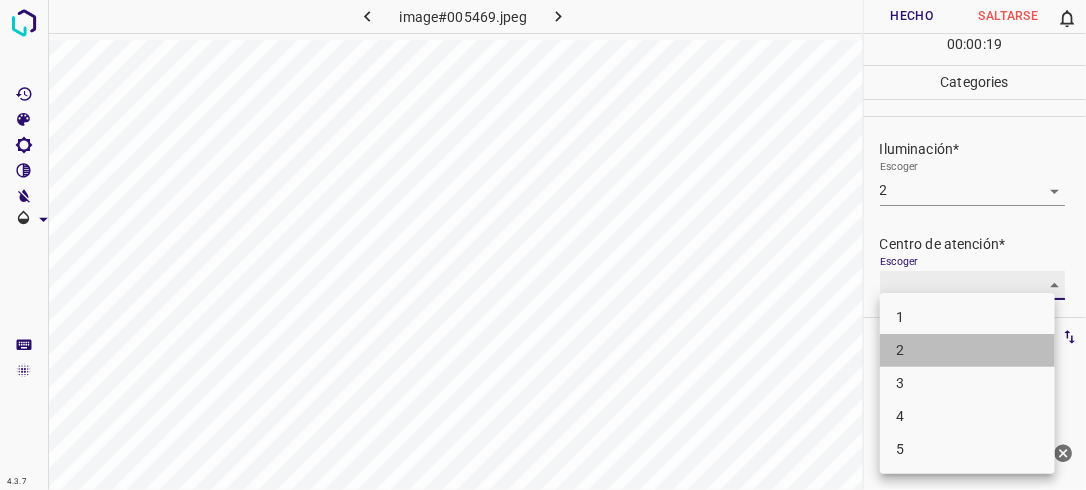 type on "2" 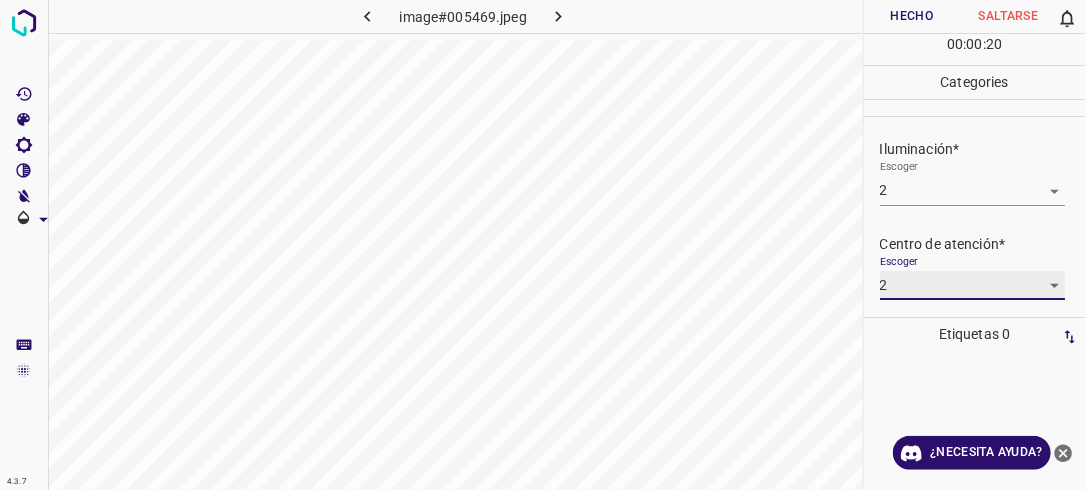scroll, scrollTop: 89, scrollLeft: 0, axis: vertical 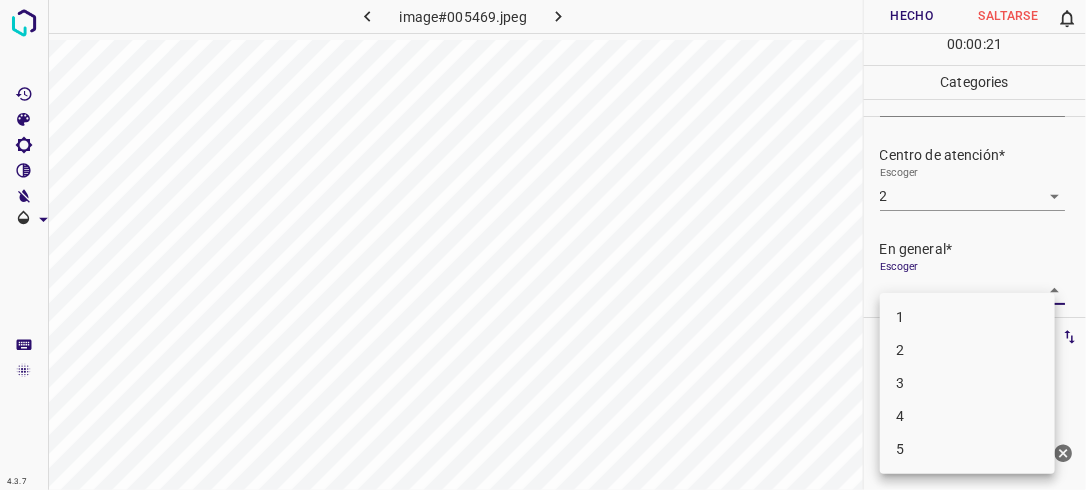 click on "4.3.7 image#005469.jpeg Hecho Saltarse 0 00   : 00   : 21   Categories Iluminación*  Escoger 2 2 Centro de atención*  Escoger 2 2 En general*  Escoger ​ Etiquetas 0 Categories 1 Lighting 2 Focus 3 Overall Tools Espacio Cambiar entre modos (Dibujar y Editar) Yo Etiquetado automático R Restaurar zoom M Acercar N Alejar Borrar Eliminar etiqueta de selección Filtros Z Restaurar filtros X Filtro de saturación C Filtro de brillo V Filtro de contraste B Filtro de escala de grises General O Descargar ¿Necesita ayuda? -Mensaje de texto -Esconder -Borrar 1 2 3 4 5" at bounding box center [543, 245] 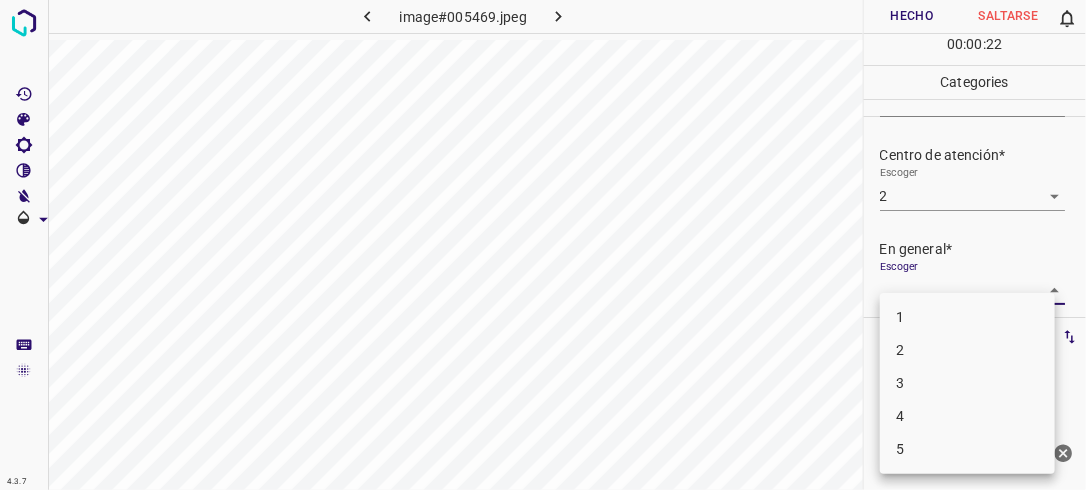 click on "2" at bounding box center [967, 350] 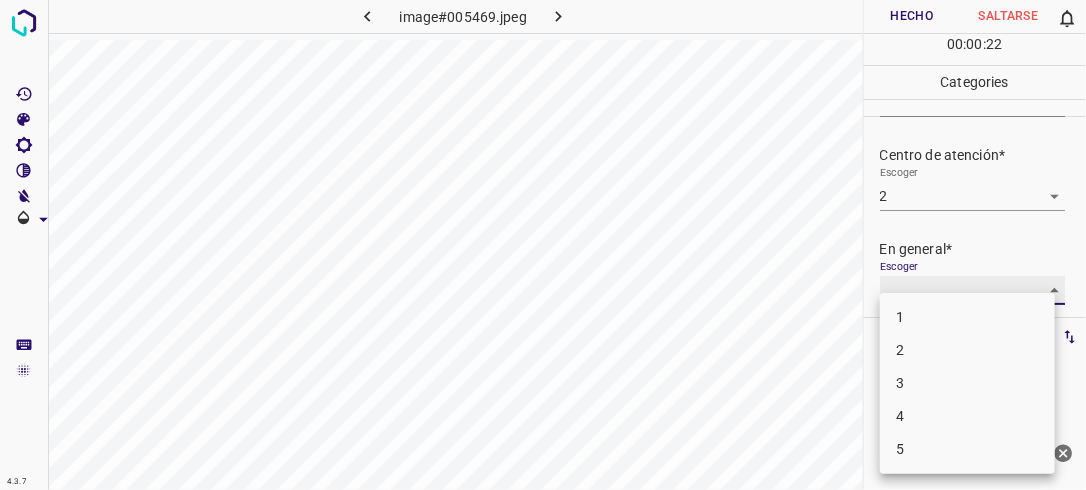 type on "2" 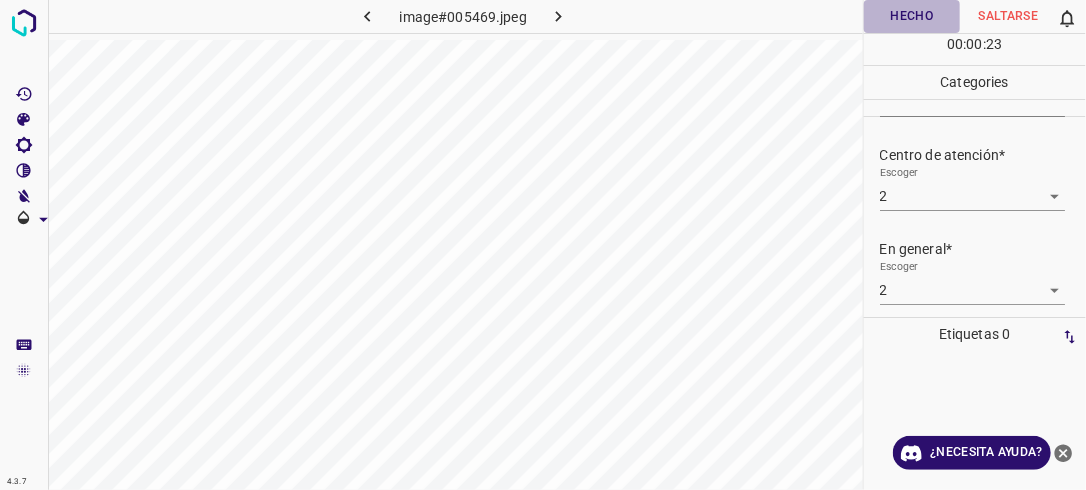 click on "Hecho" at bounding box center (912, 16) 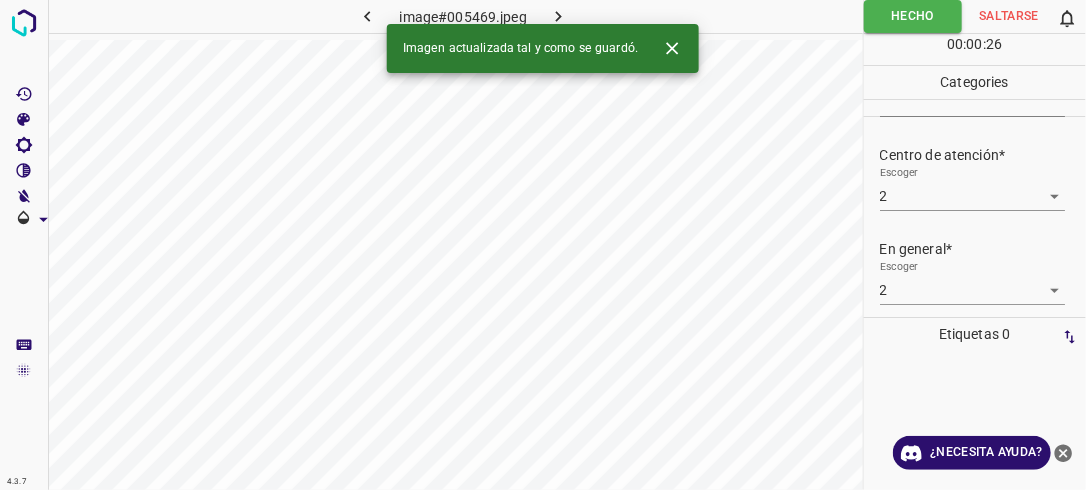 click 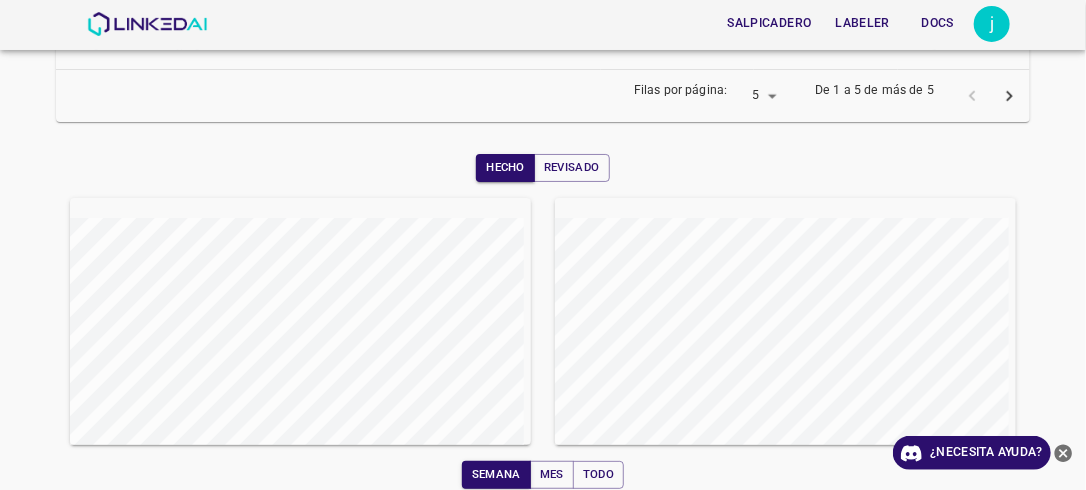 scroll, scrollTop: 628, scrollLeft: 0, axis: vertical 